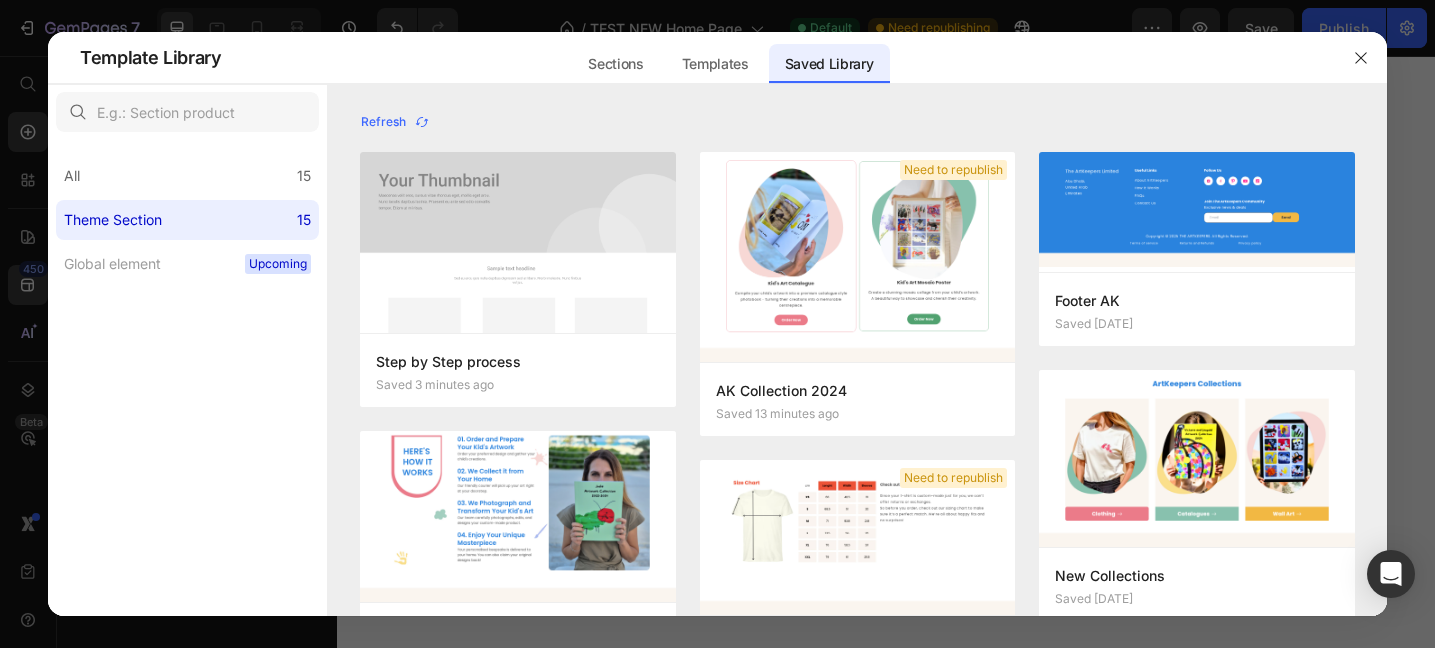 scroll, scrollTop: 0, scrollLeft: 0, axis: both 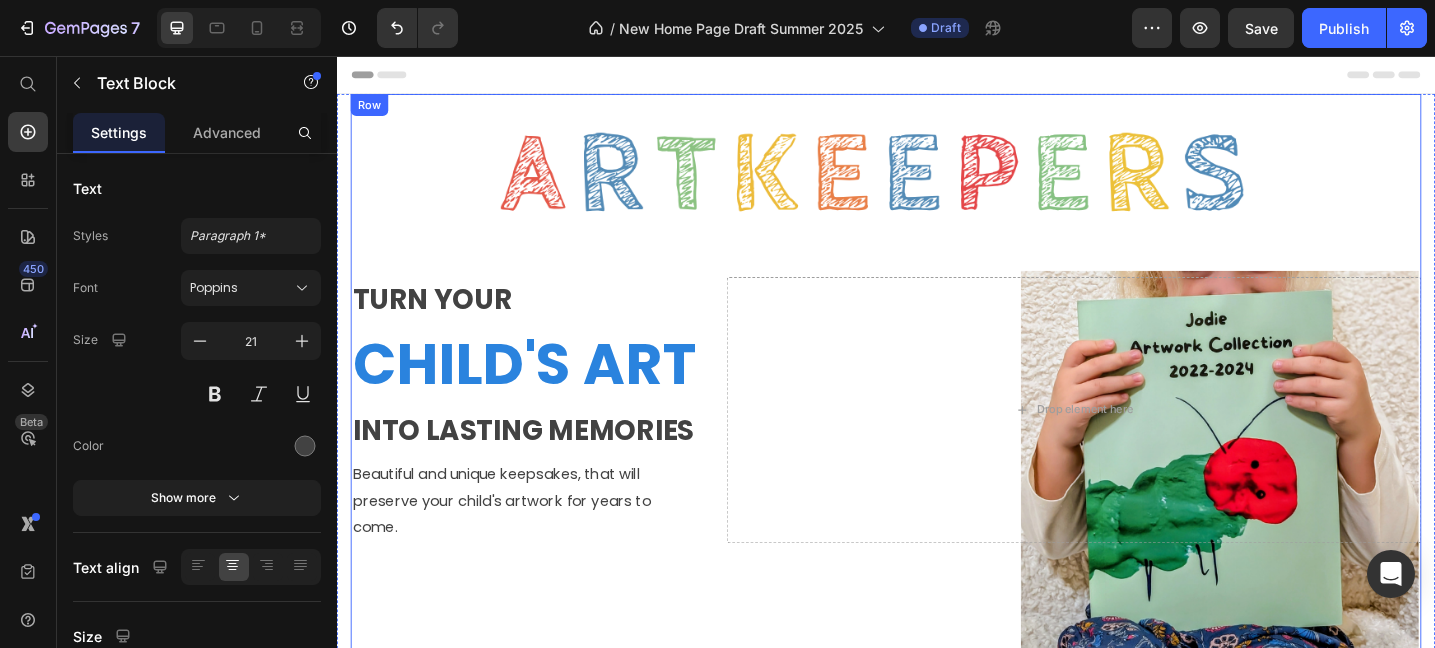 click on "TURN YOUR Text block CHILD'S ART Heading INTO LASTING MEMORIES Text block Beautiful and unique keepsakes, that will preserve your child's artwork for years to come. Text block
Drop element here Row" at bounding box center (937, 442) 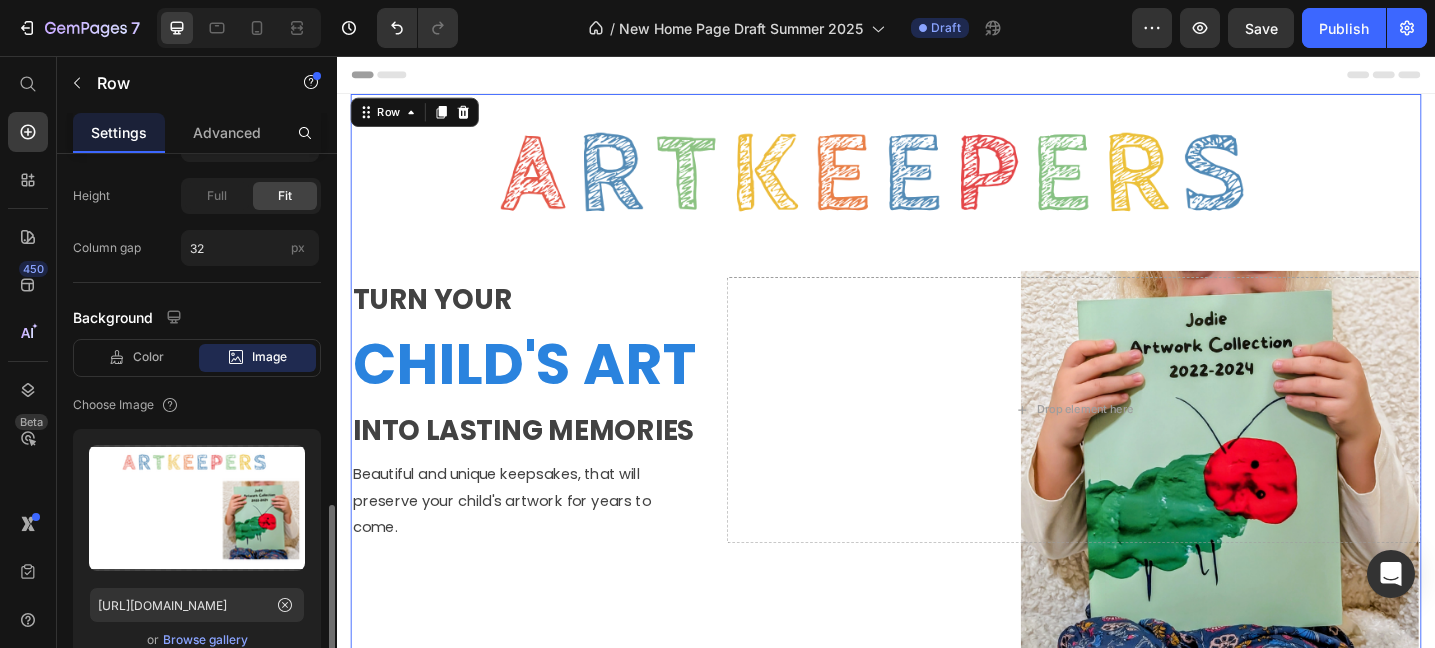 scroll, scrollTop: 779, scrollLeft: 0, axis: vertical 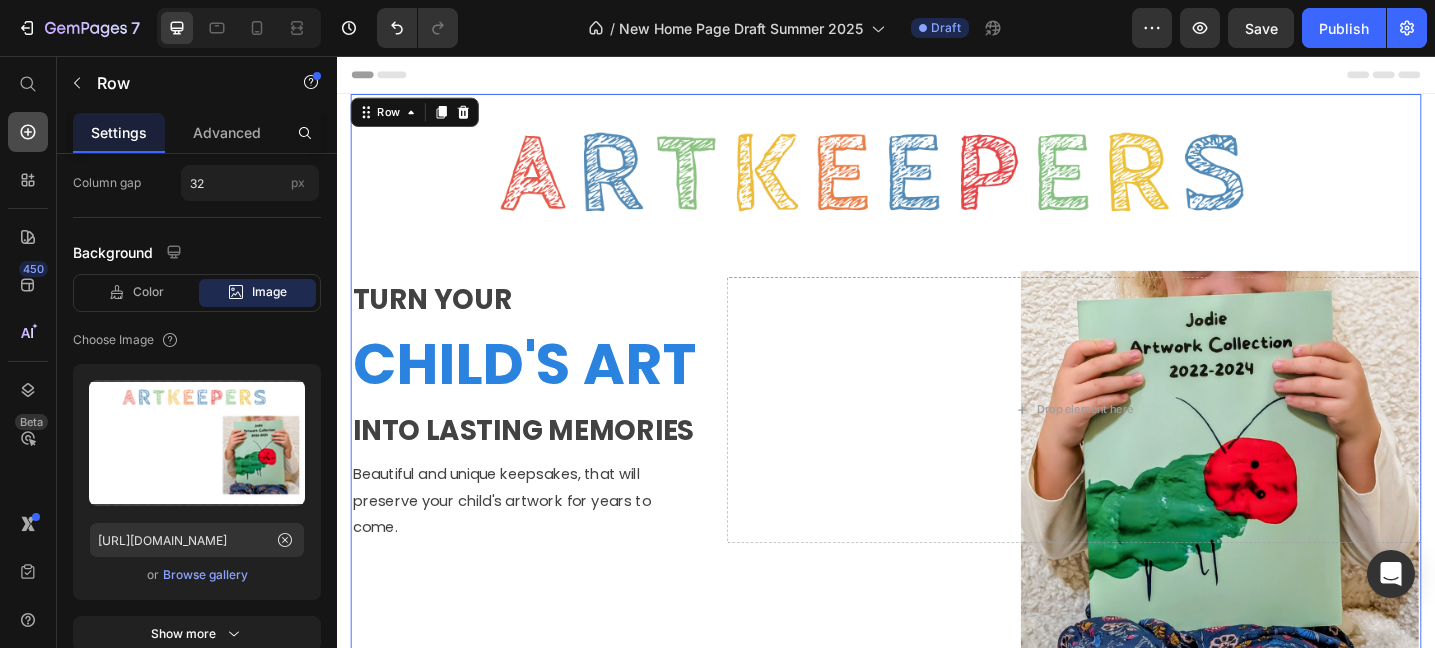 click 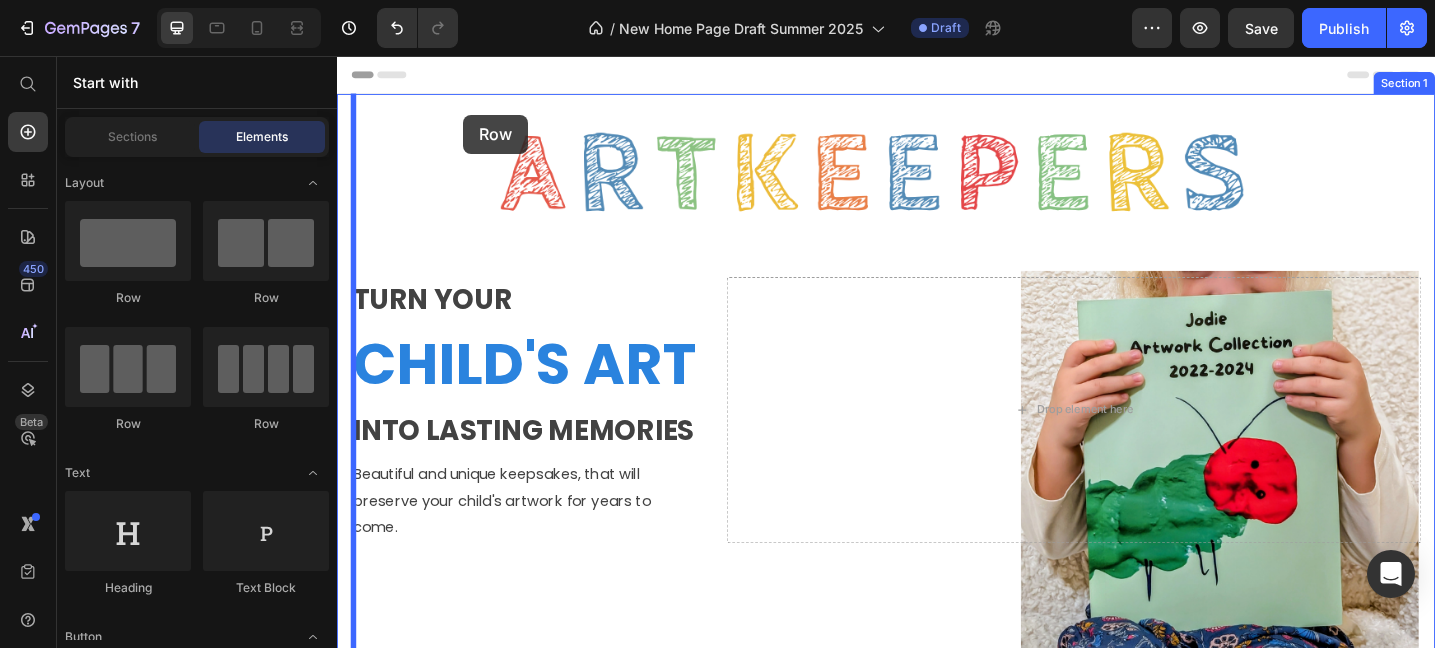 drag, startPoint x: 450, startPoint y: 297, endPoint x: 474, endPoint y: 119, distance: 179.61069 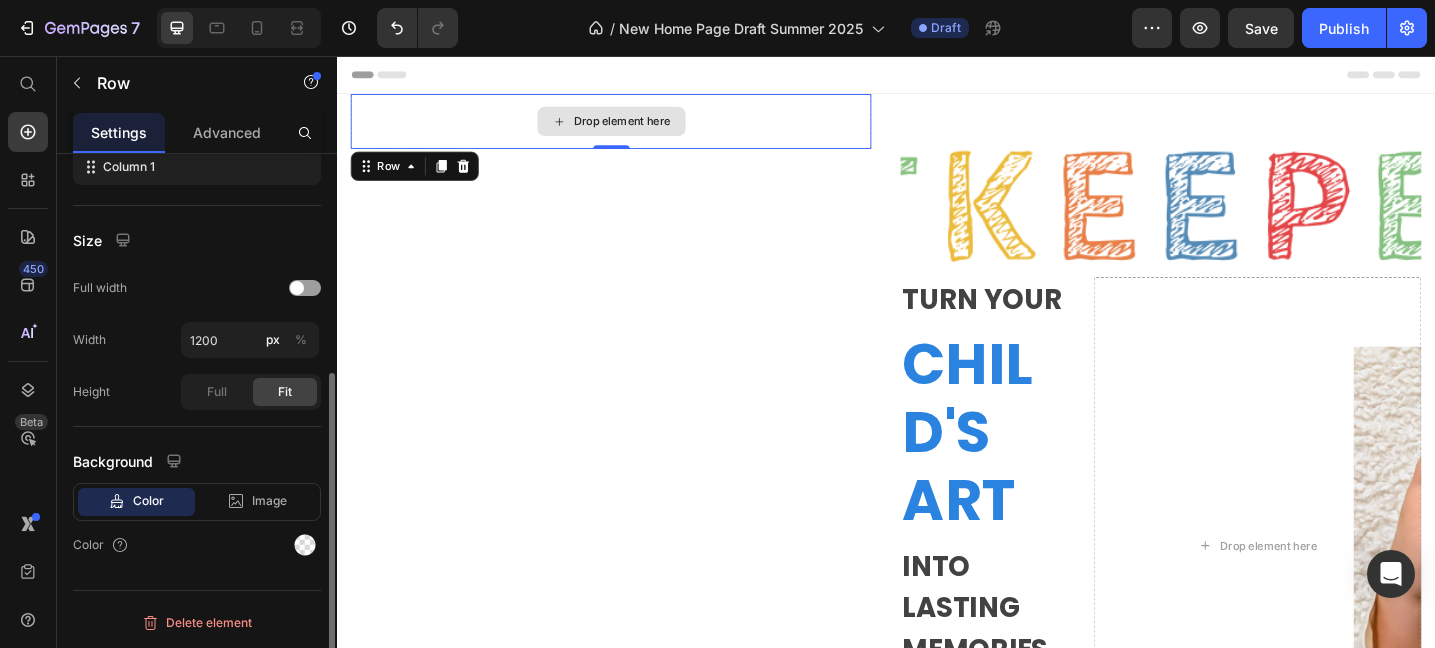 scroll, scrollTop: 361, scrollLeft: 0, axis: vertical 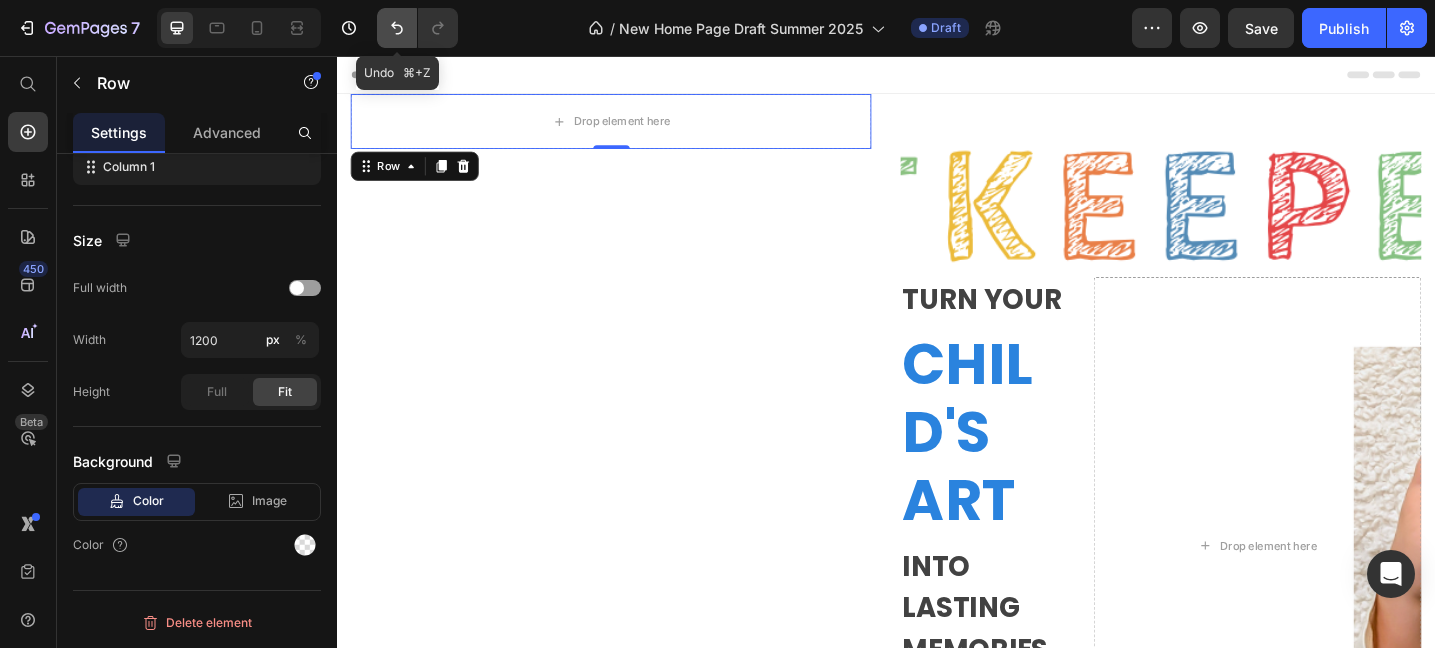 click 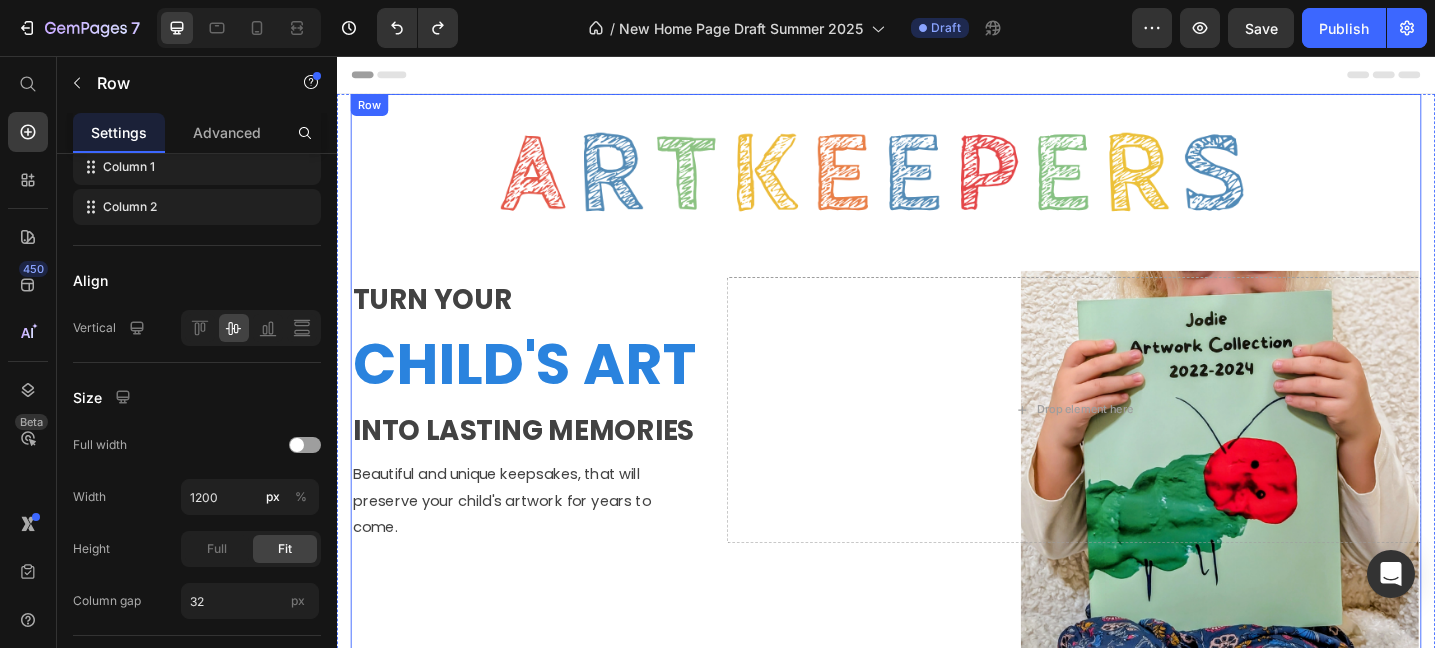 click on "TURN YOUR Text block CHILD'S ART Heading INTO LASTING MEMORIES Text block Beautiful and unique keepsakes, that will preserve your child's artwork for years to come. Text block
Drop element here Row" at bounding box center [937, 442] 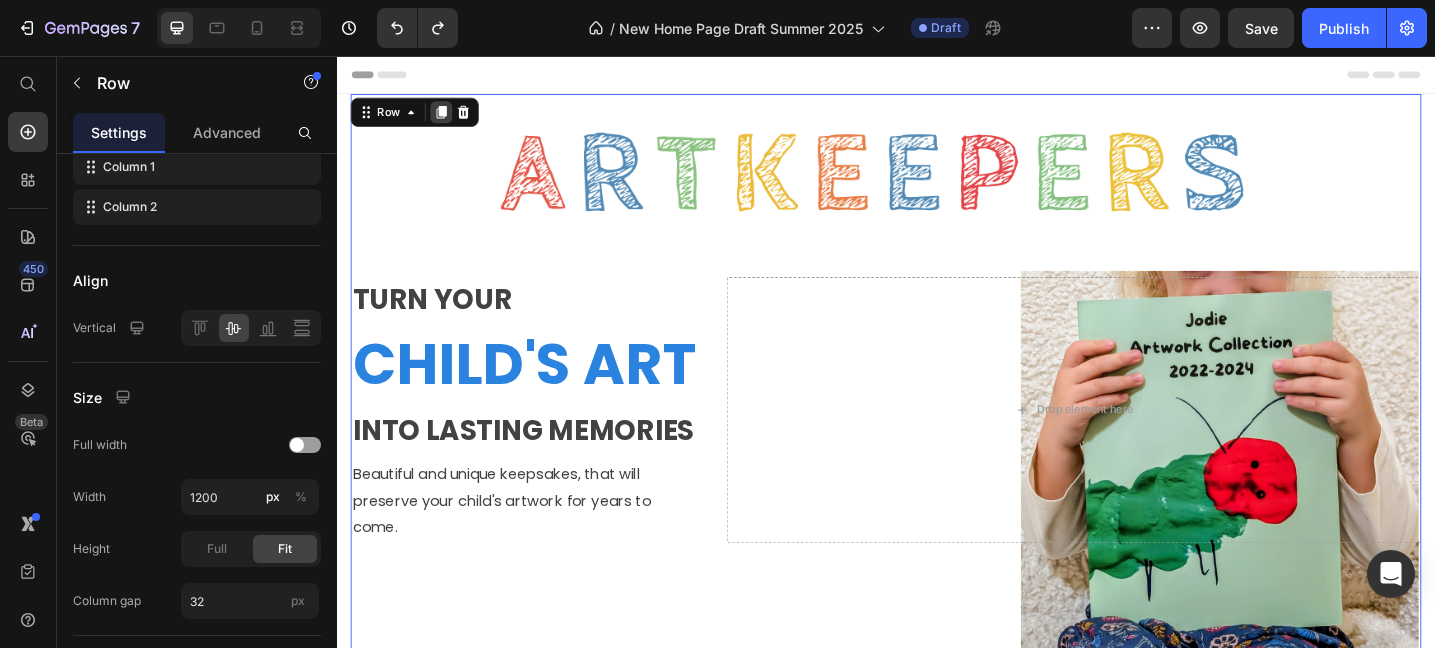 click at bounding box center [451, 117] 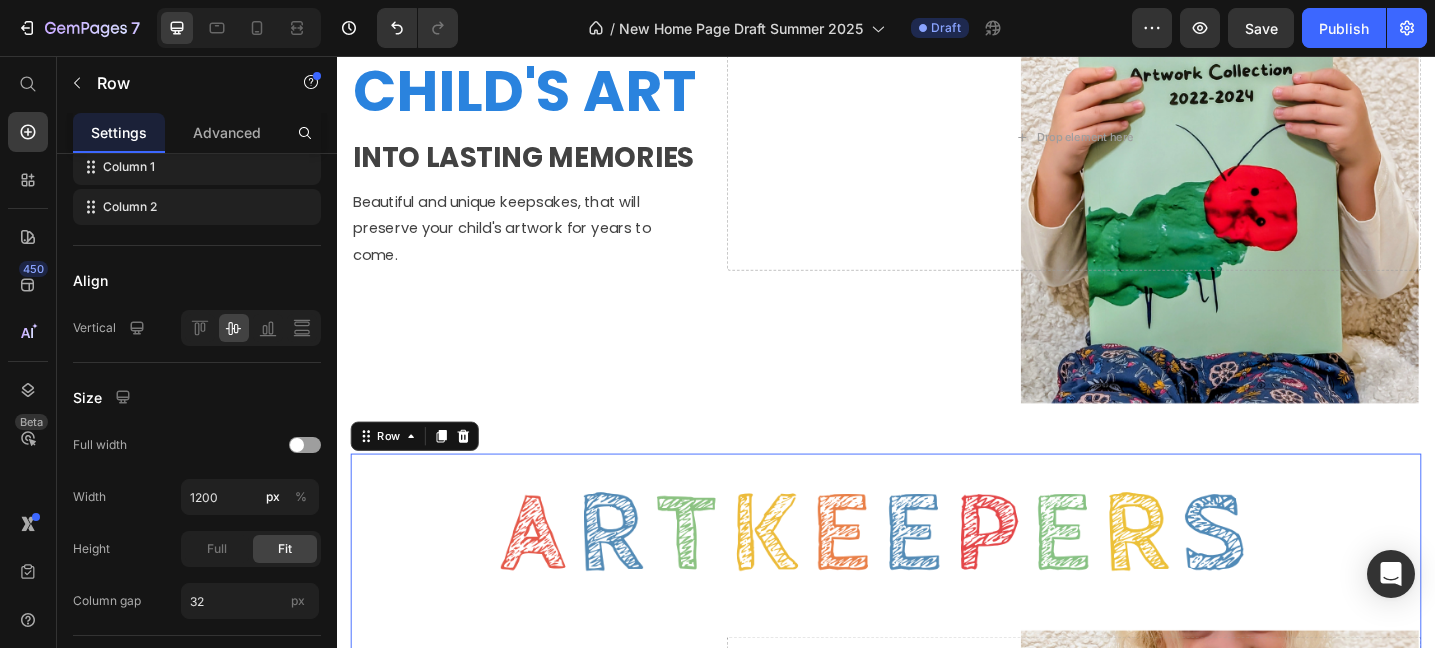 scroll, scrollTop: 83, scrollLeft: 0, axis: vertical 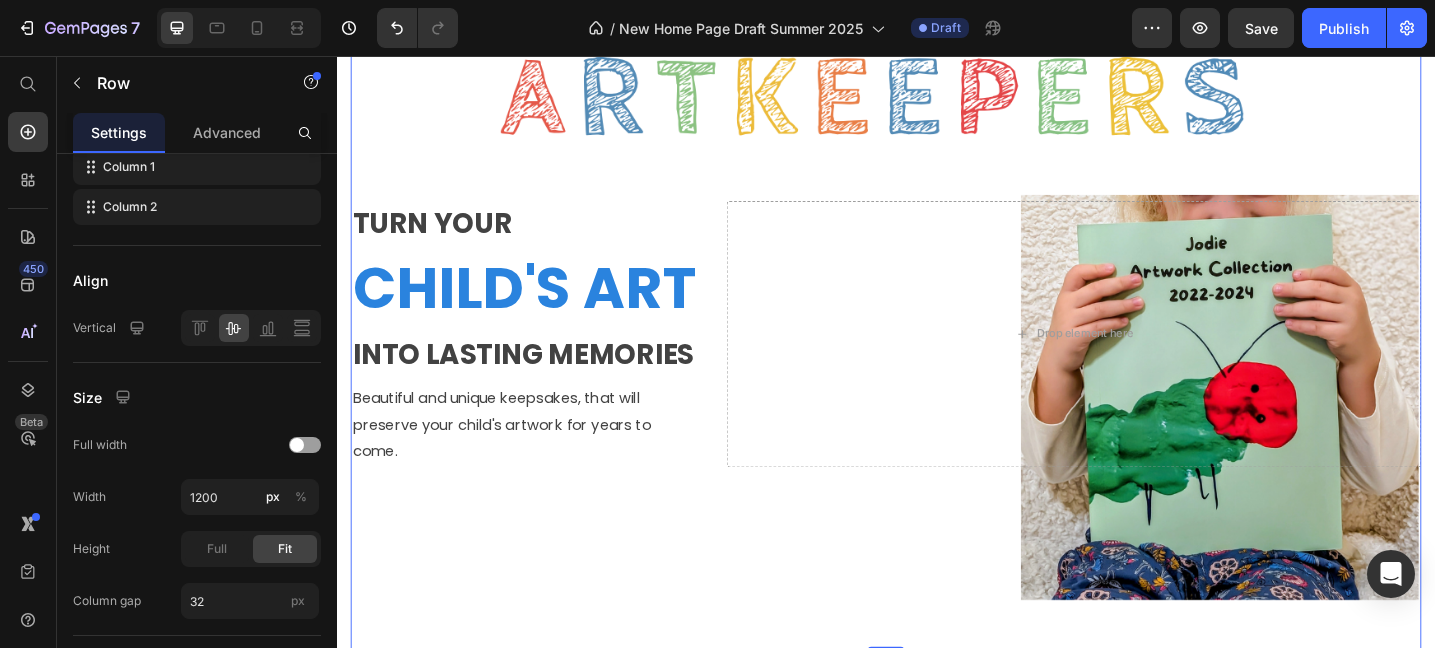 click on "TURN YOUR Text block CHILD'S ART Heading INTO LASTING MEMORIES Text block Beautiful and unique keepsakes, that will preserve your child's artwork for years to come. Text block
Drop element here Row   0" at bounding box center (937, 359) 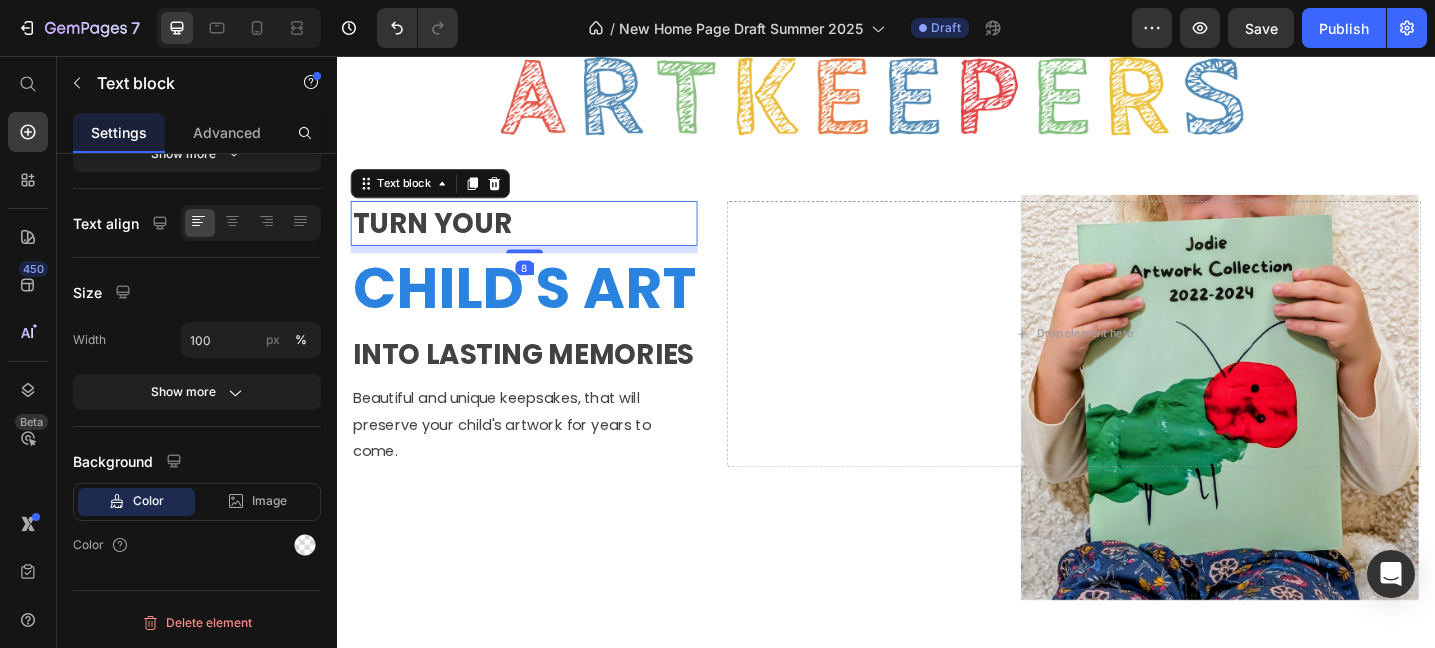 click on "TURN YOUR" at bounding box center [541, 238] 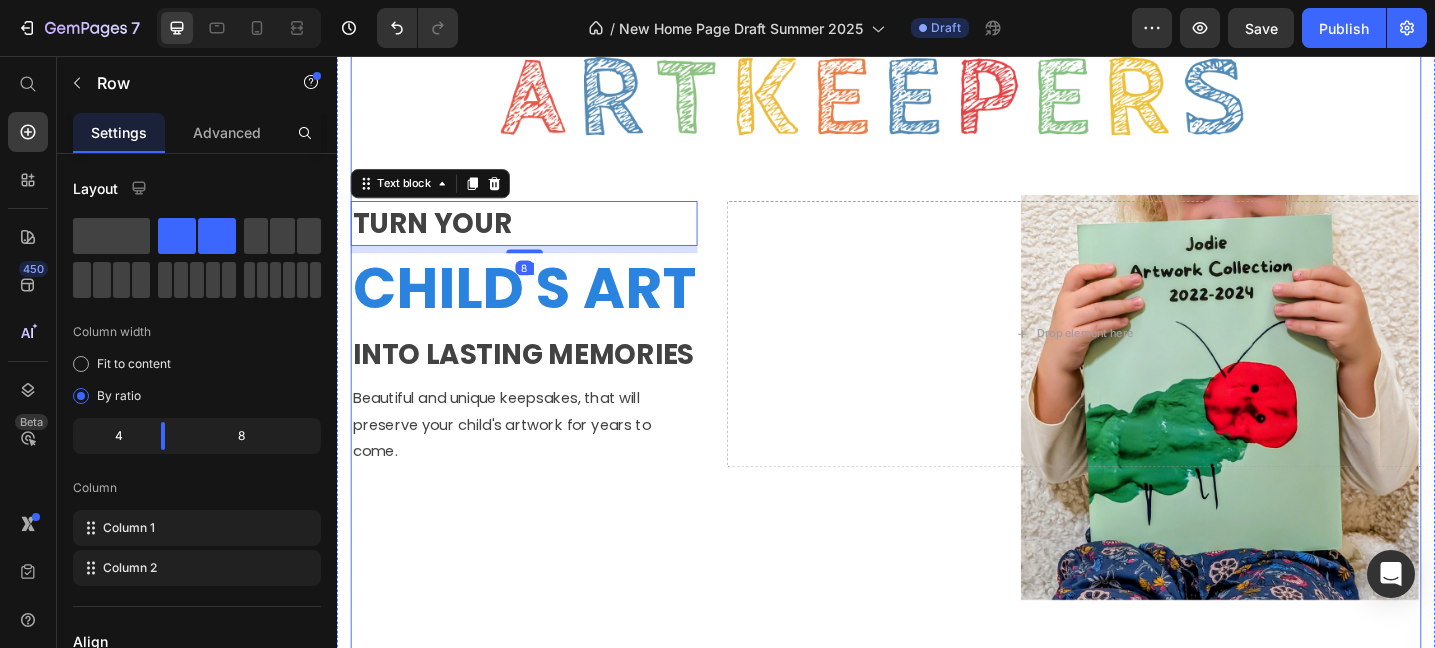 click on "TURN YOUR Text block   8 CHILD'S ART Heading INTO LASTING MEMORIES Text block Beautiful and unique keepsakes, that will preserve your child's artwork for years to come. Text block
Drop element here Row" at bounding box center [937, 359] 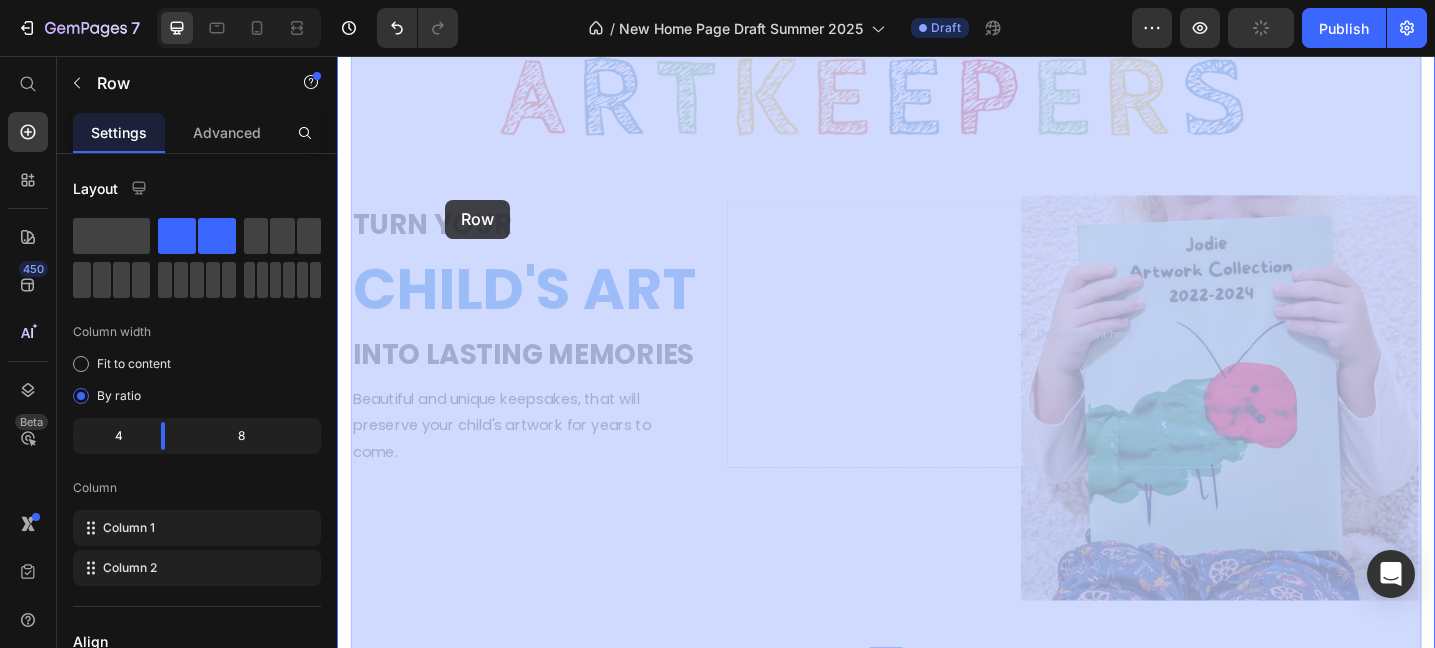 drag, startPoint x: 630, startPoint y: 597, endPoint x: 462, endPoint y: 222, distance: 410.9124 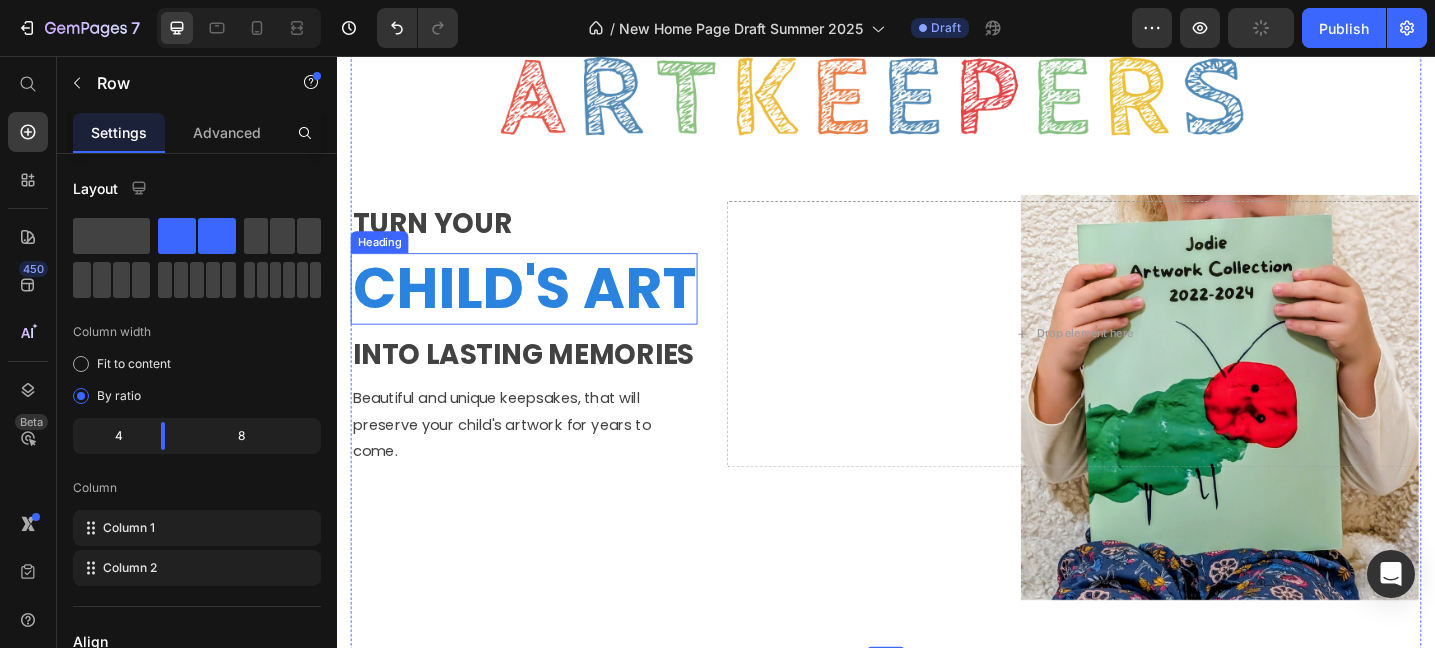 click on "CHILD'S ART" at bounding box center (541, 310) 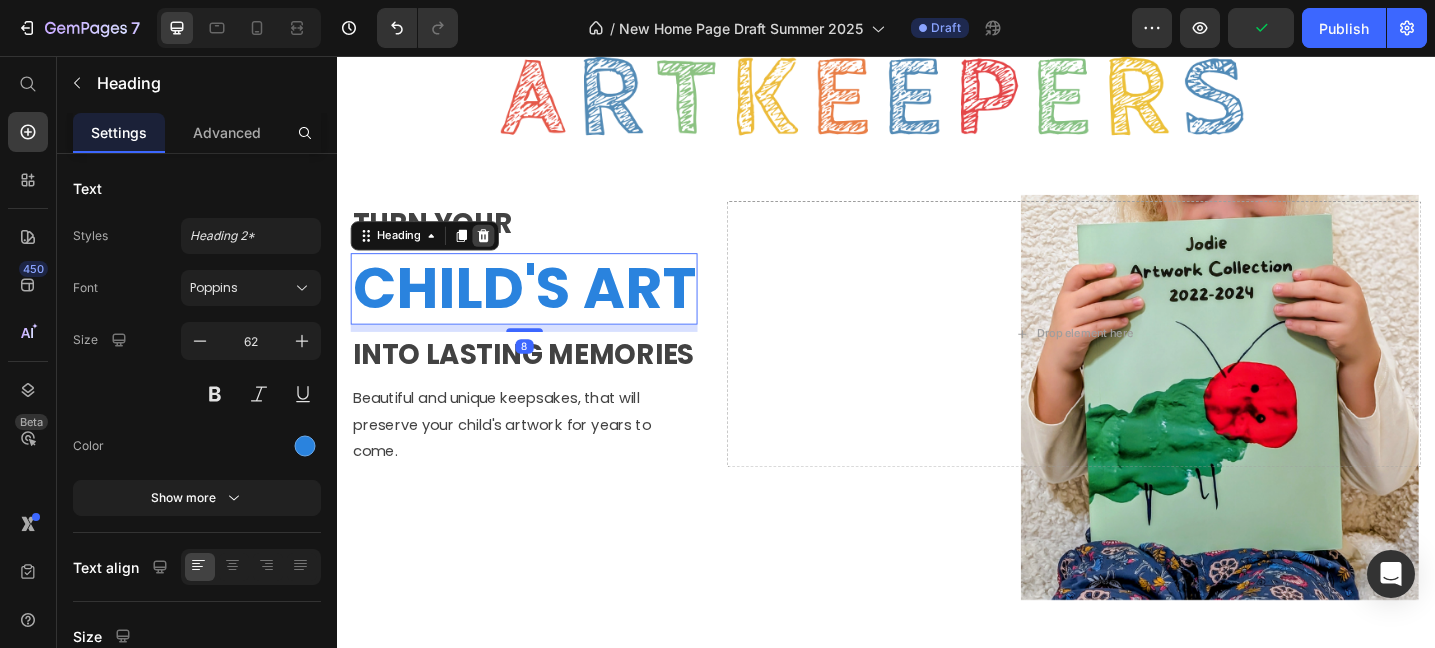 click 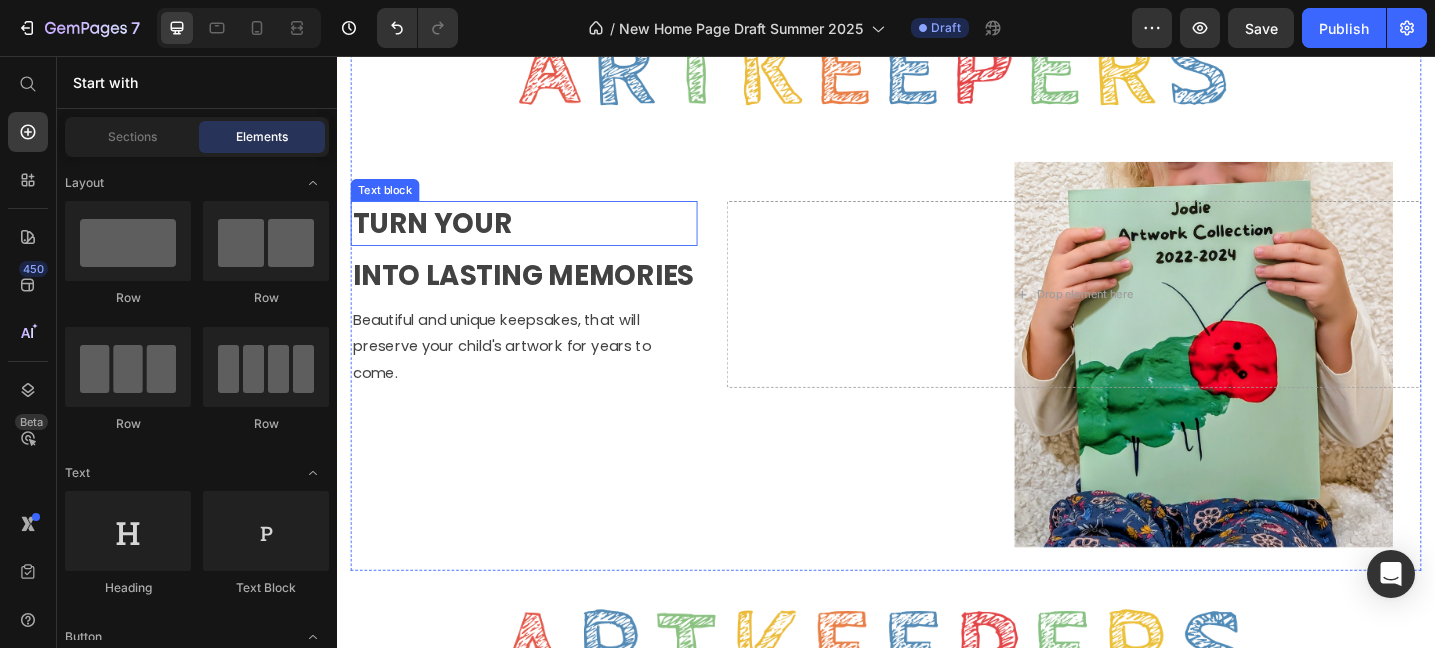 click on "TURN YOUR" at bounding box center [541, 238] 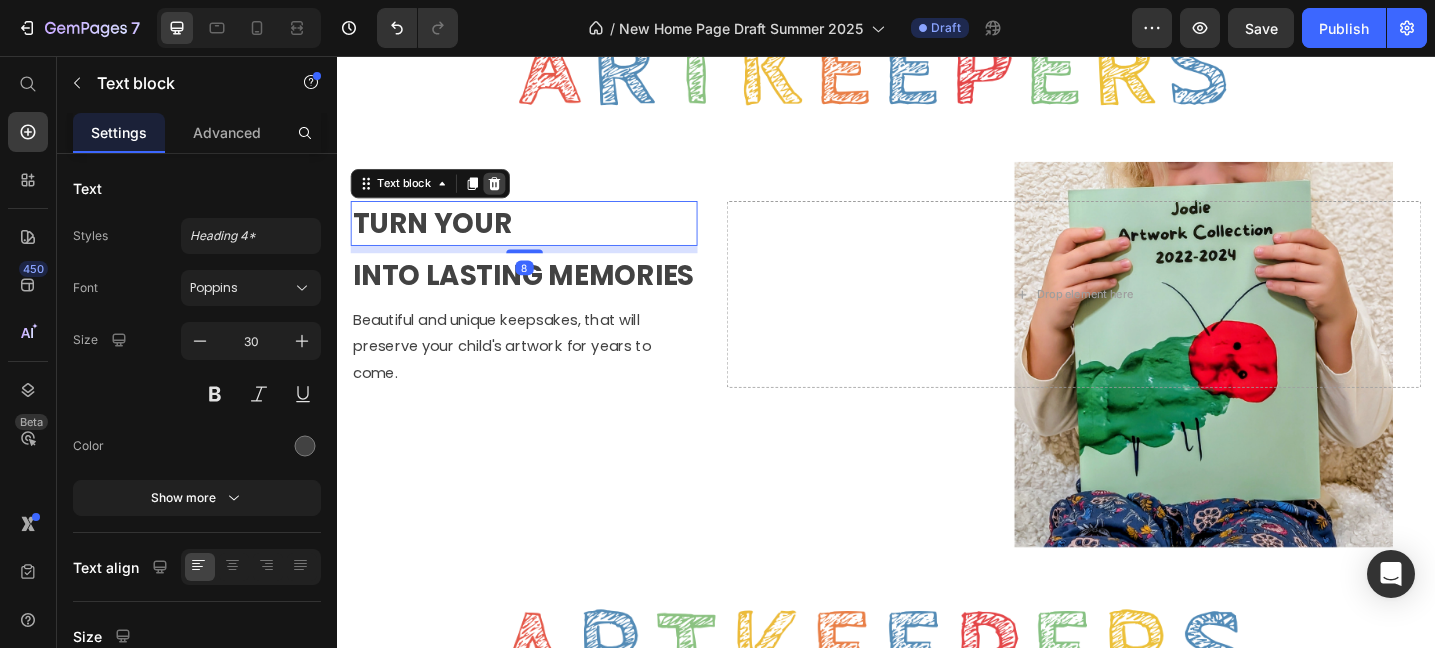click 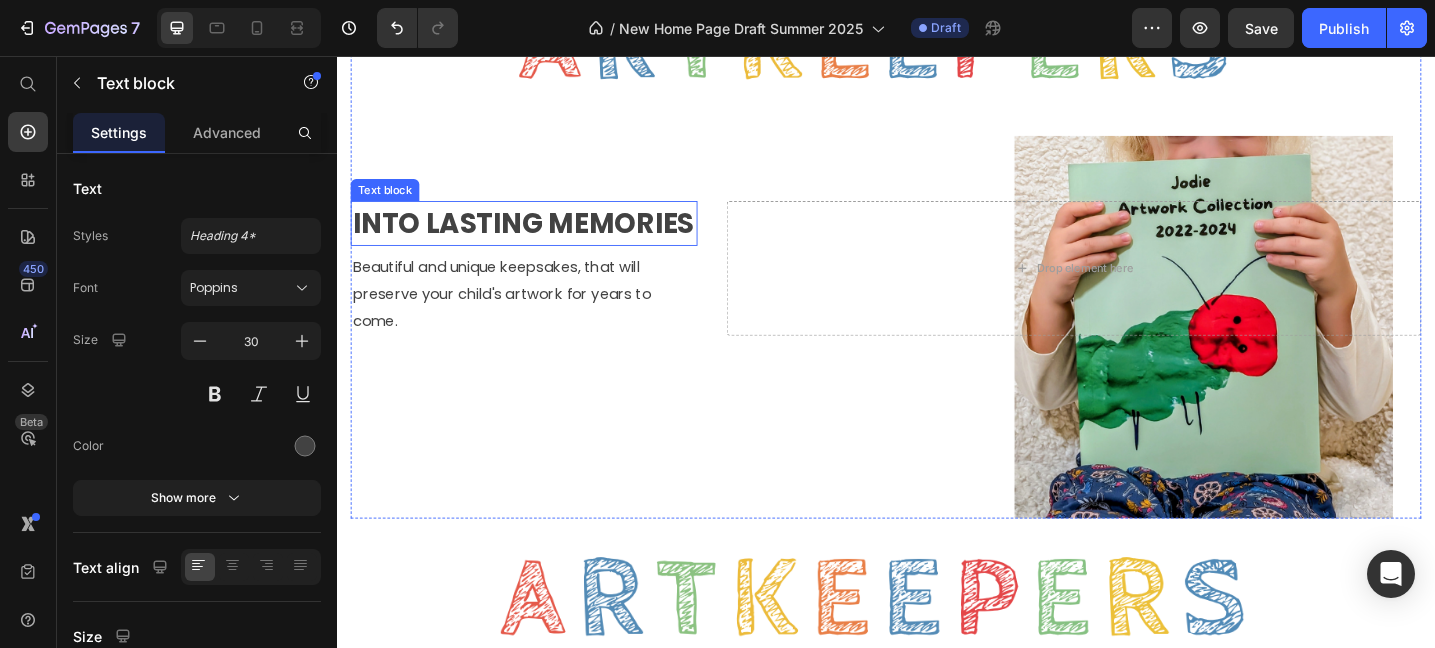 click on "INTO LASTING MEMORIES" at bounding box center (541, 238) 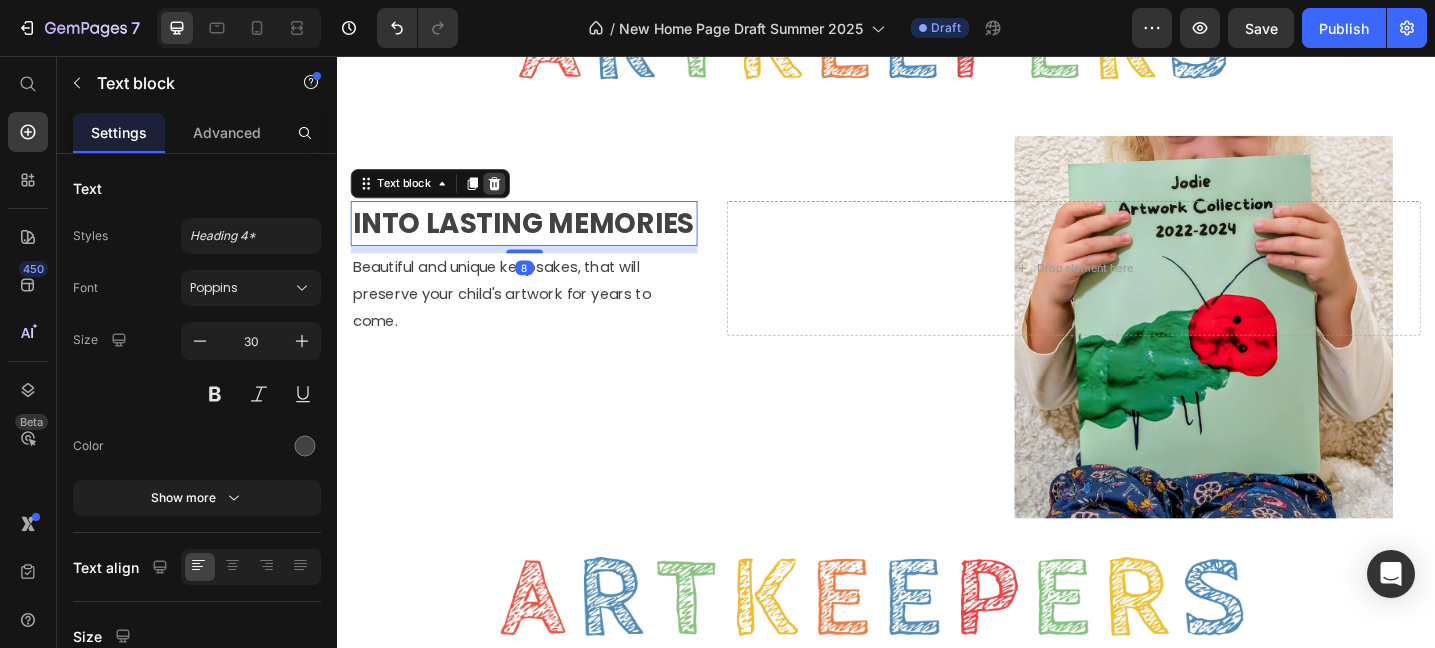 click 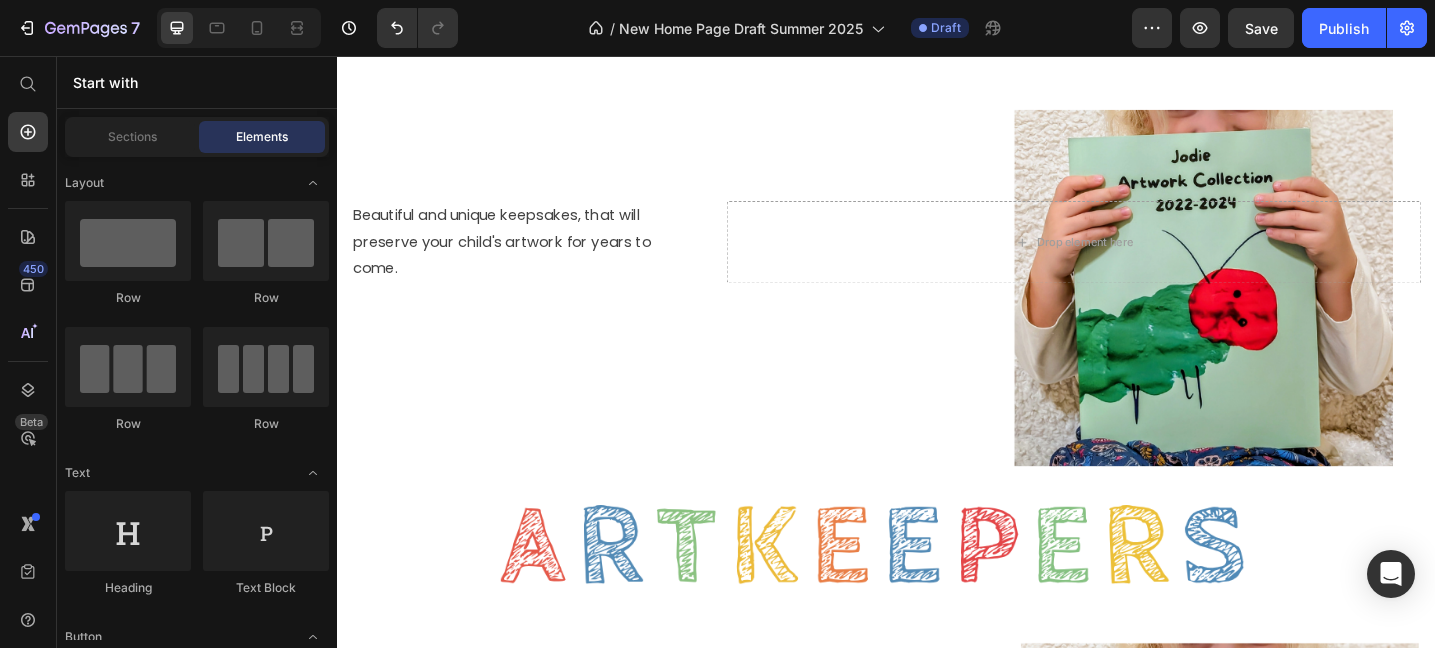 click on "Beautiful and unique keepsakes, that will preserve your child's artwork for years to come." at bounding box center (541, 259) 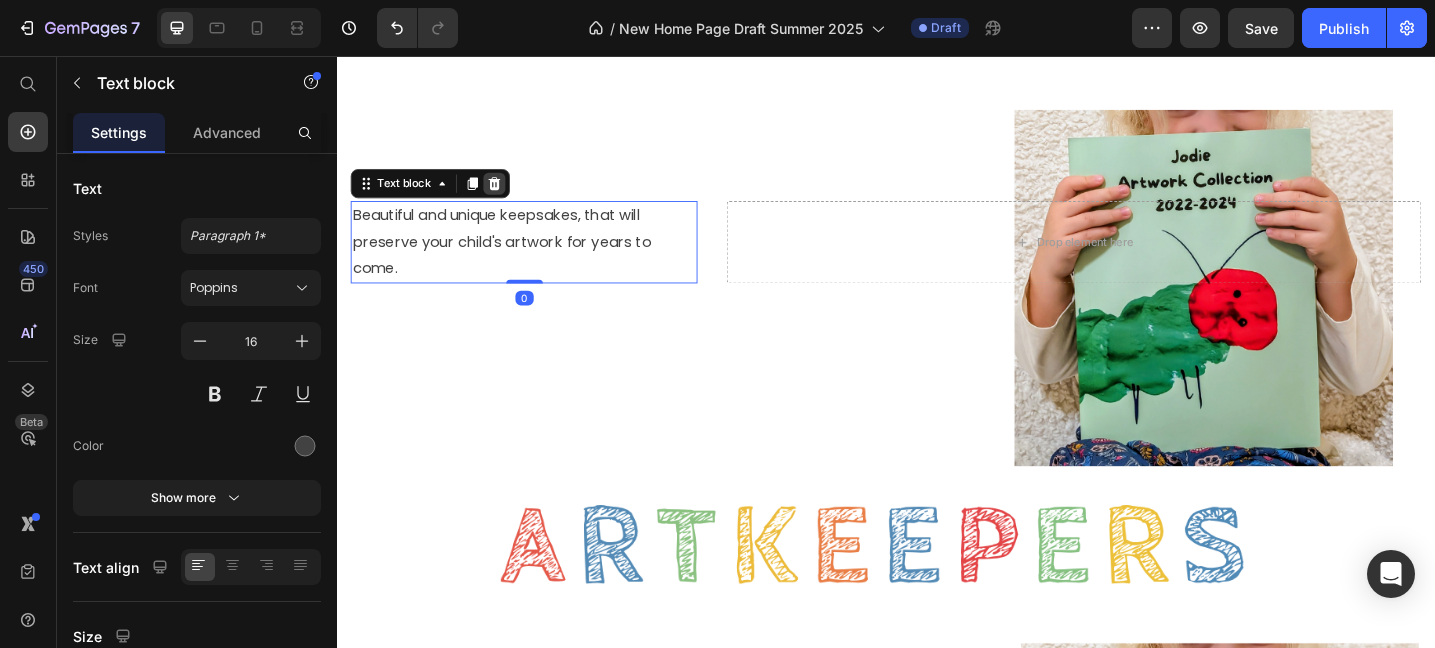click 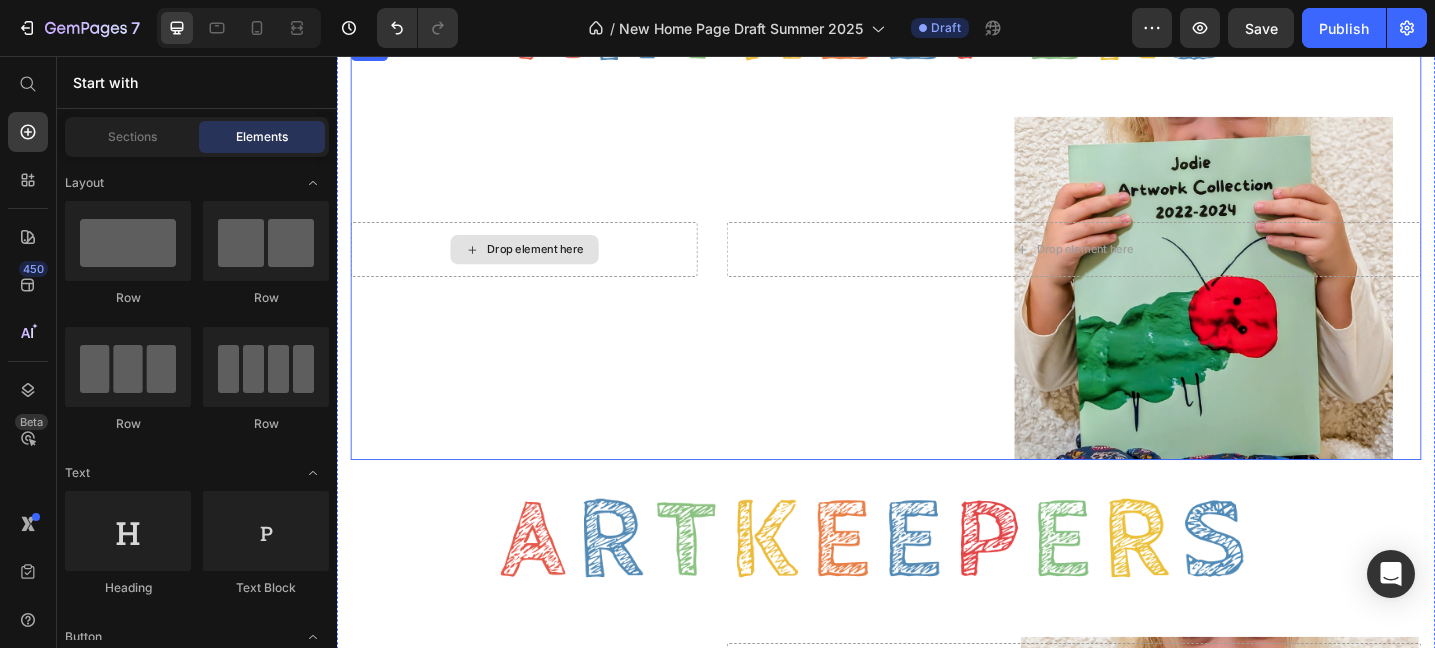 scroll, scrollTop: 43, scrollLeft: 0, axis: vertical 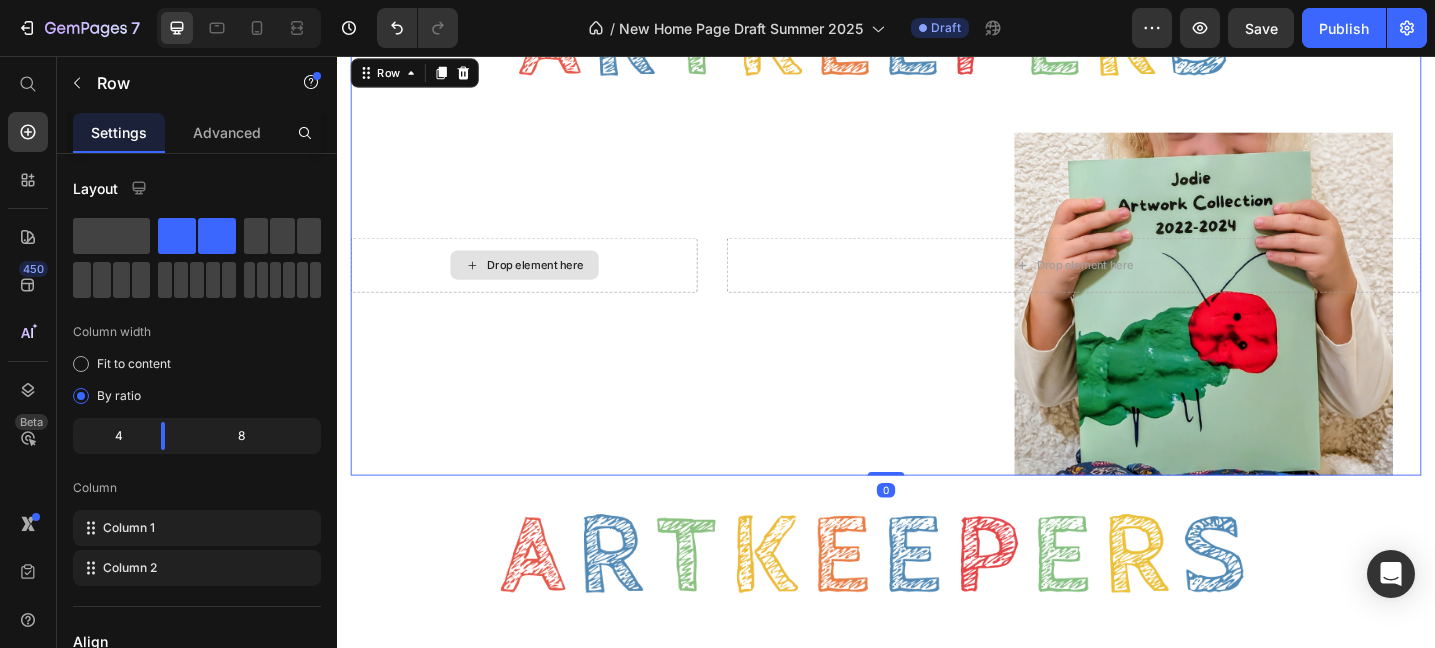 click on "Drop element here" at bounding box center (541, 284) 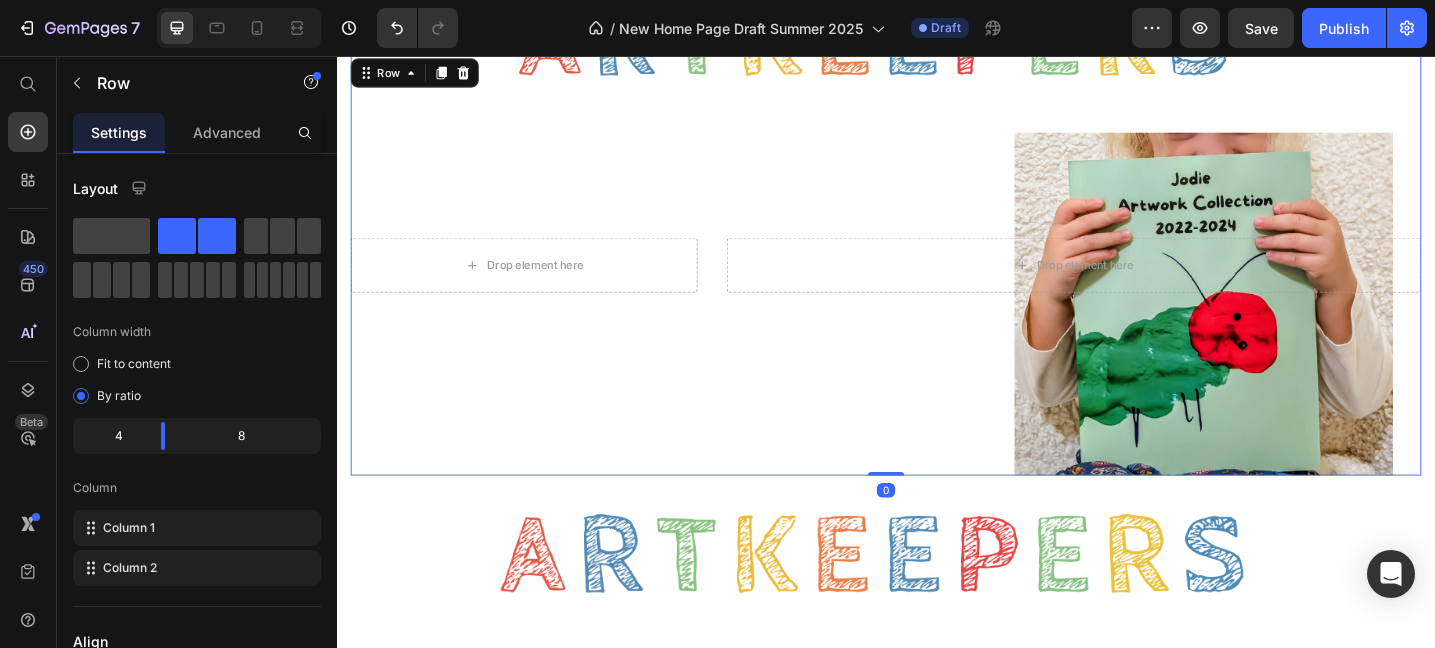 scroll, scrollTop: 0, scrollLeft: 0, axis: both 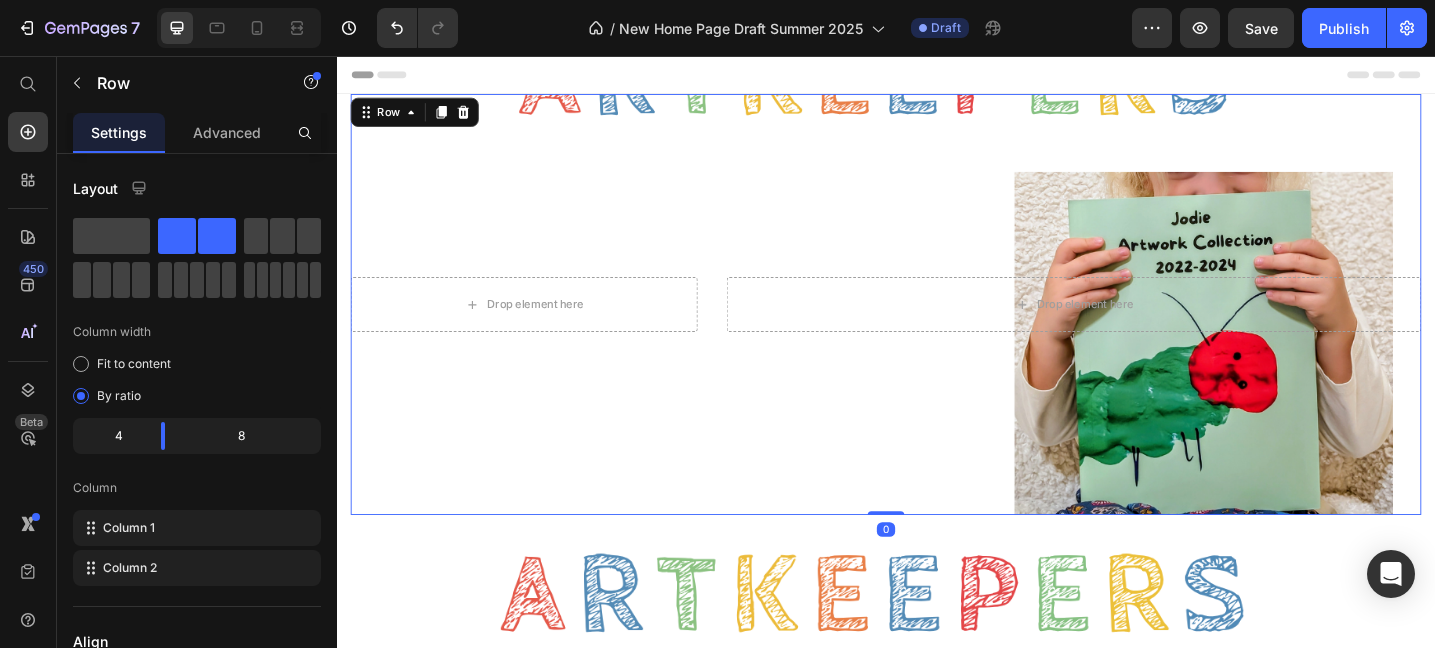 click on "Drop element here
Drop element here Row   0" at bounding box center (937, 327) 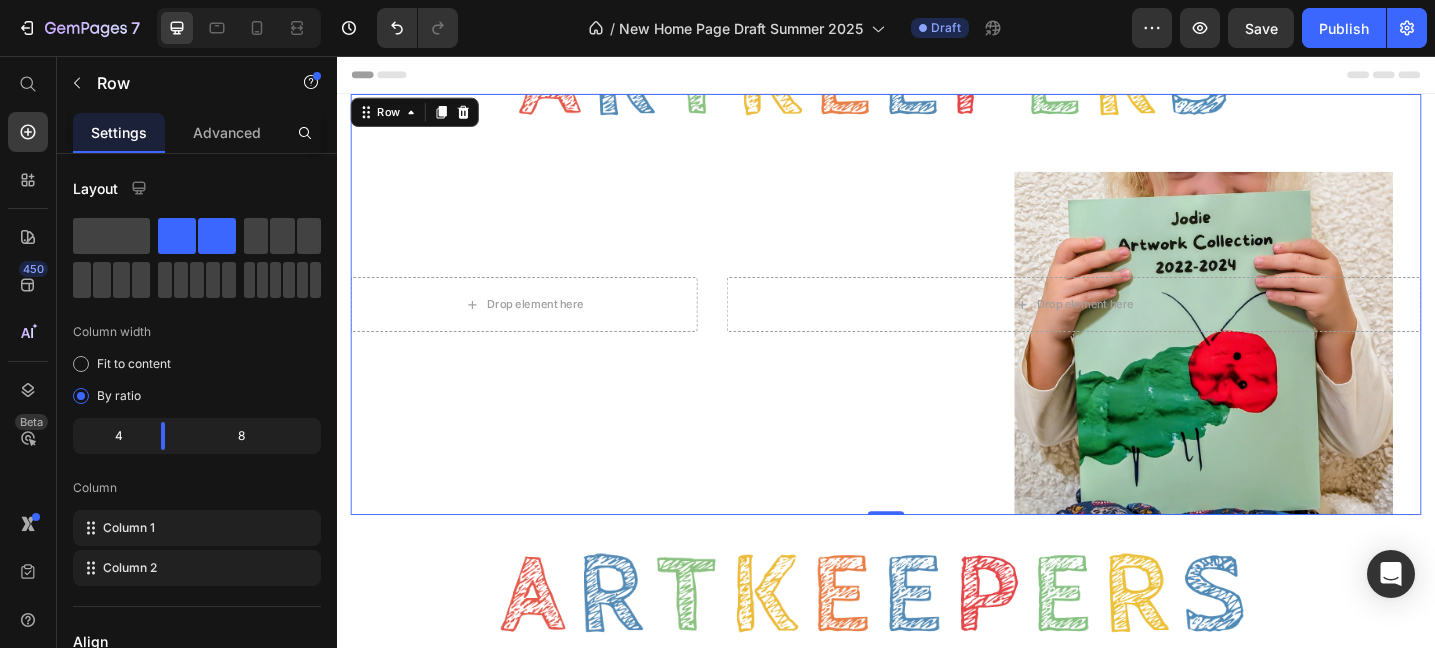 click on "Drop element here
Drop element here Row   0" at bounding box center [937, 327] 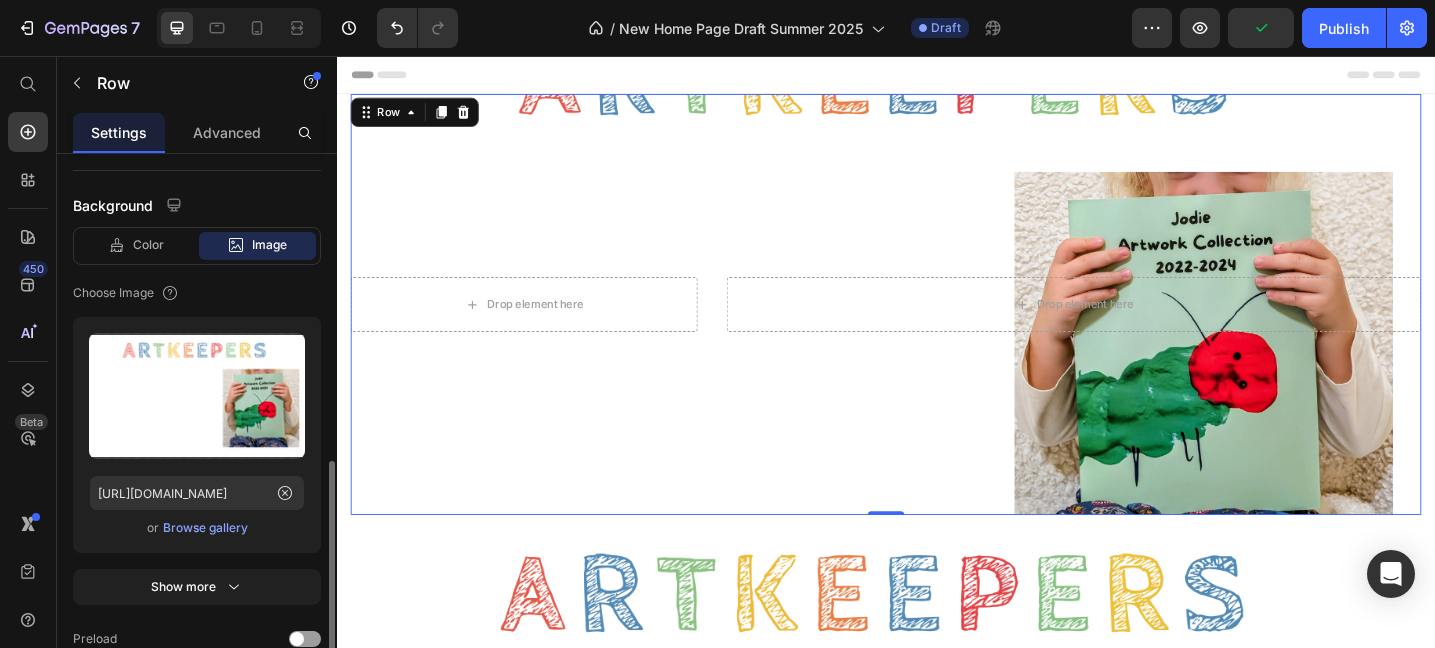 scroll, scrollTop: 825, scrollLeft: 0, axis: vertical 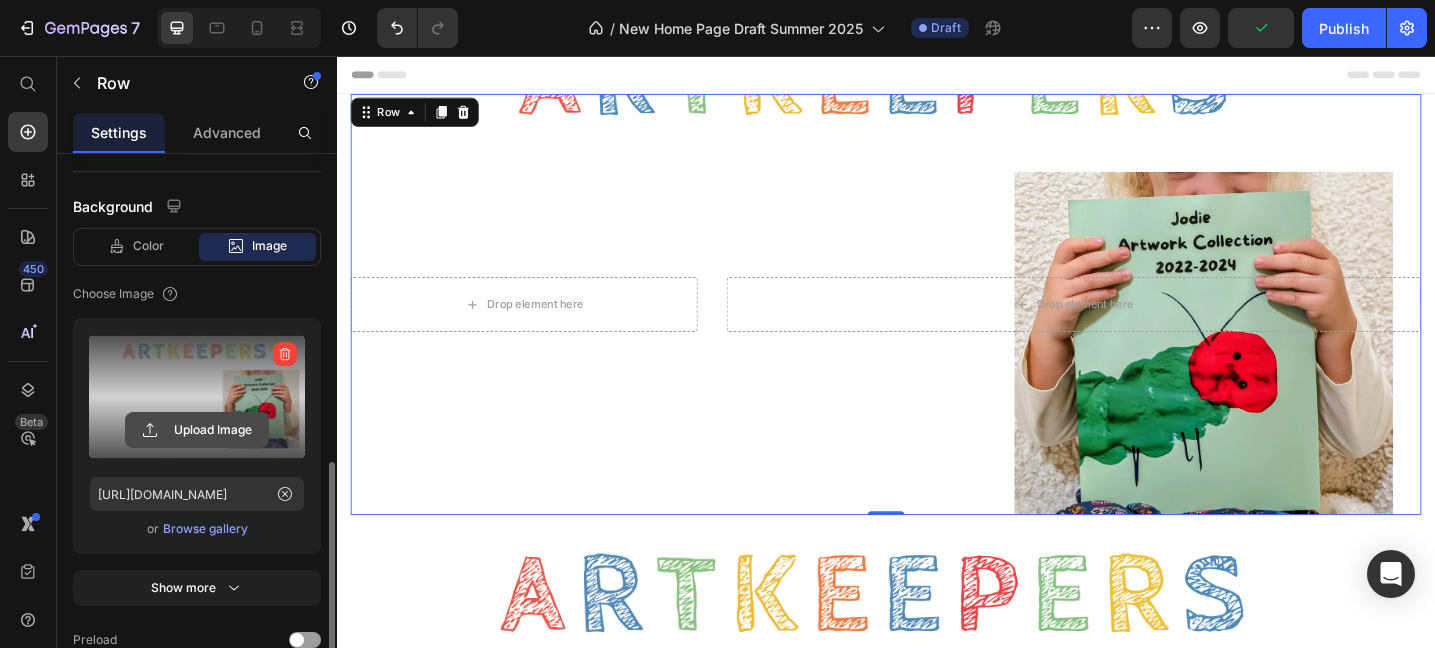 click 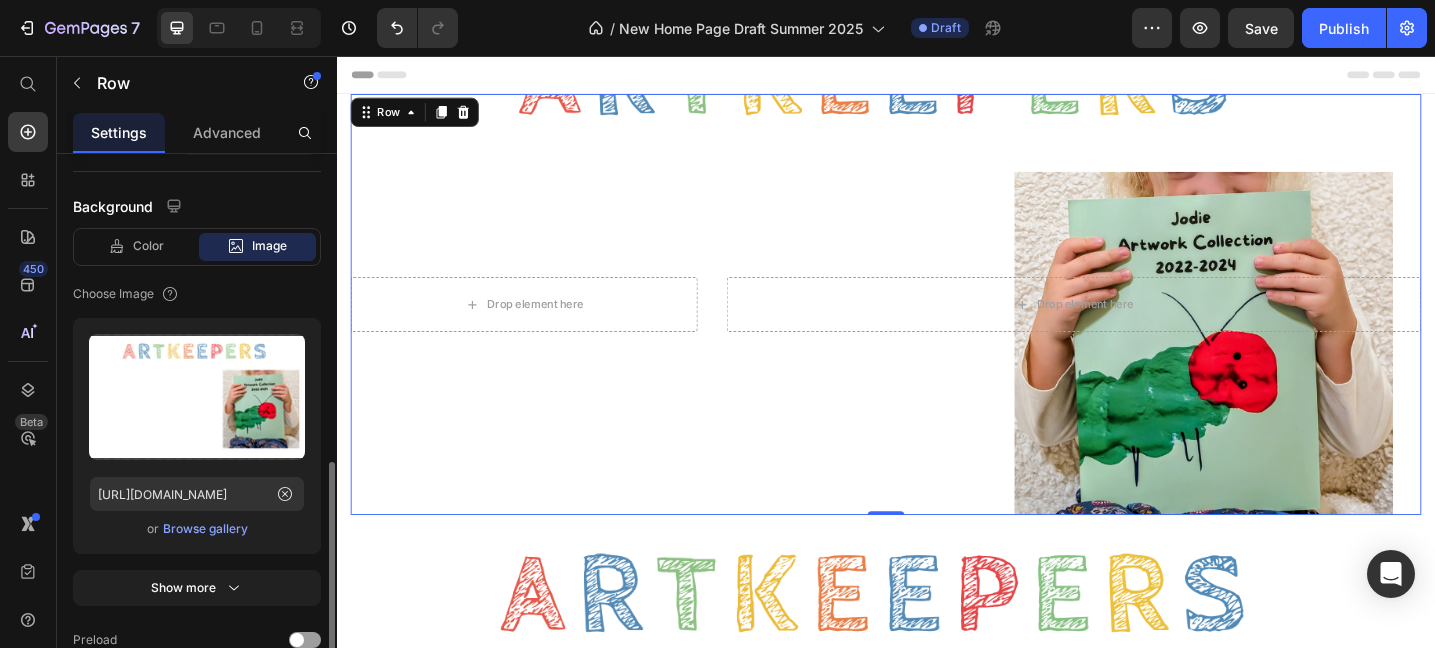click on "Browse gallery" at bounding box center [205, 529] 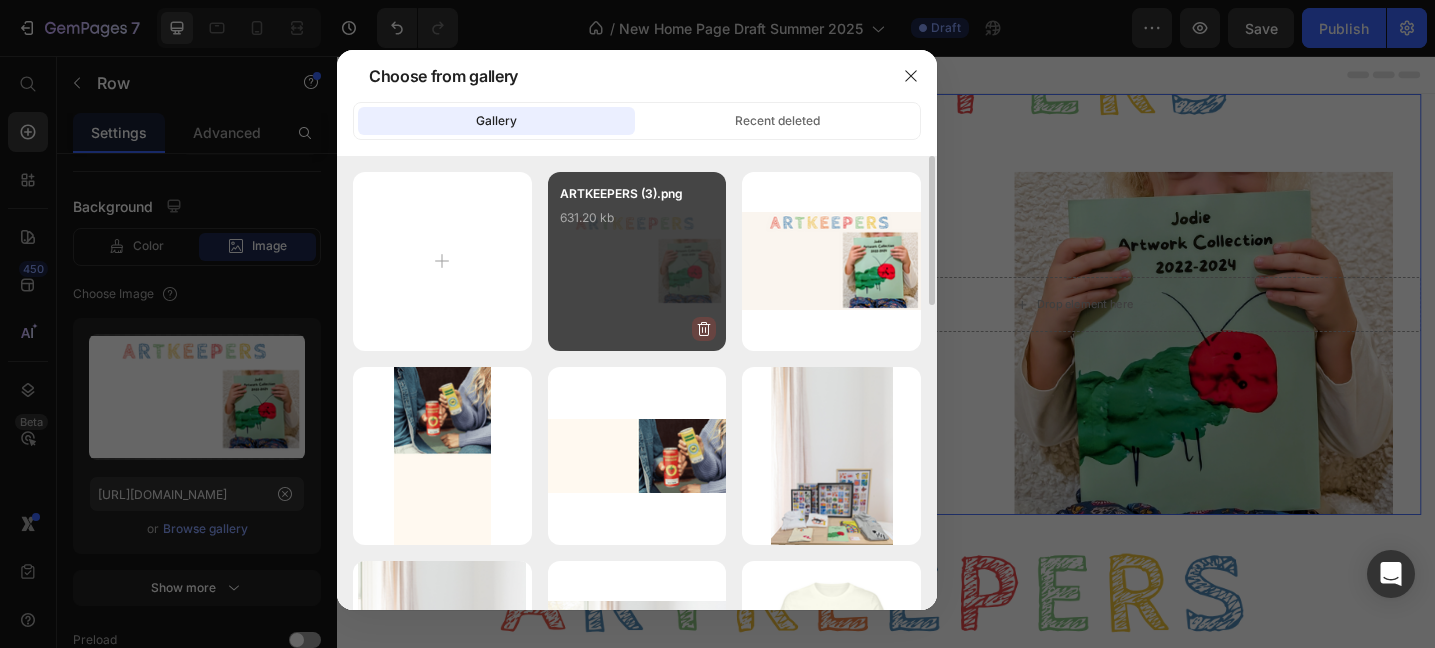 click 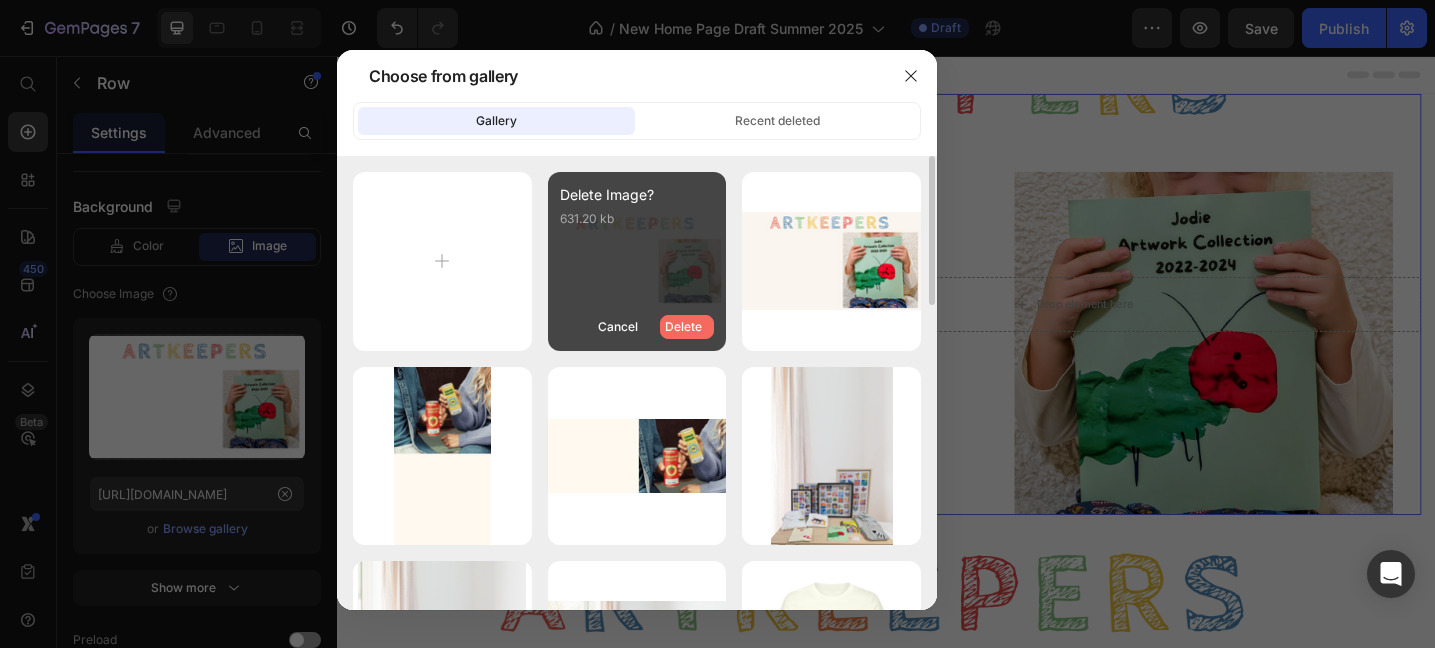 click on "Delete" at bounding box center [683, 327] 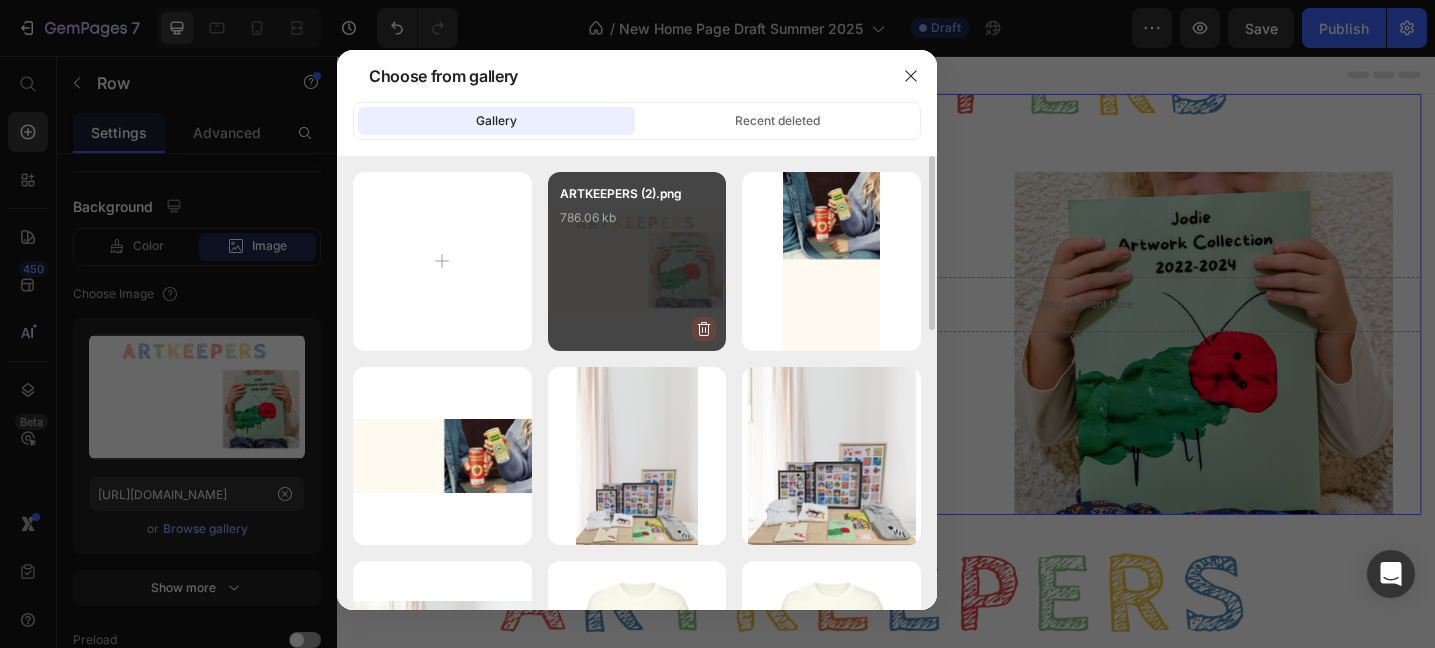 click 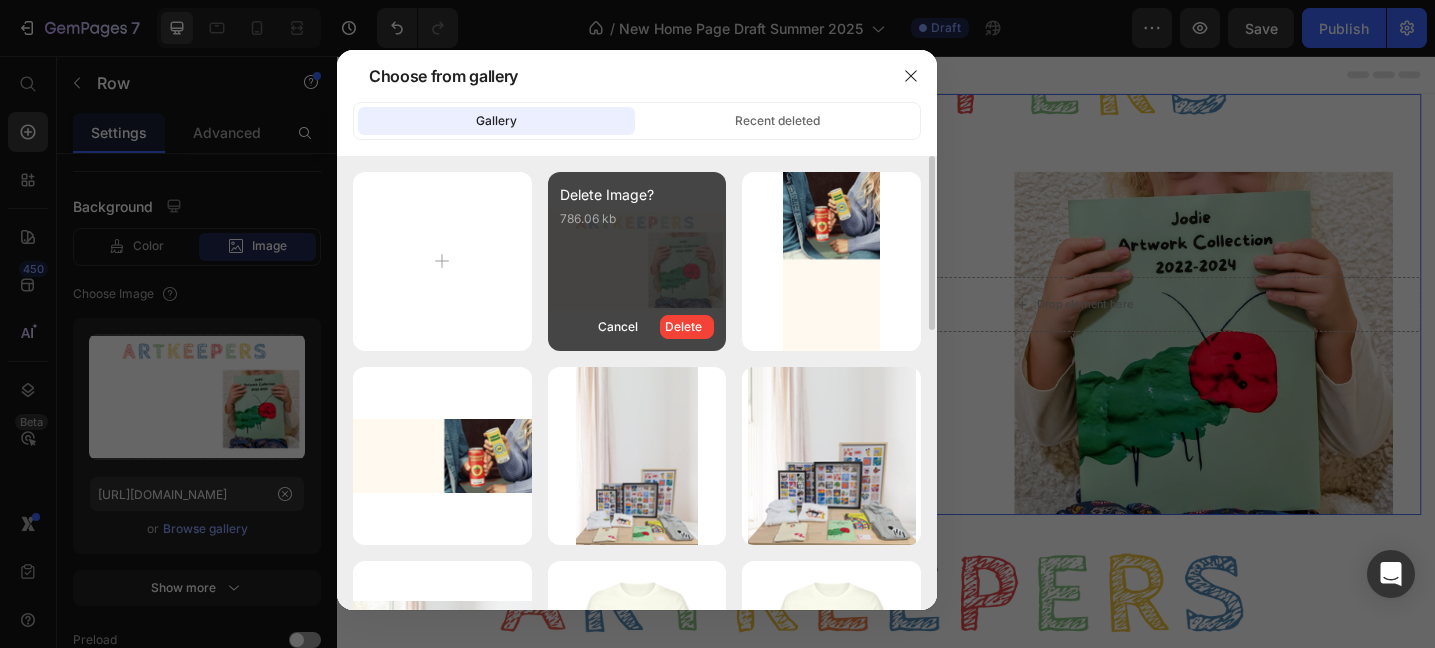 click on "Delete" at bounding box center (687, 327) 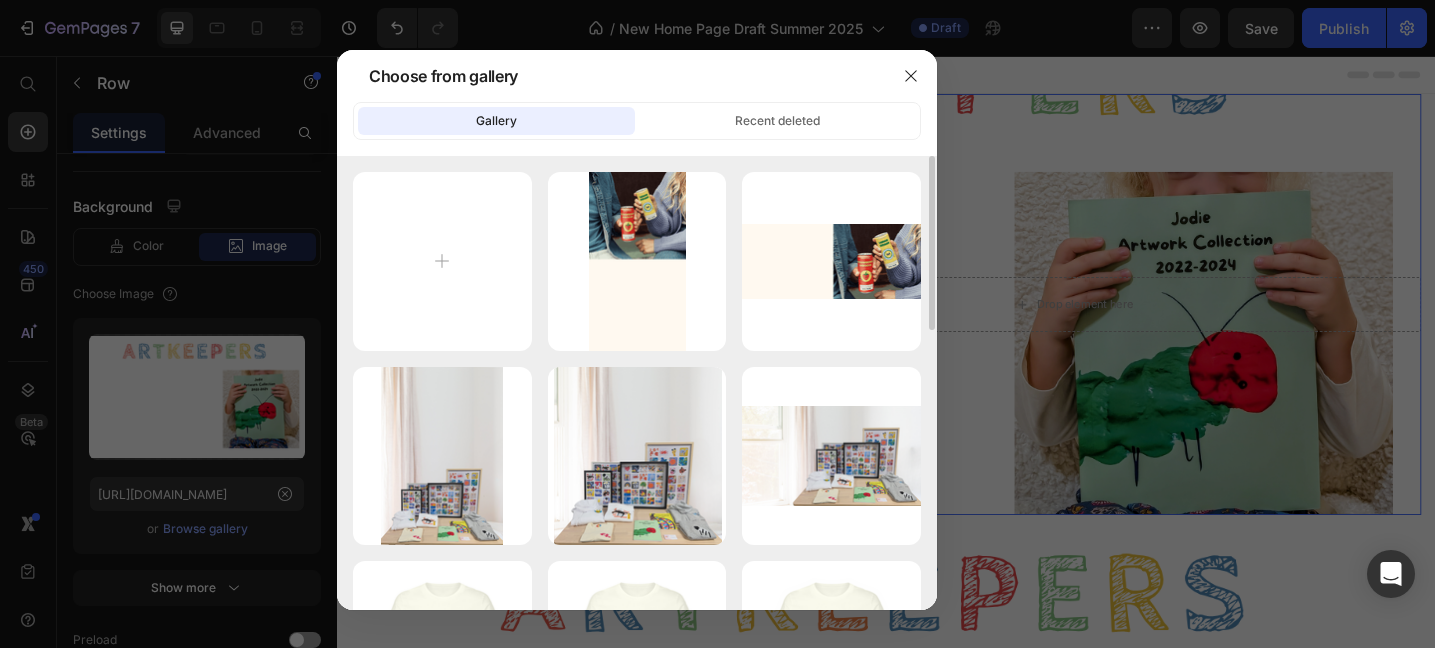 click 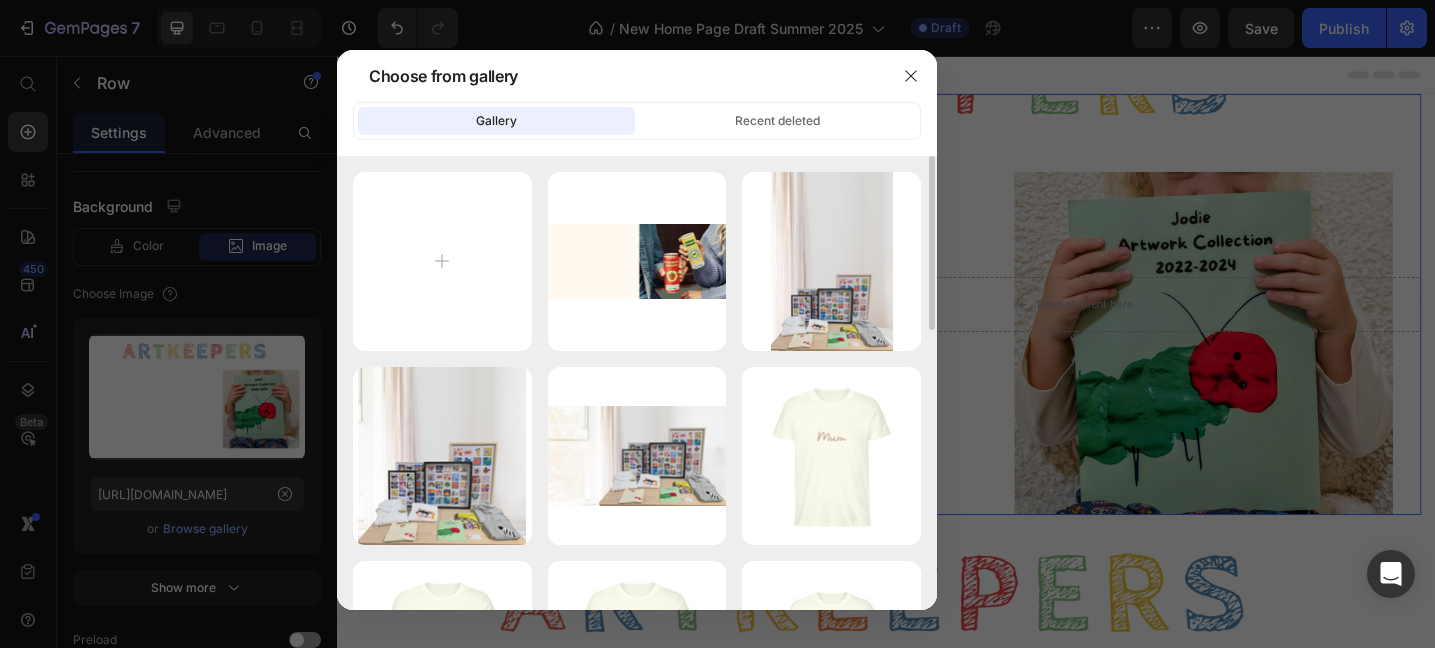 click 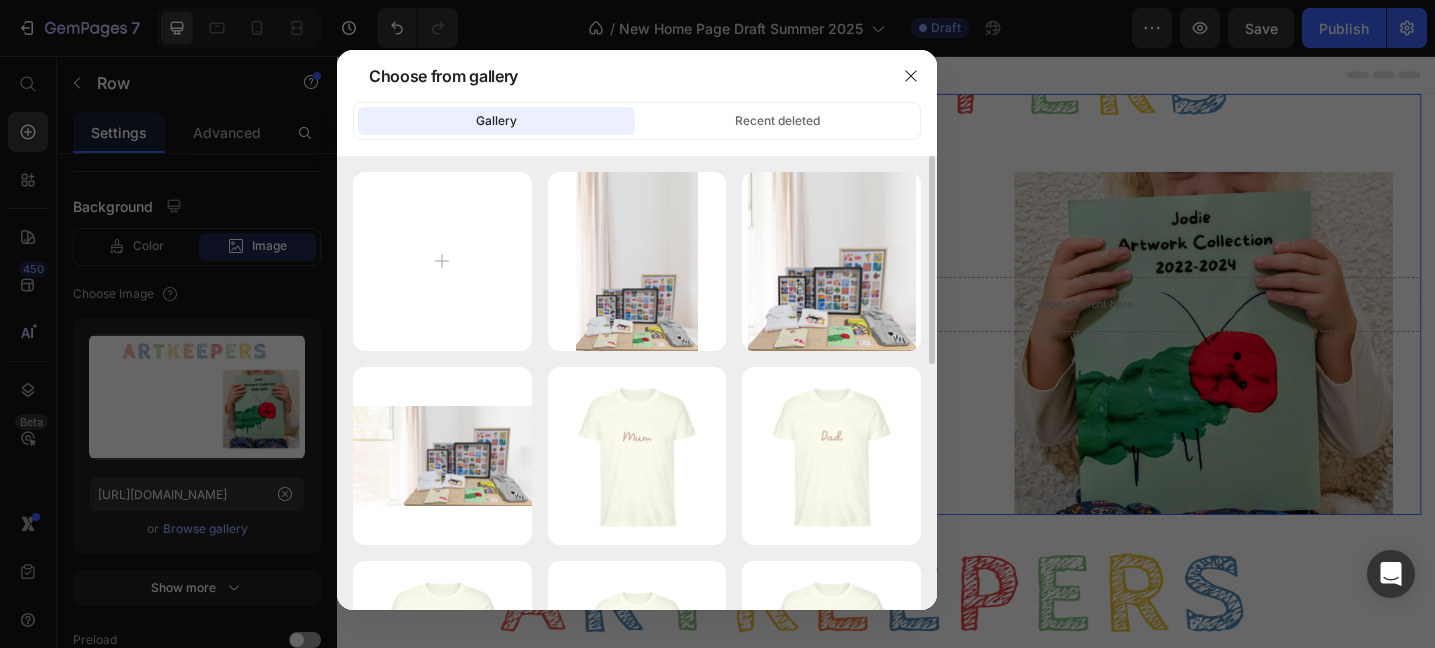 click at bounding box center (717, 324) 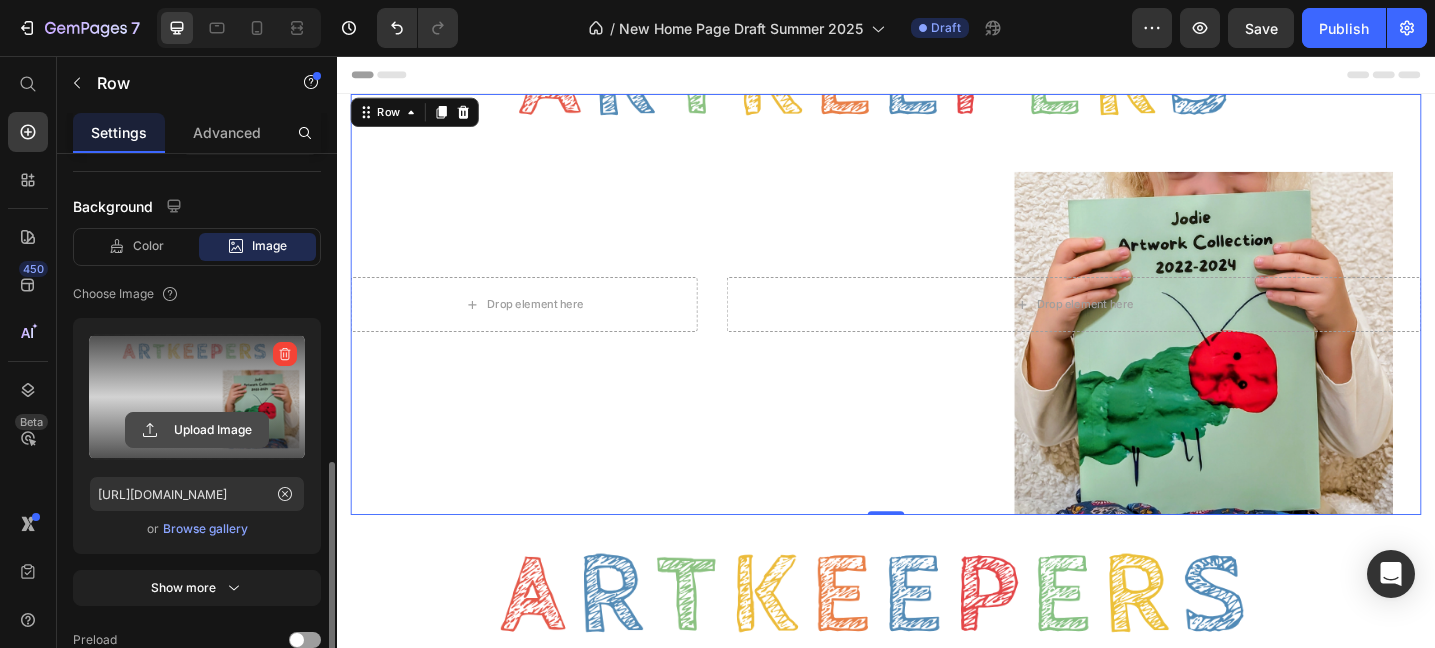 click 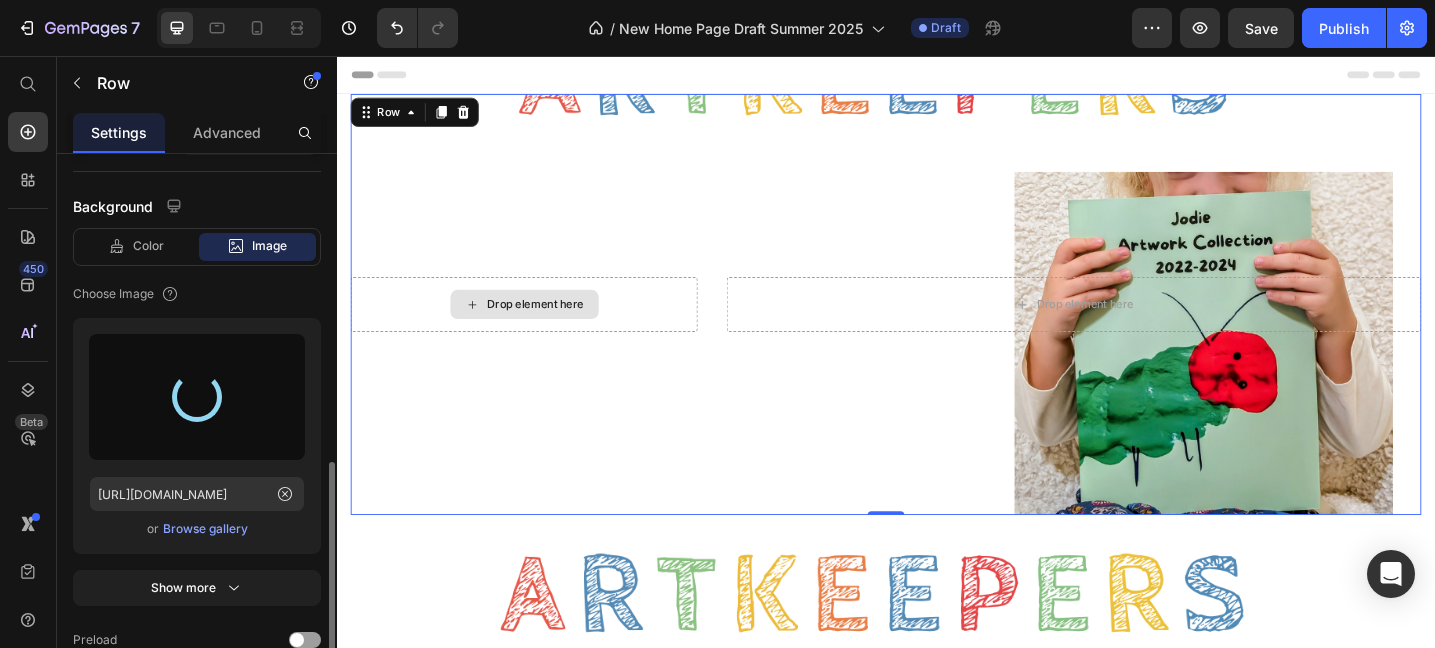 type on "https://cdn.shopify.com/s/files/1/0899/8646/6109/files/gempages_544403200644482109-a9ac3e15-7fbd-45ae-b221-171a7fbe6ddd.png" 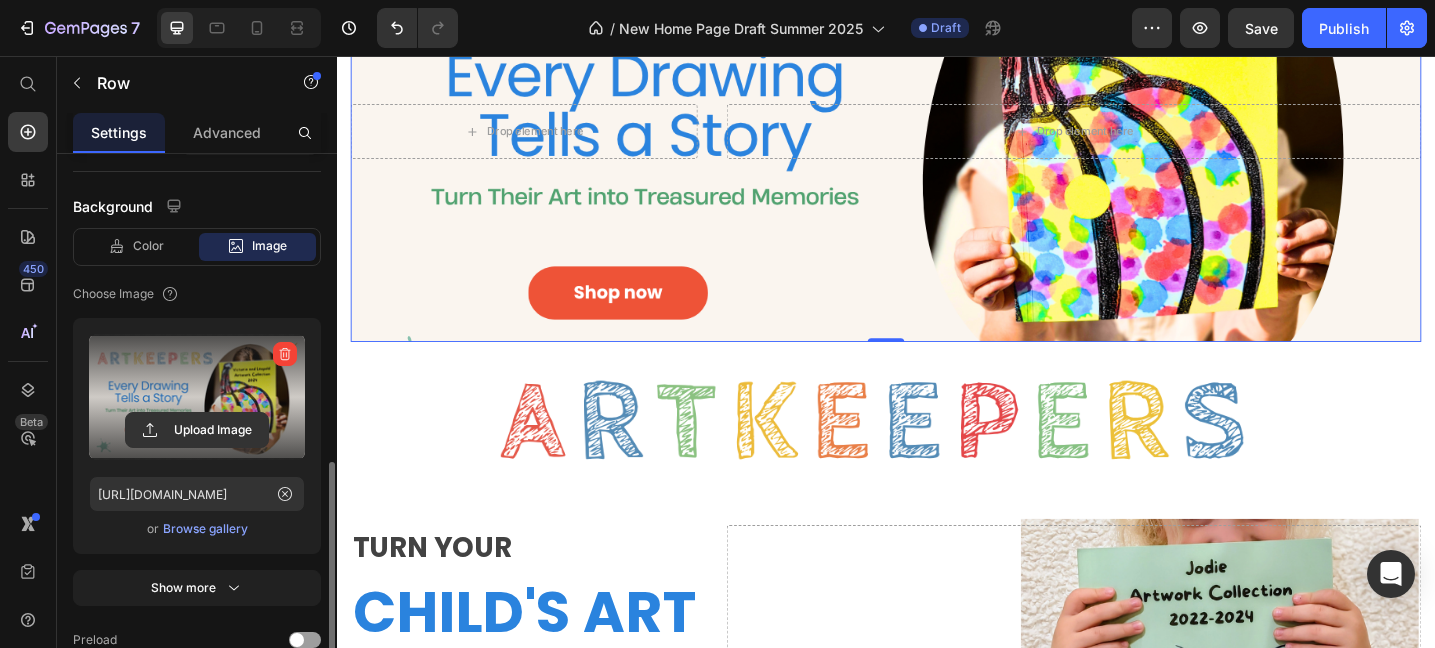 scroll, scrollTop: 191, scrollLeft: 0, axis: vertical 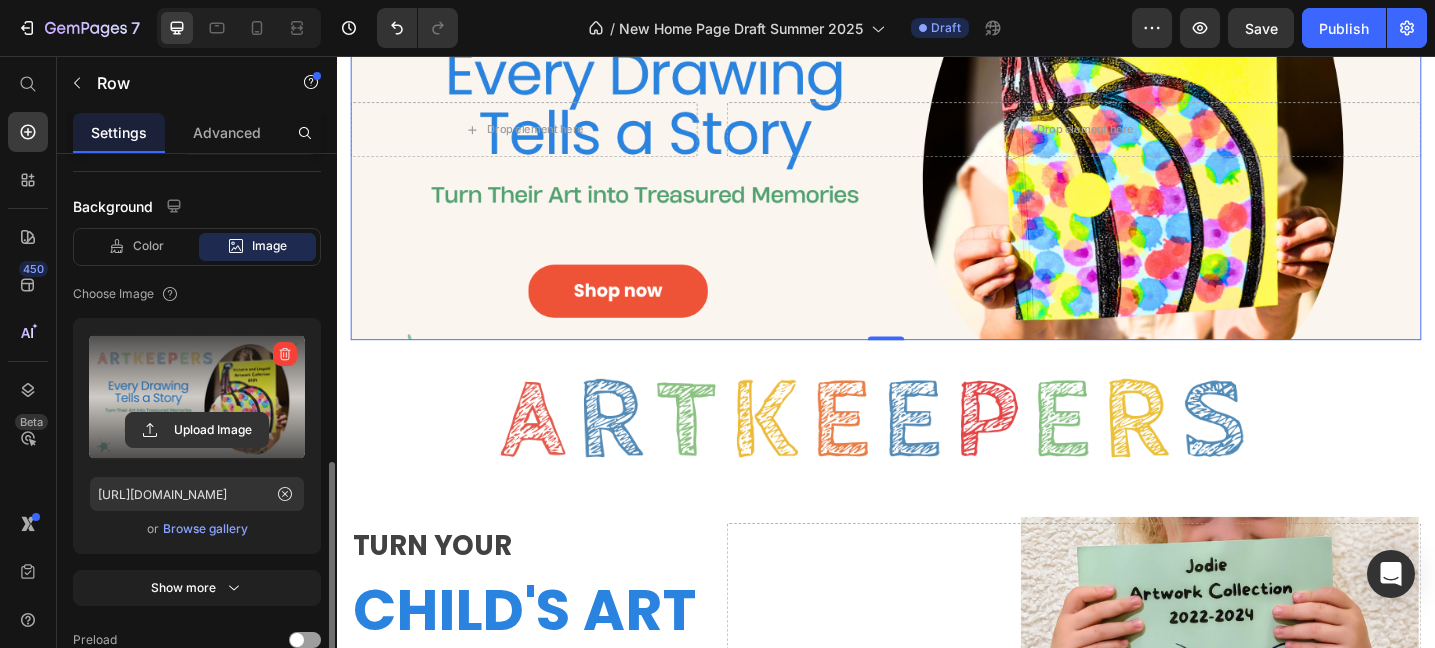 click on "Drop element here
Drop element here Row   0" at bounding box center [937, 136] 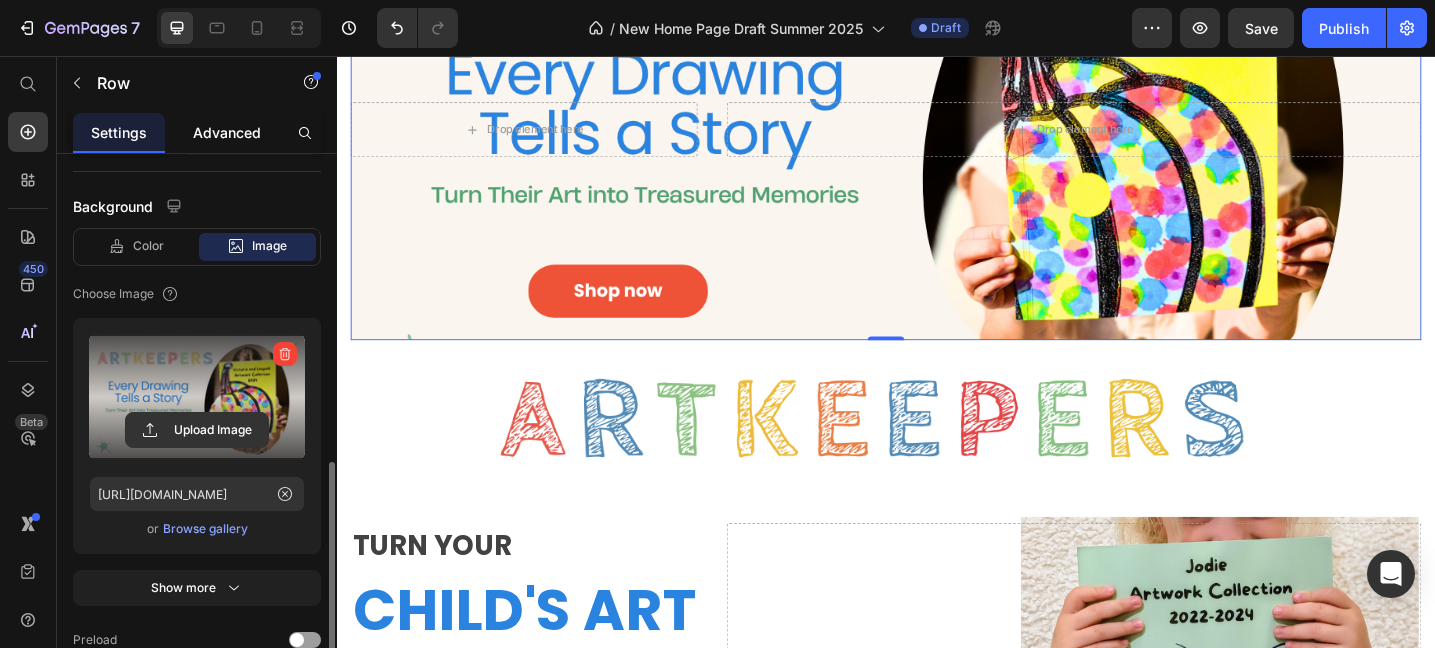 click on "Advanced" 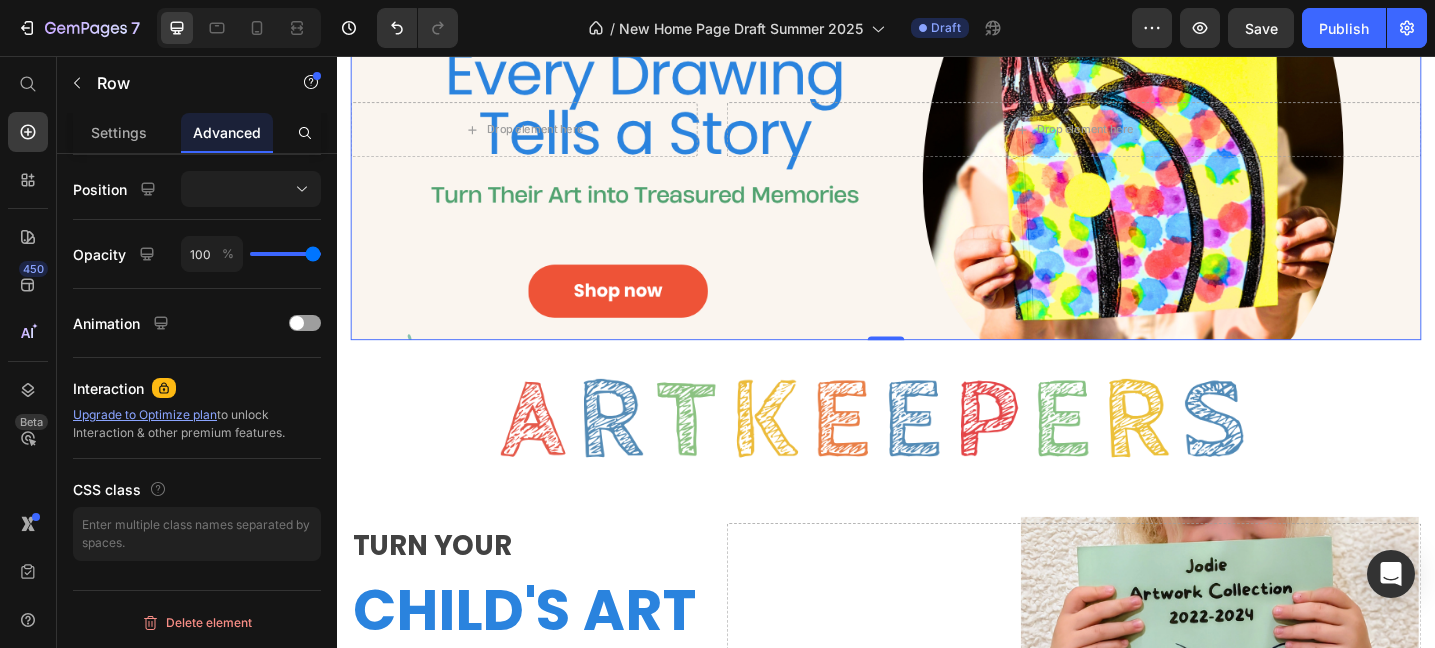 scroll, scrollTop: 0, scrollLeft: 0, axis: both 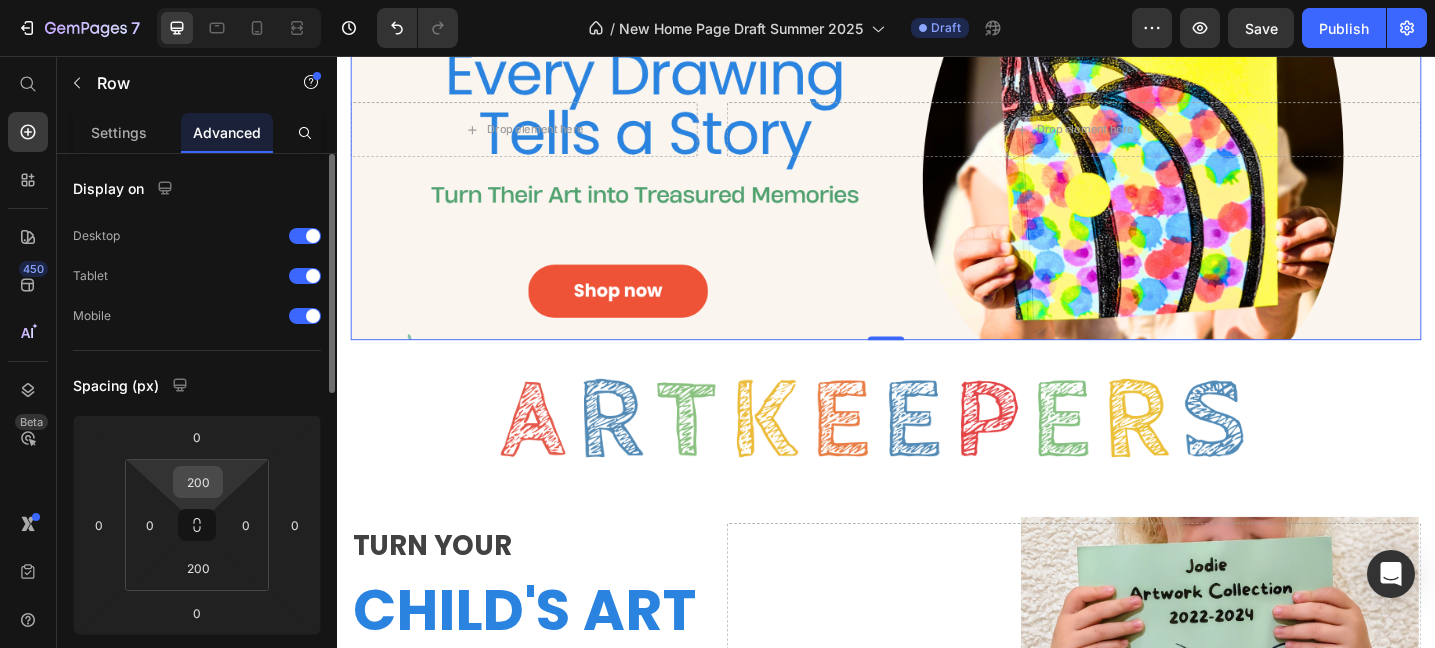 click on "200" at bounding box center (198, 482) 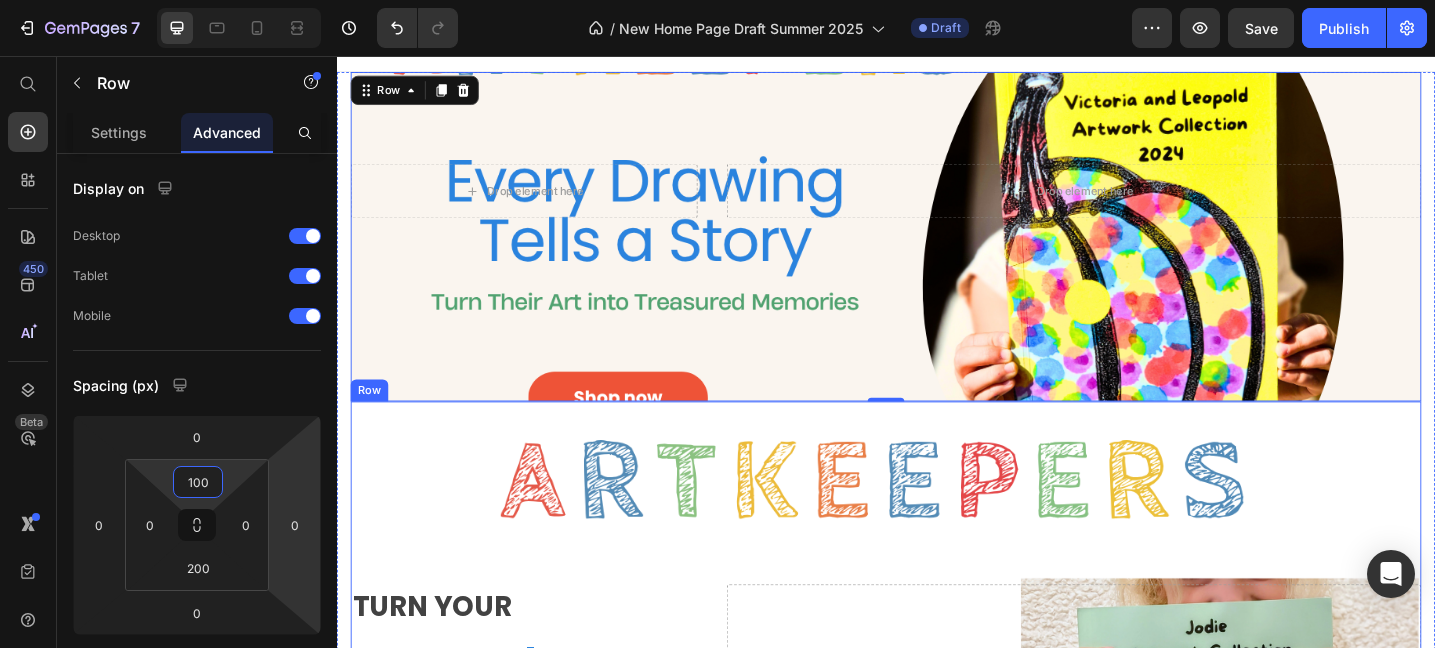 scroll, scrollTop: 0, scrollLeft: 0, axis: both 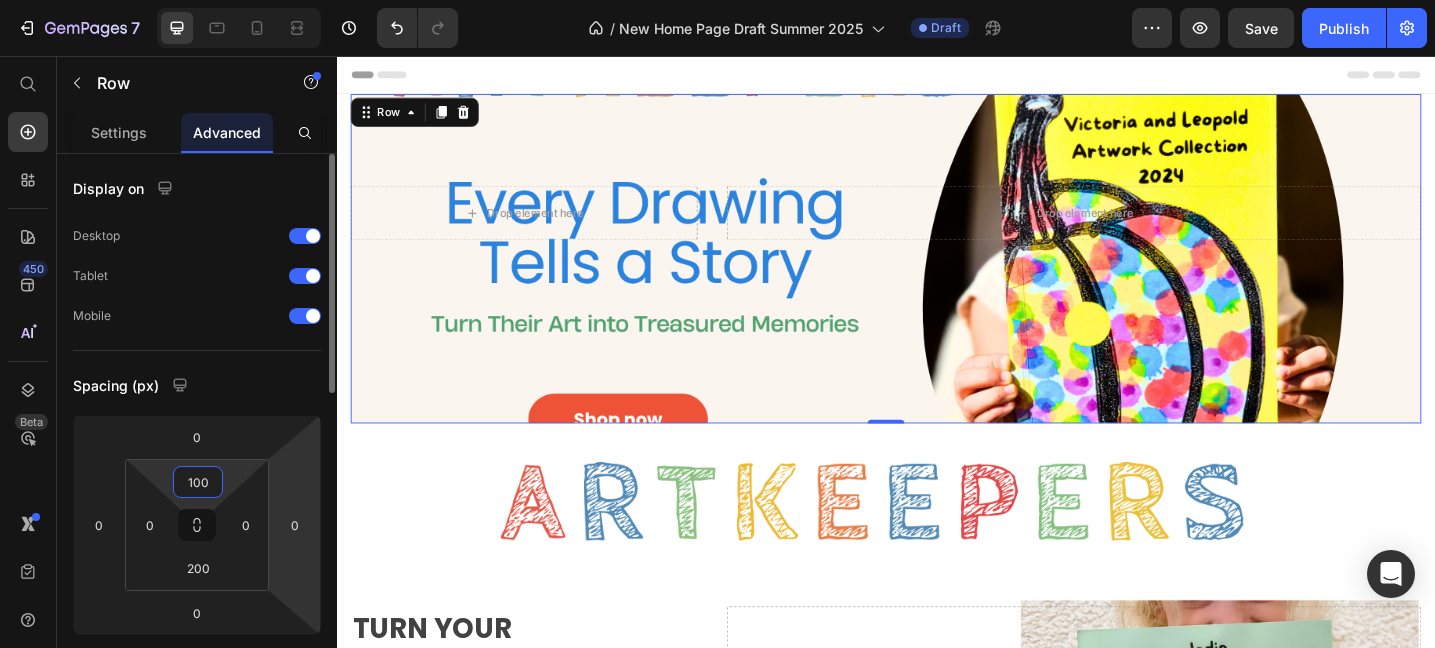 type on "100" 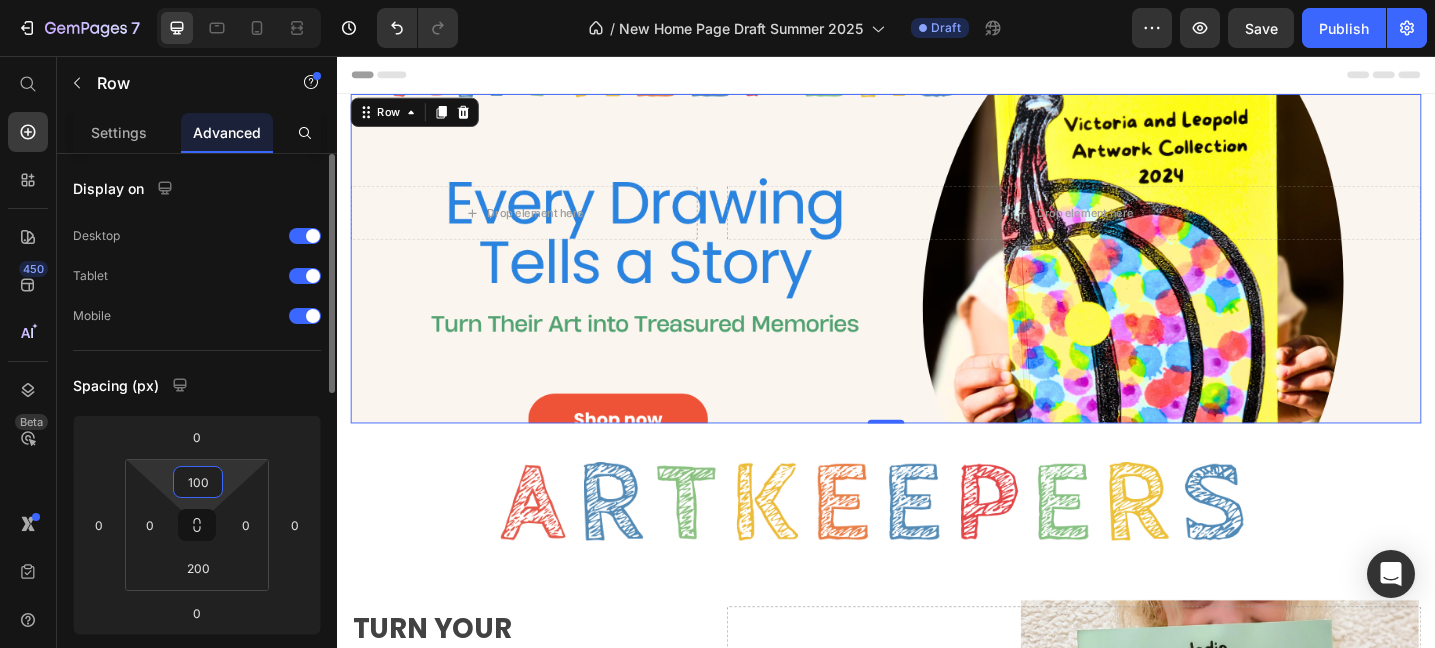 click on "Spacing (px)" at bounding box center (197, 385) 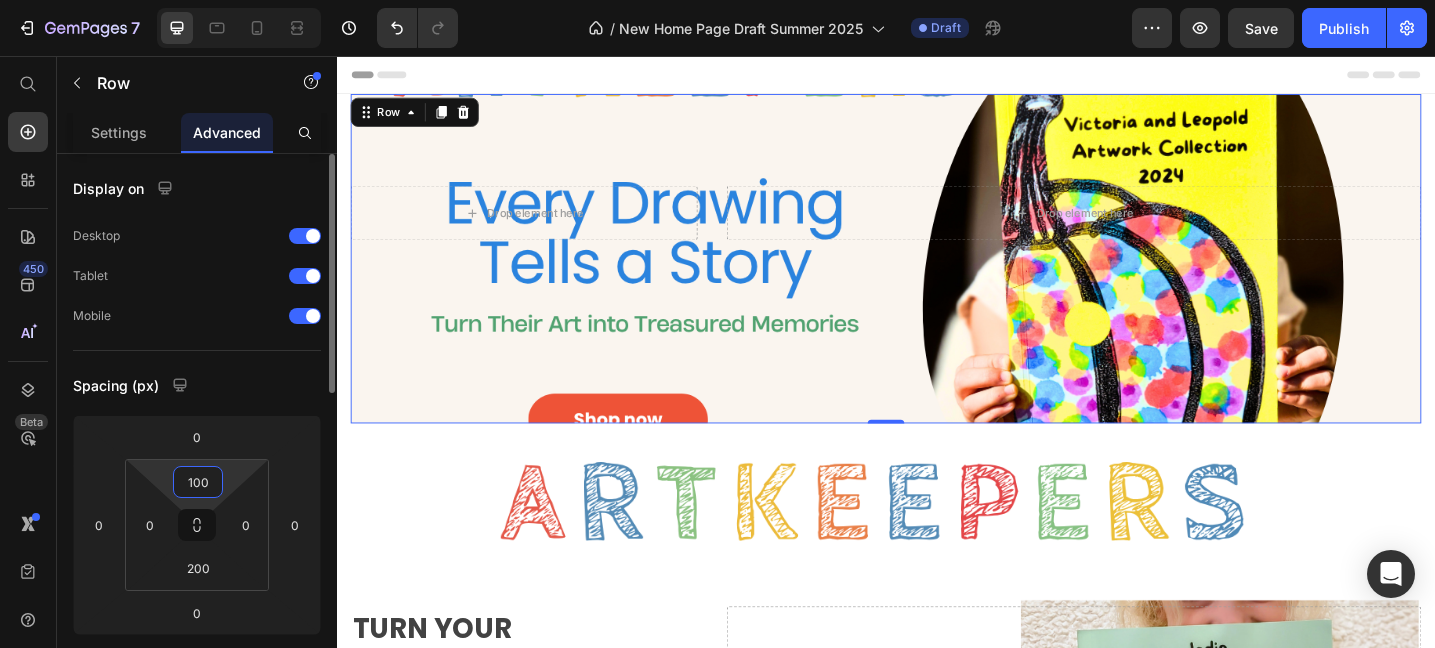 click on "100" at bounding box center (198, 482) 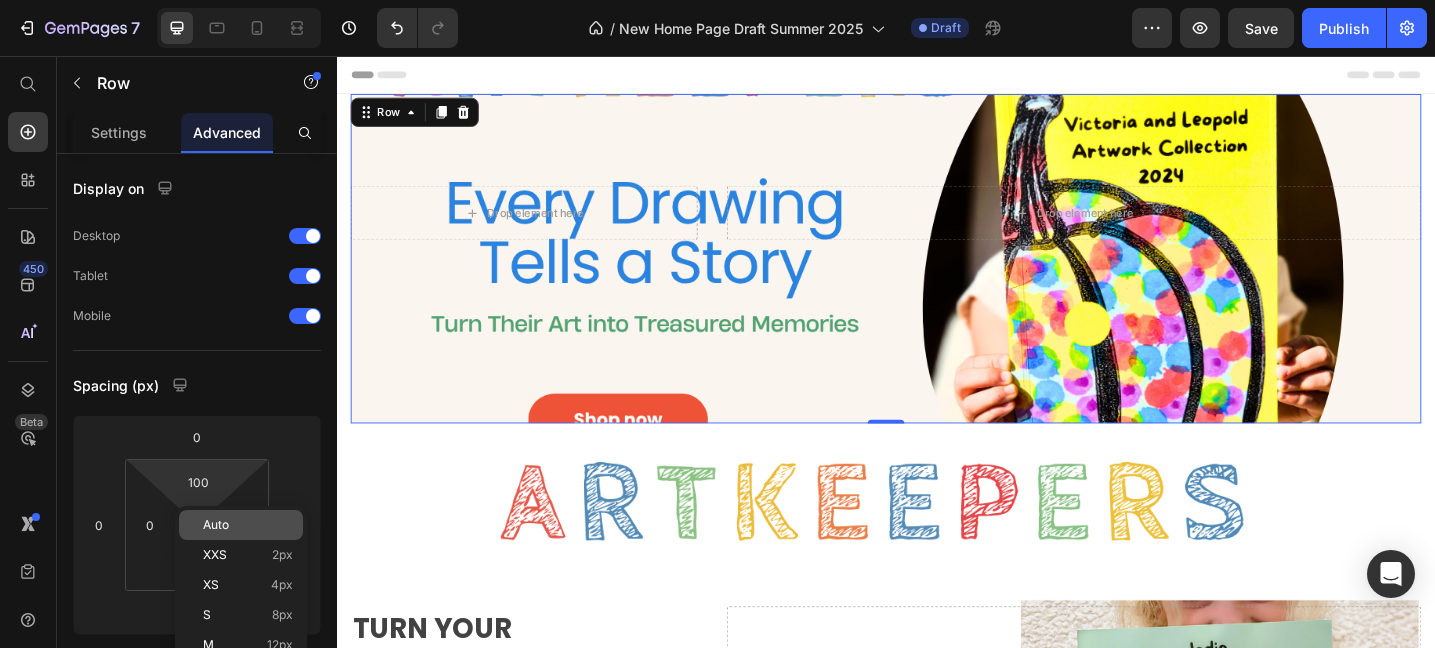 click on "Auto" 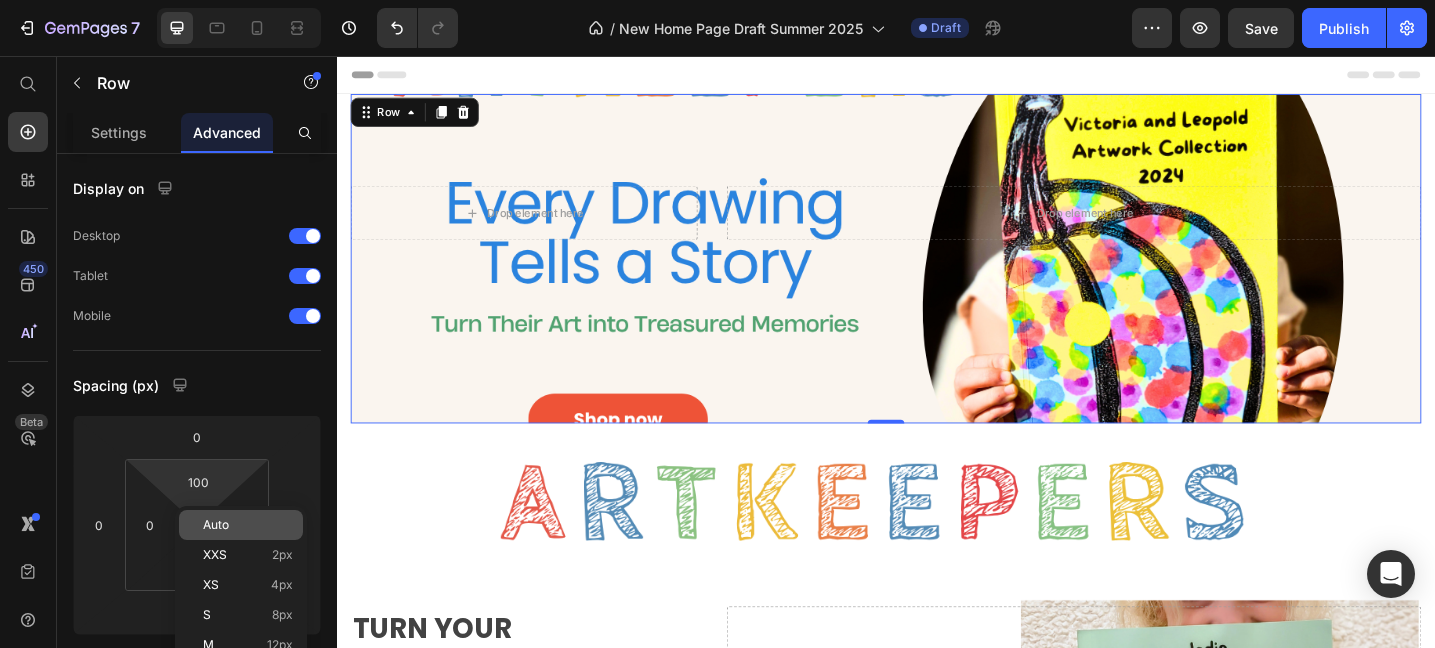 type 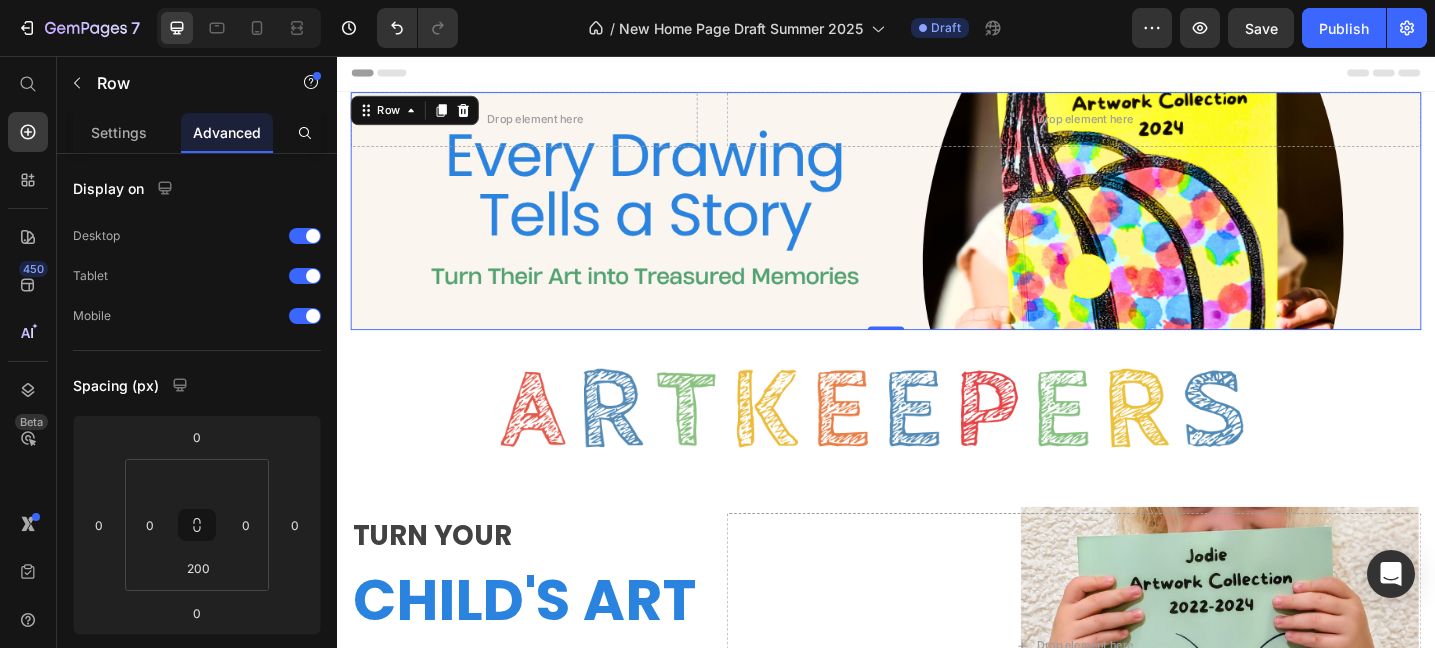 scroll, scrollTop: 3, scrollLeft: 0, axis: vertical 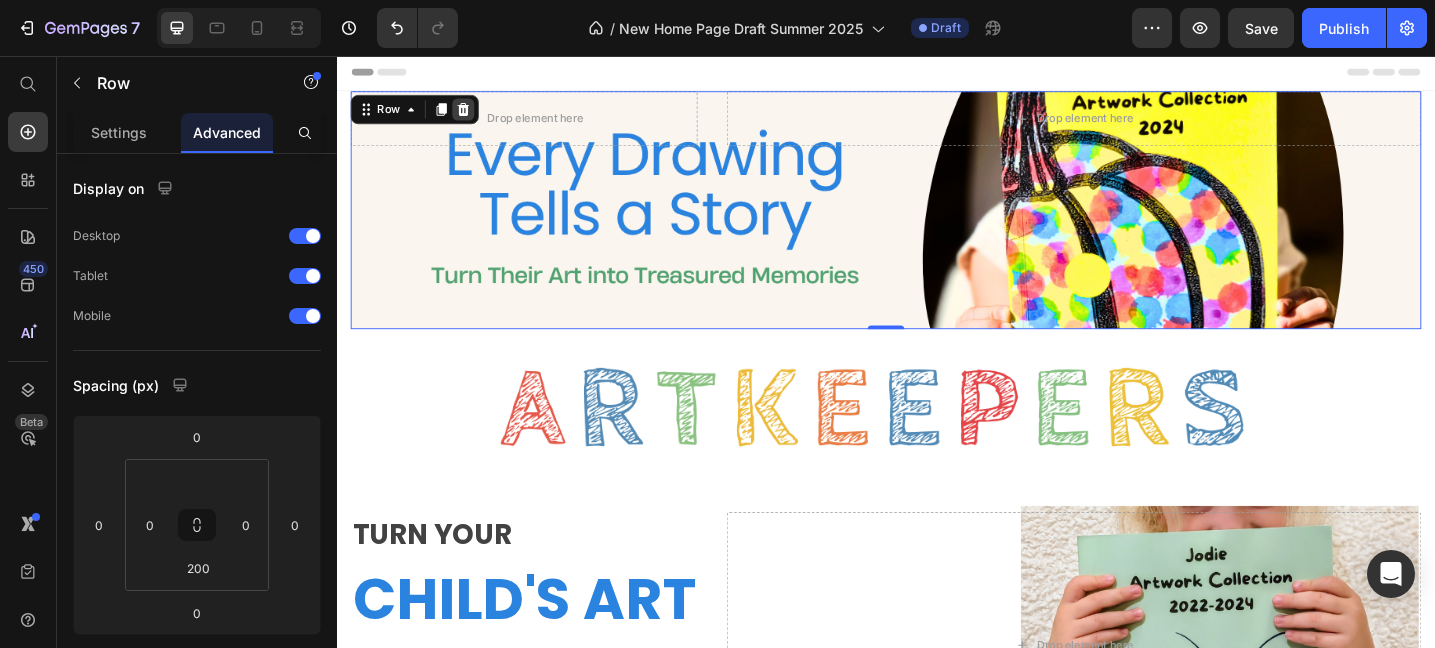 click 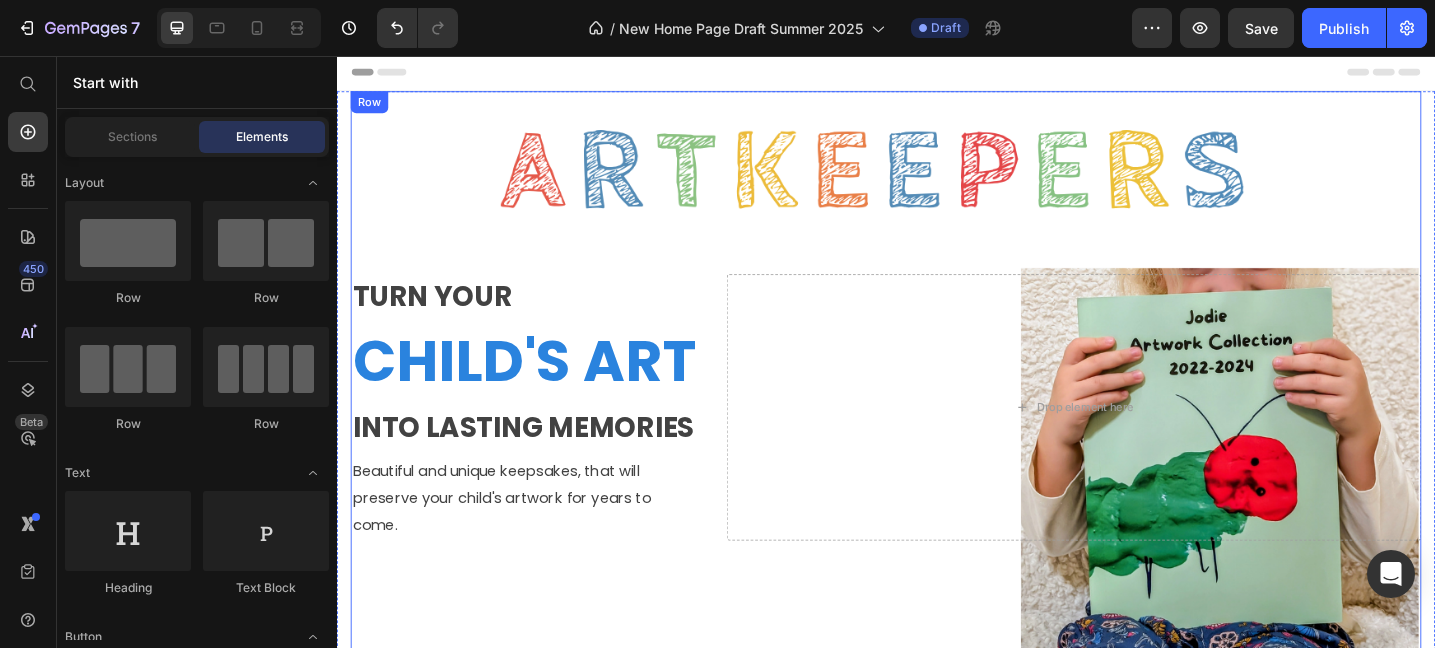 click on "TURN YOUR Text block CHILD'S ART Heading INTO LASTING MEMORIES Text block Beautiful and unique keepsakes, that will preserve your child's artwork for years to come. Text block
Drop element here Row" at bounding box center [937, 439] 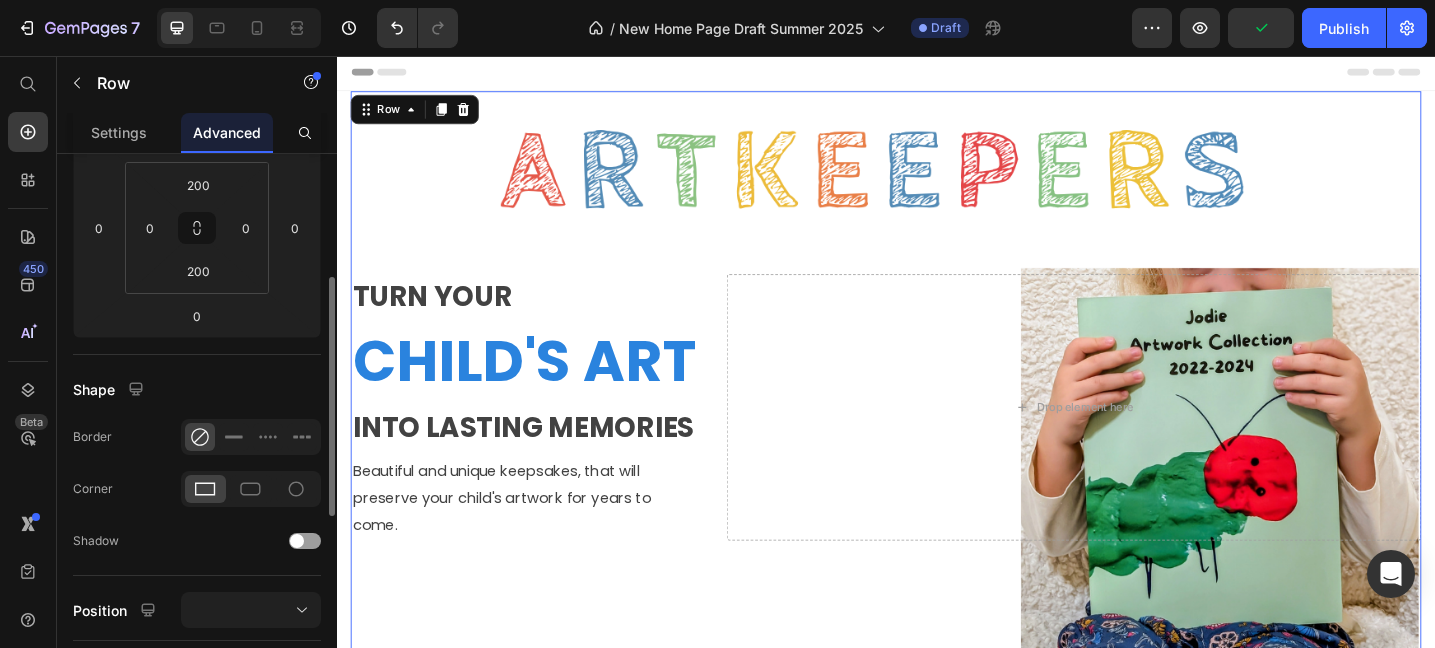 scroll, scrollTop: 299, scrollLeft: 0, axis: vertical 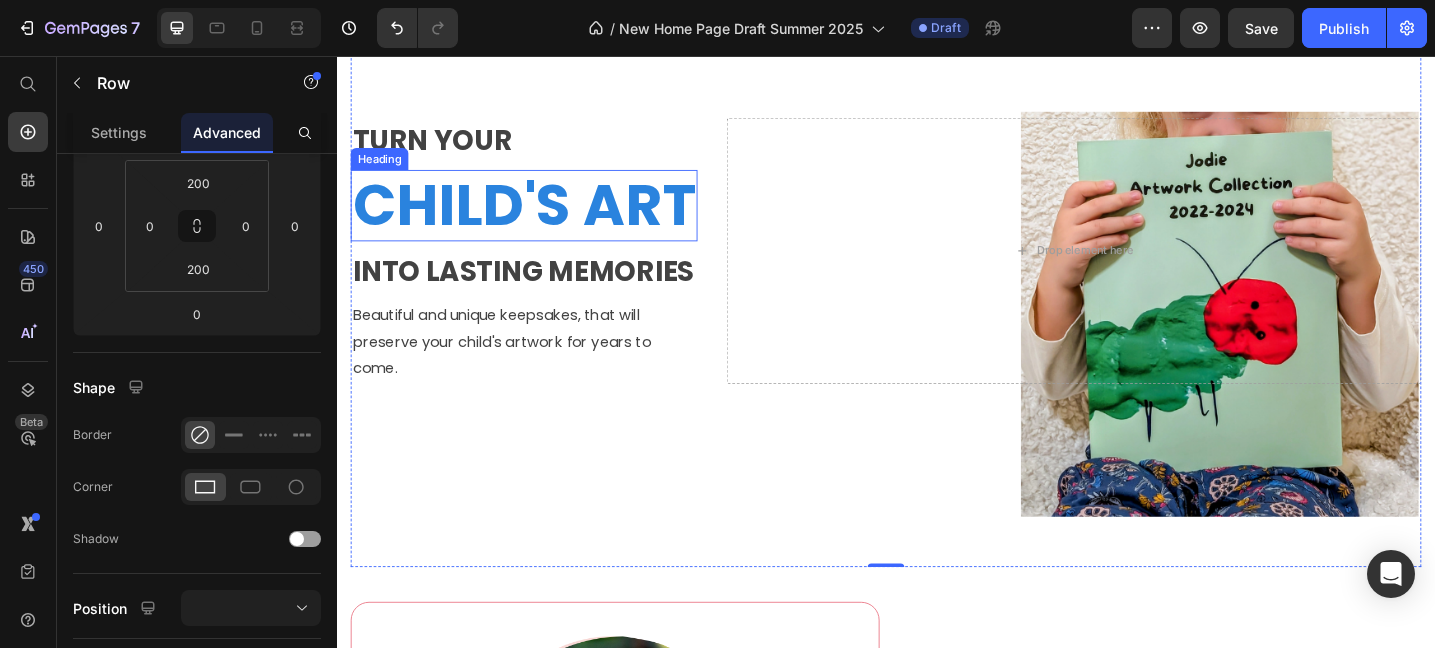 click on "CHILD'S ART" at bounding box center (541, 219) 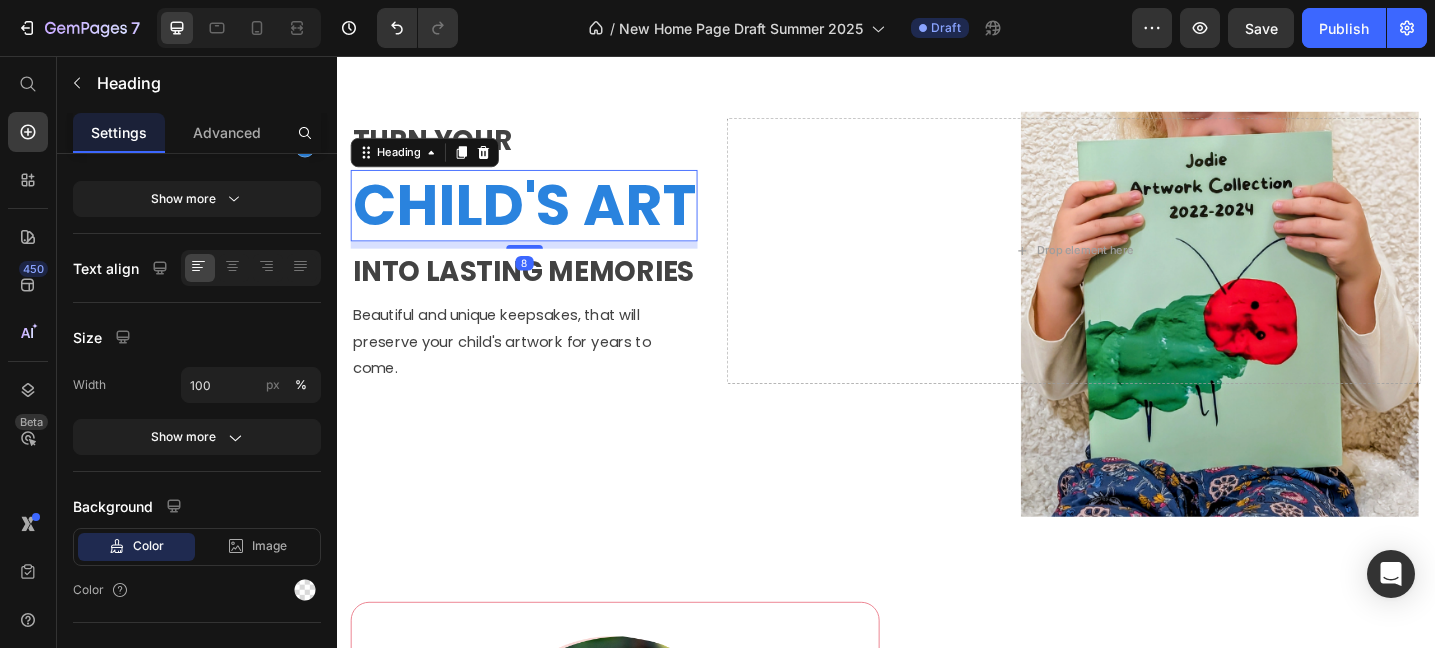 scroll, scrollTop: 0, scrollLeft: 0, axis: both 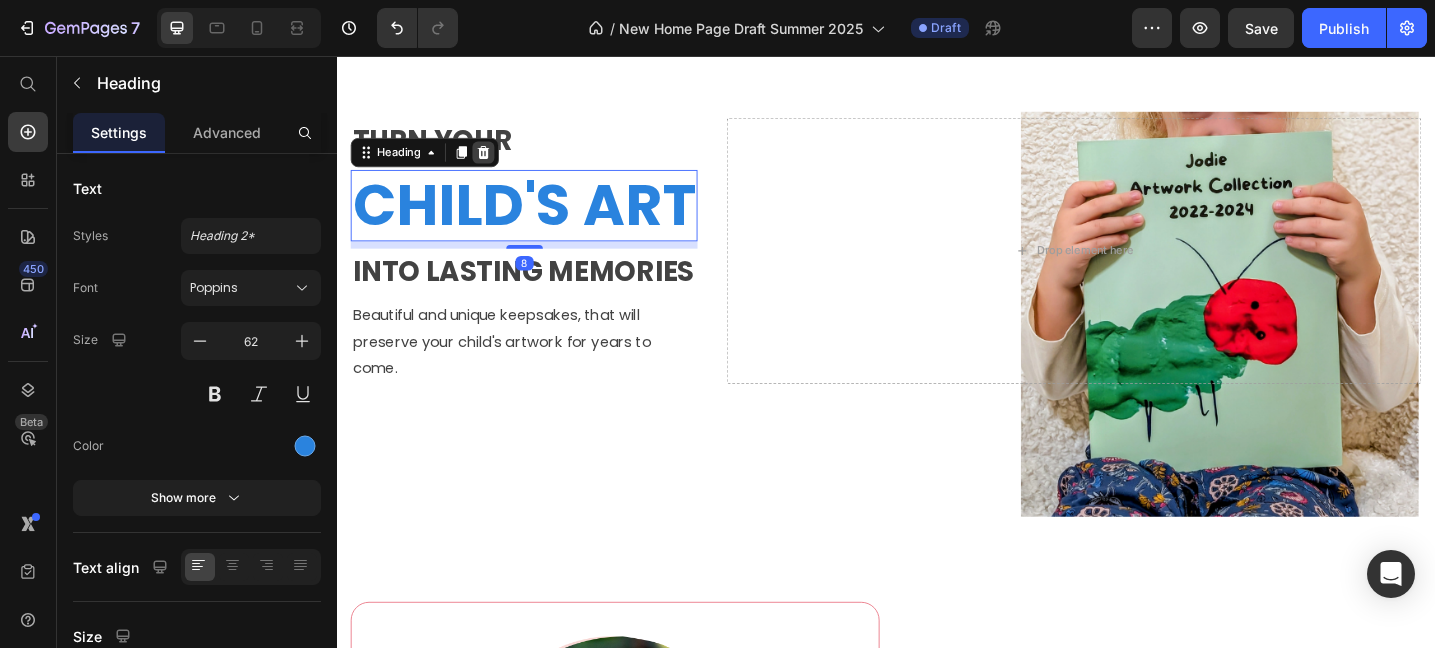 click 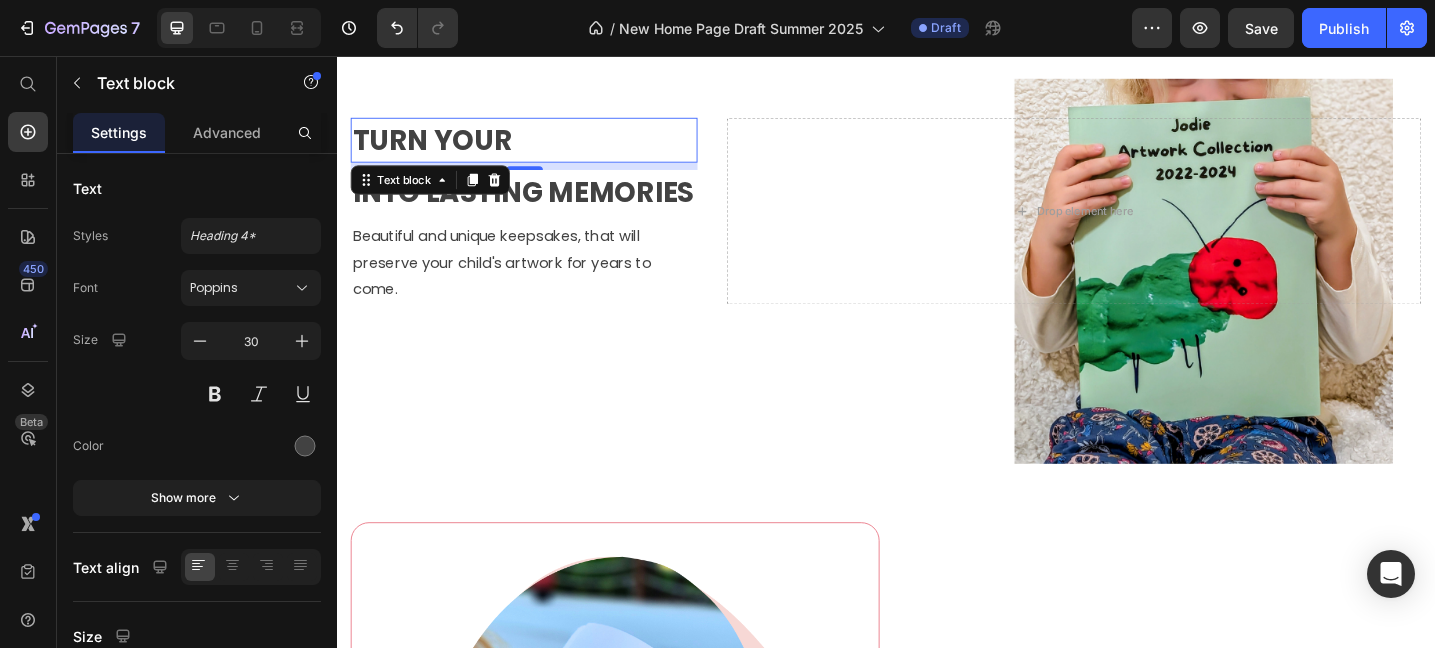 click on "TURN YOUR" at bounding box center [541, 147] 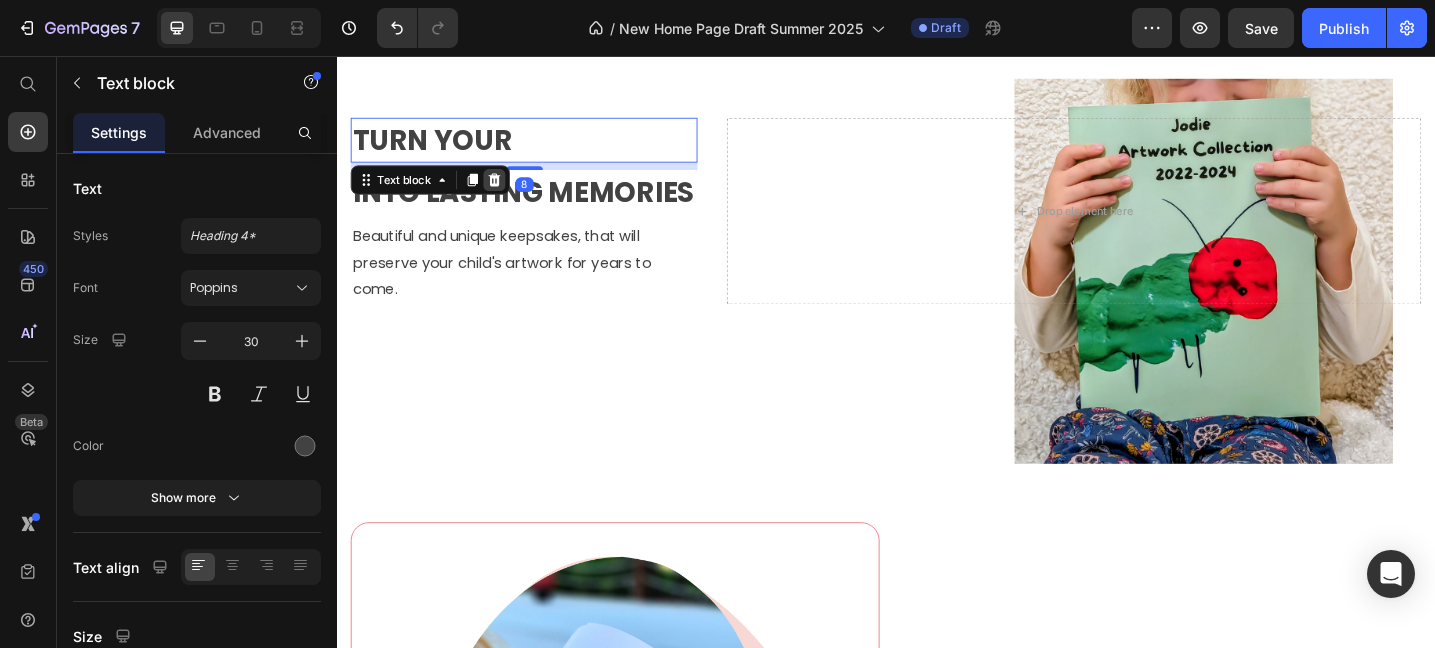 click 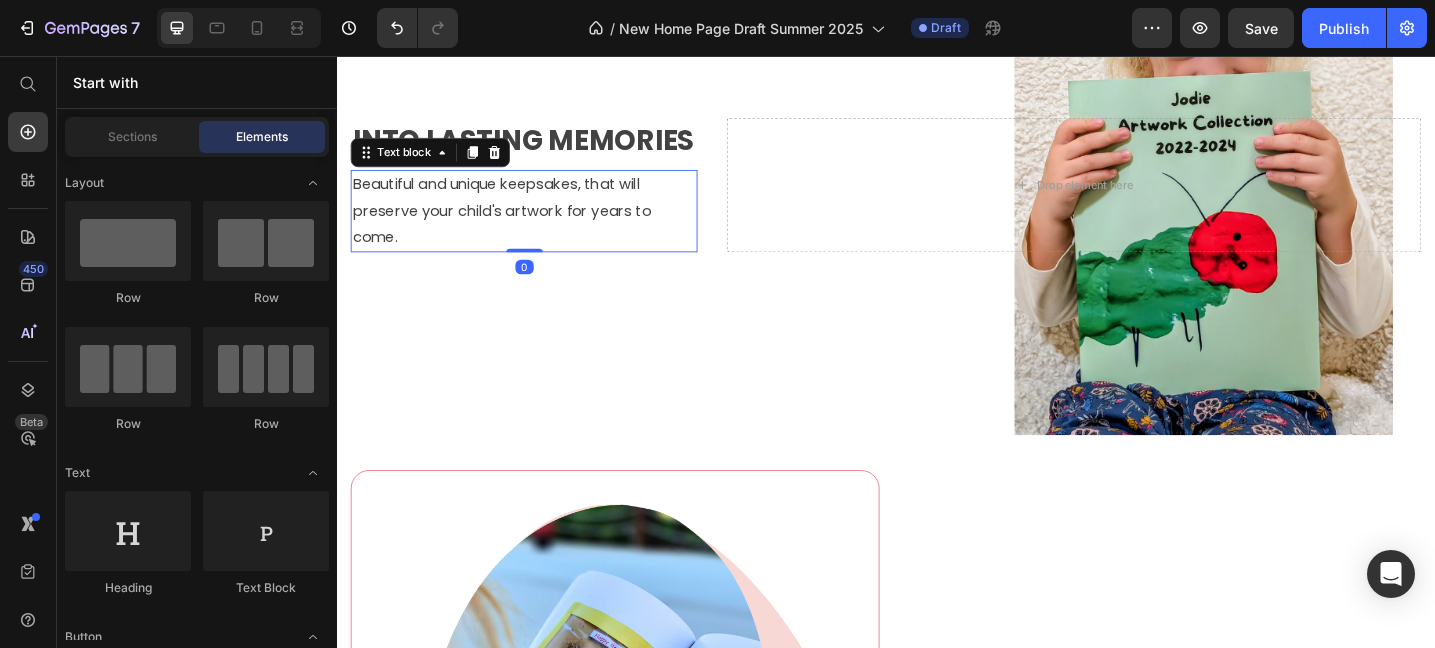 click on "Beautiful and unique keepsakes, that will preserve your child's artwork for years to come." at bounding box center [541, 225] 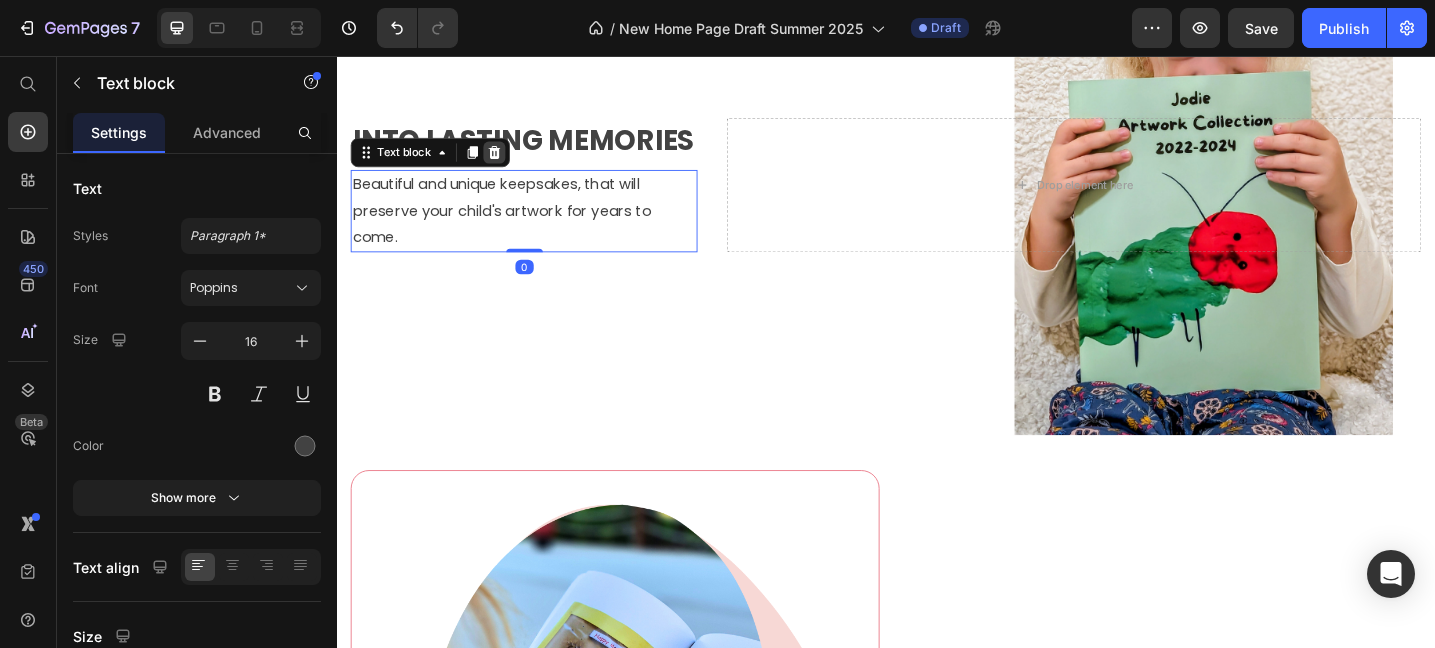 click 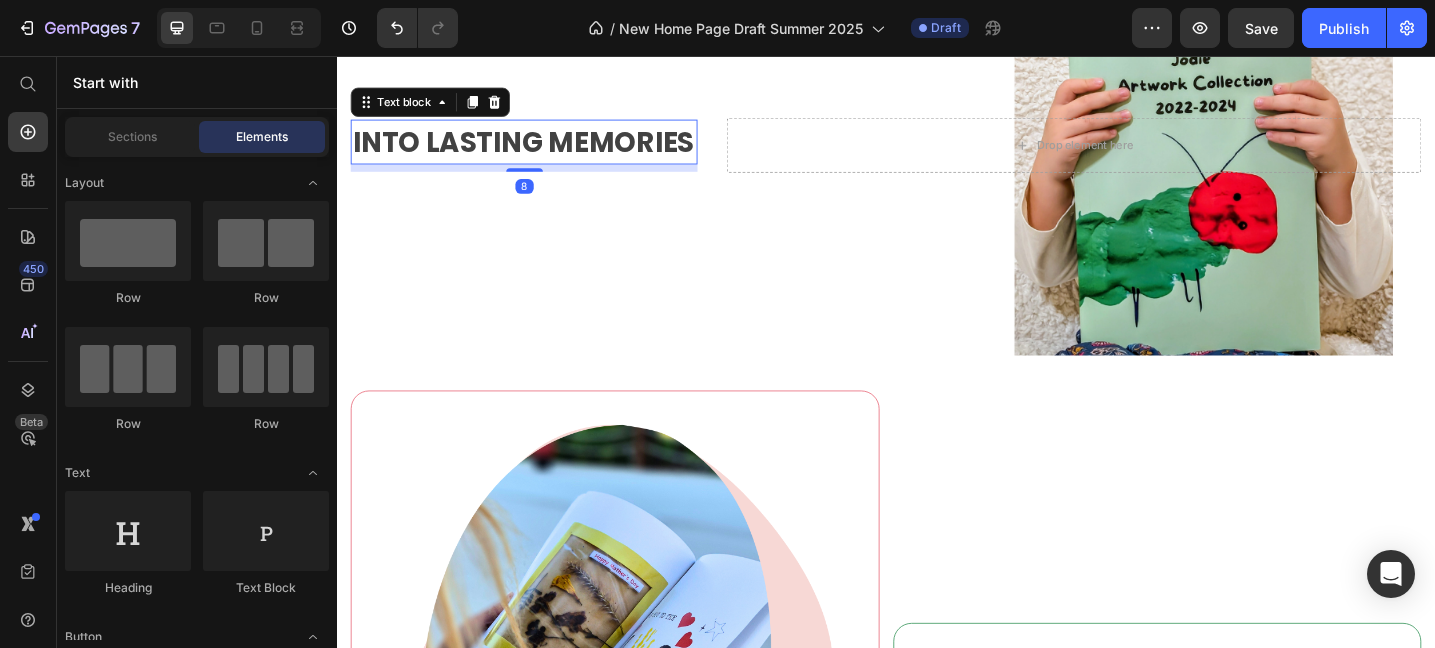 click on "INTO LASTING MEMORIES" at bounding box center [541, 149] 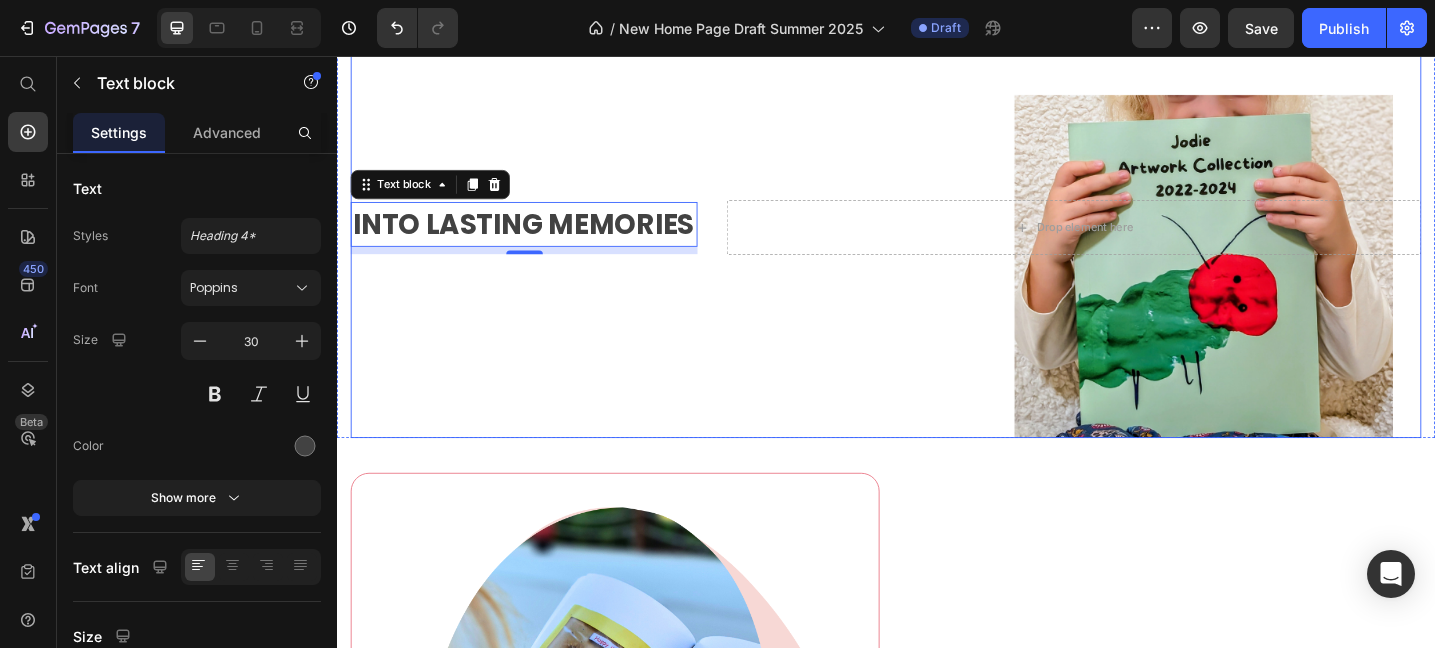 scroll, scrollTop: 0, scrollLeft: 0, axis: both 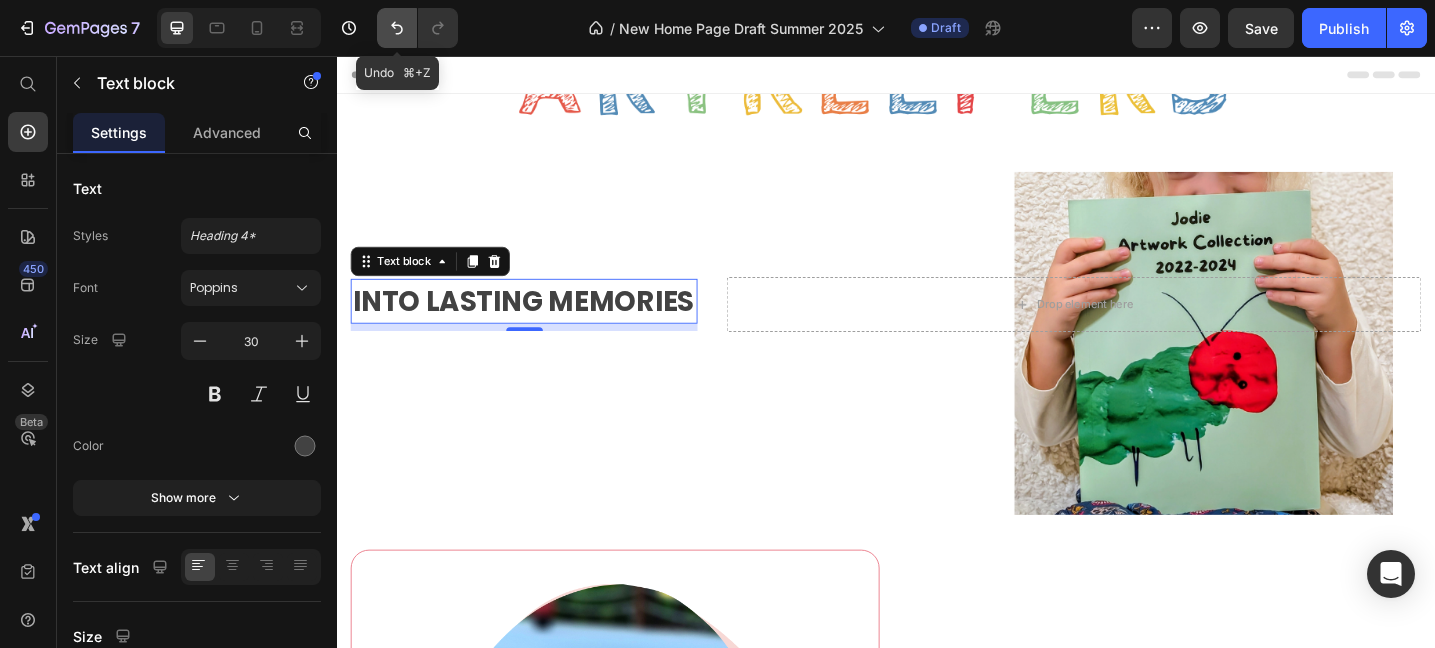 click 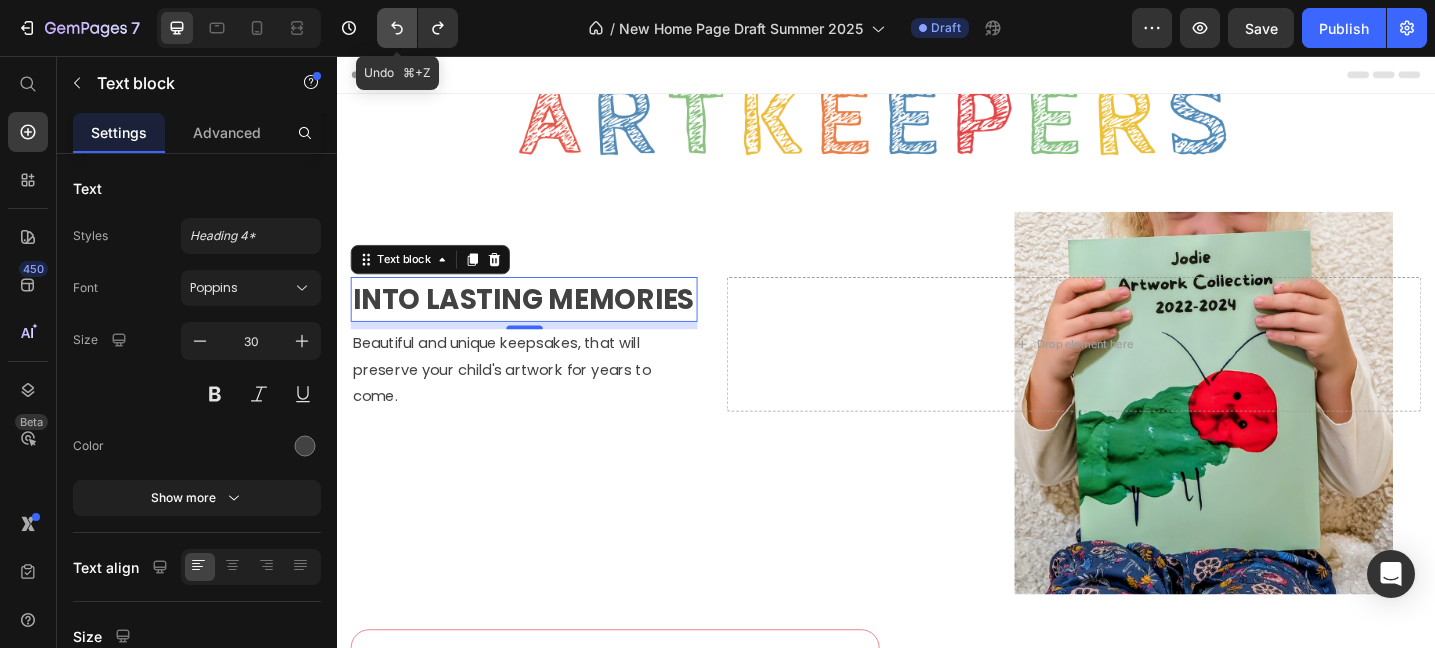 click 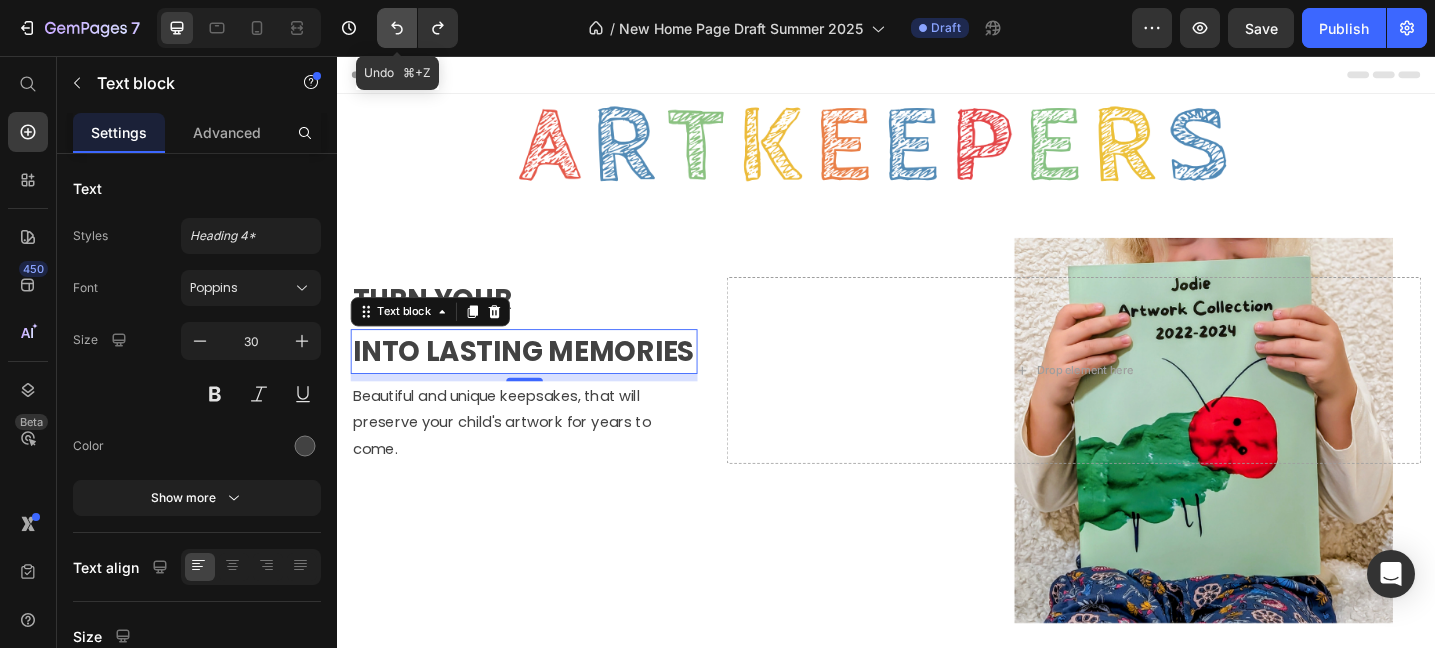 click 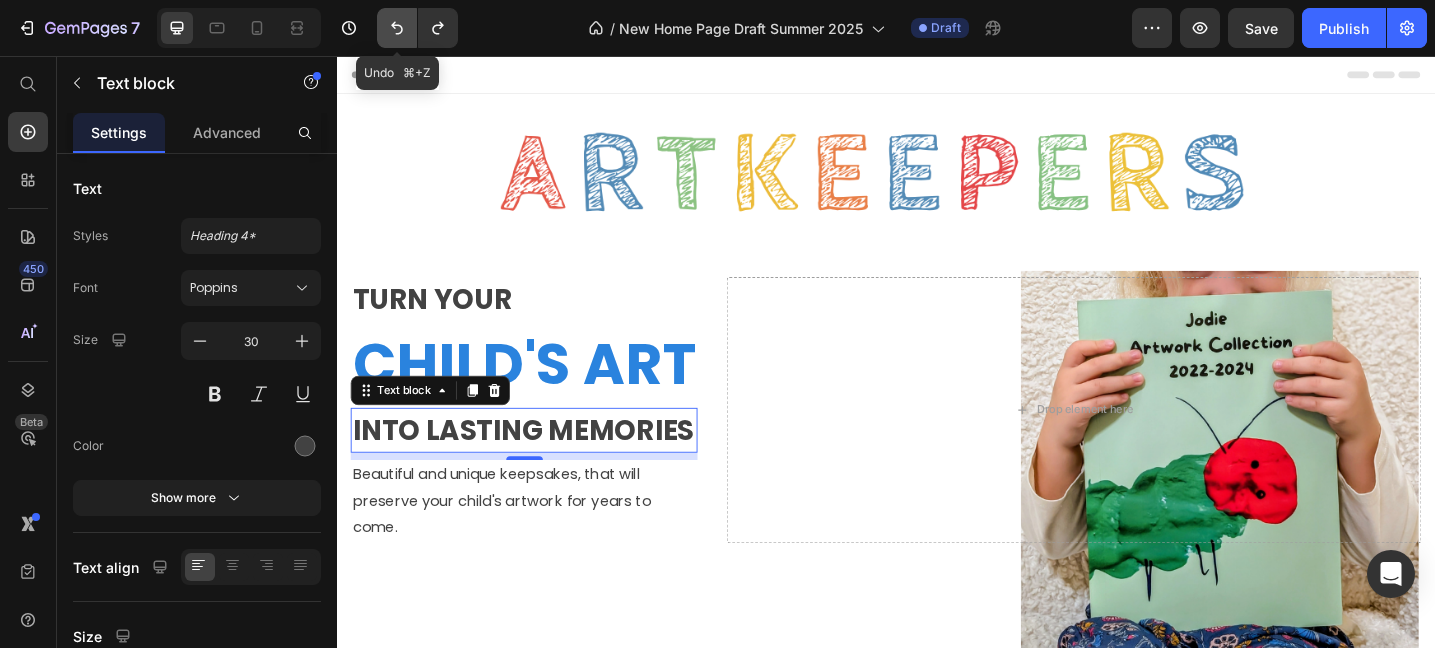 click 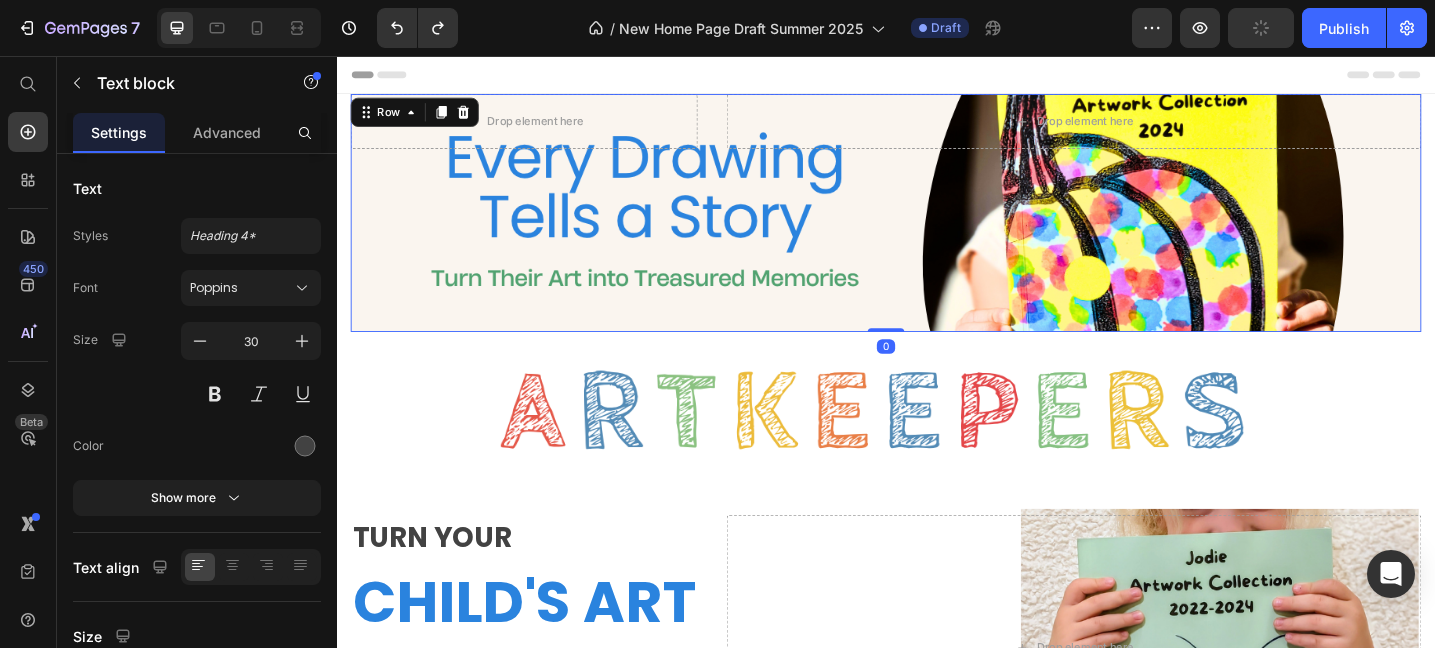 click on "Drop element here
Drop element here Row   0" at bounding box center [937, 227] 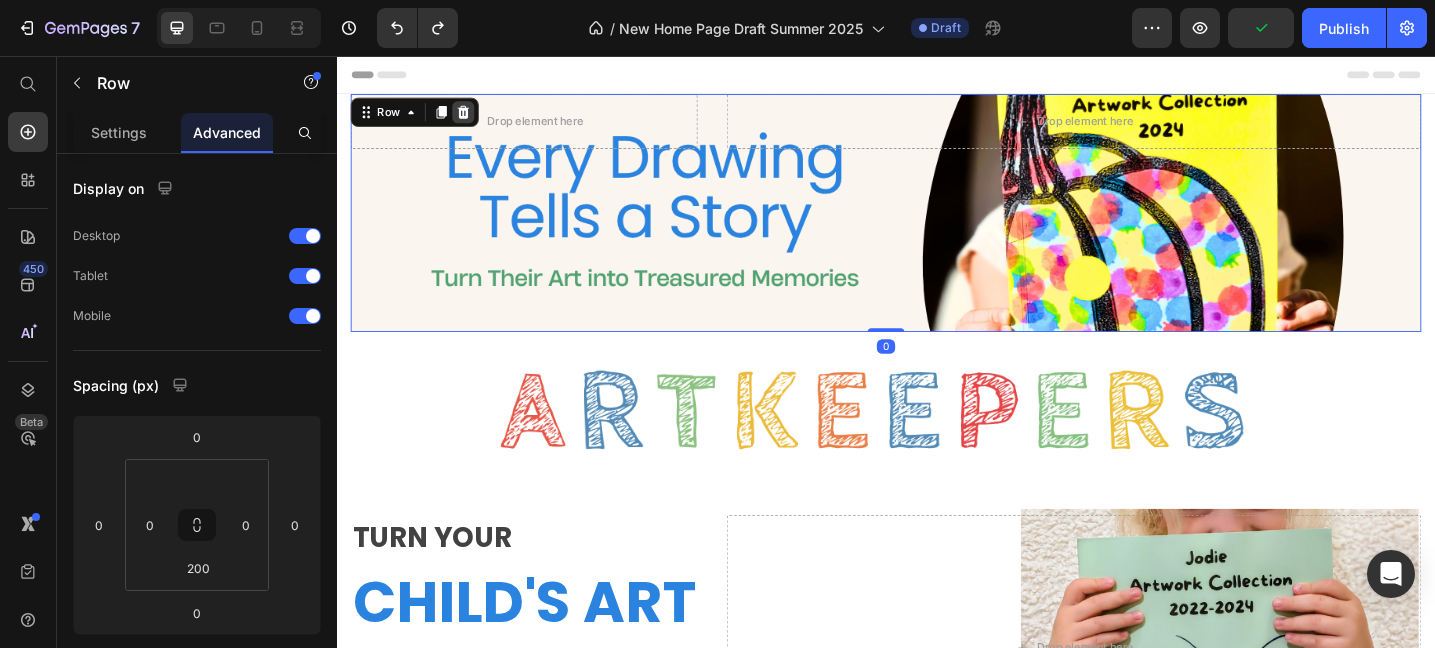 click 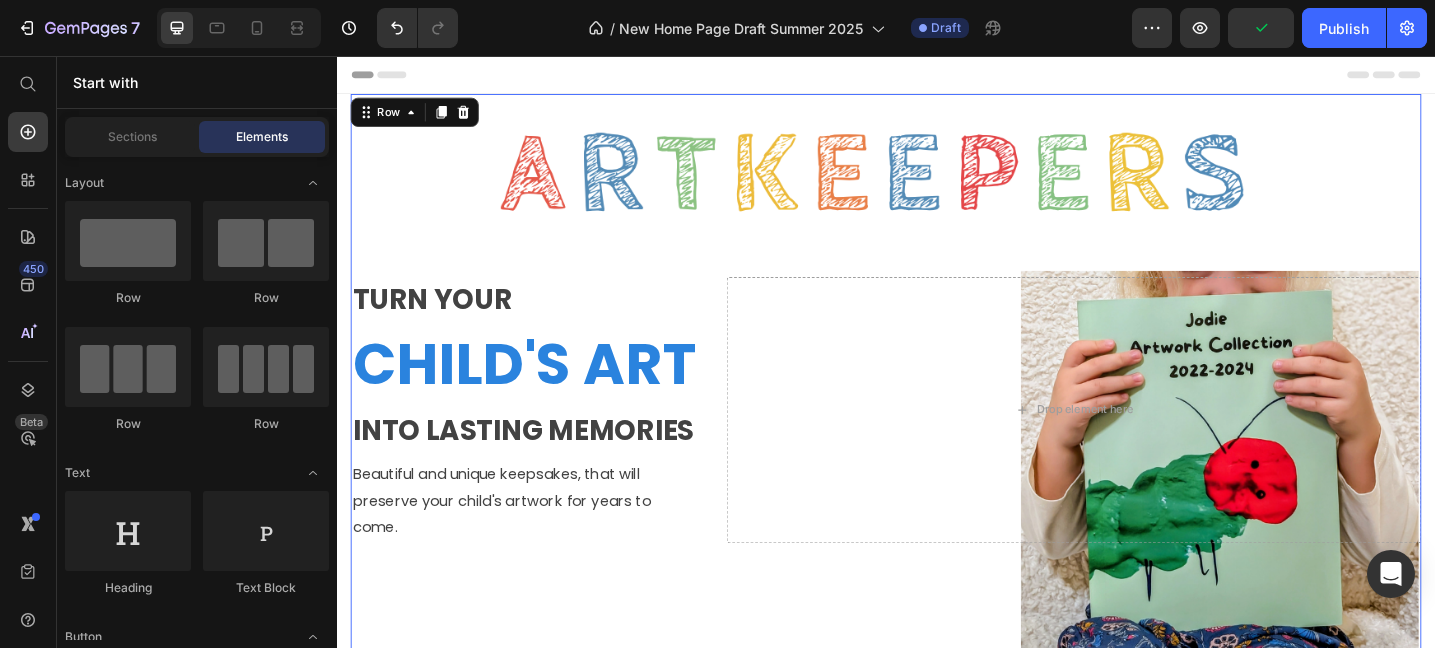 click on "TURN YOUR Text block CHILD'S ART Heading INTO LASTING MEMORIES Text block Beautiful and unique keepsakes, that will preserve your child's artwork for years to come. Text block
Drop element here Row   0" at bounding box center (937, 442) 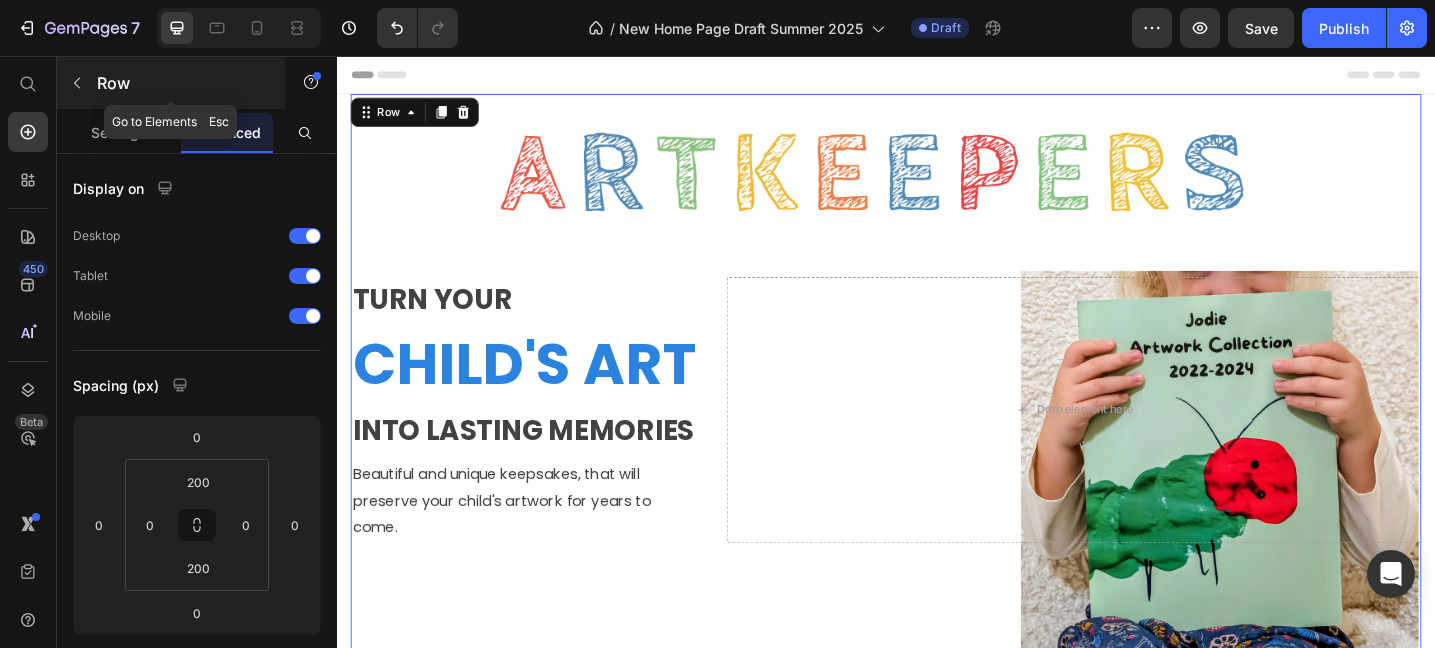 click 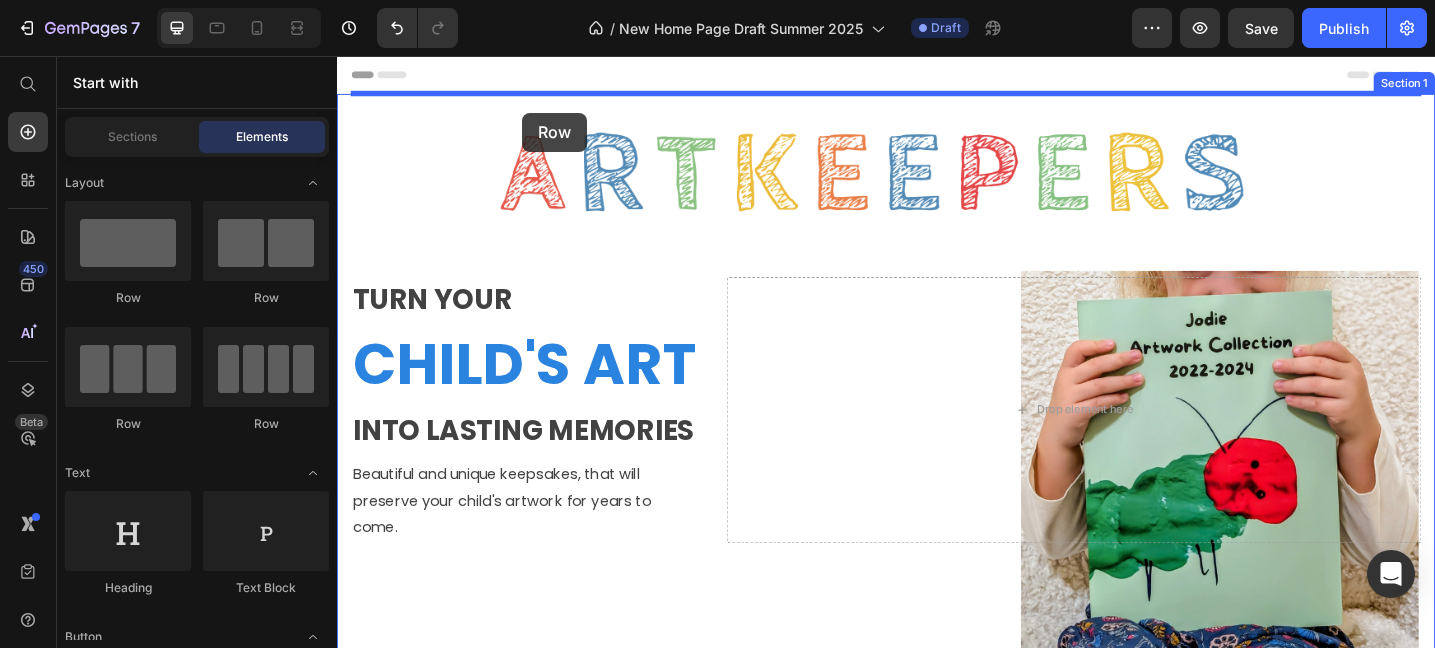 drag, startPoint x: 467, startPoint y: 294, endPoint x: 537, endPoint y: 118, distance: 189.4096 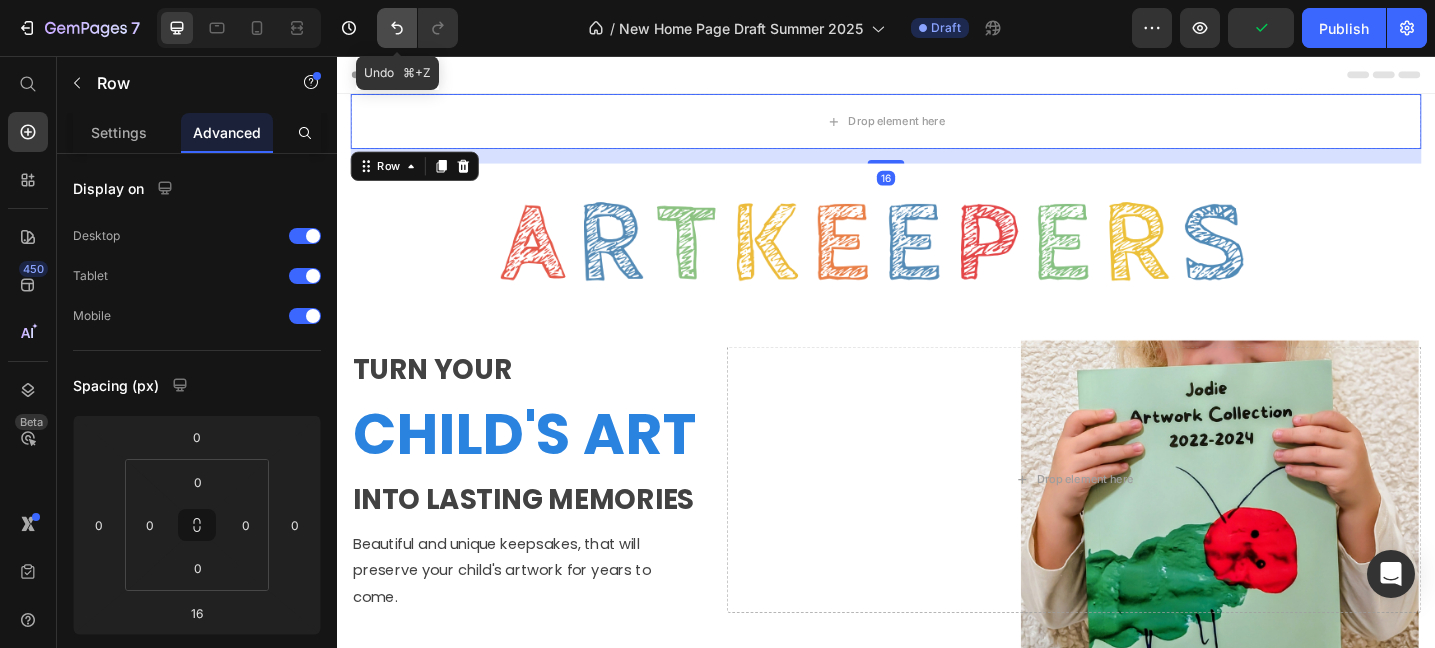 click 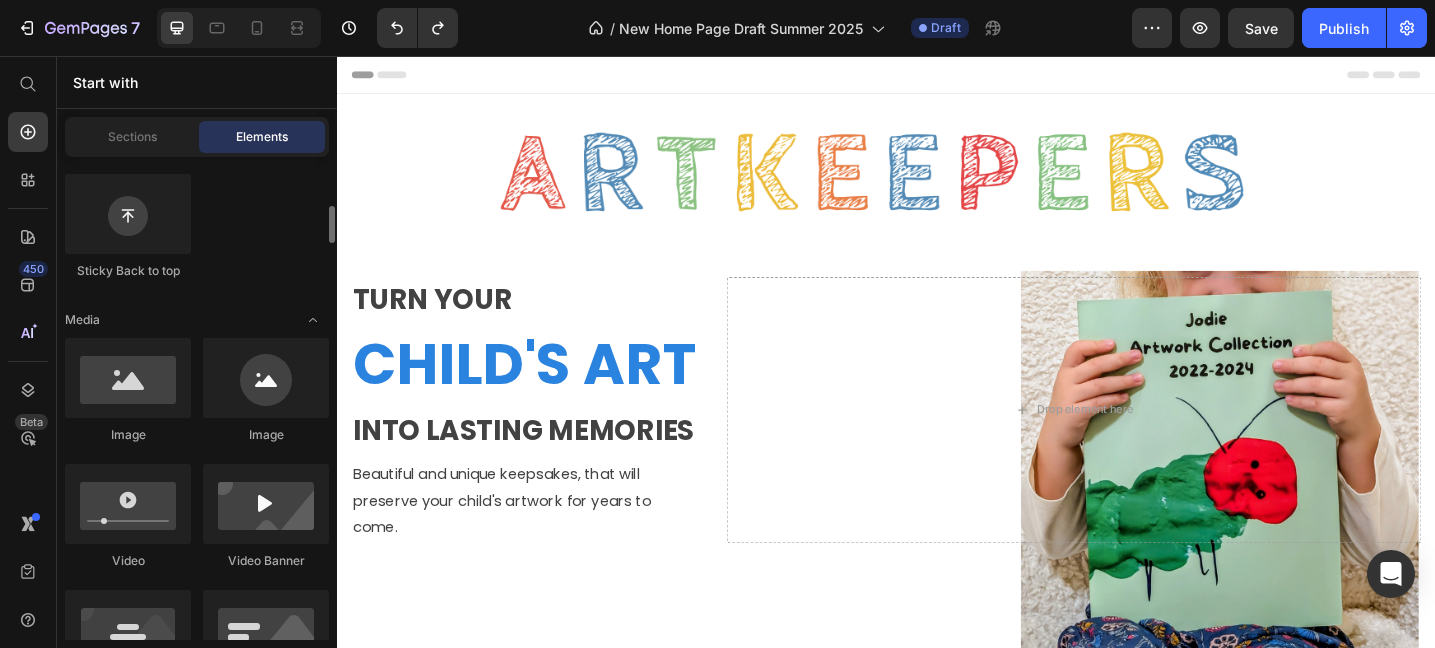 scroll, scrollTop: 609, scrollLeft: 0, axis: vertical 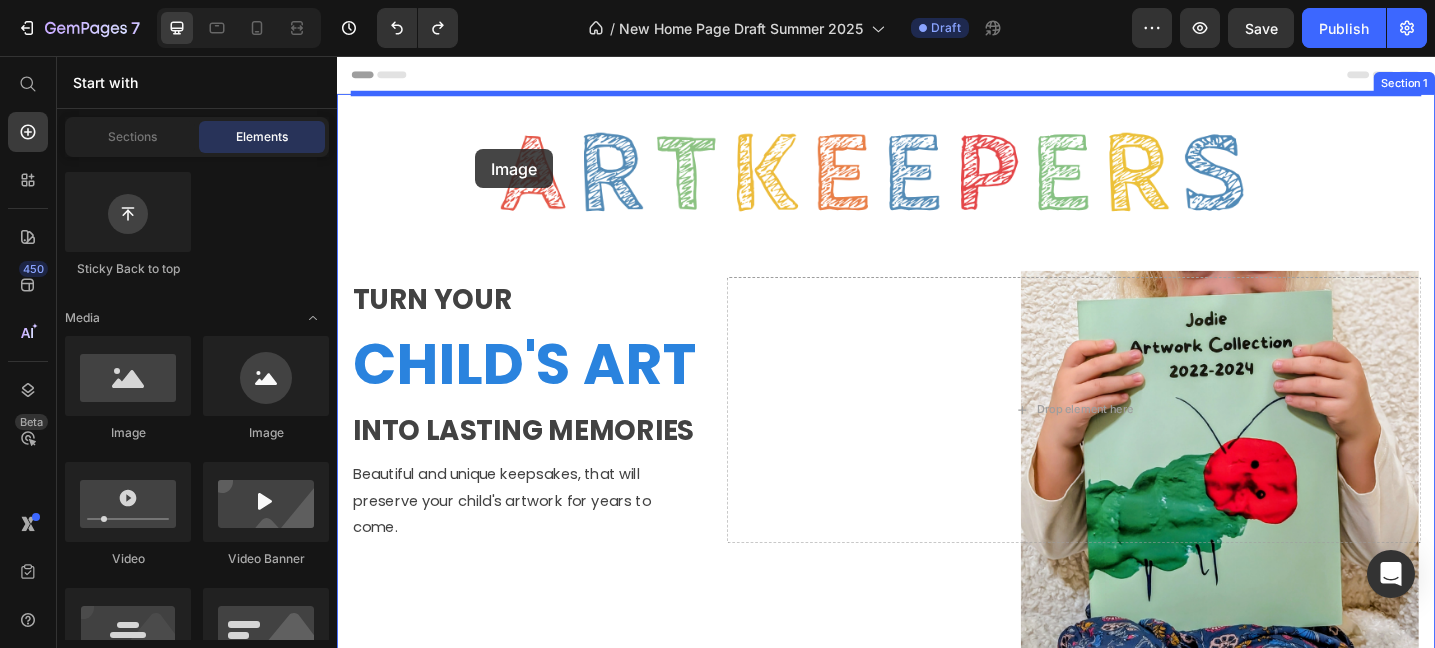 drag, startPoint x: 457, startPoint y: 438, endPoint x: 486, endPoint y: 159, distance: 280.5031 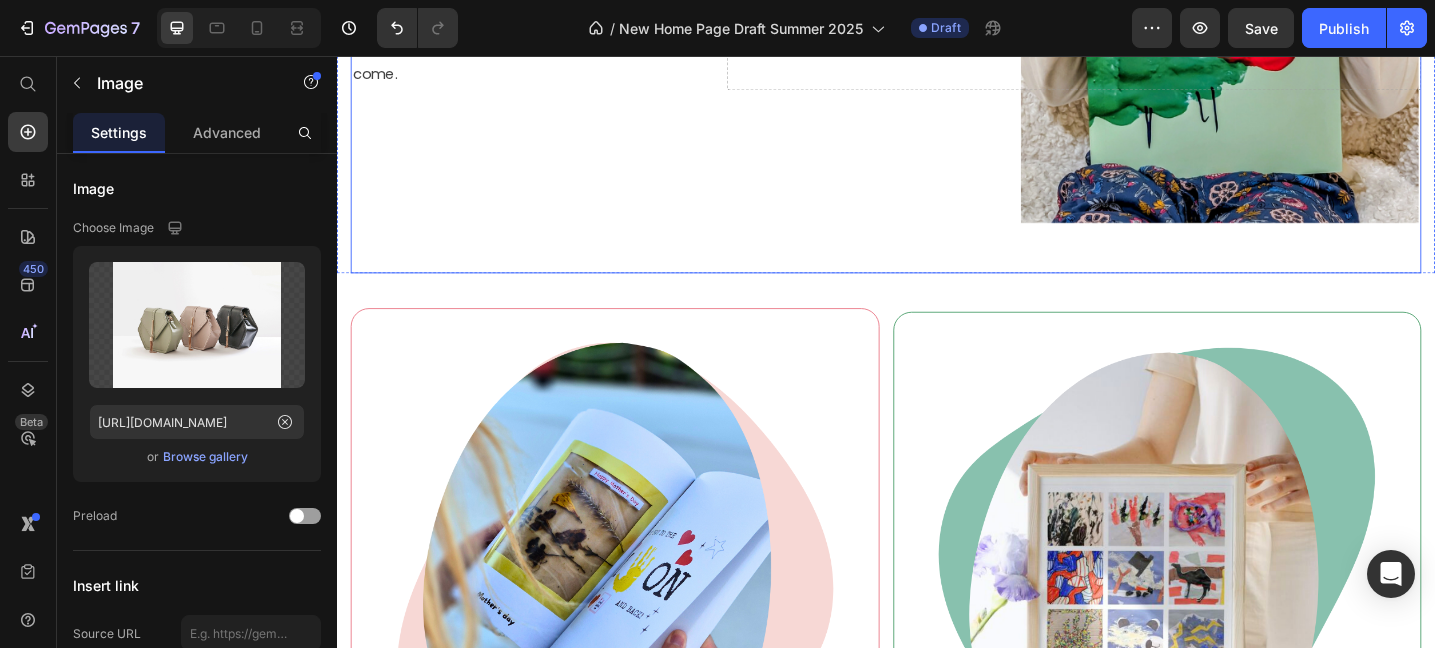 scroll, scrollTop: 526, scrollLeft: 0, axis: vertical 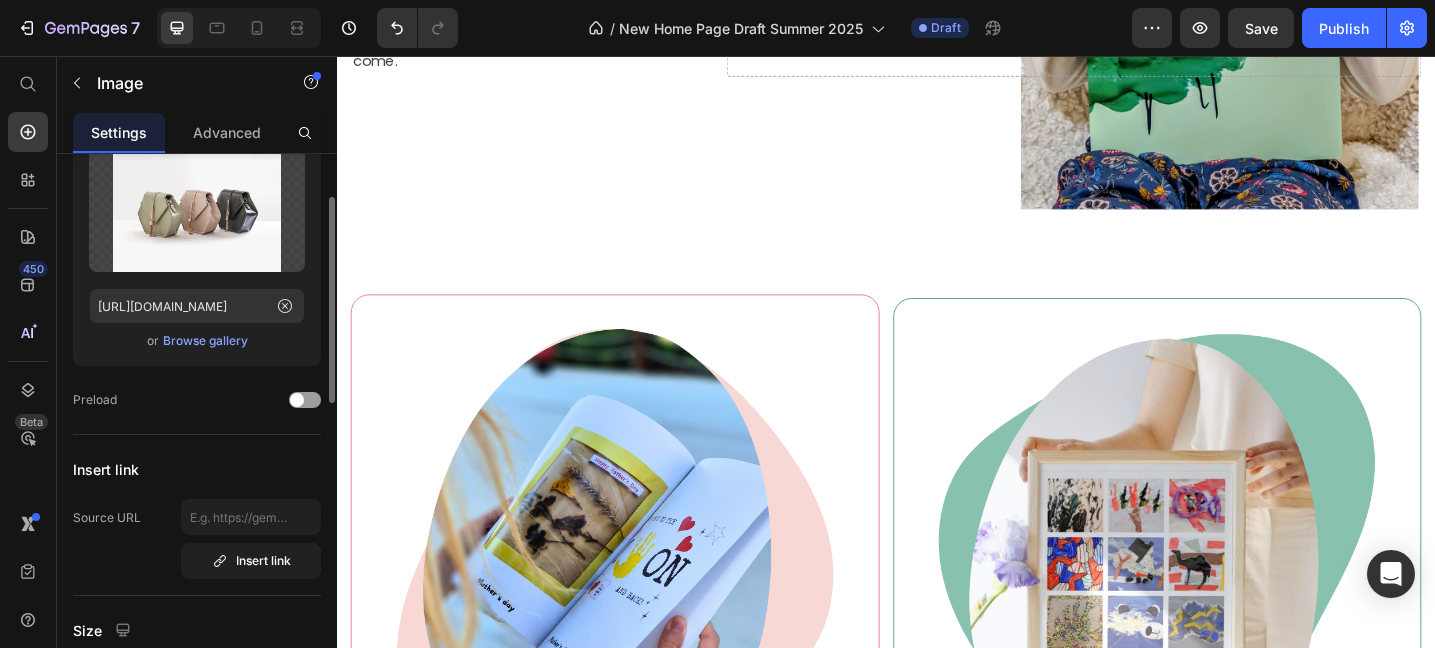 click on "Upload Image https://ucarecdn.com/ee6d5074-1640-4cc7-8933-47c8589c3dee/-/format/auto/  or   Browse gallery" 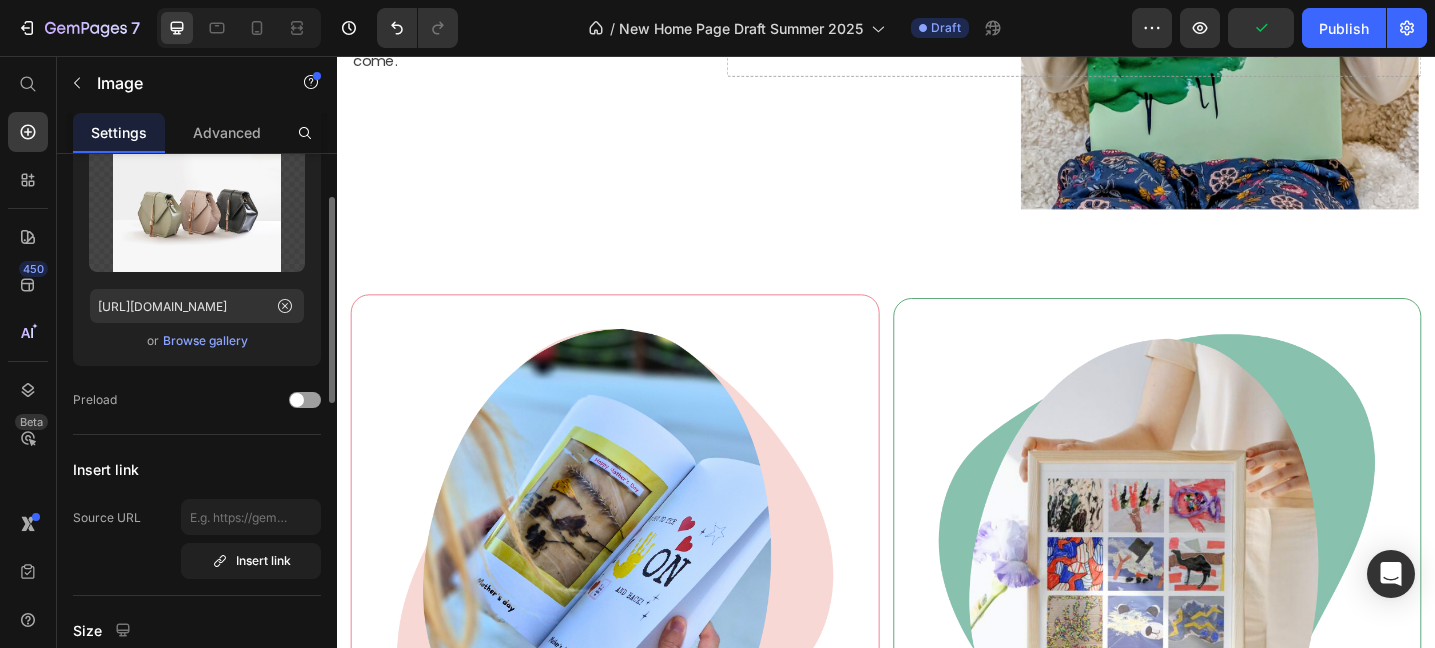 click on "Browse gallery" at bounding box center [205, 341] 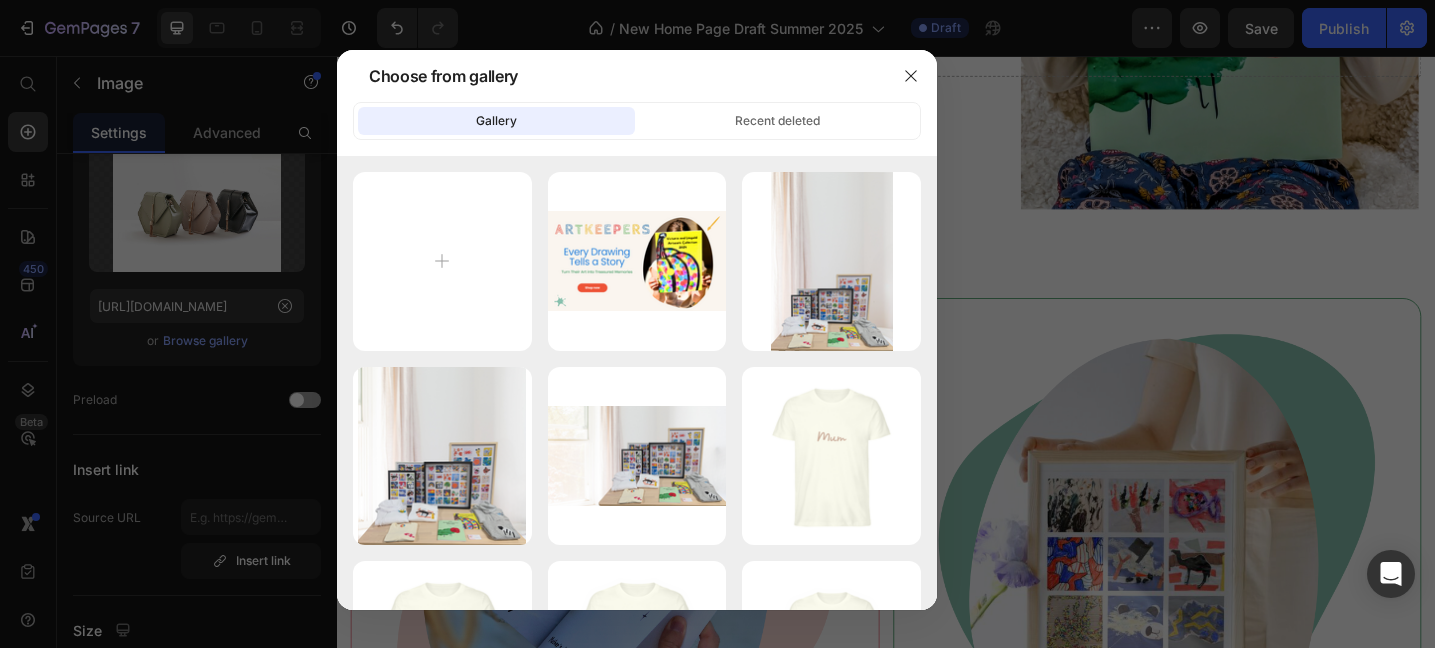 click at bounding box center (717, 324) 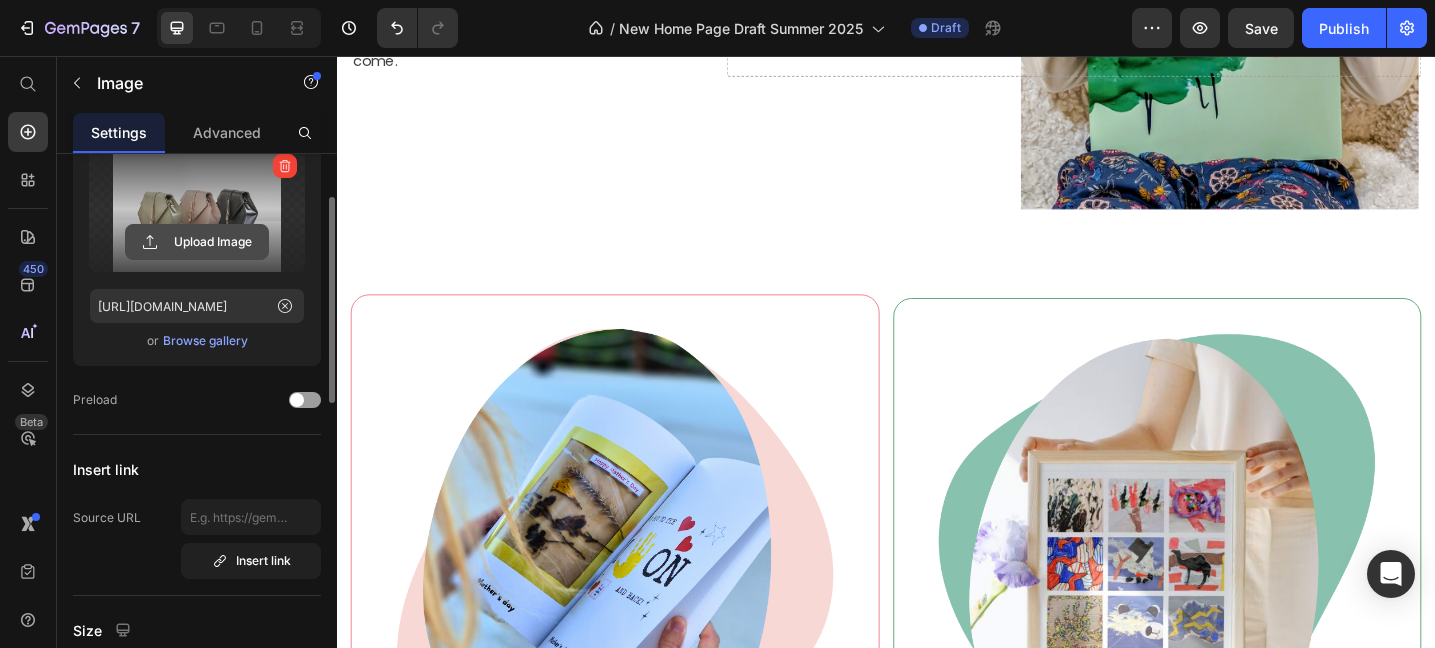 click 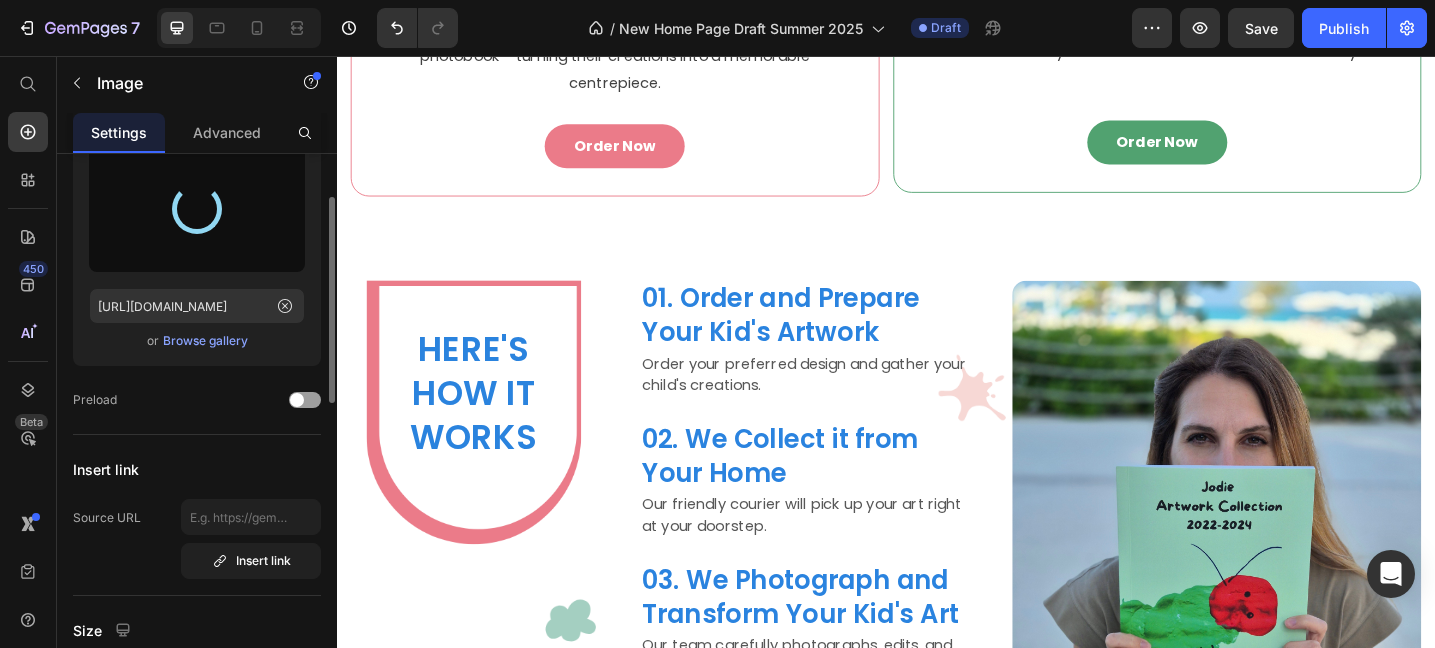 scroll, scrollTop: 1522, scrollLeft: 0, axis: vertical 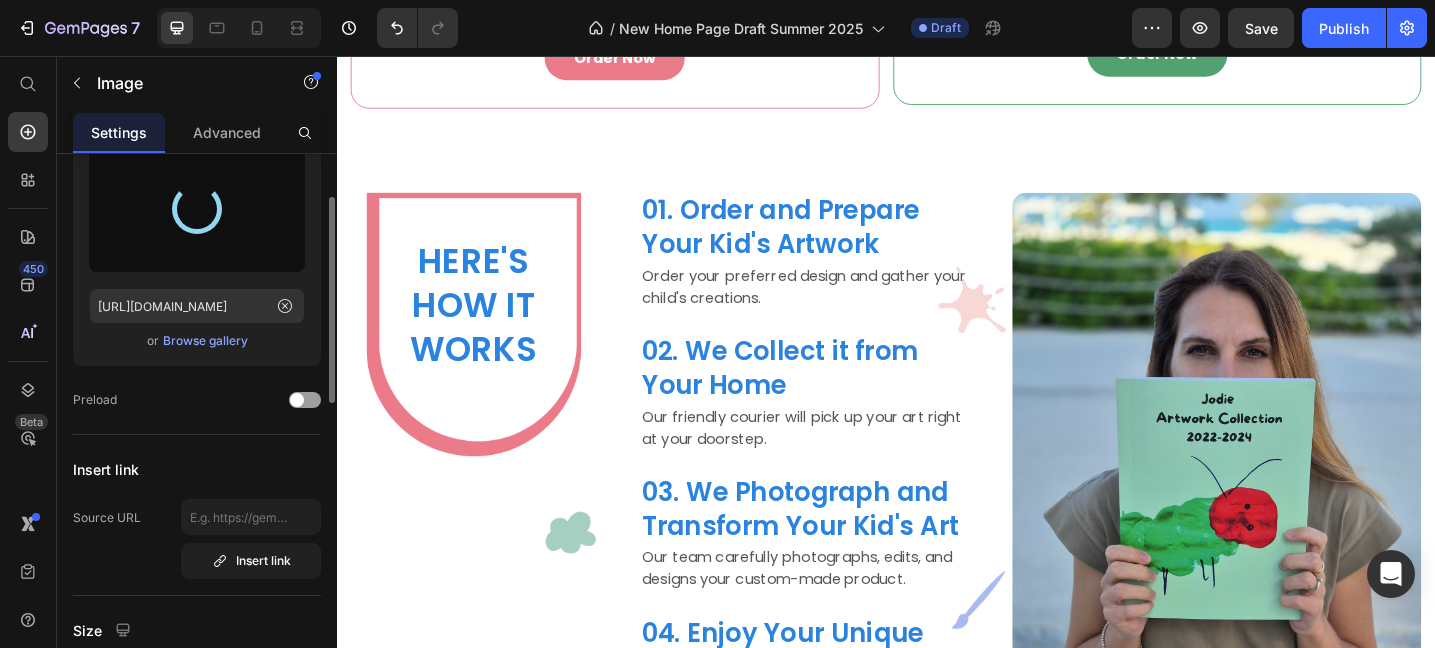 type on "https://cdn.shopify.com/s/files/1/0899/8646/6109/files/gempages_544403200644482109-fd43394c-a2c3-4153-96d3-2dfc81cd80e4.png" 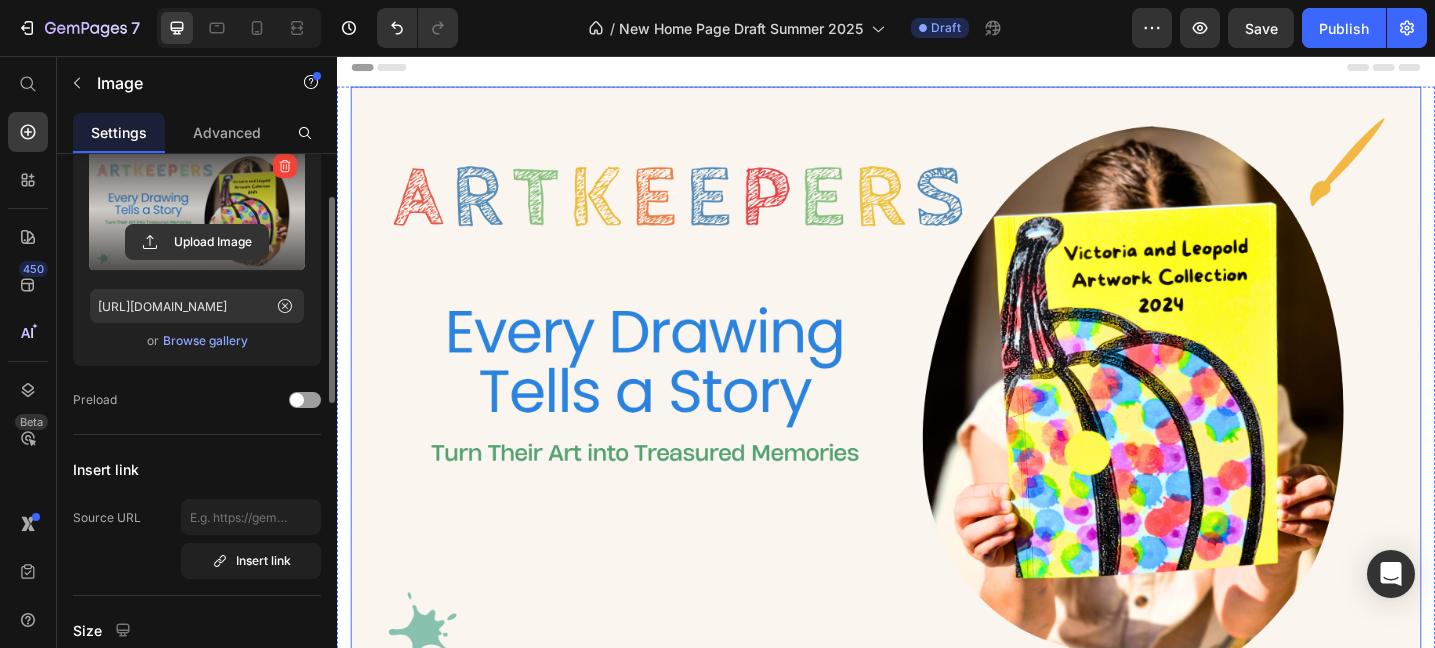 scroll, scrollTop: 0, scrollLeft: 0, axis: both 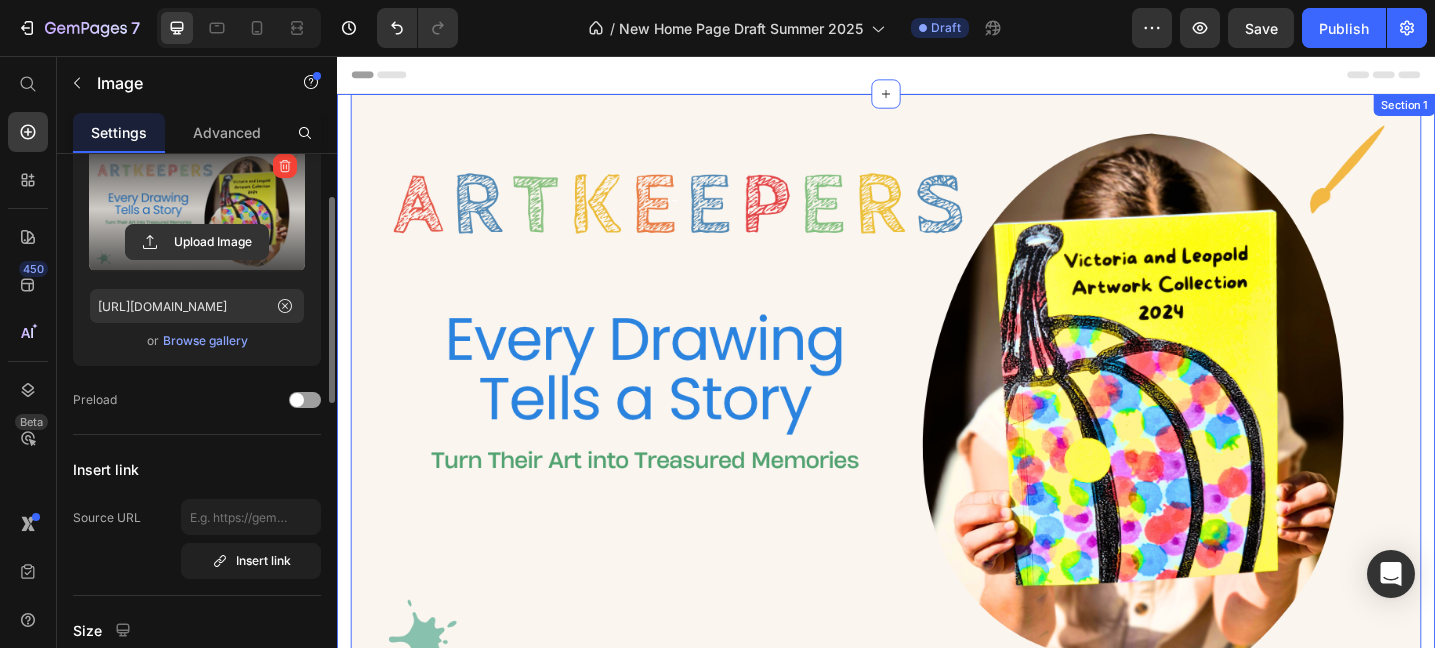 click on "Image   16 TURN YOUR Text block CHILD'S ART Heading INTO LASTING MEMORIES Text block Beautiful and unique keepsakes, that will preserve your child's artwork for years to come. Text block
Drop element here Row Section 1" at bounding box center [937, 779] 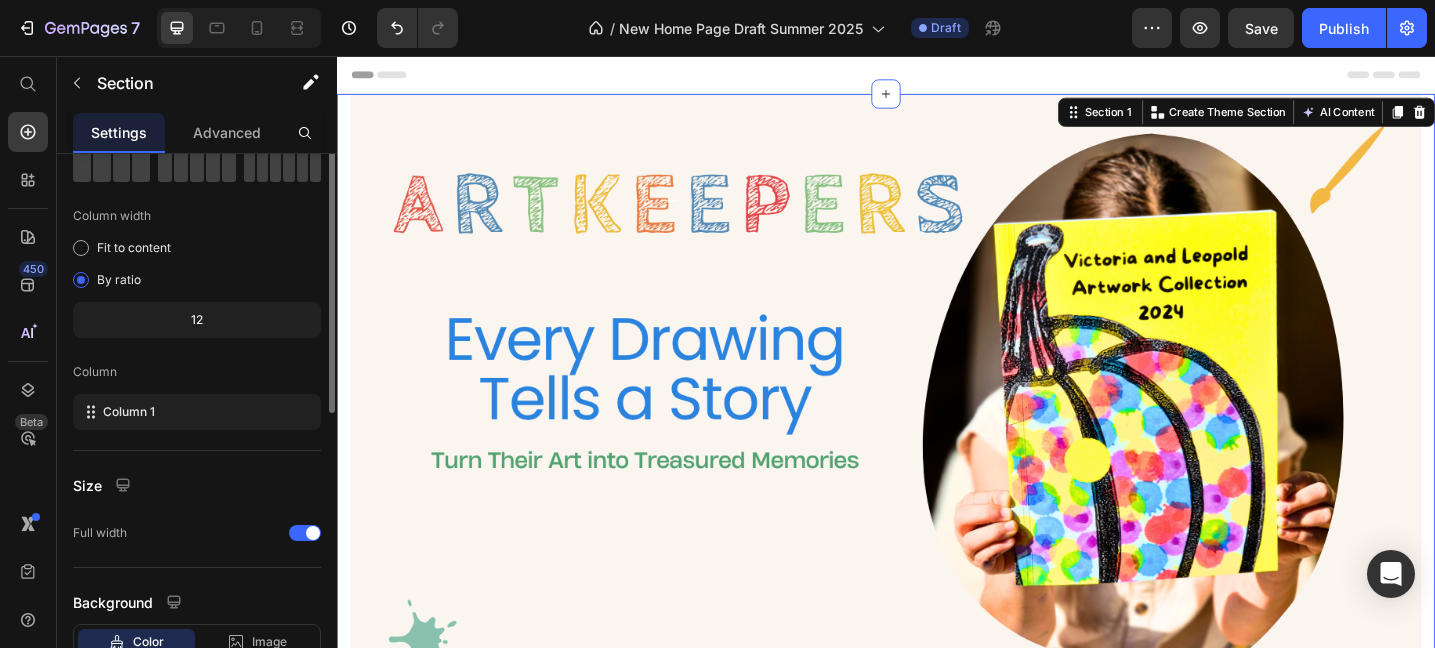 scroll, scrollTop: 0, scrollLeft: 0, axis: both 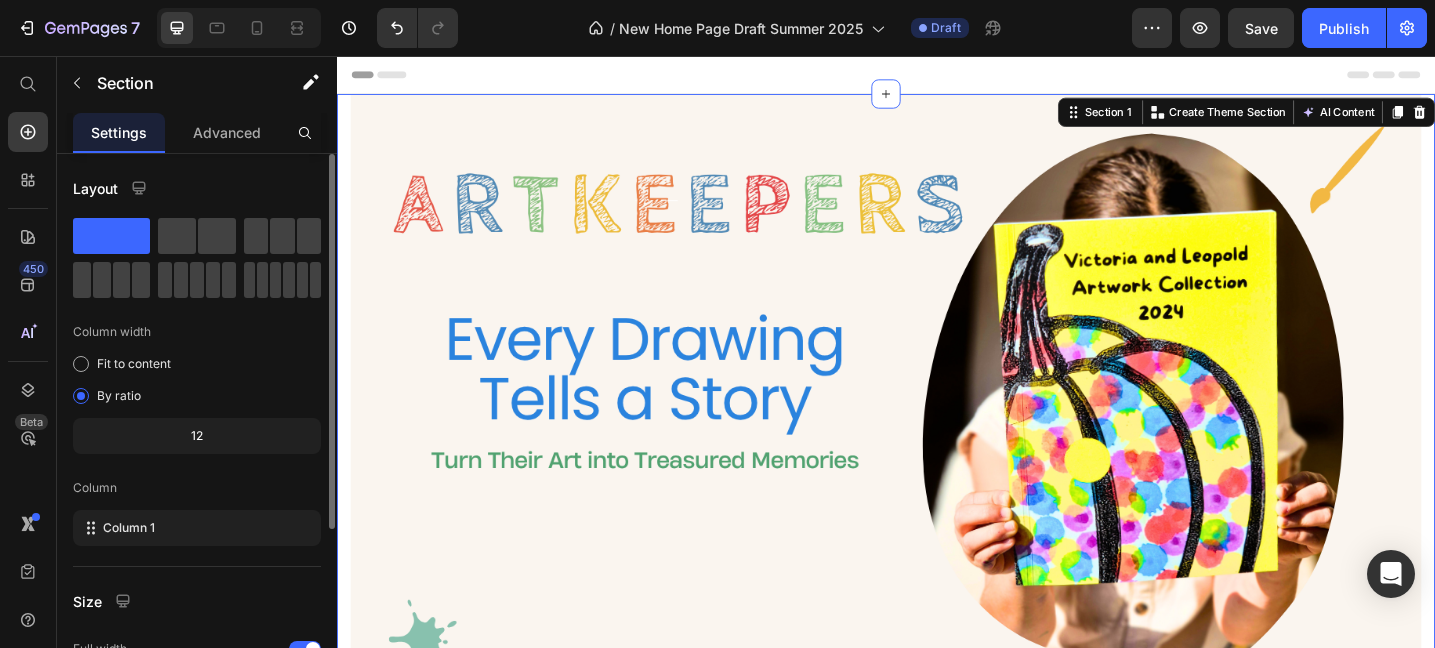 click on "Image TURN YOUR Text block CHILD'S ART Heading INTO LASTING MEMORIES Text block Beautiful and unique keepsakes, that will preserve your child's artwork for years to come. Text block
Drop element here Row Section 1   Create Theme Section AI Content Write with GemAI What would you like to describe here? Tone and Voice Persuasive Product Kids Zipper Hoodie Embroidery Drawing Show more Generate" at bounding box center (937, 779) 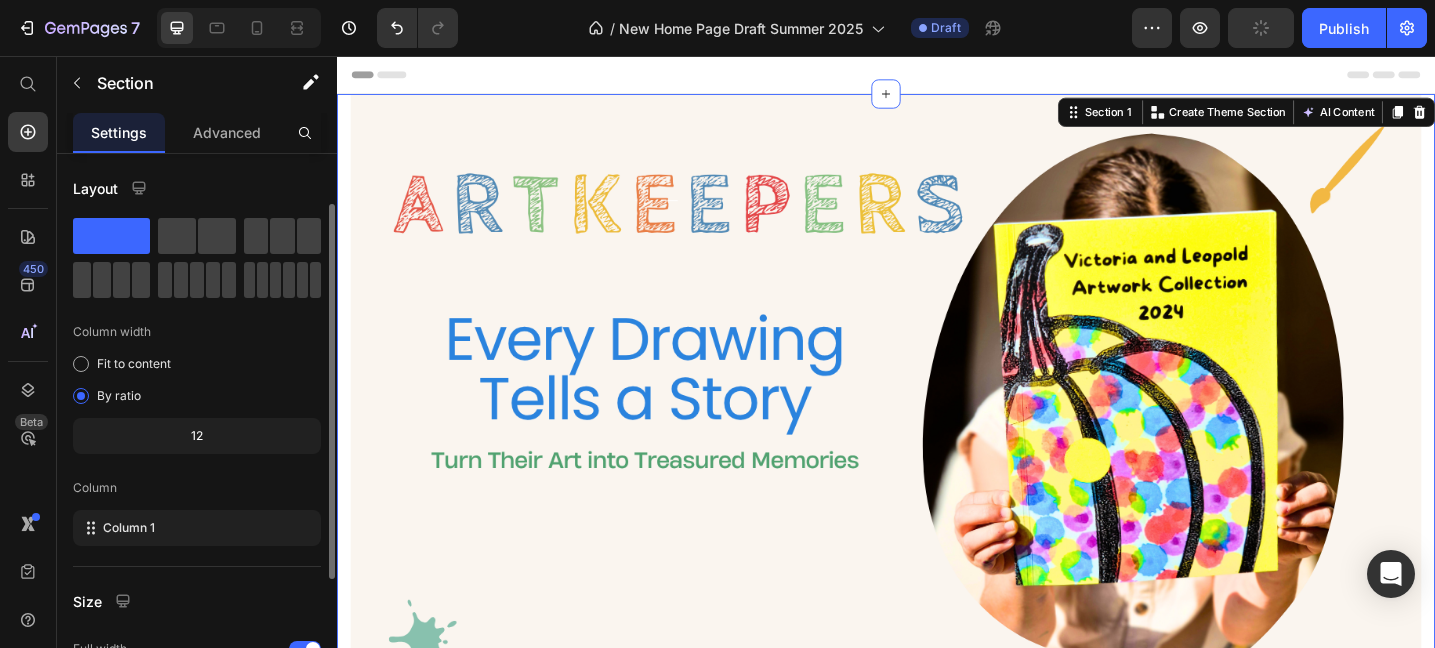 scroll, scrollTop: 257, scrollLeft: 0, axis: vertical 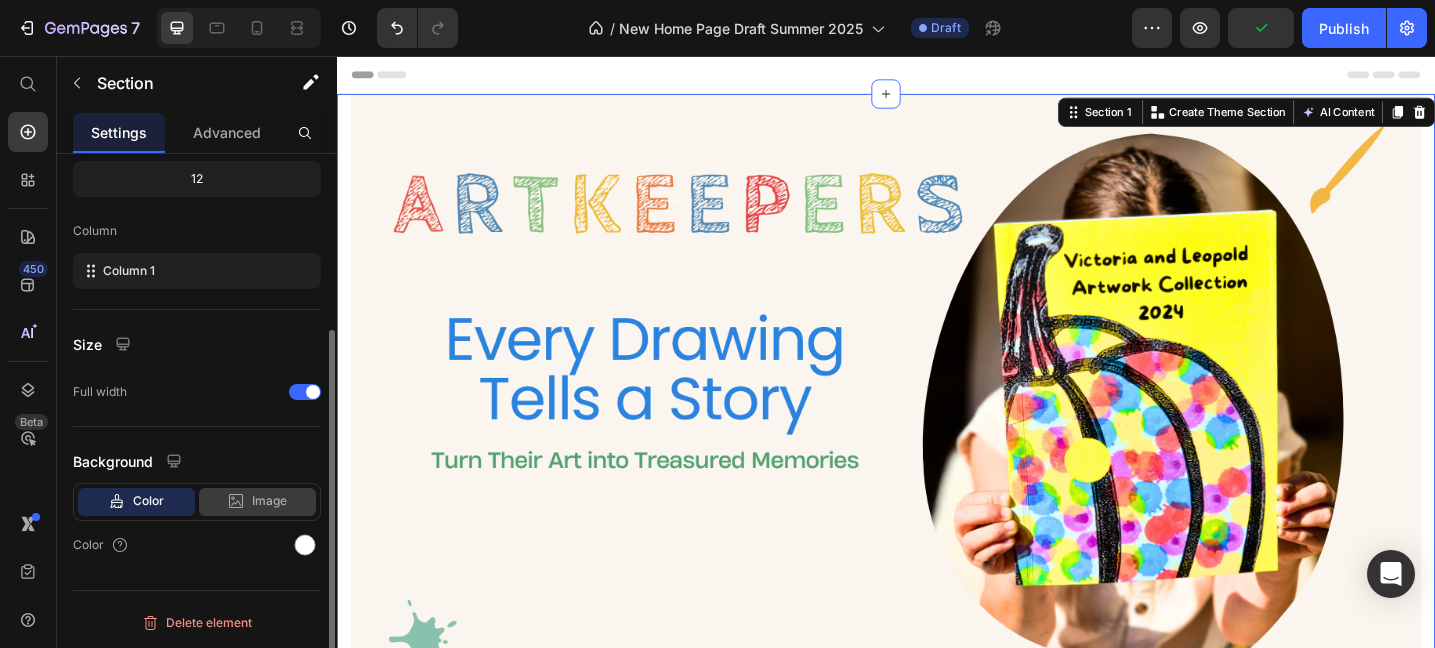 click on "Image" 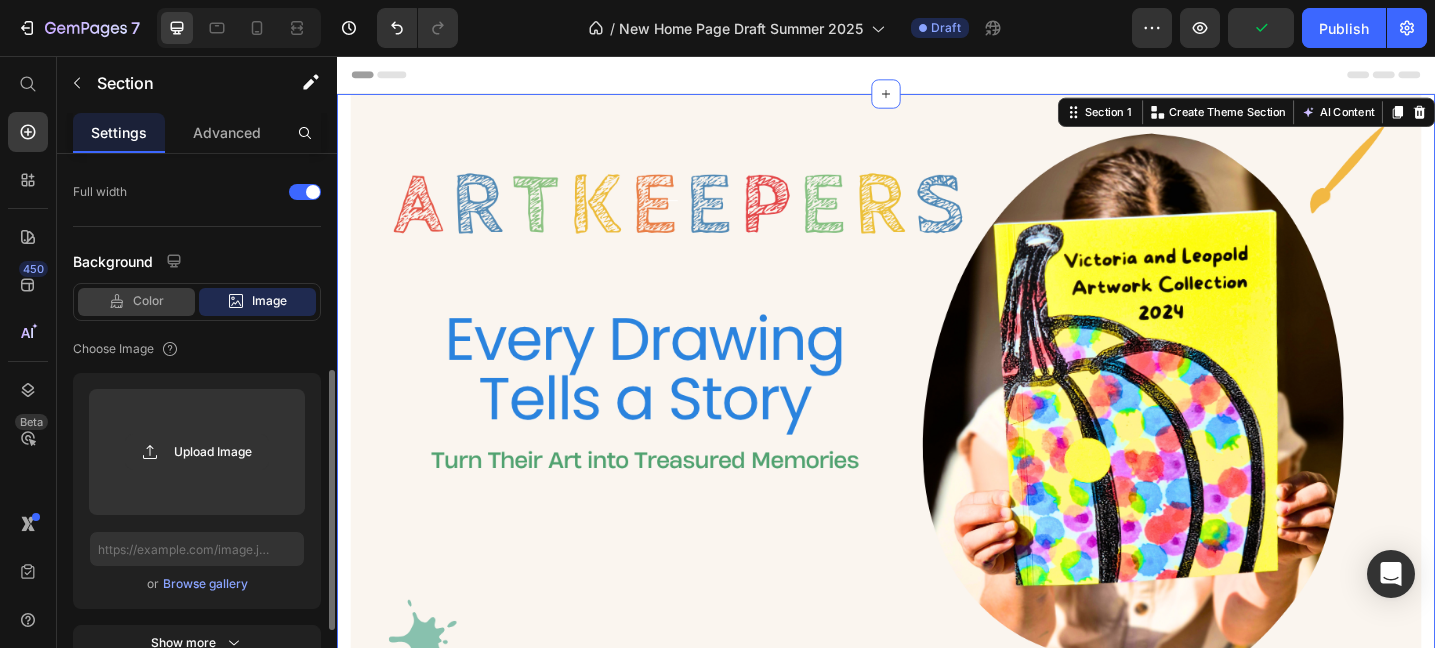 click on "Color" at bounding box center (148, 301) 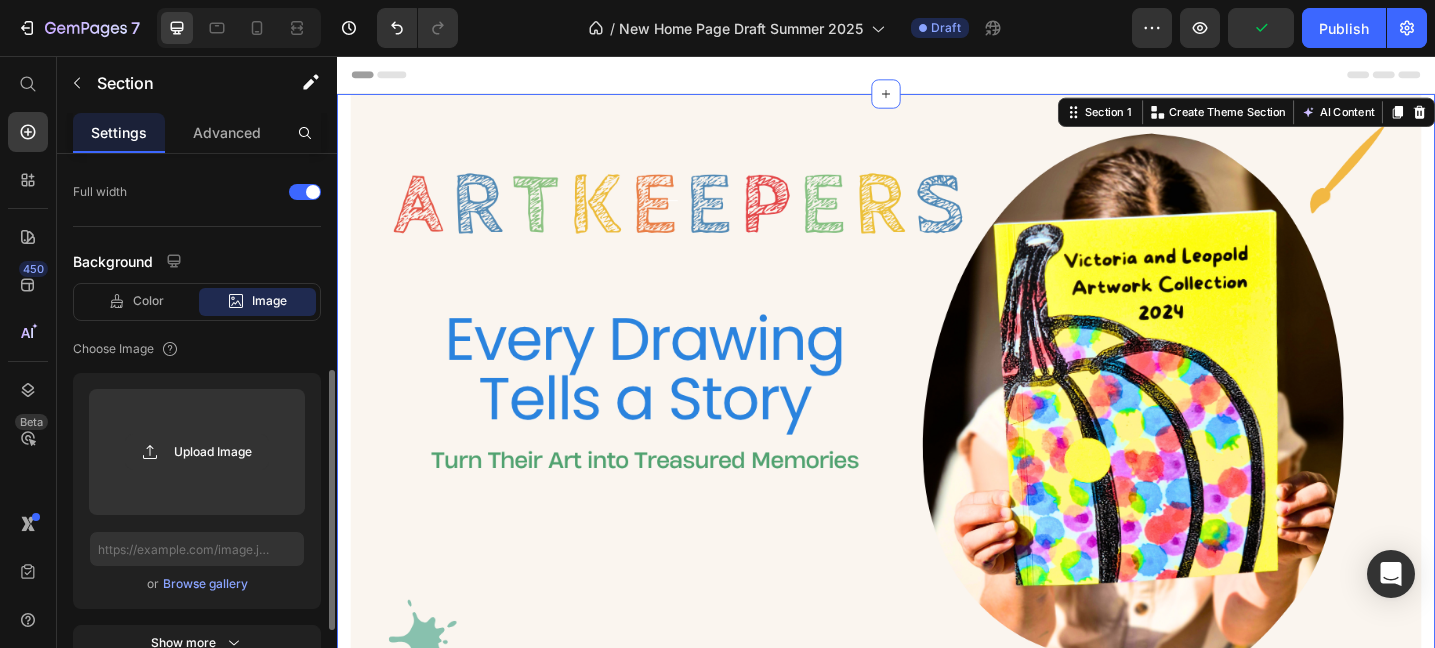 scroll, scrollTop: 257, scrollLeft: 0, axis: vertical 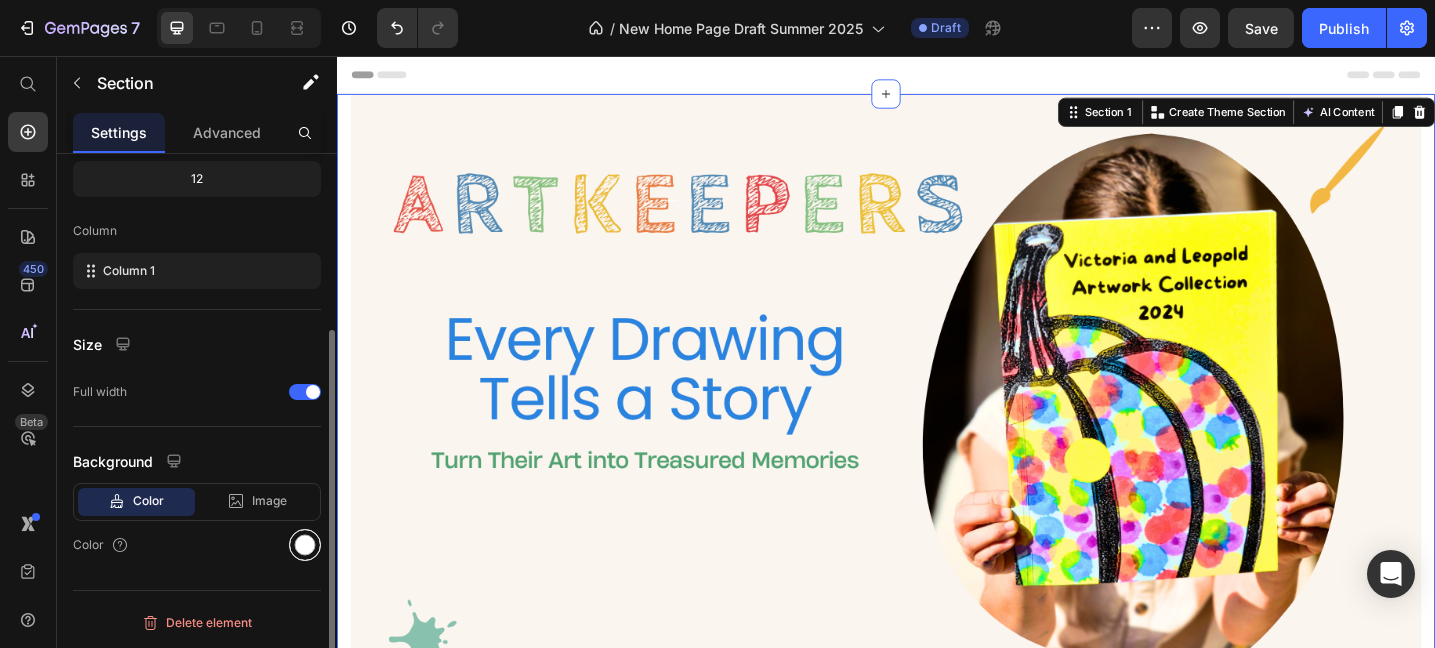click at bounding box center (305, 545) 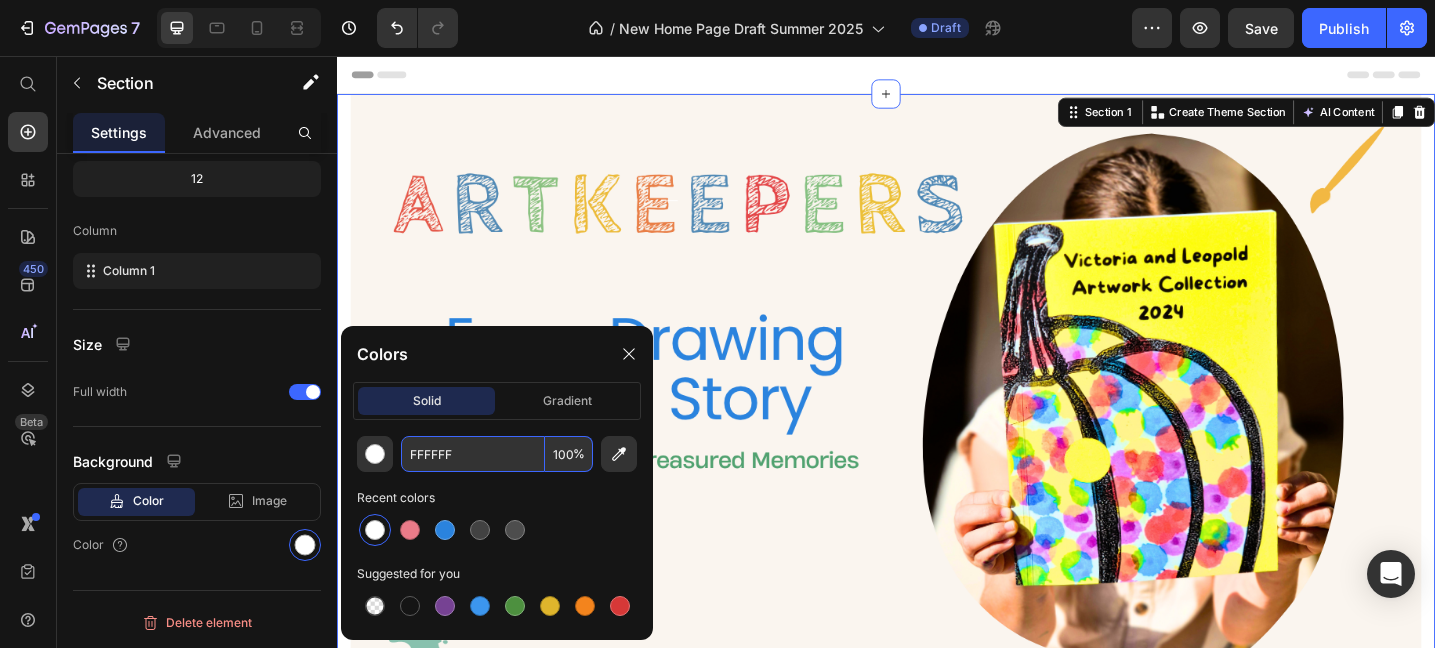 click on "FFFFFF" at bounding box center [473, 454] 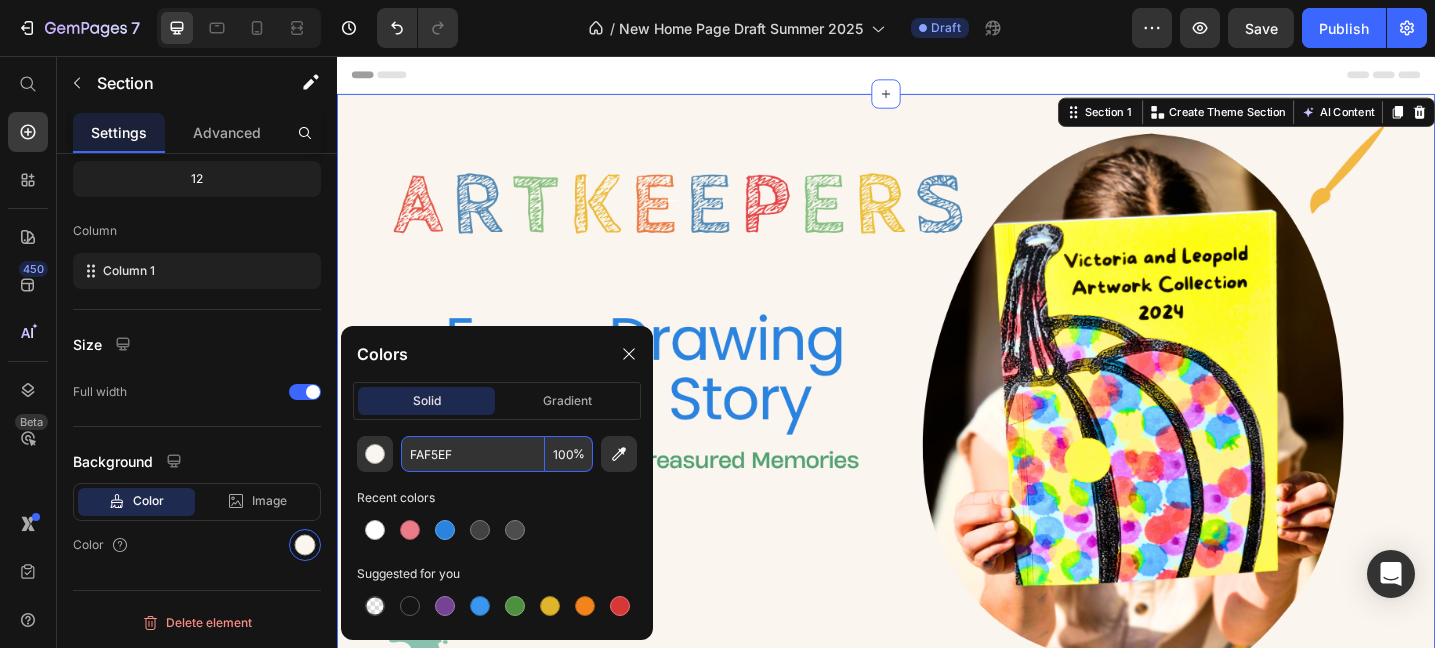type on "FAF5EF" 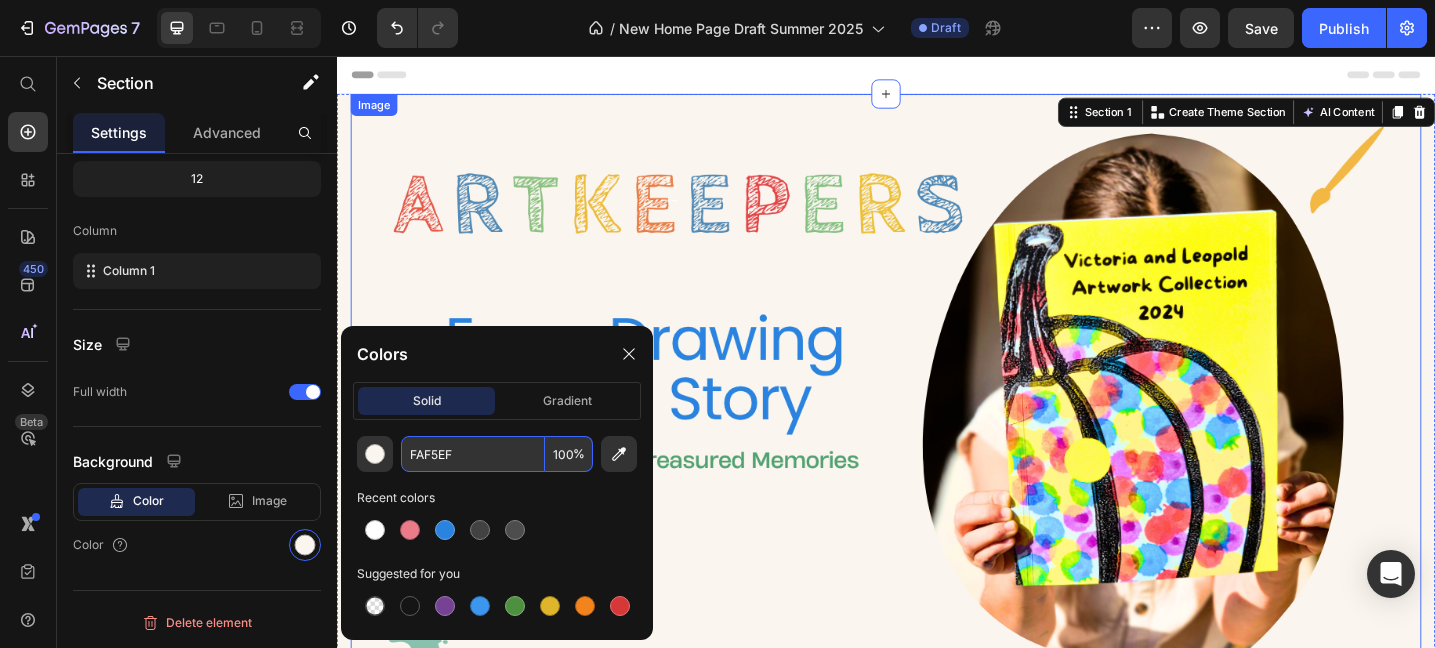 click at bounding box center (937, 426) 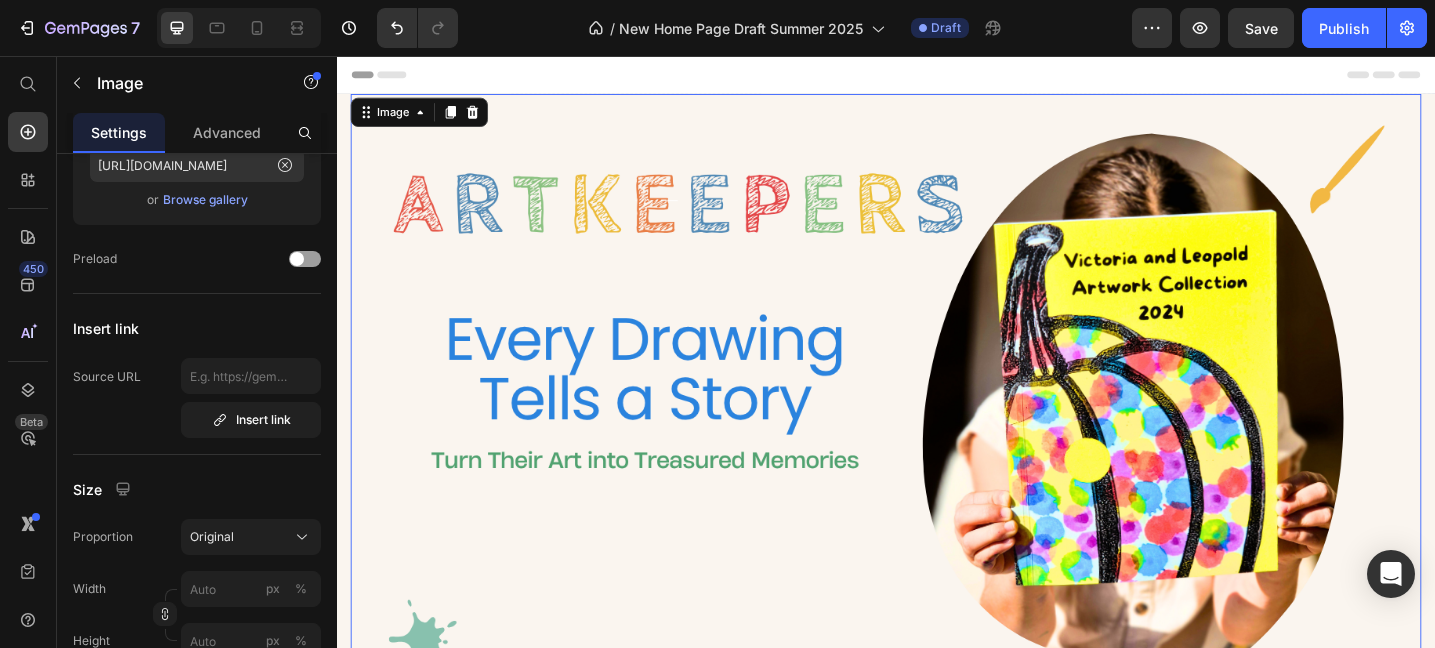 scroll, scrollTop: 0, scrollLeft: 0, axis: both 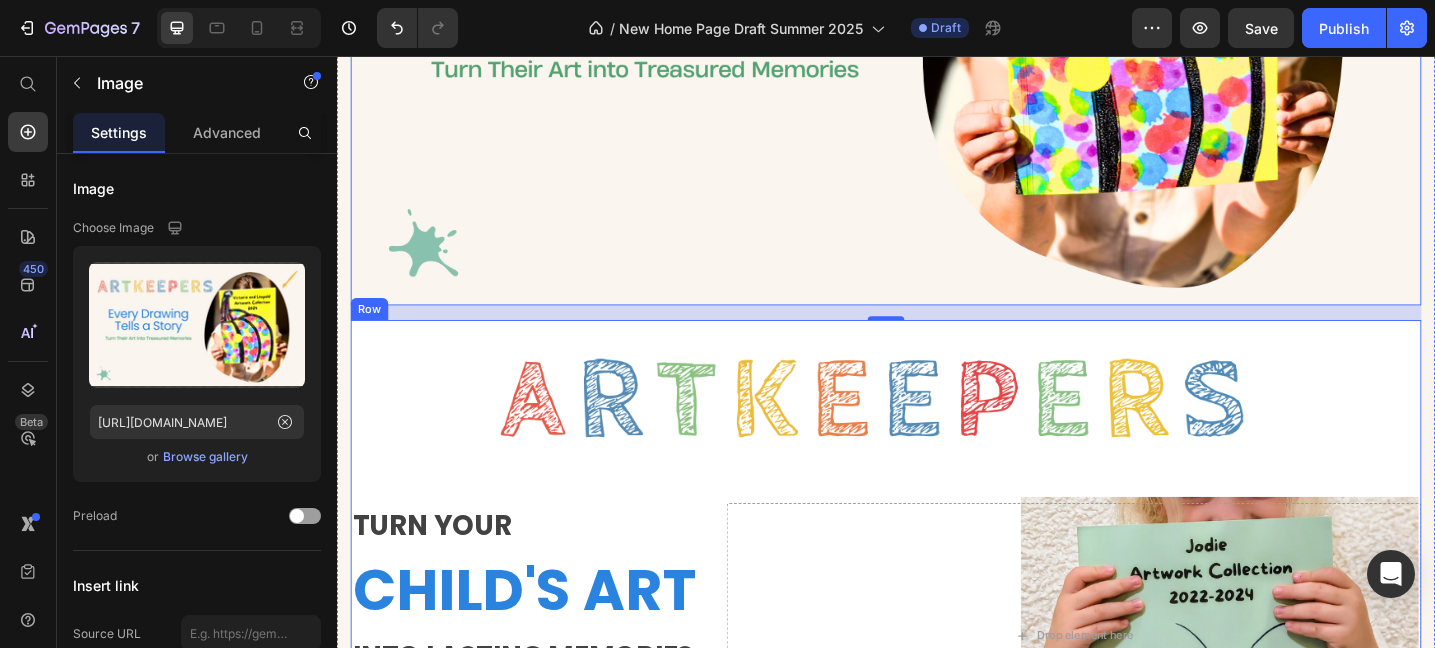 click on "TURN YOUR Text block CHILD'S ART Heading INTO LASTING MEMORIES Text block Beautiful and unique keepsakes, that will preserve your child's artwork for years to come. Text block
Drop element here Row" at bounding box center (937, 689) 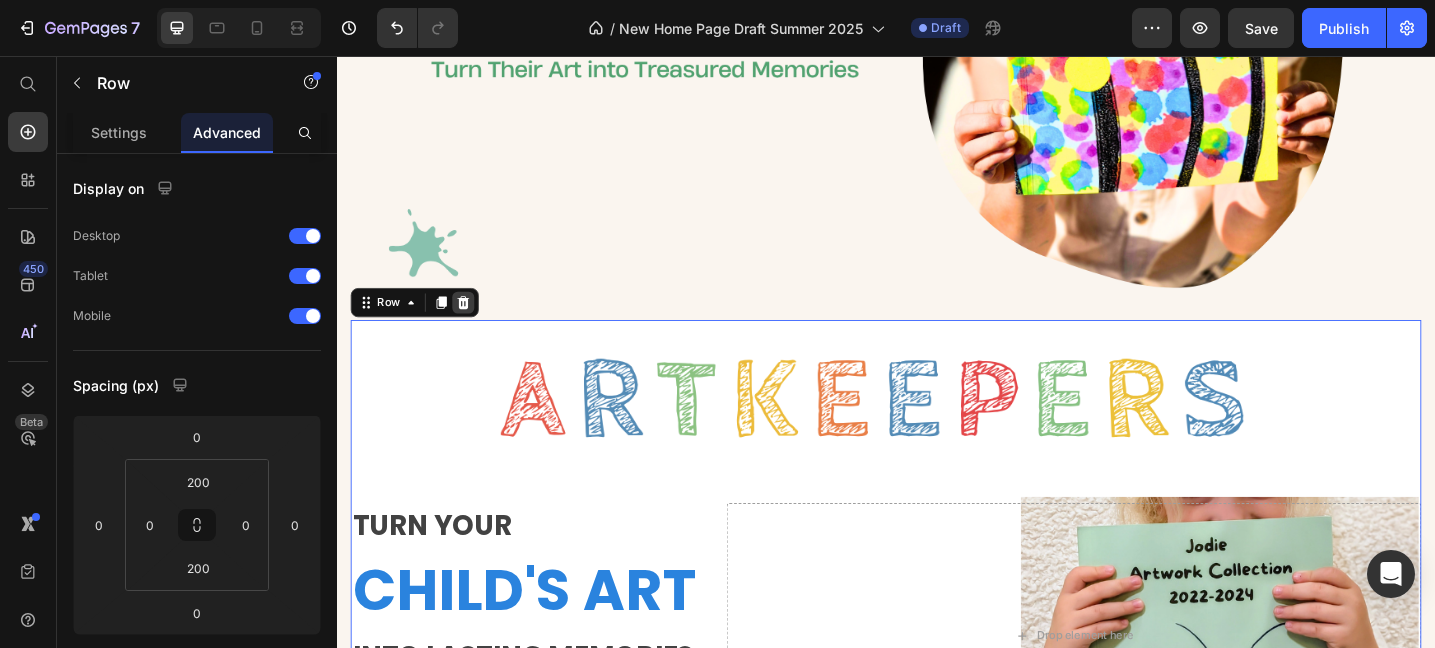 click 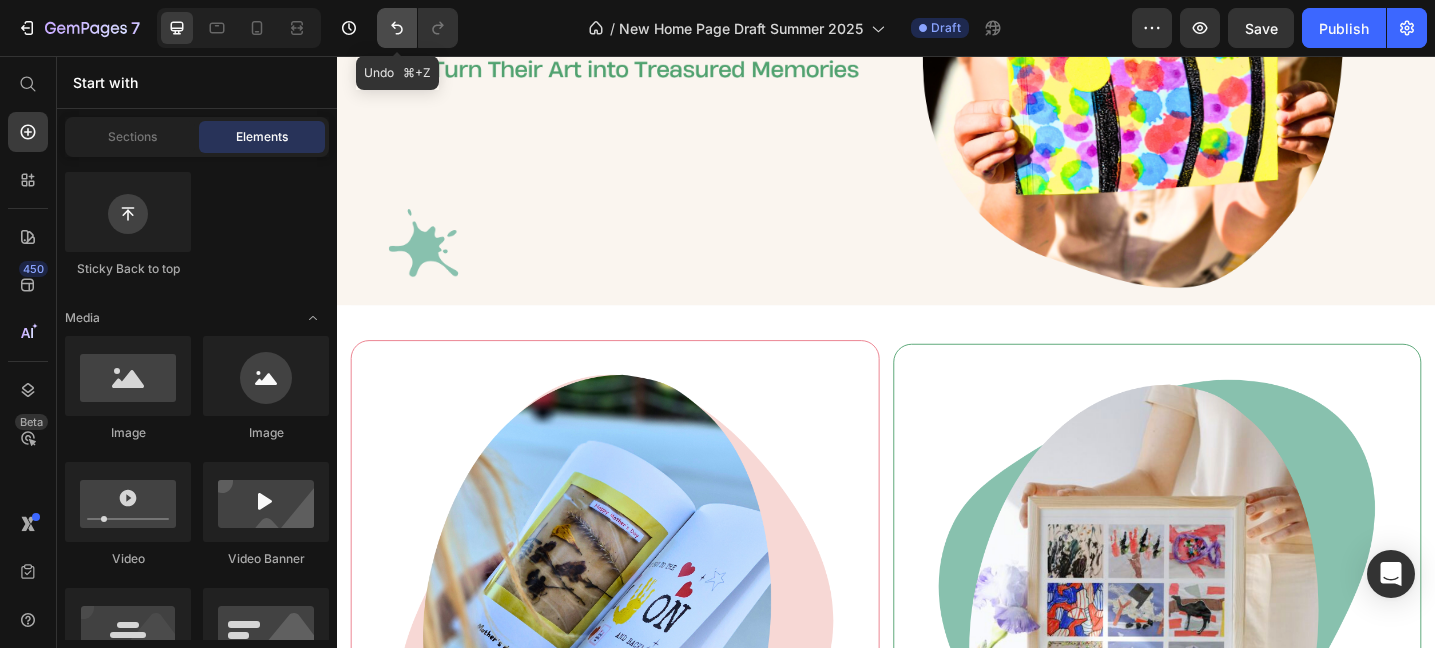 click 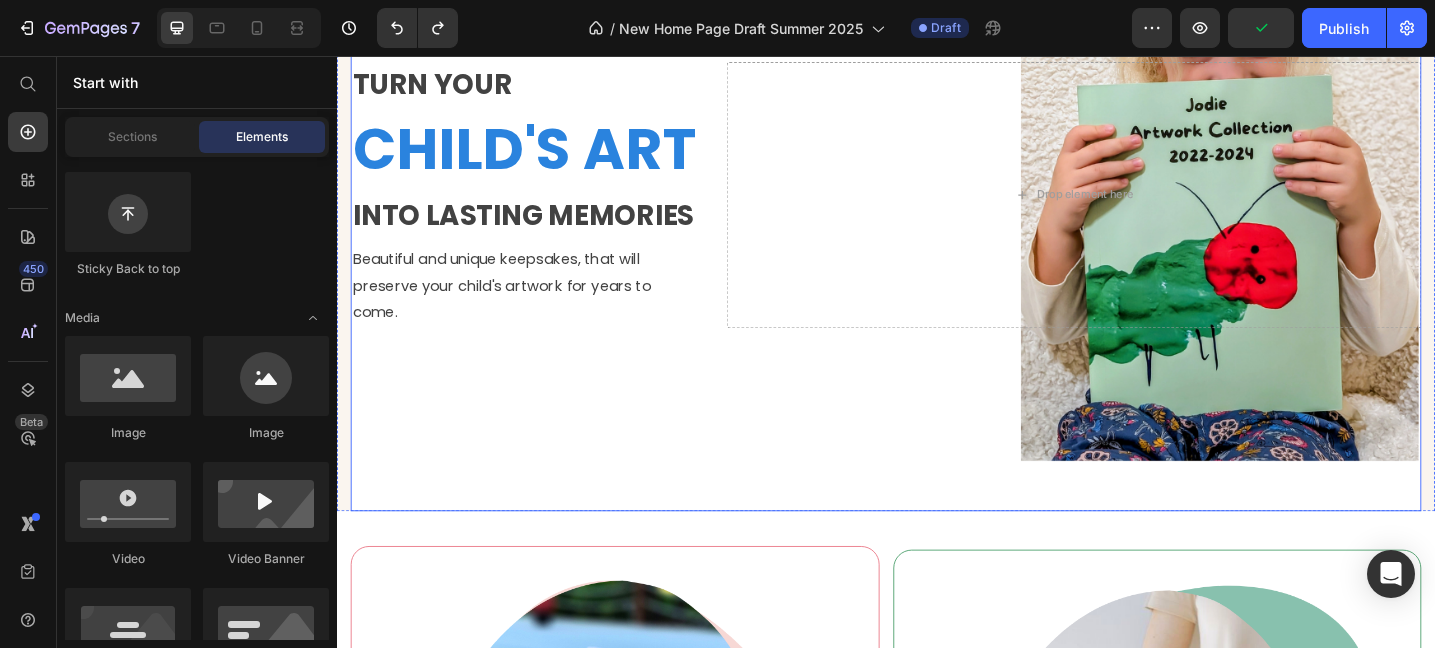 scroll, scrollTop: 799, scrollLeft: 0, axis: vertical 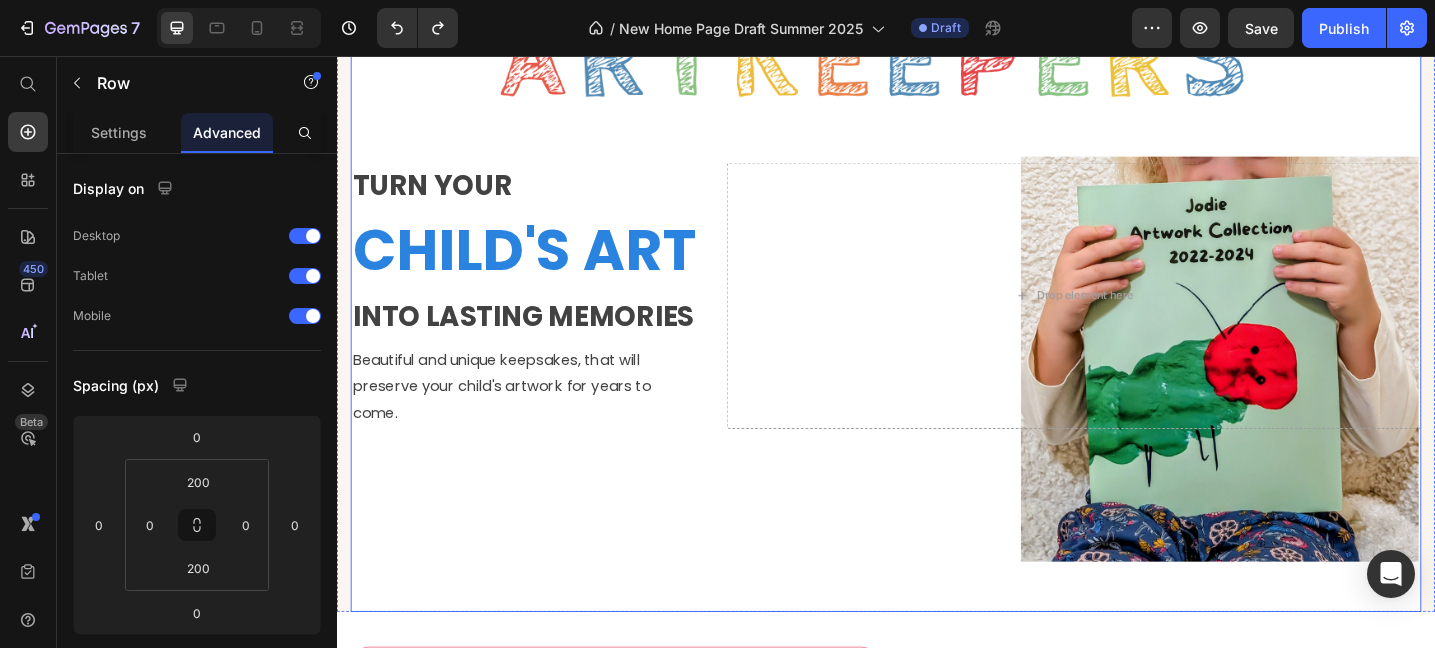 click on "TURN YOUR Text block CHILD'S ART Heading INTO LASTING MEMORIES Text block Beautiful and unique keepsakes, that will preserve your child's artwork for years to come. Text block
Drop element here Row" at bounding box center (937, 317) 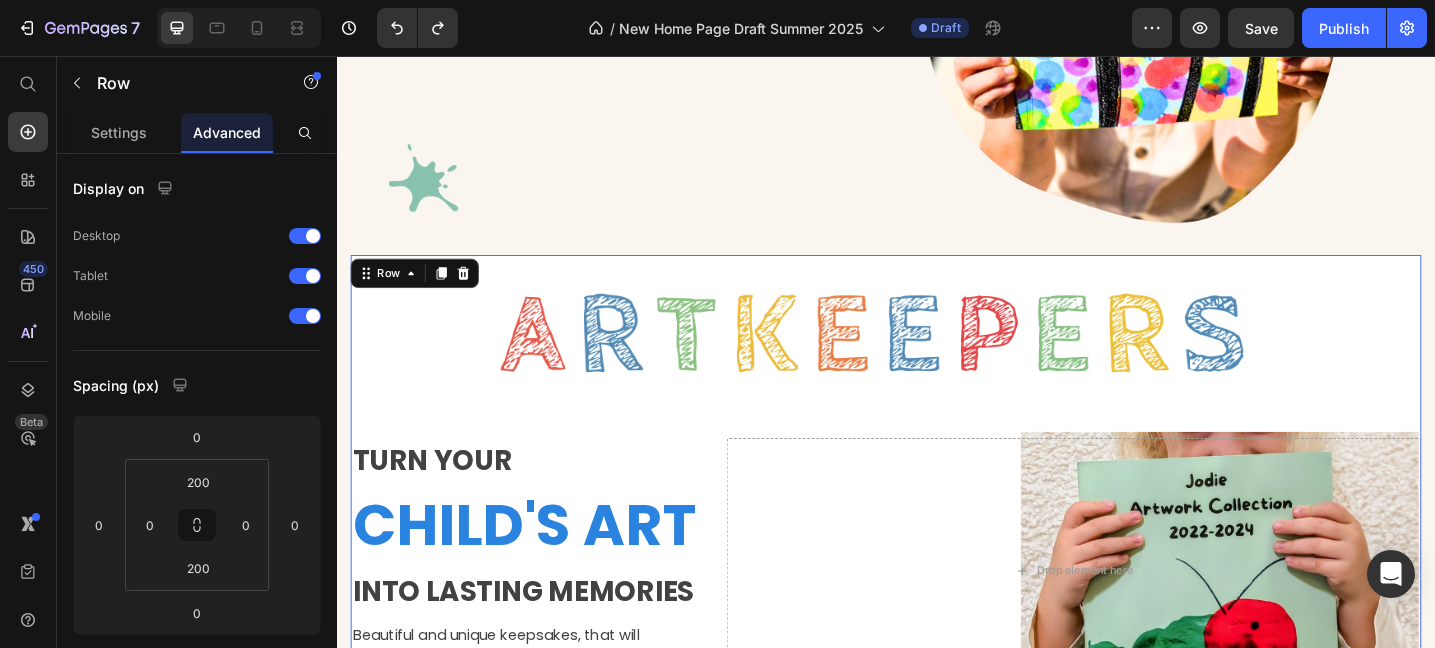 scroll, scrollTop: 472, scrollLeft: 0, axis: vertical 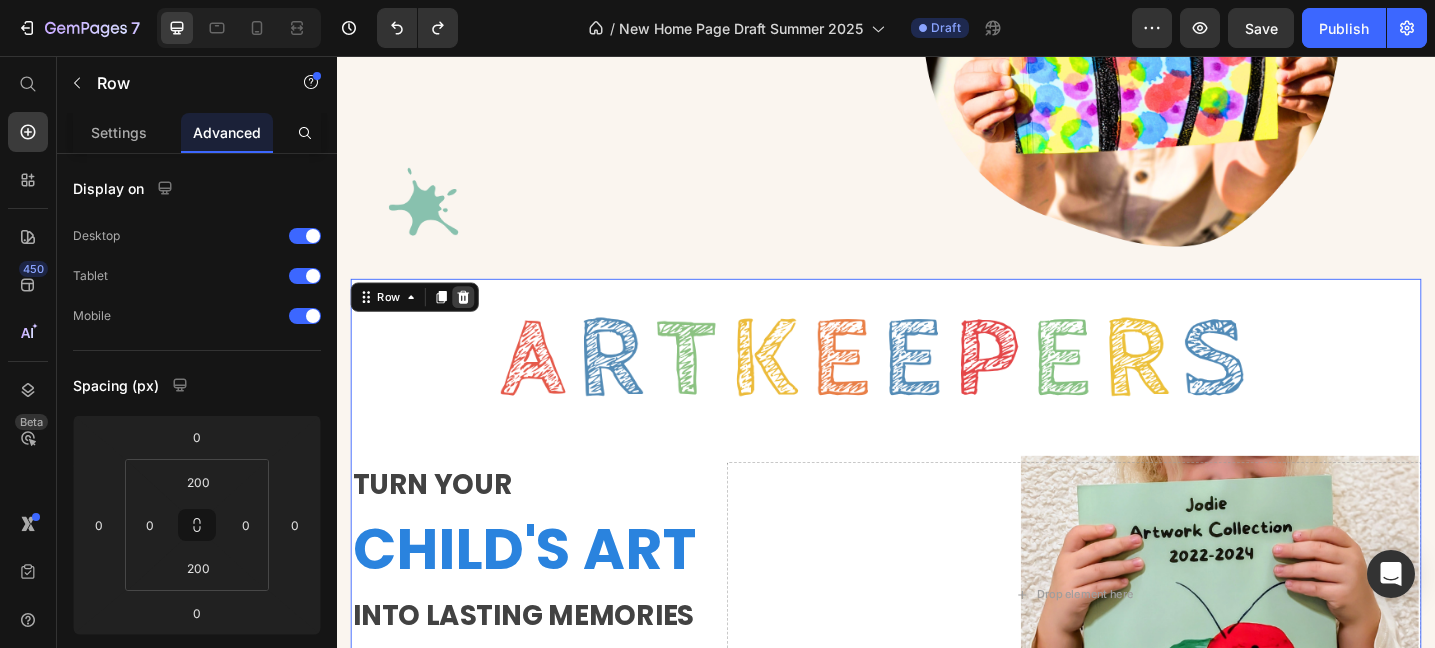click 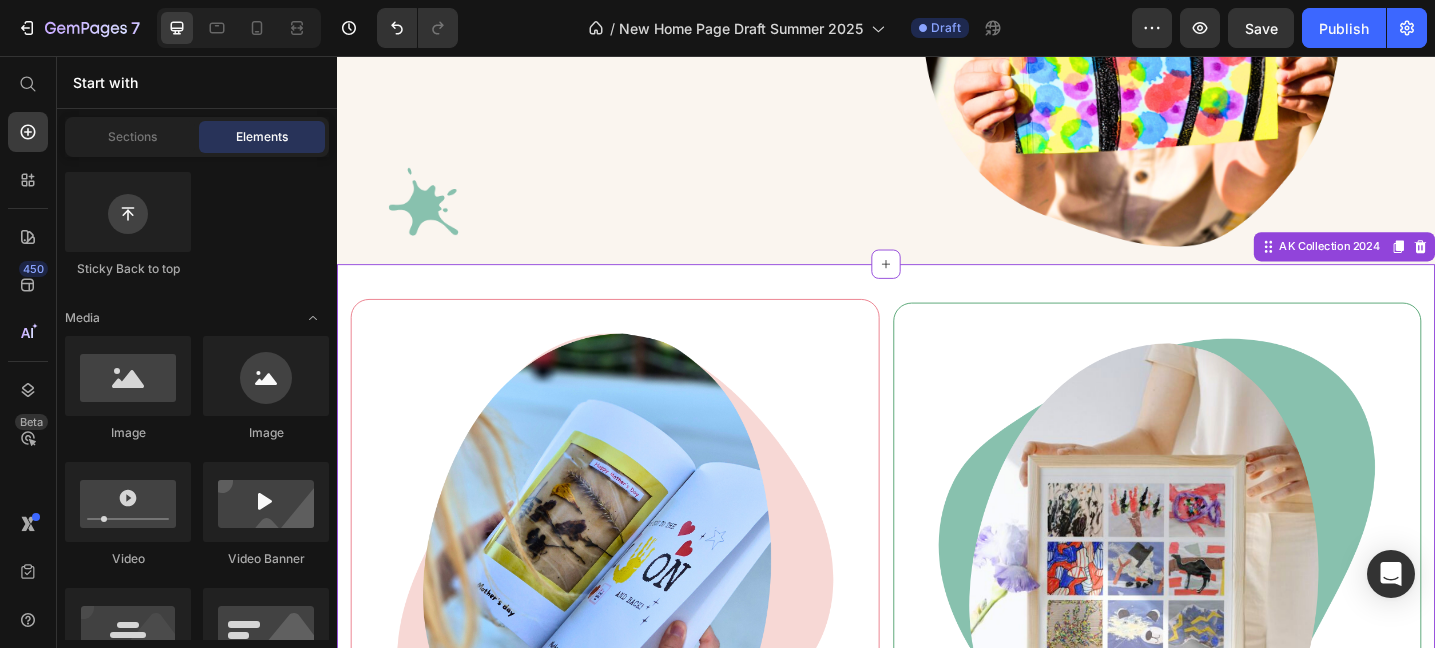 click on "Image Kid's Art Catalogue Text block Compile your child's artwork into a premium catalogue style photobook - turning their creations into a memorable centrepiece.   Text block Order Now Button Row Image Kid's Art Mosaic Poster Text block Create a stunning mosaic collage from your child’s artwork. A beautiful way to showcase and cherish their creativity.   Text block Order Now Button Row Row AK Collection 2024   Need to republish. Go to global edit and publish this section" at bounding box center [937, 735] 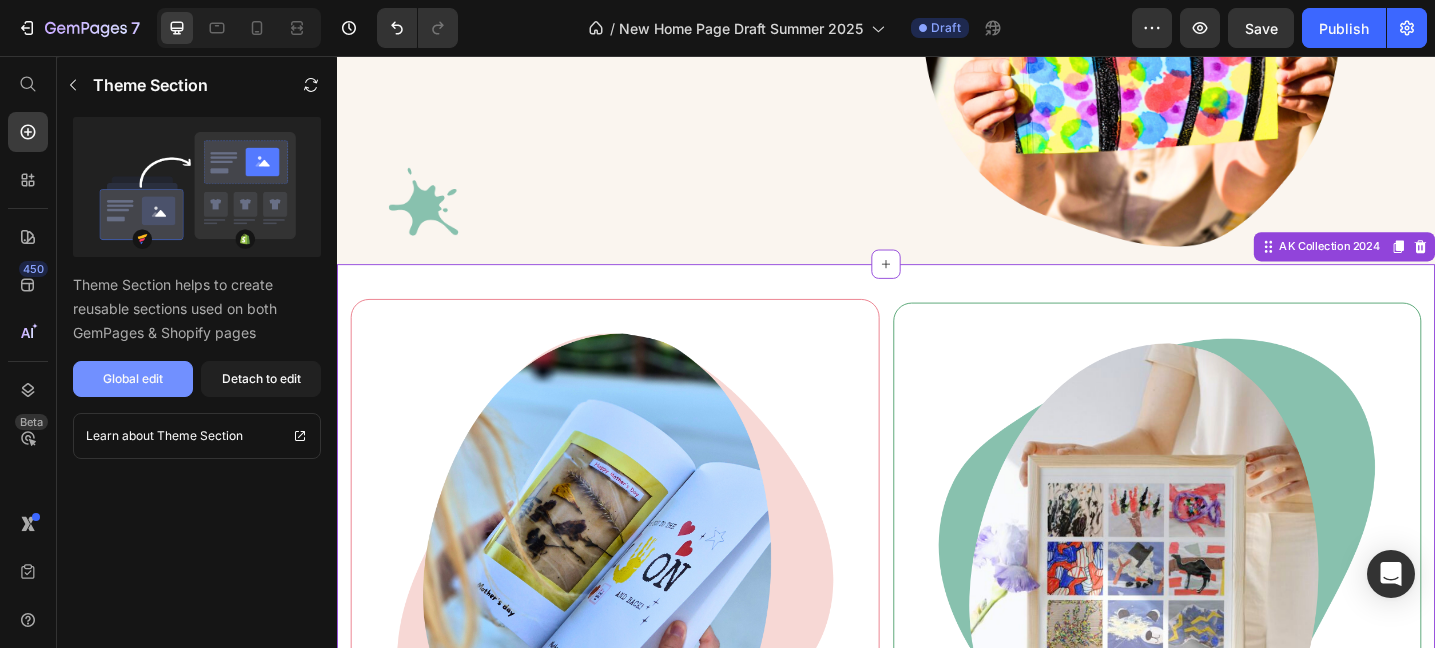 click on "Global edit" at bounding box center (133, 379) 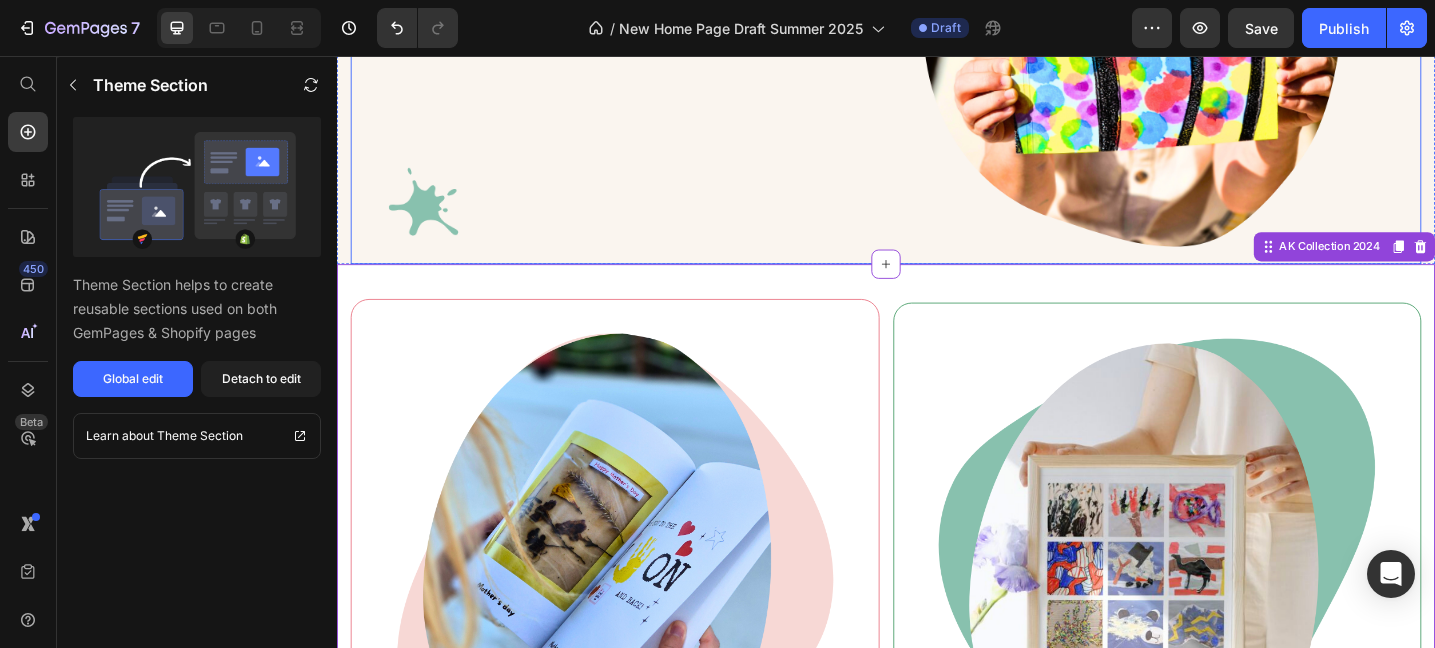 scroll, scrollTop: 0, scrollLeft: 0, axis: both 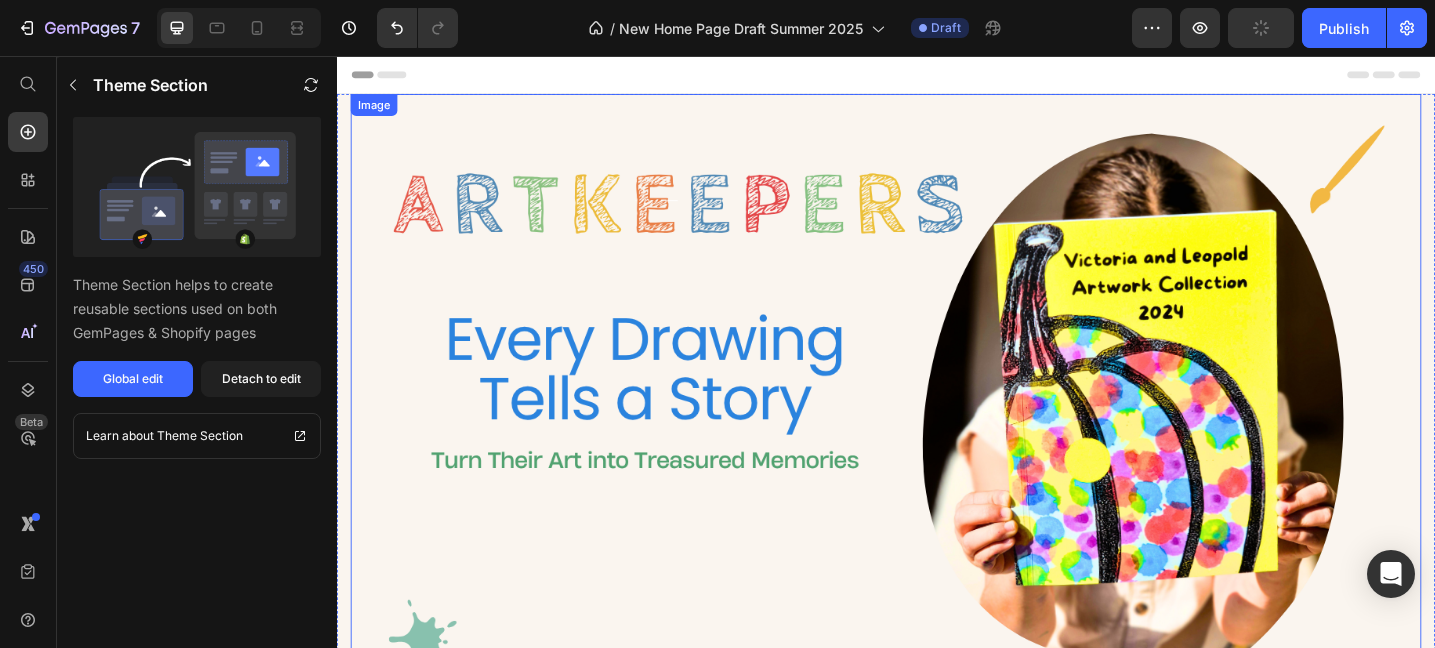 click at bounding box center [937, 426] 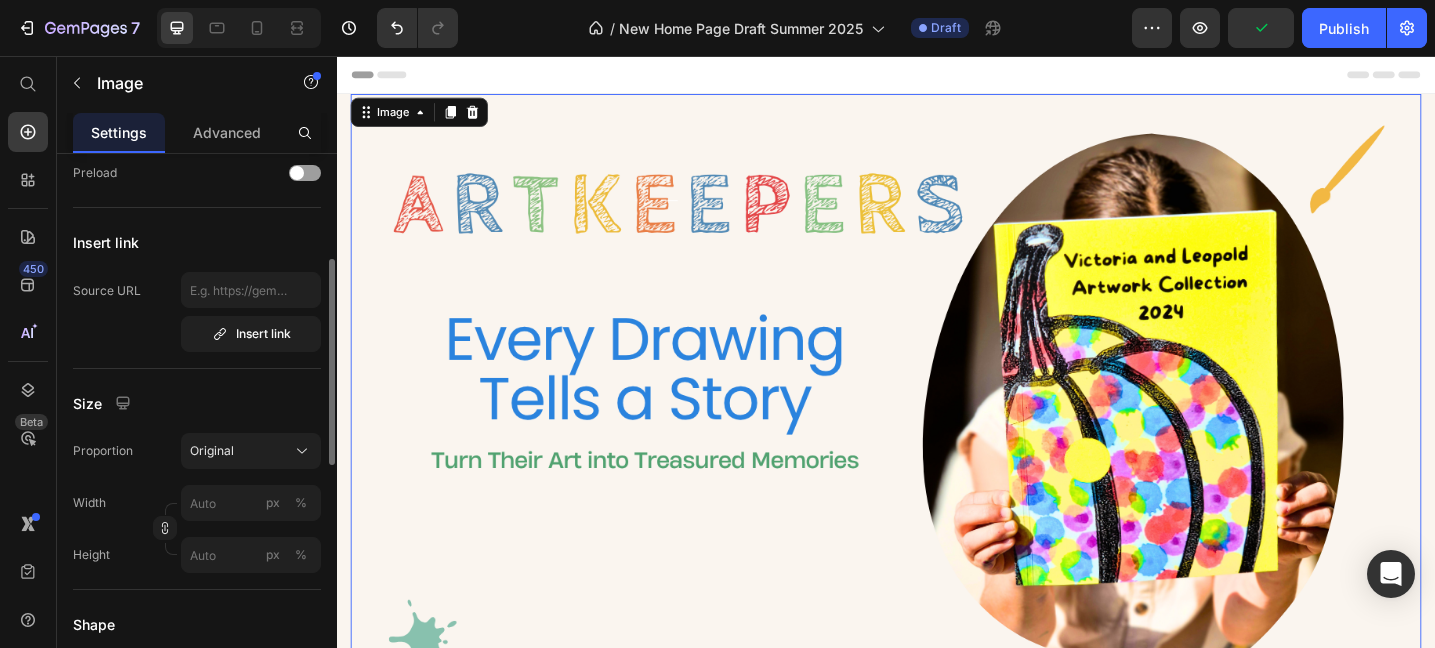 scroll, scrollTop: 351, scrollLeft: 0, axis: vertical 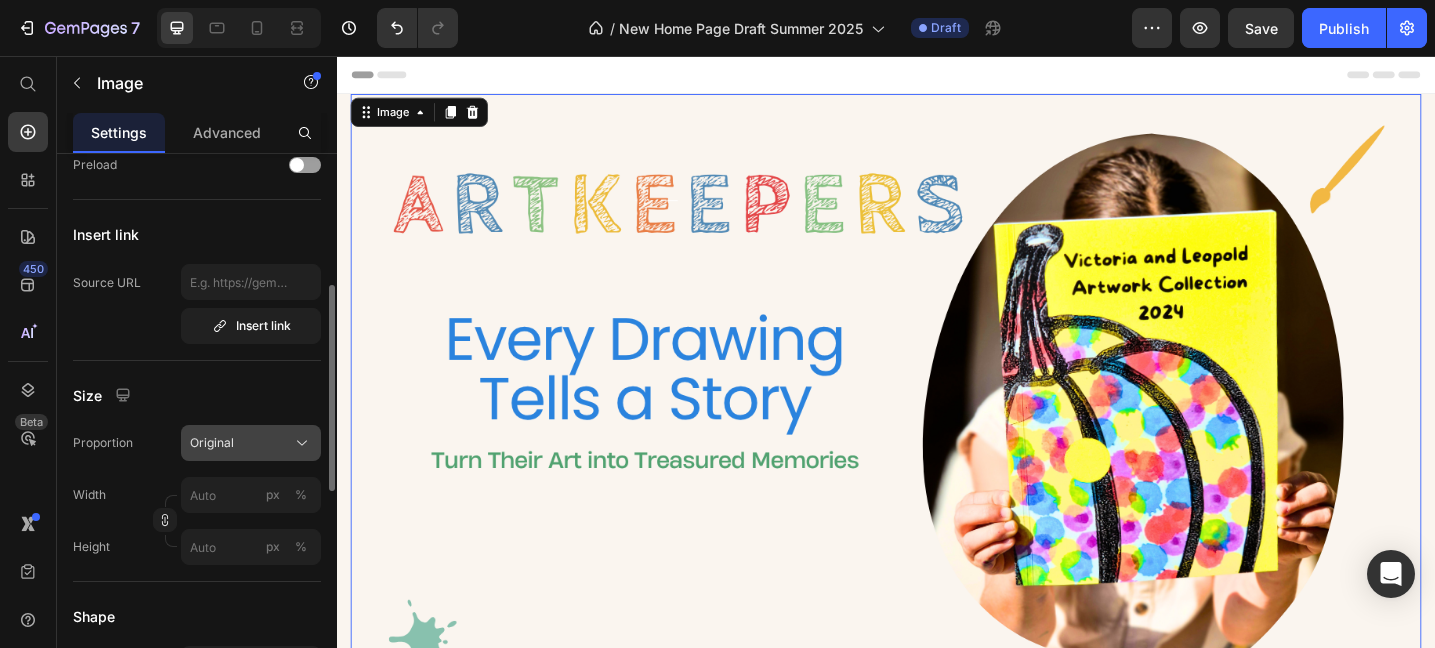 click 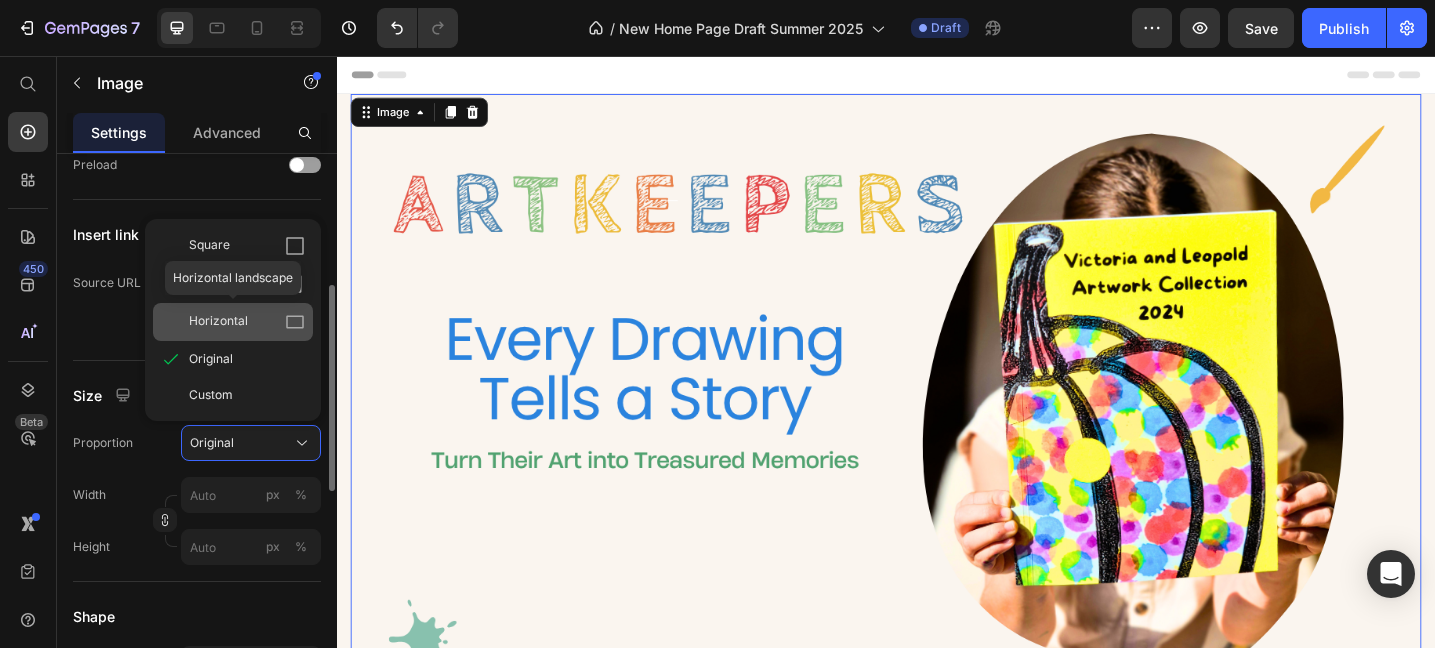 click on "Horizontal" at bounding box center [247, 322] 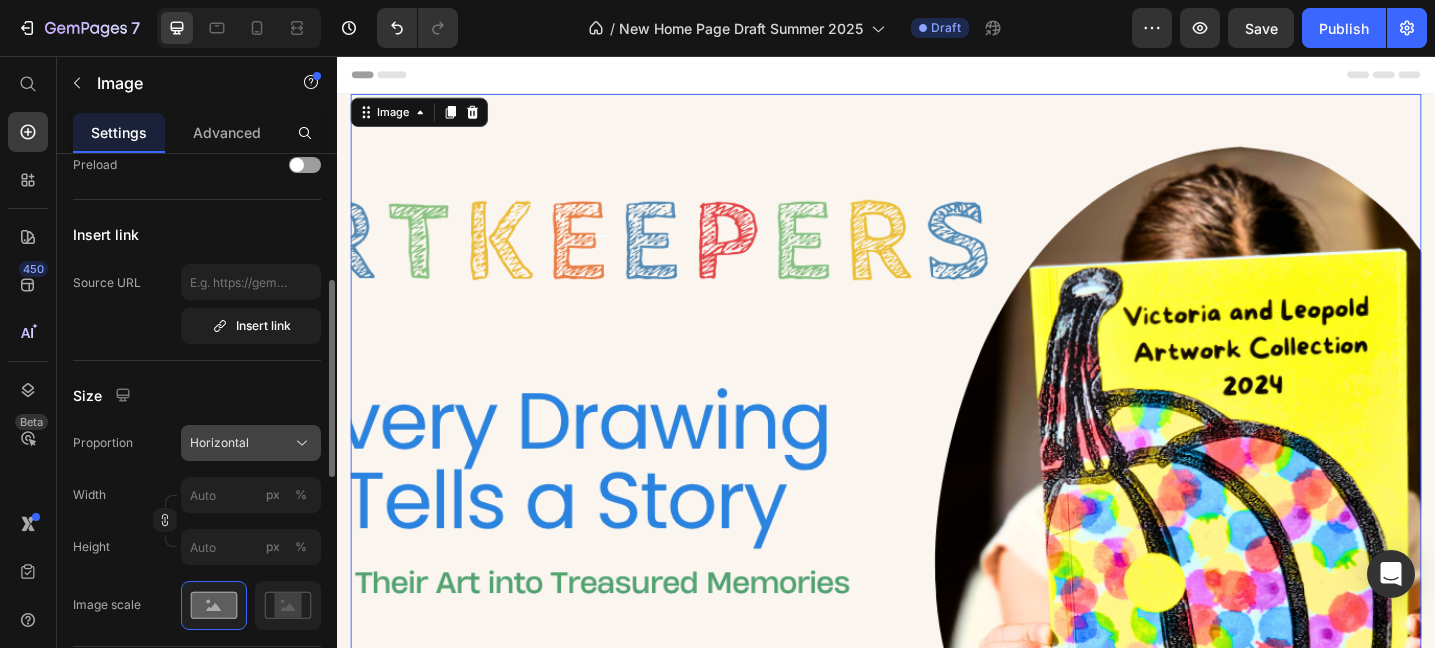 click on "Horizontal" at bounding box center [219, 443] 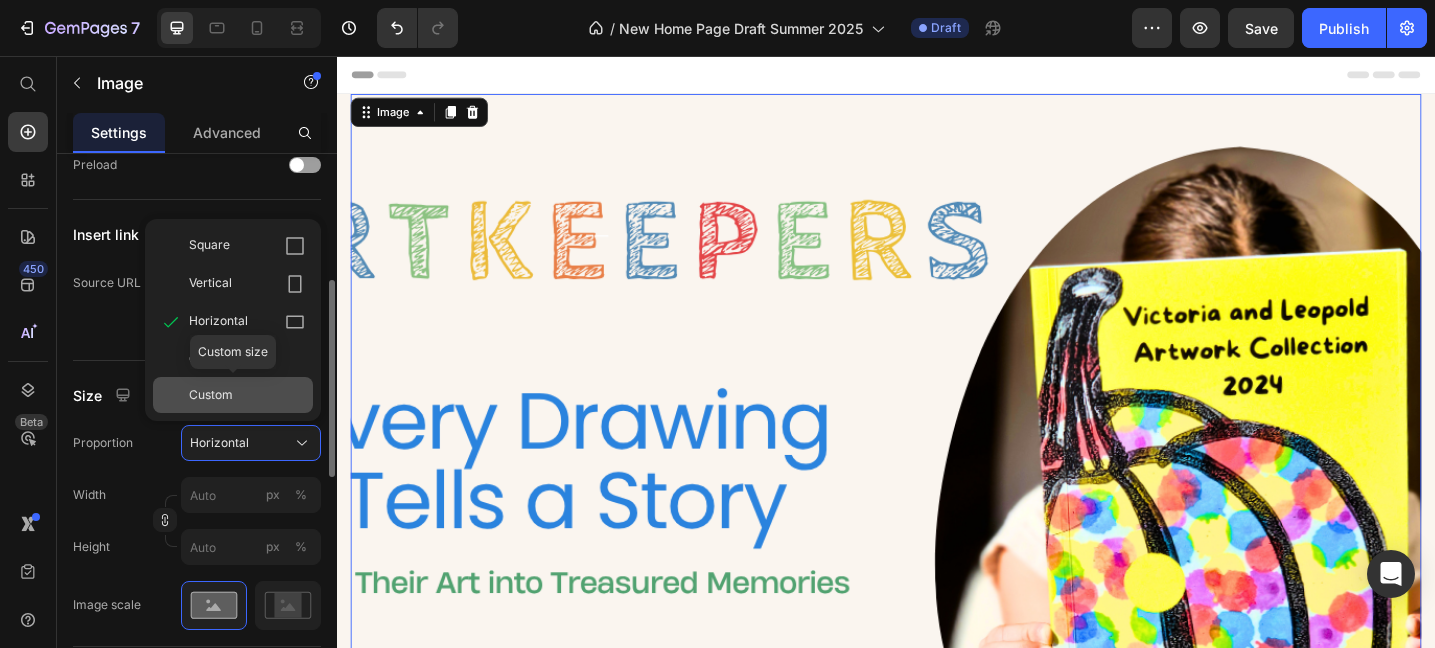 click on "Custom" at bounding box center (211, 395) 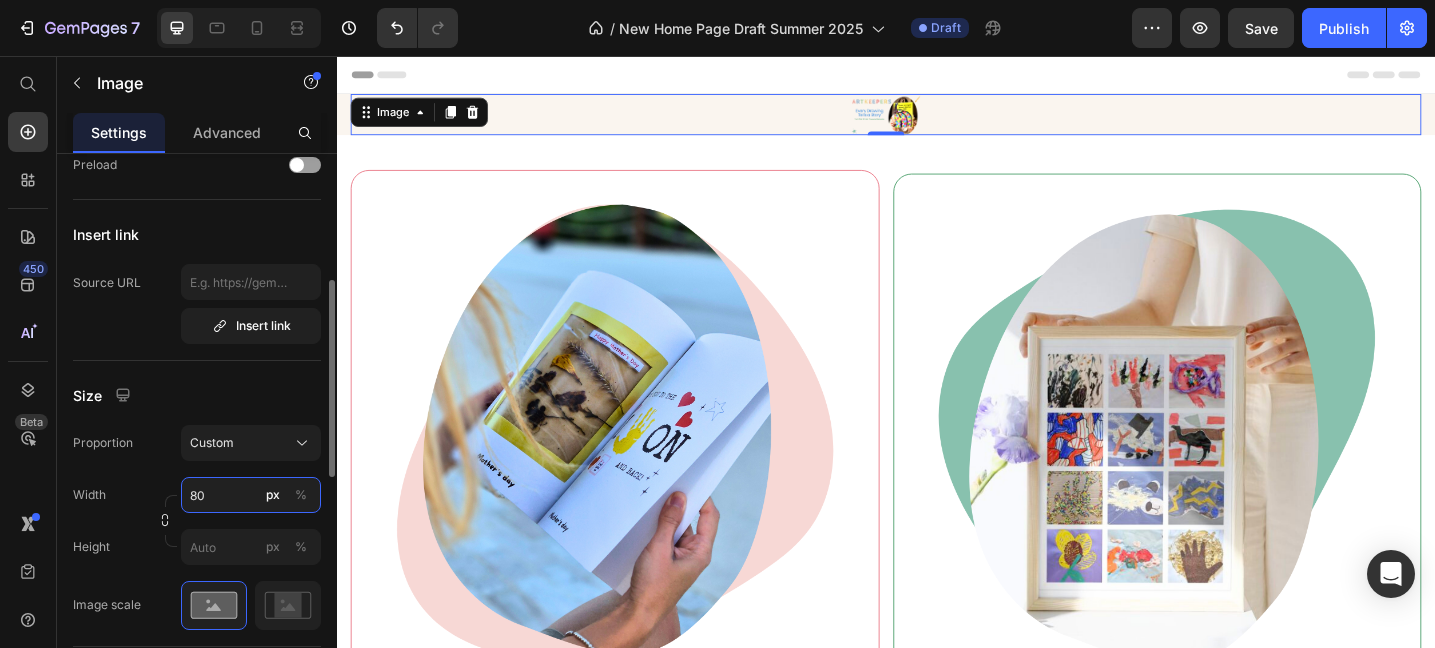 type on "80" 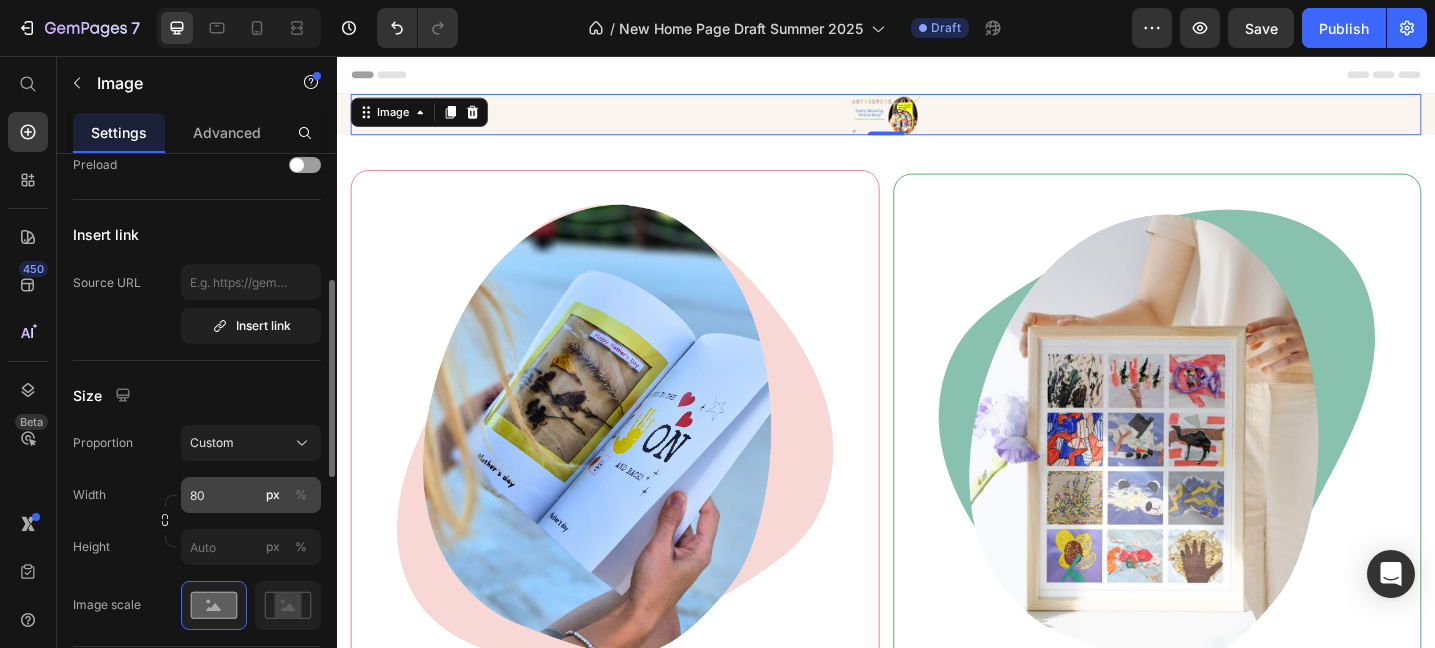 click on "%" at bounding box center [301, 495] 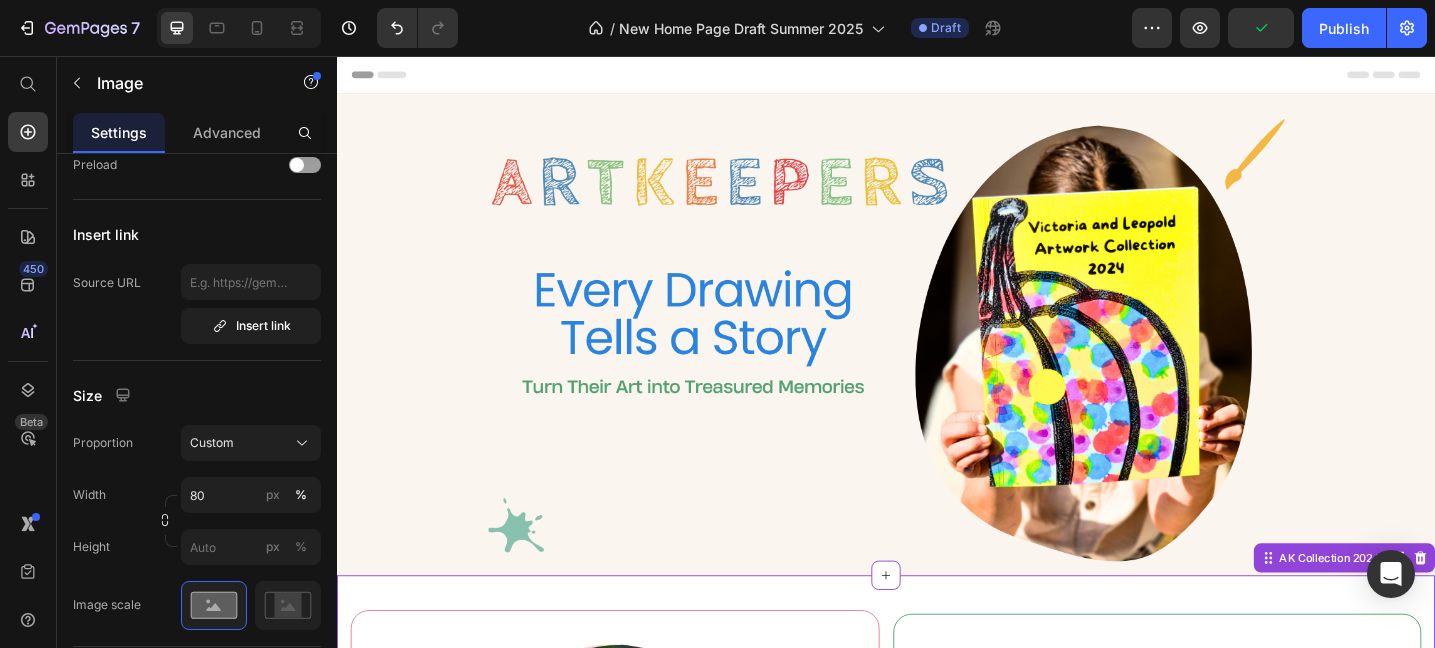 click on "Image Kid's Art Catalogue Text block Compile your child's artwork into a premium catalogue style photobook - turning their creations into a memorable centrepiece.   Text block Order Now Button Row Image Kid's Art Mosaic Poster Text block Create a stunning mosaic collage from your child’s artwork. A beautiful way to showcase and cherish their creativity.   Text block Order Now Button Row Row AK Collection 2024   Need to republish. Go to global edit and publish this section" at bounding box center (937, 1075) 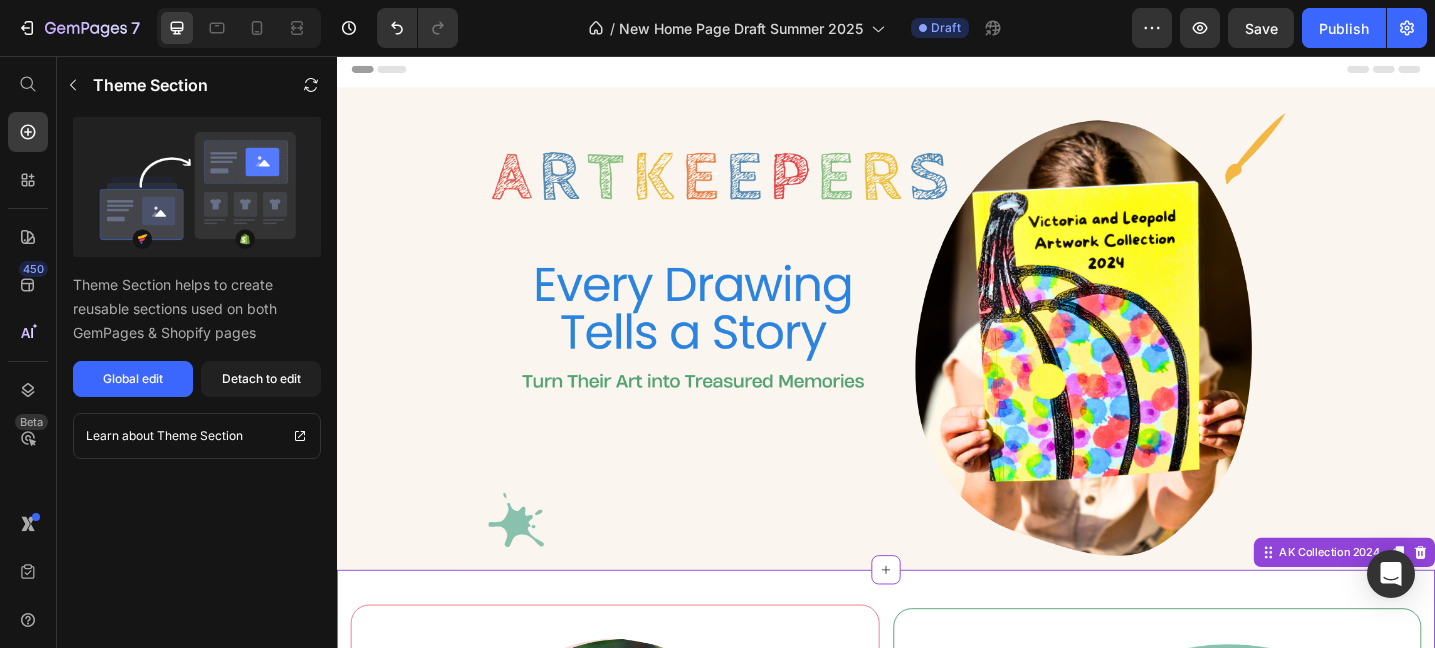 scroll, scrollTop: 8, scrollLeft: 0, axis: vertical 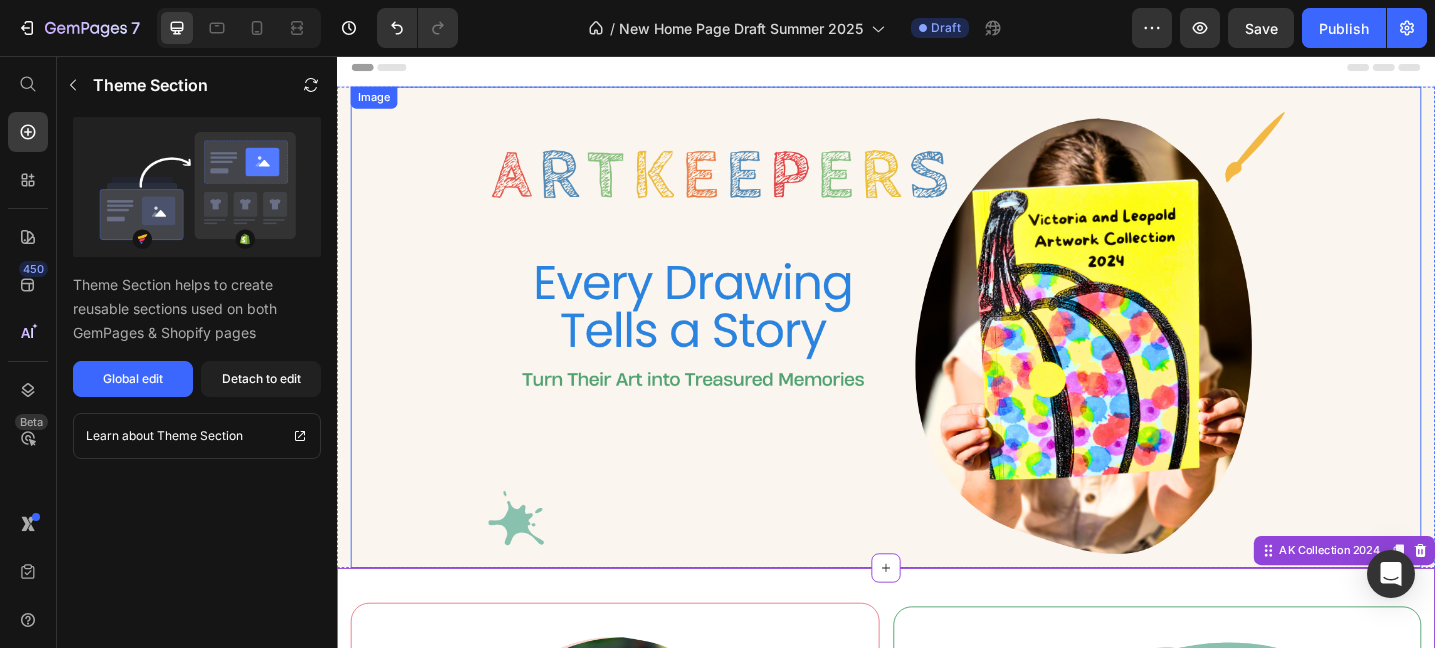 click at bounding box center [937, 352] 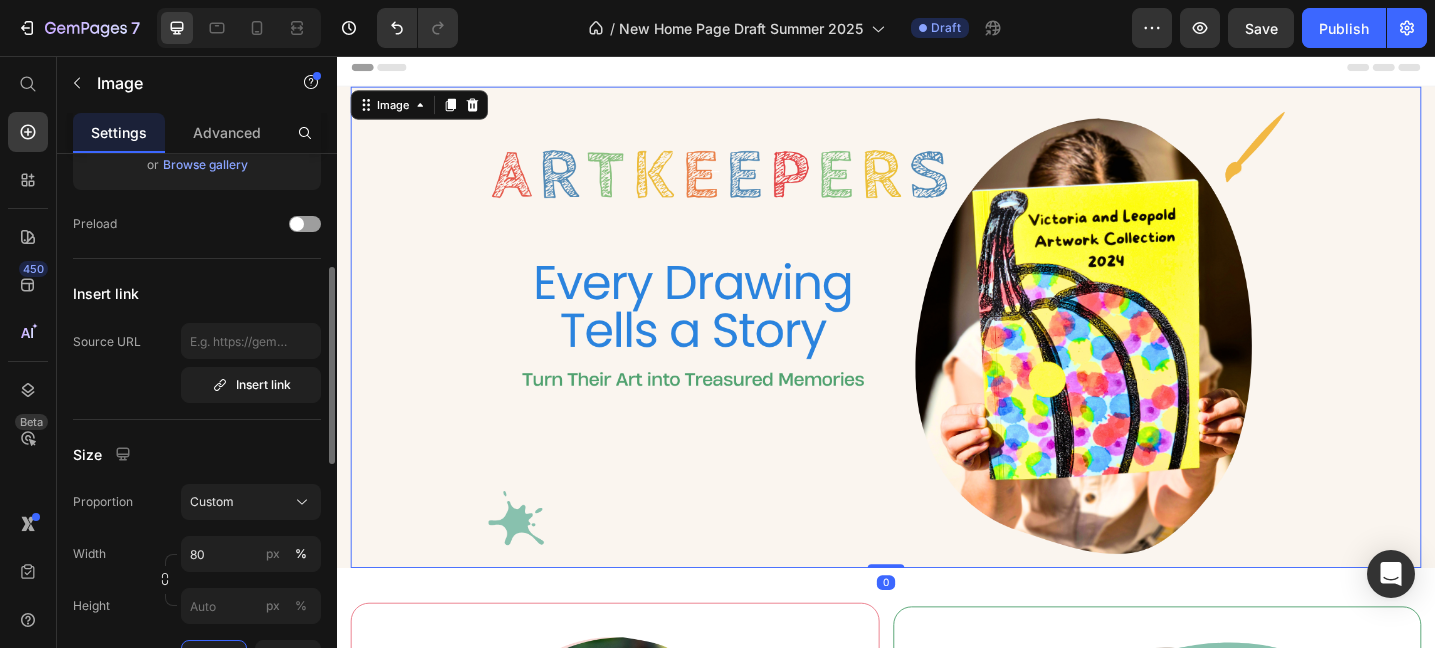 scroll, scrollTop: 309, scrollLeft: 0, axis: vertical 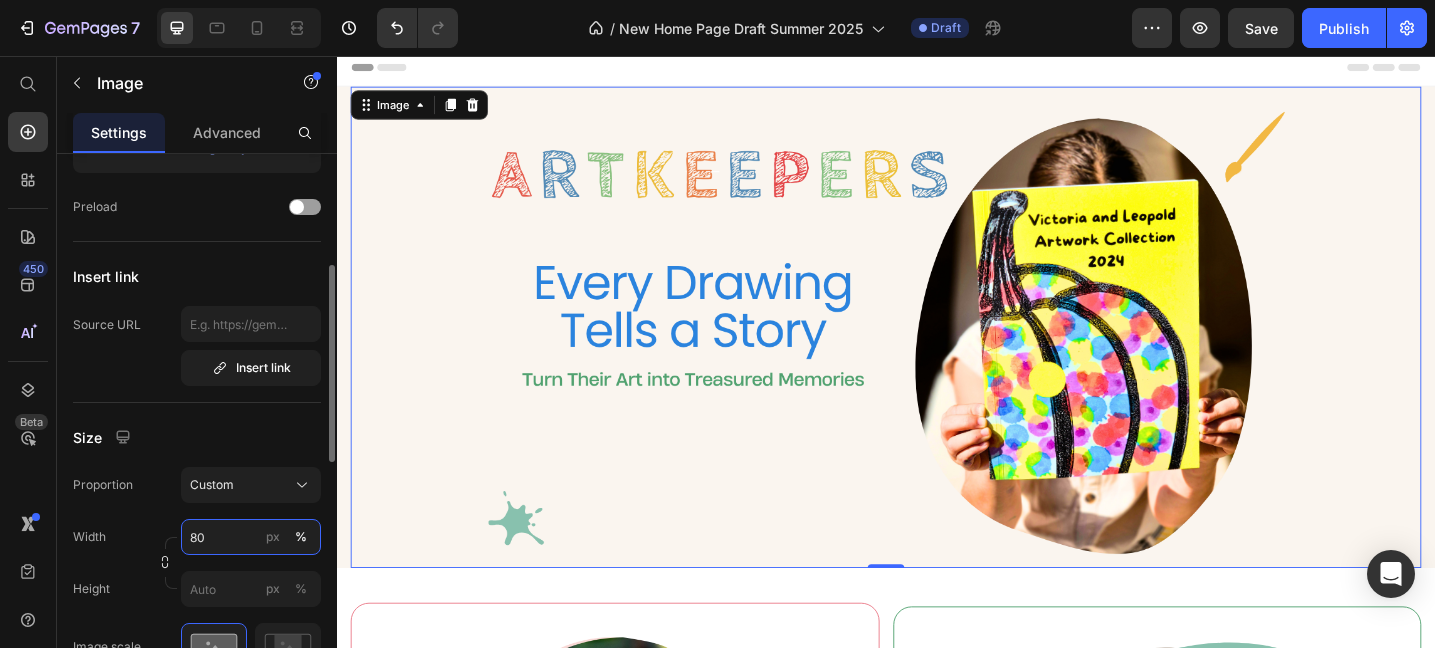 click on "80" at bounding box center [251, 537] 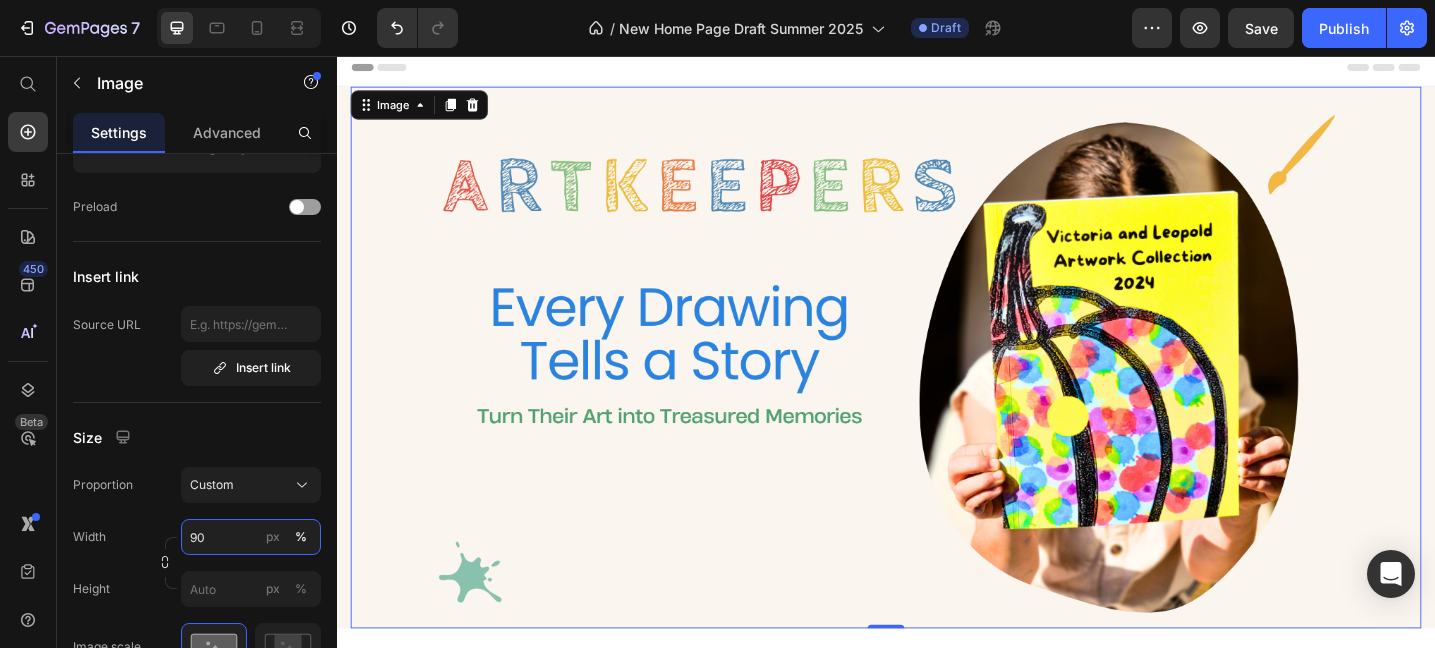 type on "90" 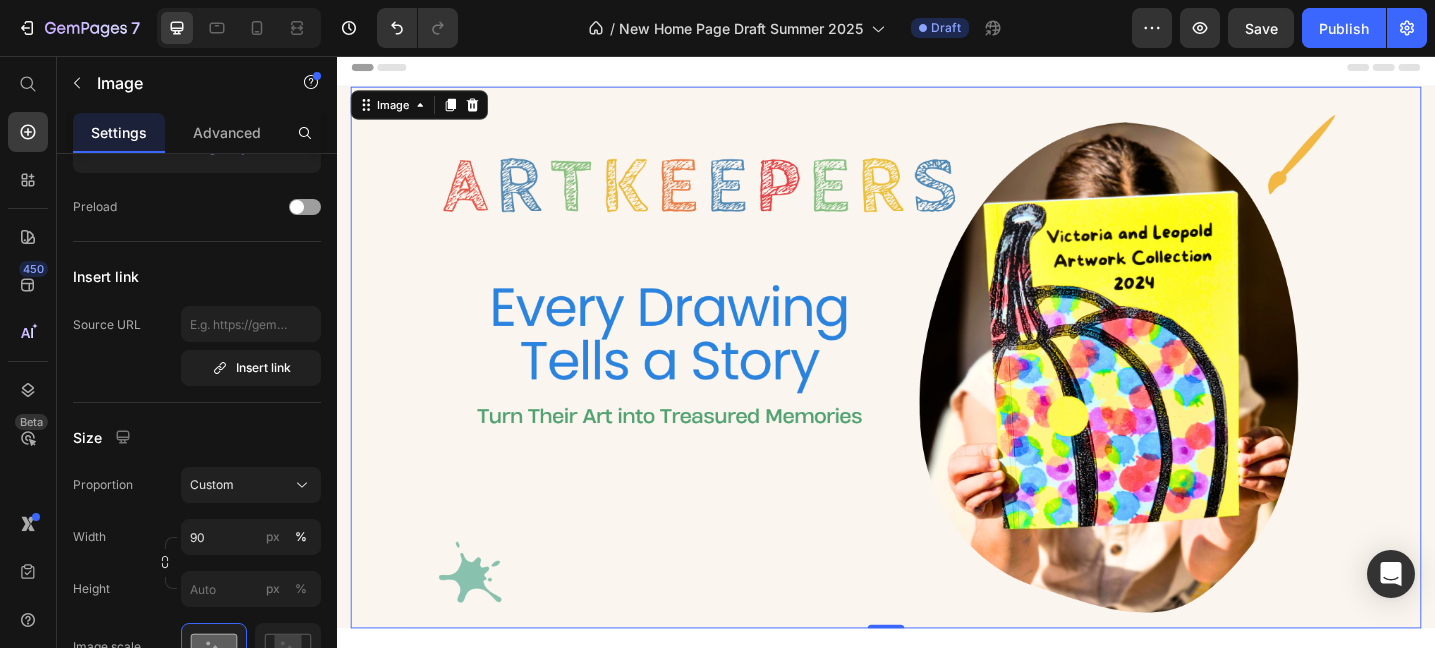 click at bounding box center (937, 385) 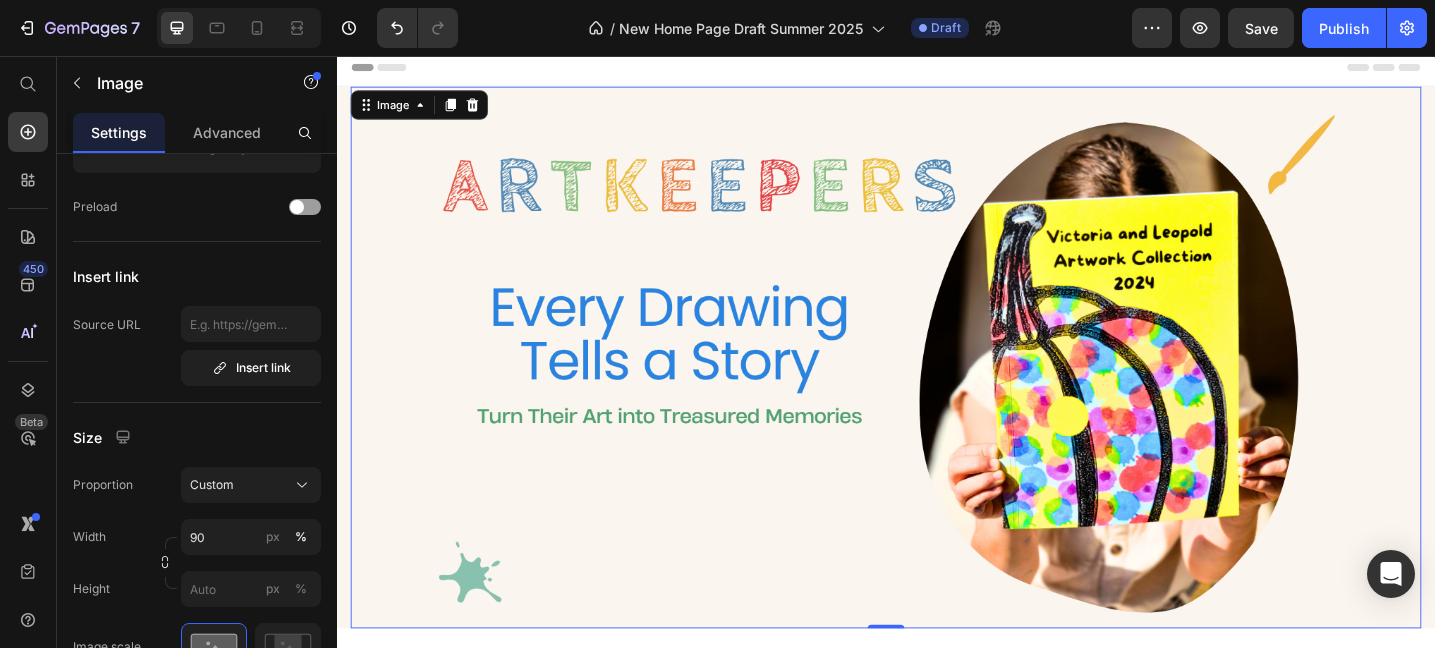 click at bounding box center [937, 385] 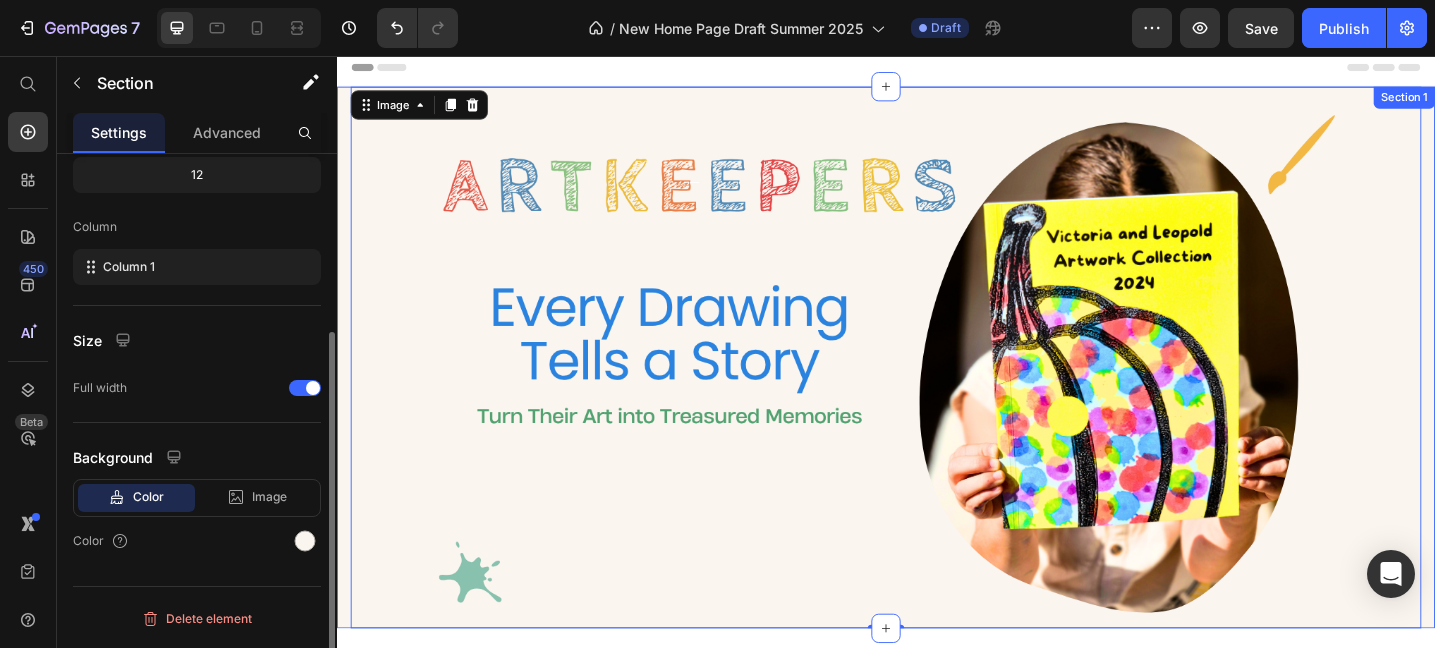 click on "Image   0 Section 1" at bounding box center (937, 385) 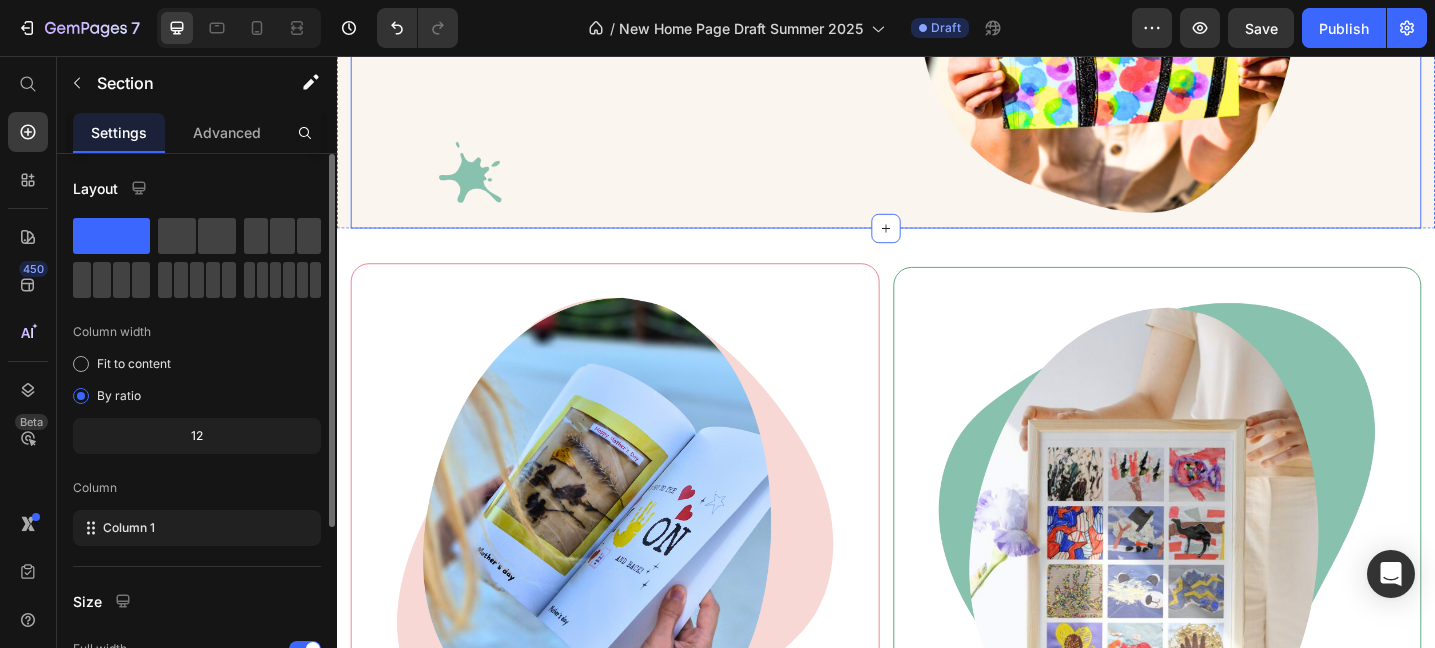 scroll, scrollTop: 556, scrollLeft: 0, axis: vertical 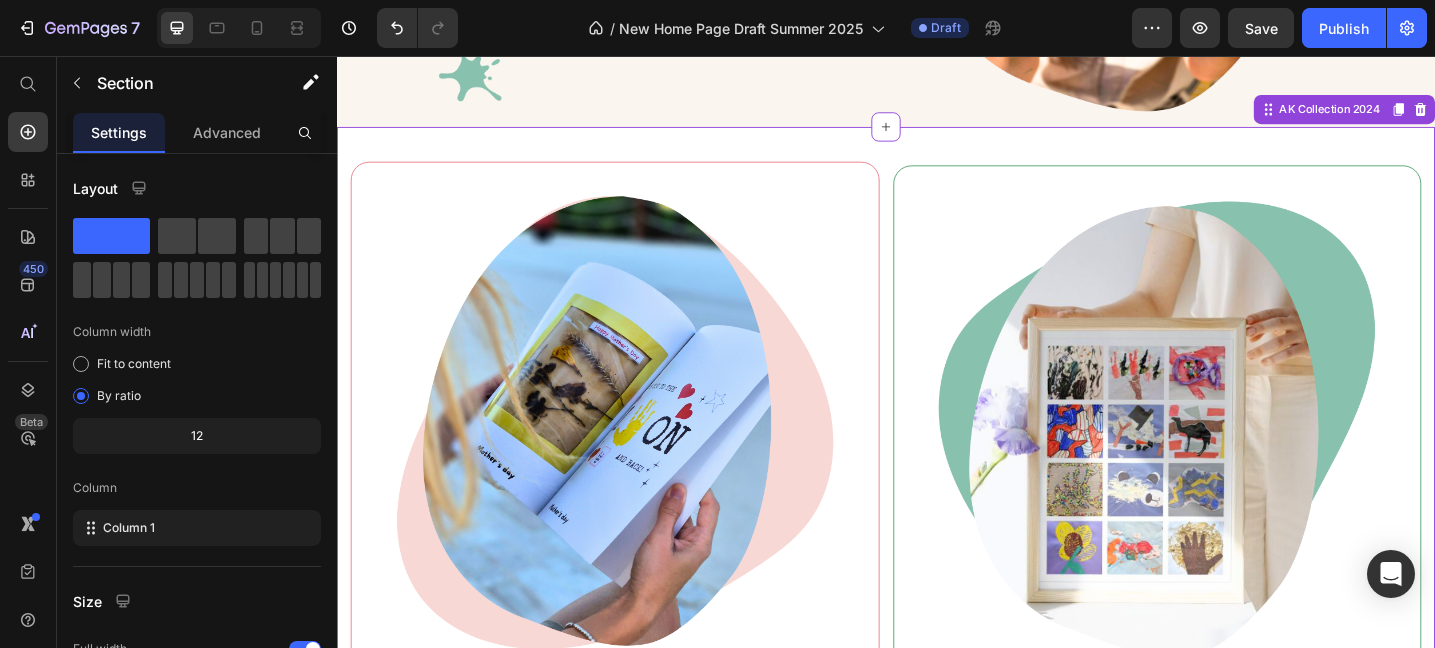 click at bounding box center (641, 457) 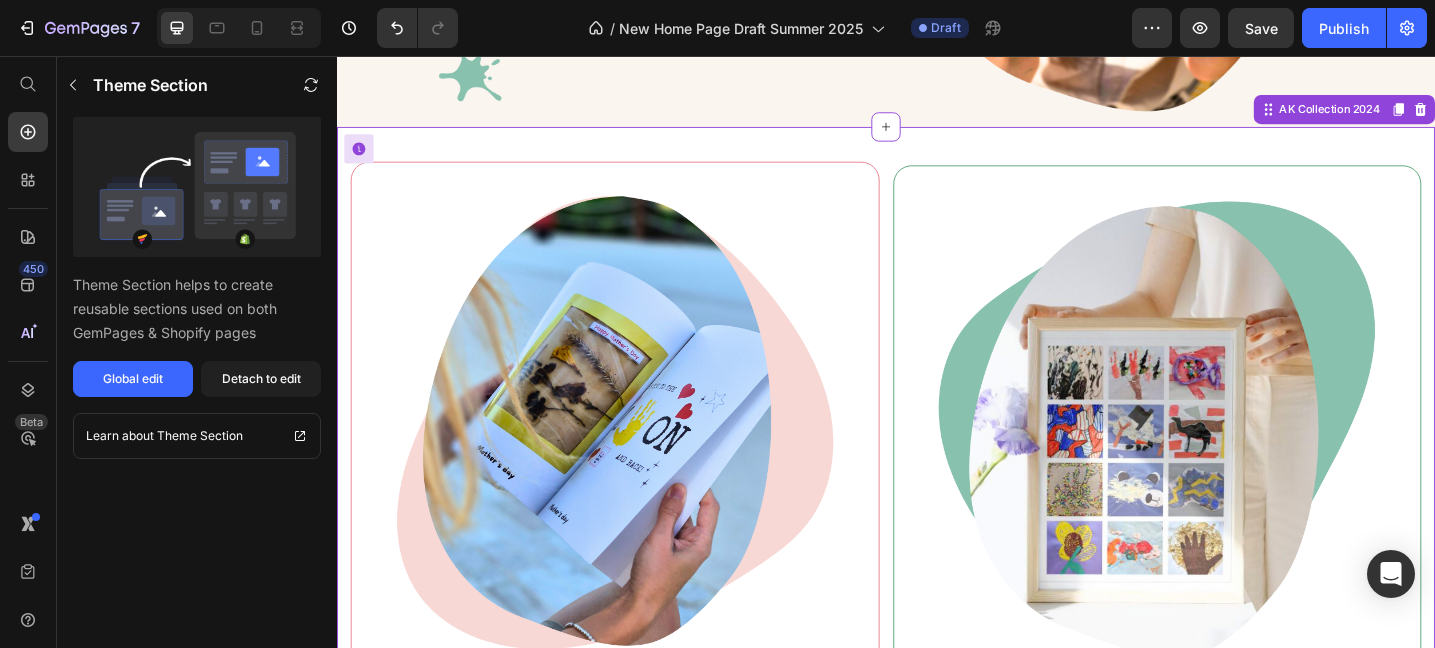 click on "Image Kid's Art Catalogue Text block Compile your child's artwork into a premium catalogue style photobook - turning their creations into a memorable centrepiece.   Text block Order Now Button Row Image Kid's Art Mosaic Poster Text block Create a stunning mosaic collage from your child’s artwork. A beautiful way to showcase and cherish their creativity.   Text block Order Now Button Row Row AK Collection 2024   Need to republish. Go to global edit and publish this section" at bounding box center [937, 585] 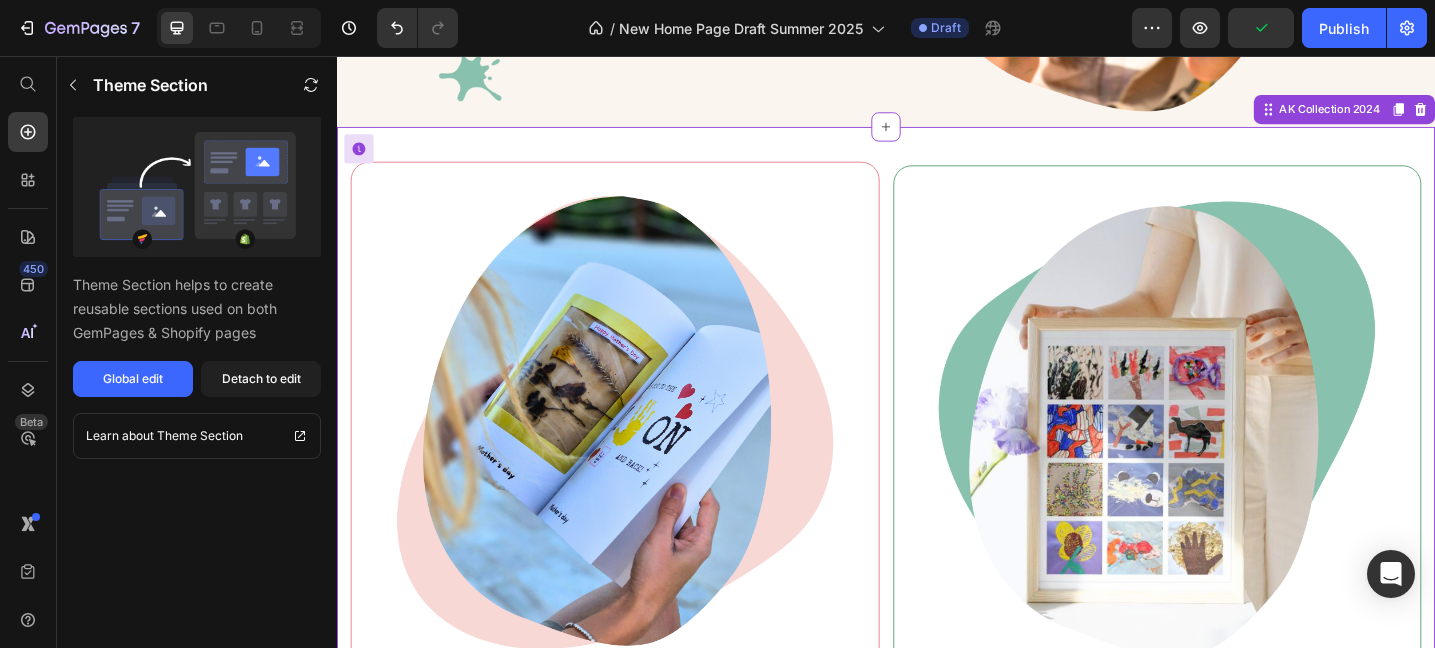 click at bounding box center (641, 457) 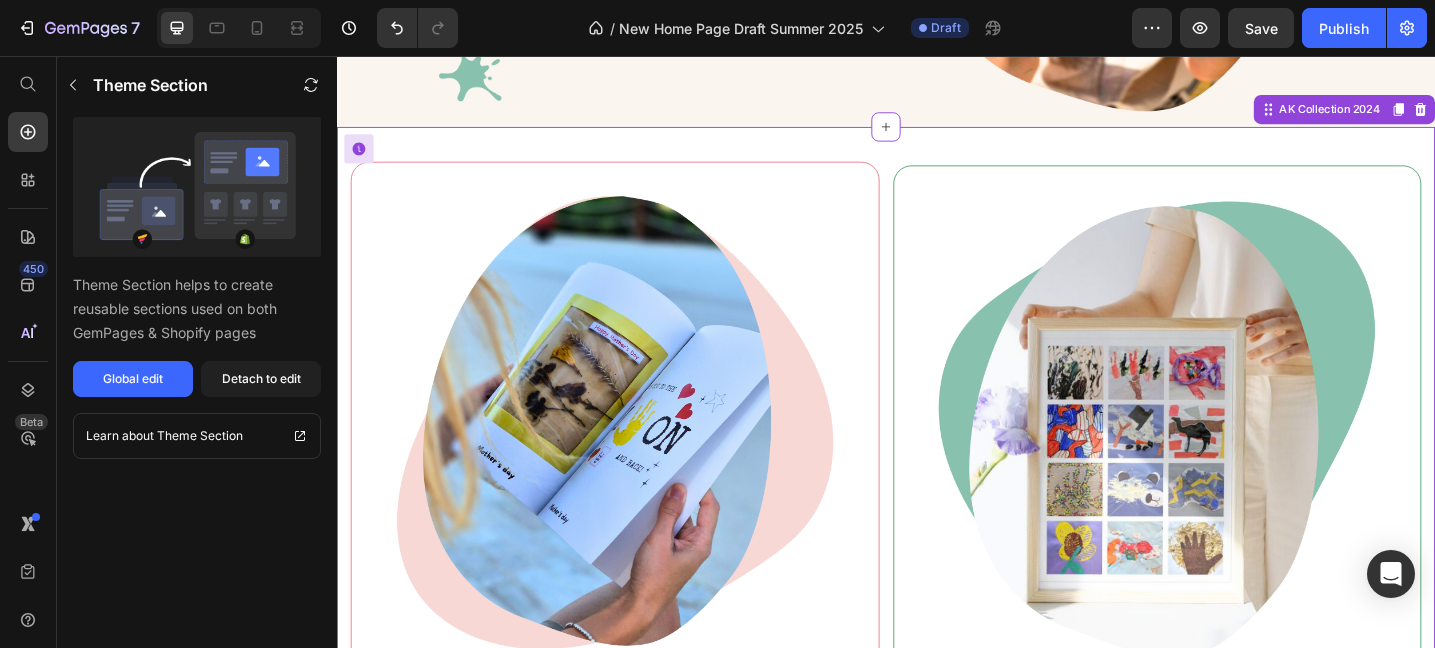 click on "Image Kid's Art Catalogue Text block Compile your child's artwork into a premium catalogue style photobook - turning their creations into a memorable centrepiece.   Text block Order Now Button Row" at bounding box center (641, 568) 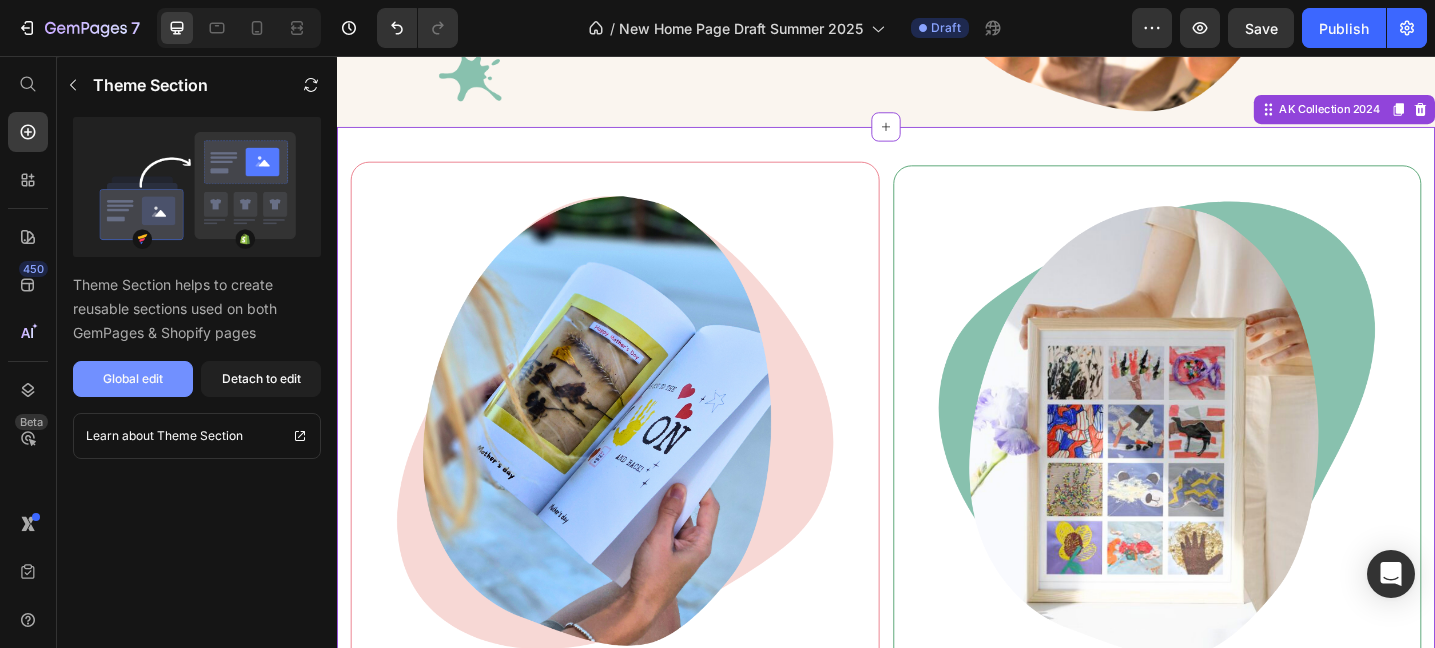click on "Global edit" at bounding box center [133, 379] 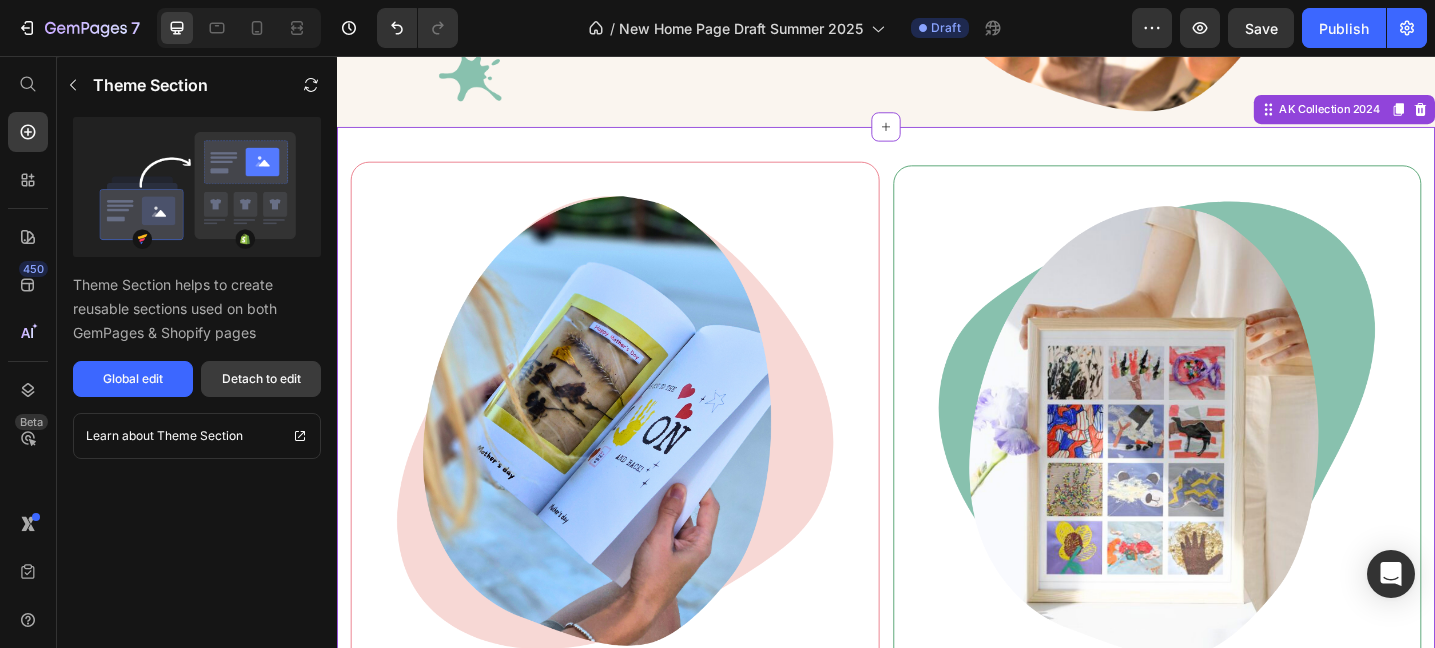 click on "Detach to edit" at bounding box center [261, 379] 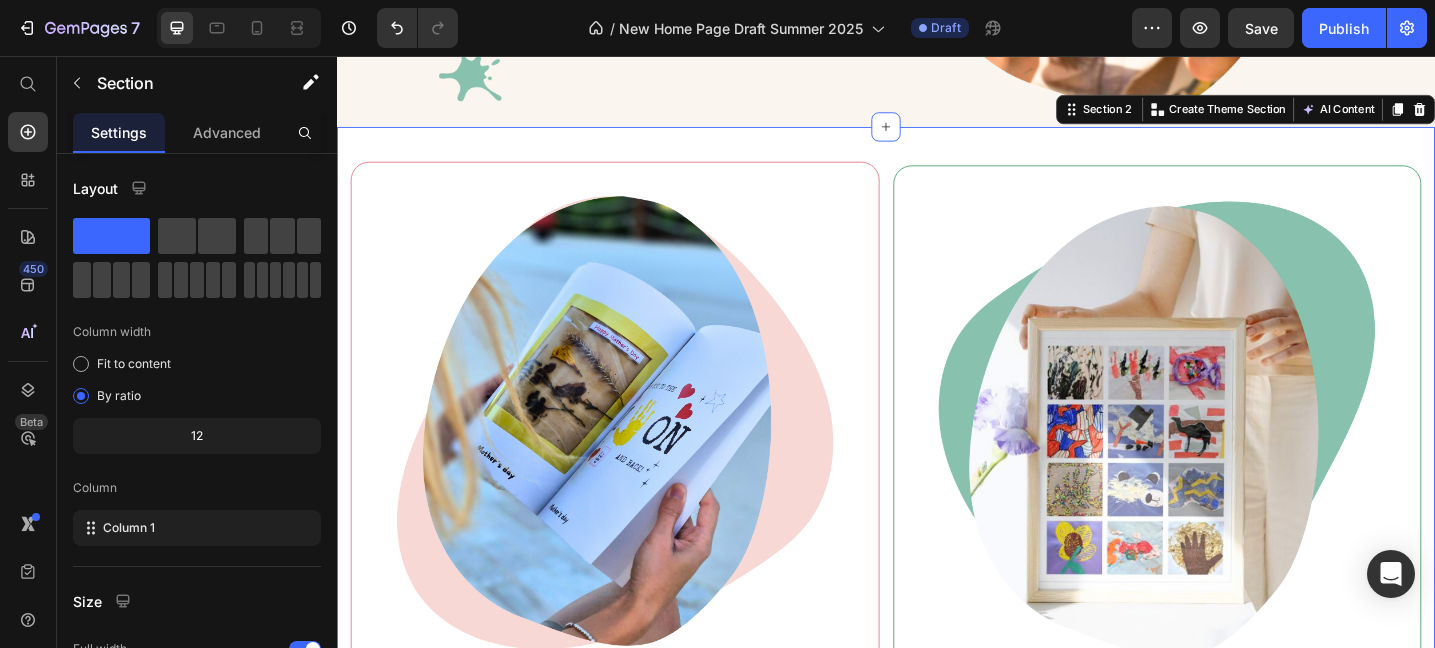 click on "Image Kid's Art Catalogue Text block Compile your child's artwork into a premium catalogue style photobook - turning their creations into a memorable centrepiece.   Text block Order Now Button Row Image Kid's Art Mosaic Poster Text block Create a stunning mosaic collage from your child’s artwork. A beautiful way to showcase and cherish their creativity.   Text block Order Now Button Row Row Section 2   Create Theme Section AI Content Write with GemAI What would you like to describe here? Tone and Voice Persuasive Product Kids Zipper Hoodie Embroidery Drawing Show more Generate" at bounding box center [937, 585] 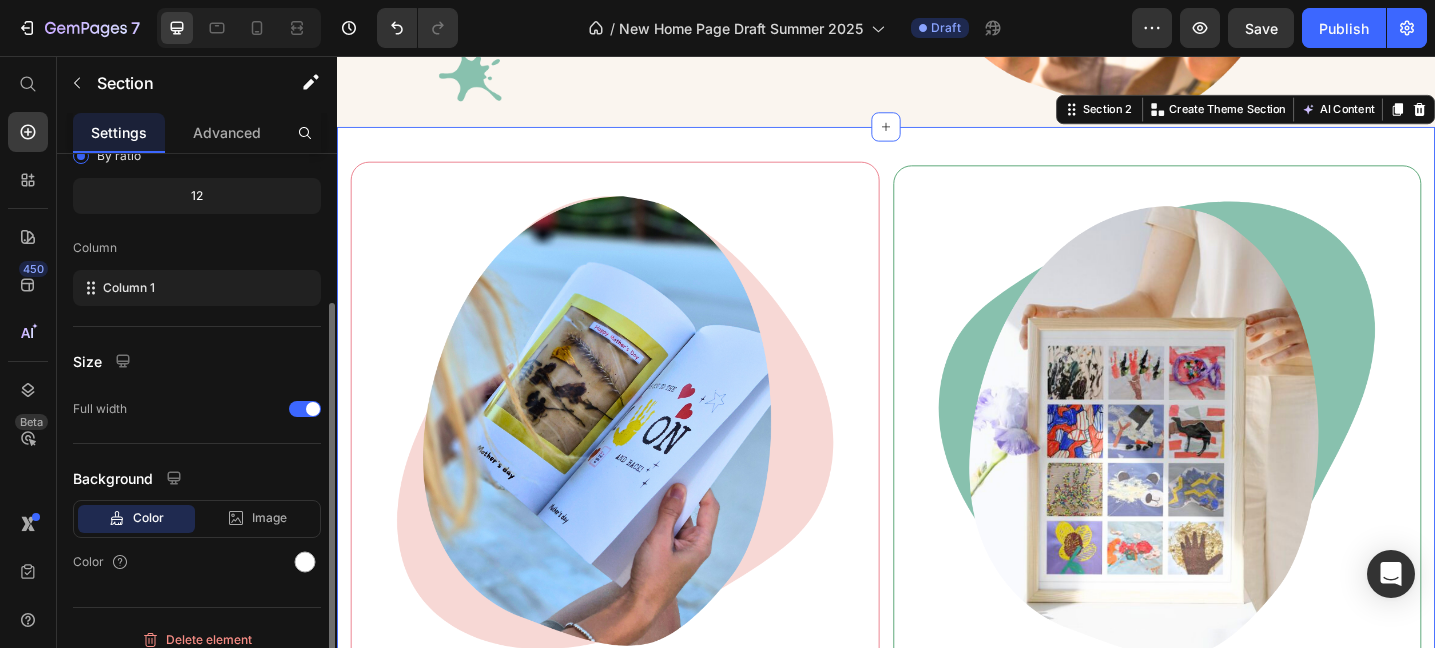 scroll, scrollTop: 257, scrollLeft: 0, axis: vertical 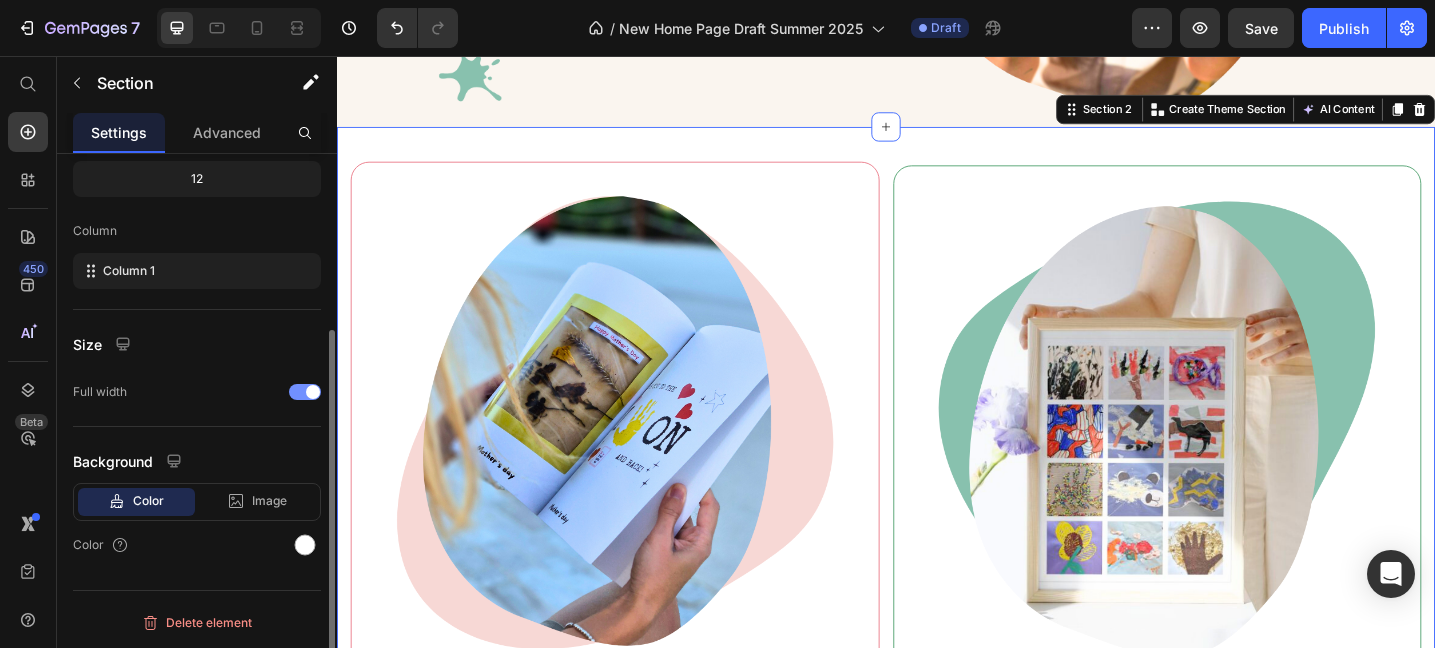 click at bounding box center [305, 392] 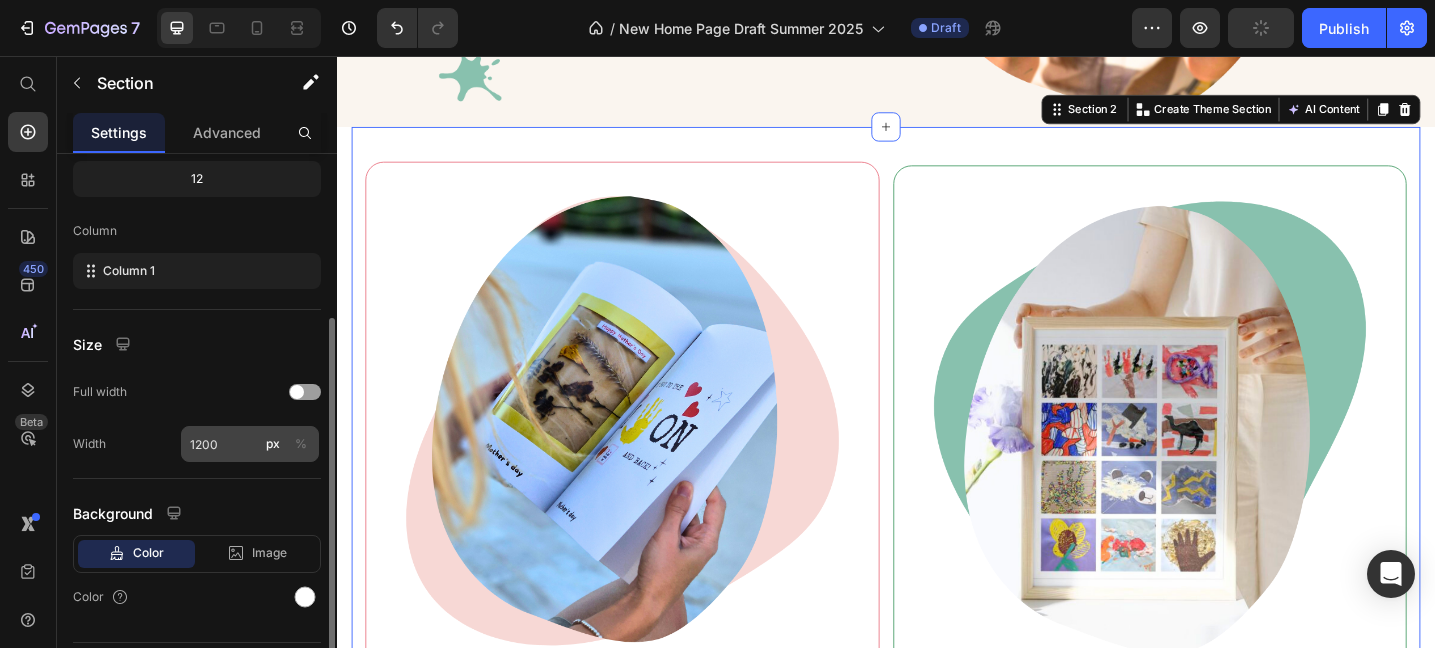 click on "%" at bounding box center (301, 444) 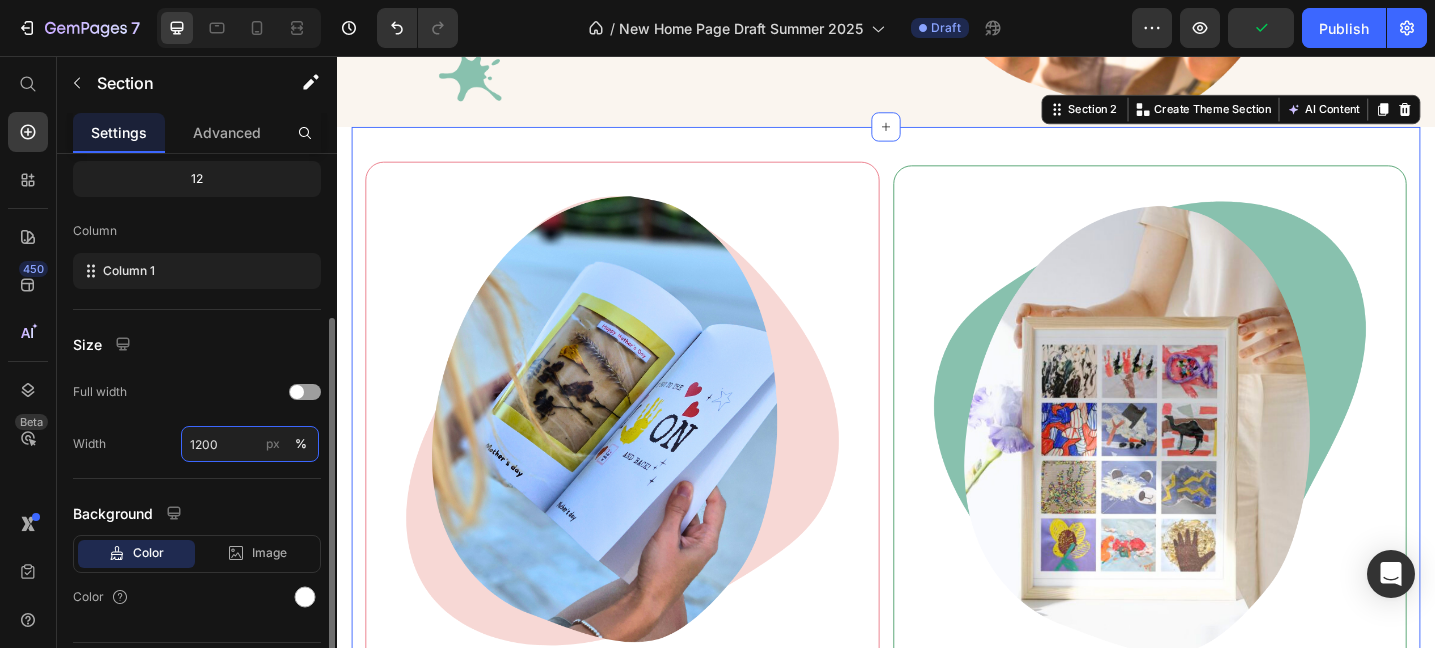 click on "1200" at bounding box center (250, 444) 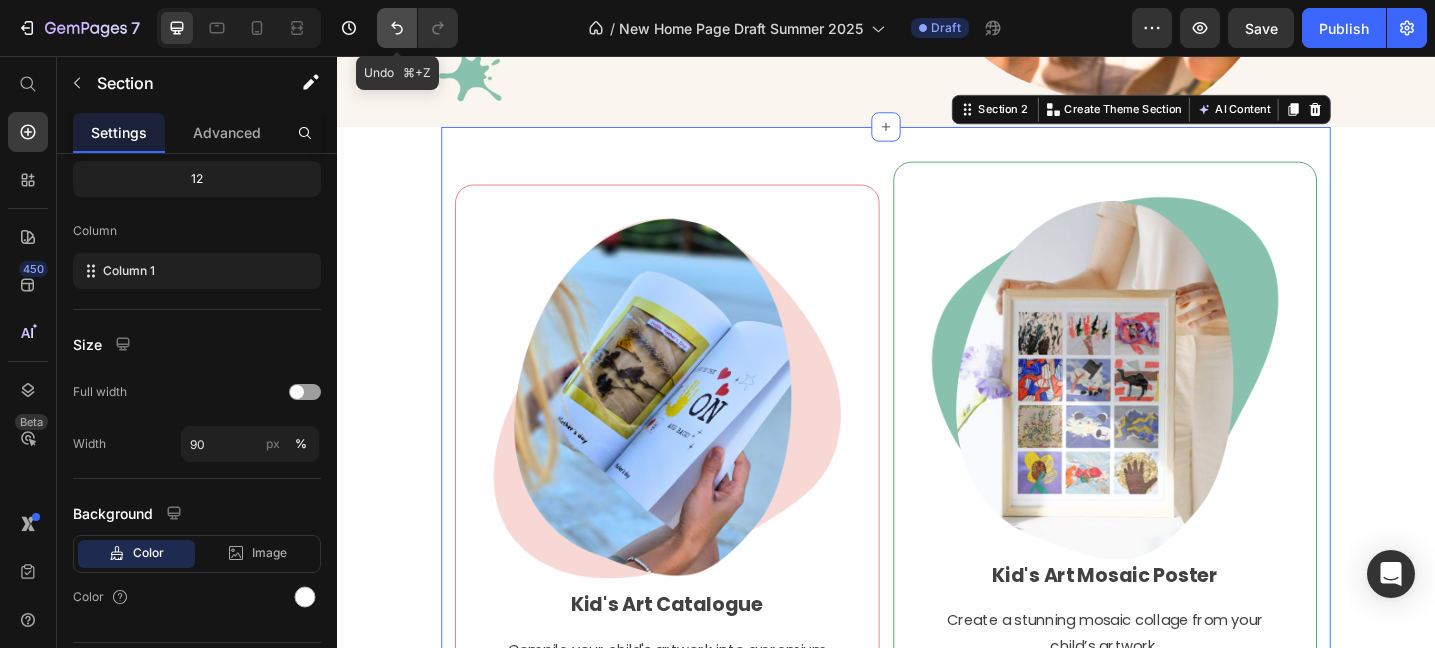 click 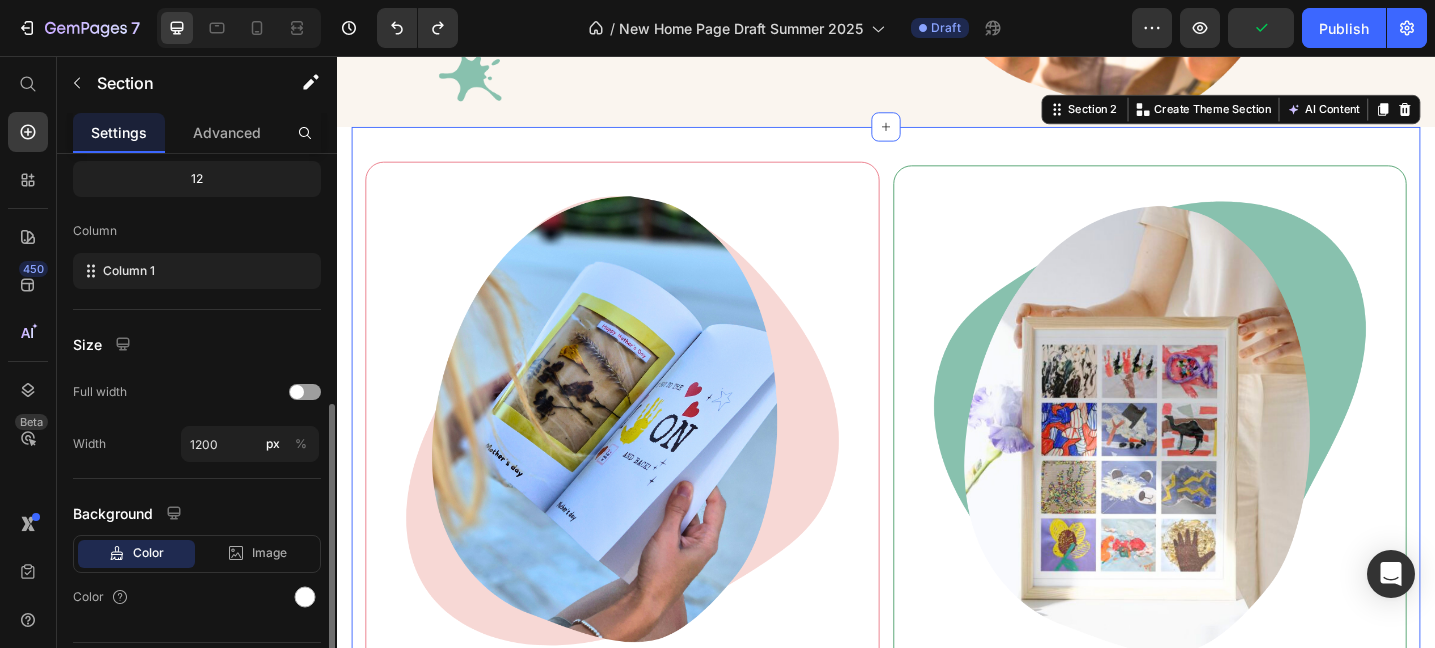 scroll, scrollTop: 309, scrollLeft: 0, axis: vertical 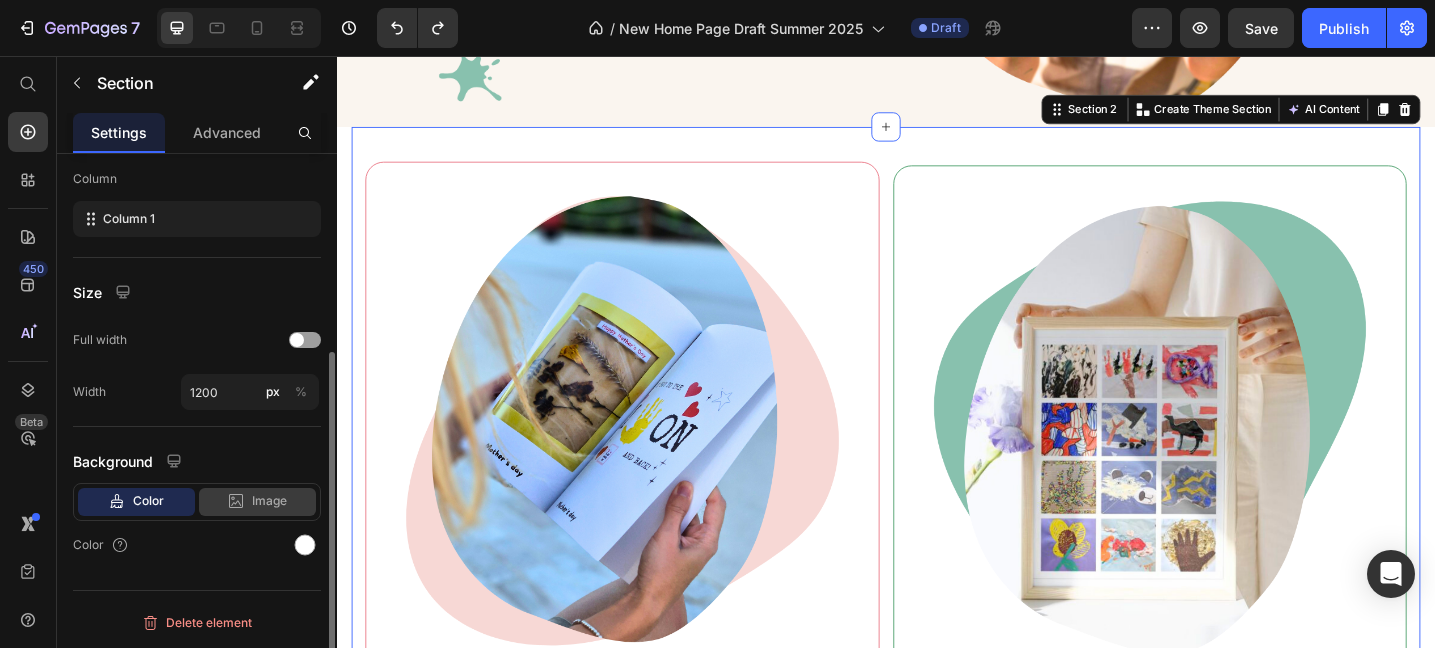 click on "Image" 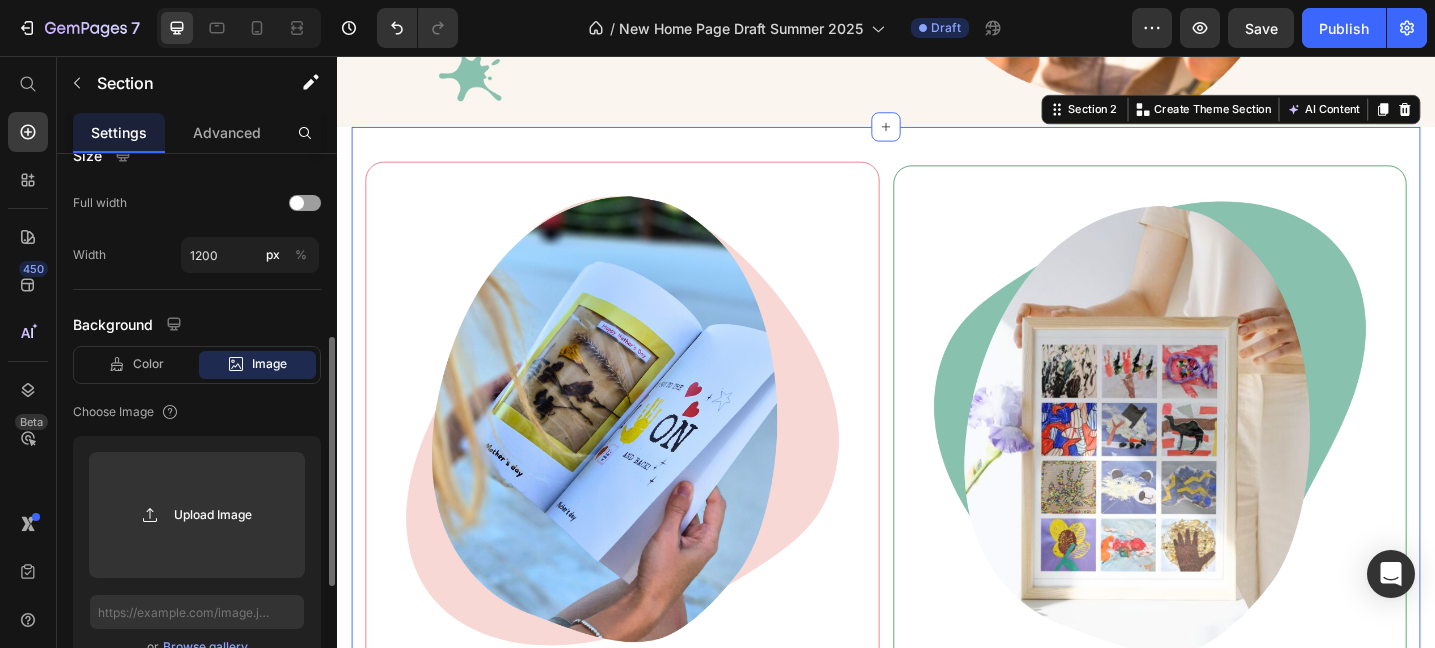 scroll, scrollTop: 448, scrollLeft: 0, axis: vertical 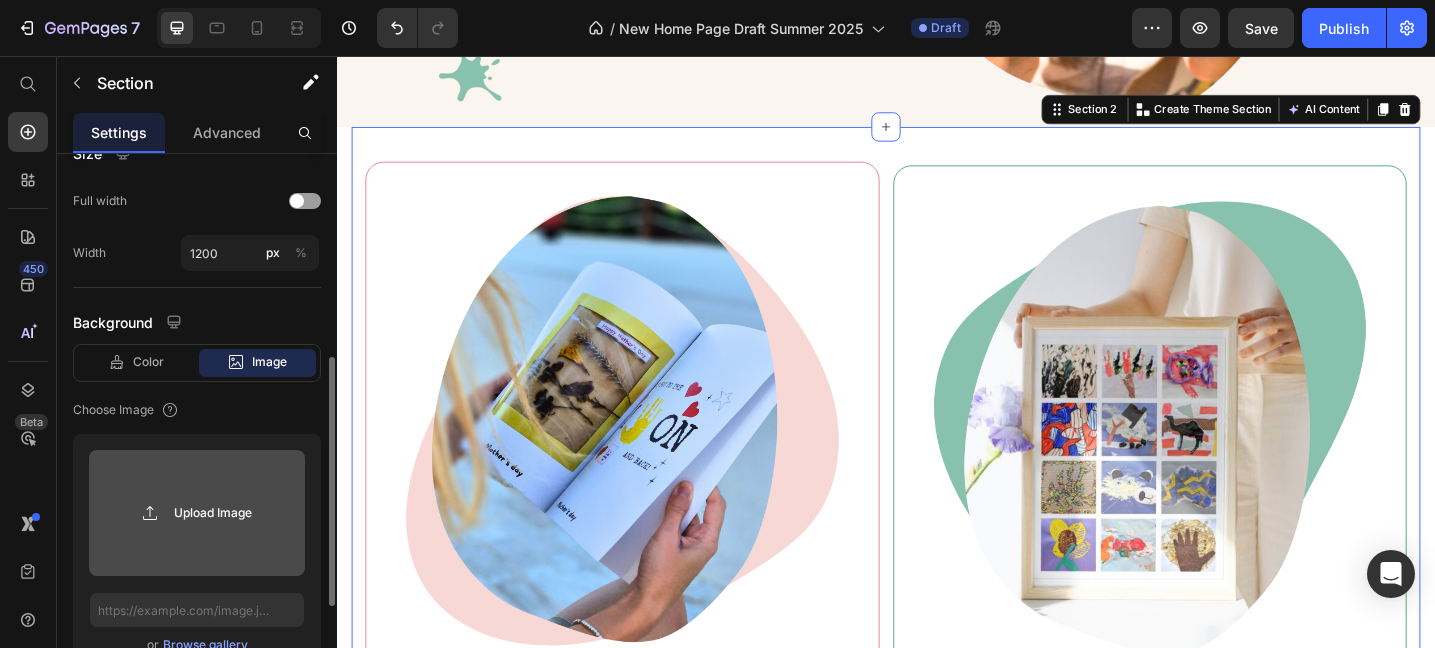 click 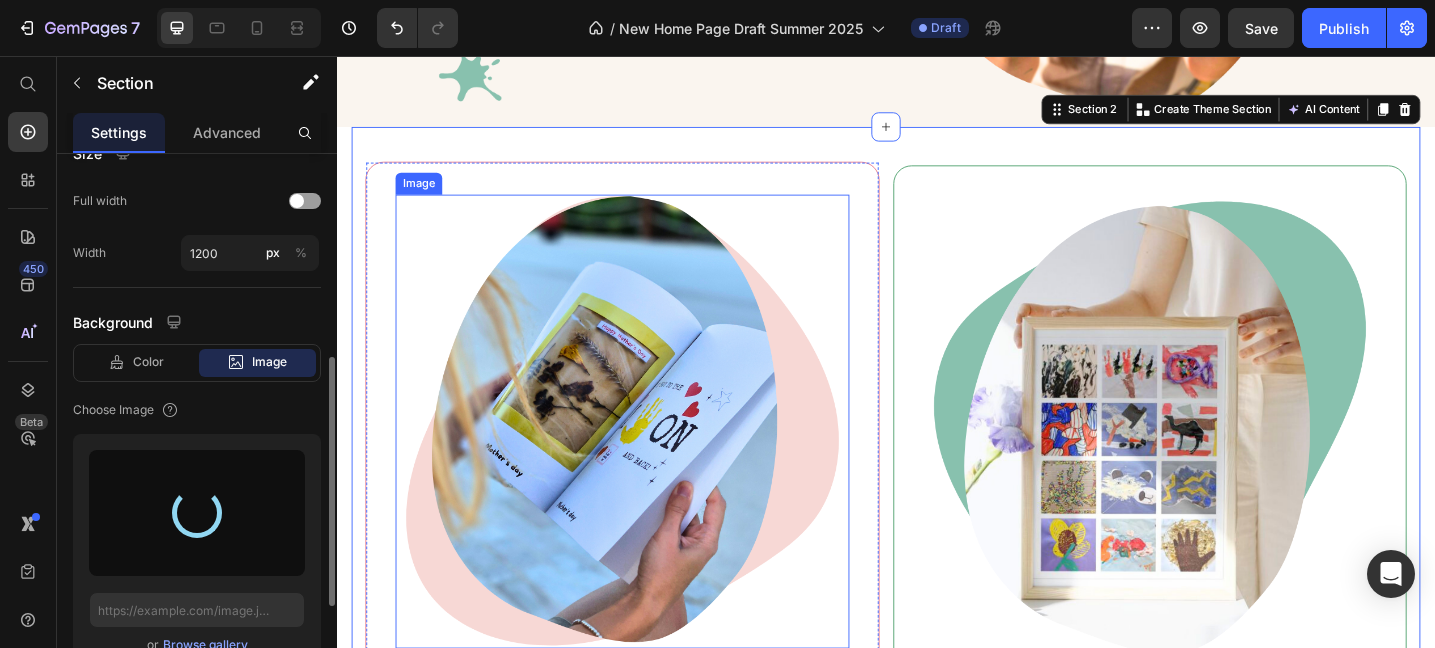 type on "https://cdn.shopify.com/s/files/1/0899/8646/6109/files/gempages_544403200644482109-92ba2970-da33-4efb-8eb5-d3acae25ae16.png" 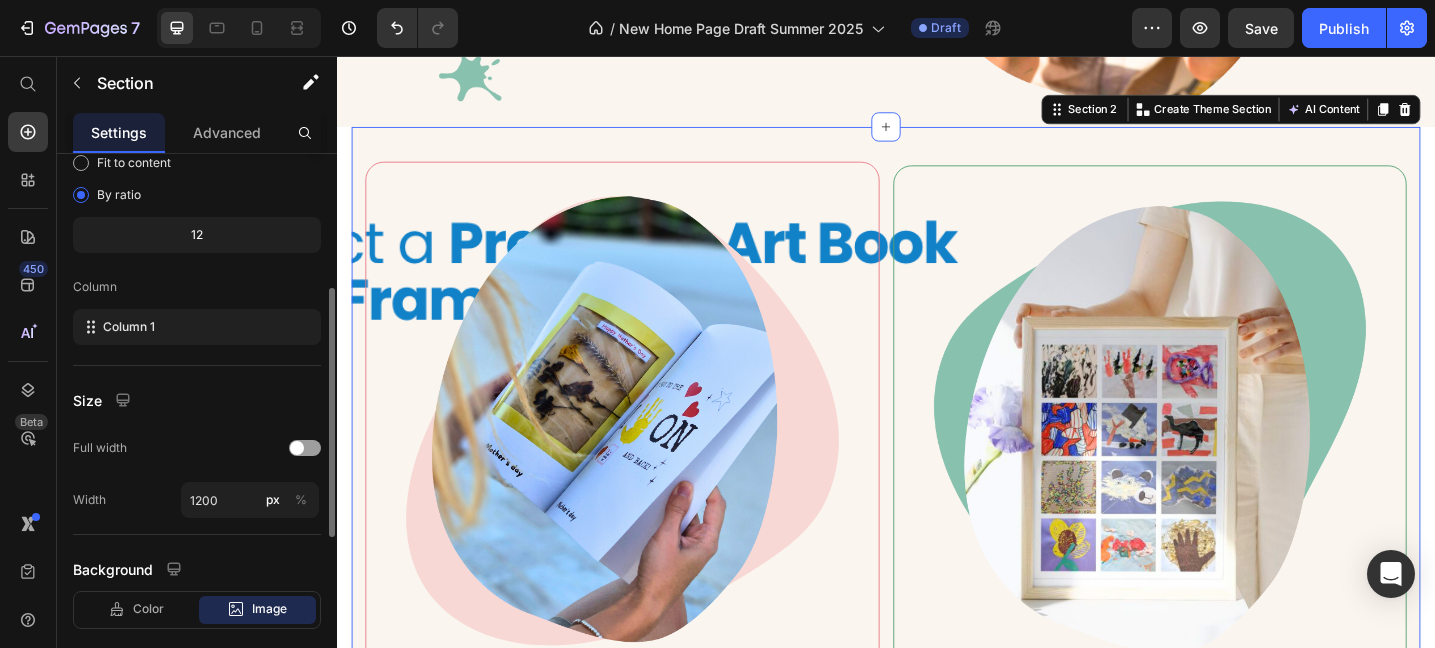 scroll, scrollTop: 238, scrollLeft: 0, axis: vertical 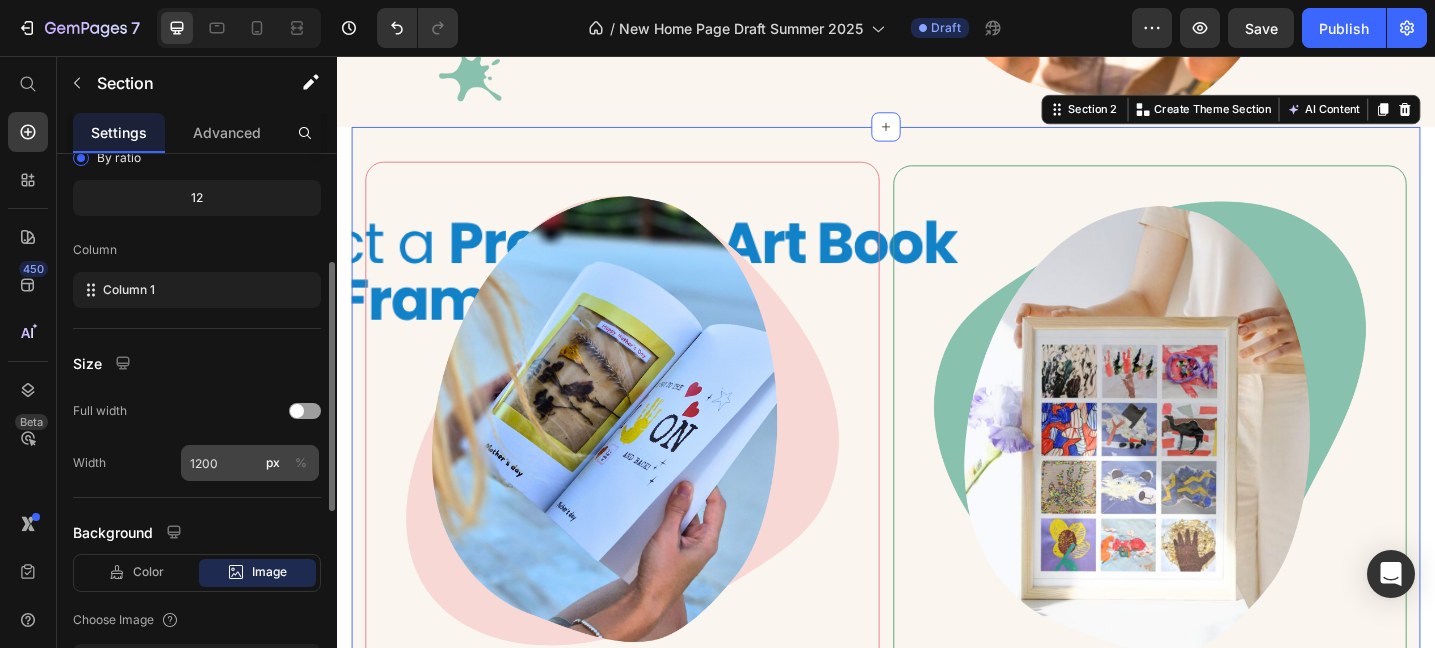 click on "%" at bounding box center (301, 463) 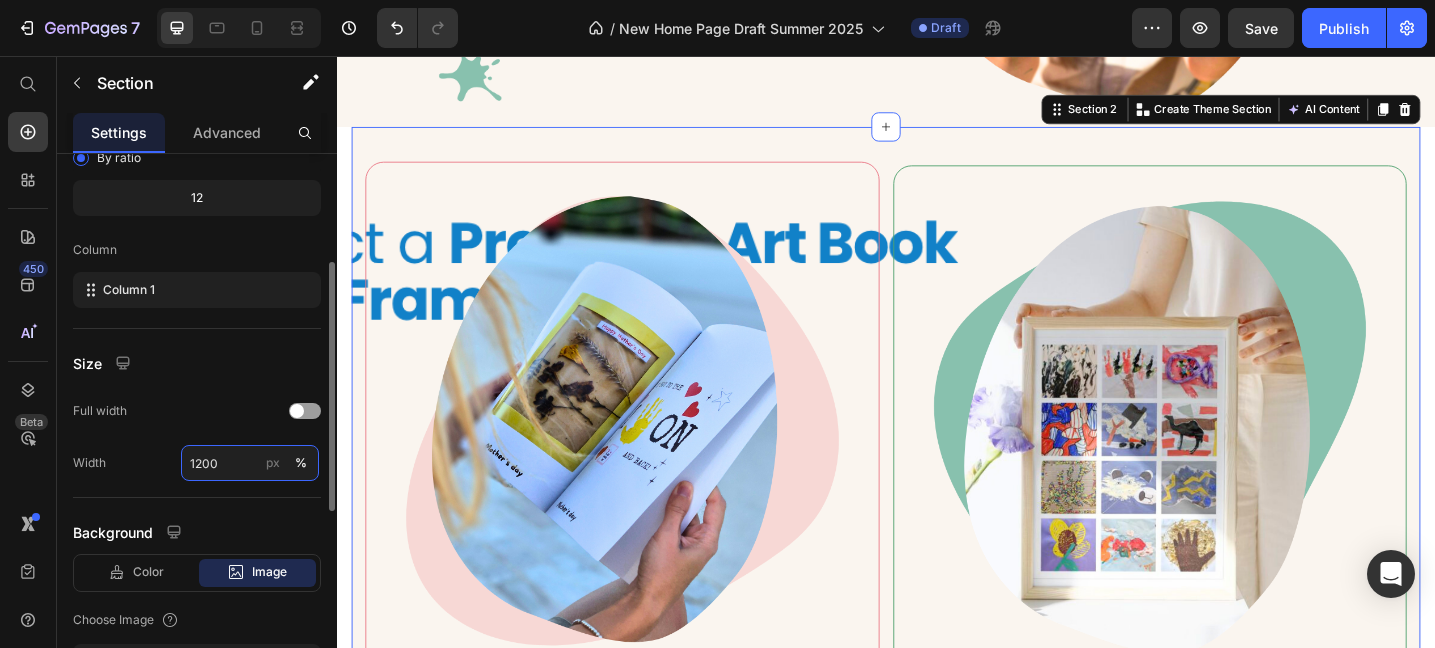 click on "1200" at bounding box center (250, 463) 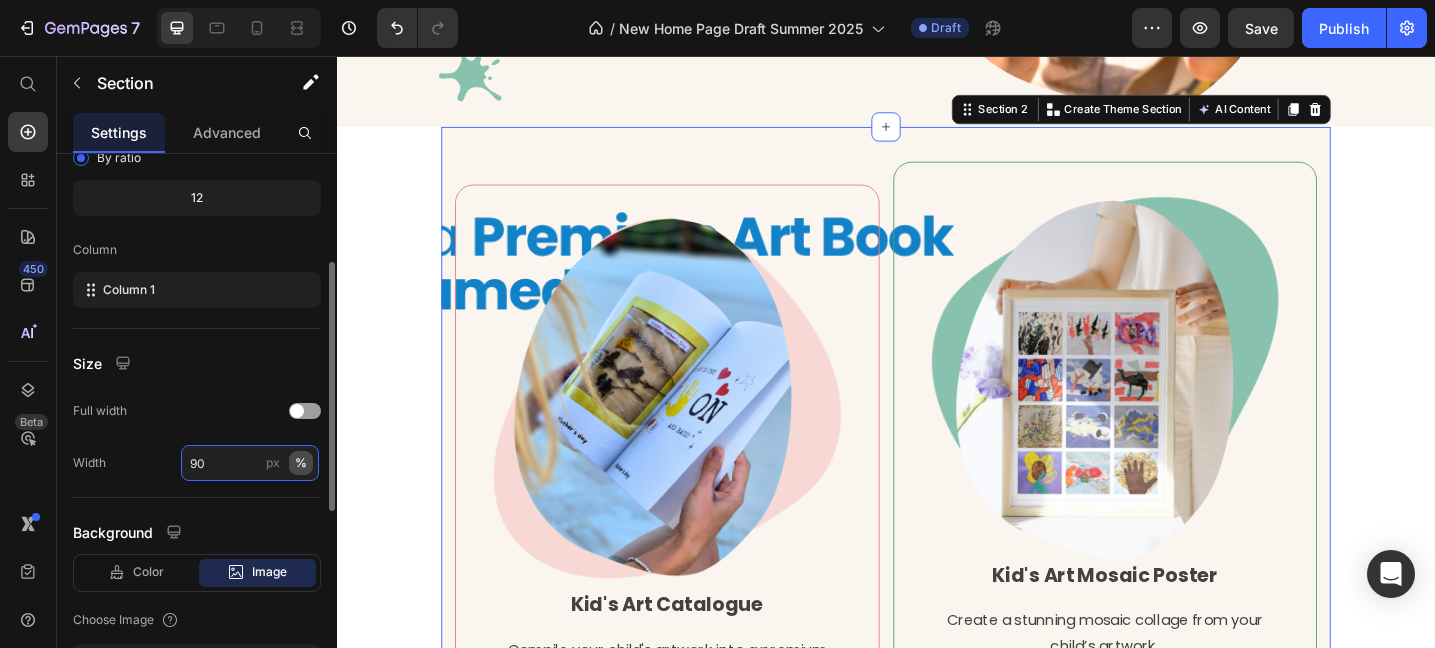type on "90" 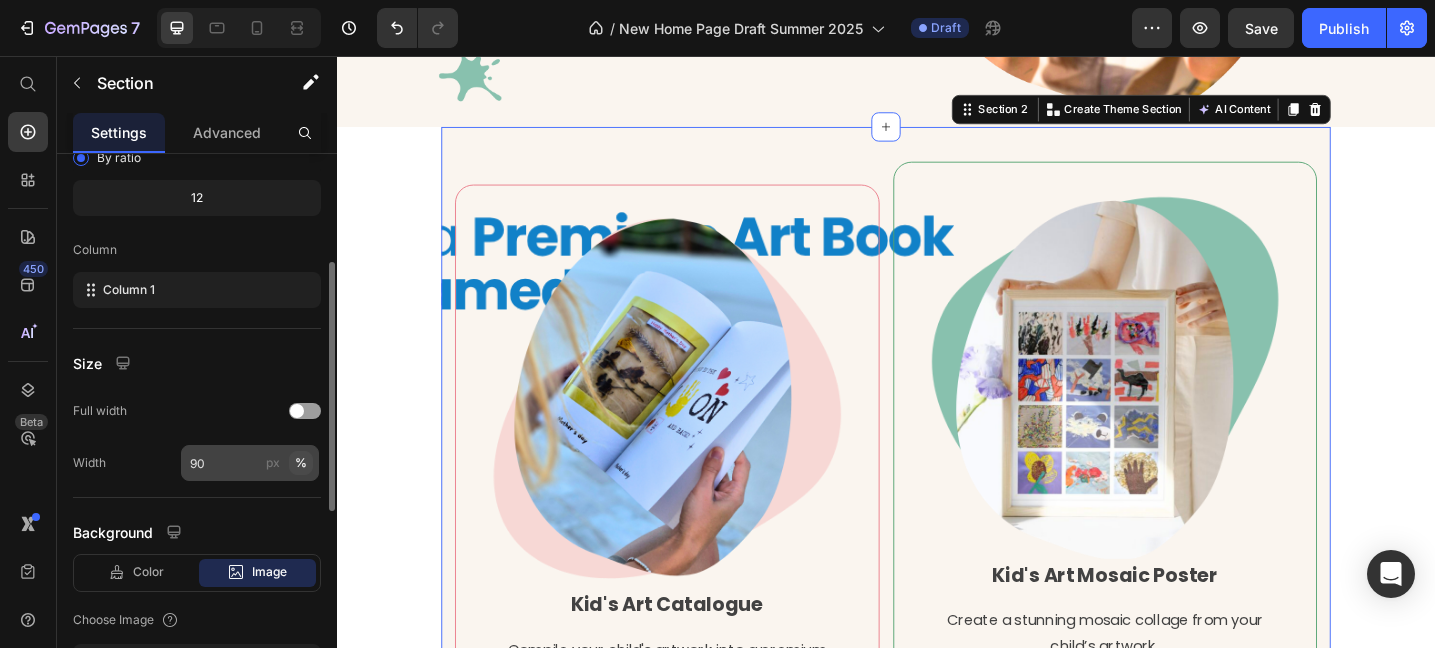 click on "%" at bounding box center (301, 463) 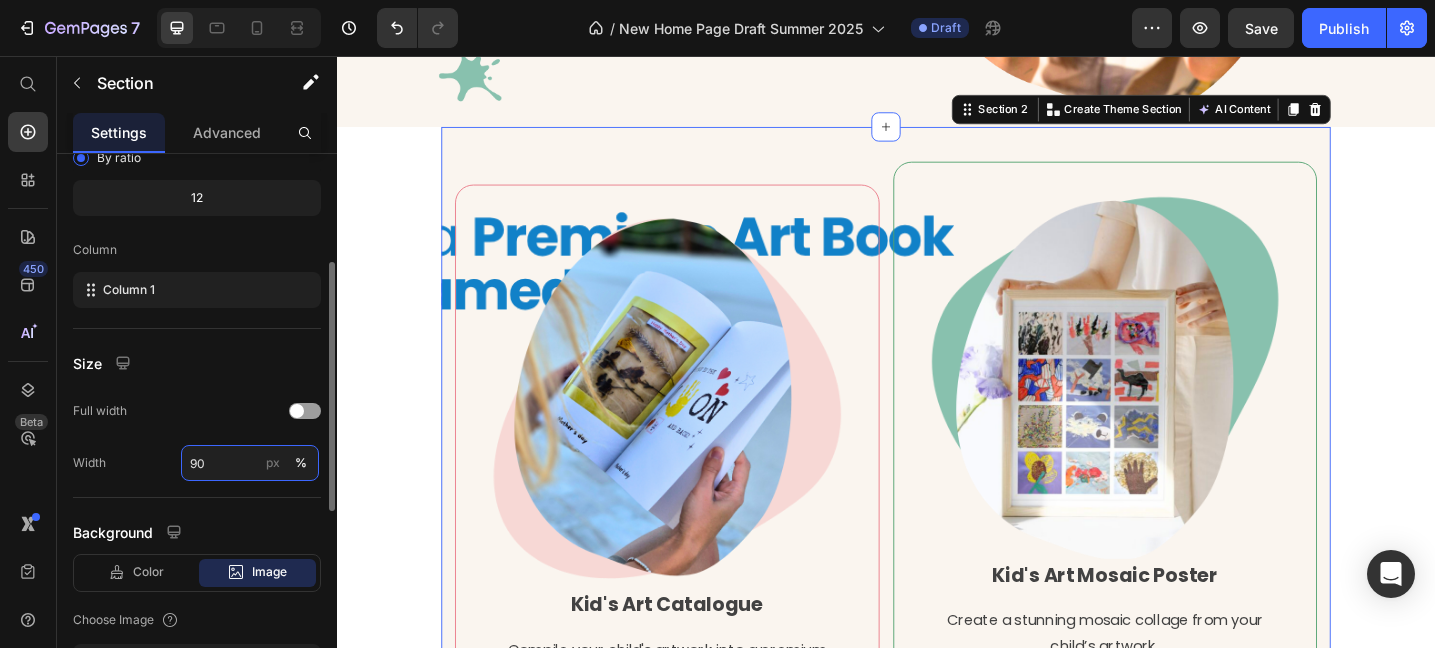 click on "90" at bounding box center (250, 463) 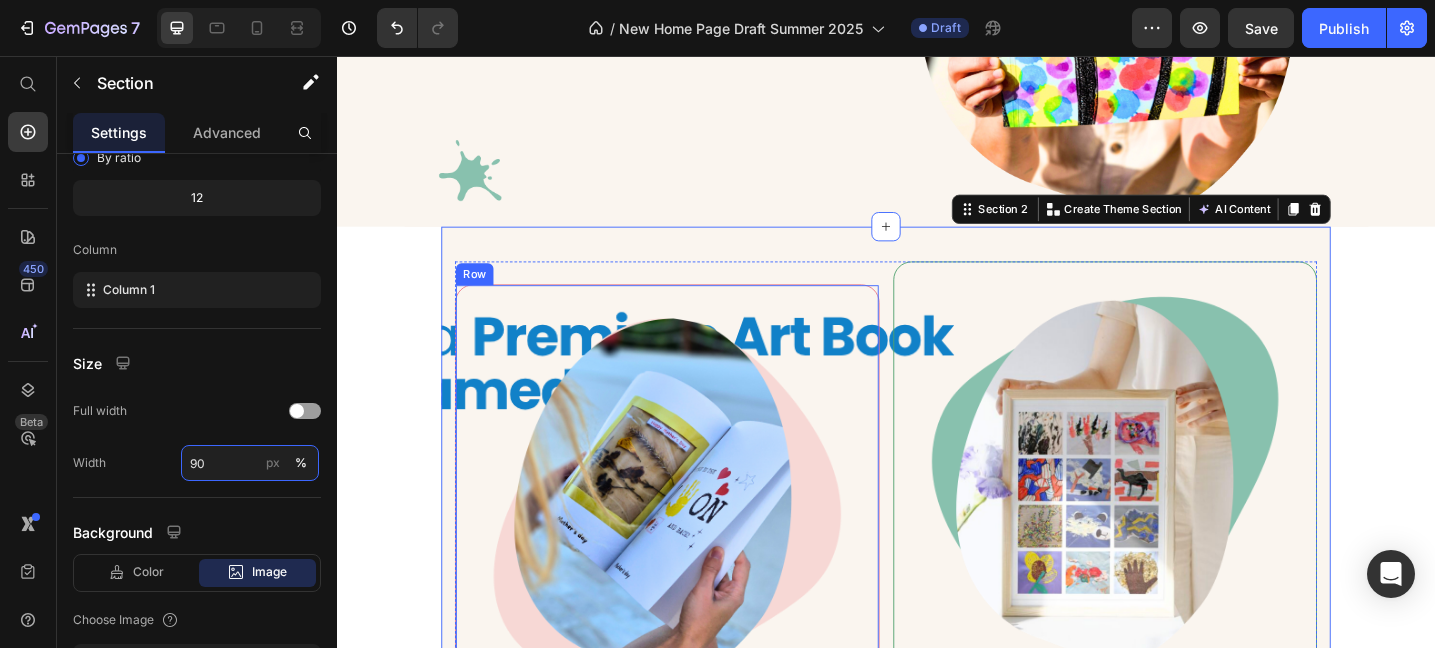 scroll, scrollTop: 449, scrollLeft: 0, axis: vertical 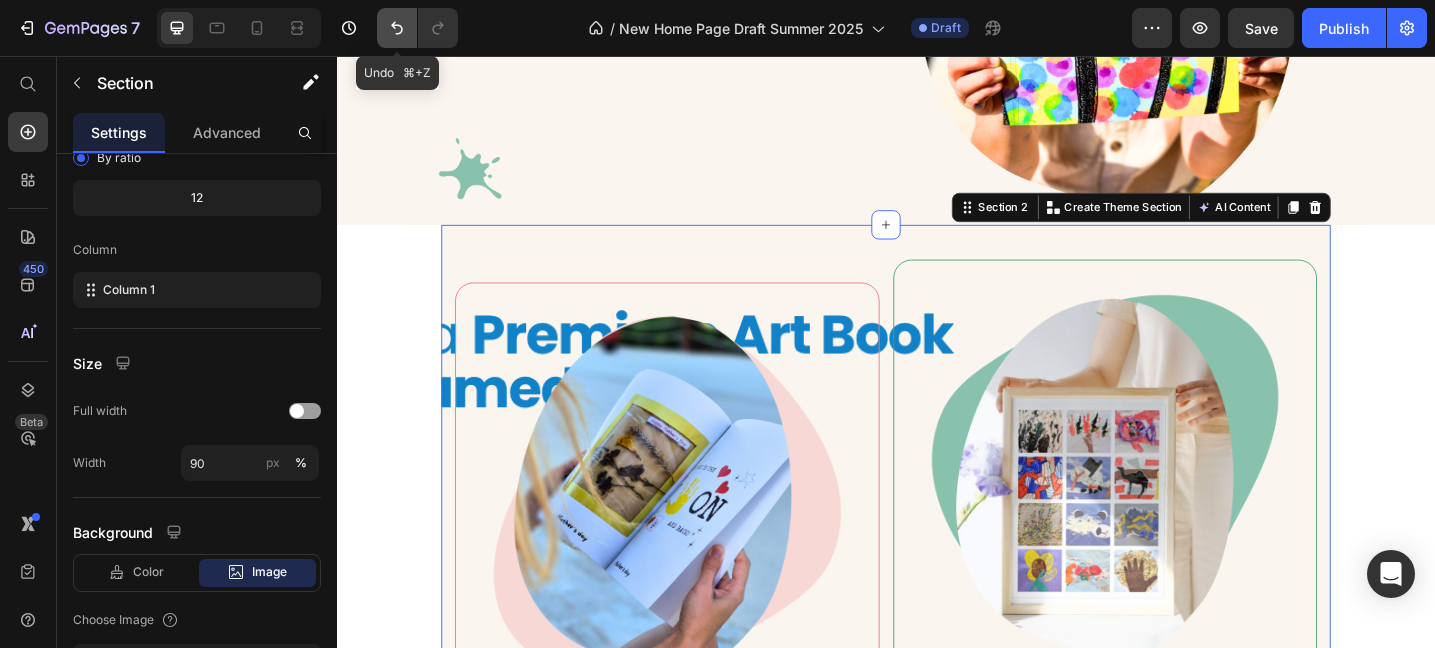 click 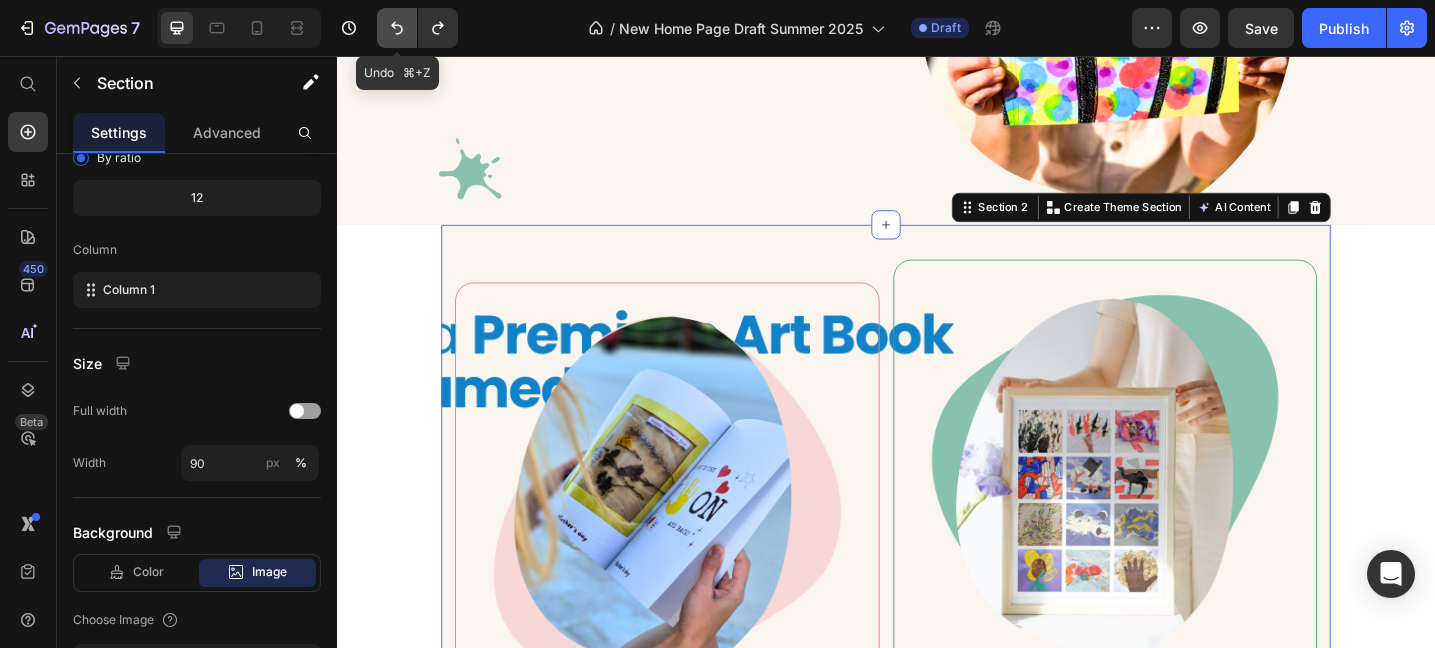 click 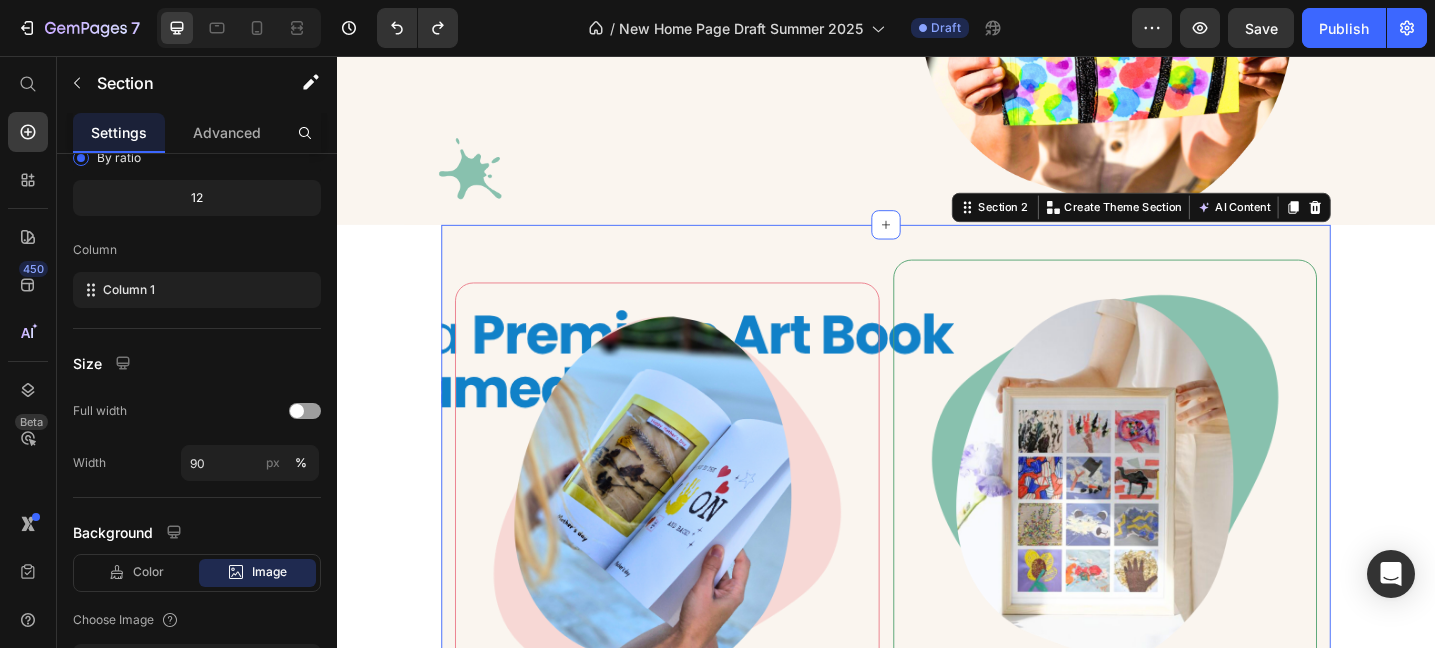 click on "Image Kid's Art Catalogue Text block Compile your child's artwork into a premium catalogue style photobook - turning their creations into a memorable centrepiece.   Text block Order Now Button Row Image Kid's Art Mosaic Poster Text block Create a stunning mosaic collage from your child’s artwork. A beautiful way to showcase and cherish their creativity.   Text block Order Now Button Row Row Section 2   Create Theme Section AI Content Write with GemAI What would you like to describe here? Tone and Voice Persuasive Product Kids Zipper Hoodie Embroidery Drawing Show more Generate" at bounding box center (937, 665) 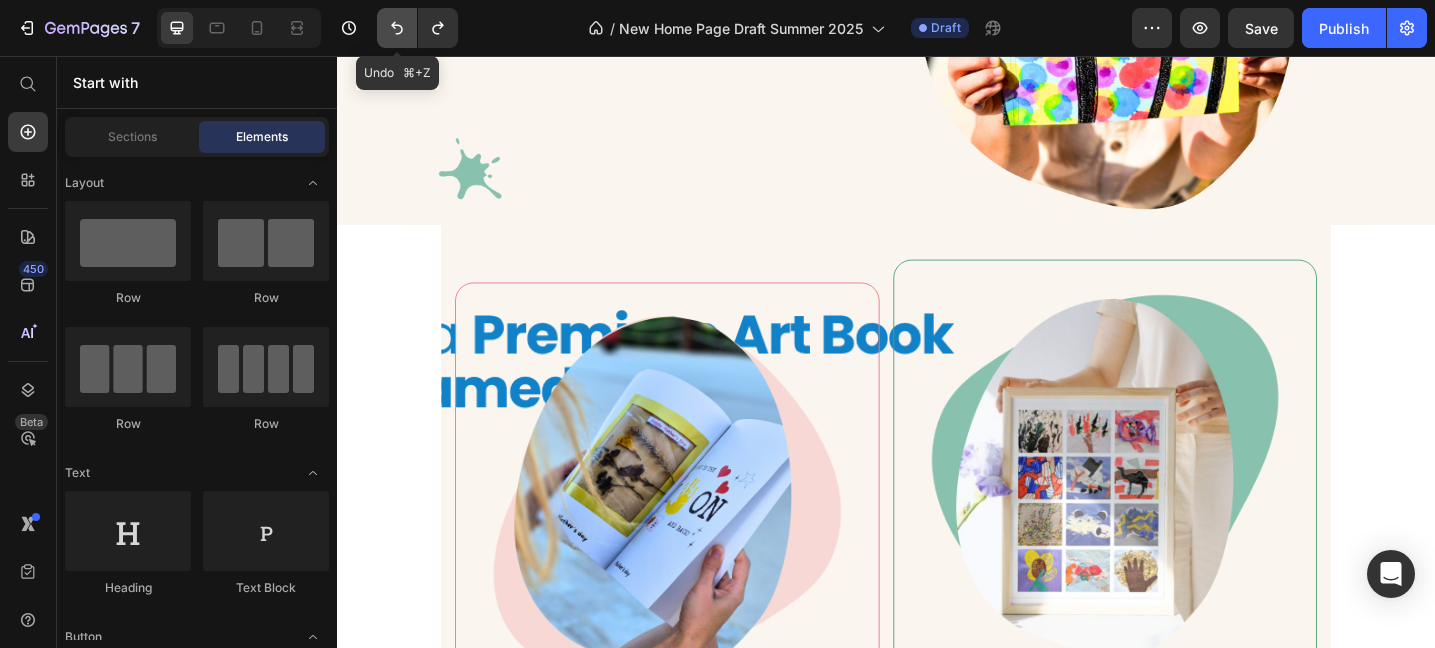click 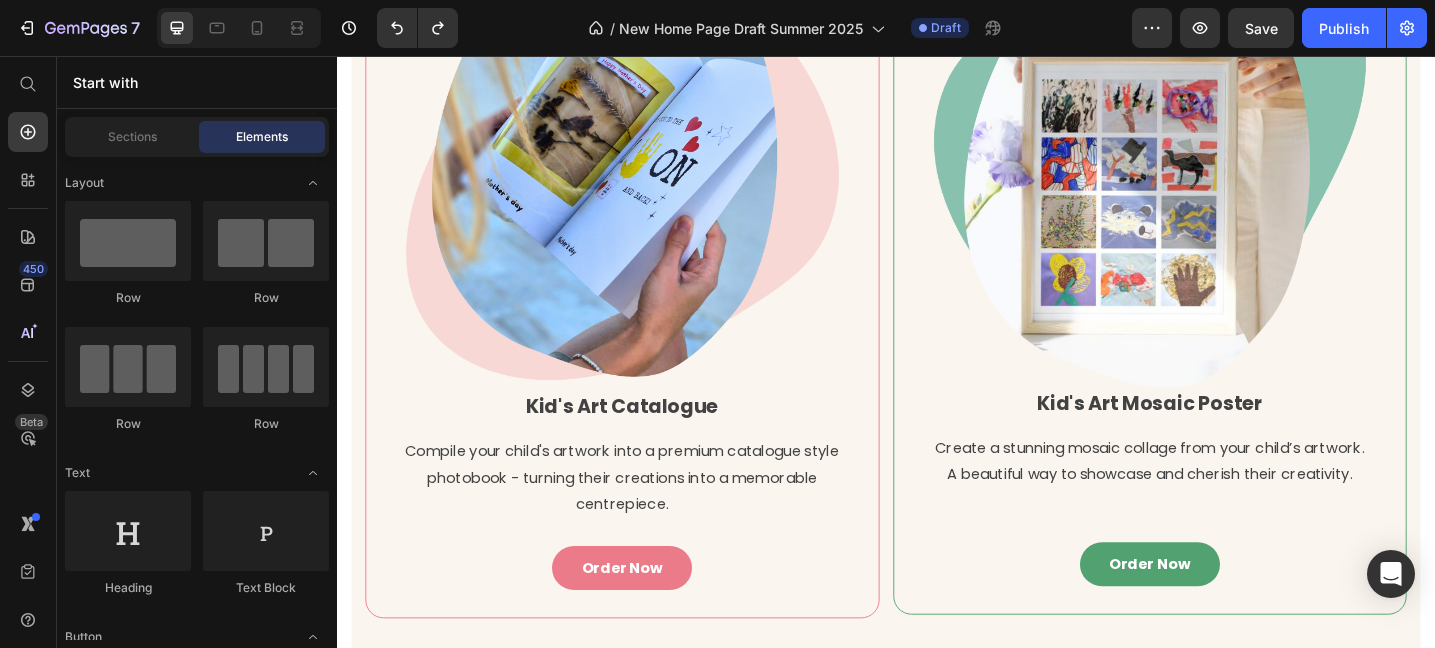 scroll, scrollTop: 807, scrollLeft: 0, axis: vertical 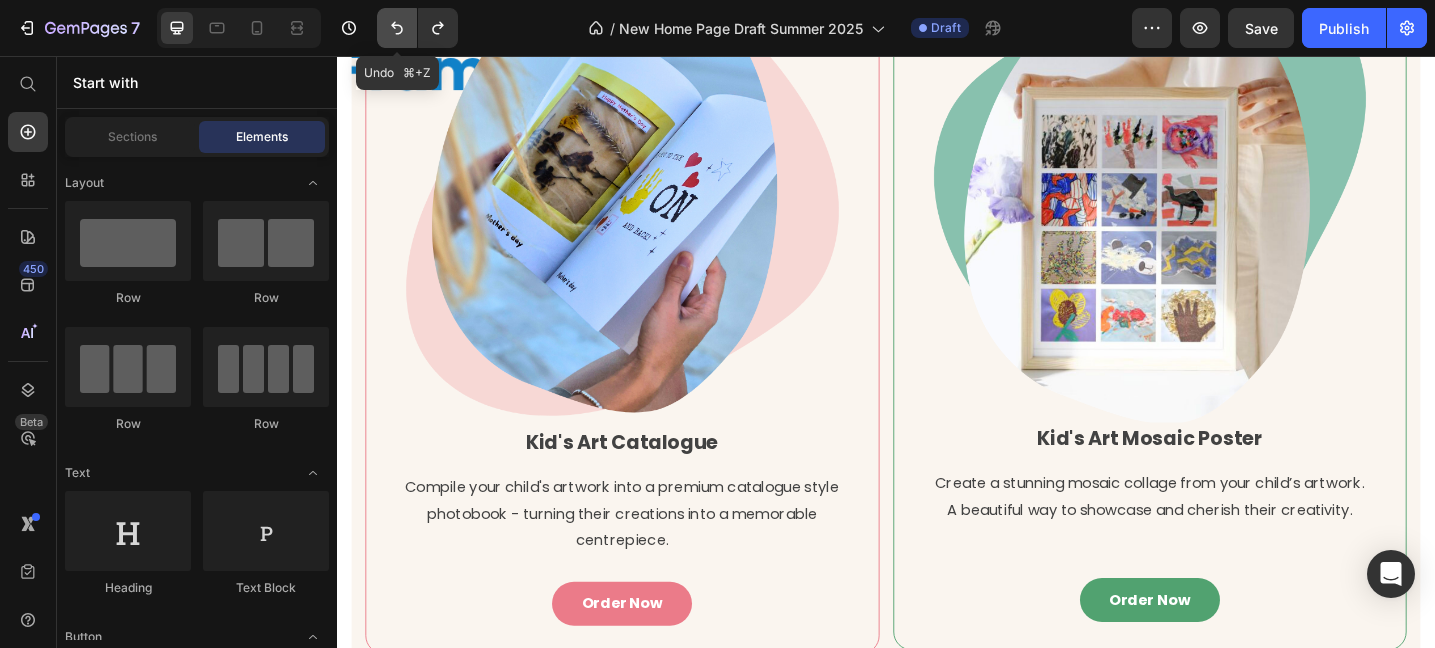 click 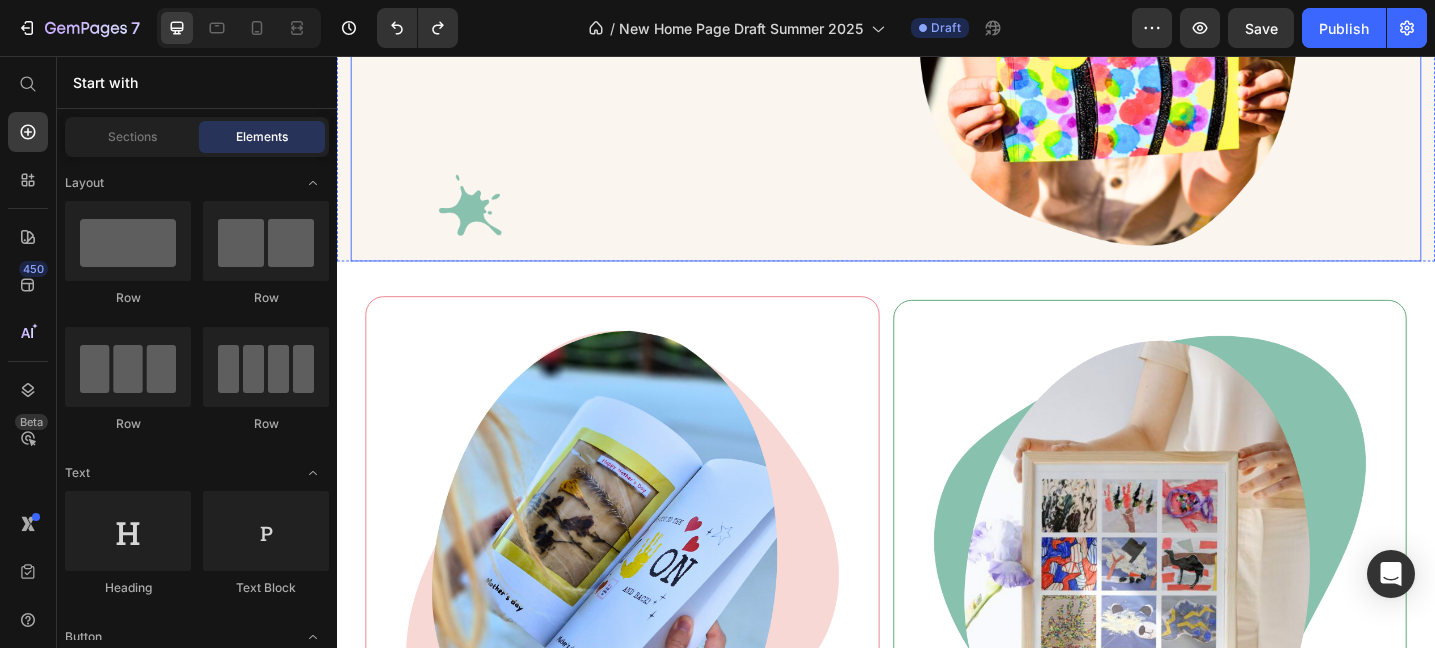 scroll, scrollTop: 413, scrollLeft: 0, axis: vertical 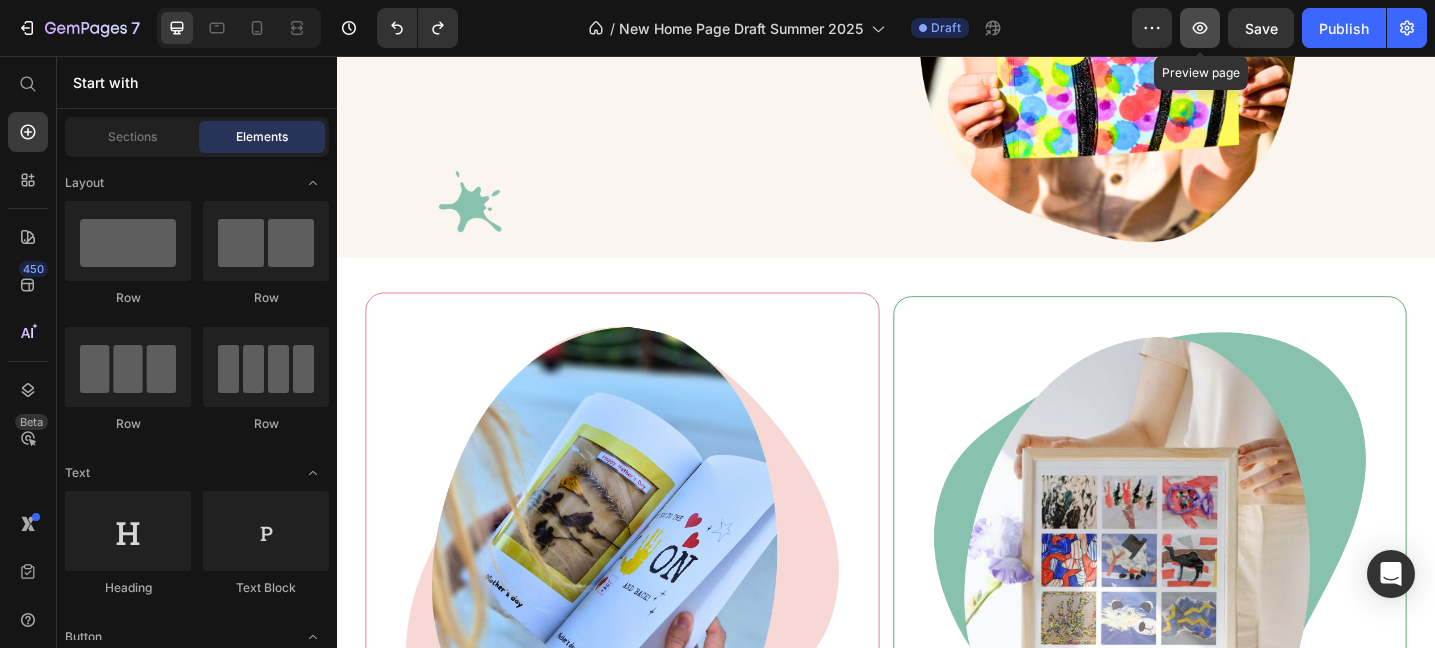 click 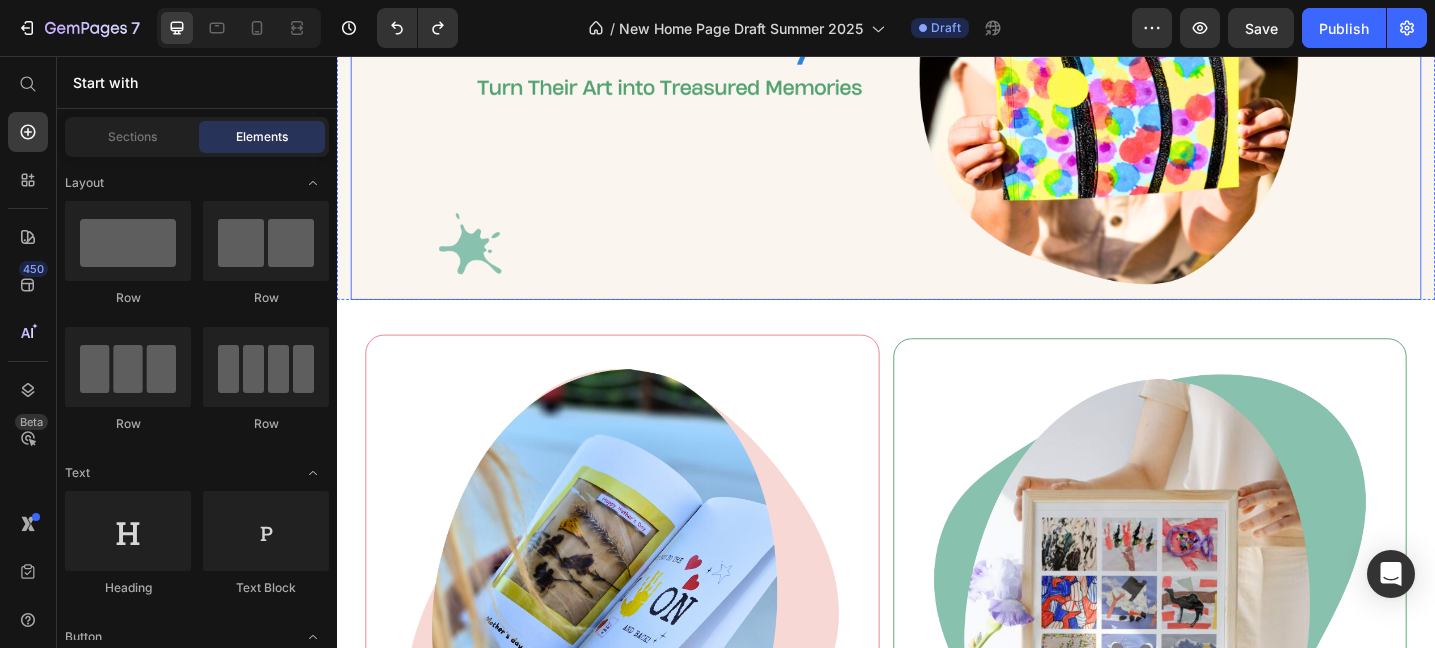 scroll, scrollTop: 370, scrollLeft: 0, axis: vertical 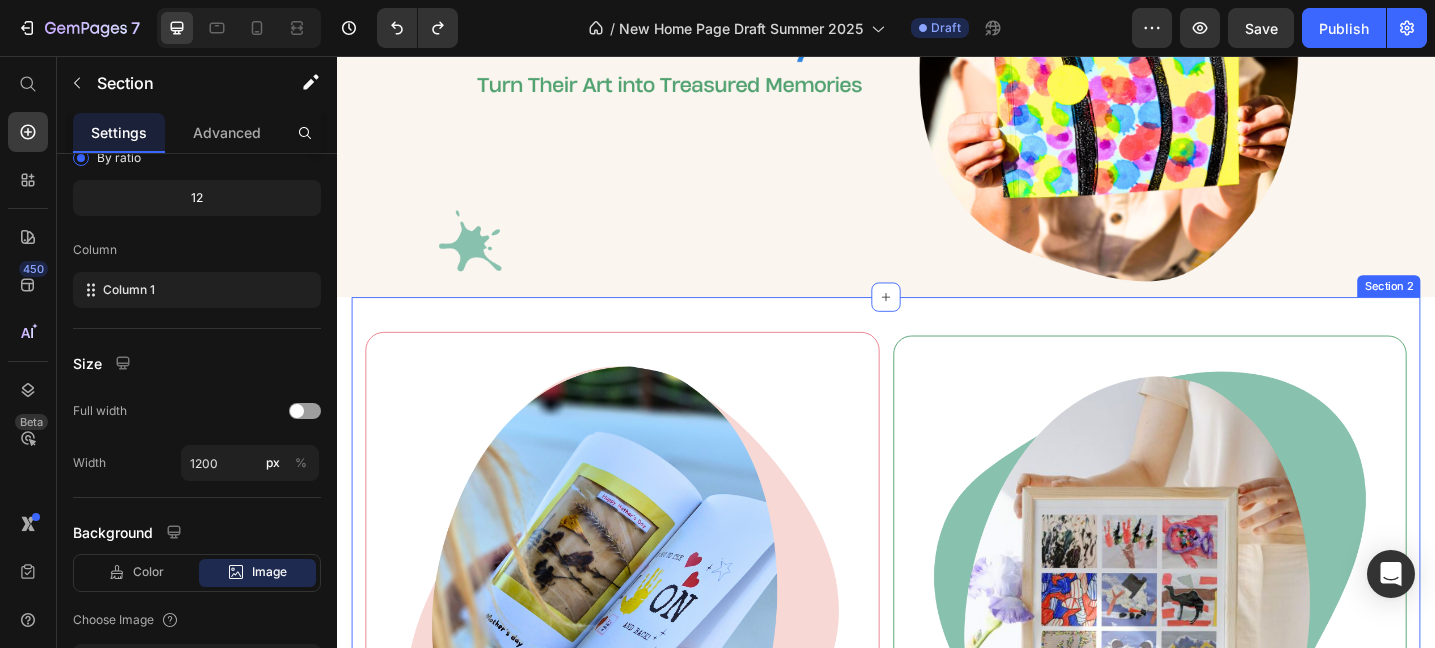click on "Image Kid's Art Catalogue Text block Compile your child's artwork into a premium catalogue style photobook - turning their creations into a memorable centrepiece.   Text block Order Now Button Row Image Kid's Art Mosaic Poster Text block Create a stunning mosaic collage from your child’s artwork. A beautiful way to showcase and cherish their creativity.   Text block Order Now Button Row Row Section 2" at bounding box center (937, 768) 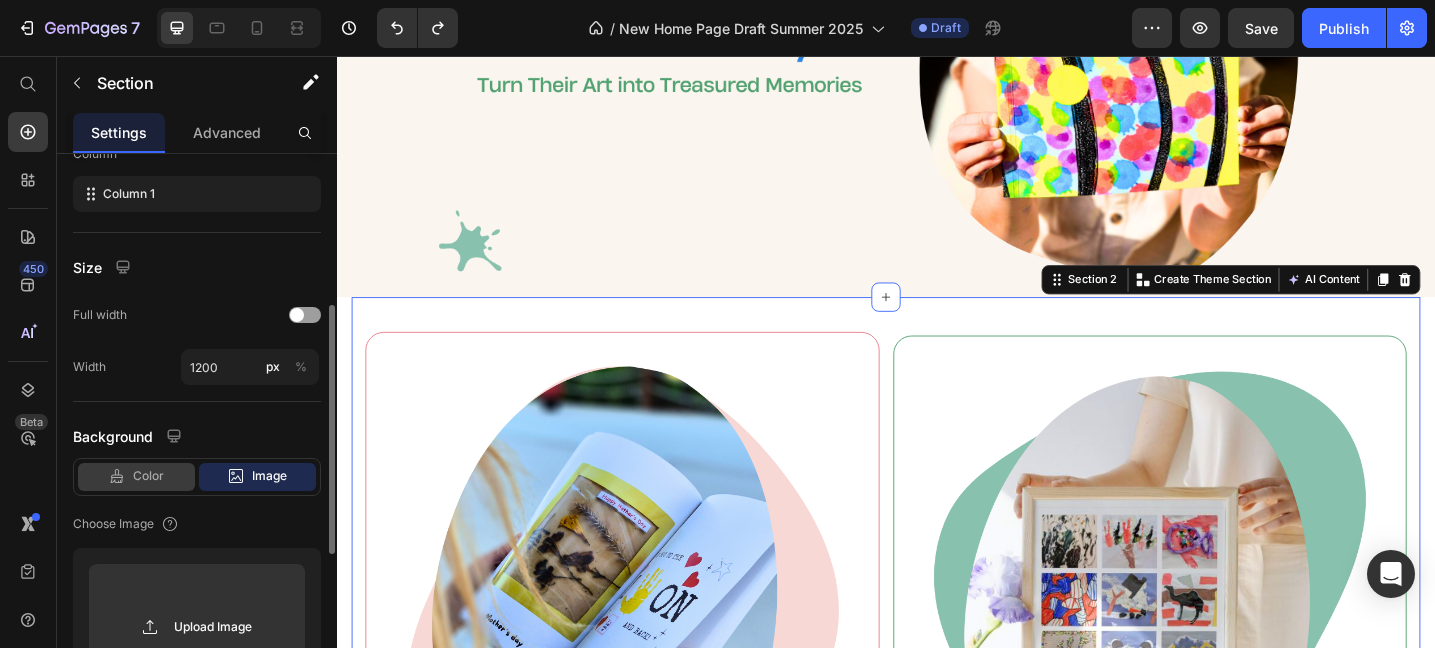 click on "Color" at bounding box center [148, 476] 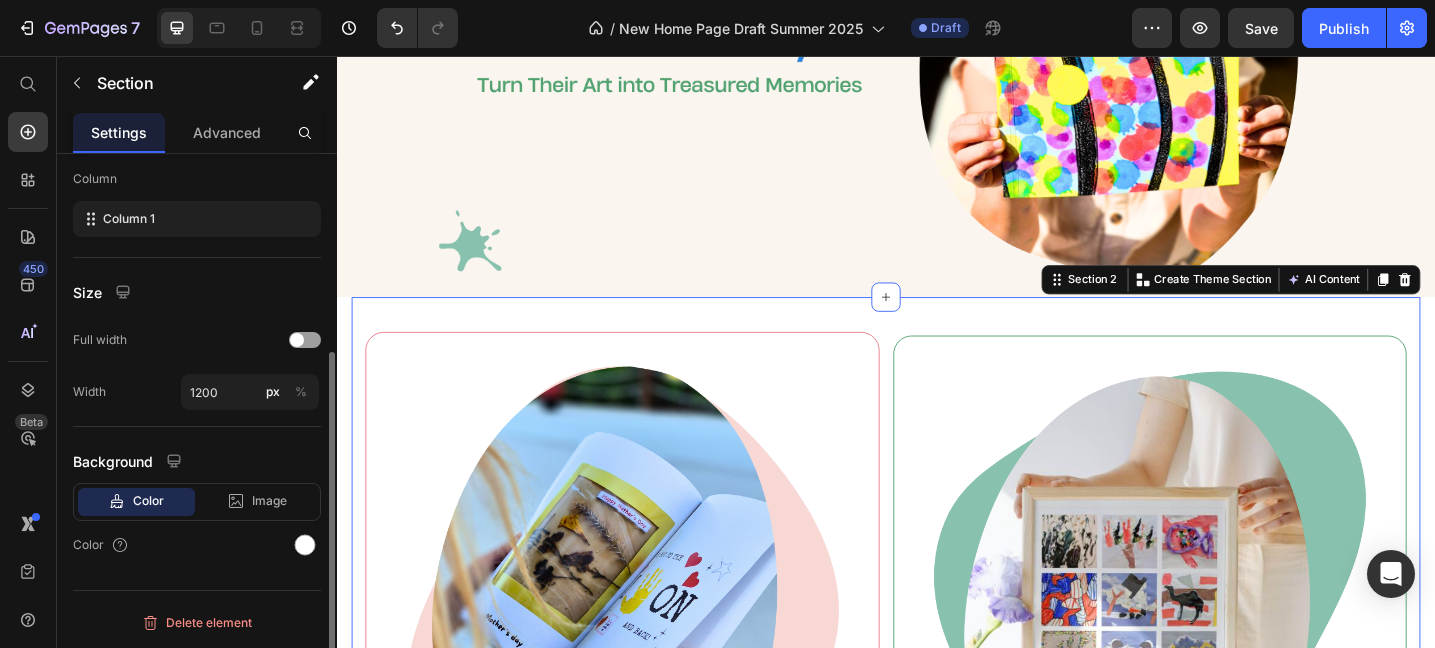 scroll, scrollTop: 309, scrollLeft: 0, axis: vertical 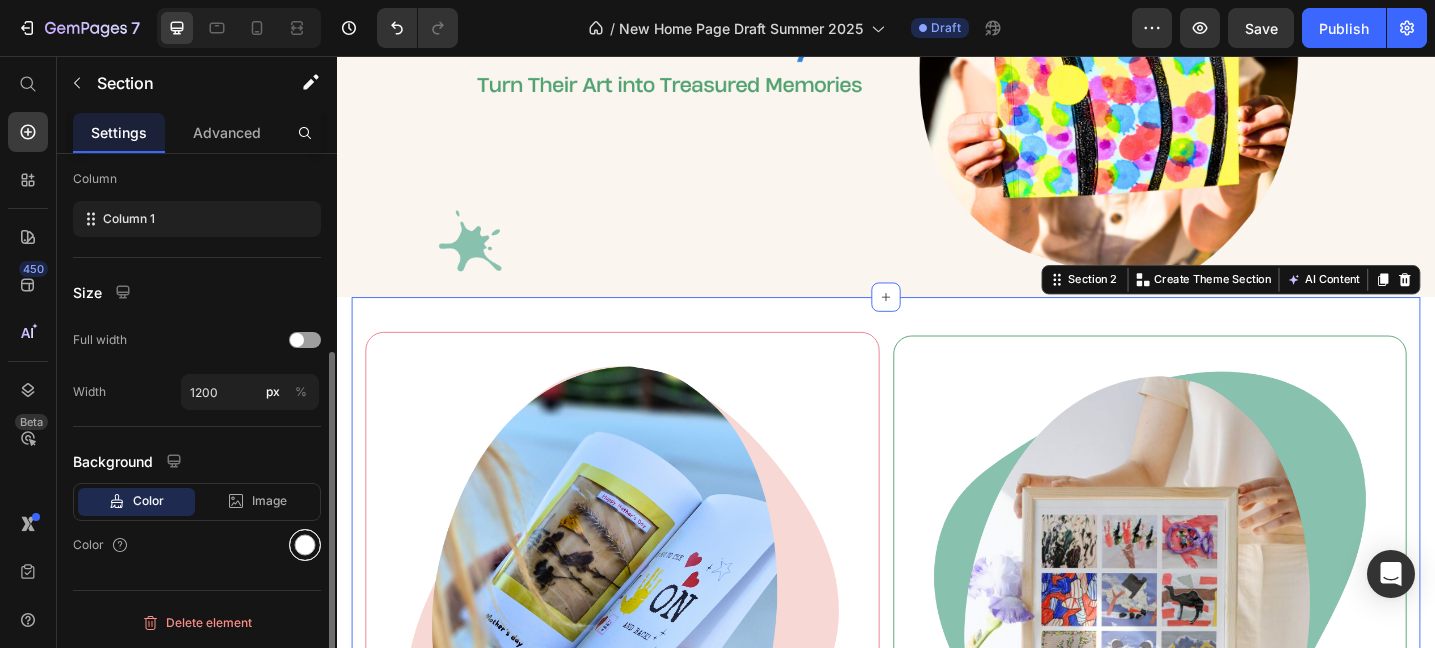 click at bounding box center [305, 545] 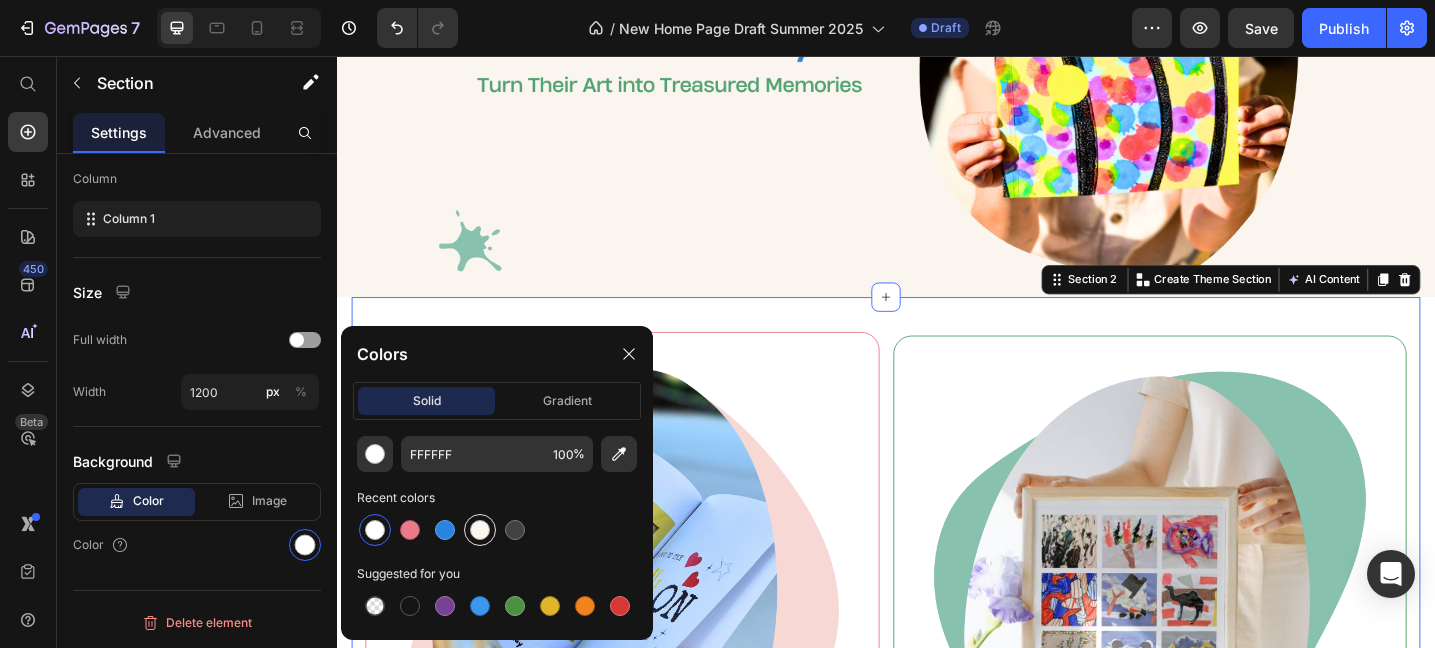 click at bounding box center [480, 530] 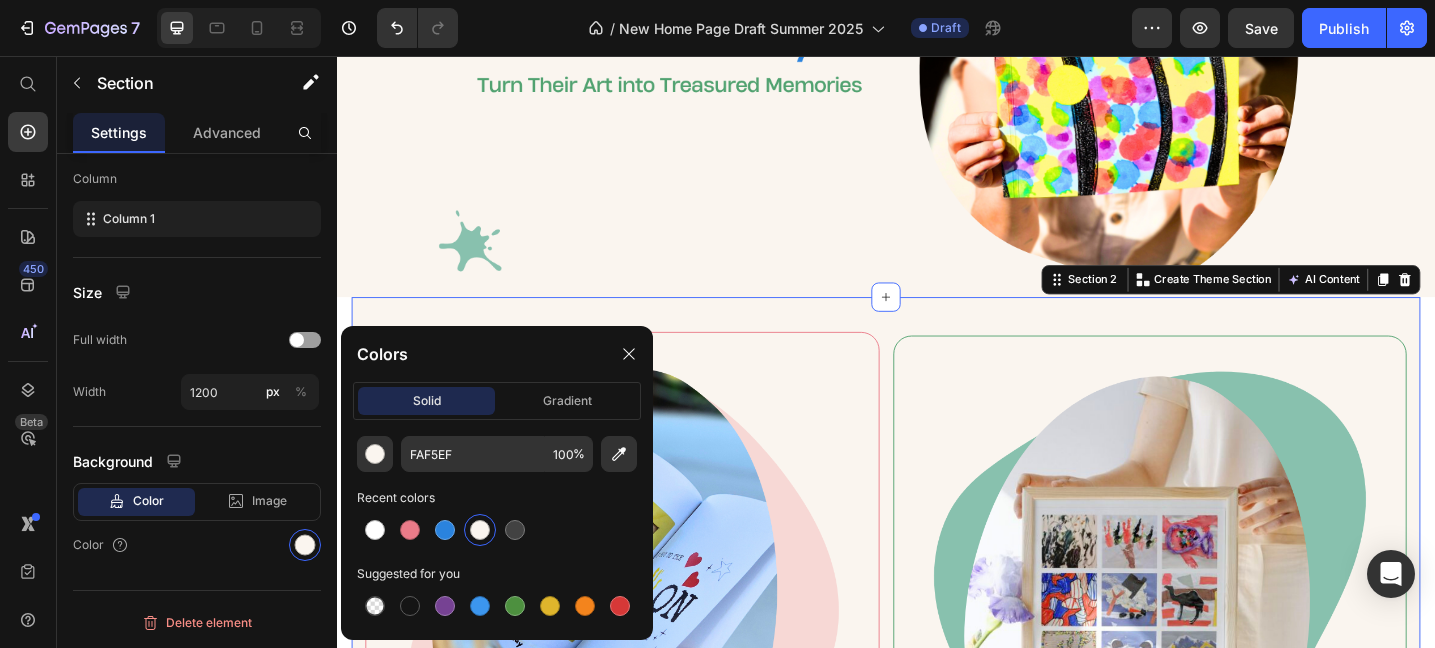 click at bounding box center [497, 530] 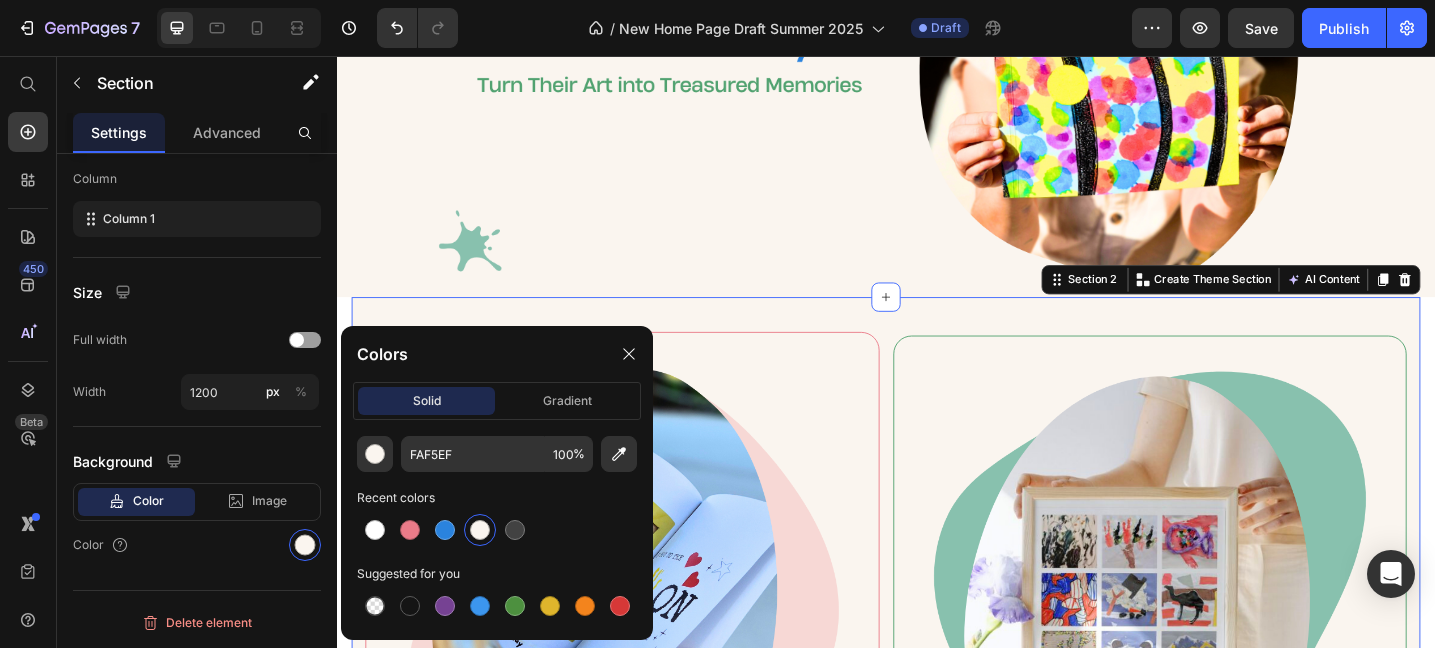click at bounding box center (937, 23) 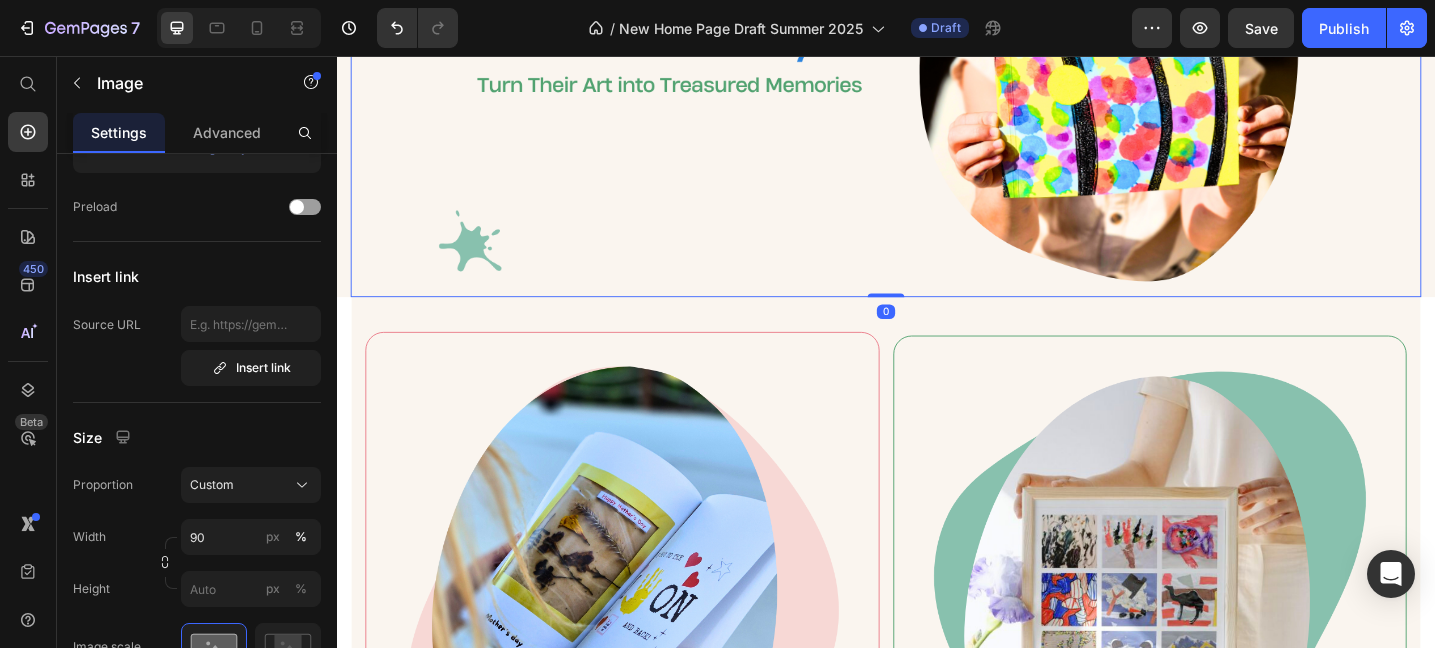 scroll, scrollTop: 0, scrollLeft: 0, axis: both 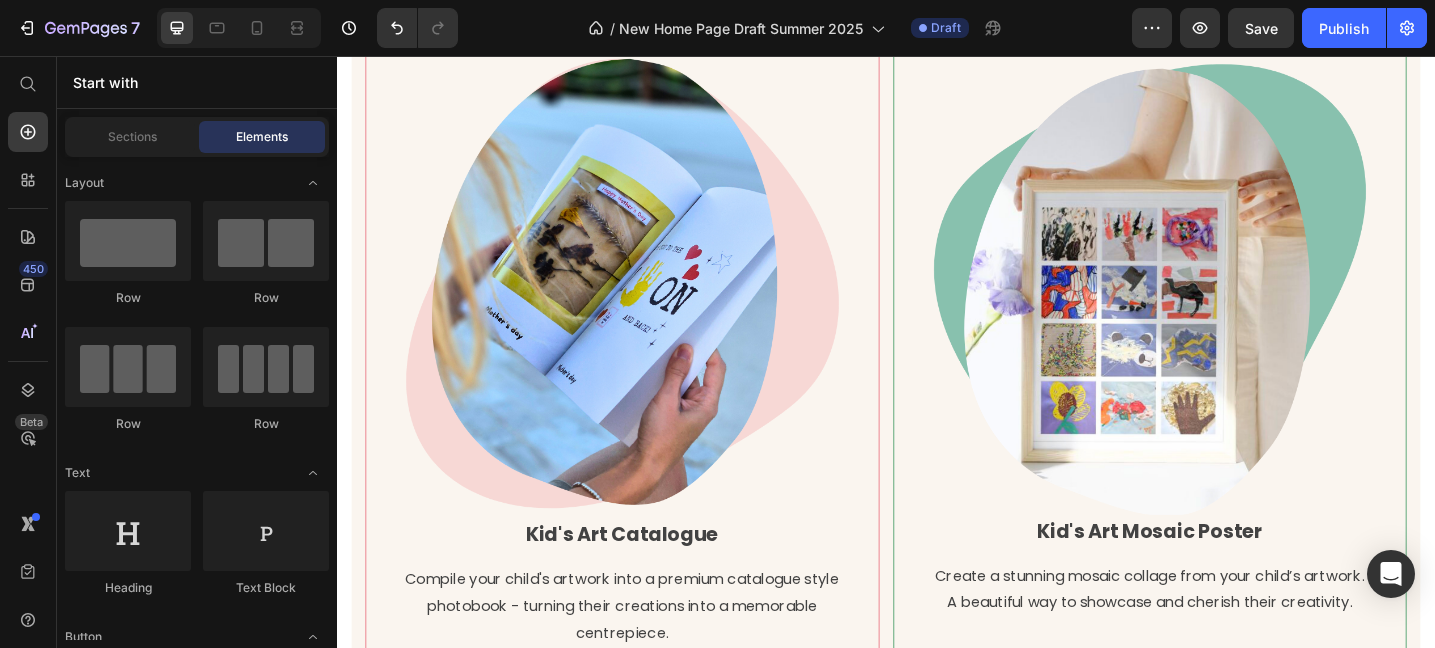 click on "Image Kid's Art Catalogue Text block Compile your child's artwork into a premium catalogue style photobook - turning their creations into a memorable centrepiece.   Text block Order Now Button Row Image Kid's Art Mosaic Poster Text block Create a stunning mosaic collage from your child’s artwork. A beautiful way to showcase and cherish their creativity.   Text block Order Now Button Row Row Section 2" at bounding box center (937, 432) 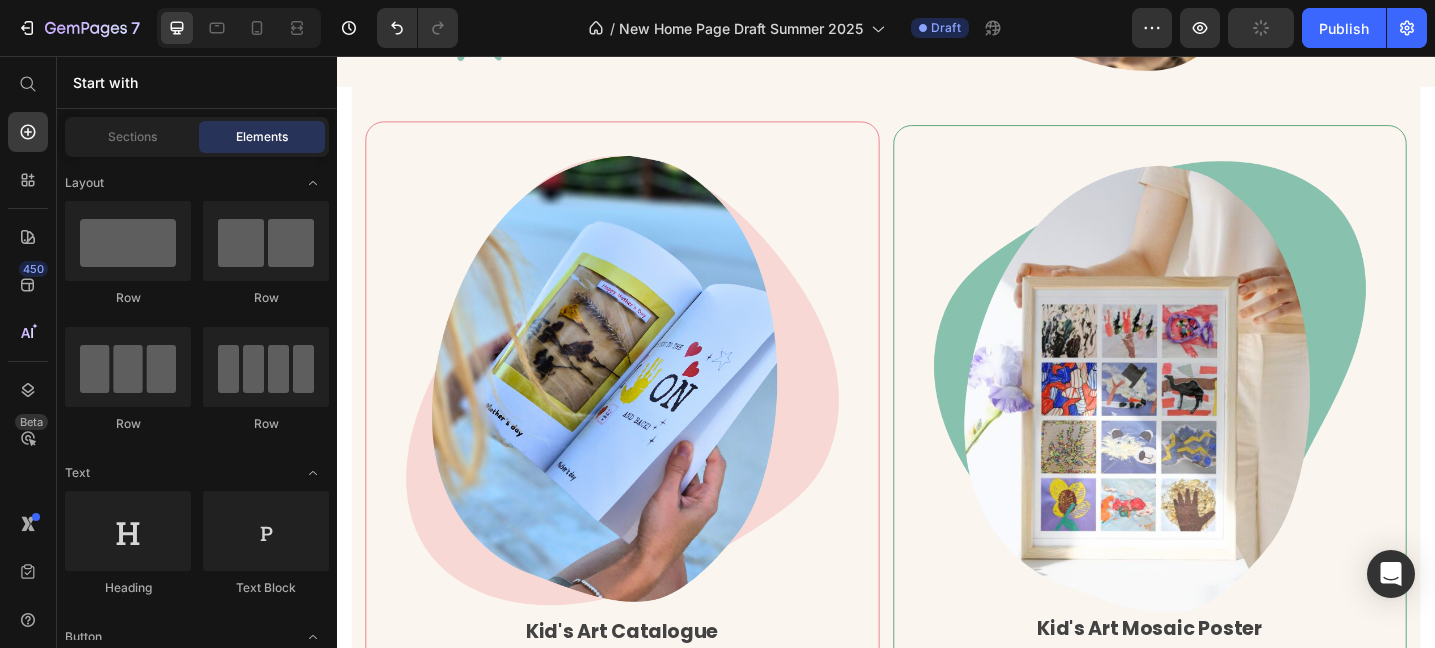 scroll, scrollTop: 604, scrollLeft: 0, axis: vertical 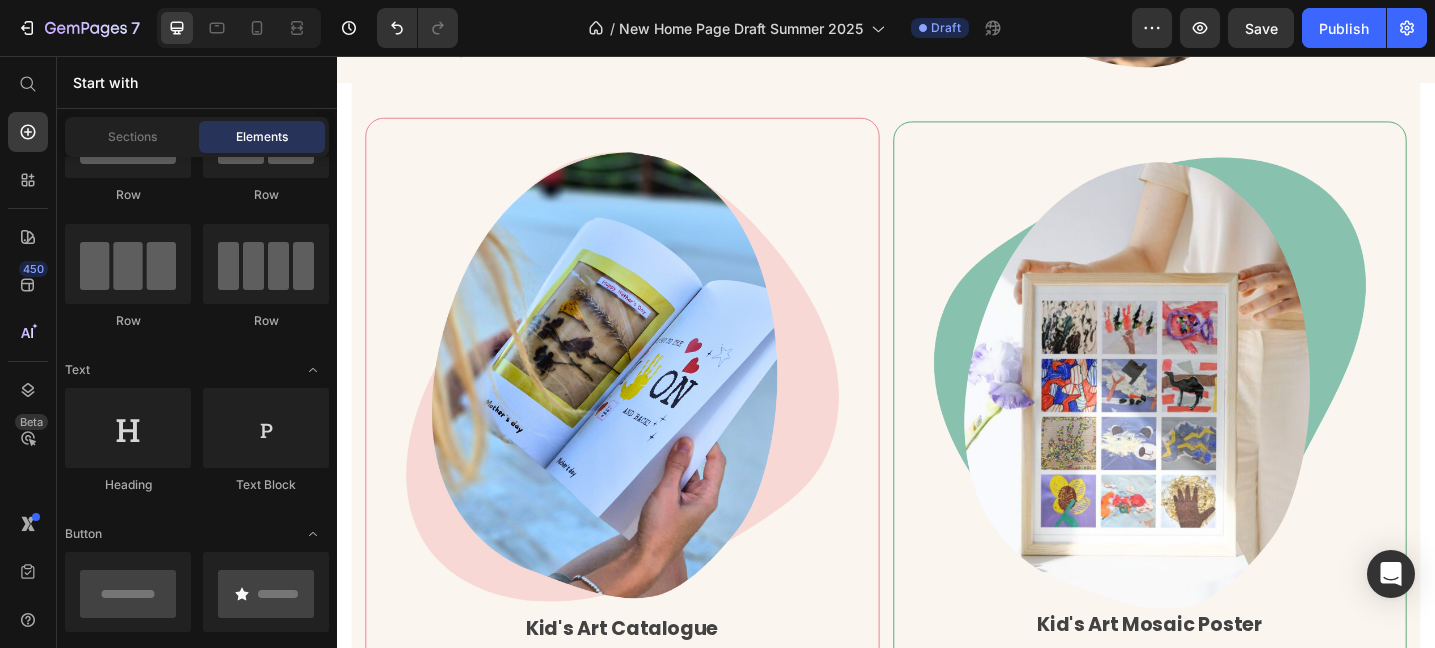 click on "Image Kid's Art Catalogue Text block Compile your child's artwork into a premium catalogue style photobook - turning their creations into a memorable centrepiece.   Text block Order Now Button Row Image Kid's Art Mosaic Poster Text block Create a stunning mosaic collage from your child’s artwork. A beautiful way to showcase and cherish their creativity.   Text block Order Now Button Row Row Section 2" at bounding box center (937, 534) 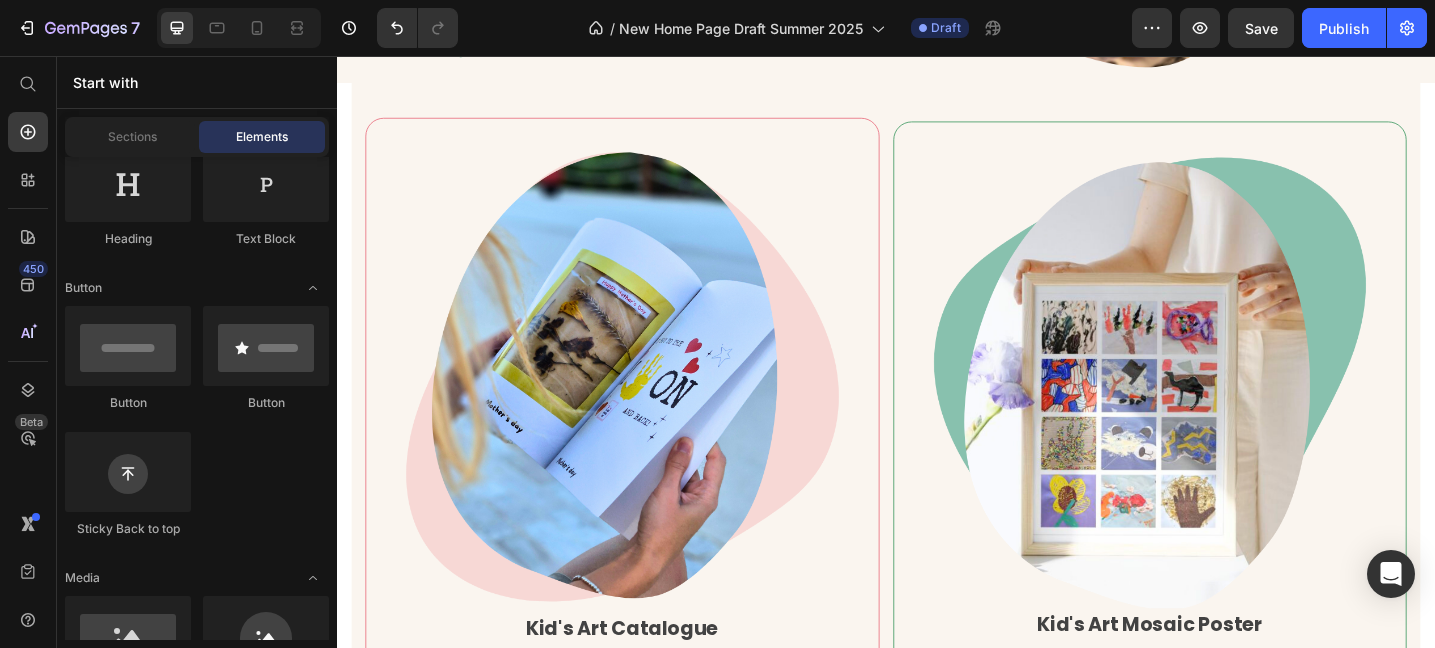 scroll, scrollTop: 75, scrollLeft: 0, axis: vertical 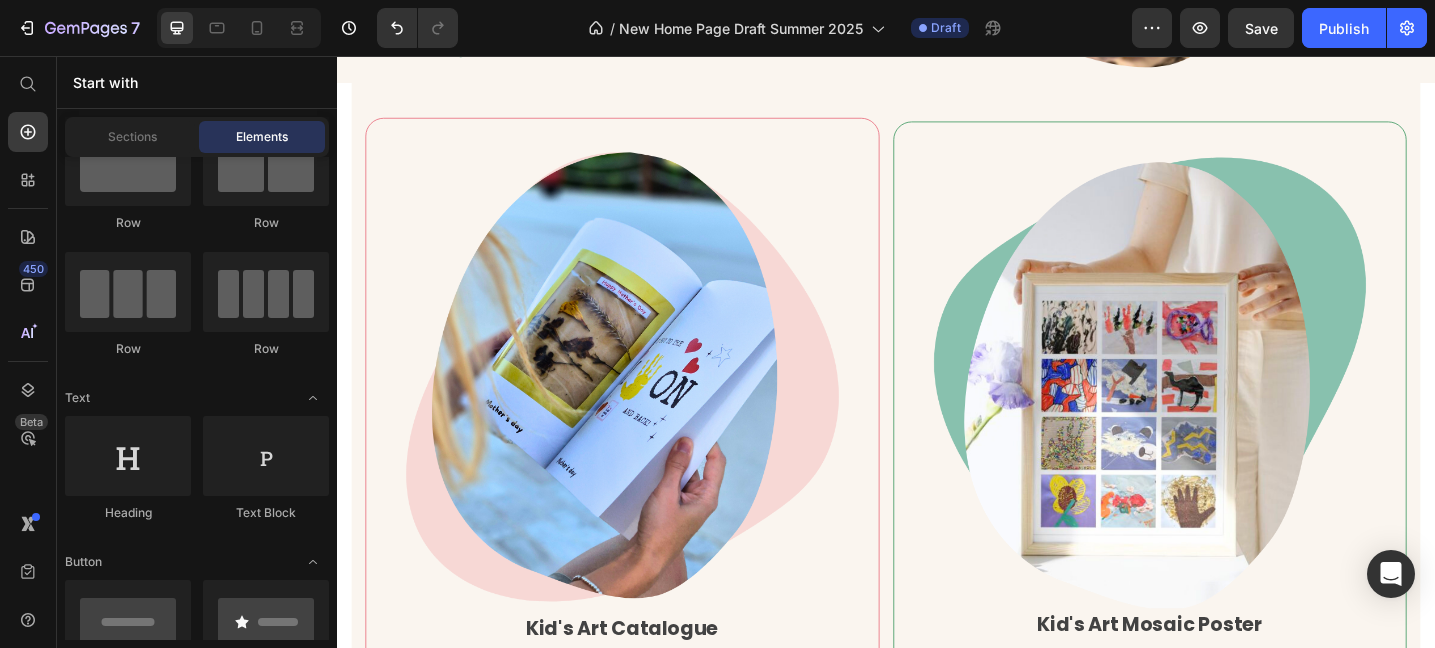 click on "Image Kid's Art Catalogue Text block Compile your child's artwork into a premium catalogue style photobook - turning their creations into a memorable centrepiece.   Text block Order Now Button Row Image Kid's Art Mosaic Poster Text block Create a stunning mosaic collage from your child’s artwork. A beautiful way to showcase and cherish their creativity.   Text block Order Now Button Row Row Section 2" at bounding box center [937, 534] 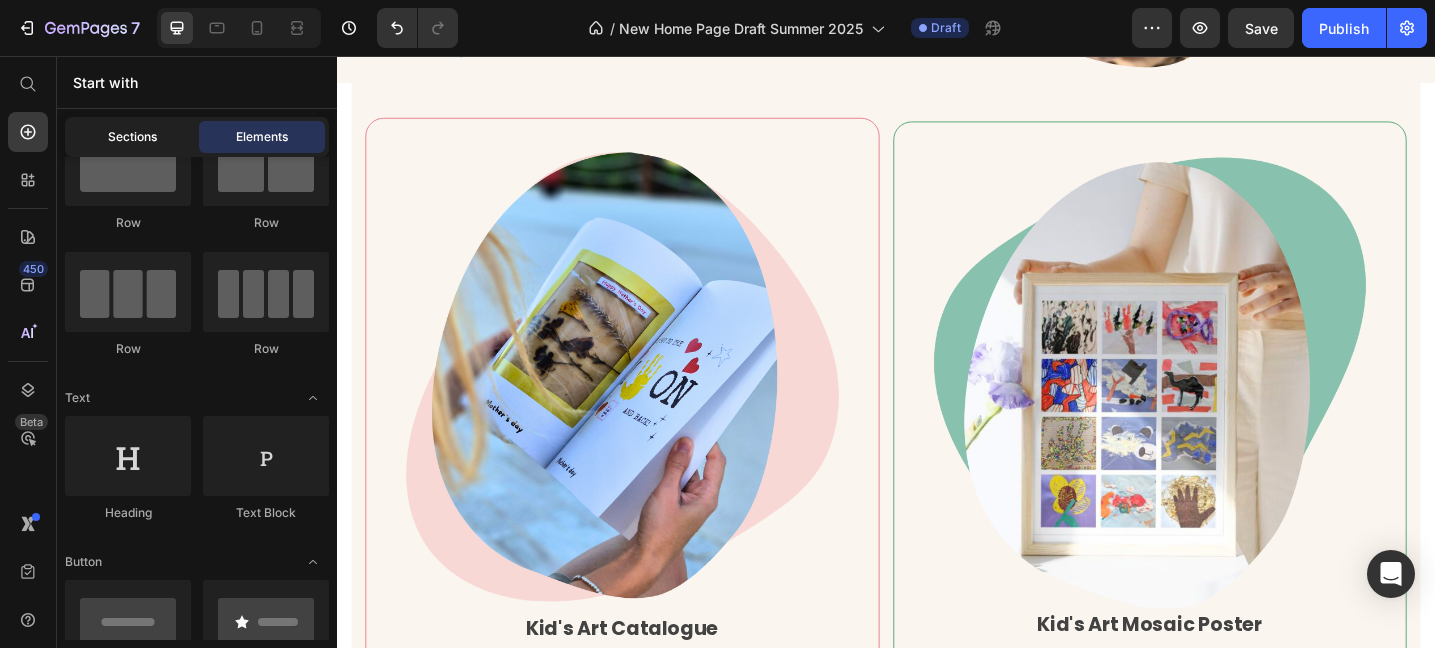 click on "Sections" at bounding box center (132, 137) 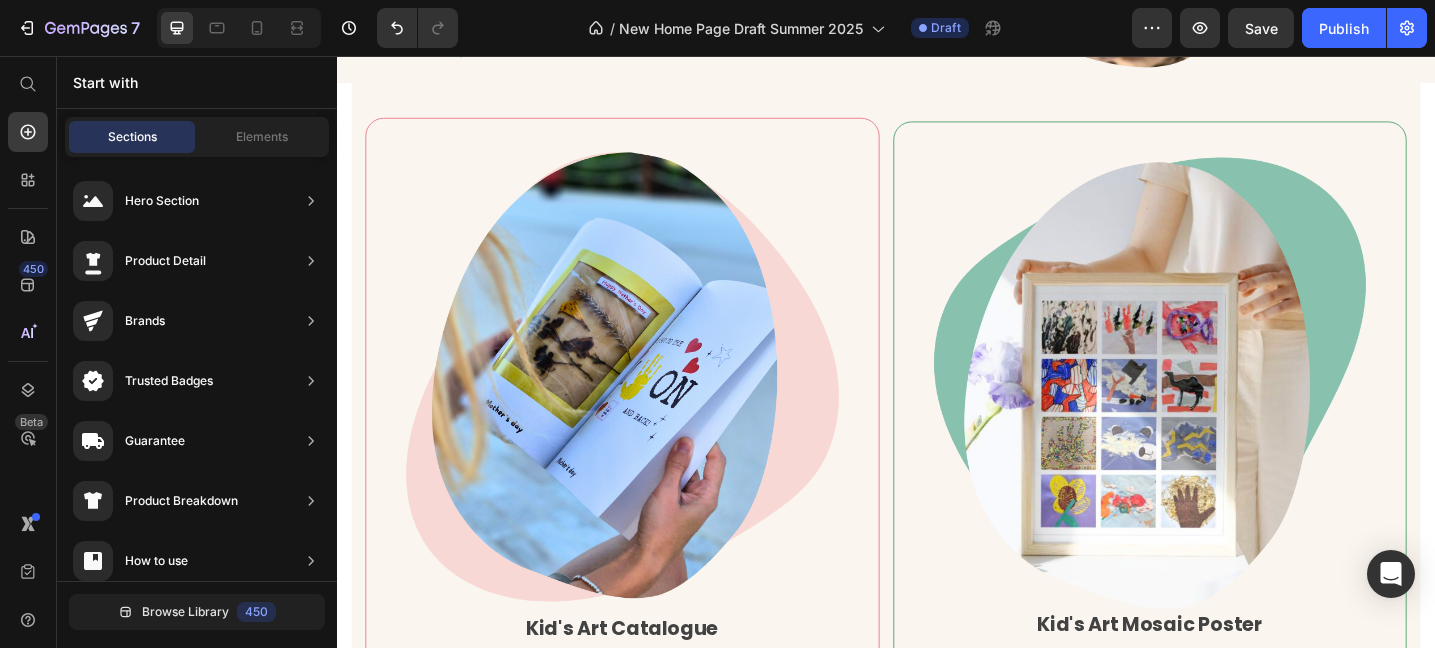 click on "Image Kid's Art Catalogue Text block Compile your child's artwork into a premium catalogue style photobook - turning their creations into a memorable centrepiece.   Text block Order Now Button Row Image Kid's Art Mosaic Poster Text block Create a stunning mosaic collage from your child’s artwork. A beautiful way to showcase and cherish their creativity.   Text block Order Now Button Row Row Section 2" at bounding box center [937, 534] 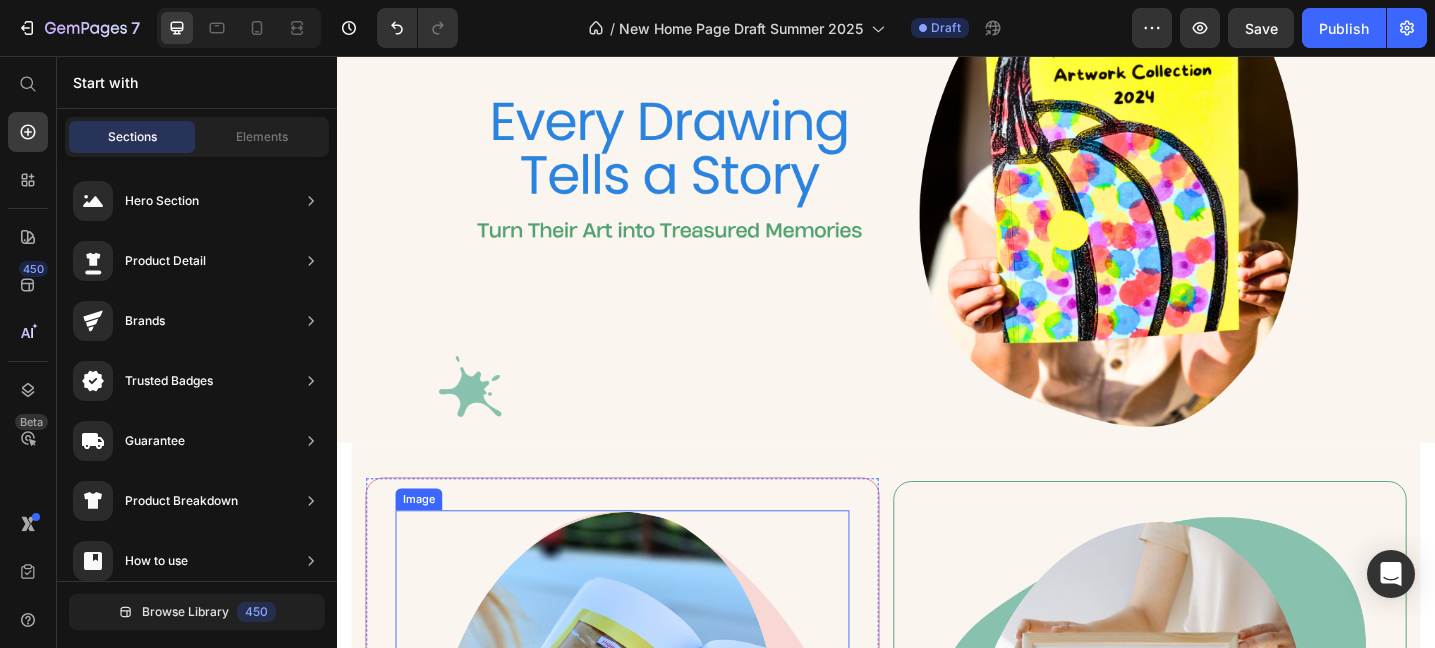 scroll, scrollTop: 129, scrollLeft: 0, axis: vertical 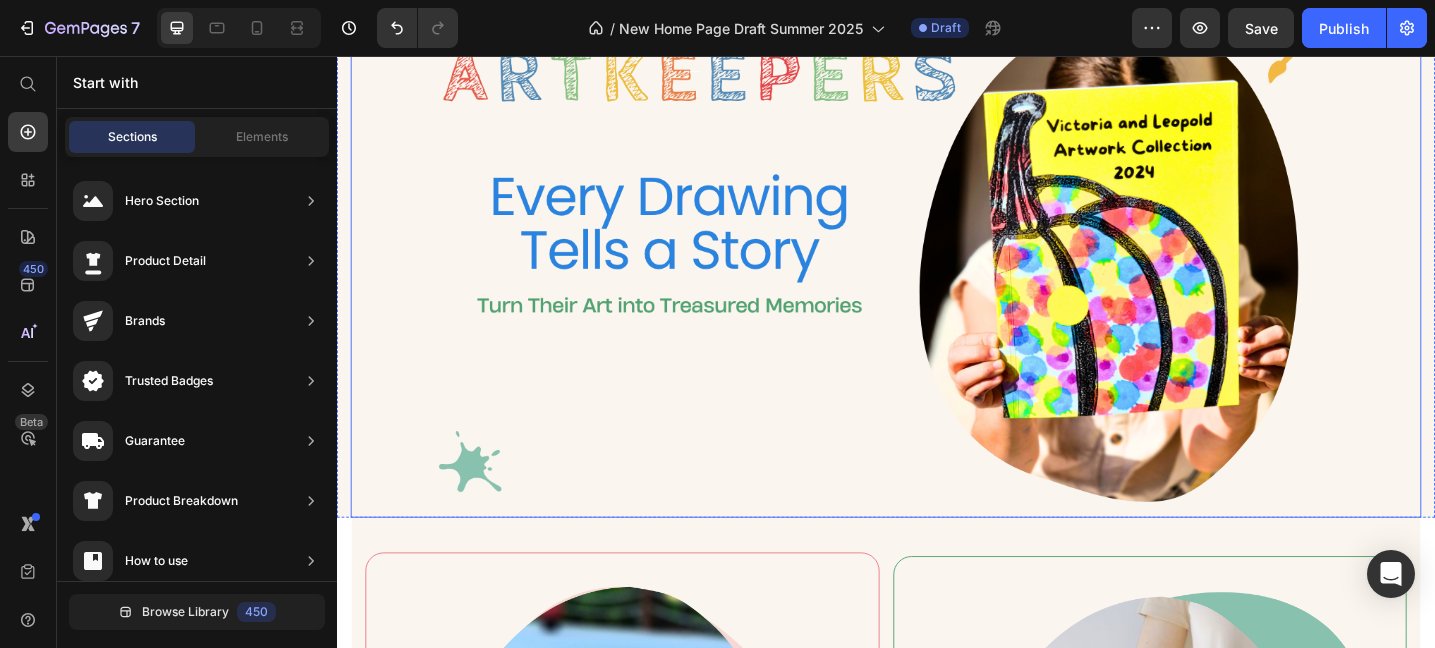 click at bounding box center (937, 264) 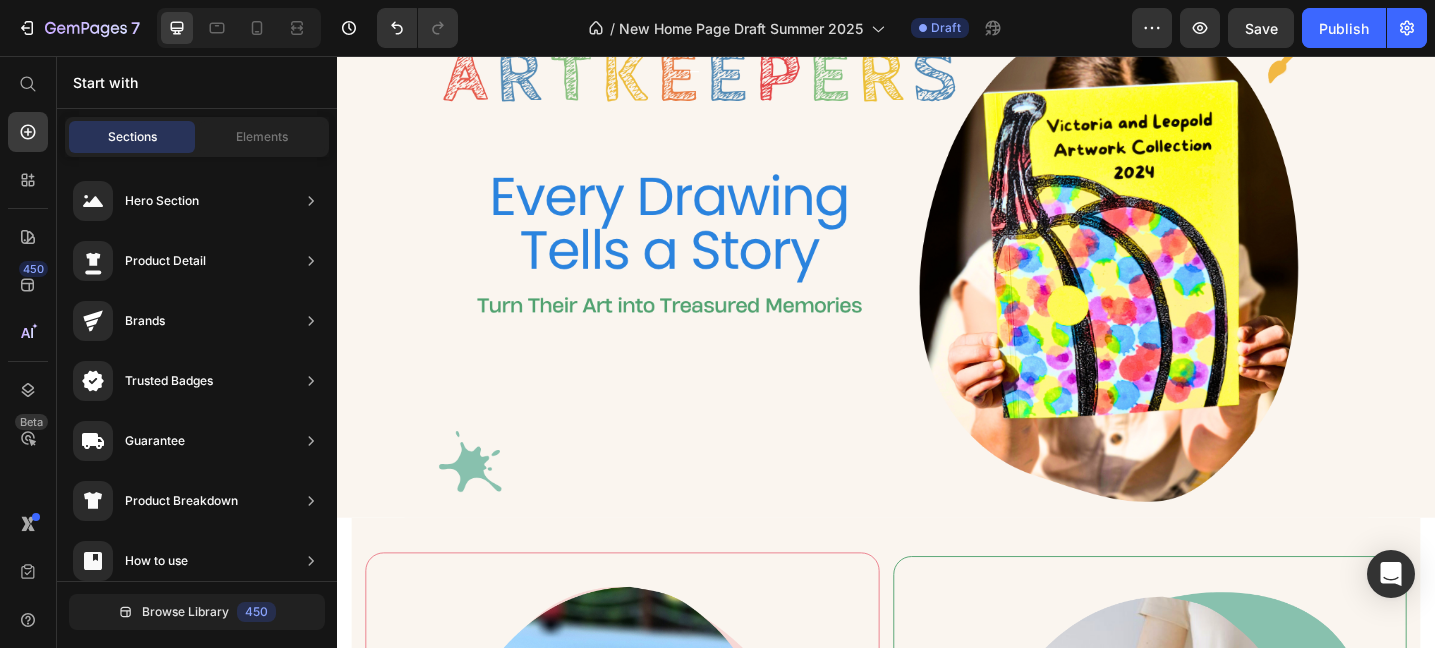click on "Image Kid's Art Catalogue Text block Compile your child's artwork into a premium catalogue style photobook - turning their creations into a memorable centrepiece.   Text block Order Now Button Row Image Kid's Art Mosaic Poster Text block Create a stunning mosaic collage from your child’s artwork. A beautiful way to showcase and cherish their creativity.   Text block Order Now Button Row Row Section 2" at bounding box center [937, 1009] 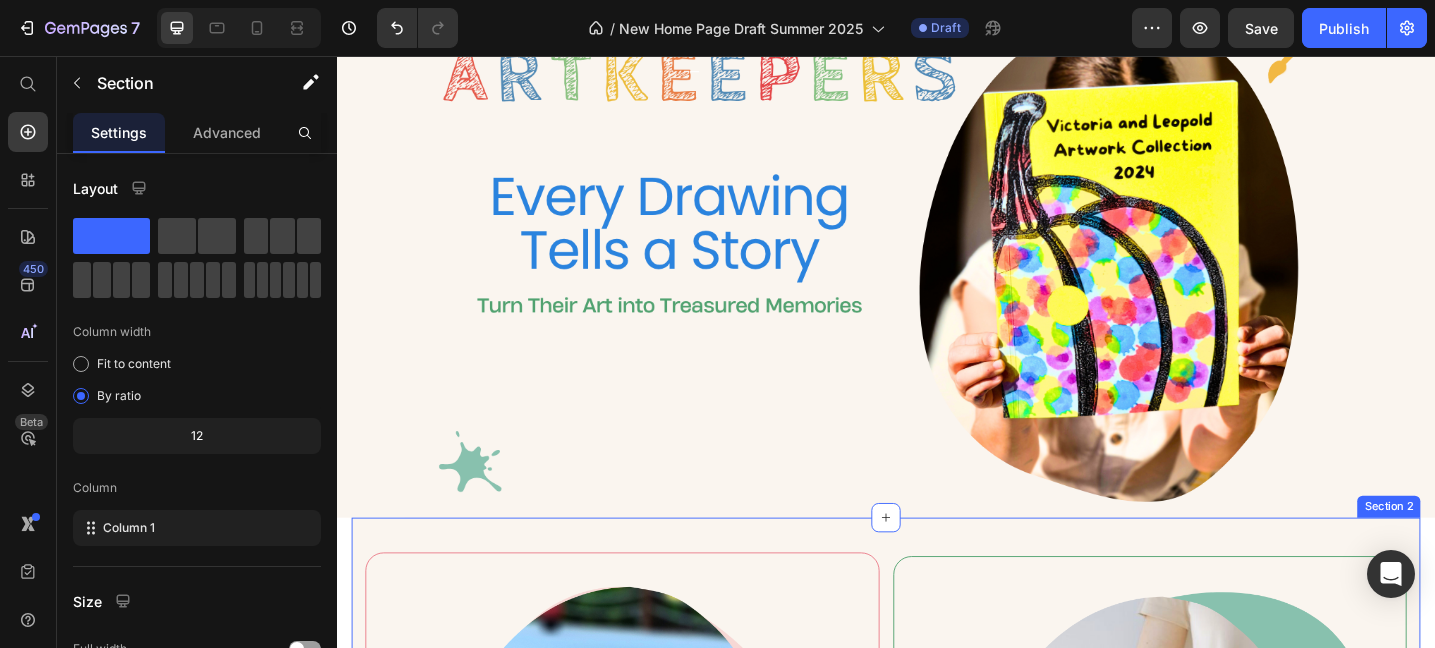 click on "Image Kid's Art Catalogue Text block Compile your child's artwork into a premium catalogue style photobook - turning their creations into a memorable centrepiece.   Text block Order Now Button Row Image Kid's Art Mosaic Poster Text block Create a stunning mosaic collage from your child’s artwork. A beautiful way to showcase and cherish their creativity.   Text block Order Now Button Row Row Section 2" at bounding box center (937, 1009) 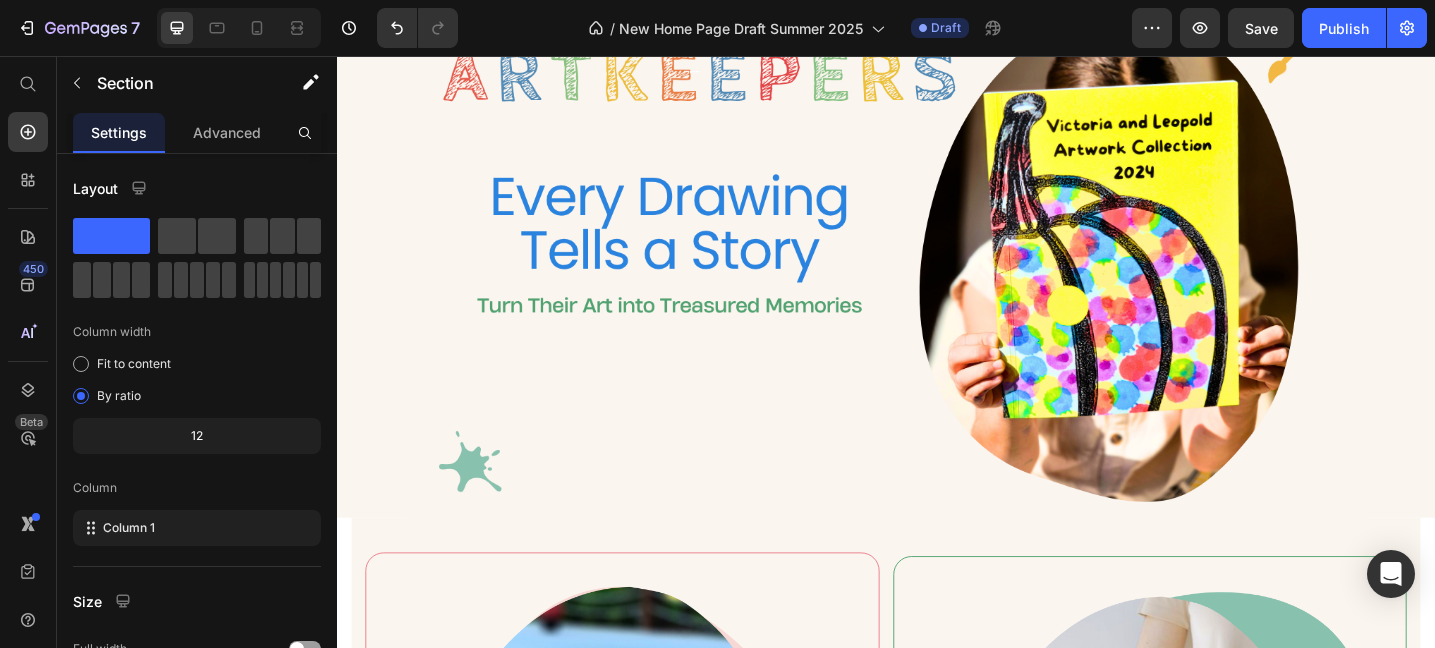click on "Image Kid's Art Catalogue Text block Compile your child's artwork into a premium catalogue style photobook - turning their creations into a memorable centrepiece.   Text block Order Now Button Row Image Kid's Art Mosaic Poster Text block Create a stunning mosaic collage from your child’s artwork. A beautiful way to showcase and cherish their creativity.   Text block Order Now Button Row Row Section 2" at bounding box center (937, 1009) 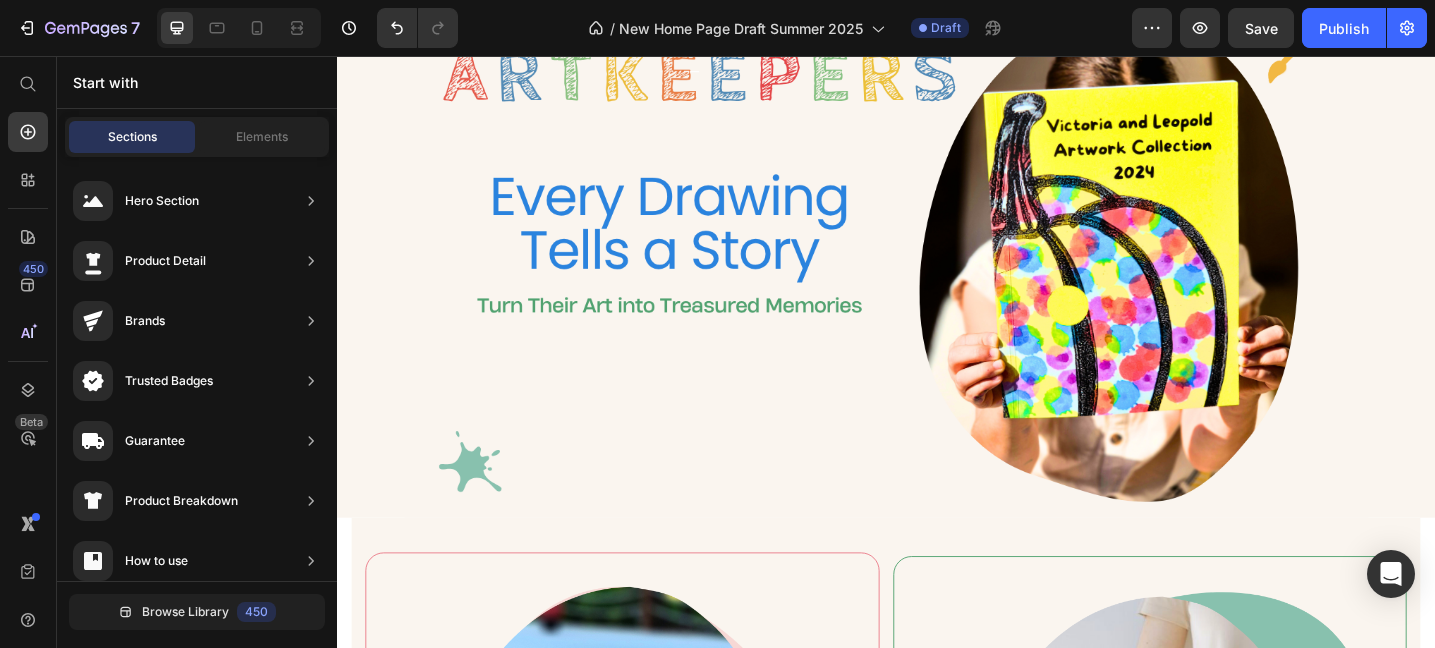 click on "Image Kid's Art Catalogue Text block Compile your child's artwork into a premium catalogue style photobook - turning their creations into a memorable centrepiece.   Text block Order Now Button Row Image Kid's Art Mosaic Poster Text block Create a stunning mosaic collage from your child’s artwork. A beautiful way to showcase and cherish their creativity.   Text block Order Now Button Row Row Section 2" at bounding box center (937, 1009) 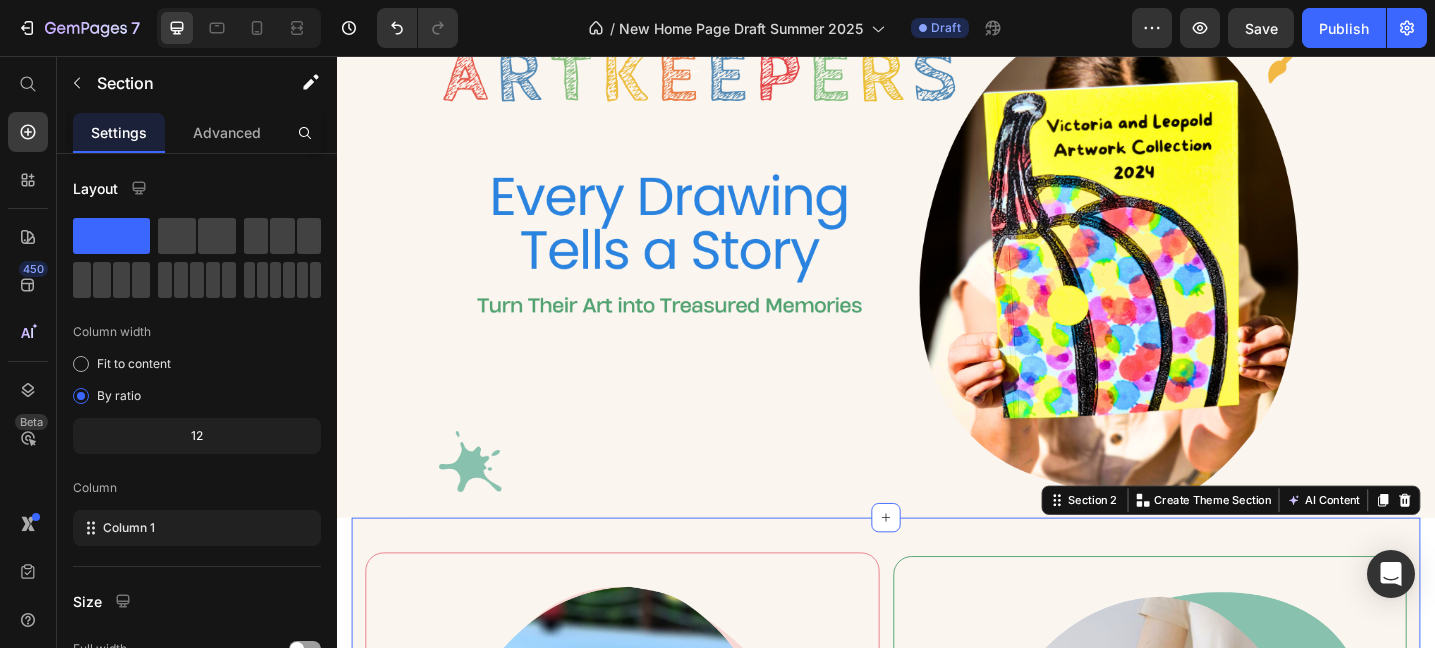 click on "Image Kid's Art Catalogue Text block Compile your child's artwork into a premium catalogue style photobook - turning their creations into a memorable centrepiece.   Text block Order Now Button Row Image Kid's Art Mosaic Poster Text block Create a stunning mosaic collage from your child’s artwork. A beautiful way to showcase and cherish their creativity.   Text block Order Now Button Row Row Section 2   Create Theme Section AI Content Write with GemAI What would you like to describe here? Tone and Voice Persuasive Product Show more Generate" at bounding box center [937, 1009] 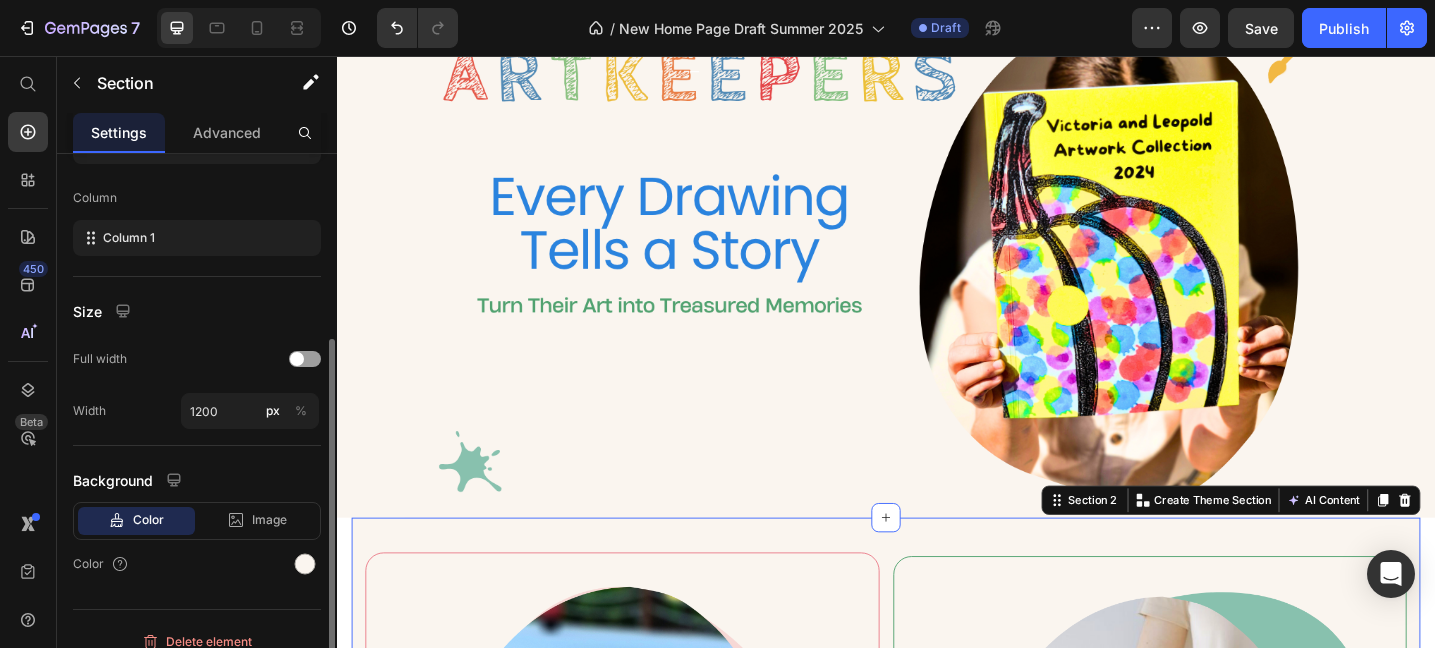 scroll, scrollTop: 309, scrollLeft: 0, axis: vertical 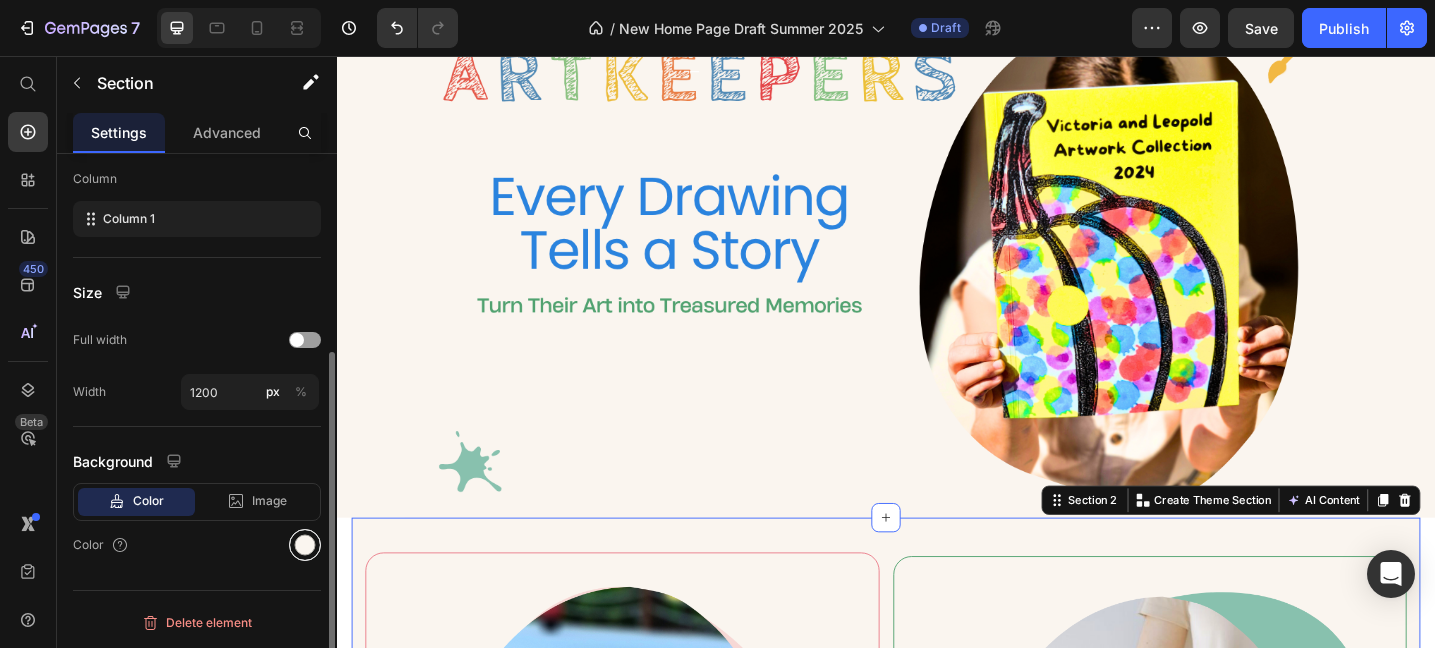 click at bounding box center (305, 545) 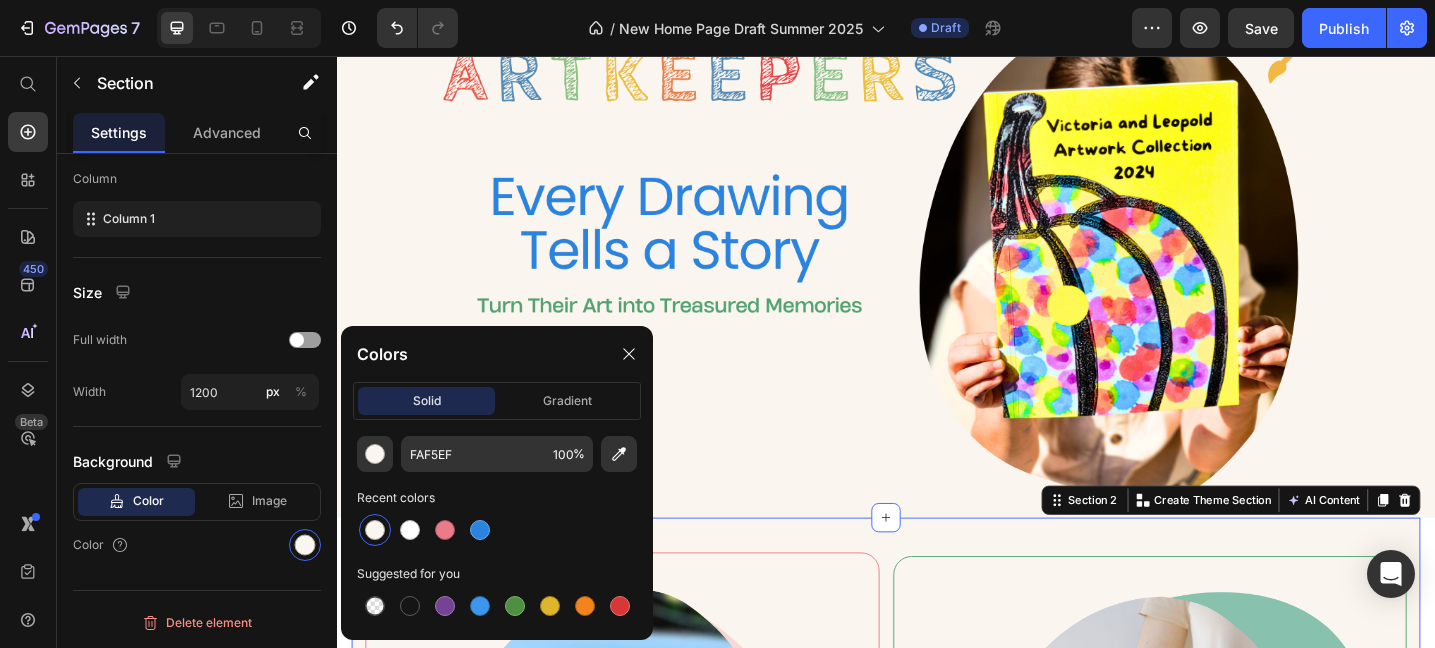 click at bounding box center (375, 530) 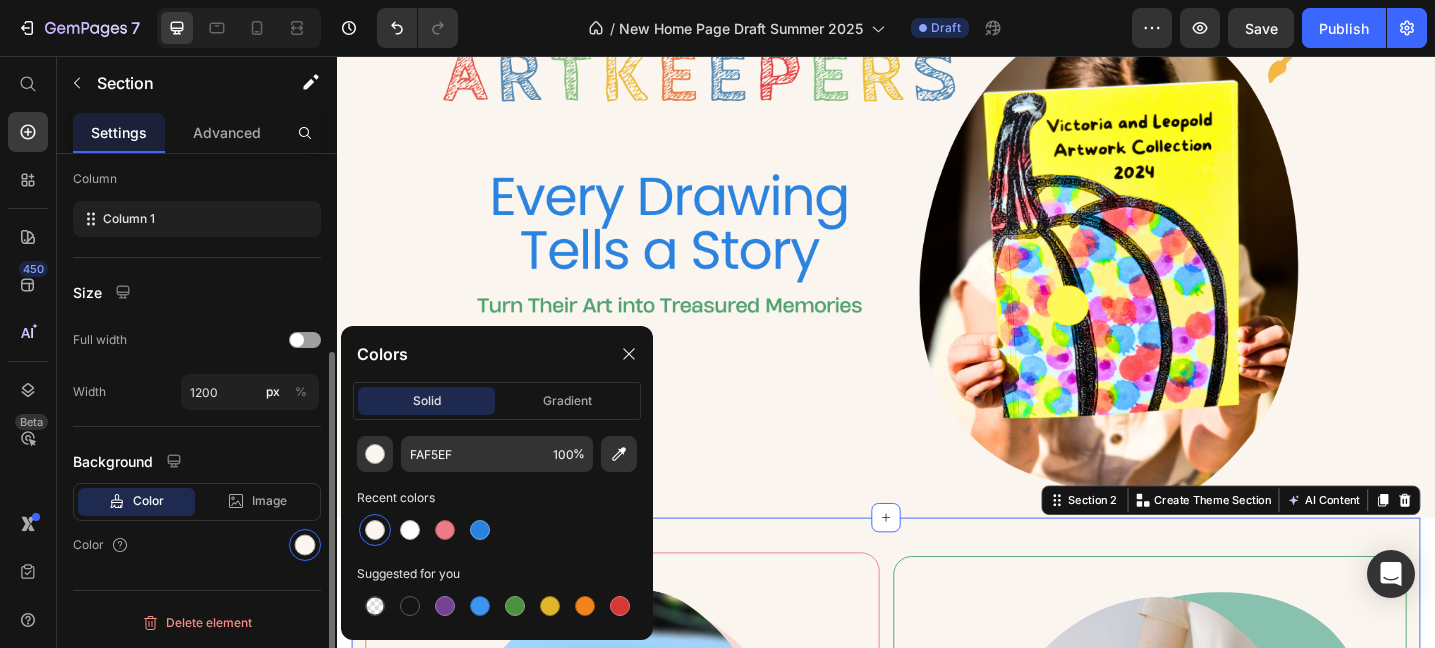 click on "Color" at bounding box center [197, 545] 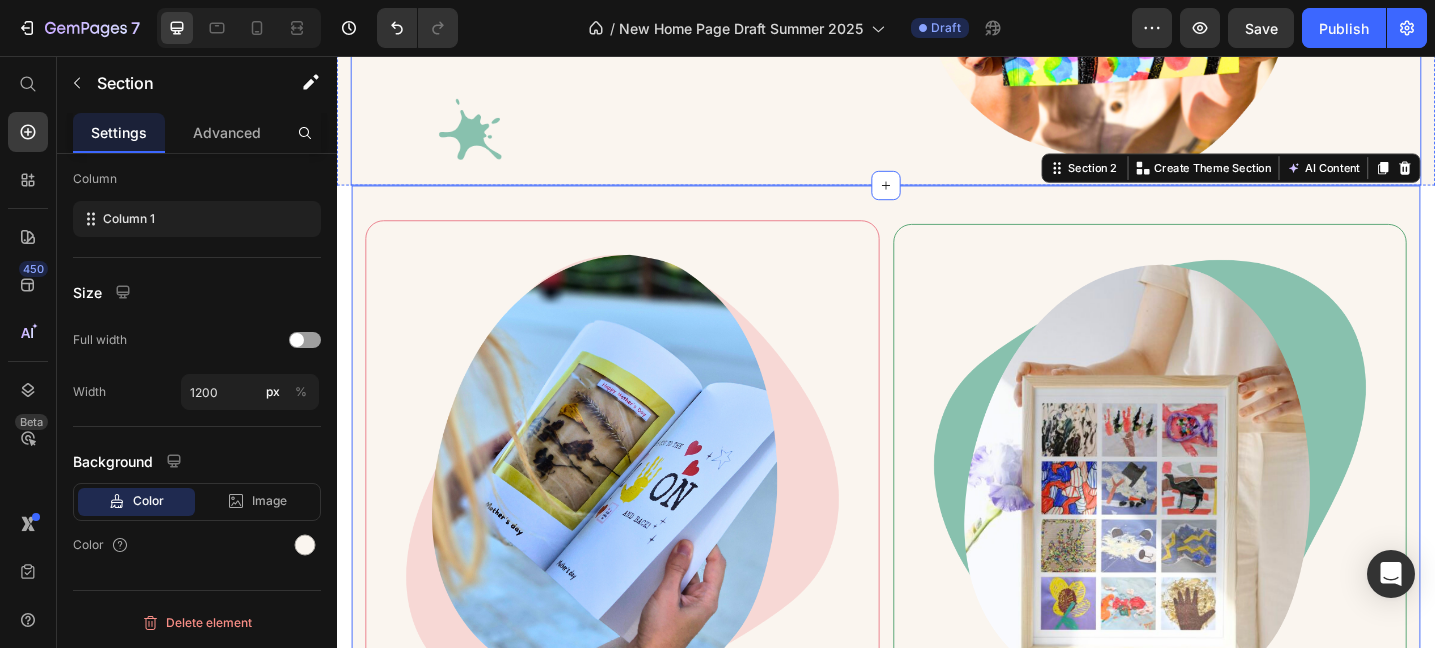 scroll, scrollTop: 529, scrollLeft: 0, axis: vertical 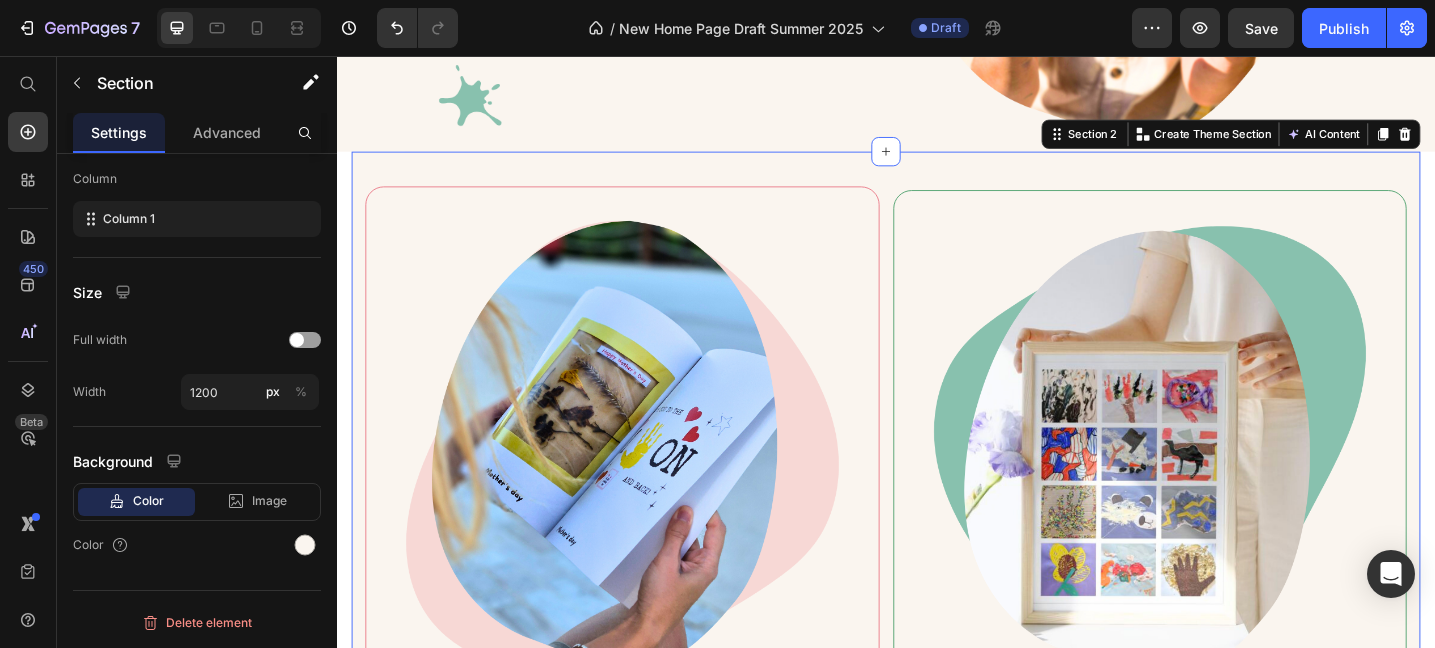 click on "Image Kid's Art Catalogue Text block Compile your child's artwork into a premium catalogue style photobook - turning their creations into a memorable centrepiece.   Text block Order Now Button Row Image Kid's Art Mosaic Poster Text block Create a stunning mosaic collage from your child’s artwork. A beautiful way to showcase and cherish their creativity.   Text block Order Now Button Row Row Section 2   Create Theme Section AI Content Write with GemAI What would you like to describe here? Tone and Voice Persuasive Product Kids Zipper Hoodie Embroidery Drawing Show more Generate" at bounding box center (937, 609) 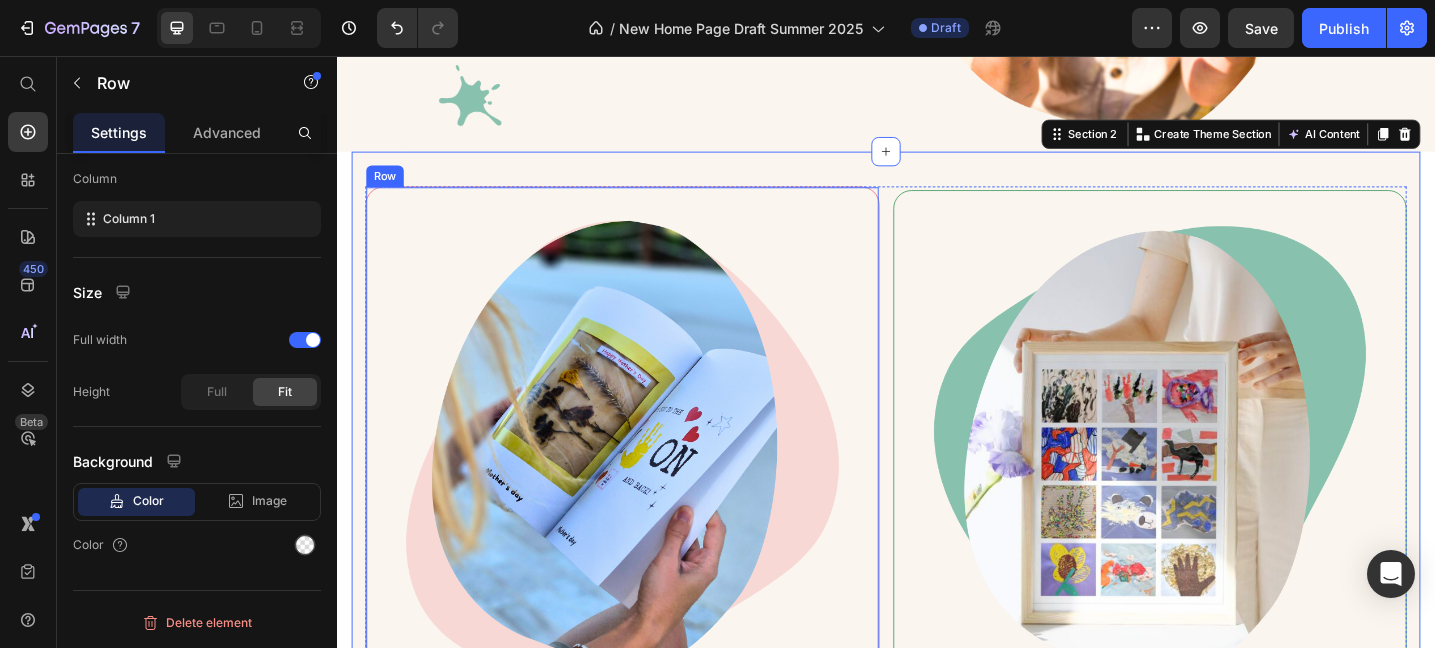 click on "Image Kid's Art Catalogue Text block Compile your child's artwork into a premium catalogue style photobook - turning their creations into a memorable centrepiece.   Text block Order Now Button Row" at bounding box center [649, 592] 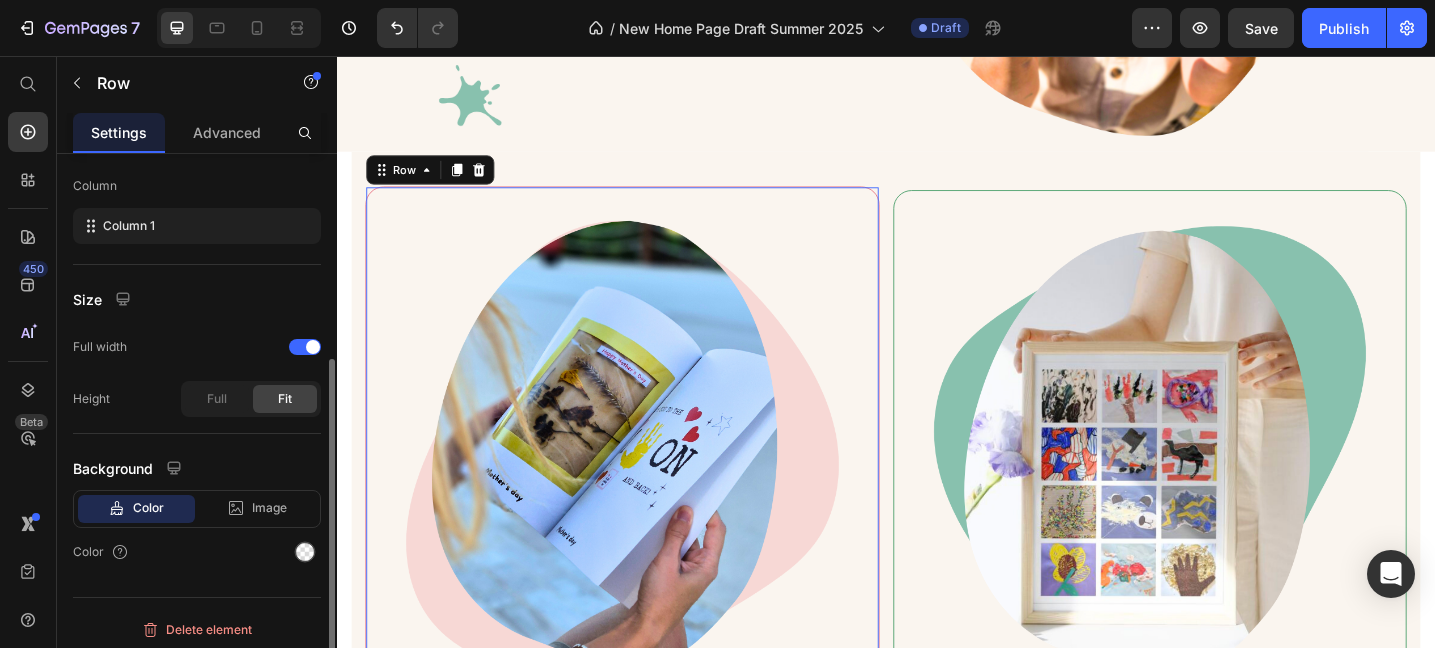 scroll, scrollTop: 309, scrollLeft: 0, axis: vertical 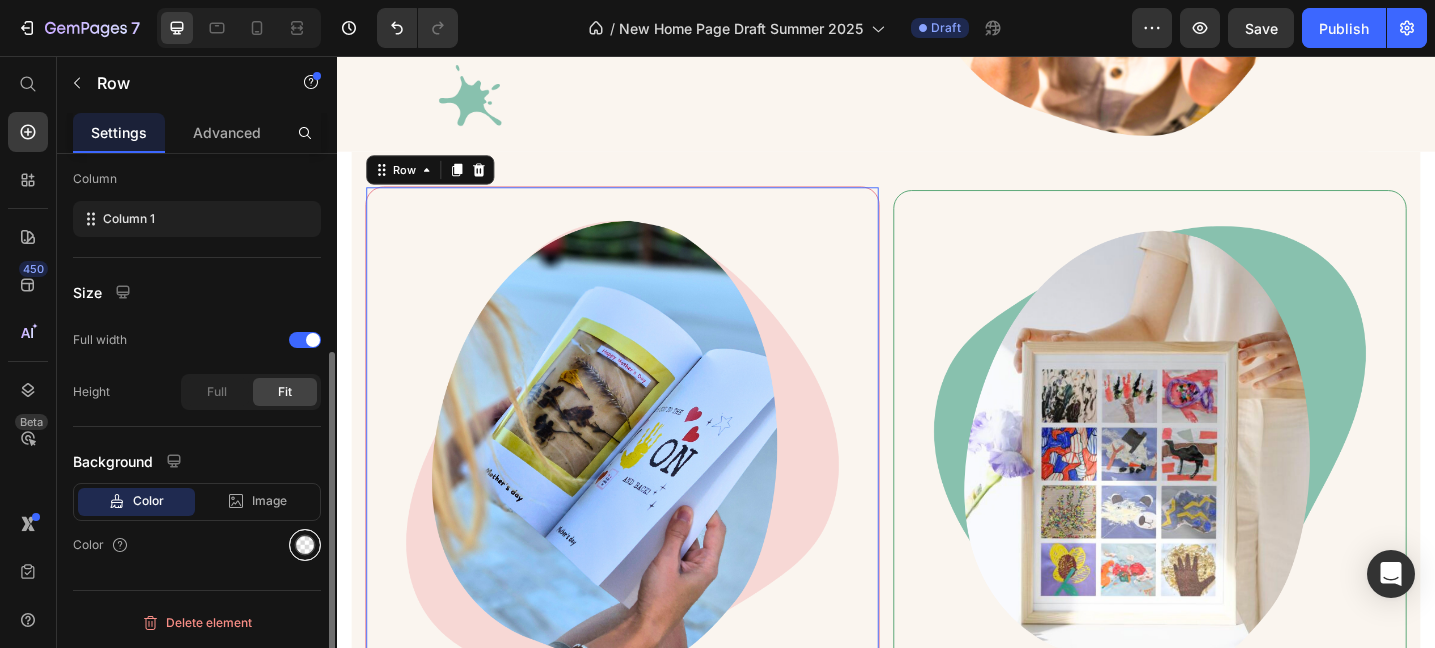 click at bounding box center (305, 545) 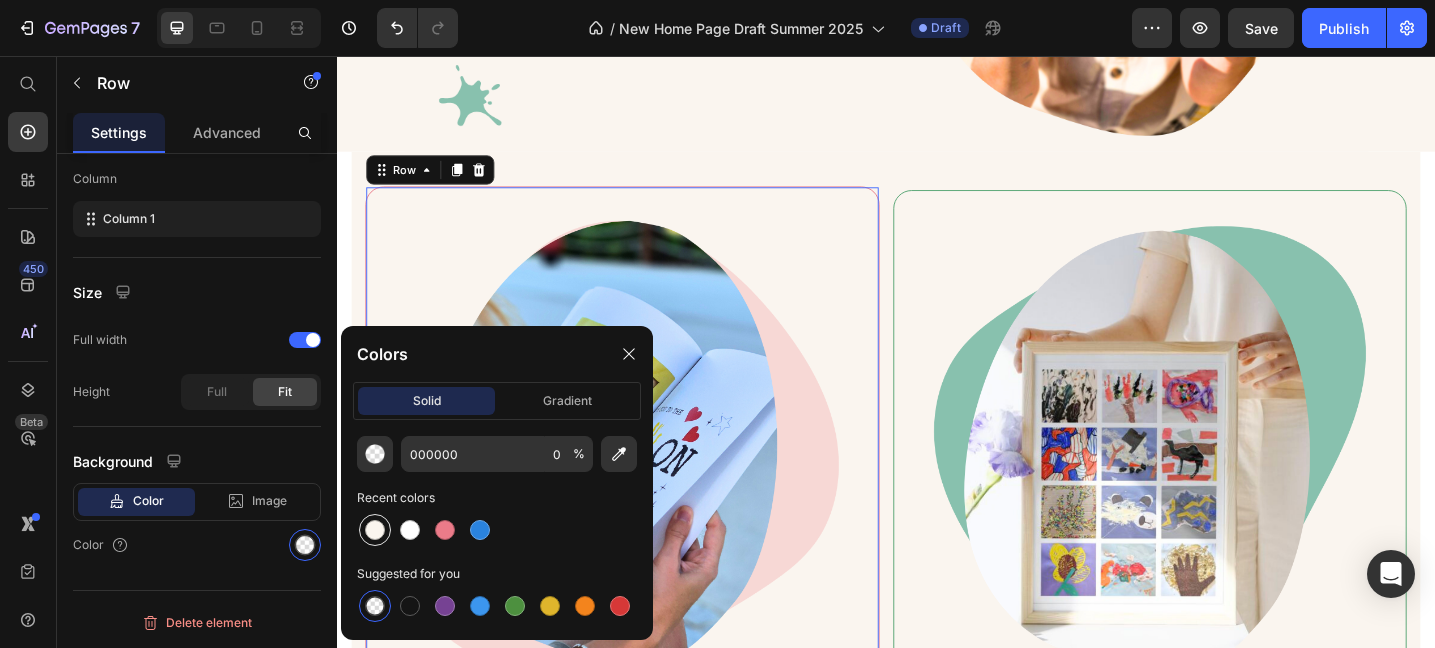 click at bounding box center [375, 530] 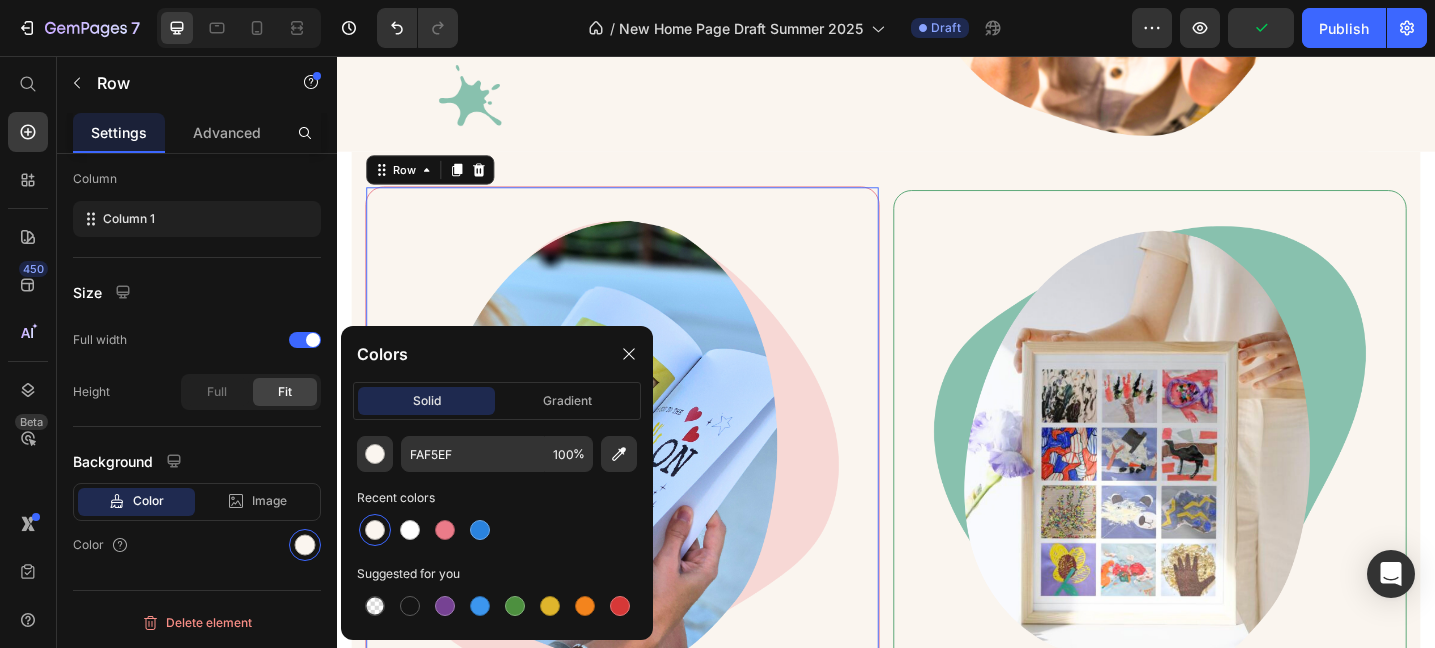 click at bounding box center (497, 530) 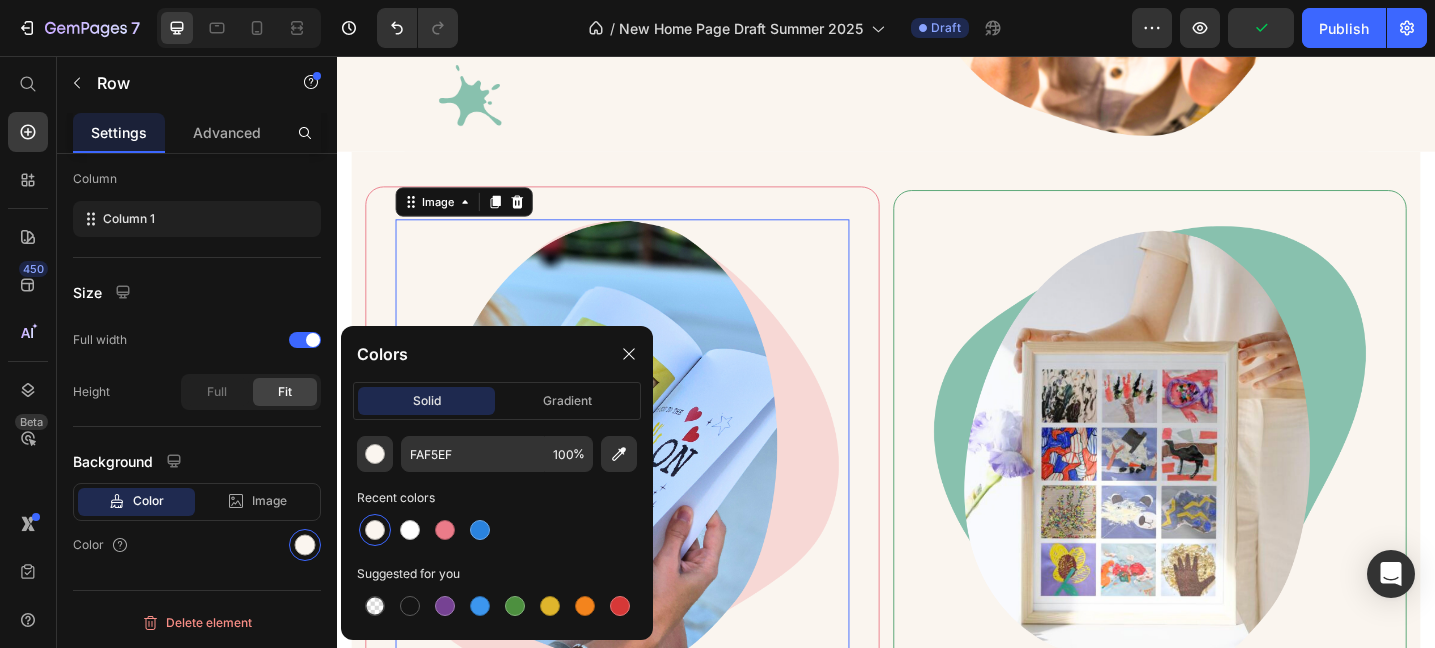 click at bounding box center [649, 482] 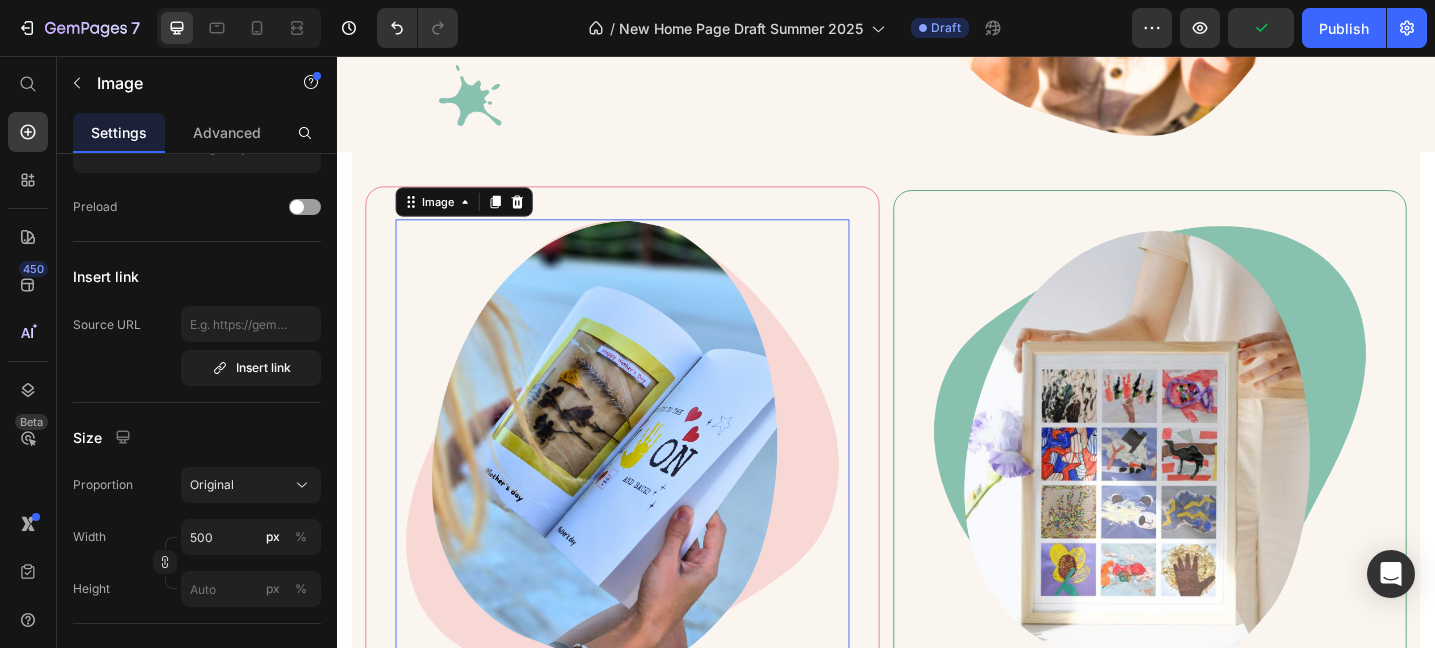 scroll, scrollTop: 0, scrollLeft: 0, axis: both 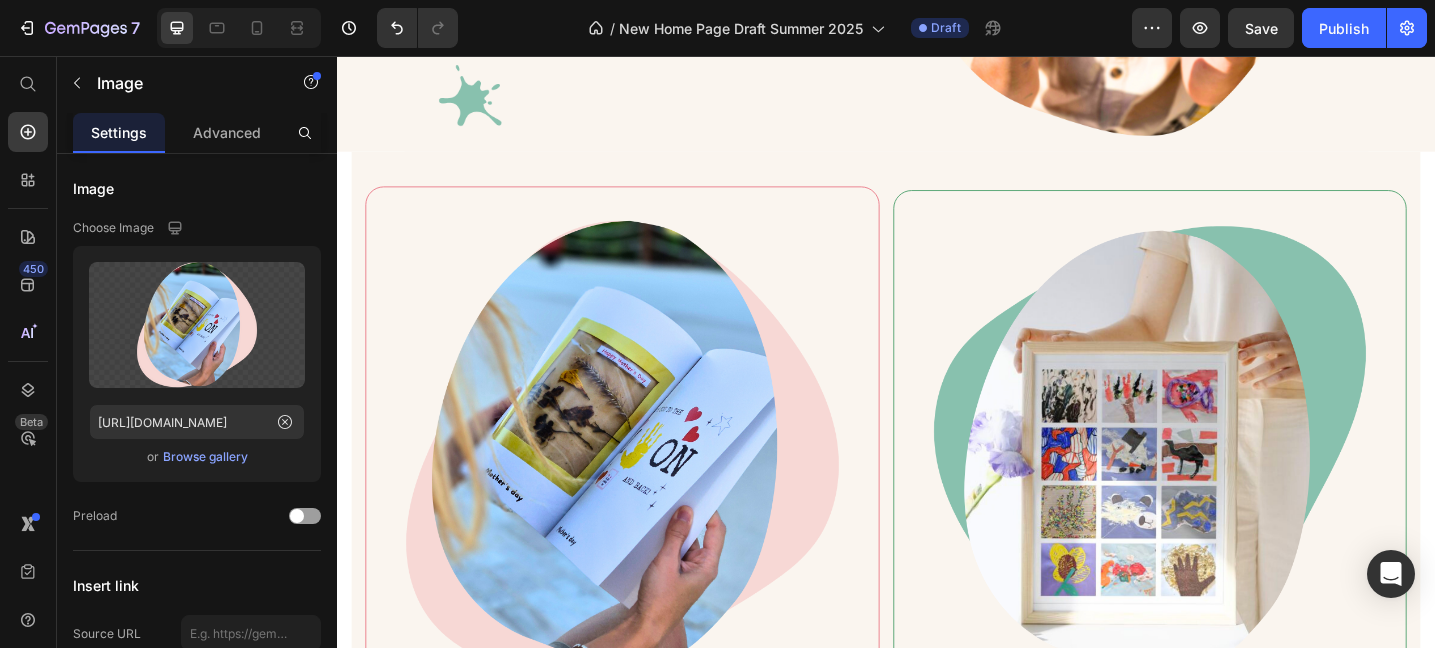 click on "Image Kid's Art Catalogue Text block Compile your child's artwork into a premium catalogue style photobook - turning their creations into a memorable centrepiece.   Text block Order Now Button Row Image Kid's Art Mosaic Poster Text block Create a stunning mosaic collage from your child’s artwork. A beautiful way to showcase and cherish their creativity.   Text block Order Now Button Row Row Section 2" at bounding box center [937, 609] 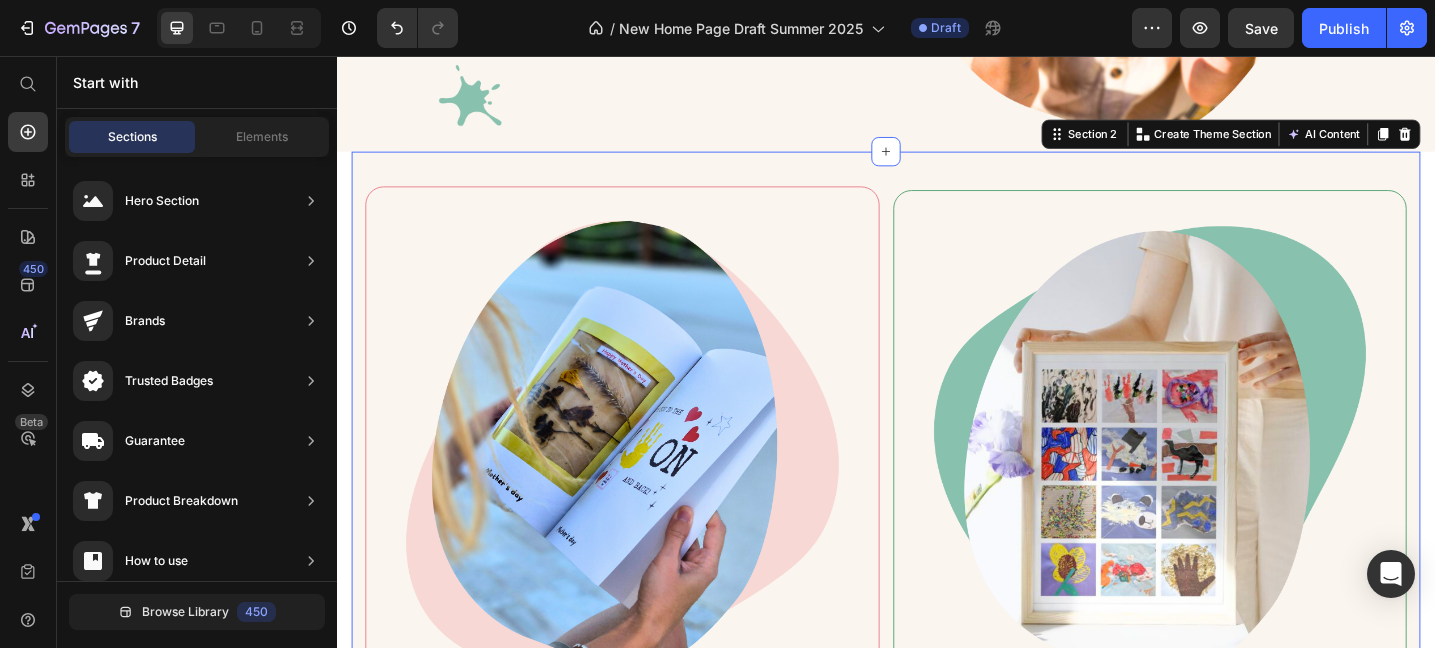 click on "Image Kid's Art Catalogue Text block Compile your child's artwork into a premium catalogue style photobook - turning their creations into a memorable centrepiece.   Text block Order Now Button Row Image Kid's Art Mosaic Poster Text block Create a stunning mosaic collage from your child’s artwork. A beautiful way to showcase and cherish their creativity.   Text block Order Now Button Row Row Section 2   Create Theme Section AI Content Write with GemAI What would you like to describe here? Tone and Voice Persuasive Product Kids Zipper Hoodie Embroidery Drawing Show more Generate" at bounding box center (937, 609) 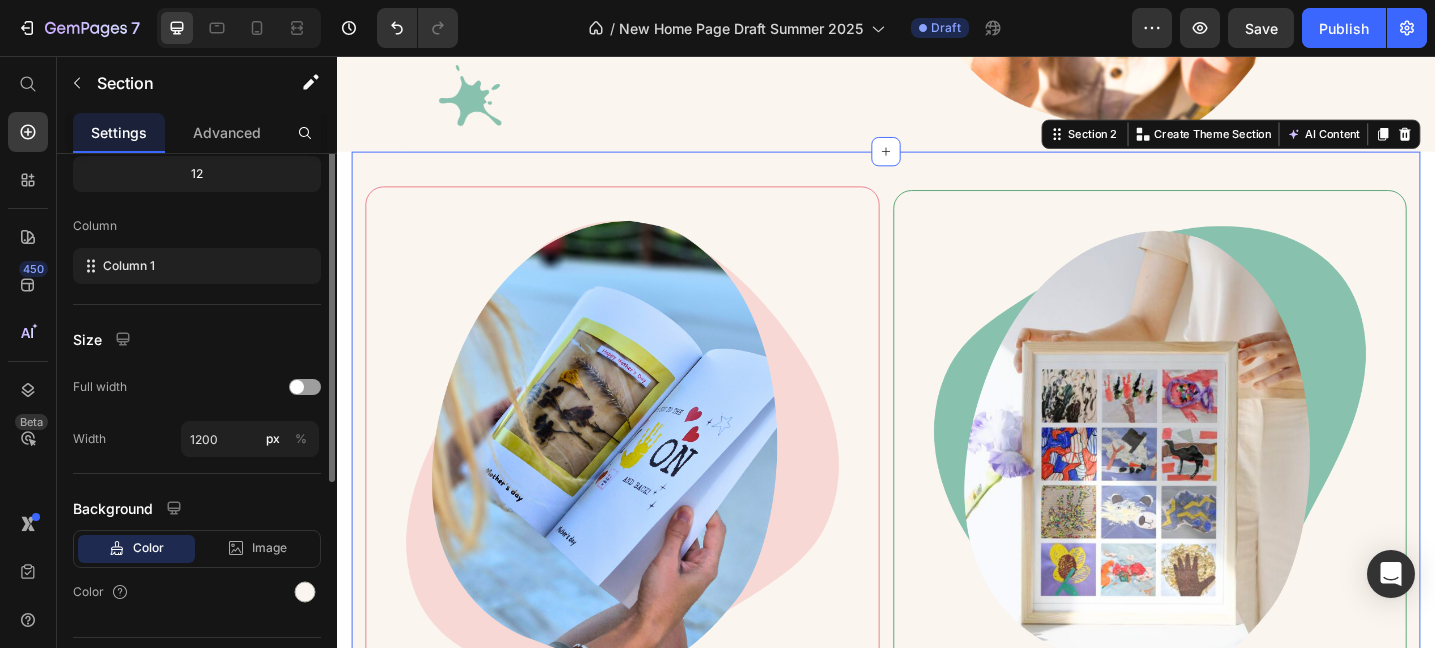 scroll, scrollTop: 309, scrollLeft: 0, axis: vertical 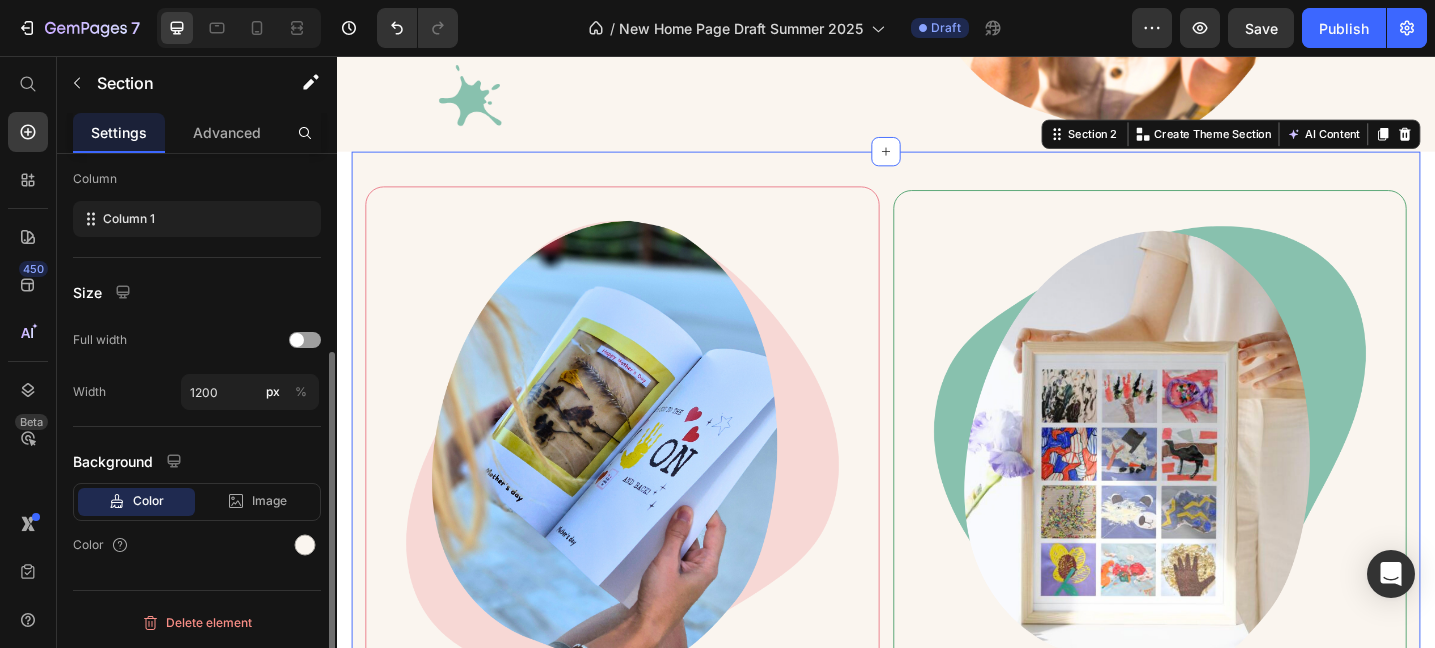 click on "Color Image Video" at bounding box center [197, 502] 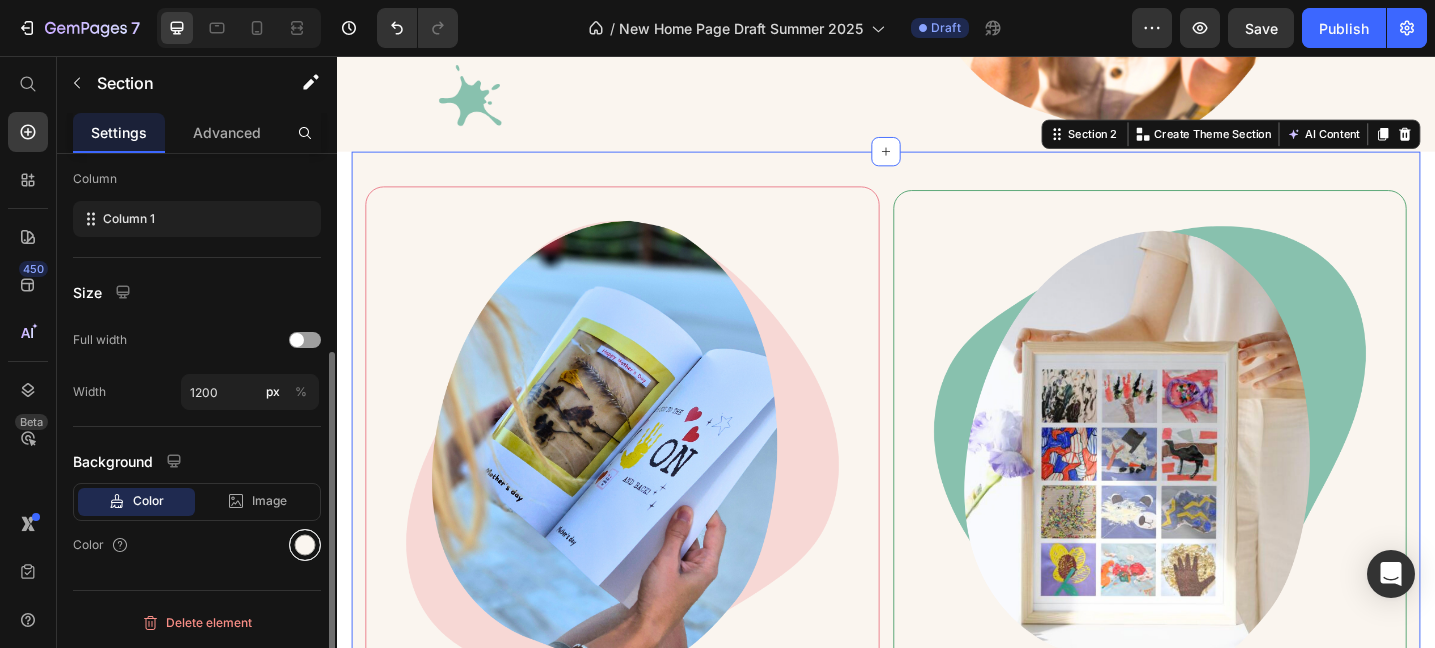 click at bounding box center (305, 545) 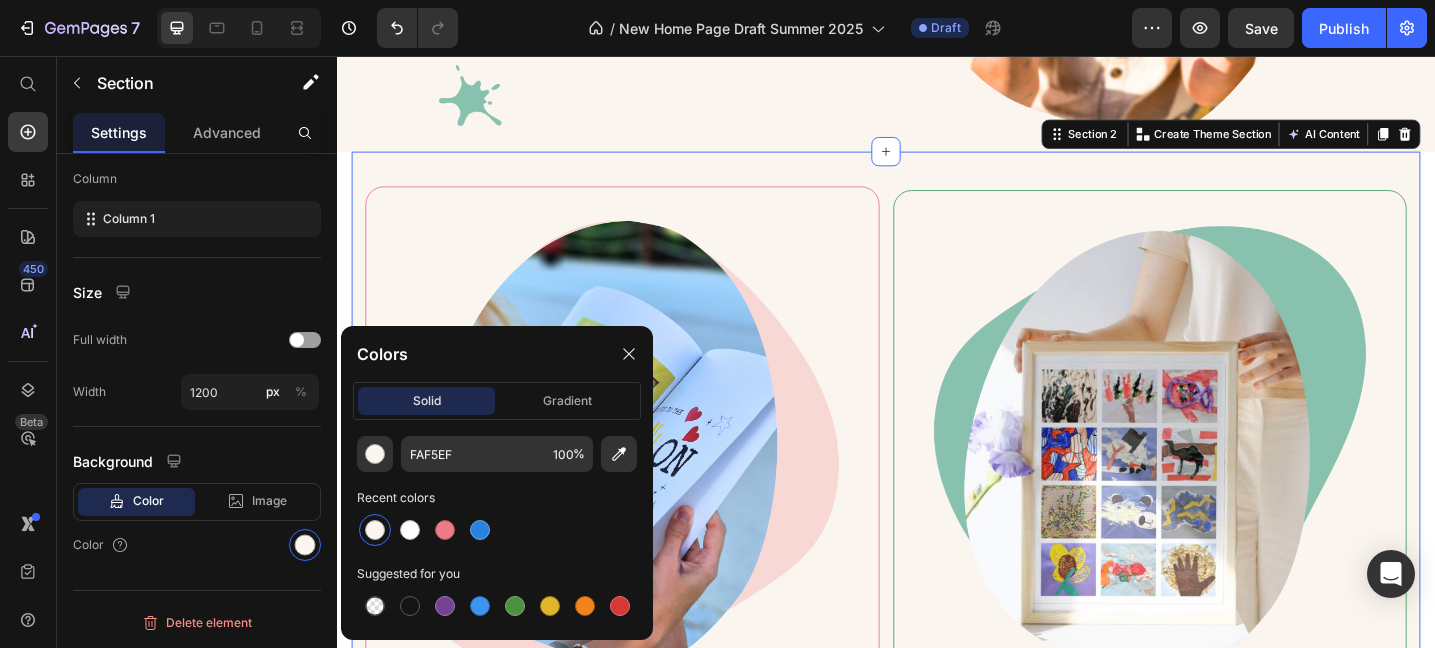 click at bounding box center [375, 530] 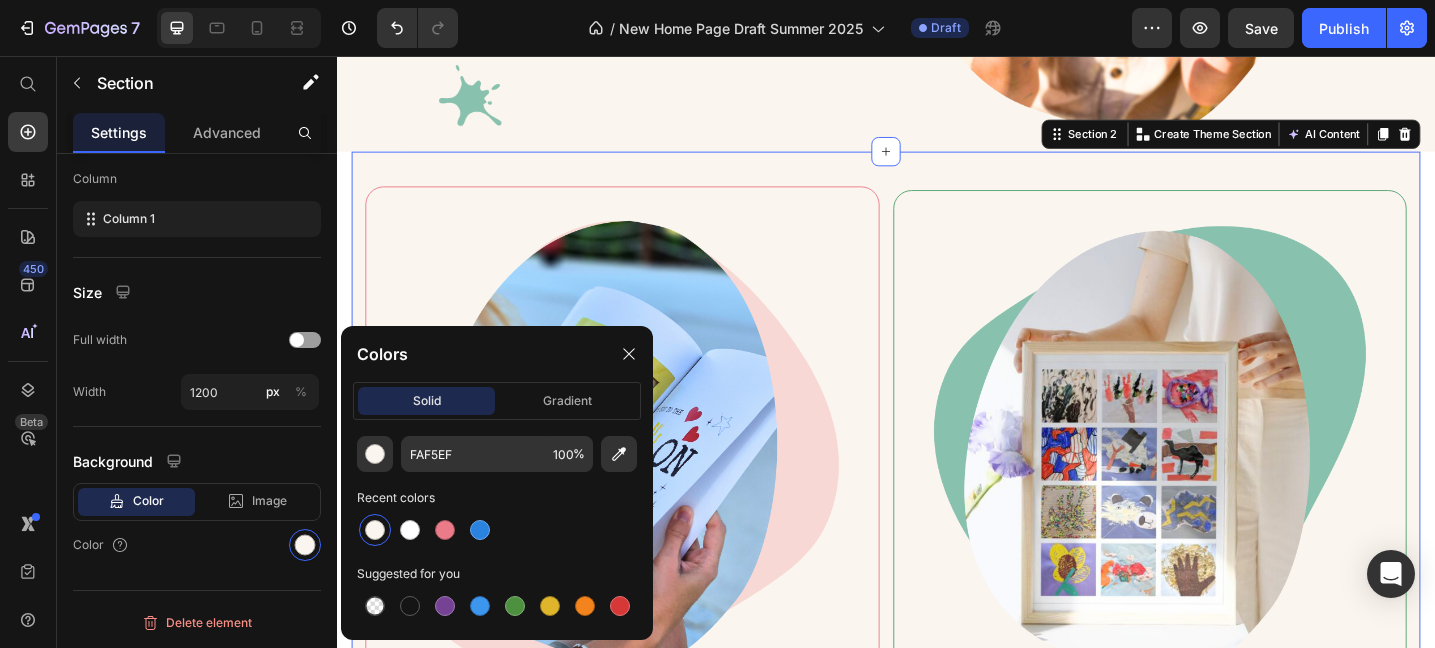 click on "Image Kid's Art Catalogue Text block Compile your child's artwork into a premium catalogue style photobook - turning their creations into a memorable centrepiece.   Text block Order Now Button Row Image Kid's Art Mosaic Poster Text block Create a stunning mosaic collage from your child’s artwork. A beautiful way to showcase and cherish their creativity.   Text block Order Now Button Row Row Section 2   Create Theme Section AI Content Write with GemAI What would you like to describe here? Tone and Voice Persuasive Product Kids Zipper Hoodie Embroidery Drawing Show more Generate" at bounding box center [937, 609] 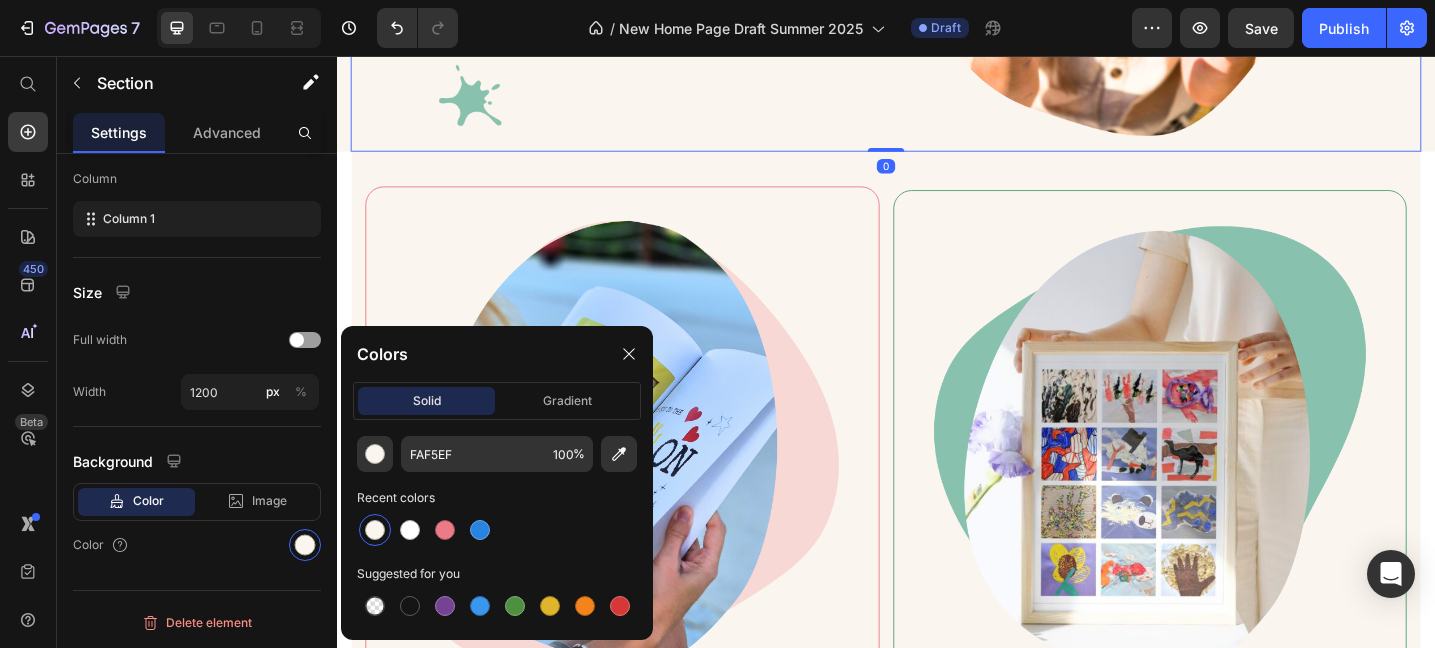 click at bounding box center (937, -136) 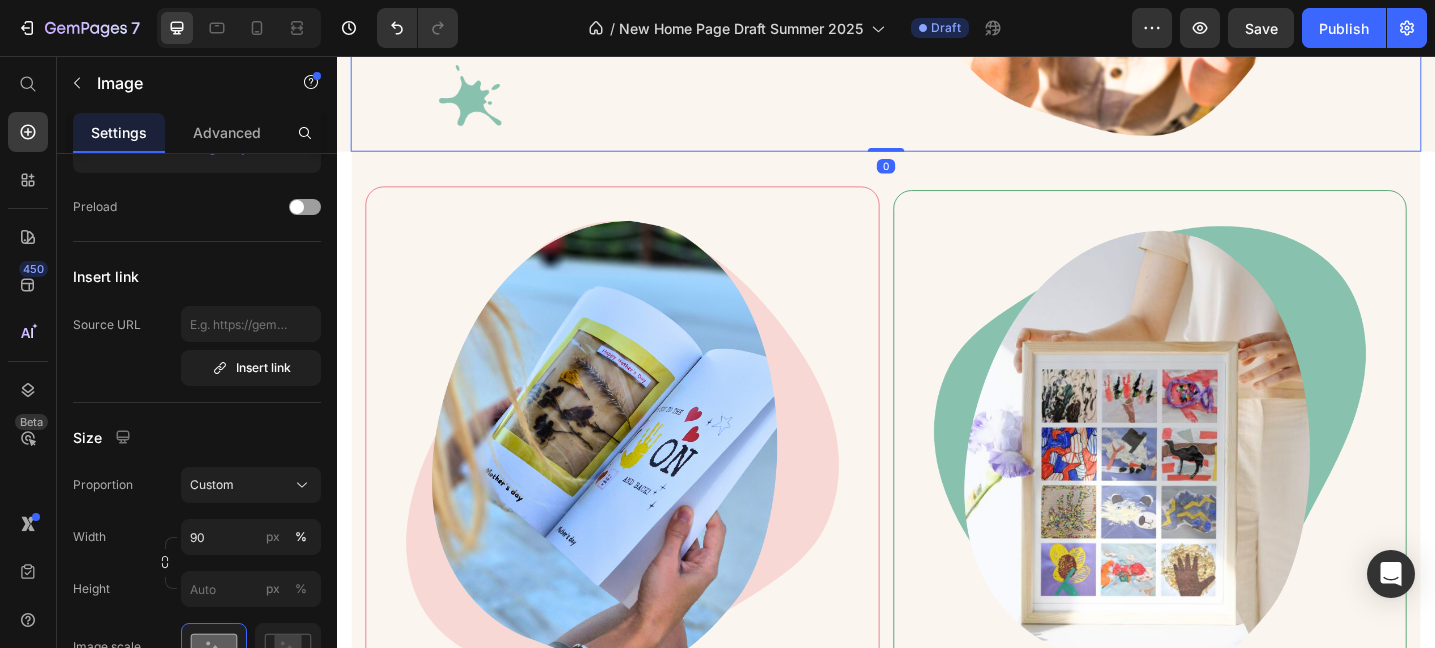 scroll, scrollTop: 0, scrollLeft: 0, axis: both 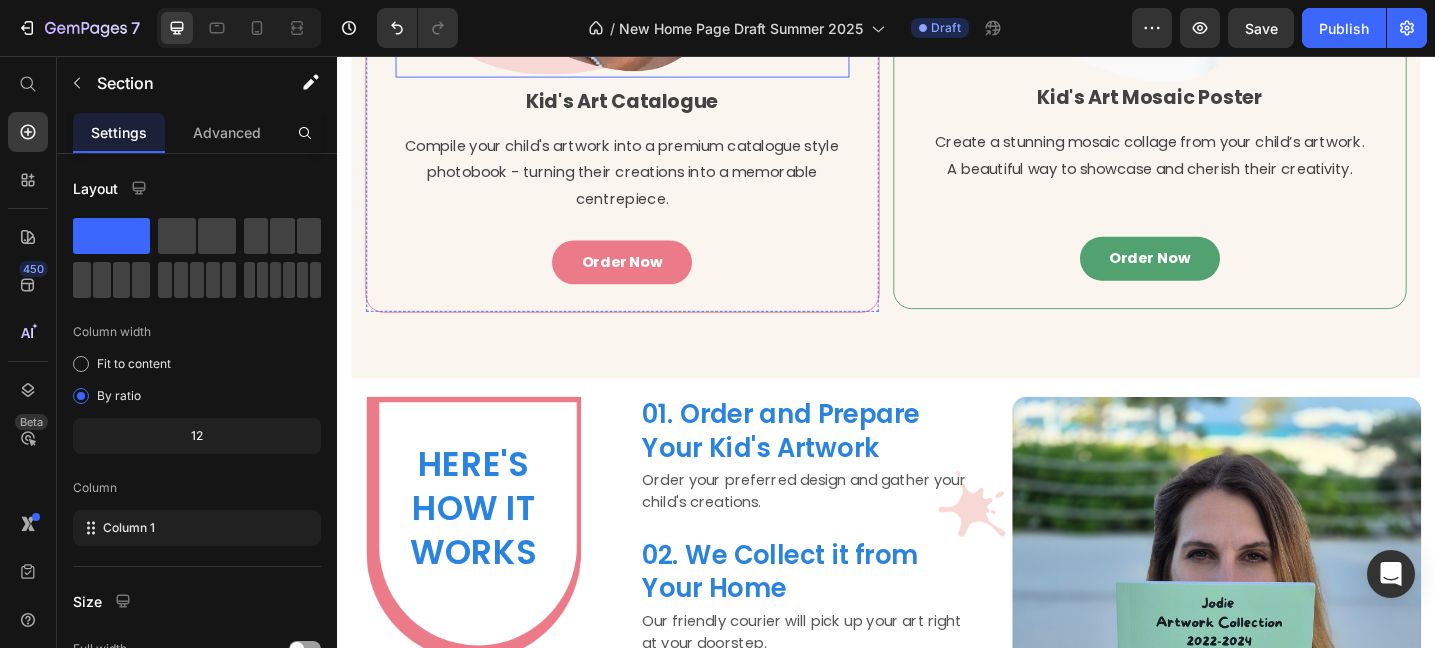 click on "Image Kid's Art Catalogue Text block Compile your child's artwork into a premium catalogue style photobook - turning their creations into a memorable centrepiece.   Text block Order Now Button Row Image Kid's Art Mosaic Poster Text block Create a stunning mosaic collage from your child’s artwork. A beautiful way to showcase and cherish their creativity.   Text block Order Now Button Row Row Section 2" at bounding box center [937, -42] 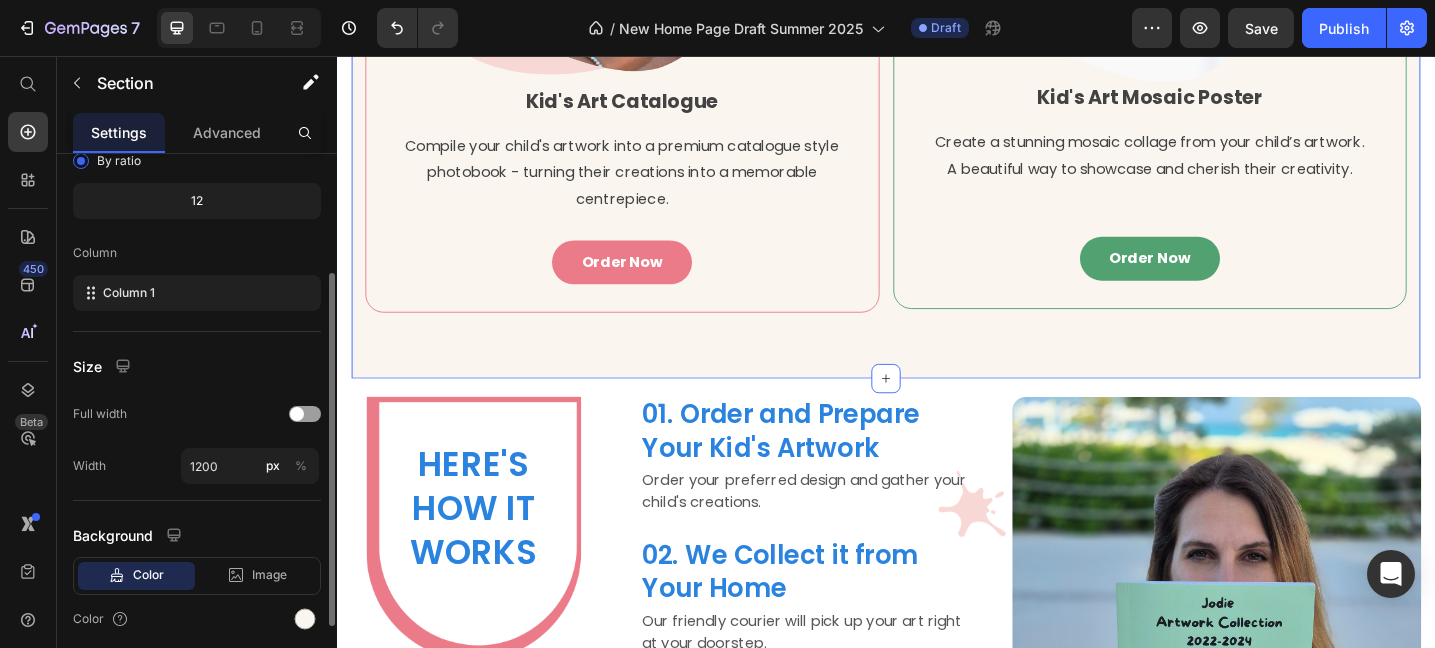 scroll, scrollTop: 249, scrollLeft: 0, axis: vertical 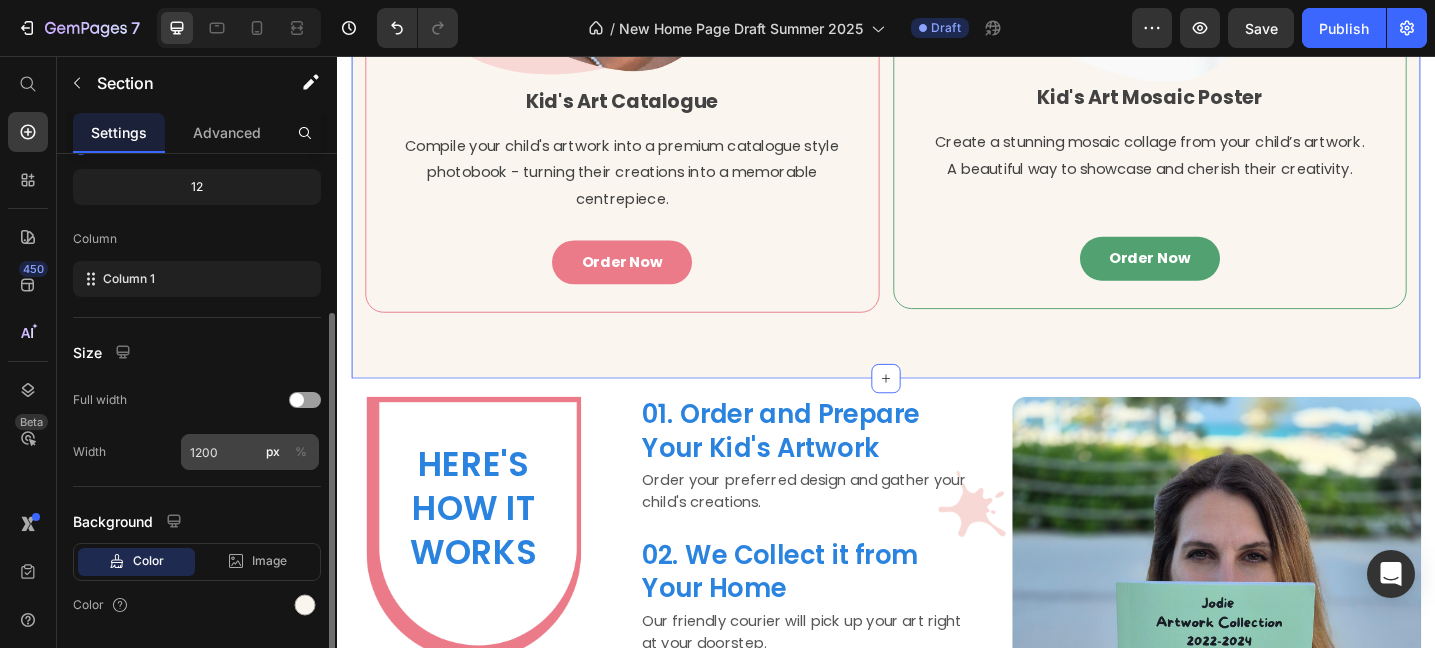 click on "%" at bounding box center [301, 452] 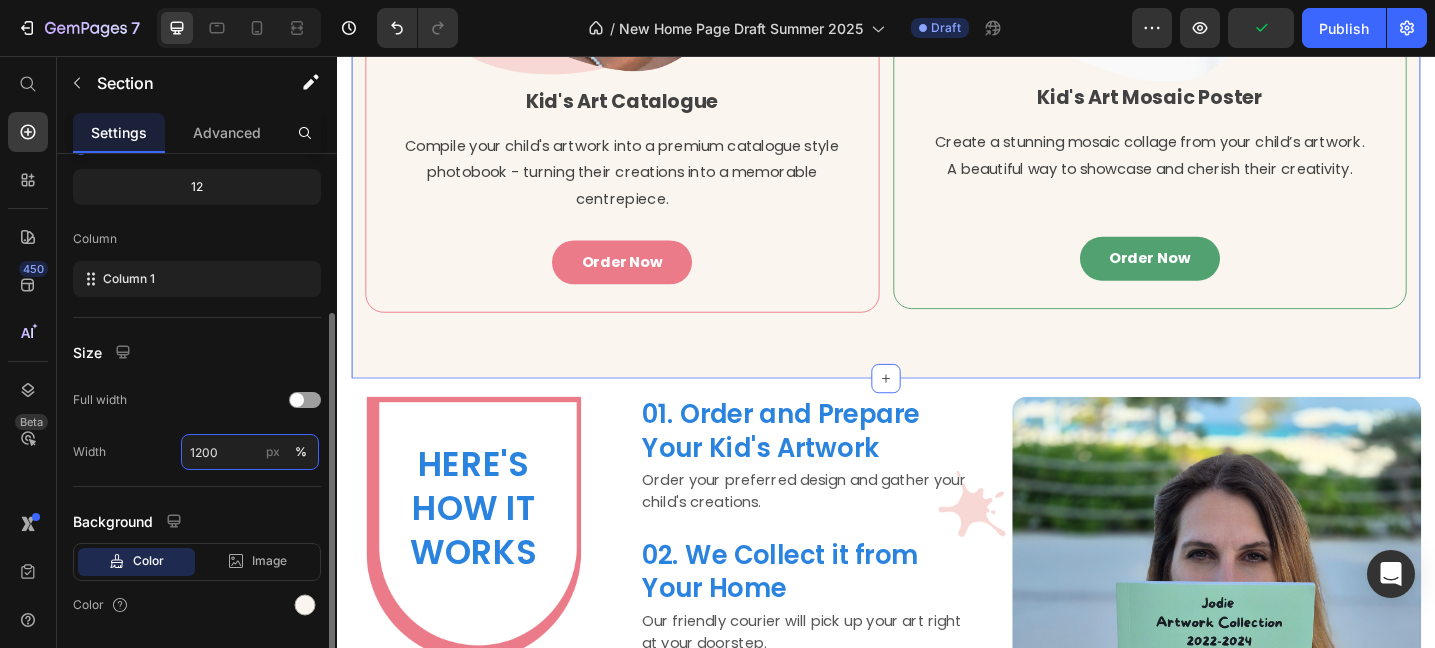 click on "1200" at bounding box center (250, 452) 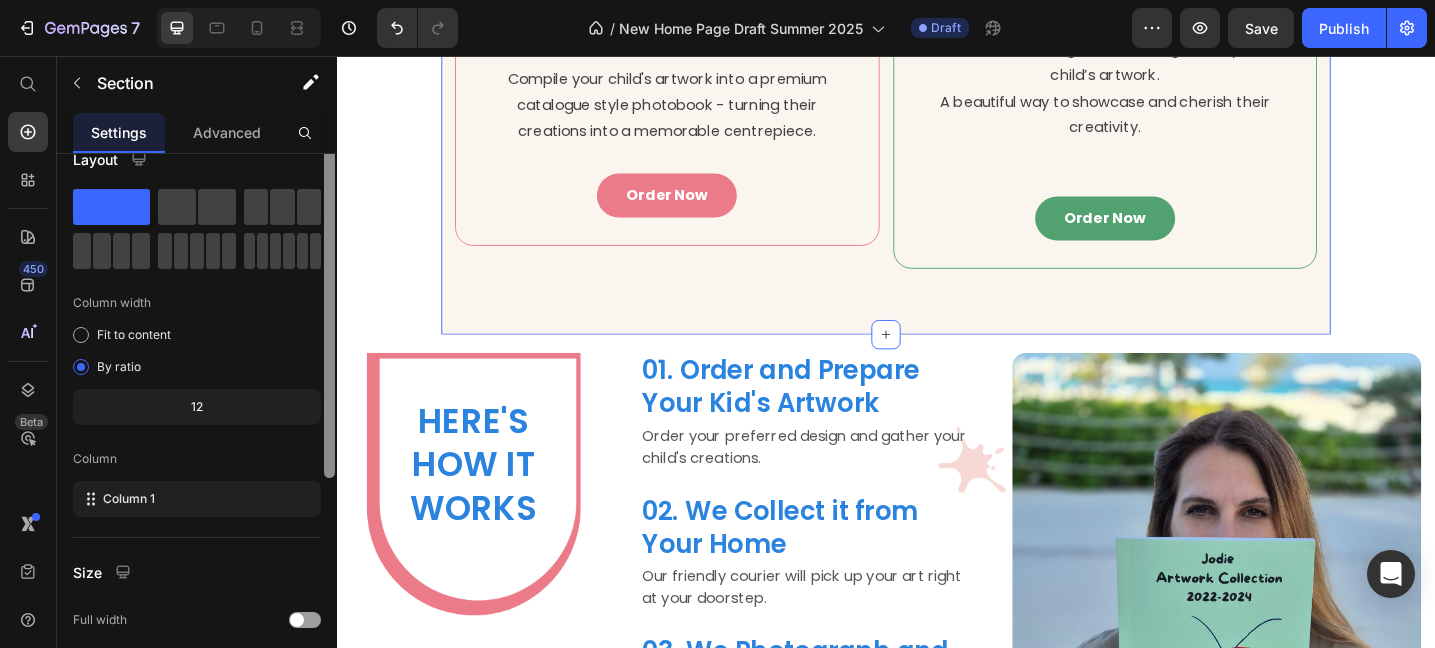 scroll, scrollTop: 0, scrollLeft: 0, axis: both 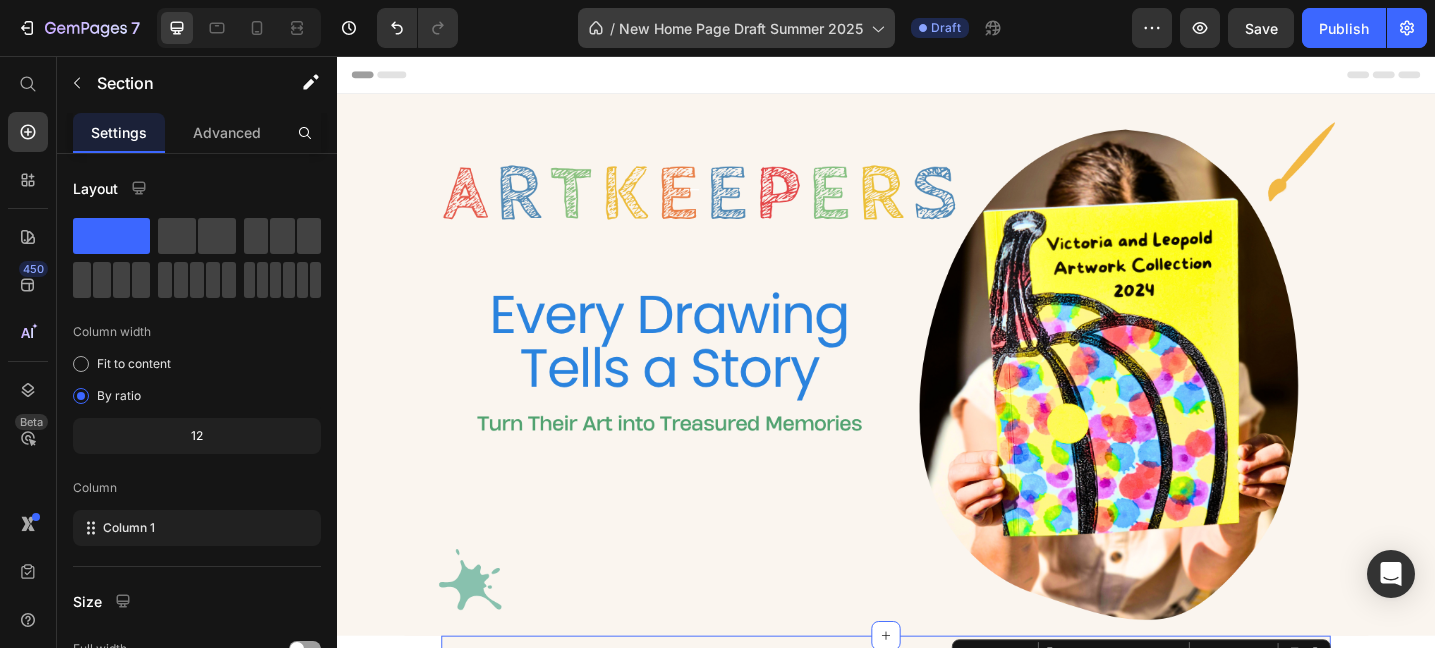 type on "90" 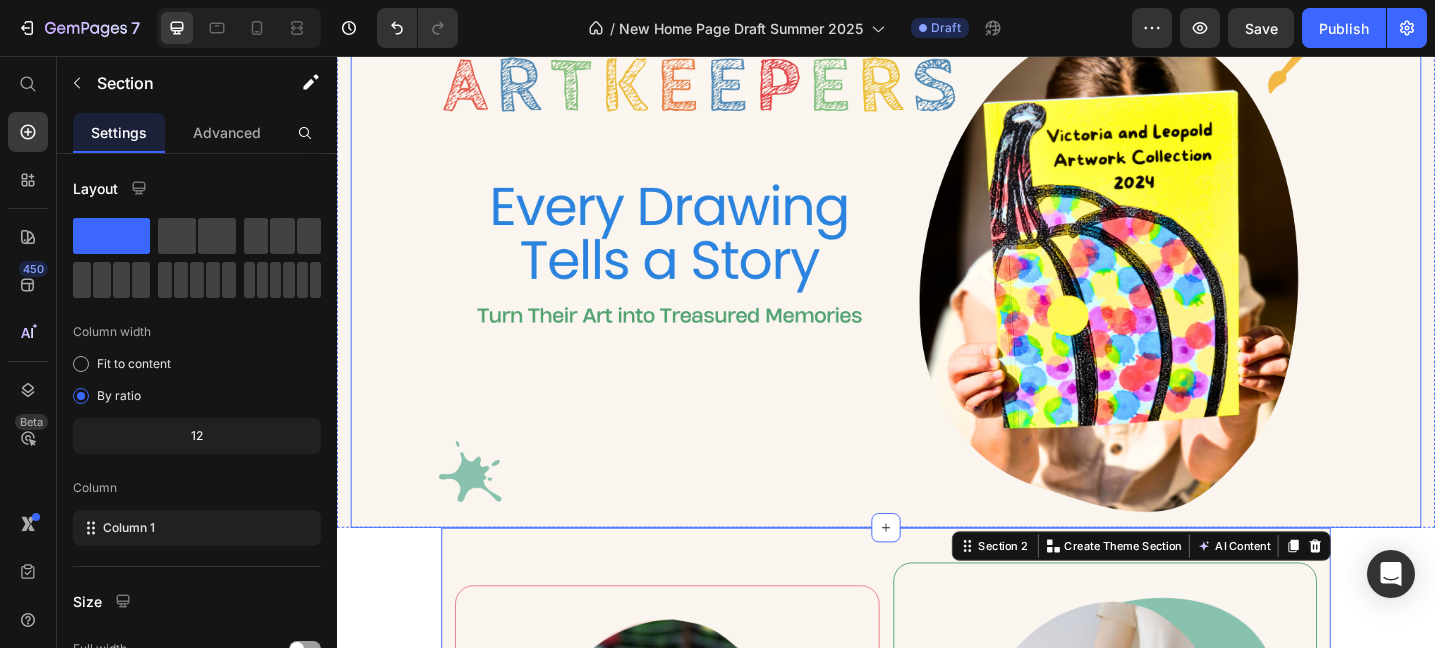 scroll, scrollTop: 120, scrollLeft: 0, axis: vertical 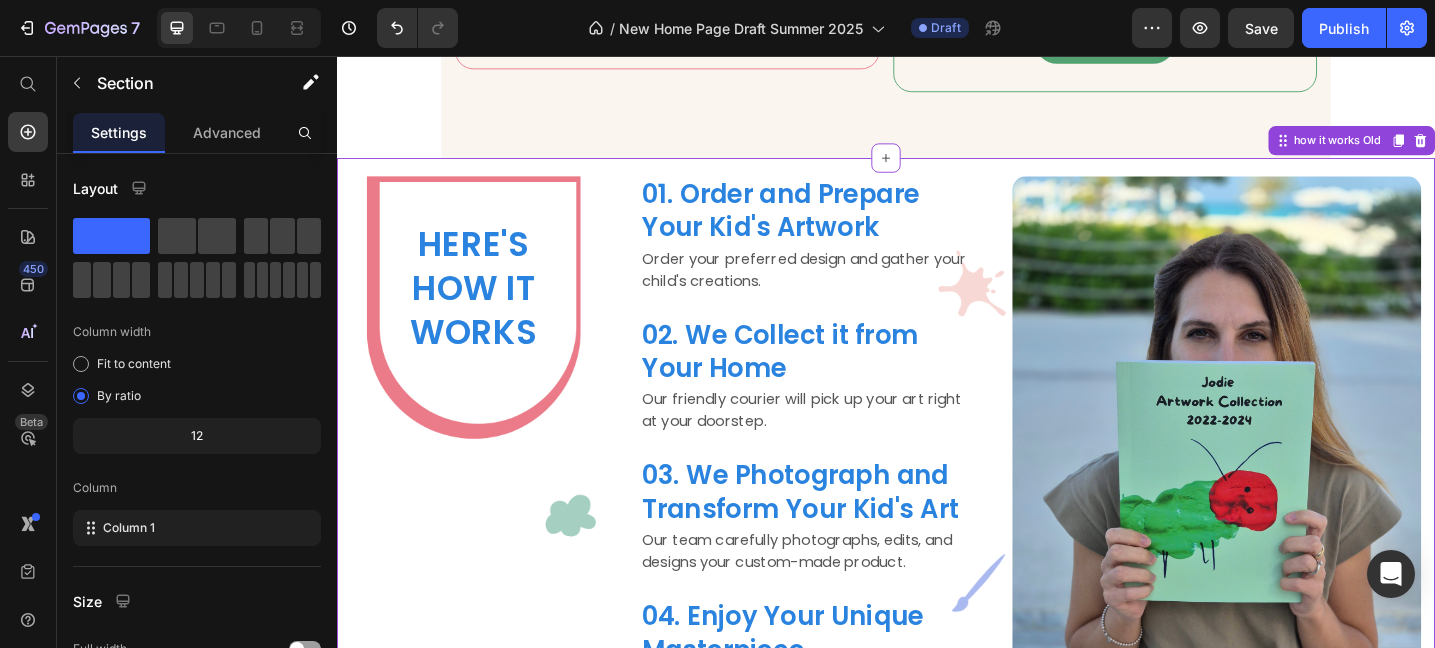 click on "HERE'S  HOW IT  WORKS" at bounding box center [486, 333] 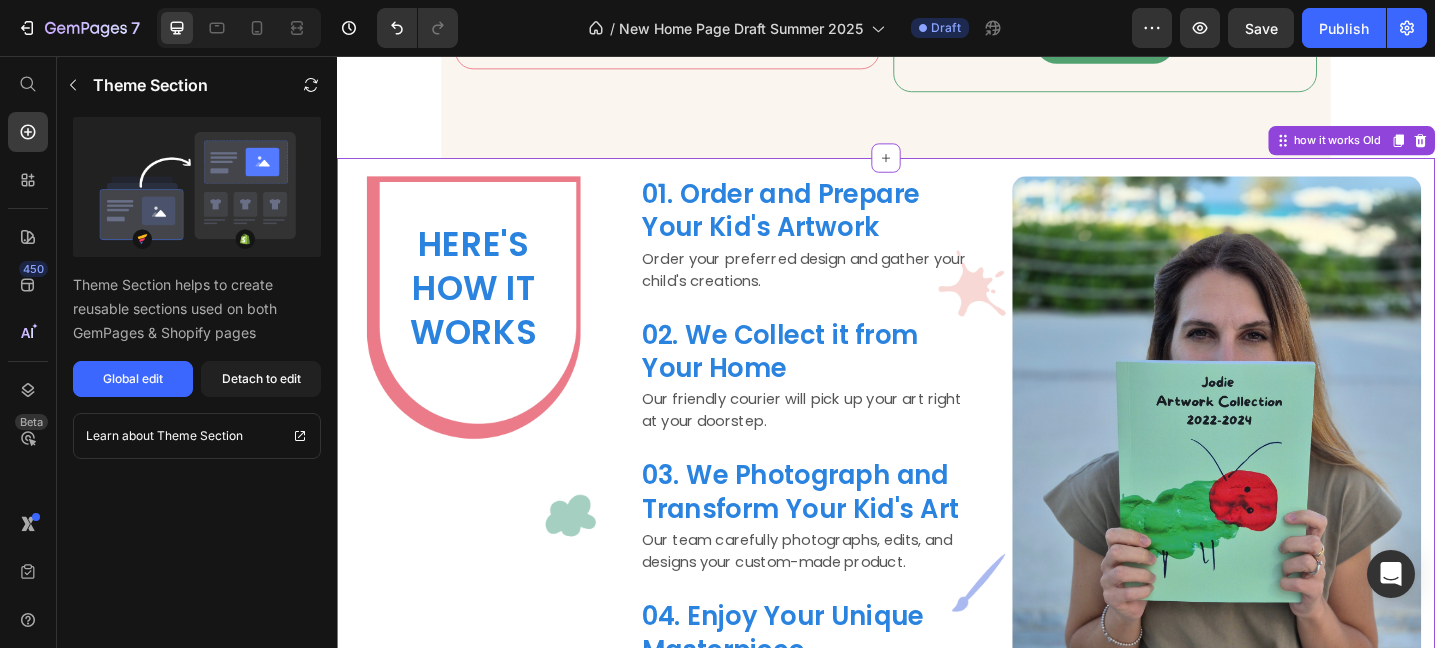 click on "HERE'S  HOW IT  WORKS" at bounding box center (486, 333) 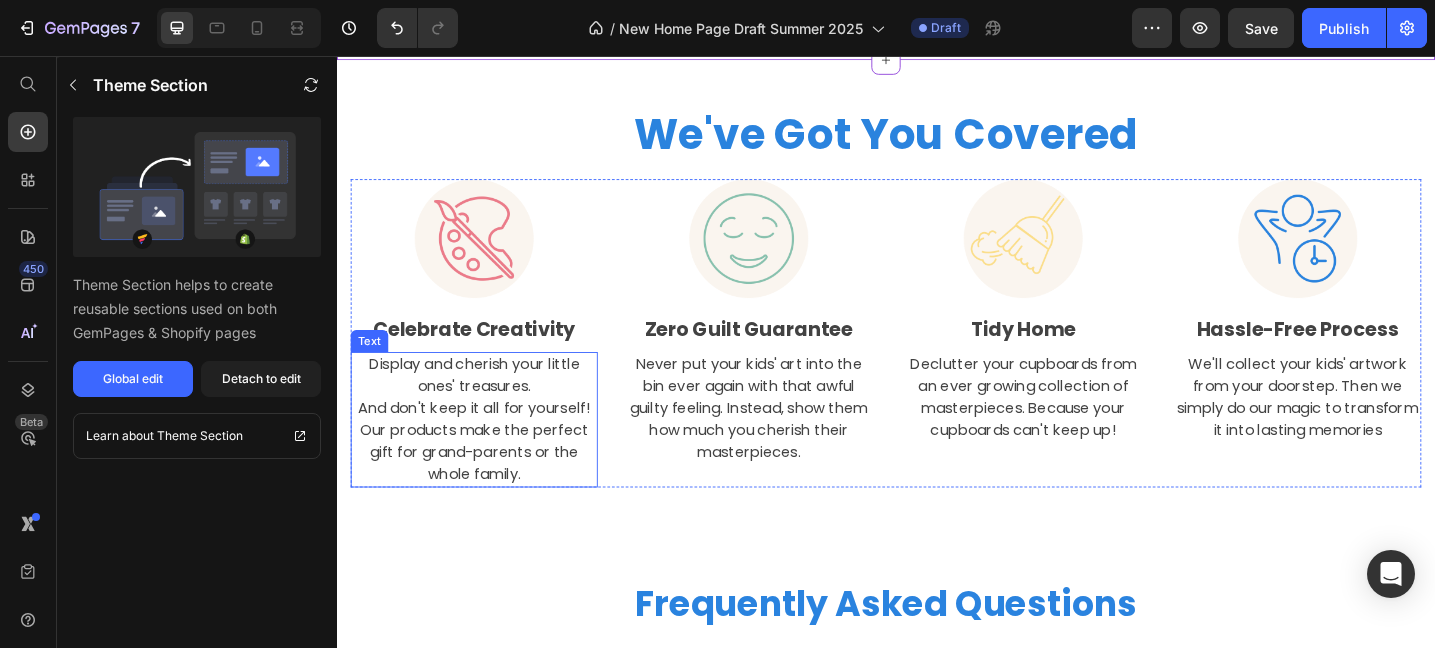 scroll, scrollTop: 2200, scrollLeft: 0, axis: vertical 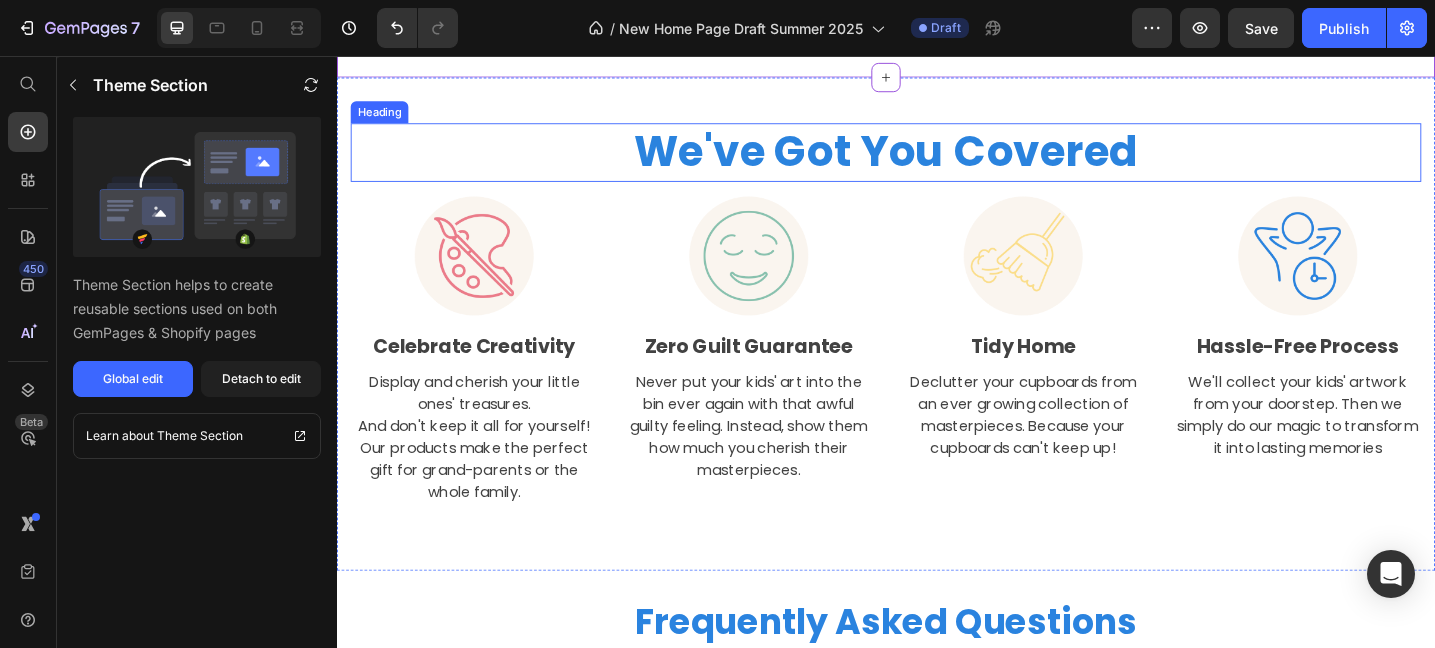 click on "We've Got You Covered" at bounding box center (937, 160) 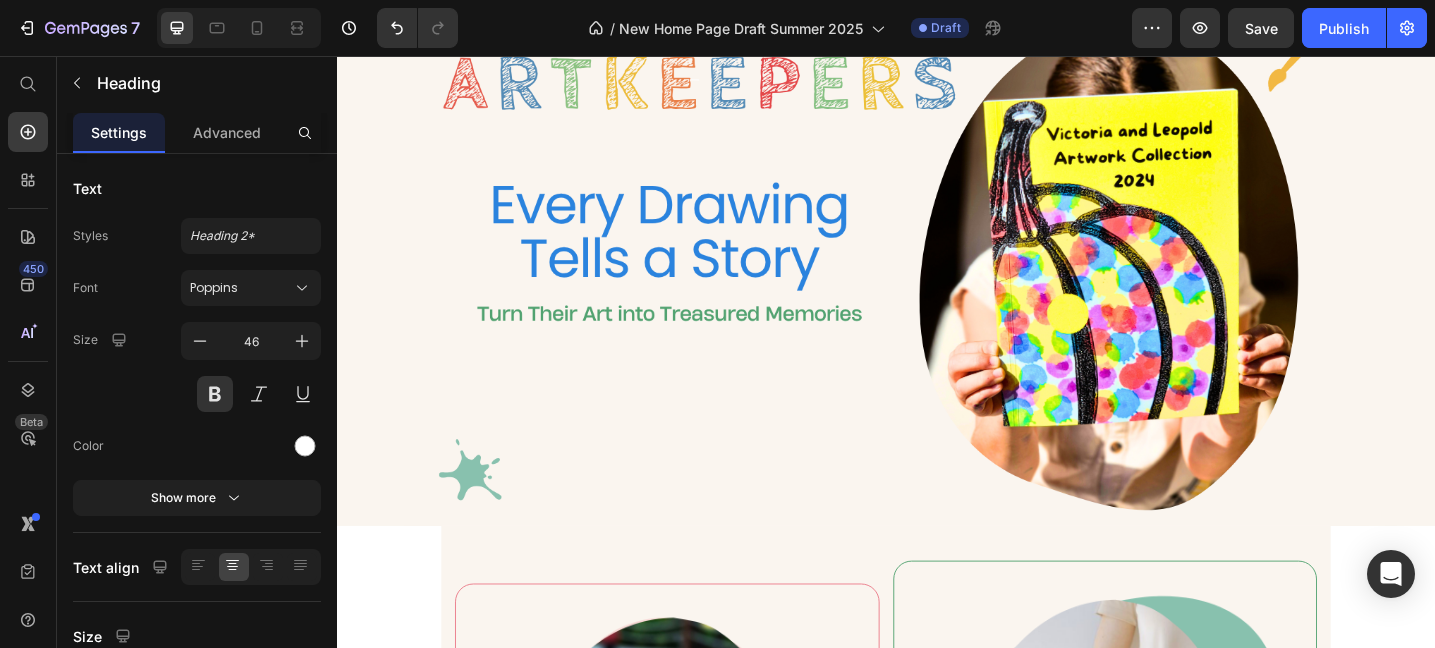 scroll, scrollTop: 0, scrollLeft: 0, axis: both 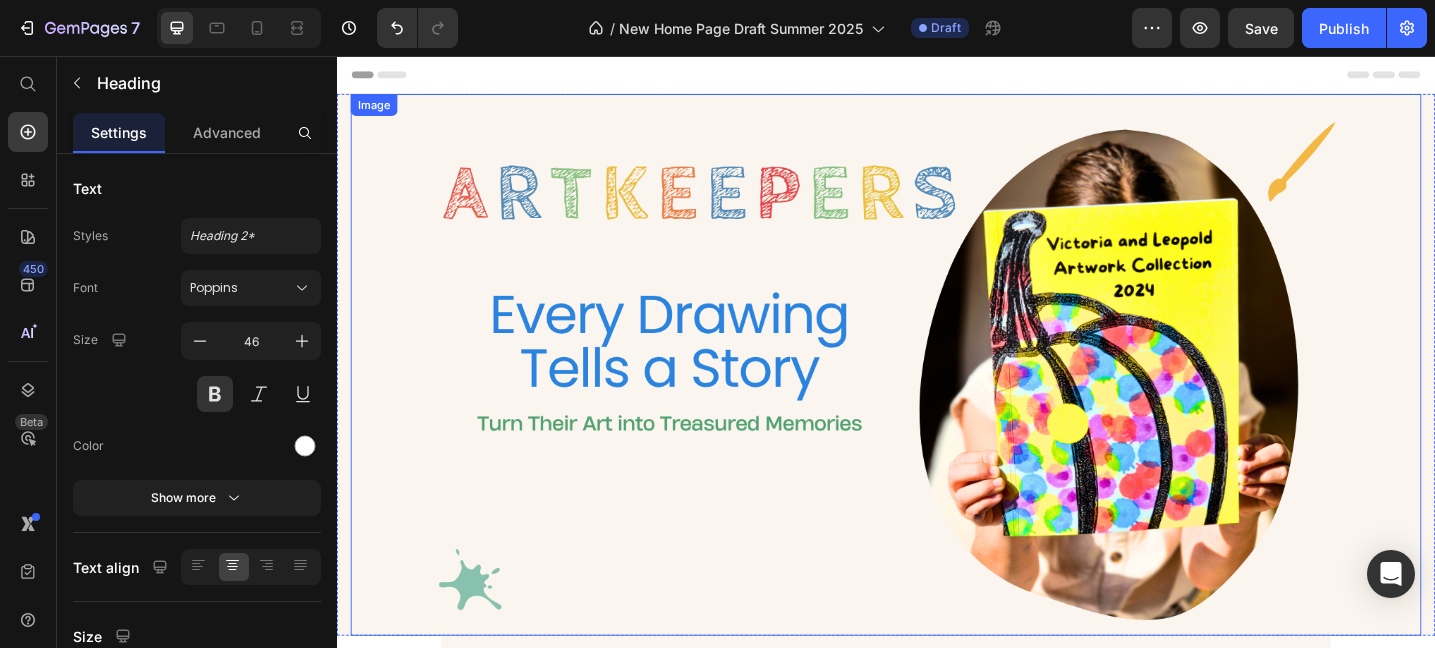 click at bounding box center (937, 393) 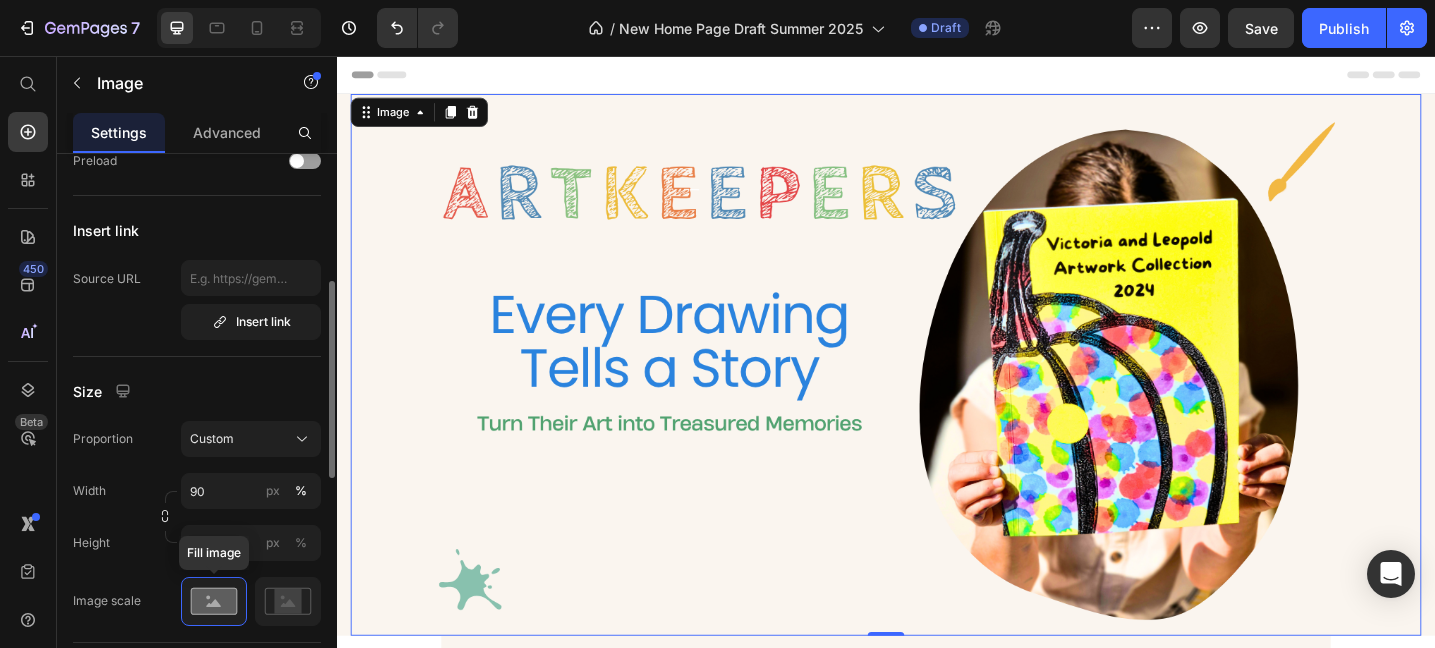 scroll, scrollTop: 455, scrollLeft: 0, axis: vertical 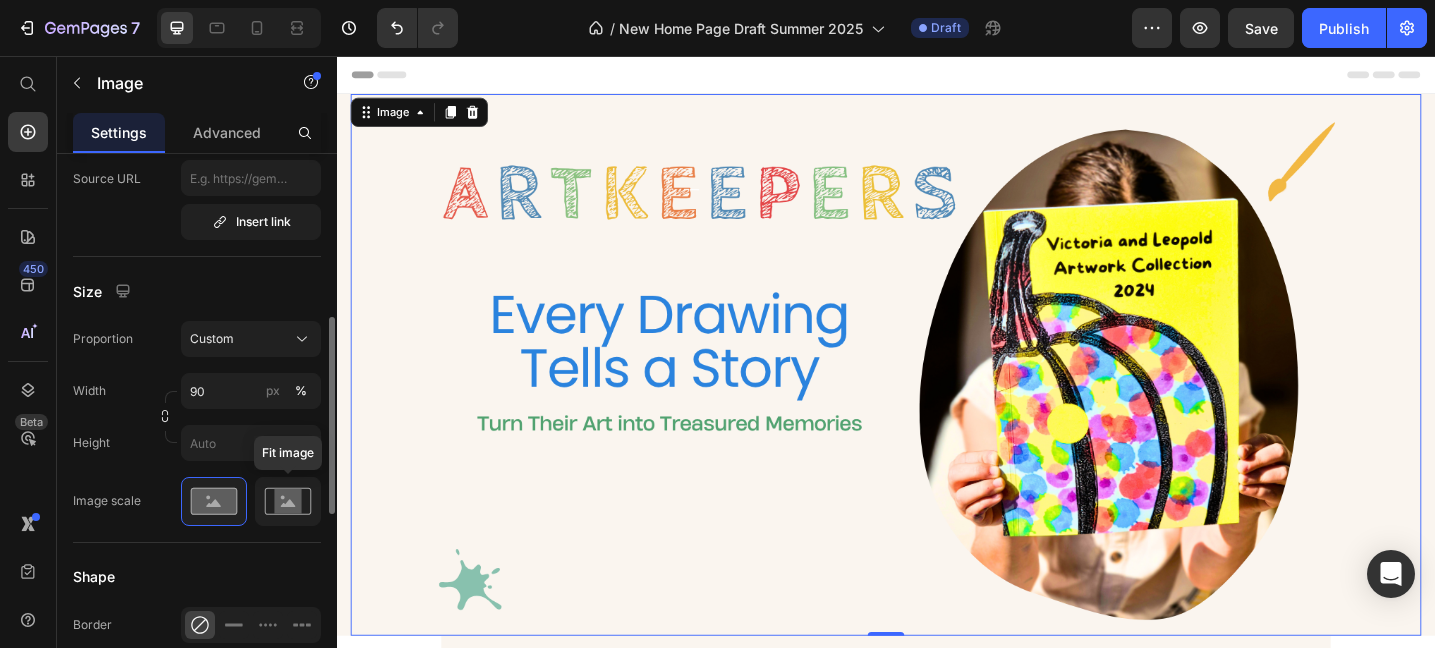 click 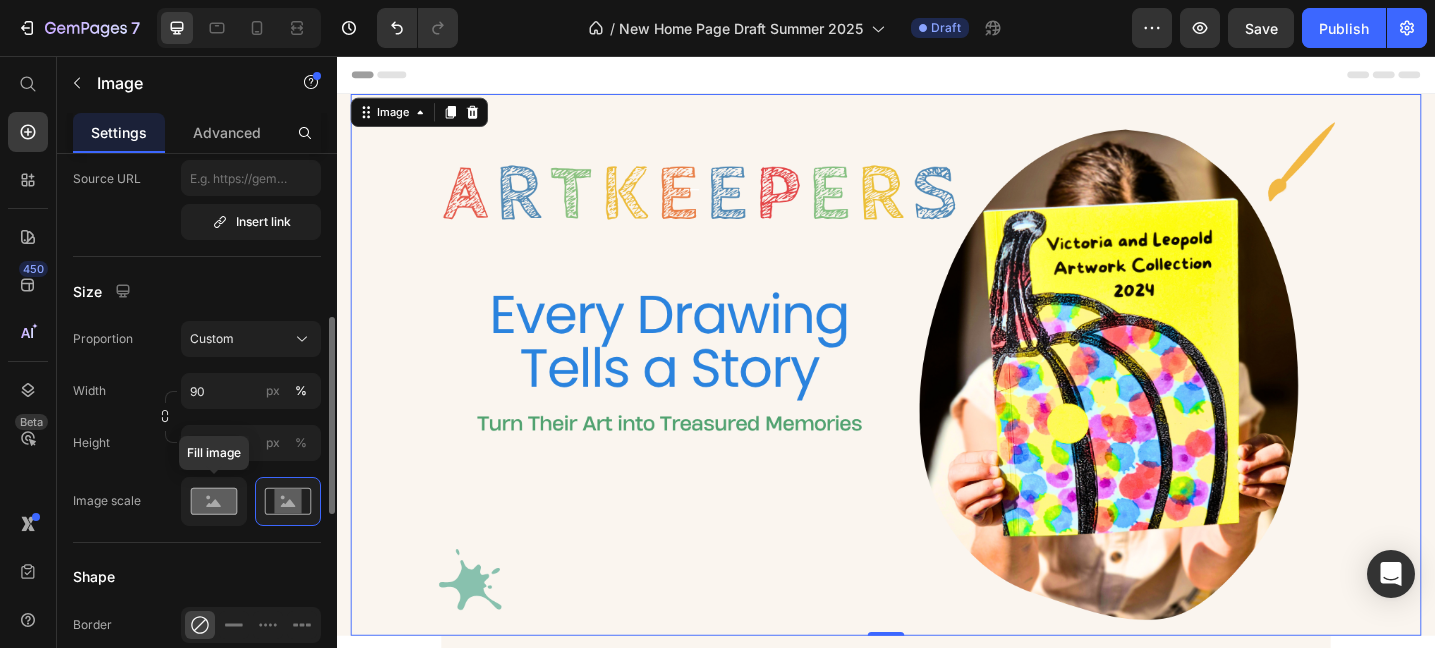 click 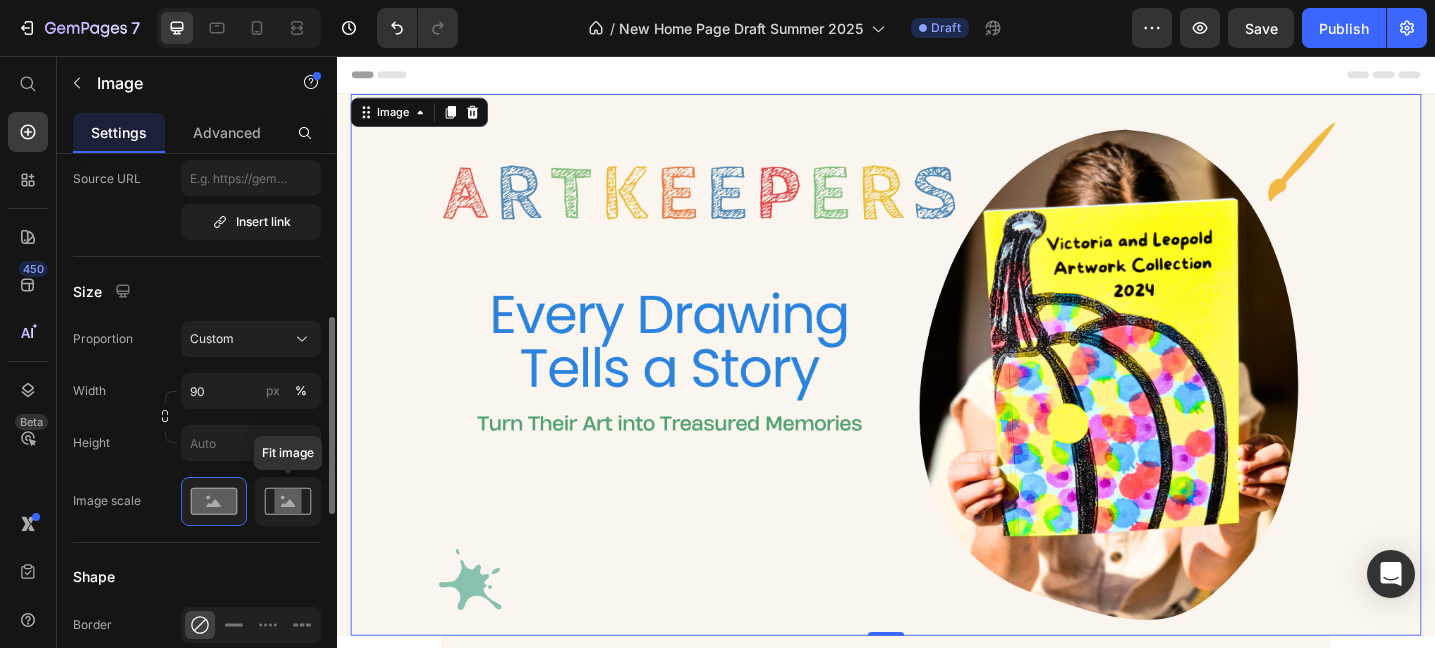 click 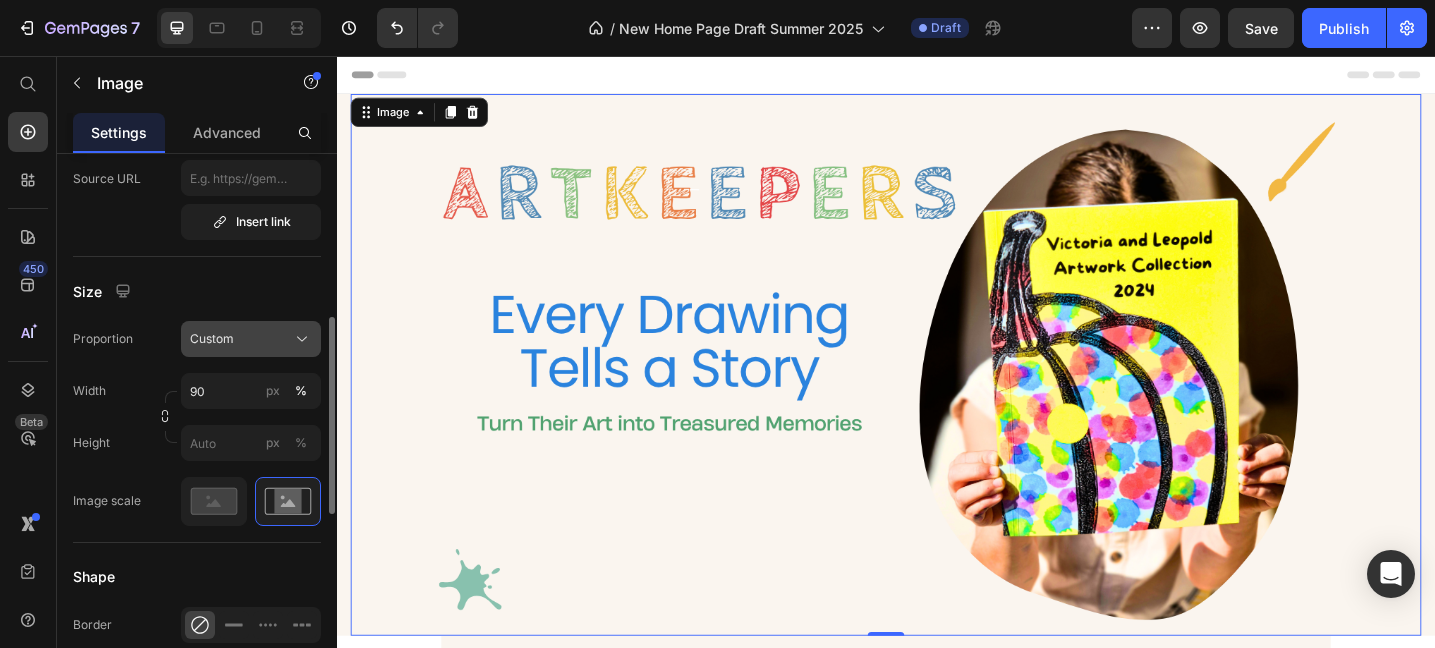 click on "Custom" at bounding box center [251, 339] 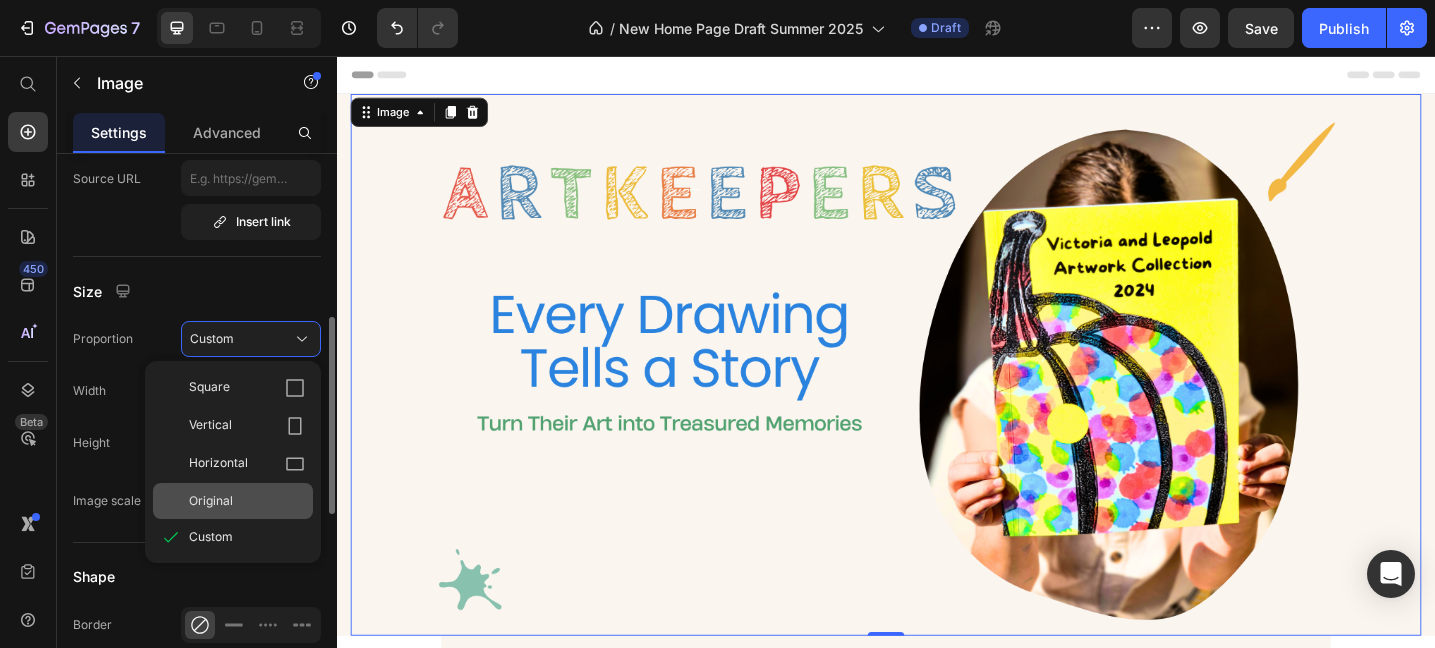 click on "Original" at bounding box center [211, 501] 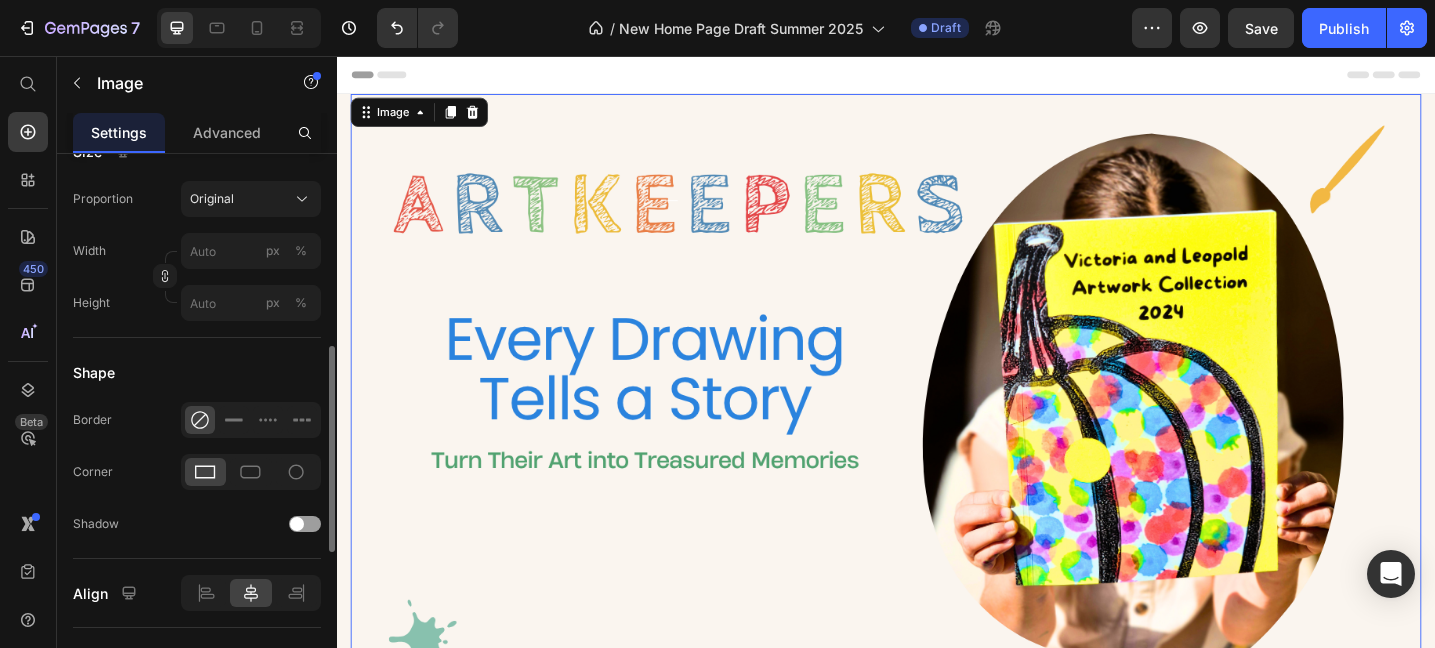 scroll, scrollTop: 610, scrollLeft: 0, axis: vertical 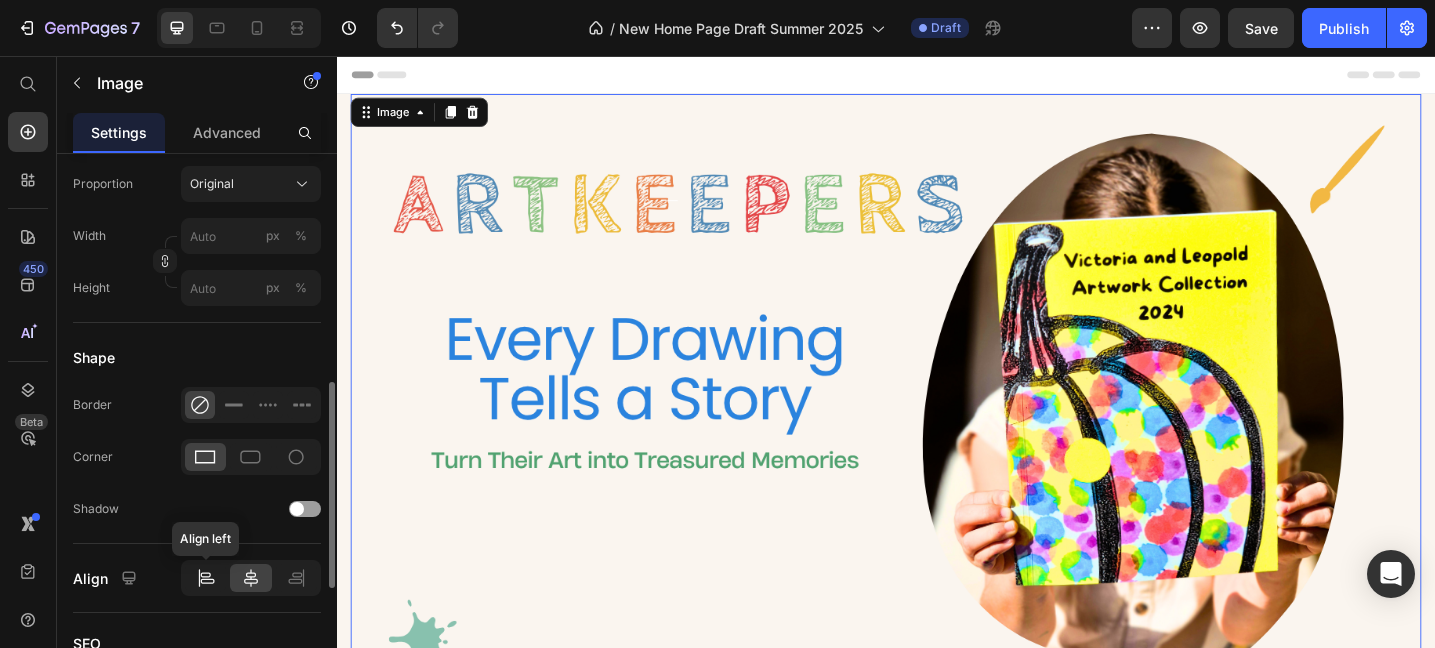 click 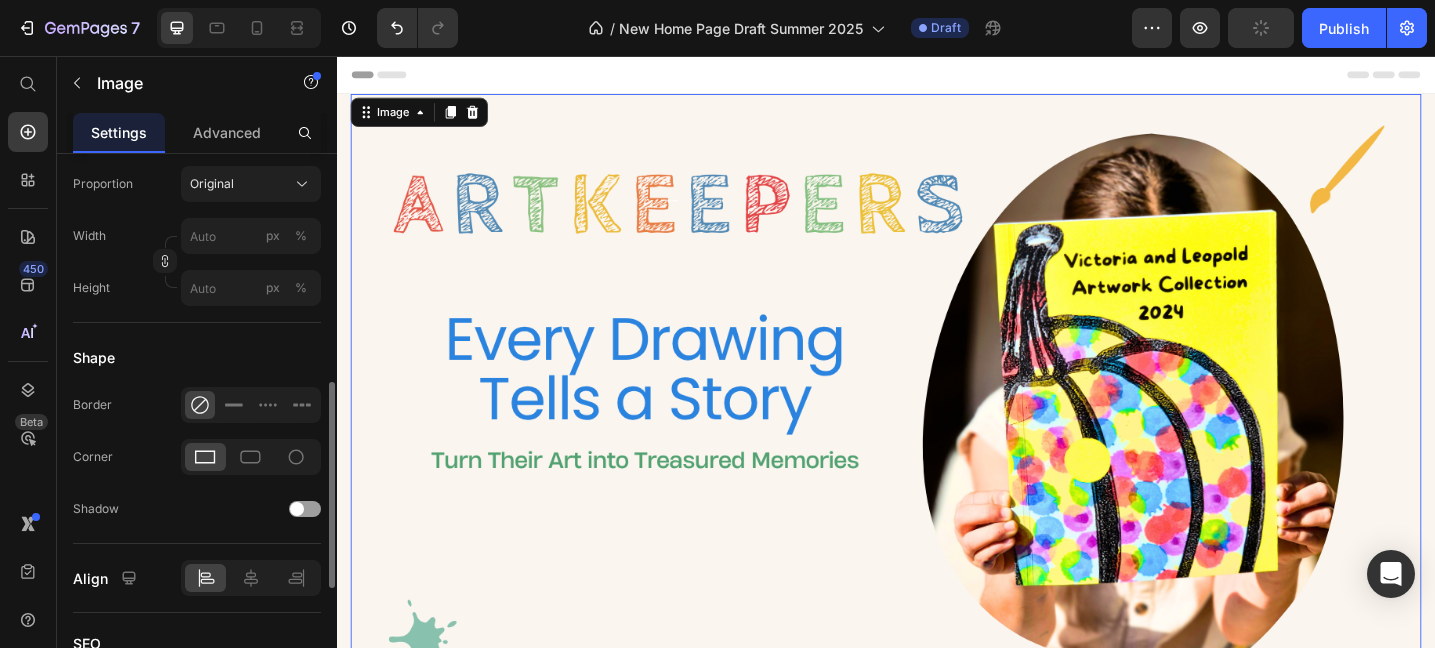 click on "Align" 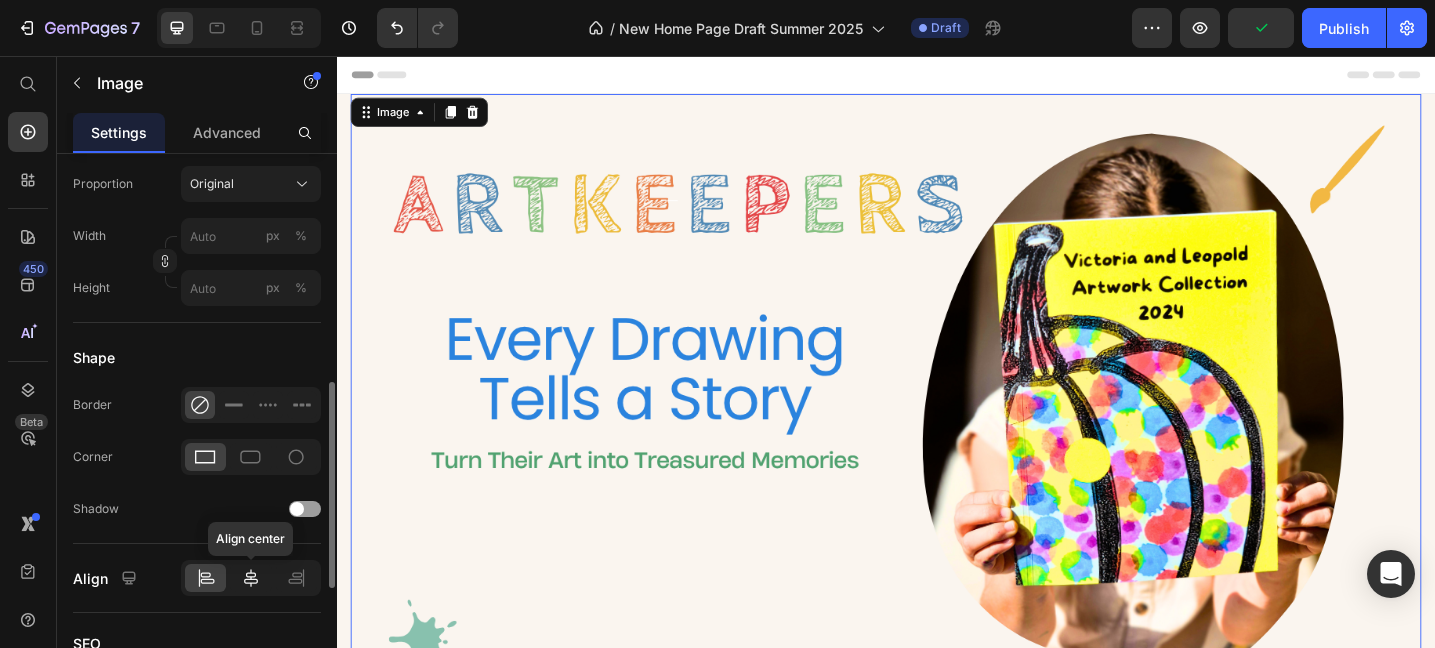 click 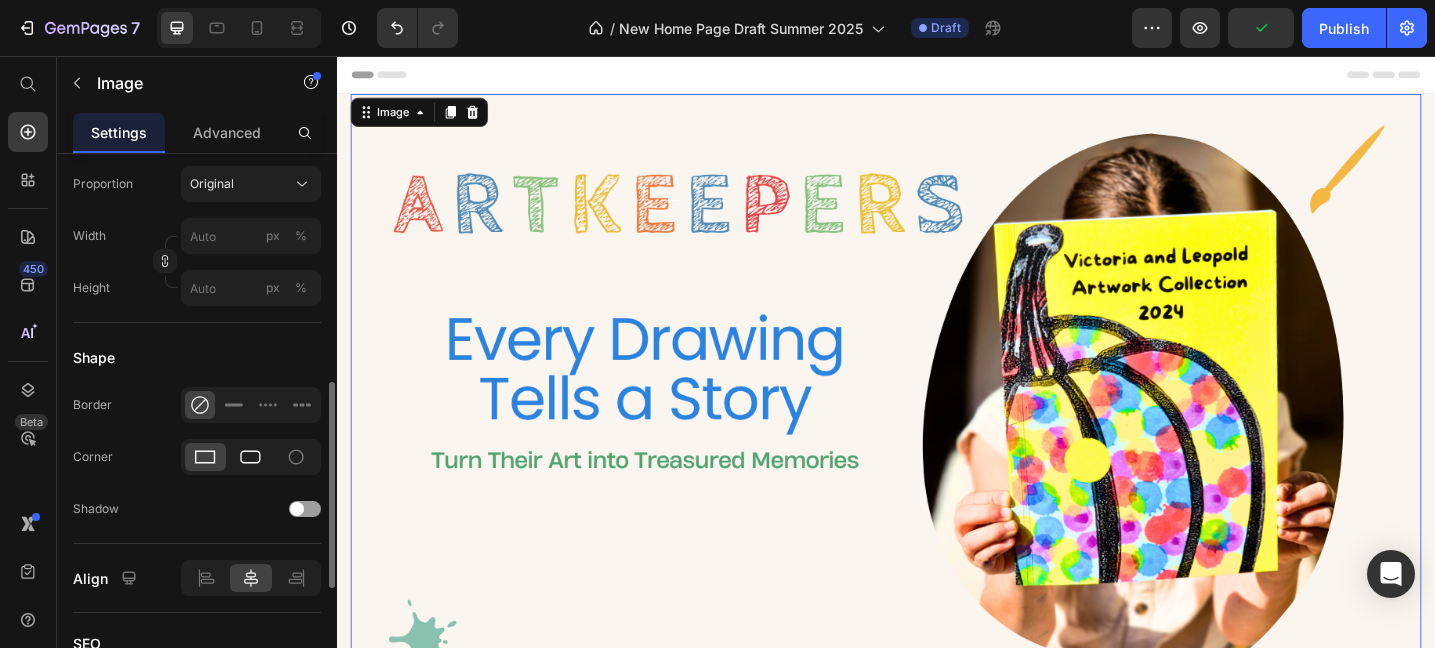 click 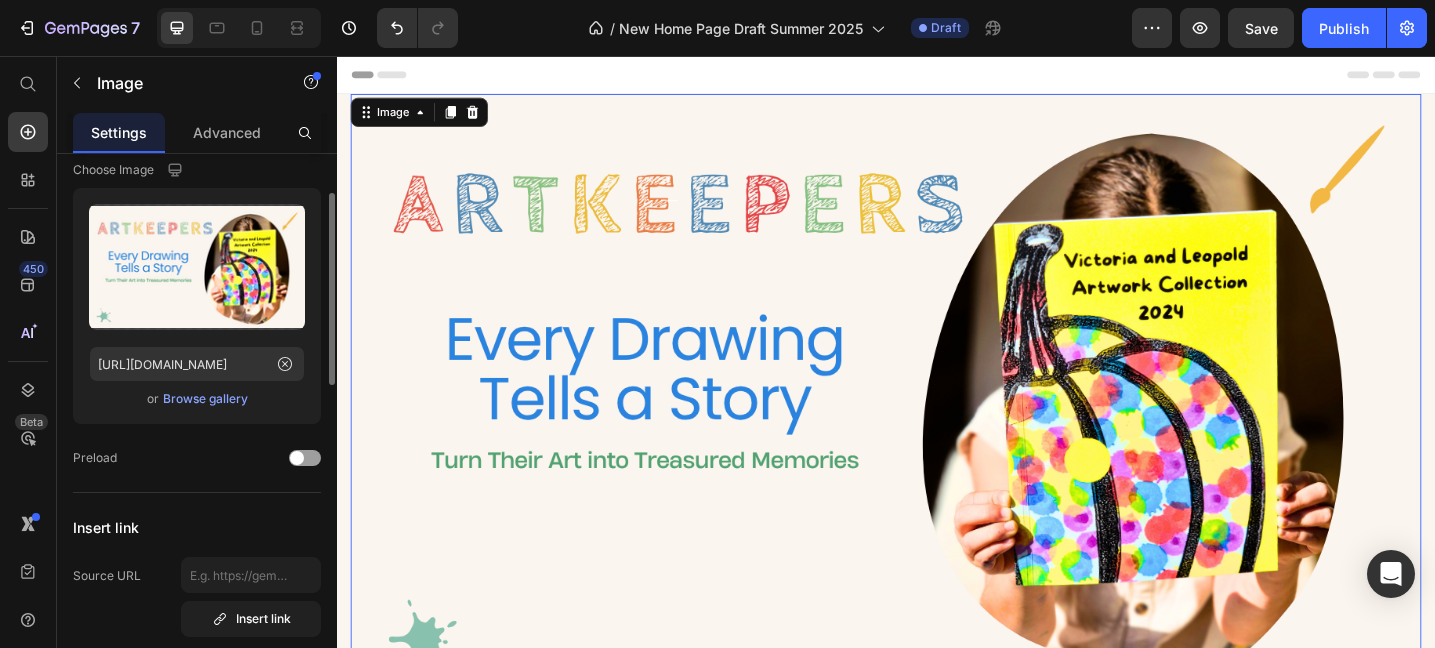 scroll, scrollTop: 0, scrollLeft: 0, axis: both 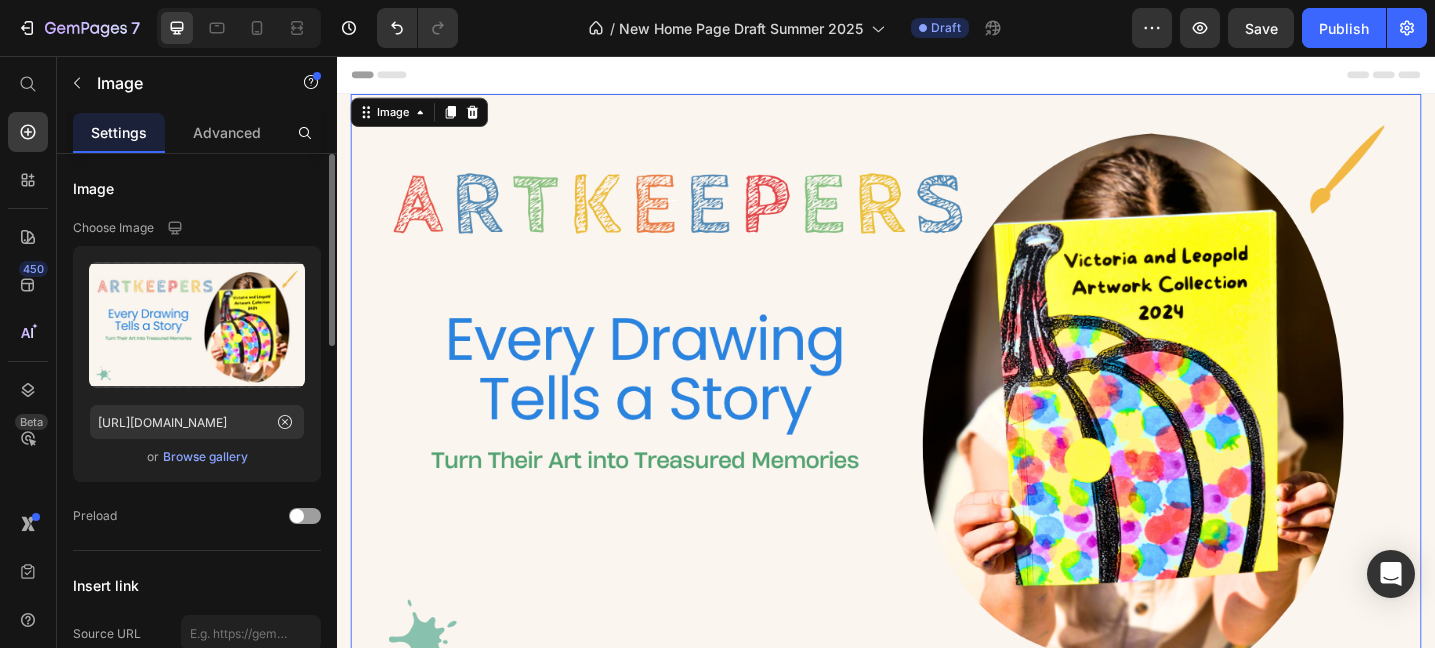 click on "Browse gallery" at bounding box center (205, 457) 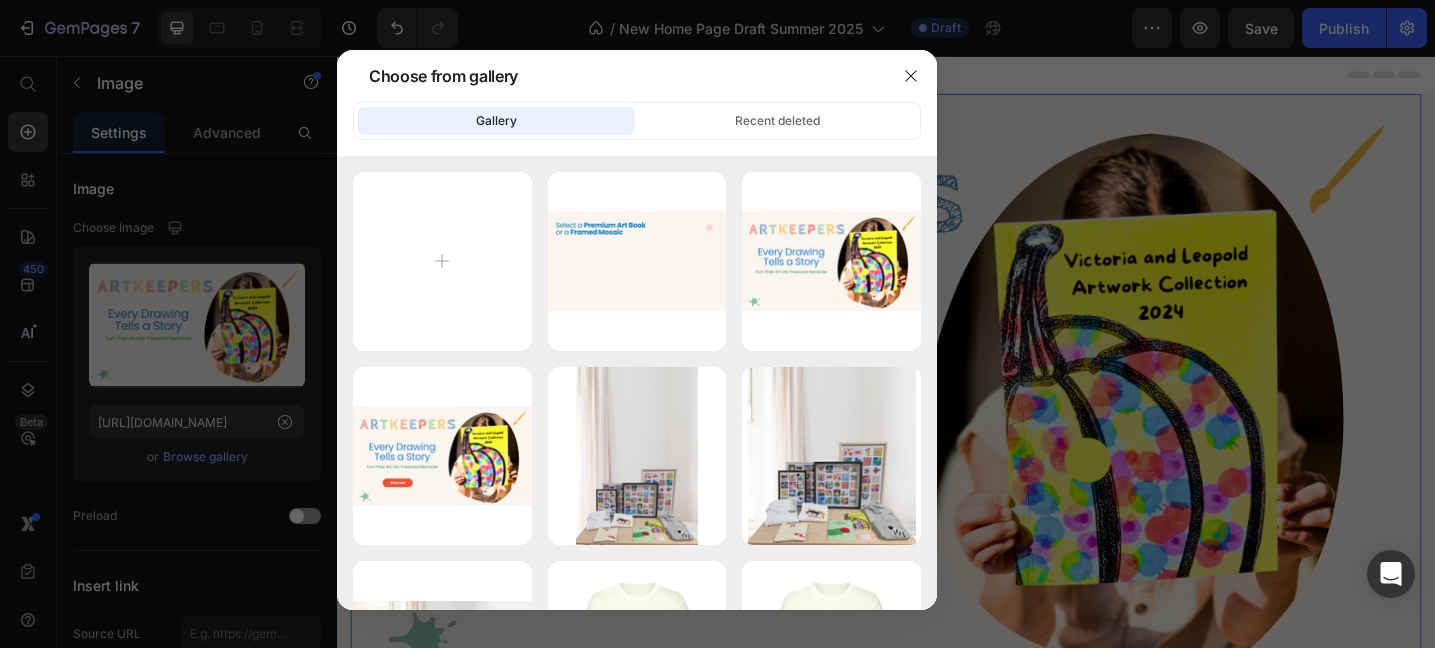 click at bounding box center [717, 324] 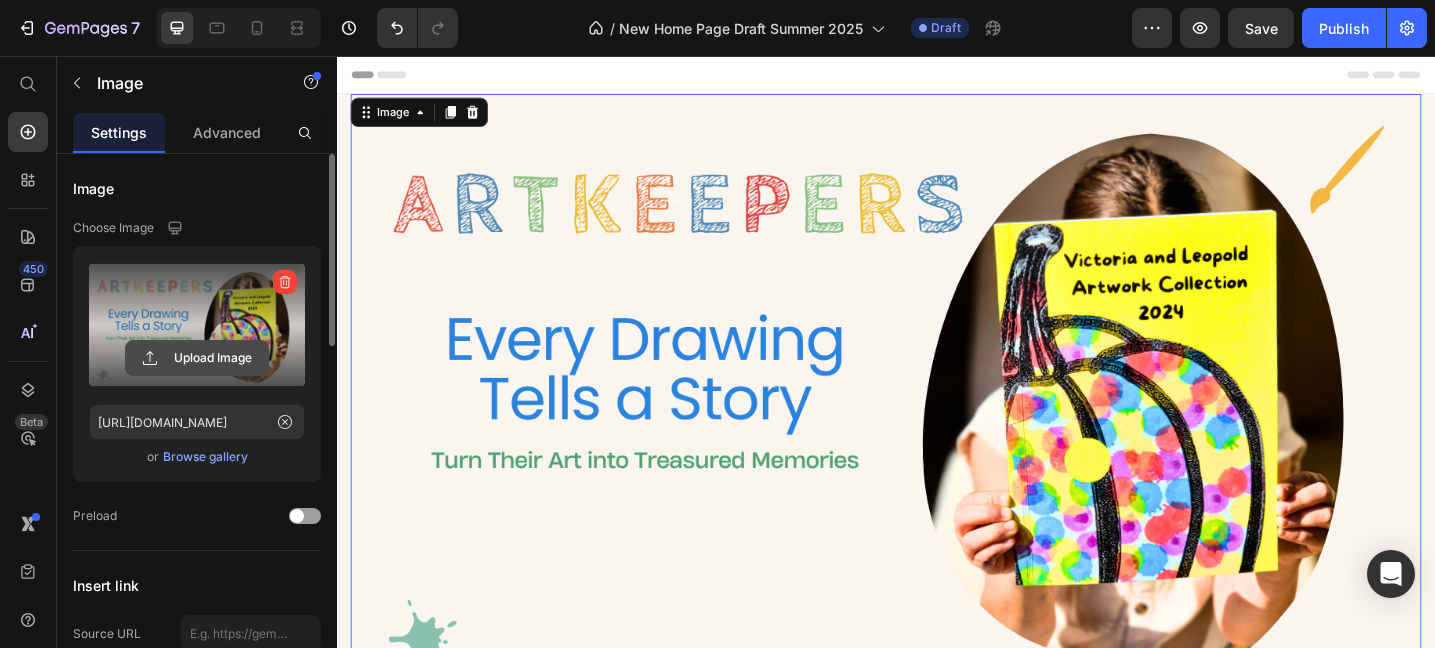 click 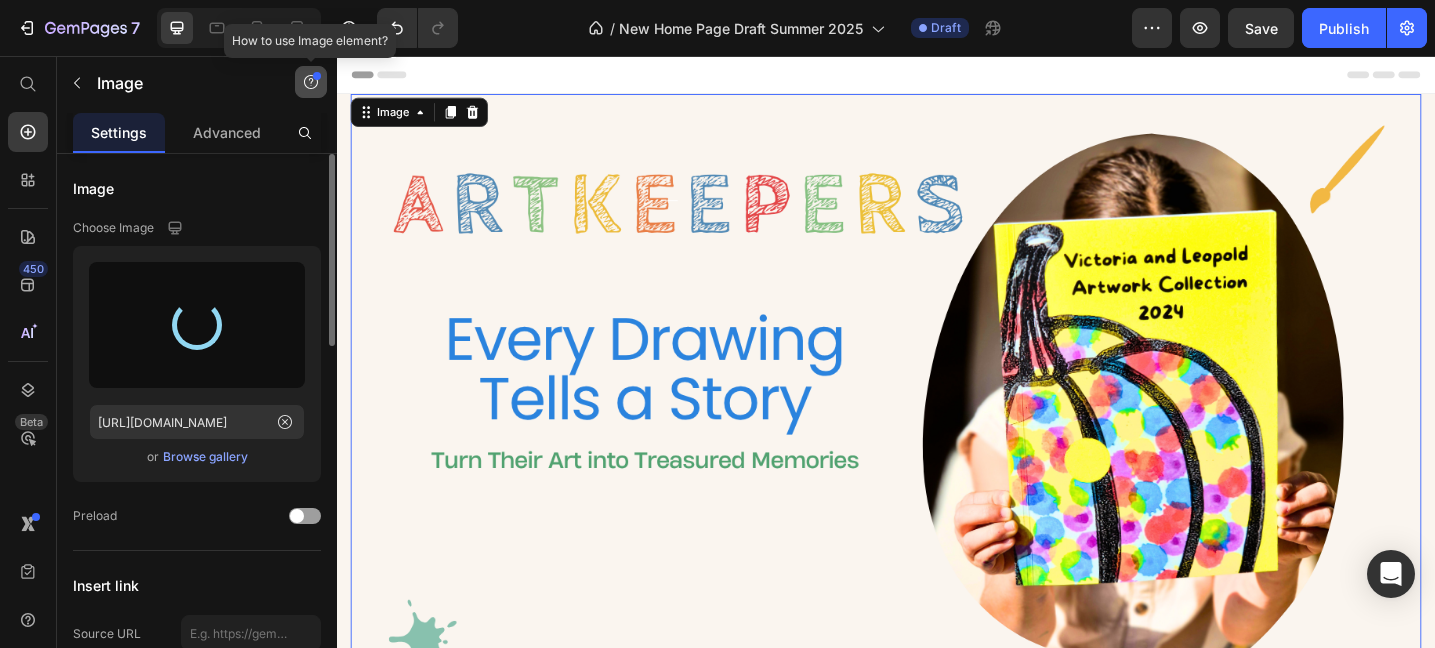 type on "https://cdn.shopify.com/s/files/1/0899/8646/6109/files/gempages_544403200644482109-01301aaf-035e-4fb7-a4d2-03e0a4966d5d.png" 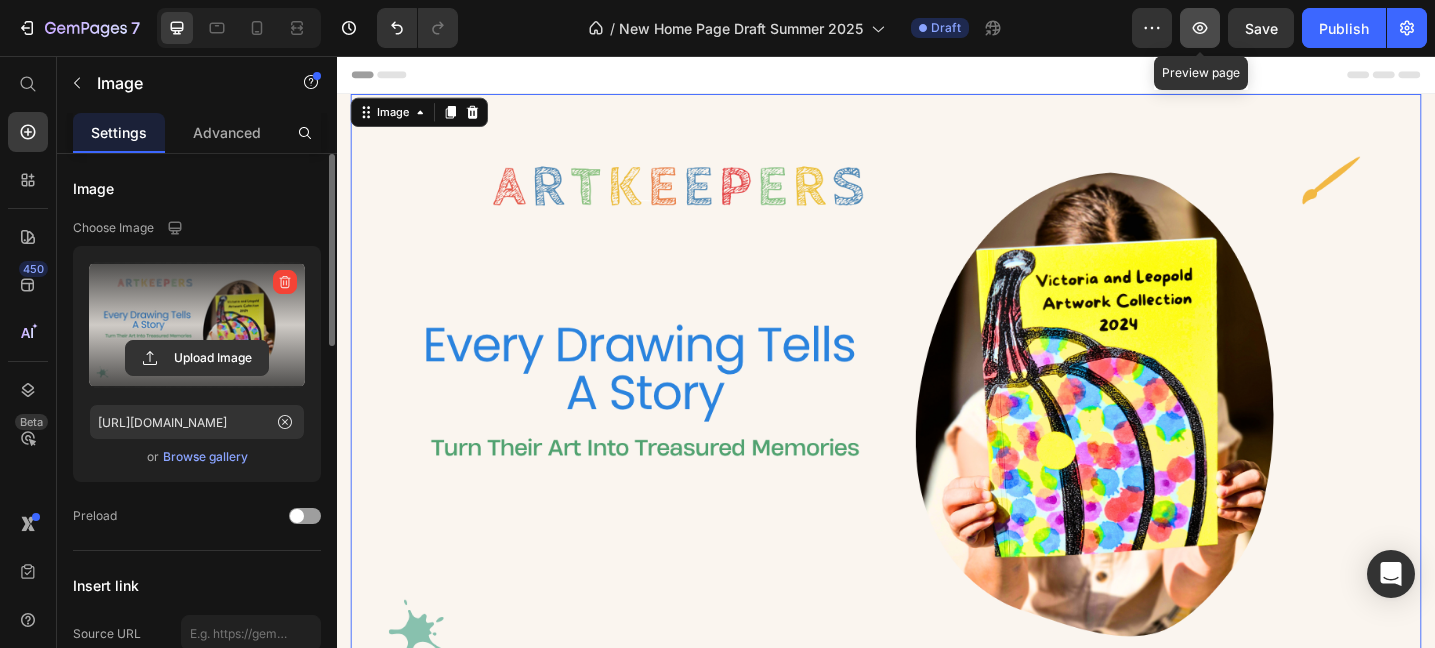 click 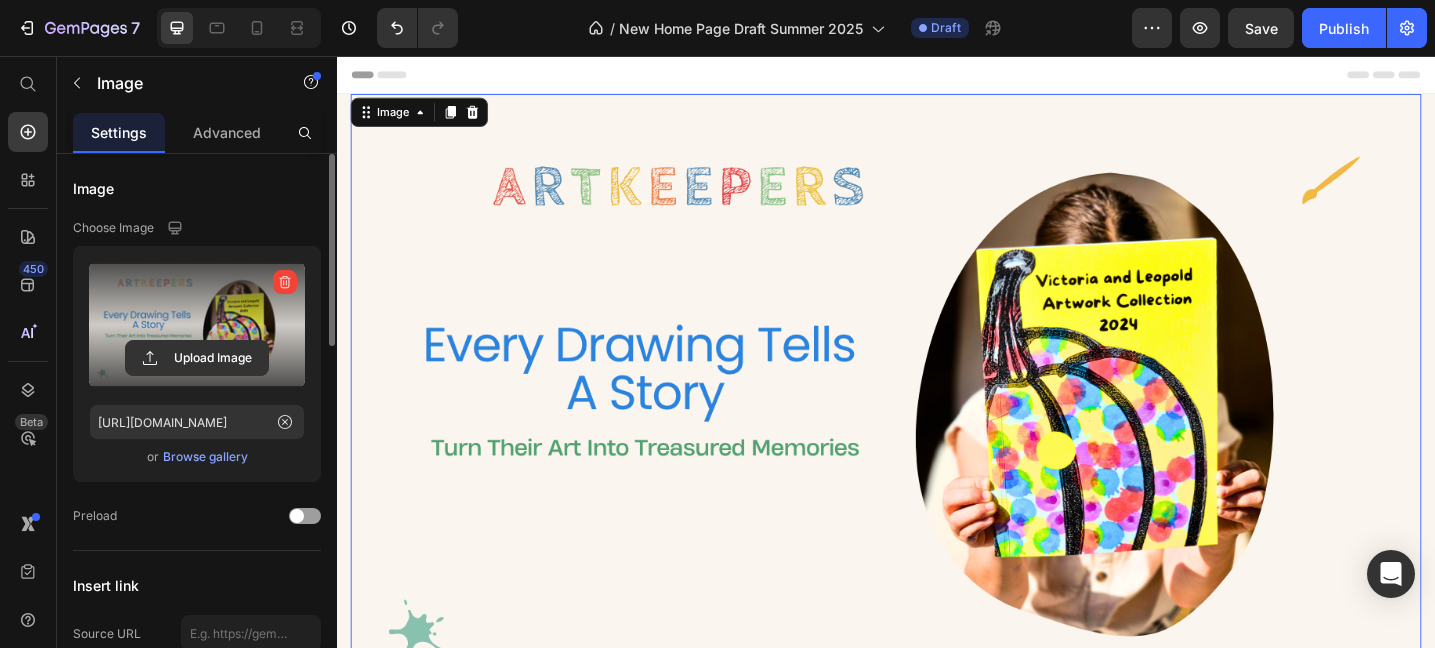 click at bounding box center [937, 426] 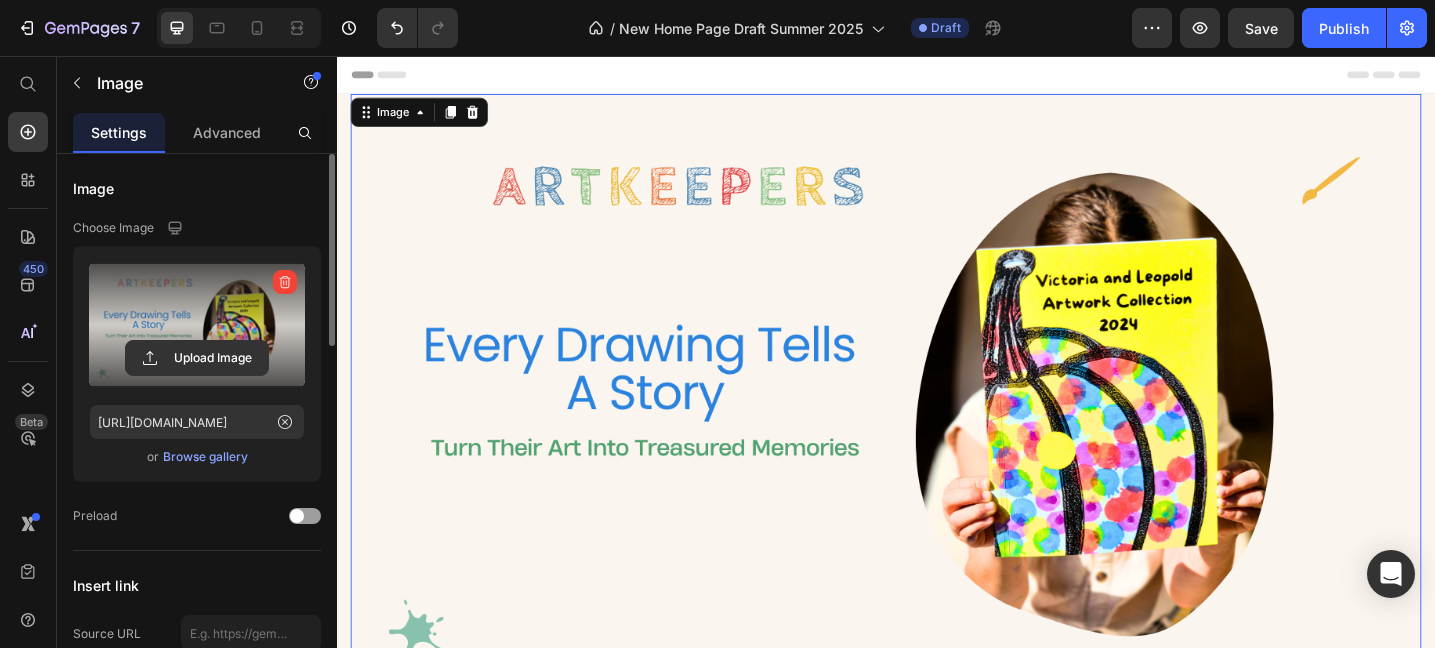 click at bounding box center [937, 426] 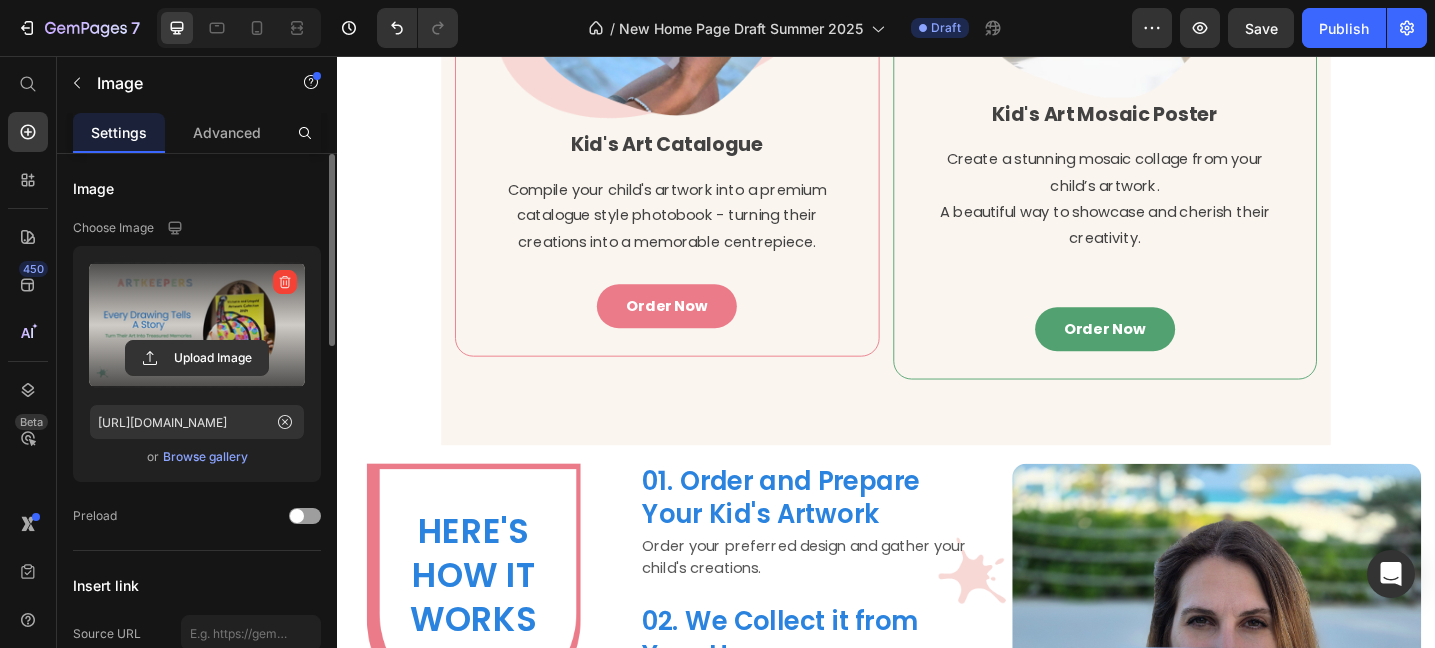 scroll, scrollTop: 1168, scrollLeft: 0, axis: vertical 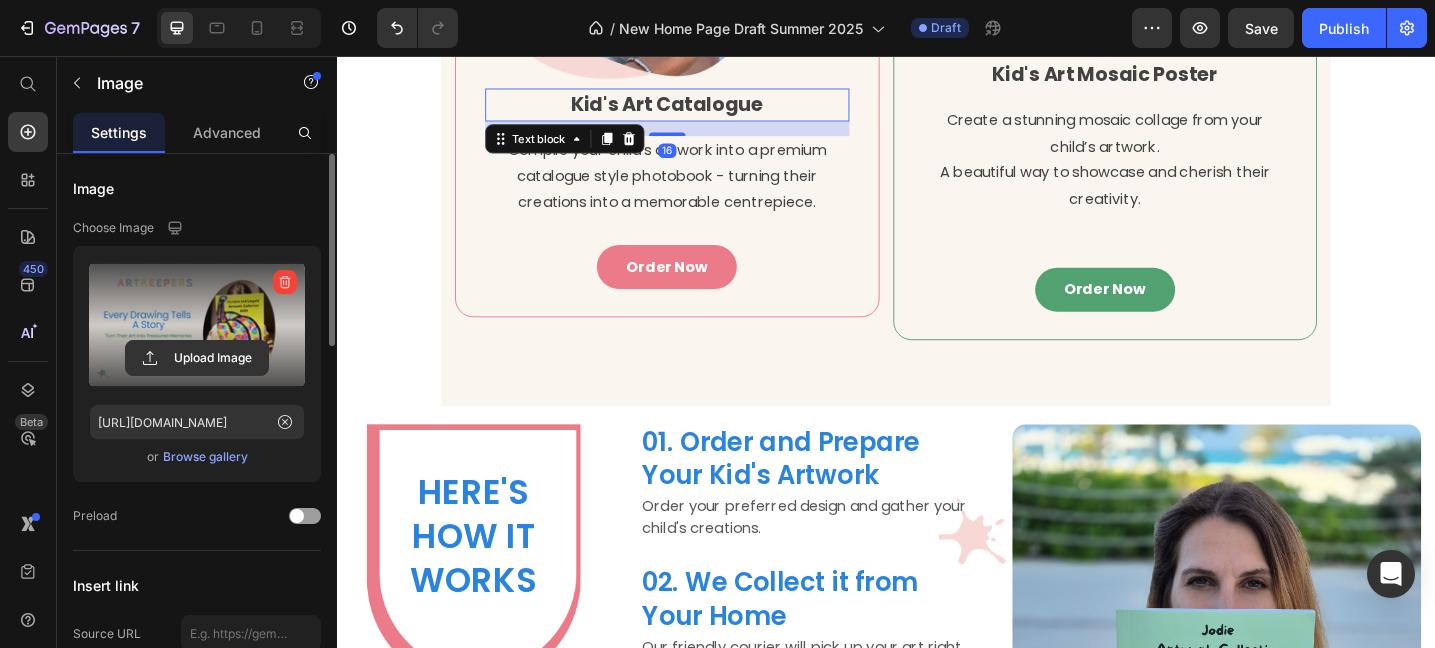 click on "Kid's Art Catalogue" at bounding box center [698, 109] 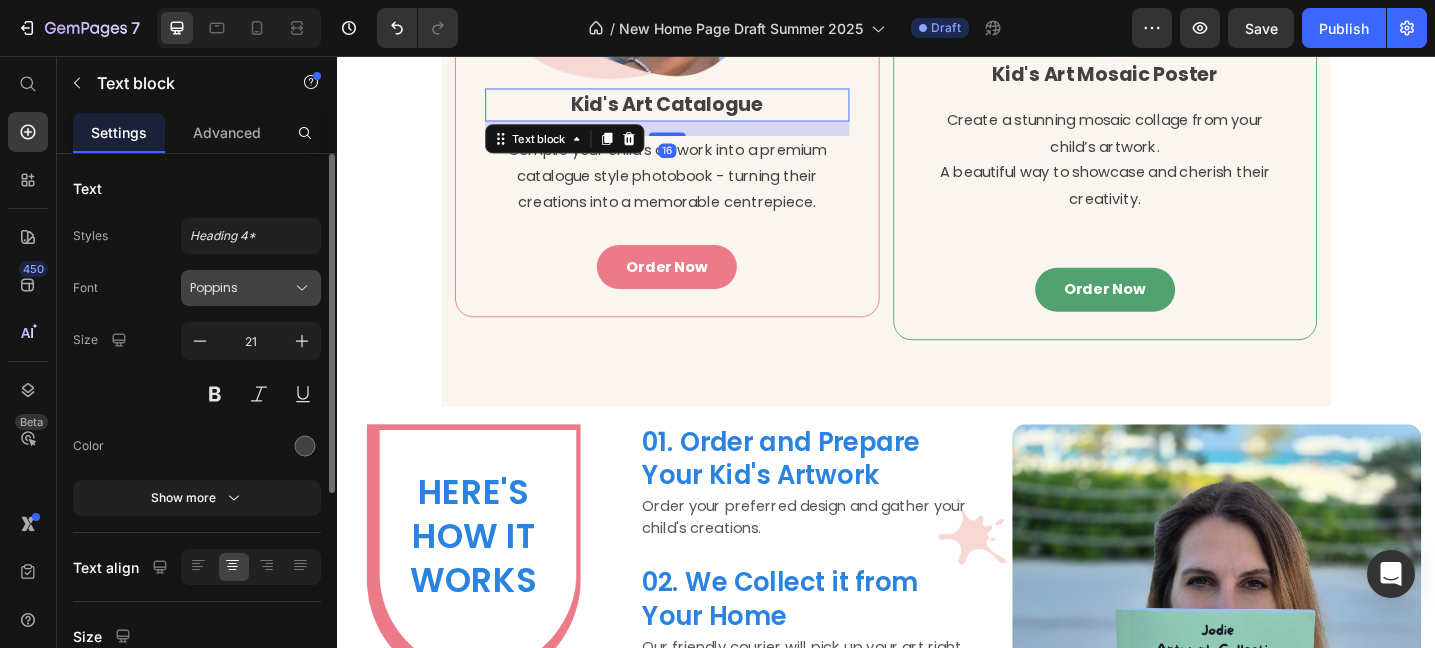 click 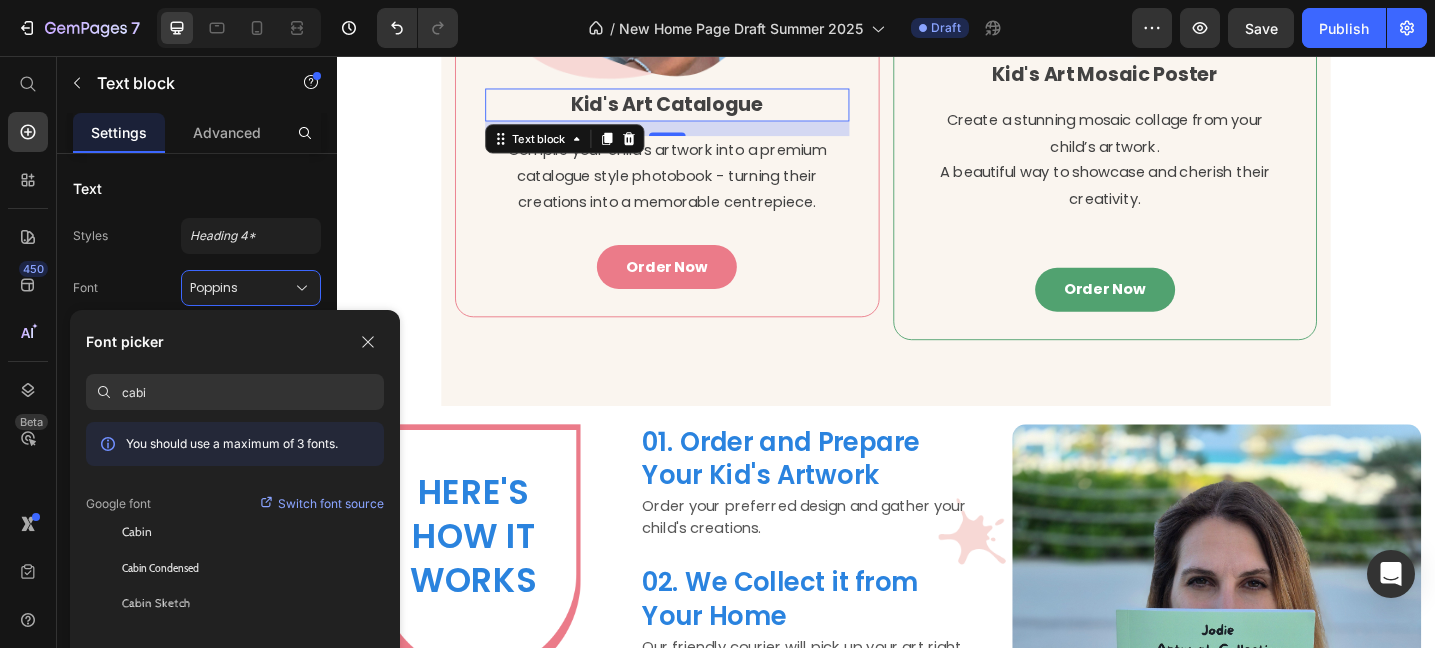 type on "cabin" 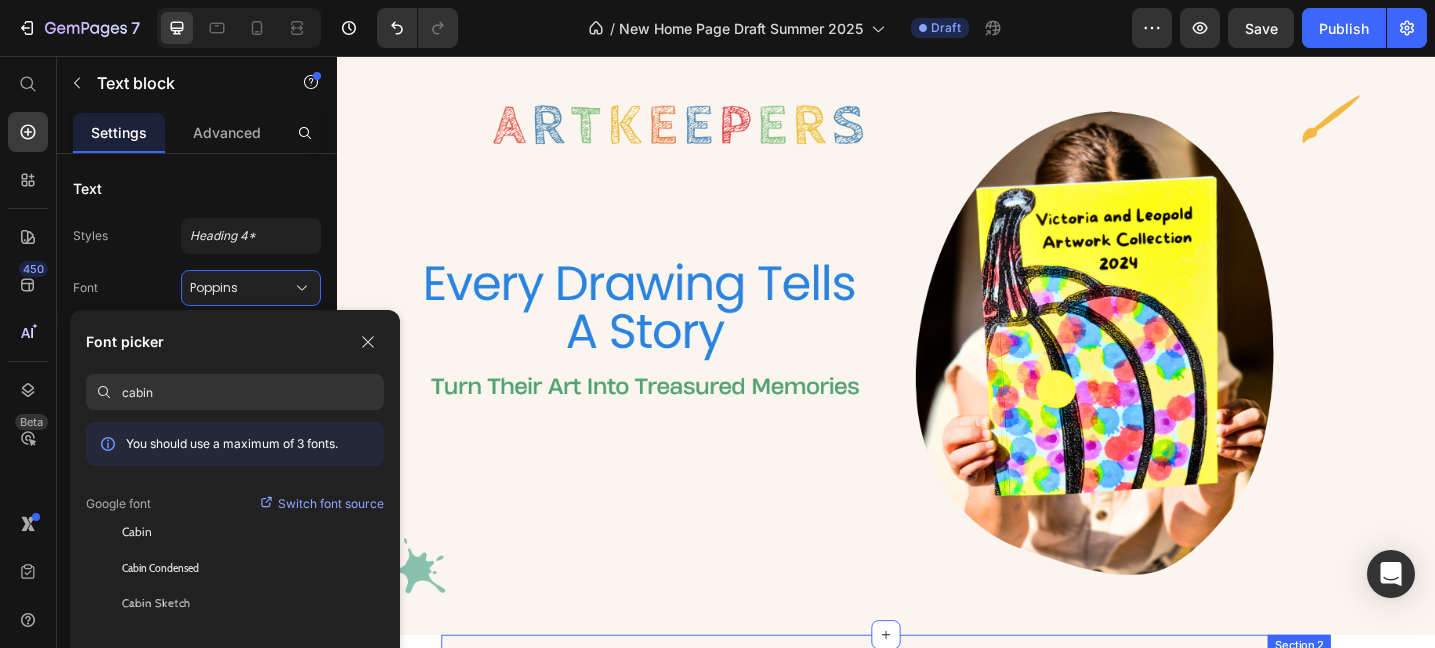scroll, scrollTop: 0, scrollLeft: 0, axis: both 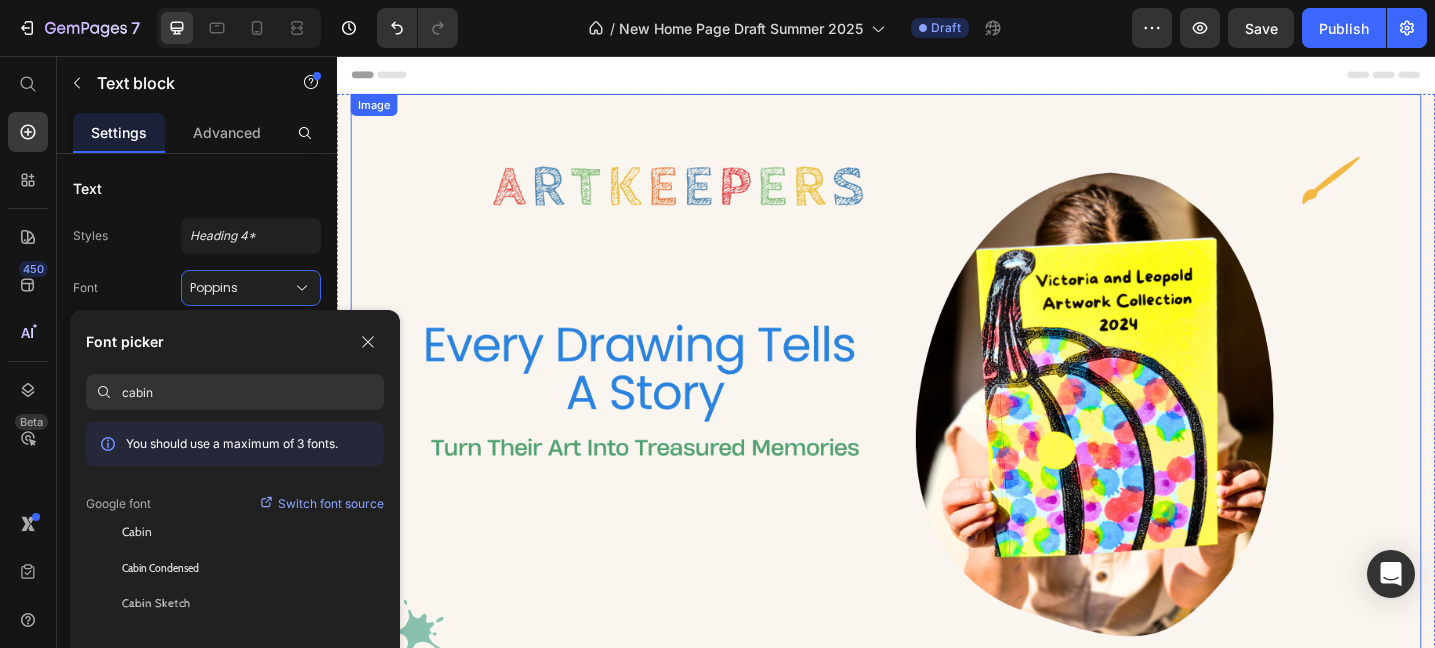 click at bounding box center (937, 426) 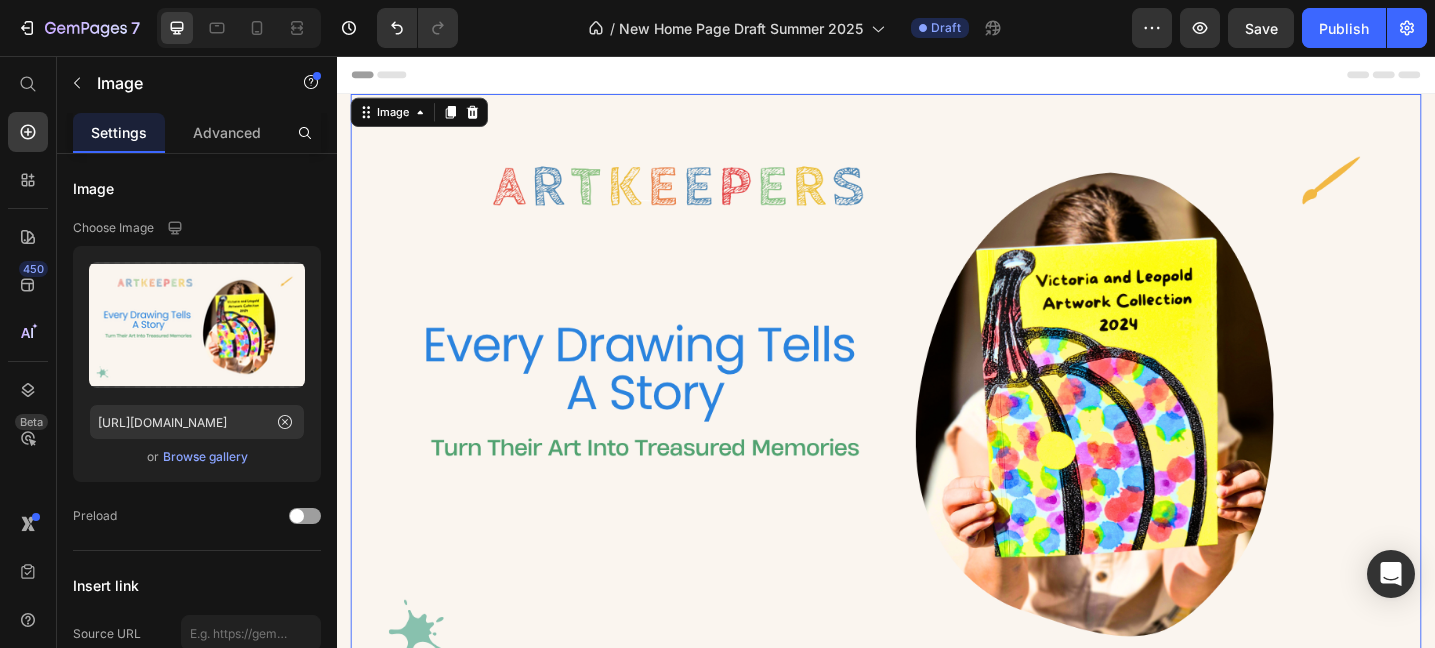 click at bounding box center (937, 426) 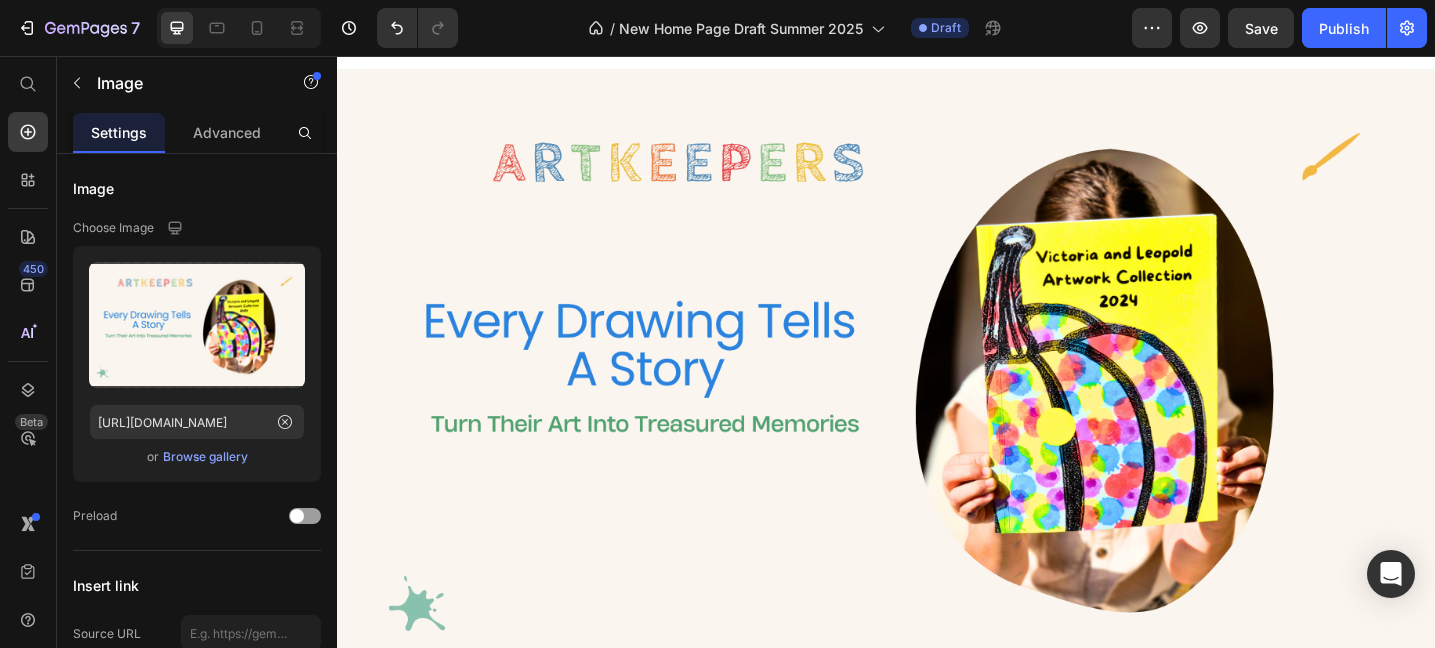 scroll, scrollTop: 0, scrollLeft: 0, axis: both 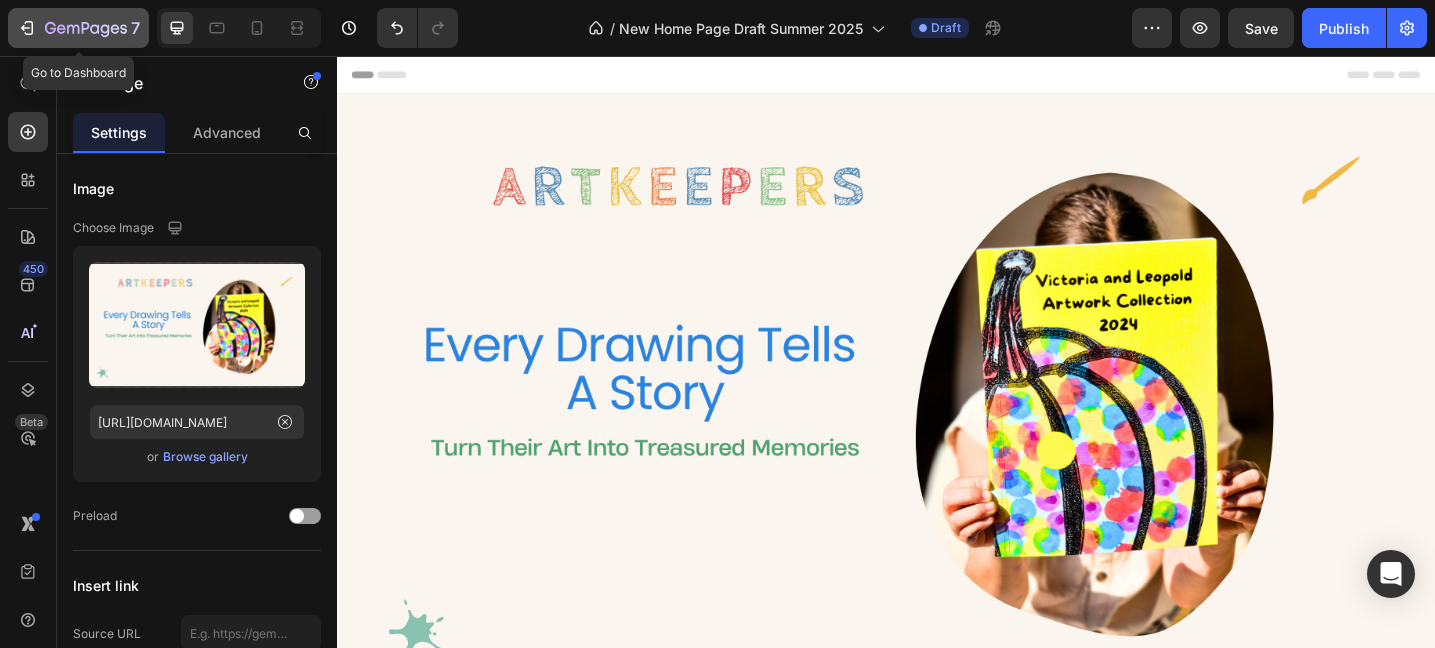 click 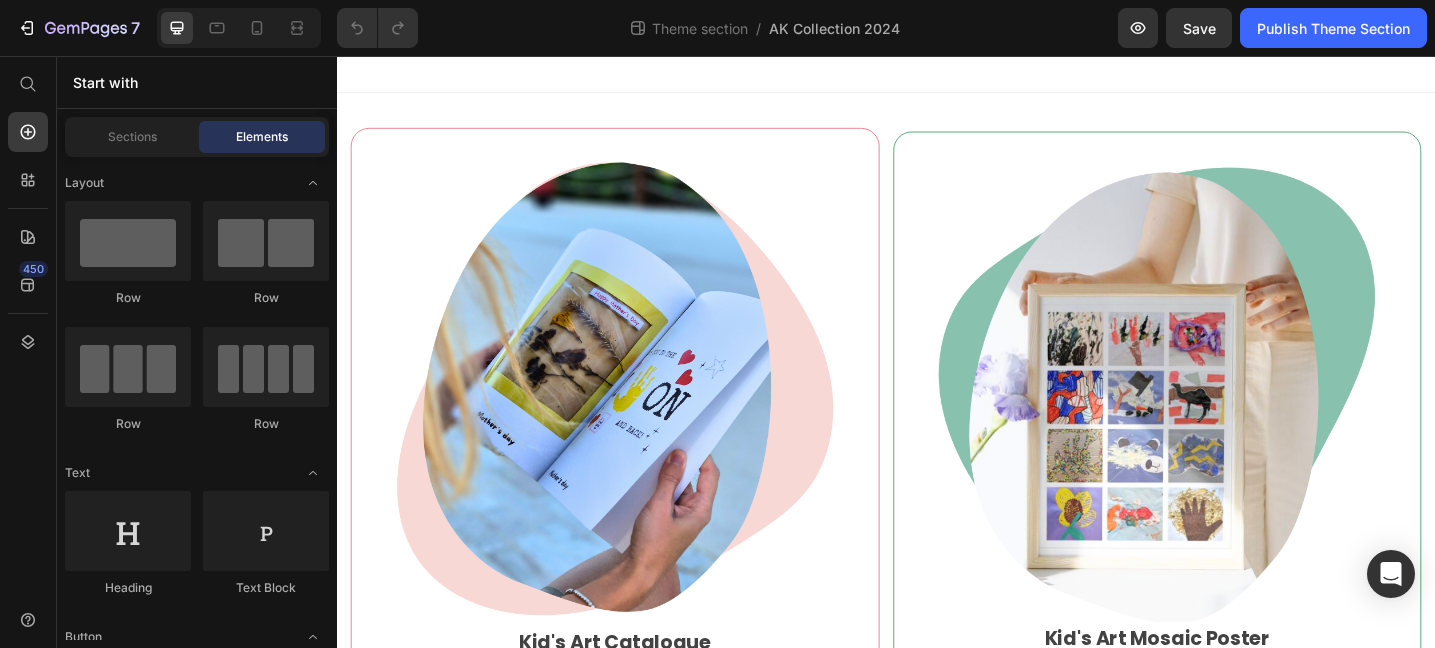 scroll, scrollTop: 0, scrollLeft: 0, axis: both 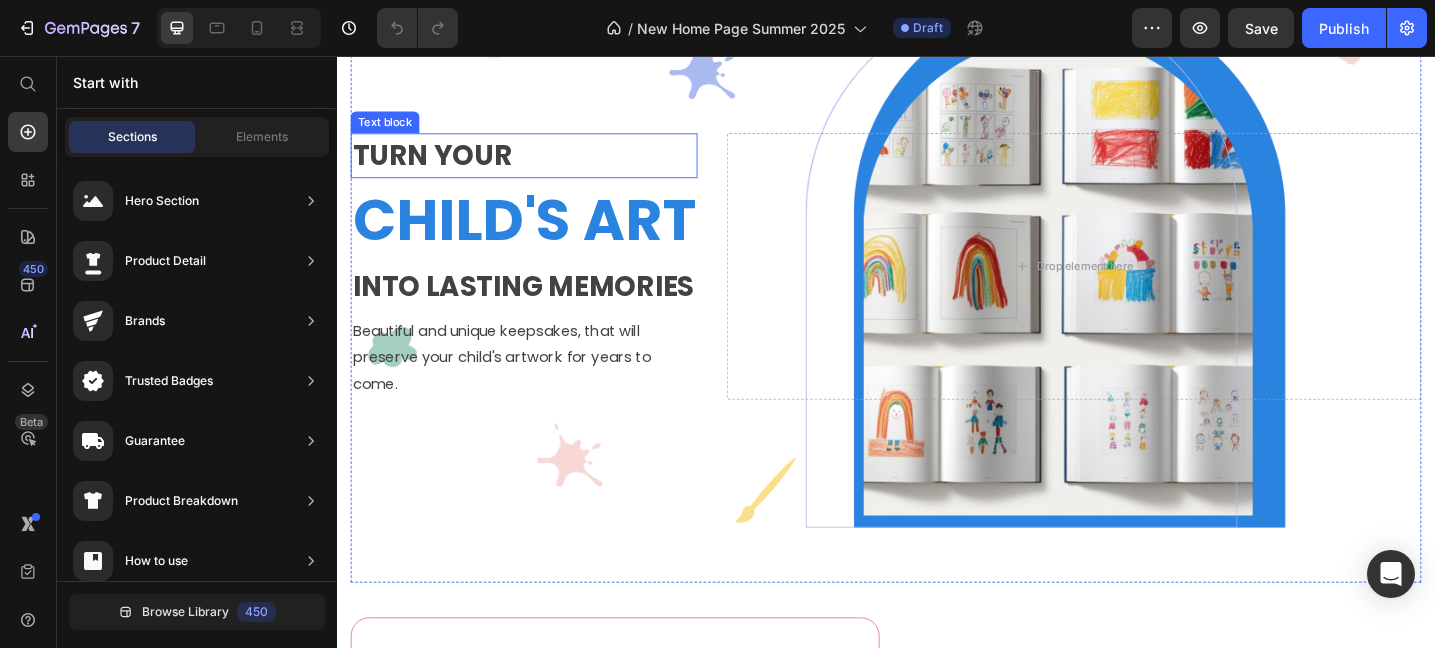 click on "TURN YOUR" at bounding box center (541, 164) 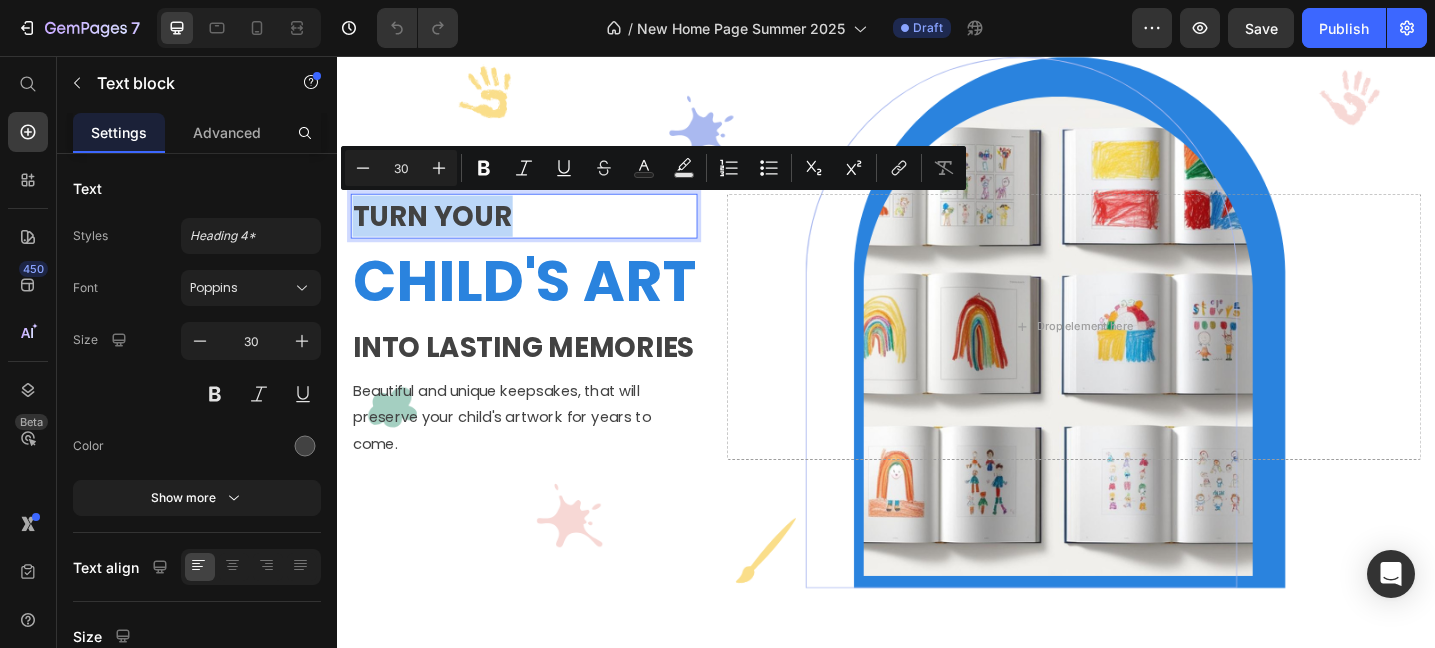 scroll, scrollTop: 62, scrollLeft: 0, axis: vertical 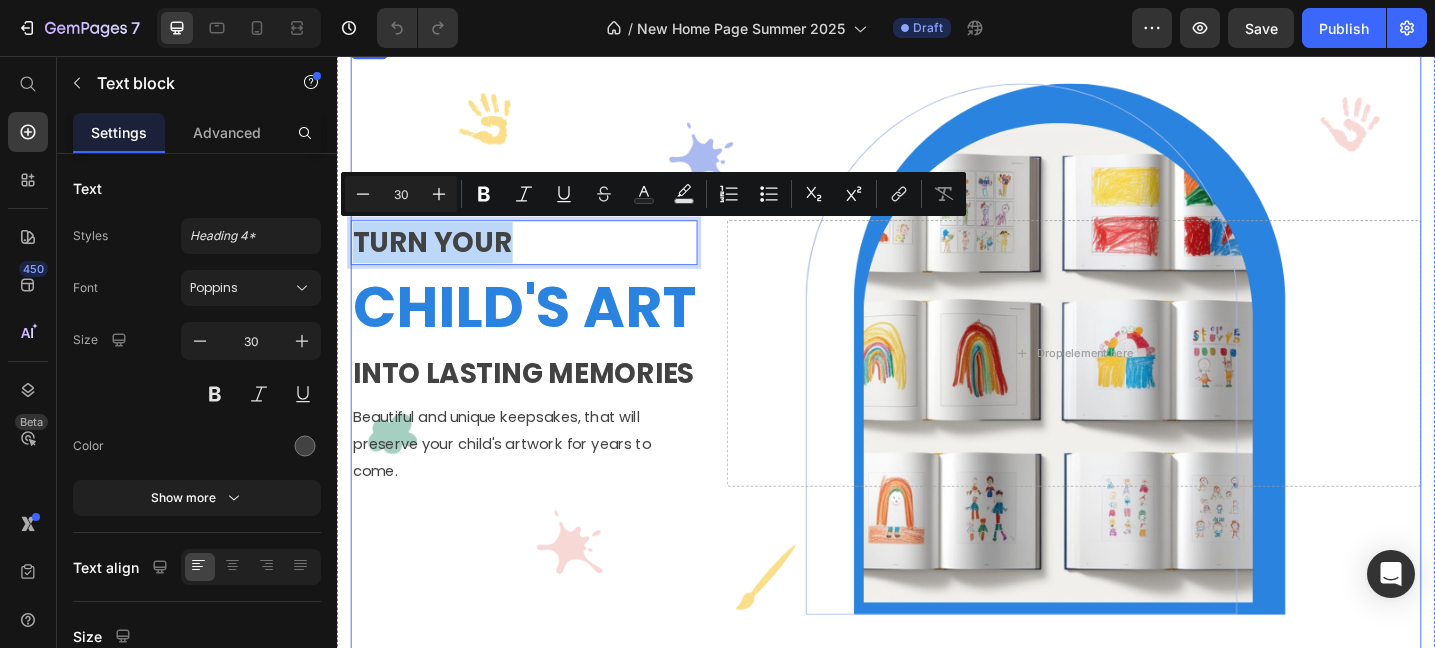 click on "TURN YOUR Text block   8 CHILD'S ART Heading INTO LASTING MEMORIES Text block Beautiful and unique keepsakes, that will preserve your child's artwork for years to come. Text block
Drop element here Row" at bounding box center [937, 380] 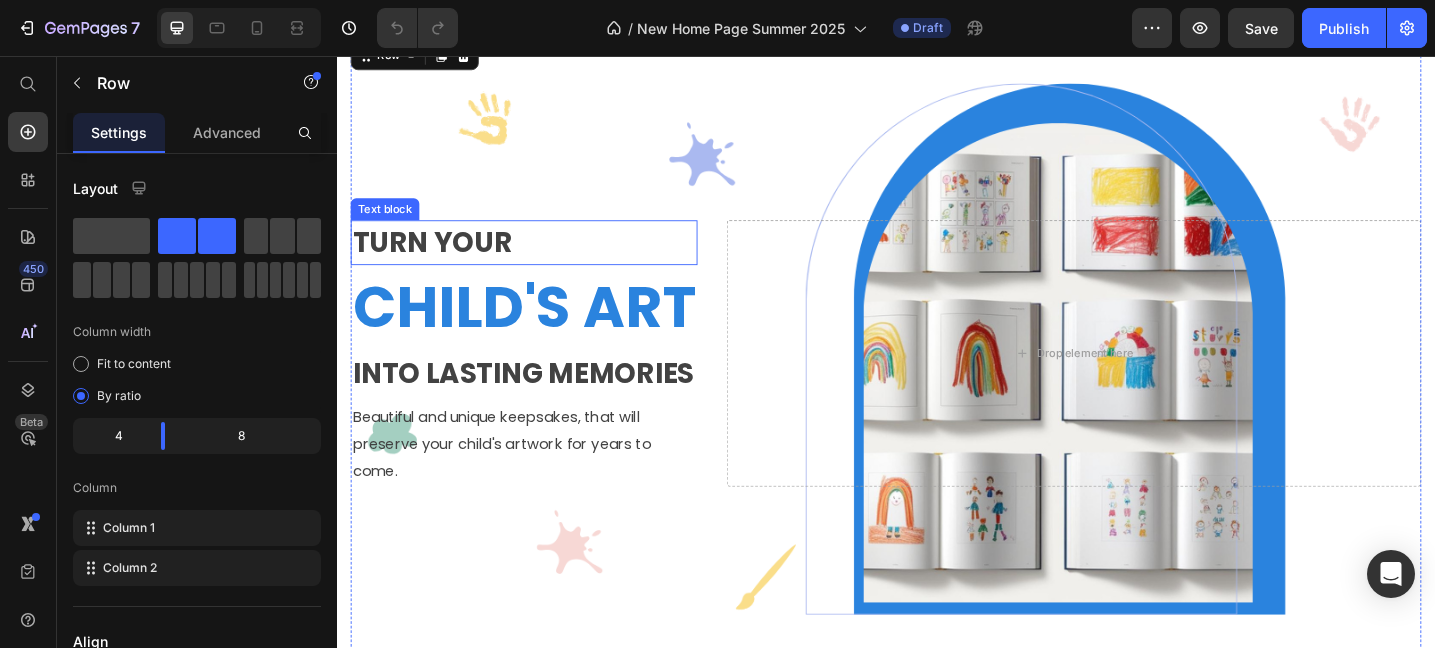 click on "TURN YOUR" at bounding box center (541, 259) 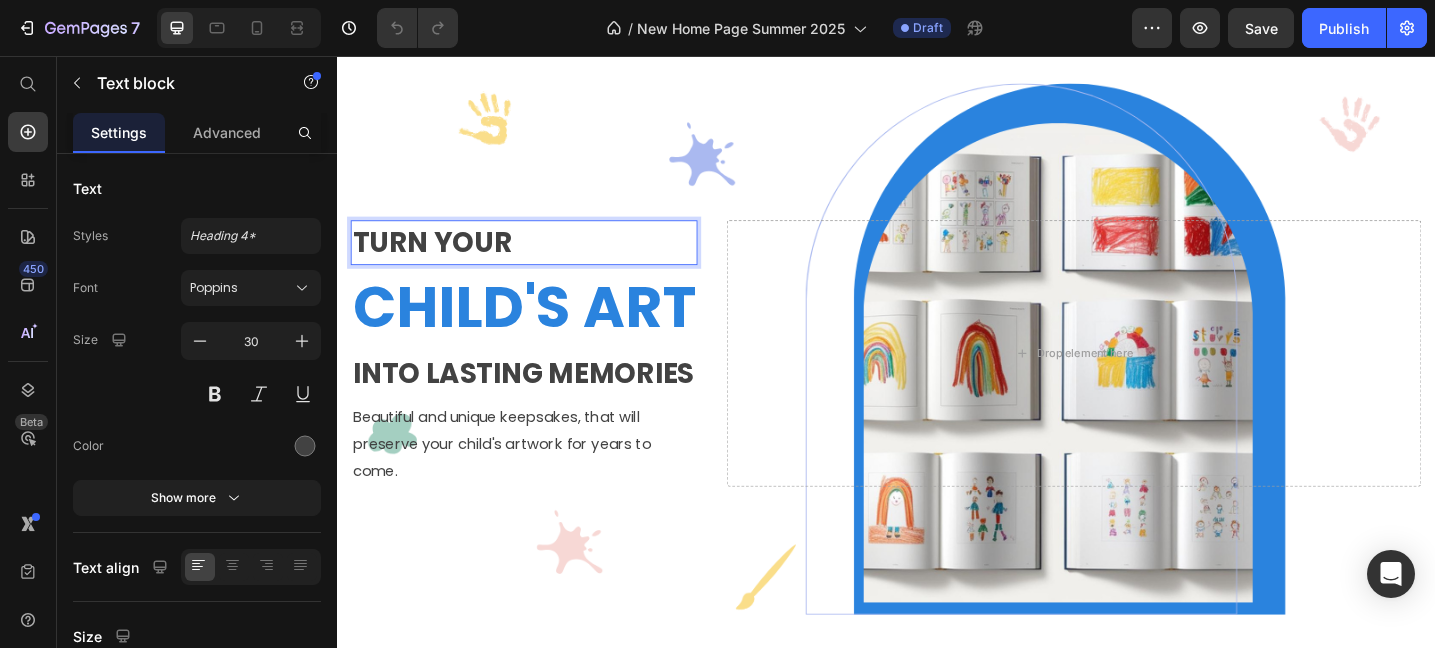 click on "TURN YOUR" at bounding box center [541, 259] 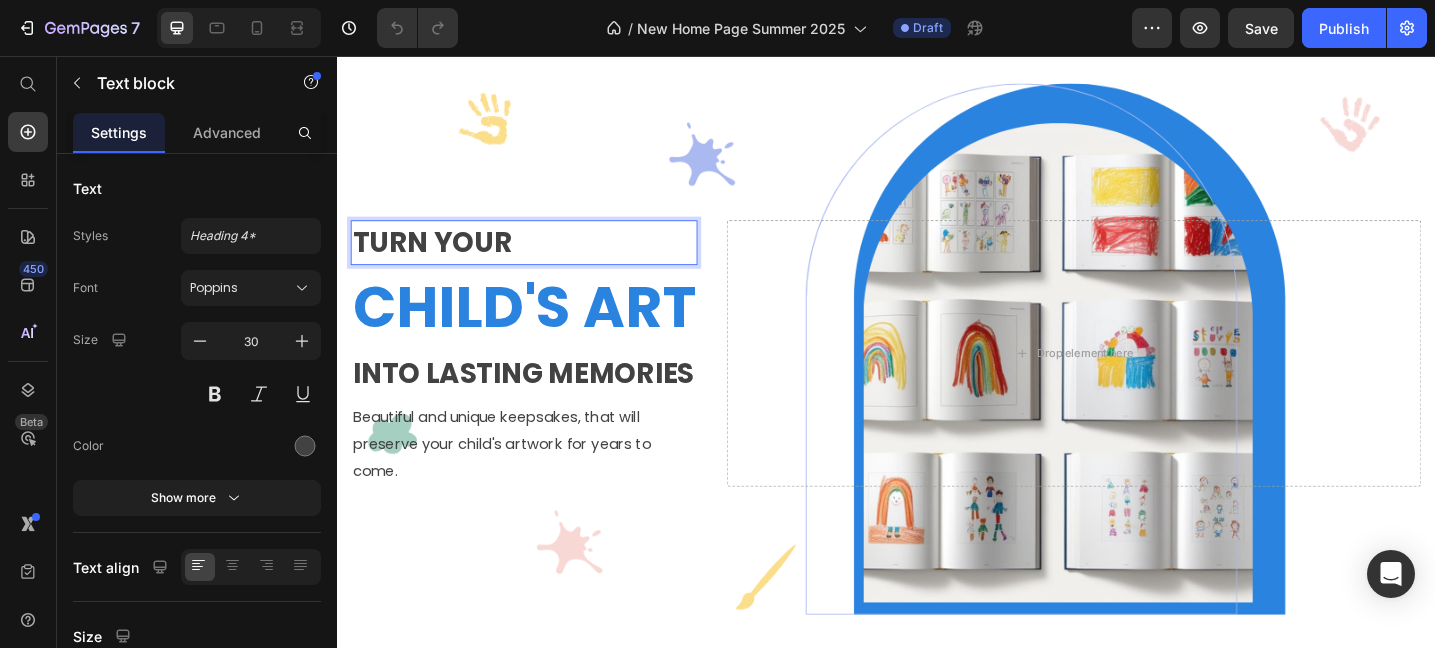 click on "TURN YOUR" at bounding box center [541, 259] 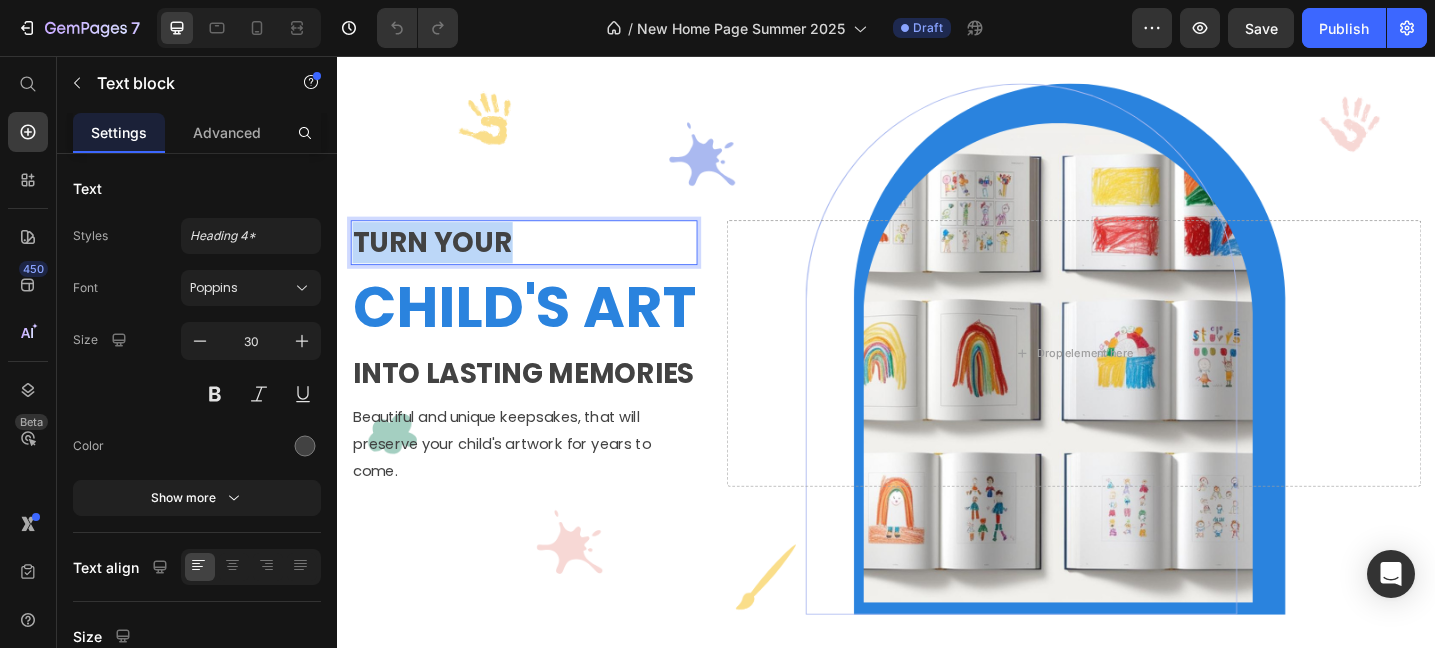 drag, startPoint x: 534, startPoint y: 267, endPoint x: 359, endPoint y: 261, distance: 175.10283 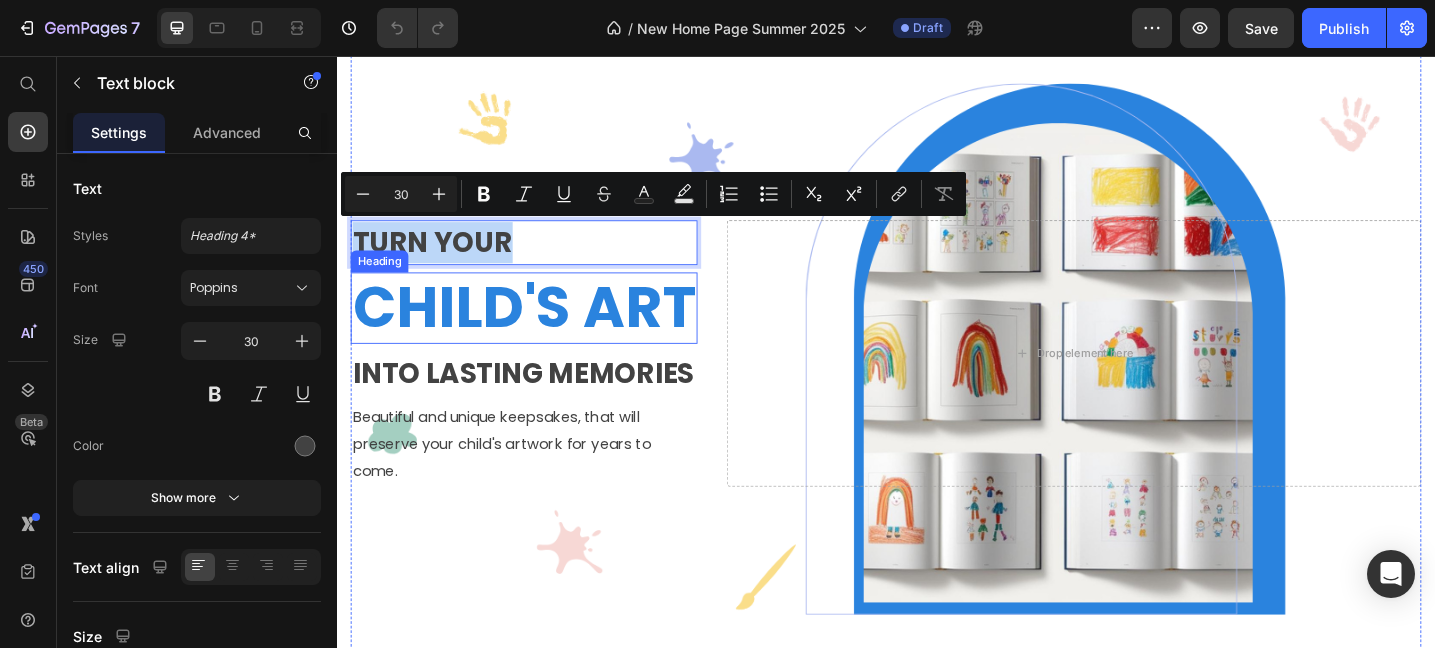 click on "CHILD'S ART" at bounding box center (541, 331) 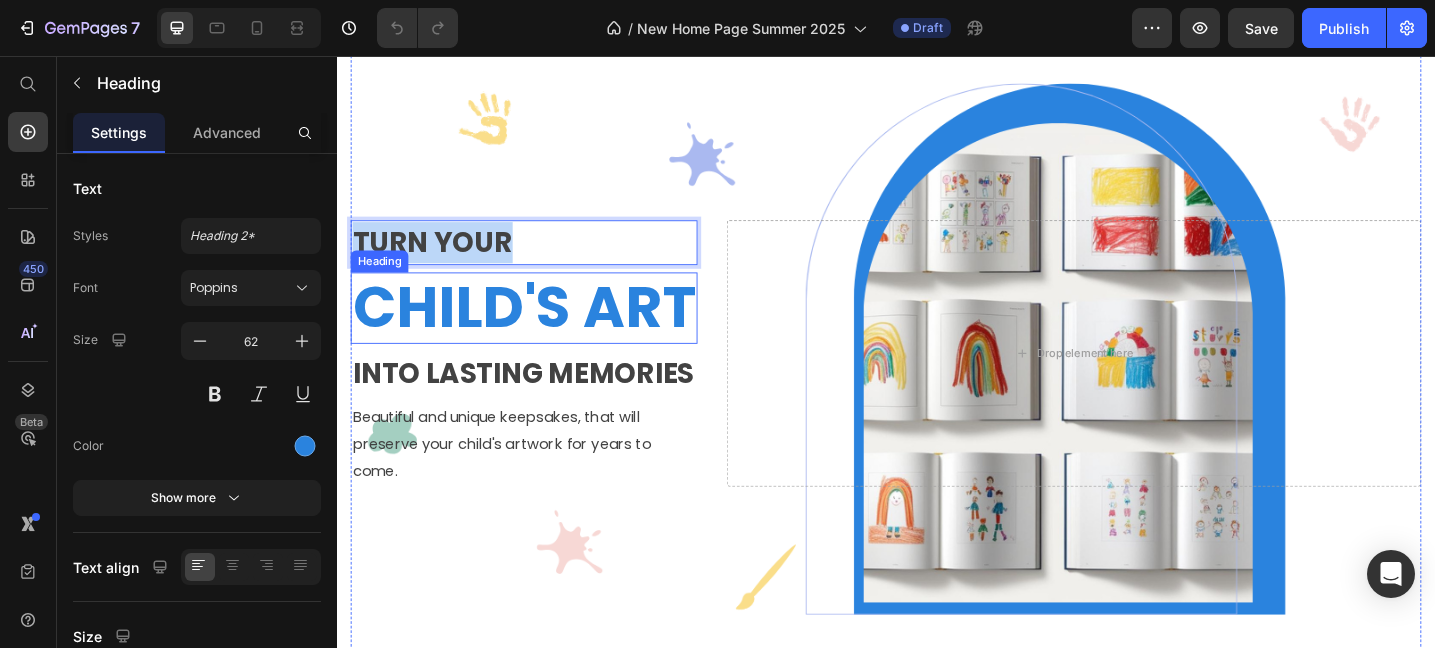click on "CHILD'S ART" at bounding box center (541, 331) 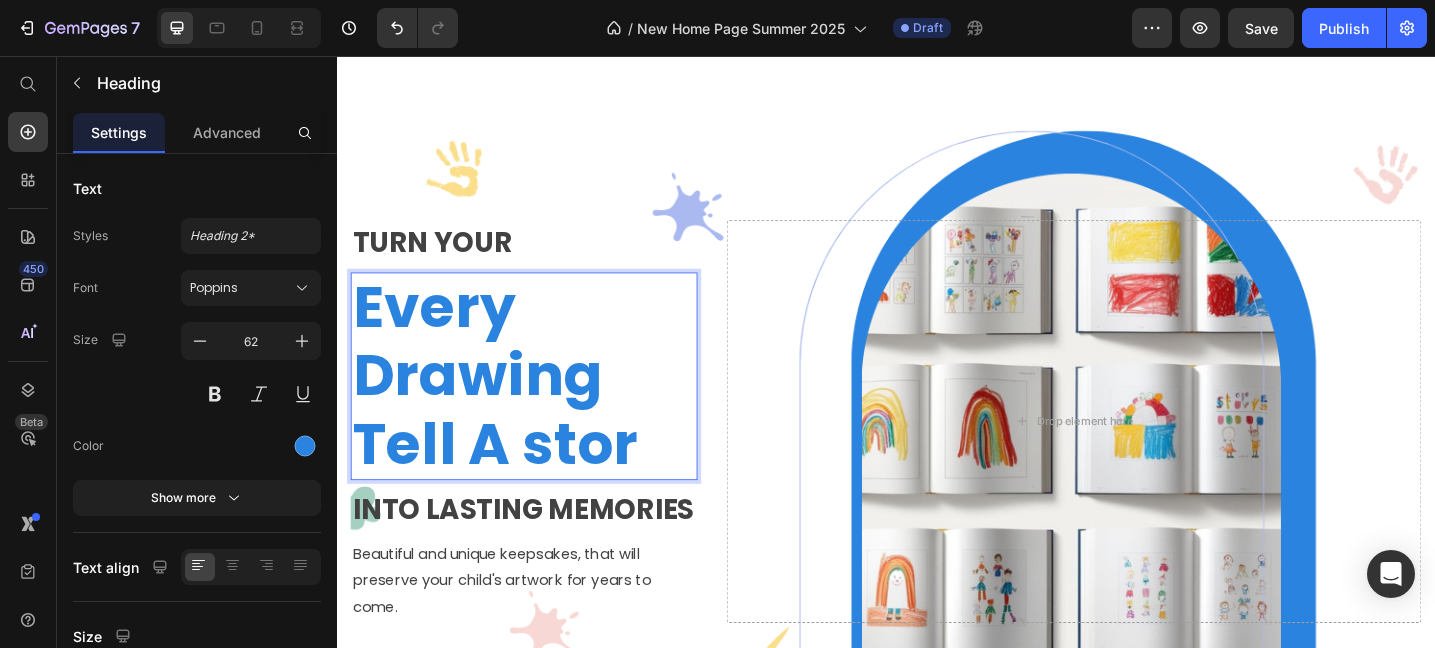 scroll, scrollTop: 4, scrollLeft: 0, axis: vertical 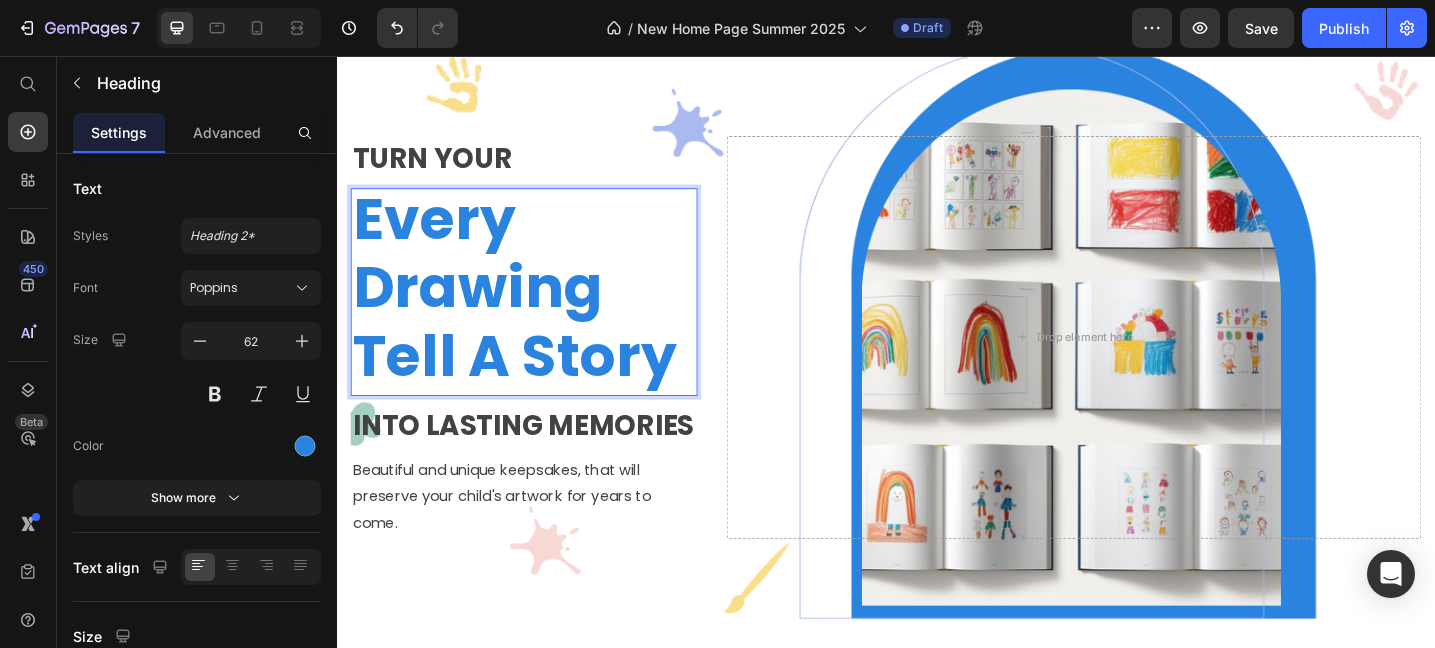 click on "Every Drawing Tell A Story" at bounding box center [541, 309] 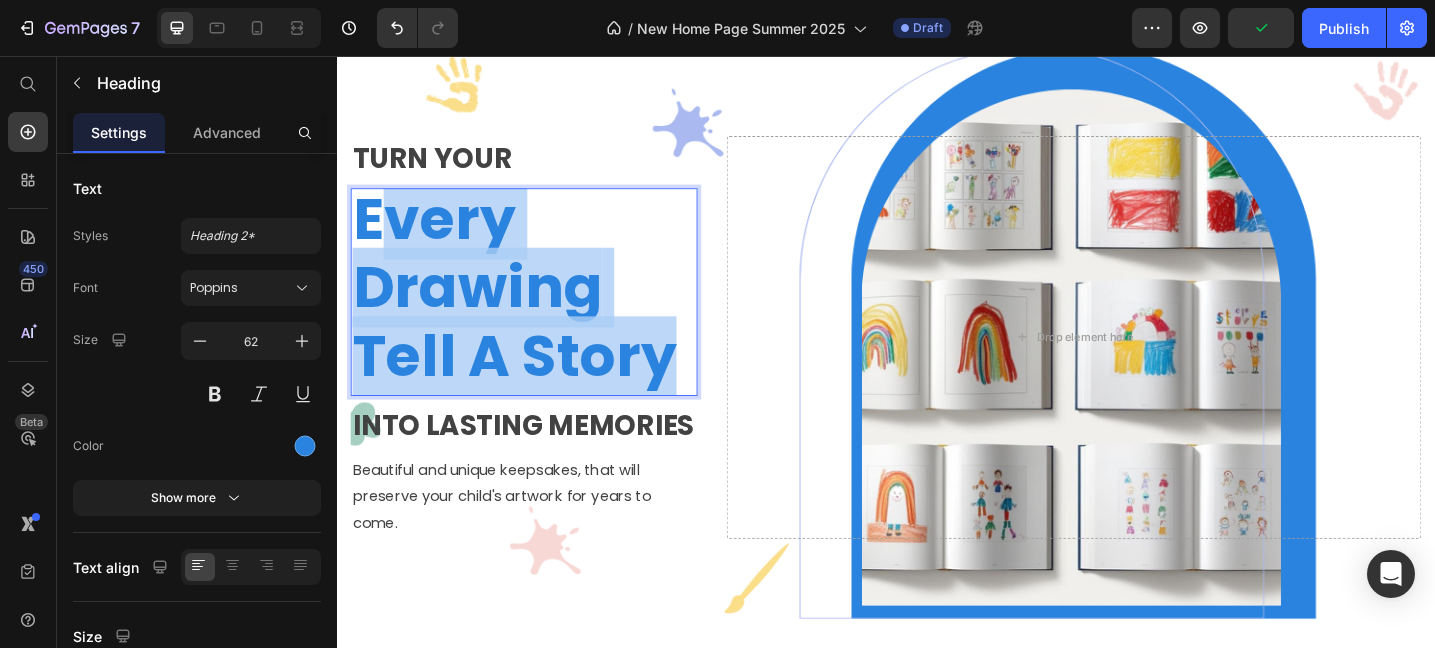 drag, startPoint x: 717, startPoint y: 389, endPoint x: 379, endPoint y: 238, distance: 370.1959 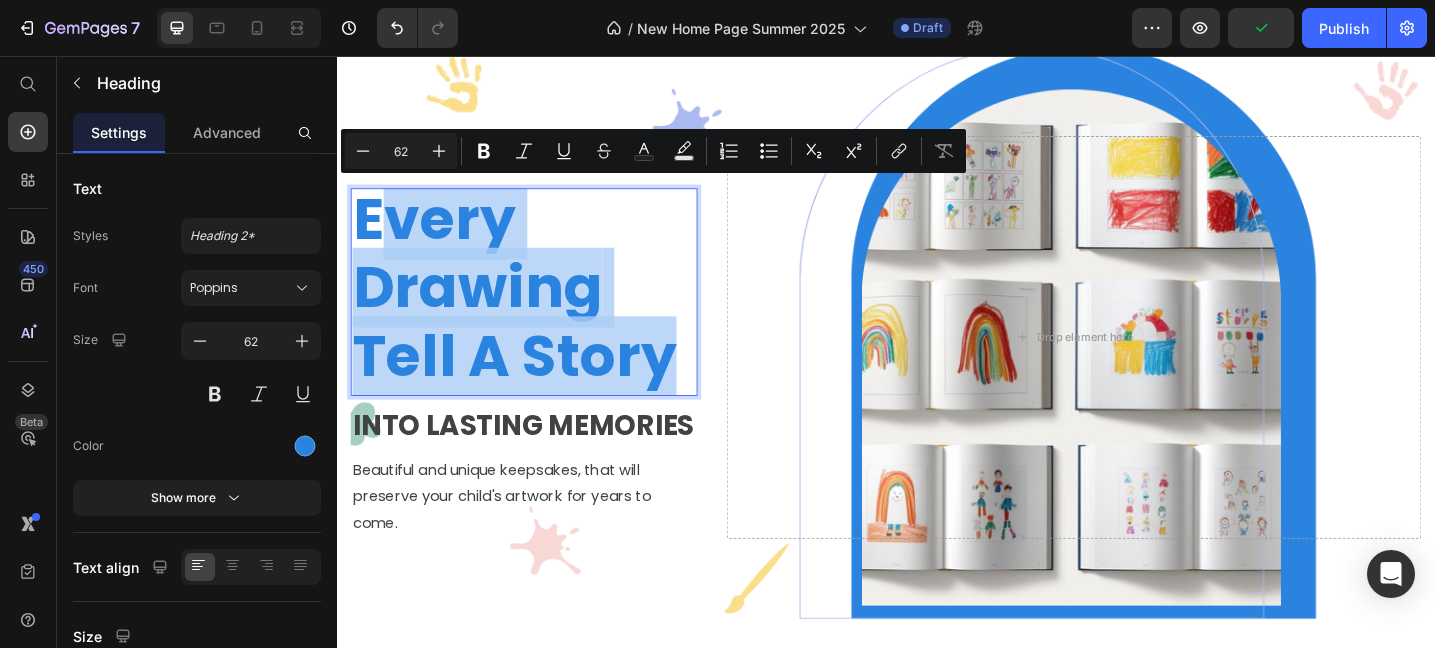 click on "Every Drawing Tell A Story" at bounding box center (541, 309) 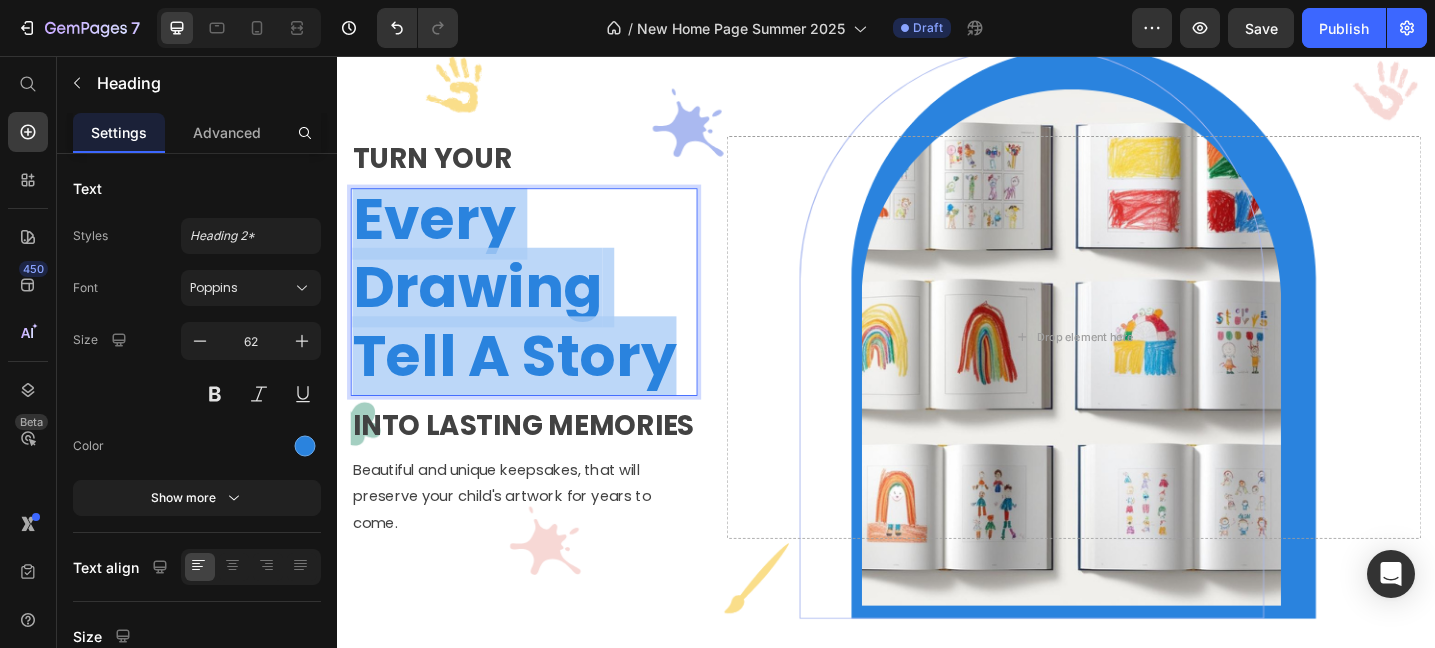 drag, startPoint x: 357, startPoint y: 226, endPoint x: 689, endPoint y: 386, distance: 368.5431 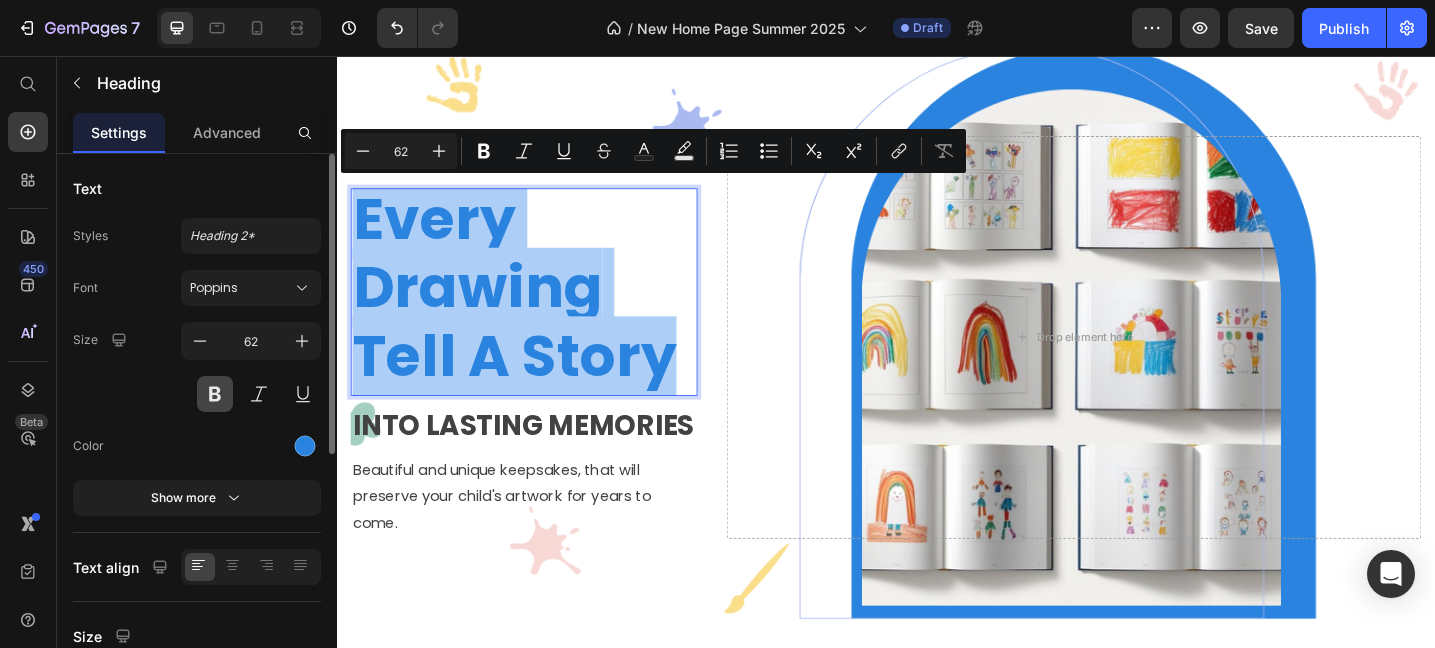 click at bounding box center [215, 394] 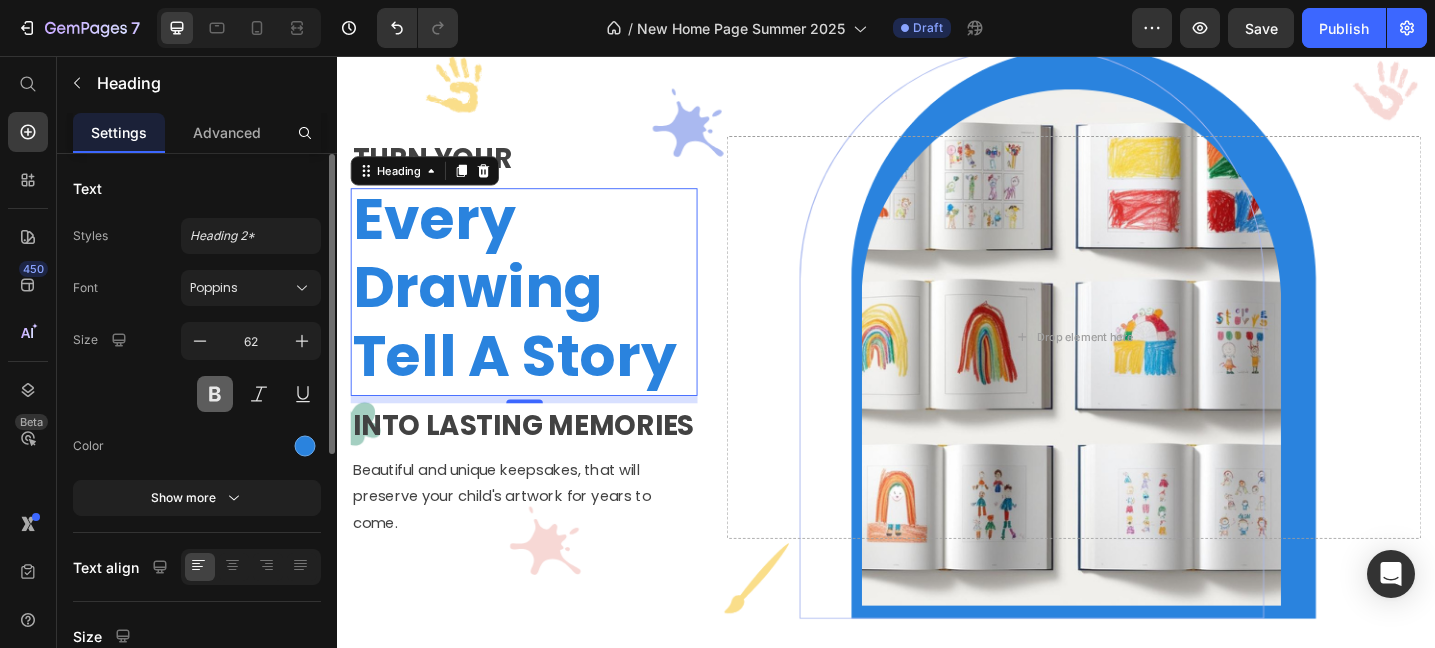 click at bounding box center (215, 394) 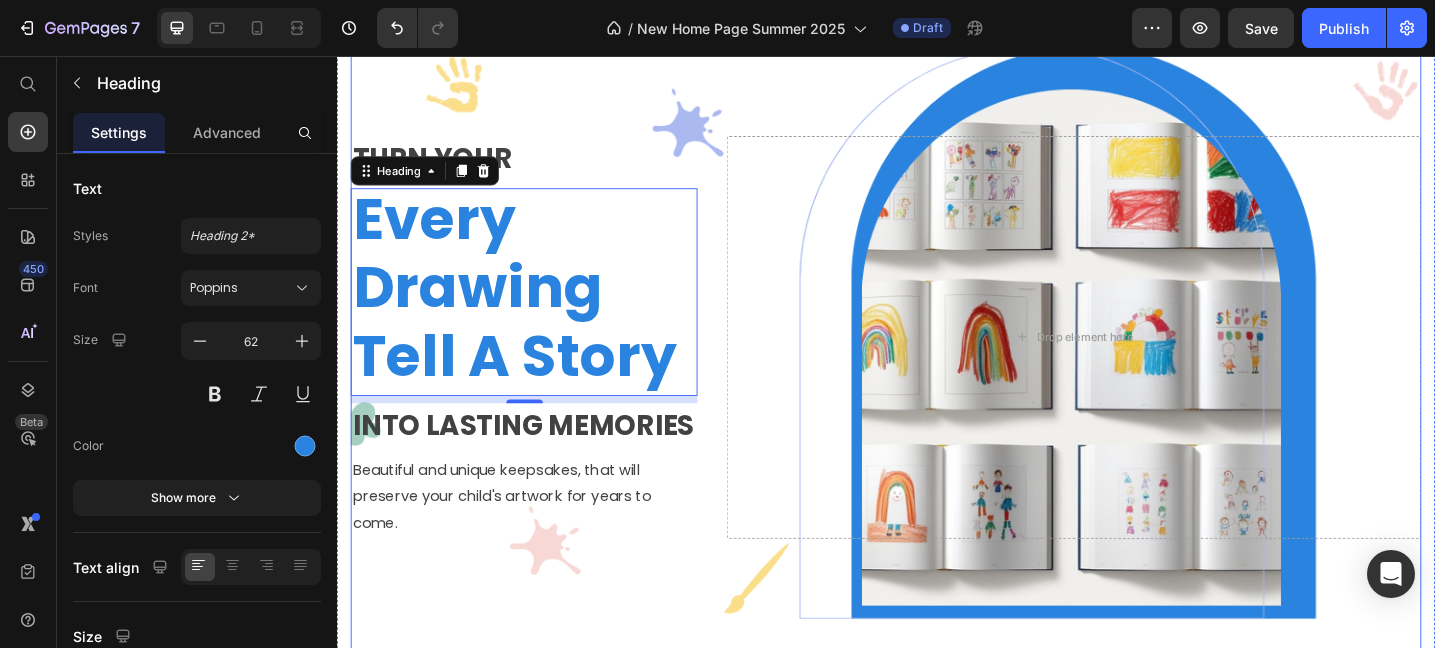click on "TURN YOUR Text block Every Drawing Tell A Story Heading   8 INTO LASTING MEMORIES Text block Beautiful and unique keepsakes, that will preserve your child's artwork for years to come. Text block
Drop element here Row" at bounding box center [937, 363] 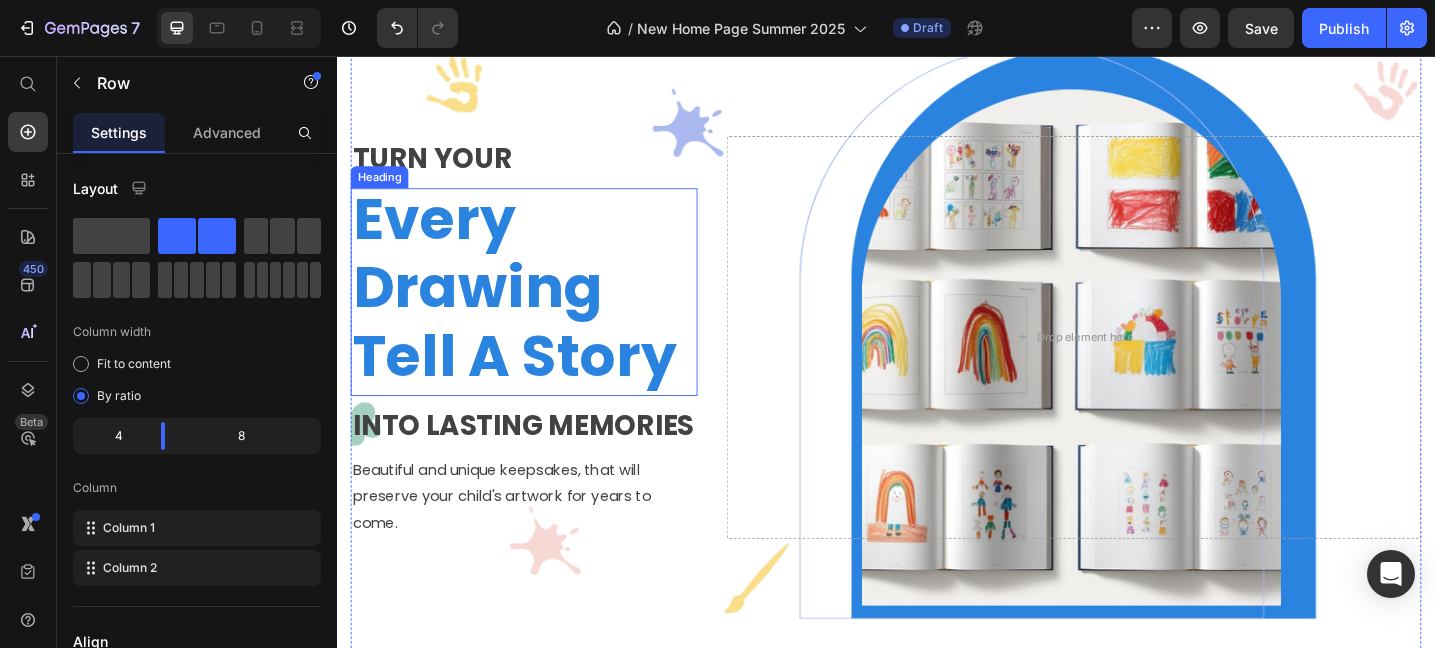 click on "Every Drawing Tell A Story" at bounding box center [541, 309] 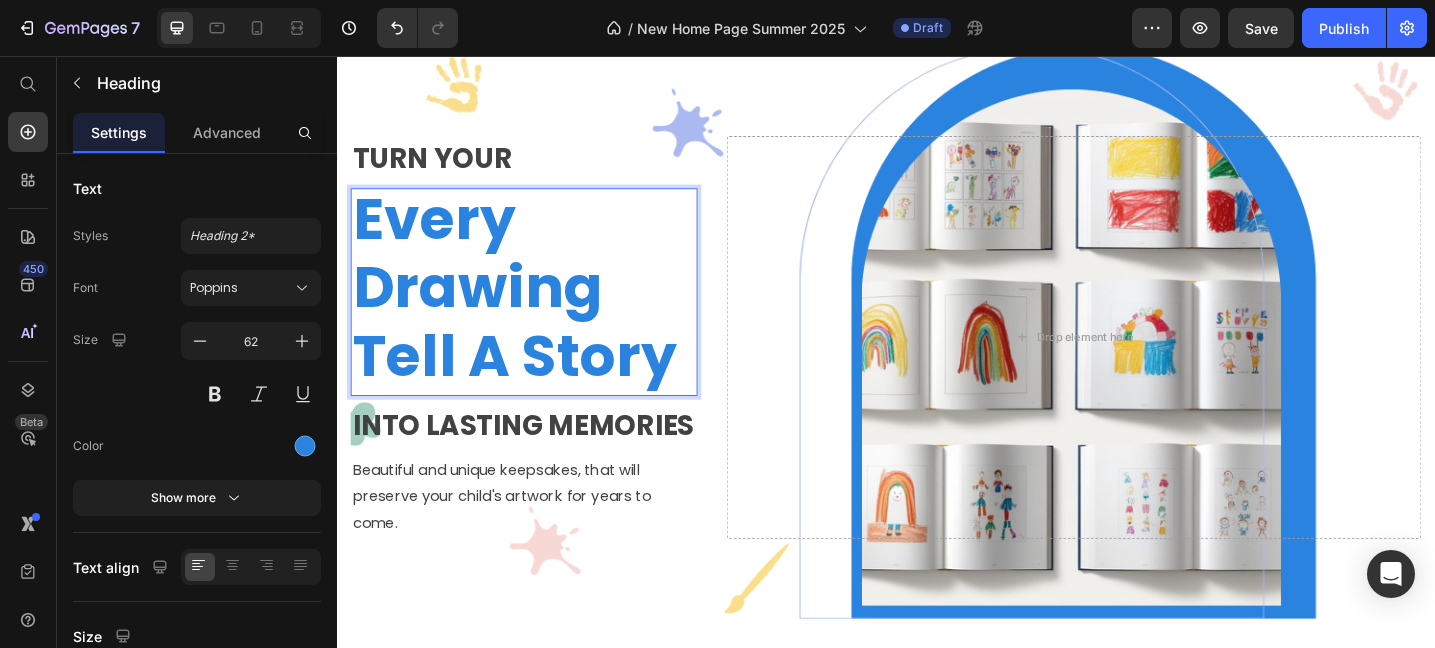 click on "Every Drawing Tell A Story" at bounding box center (541, 309) 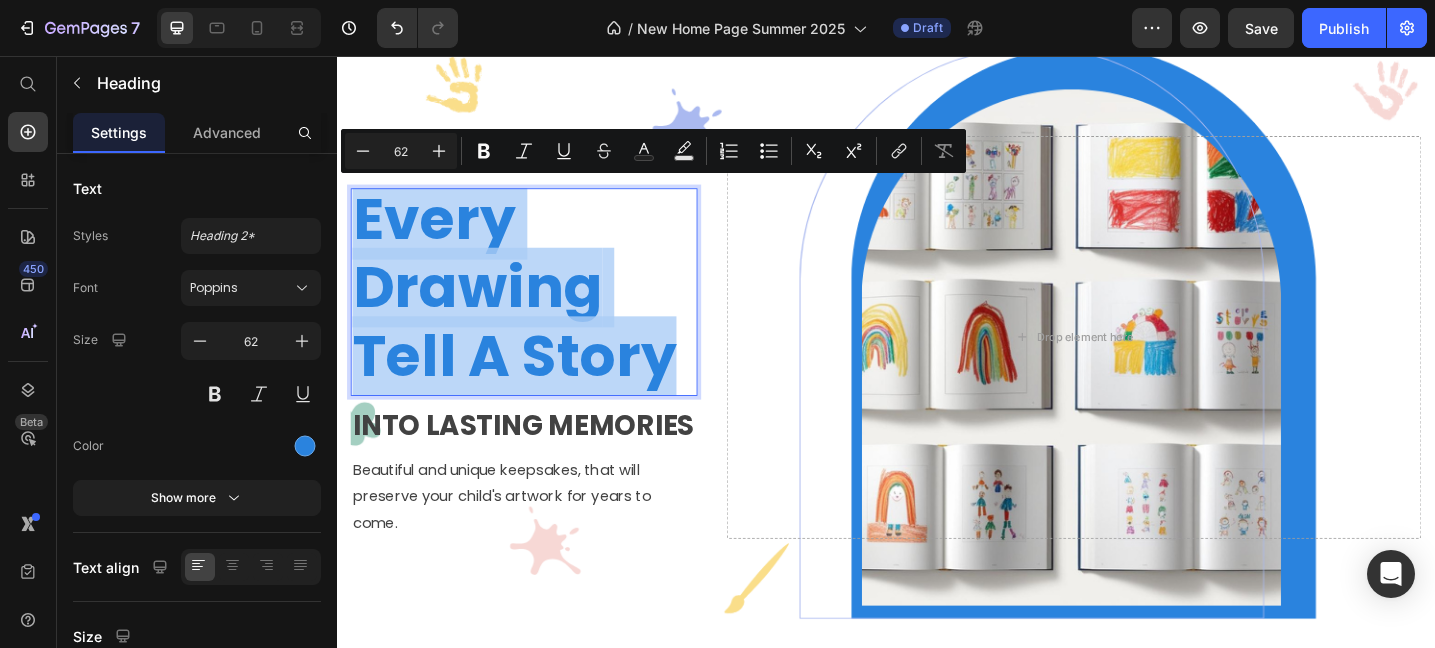 drag, startPoint x: 699, startPoint y: 392, endPoint x: 365, endPoint y: 273, distance: 354.56592 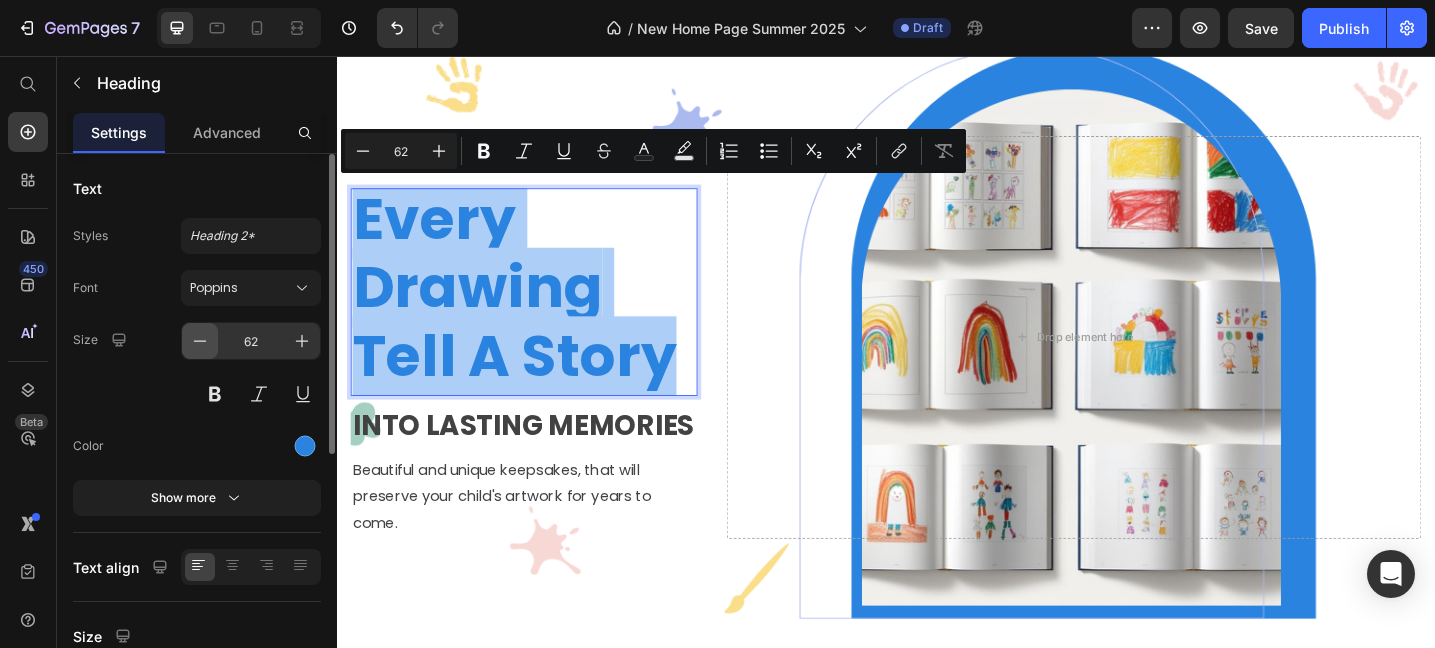 click 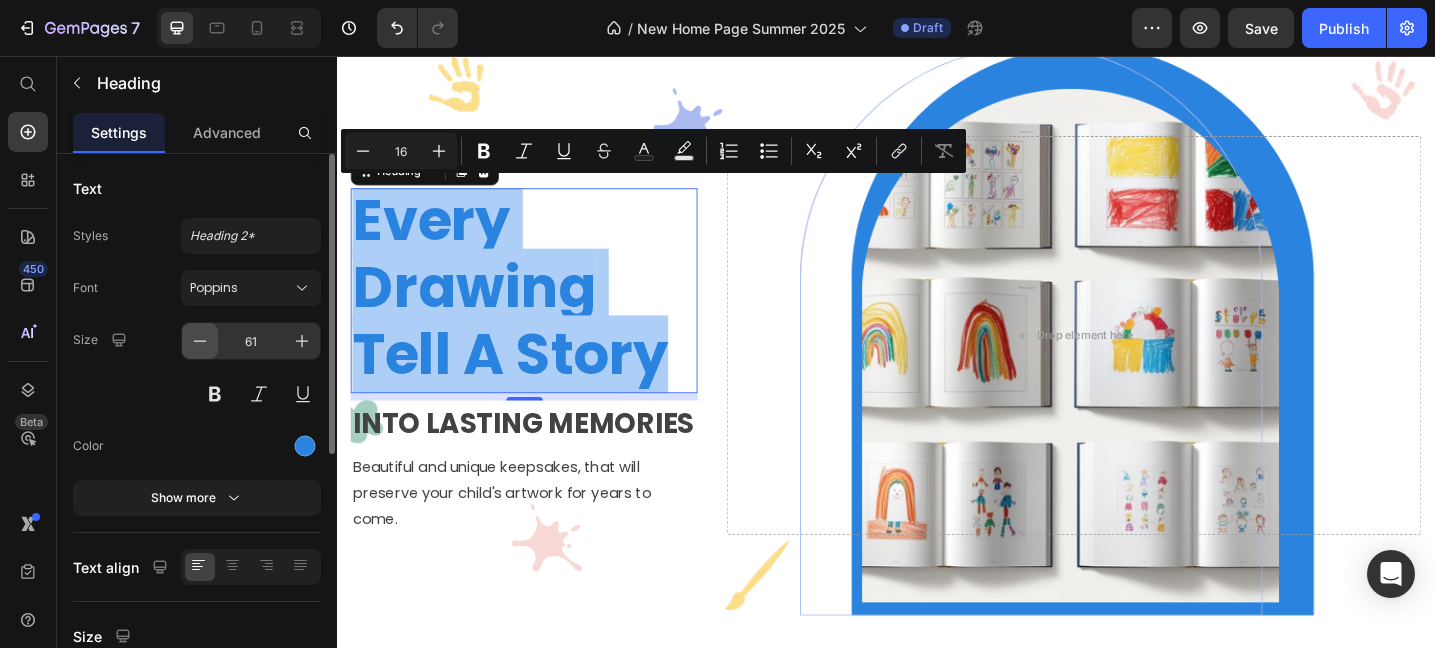 click 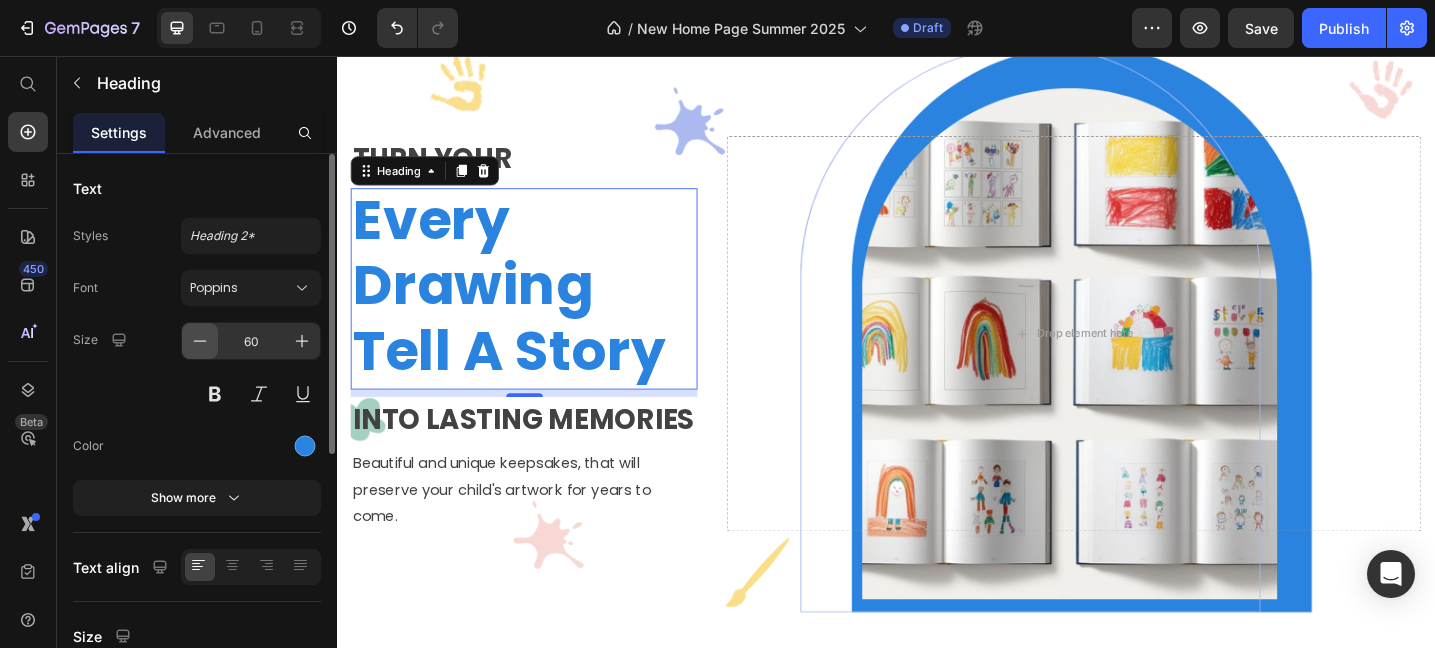 click 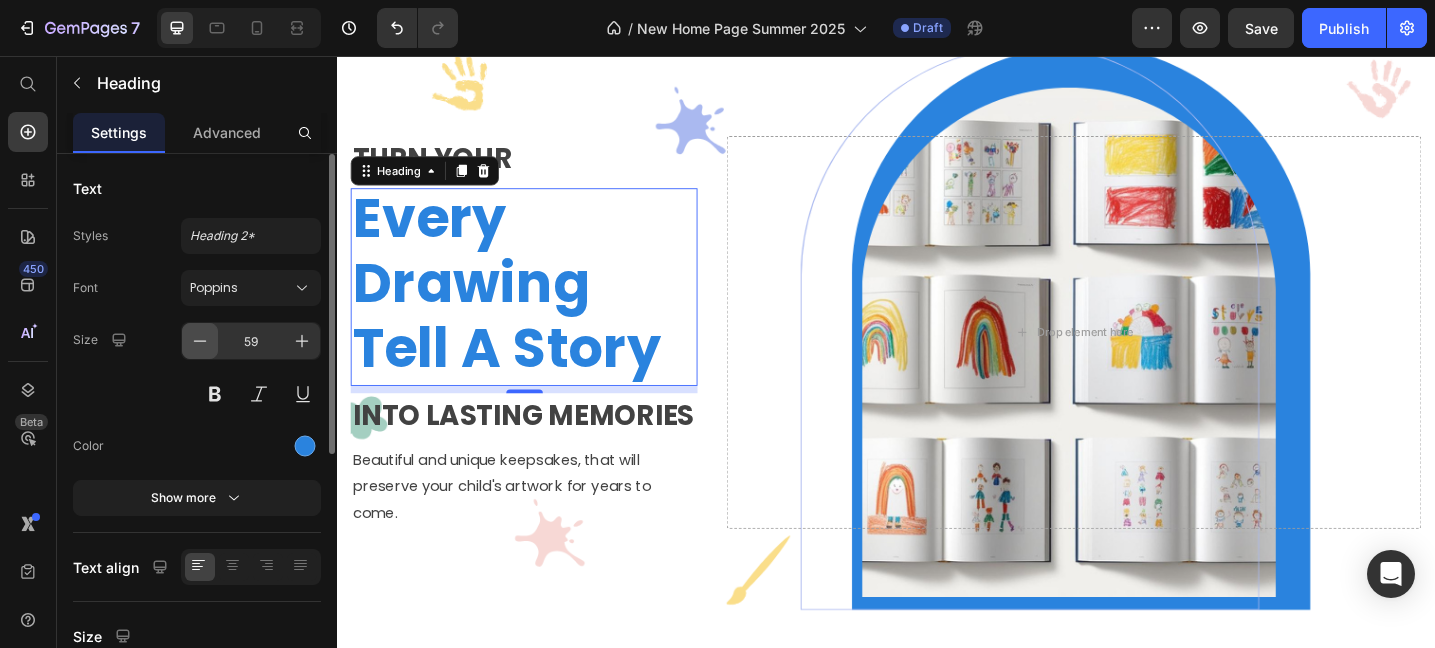 click 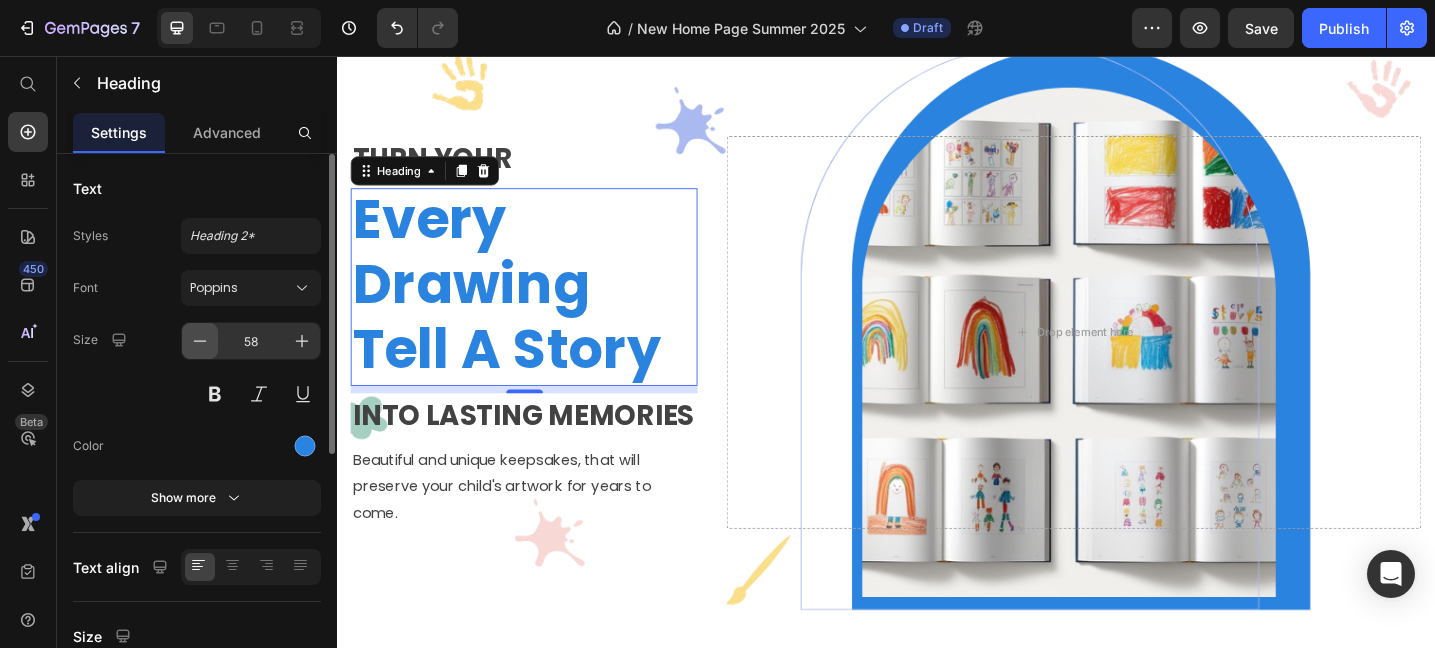 click 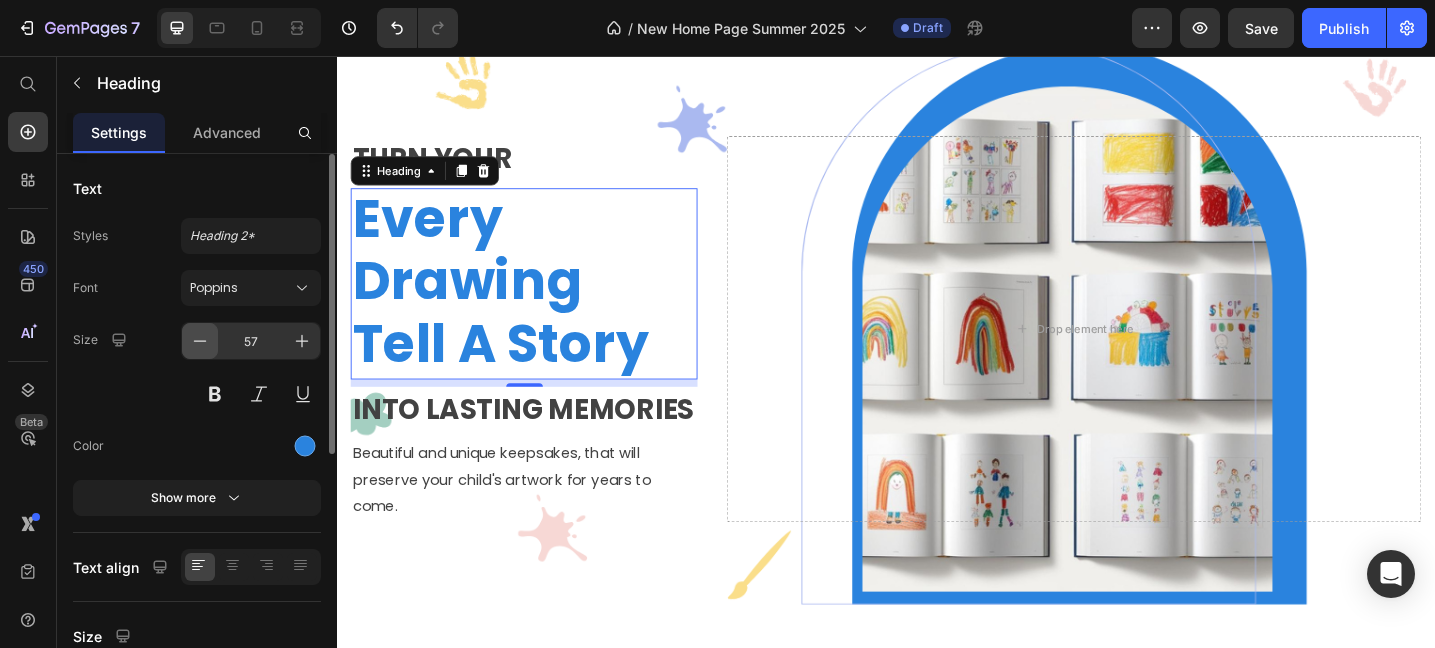 click 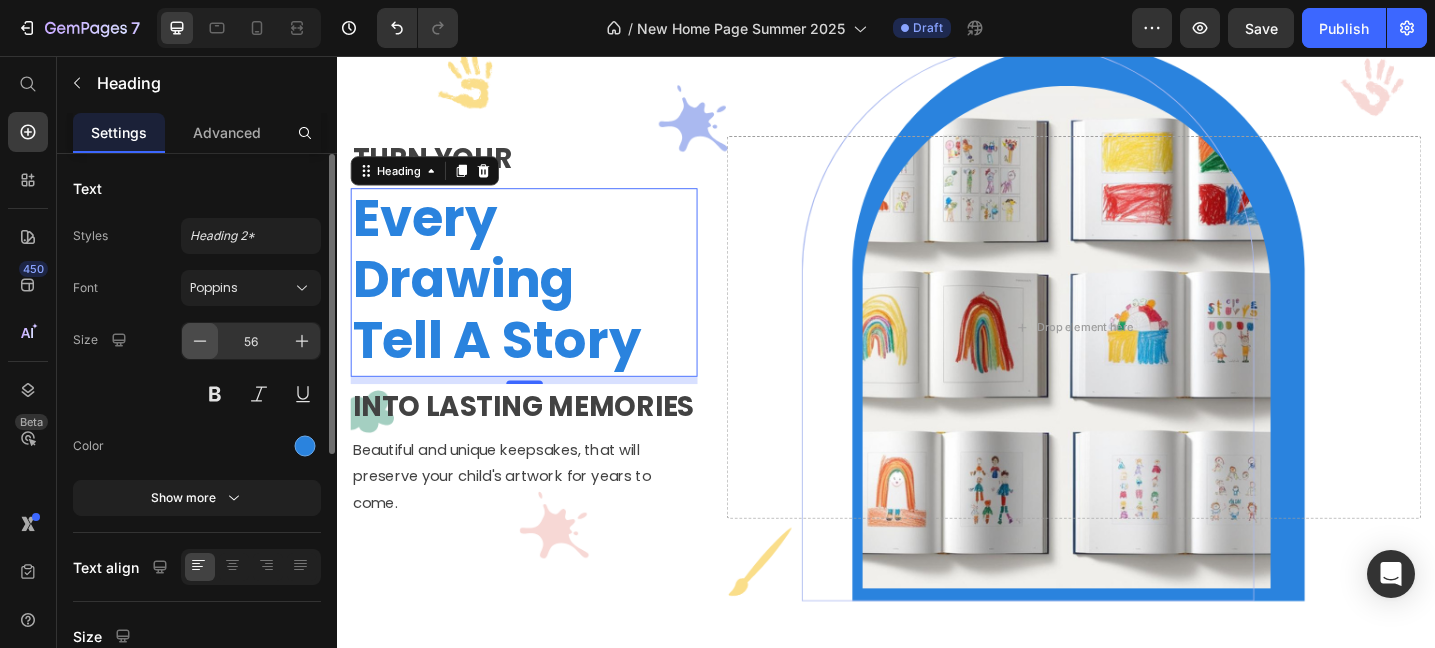 click 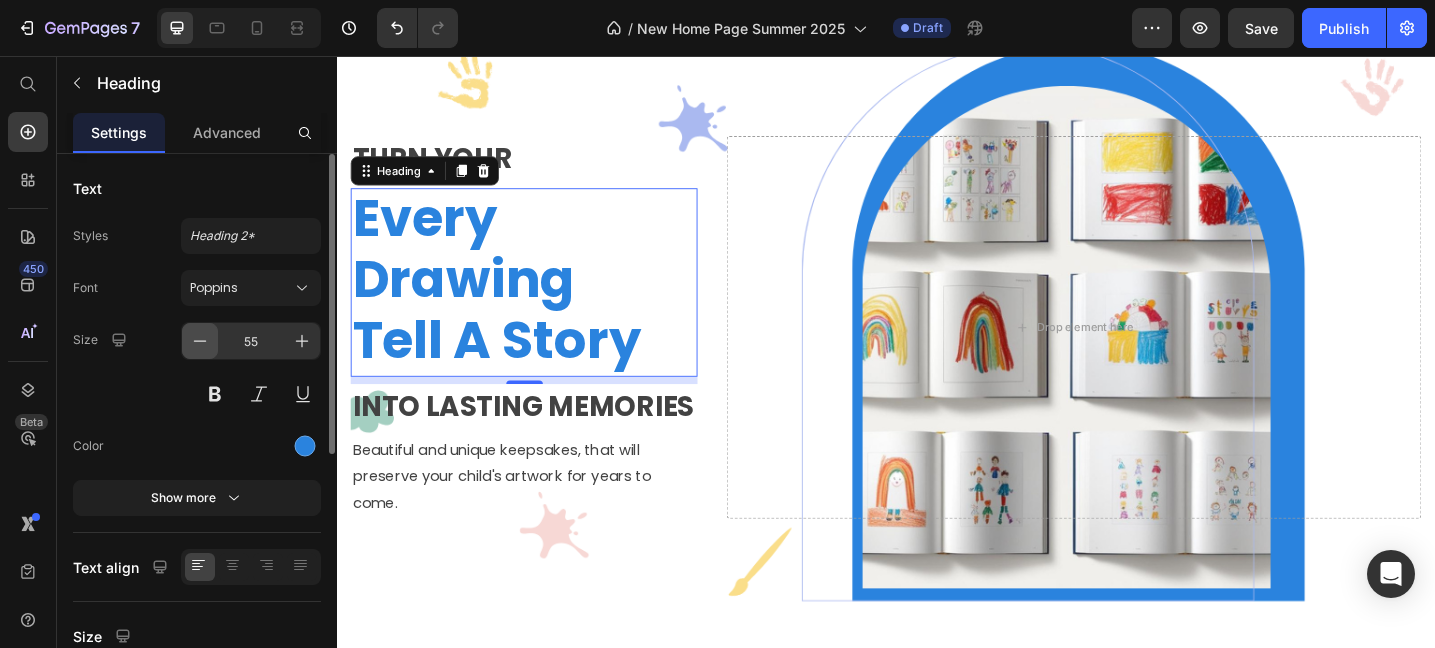 click 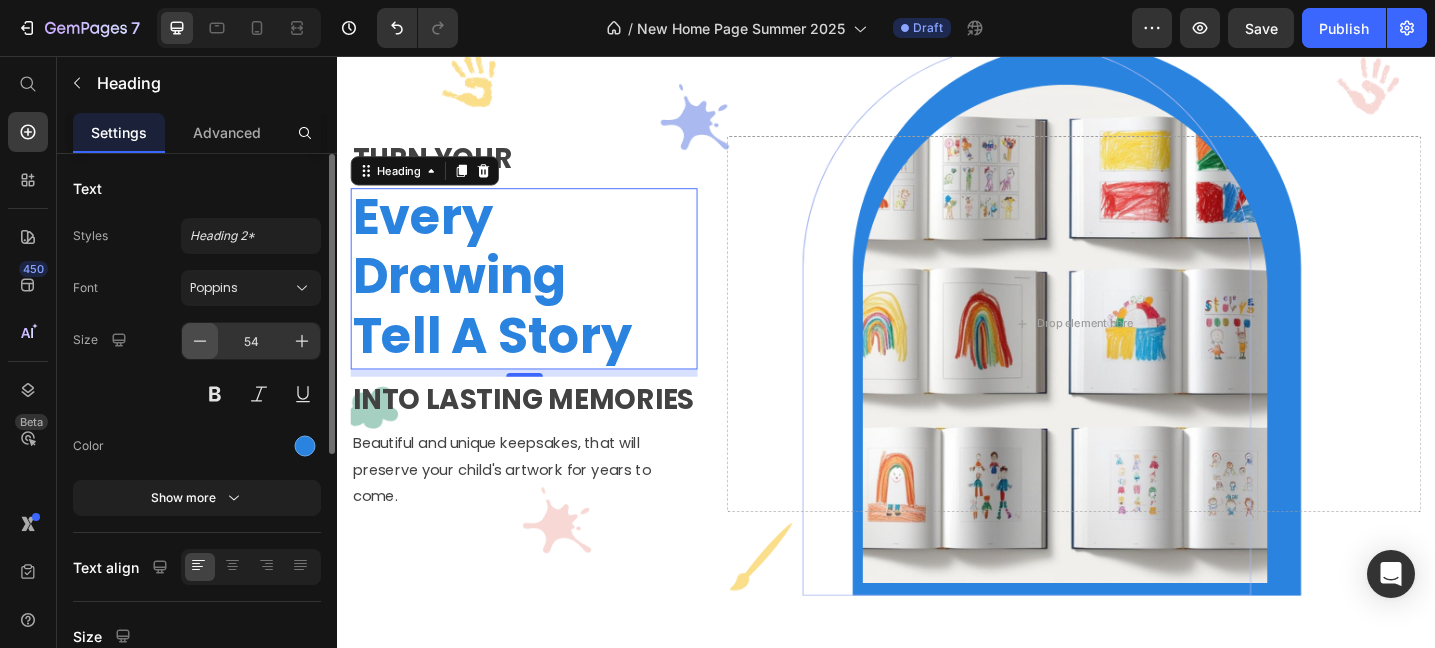 click 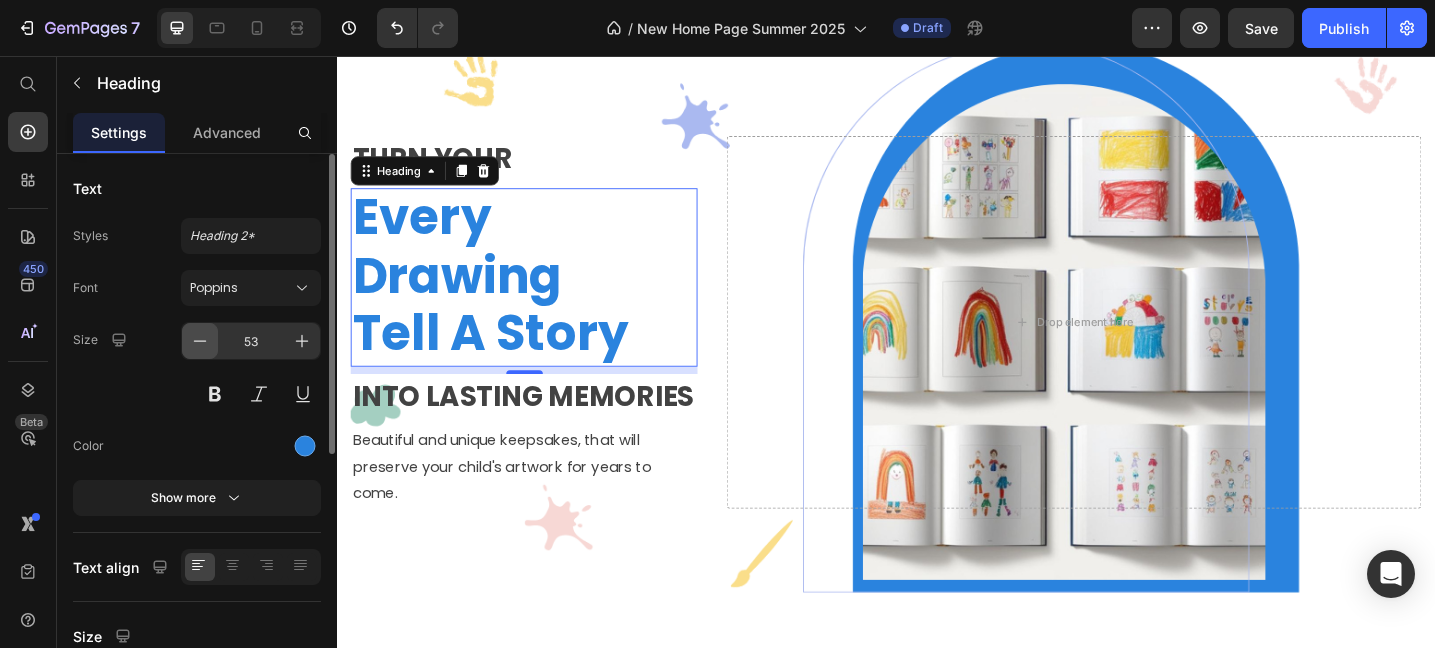 click 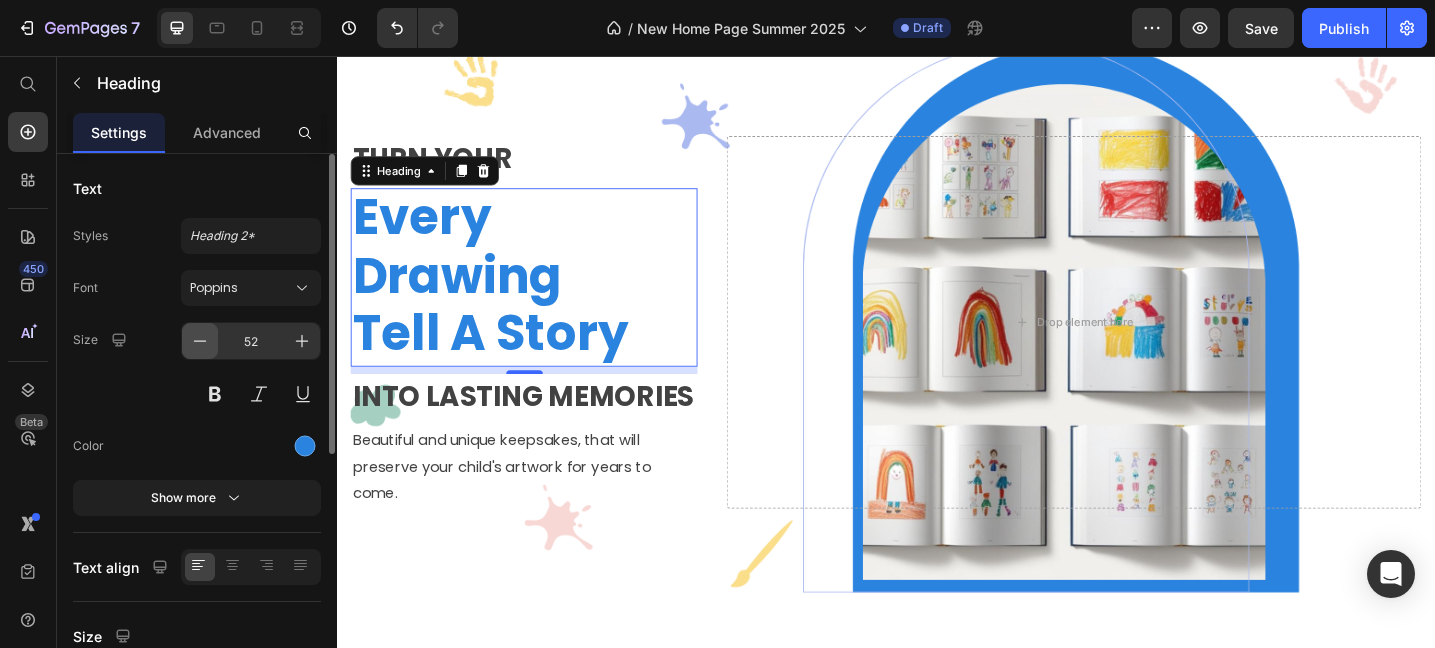 scroll, scrollTop: 3, scrollLeft: 0, axis: vertical 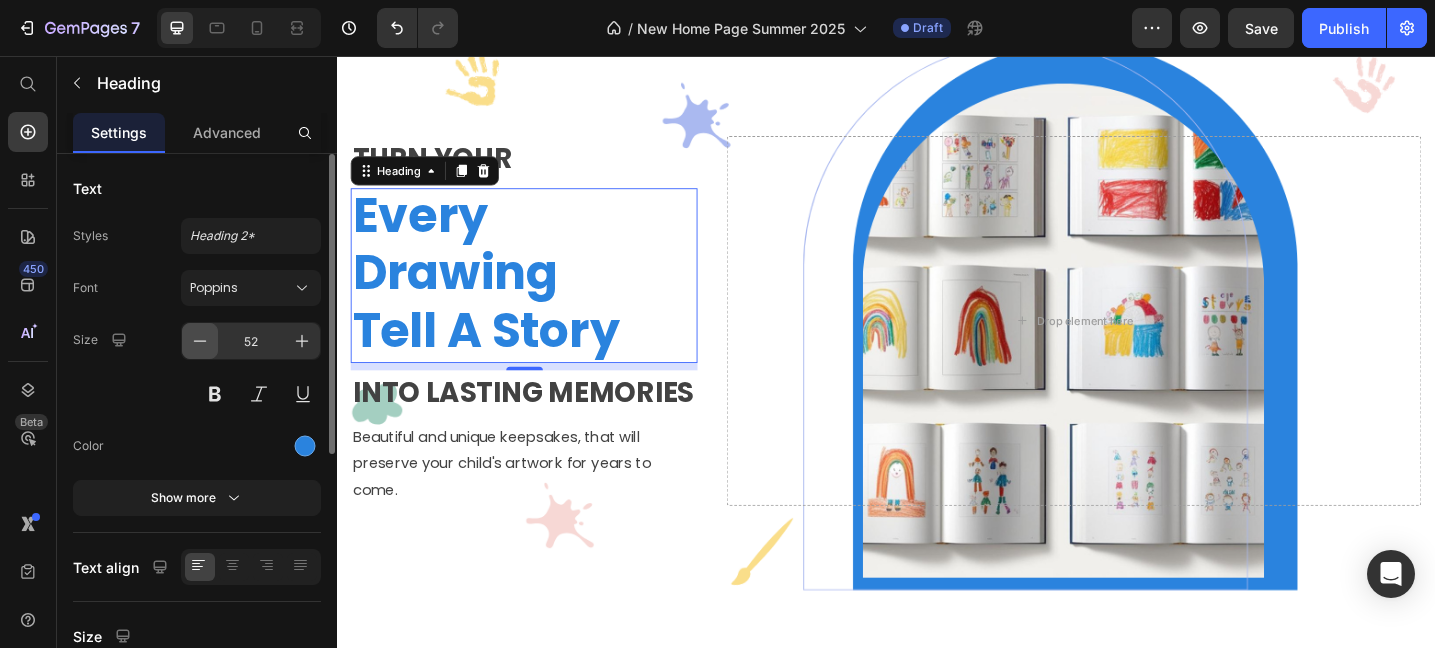 click 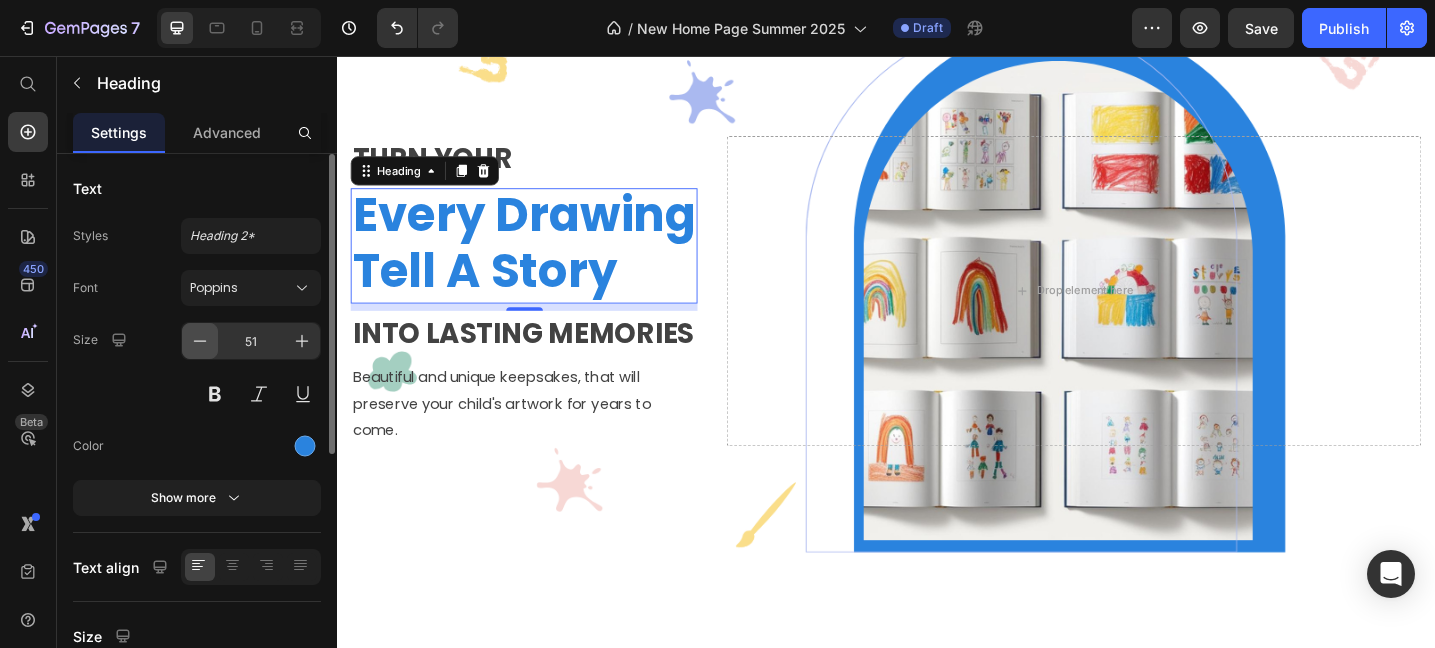 click 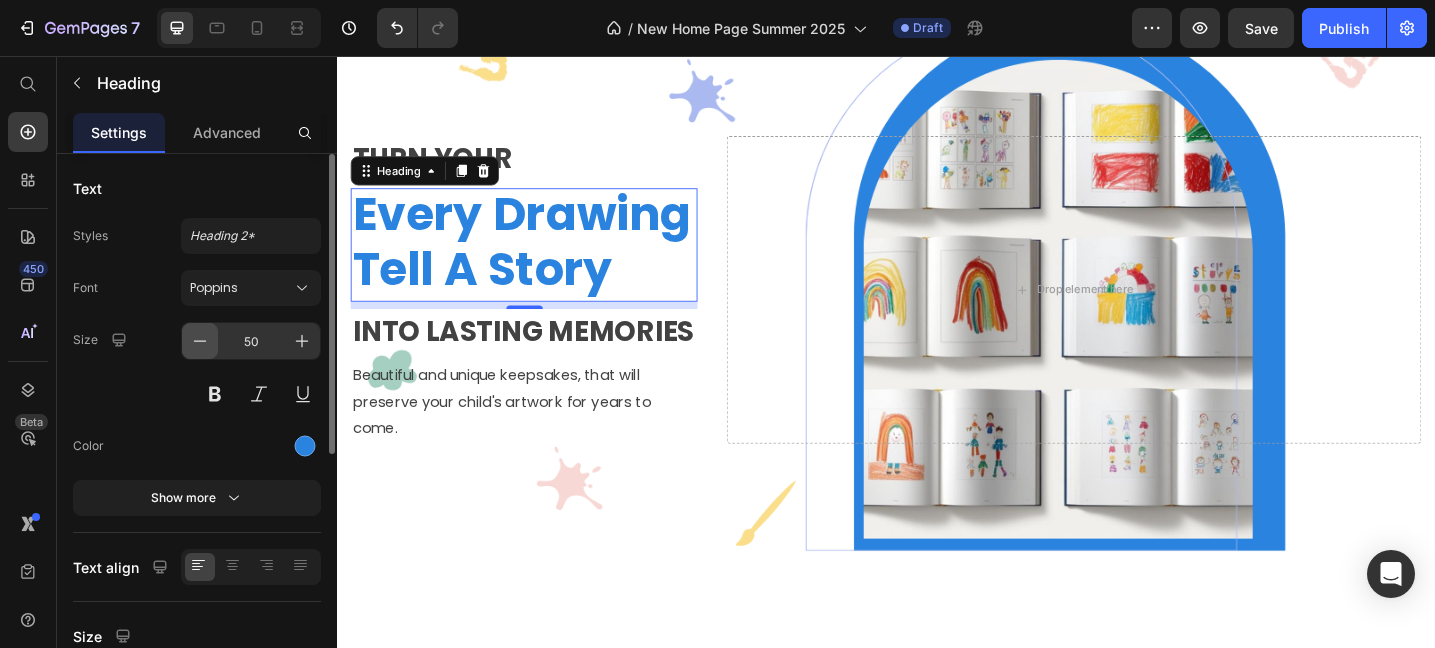 click 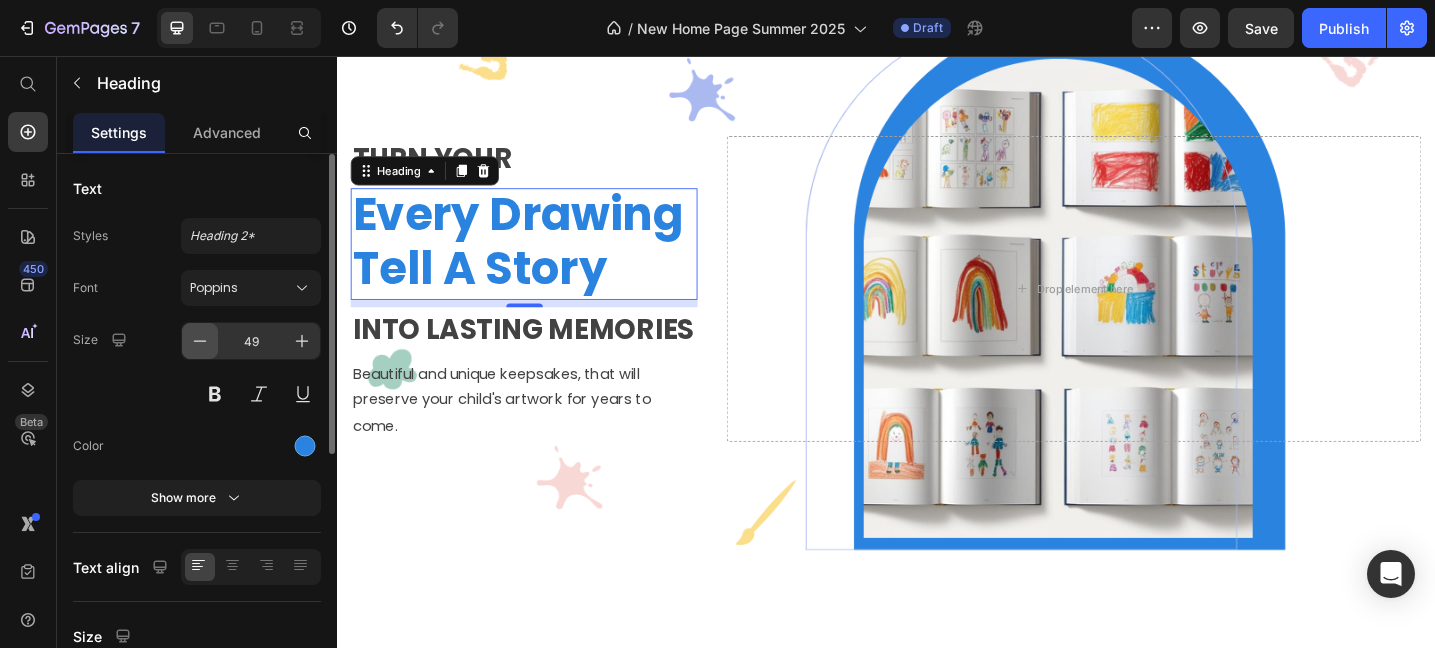 click 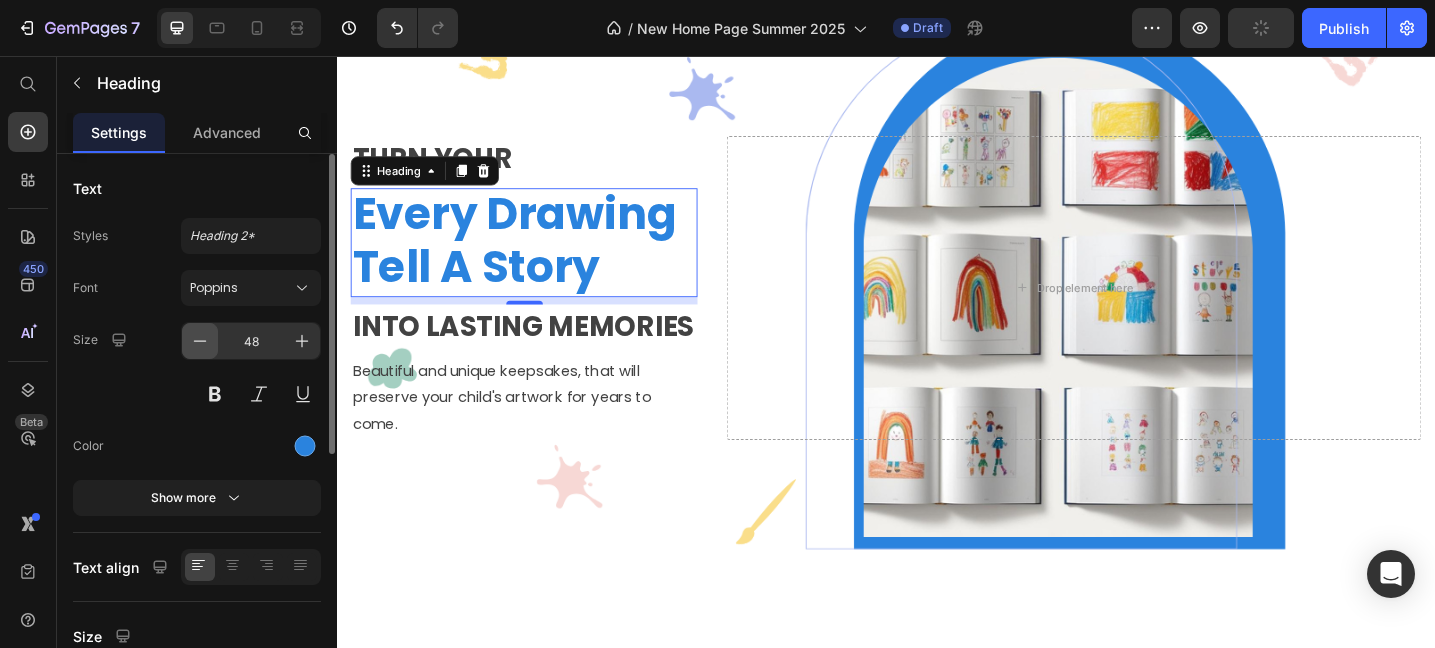 click 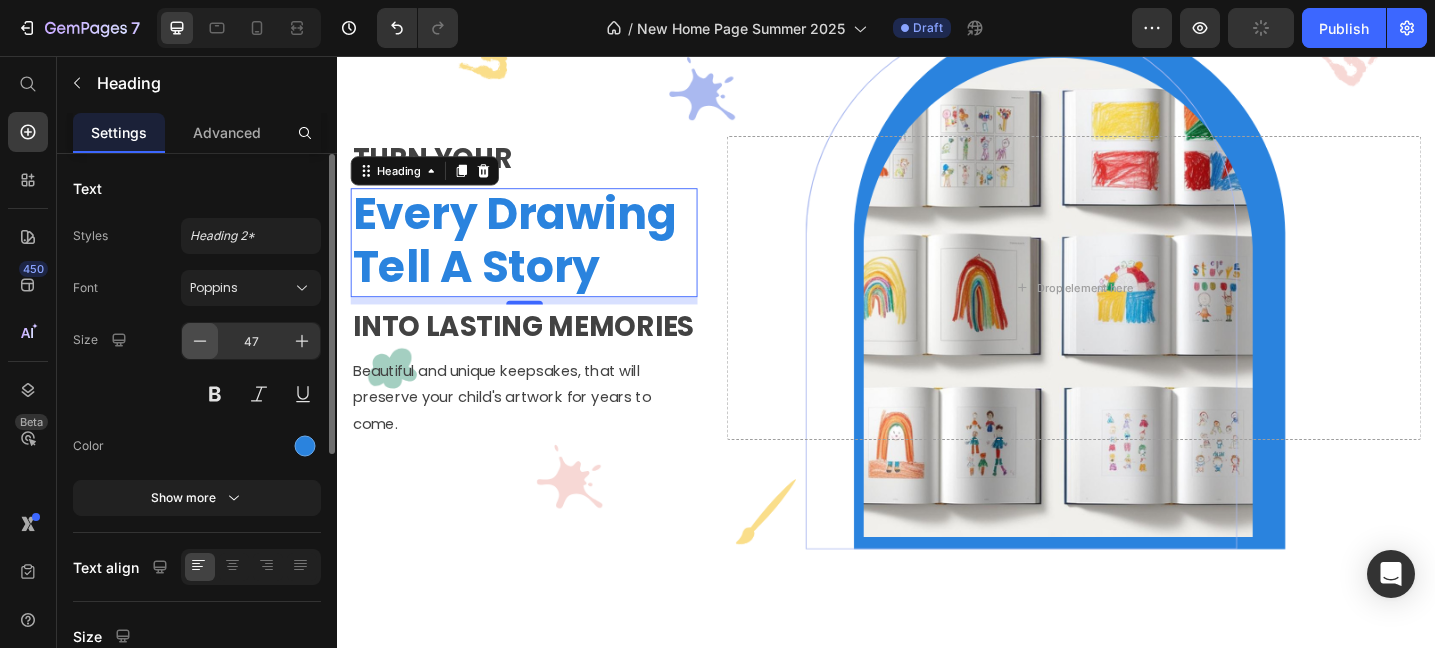 scroll, scrollTop: 2, scrollLeft: 0, axis: vertical 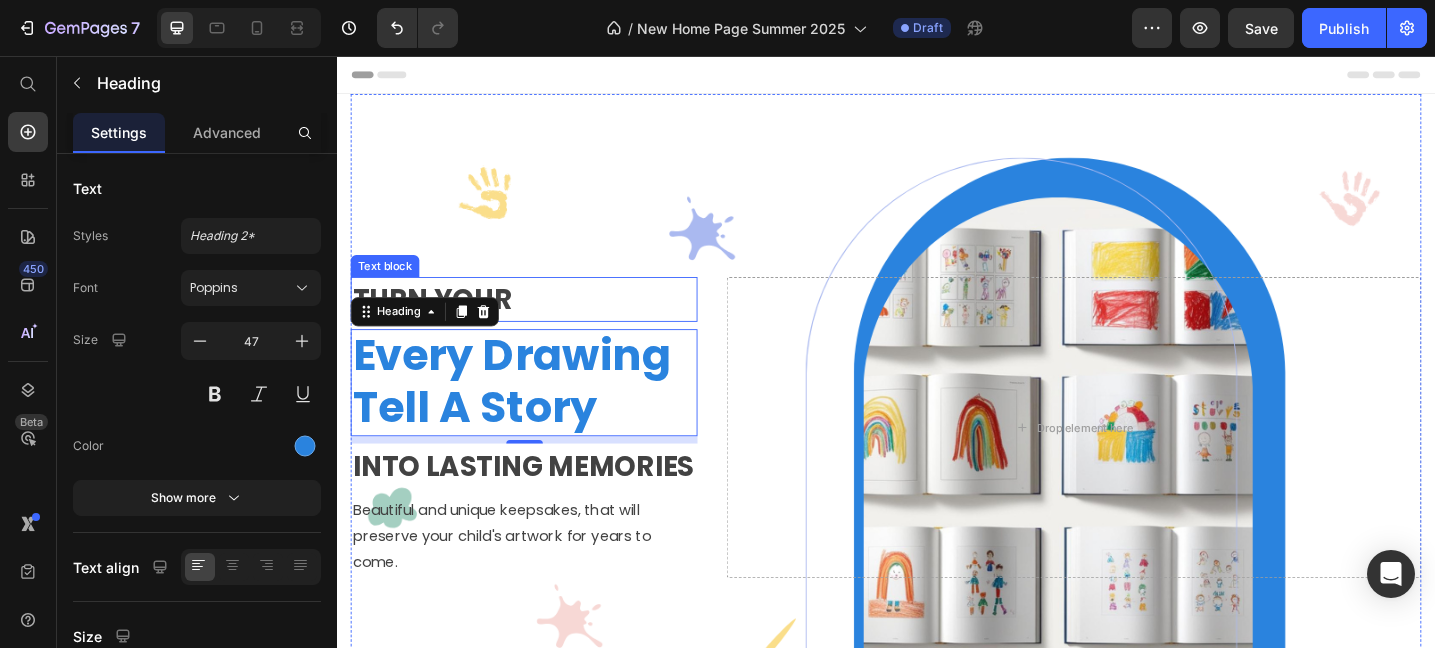 click on "TURN YOUR" at bounding box center [541, 321] 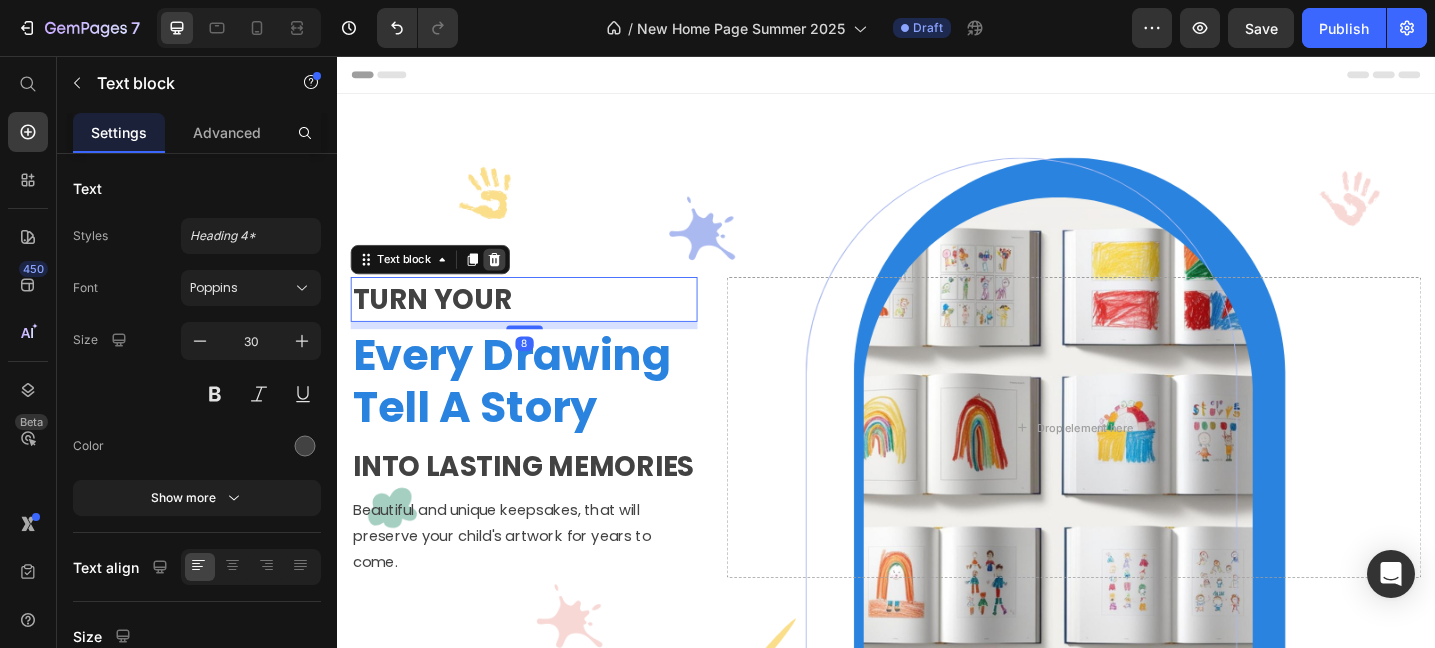 click 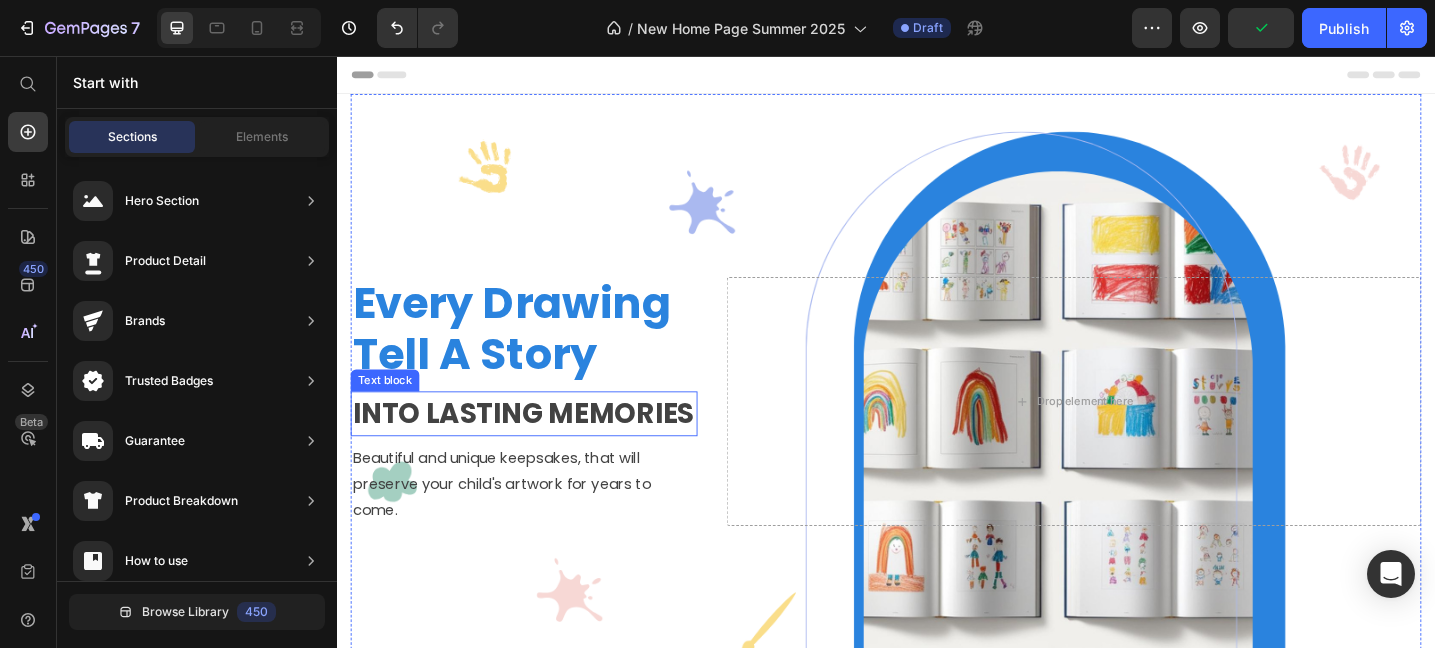 click on "INTO LASTING MEMORIES" at bounding box center [541, 446] 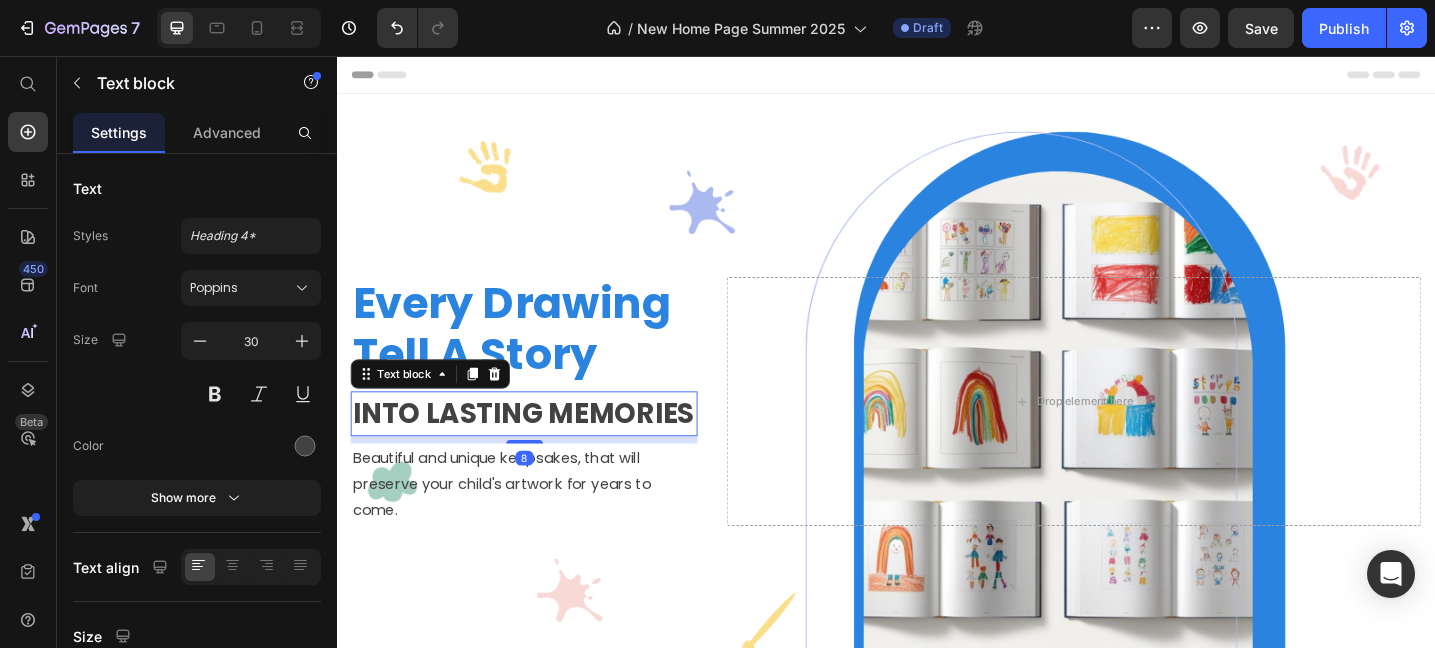 click on "INTO LASTING MEMORIES" at bounding box center [541, 446] 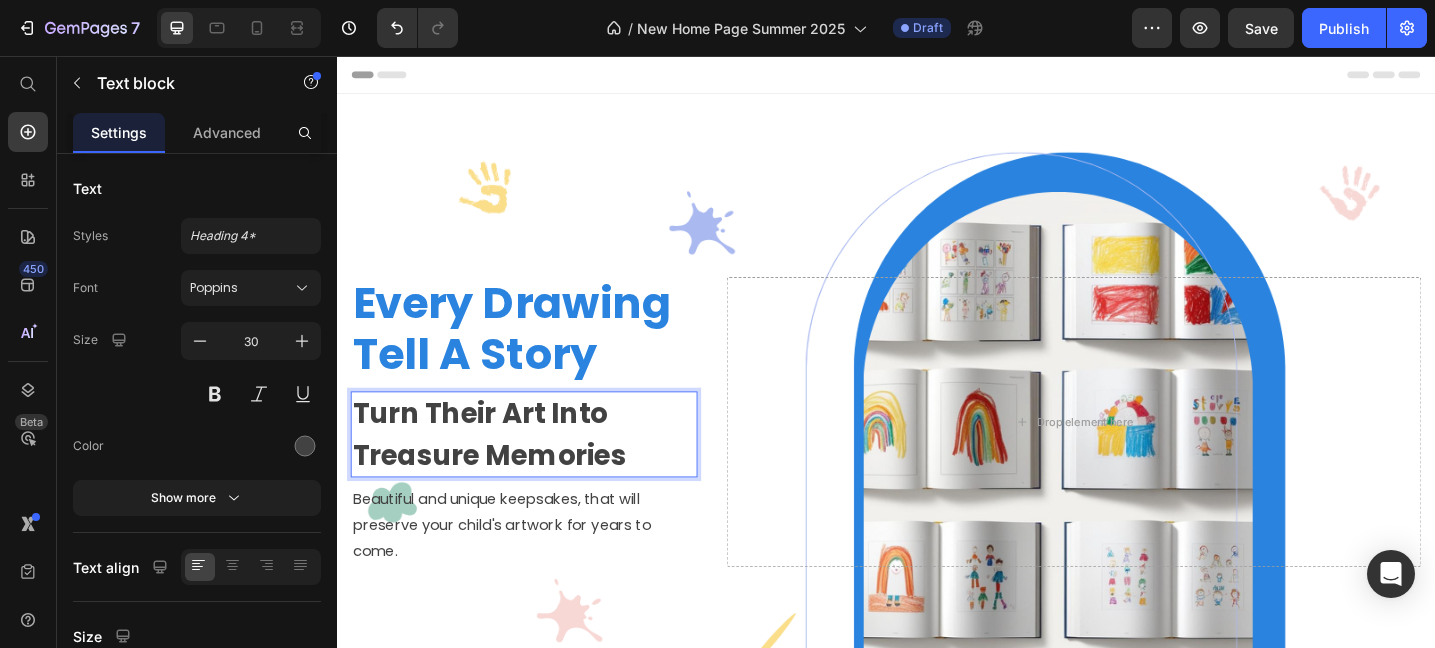 click on "Turn Their Art Into Treasure Memories" at bounding box center (541, 469) 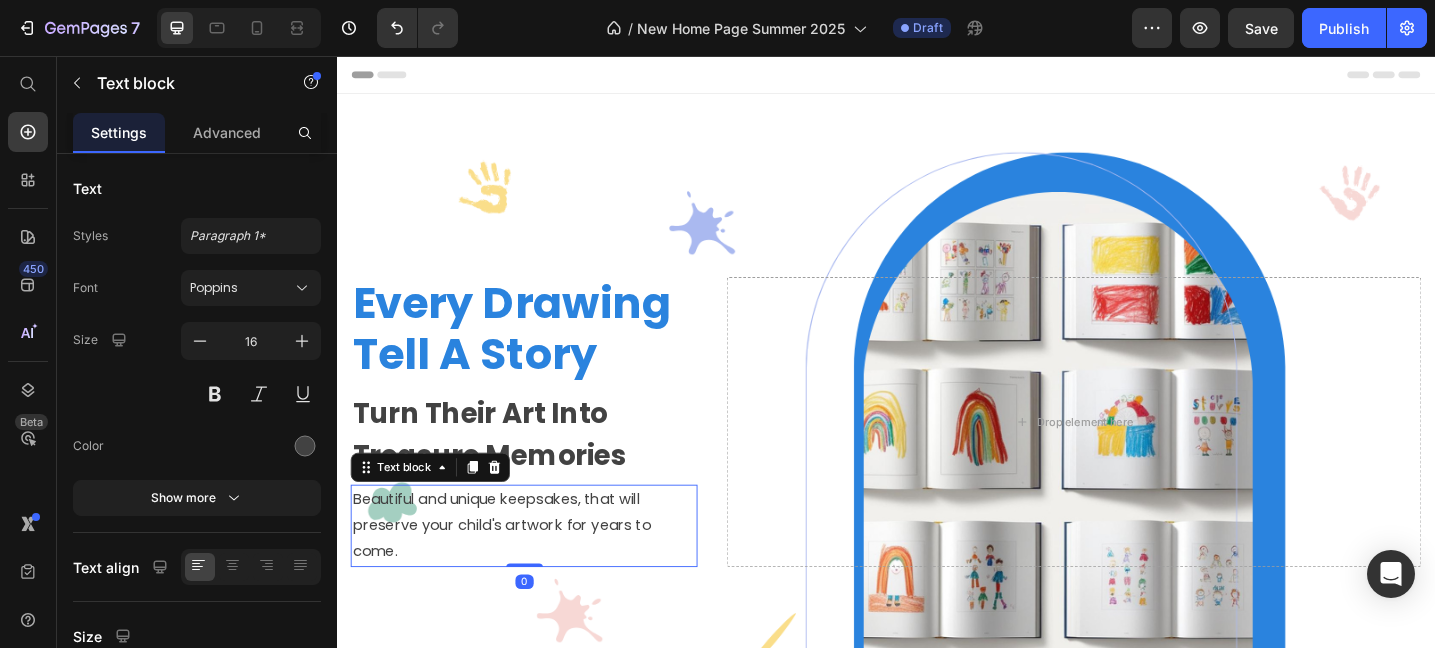 click on "Turn Their Art Into Treasure Memories" at bounding box center (541, 469) 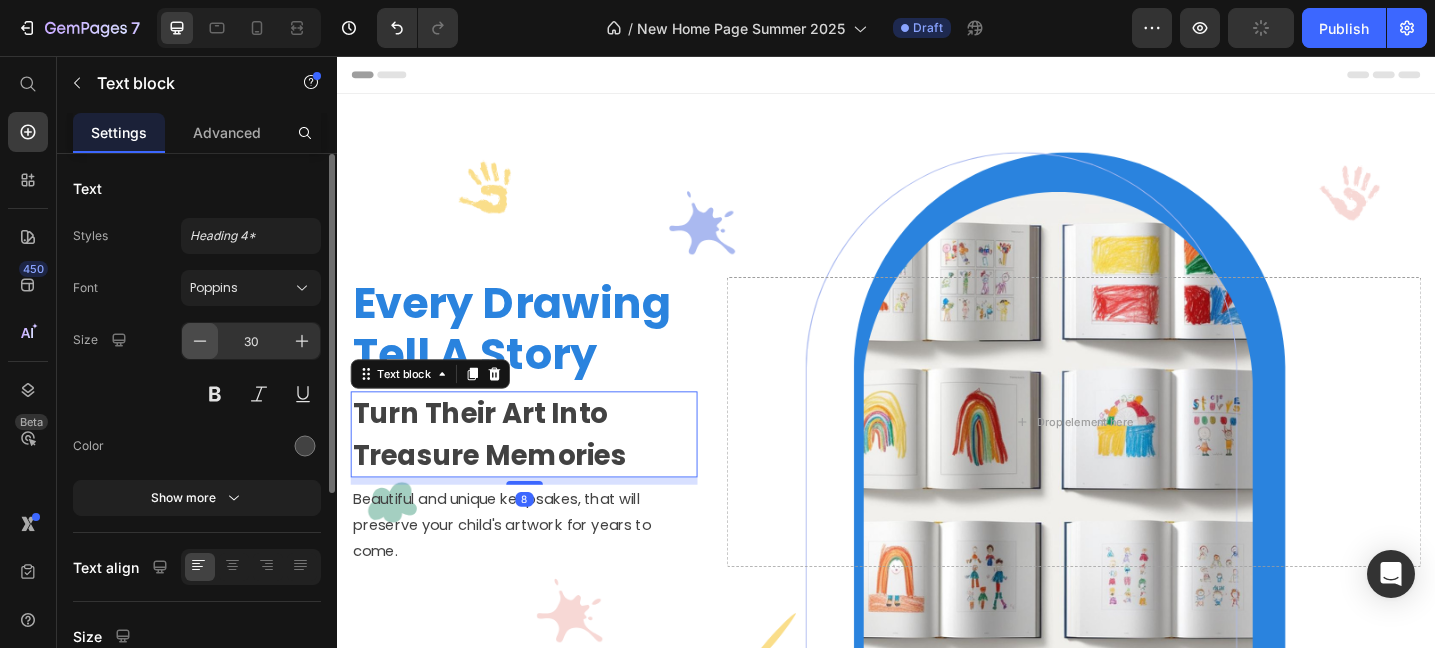 click 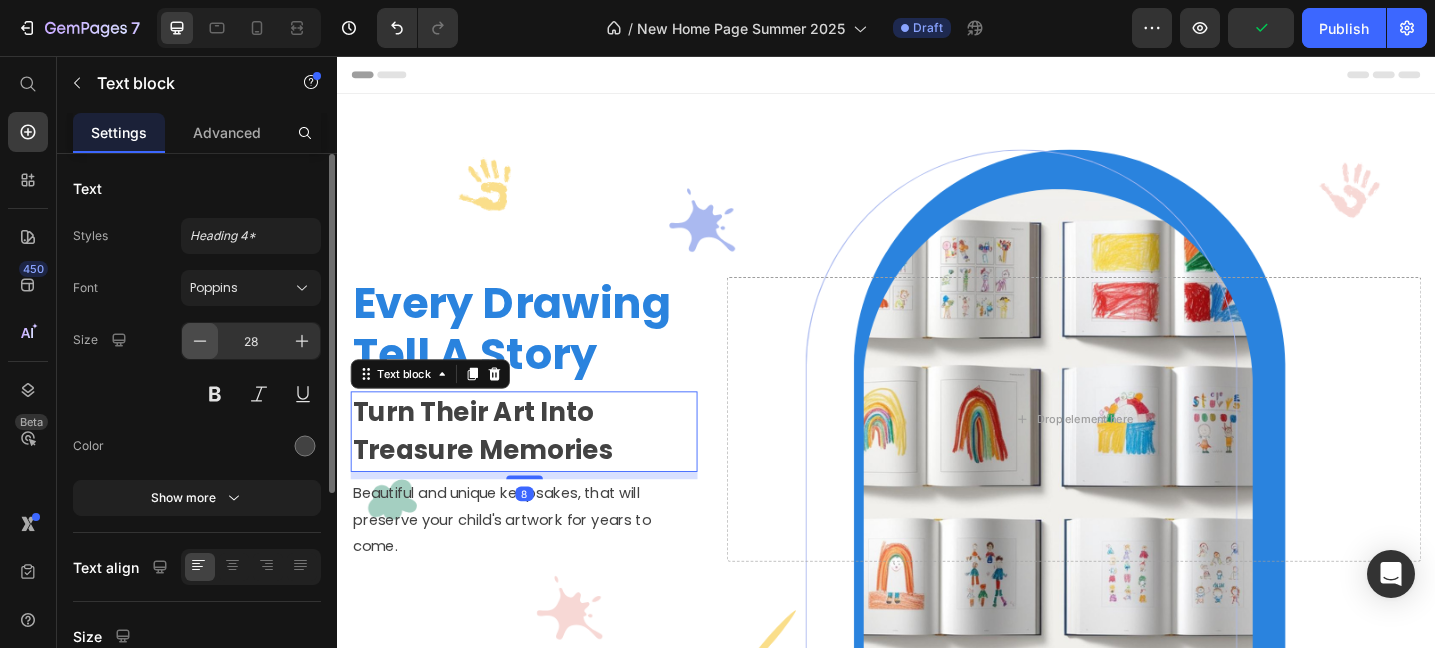 click 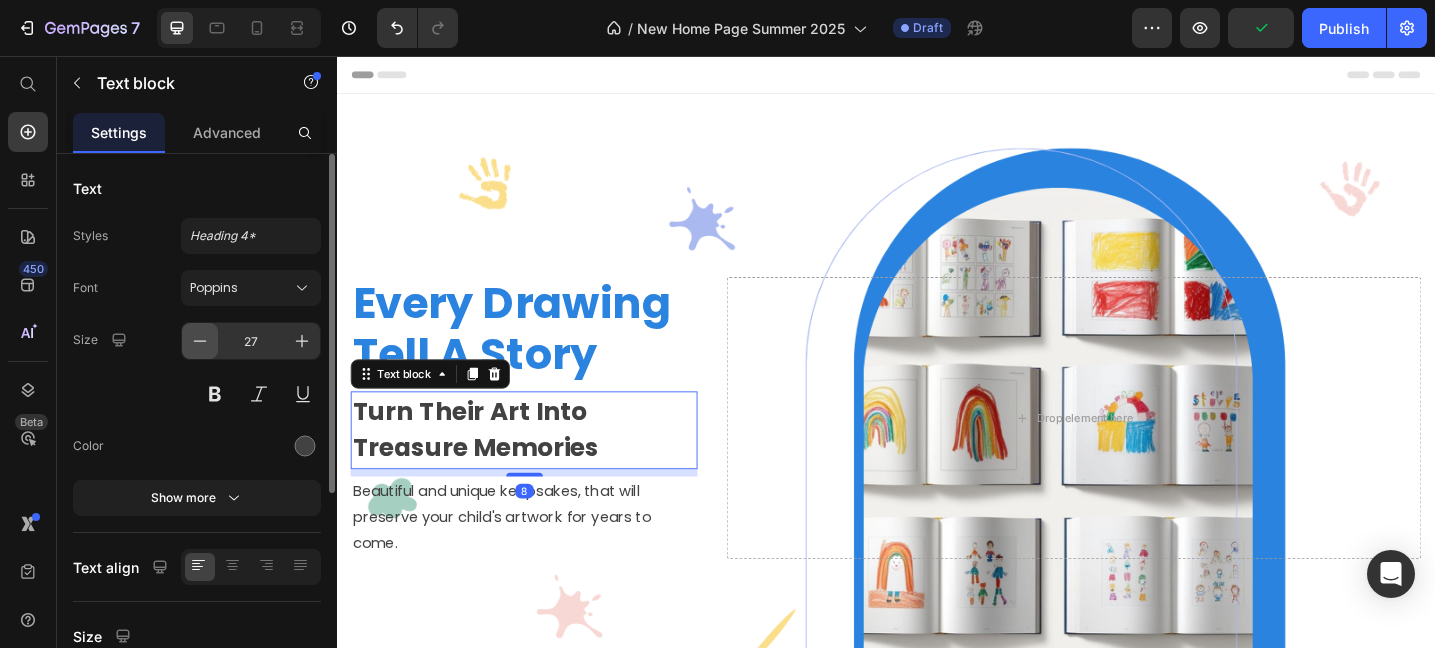 click 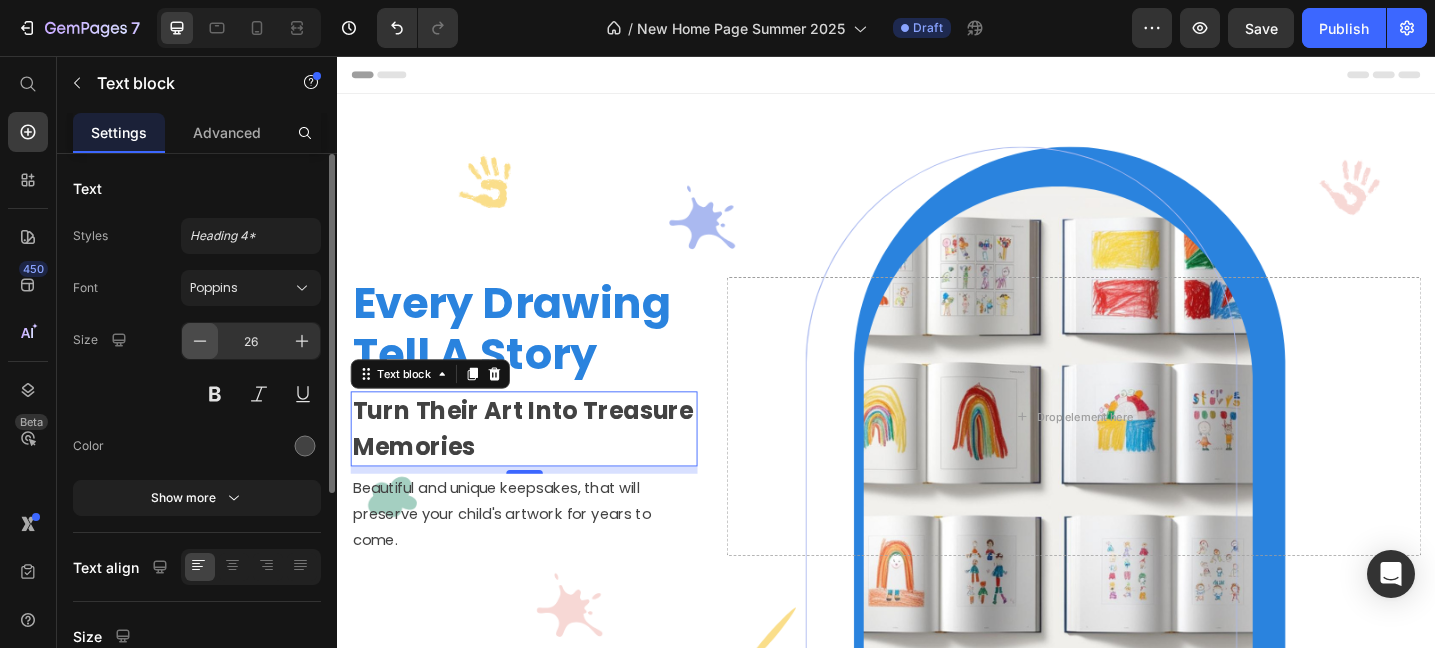 click 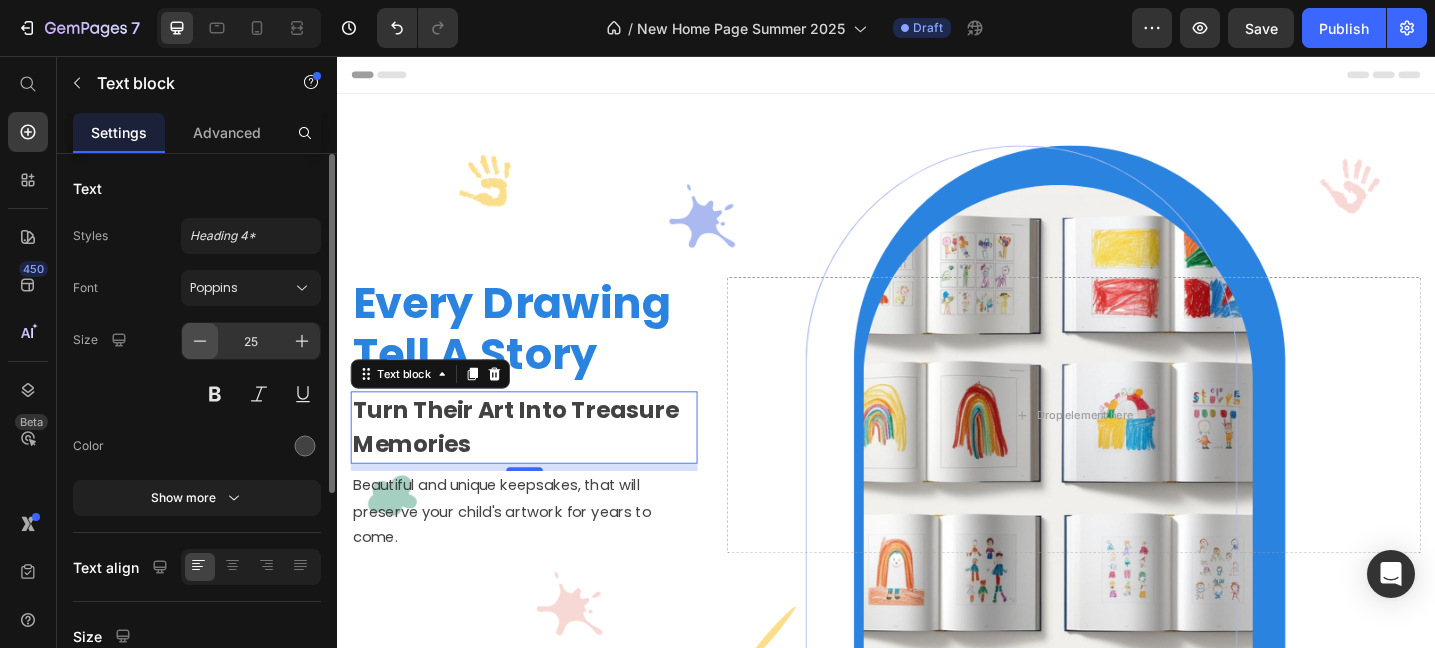 click 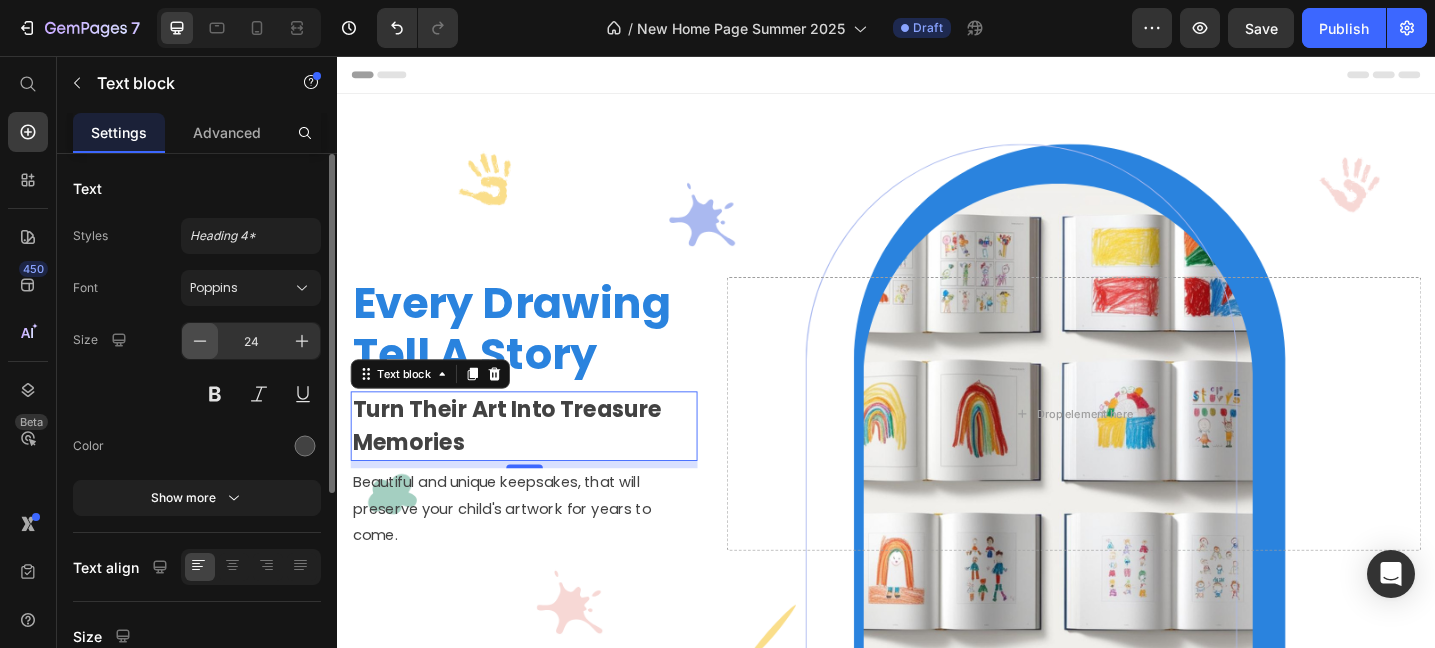click 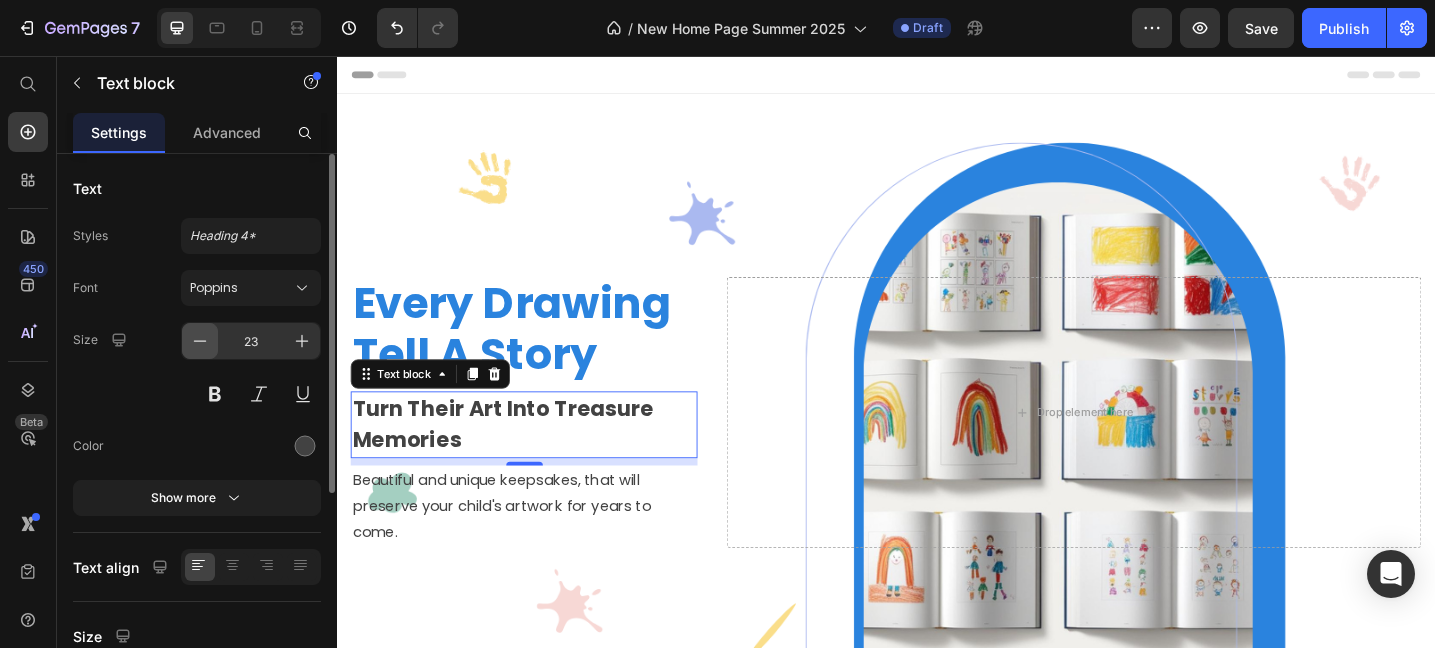 click 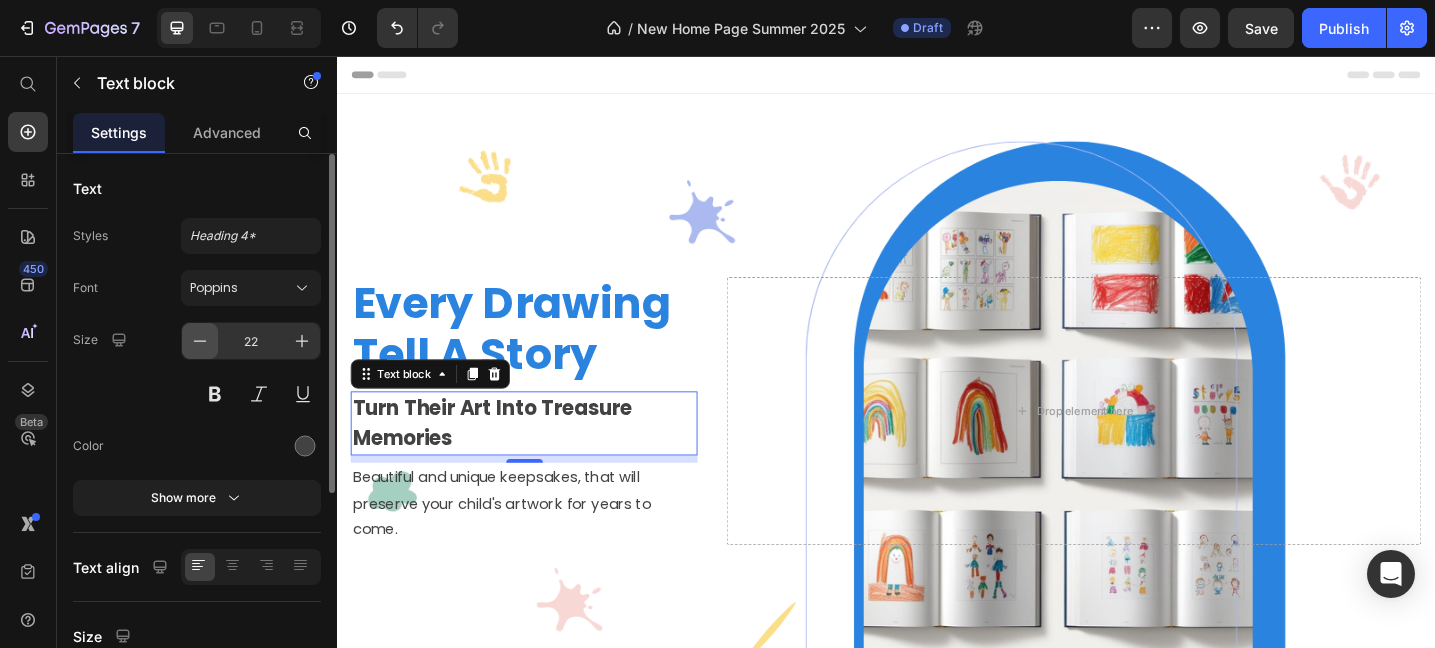 click 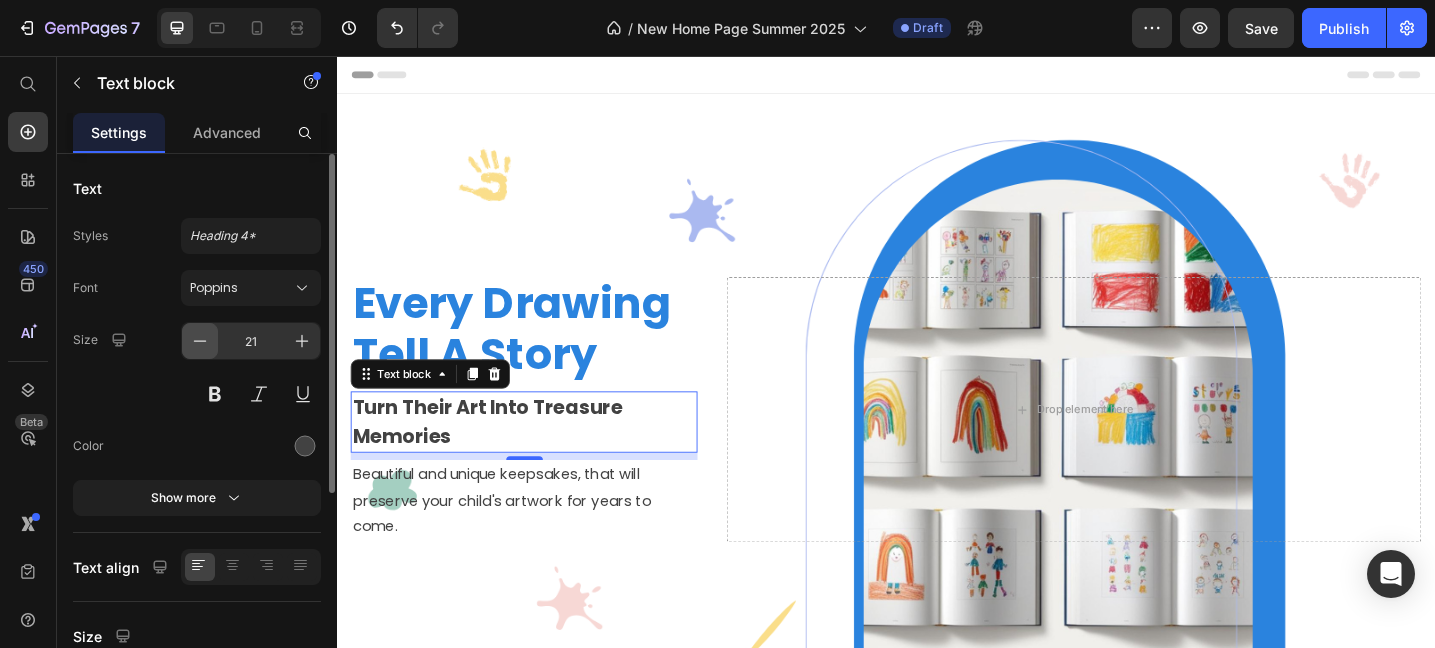 click 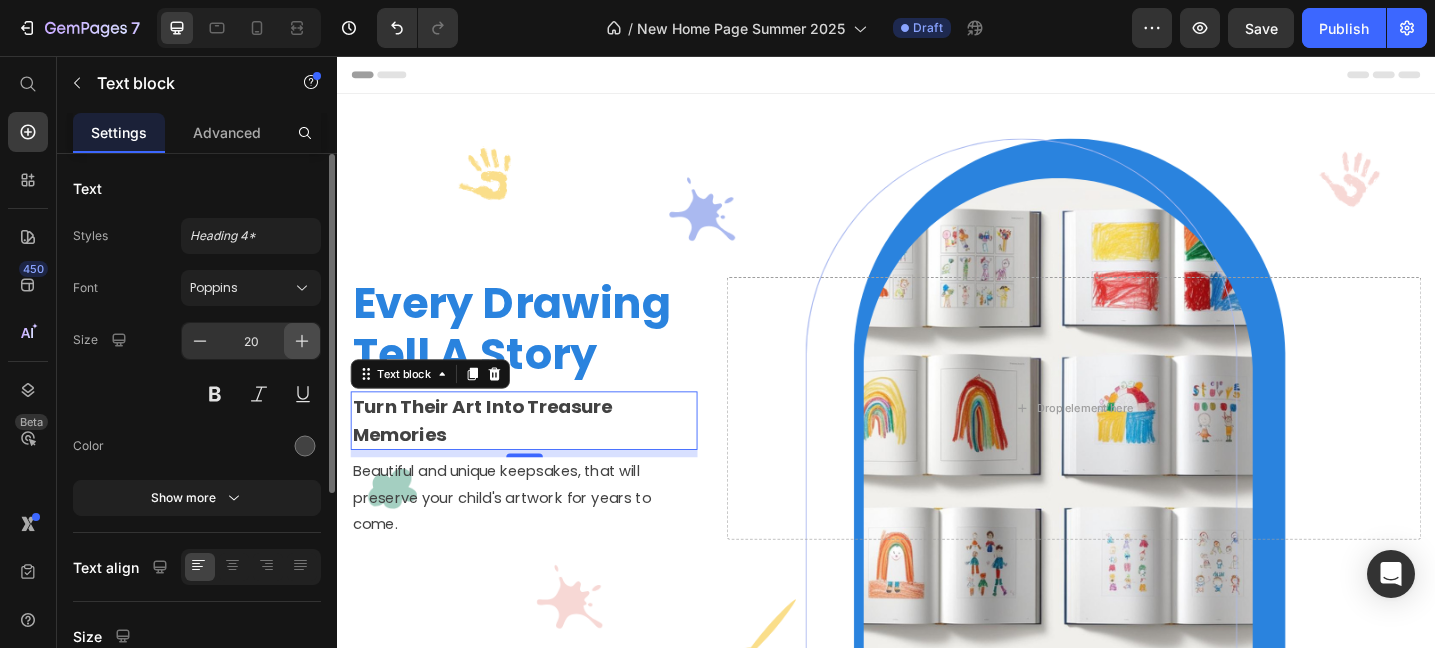 click 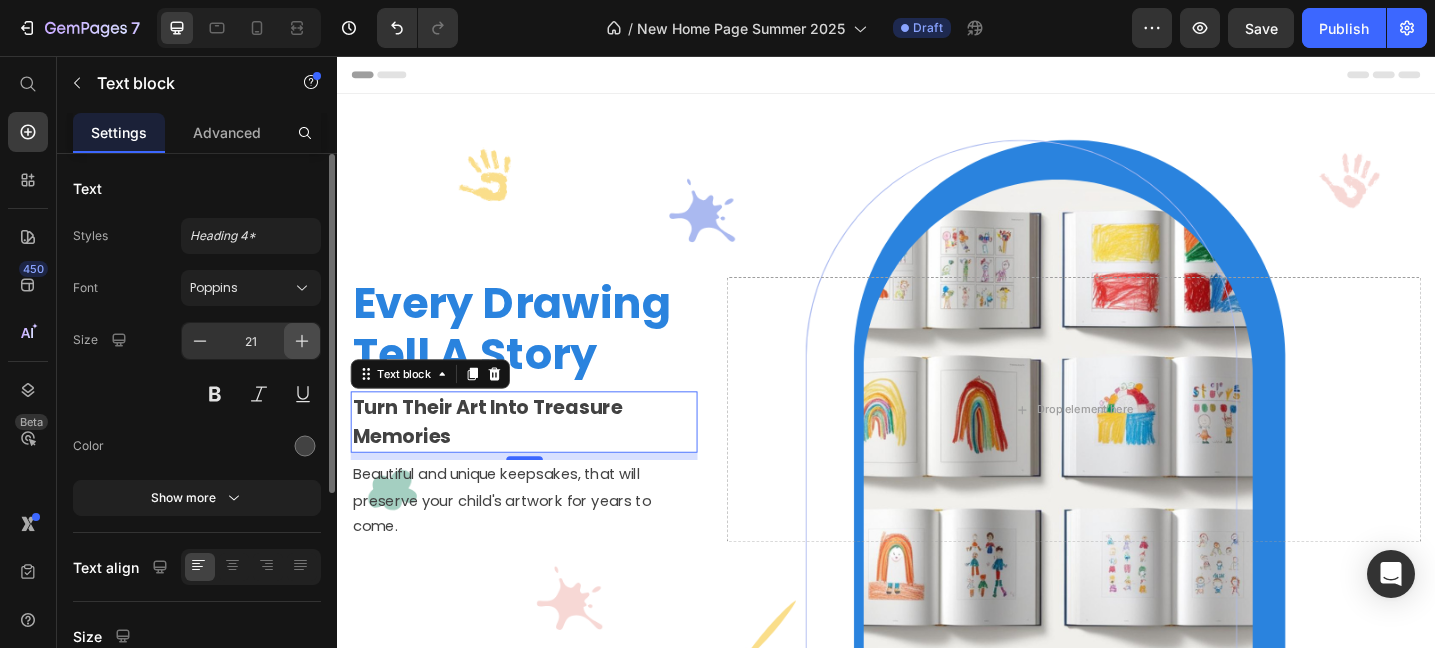 click 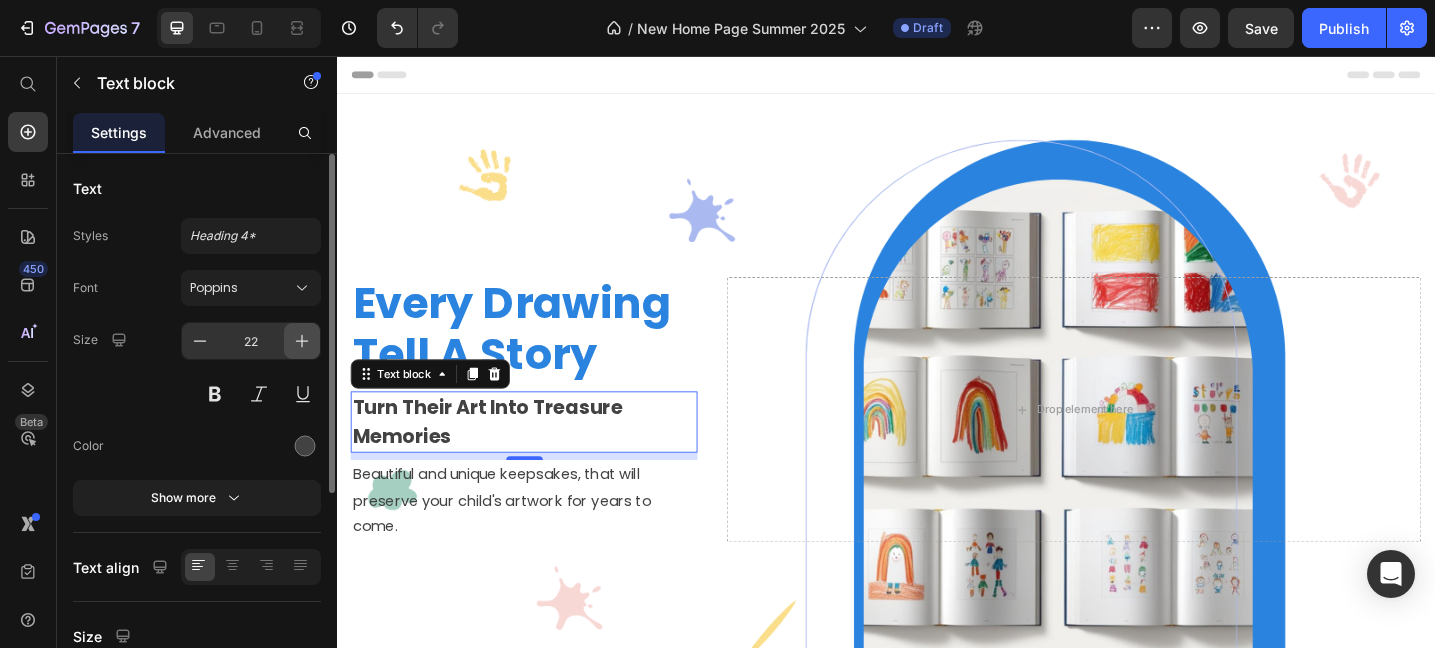 click 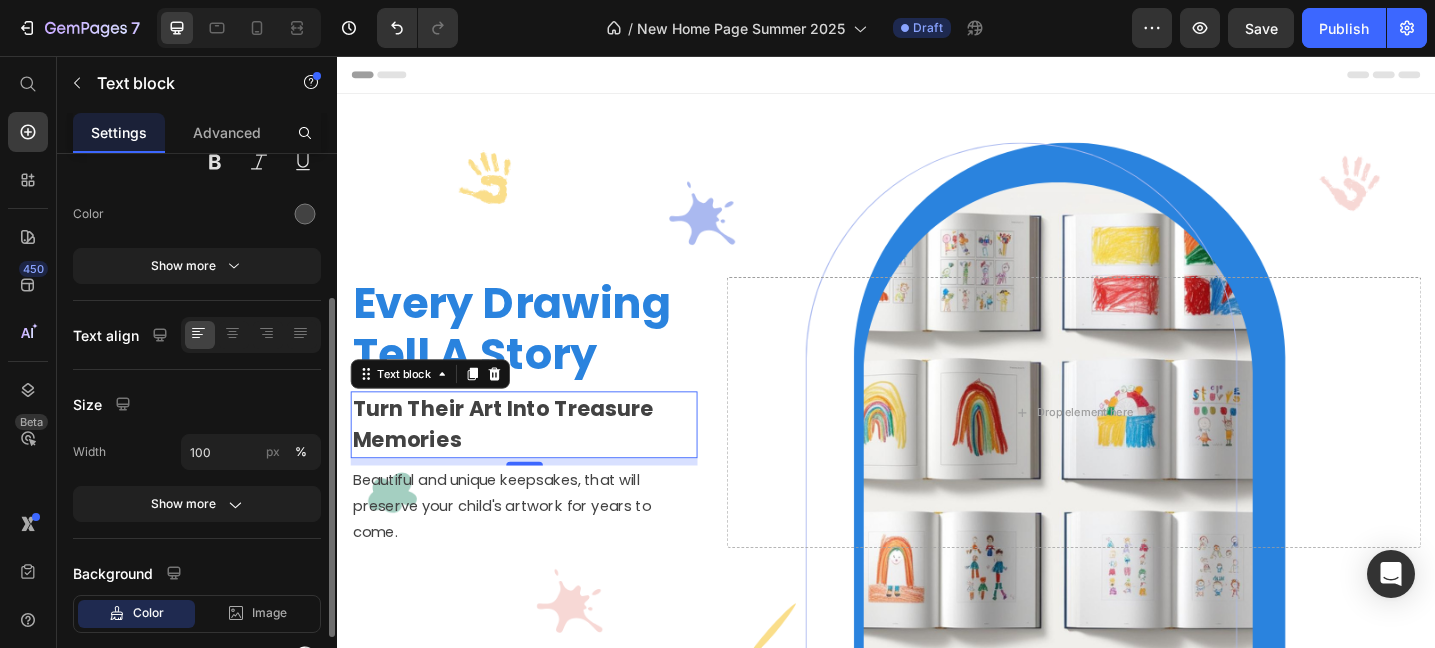 scroll, scrollTop: 344, scrollLeft: 0, axis: vertical 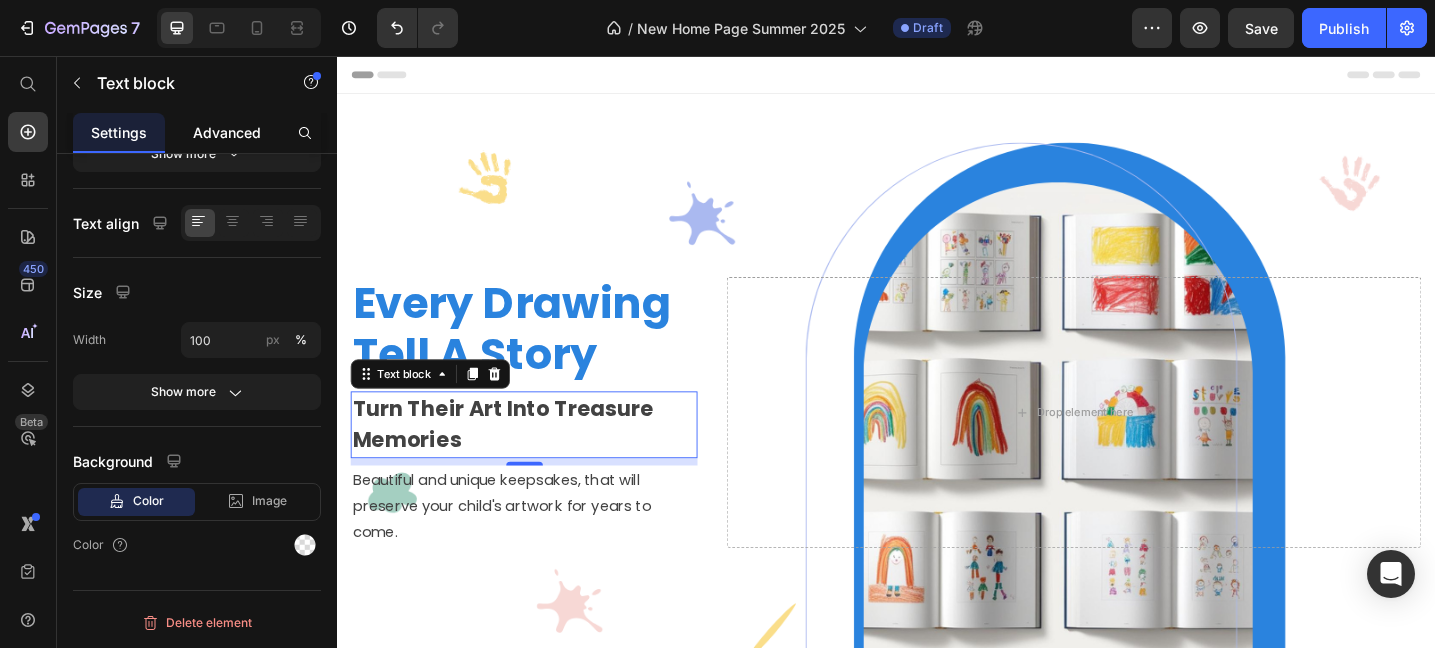 click on "Advanced" at bounding box center (227, 132) 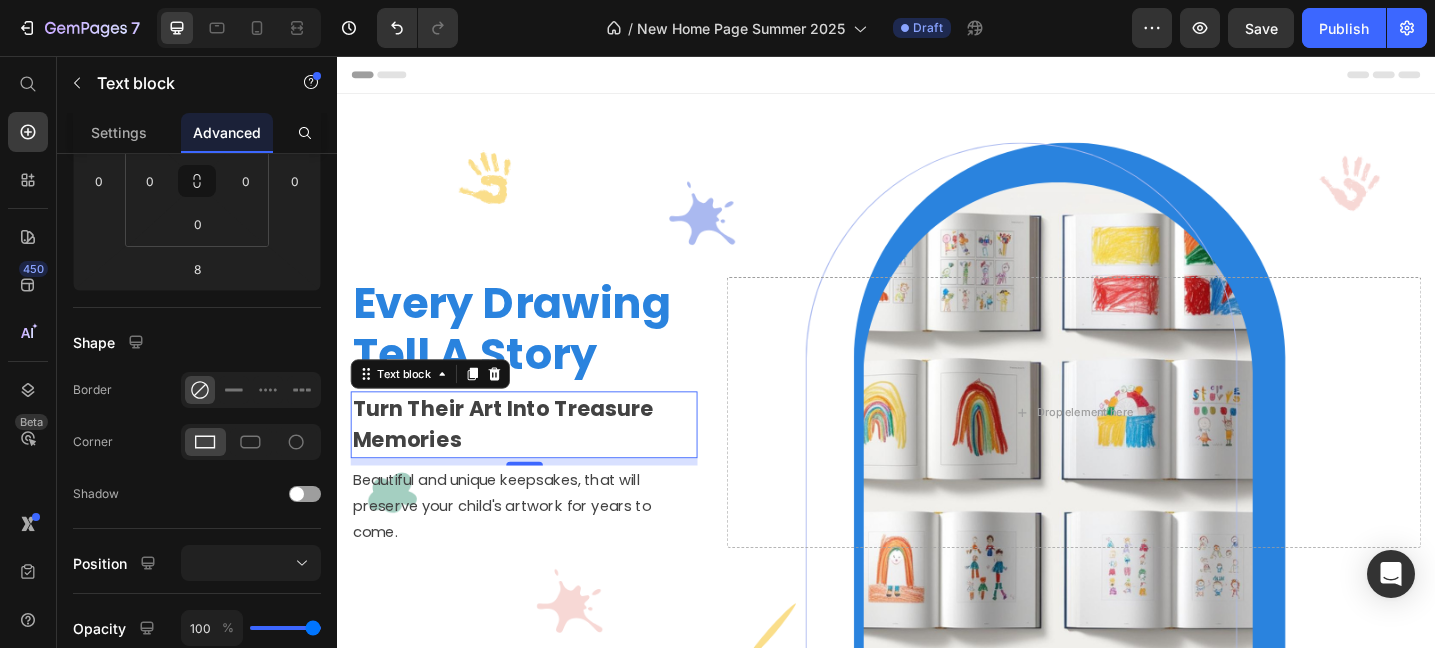 scroll, scrollTop: 0, scrollLeft: 0, axis: both 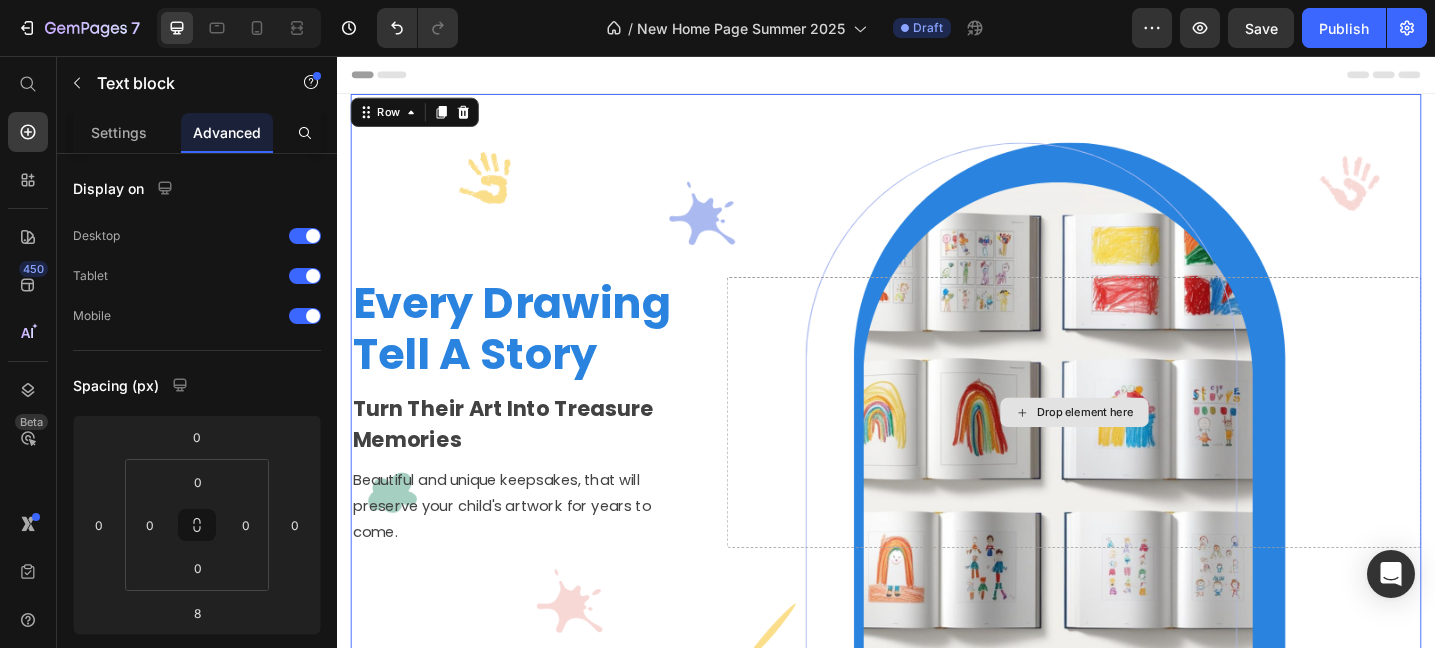click on "Drop element here" at bounding box center (1142, 445) 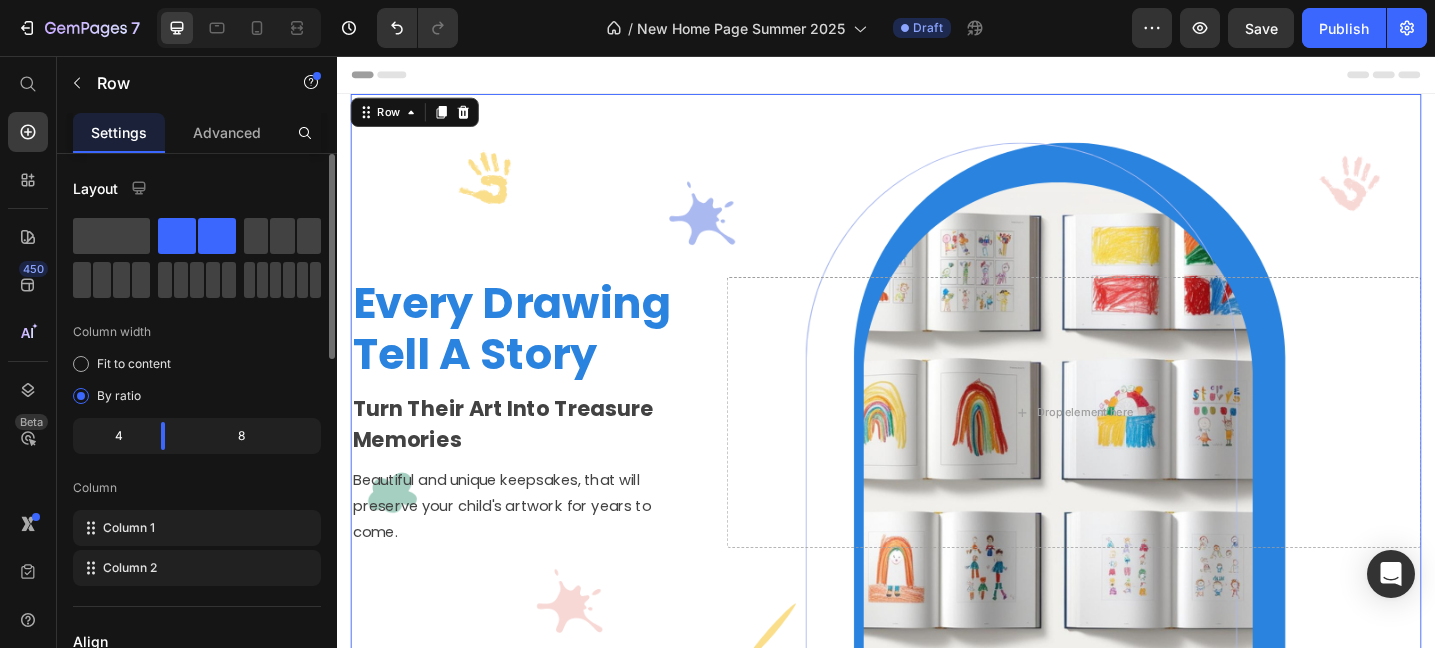 click on "4" 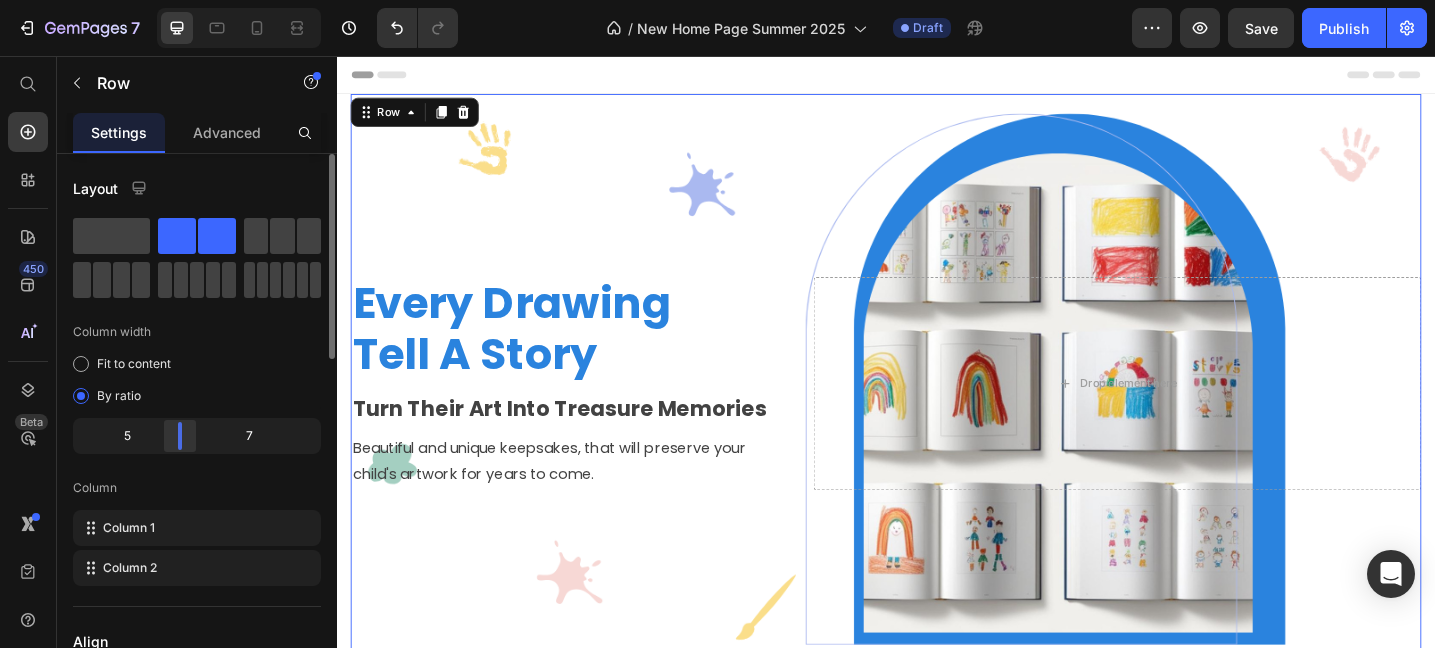 click on "7  Version history  /  New Home Page Summer 2025 Draft Preview  Save   Publish  450 Beta Start with Sections Elements Hero Section Product Detail Brands Trusted Badges Guarantee Product Breakdown How to use Testimonials Compare Bundle FAQs Social Proof Brand Story Product List Collection Blog List Contact Sticky Add to Cart Custom Footer Browse Library 450 Layout
Row
Row
Row
Row Text
Heading
Text Block Button
Button
Button
Sticky Back to top Media
Image
Image" at bounding box center [717, 0] 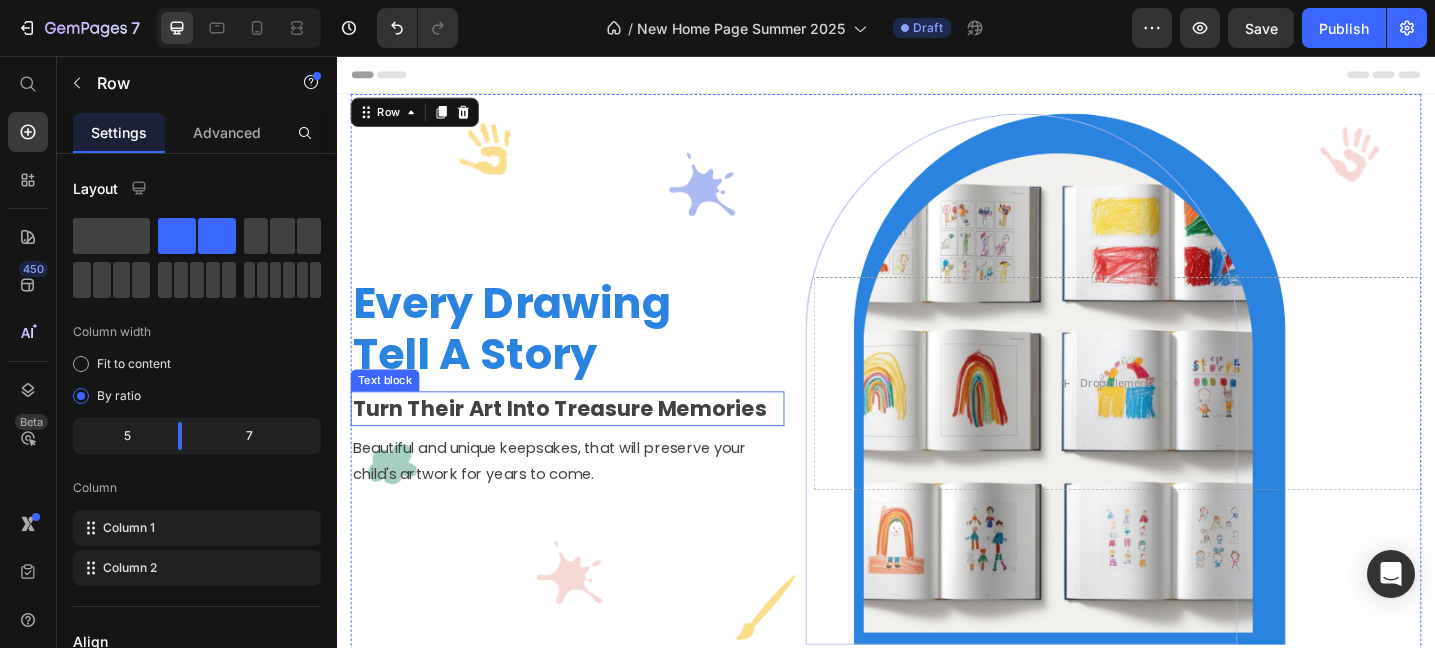 click on "Turn Their Art Into Treasure Memories" at bounding box center [589, 441] 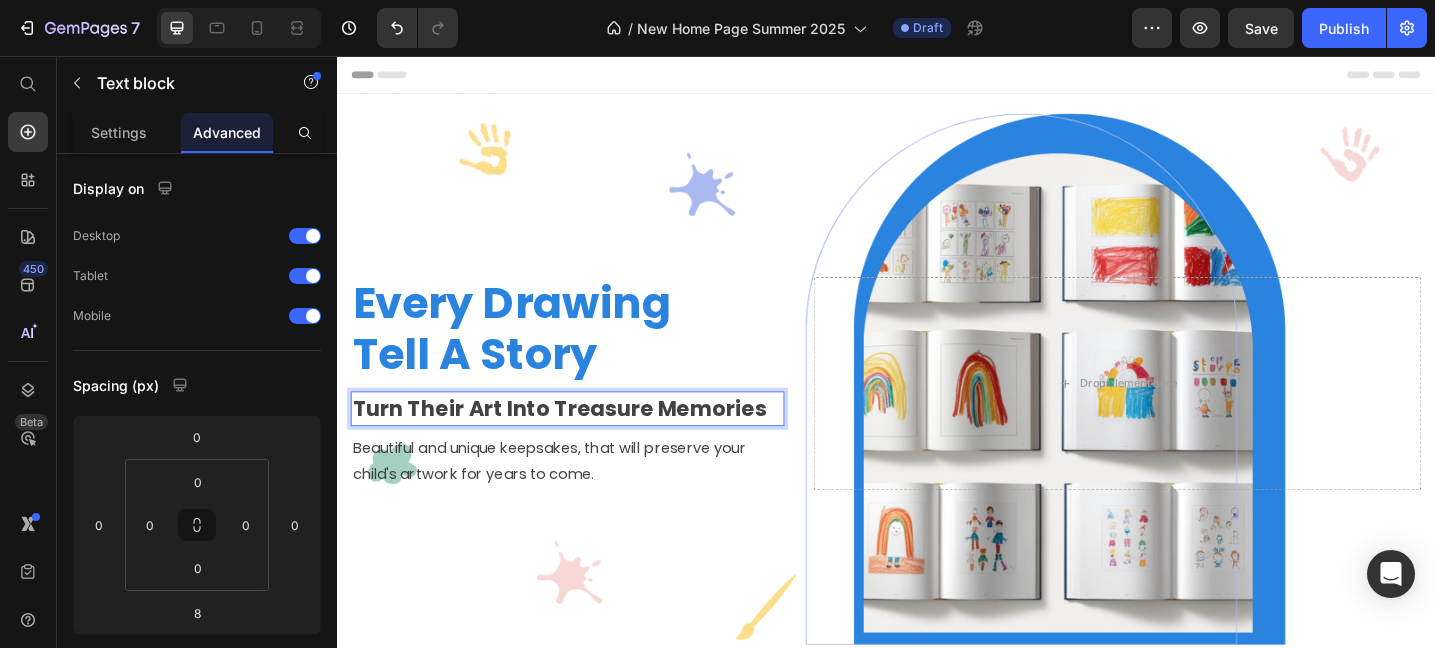 click on "Turn Their Art Into Treasure Memories" at bounding box center [589, 441] 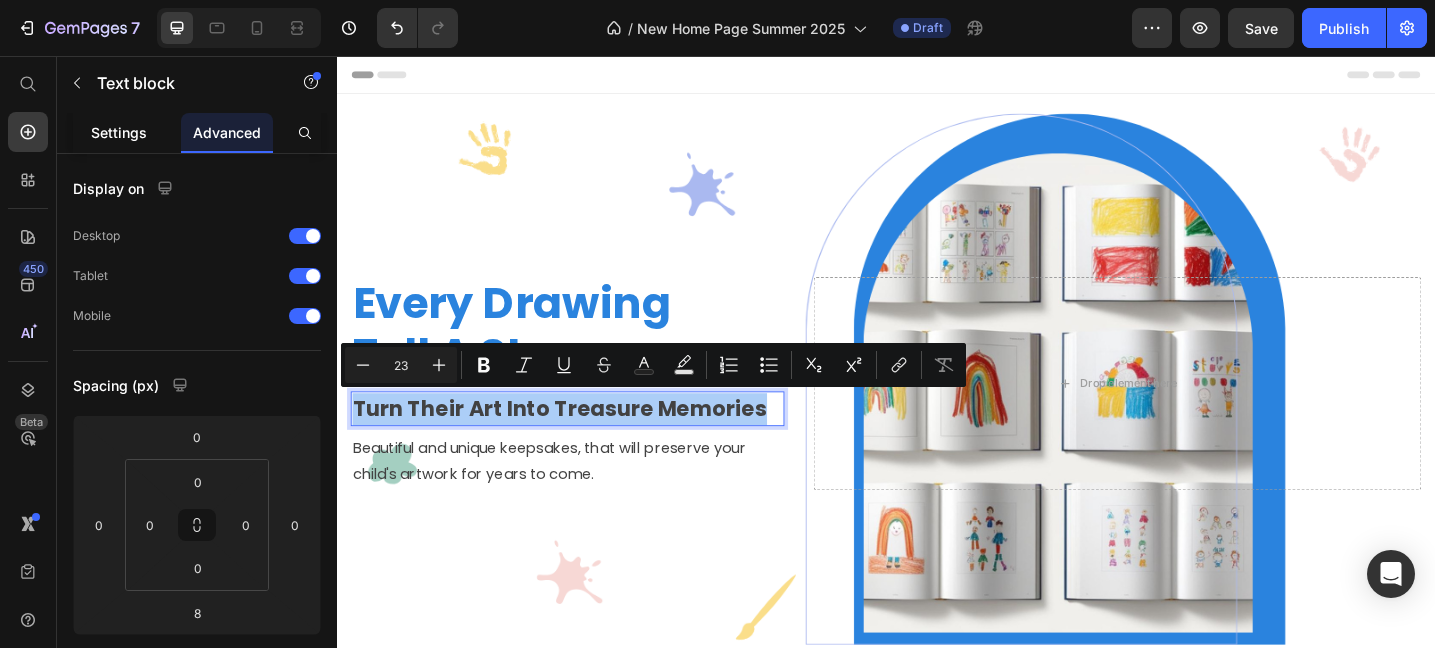 click on "Settings" 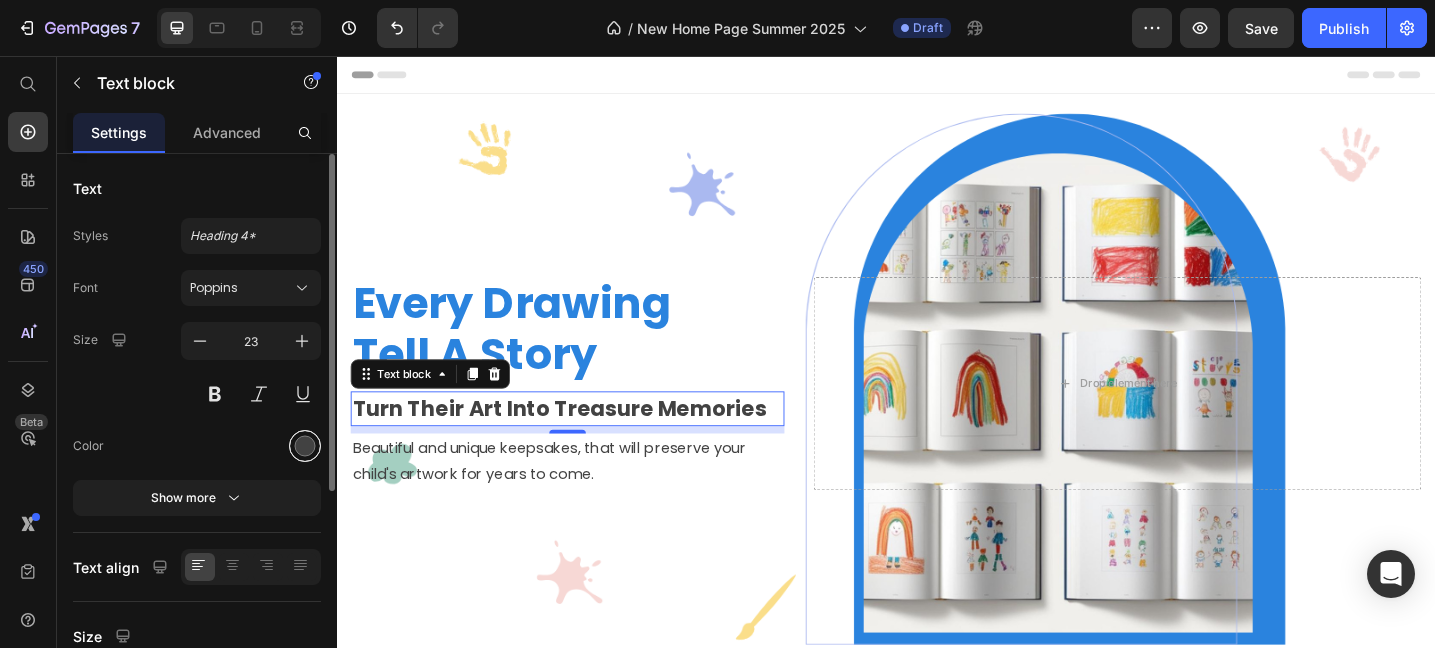 click at bounding box center (305, 446) 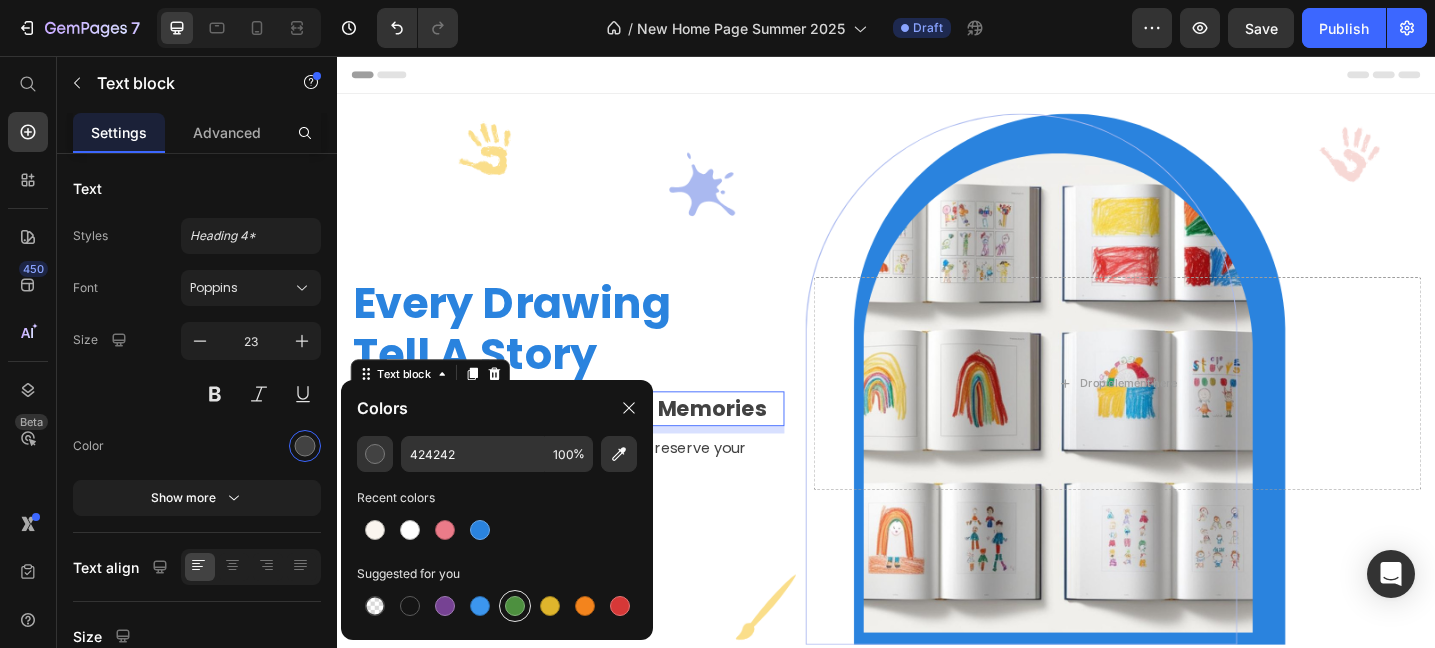 click at bounding box center (515, 606) 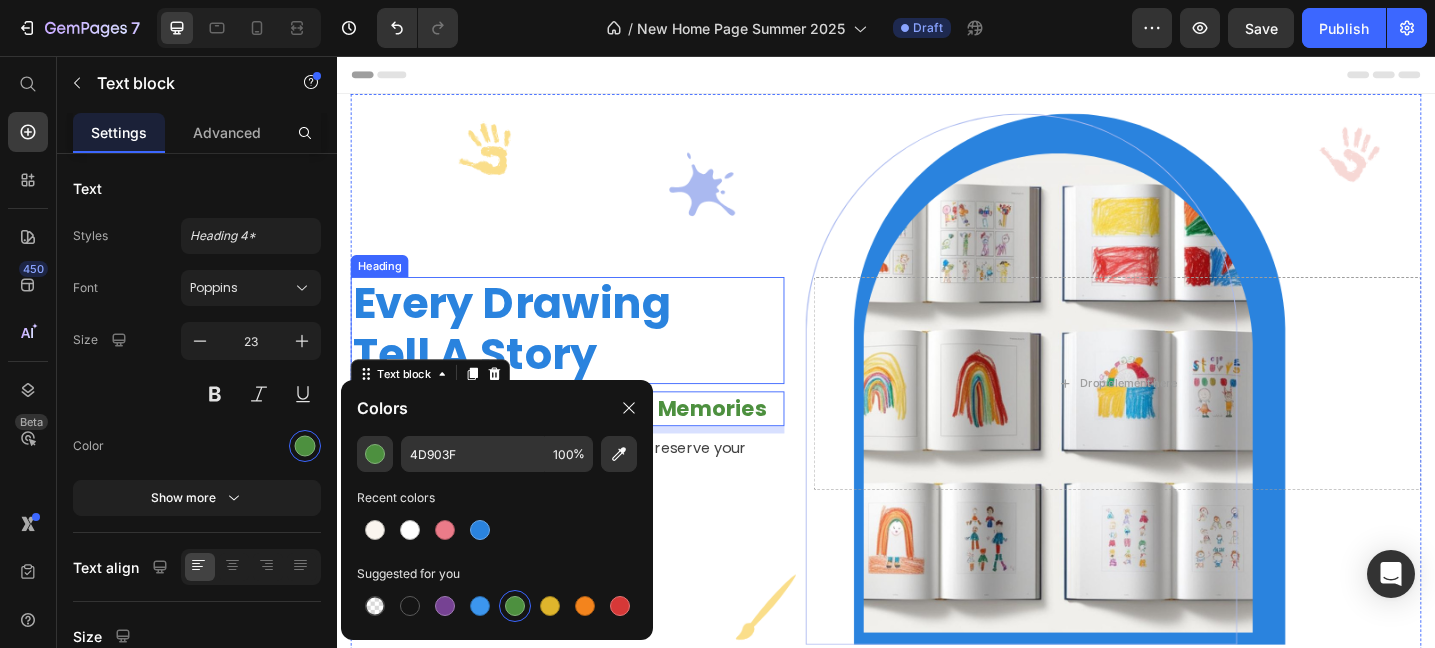 click on "Every Drawing Tell A Story" at bounding box center (589, 354) 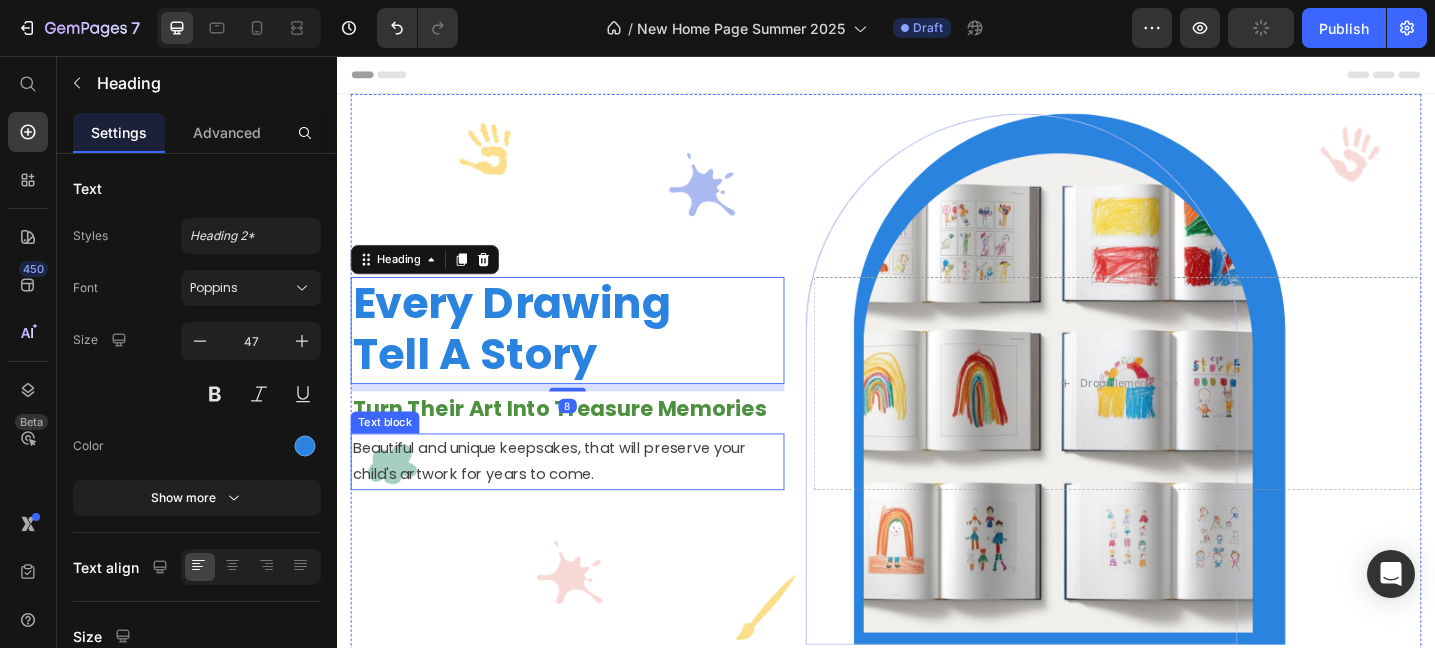 click on "Beautiful and unique keepsakes, that will preserve your child's artwork for years to come." at bounding box center [589, 499] 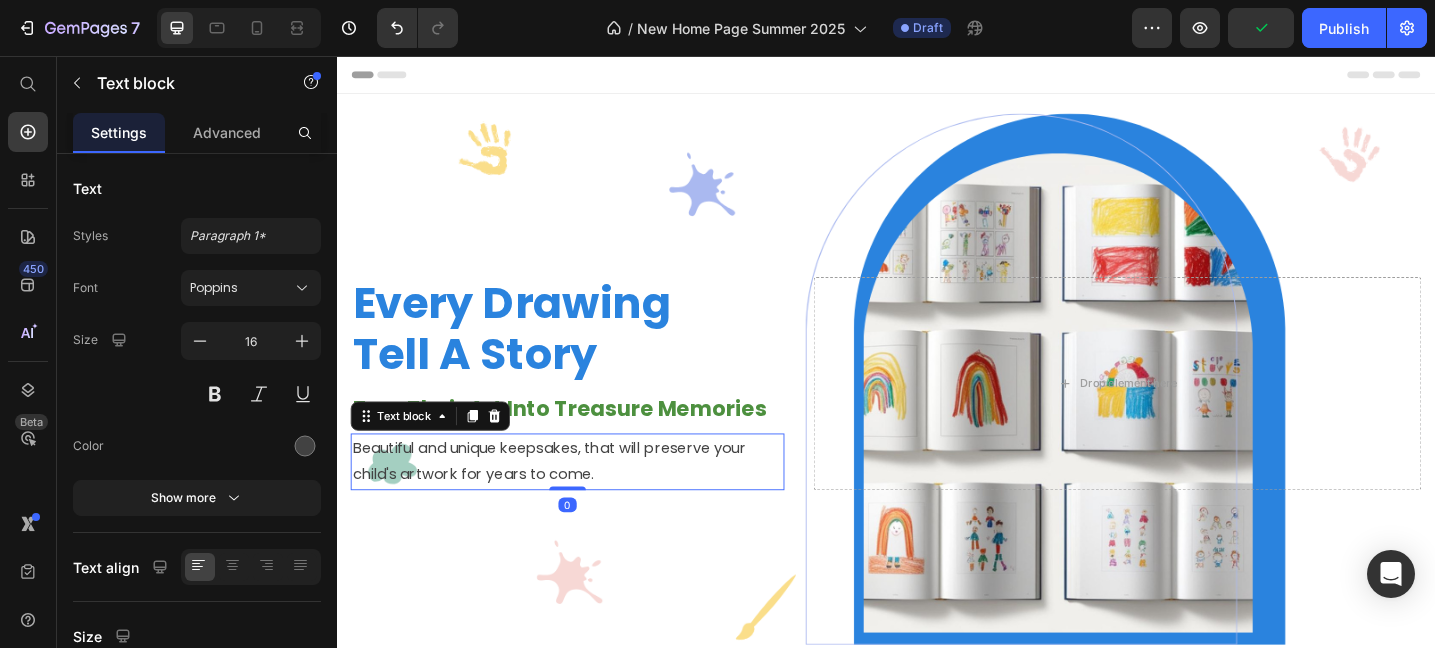 click 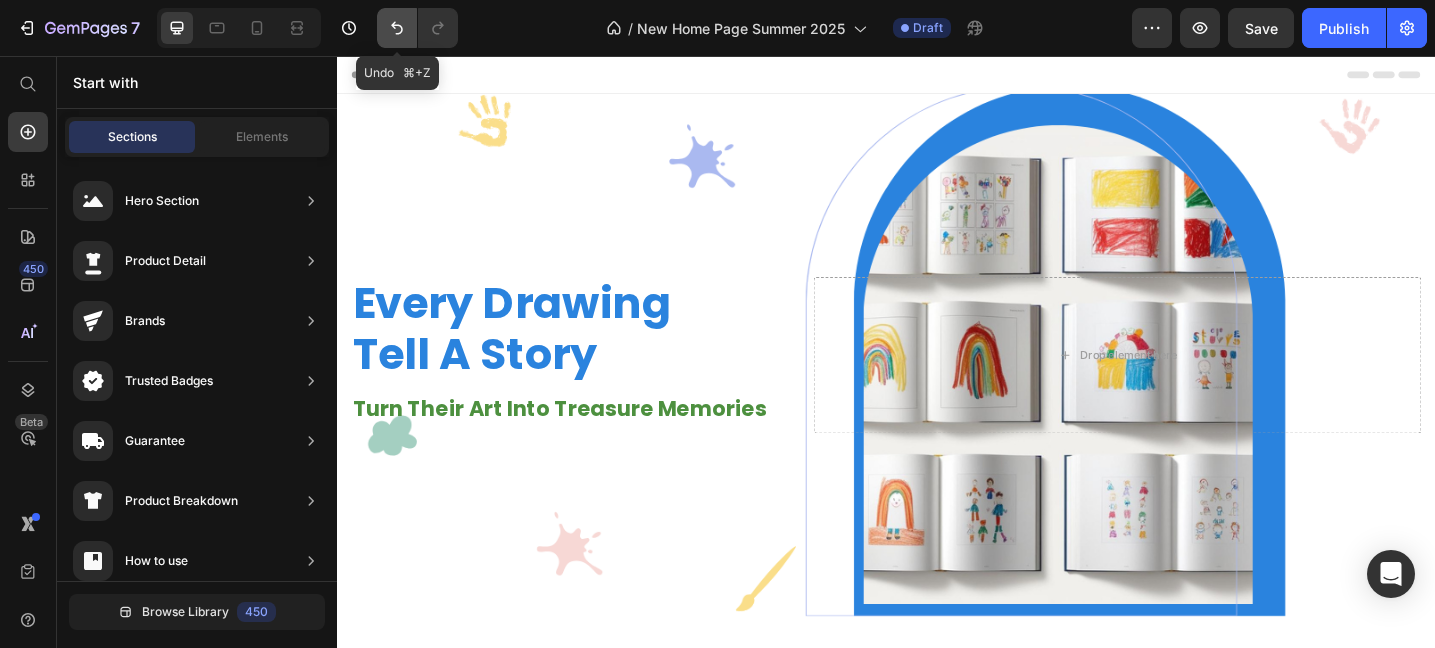 click 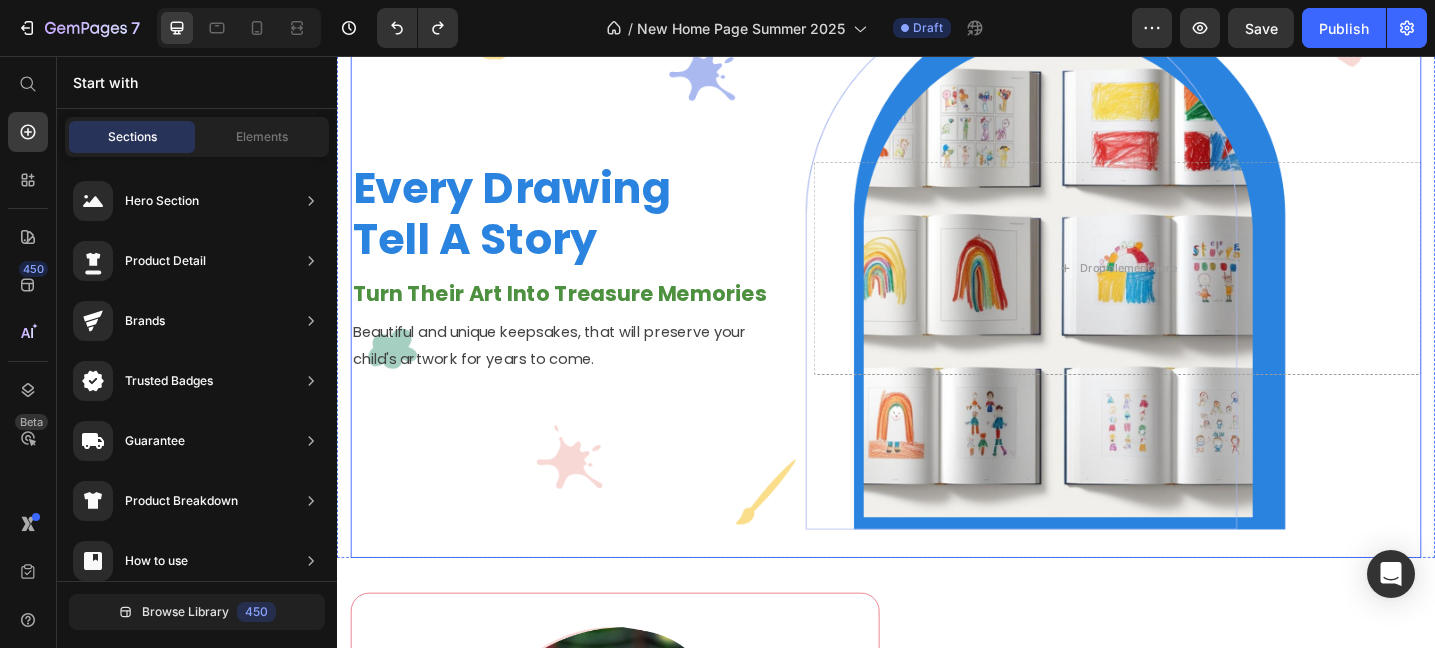 scroll, scrollTop: 132, scrollLeft: 0, axis: vertical 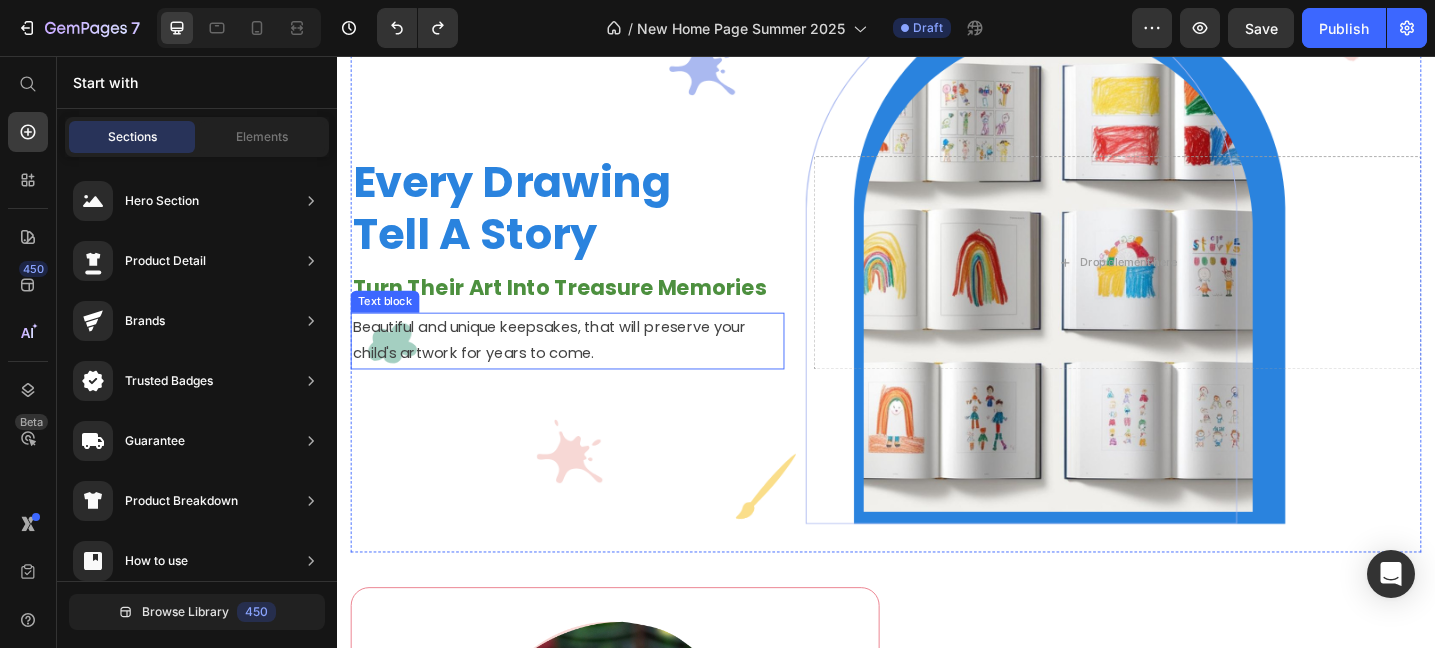 click on "Beautiful and unique keepsakes, that will preserve your child's artwork for years to come." at bounding box center [589, 367] 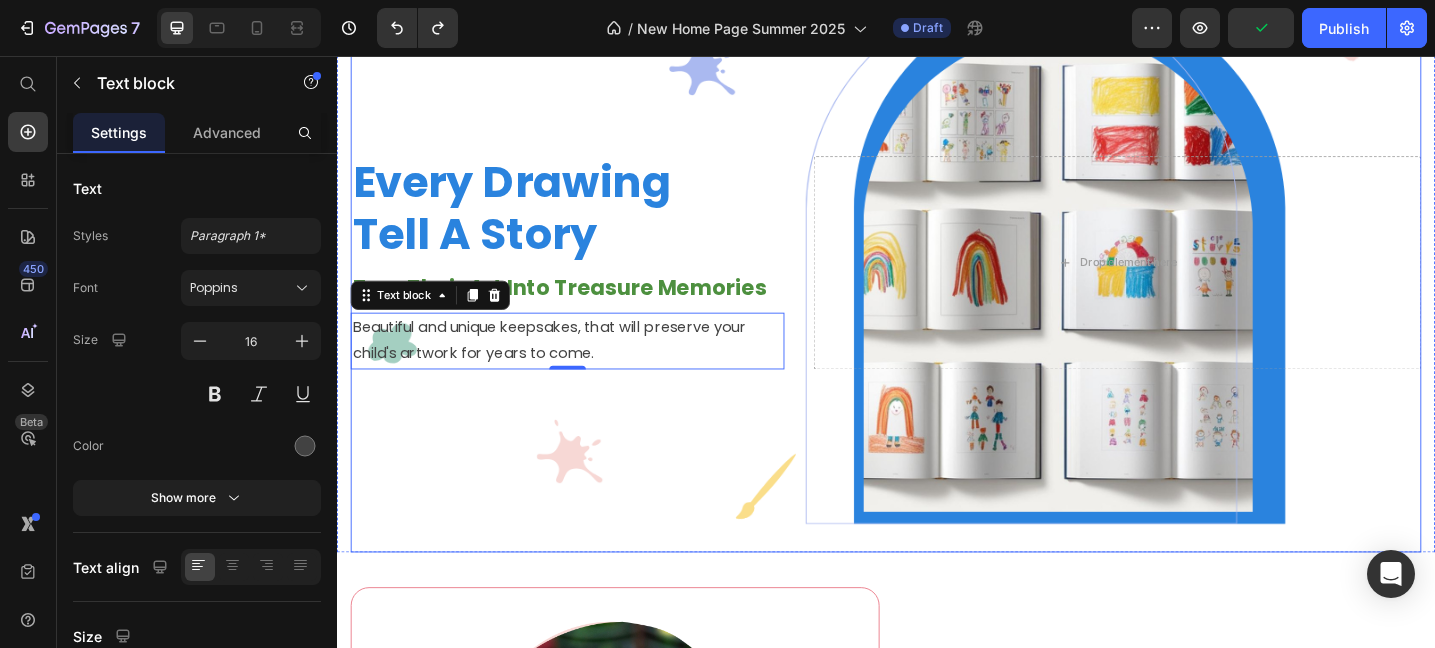 click on "Every Drawing Tell A Story Heading Turn Their Art Into Treasure Memories Text block Beautiful and unique keepsakes, that will preserve your child's artwork for years to come. Text block   0
Drop element here Row" at bounding box center [937, 281] 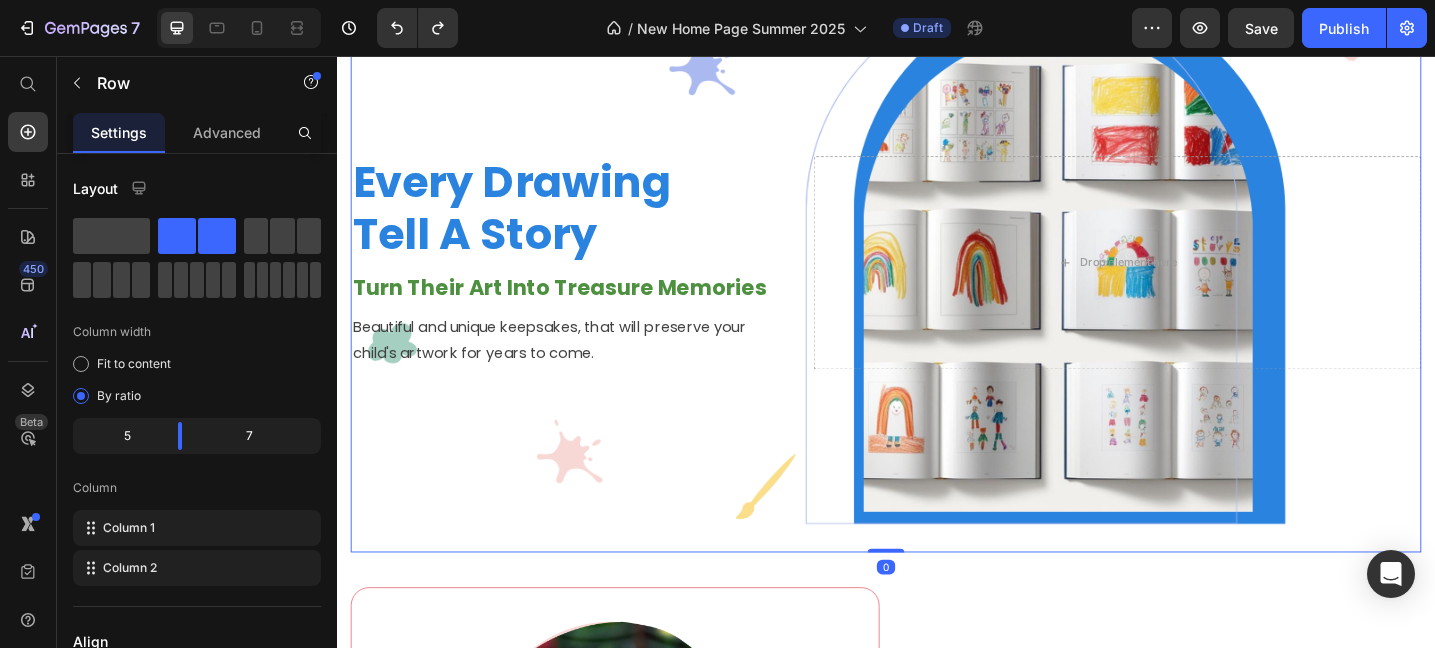 click on "Every Drawing Tell A Story Heading Turn Their Art Into Treasure Memories Text block Beautiful and unique keepsakes, that will preserve your child's artwork for years to come. Text block
Drop element here Row   0" at bounding box center [937, 281] 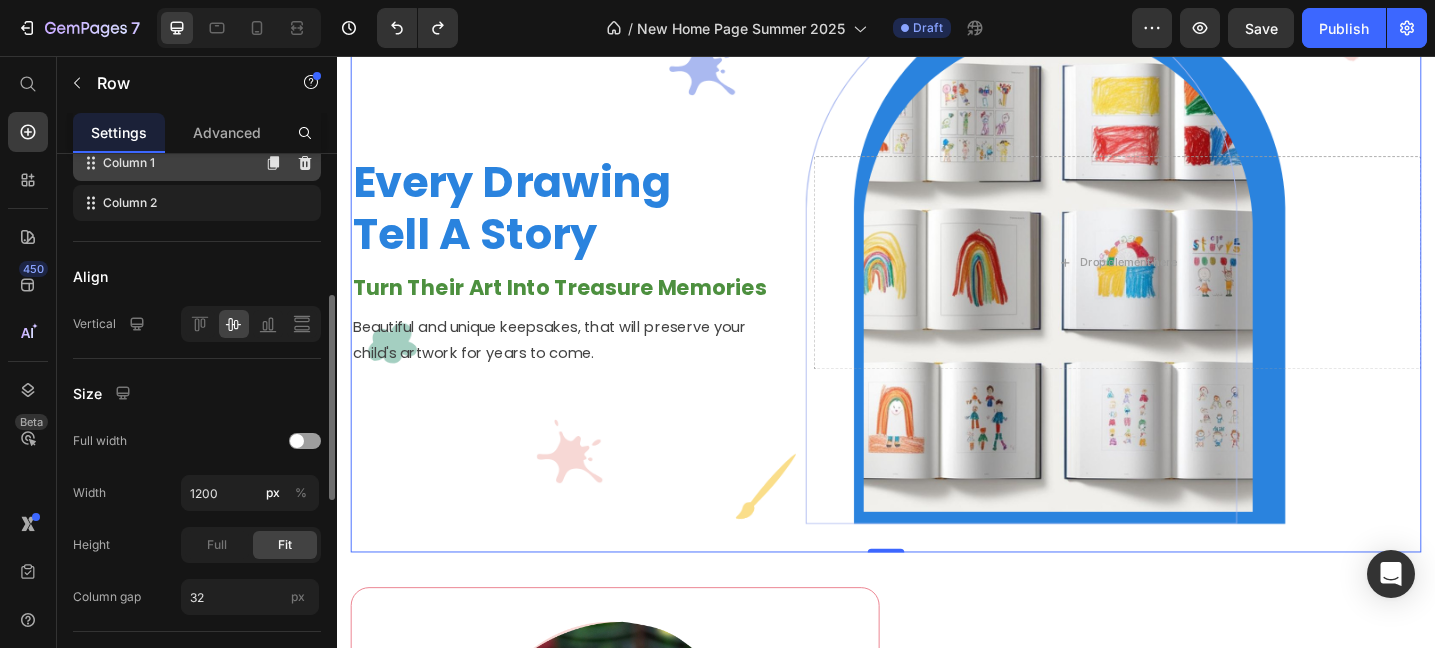 scroll, scrollTop: 369, scrollLeft: 0, axis: vertical 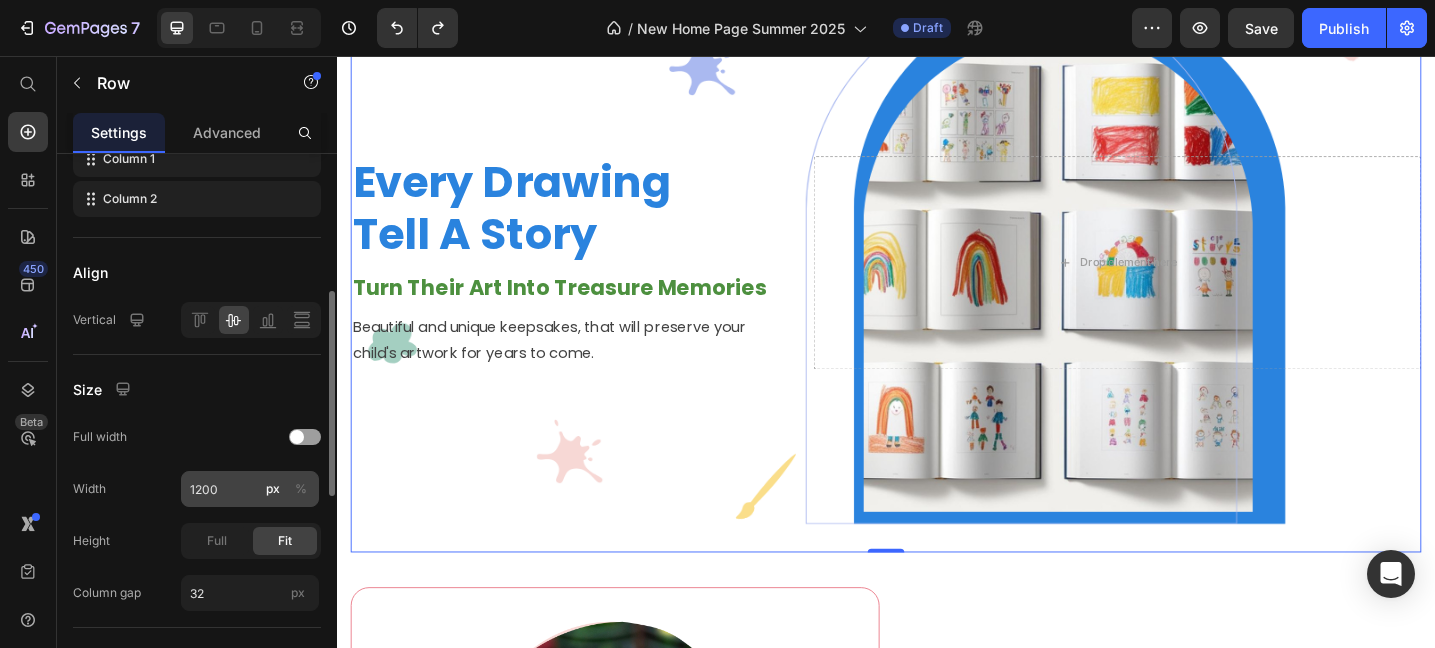 click on "%" at bounding box center (301, 489) 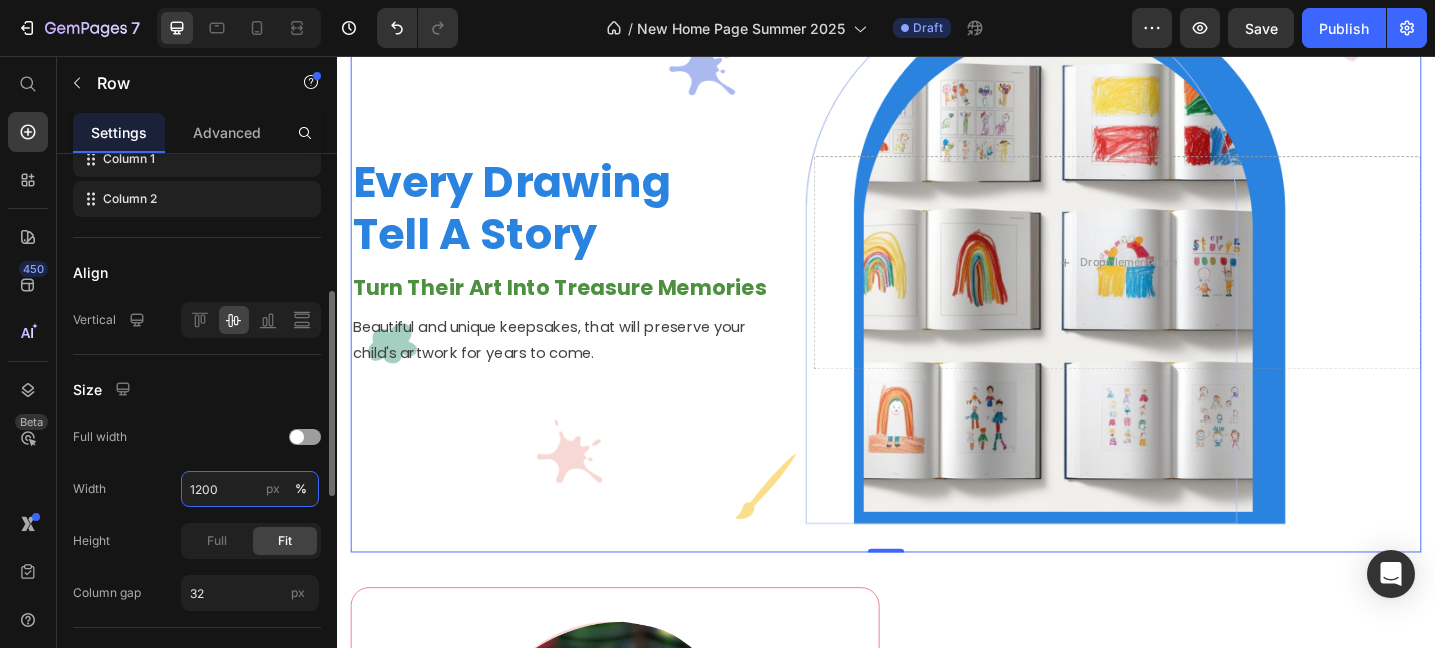 click on "1200" at bounding box center (250, 489) 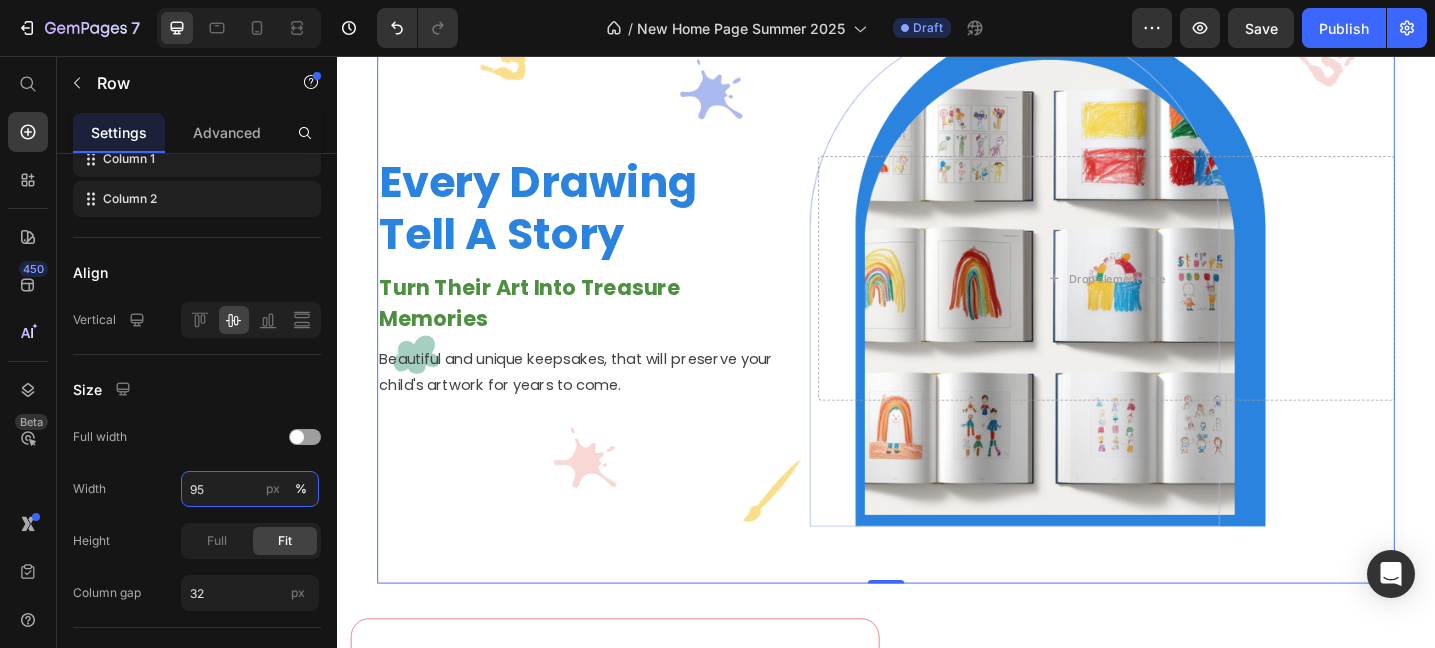 type on "95" 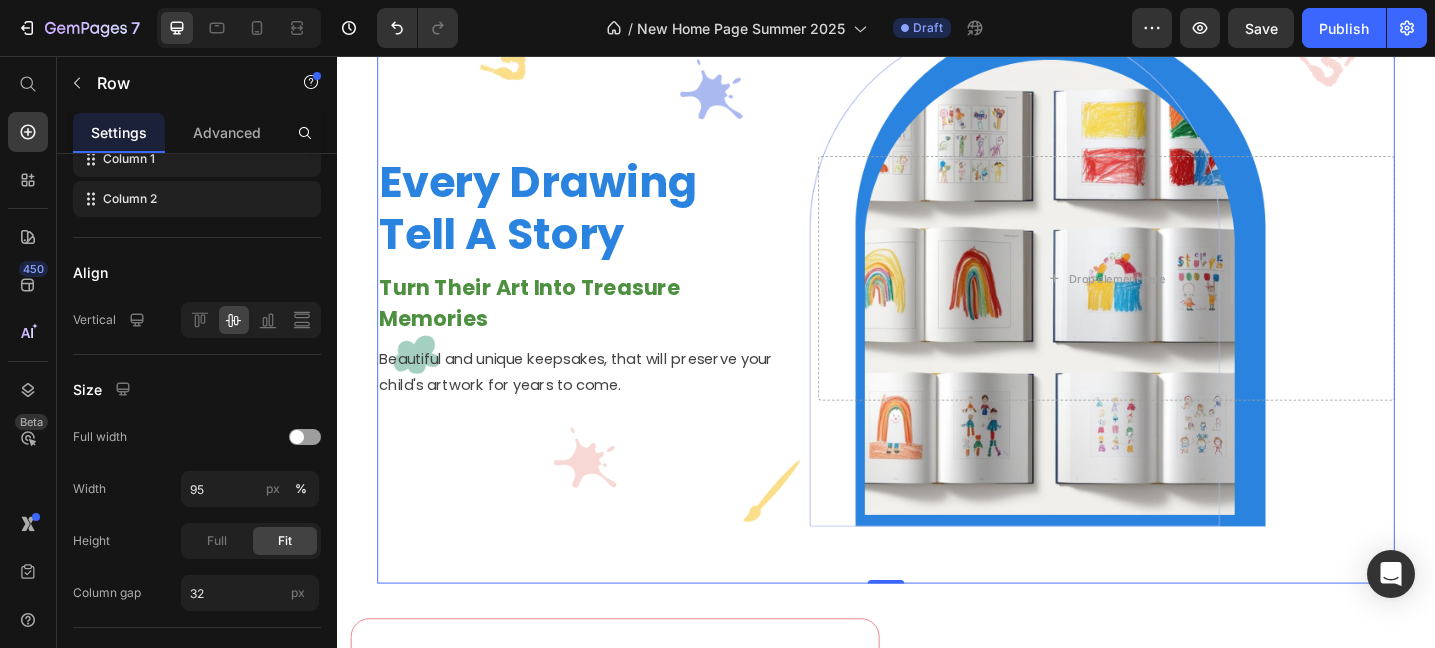 click on "Every Drawing Tell A Story Heading Turn Their Art Into Treasure Memories Text block Beautiful and unique keepsakes, that will preserve your child's artwork for years to come. Text block
Drop element here Row   0" at bounding box center [937, 298] 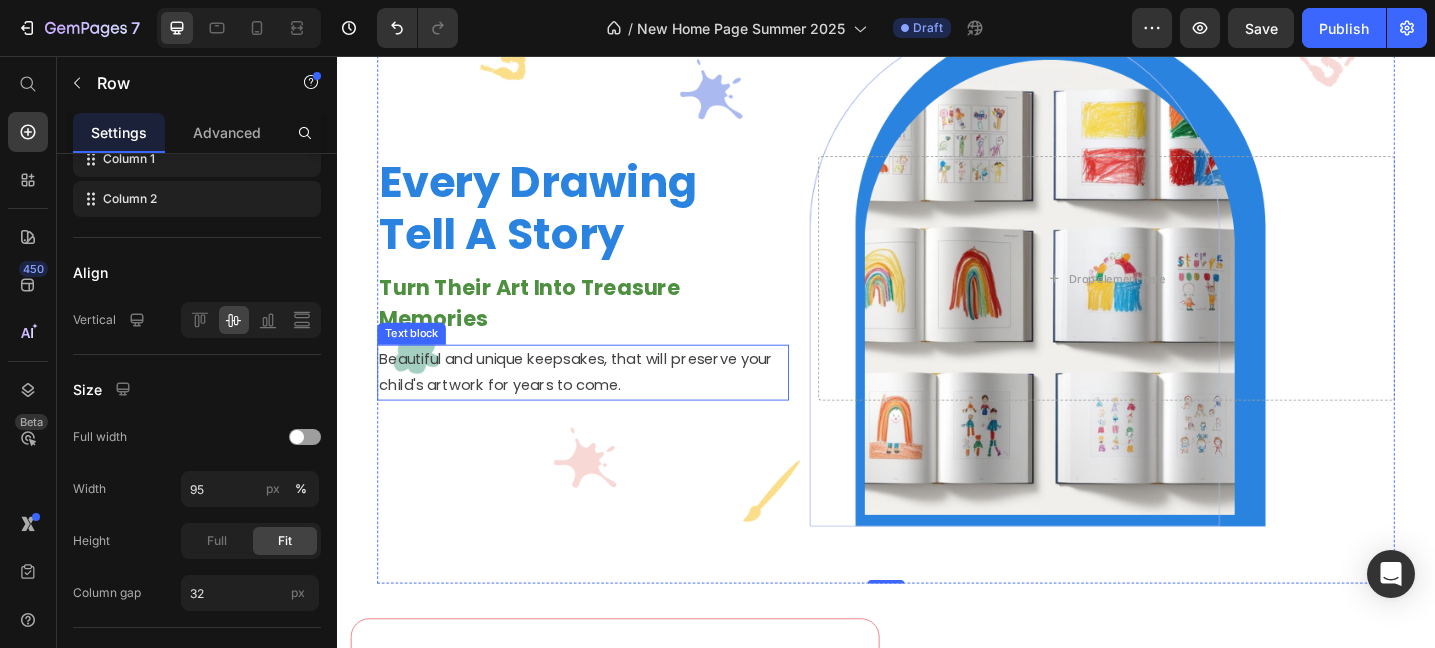 click on "Beautiful and unique keepsakes, that will preserve your child's artwork for years to come." at bounding box center (606, 402) 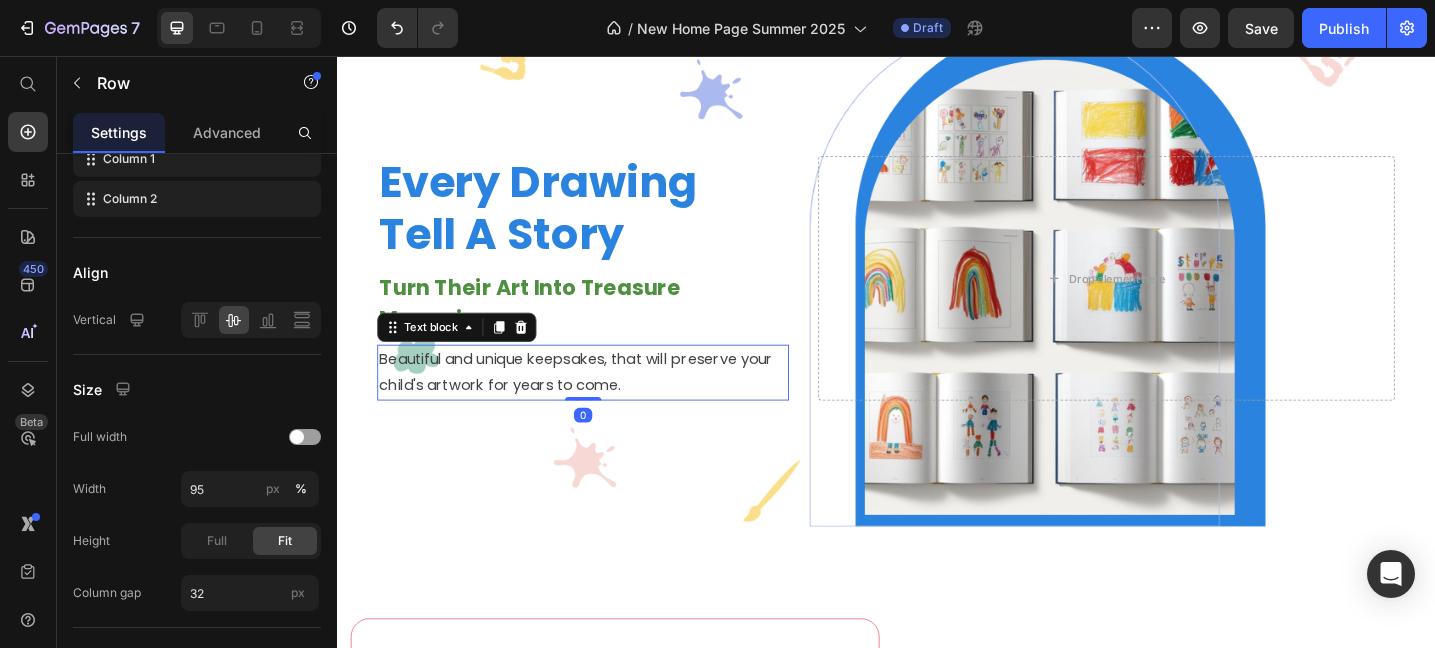 scroll, scrollTop: 0, scrollLeft: 0, axis: both 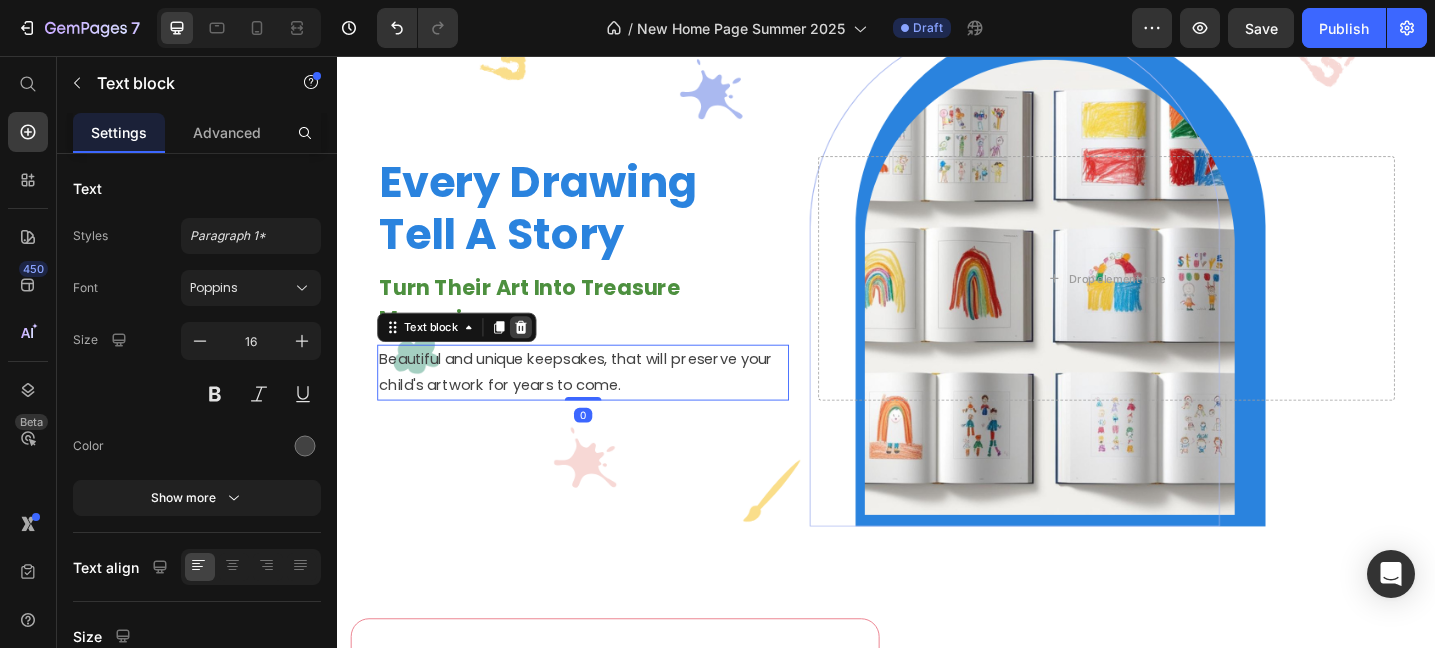 click 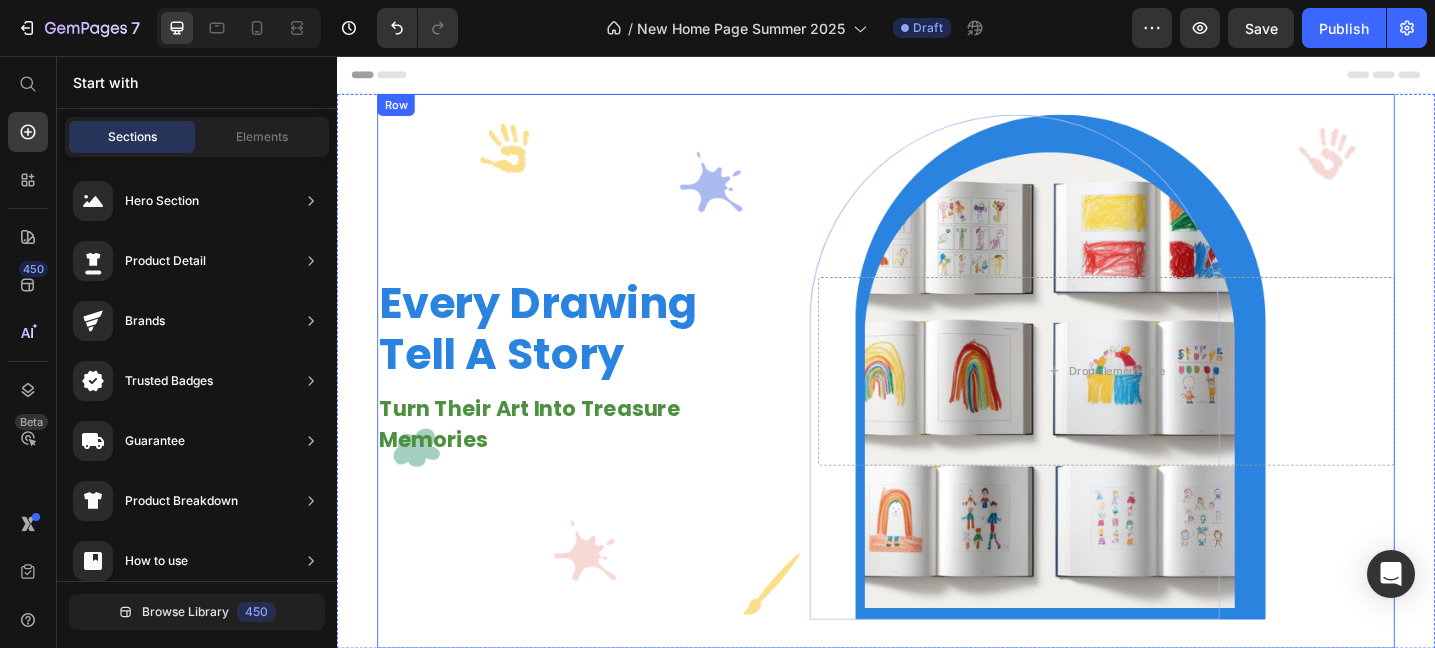 scroll, scrollTop: 4, scrollLeft: 0, axis: vertical 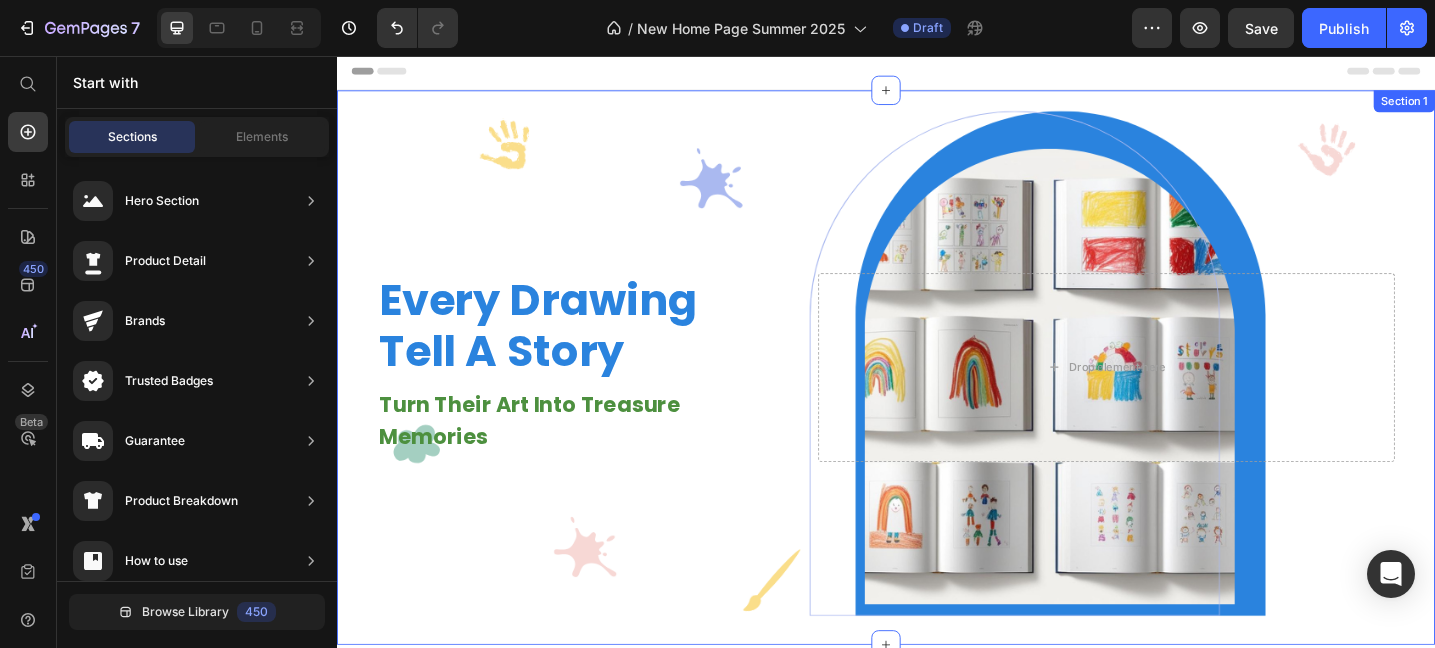 click on "Every Drawing Tell A Story Heading Turn Their Art Into Treasure Memories Text block
Drop element here Row" at bounding box center (937, 396) 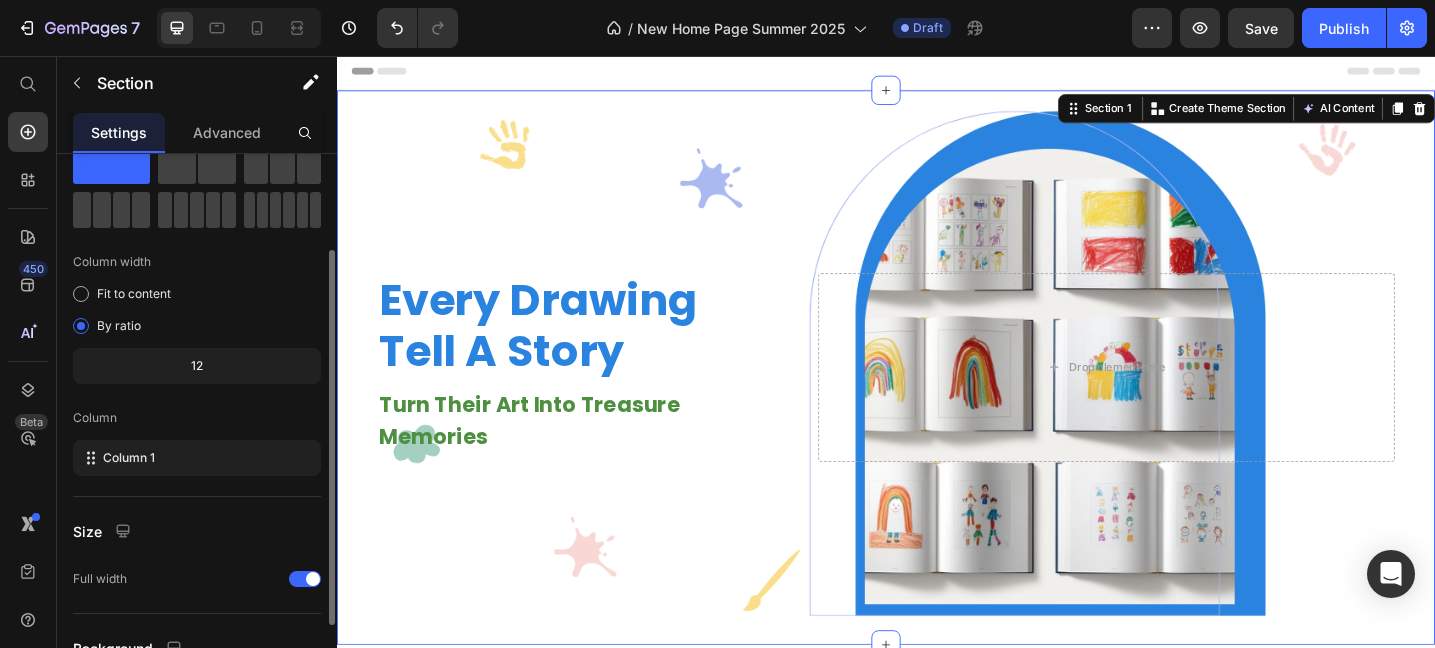 scroll, scrollTop: 257, scrollLeft: 0, axis: vertical 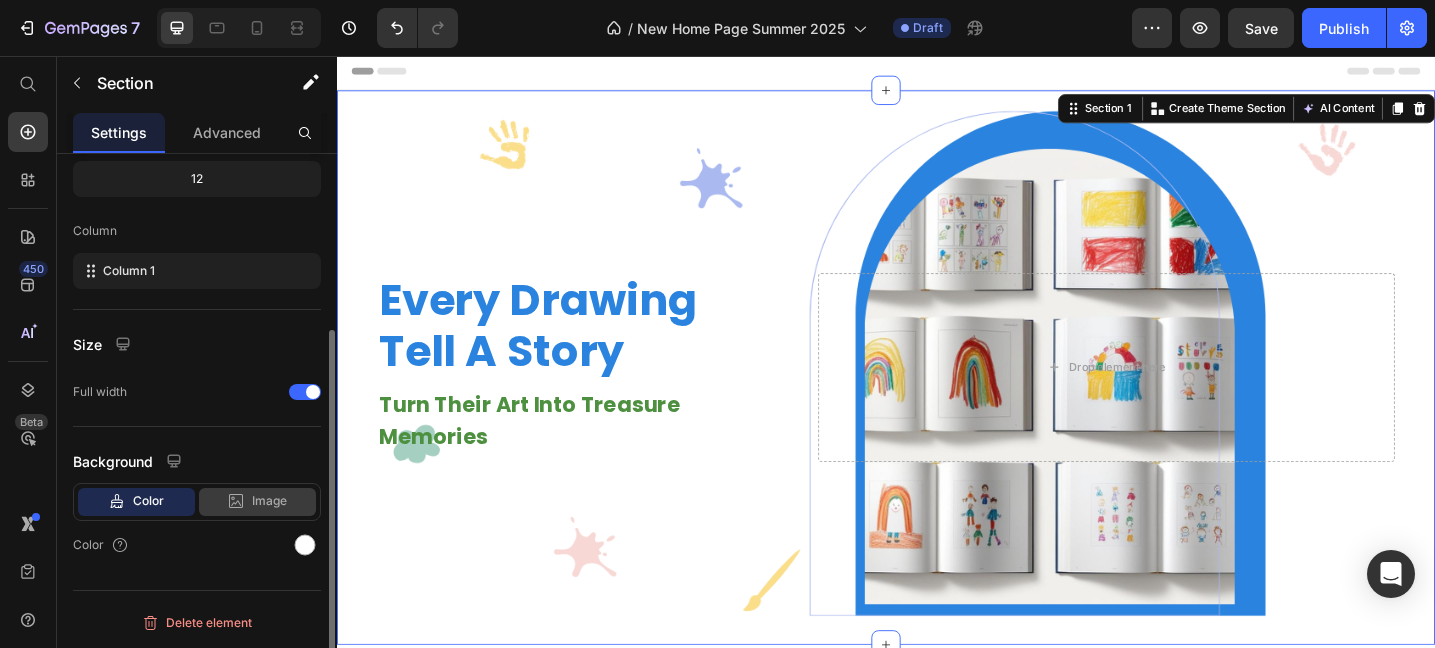 click on "Image" 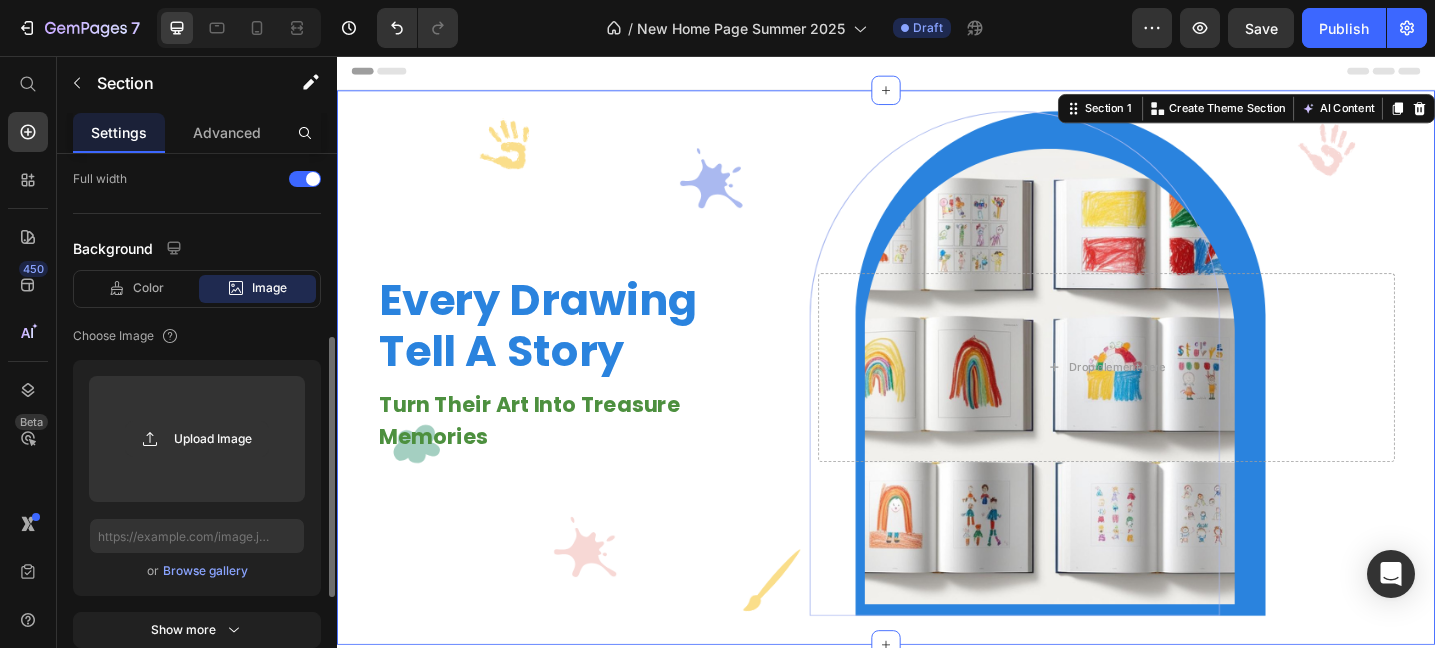 scroll, scrollTop: 479, scrollLeft: 0, axis: vertical 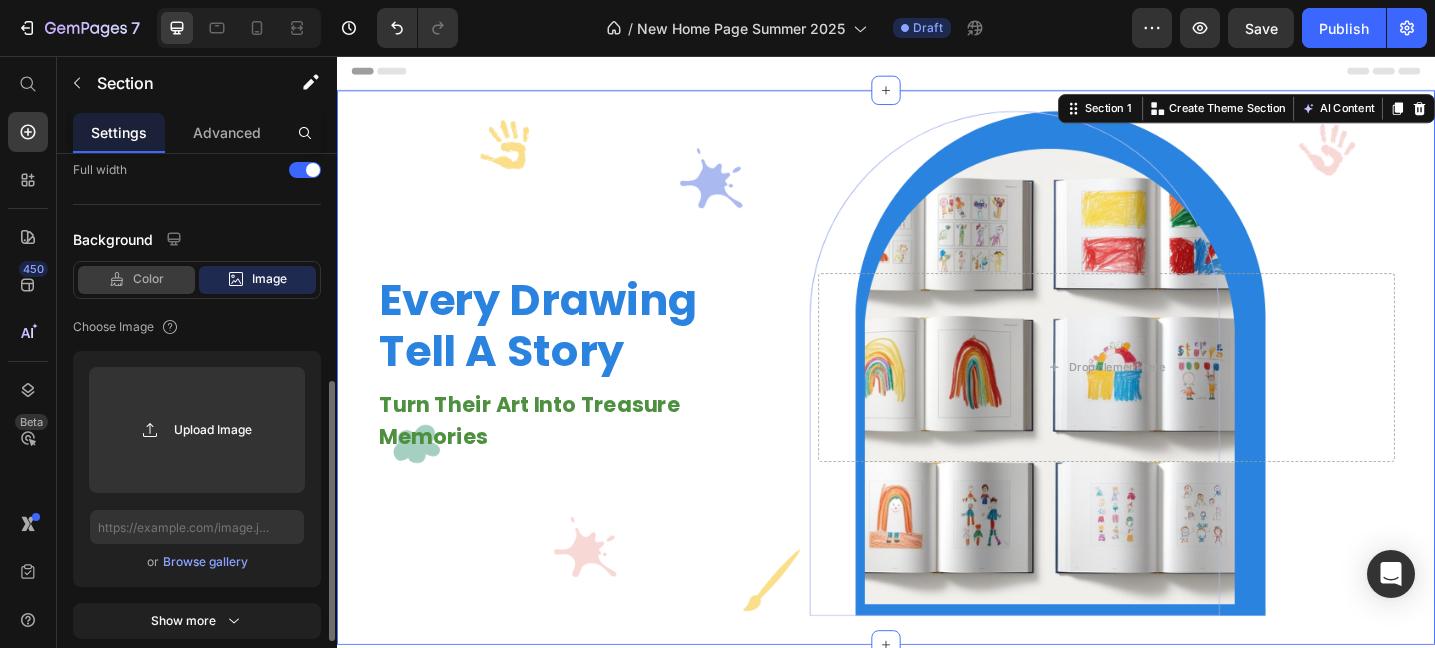 click on "Color" at bounding box center [148, 279] 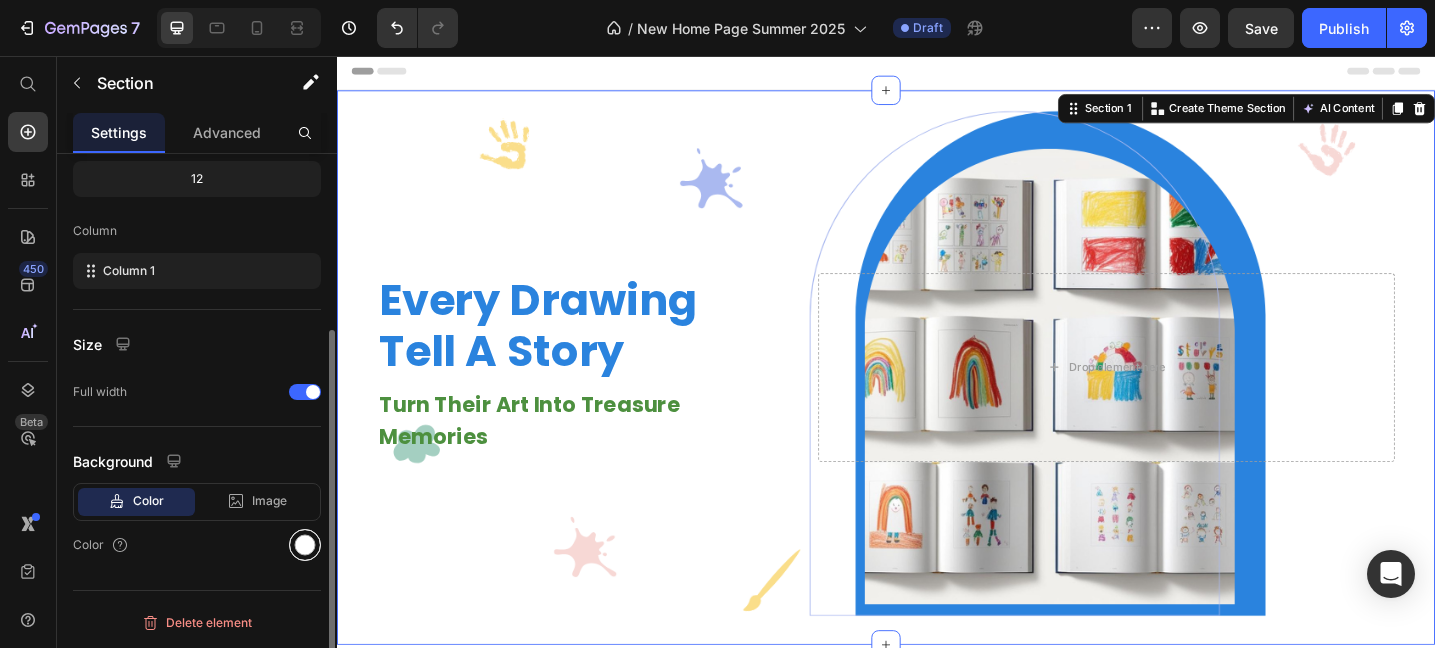 click at bounding box center [305, 545] 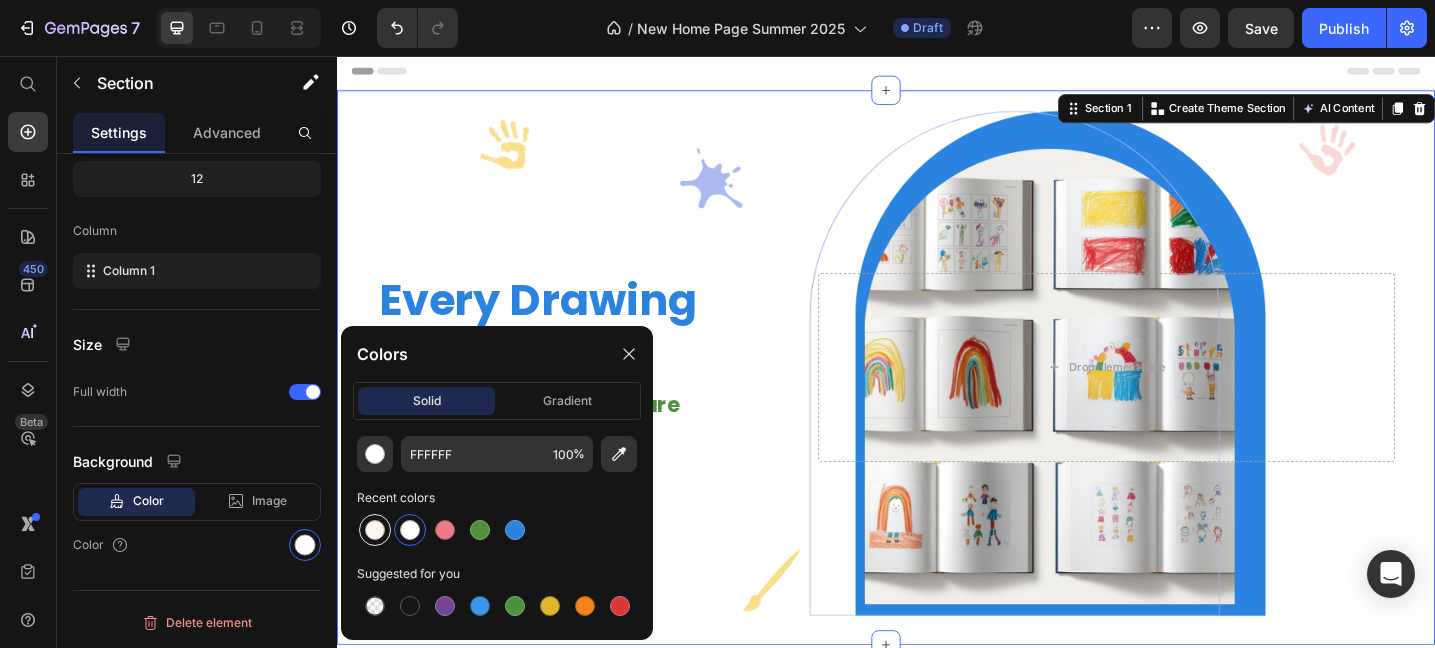 click at bounding box center (375, 530) 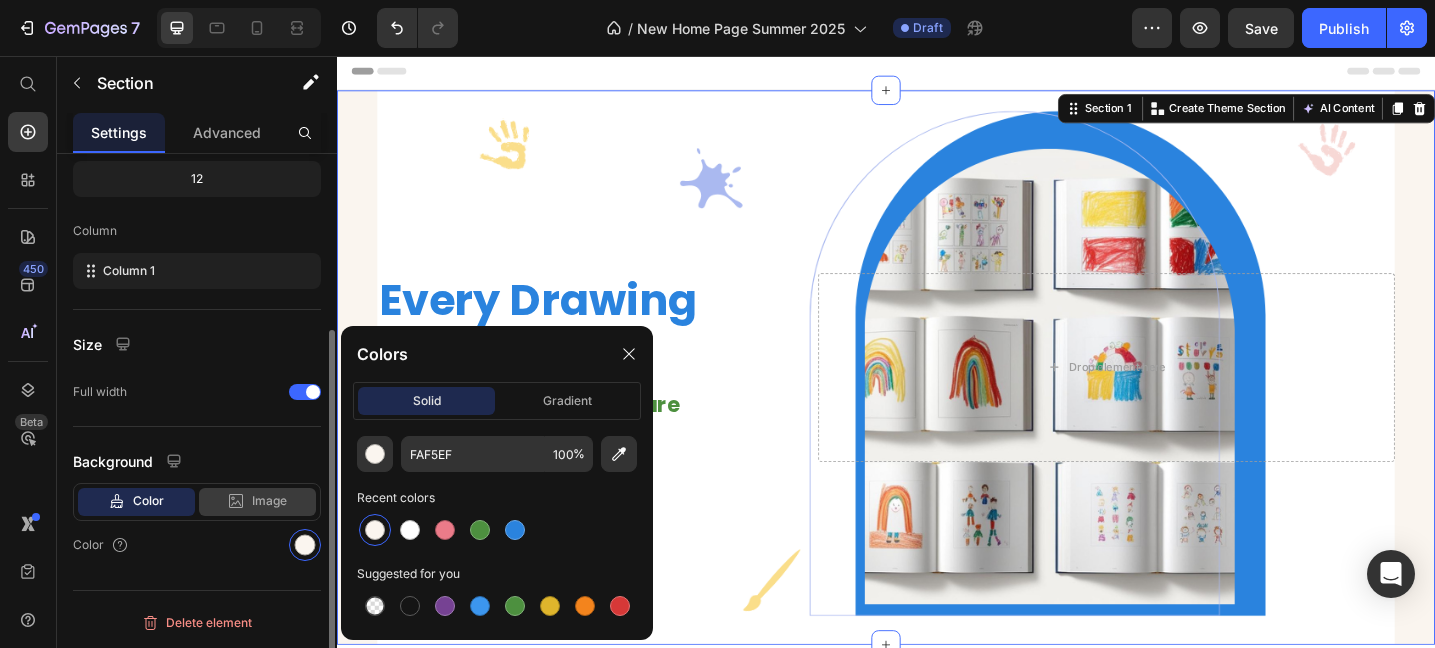 click on "Image" at bounding box center [269, 501] 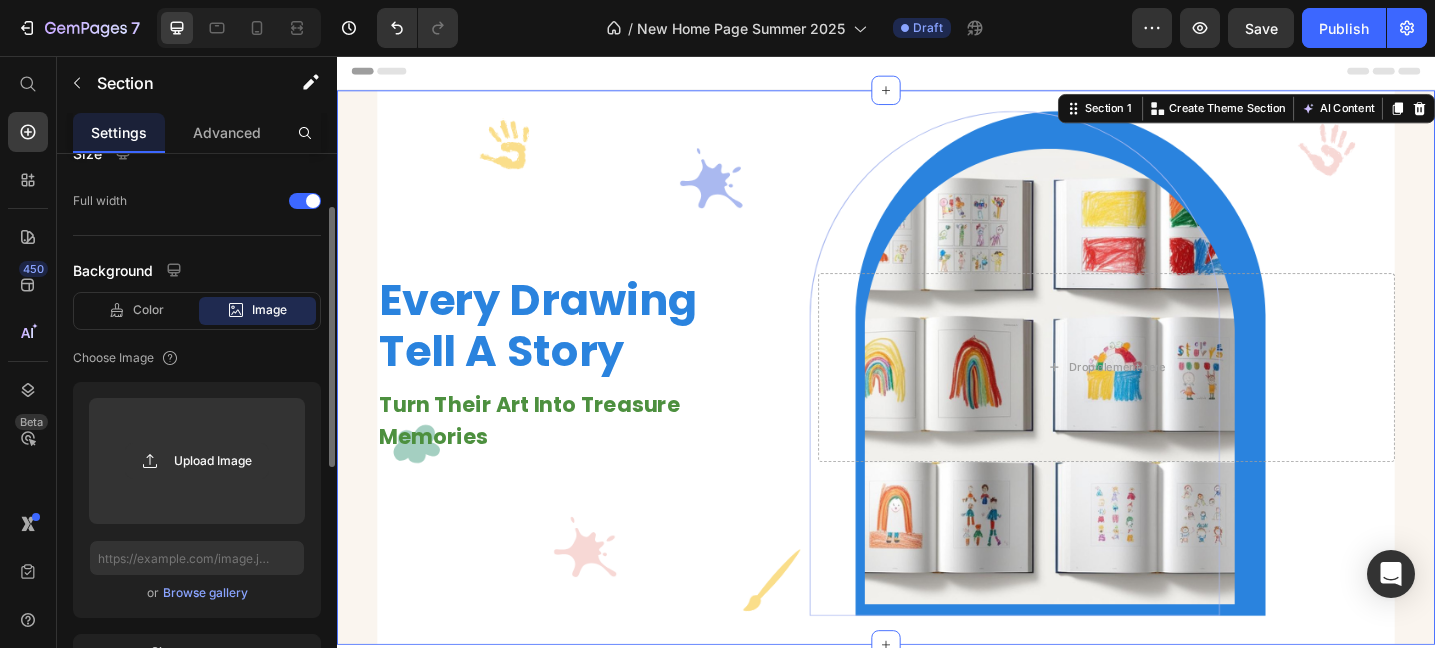 scroll, scrollTop: 450, scrollLeft: 0, axis: vertical 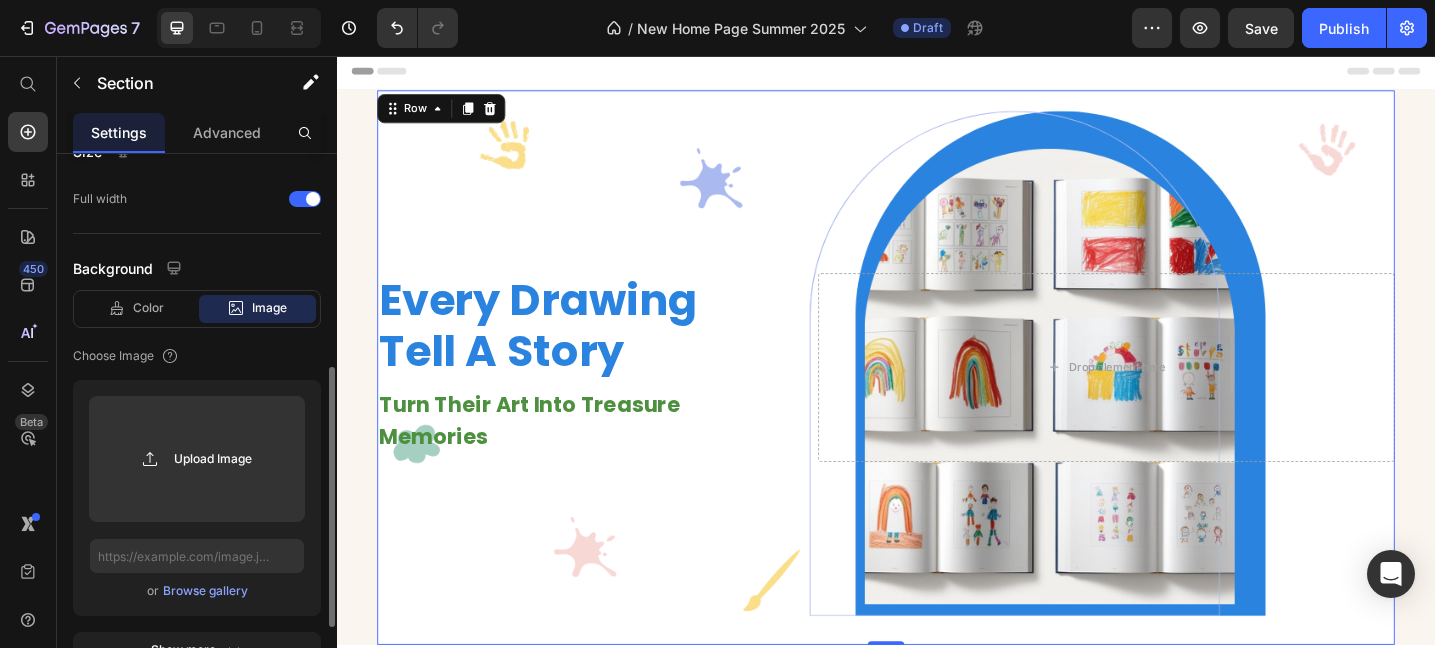 click on "Every Drawing Tell A Story Heading Turn Their Art Into Treasure Memories Text block
Drop element here Row   0" at bounding box center [937, 396] 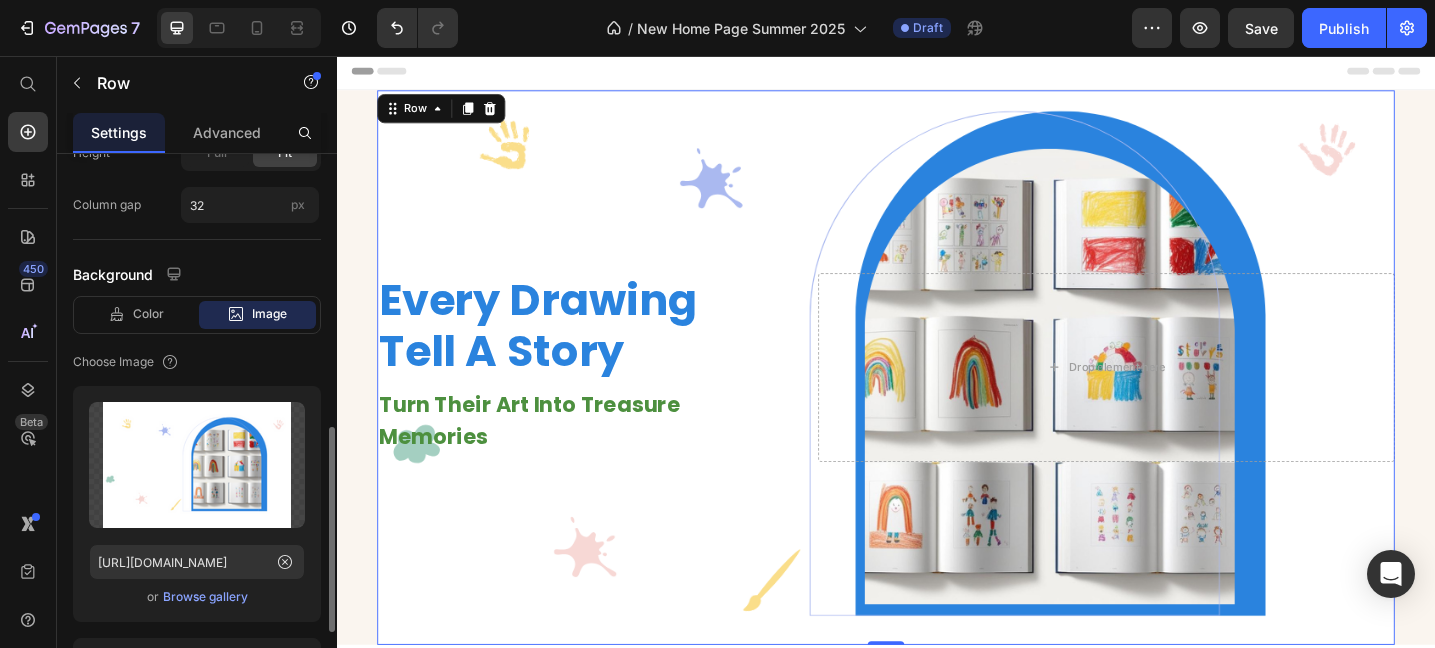 scroll, scrollTop: 776, scrollLeft: 0, axis: vertical 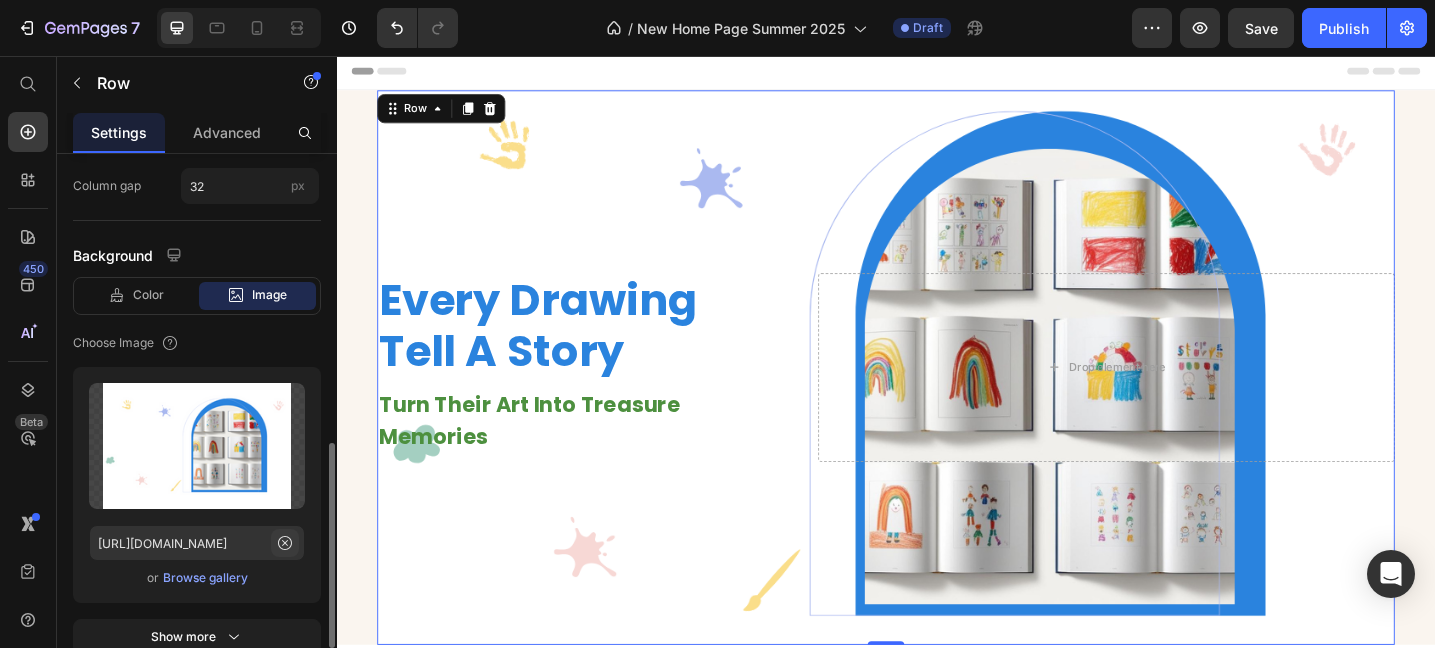 click 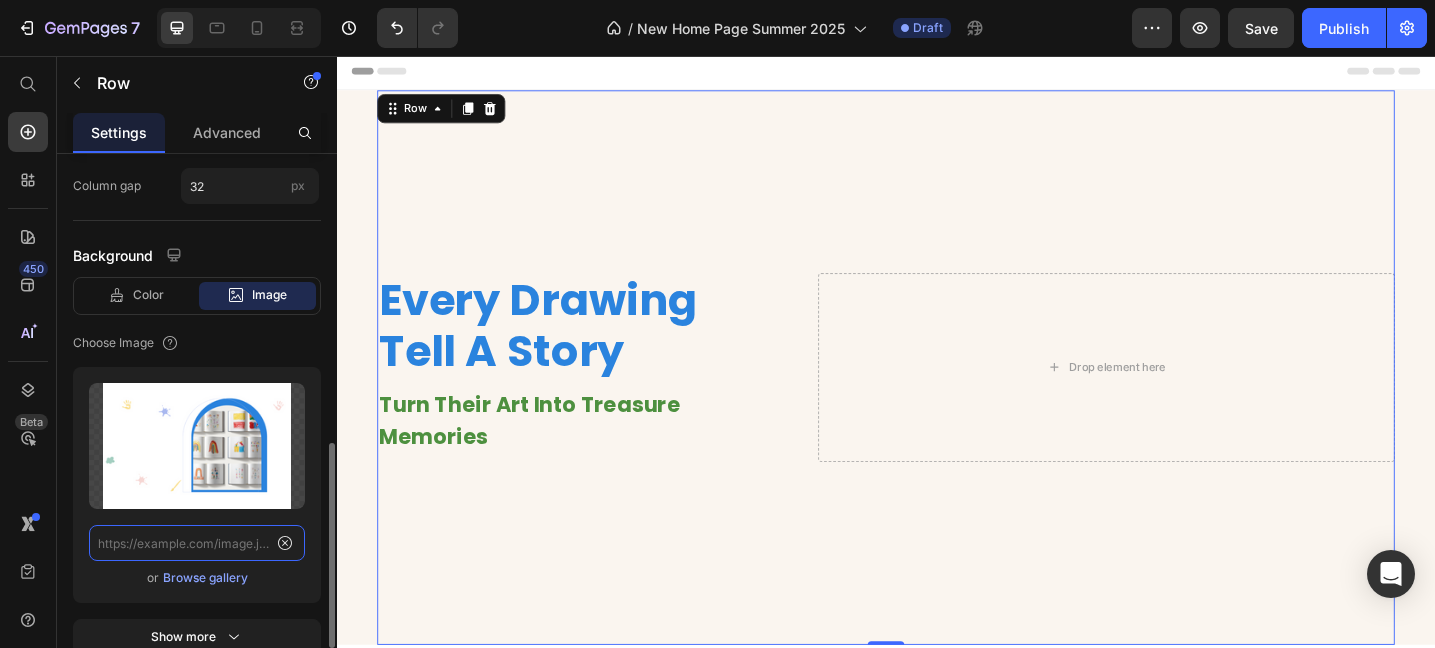 scroll, scrollTop: 0, scrollLeft: 0, axis: both 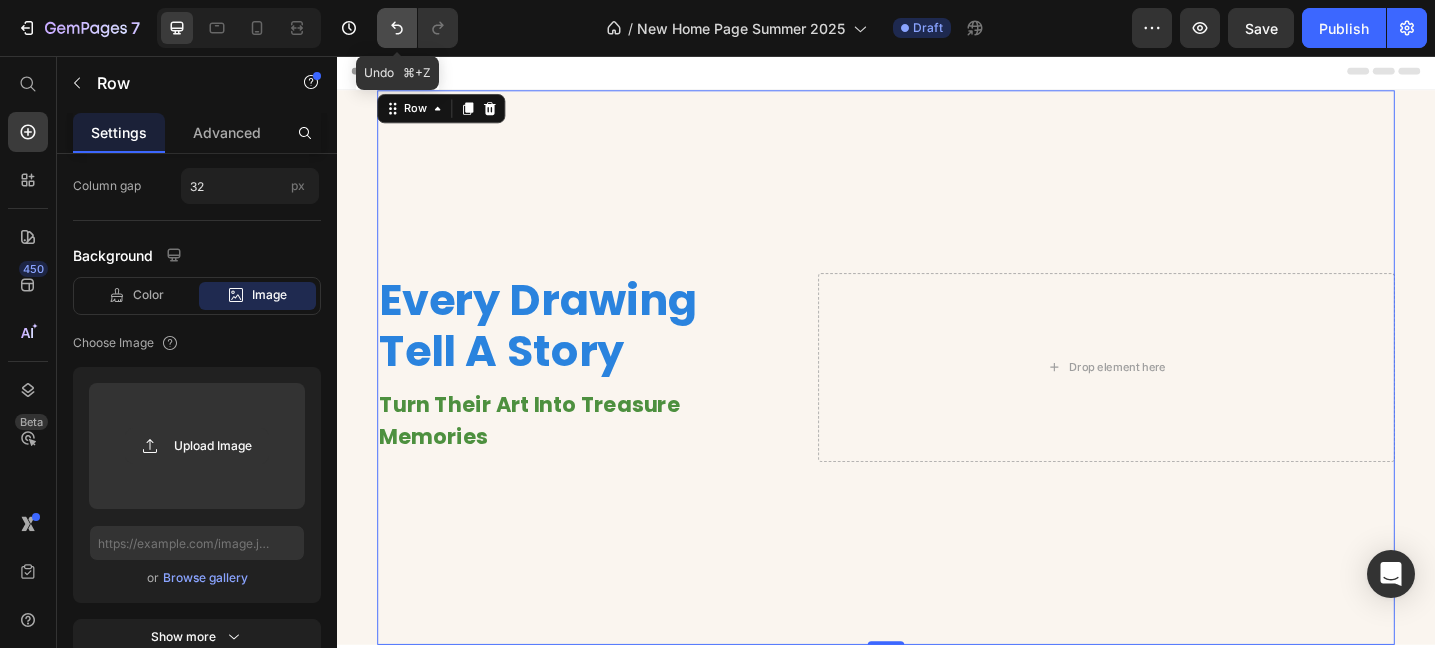 click 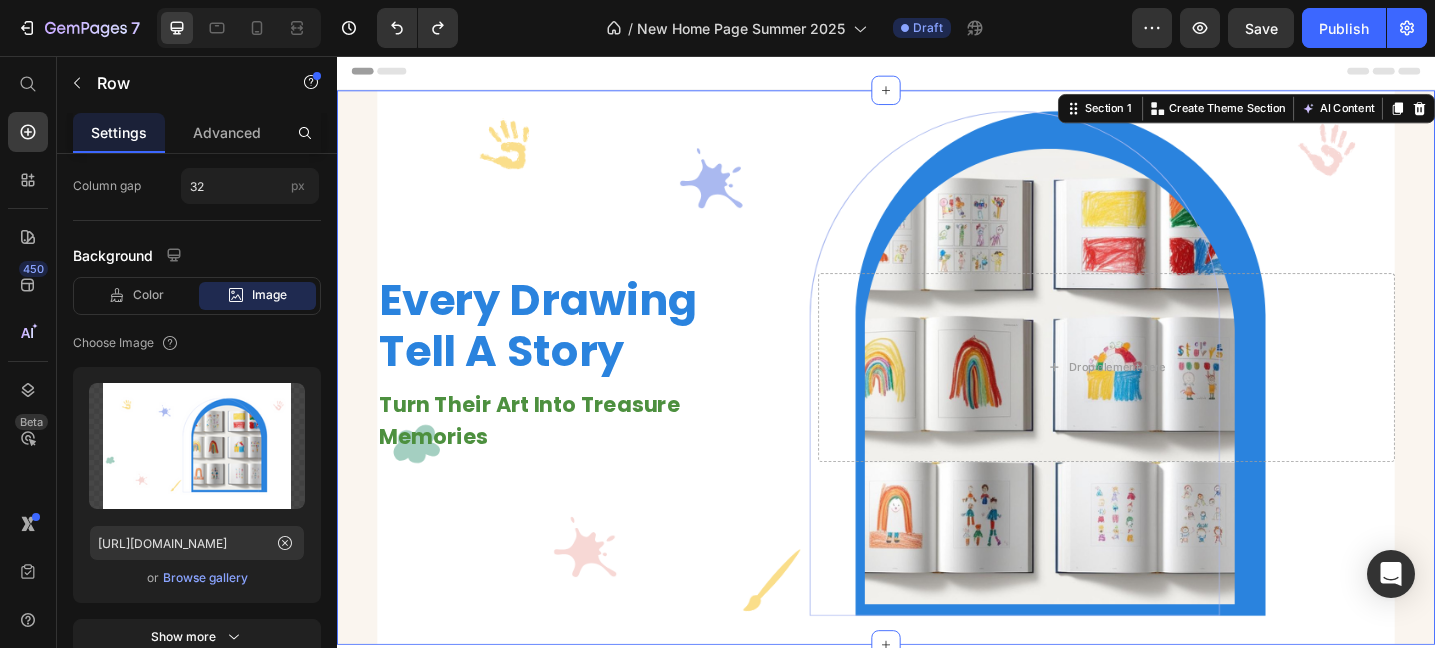 click on "Every Drawing Tell A Story Heading Turn Their Art Into Treasure Memories Text block
Drop element here Row" at bounding box center [937, 396] 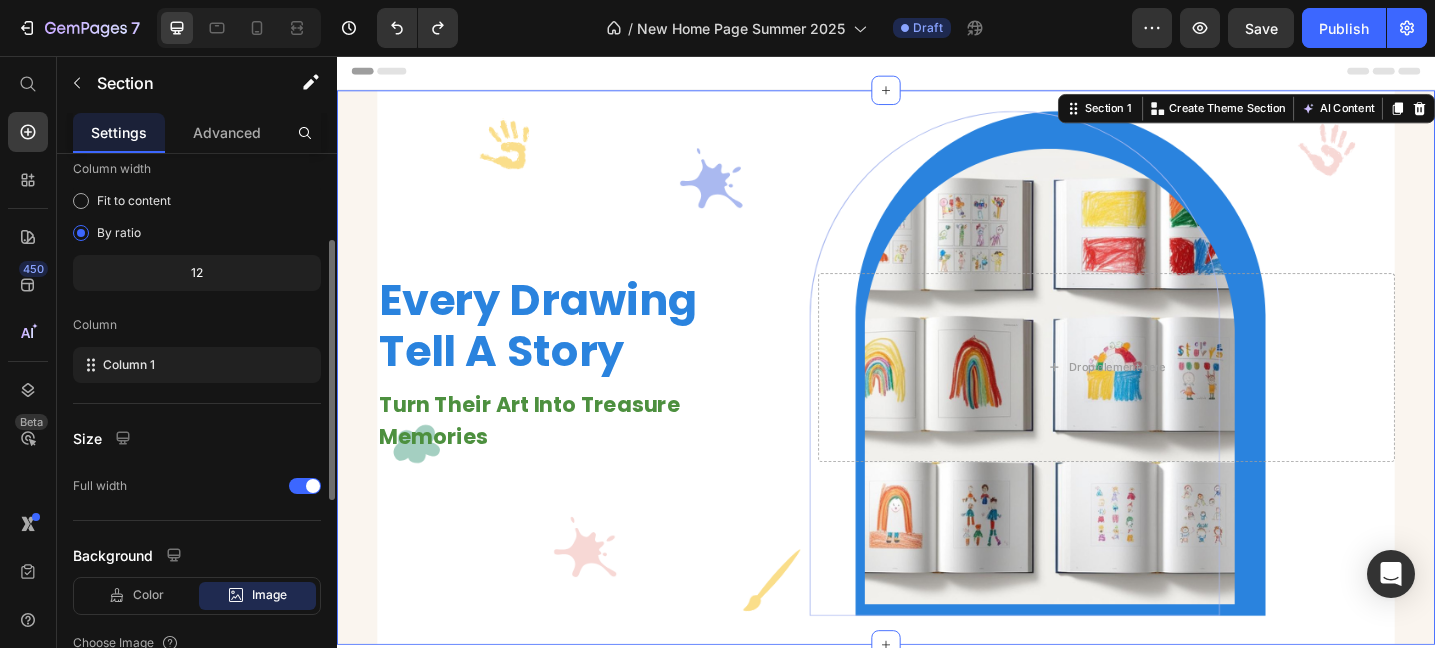 scroll, scrollTop: 170, scrollLeft: 0, axis: vertical 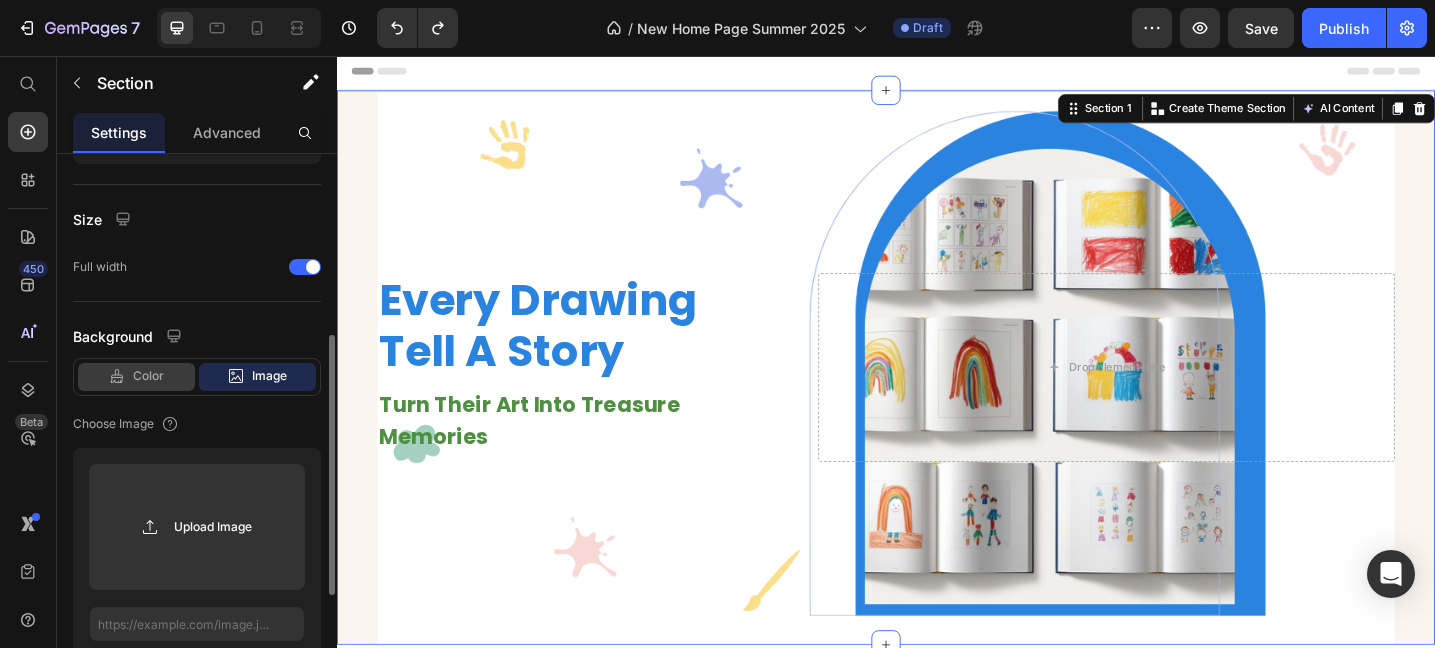 click on "Color" 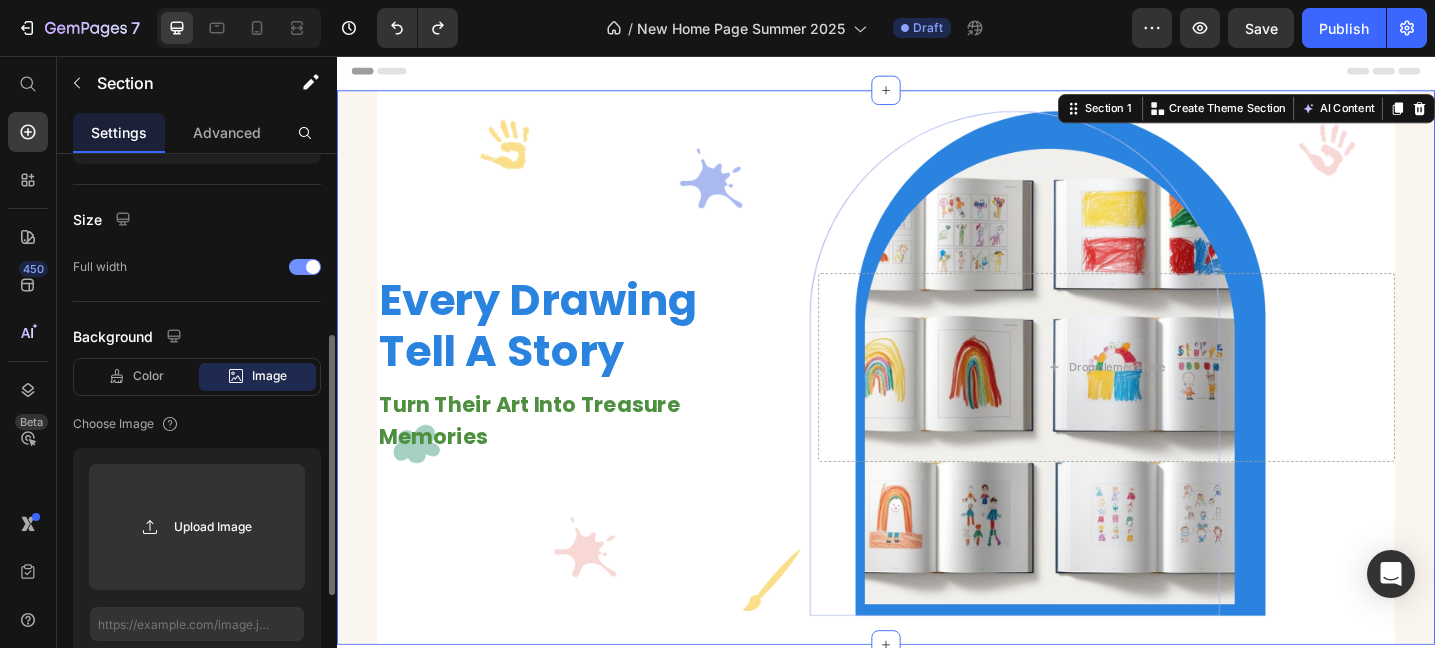scroll, scrollTop: 257, scrollLeft: 0, axis: vertical 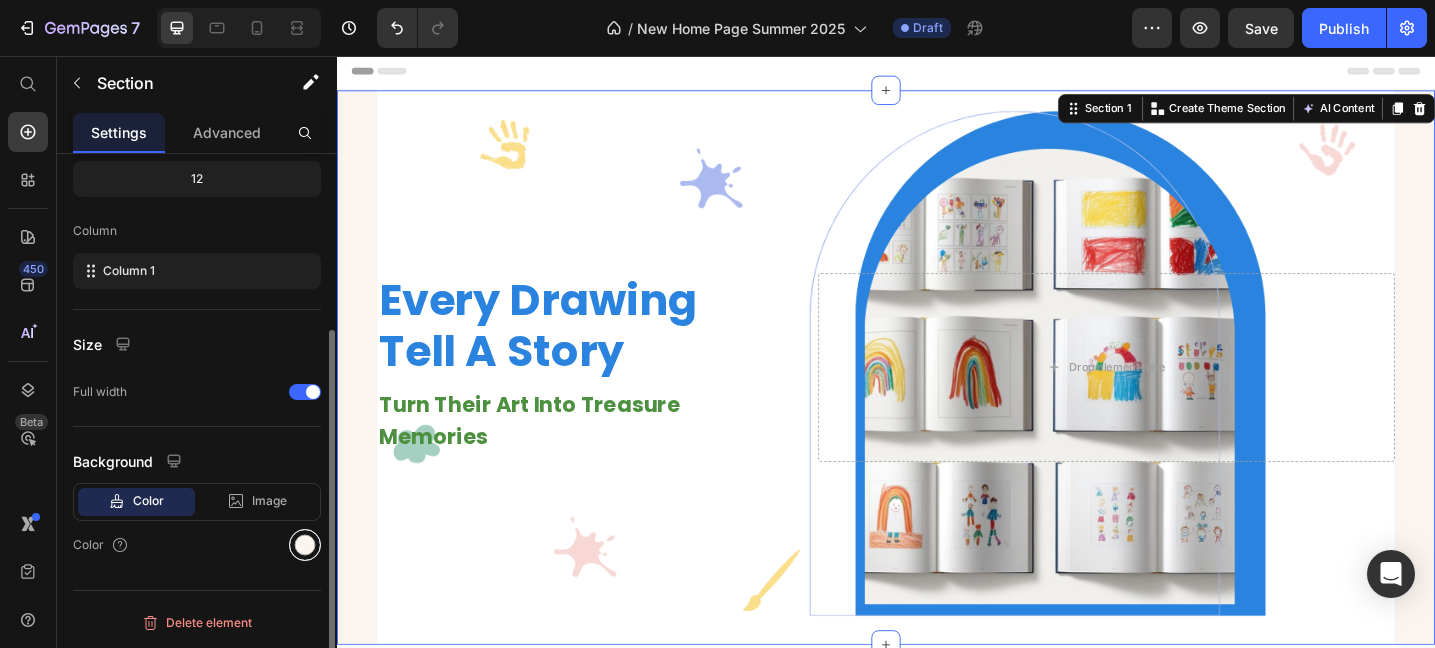 click at bounding box center [305, 545] 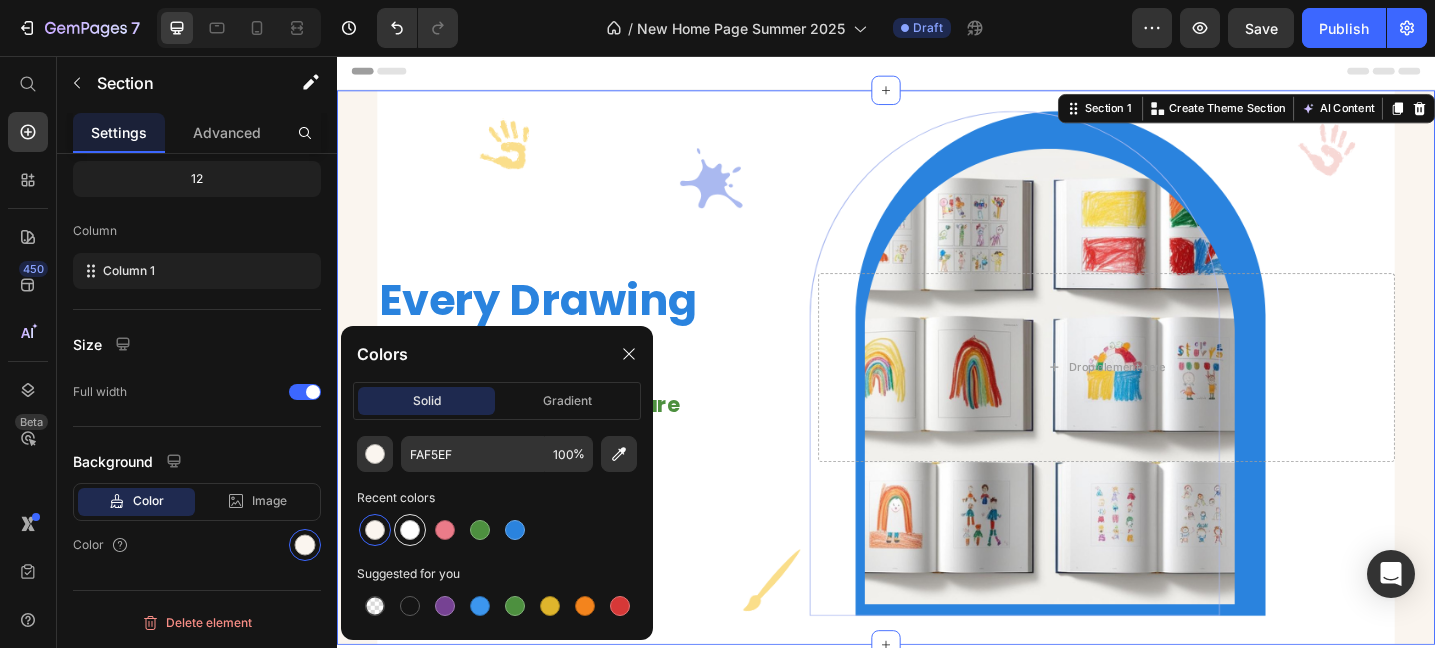 click at bounding box center (410, 530) 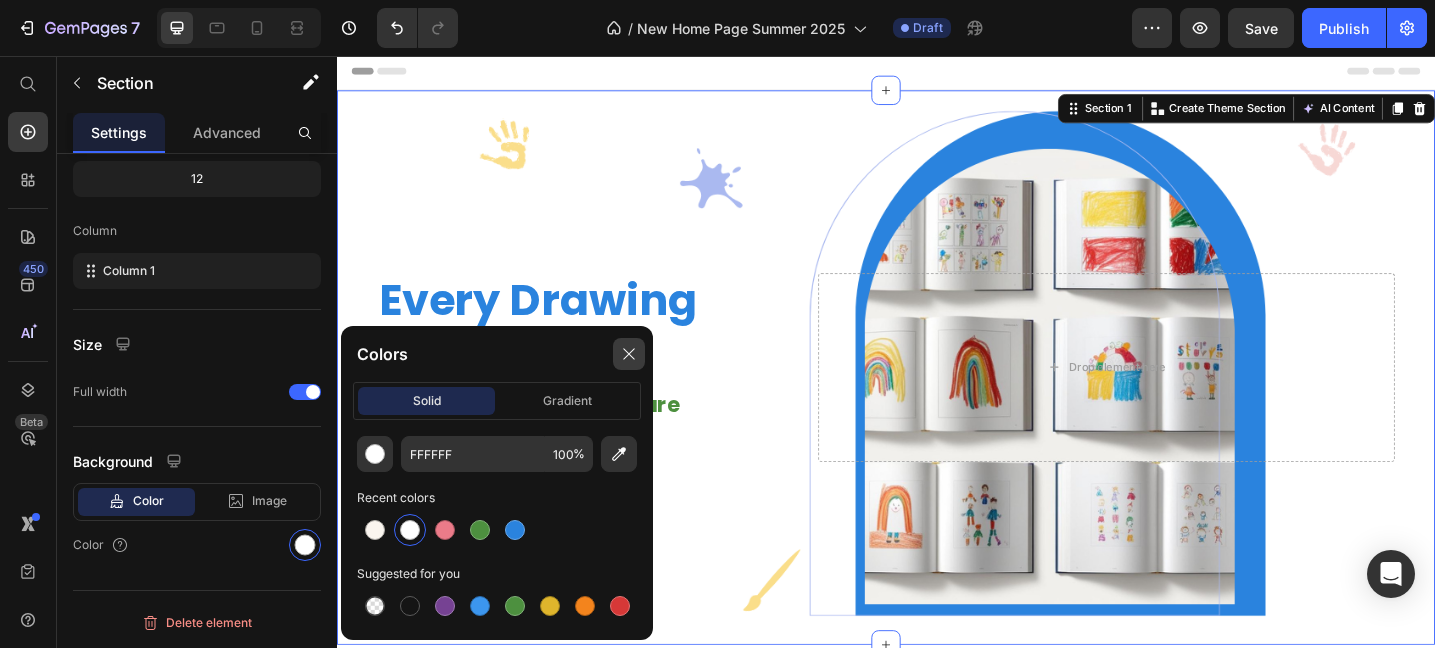 click 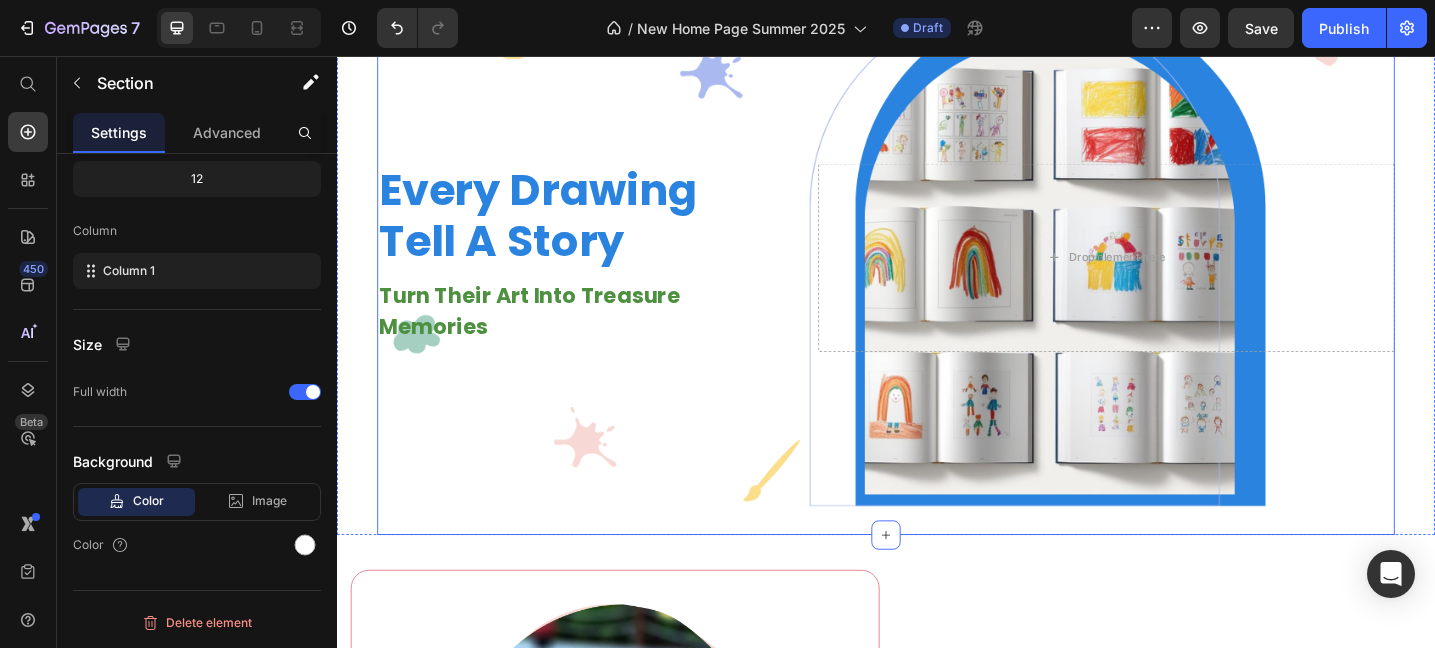 scroll, scrollTop: 127, scrollLeft: 0, axis: vertical 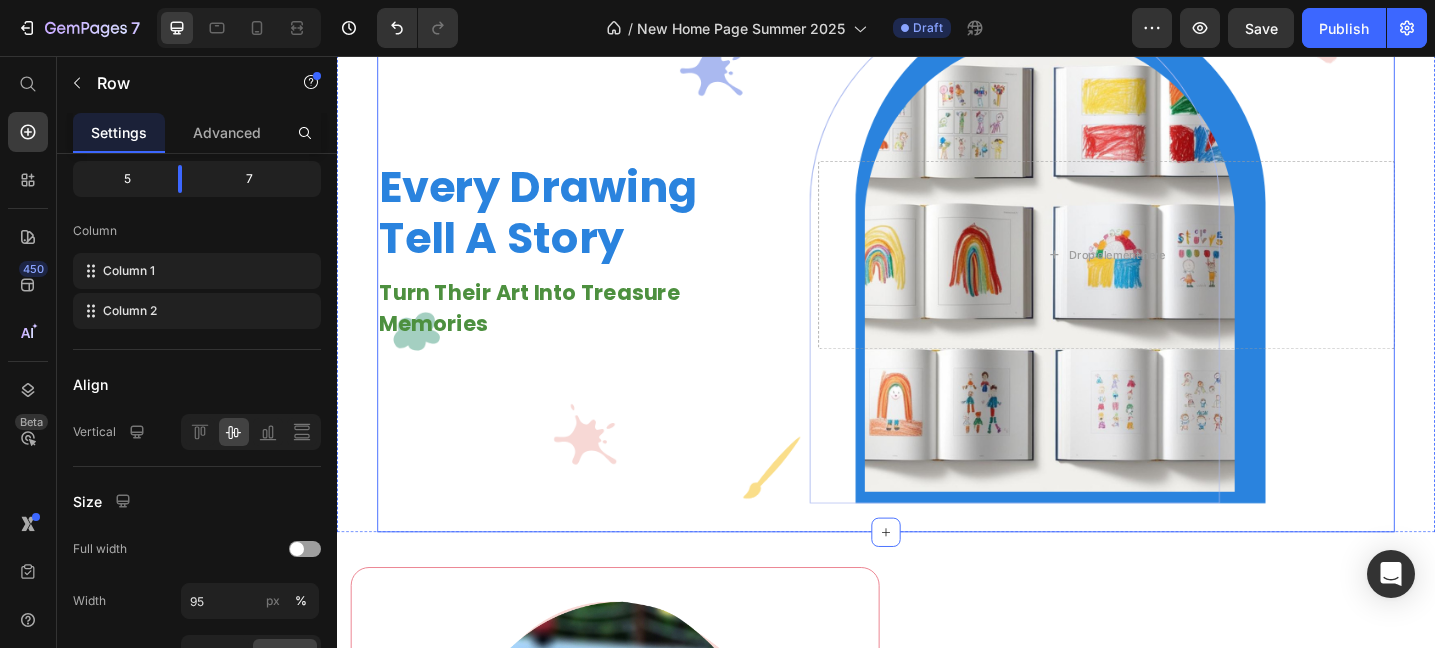 click on "Every Drawing Tell A Story Heading Turn Their Art Into Treasure Memories Text block
Drop element here Row" at bounding box center (937, 273) 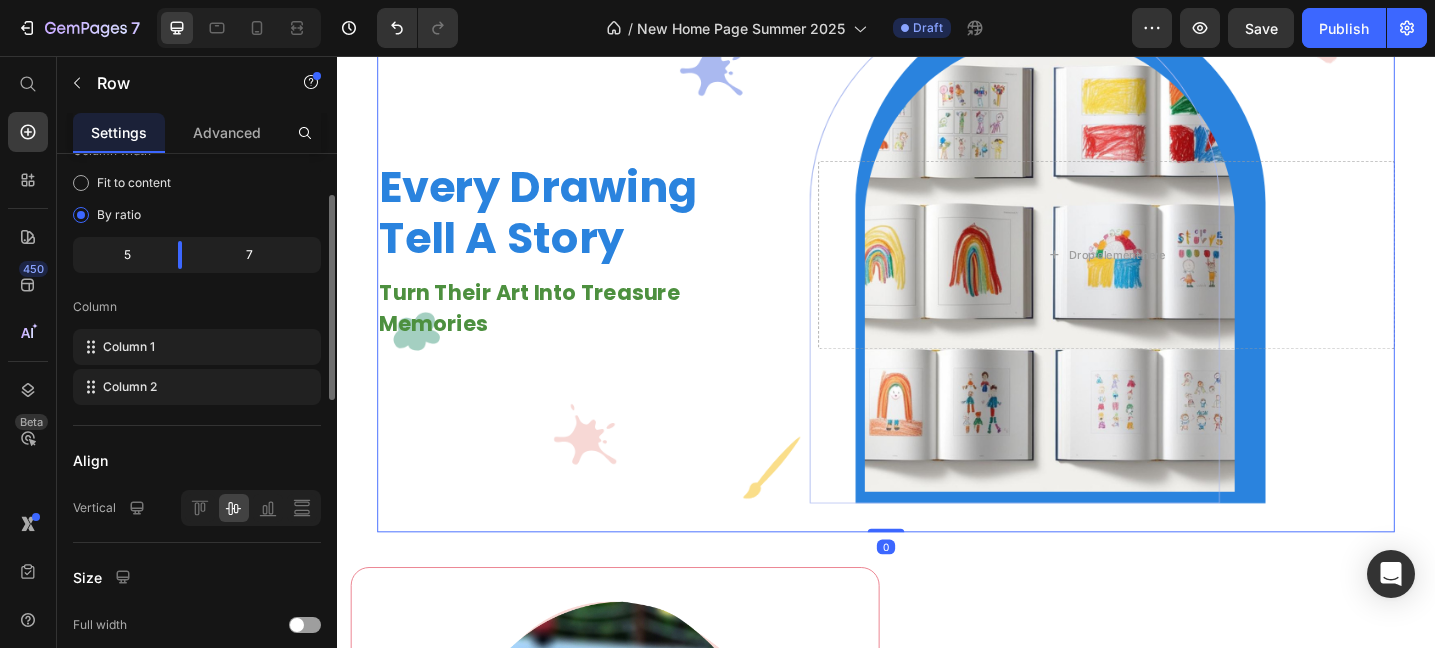 scroll, scrollTop: 185, scrollLeft: 0, axis: vertical 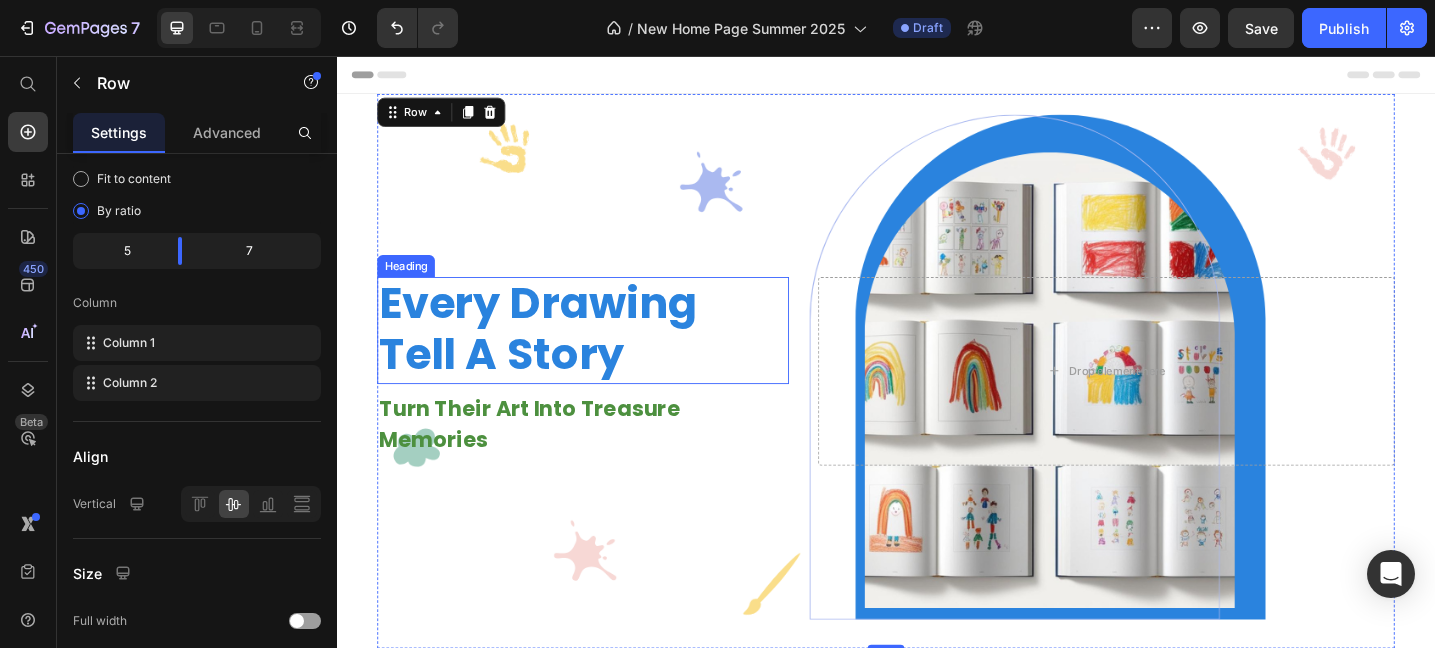 click on "Every Drawing Tell A Story" at bounding box center [606, 354] 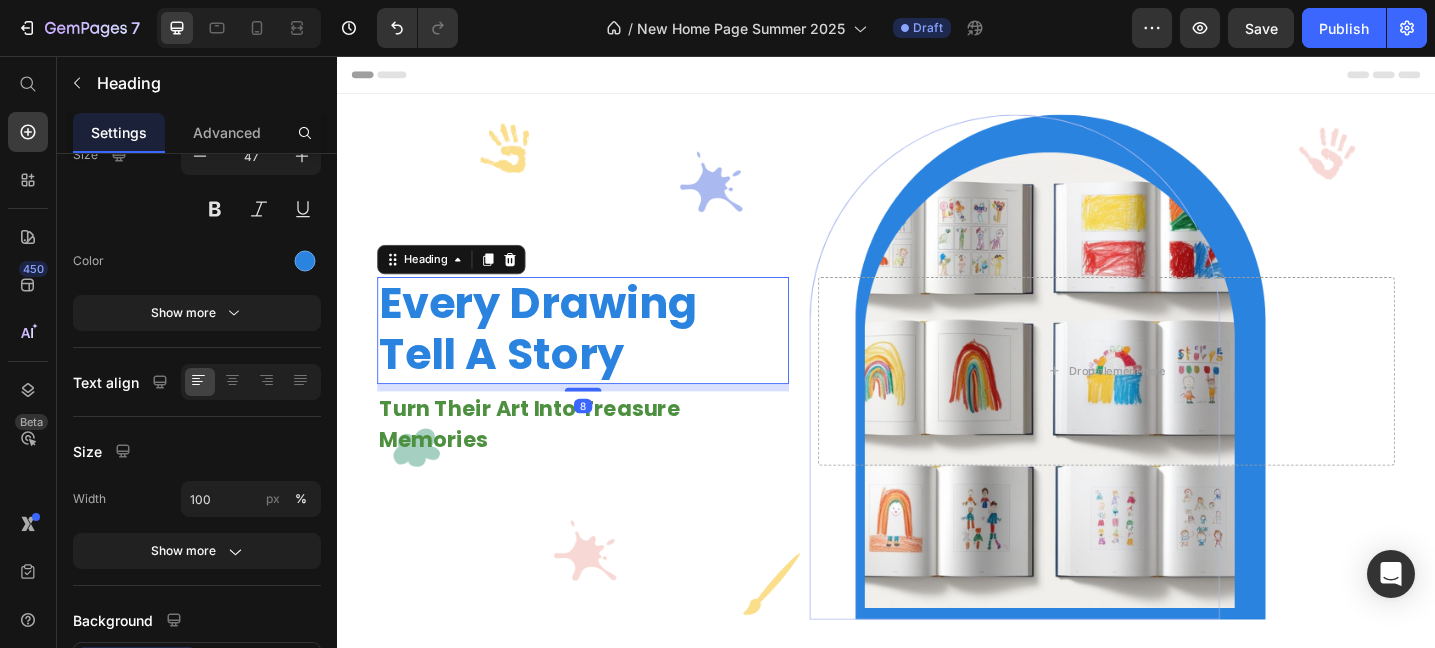 scroll, scrollTop: 0, scrollLeft: 0, axis: both 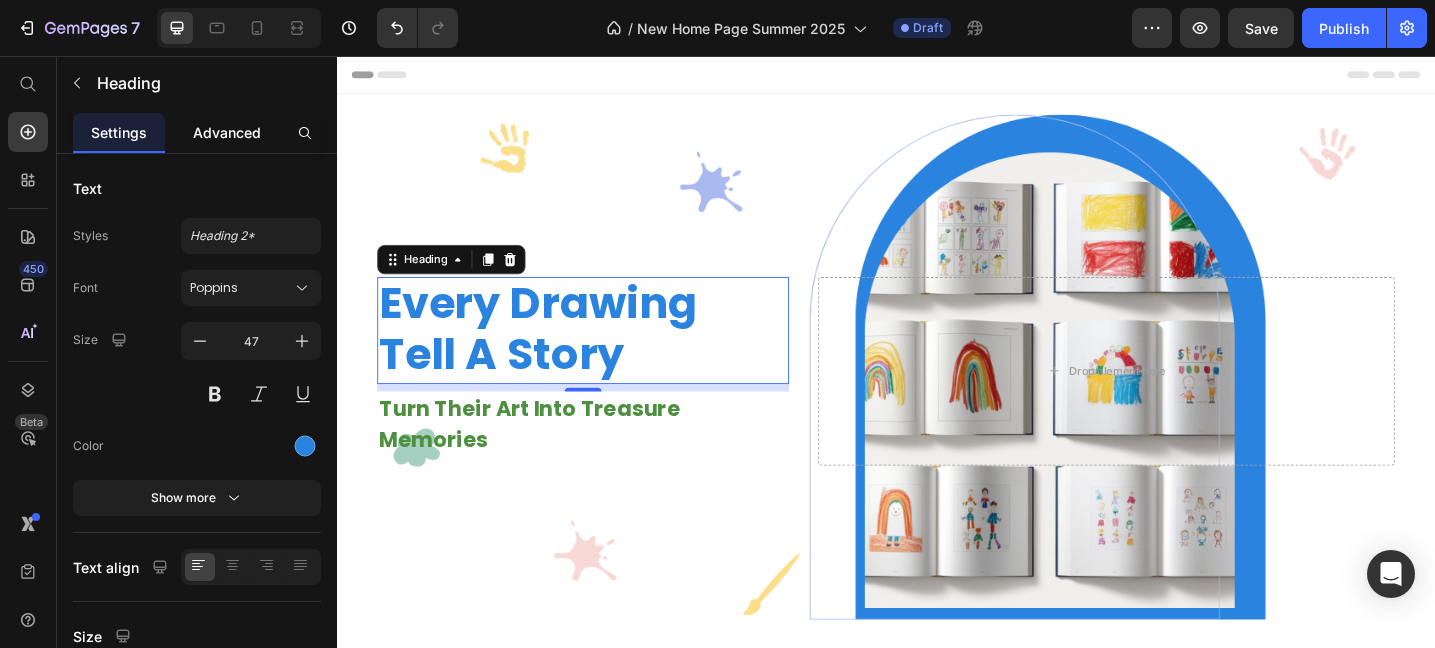 click on "Advanced" at bounding box center (227, 132) 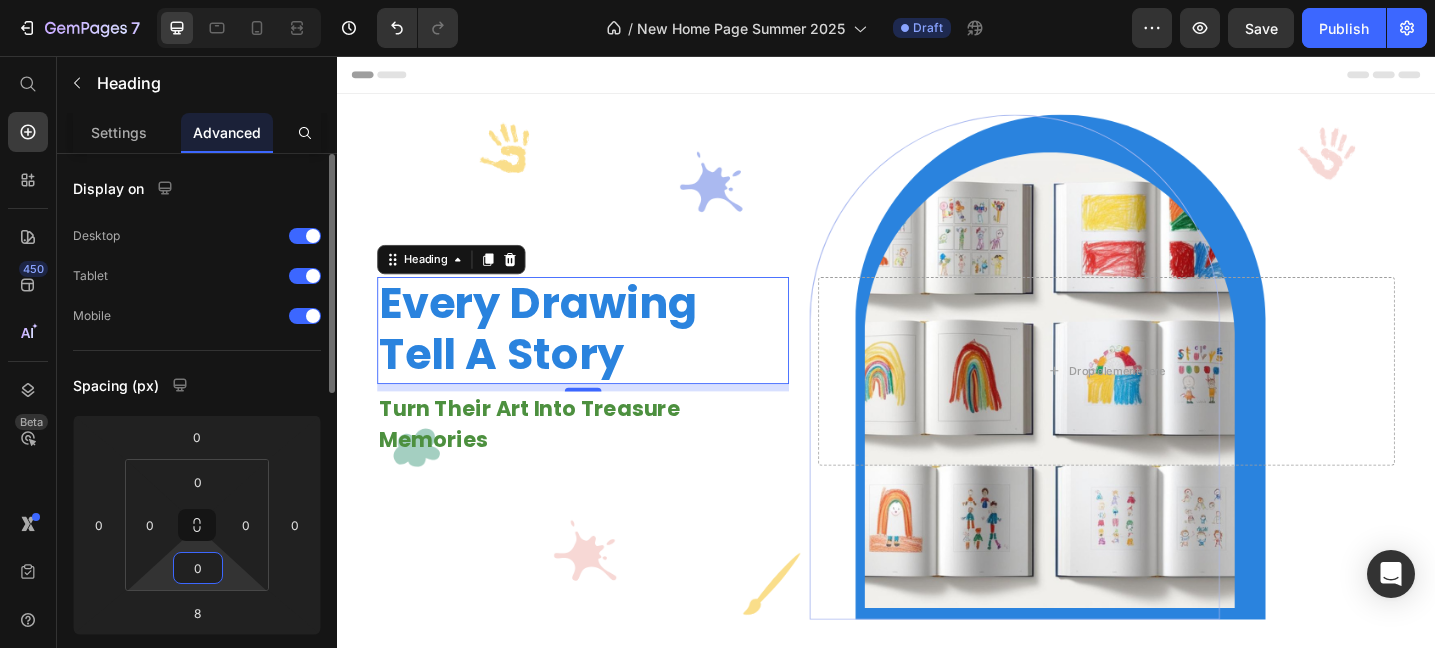 click on "0" at bounding box center [198, 568] 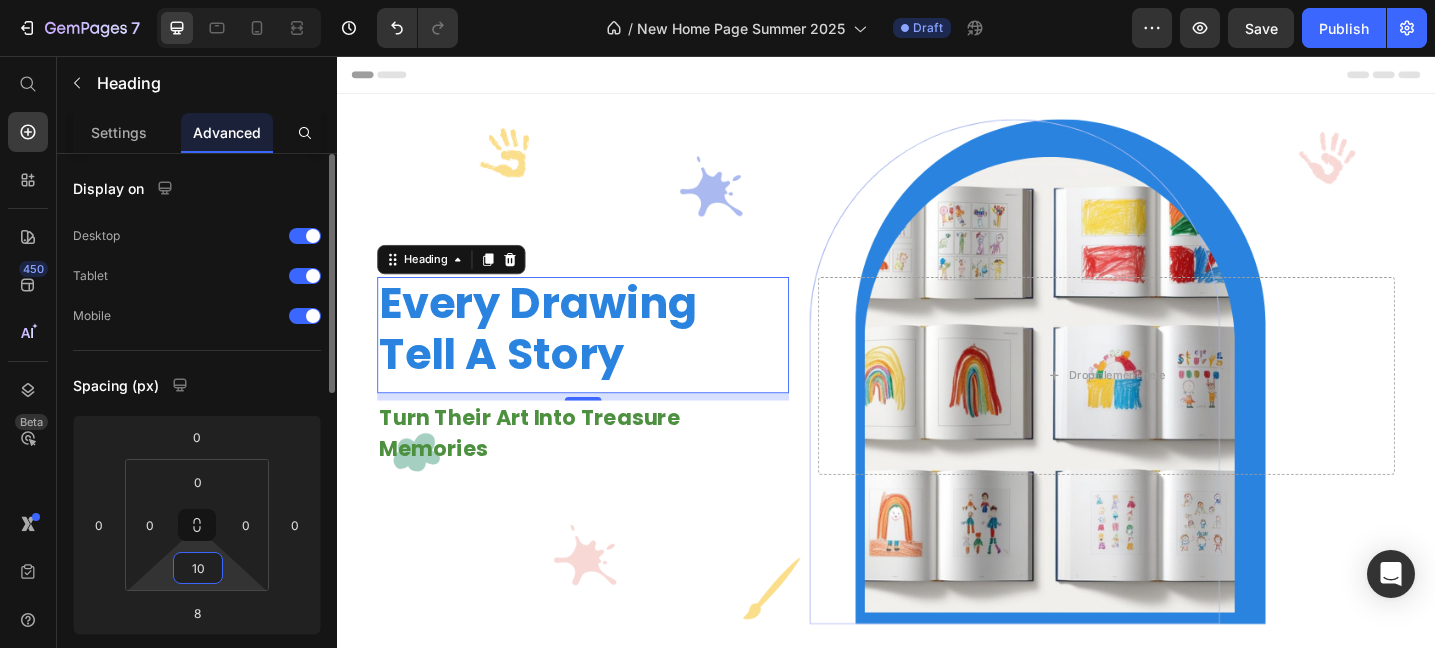 type on "1" 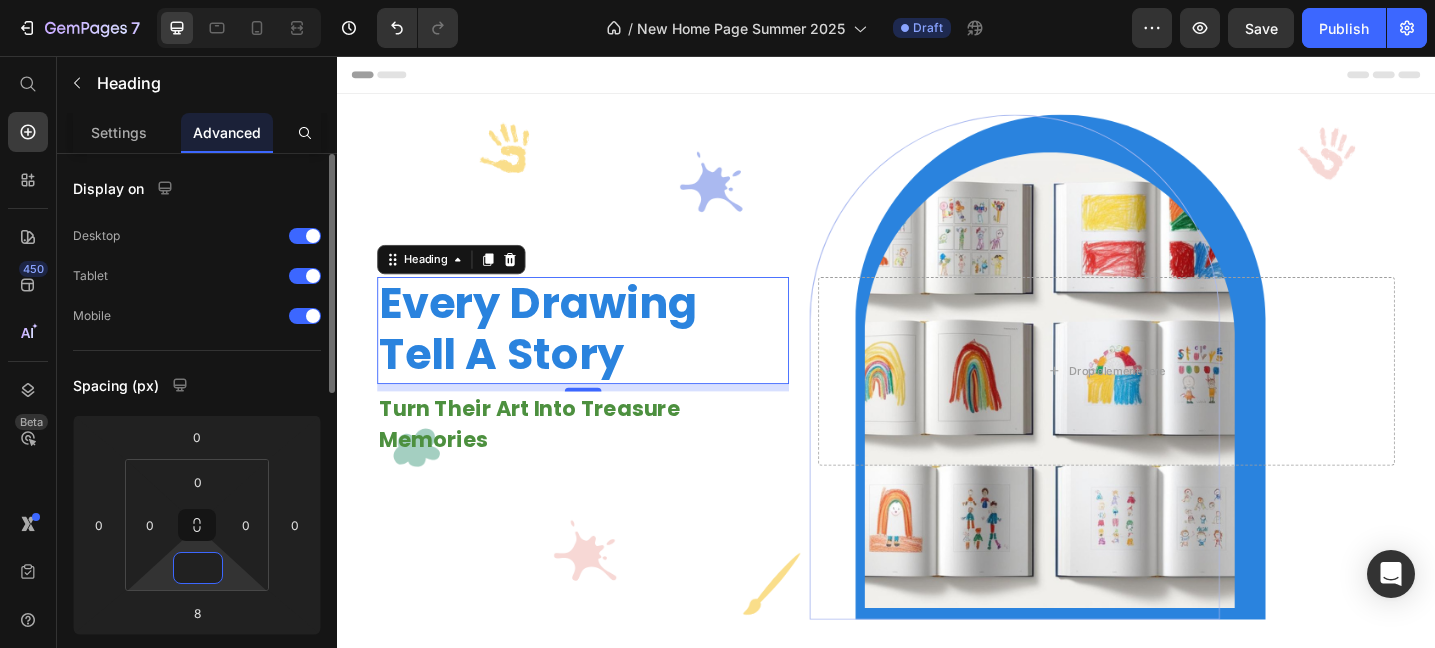 type on "5" 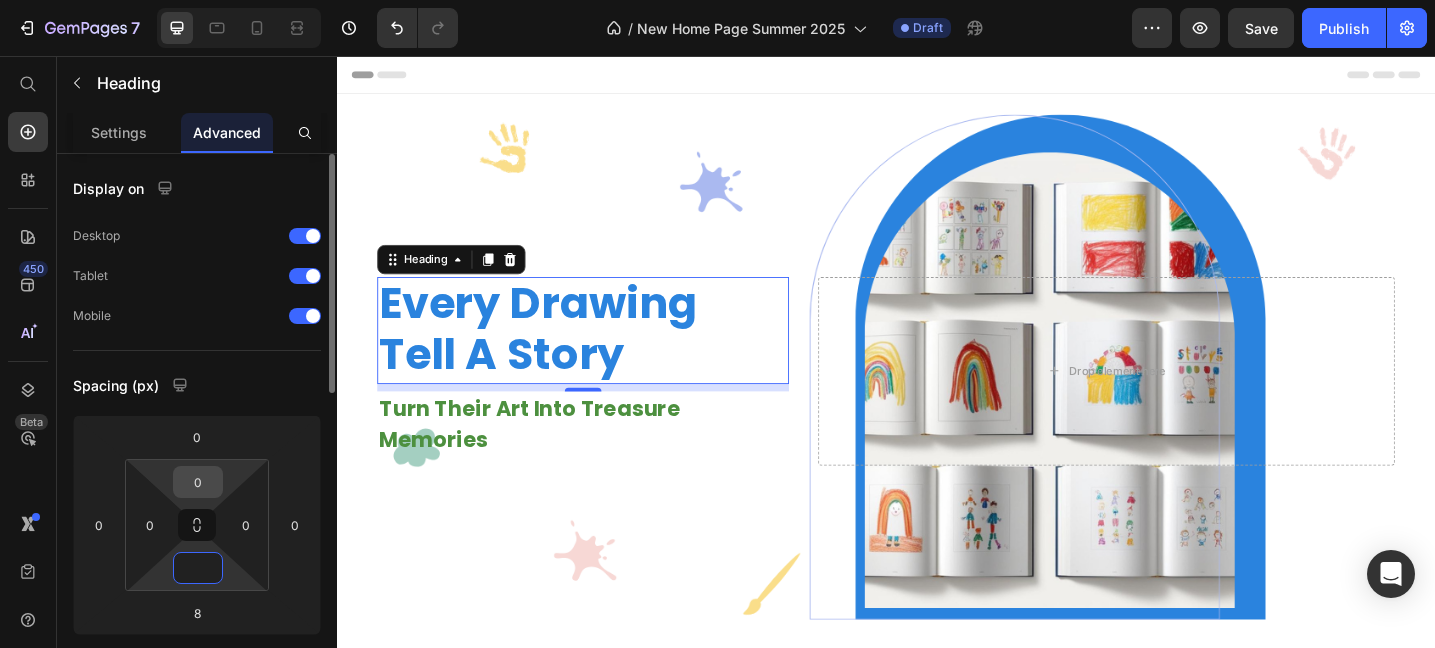 click on "0" at bounding box center [198, 482] 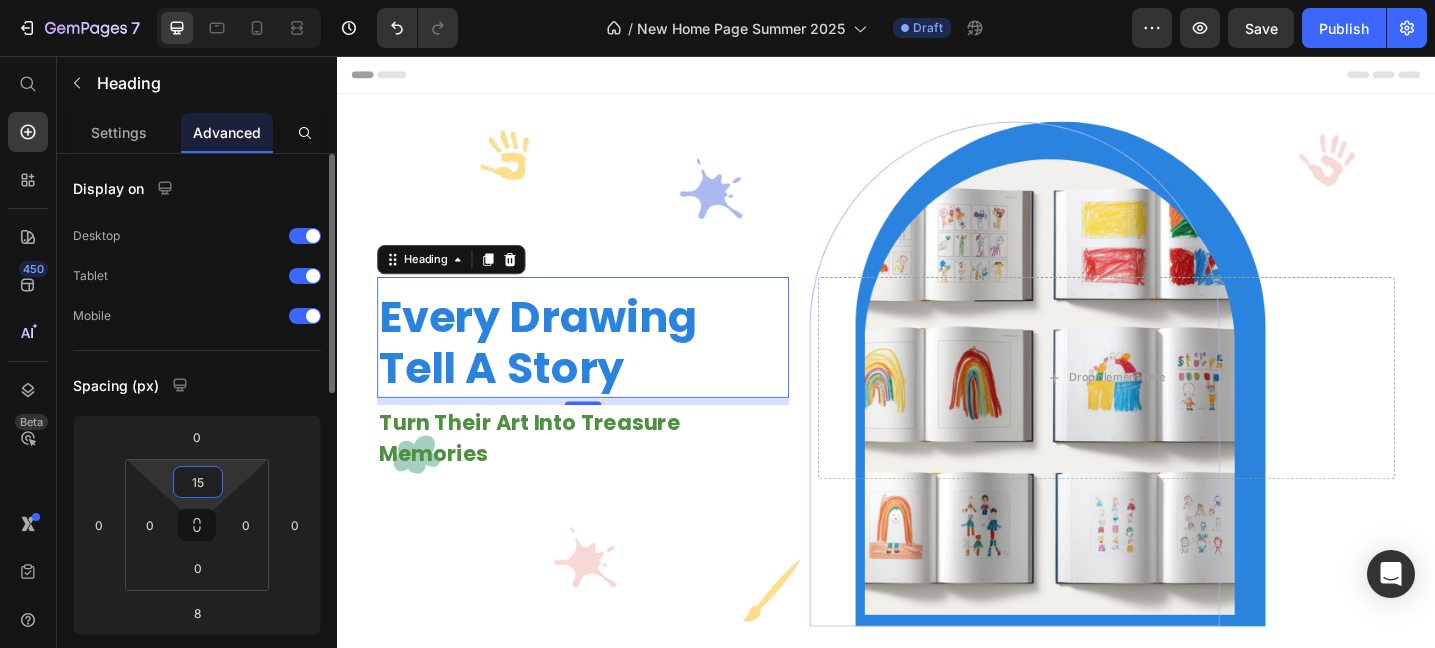 type on "15" 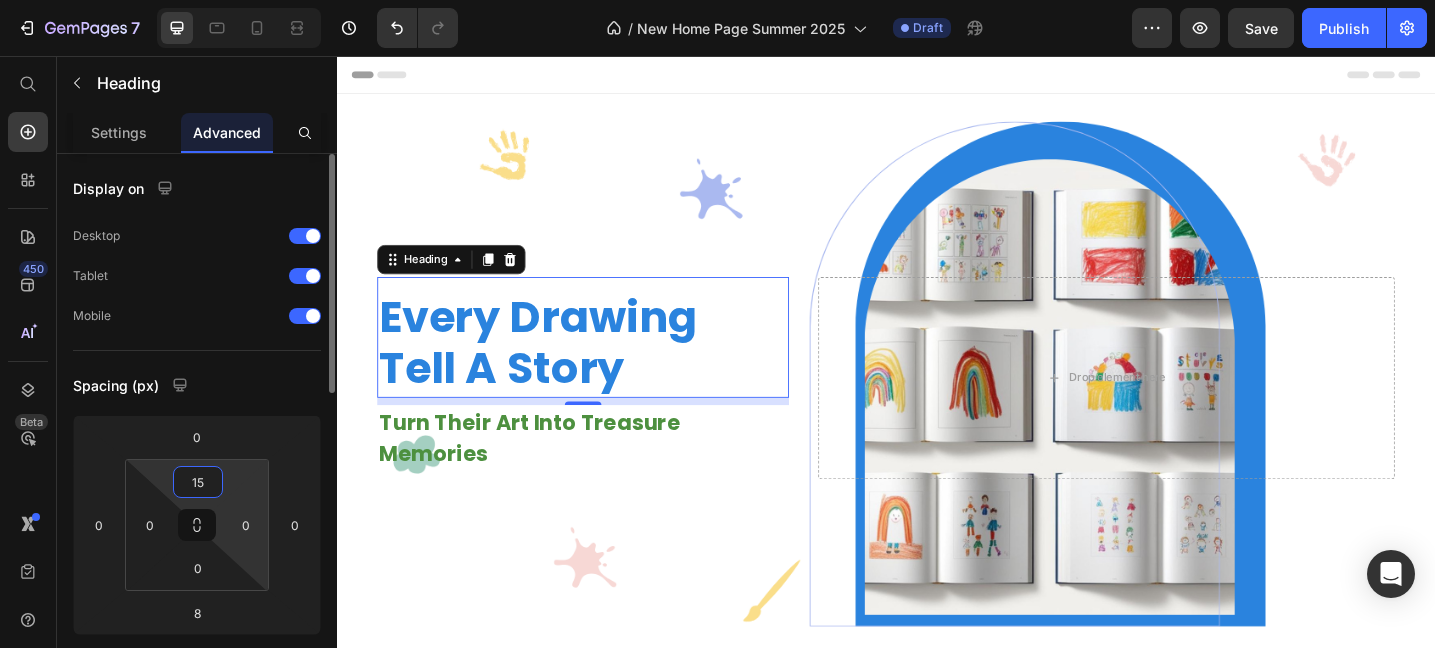 click on "7  Version history  /  New Home Page Summer 2025 Draft Preview  Save   Publish  450 Beta Start with Sections Elements Hero Section Product Detail Brands Trusted Badges Guarantee Product Breakdown How to use Testimonials Compare Bundle FAQs Social Proof Brand Story Product List Collection Blog List Contact Sticky Add to Cart Custom Footer Browse Library 450 Layout
Row
Row
Row
Row Text
Heading
Text Block Button
Button
Button
Sticky Back to top Media
Image" at bounding box center (717, 0) 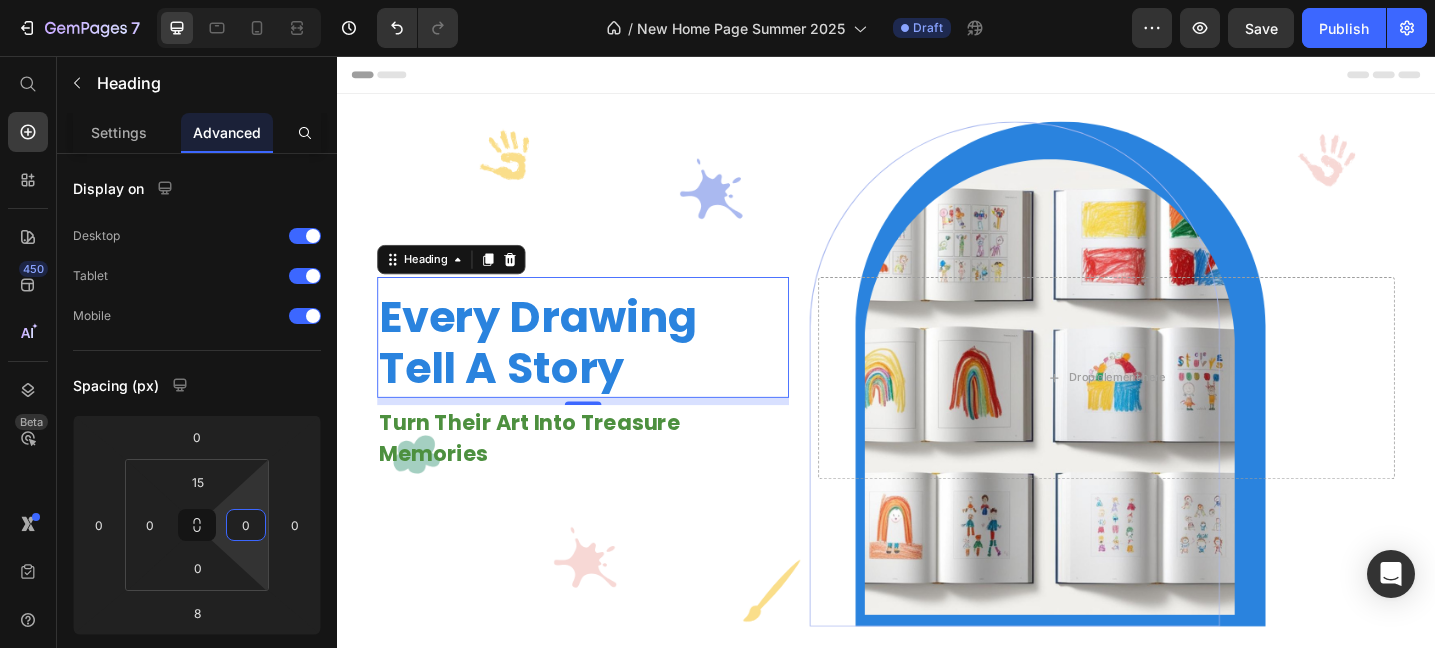 click on "8" at bounding box center [606, 453] 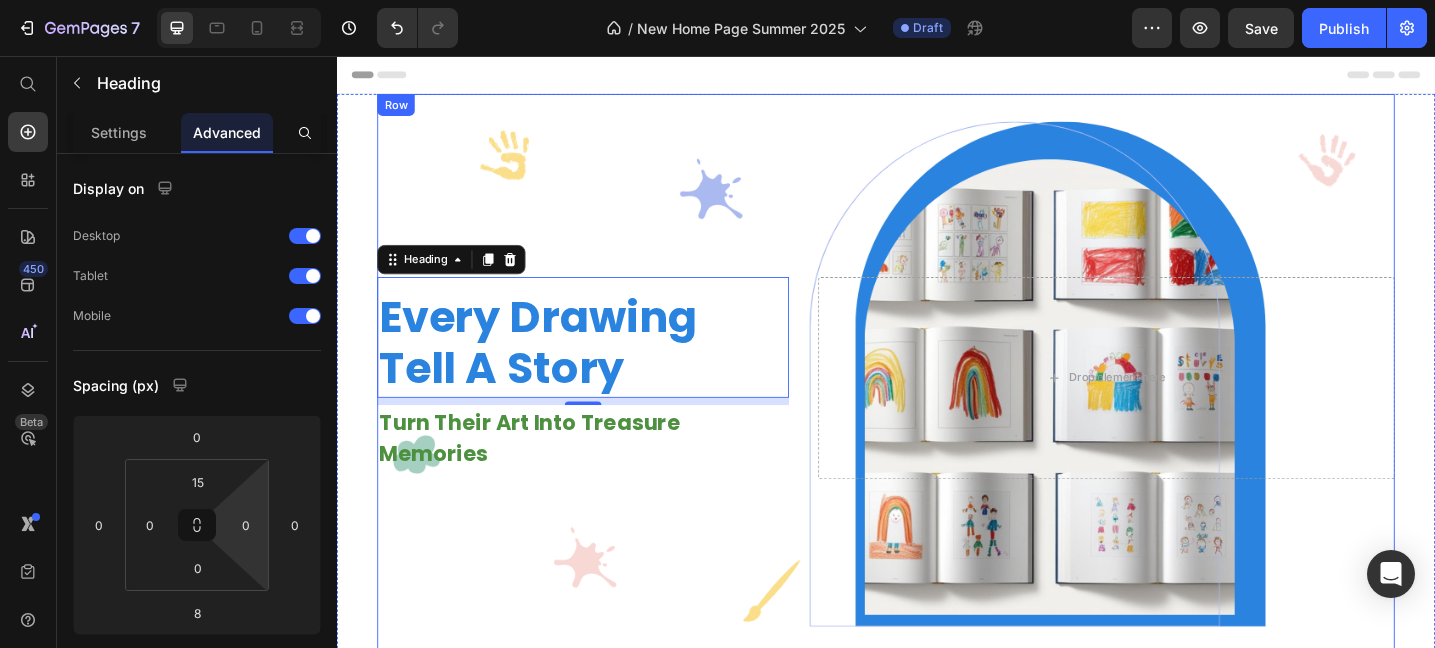 click on "Every Drawing Tell A Story Heading   8 Turn Their Art Into Treasure Memories Text block
Drop element here Row" at bounding box center (937, 407) 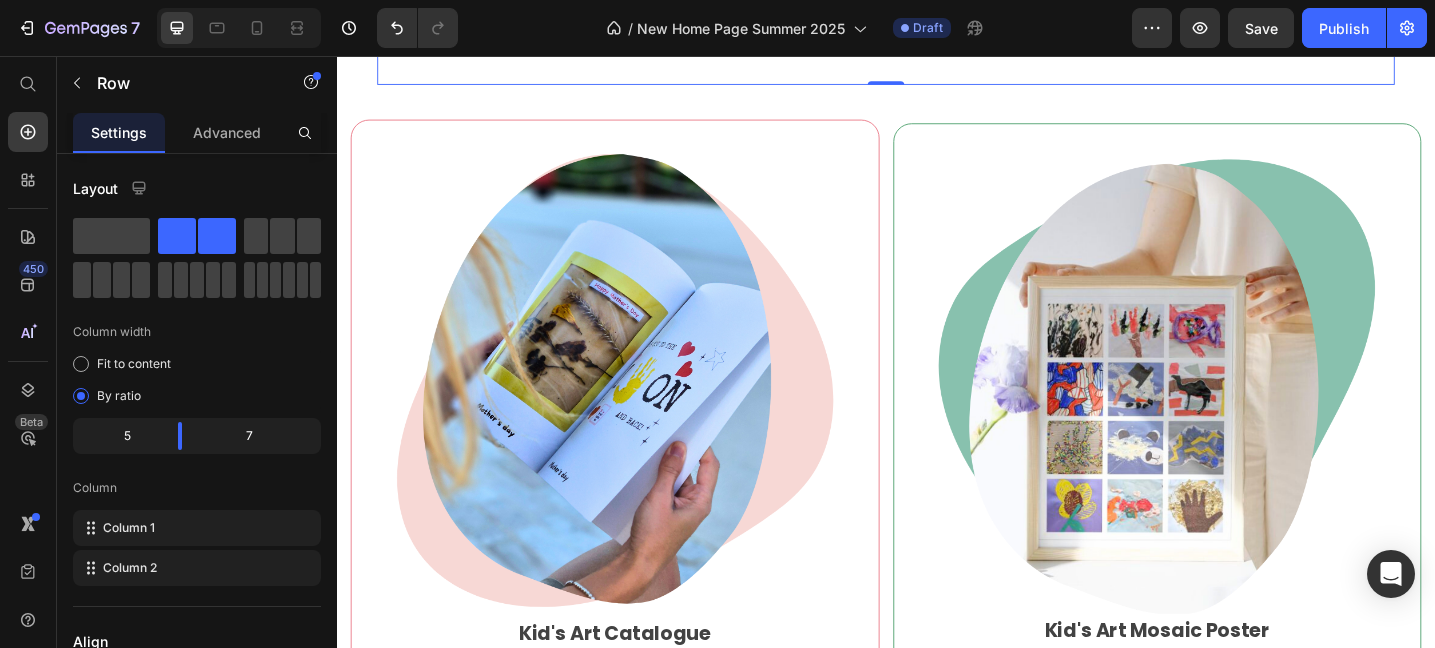 scroll, scrollTop: 632, scrollLeft: 0, axis: vertical 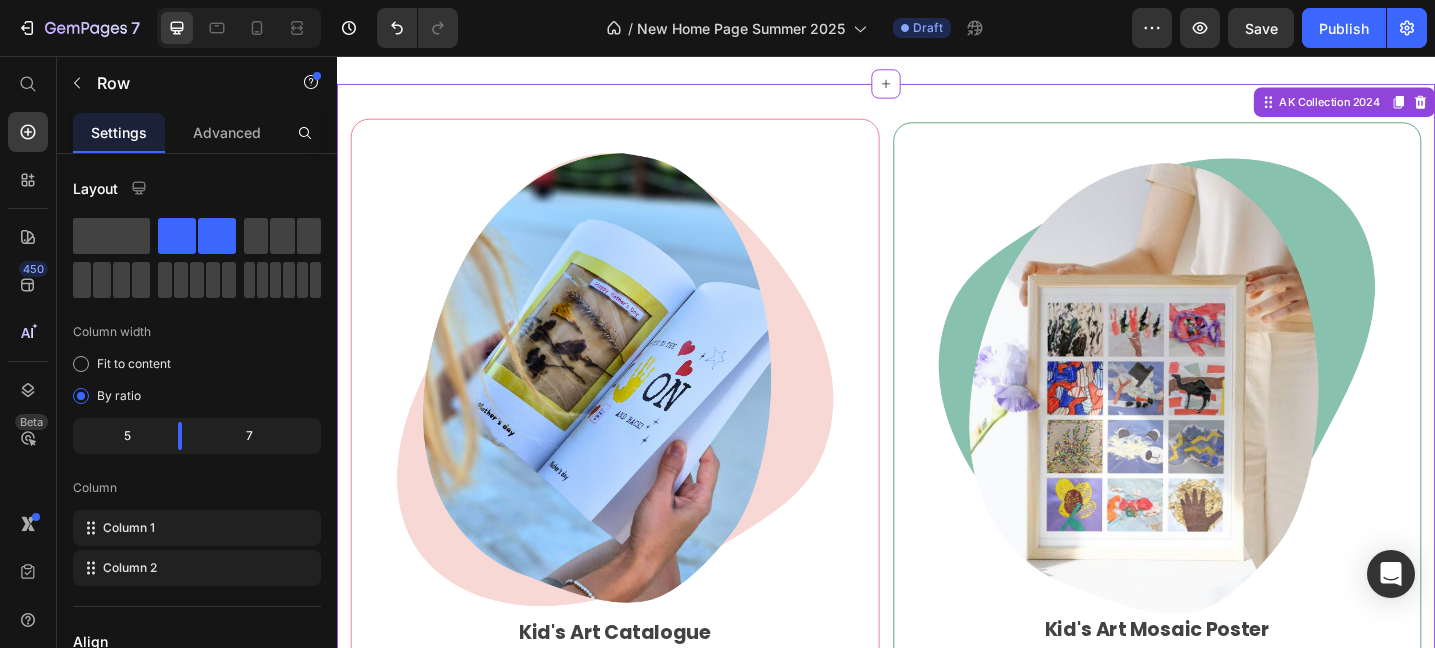 click at bounding box center (641, 410) 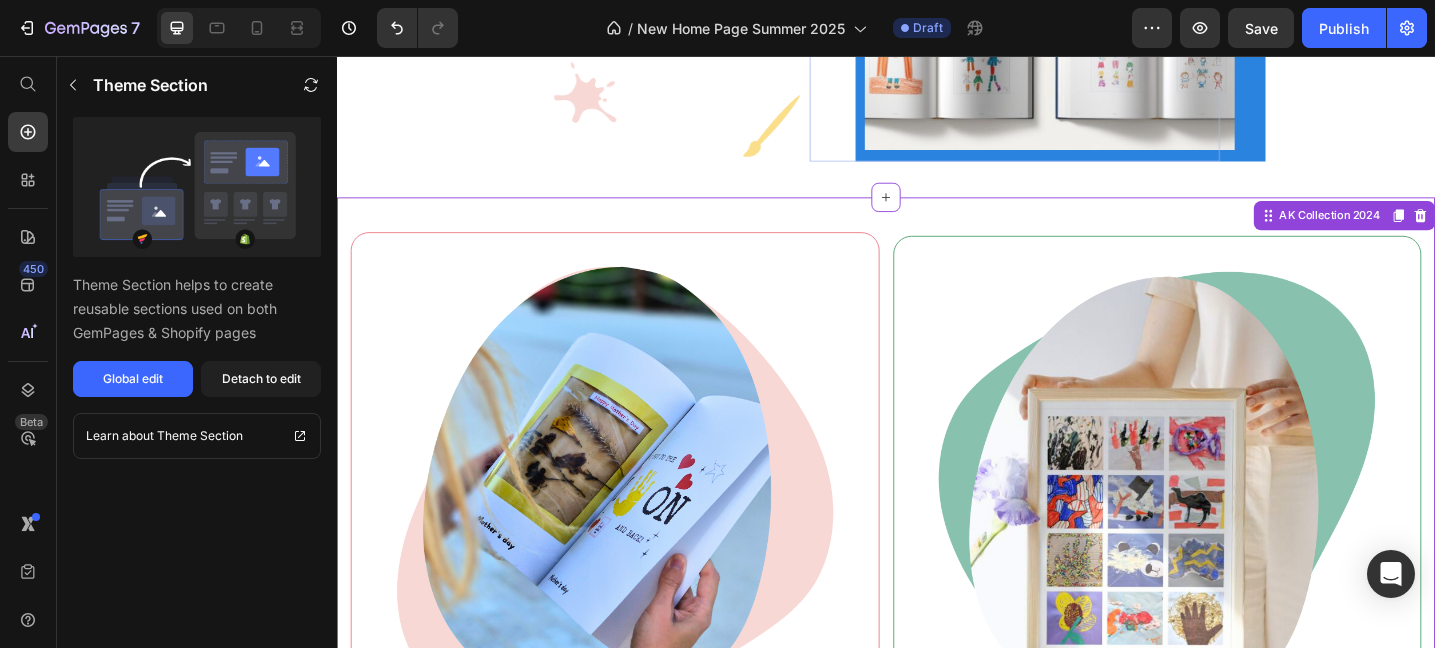 scroll, scrollTop: 506, scrollLeft: 0, axis: vertical 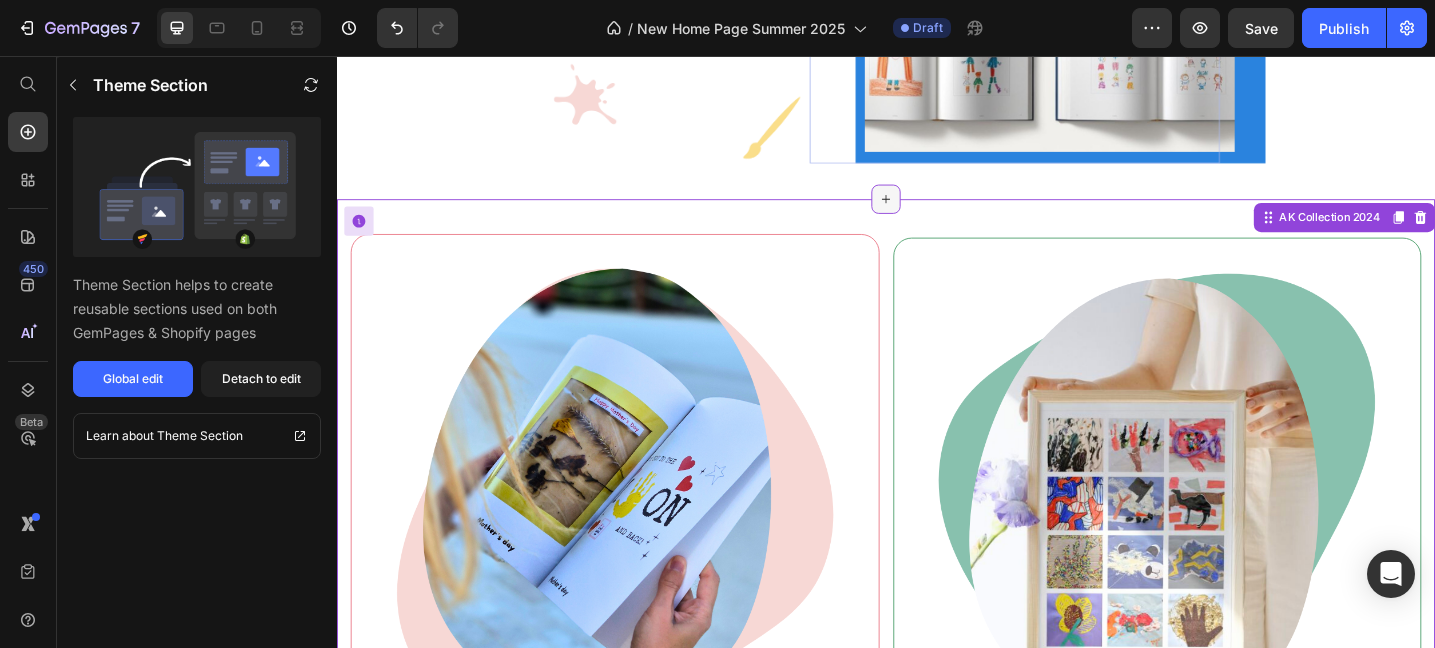click 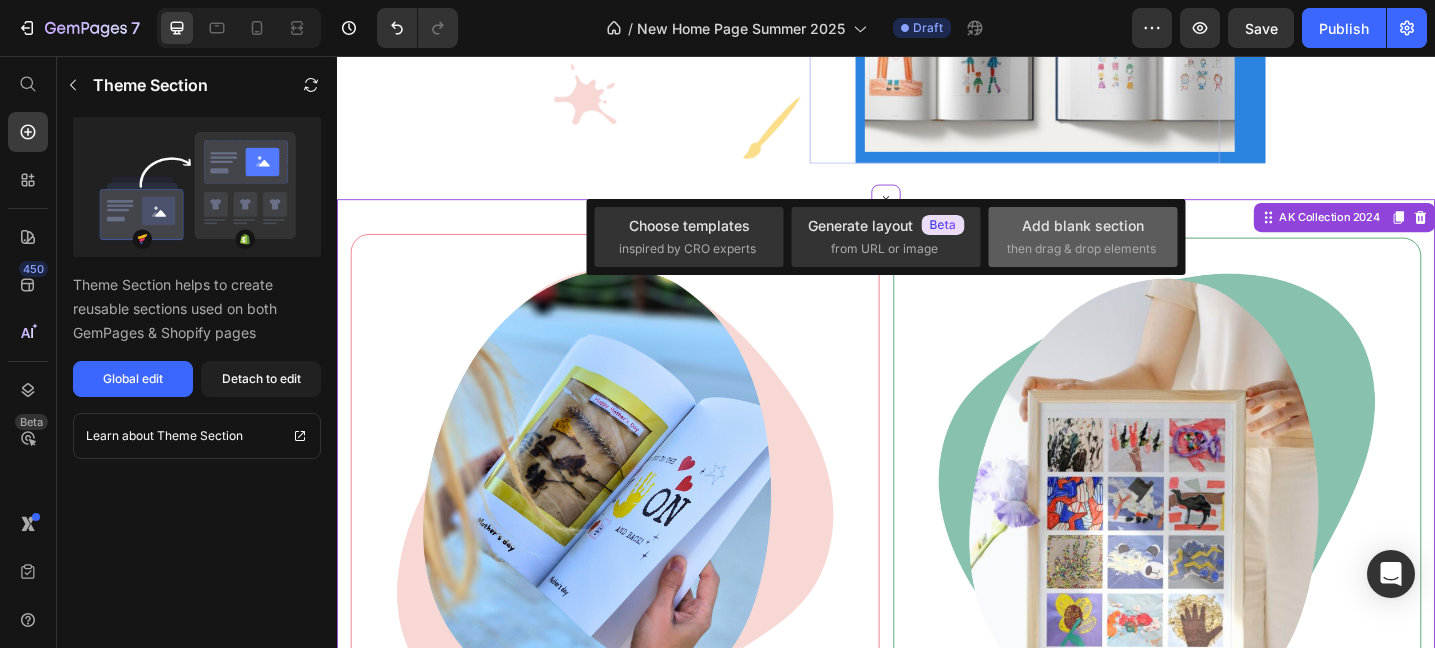 click on "Add blank section" at bounding box center [1083, 225] 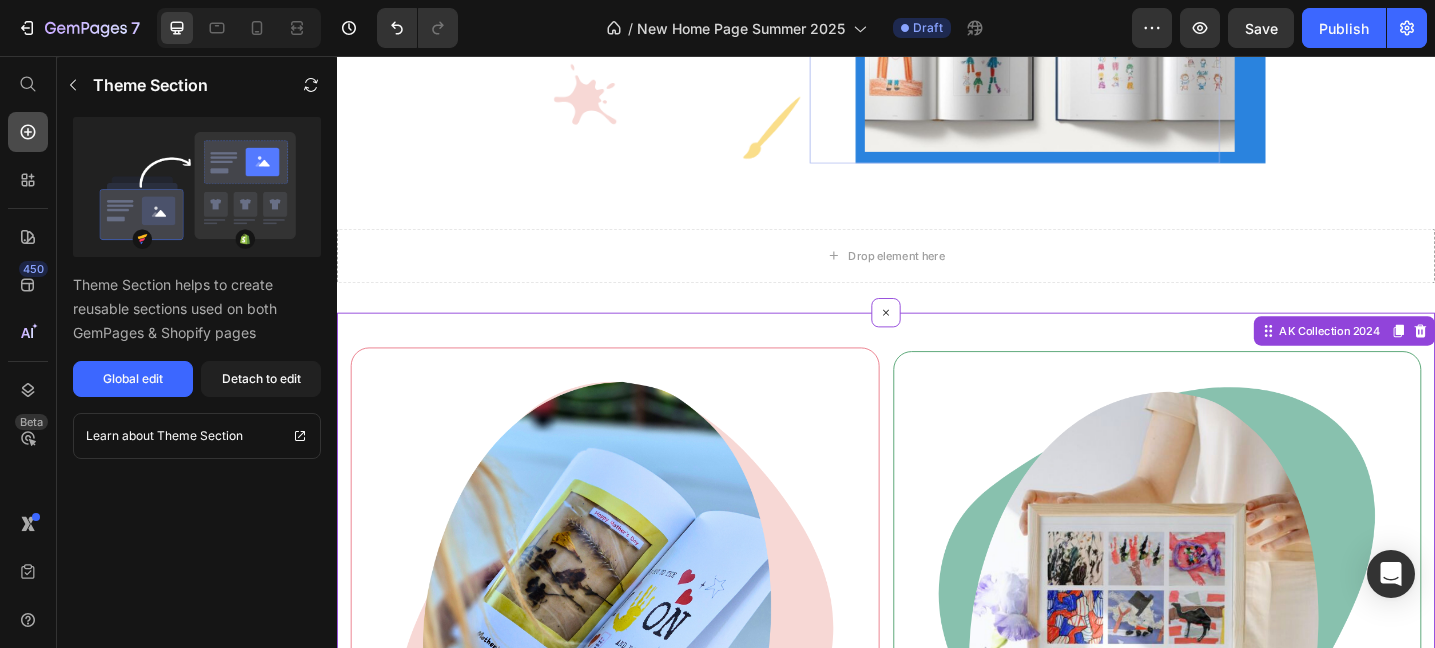 click 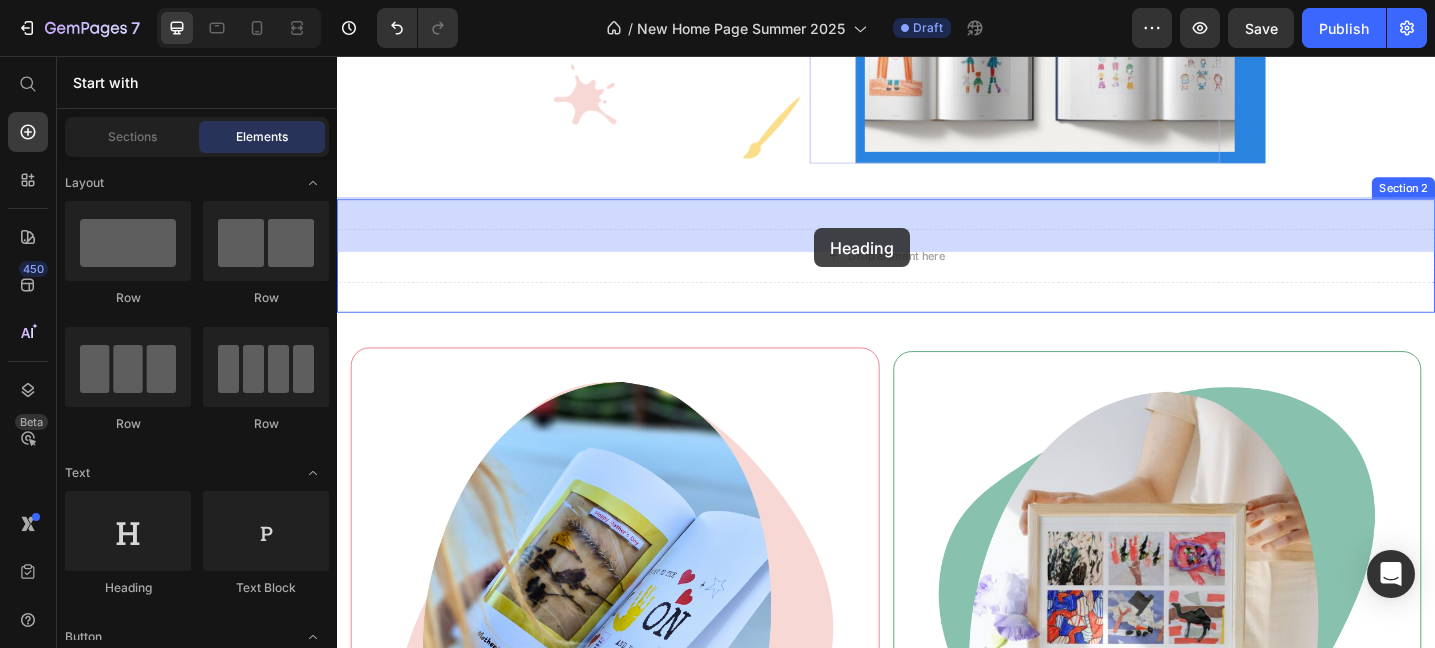 drag, startPoint x: 478, startPoint y: 598, endPoint x: 857, endPoint y: 244, distance: 518.61066 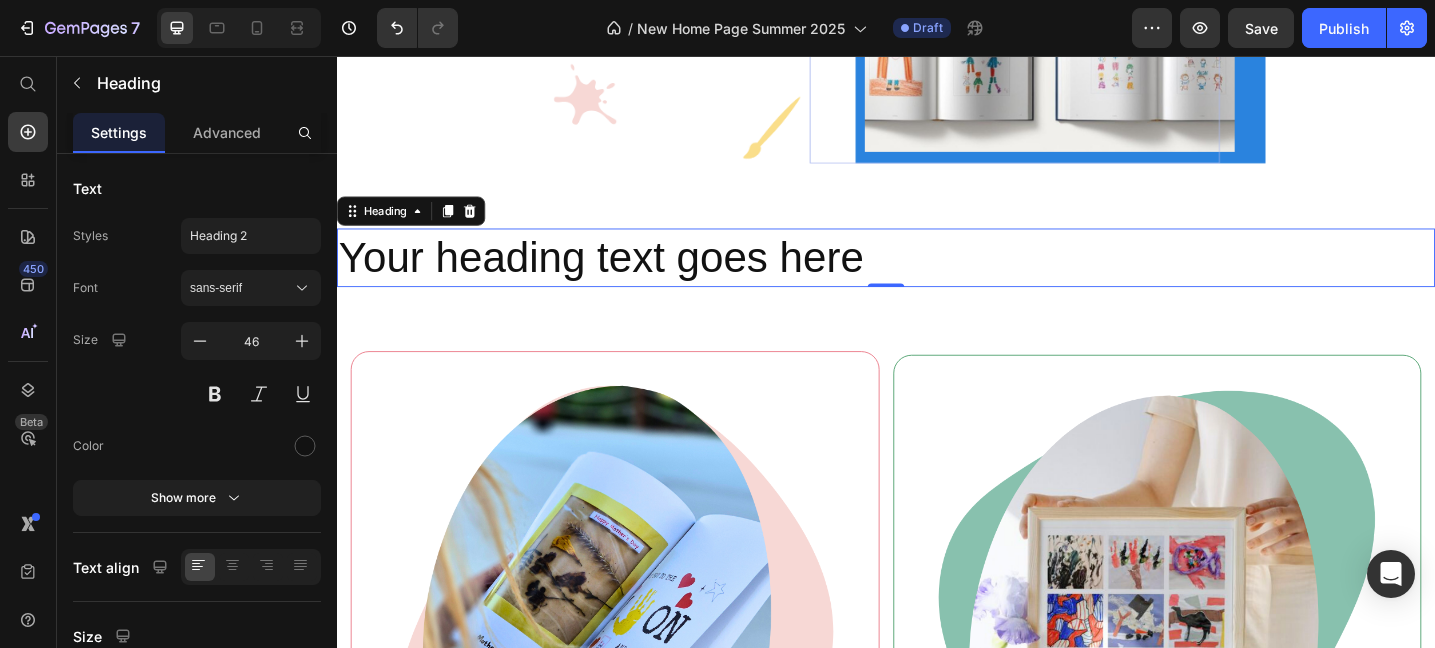 click on "Your heading text goes here" at bounding box center [937, 276] 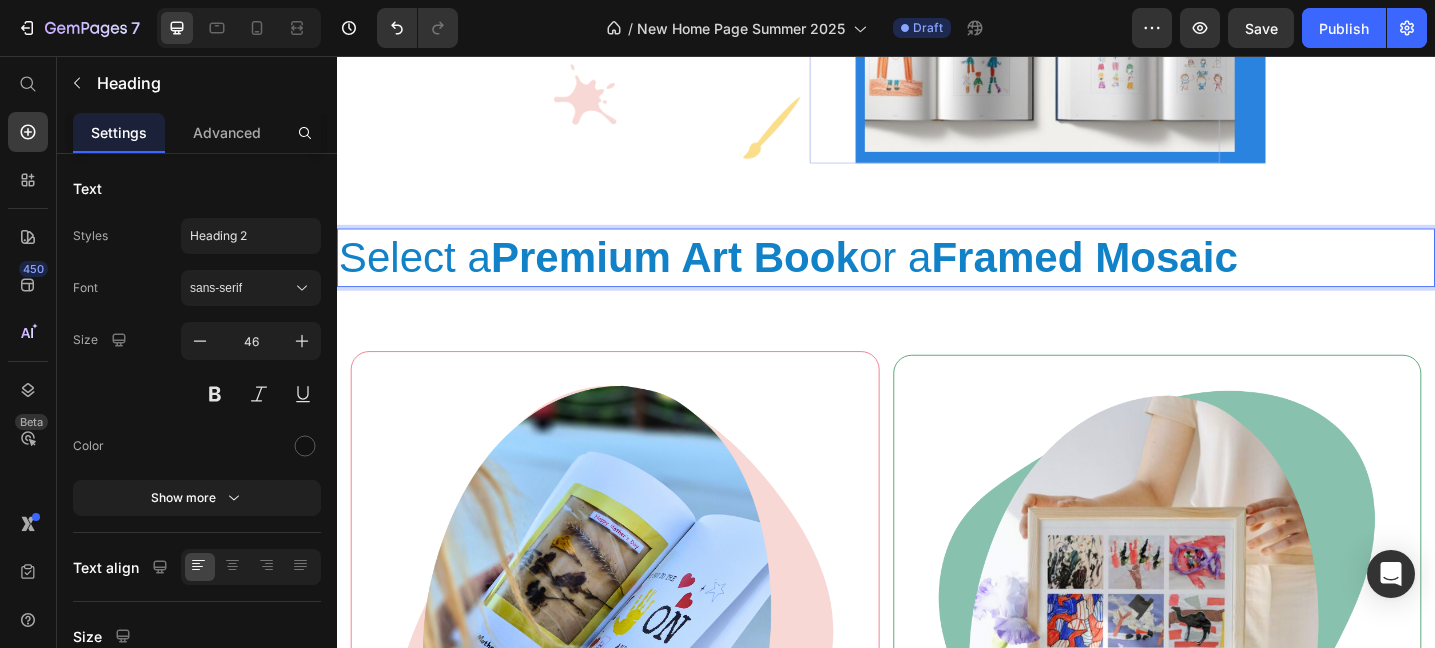 click on "Select a  Premium Art Book  or a  Framed Mosaic" at bounding box center (830, 275) 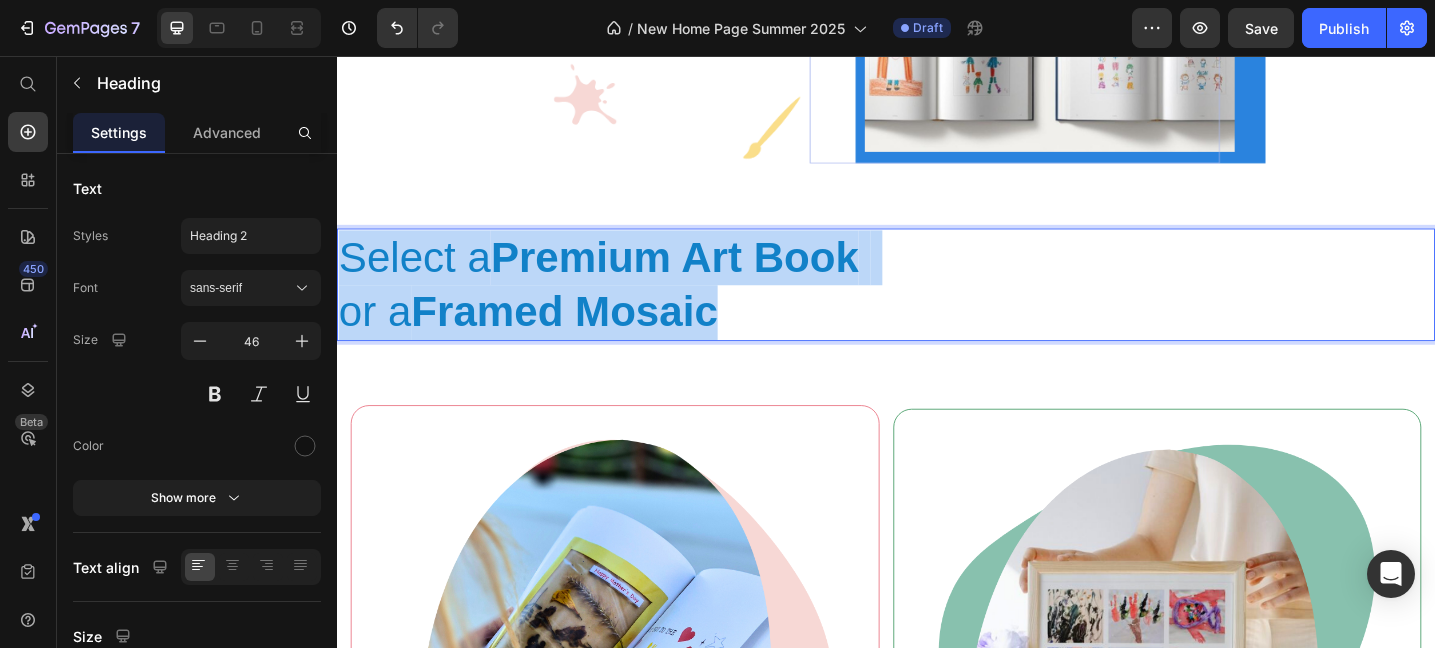 drag, startPoint x: 807, startPoint y: 298, endPoint x: 347, endPoint y: 239, distance: 463.76825 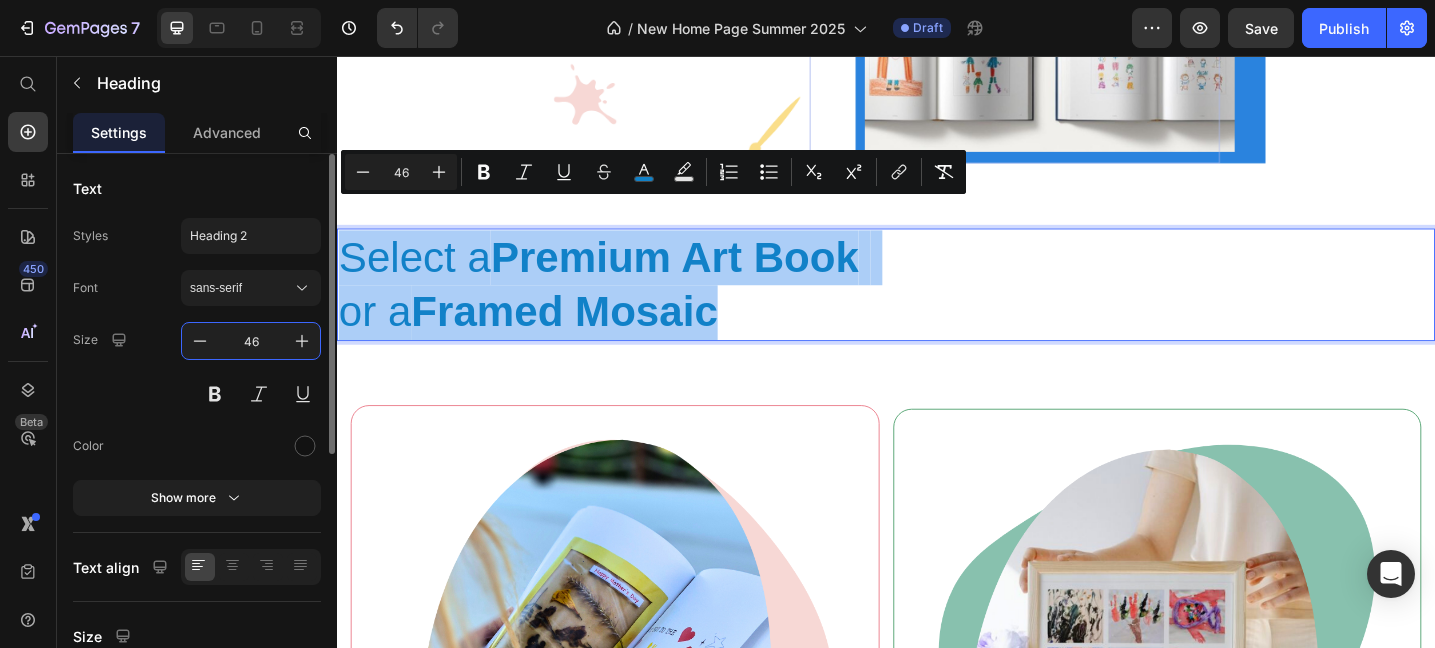 click on "46" at bounding box center (251, 341) 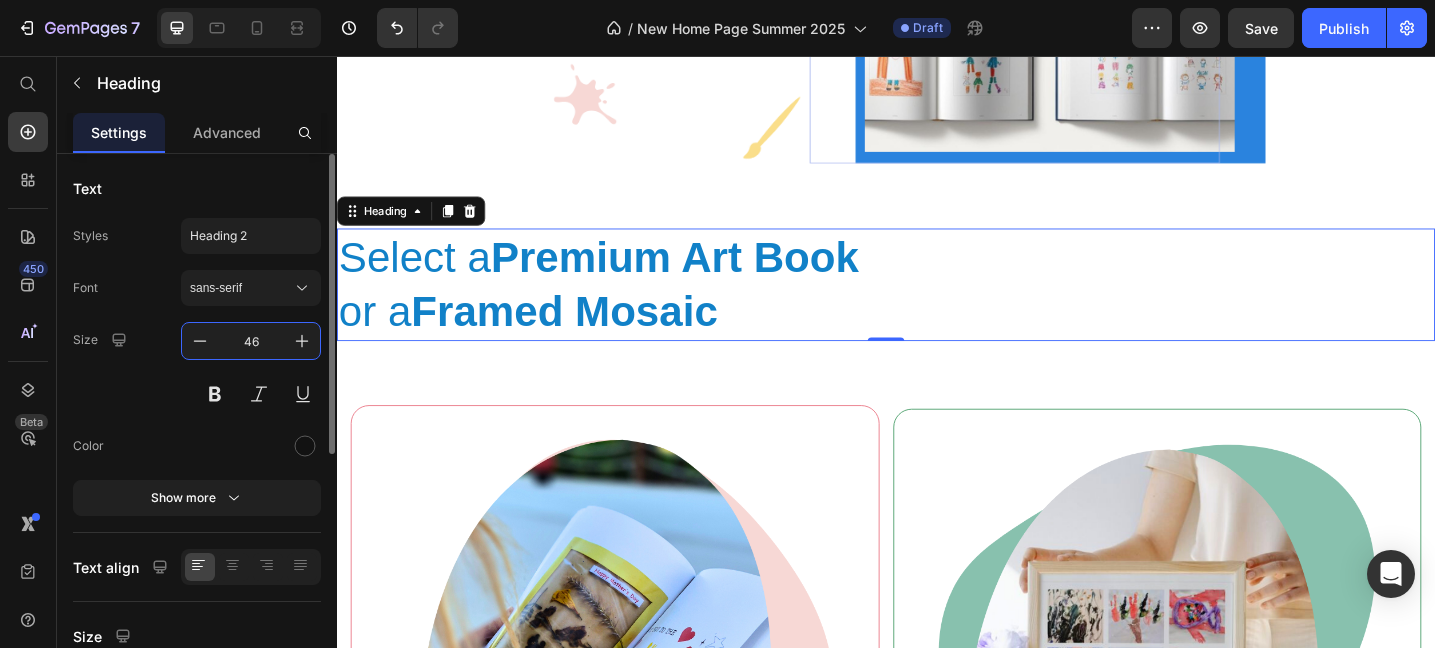 type on "4" 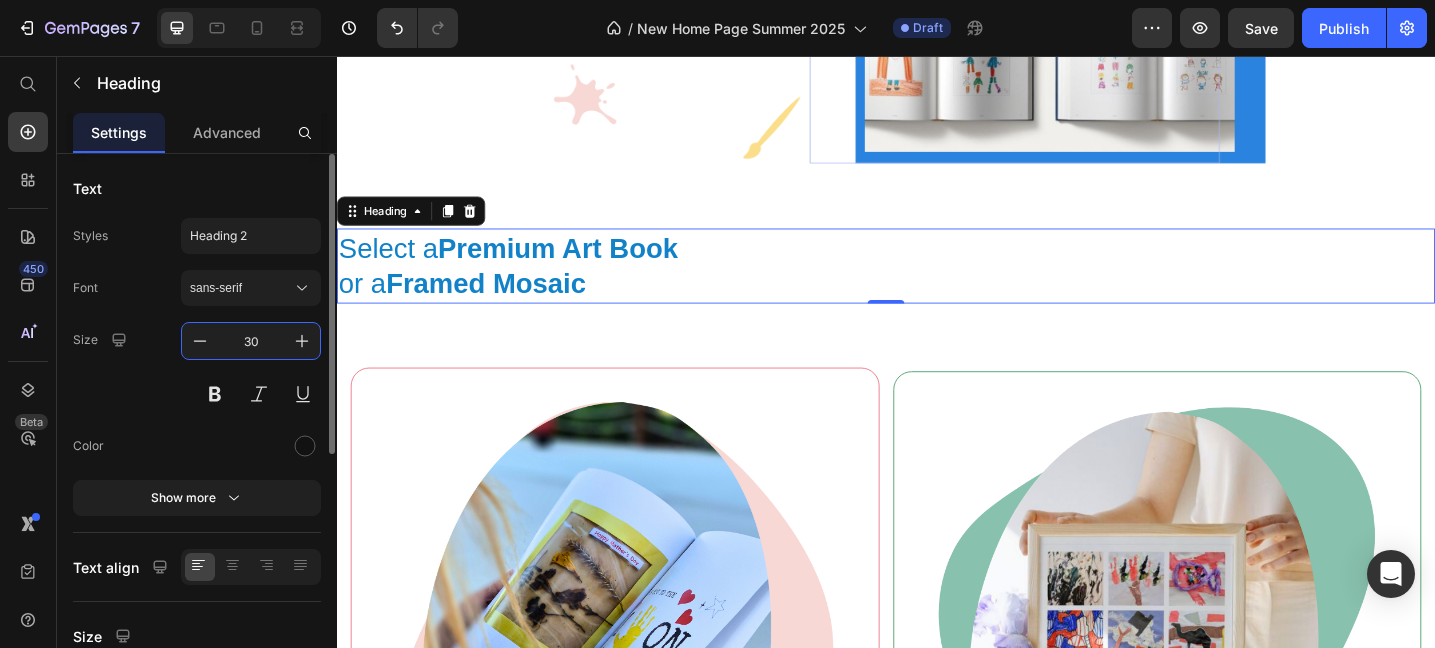 type on "3" 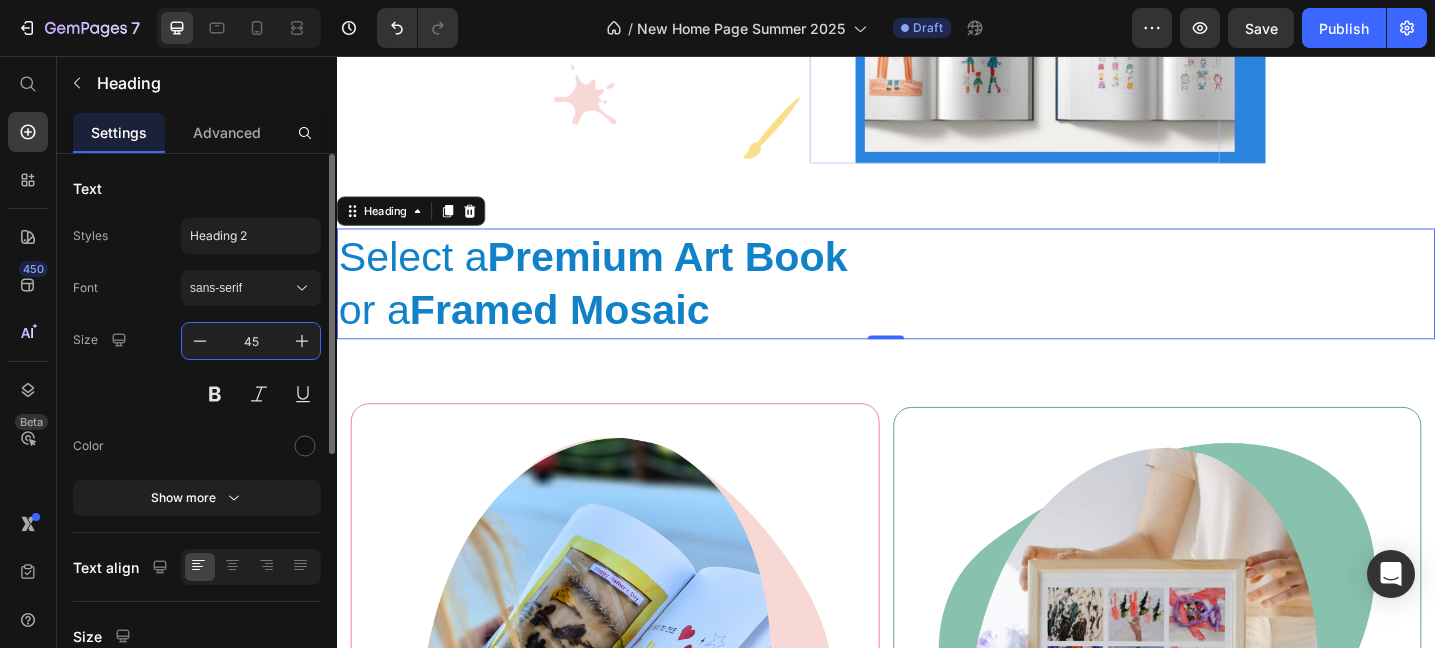type on "4" 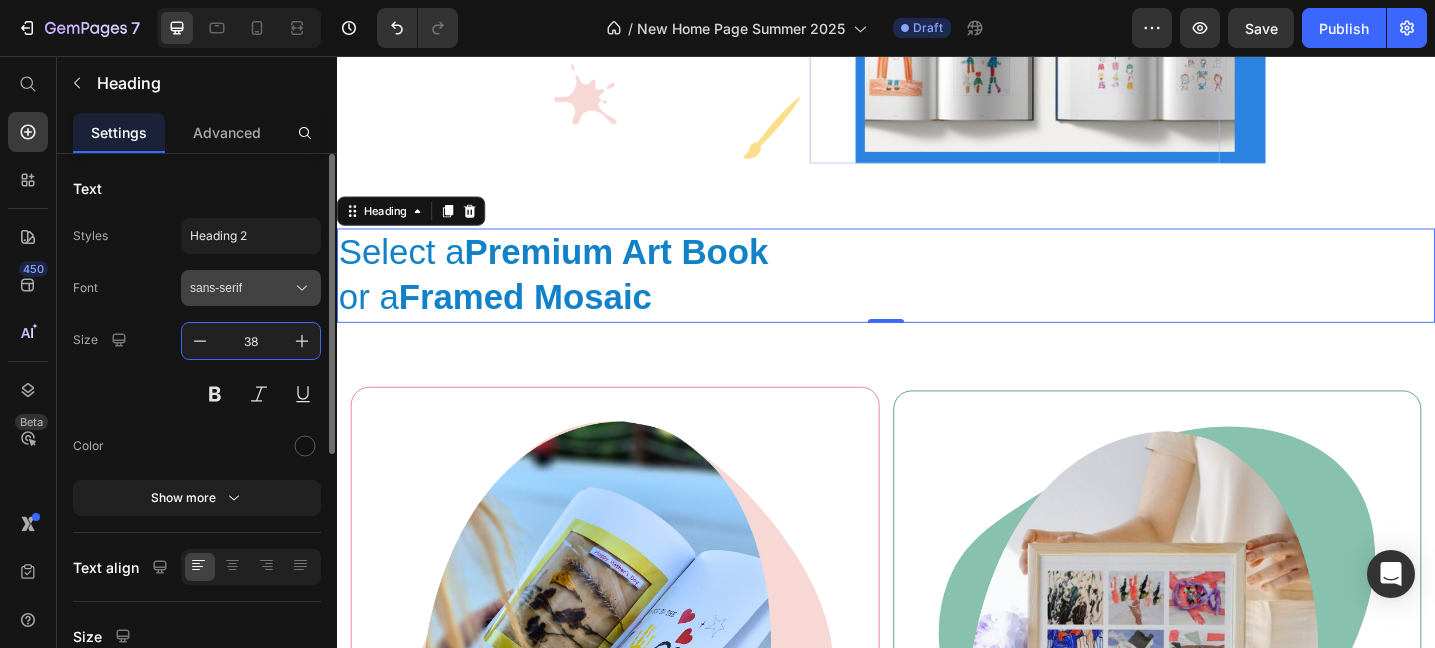 type on "38" 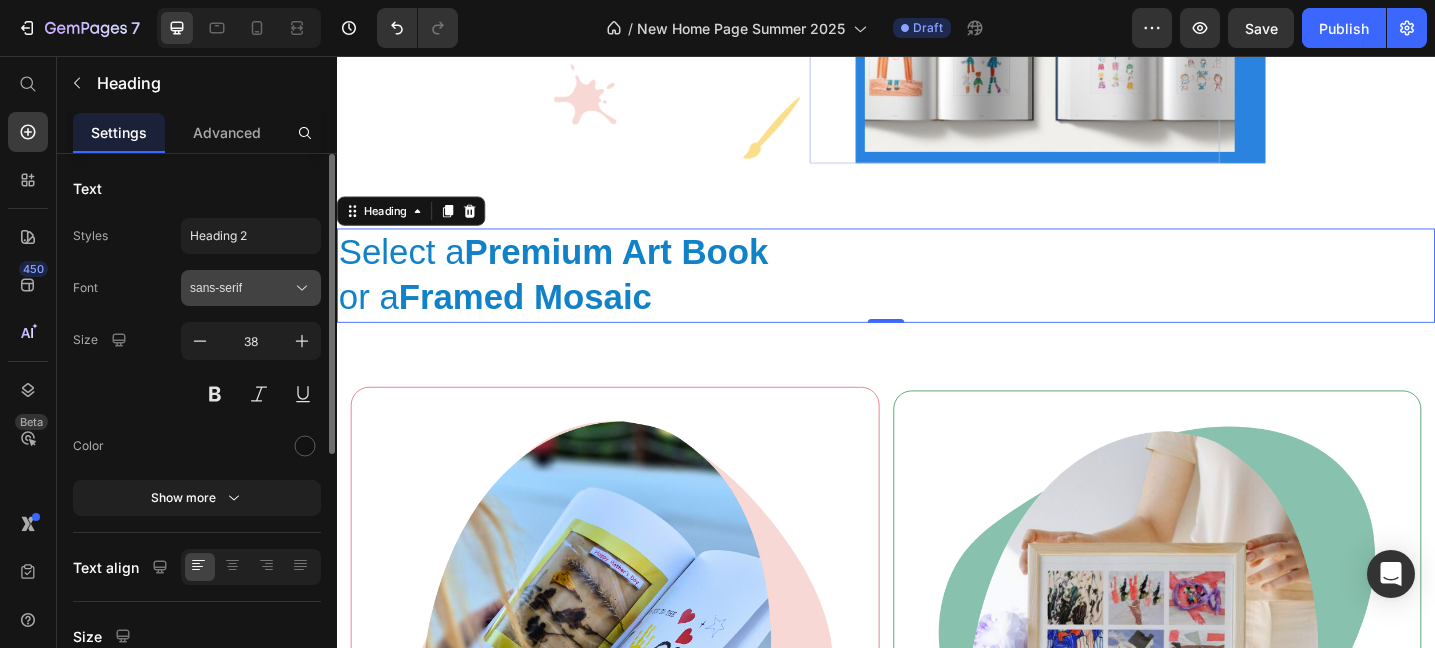 click on "sans-serif" at bounding box center [241, 288] 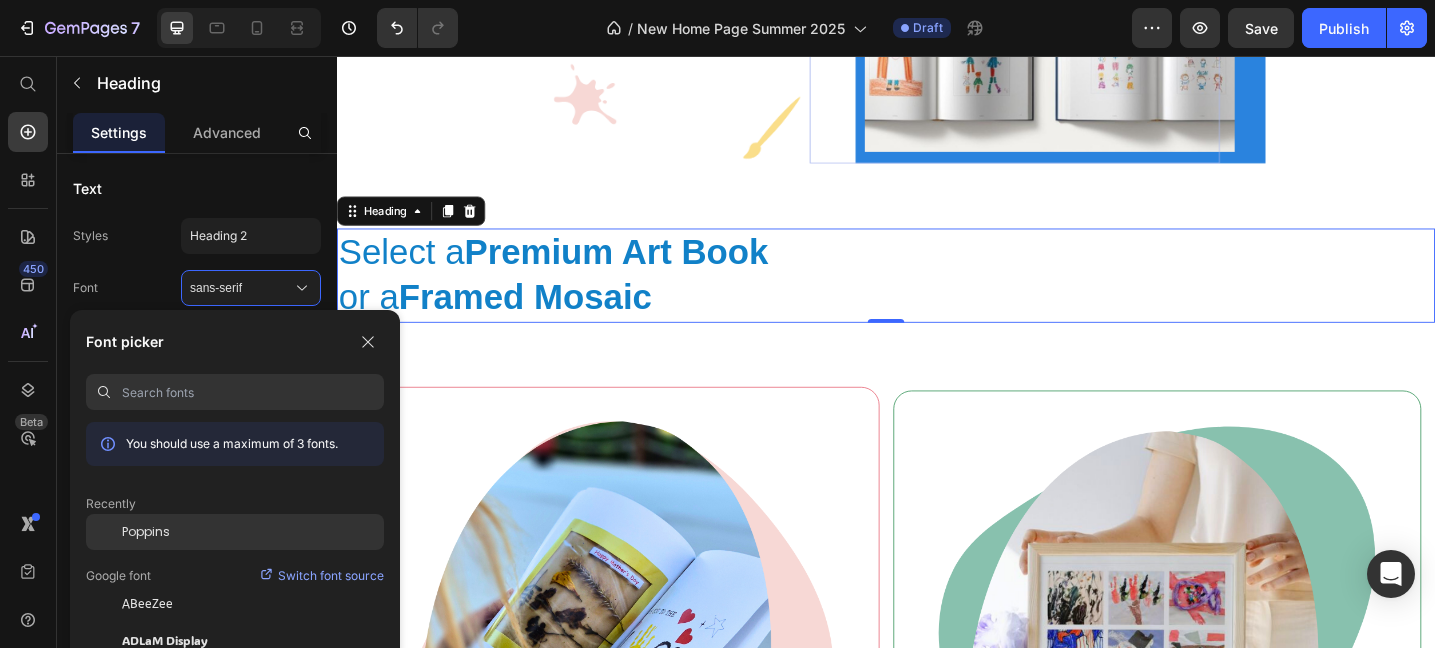 click on "Poppins" at bounding box center [146, 532] 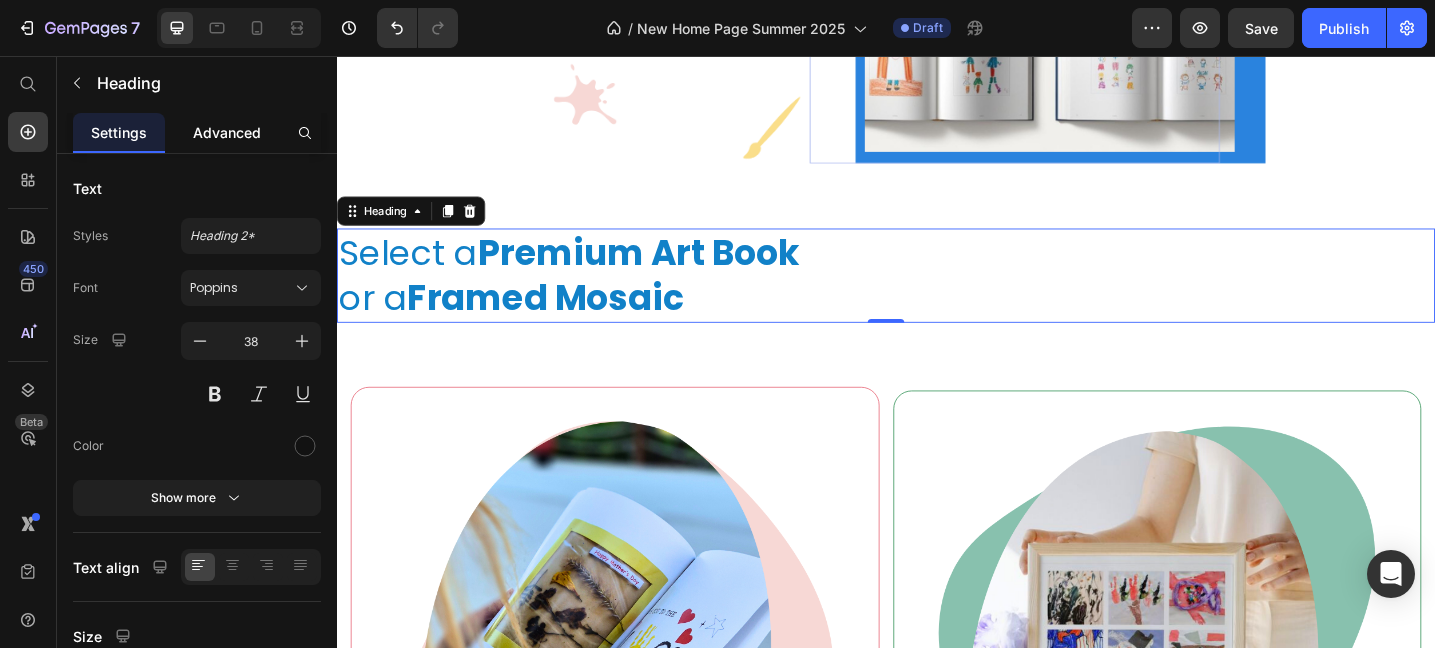 click on "Advanced" at bounding box center [227, 132] 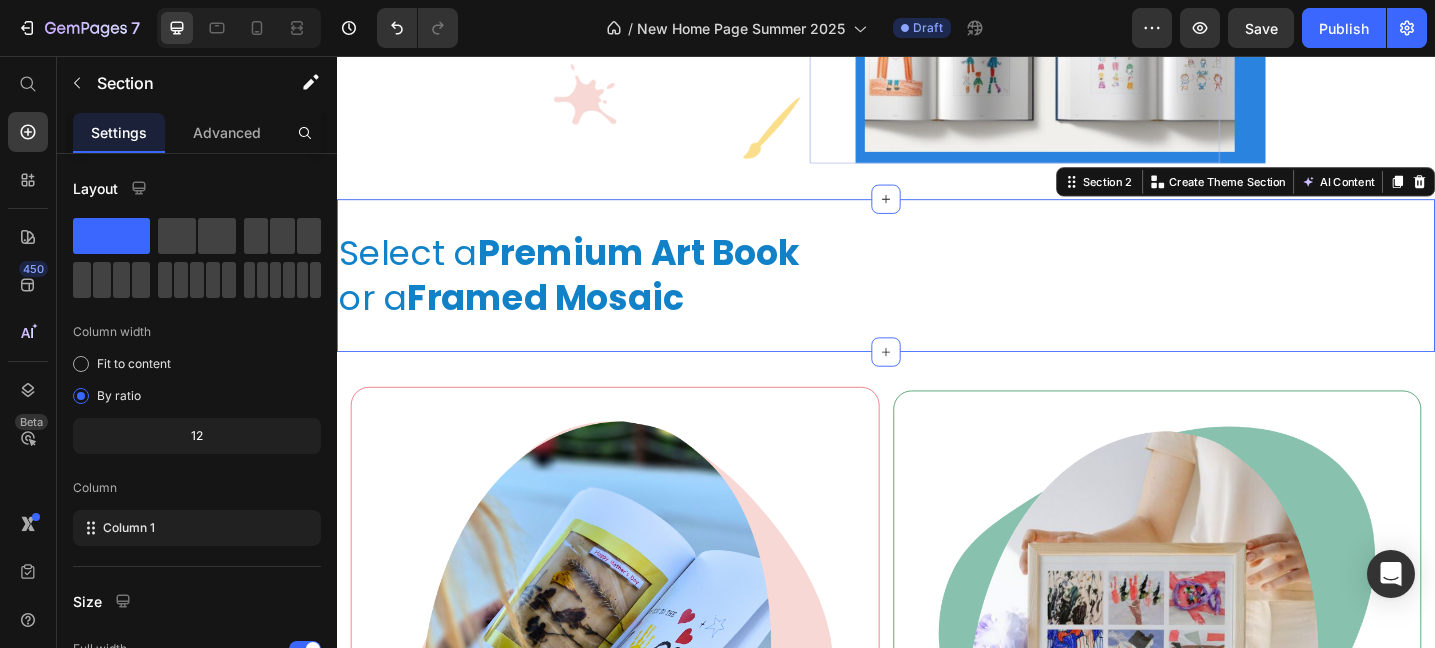 click on "⁠⁠⁠⁠⁠⁠⁠ Select a  Premium Art Book   or a  Framed Mosaic Heading Section 2   Create Theme Section AI Content Write with GemAI What would you like to describe here? Tone and Voice Persuasive Product Kids Zipper Hoodie Embroidery Drawing Show more Generate" at bounding box center [937, 295] 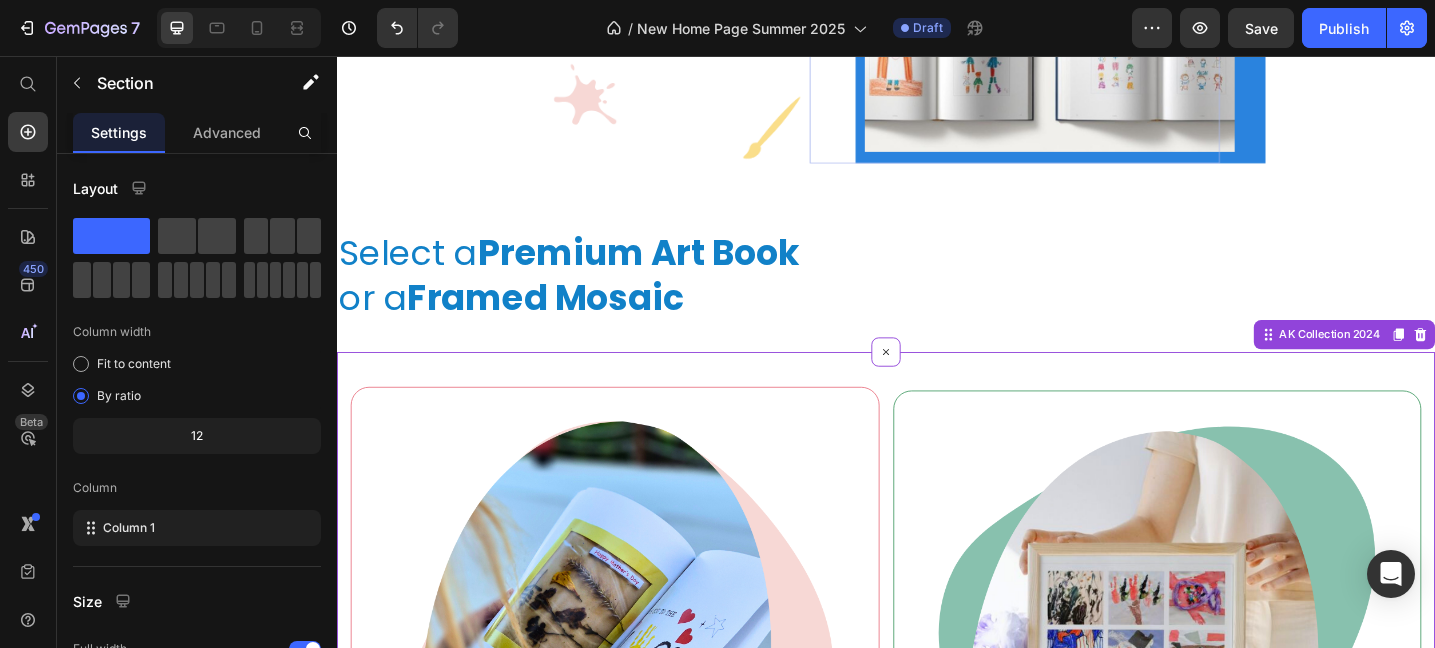 click on "Image Kid's Art Catalogue Text block Compile your child's artwork into a premium catalogue style photobook - turning their creations into a memorable centrepiece.   Text block Order Now Button Row Image Kid's Art Mosaic Poster Text block Create a stunning mosaic collage from your child’s artwork. A beautiful way to showcase and cherish their creativity.   Text block Order Now Button Row Row AK Collection 2024   Need to republish. Go to global edit and publish this section" at bounding box center [937, 831] 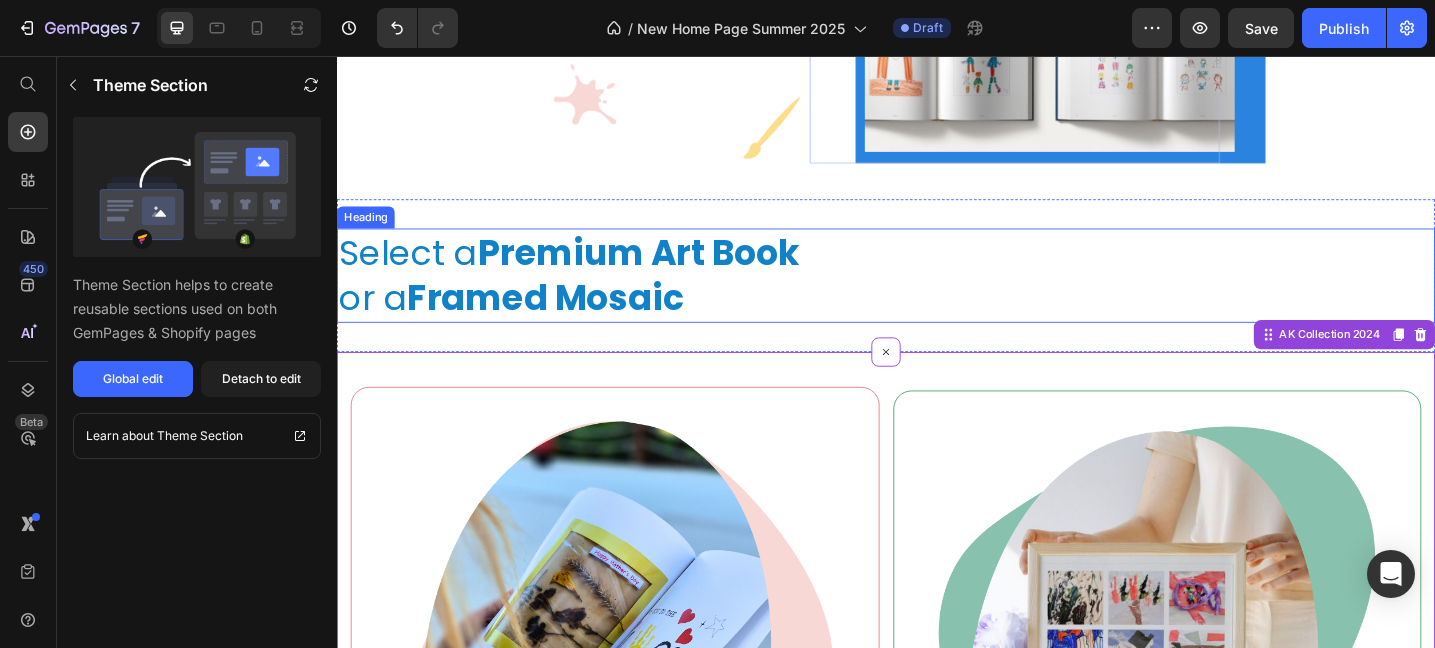 click on "⁠⁠⁠⁠⁠⁠⁠ Select a  Premium Art Book   or a  Framed Mosaic" at bounding box center [937, 295] 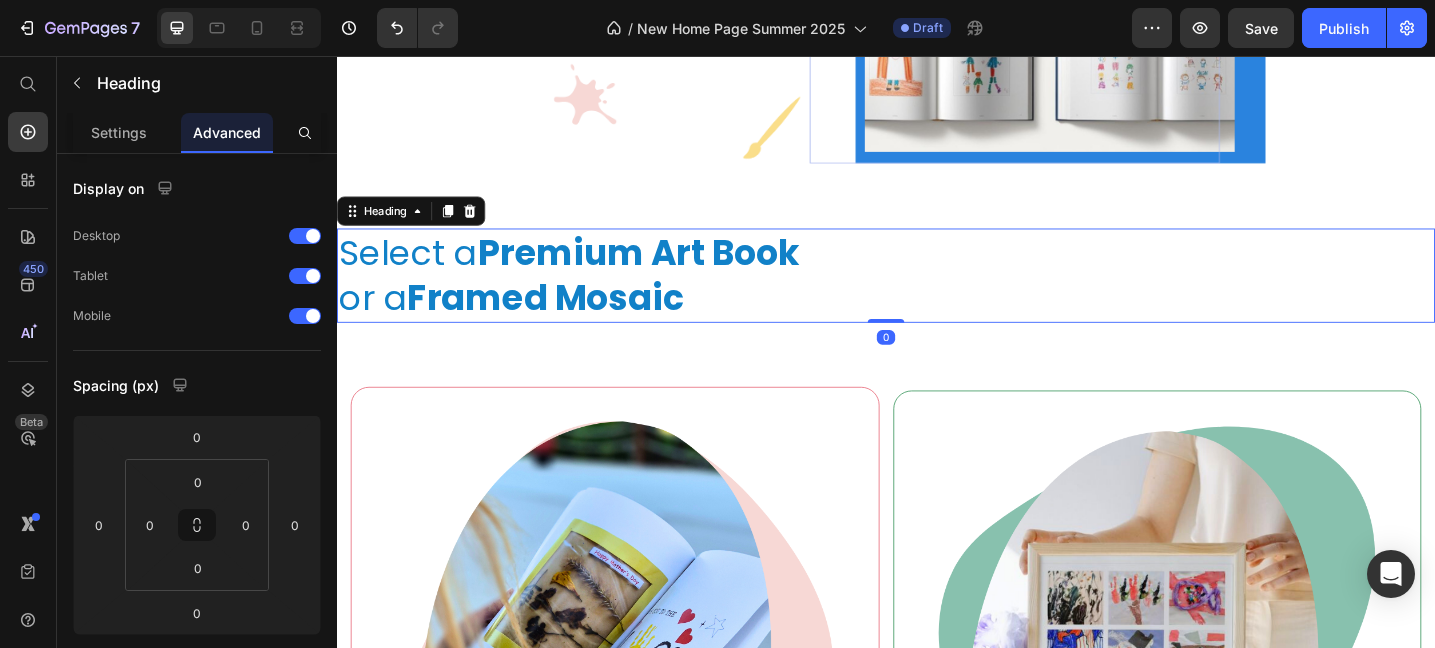 scroll, scrollTop: 568, scrollLeft: 0, axis: vertical 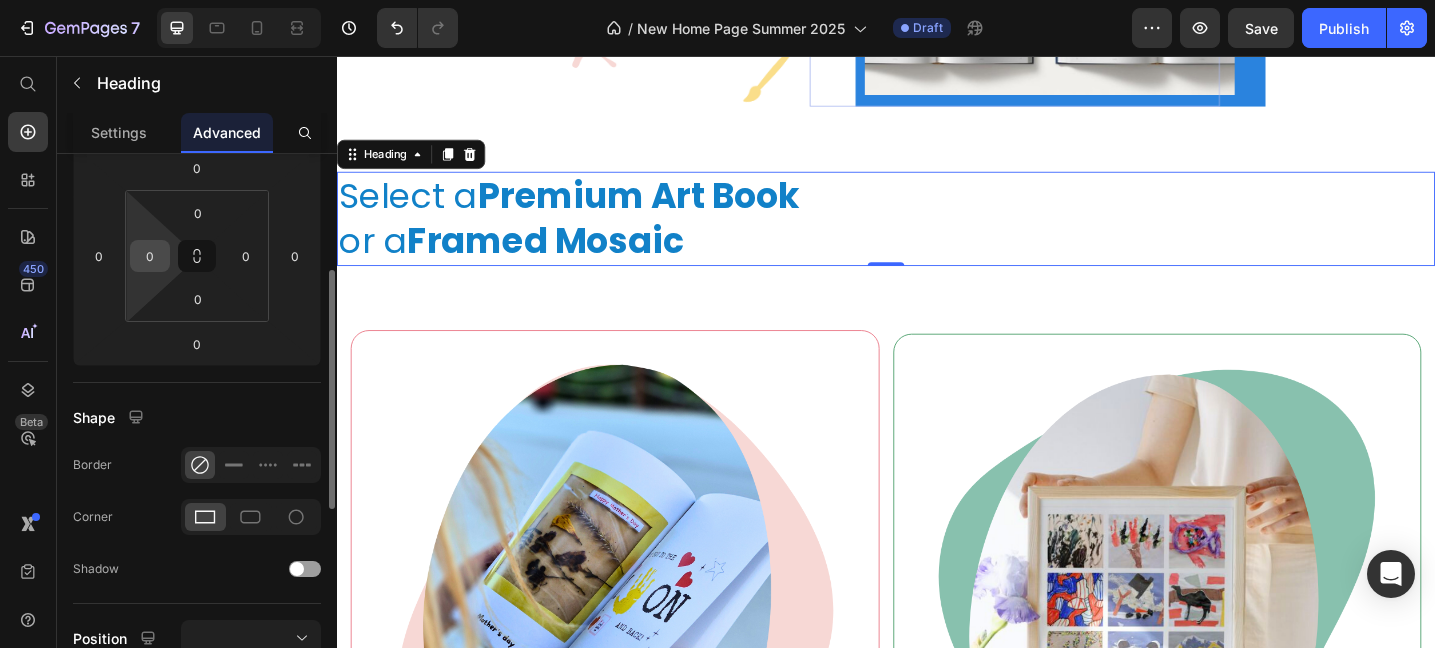 click on "0" at bounding box center (150, 256) 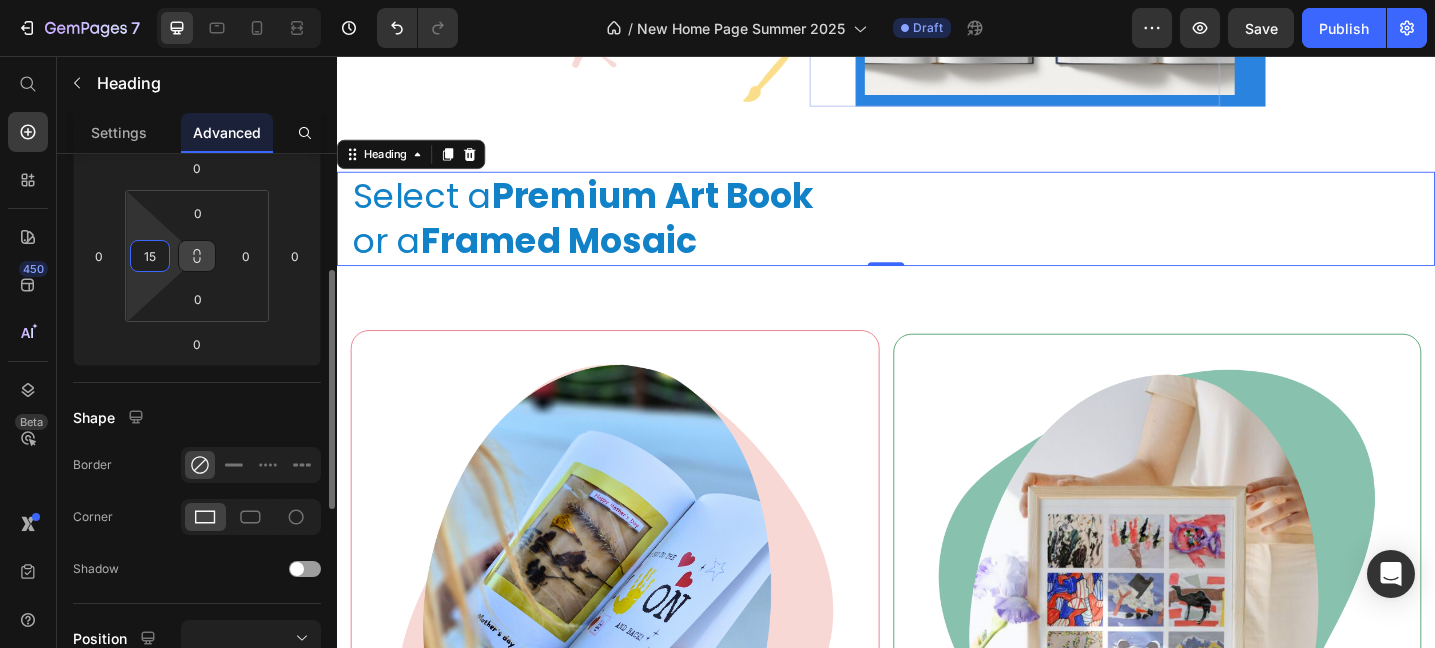 type on "1" 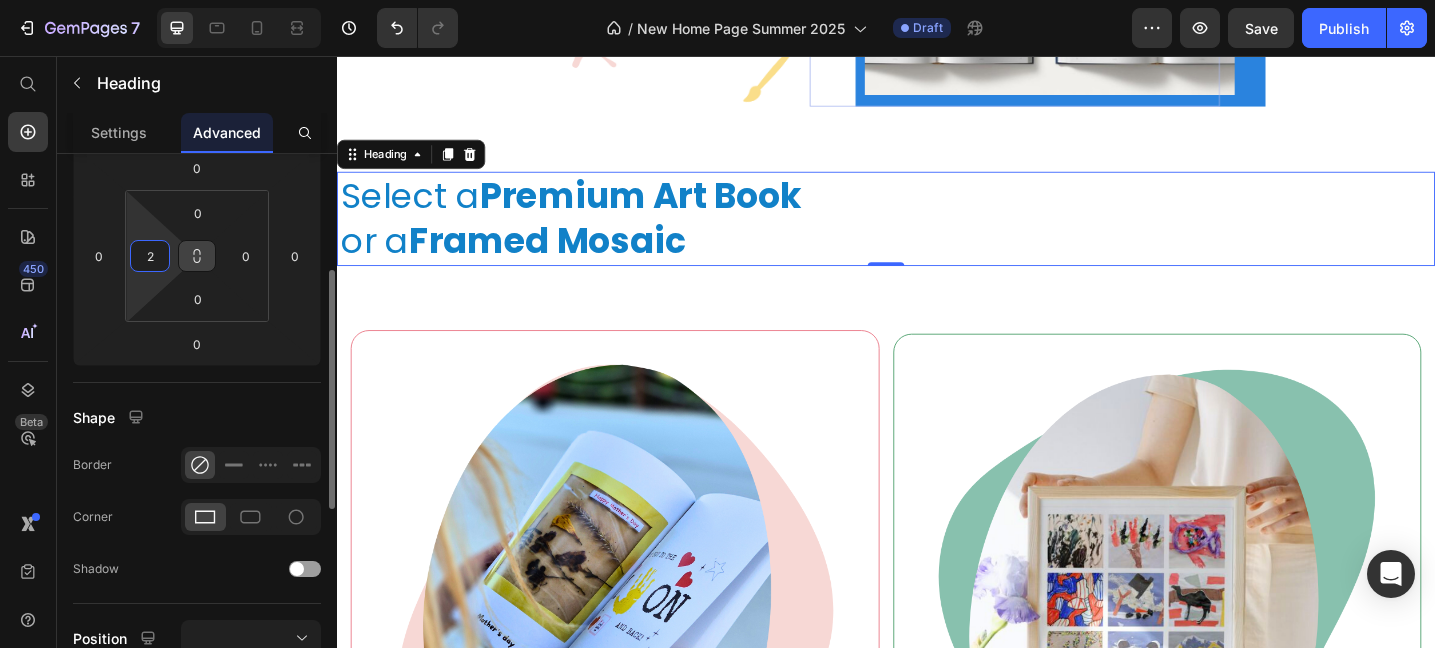 type on "20" 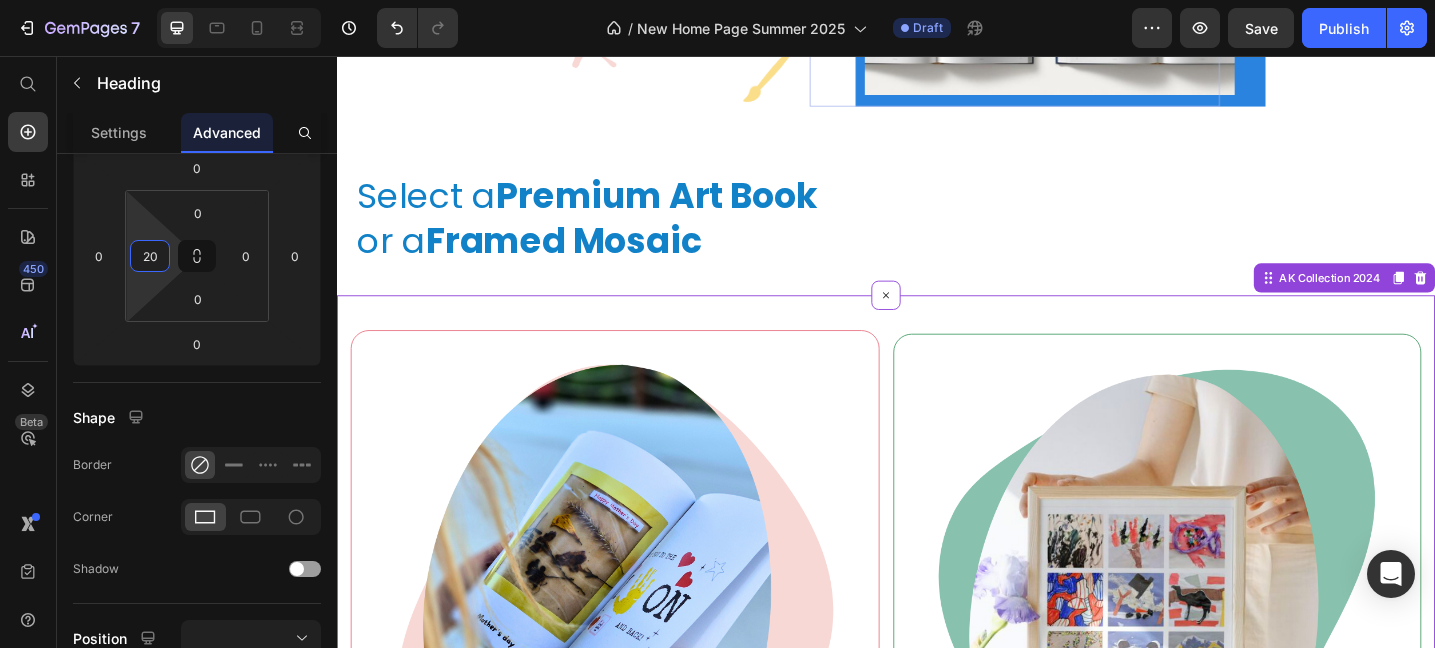click on "Image Kid's Art Catalogue Text block Compile your child's artwork into a premium catalogue style photobook - turning their creations into a memorable centrepiece.   Text block Order Now Button Row Image Kid's Art Mosaic Poster Text block Create a stunning mosaic collage from your child’s artwork. A beautiful way to showcase and cherish their creativity.   Text block Order Now Button Row Row AK Collection 2024   Need to republish. Go to global edit and publish this section" at bounding box center [937, 769] 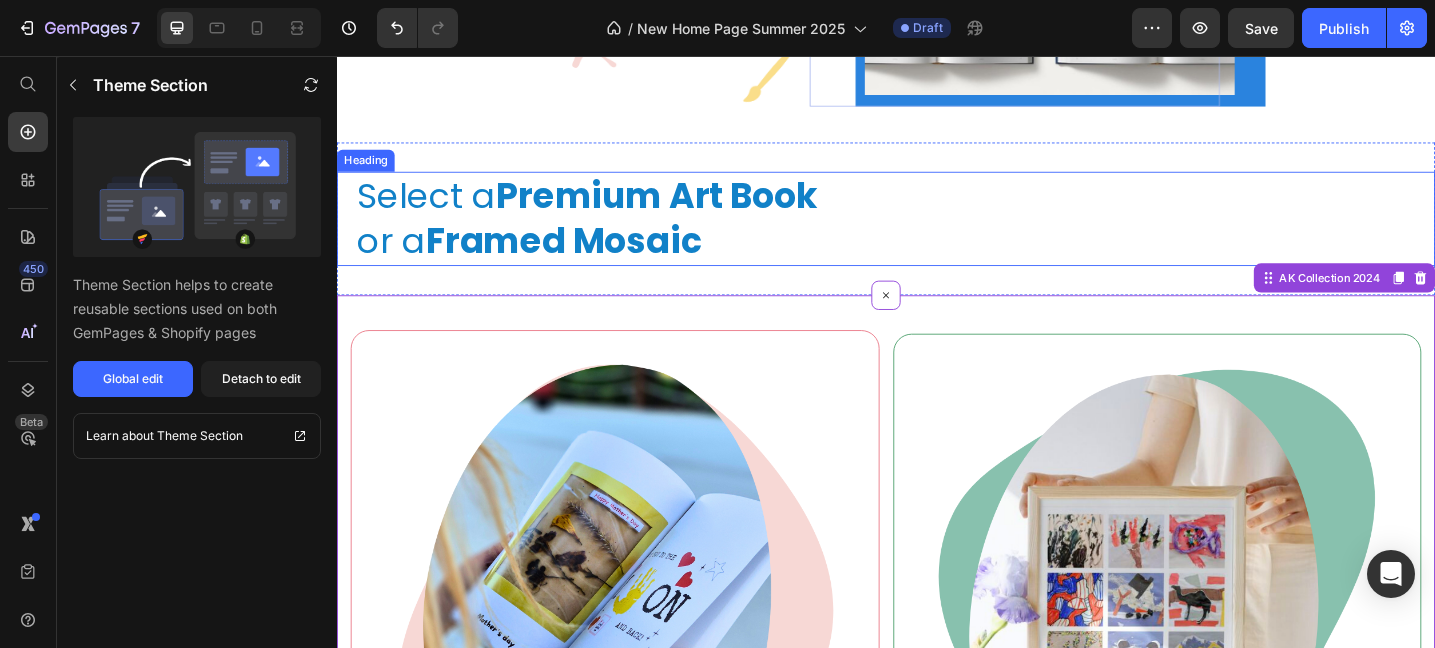 click on "Premium Art Book" at bounding box center [686, 208] 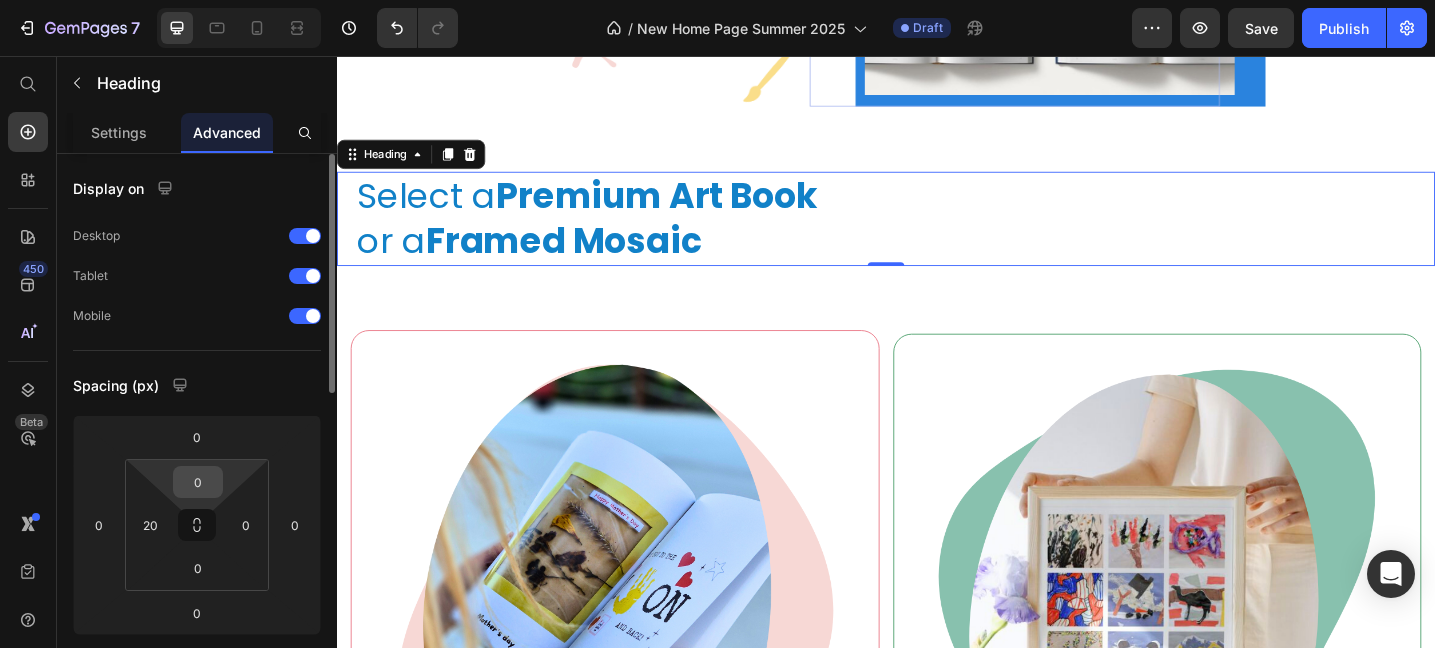 click on "0" at bounding box center (198, 482) 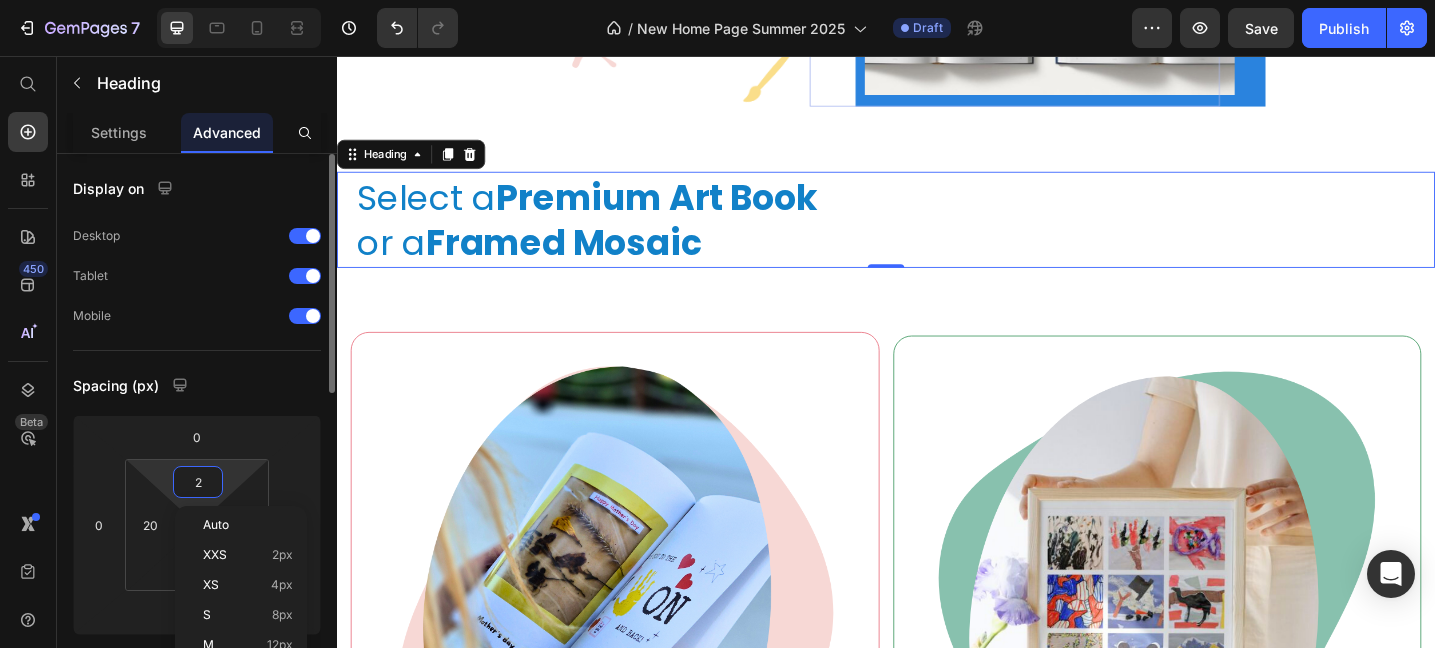 type on "20" 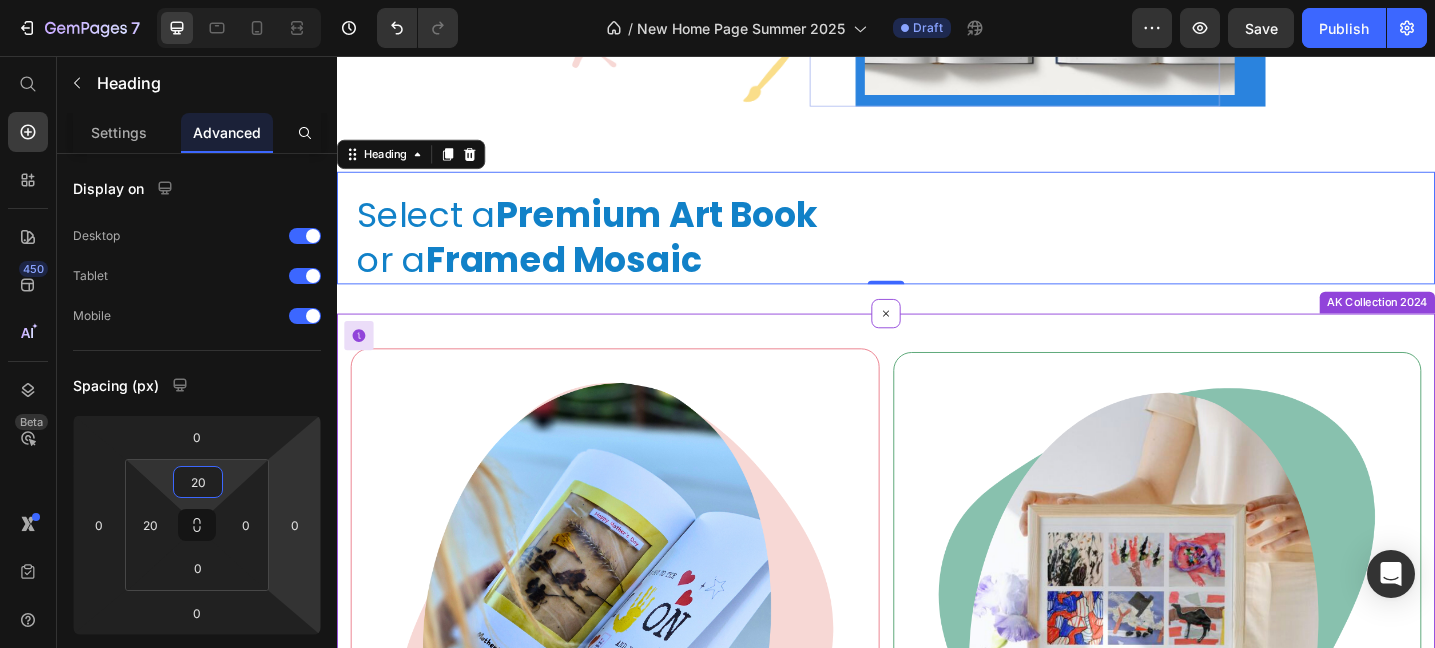 click on "Image Kid's Art Catalogue Text block Compile your child's artwork into a premium catalogue style photobook - turning their creations into a memorable centrepiece.   Text block Order Now Button Row Image Kid's Art Mosaic Poster Text block Create a stunning mosaic collage from your child’s artwork. A beautiful way to showcase and cherish their creativity.   Text block Order Now Button Row Row AK Collection 2024 Need to republish. Go to global edit and publish this section" at bounding box center [937, 789] 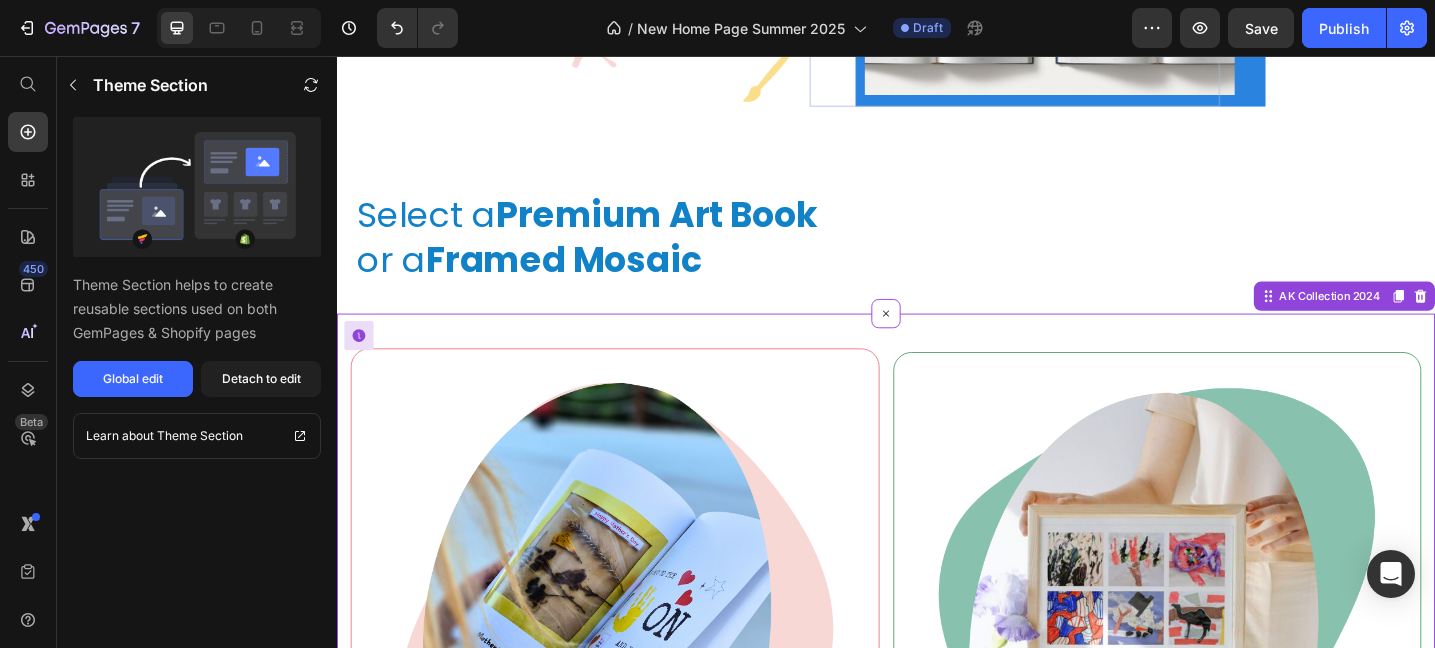 click on "Image Kid's Art Catalogue Text block Compile your child's artwork into a premium catalogue style photobook - turning their creations into a memorable centrepiece.   Text block Order Now Button Row Image Kid's Art Mosaic Poster Text block Create a stunning mosaic collage from your child’s artwork. A beautiful way to showcase and cherish their creativity.   Text block Order Now Button Row Row AK Collection 2024   Need to republish. Go to global edit and publish this section" at bounding box center (937, 789) 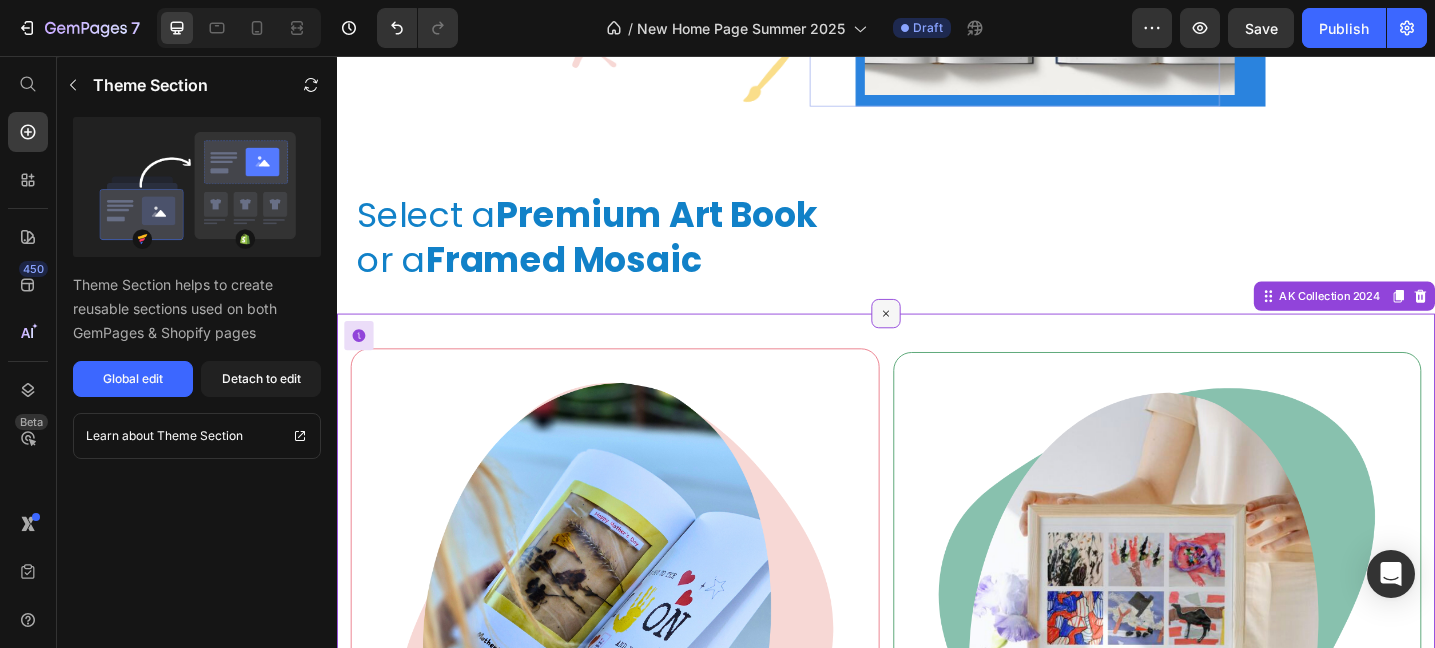 click 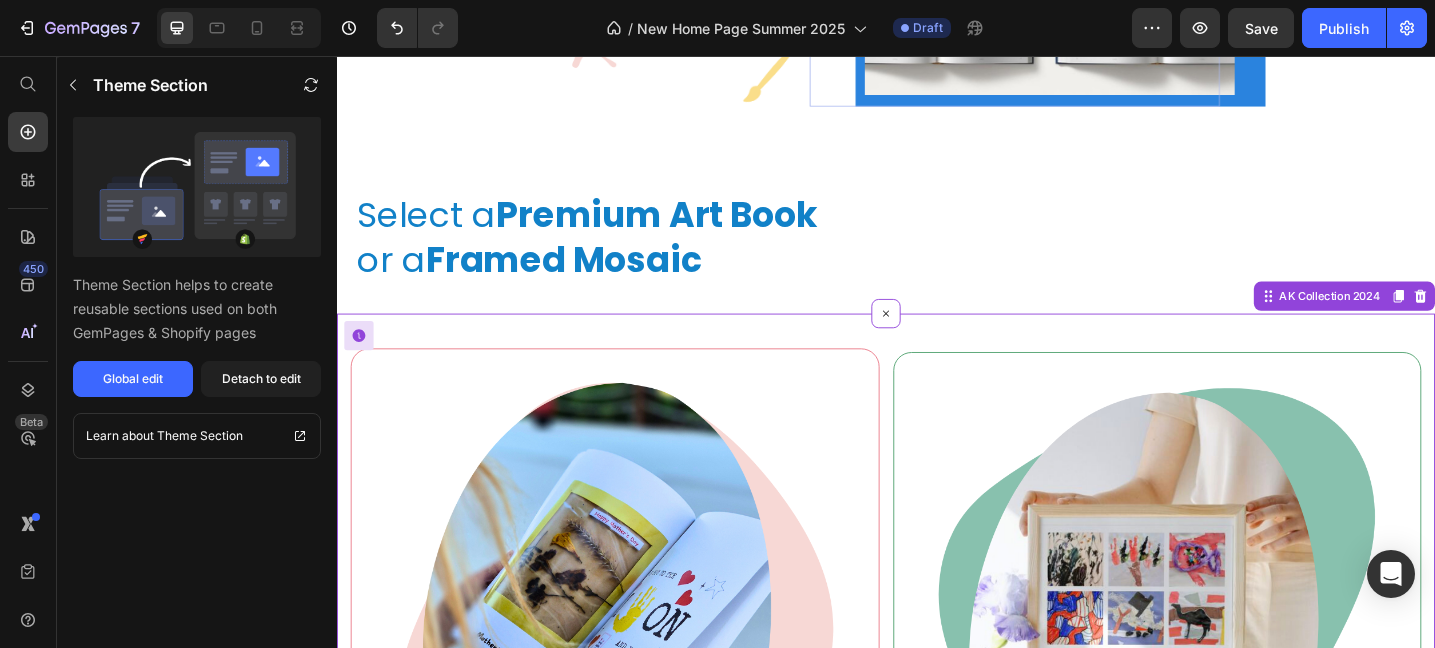 click on "Image Kid's Art Catalogue Text block Compile your child's artwork into a premium catalogue style photobook - turning their creations into a memorable centrepiece.   Text block Order Now Button Row Image Kid's Art Mosaic Poster Text block Create a stunning mosaic collage from your child’s artwork. A beautiful way to showcase and cherish their creativity.   Text block Order Now Button Row Row AK Collection 2024   Need to republish. Go to global edit and publish this section" at bounding box center [937, 789] 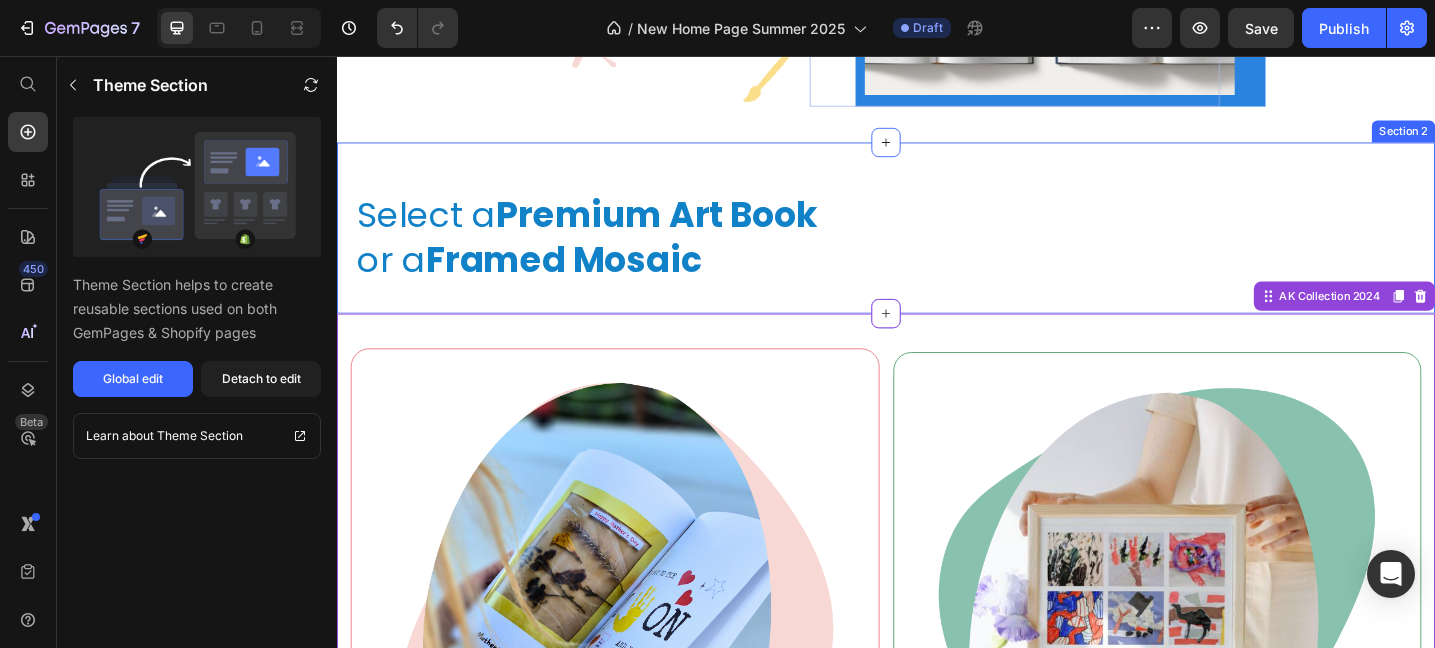 click on "⁠⁠⁠⁠⁠⁠⁠ Select a  Premium Art Book   or a  Framed Mosaic Heading Section 2" at bounding box center [937, 243] 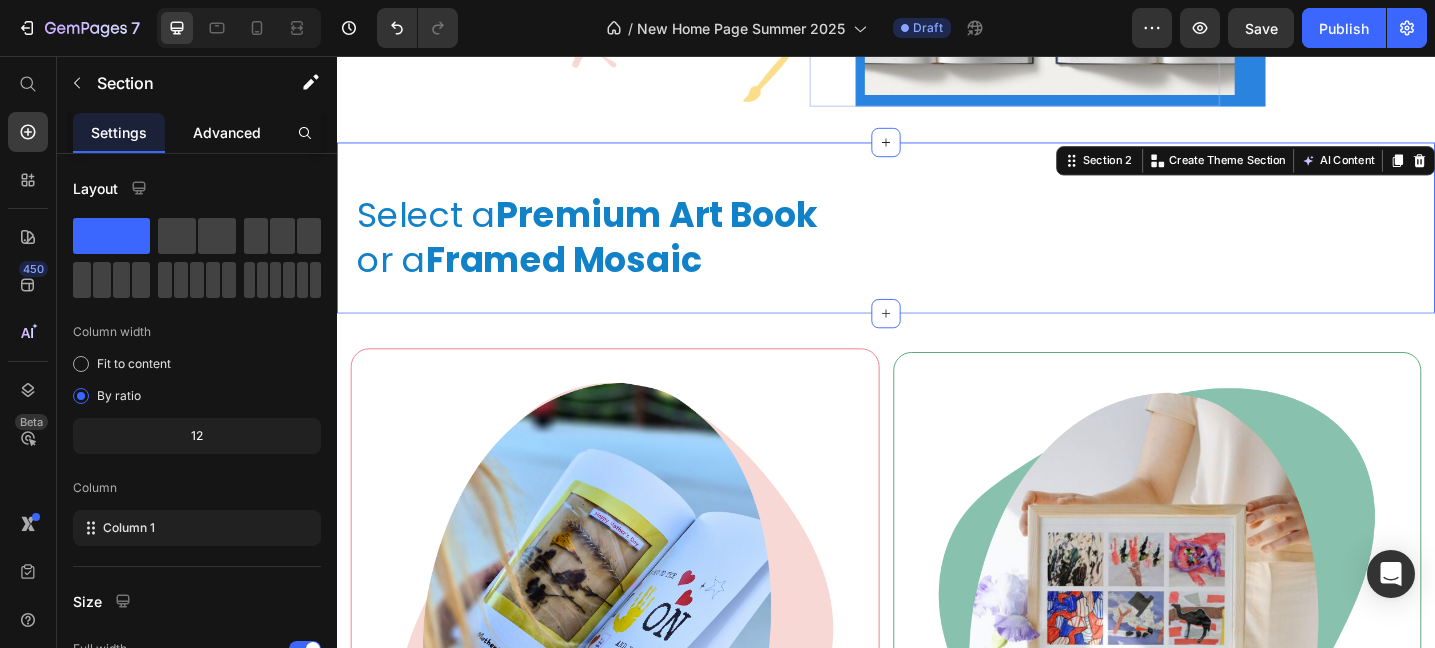click on "Advanced" 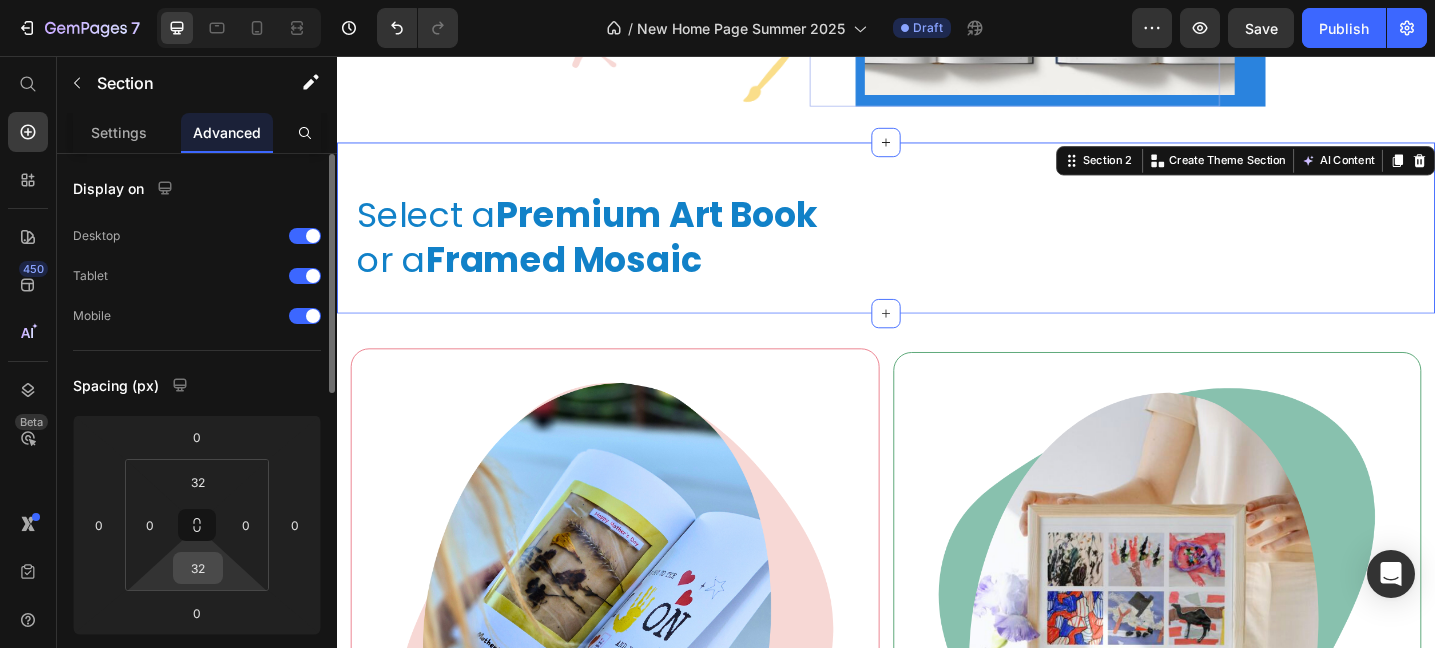 click on "32" at bounding box center (198, 568) 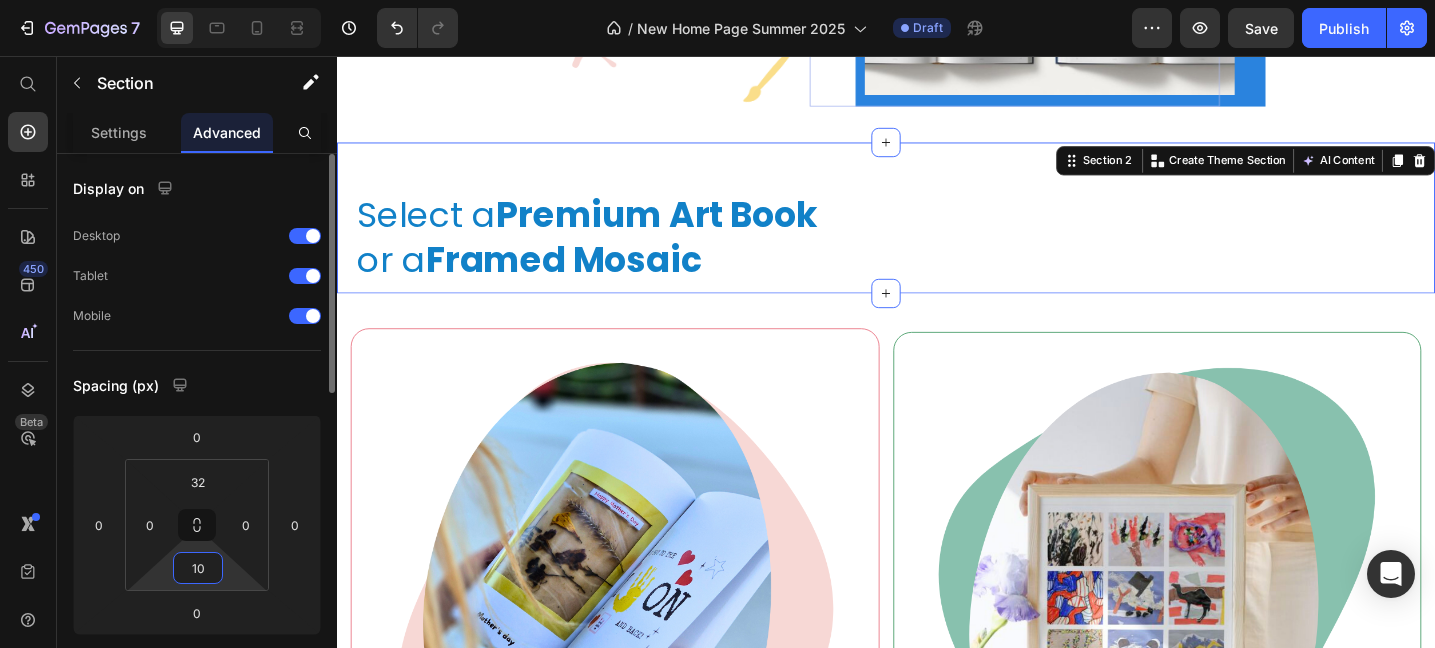type on "1" 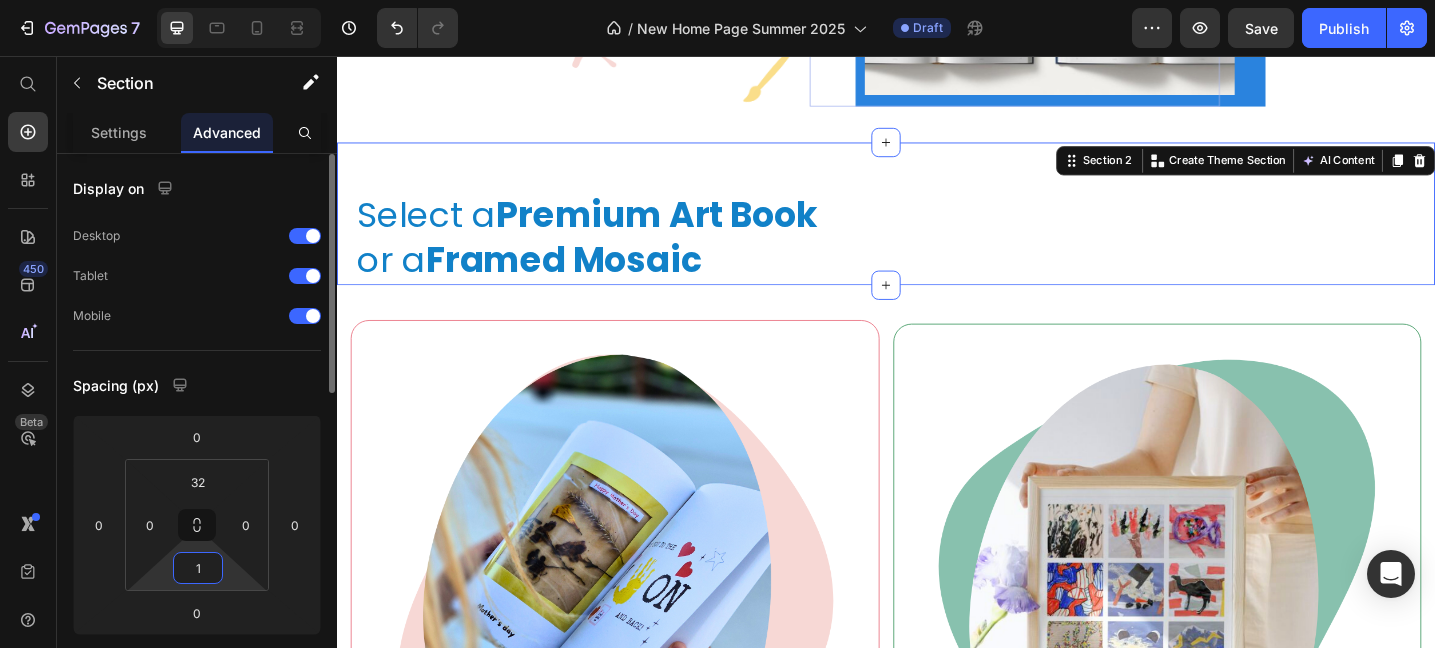 type 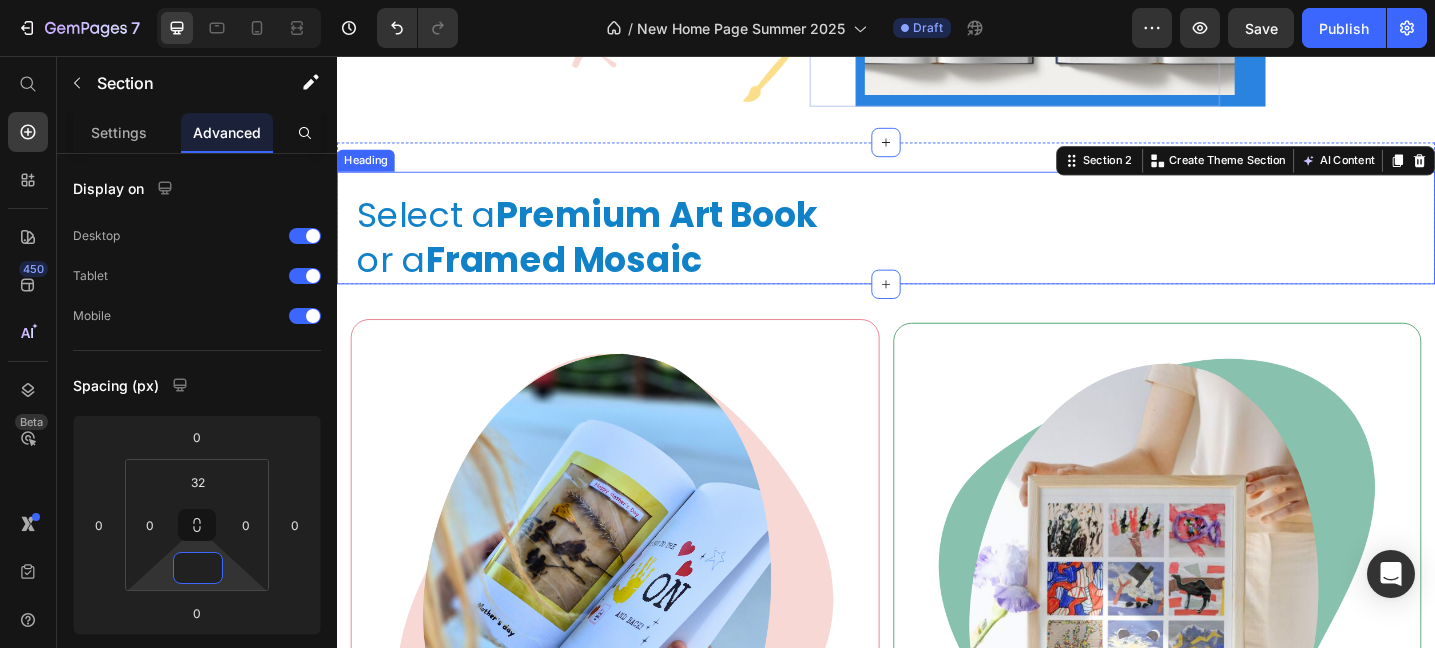 click on "⁠⁠⁠⁠⁠⁠⁠ Select a  Premium Art Book   or a  Framed Mosaic" at bounding box center (947, 253) 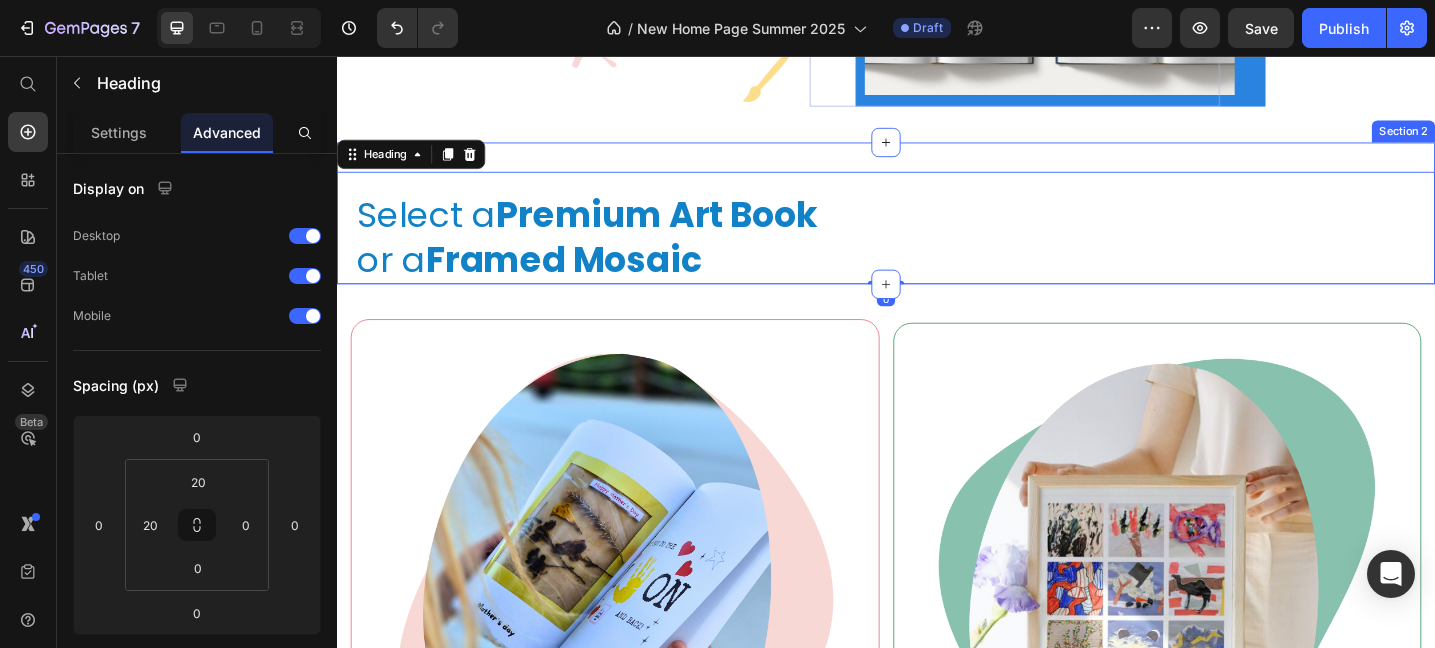 click on "⁠⁠⁠⁠⁠⁠⁠ Select a  Premium Art Book   or a  Framed Mosaic Heading   0 Section 2" at bounding box center [937, 227] 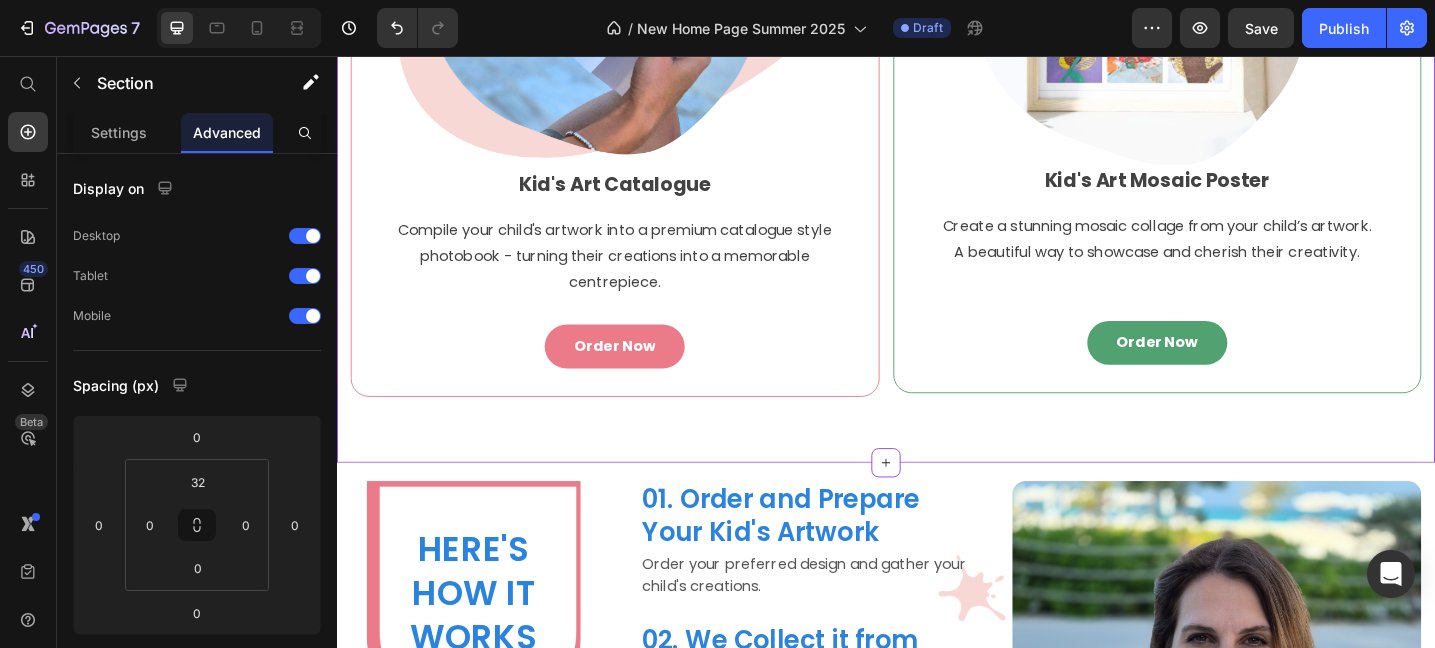 scroll, scrollTop: 1246, scrollLeft: 0, axis: vertical 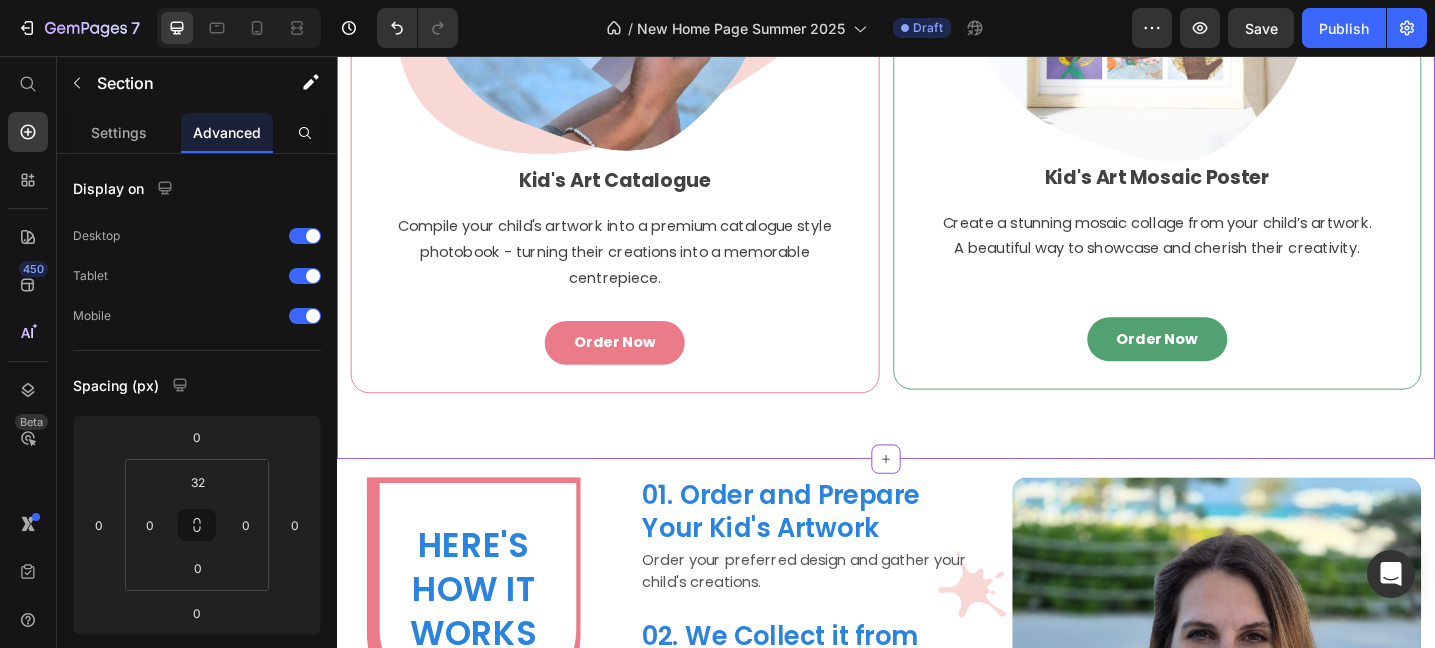 click on "Image Kid's Art Catalogue Text block Compile your child's artwork into a premium catalogue style photobook - turning their creations into a memorable centrepiece.   Text block Order Now Button Row Image Kid's Art Mosaic Poster Text block Create a stunning mosaic collage from your child’s artwork. A beautiful way to showcase and cherish their creativity.   Text block Order Now Button Row Row AK Collection 2024   Need to republish. Go to global edit and publish this section" at bounding box center (937, 44) 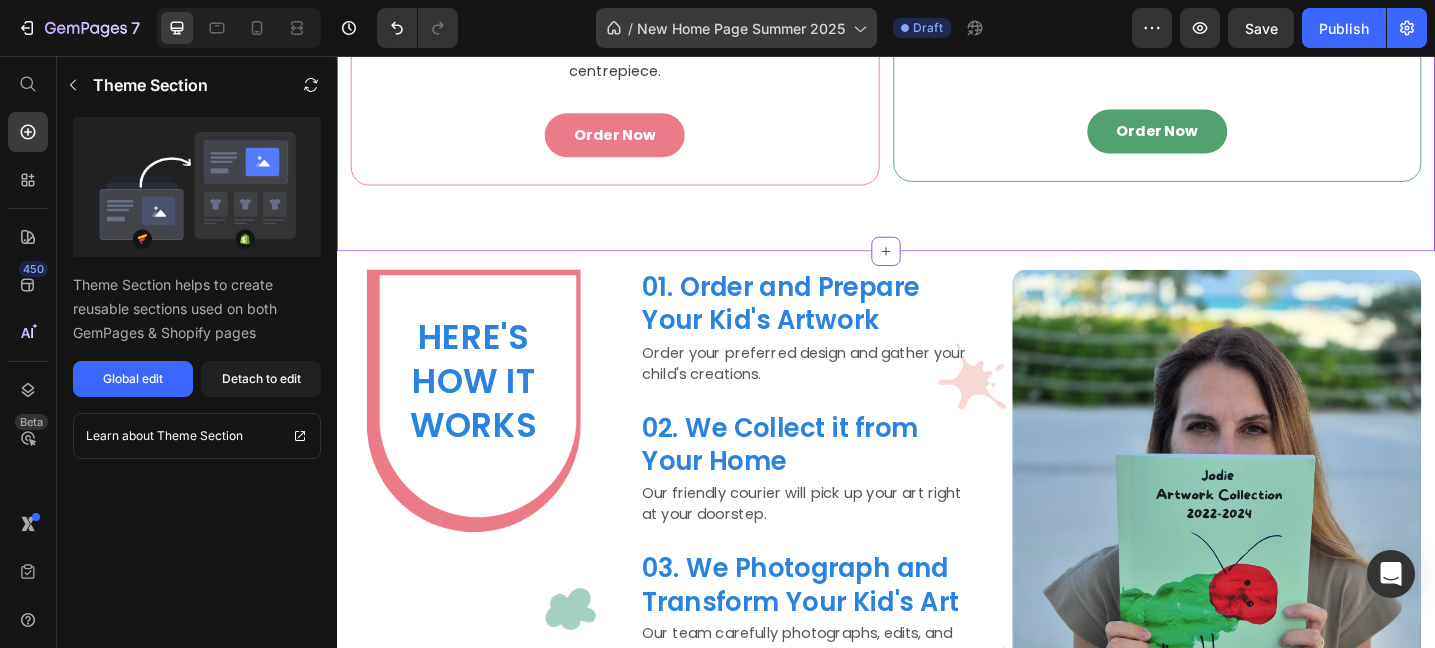 scroll, scrollTop: 1474, scrollLeft: 0, axis: vertical 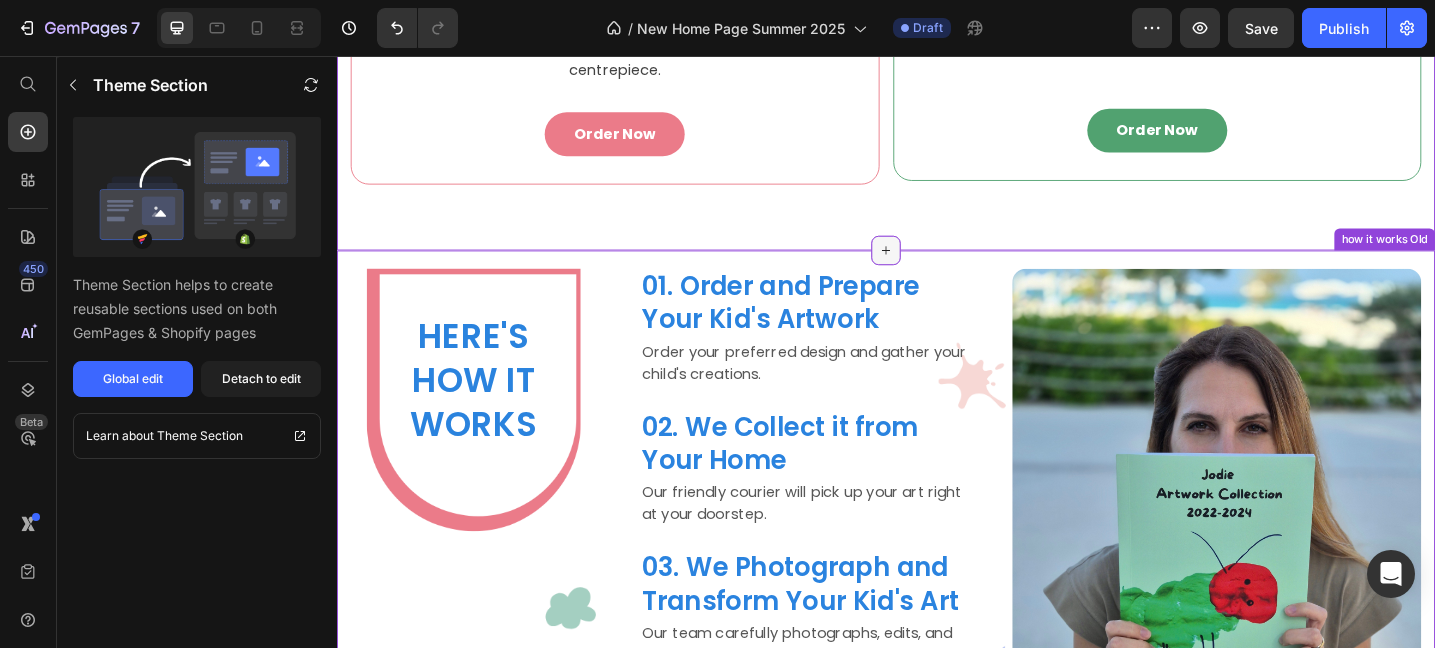 click 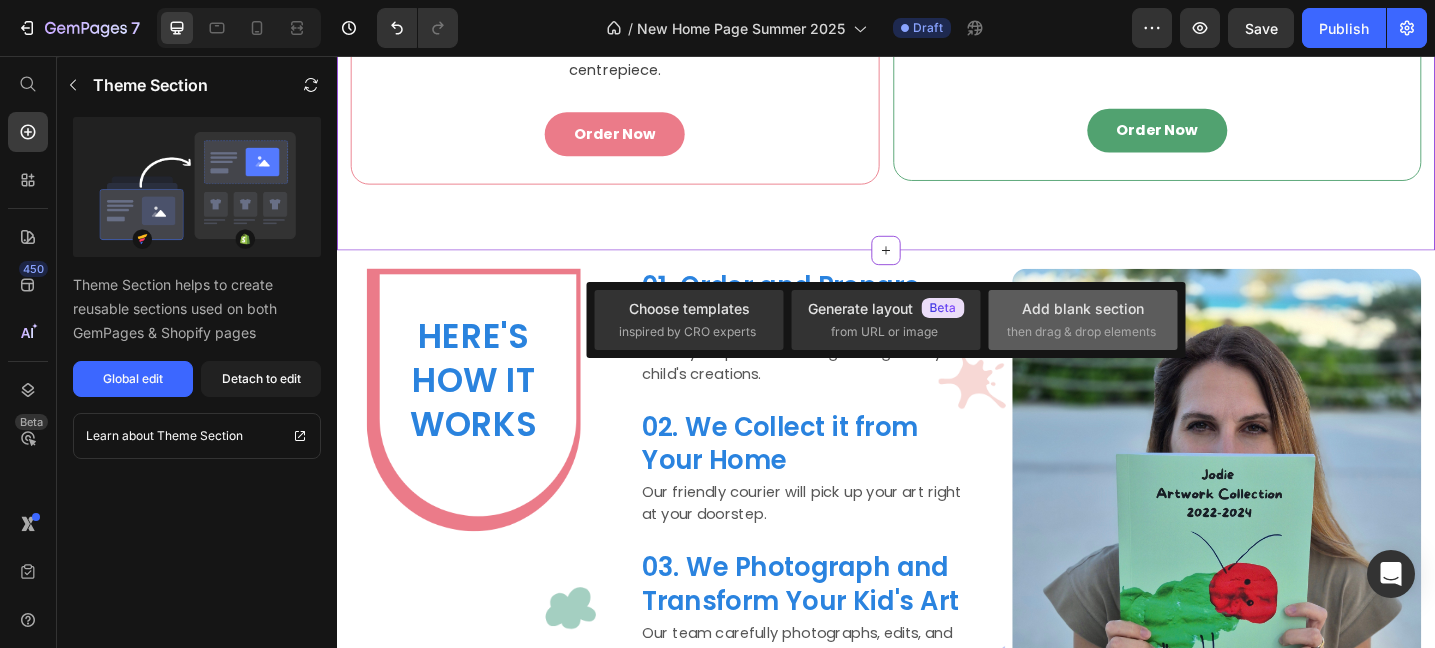 click on "Add blank section" at bounding box center [1083, 308] 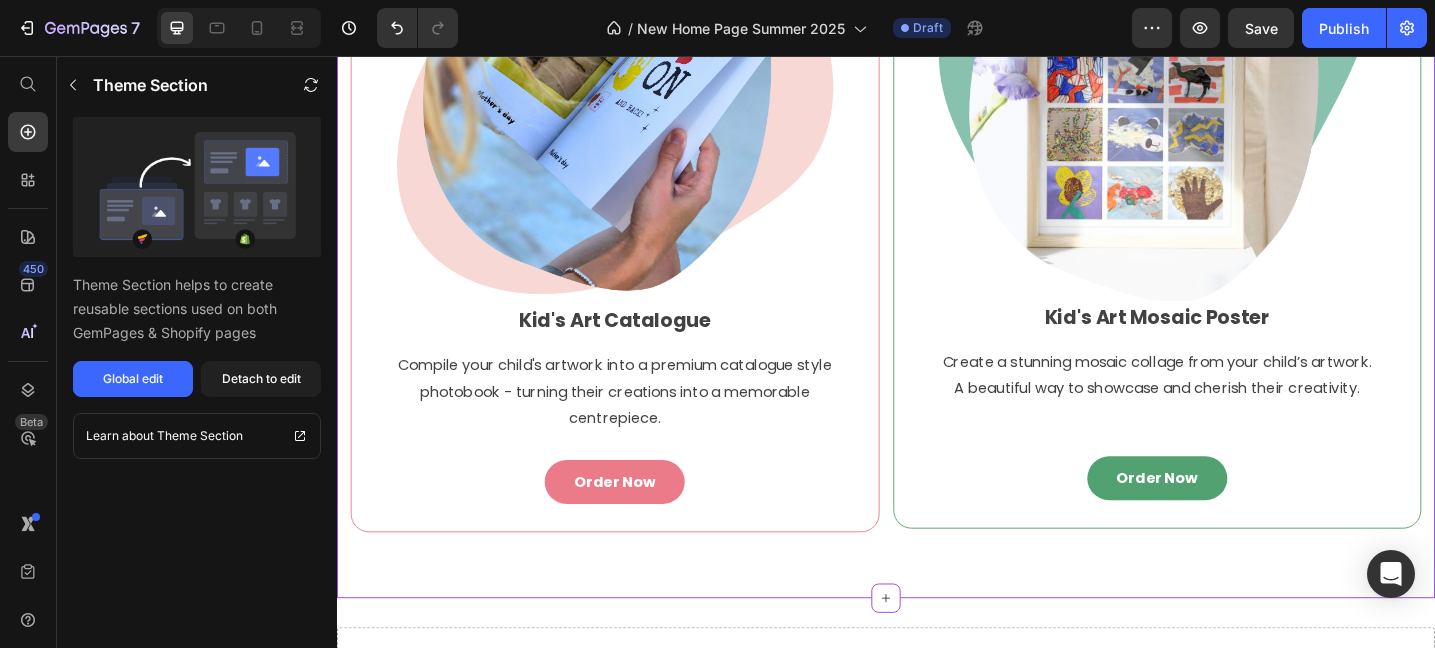 scroll, scrollTop: 1256, scrollLeft: 0, axis: vertical 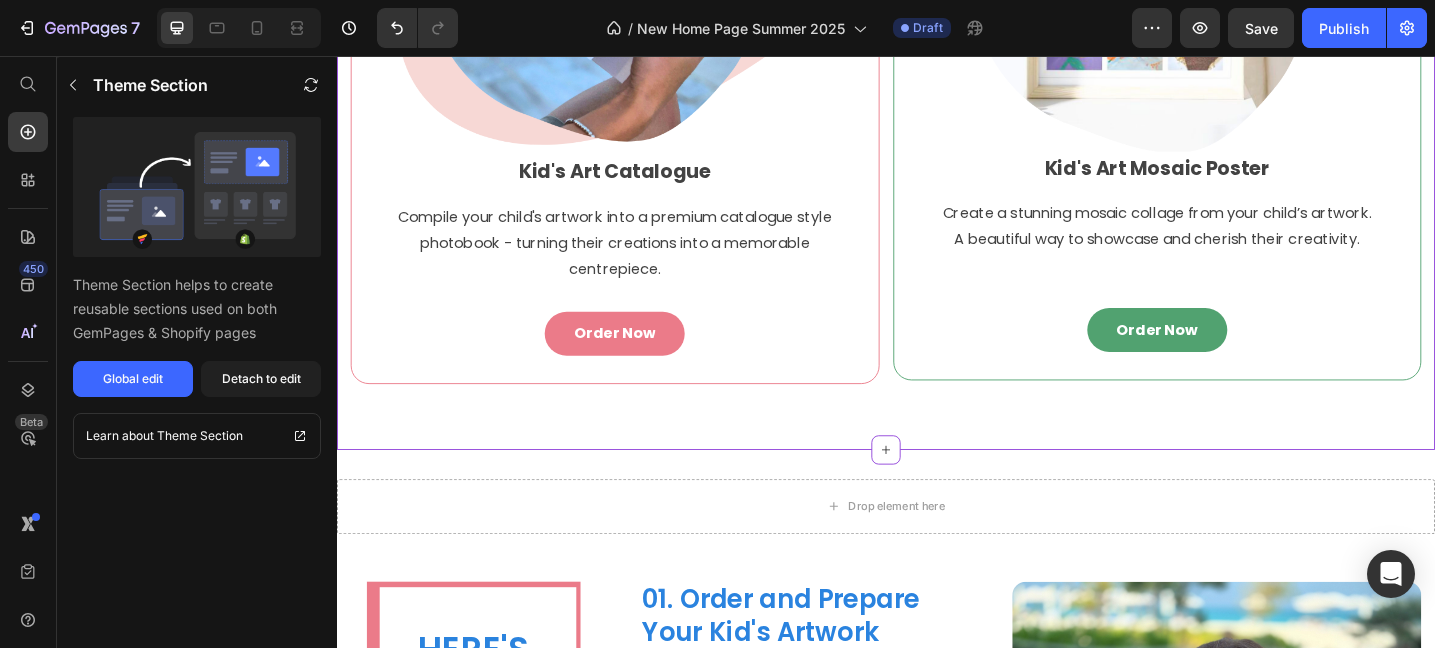 click on "Order Now Button" at bounding box center [641, 359] 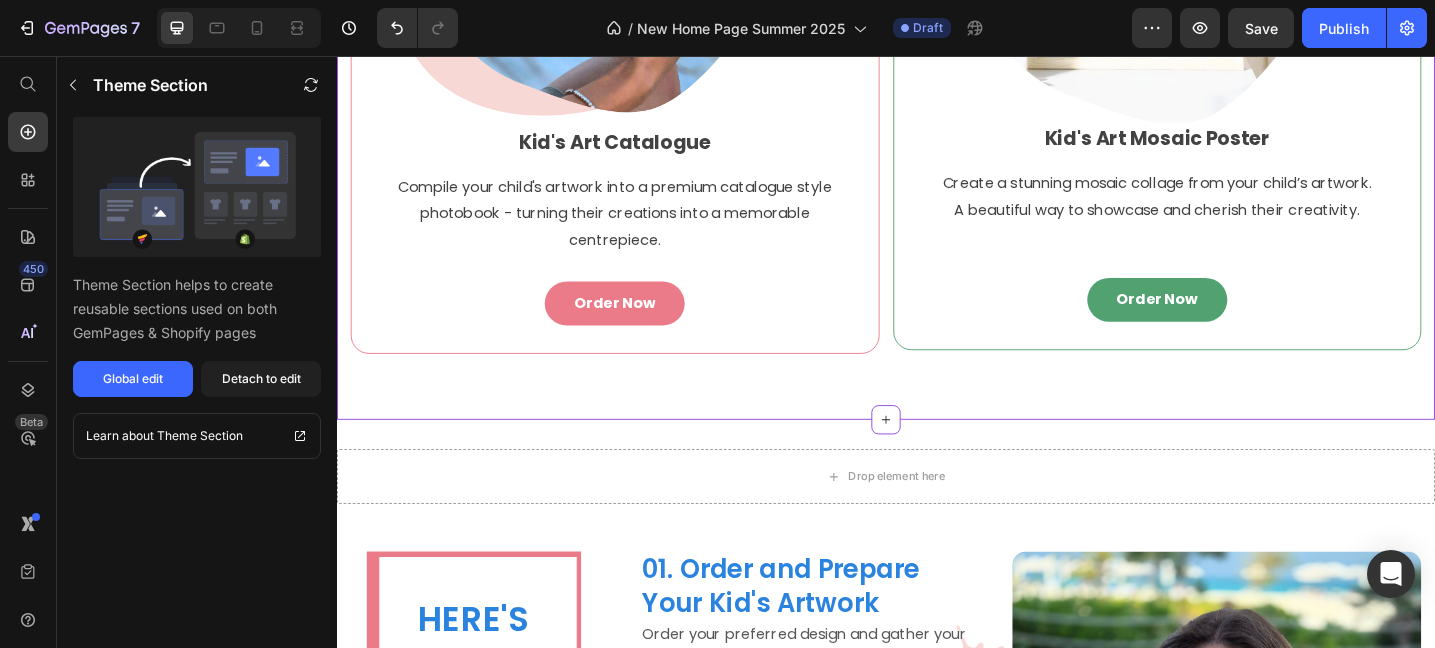 scroll, scrollTop: 578, scrollLeft: 0, axis: vertical 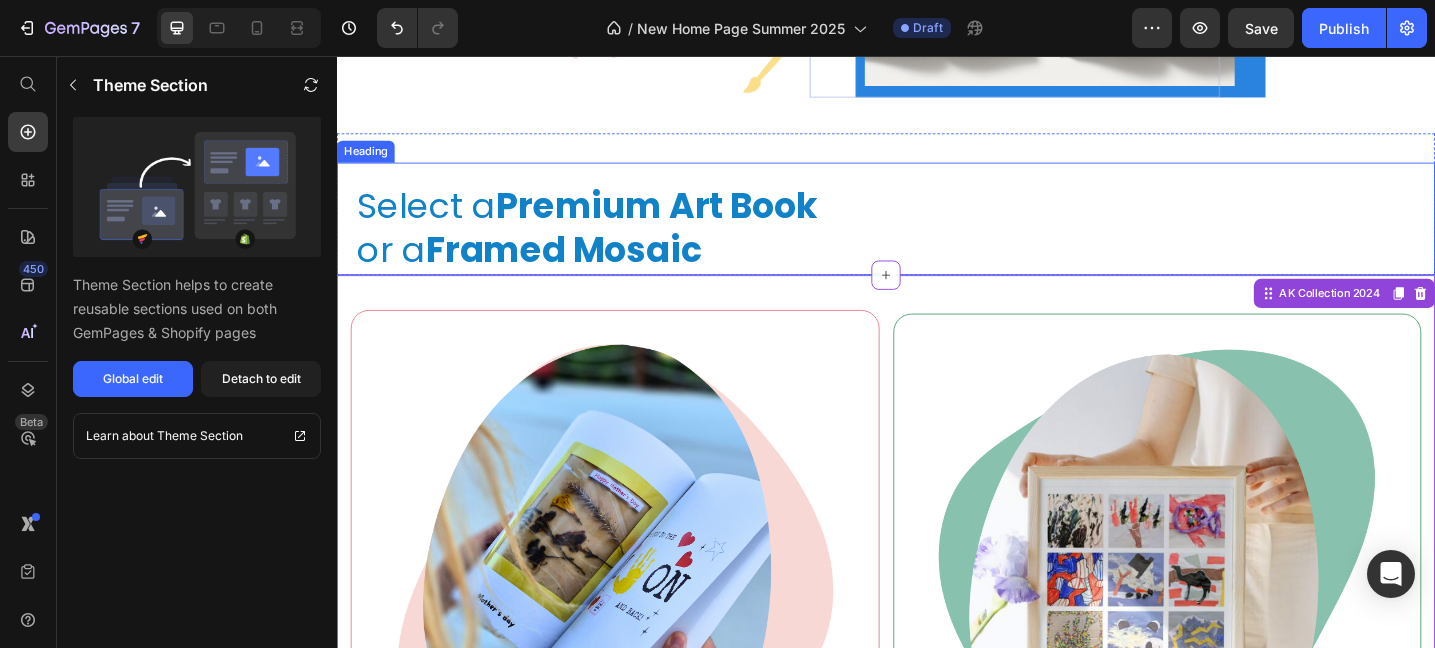 click on "Framed Mosaic" at bounding box center [585, 267] 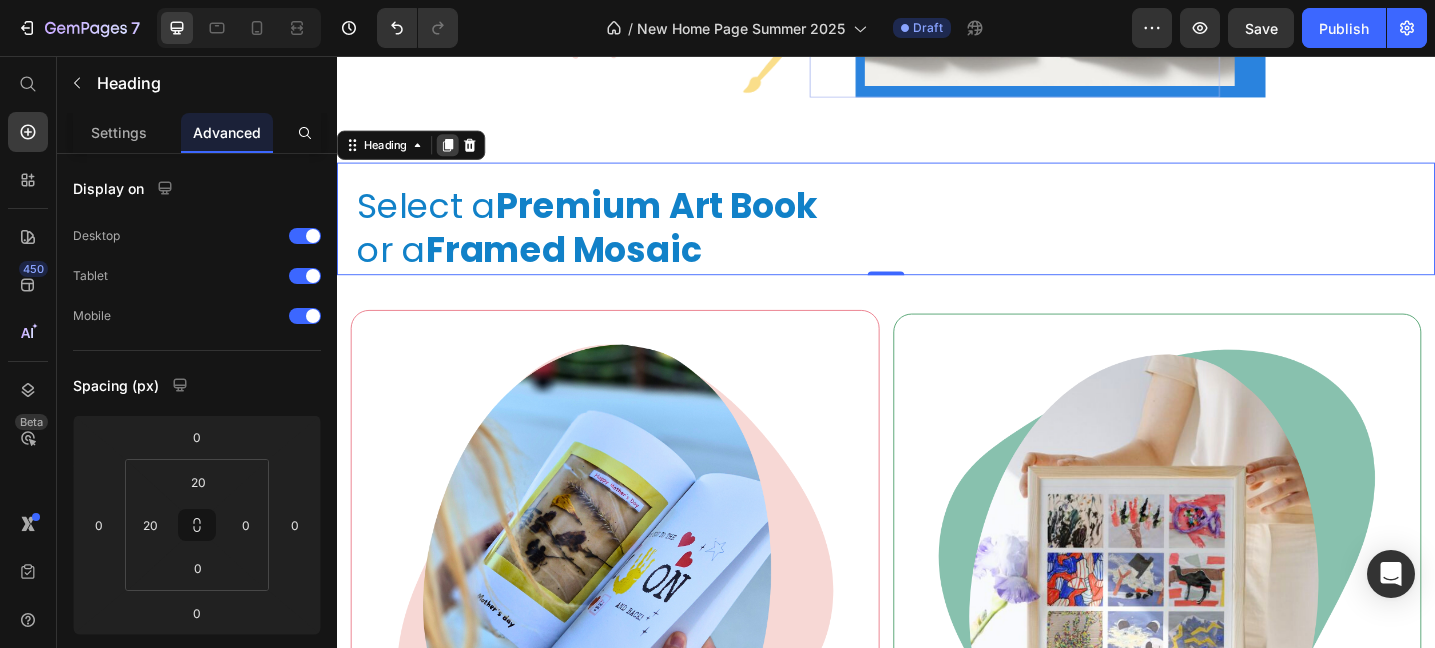 click 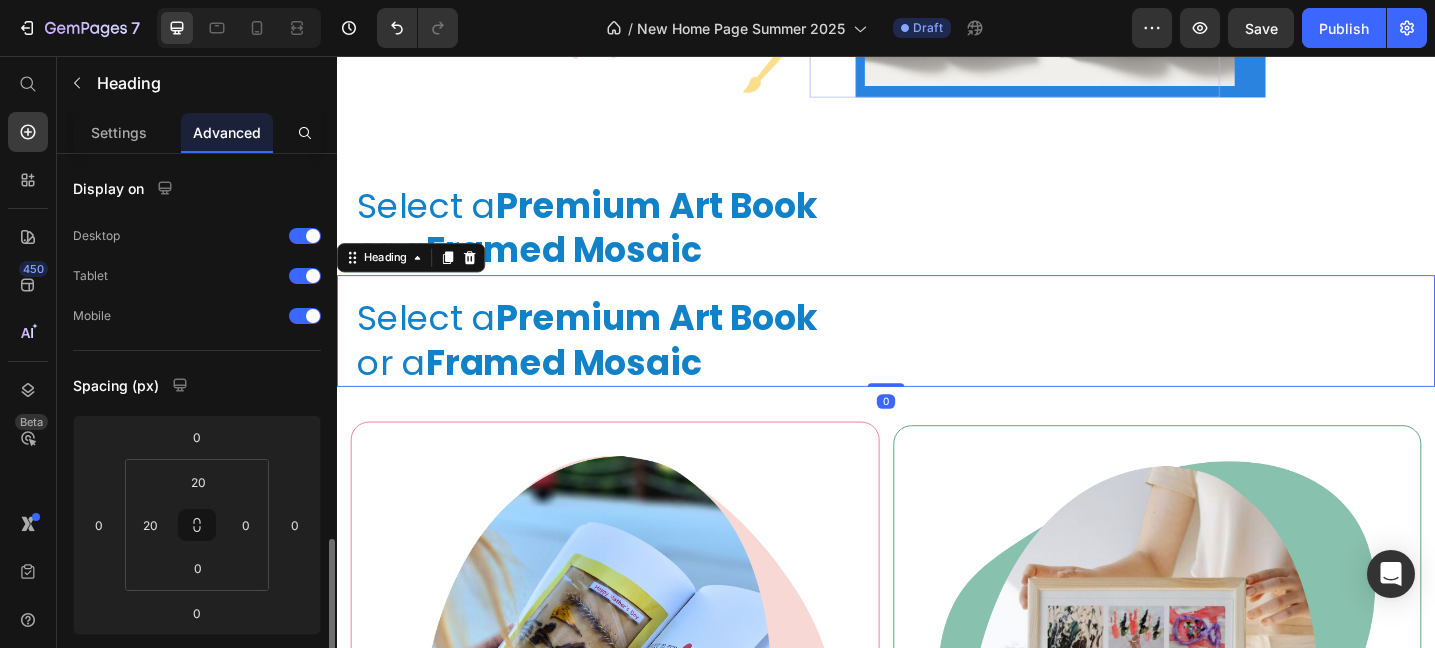 scroll, scrollTop: 269, scrollLeft: 0, axis: vertical 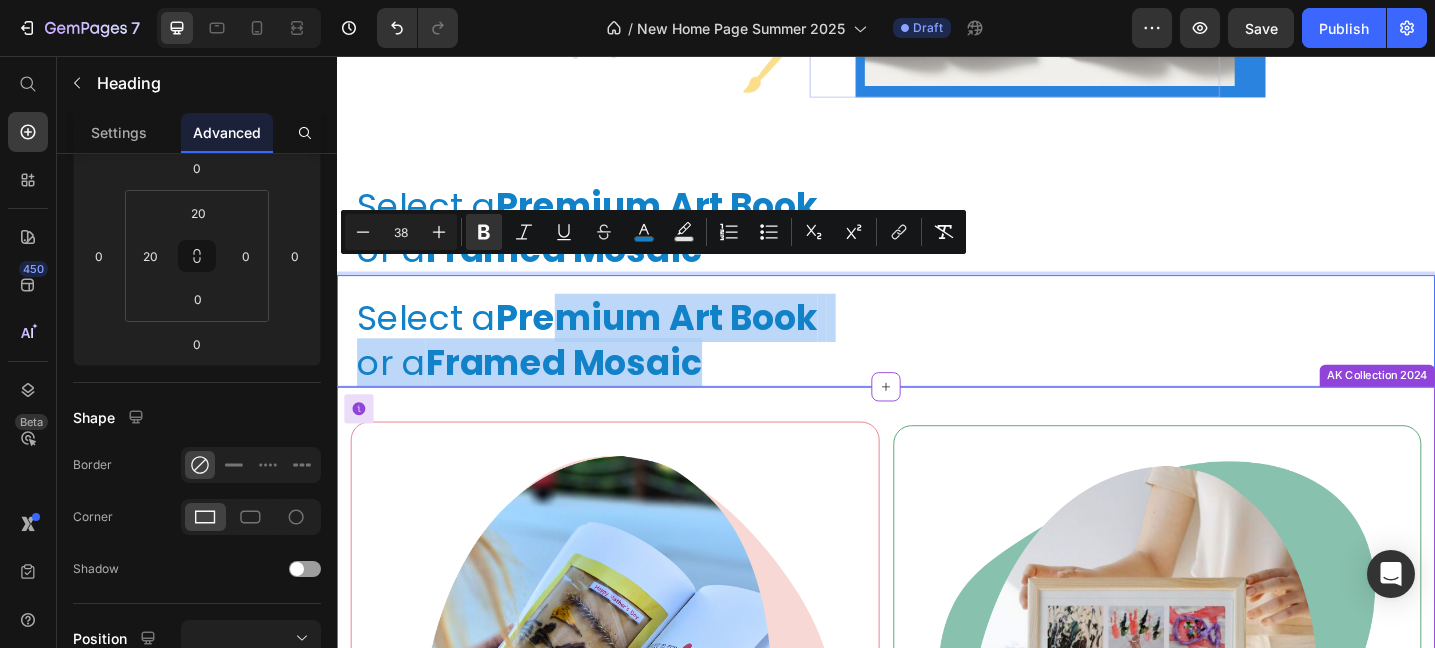 drag, startPoint x: 589, startPoint y: 296, endPoint x: 575, endPoint y: 674, distance: 378.25916 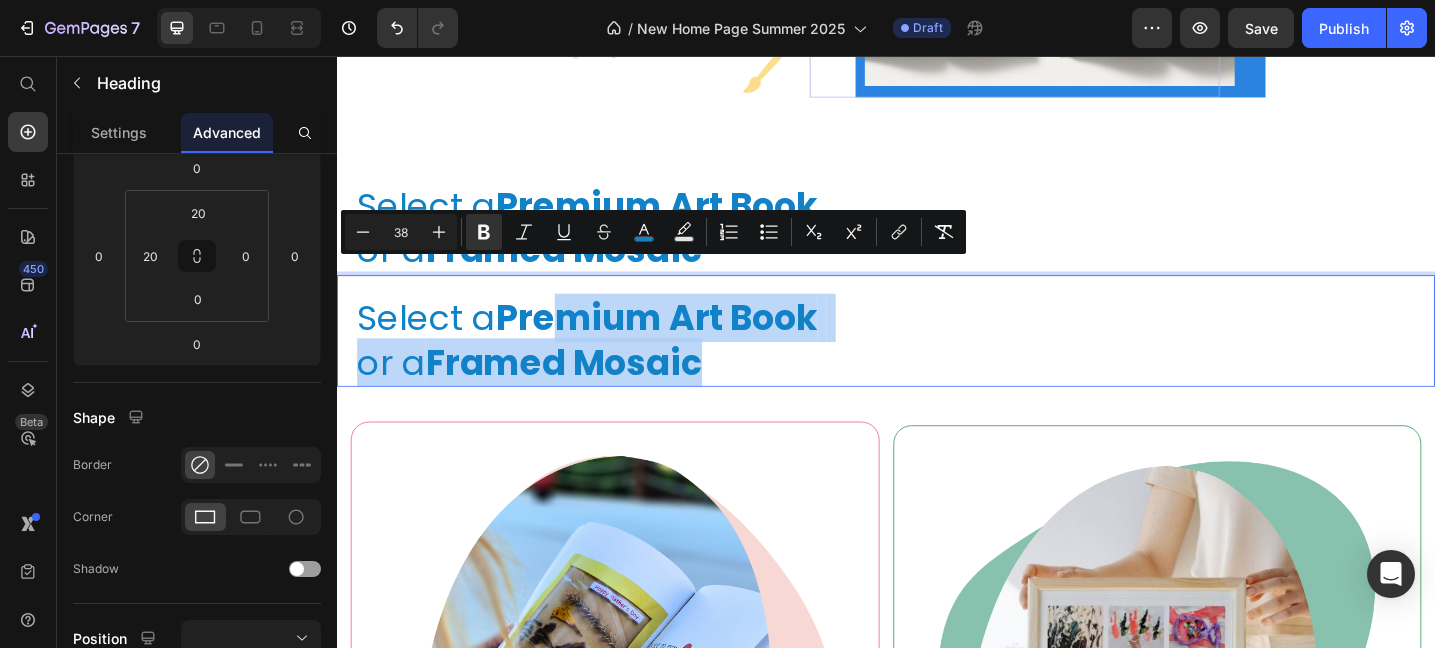click on "Select a  Premium Art Book   or a  Framed Mosaic" at bounding box center [947, 366] 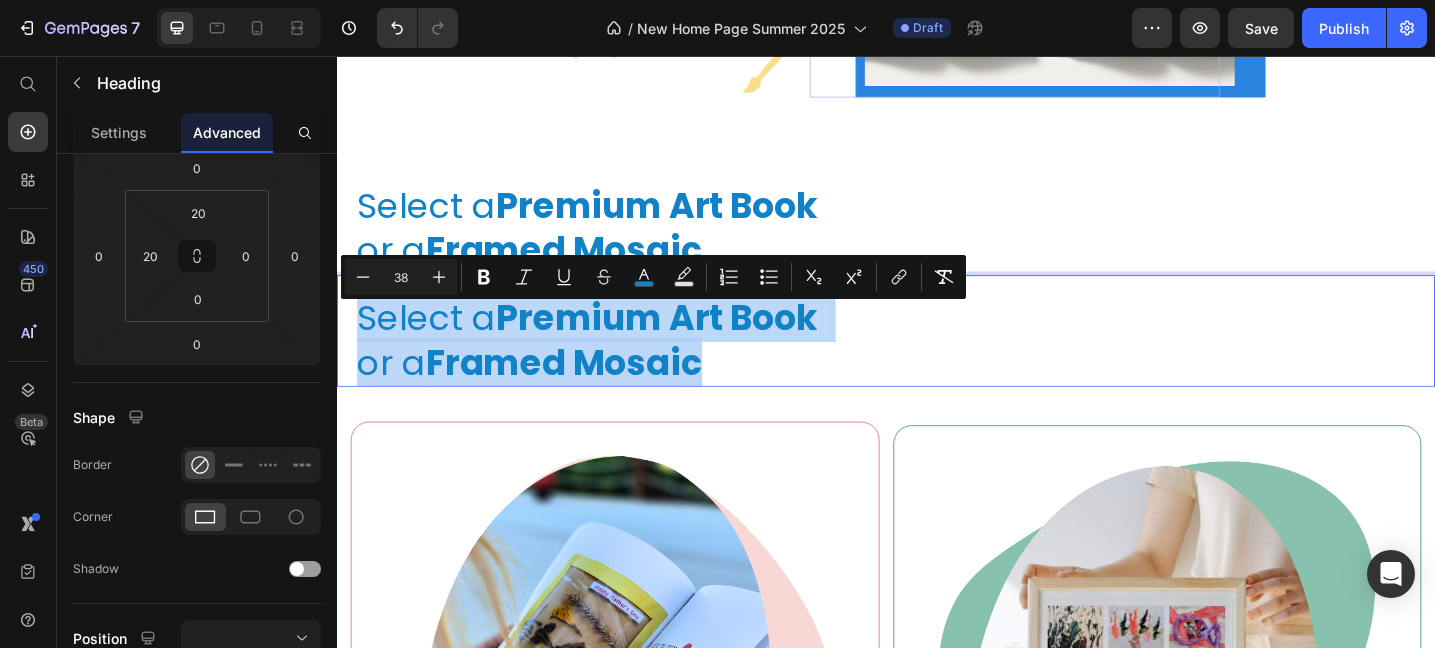 drag, startPoint x: 1008, startPoint y: 307, endPoint x: 1052, endPoint y: 362, distance: 70.434364 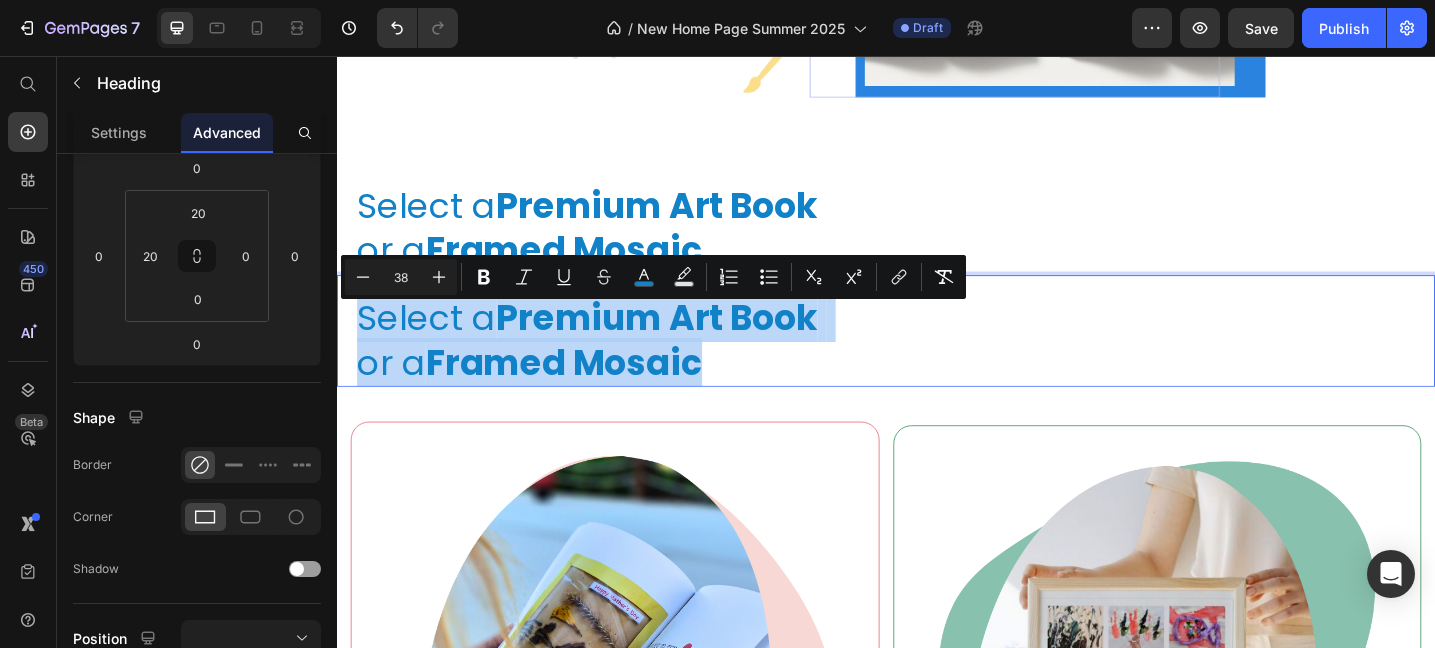 click on "Select a  Premium Art Book   or a  Framed Mosaic" at bounding box center (947, 366) 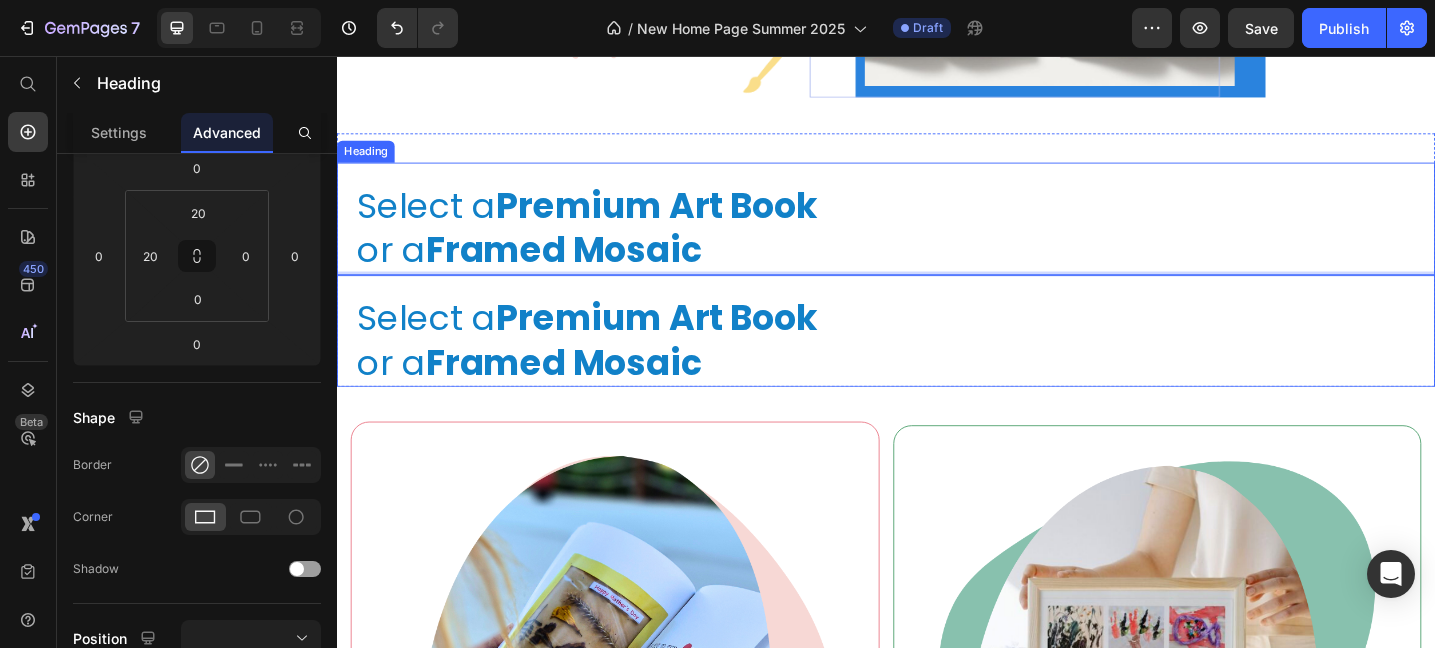 click on "Select a  Premium Art Book   or a  Framed Mosaic" at bounding box center (947, 243) 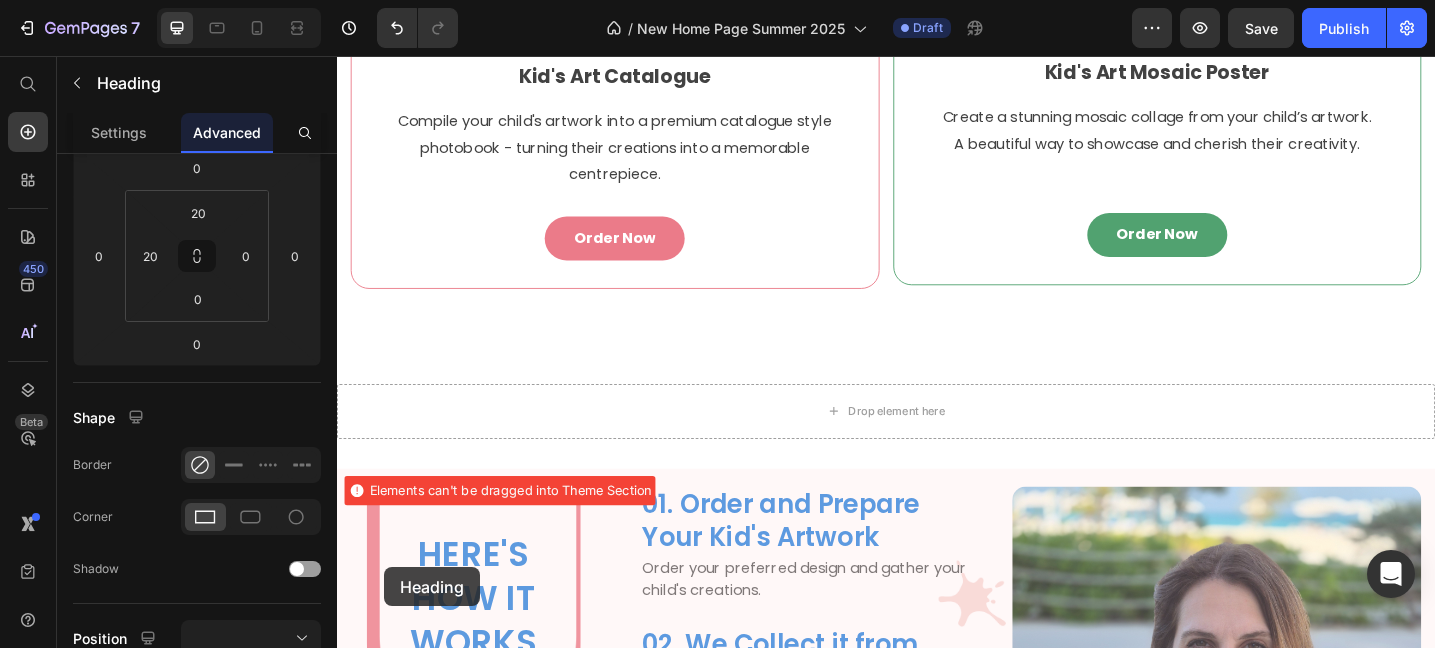 scroll, scrollTop: 1575, scrollLeft: 0, axis: vertical 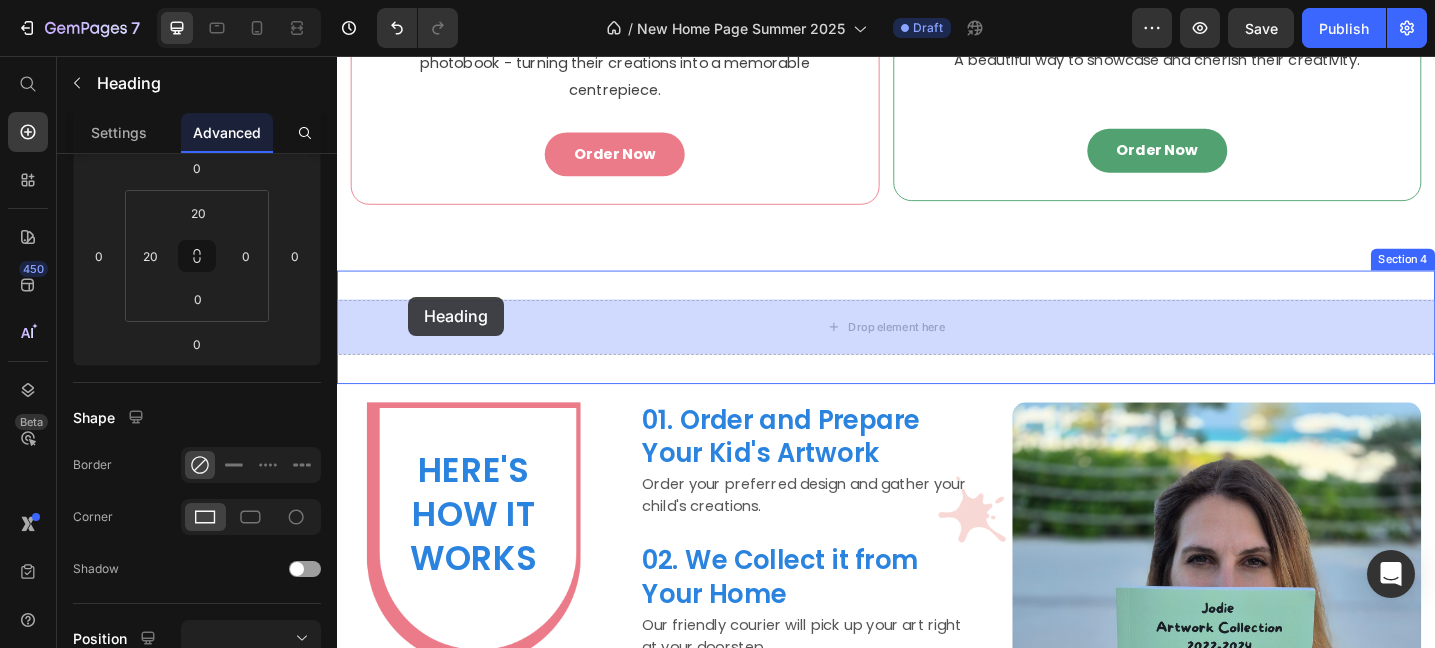 drag, startPoint x: 351, startPoint y: 116, endPoint x: 415, endPoint y: 319, distance: 212.84972 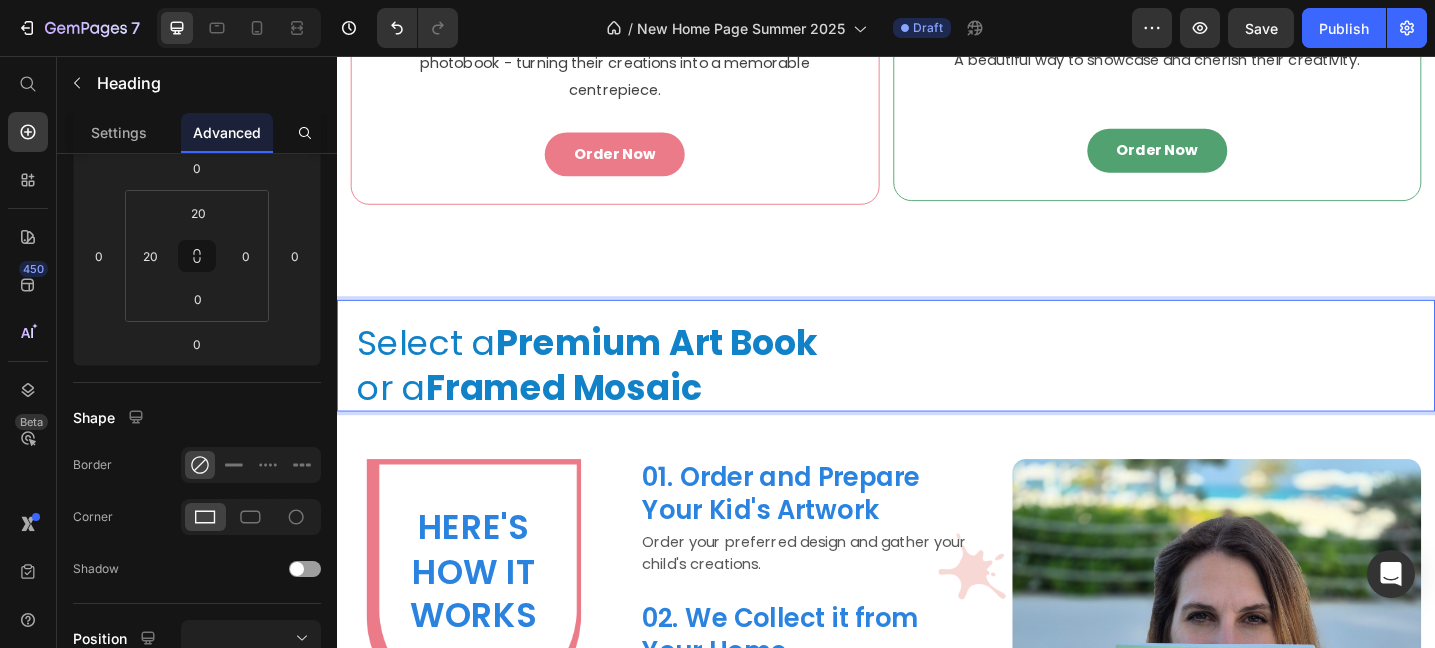 click on "Framed Mosaic" at bounding box center (585, 417) 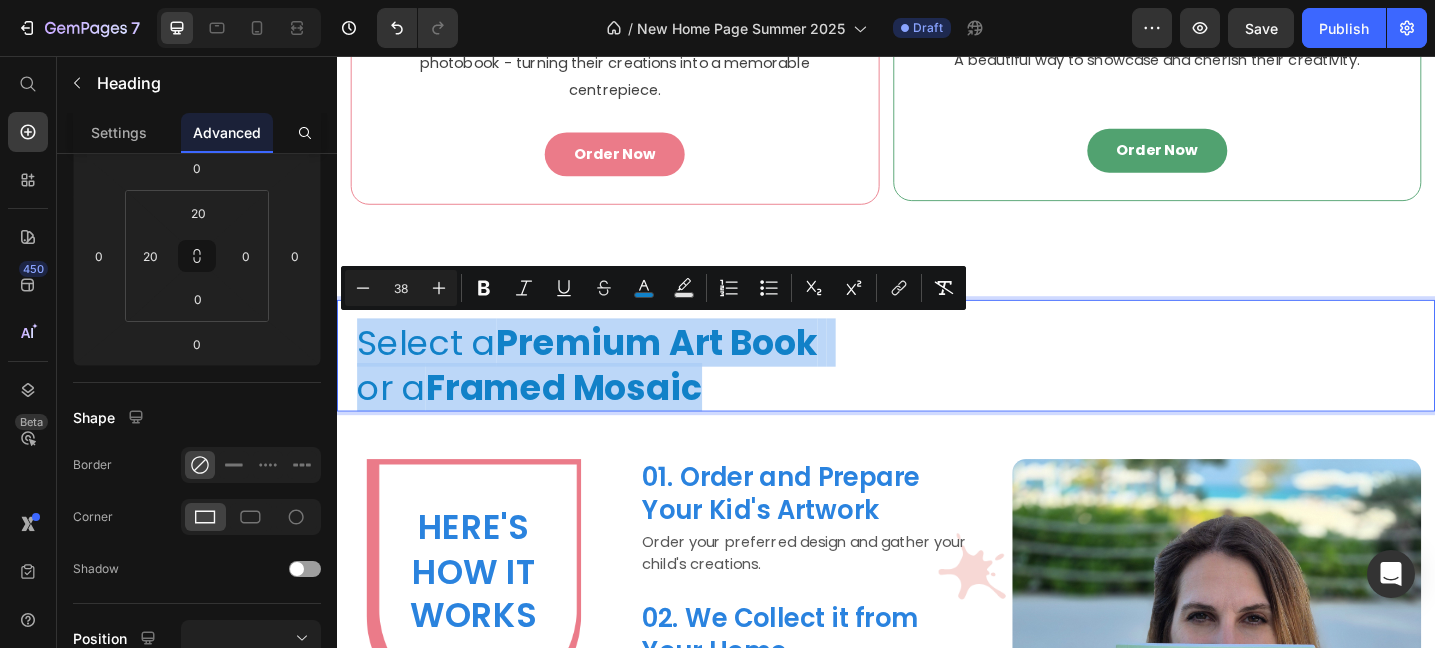 drag, startPoint x: 773, startPoint y: 414, endPoint x: 364, endPoint y: 362, distance: 412.29236 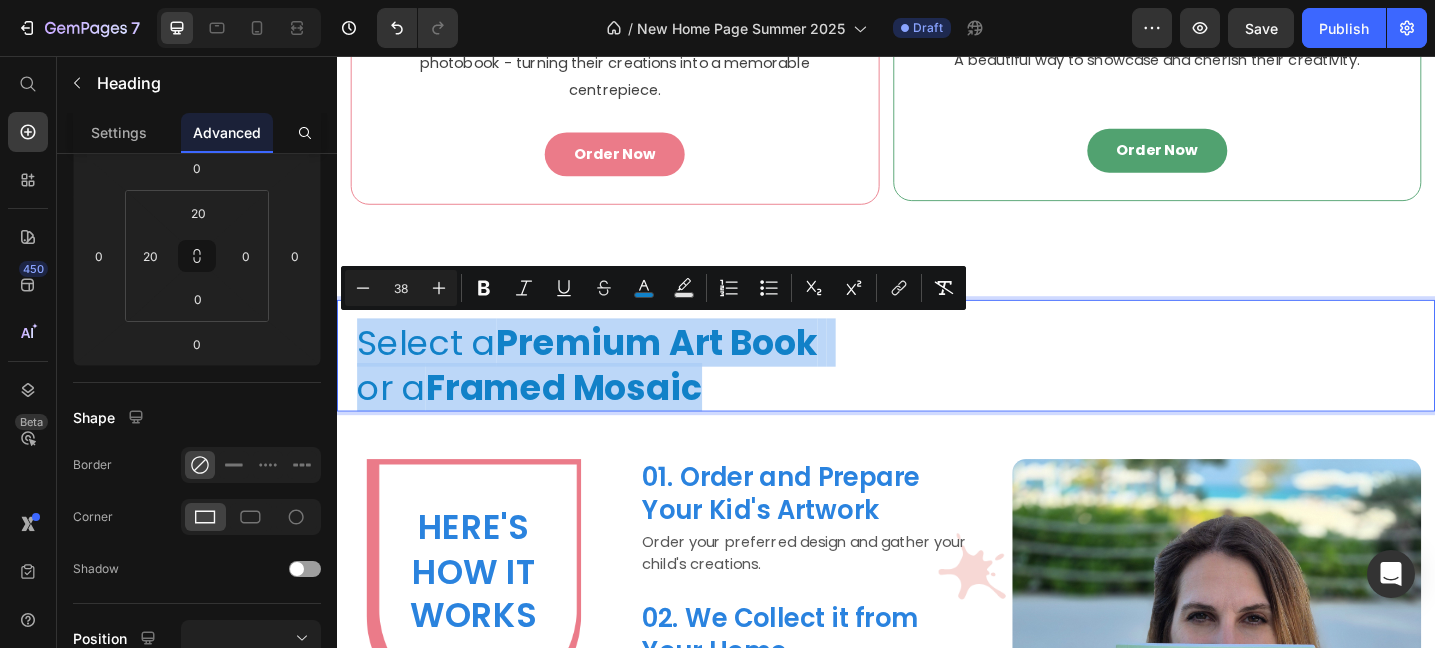 click on "Select a  Premium Art Book   or a  Framed Mosaic" at bounding box center [947, 393] 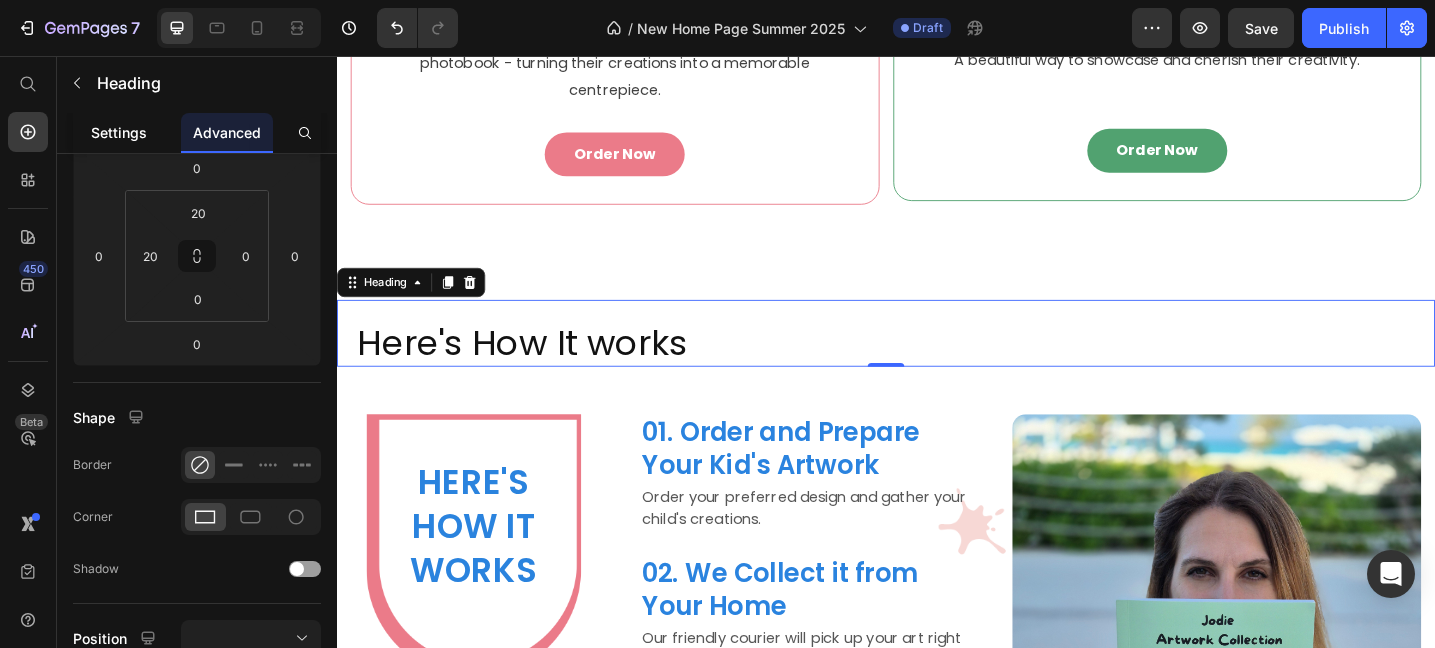 click on "Settings" at bounding box center [119, 132] 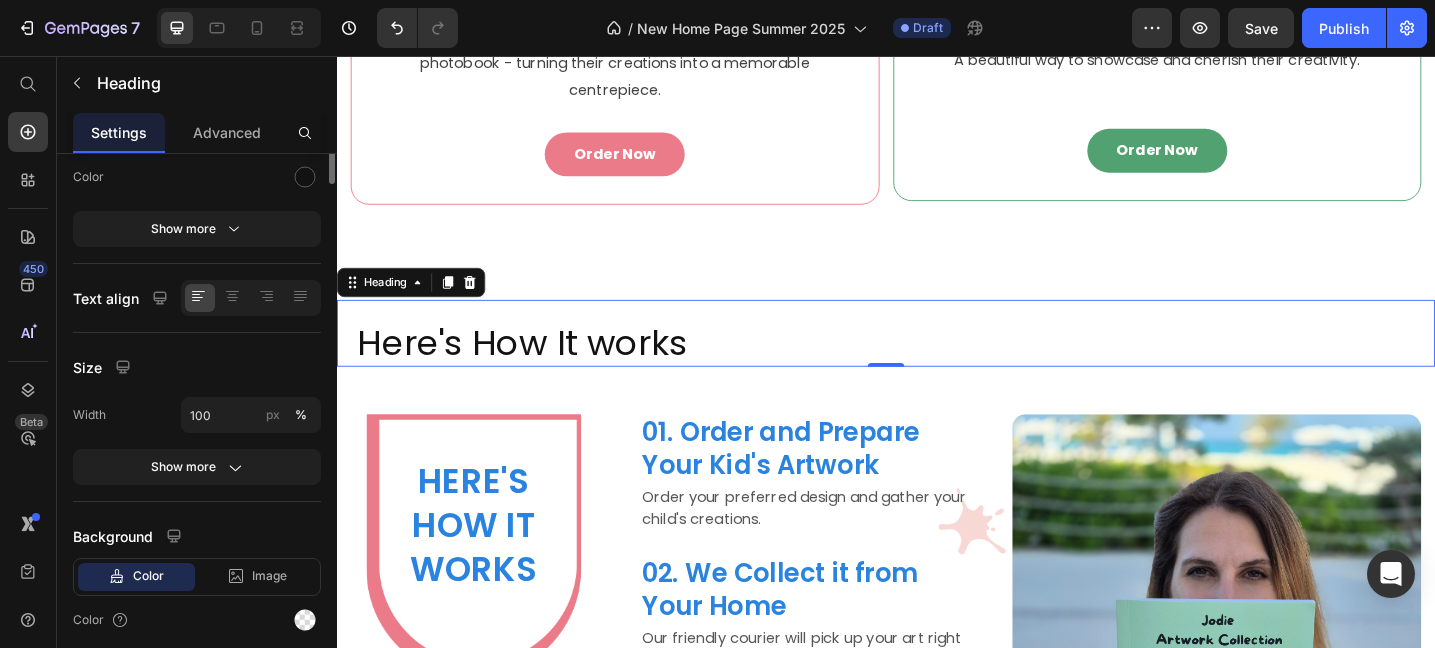 scroll, scrollTop: 0, scrollLeft: 0, axis: both 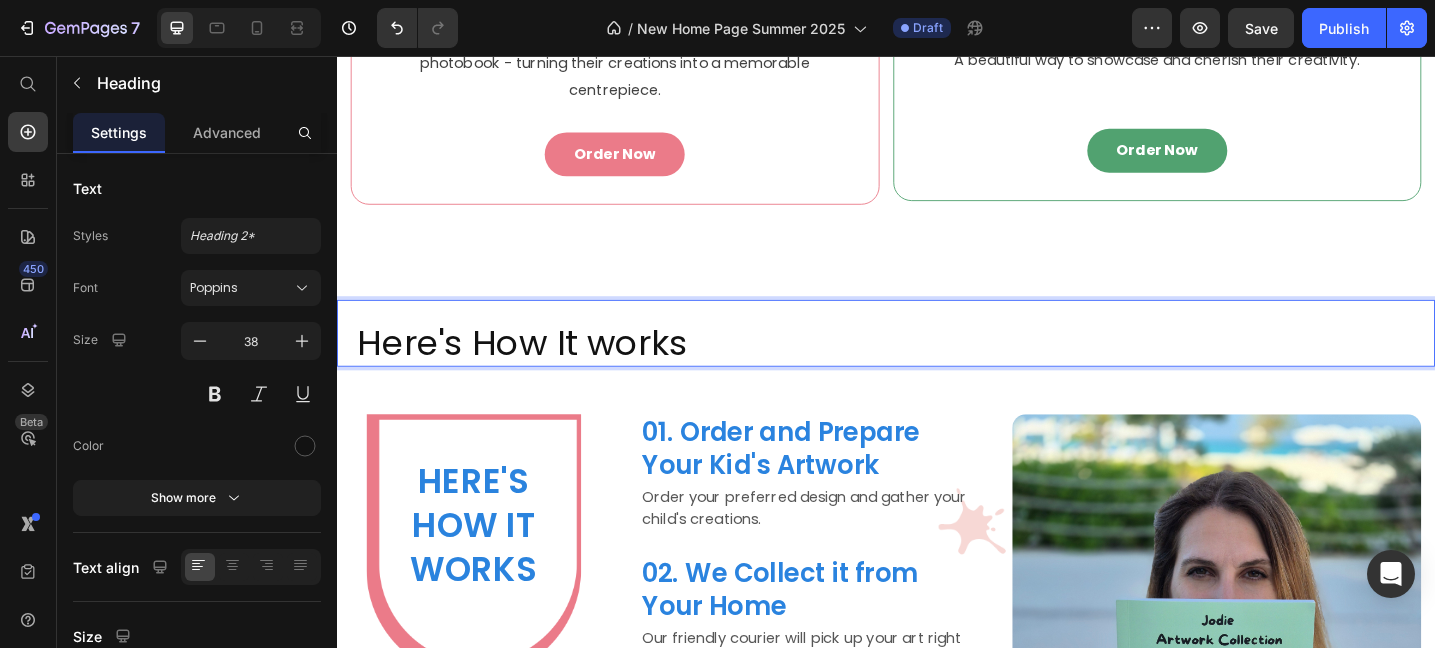 click on "Here's How It works" at bounding box center (947, 368) 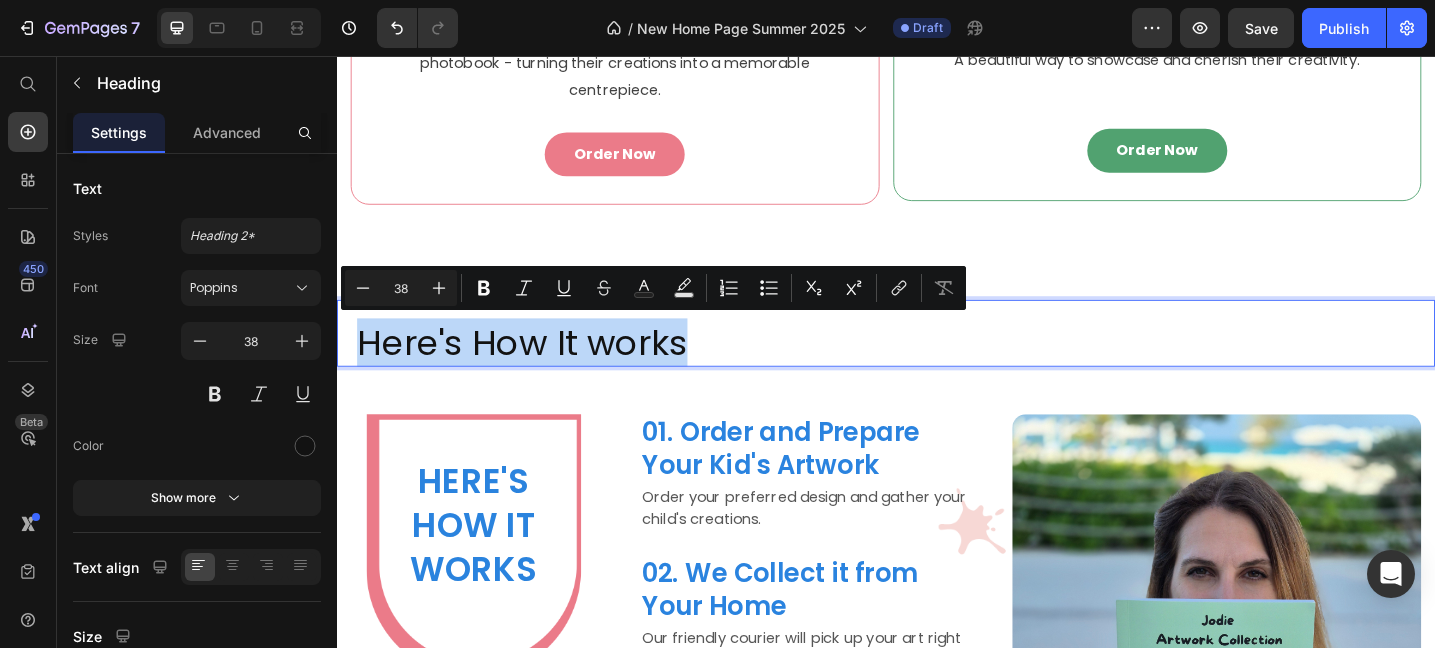 drag, startPoint x: 731, startPoint y: 371, endPoint x: 359, endPoint y: 368, distance: 372.0121 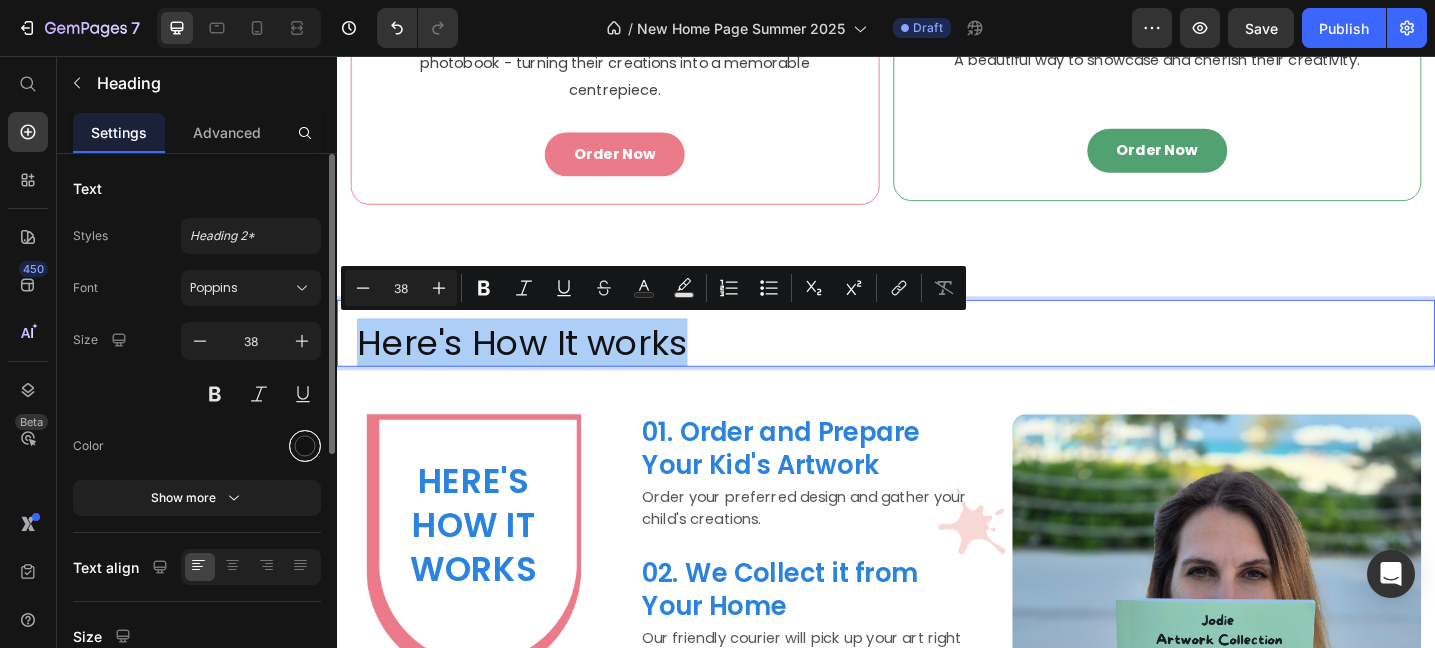 click at bounding box center [305, 446] 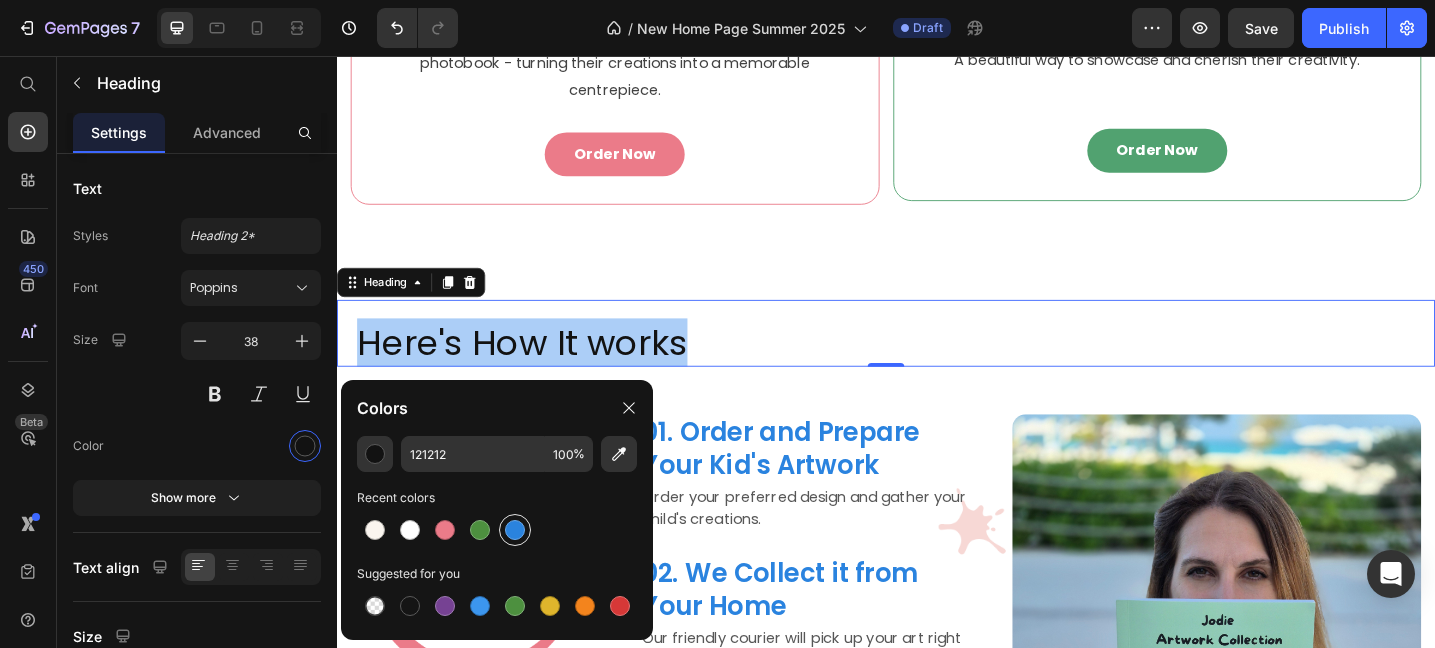 click at bounding box center (515, 530) 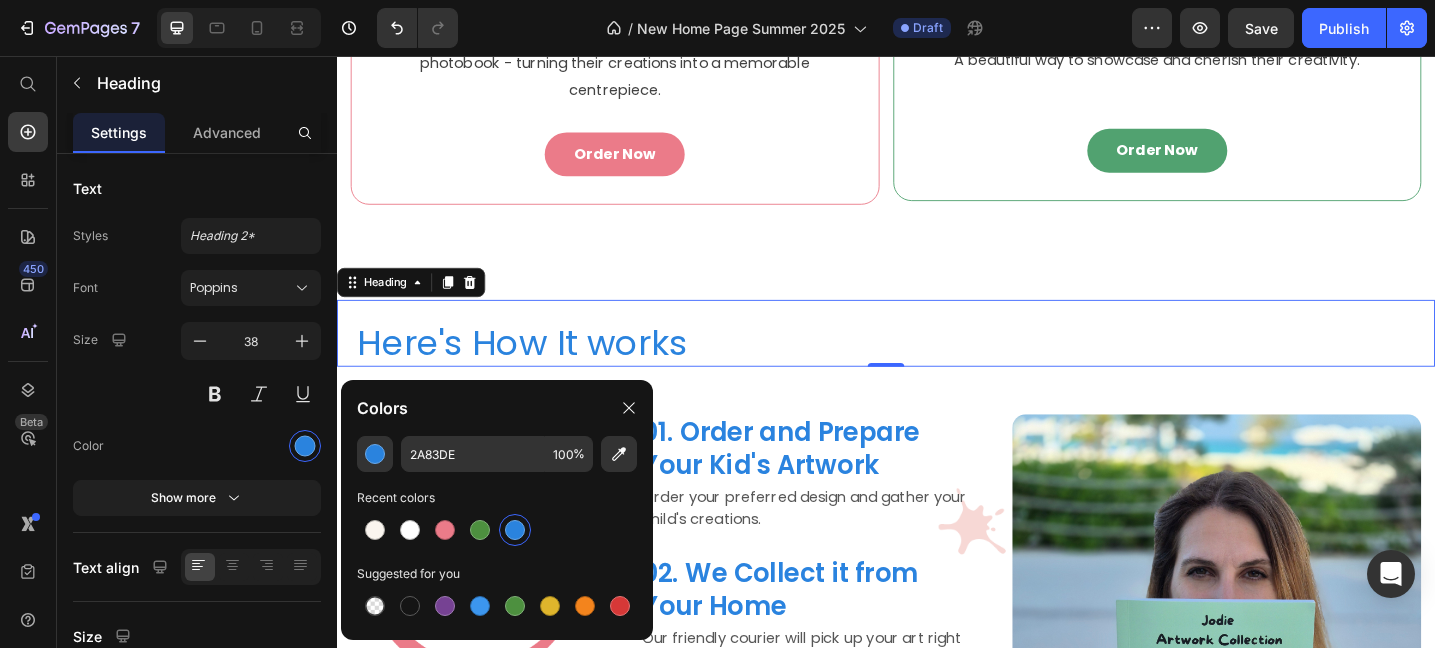 click on "Here's How It works" at bounding box center [947, 368] 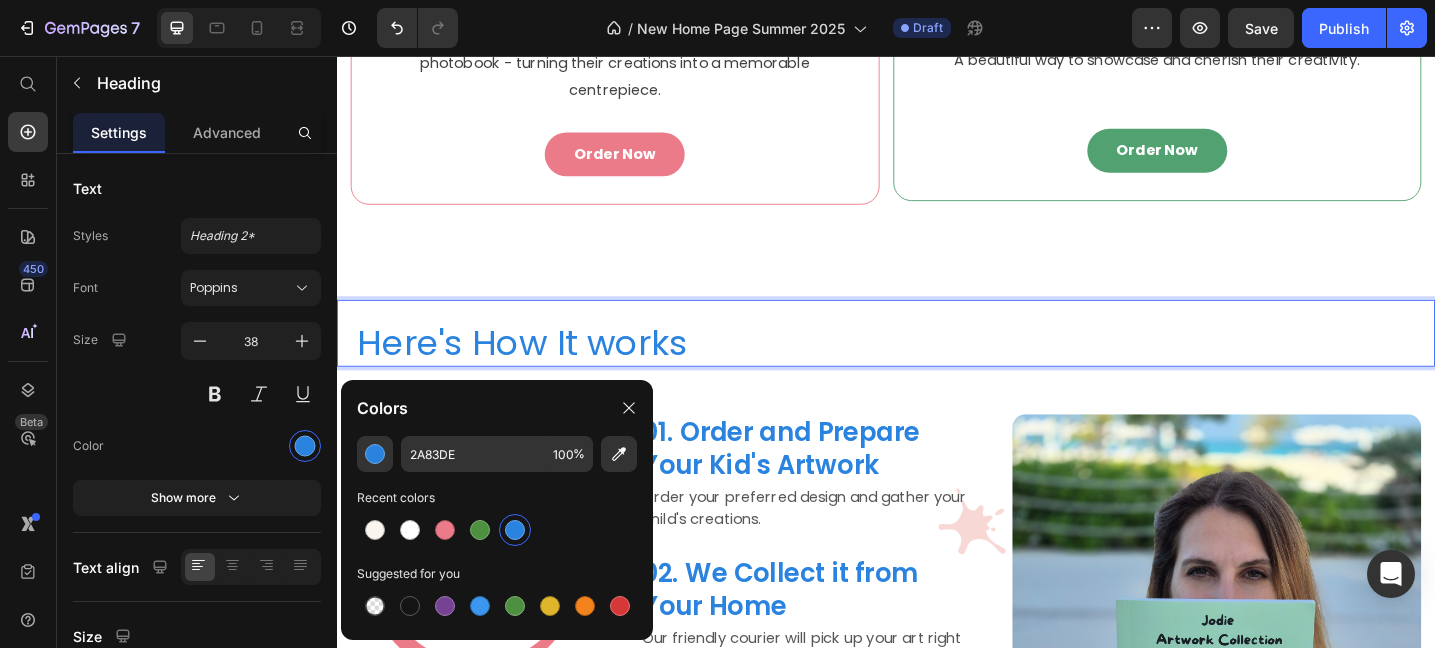 click on "Here's How It works" at bounding box center (947, 368) 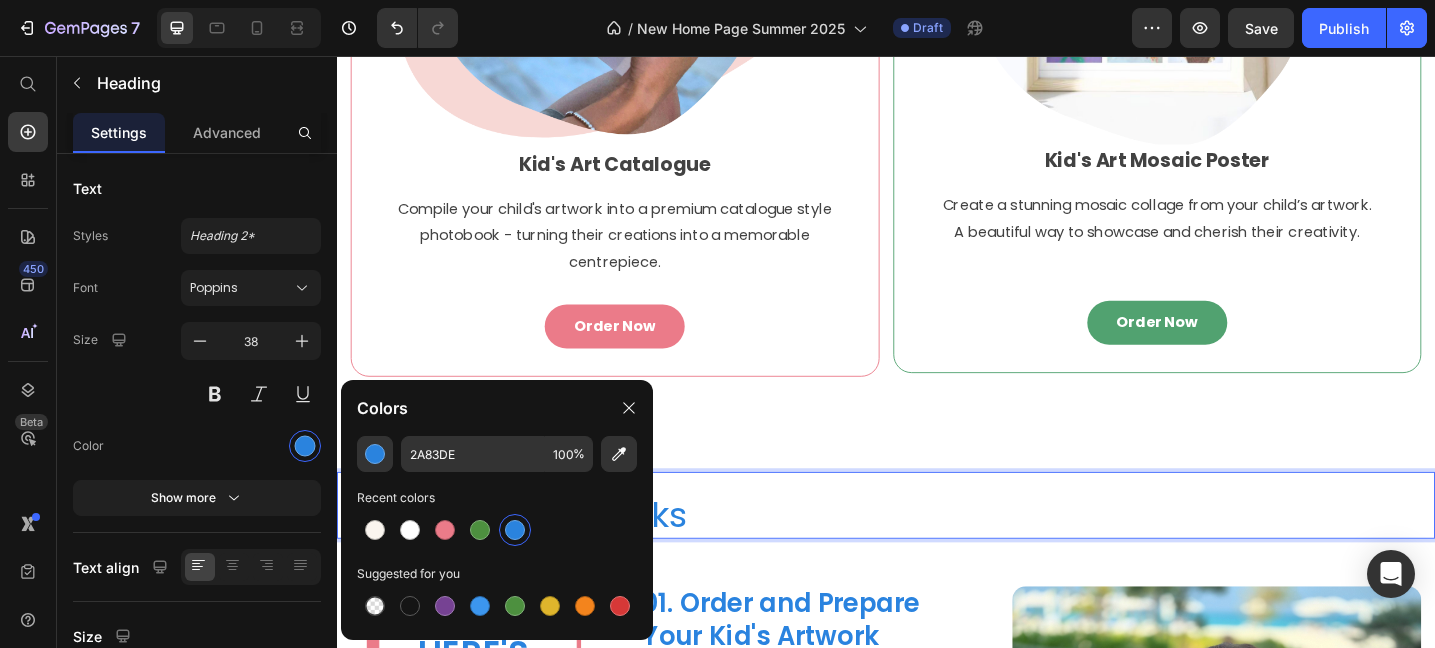 scroll, scrollTop: 1143, scrollLeft: 0, axis: vertical 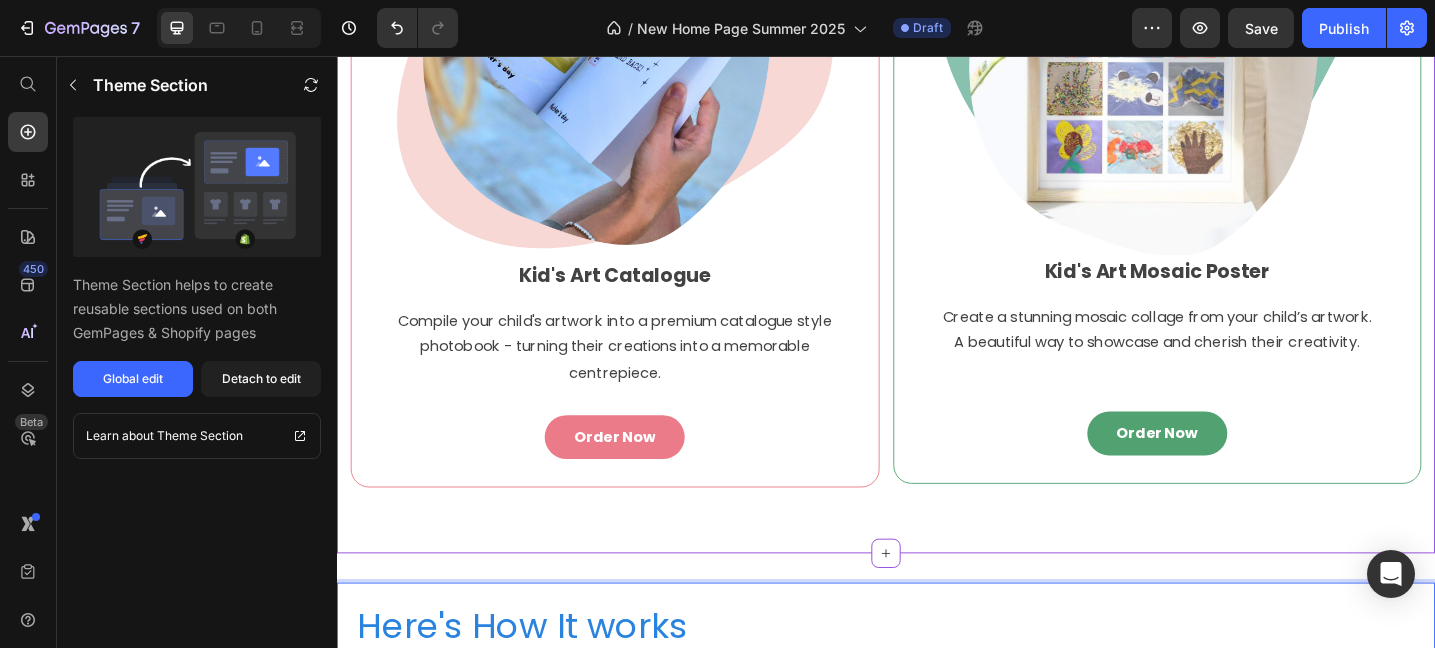 click on "Image Kid's Art Catalogue Text block Compile your child's artwork into a premium catalogue style photobook - turning their creations into a memorable centrepiece.   Text block Order Now Button Row" at bounding box center (641, 130) 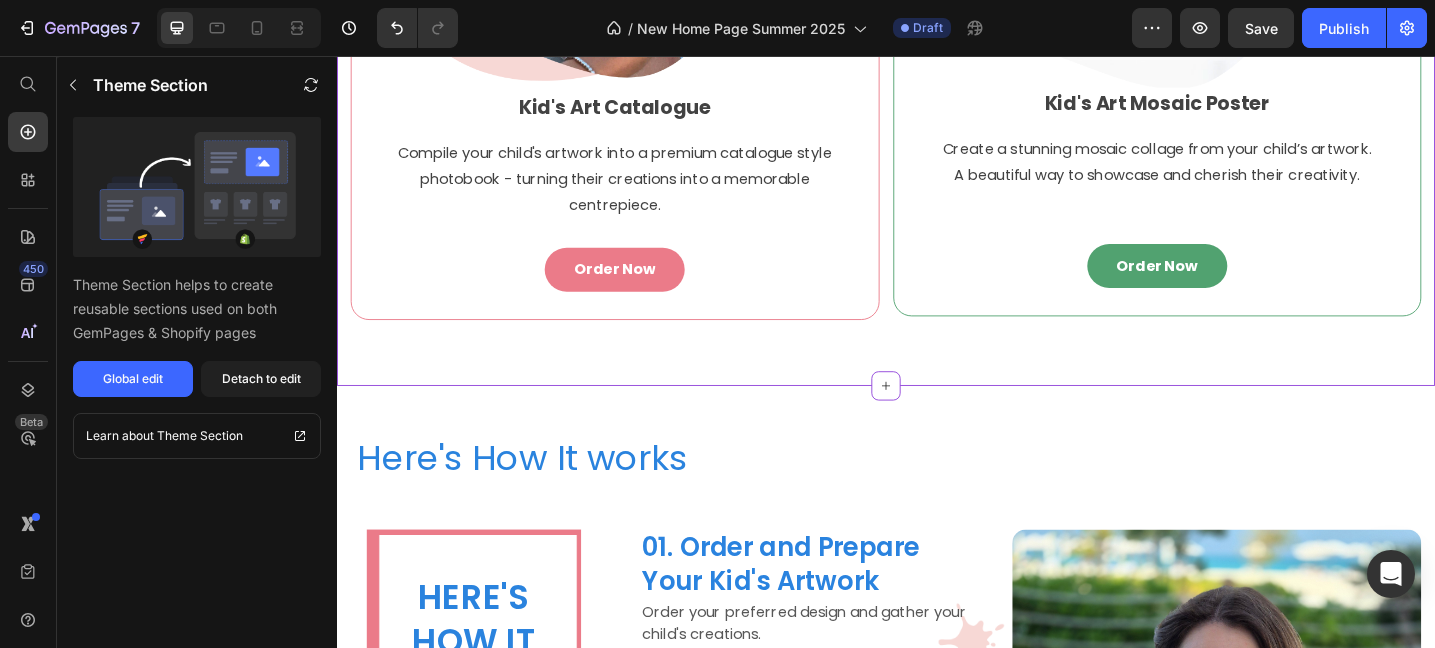 scroll, scrollTop: 1337, scrollLeft: 0, axis: vertical 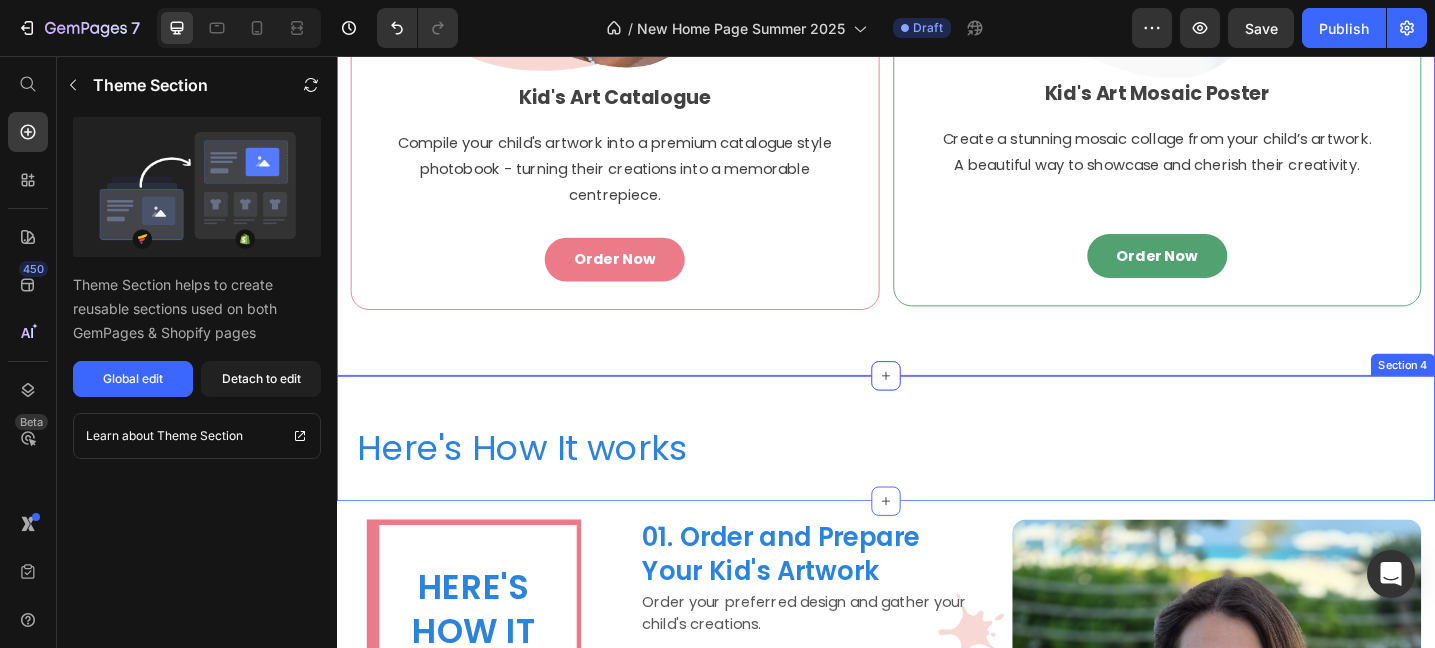 click on "Here's How It works" at bounding box center [947, 483] 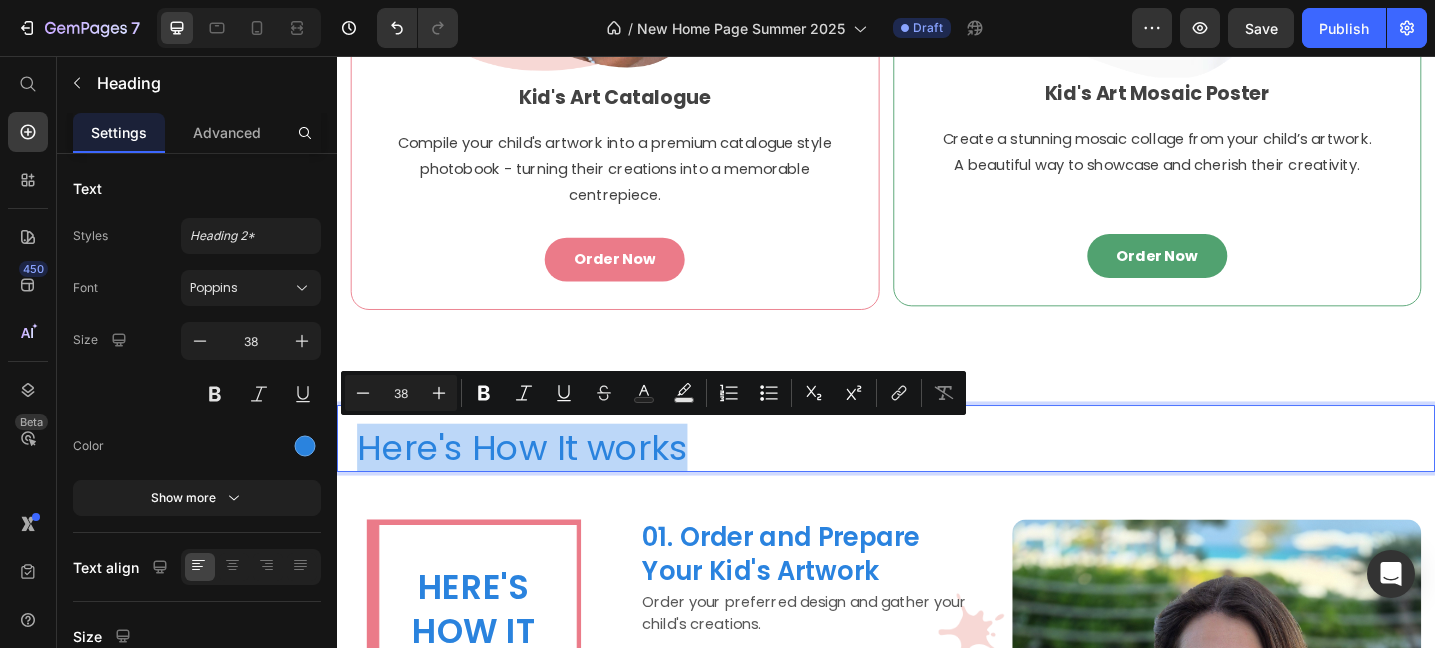 drag, startPoint x: 734, startPoint y: 481, endPoint x: 361, endPoint y: 479, distance: 373.00537 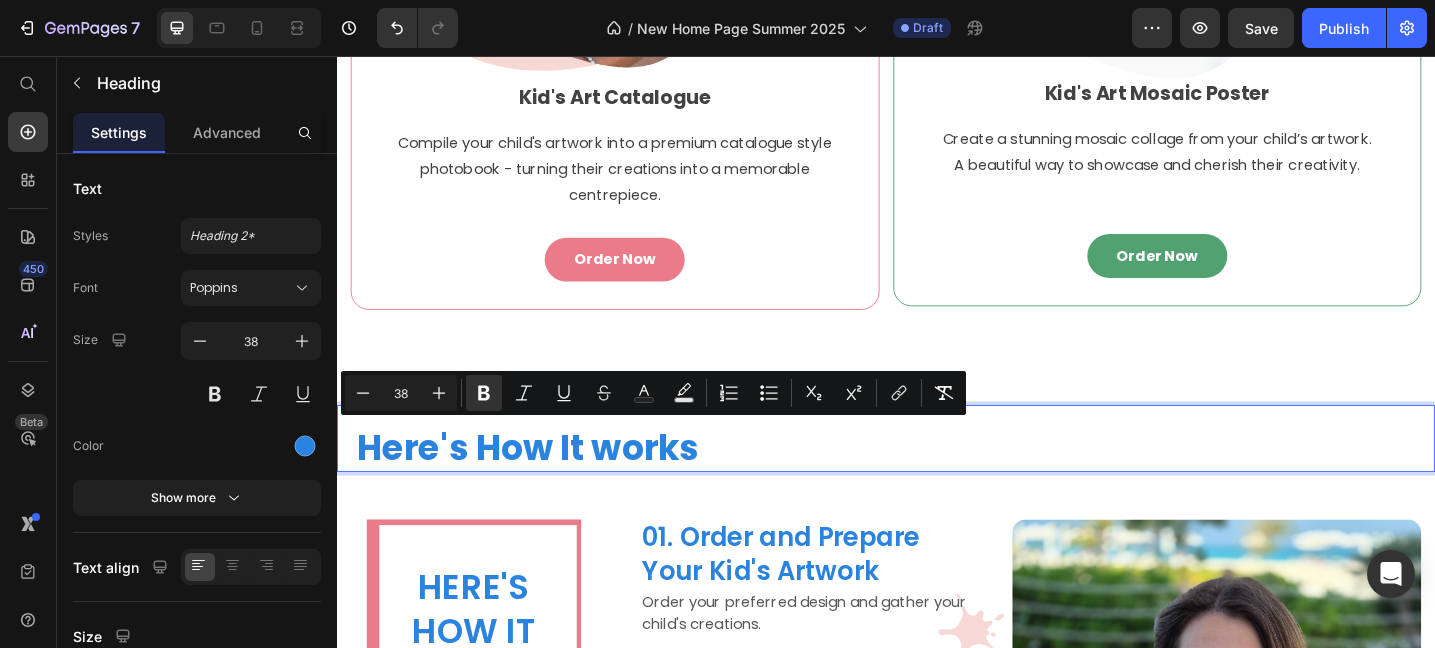 click on "Here's How It works" at bounding box center [947, 483] 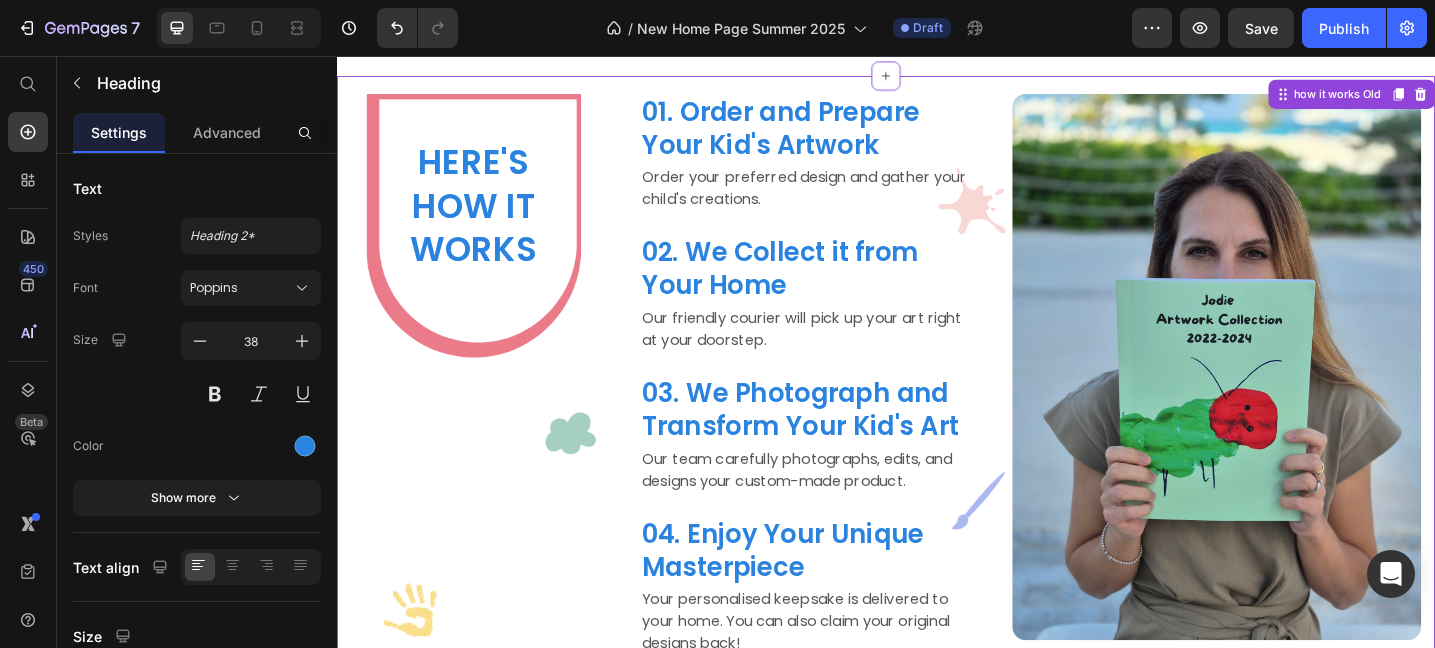 click on "Our team carefully photographs, edits, and designs your custom-made product." at bounding box center (848, 508) 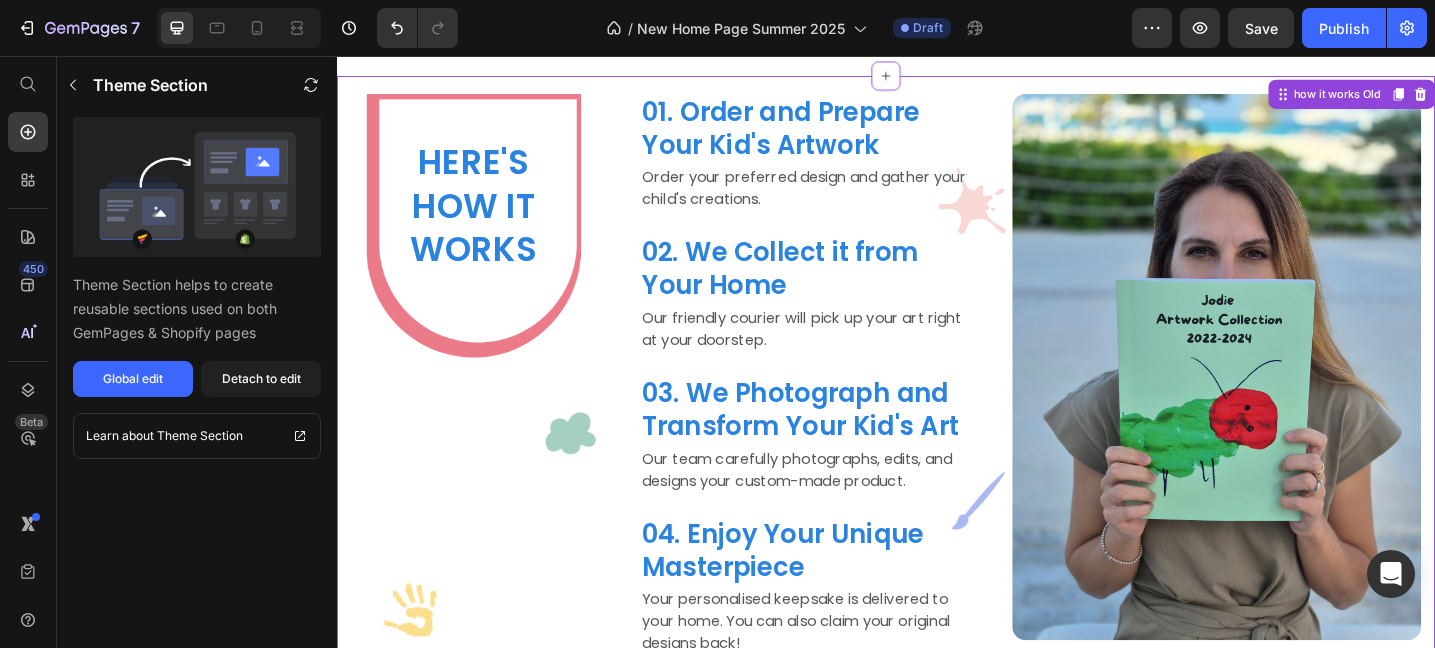 scroll, scrollTop: 1648, scrollLeft: 0, axis: vertical 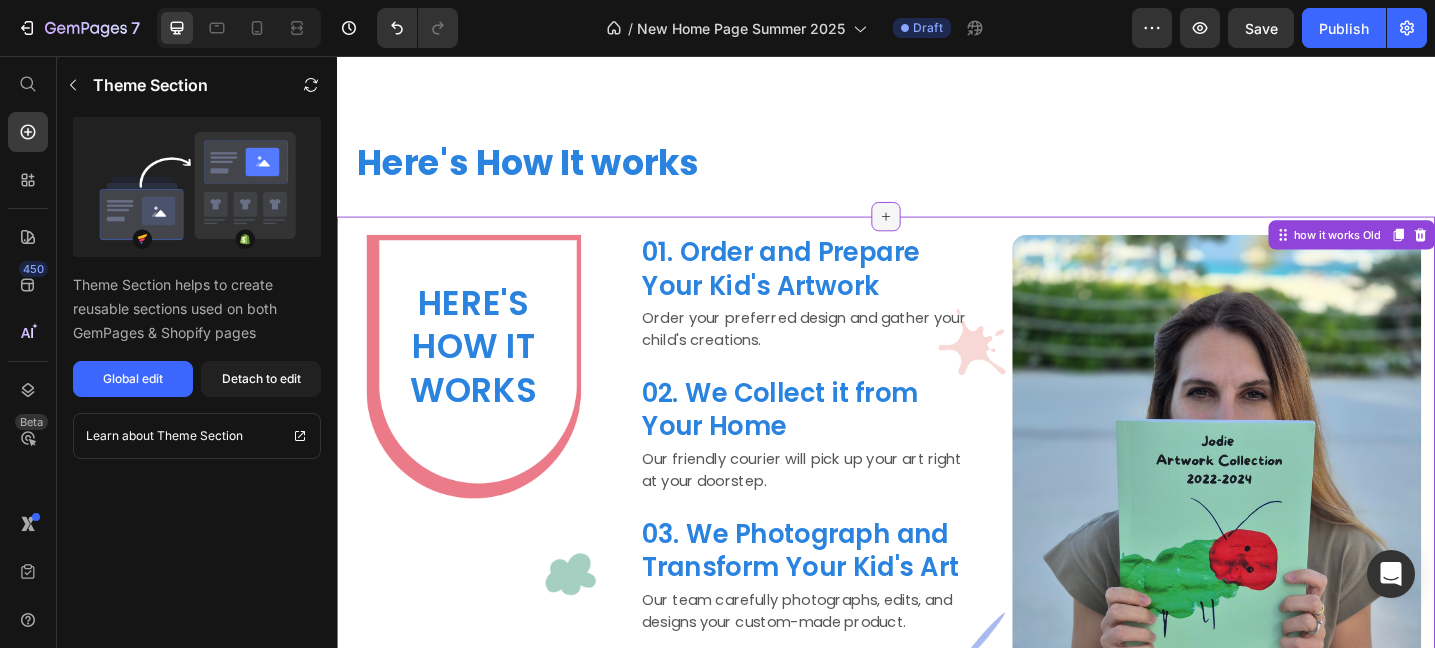 click 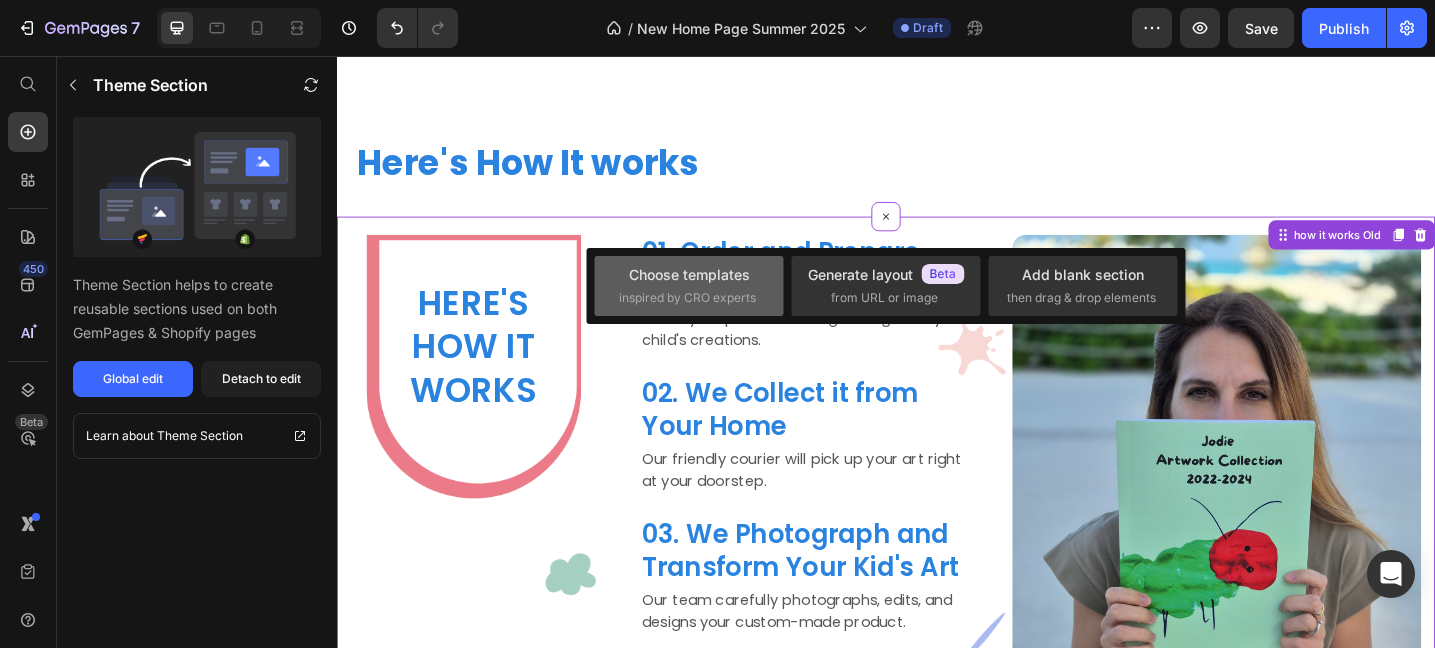 click on "inspired by CRO experts" at bounding box center [687, 298] 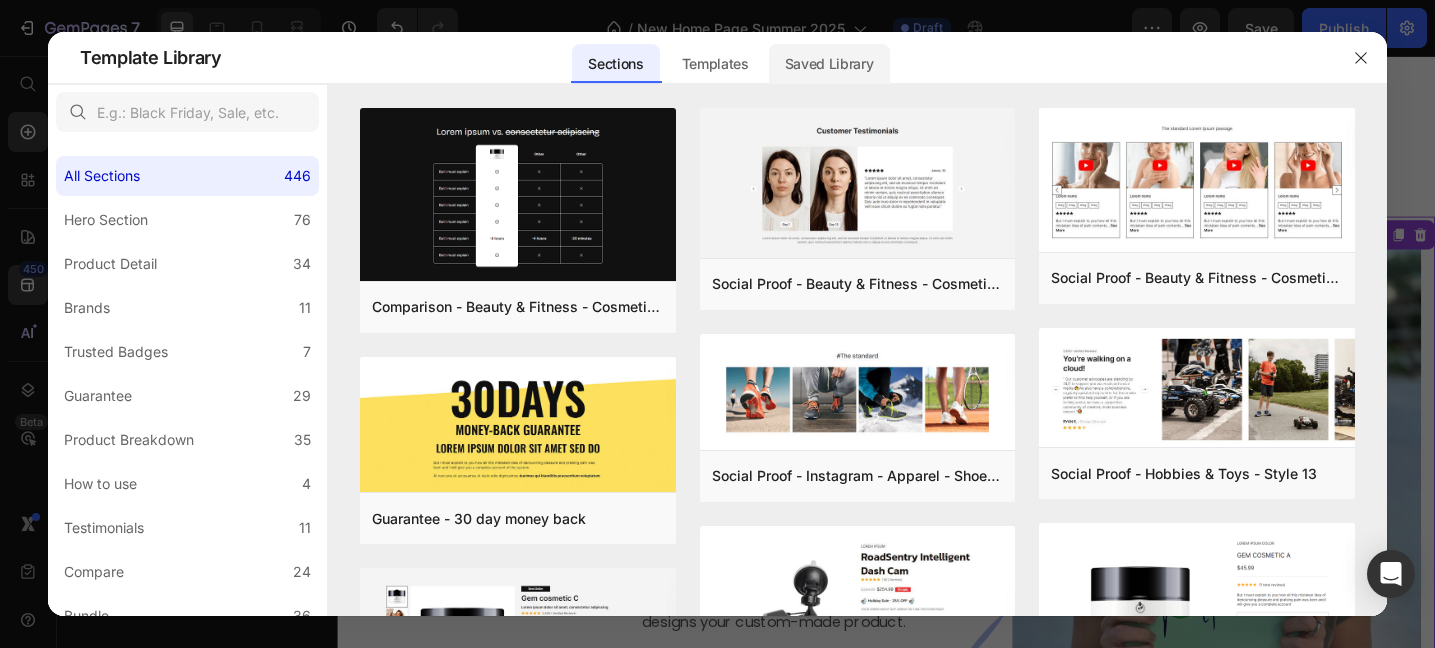 click on "Saved Library" 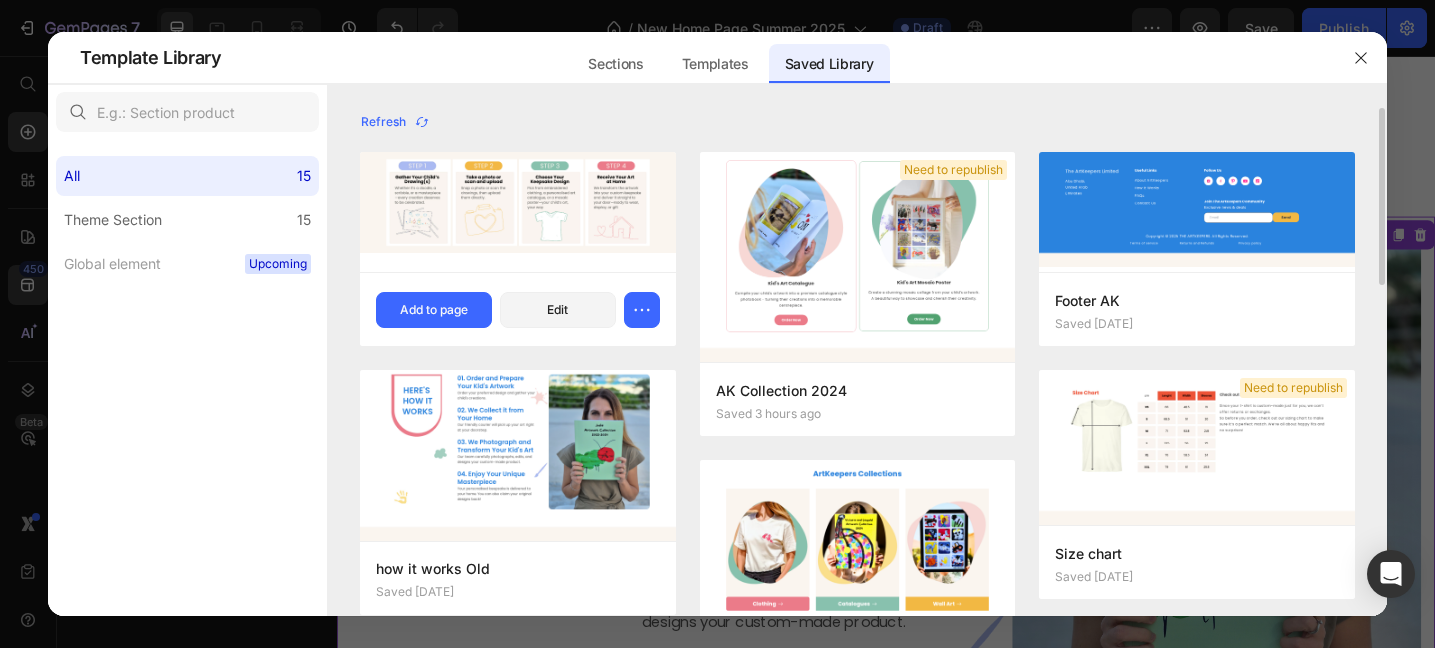click at bounding box center [518, 202] 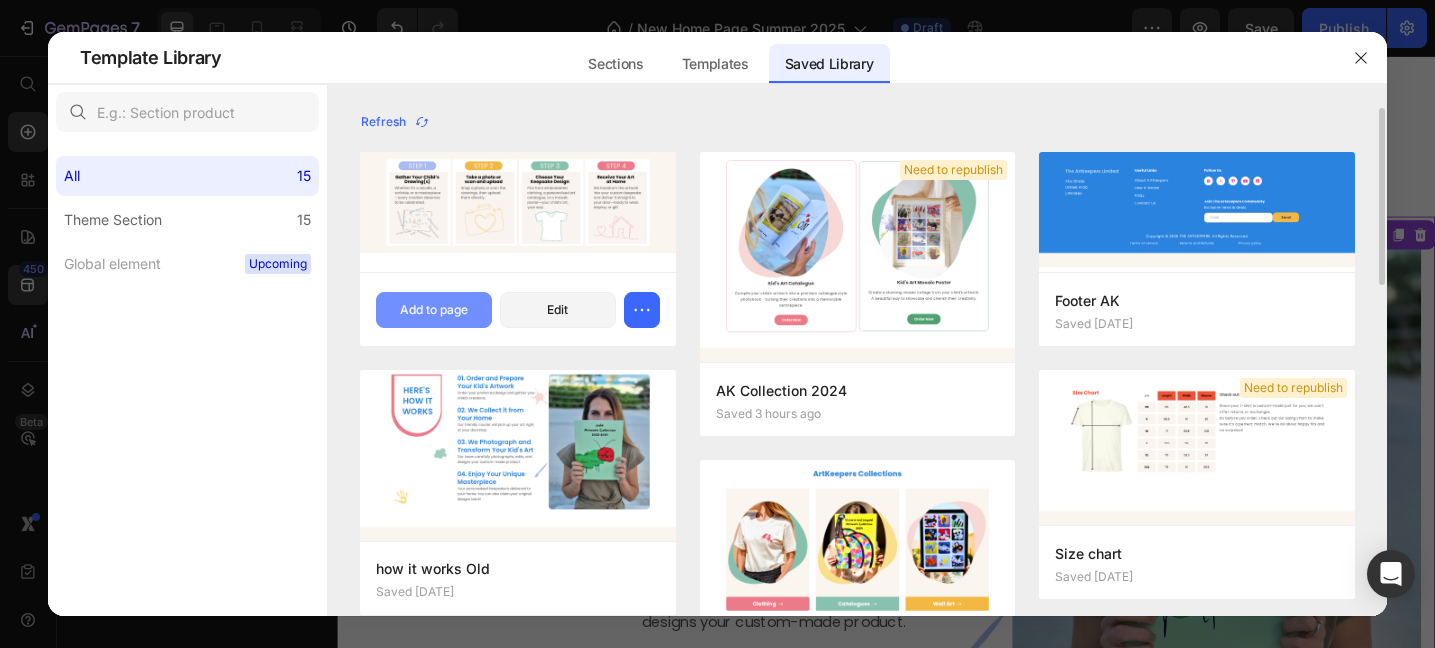click on "Add to page" at bounding box center (434, 310) 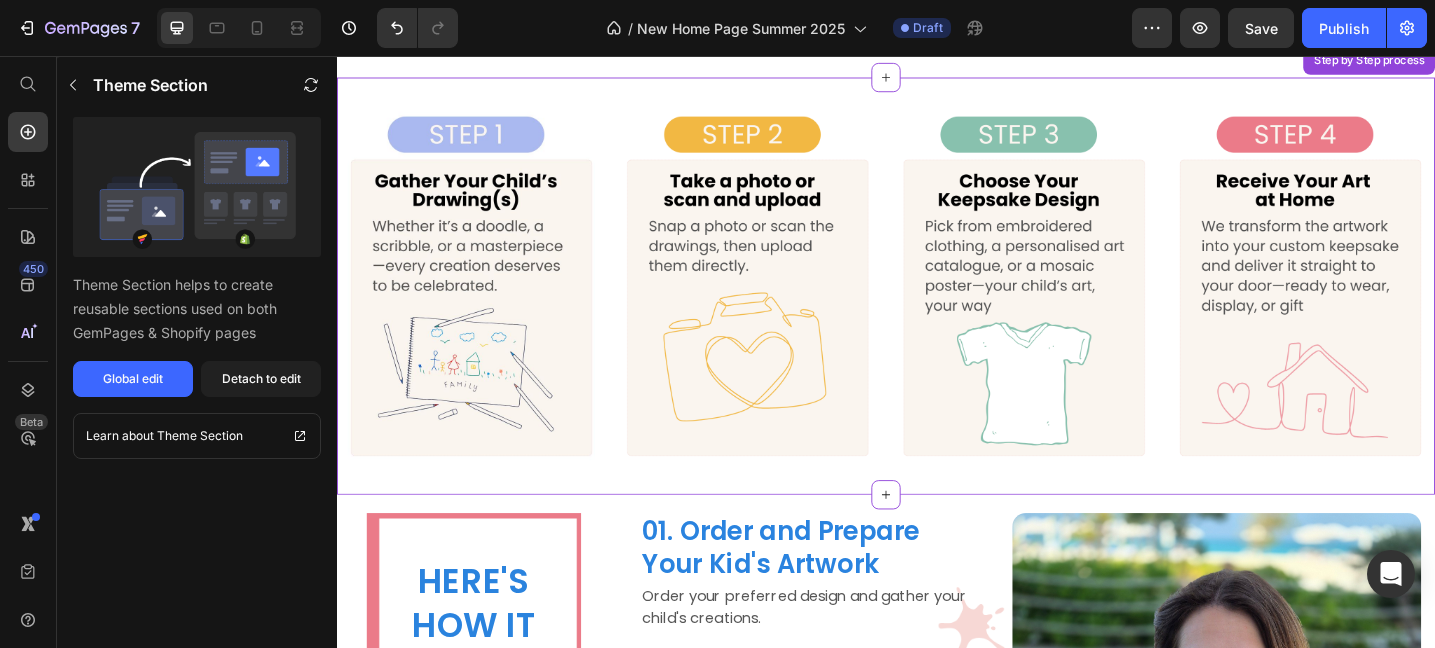 scroll, scrollTop: 1823, scrollLeft: 0, axis: vertical 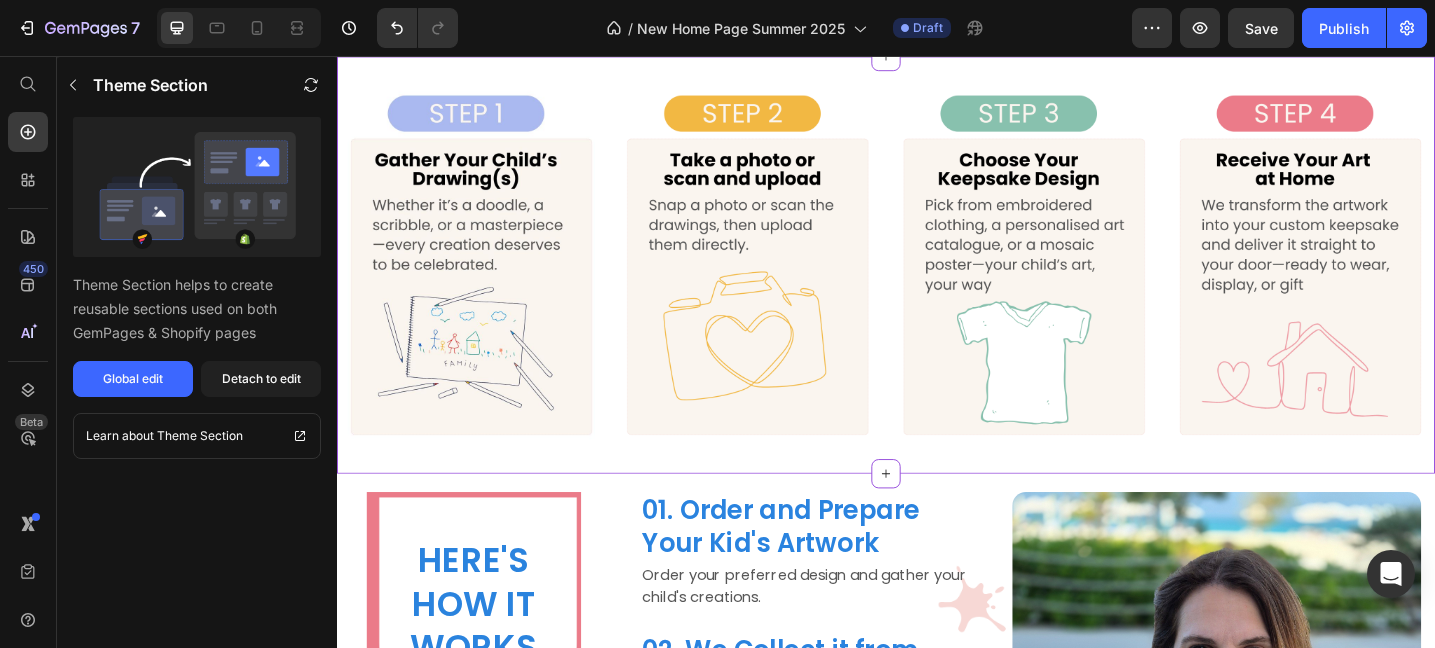 click at bounding box center (1088, 284) 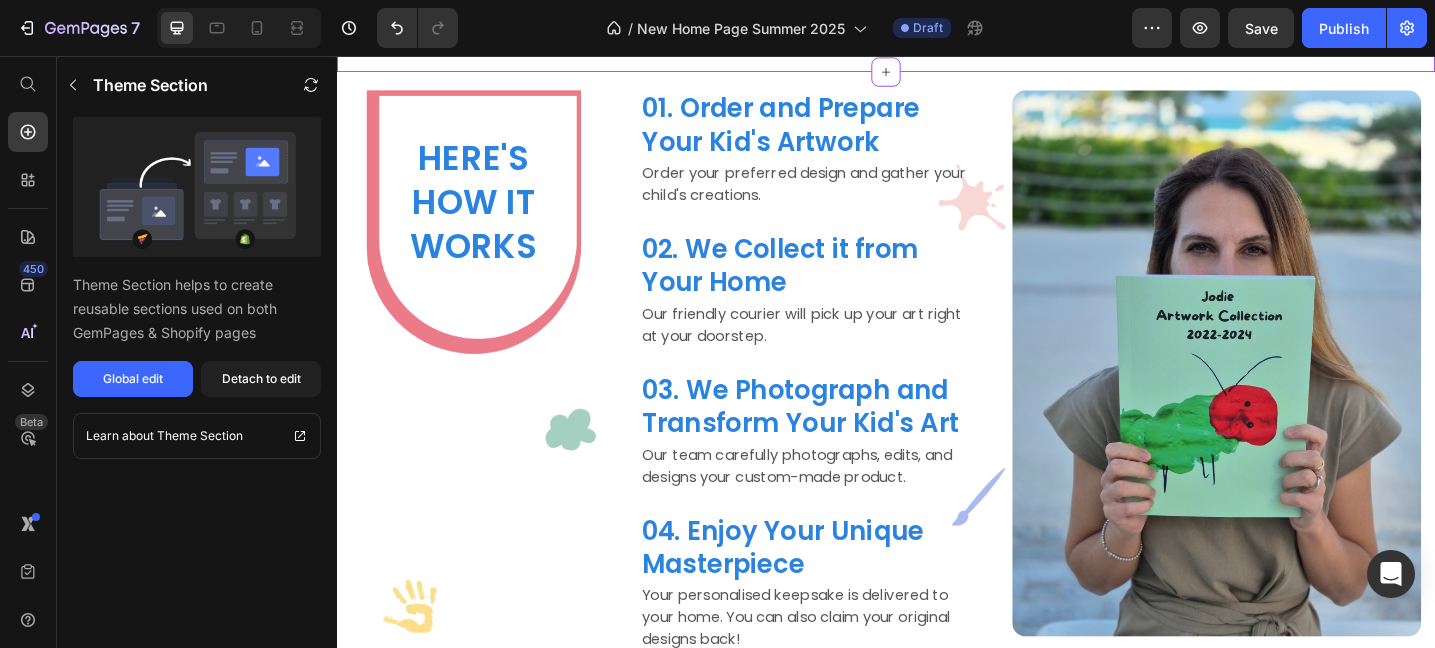 scroll, scrollTop: 2245, scrollLeft: 0, axis: vertical 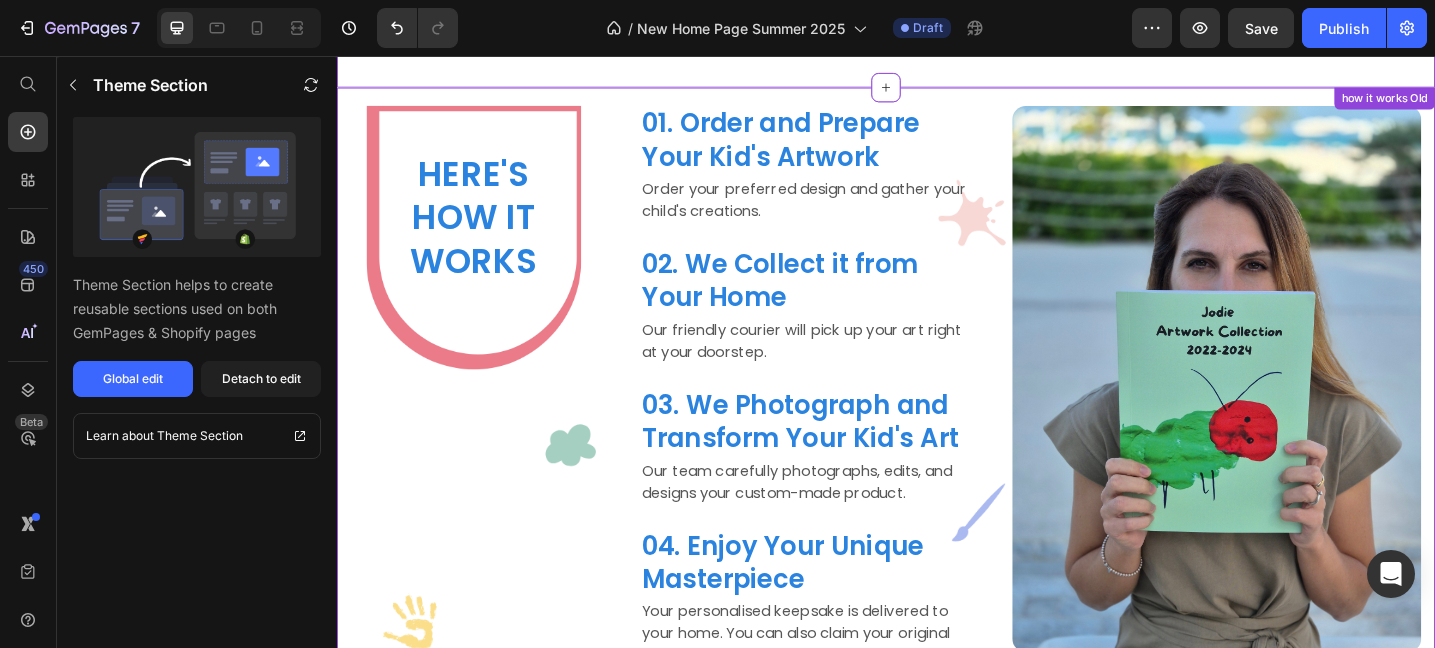 click on "01. Order and Prepare Your Kid's Artwork" at bounding box center [848, 148] 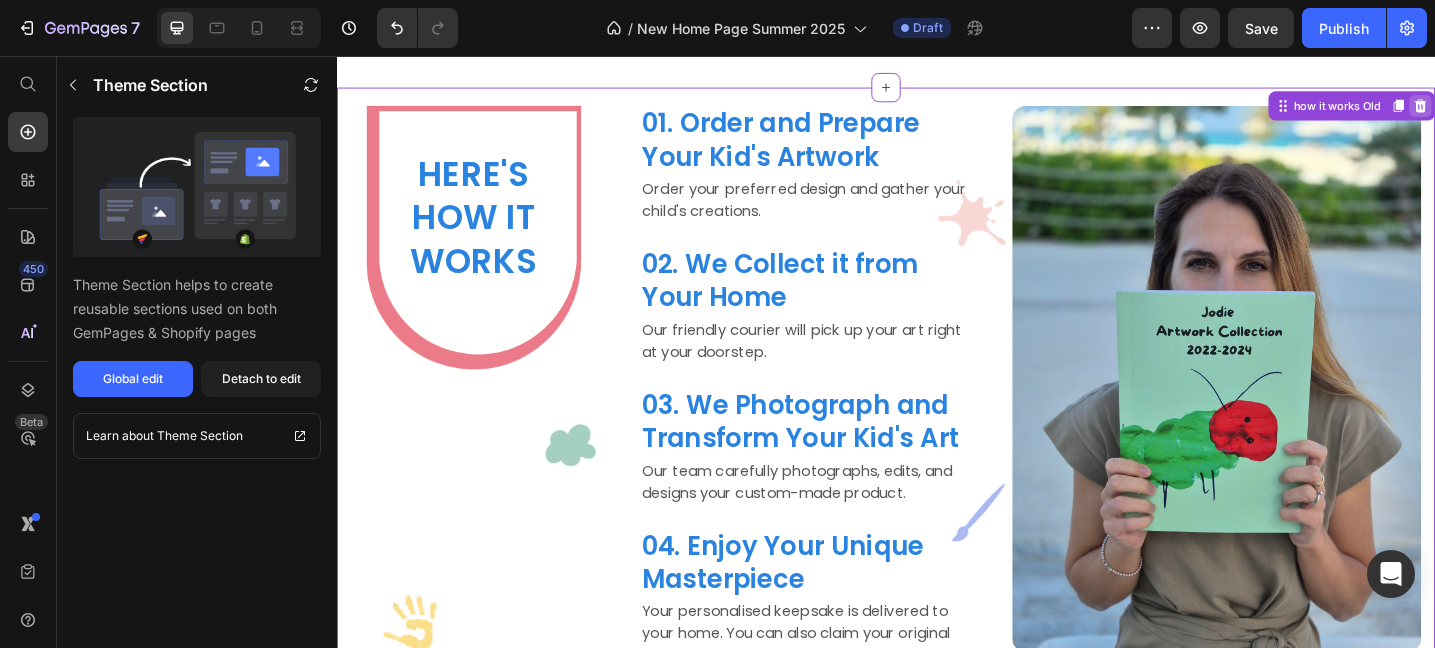 click 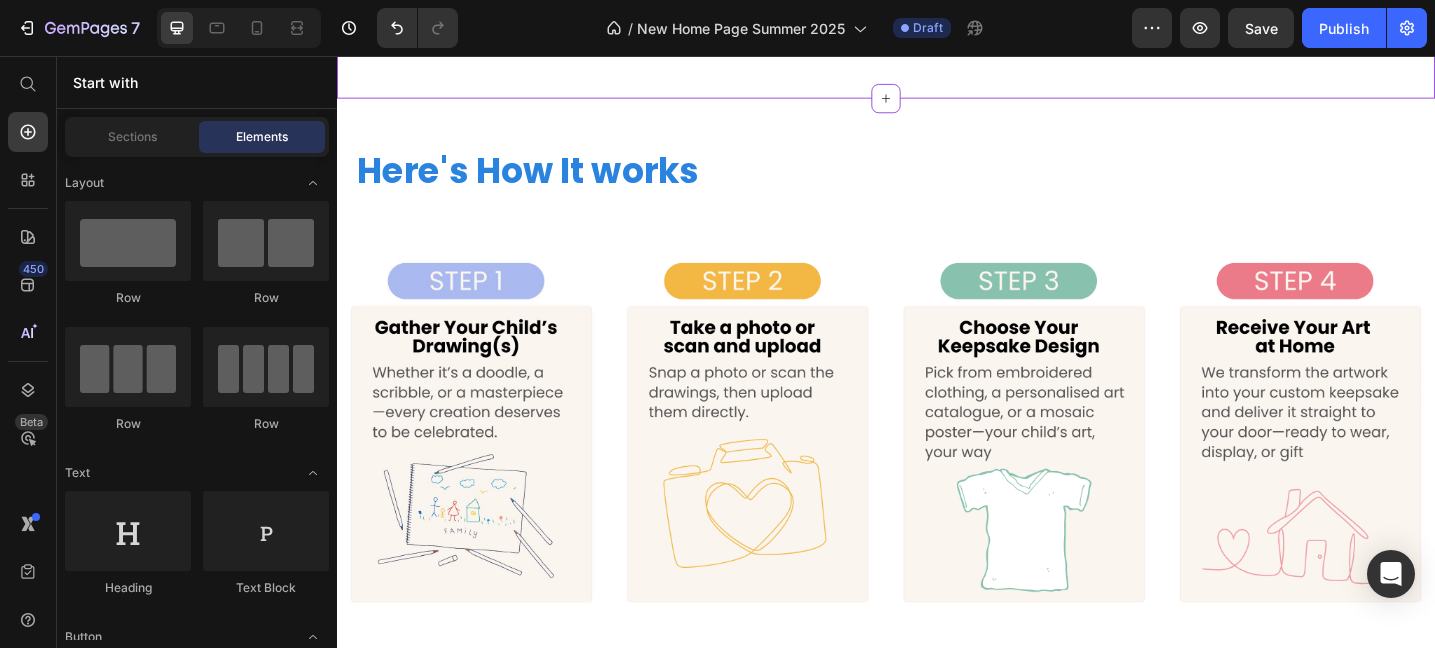 scroll, scrollTop: 1653, scrollLeft: 0, axis: vertical 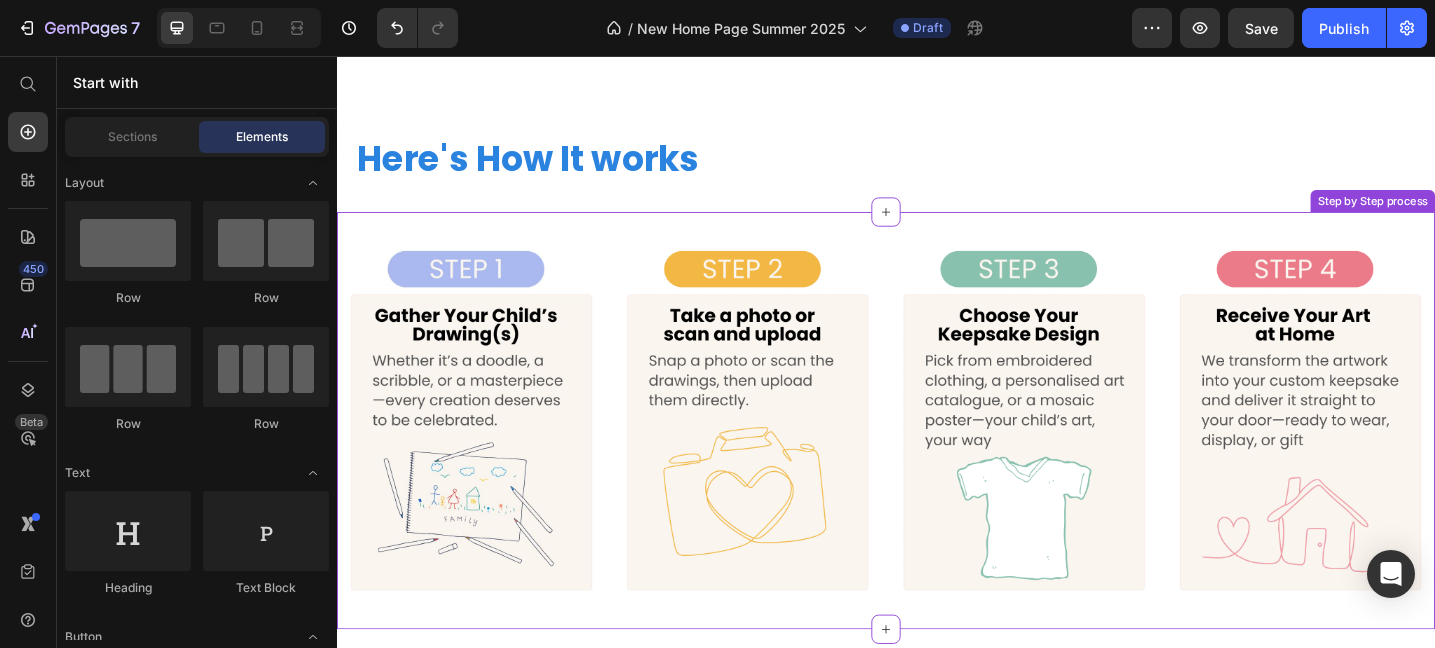 click on "Image Image Image Image Row Step by Step process" at bounding box center [937, 454] 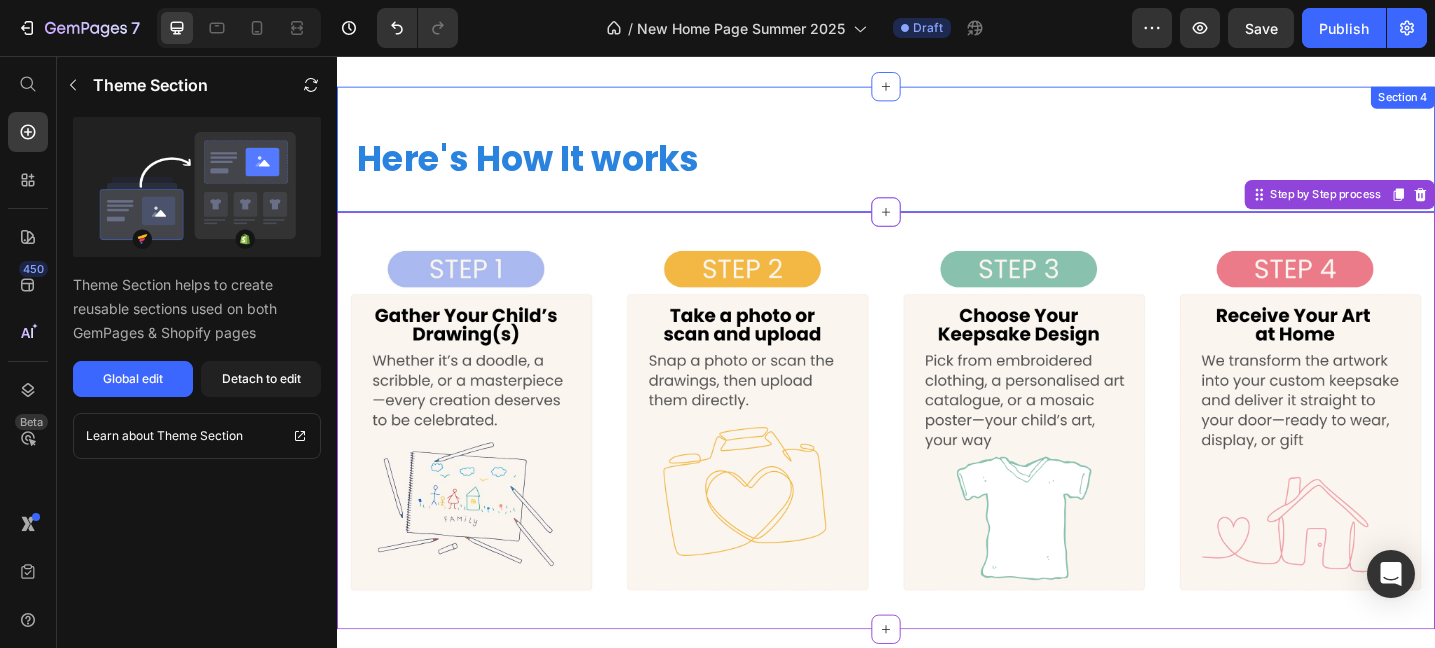 click on "Here's How It works Heading Section 4" at bounding box center [937, 157] 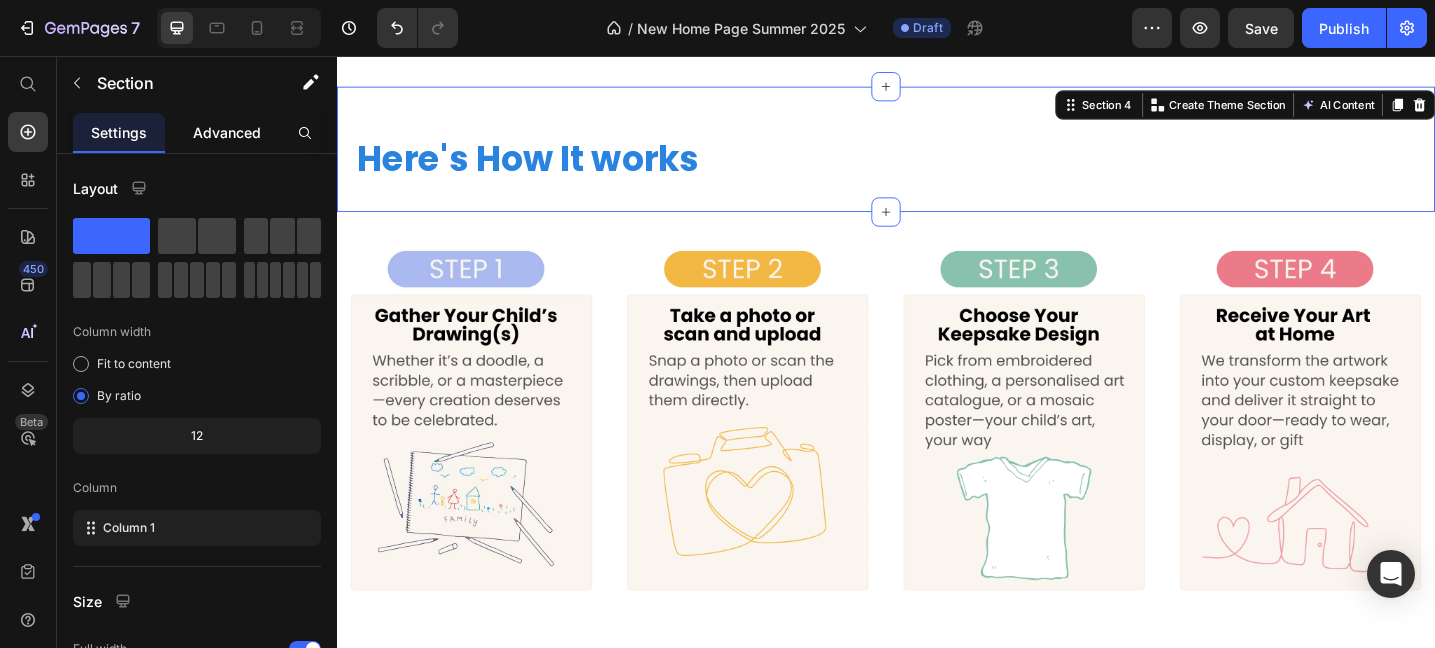 click on "Advanced" at bounding box center (227, 132) 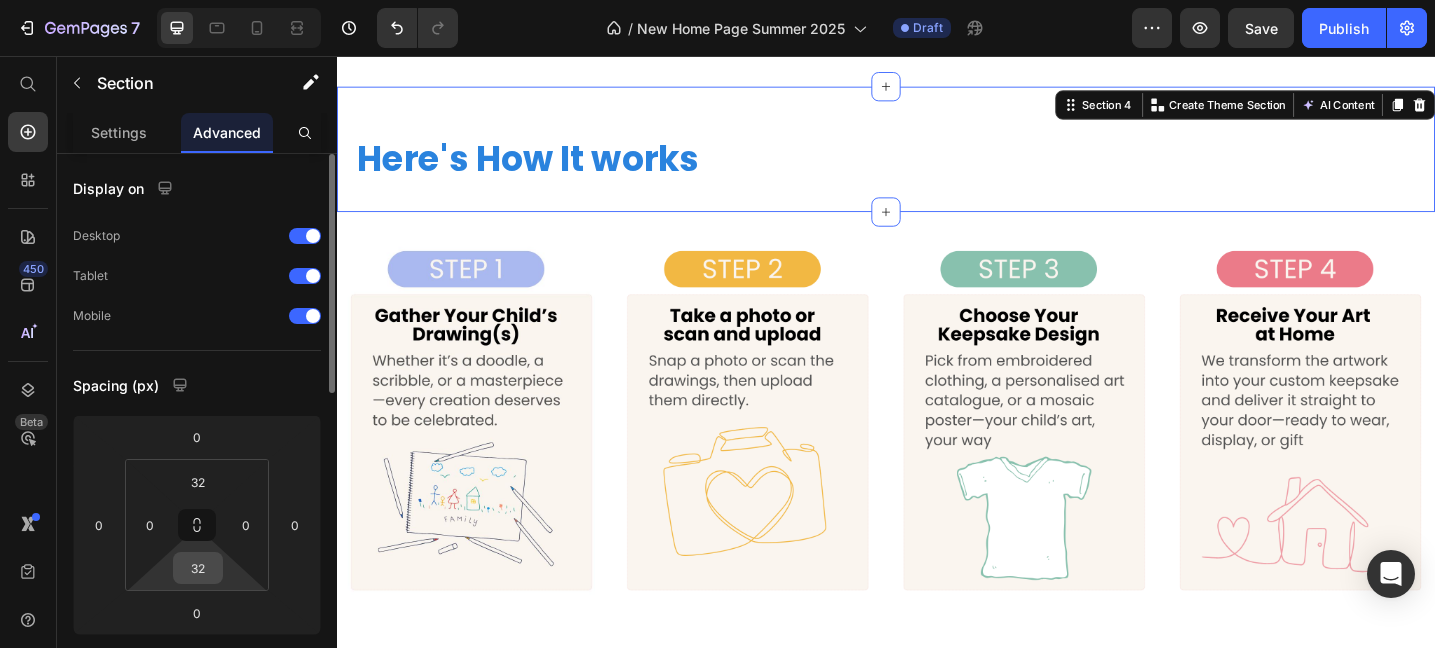 click on "32" at bounding box center [198, 568] 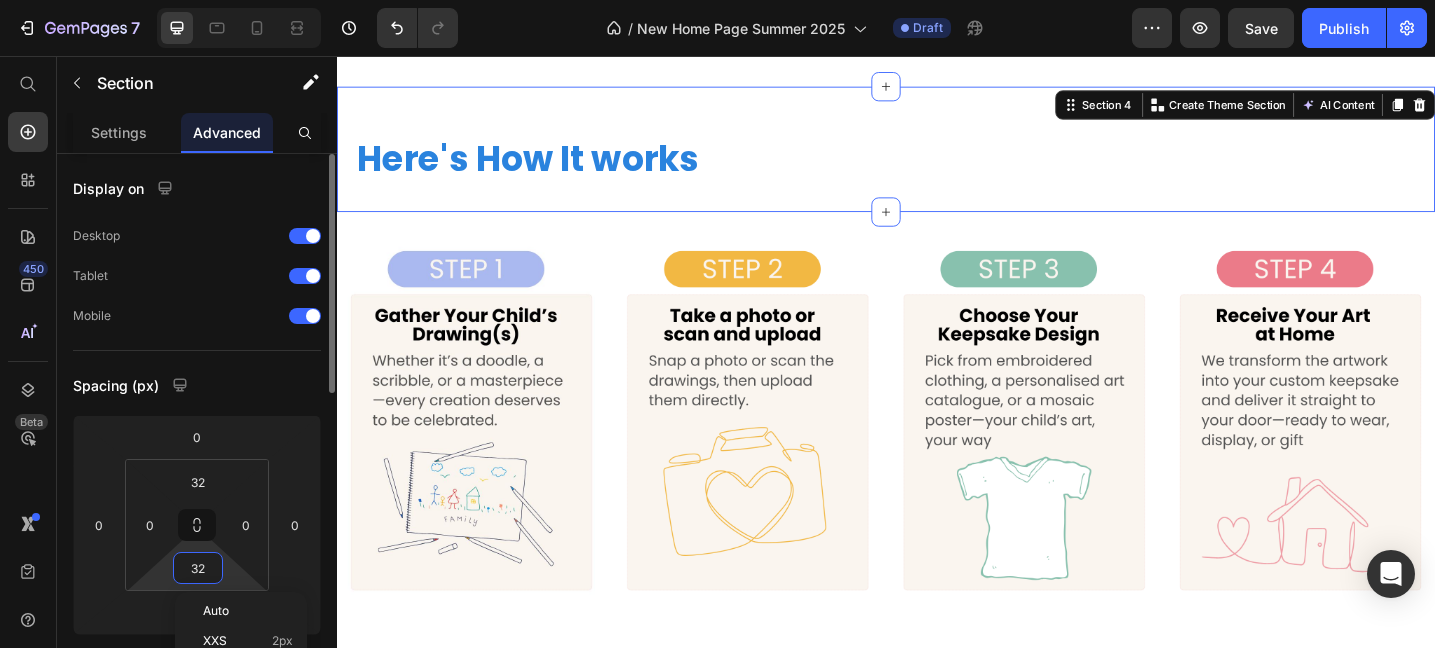 type on "0" 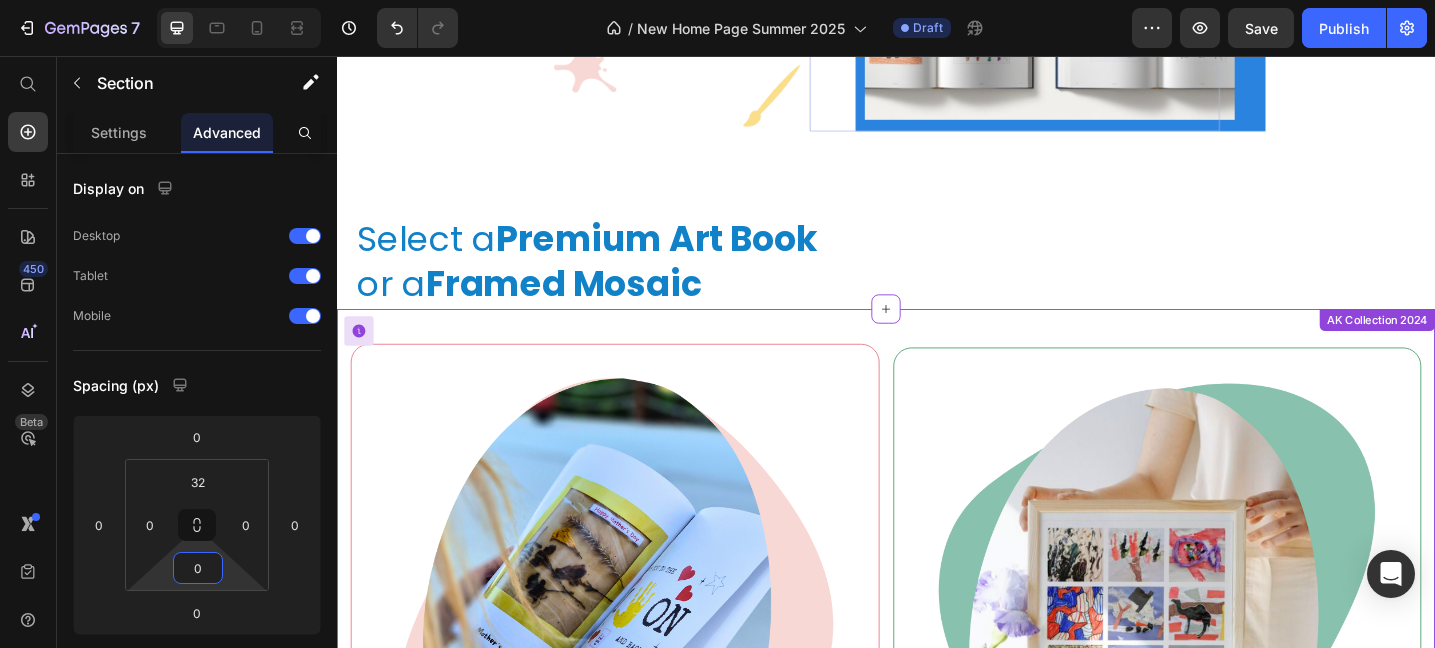 scroll, scrollTop: 518, scrollLeft: 0, axis: vertical 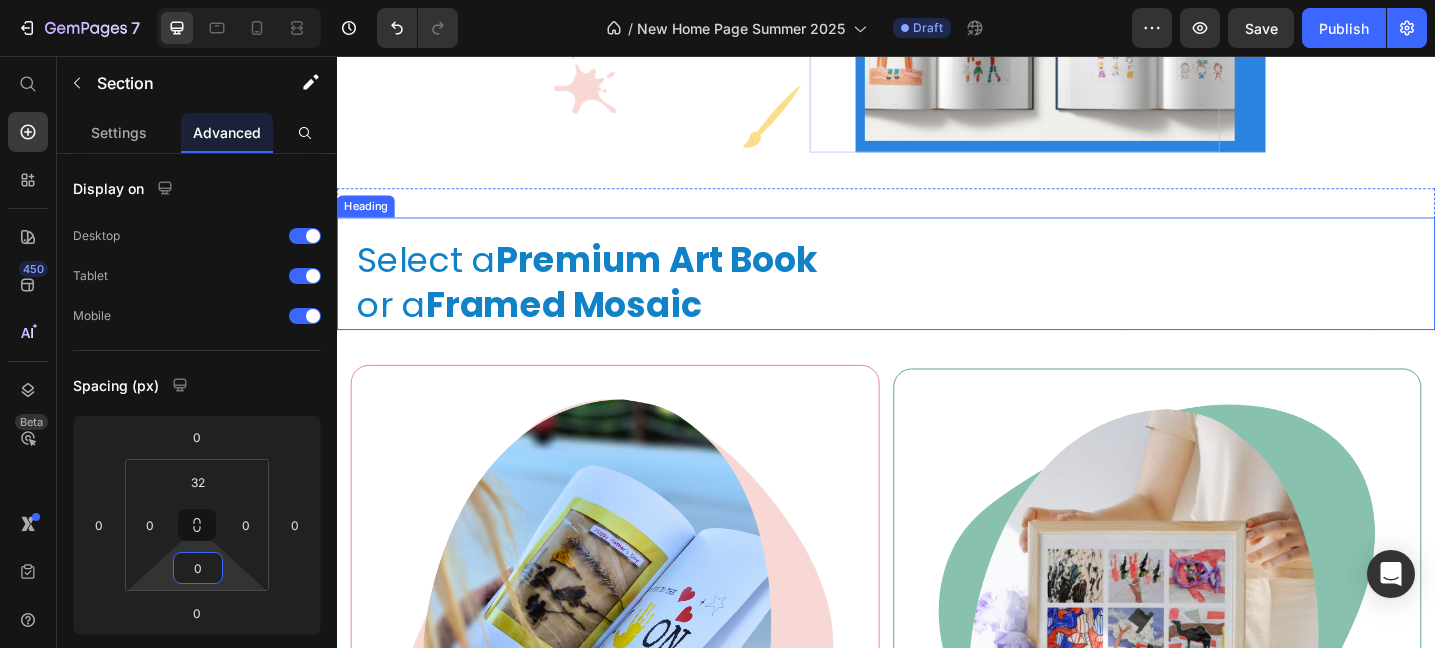 click on "Premium Art Book" at bounding box center (686, 278) 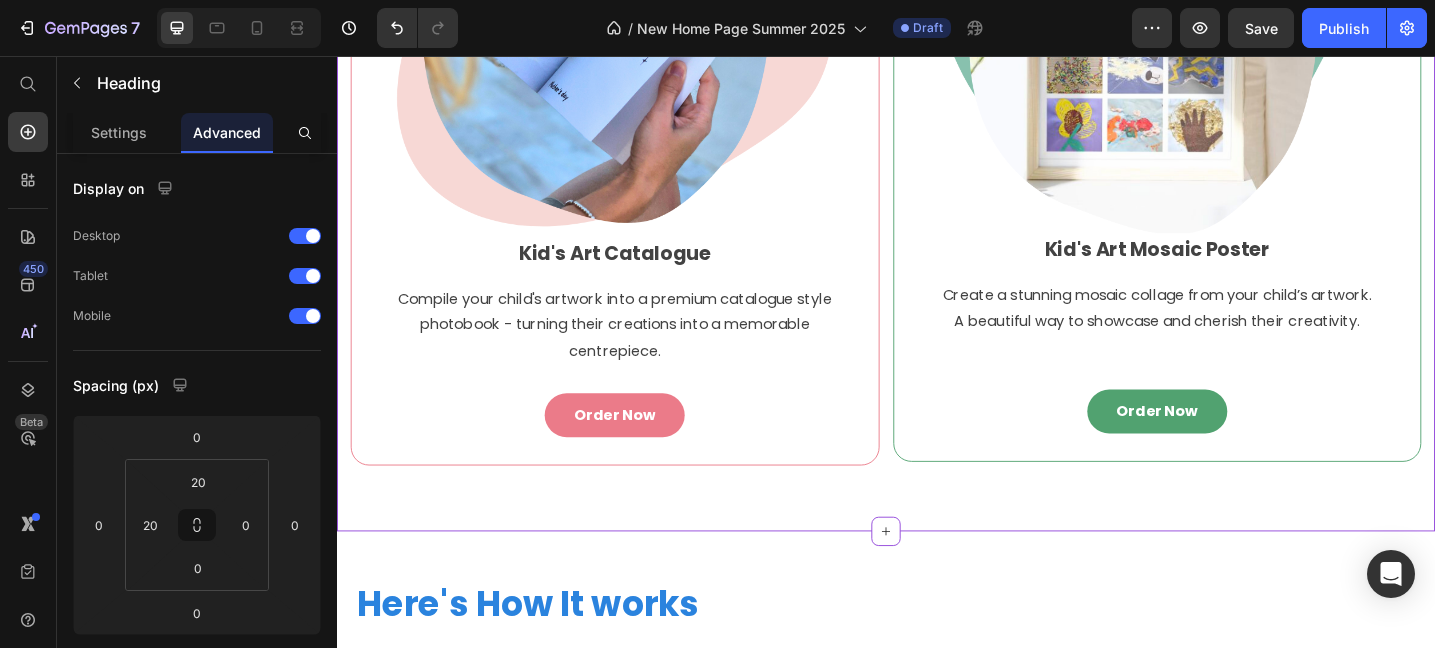 scroll, scrollTop: 1441, scrollLeft: 0, axis: vertical 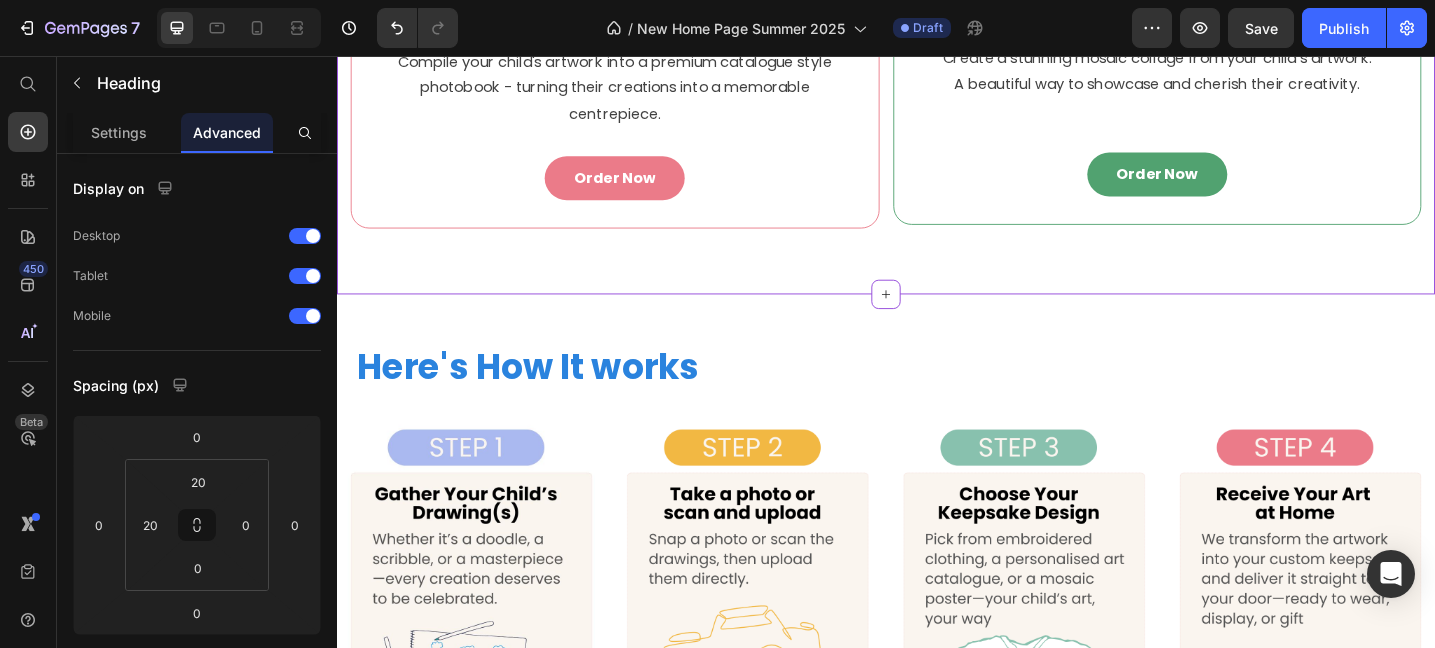 click on "Image Kid's Art Catalogue Text block Compile your child's artwork into a premium catalogue style photobook - turning their creations into a memorable centrepiece.   Text block Order Now Button Row Image Kid's Art Mosaic Poster Text block Create a stunning mosaic collage from your child’s artwork. A beautiful way to showcase and cherish their creativity.   Text block Order Now Button Row Row AK Collection 2024   Need to republish. Go to global edit and publish this section" at bounding box center [937, -136] 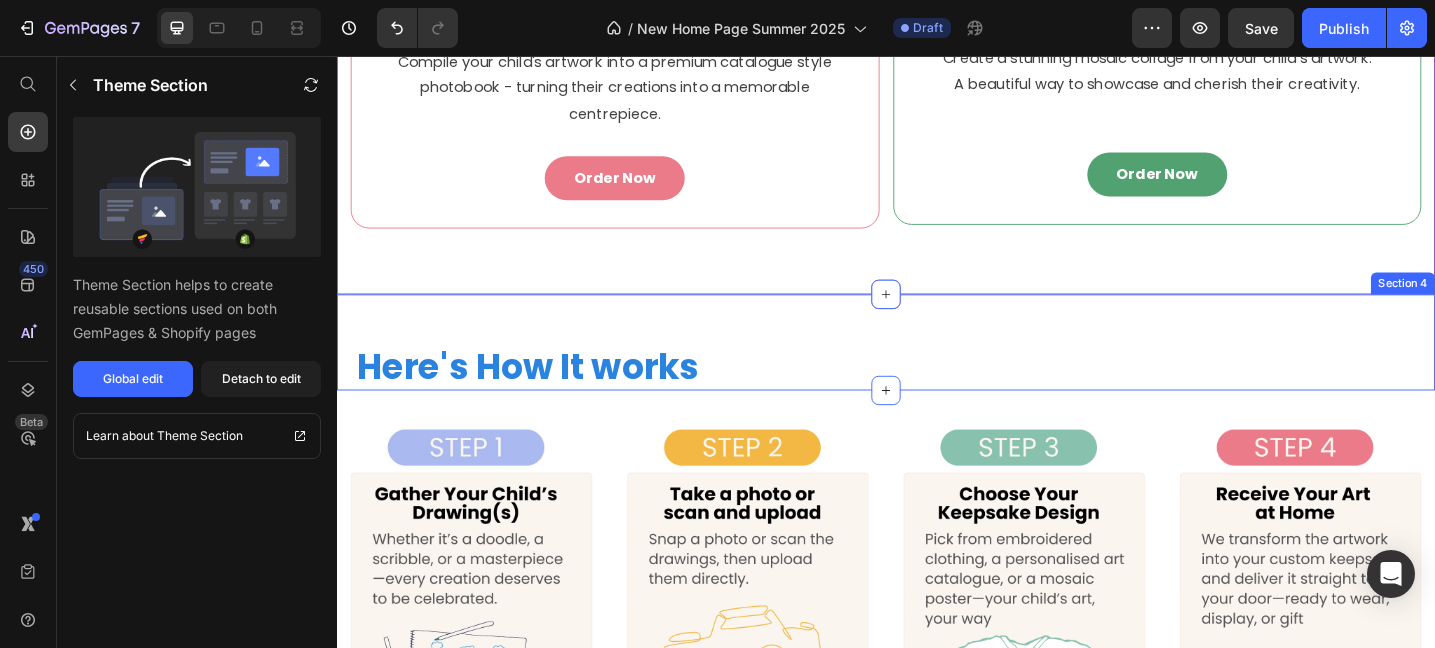 click on "⁠⁠⁠⁠⁠⁠⁠ Here's How It works Heading Section 4" at bounding box center (937, 368) 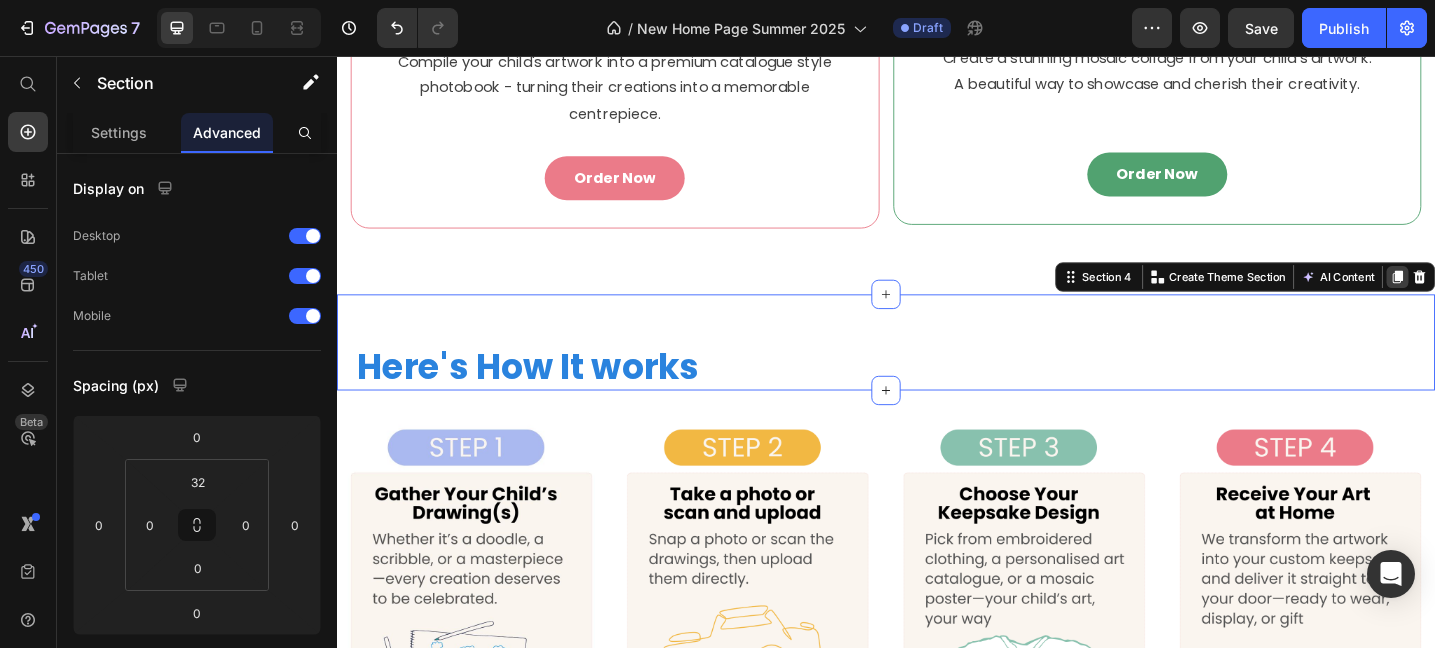 click 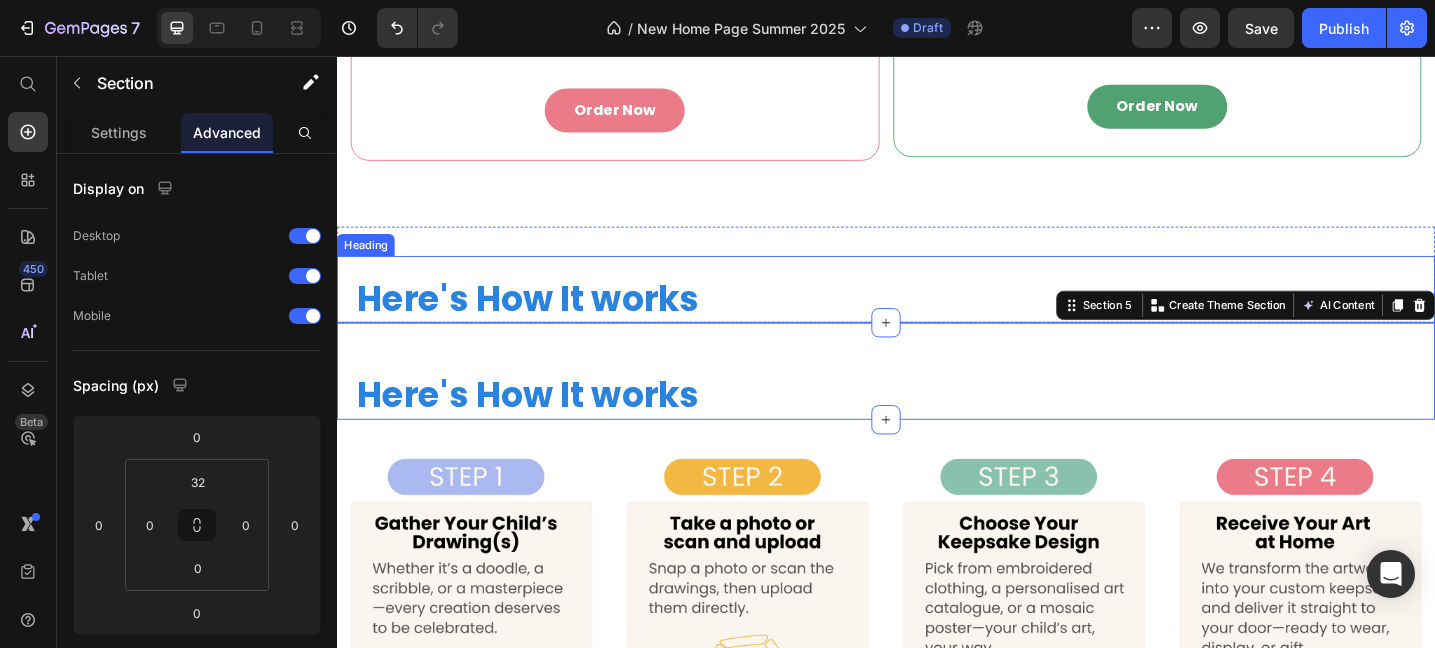 scroll, scrollTop: 1593, scrollLeft: 0, axis: vertical 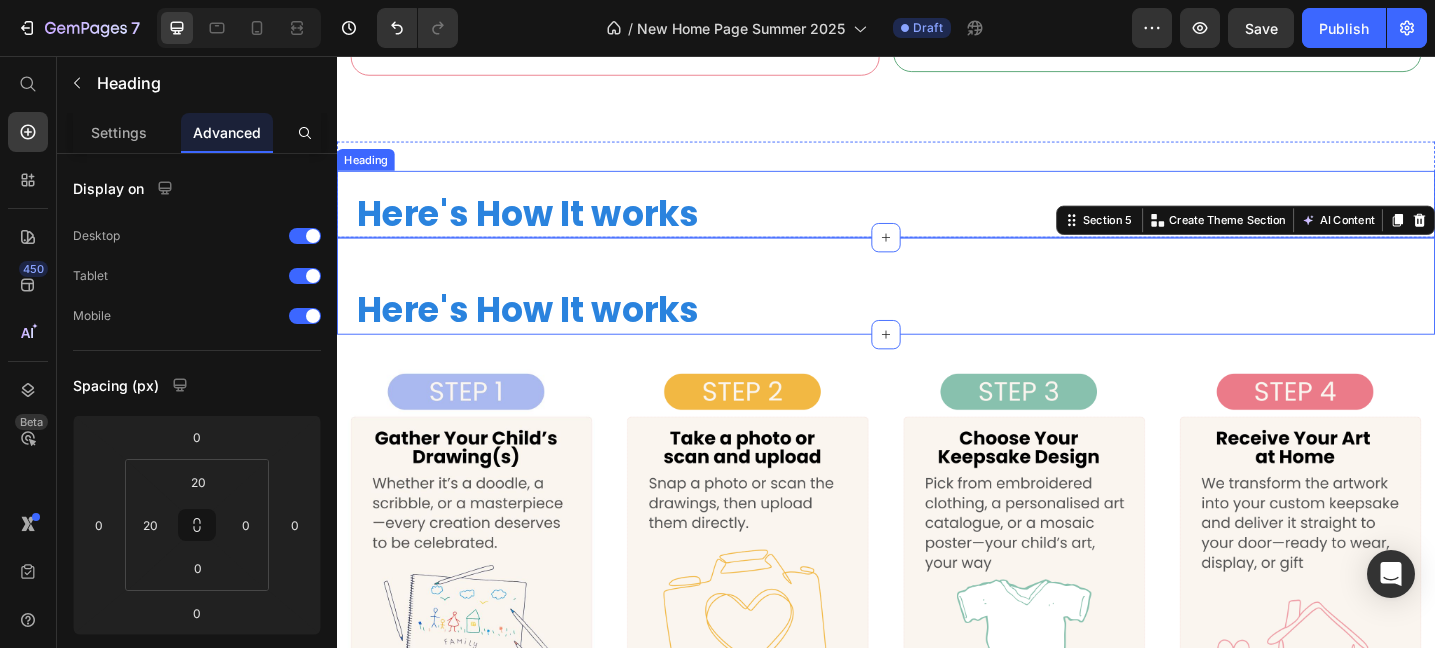 click on "⁠⁠⁠⁠⁠⁠⁠ Here's How It works Heading" at bounding box center (937, 217) 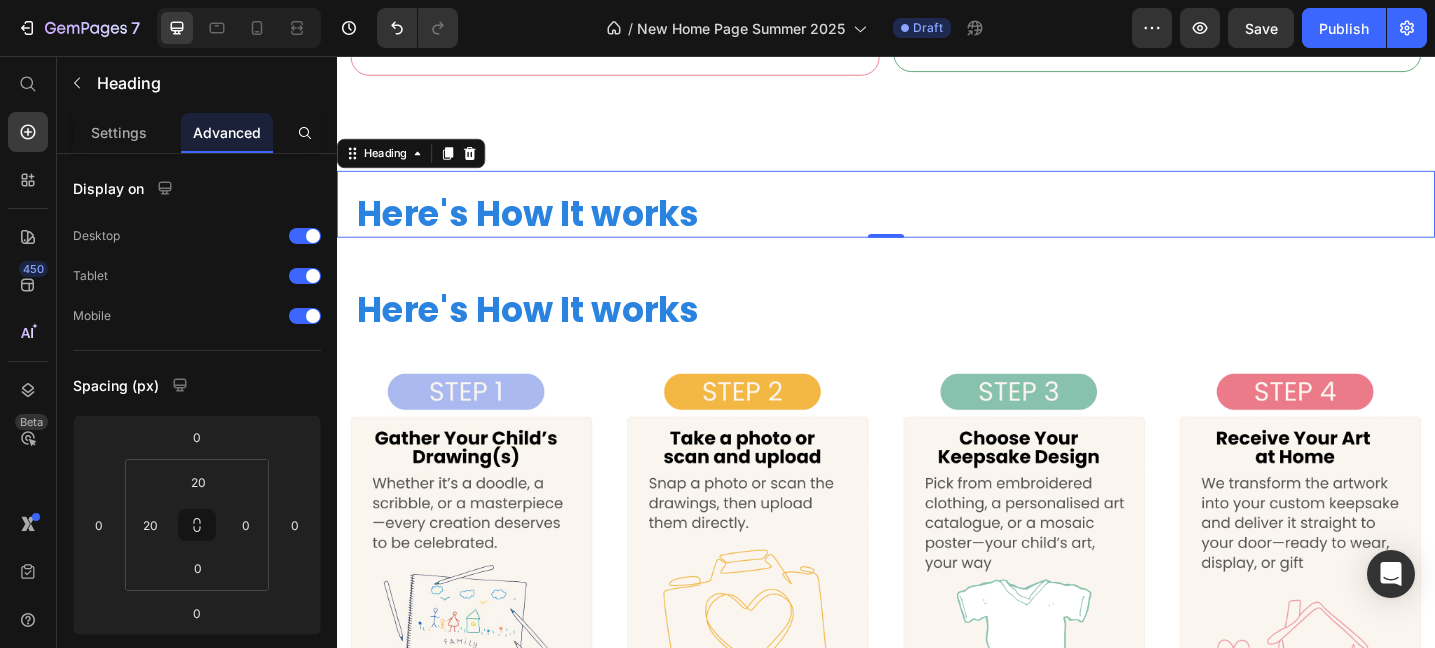 drag, startPoint x: 456, startPoint y: 162, endPoint x: 548, endPoint y: 194, distance: 97.406364 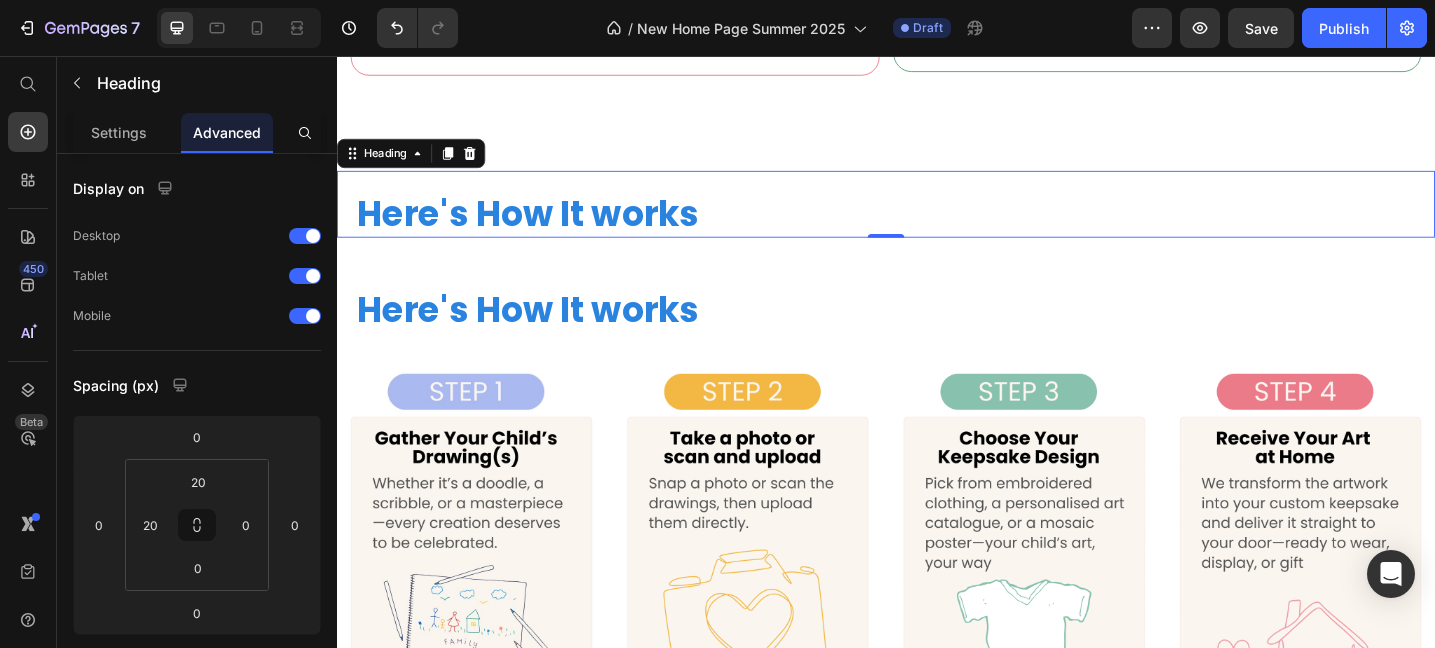 click on "⁠⁠⁠⁠⁠⁠⁠ Here's How It works Heading   0" at bounding box center (937, 217) 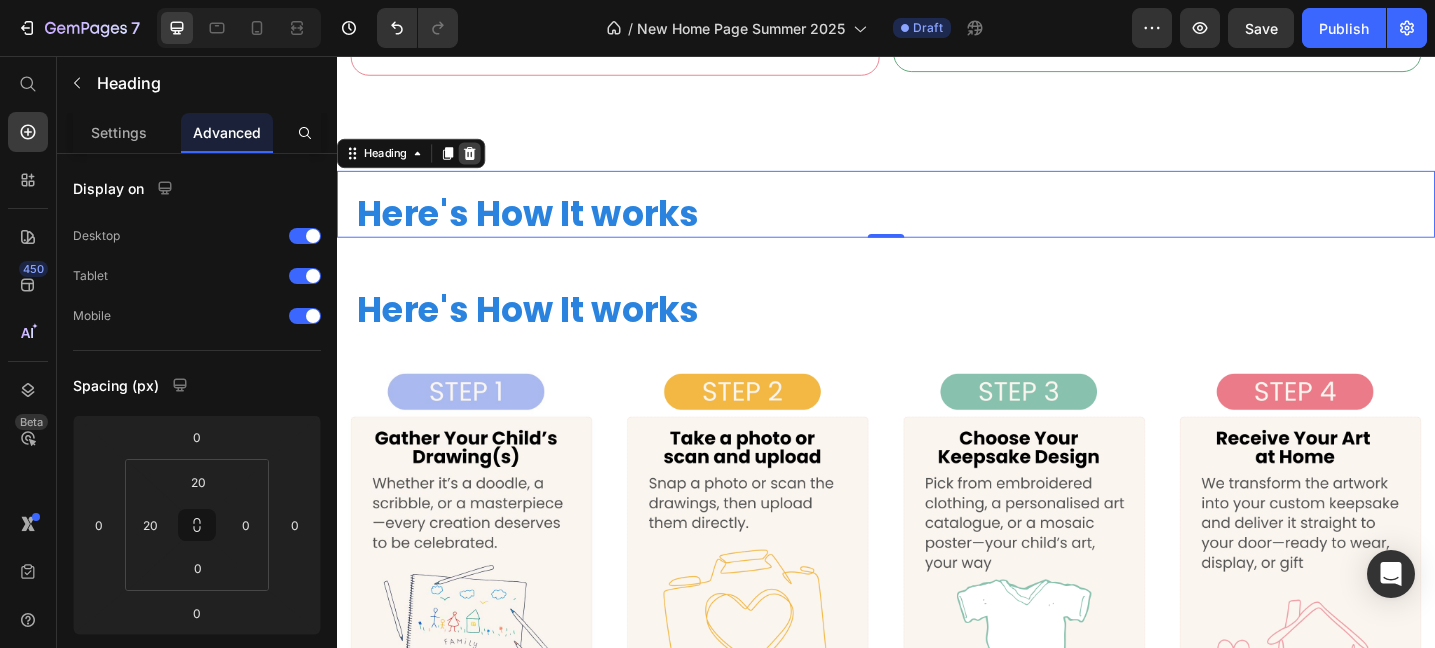 click 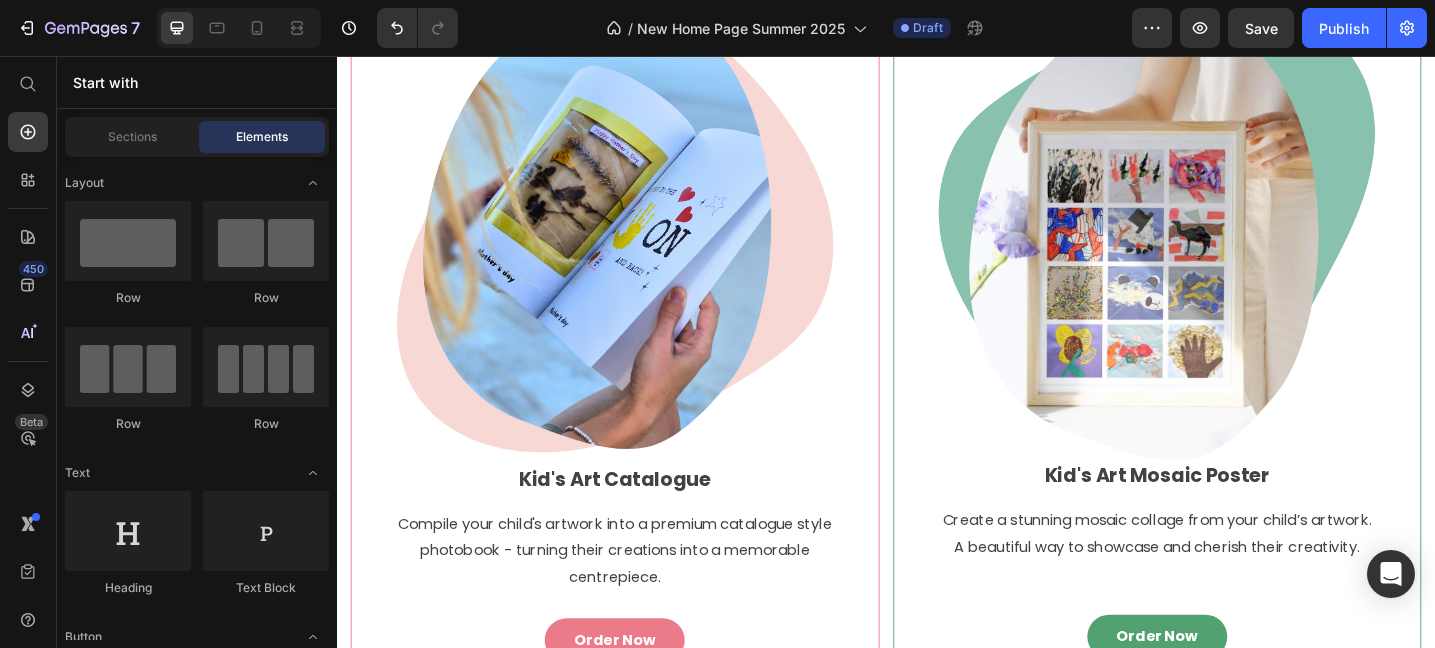scroll, scrollTop: 322, scrollLeft: 0, axis: vertical 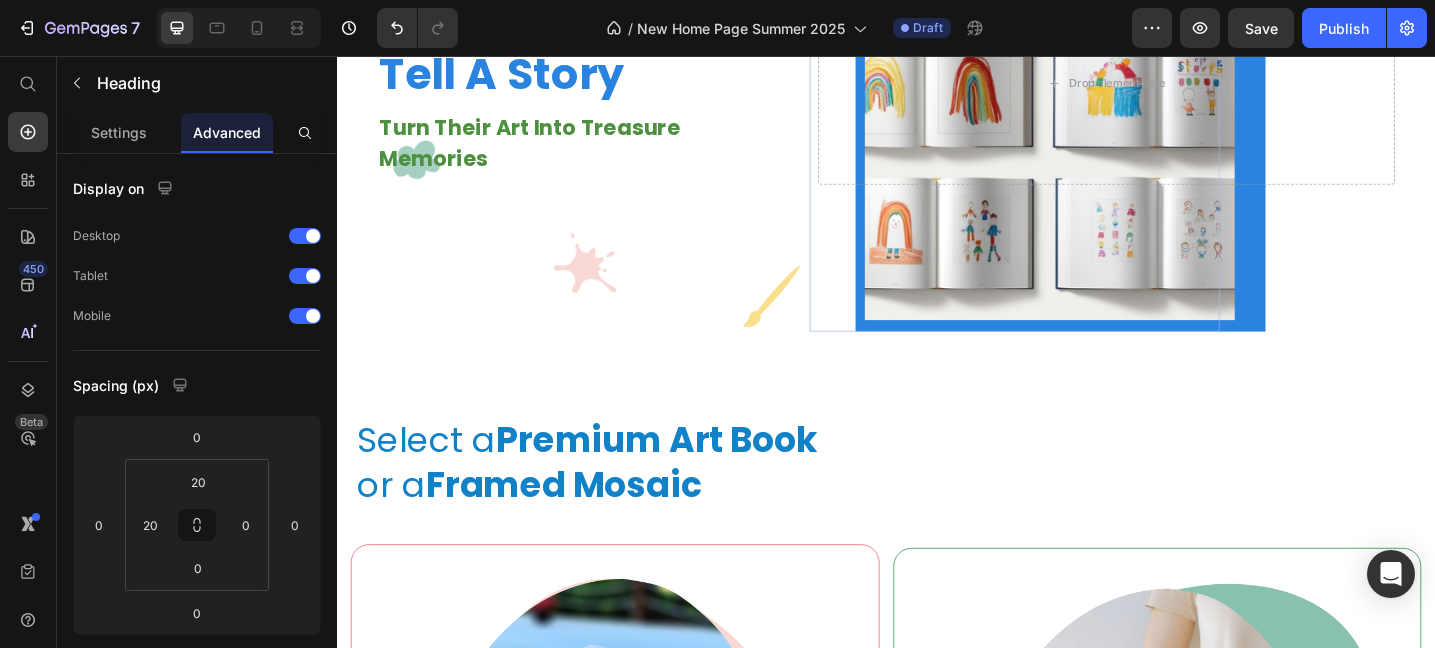 click on "Framed Mosaic" at bounding box center (585, 523) 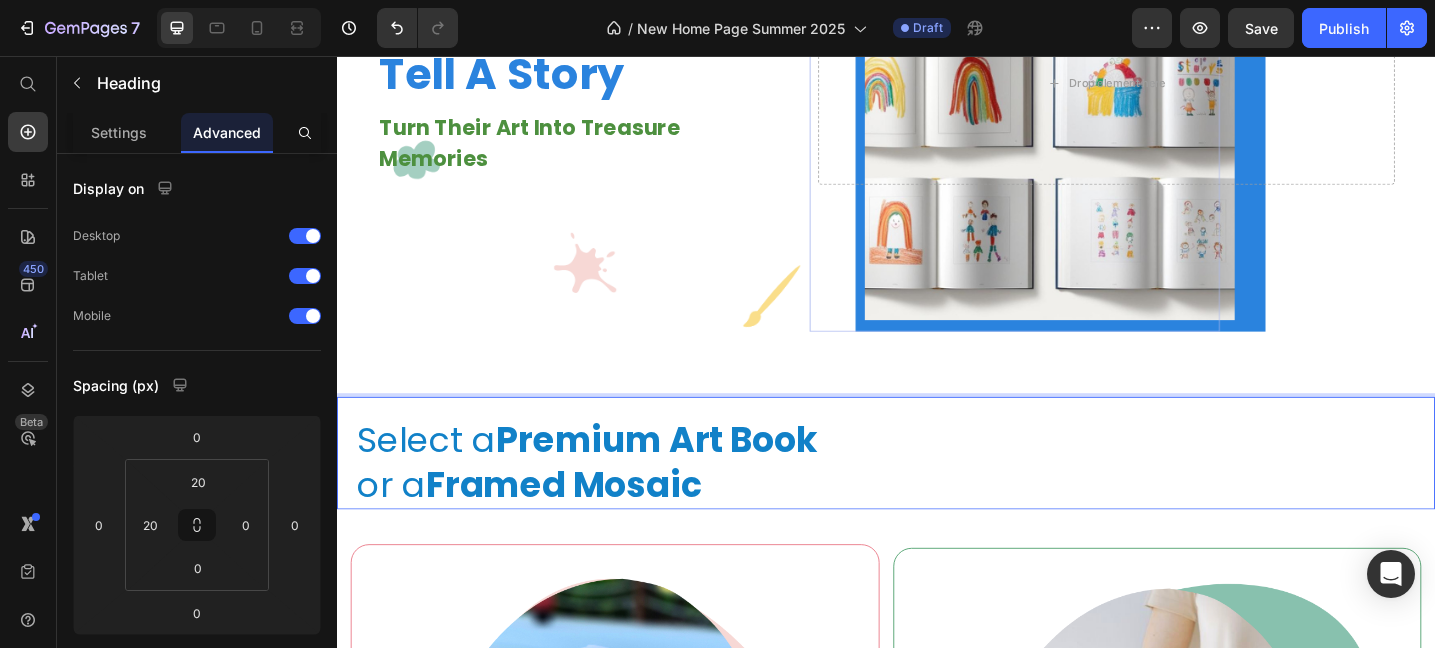 click on "Select a  Premium Art Book" at bounding box center [615, 474] 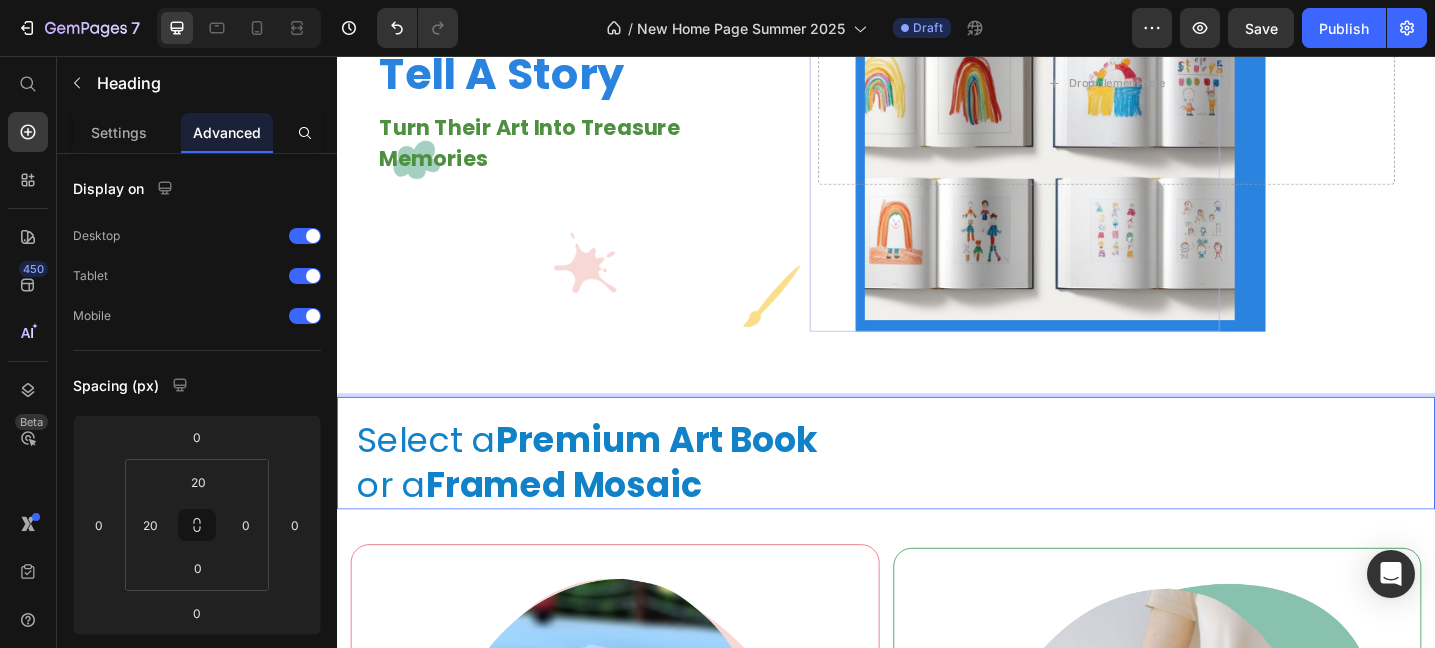 click on "Select a  Premium Art Book" at bounding box center [615, 474] 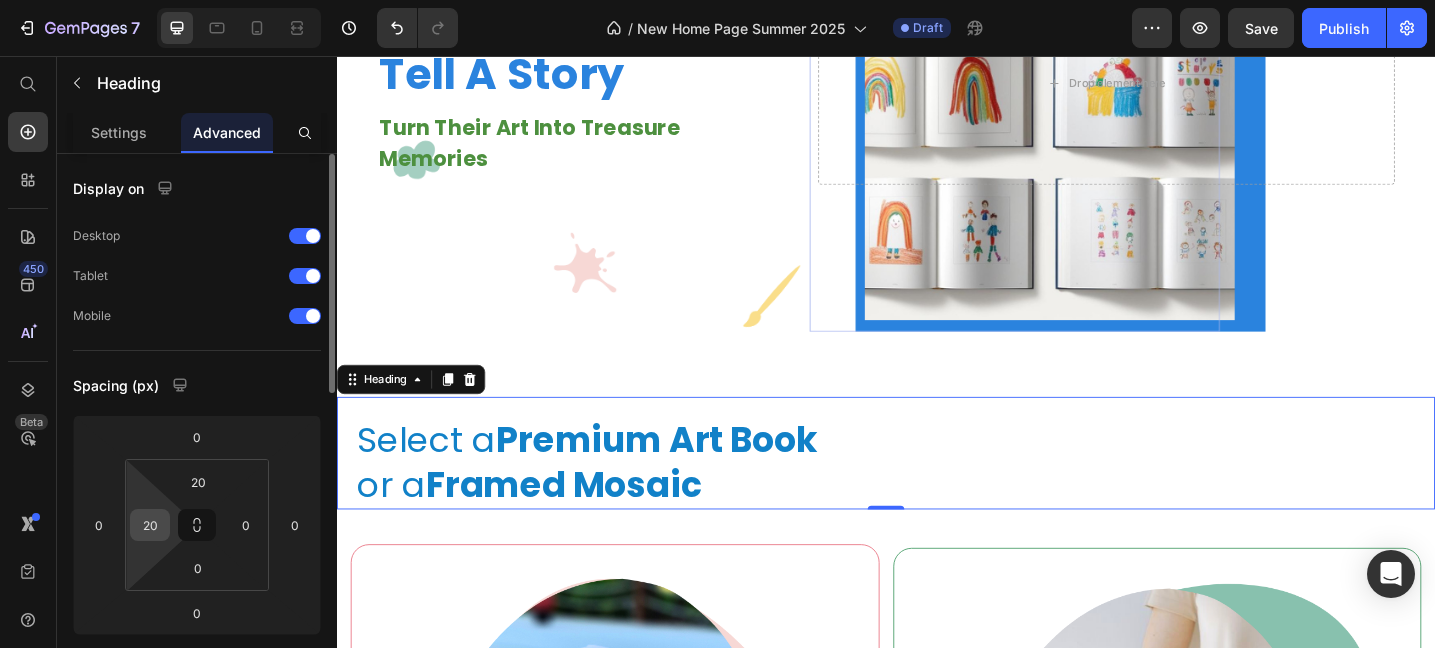 click on "20" at bounding box center (150, 525) 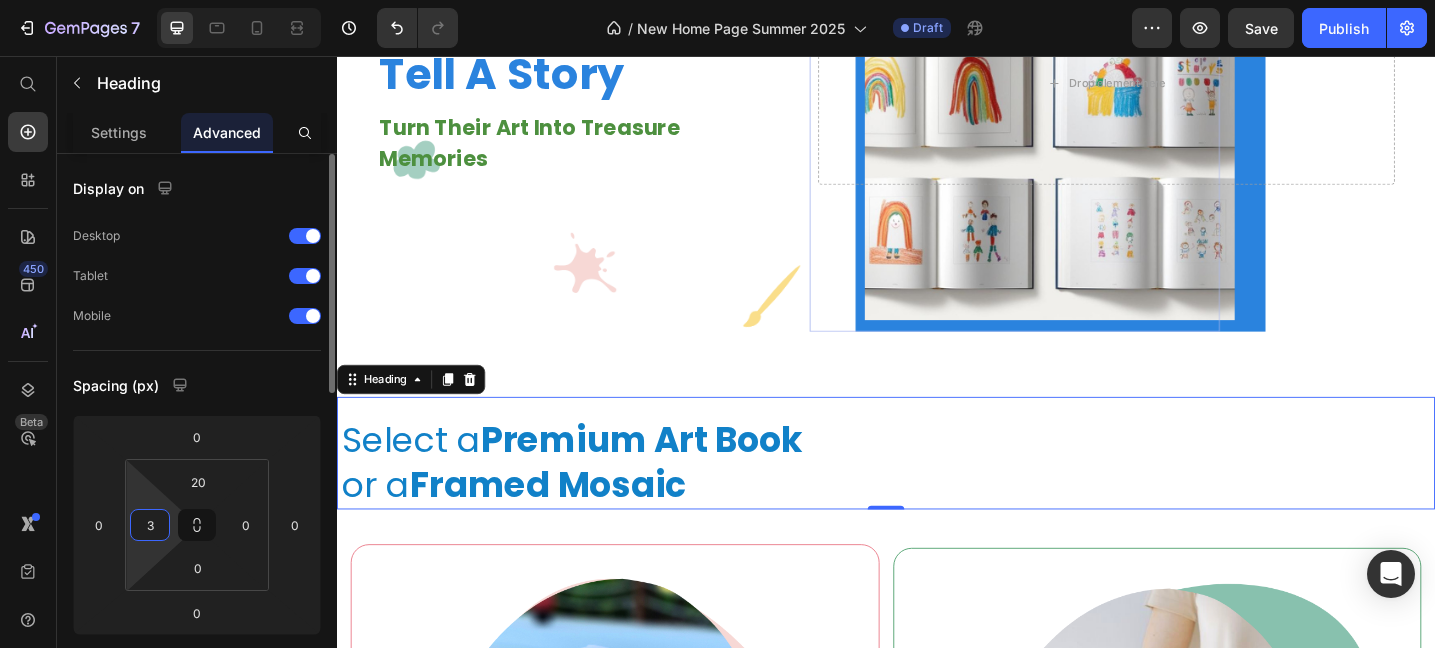 type on "30" 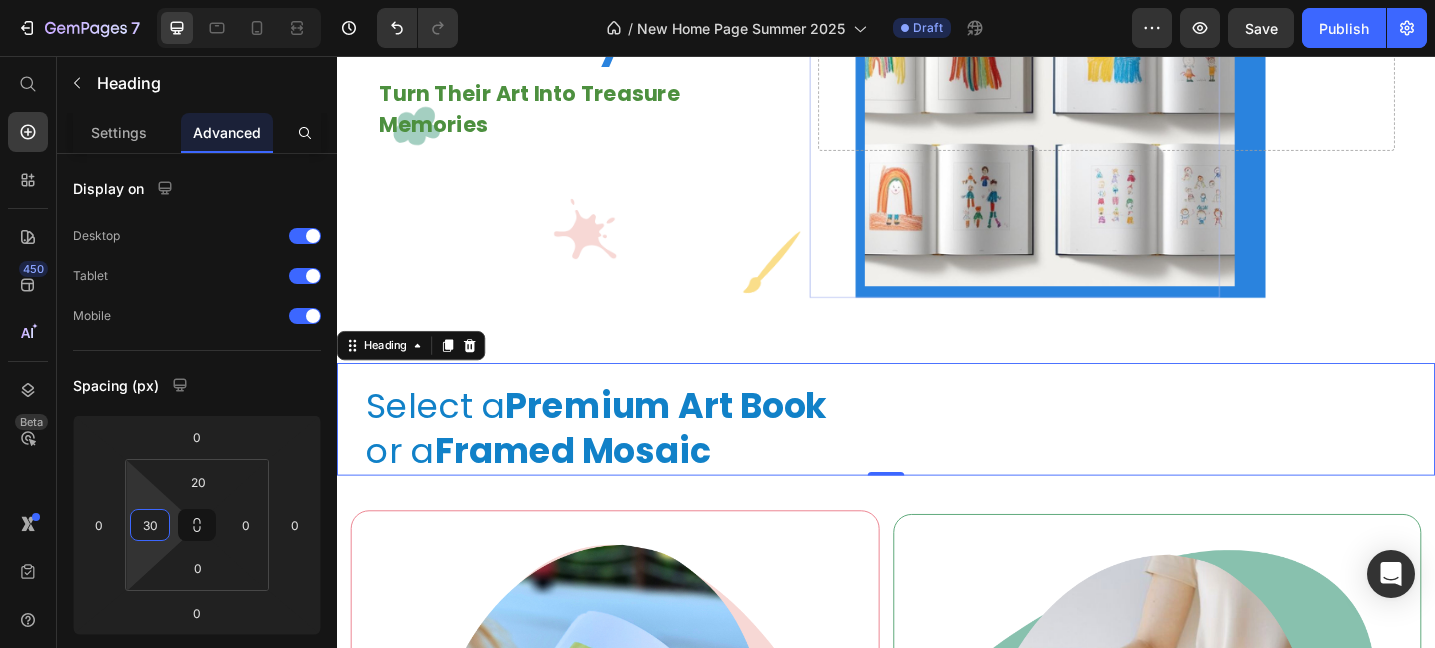 scroll, scrollTop: 361, scrollLeft: 0, axis: vertical 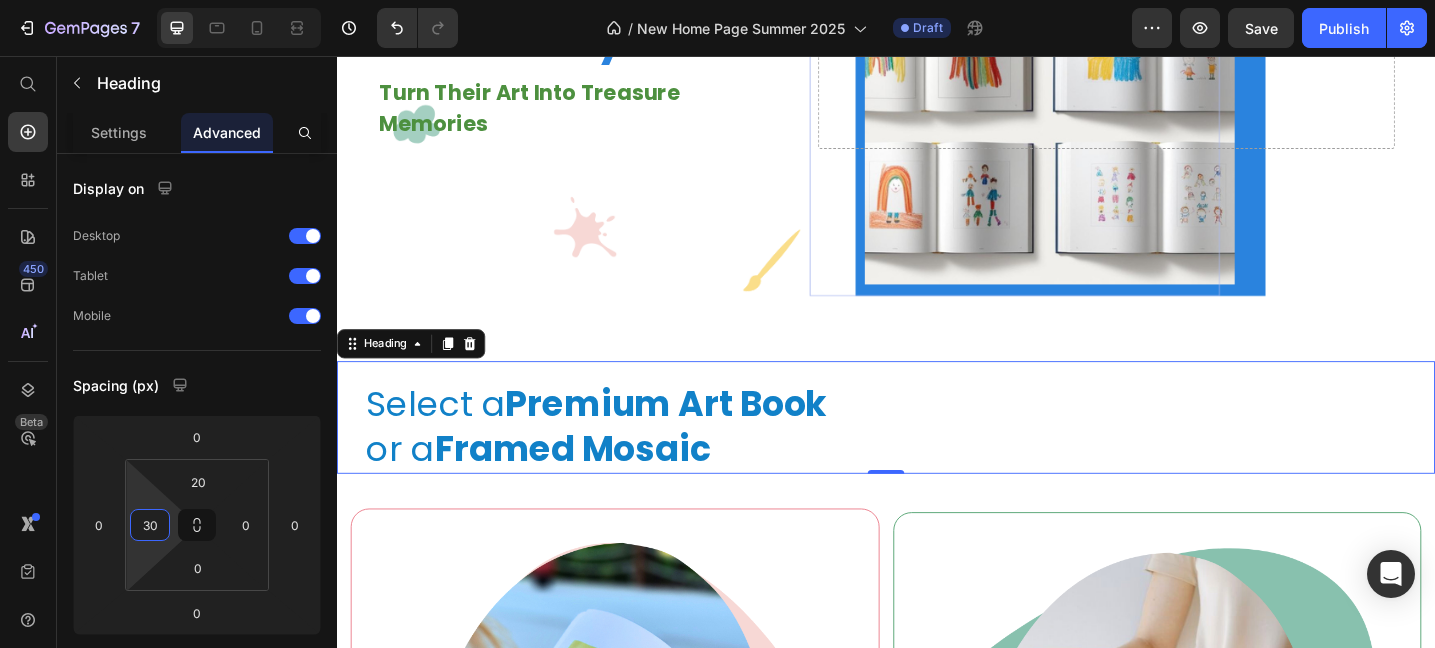 click on "Image Kid's Art Catalogue Text block Compile your child's artwork into a premium catalogue style photobook - turning their creations into a memorable centrepiece.   Text block Order Now Button Row Image Kid's Art Mosaic Poster Text block Create a stunning mosaic collage from your child’s artwork. A beautiful way to showcase and cherish their creativity.   Text block Order Now Button Row Row AK Collection 2024 Need to republish. Go to global edit and publish this section" at bounding box center (937, 964) 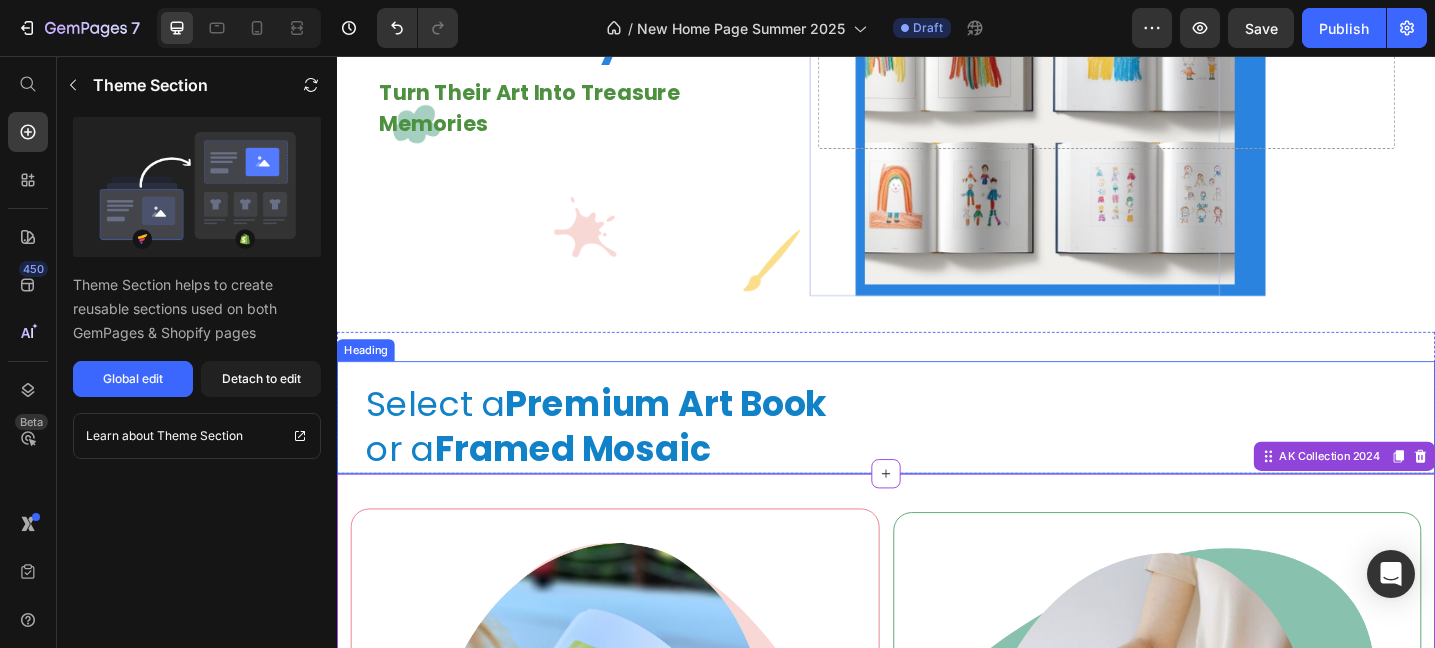 click on "⁠⁠⁠⁠⁠⁠⁠ Select a  Premium Art Book   or a  Framed Mosaic" at bounding box center [952, 460] 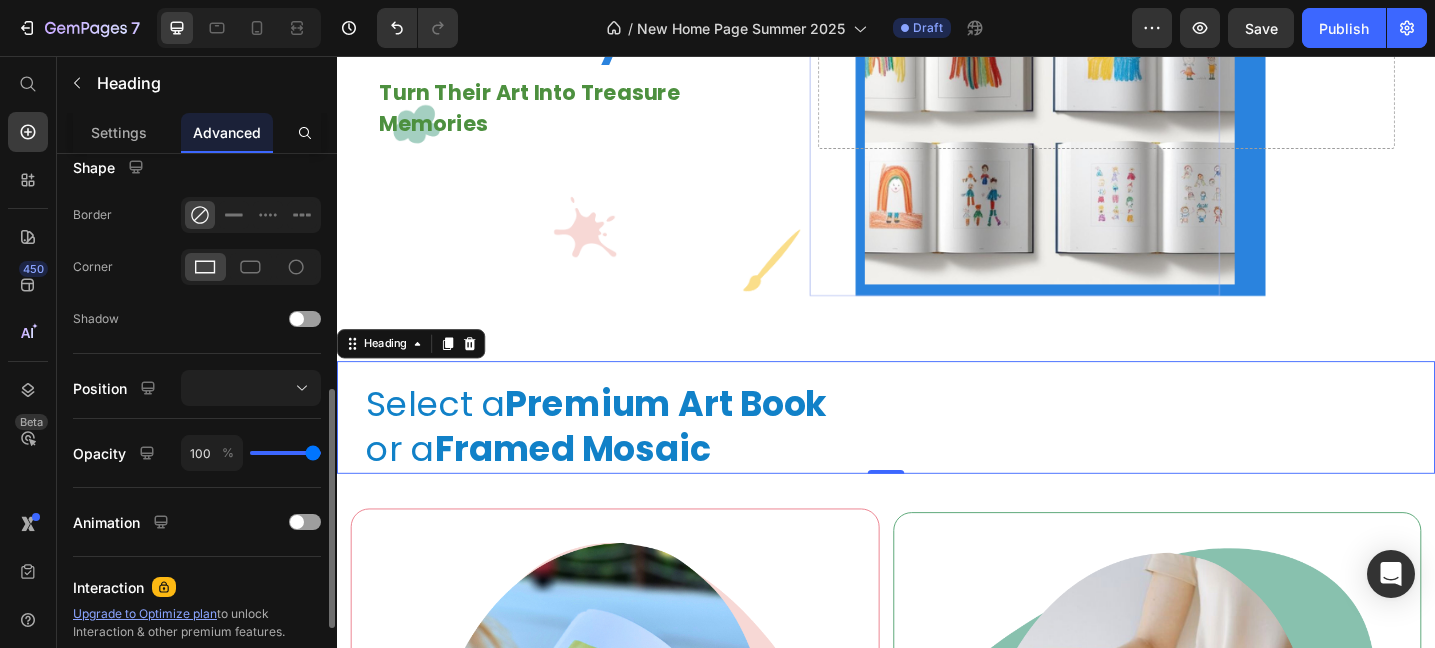 scroll, scrollTop: 526, scrollLeft: 0, axis: vertical 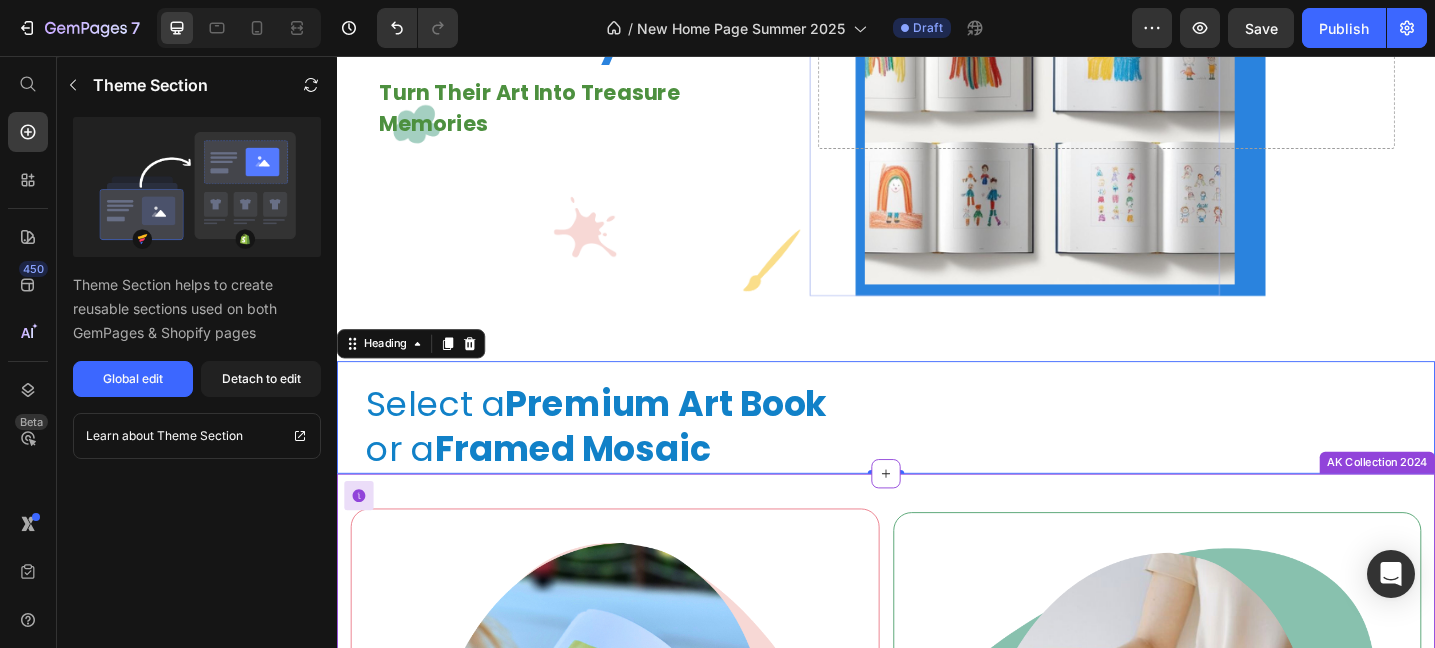 click on "Image Kid's Art Catalogue Text block Compile your child's artwork into a premium catalogue style photobook - turning their creations into a memorable centrepiece.   Text block Order Now Button Row Image Kid's Art Mosaic Poster Text block Create a stunning mosaic collage from your child’s artwork. A beautiful way to showcase and cherish their creativity.   Text block Order Now Button Row Row AK Collection 2024 Need to republish. Go to global edit and publish this section" at bounding box center (937, 964) 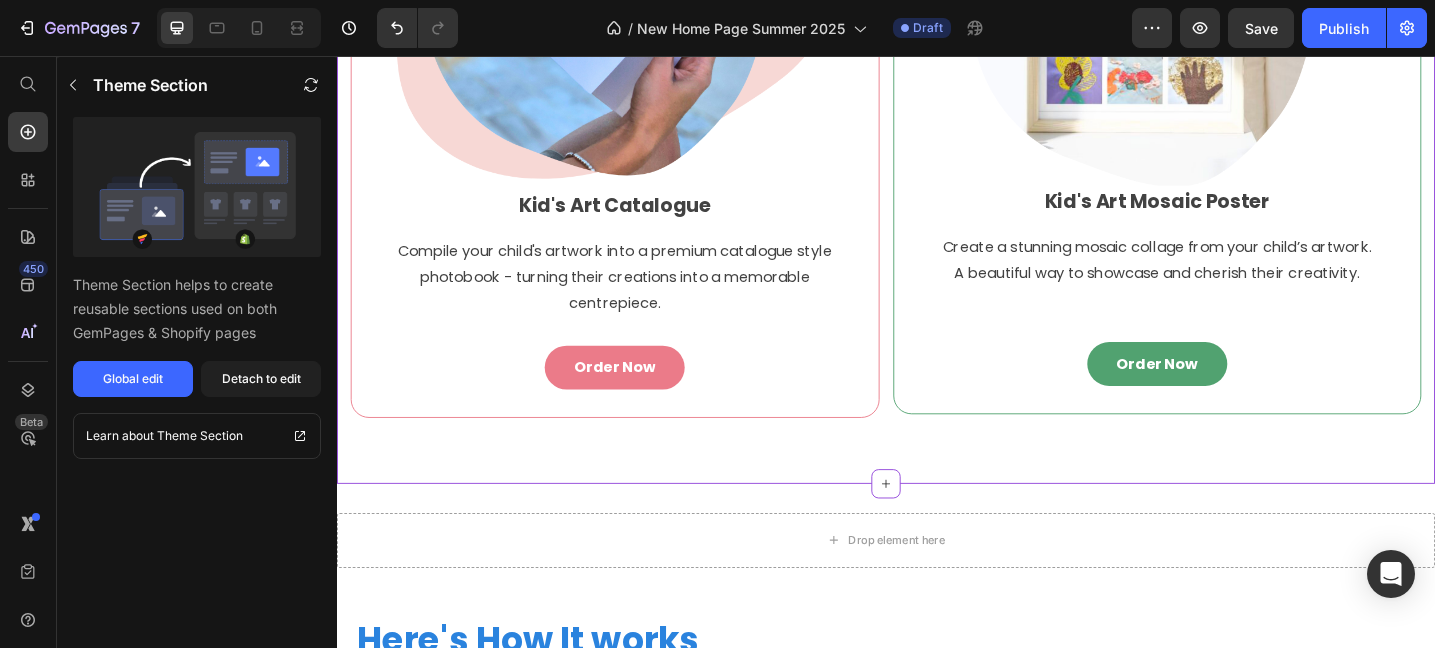 scroll, scrollTop: 1221, scrollLeft: 0, axis: vertical 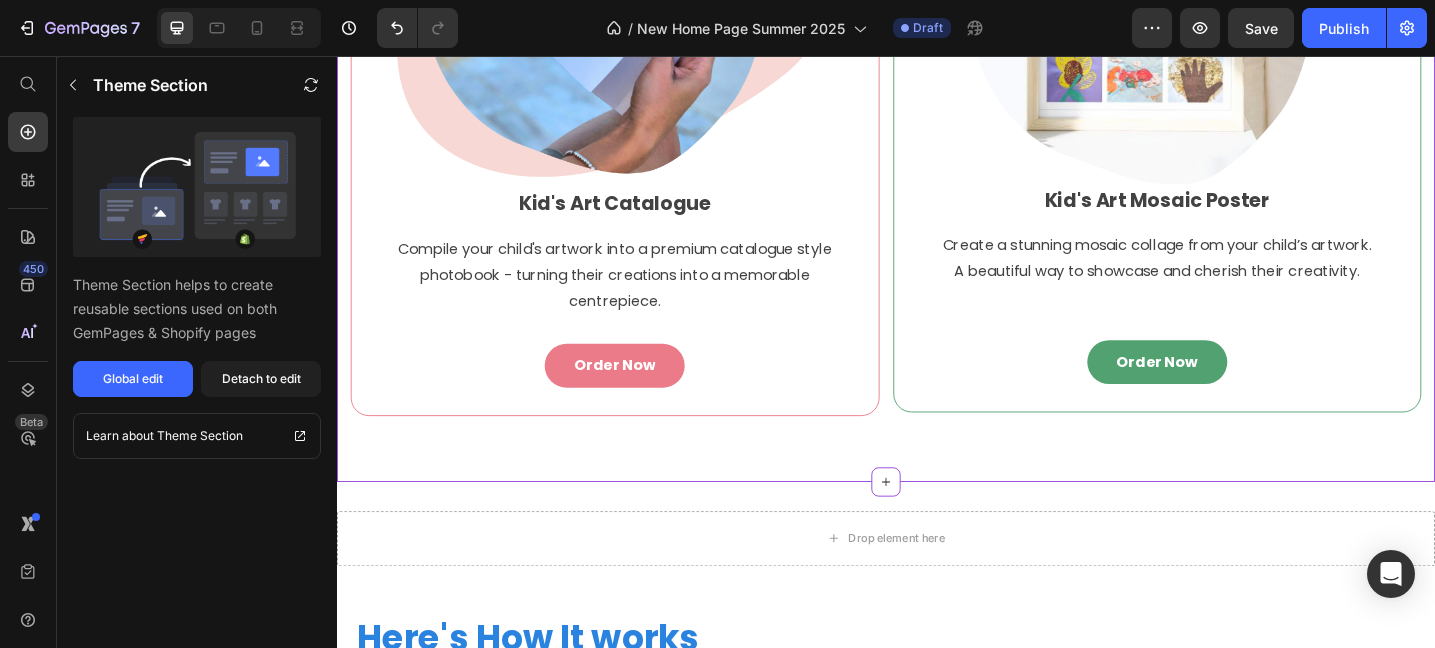 click on "Image Kid's Art Catalogue Text block Compile your child's artwork into a premium catalogue style photobook - turning their creations into a memorable centrepiece.   Text block Order Now Button Row Image Kid's Art Mosaic Poster Text block Create a stunning mosaic collage from your child’s artwork. A beautiful way to showcase and cherish their creativity.   Text block Order Now Button Row Row AK Collection 2024   Need to republish. Go to global edit and publish this section" at bounding box center (937, 69) 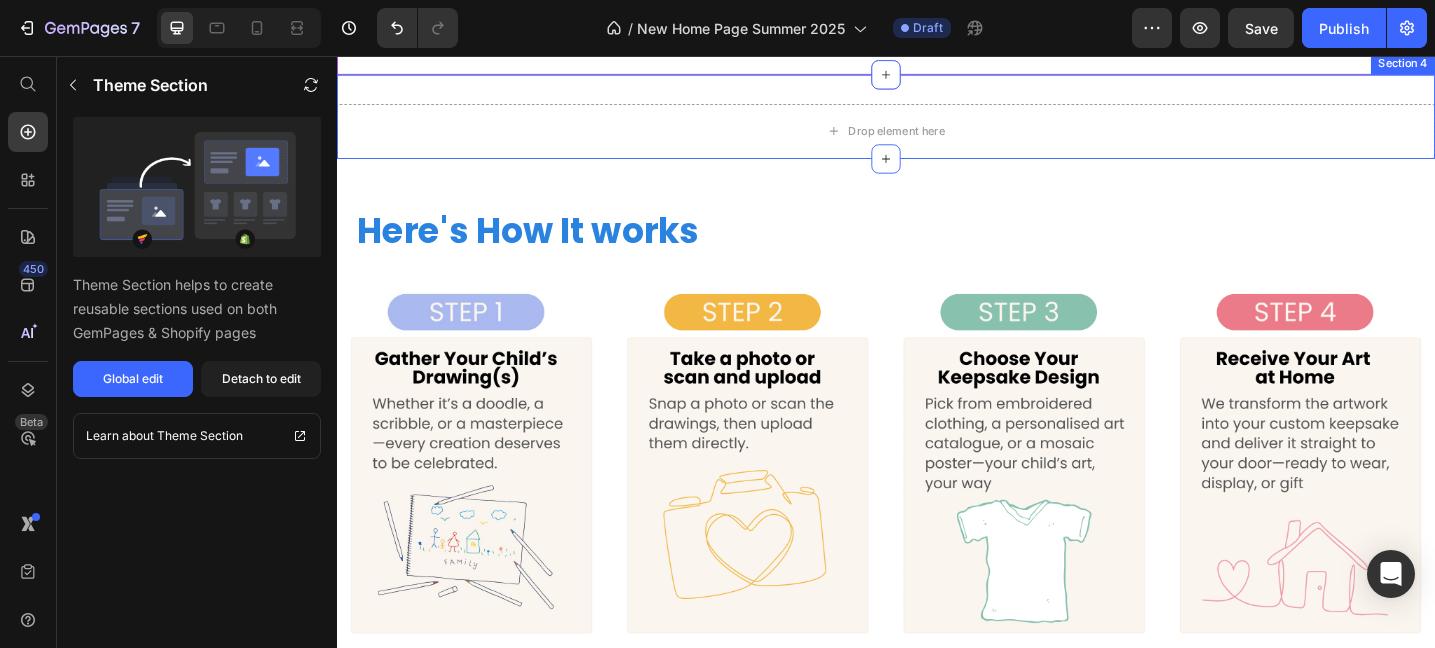 scroll, scrollTop: 1665, scrollLeft: 0, axis: vertical 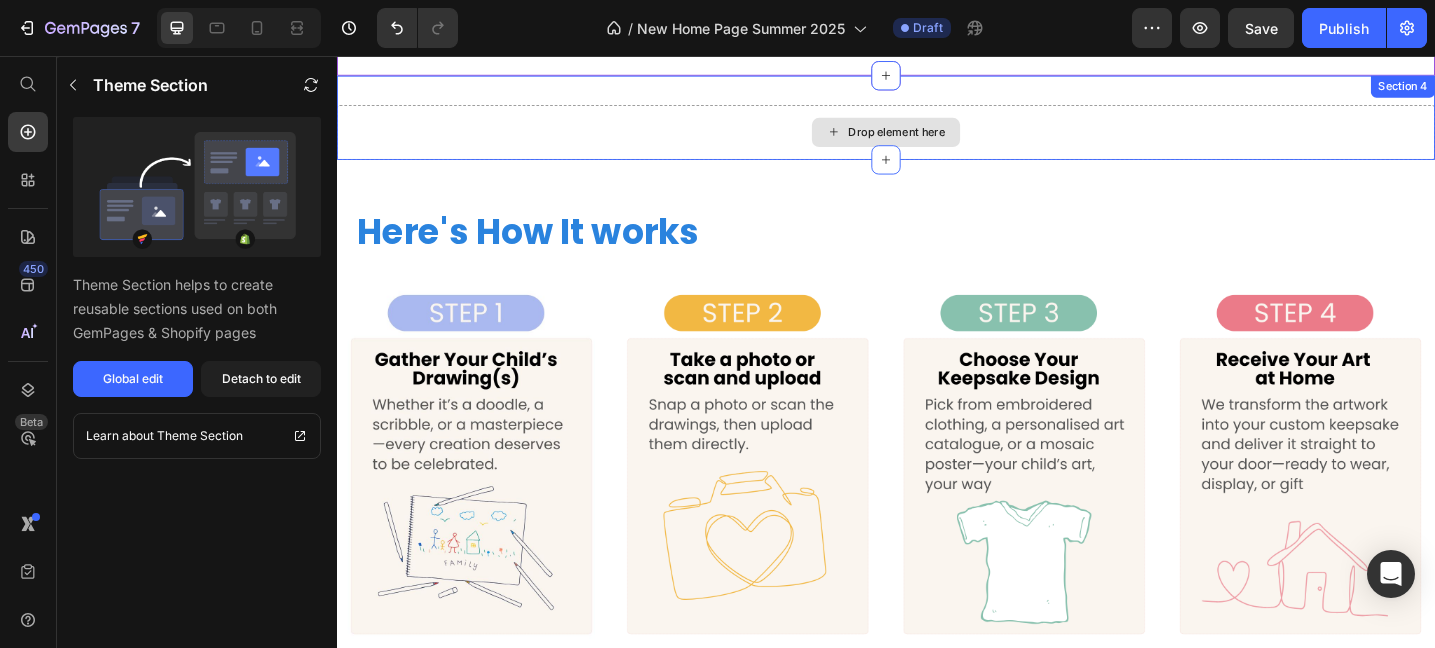 click on "Drop element here" at bounding box center [937, 139] 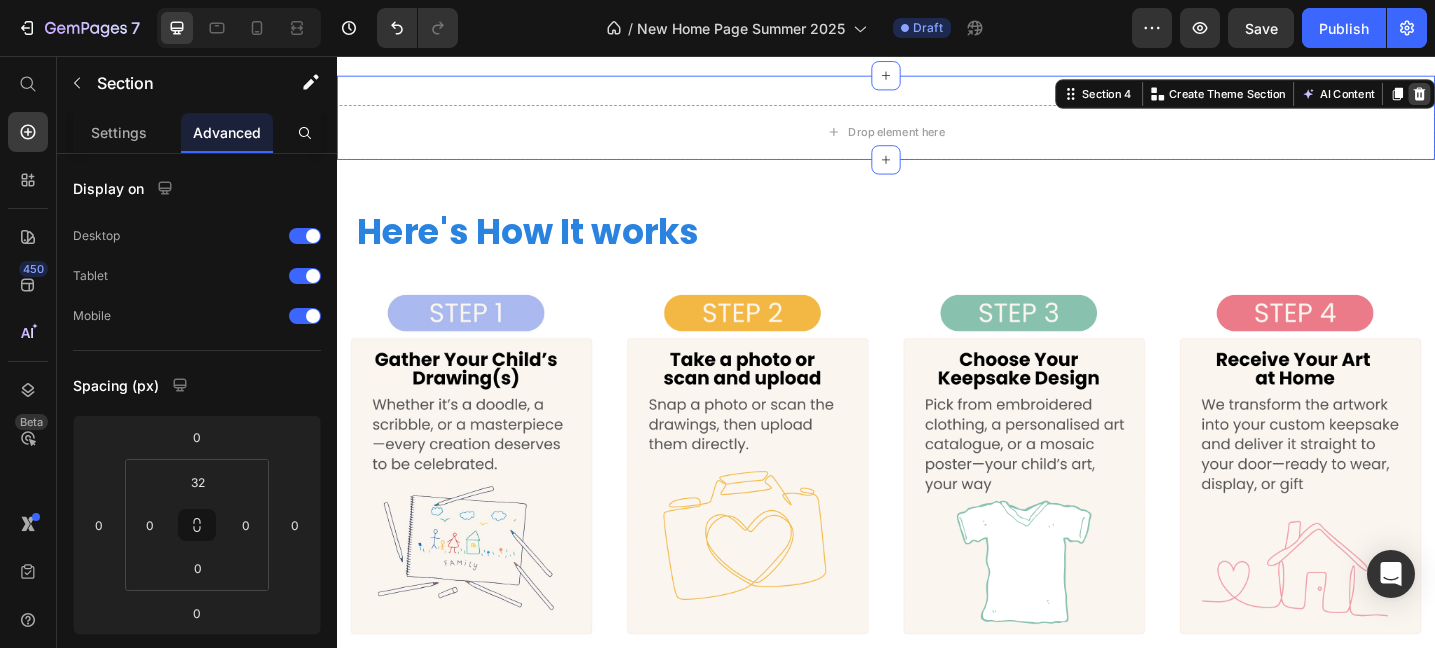 click at bounding box center (1520, 97) 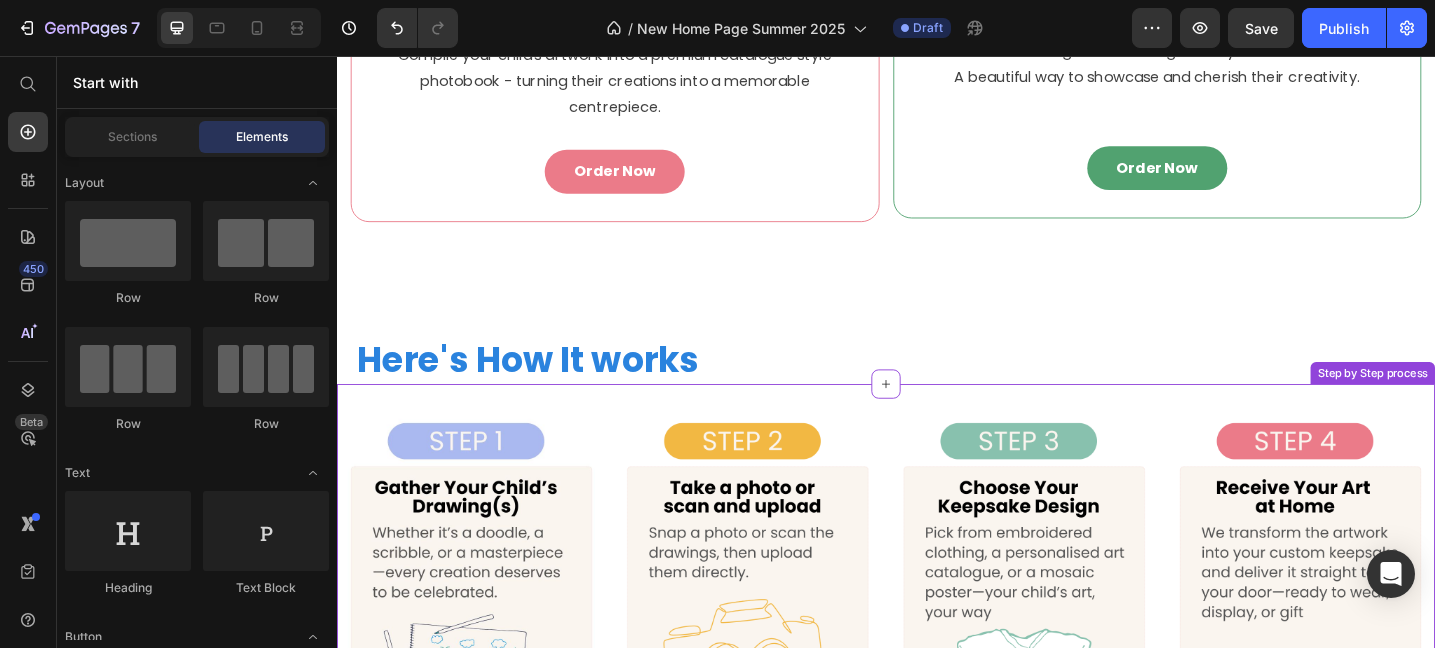 scroll, scrollTop: 1437, scrollLeft: 0, axis: vertical 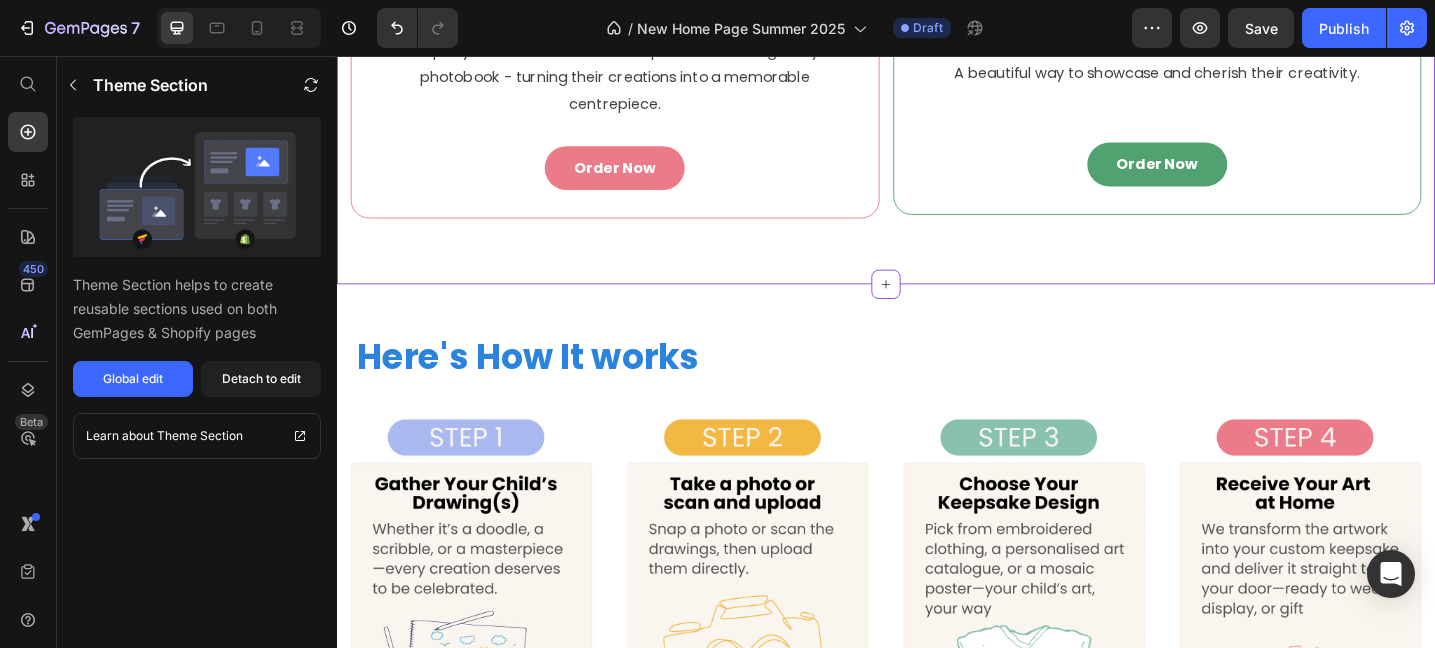 click on "Image Kid's Art Catalogue Text block Compile your child's artwork into a premium catalogue style photobook - turning their creations into a memorable centrepiece.   Text block Order Now Button Row Image Kid's Art Mosaic Poster Text block Create a stunning mosaic collage from your child’s artwork. A beautiful way to showcase and cherish their creativity.   Text block Order Now Button Row Row AK Collection 2024 Need to republish. Go to global edit and publish this section" at bounding box center [937, -147] 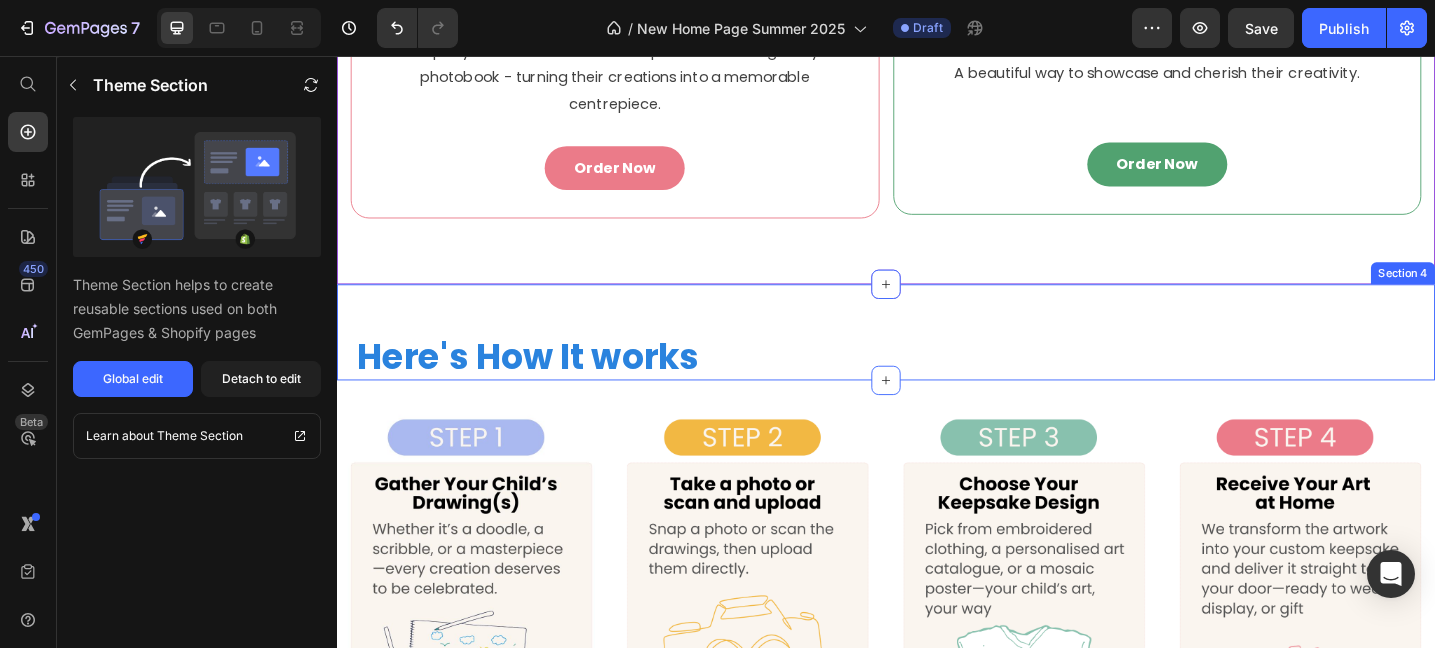 click on "Here's How It works Heading Section 4" at bounding box center (937, 357) 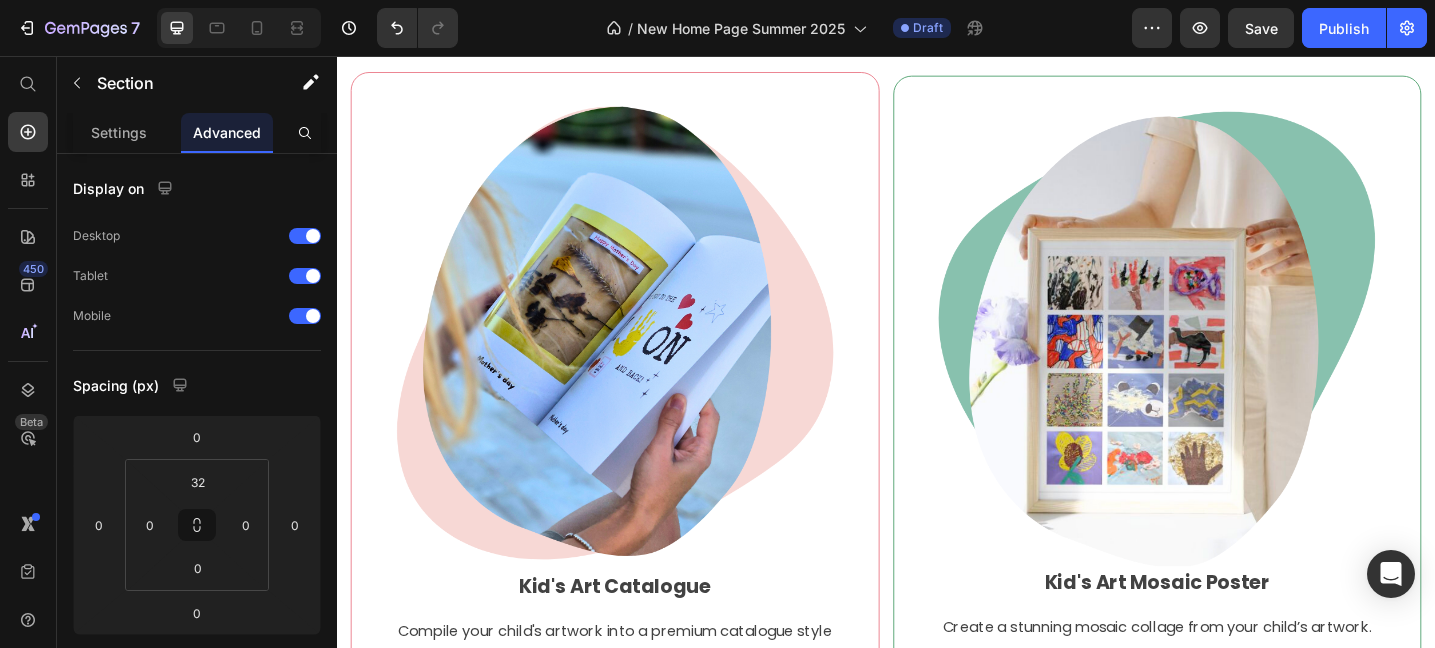 scroll, scrollTop: 1179, scrollLeft: 0, axis: vertical 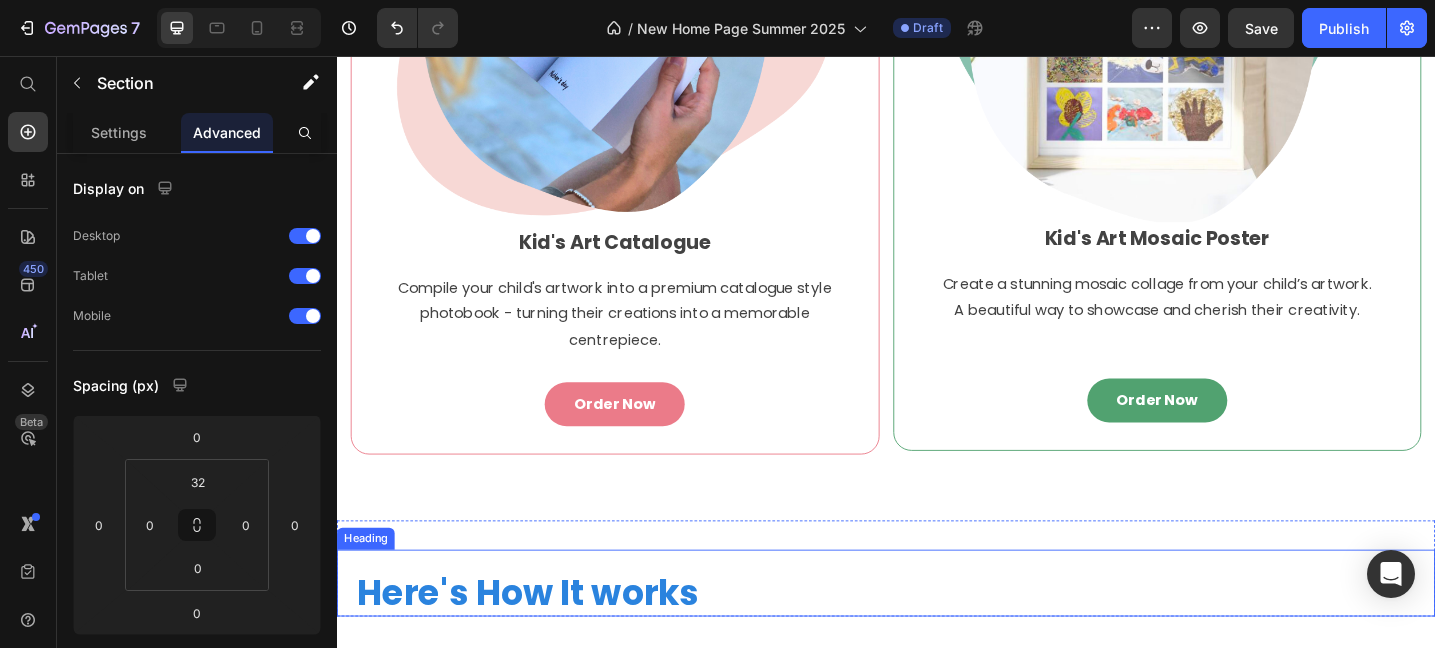 click on "Here's How It works" at bounding box center (546, 641) 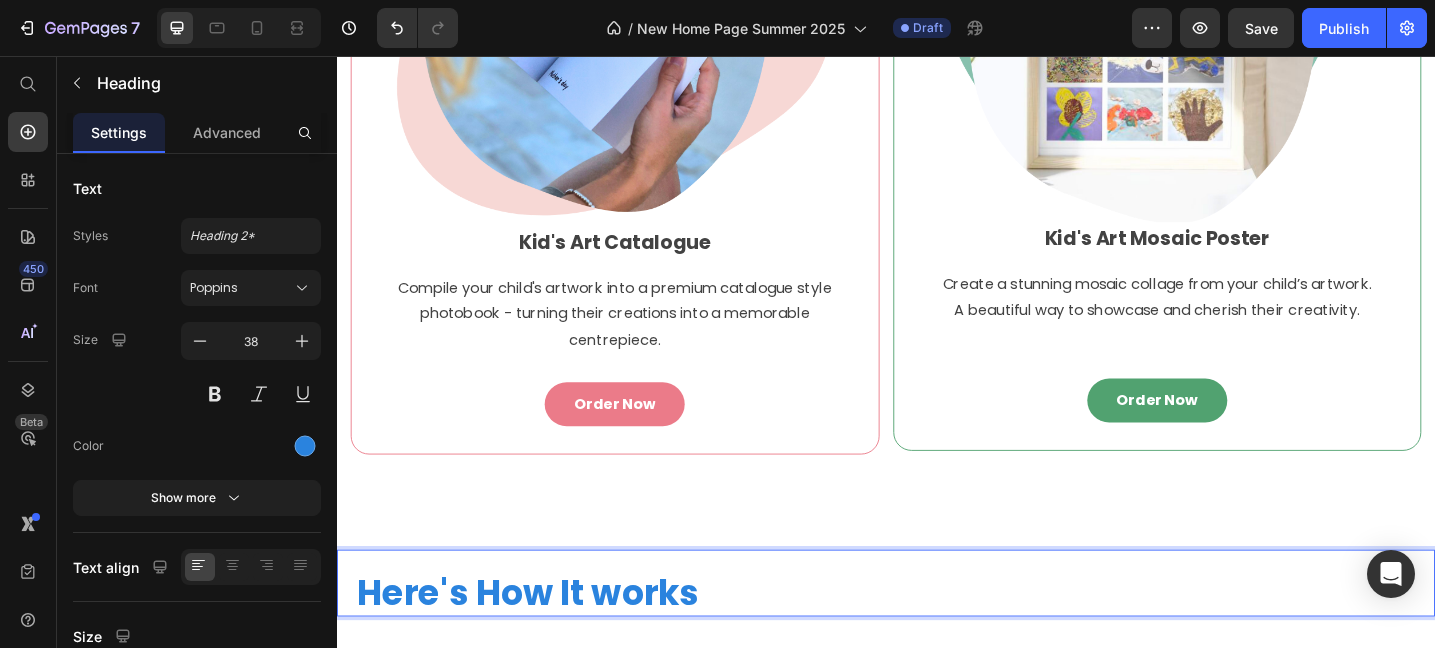 click on "Here's How It works" at bounding box center [546, 641] 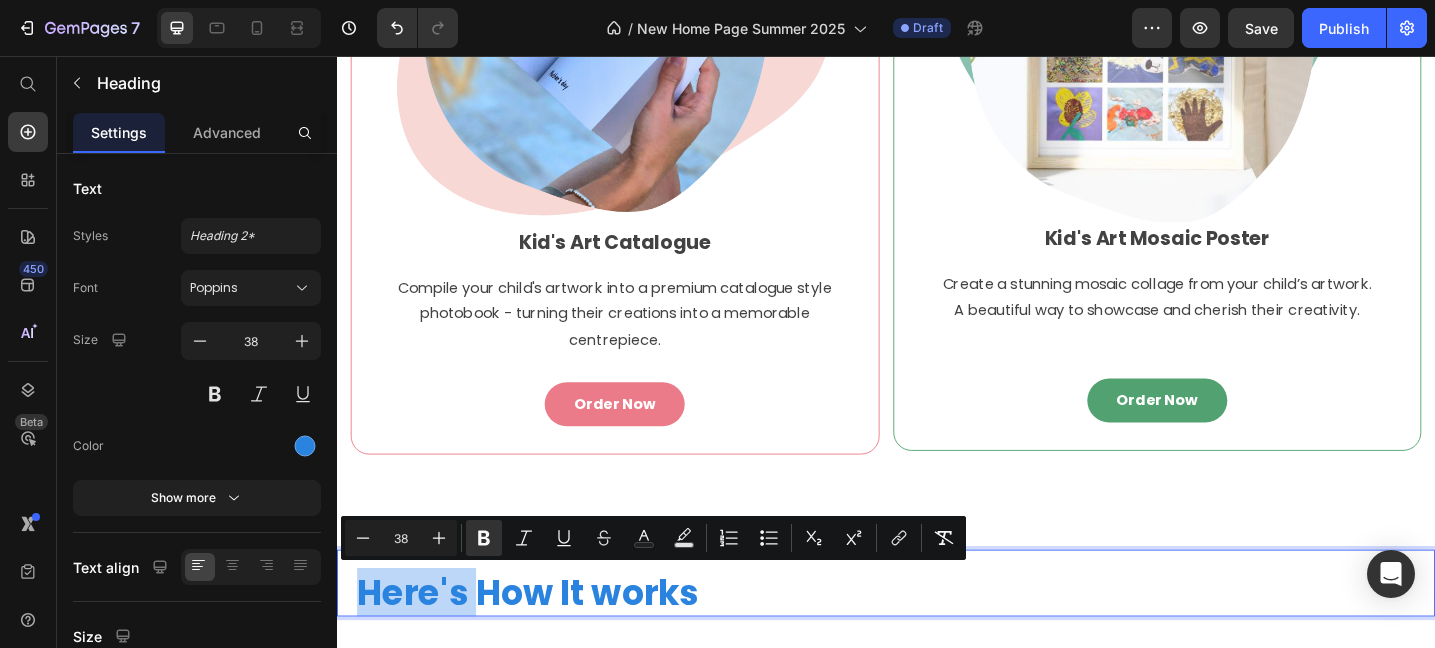 drag, startPoint x: 485, startPoint y: 642, endPoint x: 351, endPoint y: 640, distance: 134.01492 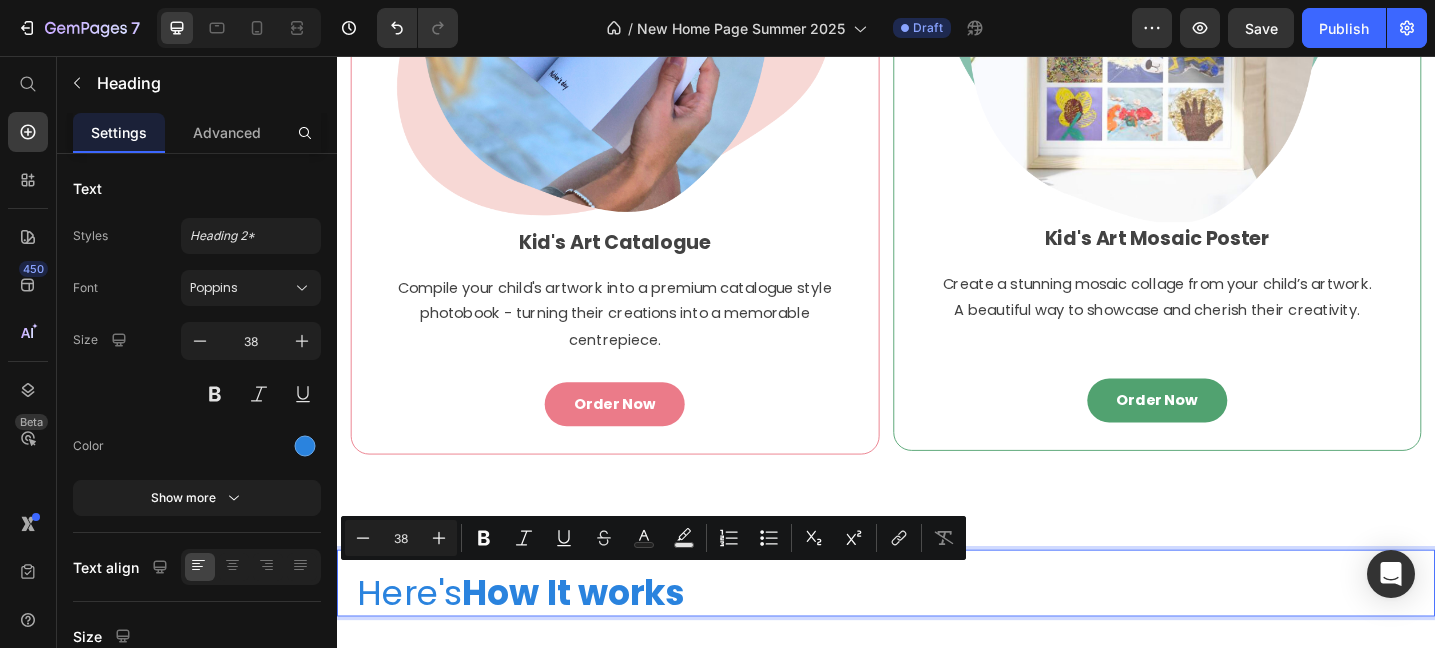 click on "Here's  How It works" at bounding box center [947, 641] 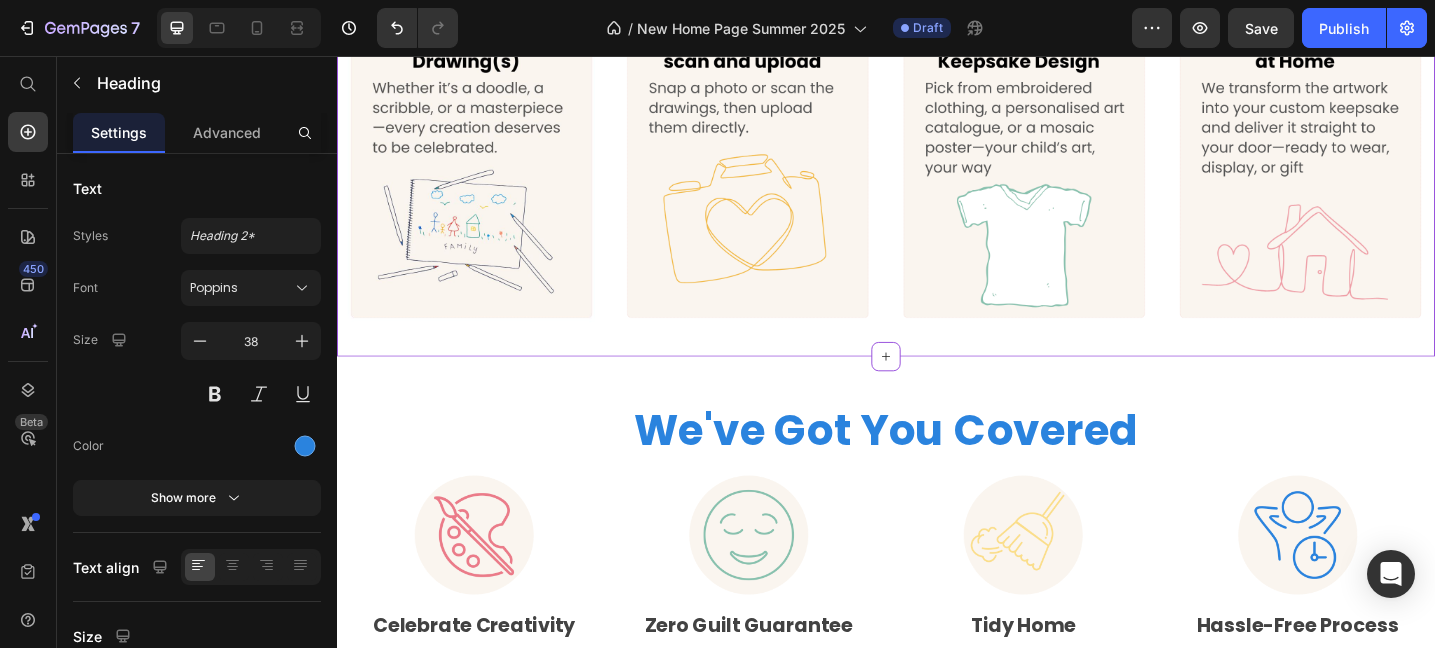 scroll, scrollTop: 1942, scrollLeft: 0, axis: vertical 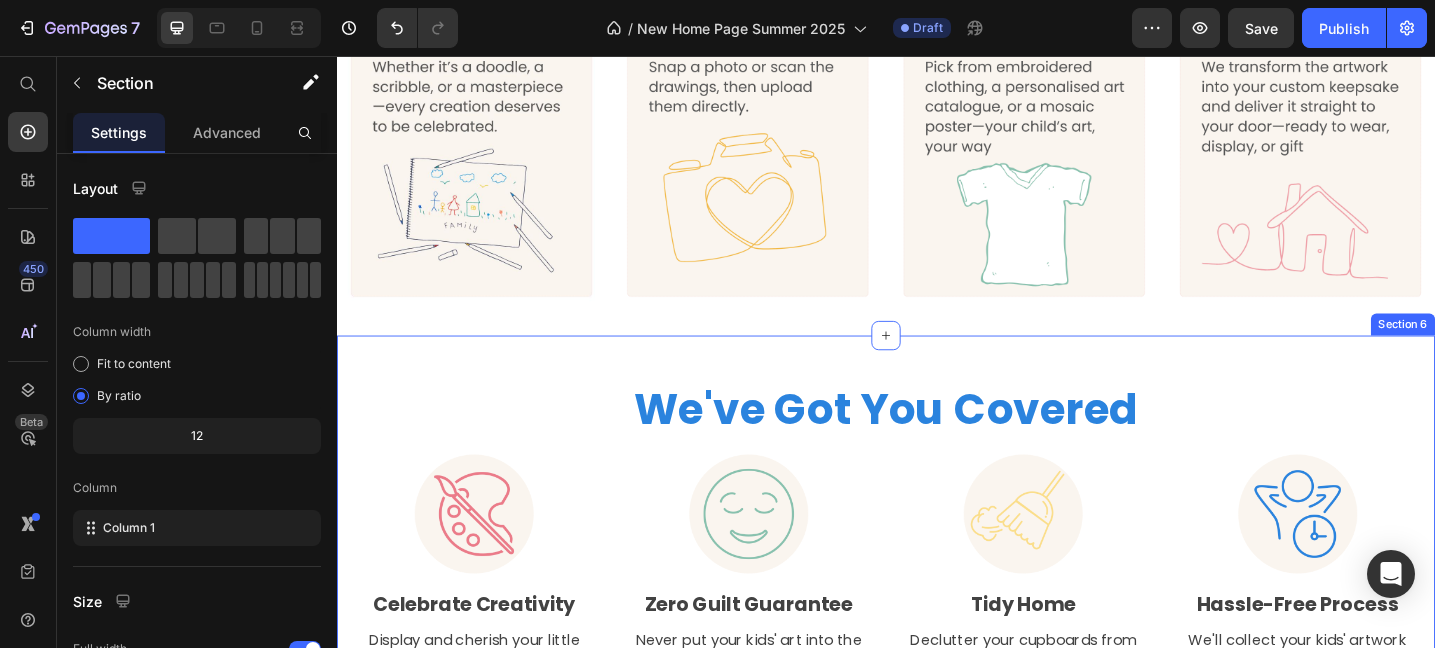 click on "We've Got You Covered Heading Image Hassle-Free Process Text Block We'll collect your kids' artwork from your doorstep. Then we simply do our magic to transform it into lasting memories Text Image Zero Guilt Guarantee Text Block Never put your kids' art into the bin ever again with that awful guilty feeling. Instead, show them how much you cherish their masterpieces. Text Image Tidy Home Text Block Declutter your cupboards from an ever growing collection of masterpieces. Because your cupboards can't keep up! Text Image Celebrate Creativity Text Block Display and cherish your little ones' treasures. And don't keep it all for yourself! Our products make the perfect gift for grand-parents or the whole family. Text Row Section 6" at bounding box center [937, 630] 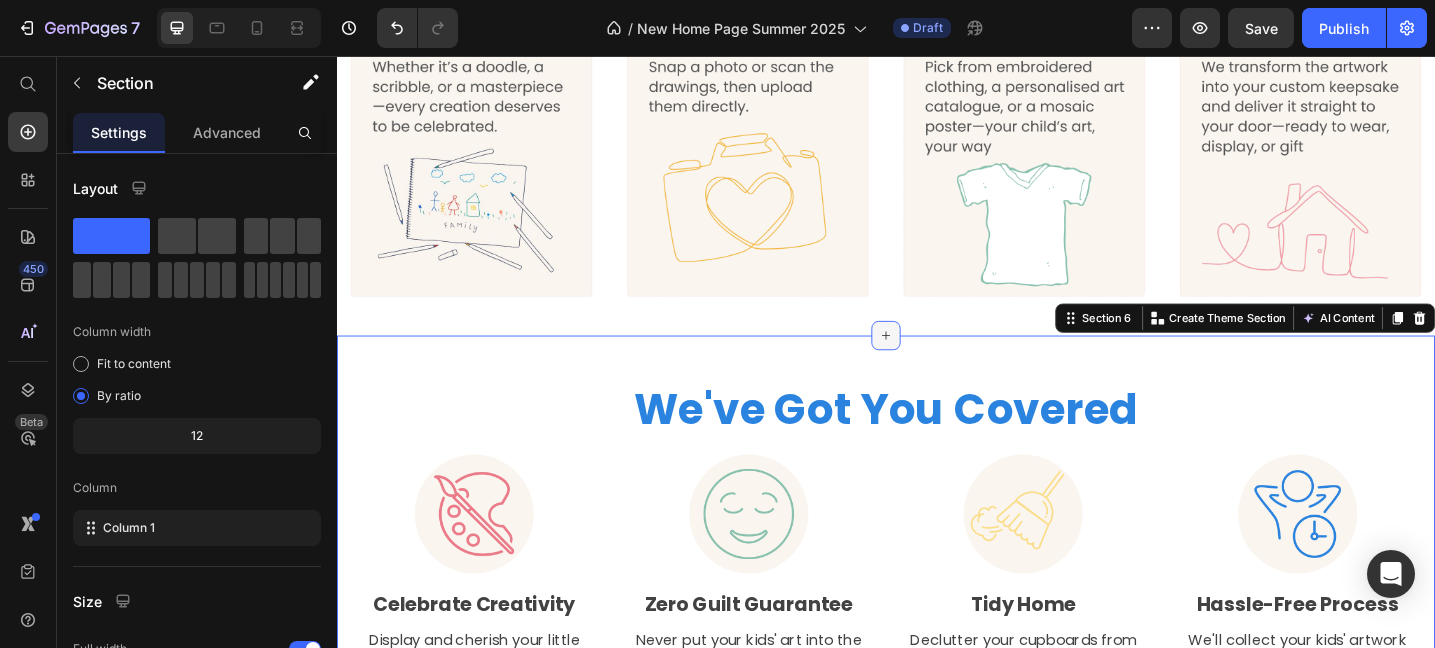 click 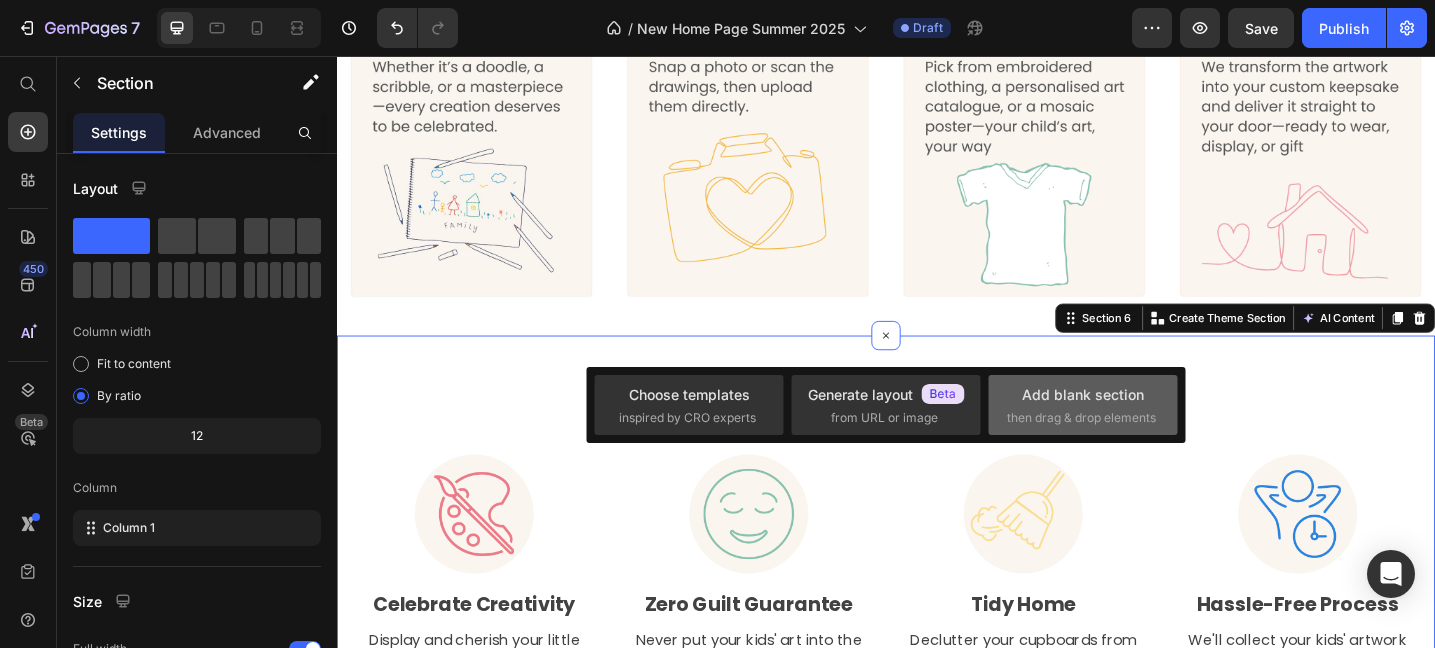 click on "Add blank section" at bounding box center (1083, 394) 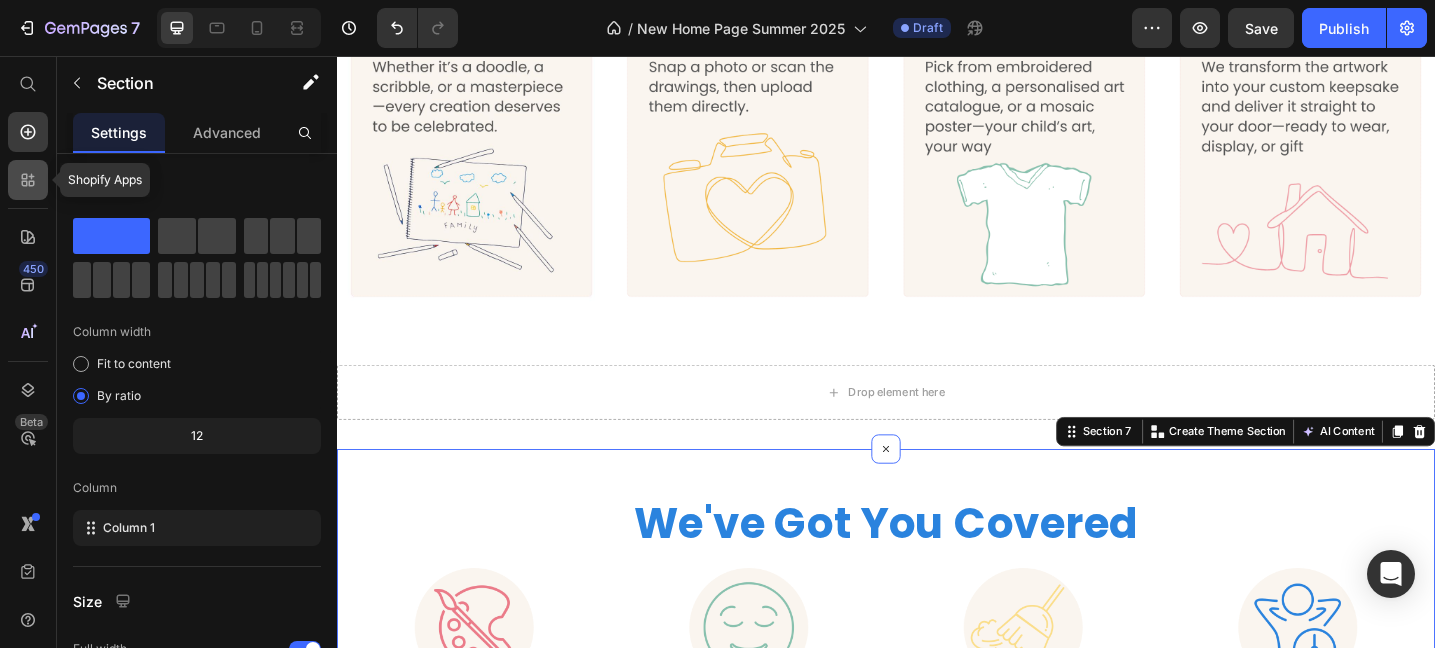 click 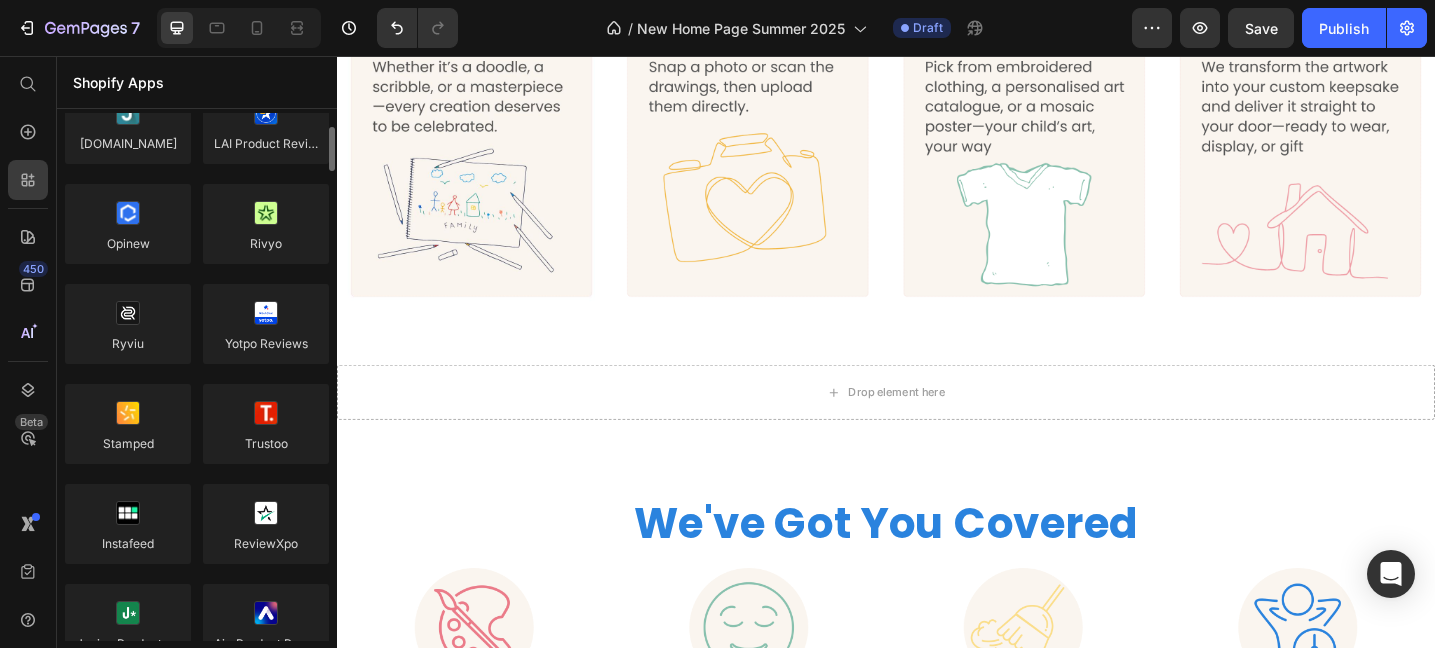 scroll, scrollTop: 0, scrollLeft: 0, axis: both 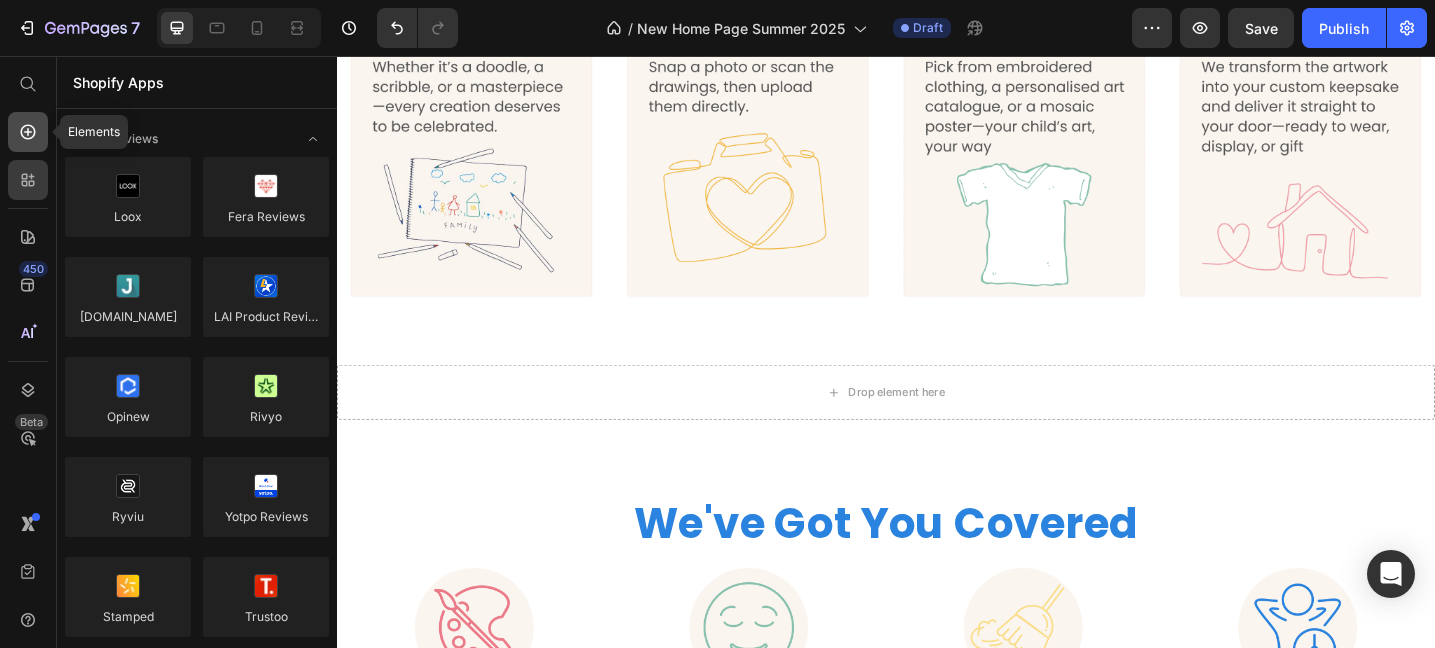 click 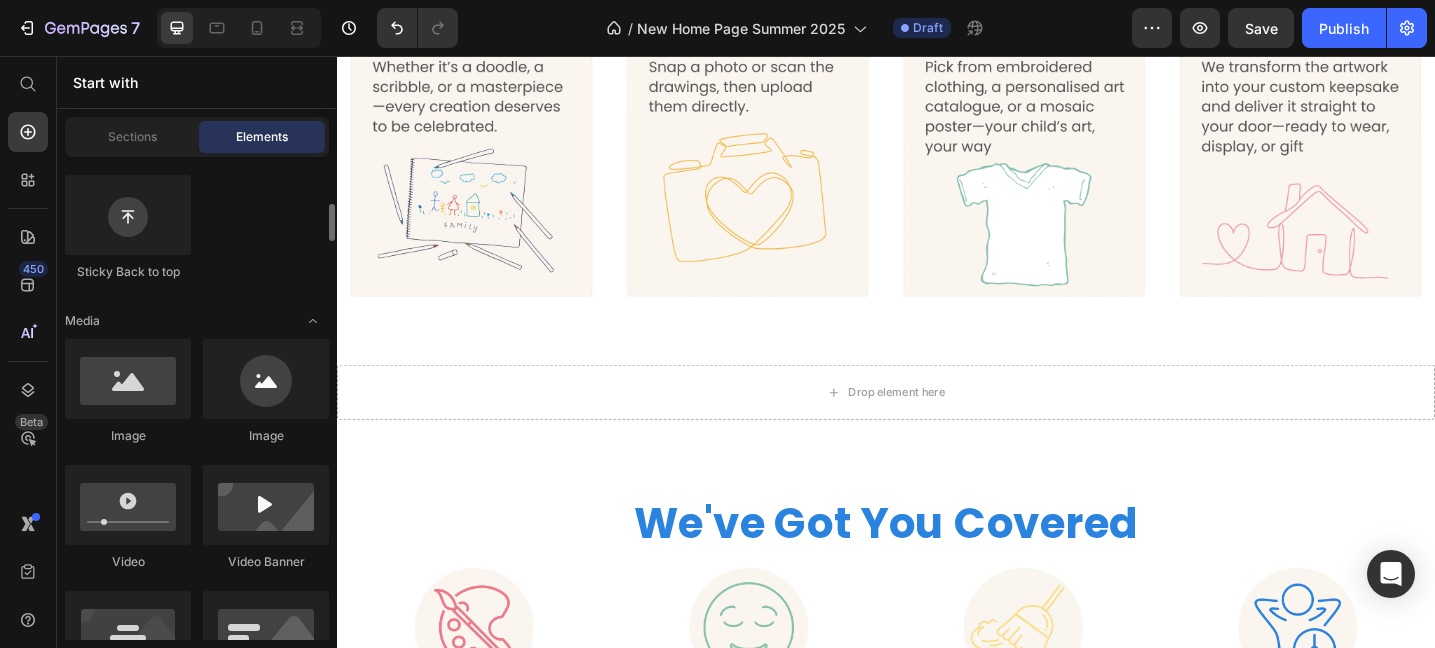 scroll, scrollTop: 667, scrollLeft: 0, axis: vertical 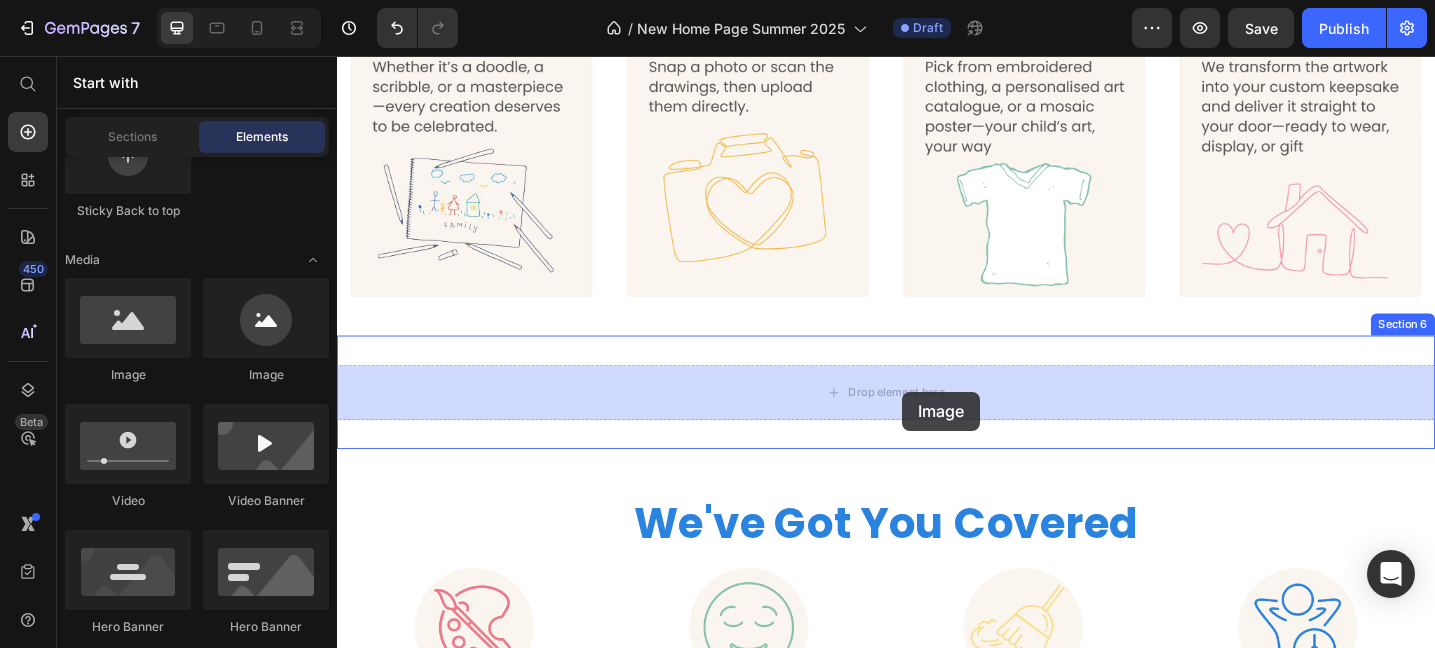 drag, startPoint x: 473, startPoint y: 389, endPoint x: 954, endPoint y: 420, distance: 481.99792 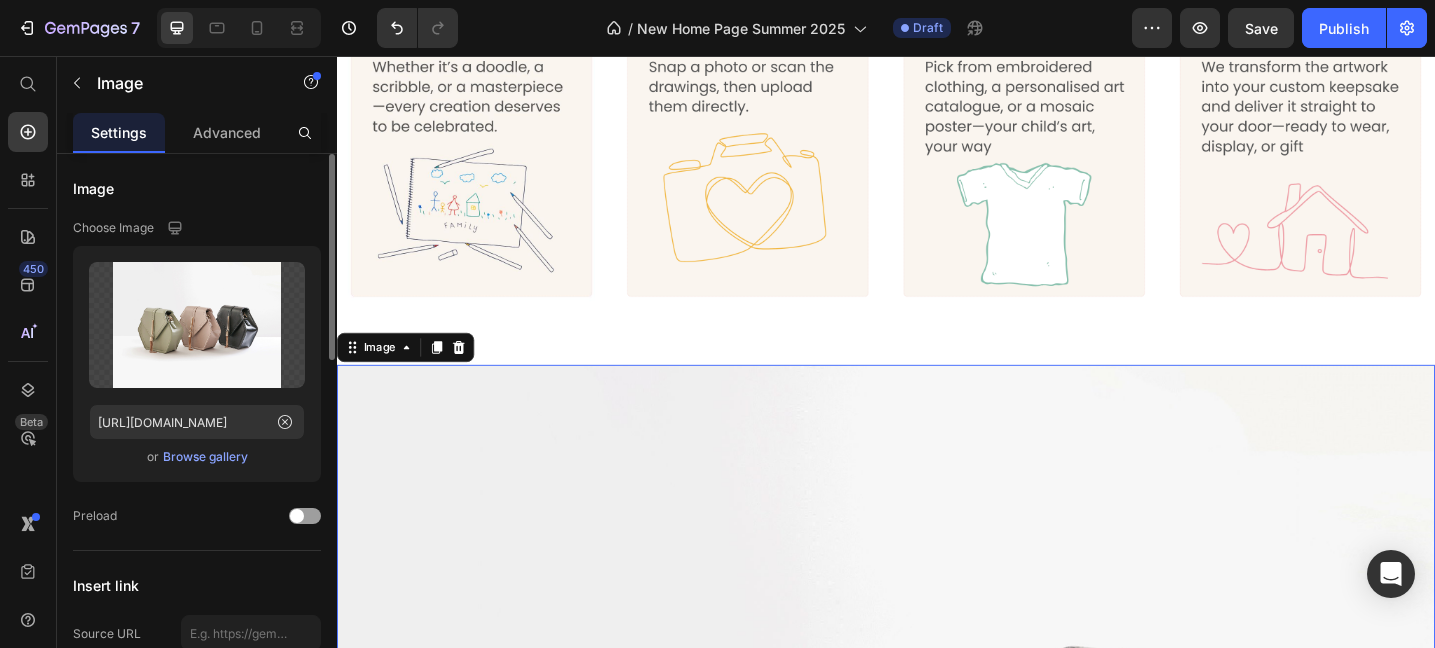 click on "Browse gallery" at bounding box center (205, 457) 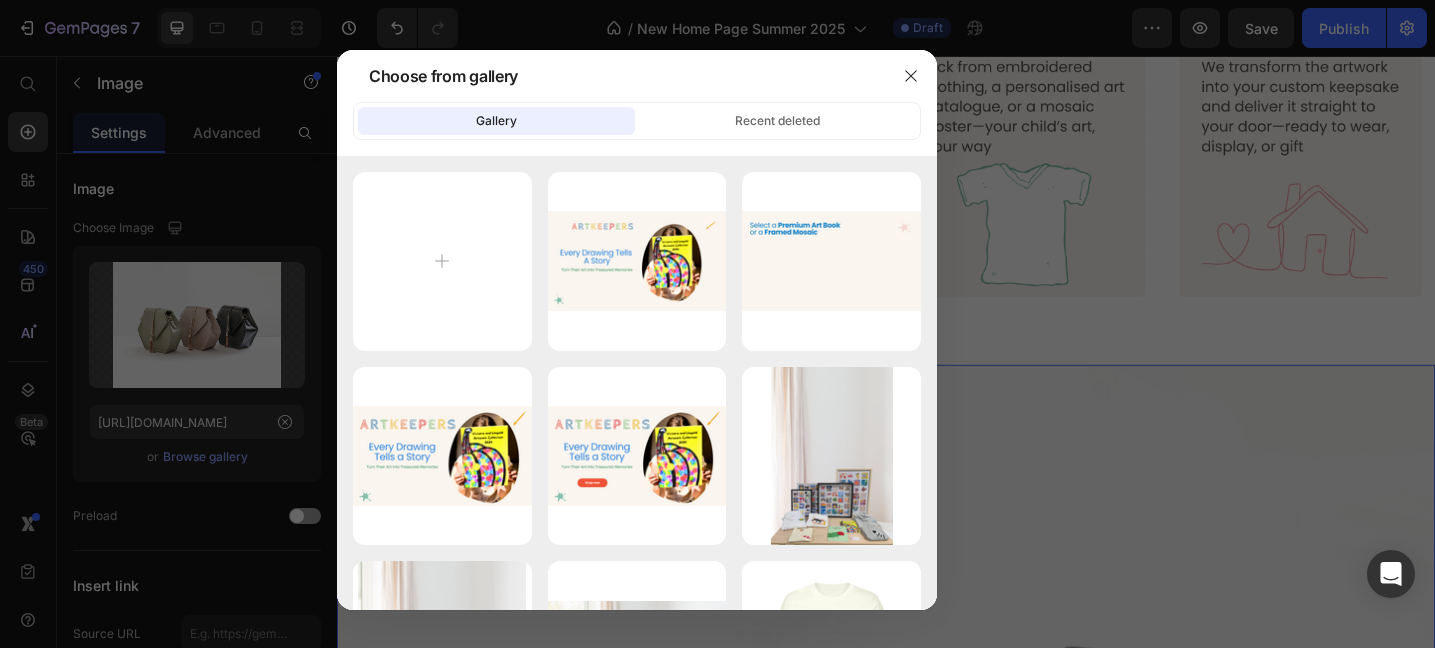 click at bounding box center (717, 324) 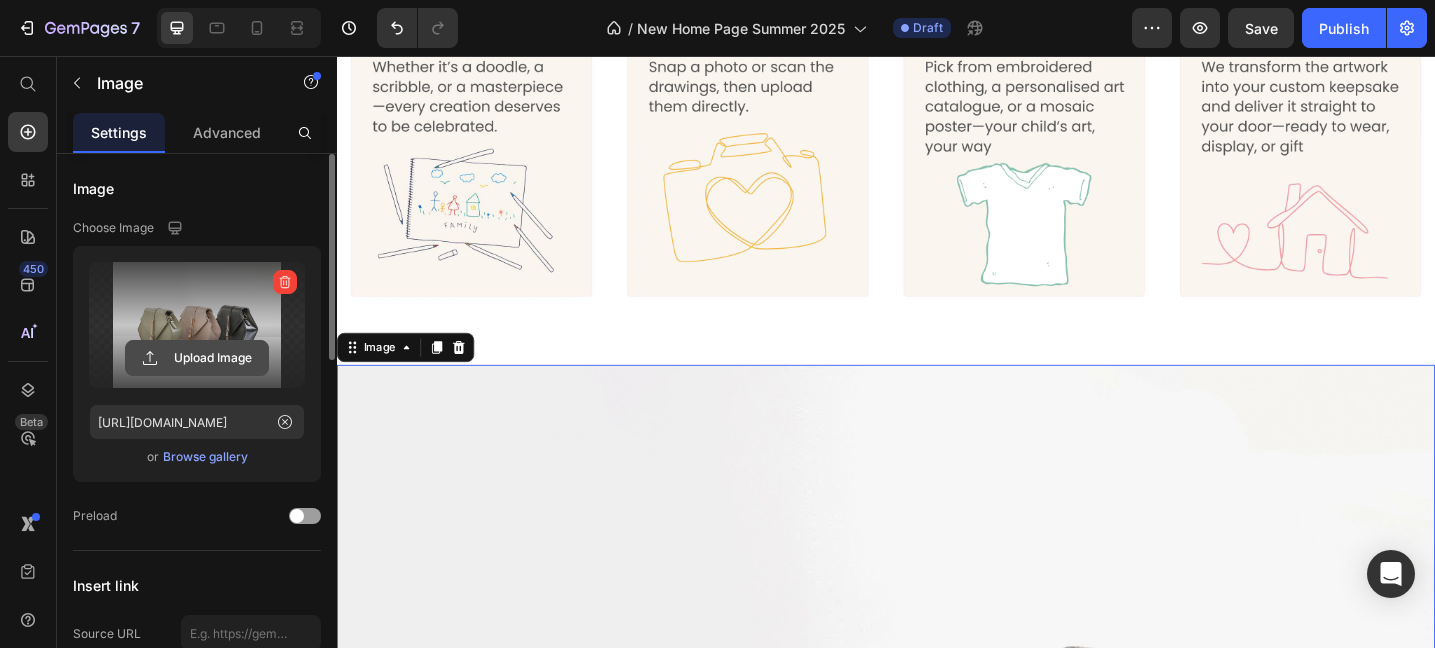 click 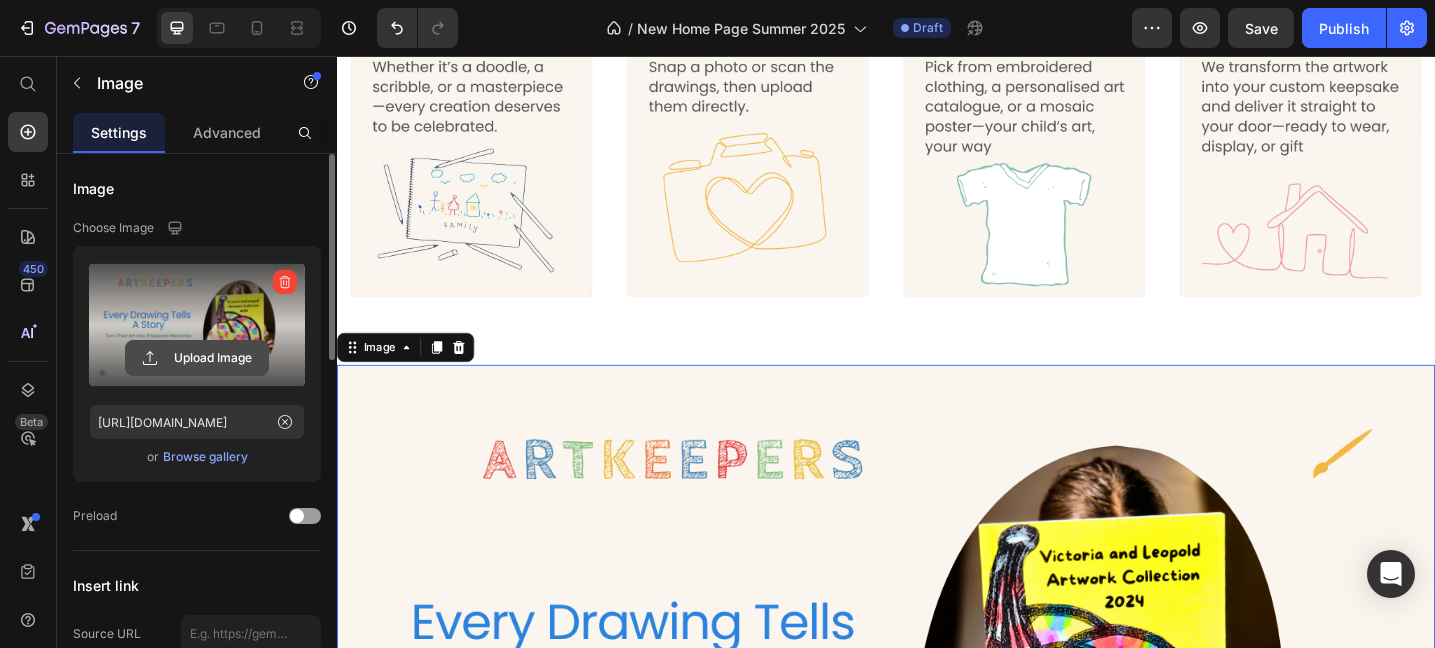 click 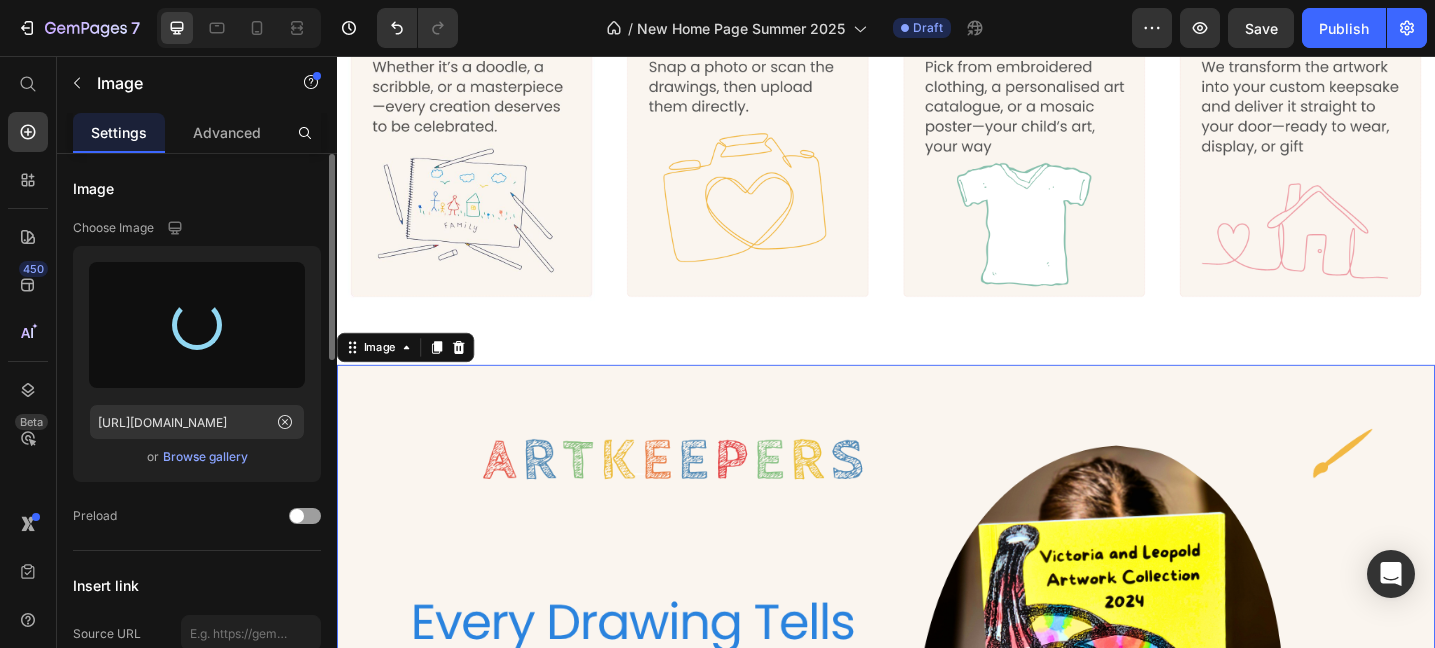 type on "[URL][DOMAIN_NAME]" 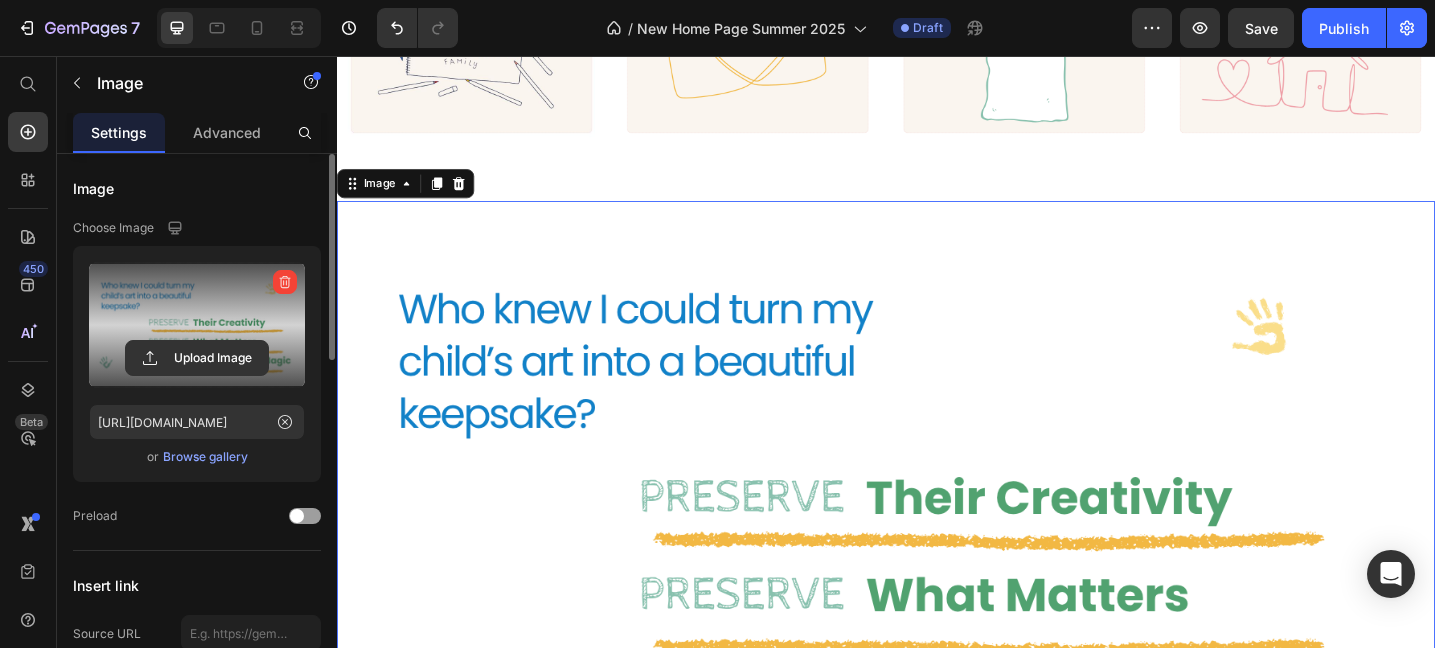 scroll, scrollTop: 2135, scrollLeft: 0, axis: vertical 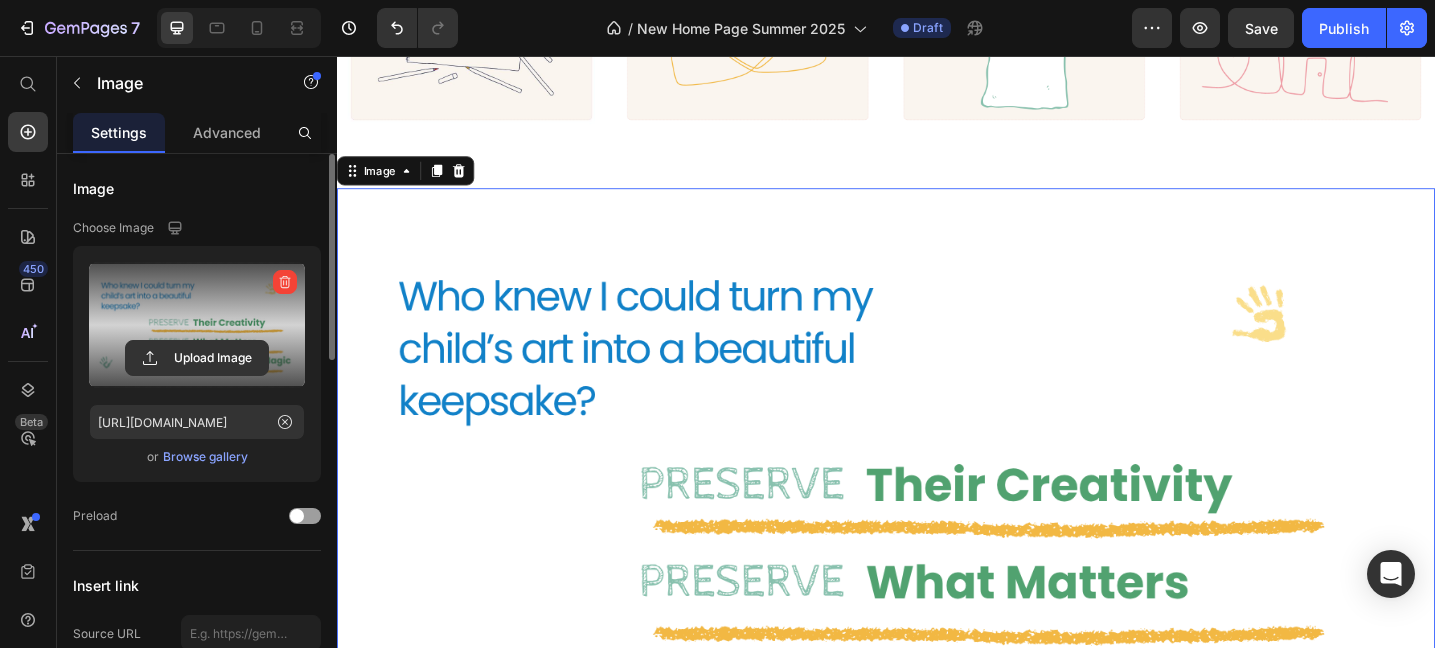 click at bounding box center [937, 537] 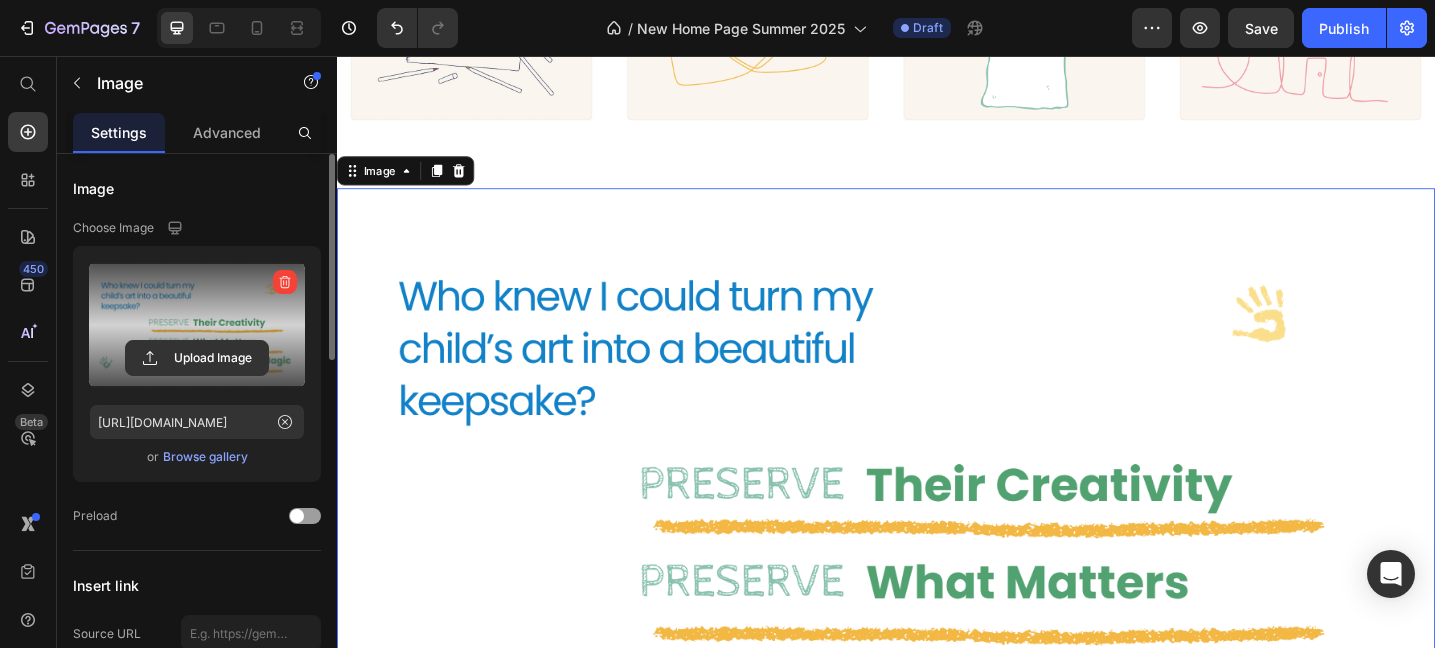 click on "Image   0 Section 6" at bounding box center [937, 537] 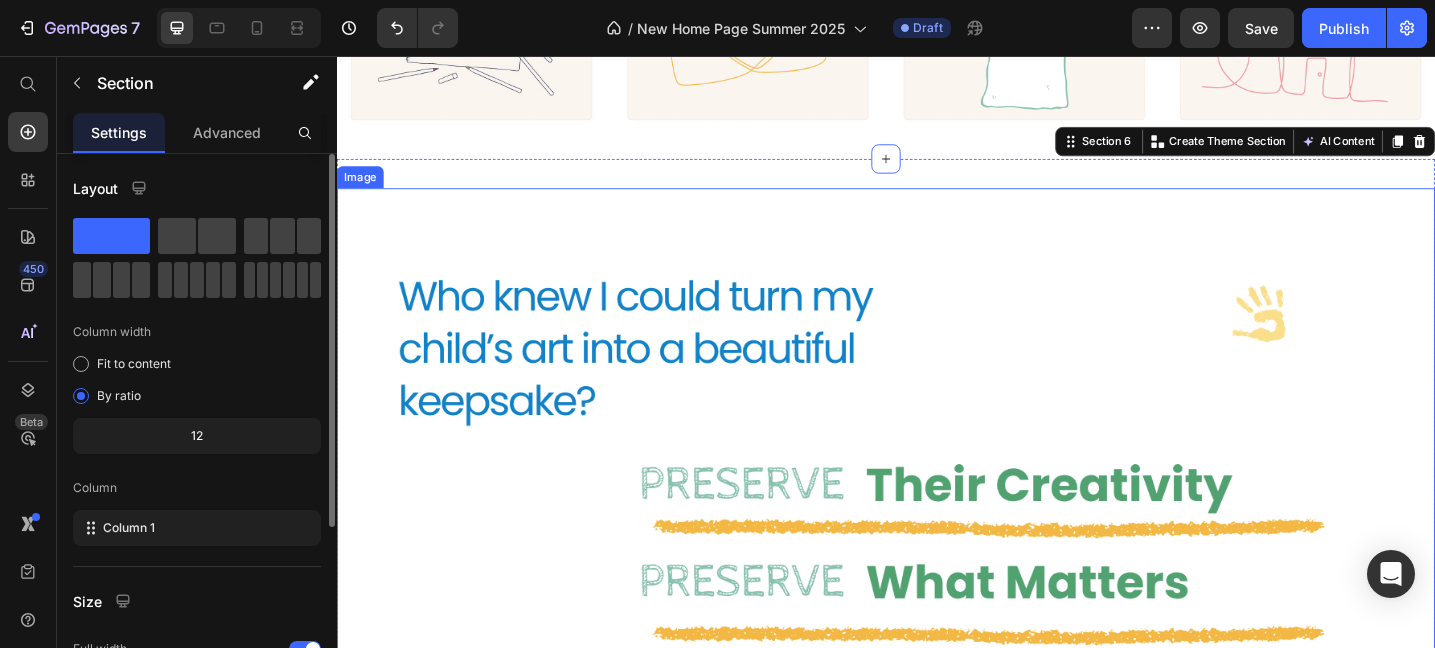 click at bounding box center [937, 537] 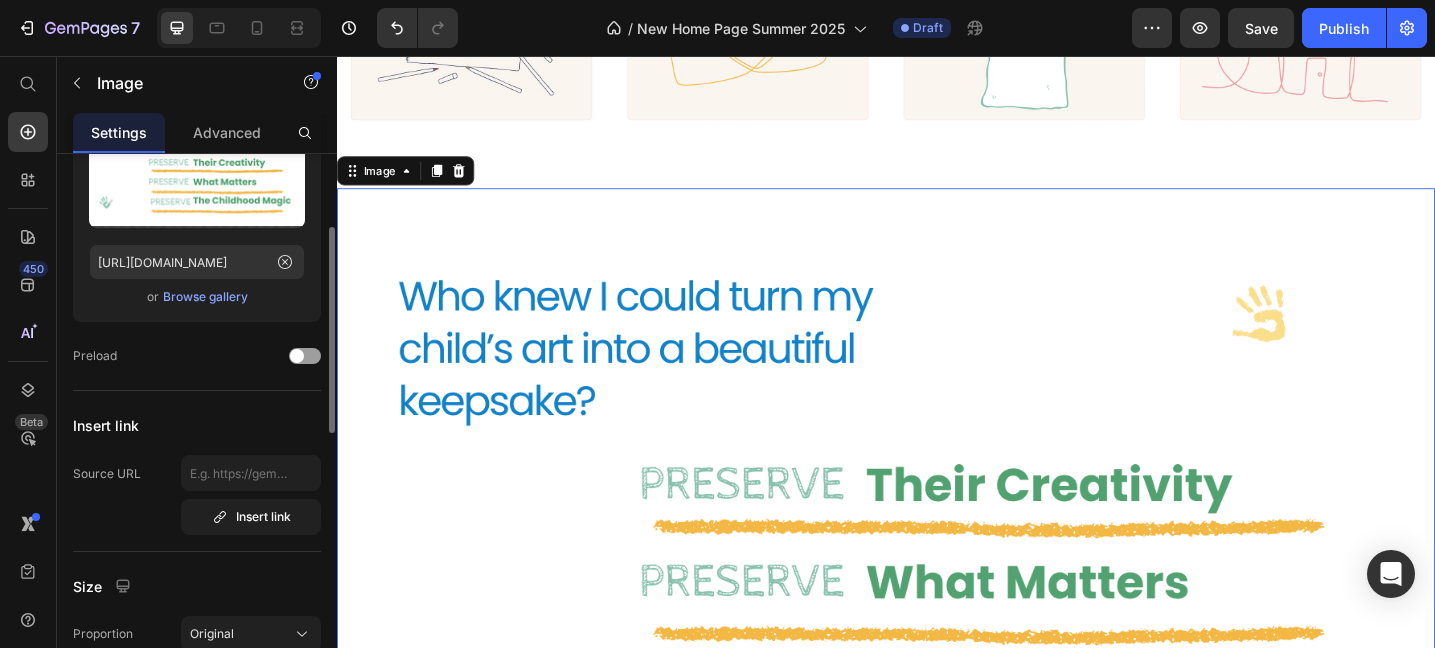 scroll, scrollTop: 172, scrollLeft: 0, axis: vertical 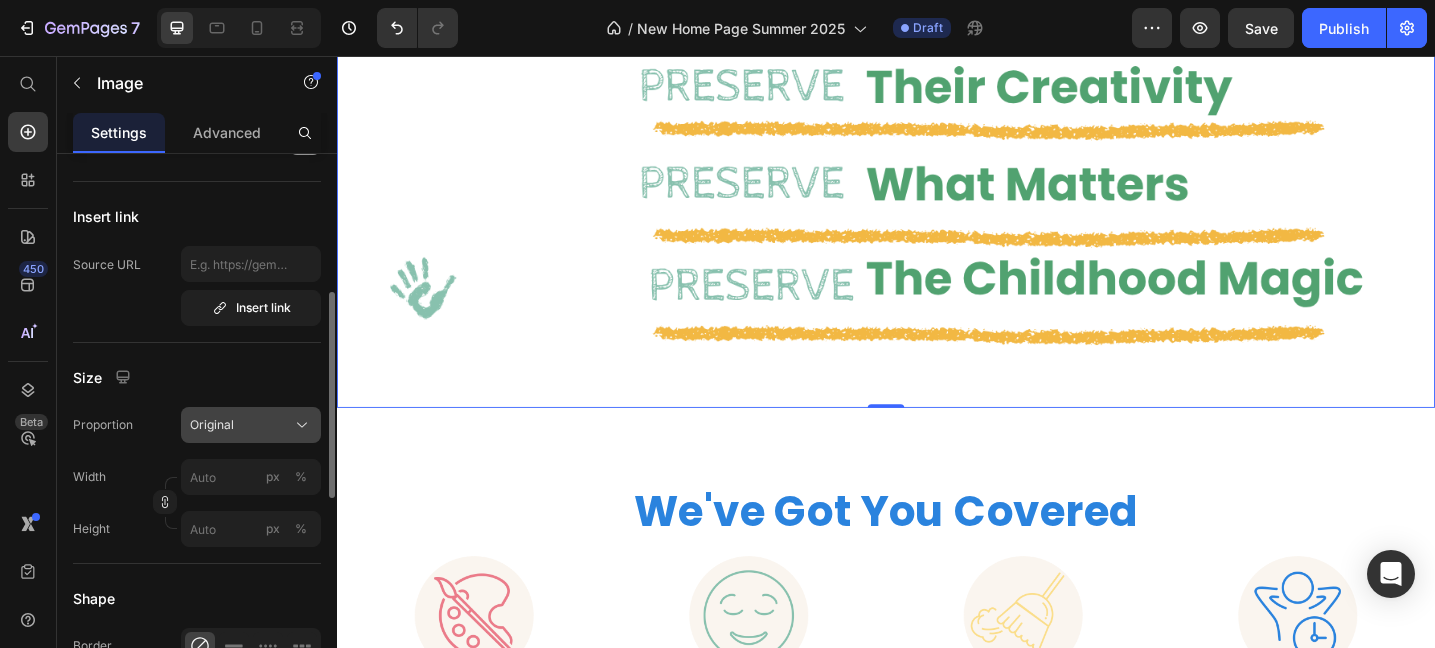 click 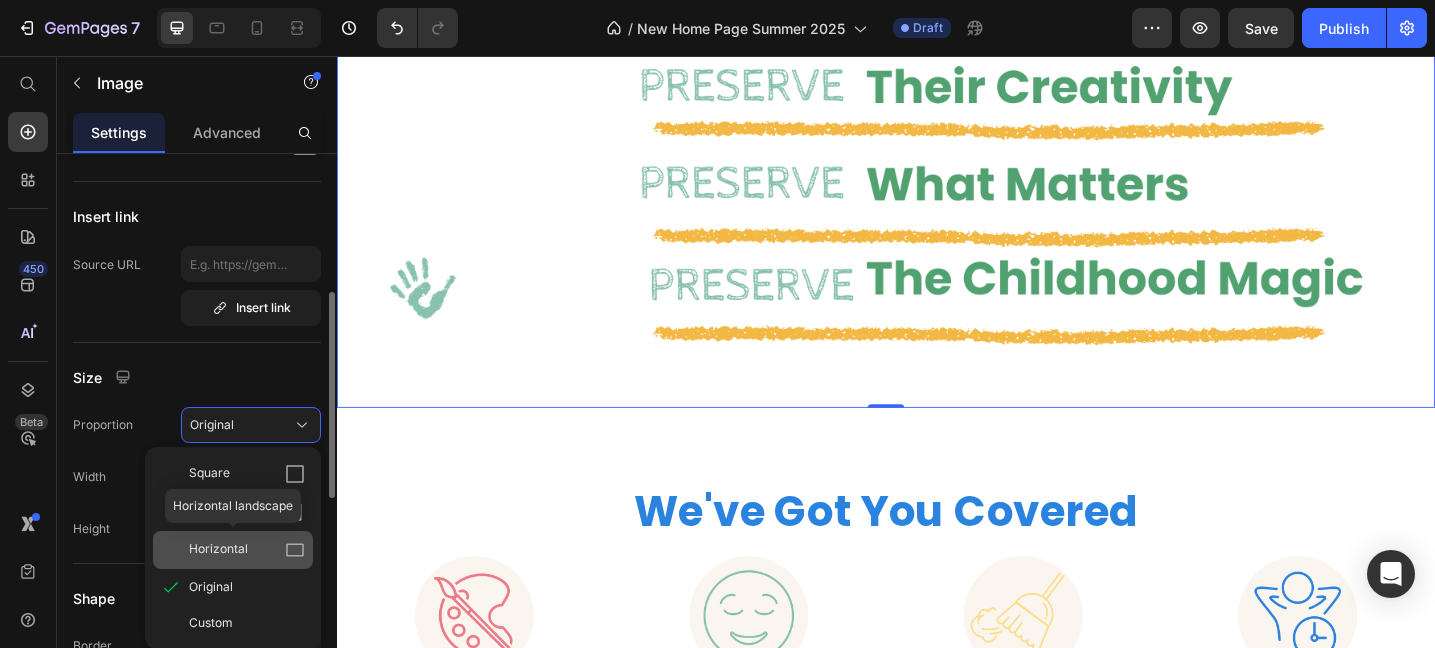 click on "Horizontal" at bounding box center (218, 550) 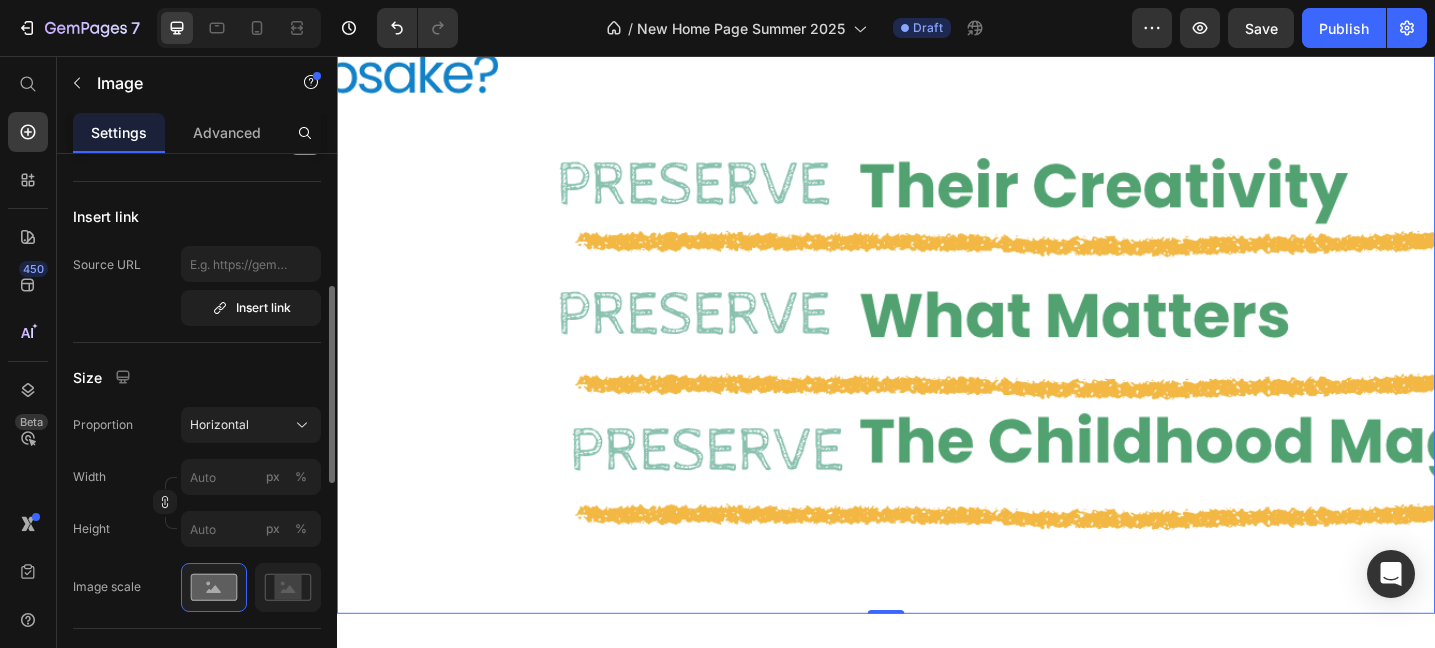 click on "Proportion Horizontal Width px % Height px %" at bounding box center [197, 477] 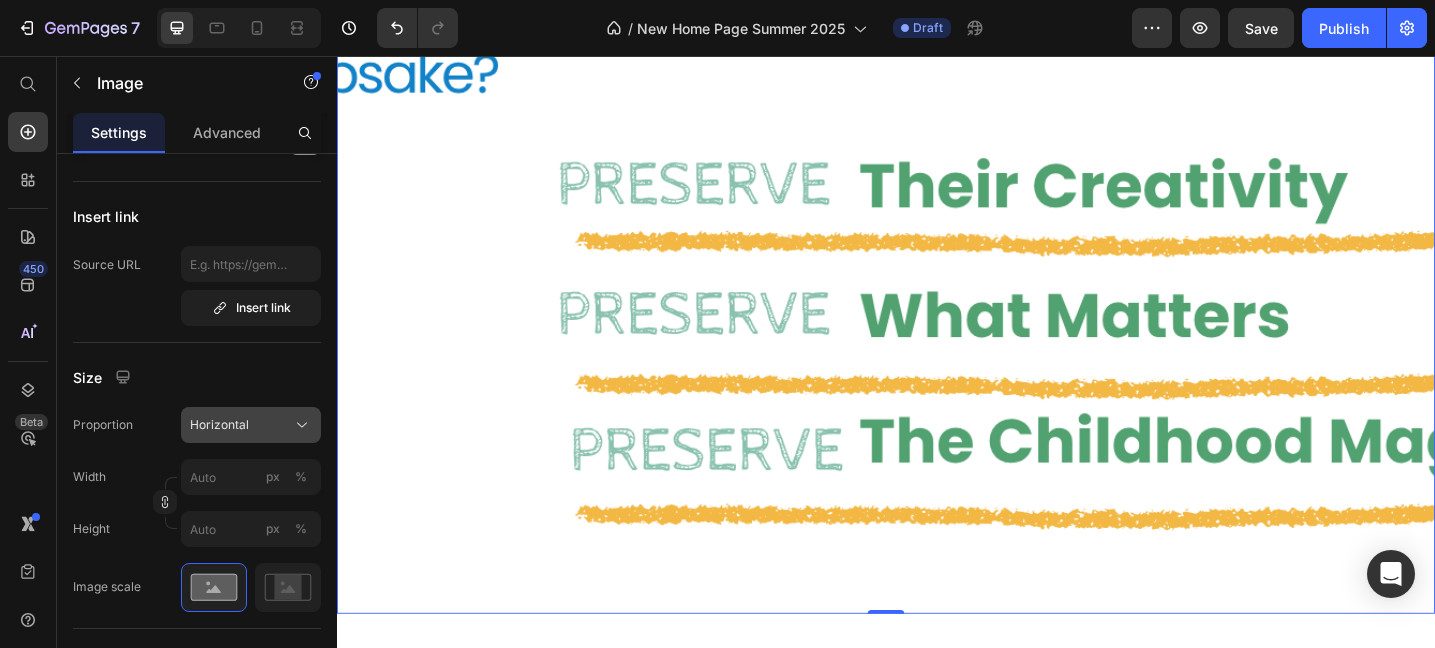click on "Horizontal" 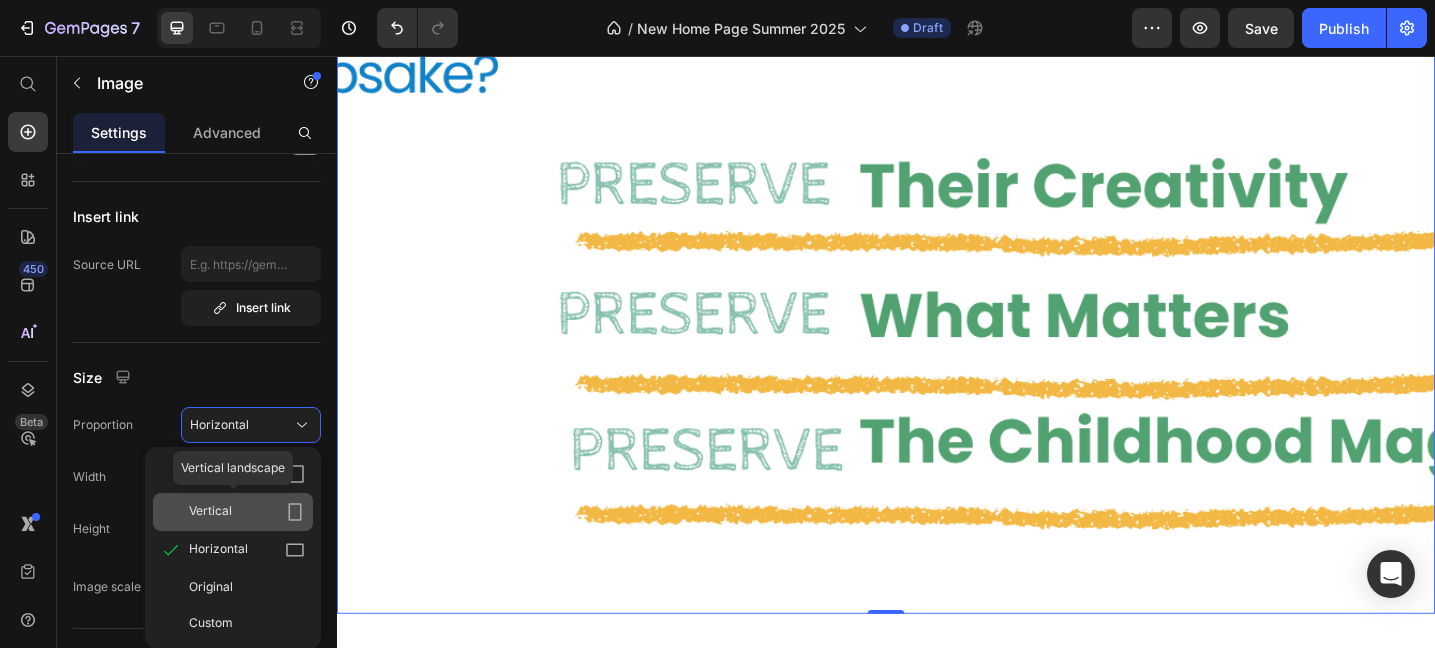 click on "Vertical" 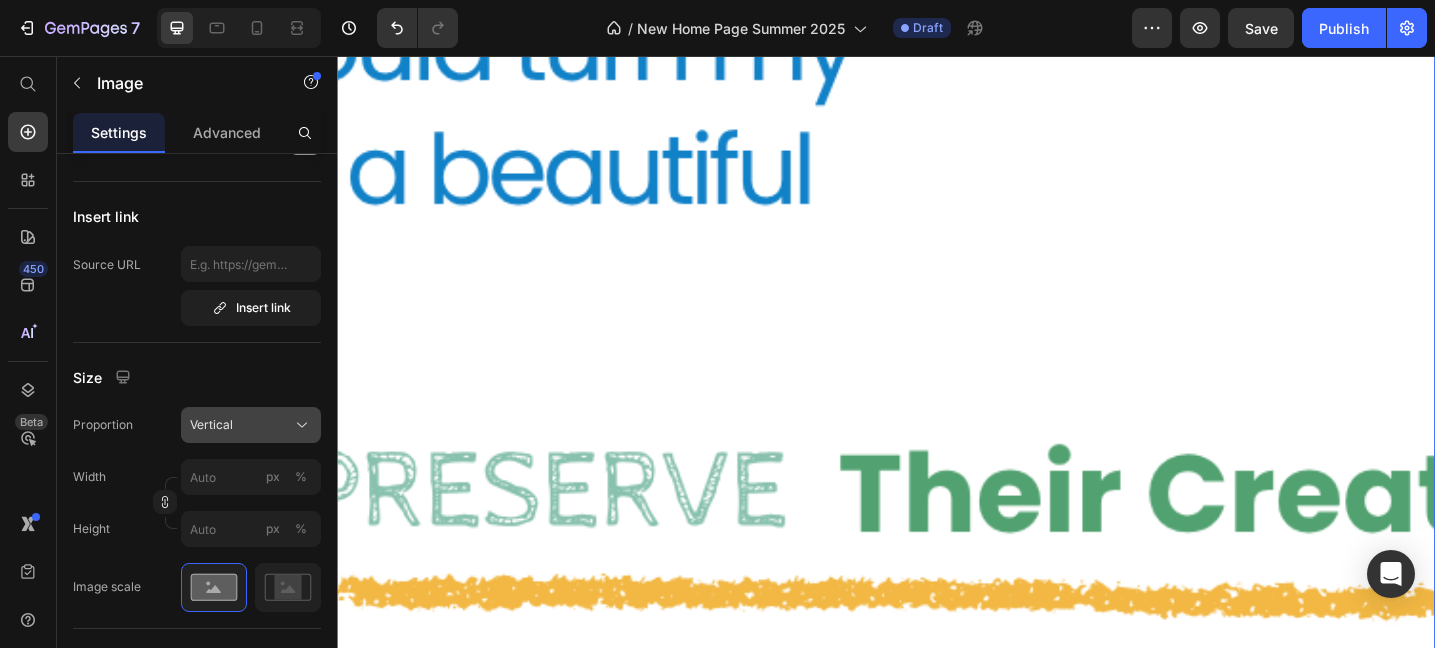 click on "Vertical" 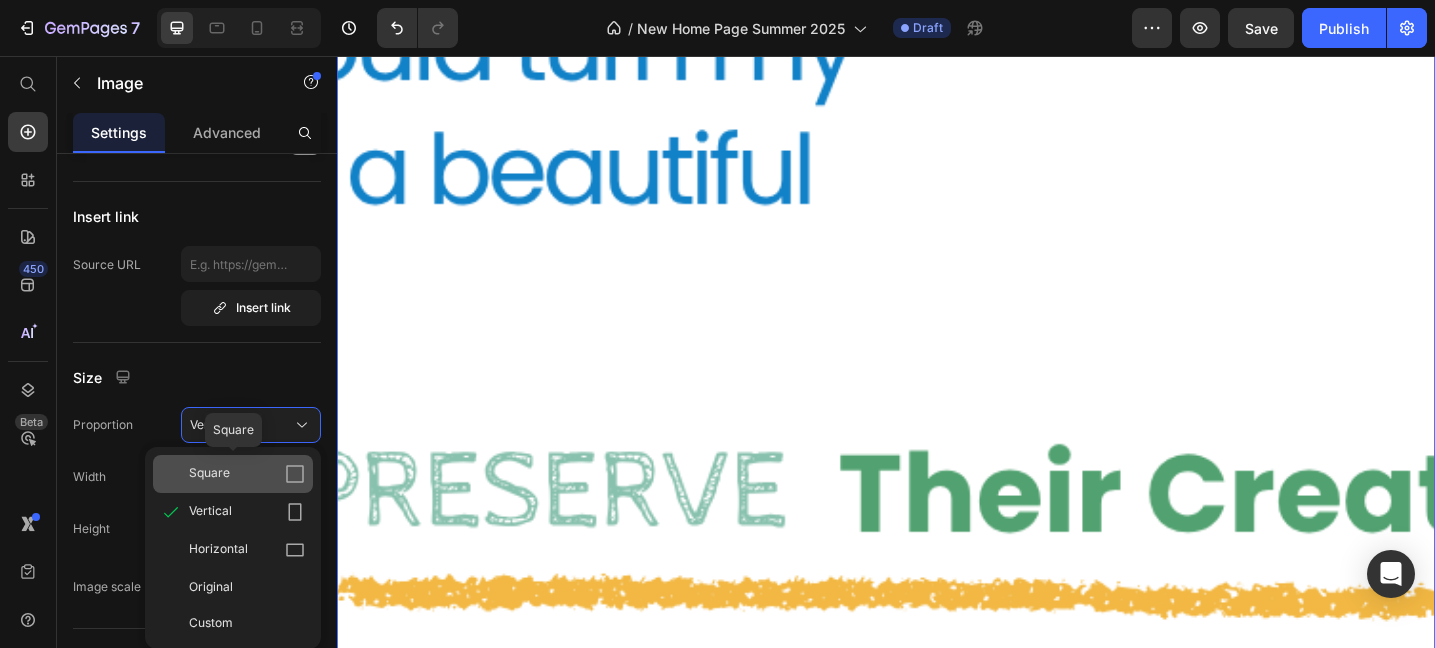 click on "Square" at bounding box center [247, 474] 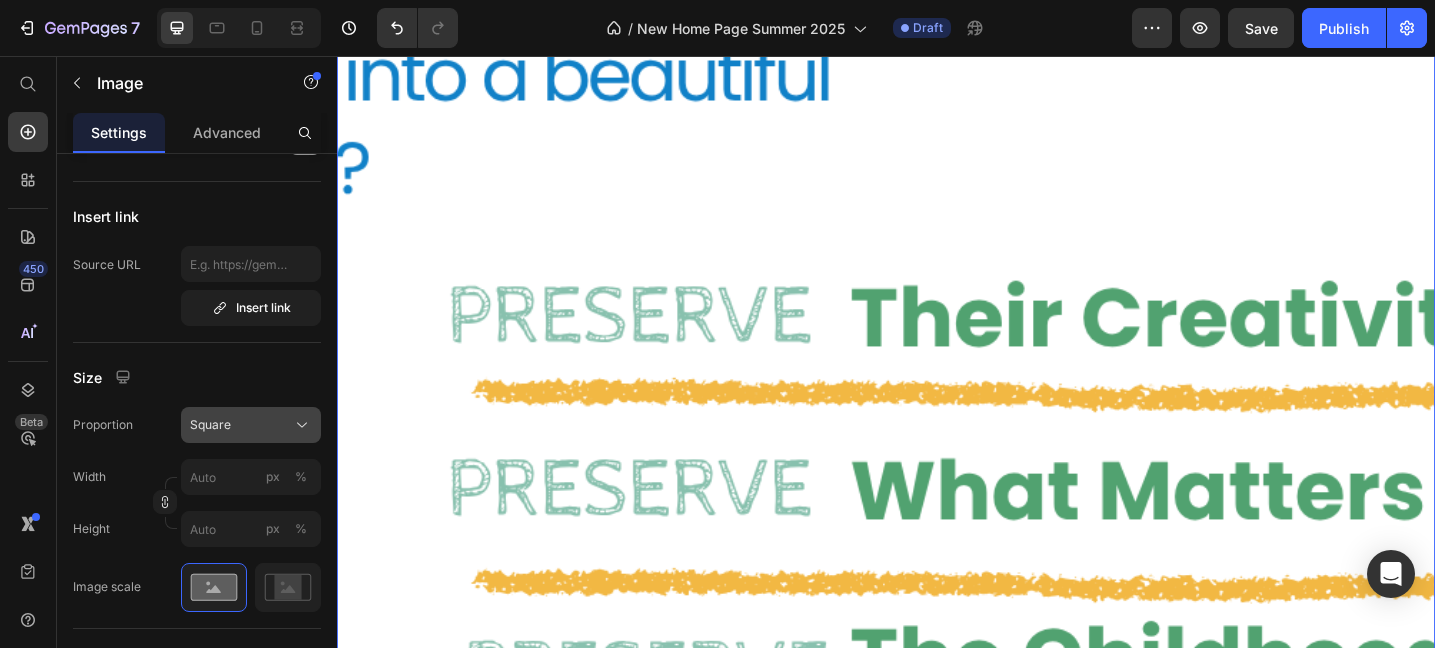click on "Square" 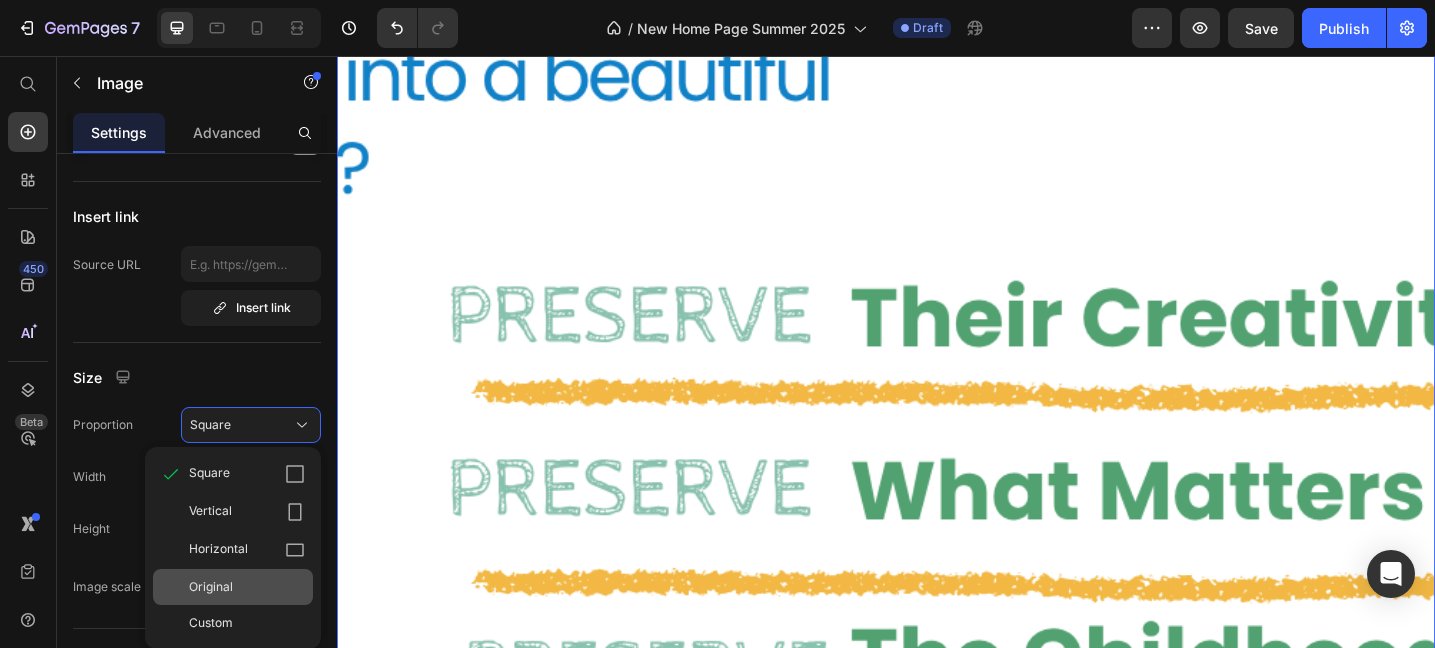 click on "Original" at bounding box center [211, 587] 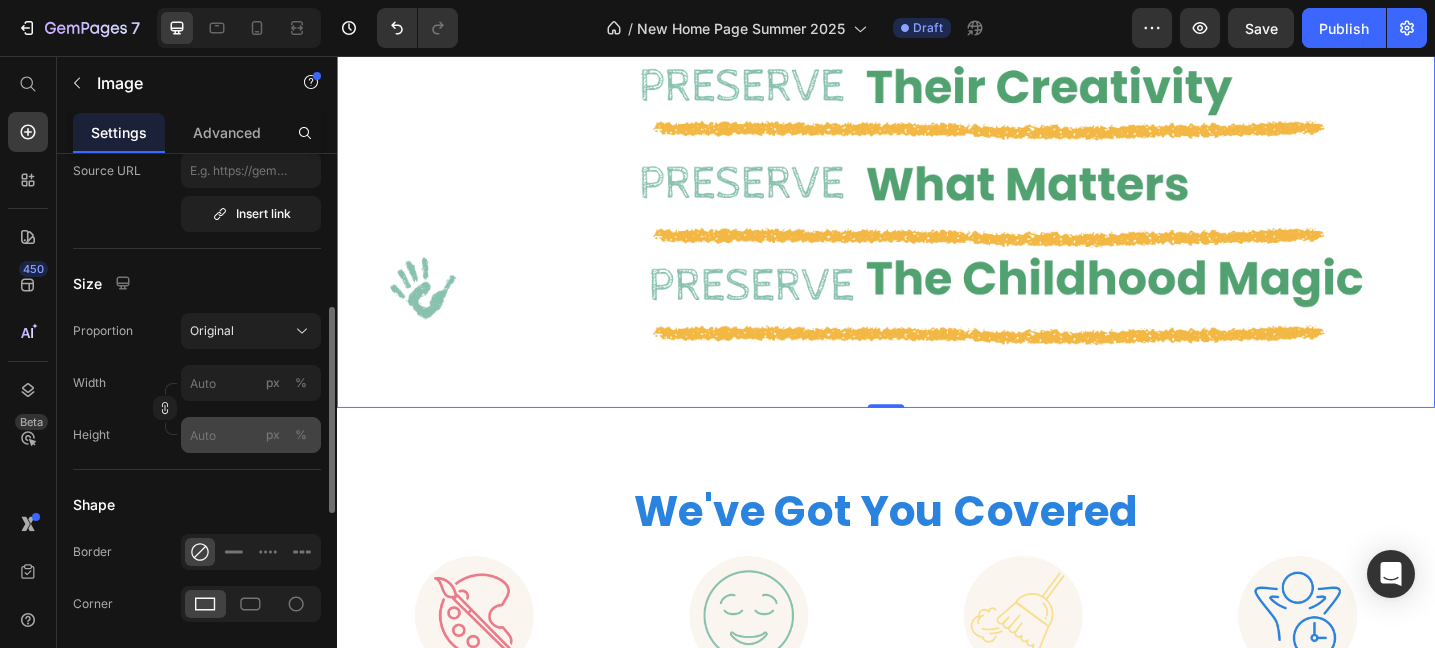 scroll, scrollTop: 467, scrollLeft: 0, axis: vertical 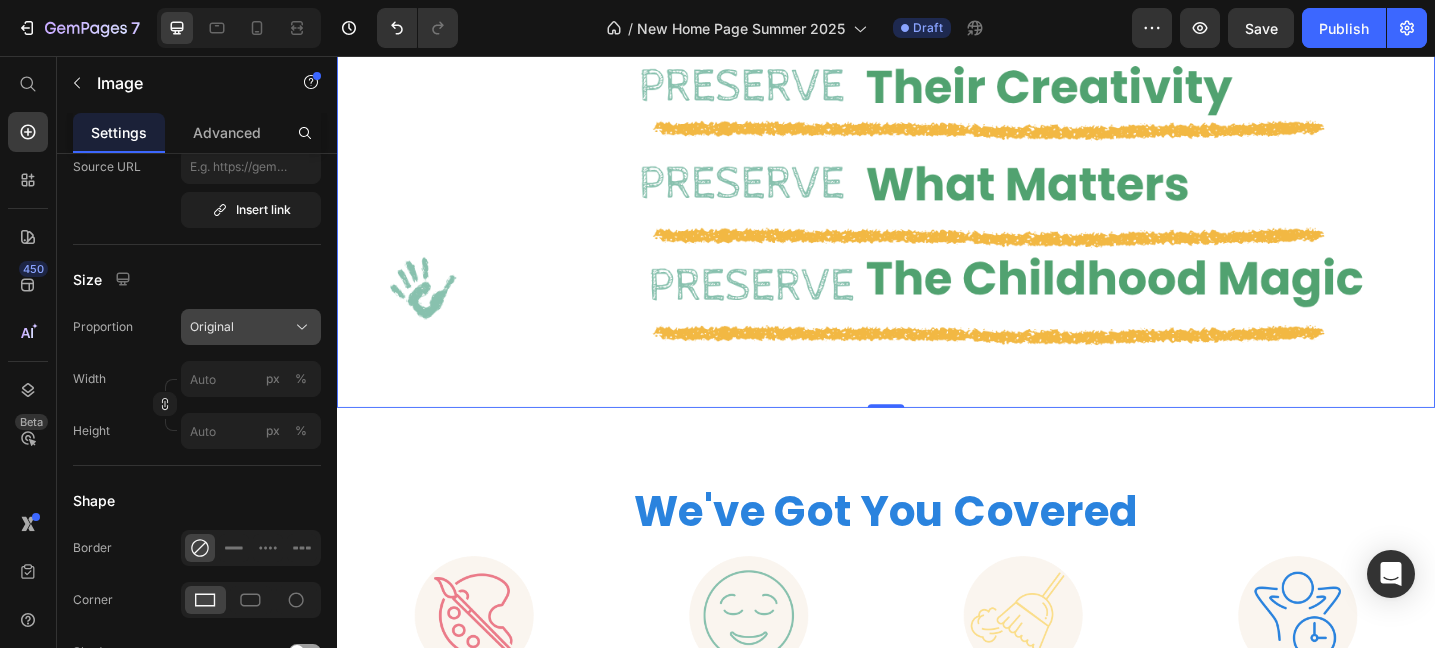 click on "Original" 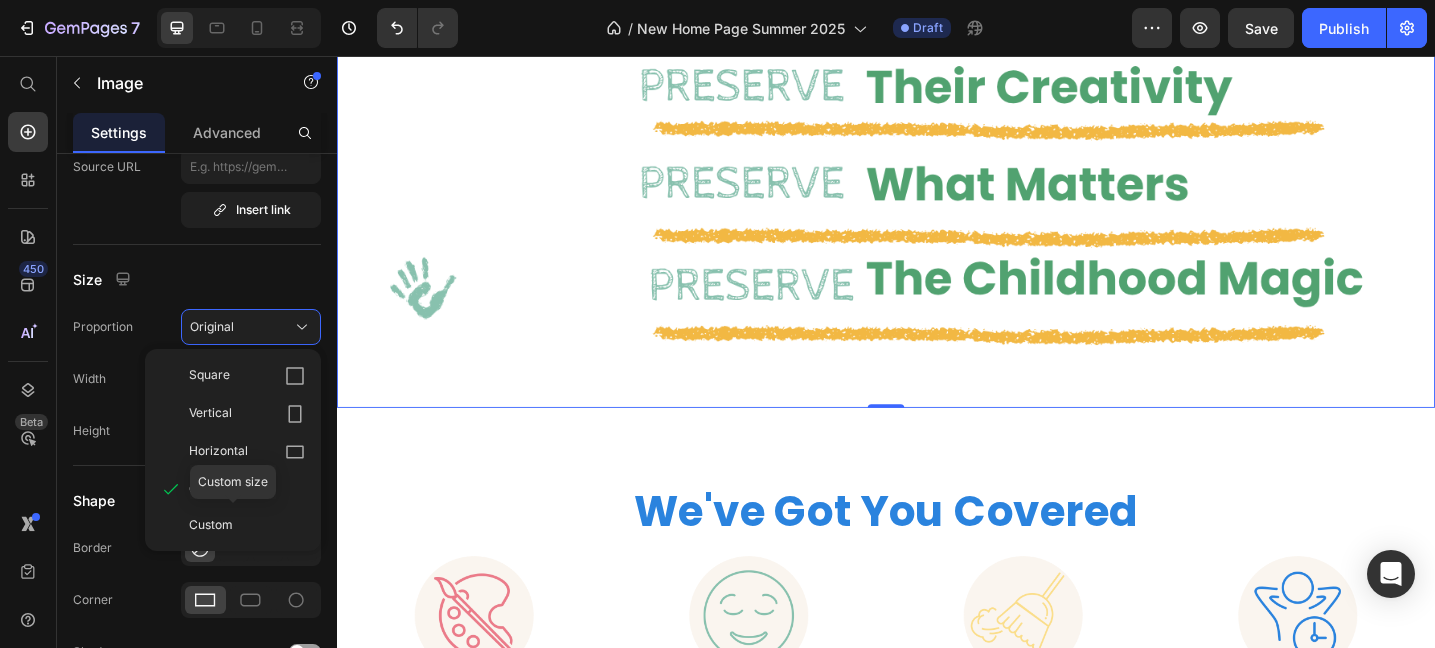 click on "Custom" at bounding box center (211, 525) 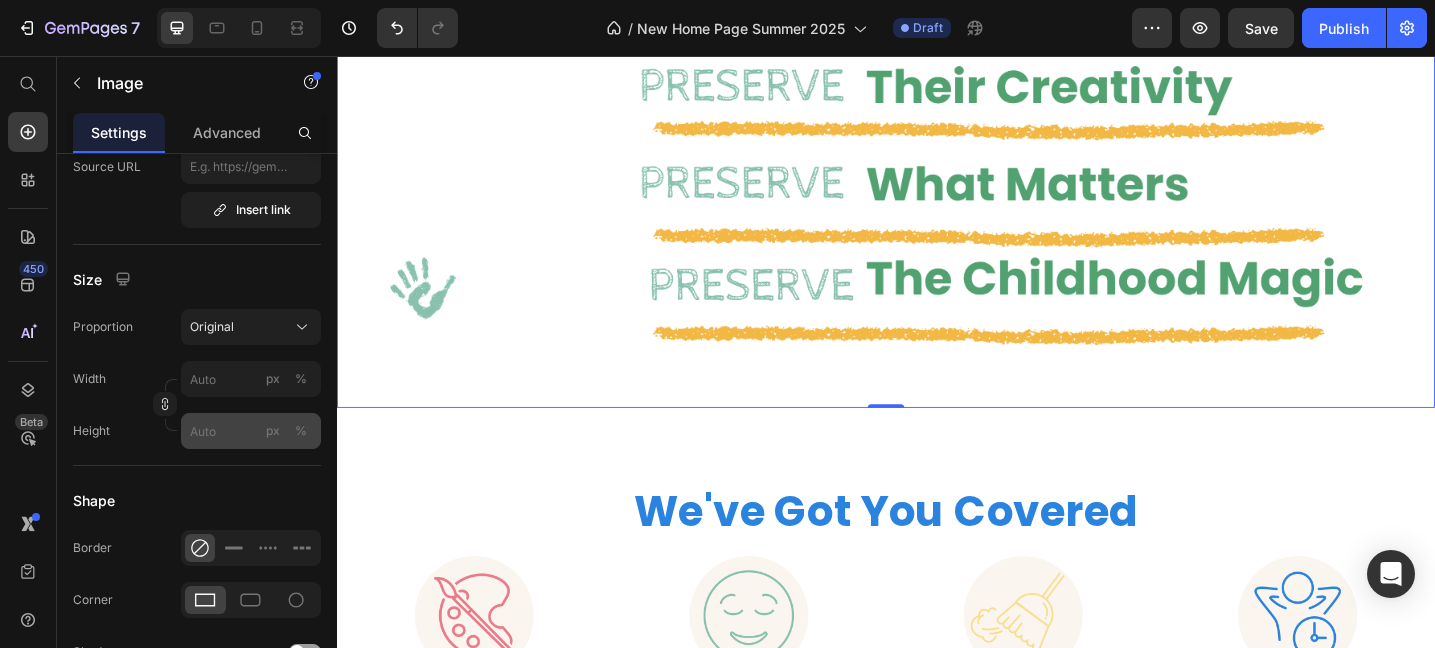click on "%" at bounding box center (301, 431) 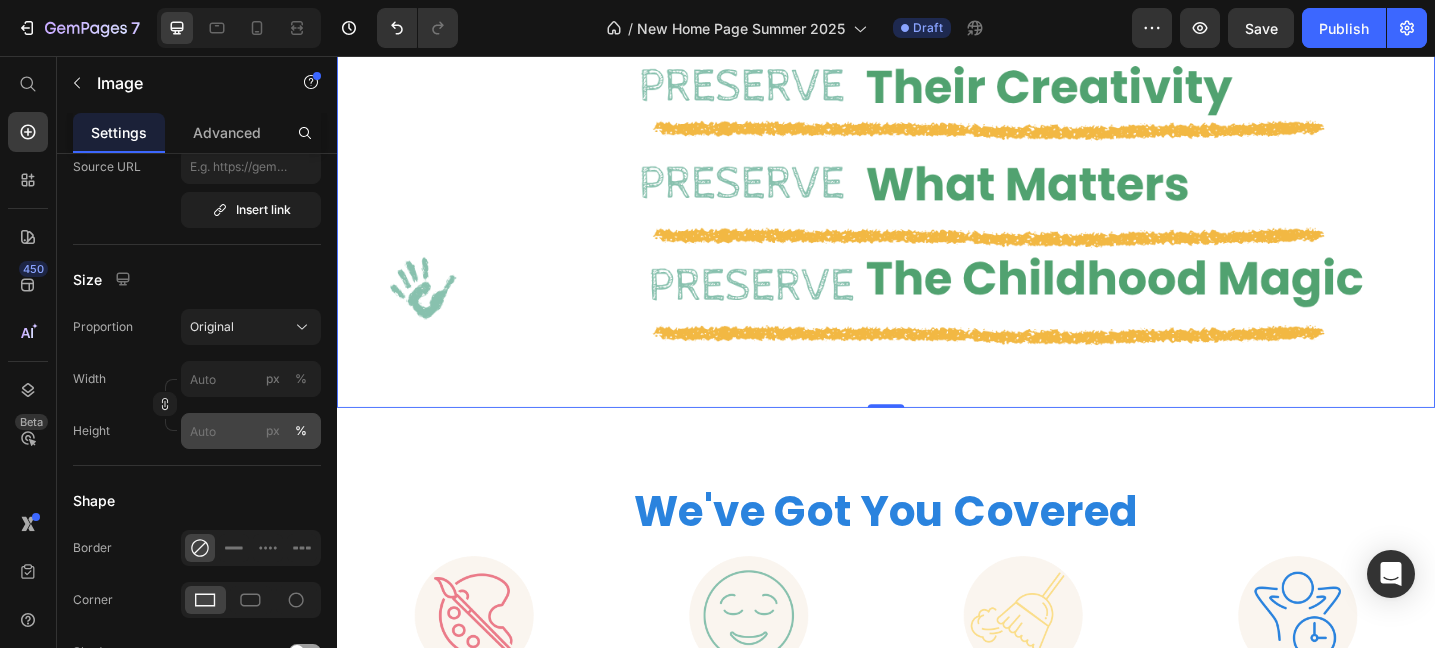 click on "px" at bounding box center [273, 431] 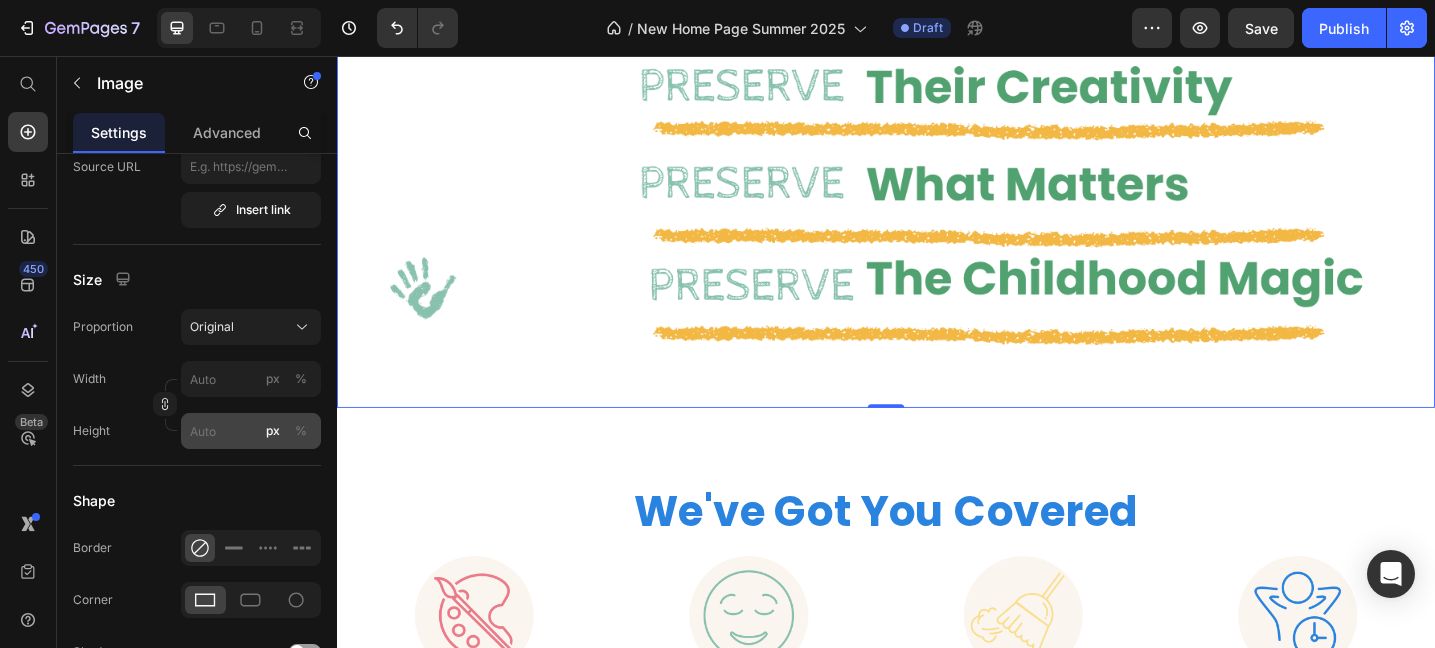 click on "%" 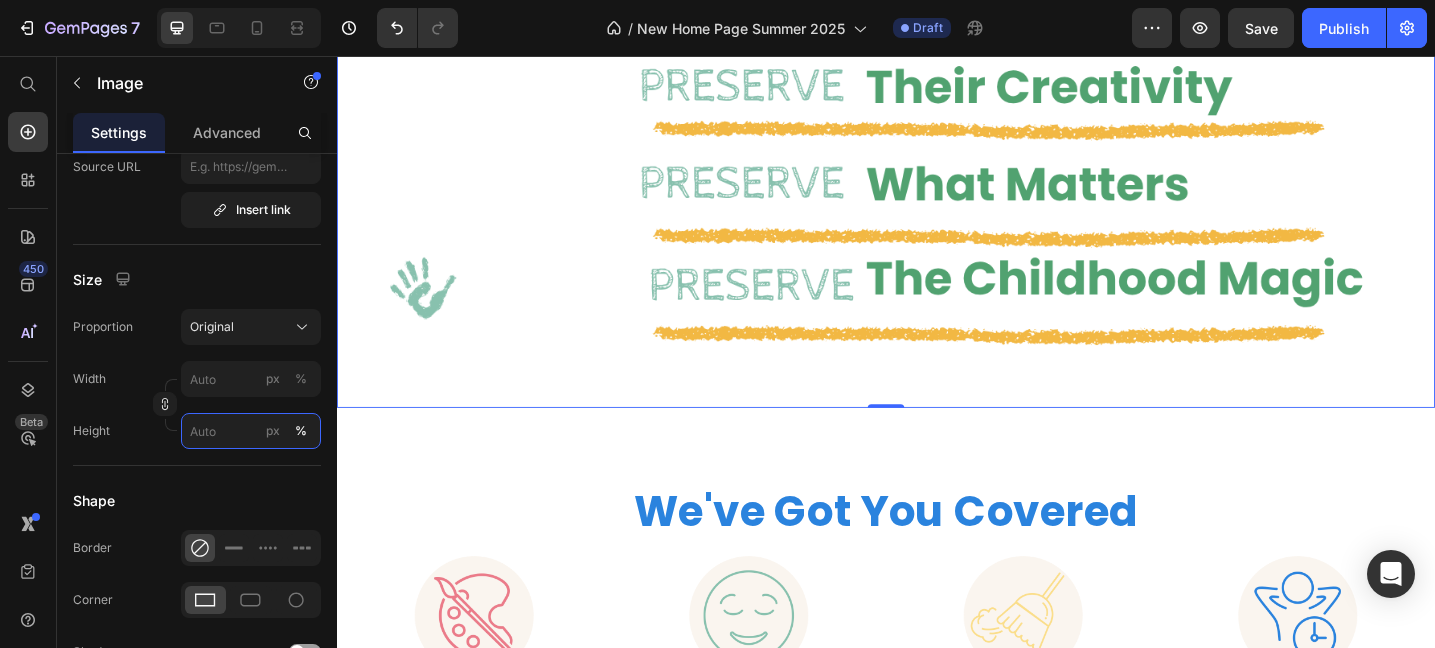 click on "px %" at bounding box center (251, 431) 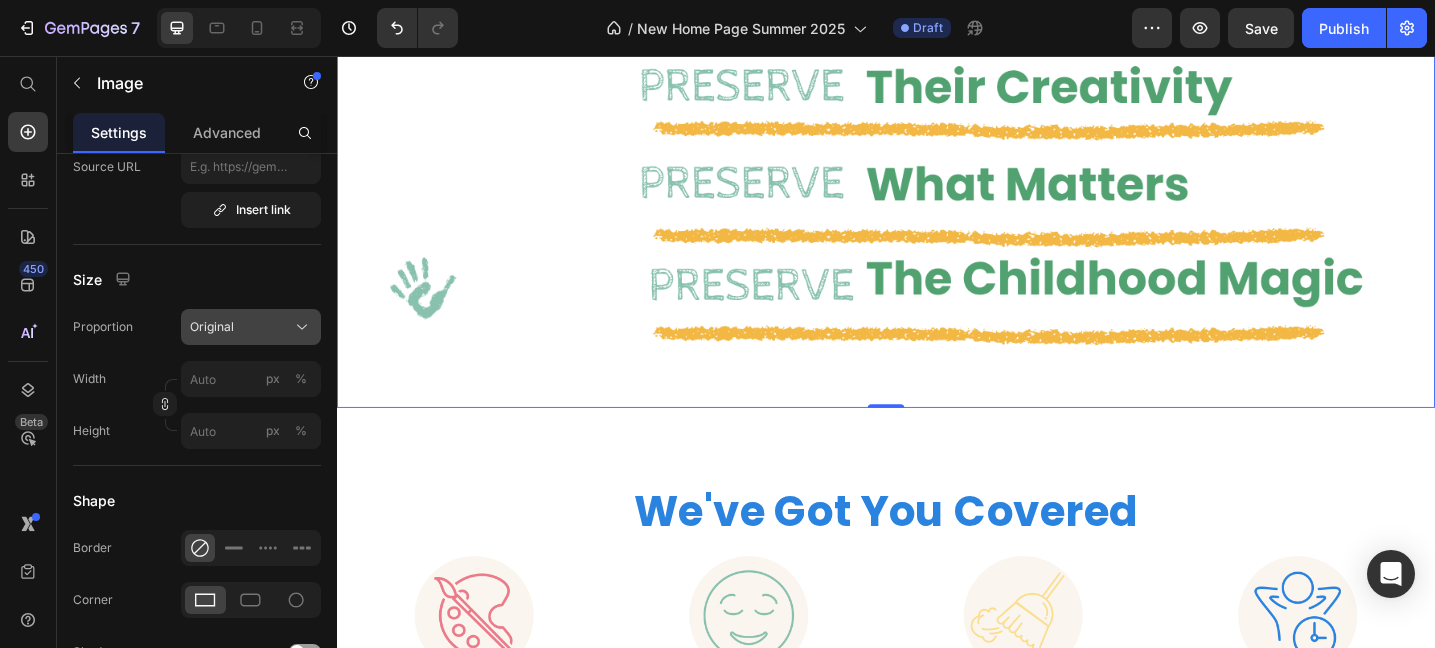 click on "Original" 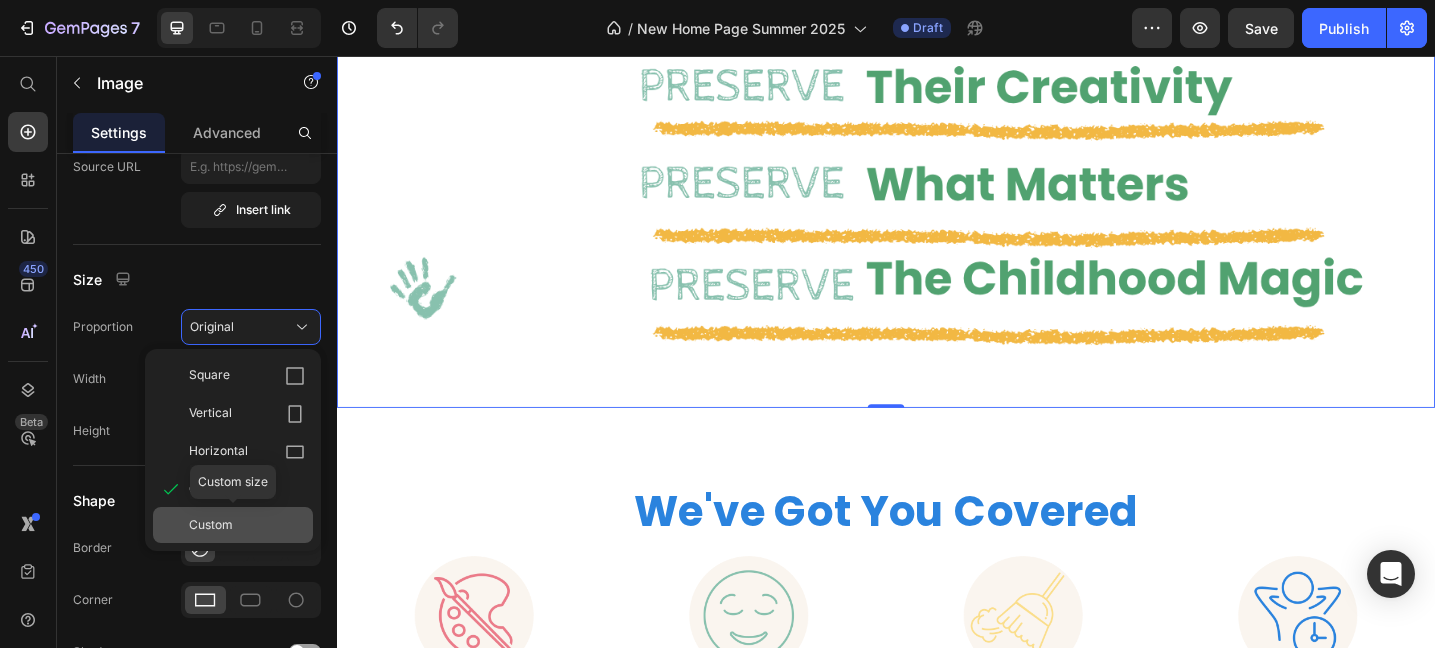 click on "Custom" at bounding box center (211, 525) 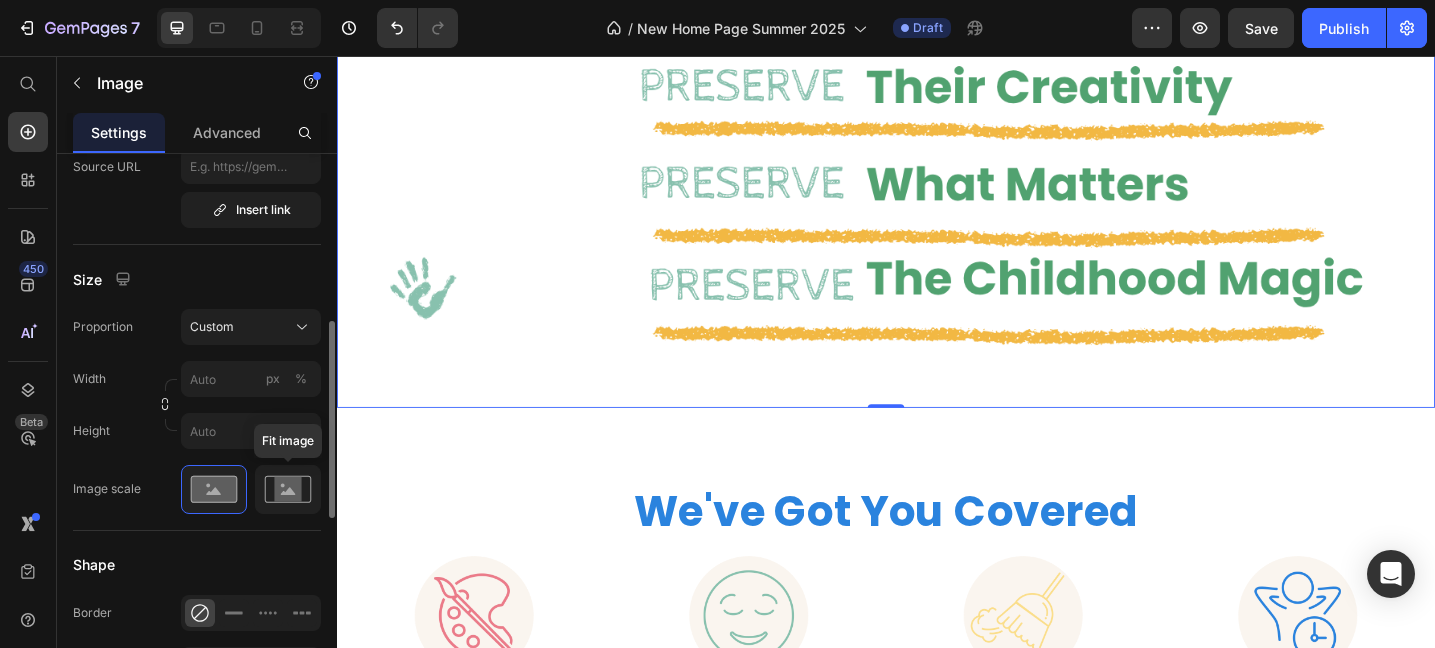 click 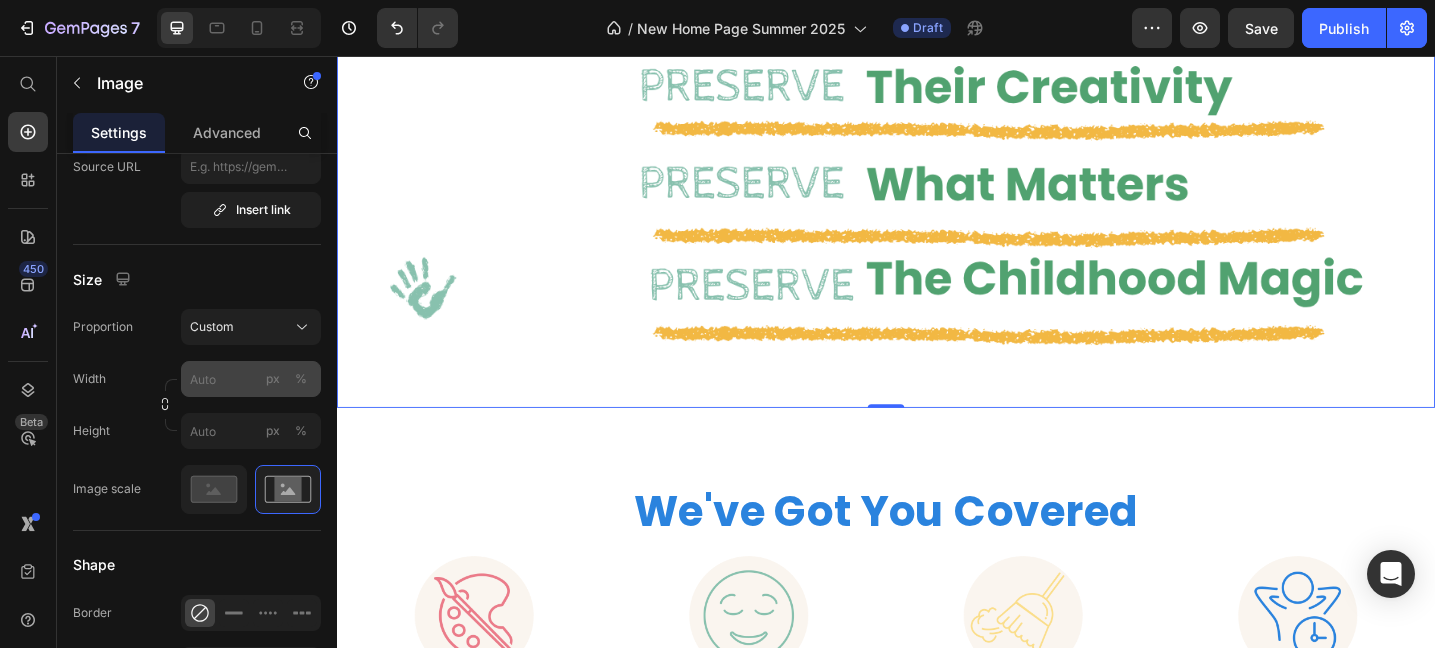 click on "%" at bounding box center [301, 379] 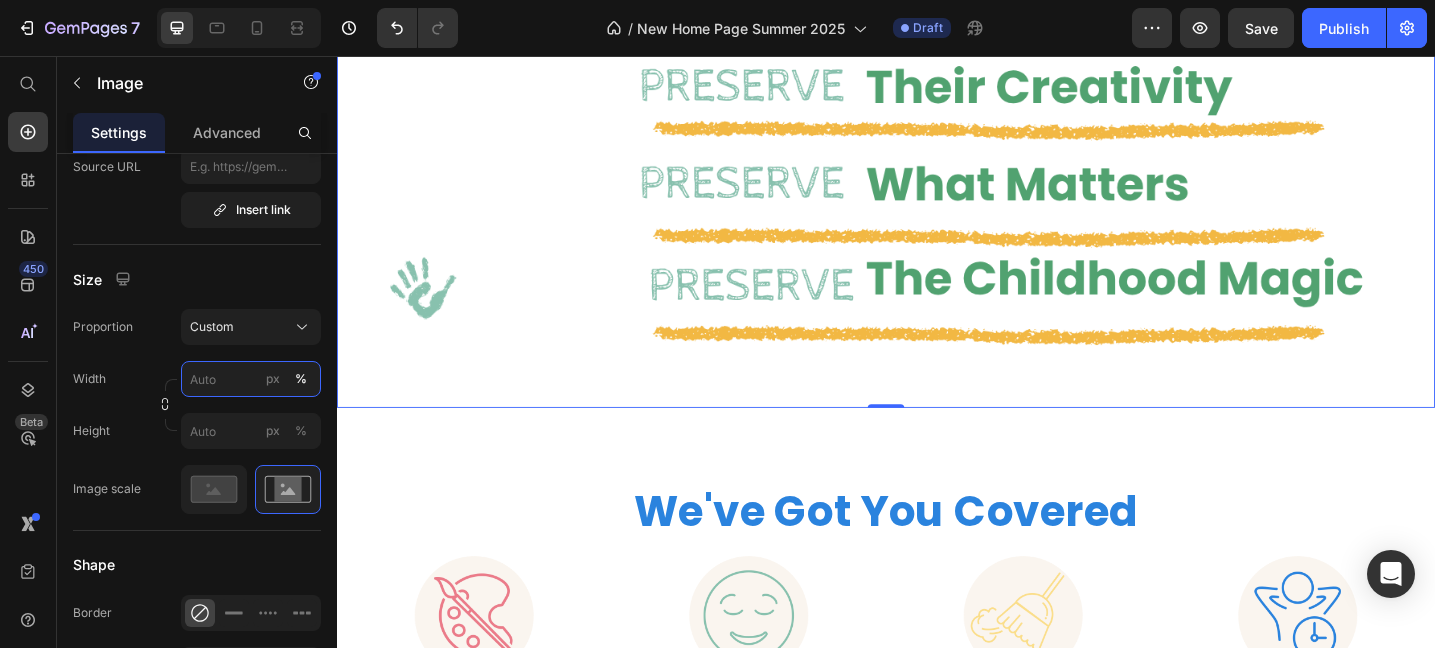 click on "px %" at bounding box center [251, 379] 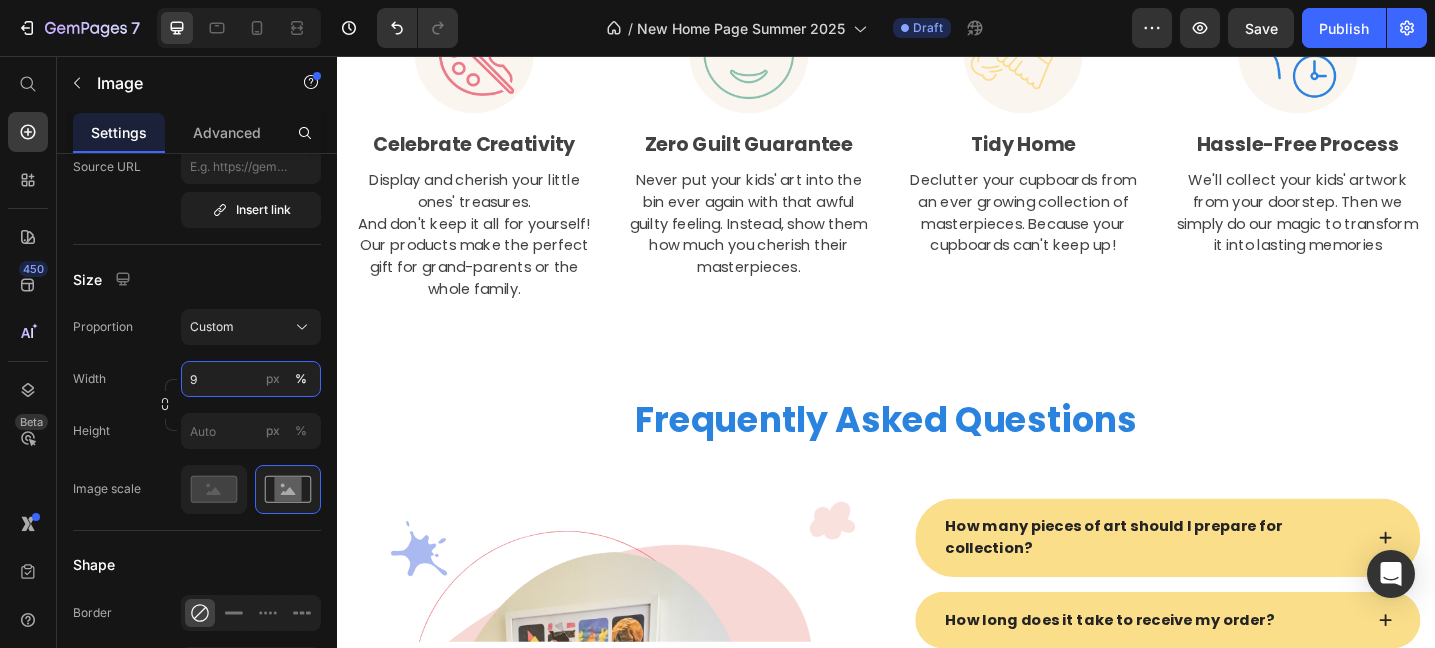 type on "95" 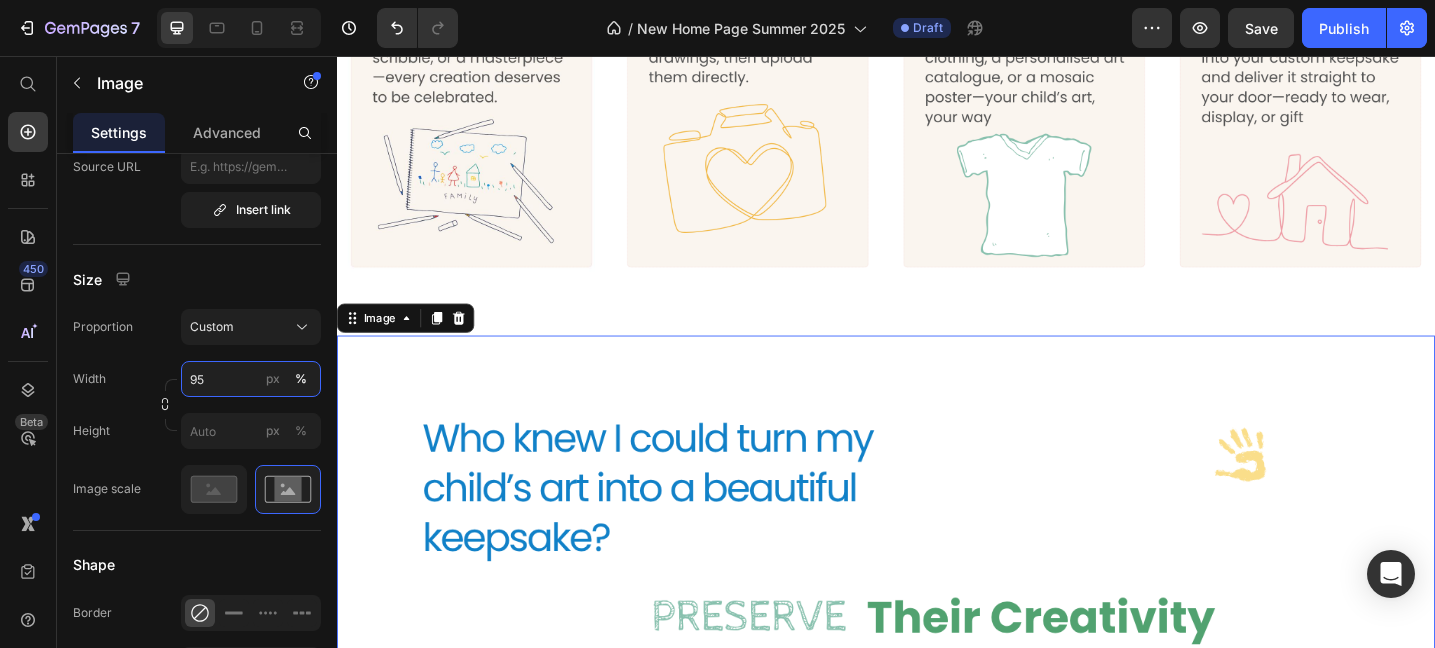 scroll, scrollTop: 1973, scrollLeft: 0, axis: vertical 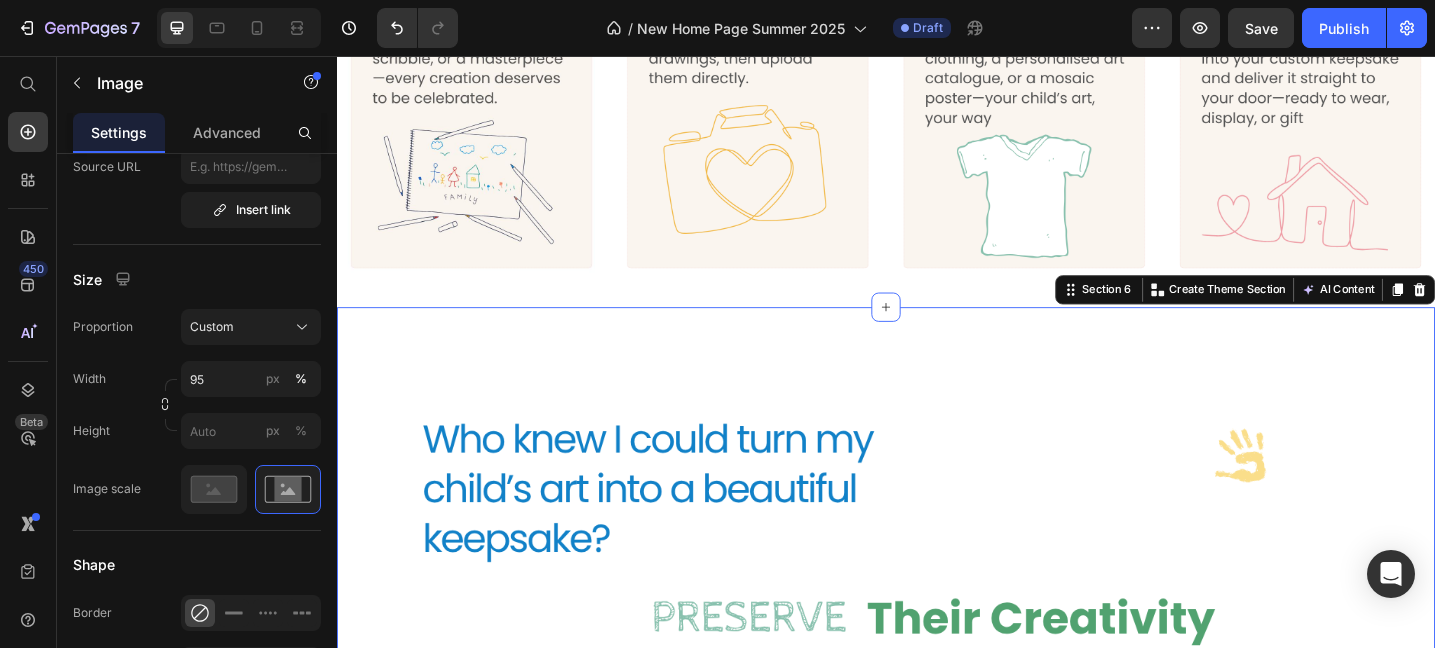 click on "Image Section 6   Create Theme Section AI Content Write with GemAI What would you like to describe here? Tone and Voice Persuasive Product Kids Zipper Hoodie Embroidery Drawing Show more Generate" at bounding box center (937, 682) 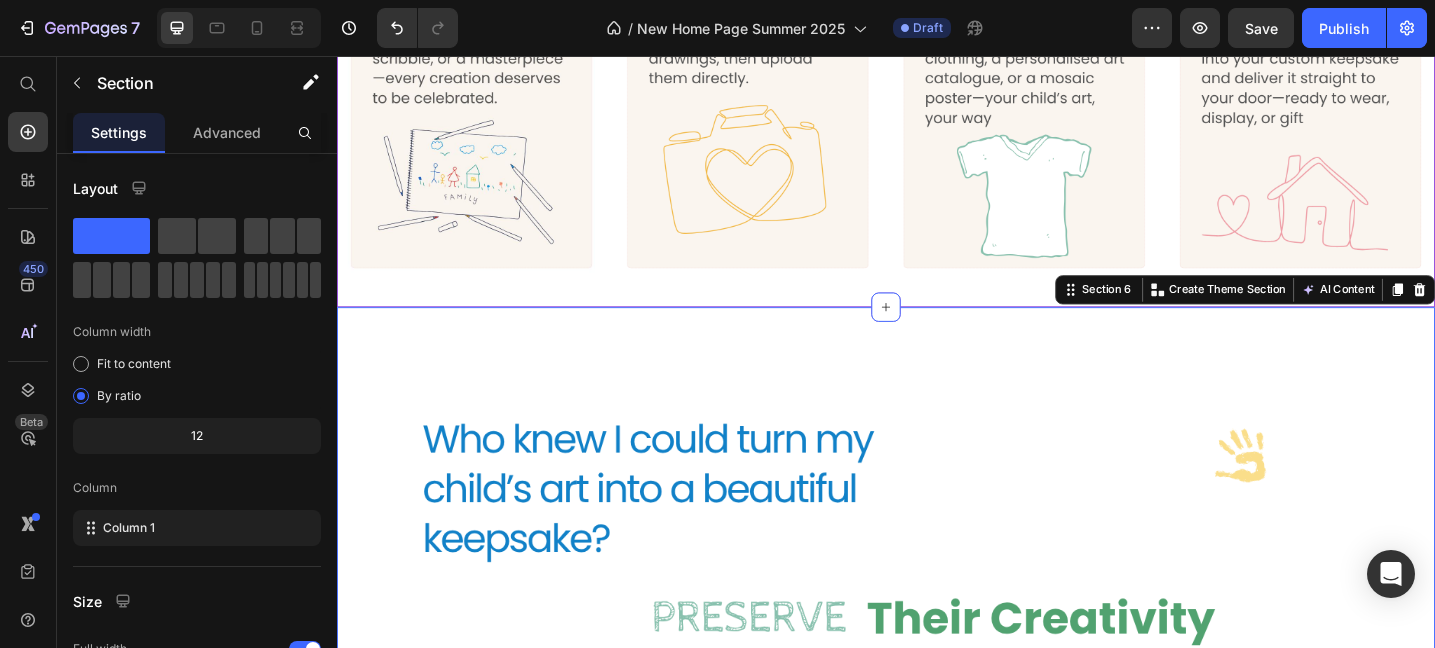 click at bounding box center (786, 102) 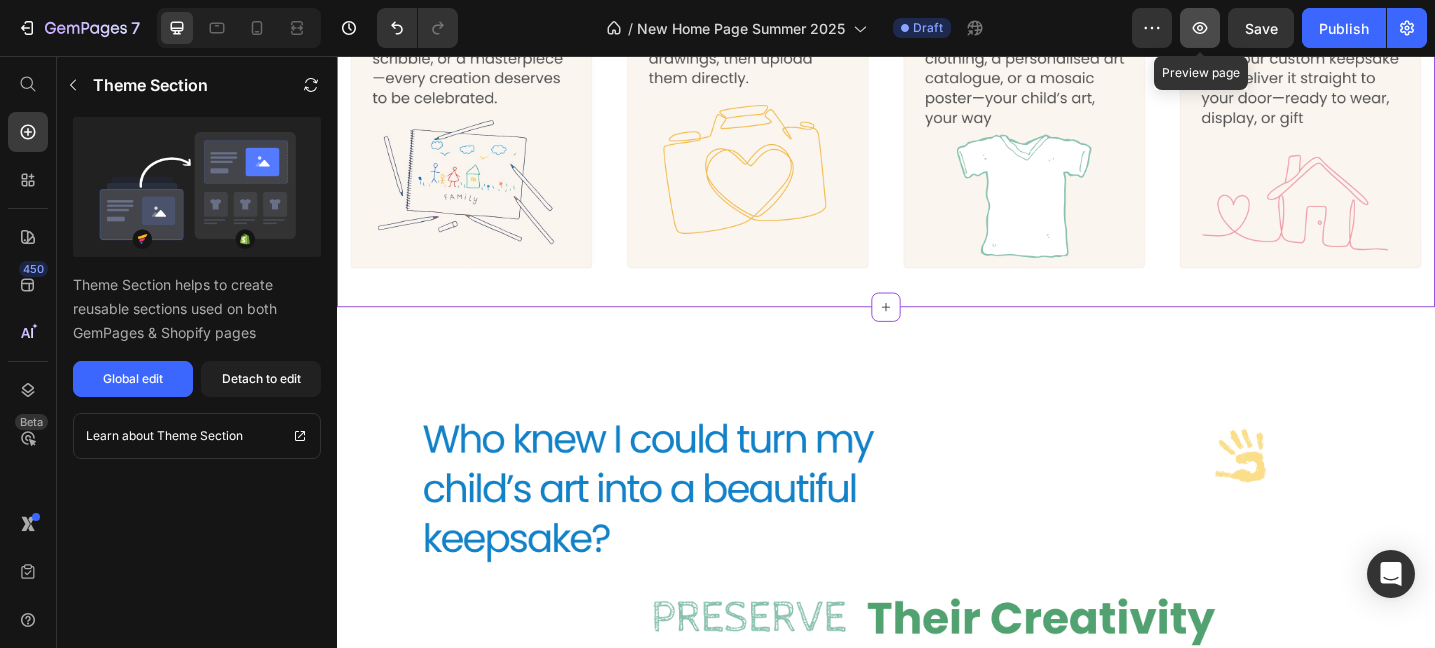 click 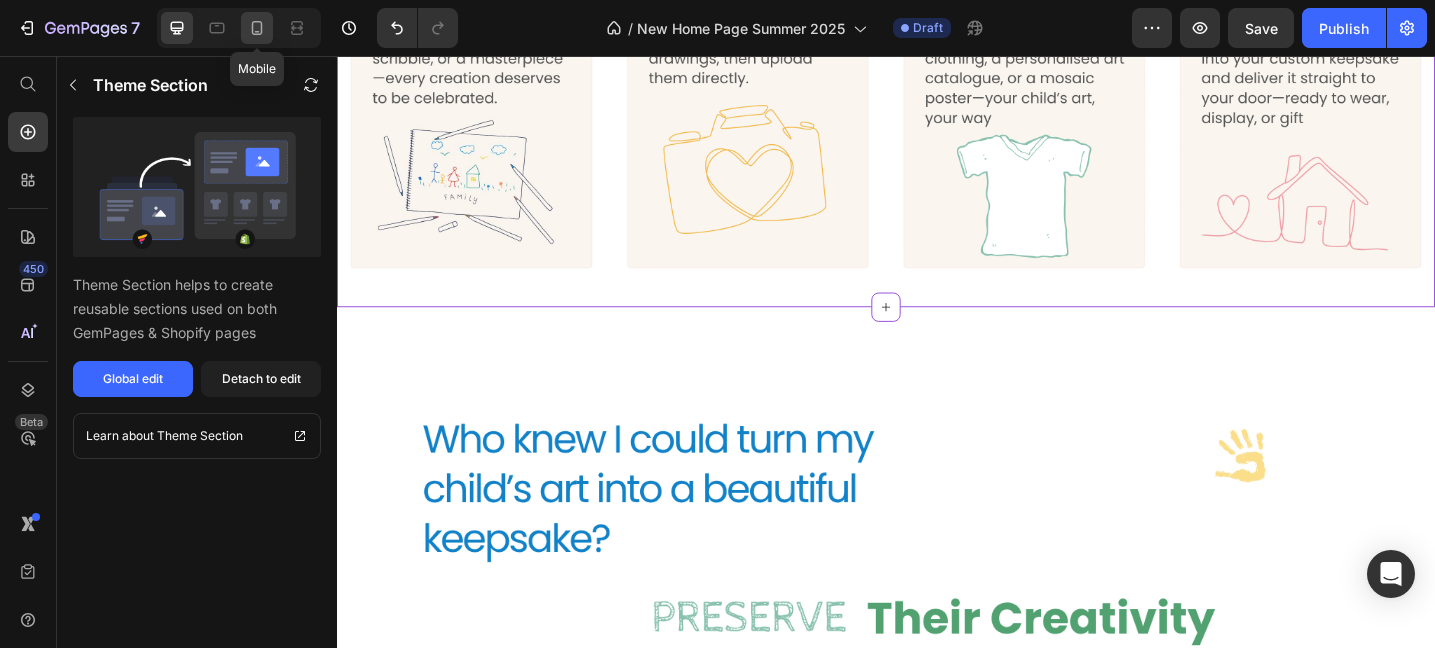 click 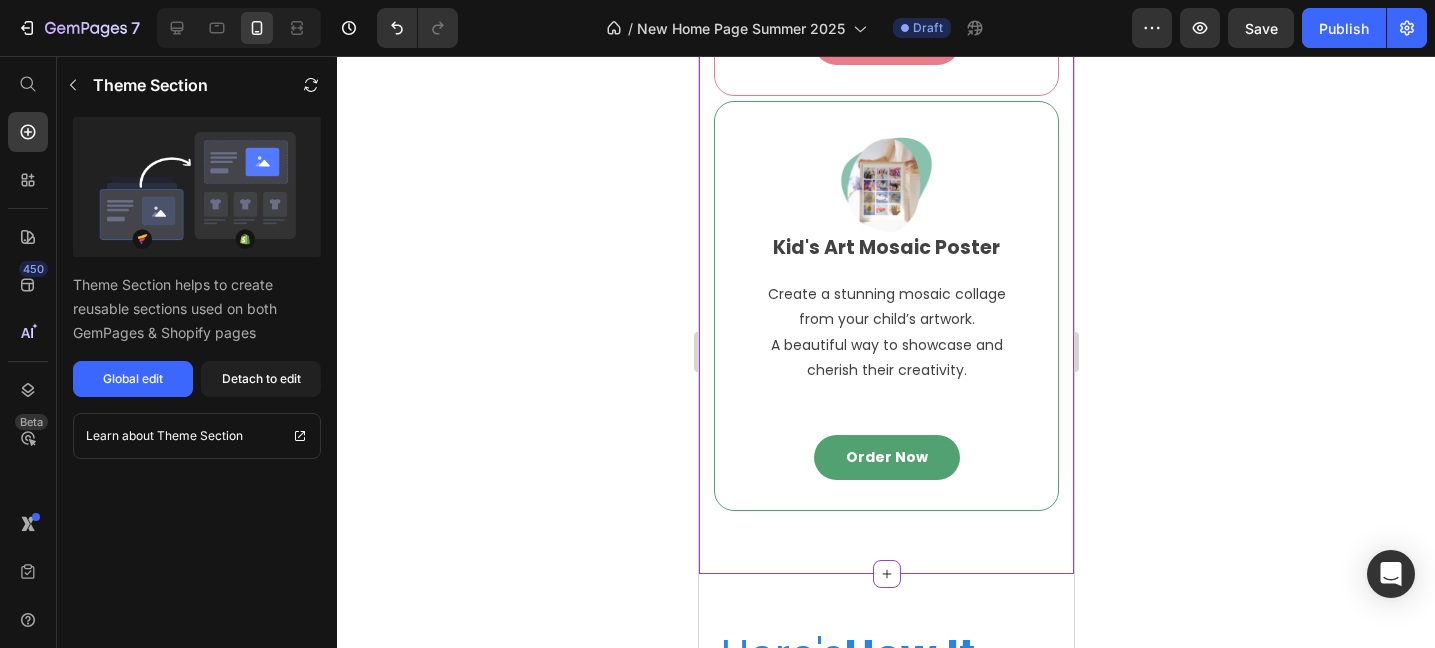 scroll, scrollTop: 695, scrollLeft: 0, axis: vertical 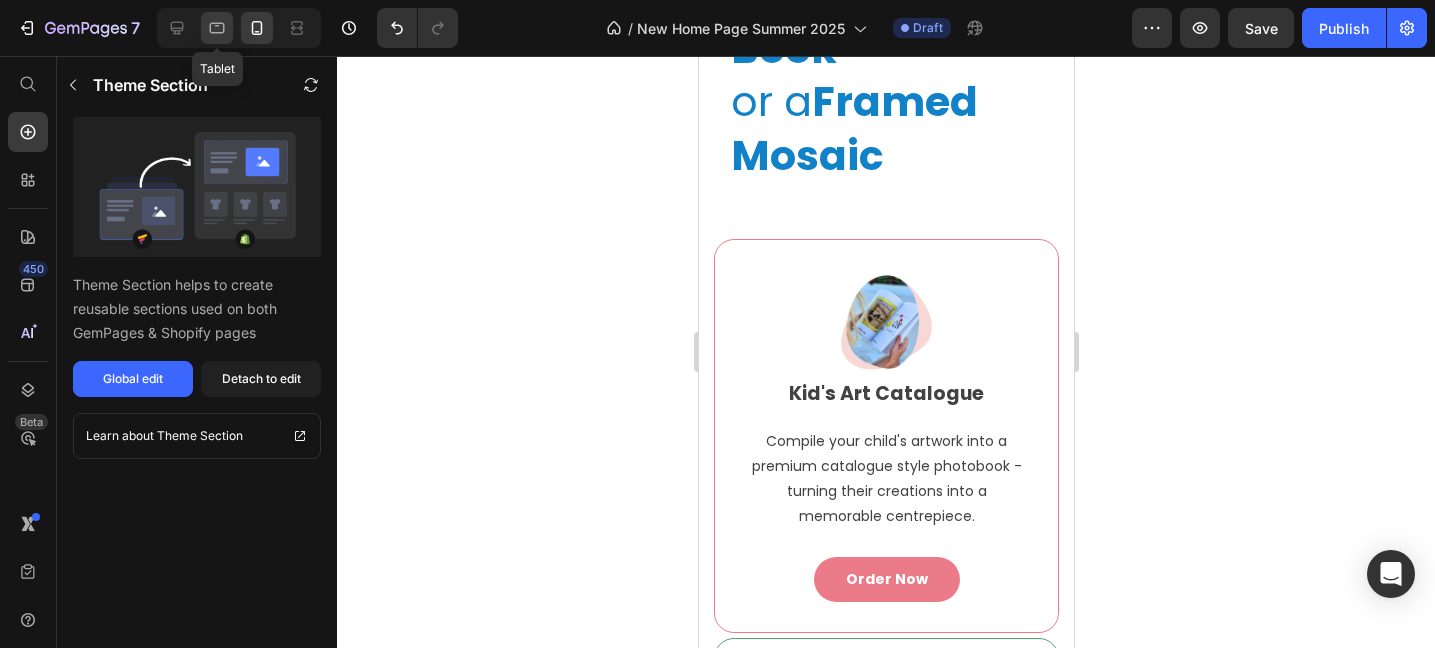 click 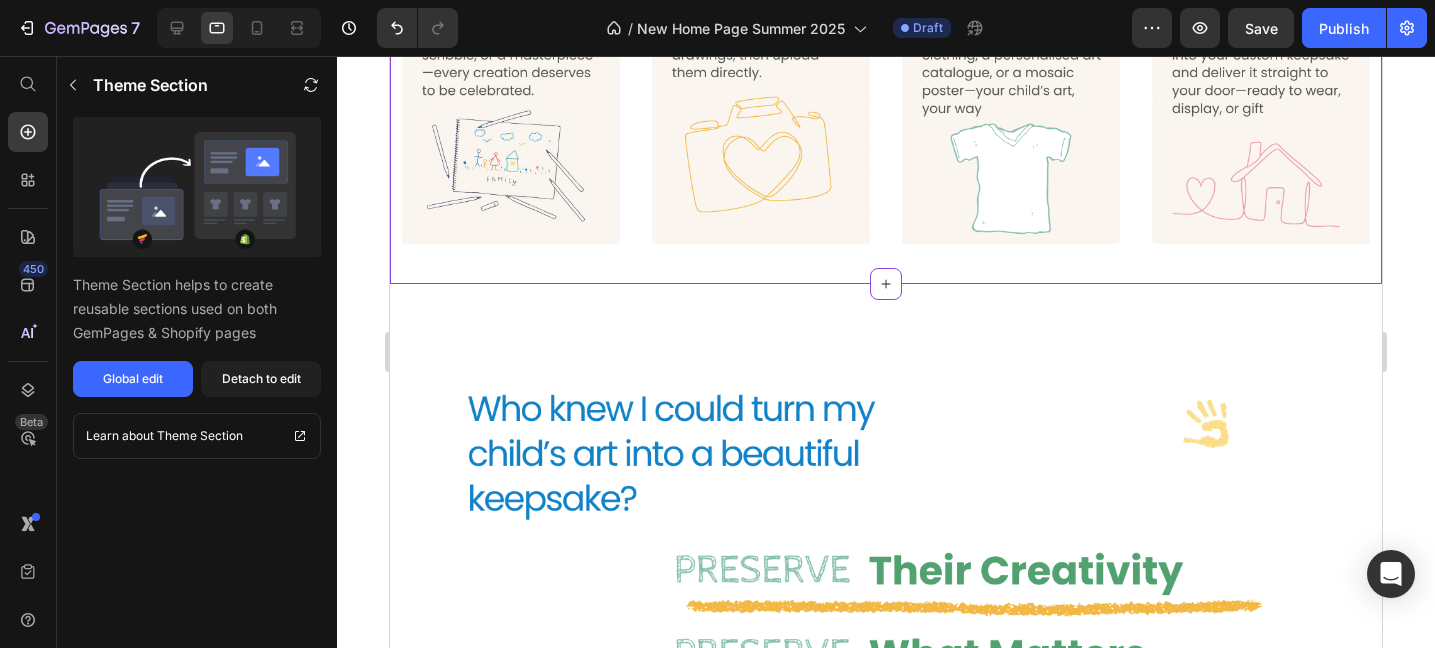 scroll, scrollTop: 1946, scrollLeft: 0, axis: vertical 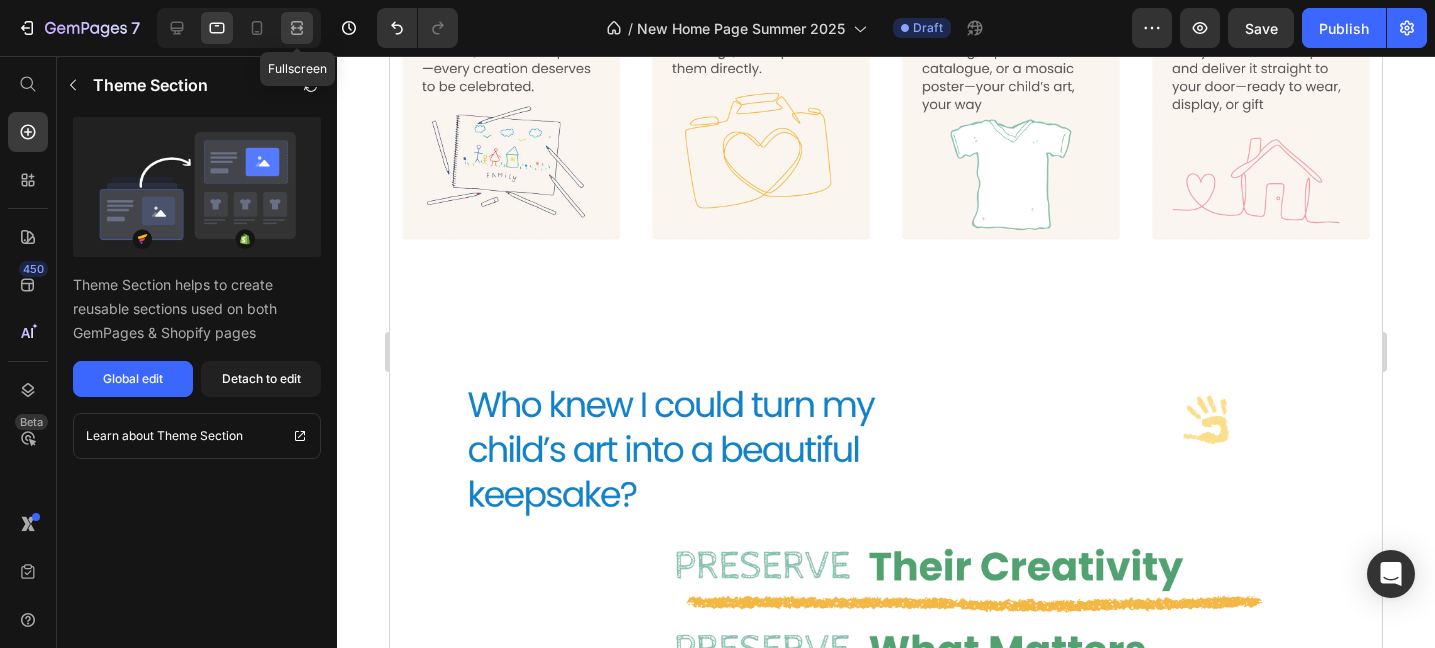 click 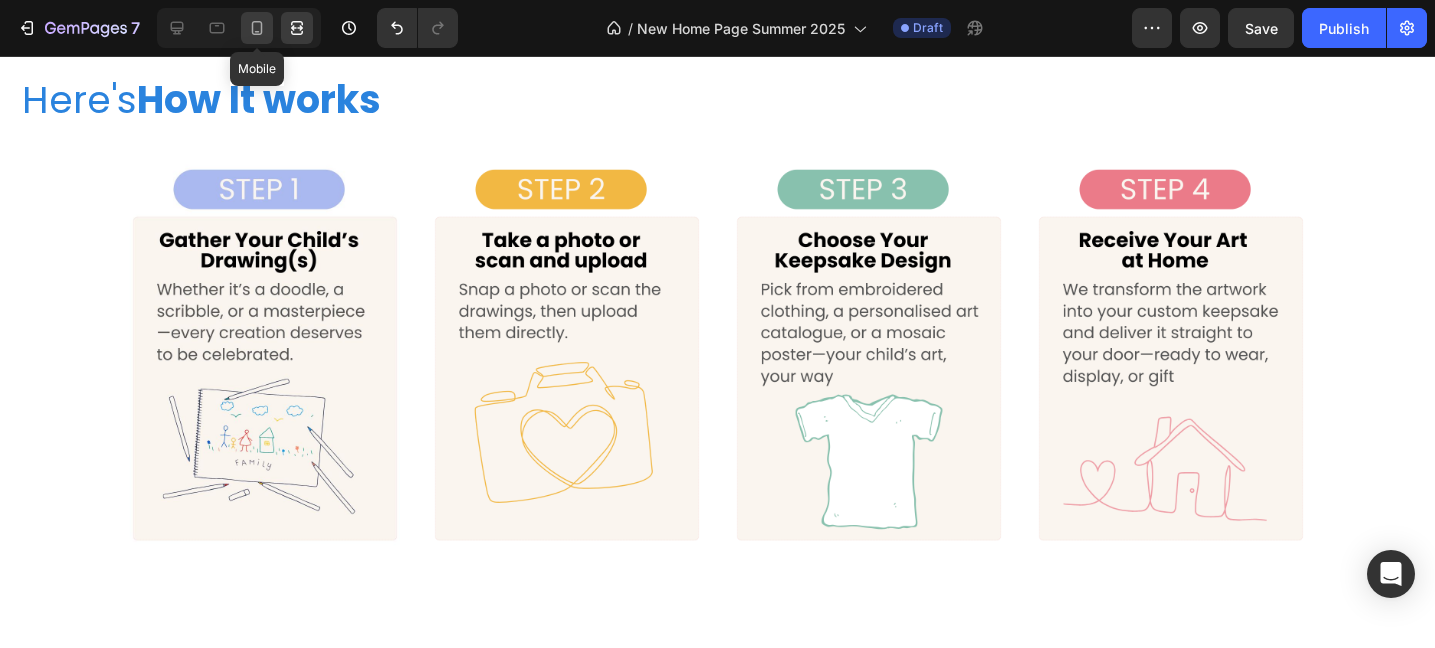 click 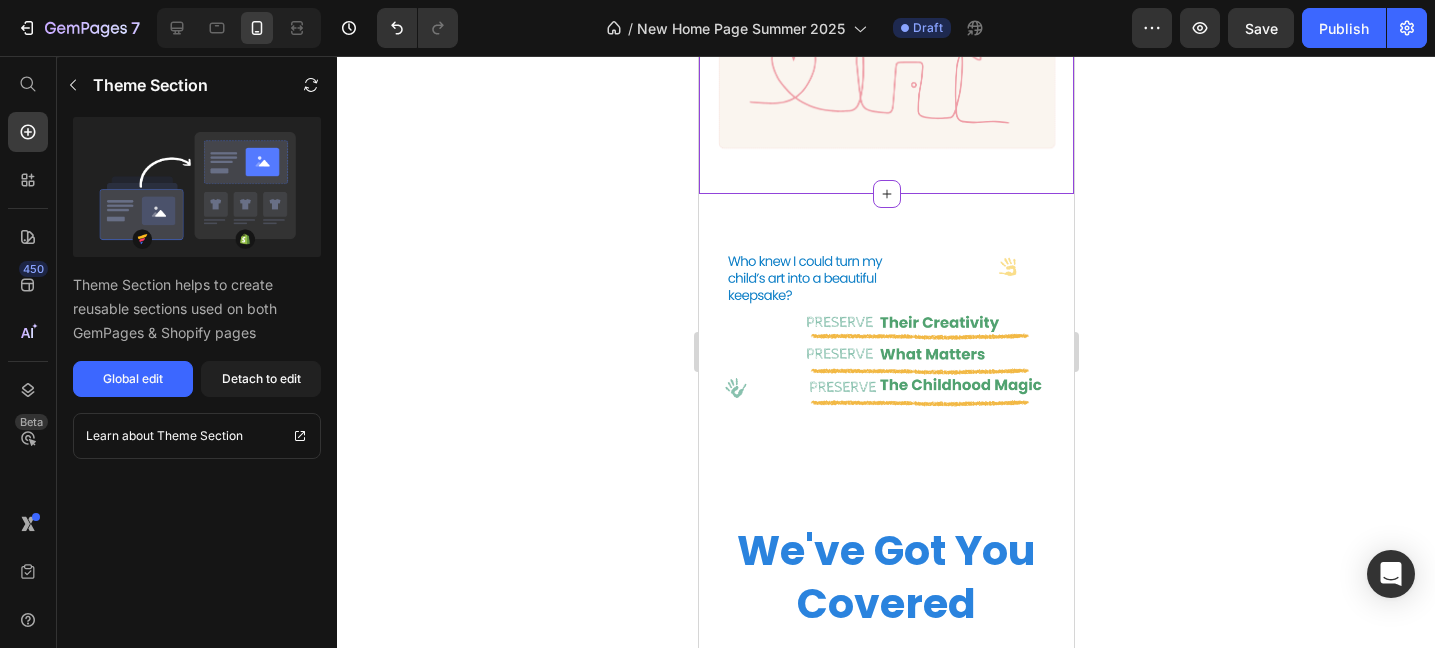 scroll, scrollTop: 4277, scrollLeft: 0, axis: vertical 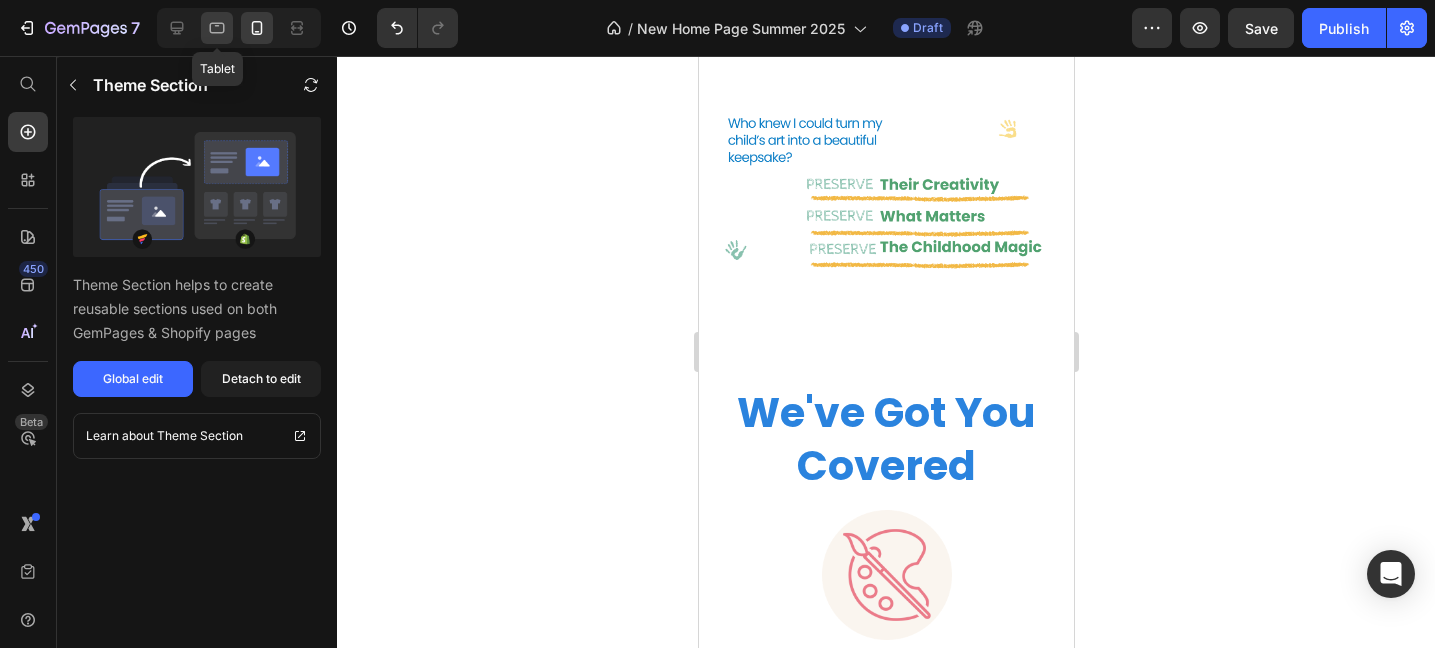 click 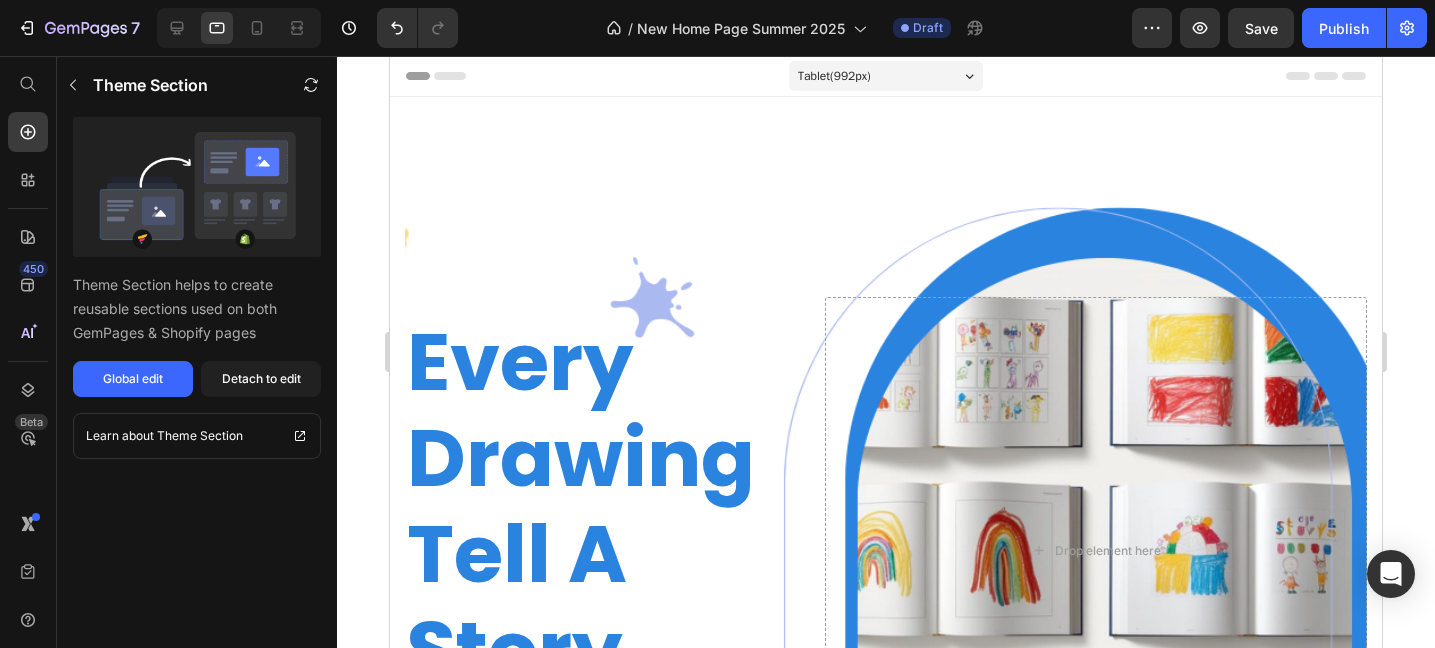 scroll, scrollTop: 58, scrollLeft: 0, axis: vertical 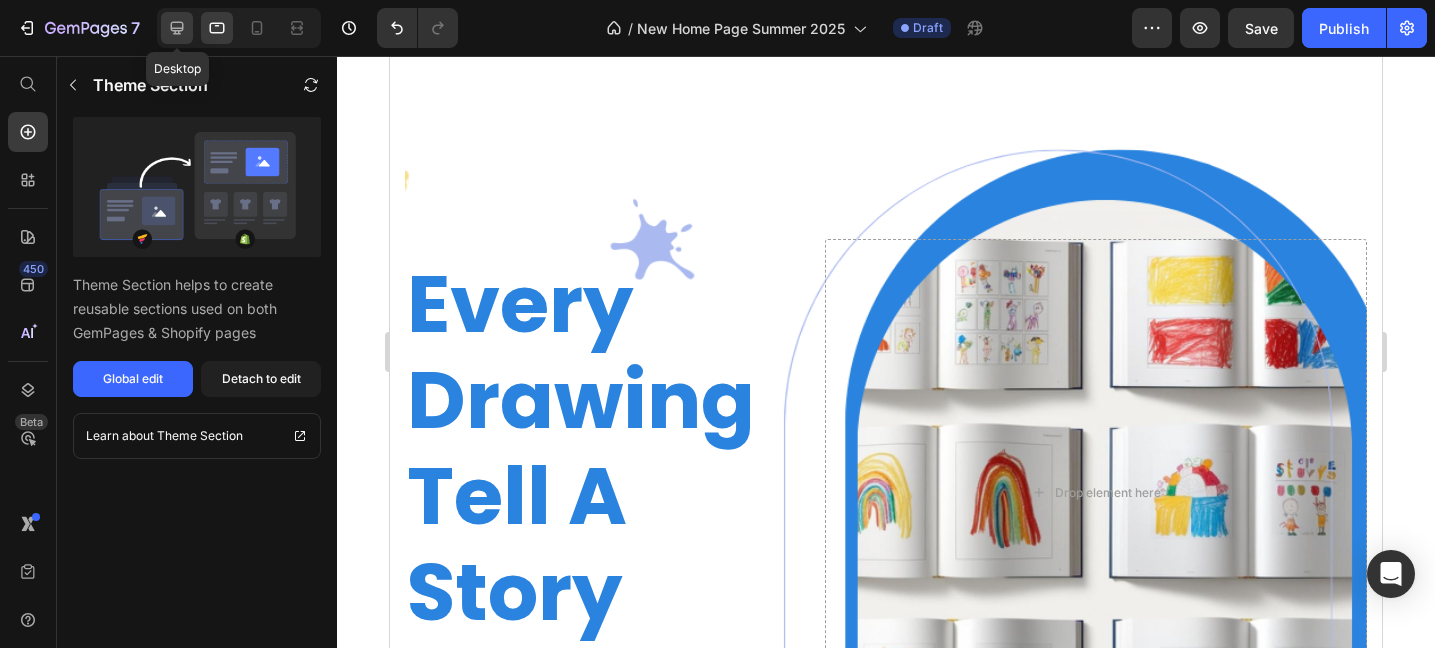 click 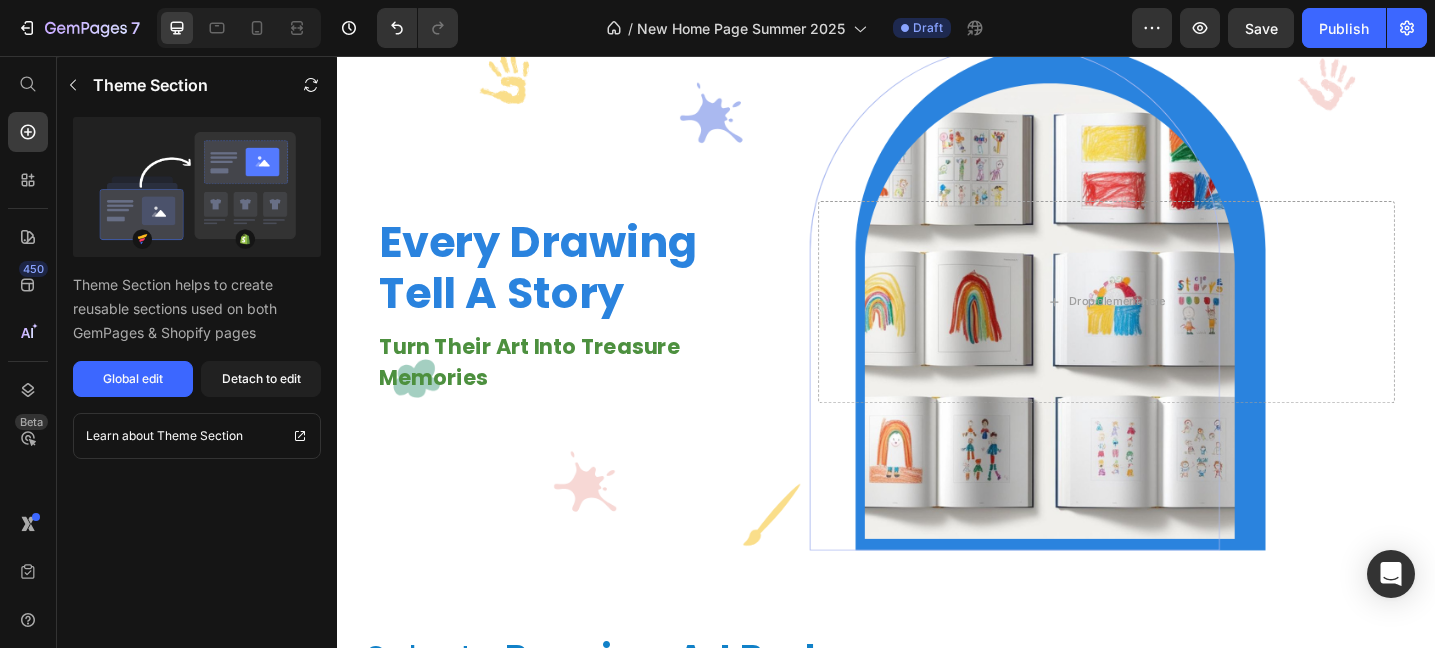 scroll, scrollTop: 0, scrollLeft: 0, axis: both 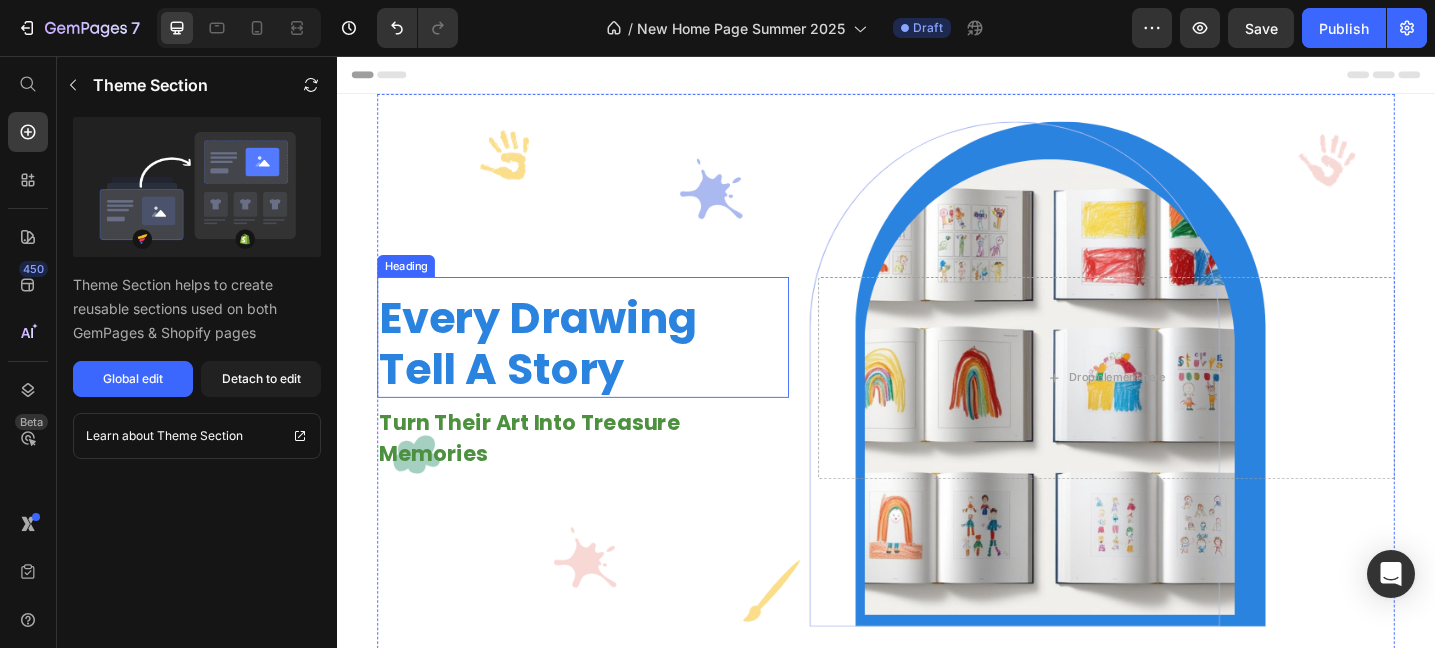 click on "Every Drawing Tell A Story" at bounding box center (606, 370) 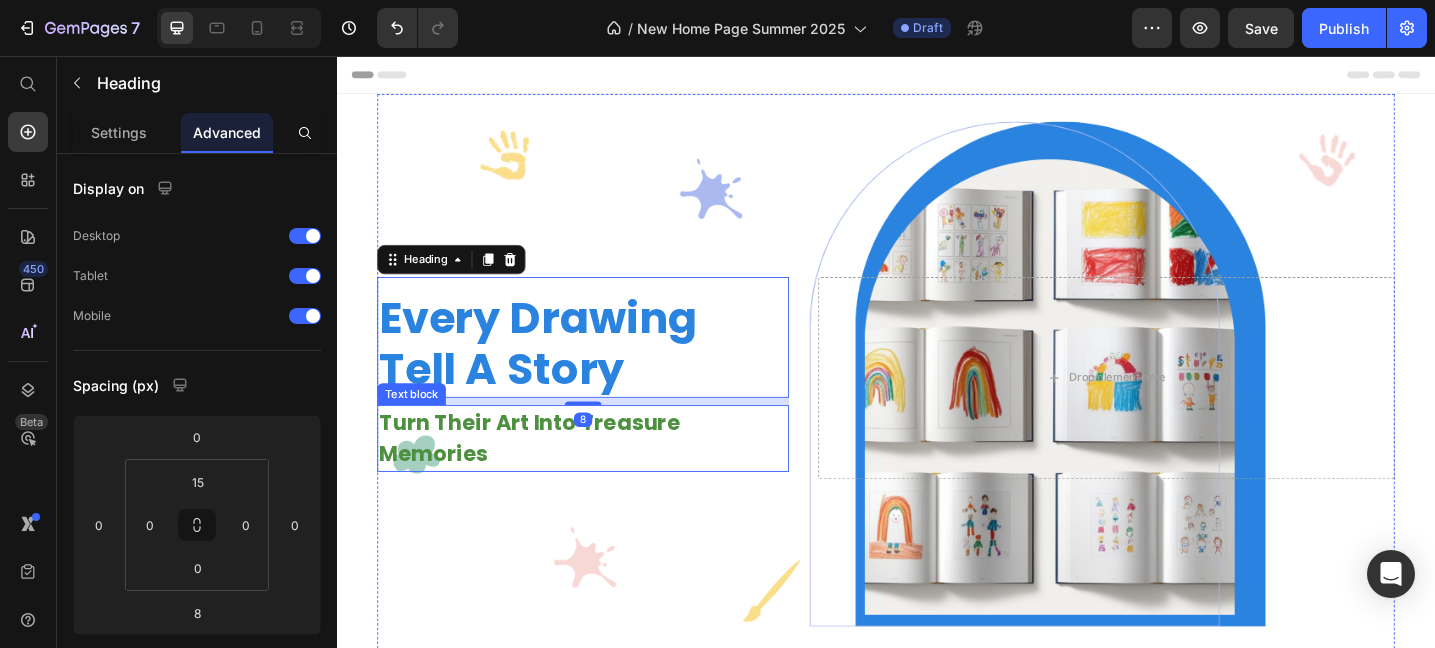 click on "Turn Their Art Into Treasure Memories" at bounding box center (606, 473) 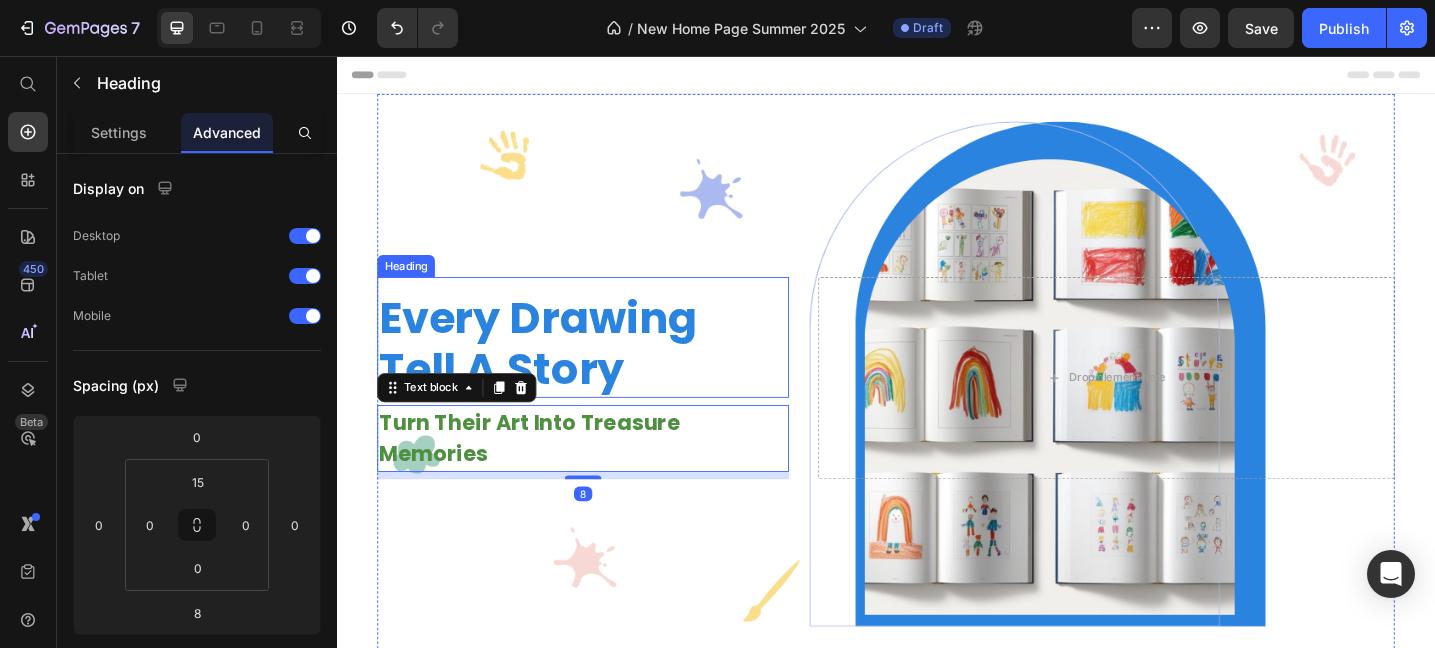 click on "Every Drawing Tell A Story" at bounding box center (606, 370) 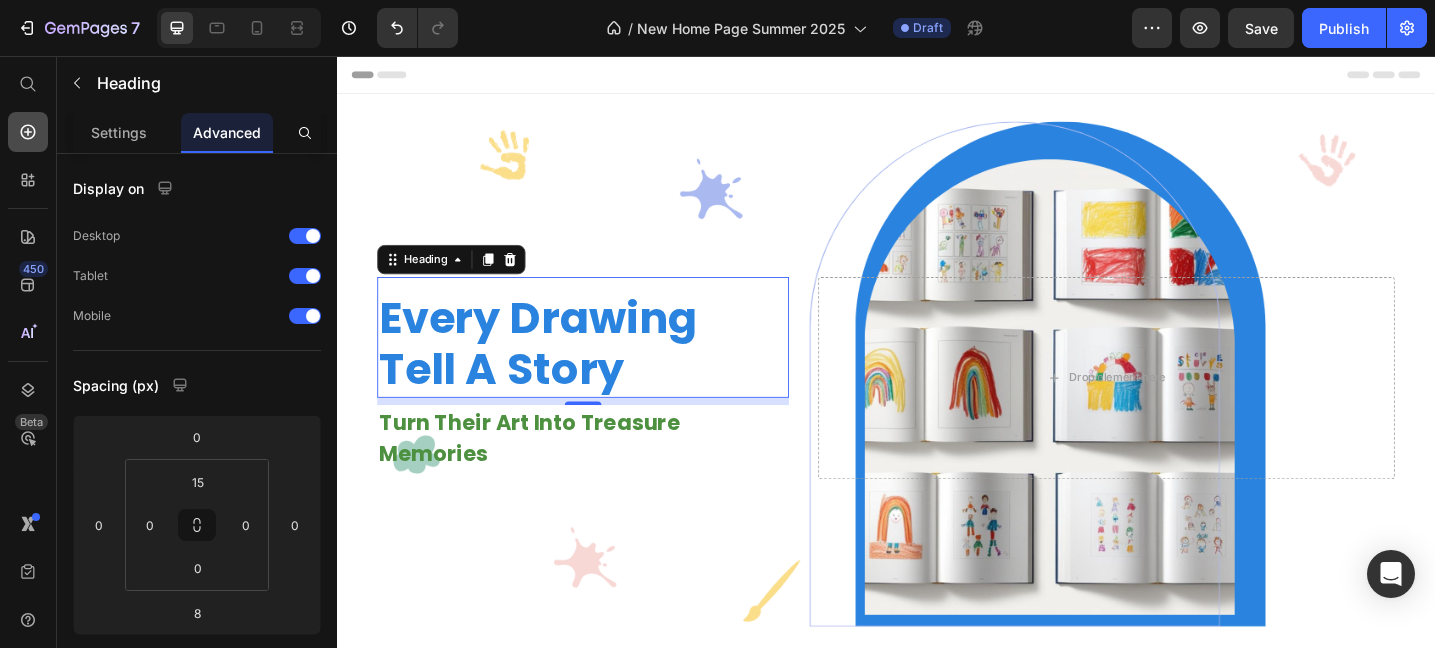 click 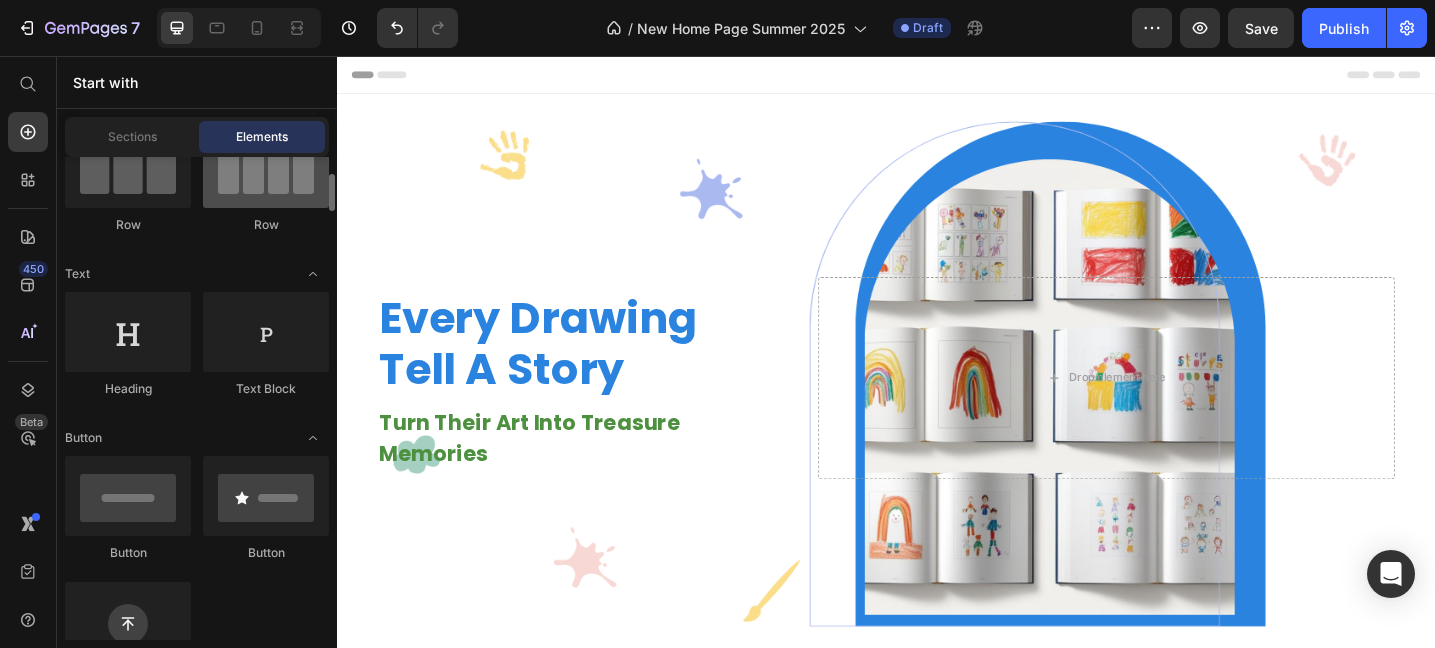 scroll, scrollTop: 201, scrollLeft: 0, axis: vertical 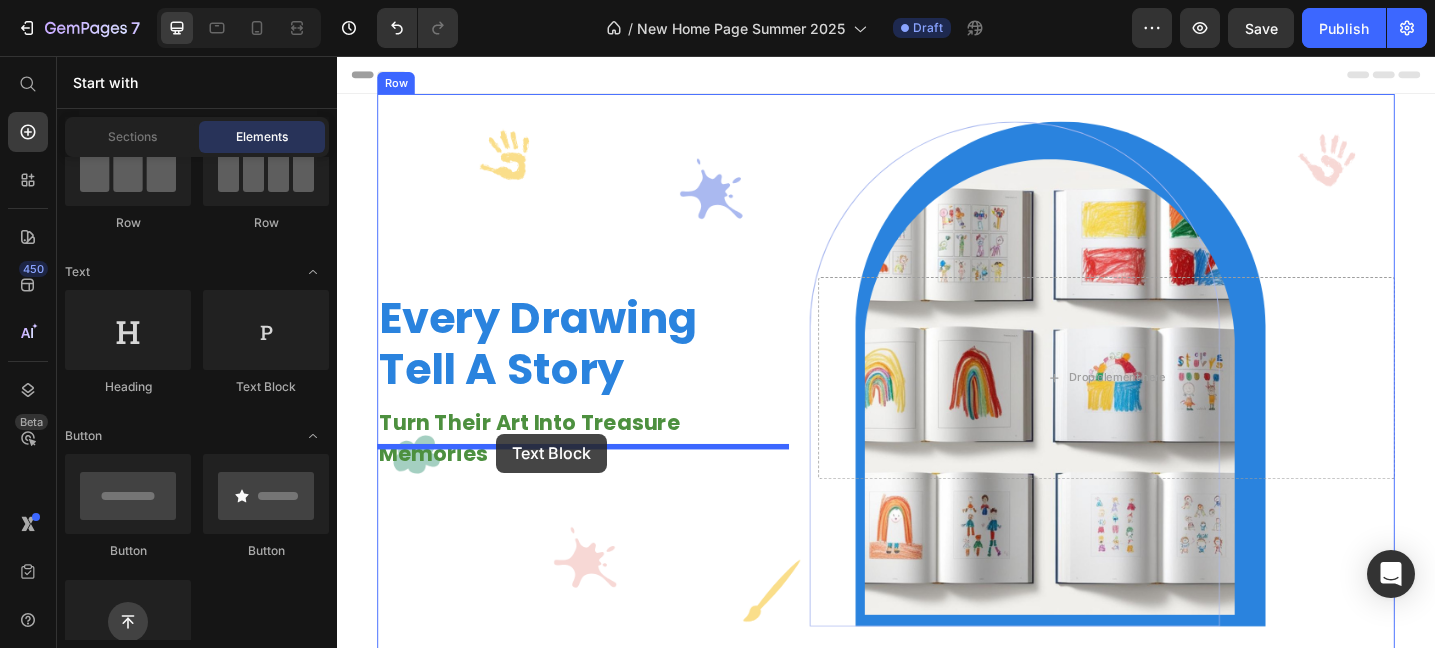 drag, startPoint x: 600, startPoint y: 394, endPoint x: 511, endPoint y: 469, distance: 116.38728 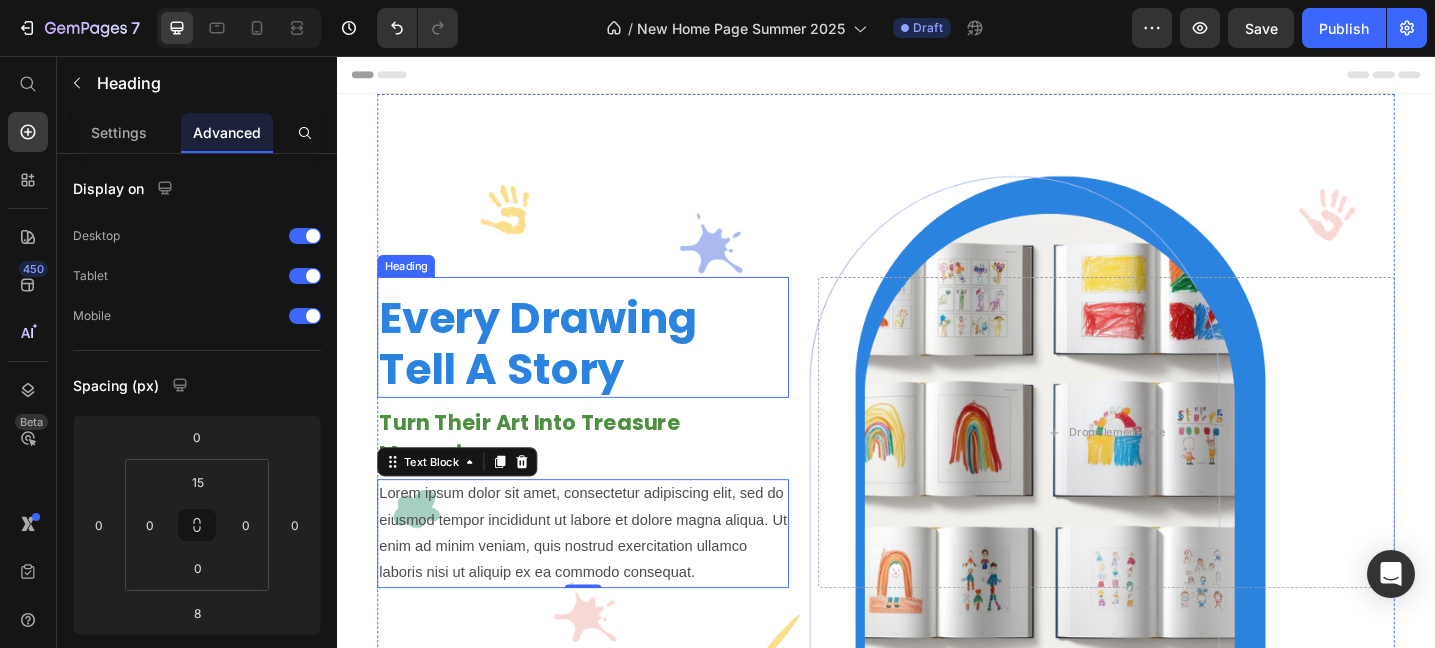 click on "Every Drawing Tell A Story" at bounding box center (606, 370) 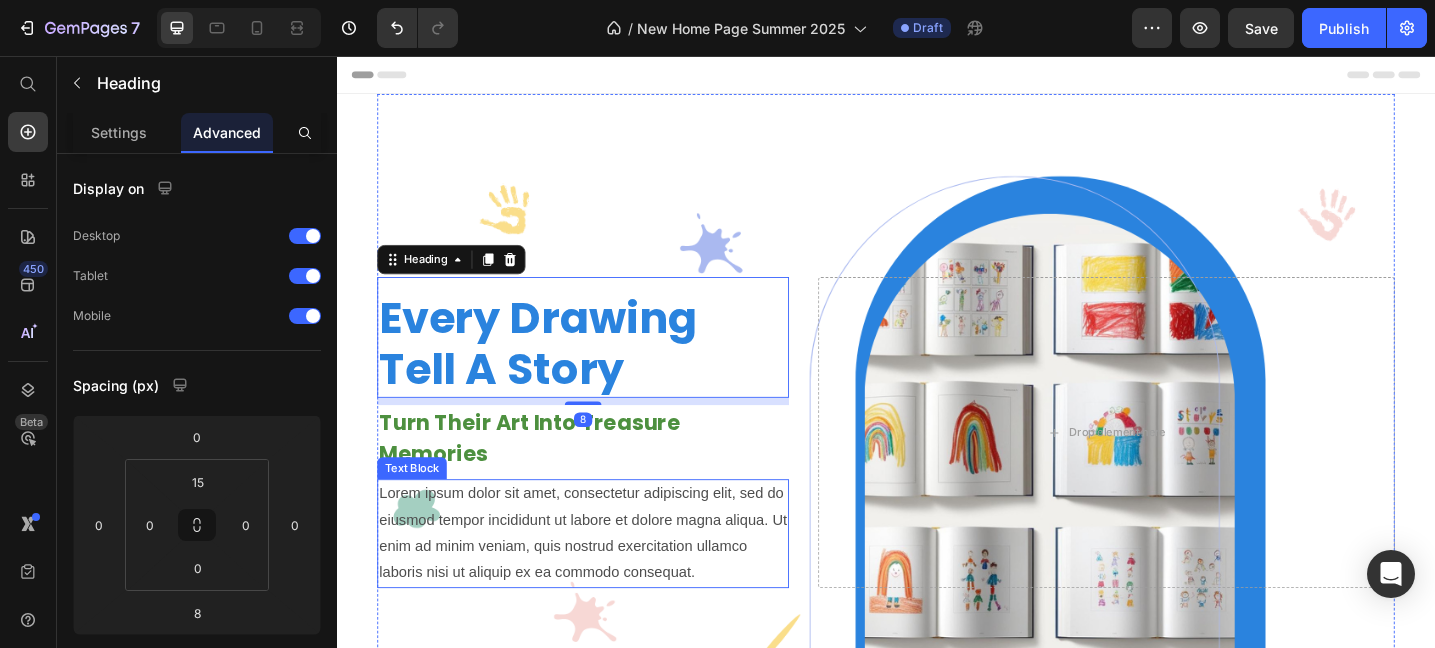click on "Lorem ipsum dolor sit amet, consectetur adipiscing elit, sed do eiusmod tempor incididunt ut labore et dolore magna aliqua. Ut enim ad minim veniam, quis nostrud exercitation ullamco laboris nisi ut aliquip ex ea commodo consequat." at bounding box center [606, 577] 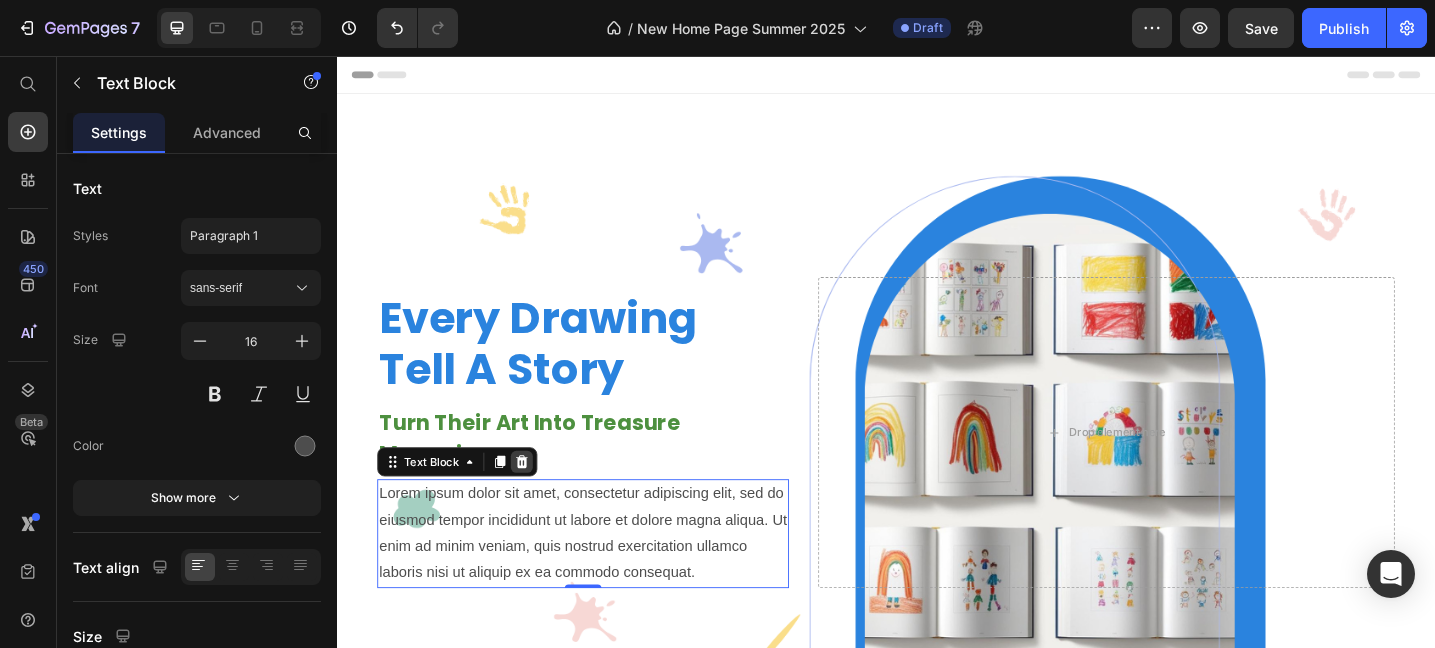 click 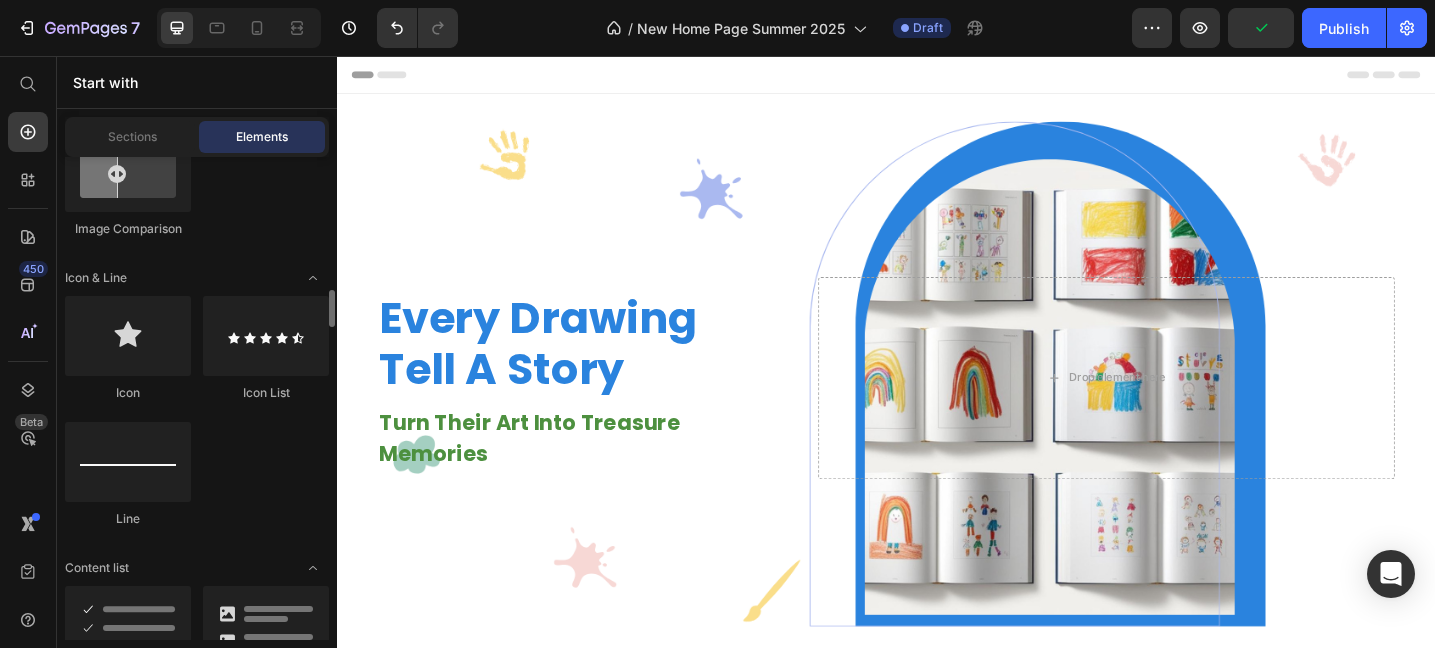 scroll, scrollTop: 1309, scrollLeft: 0, axis: vertical 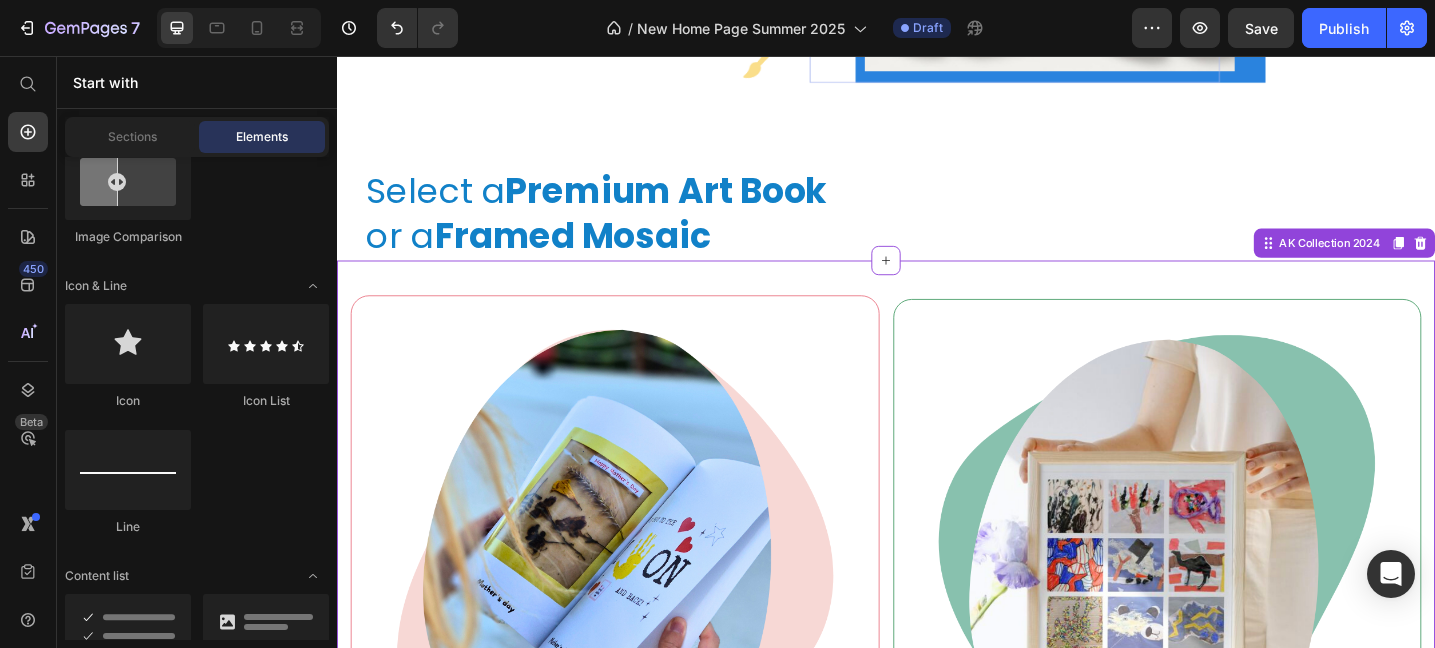 click at bounding box center [641, 603] 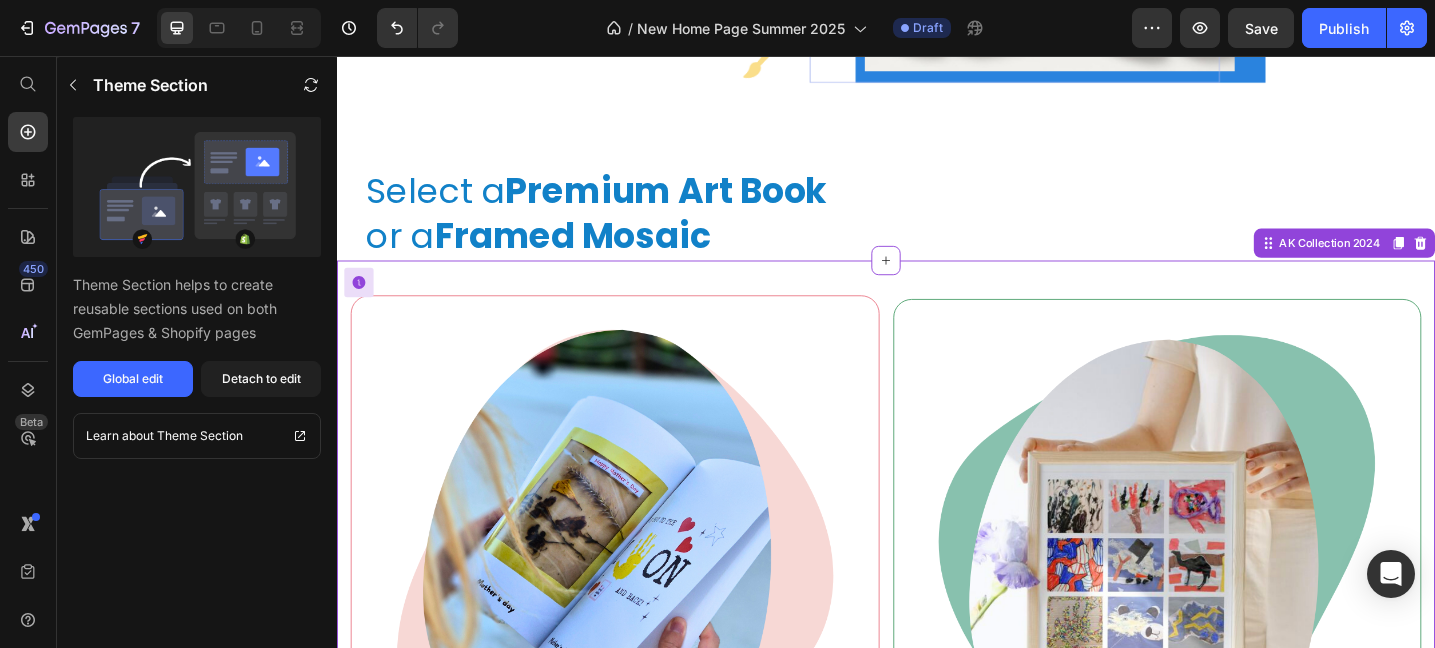 click on "Image Kid's Art Catalogue Text block Compile your child's artwork into a premium catalogue style photobook - turning their creations into a memorable centrepiece.   Text block Order Now Button Row Image Kid's Art Mosaic Poster Text block Create a stunning mosaic collage from your child’s artwork. A beautiful way to showcase and cherish their creativity.   Text block Order Now Button Row Row AK Collection 2024   Need to republish. Go to global edit and publish this section" at bounding box center [937, 731] 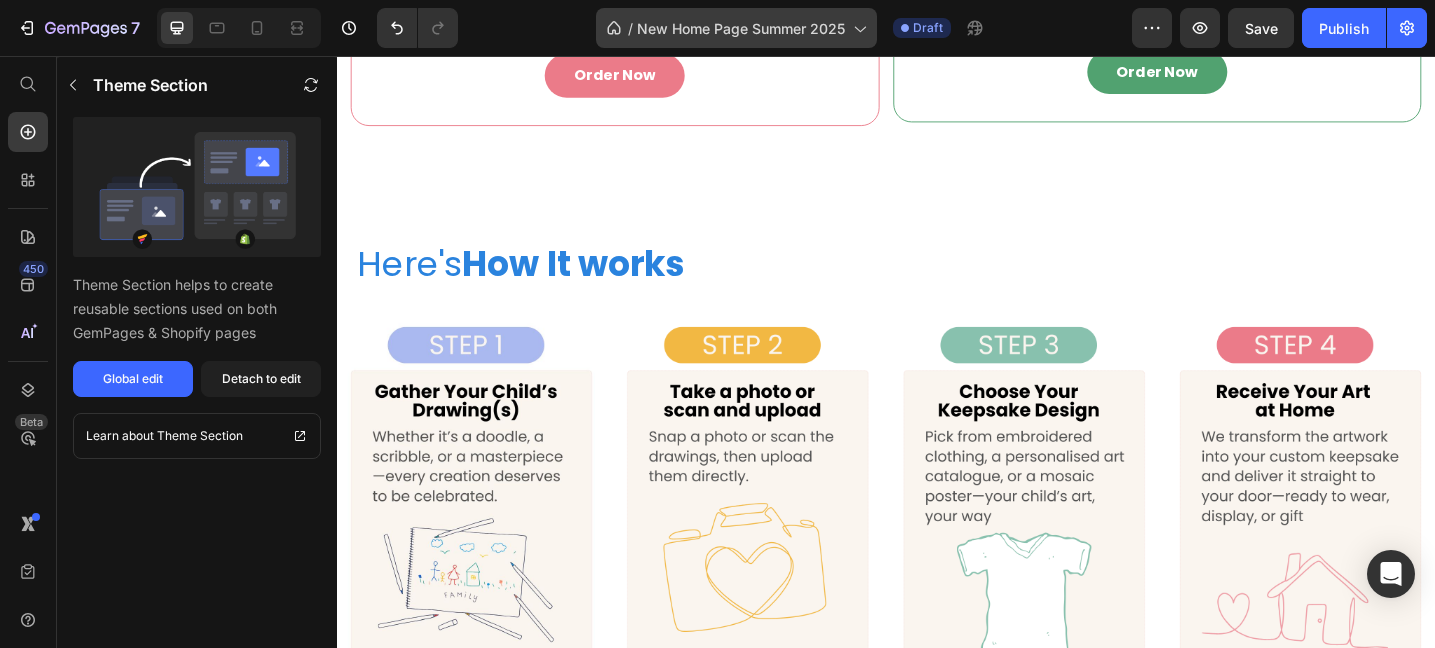 scroll, scrollTop: 1518, scrollLeft: 0, axis: vertical 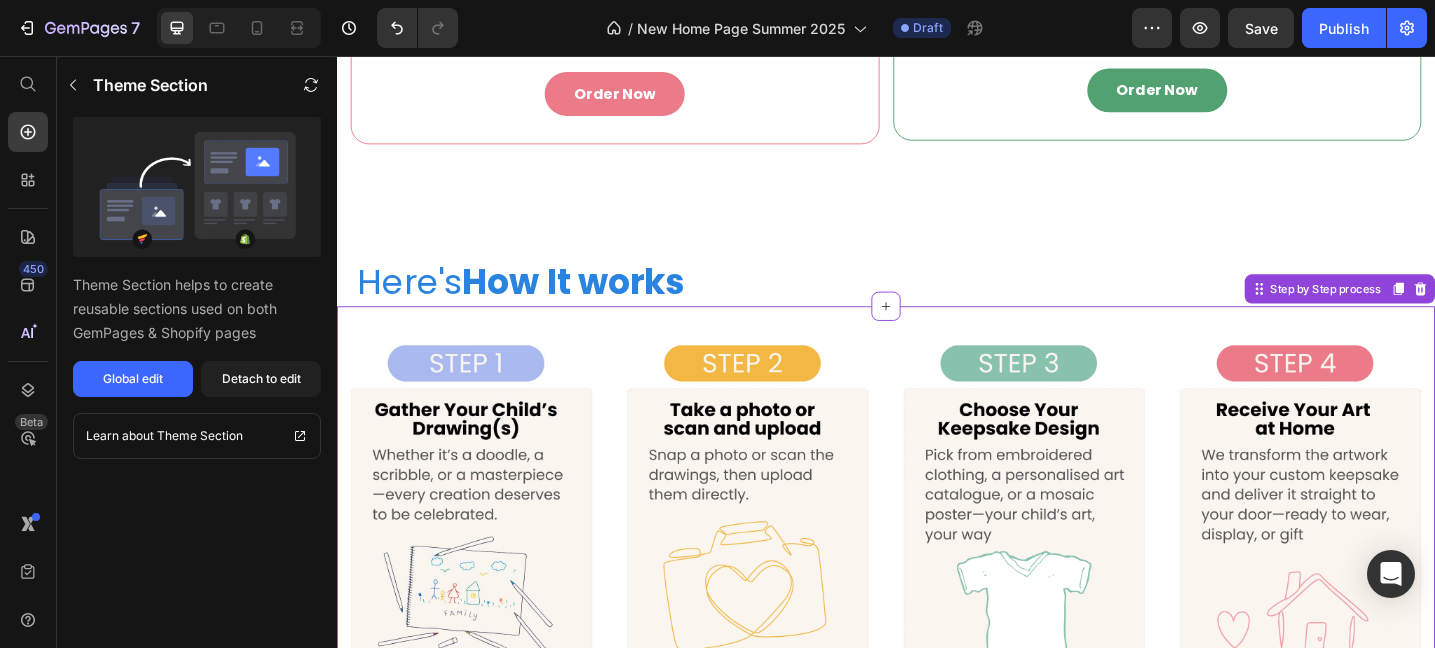 click on "Image Image Image Image Row Step by Step process" at bounding box center [937, 557] 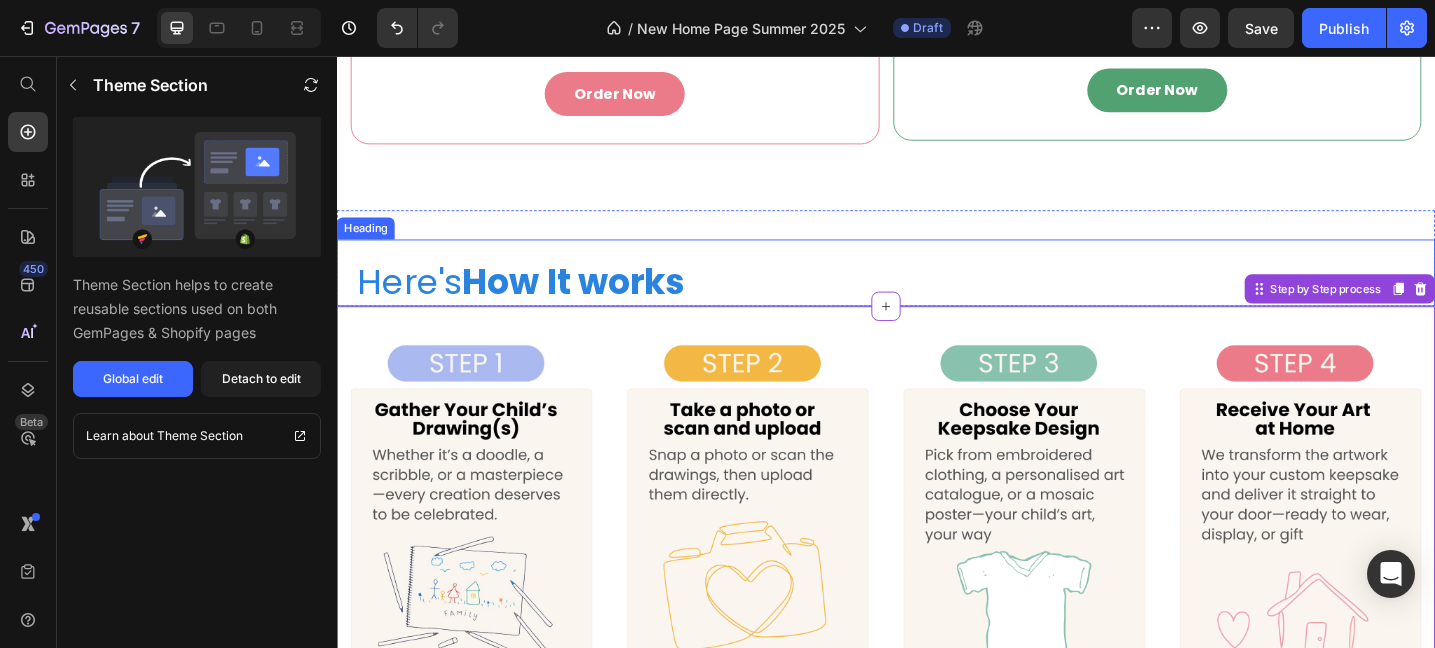 click on "How It works" at bounding box center [596, 302] 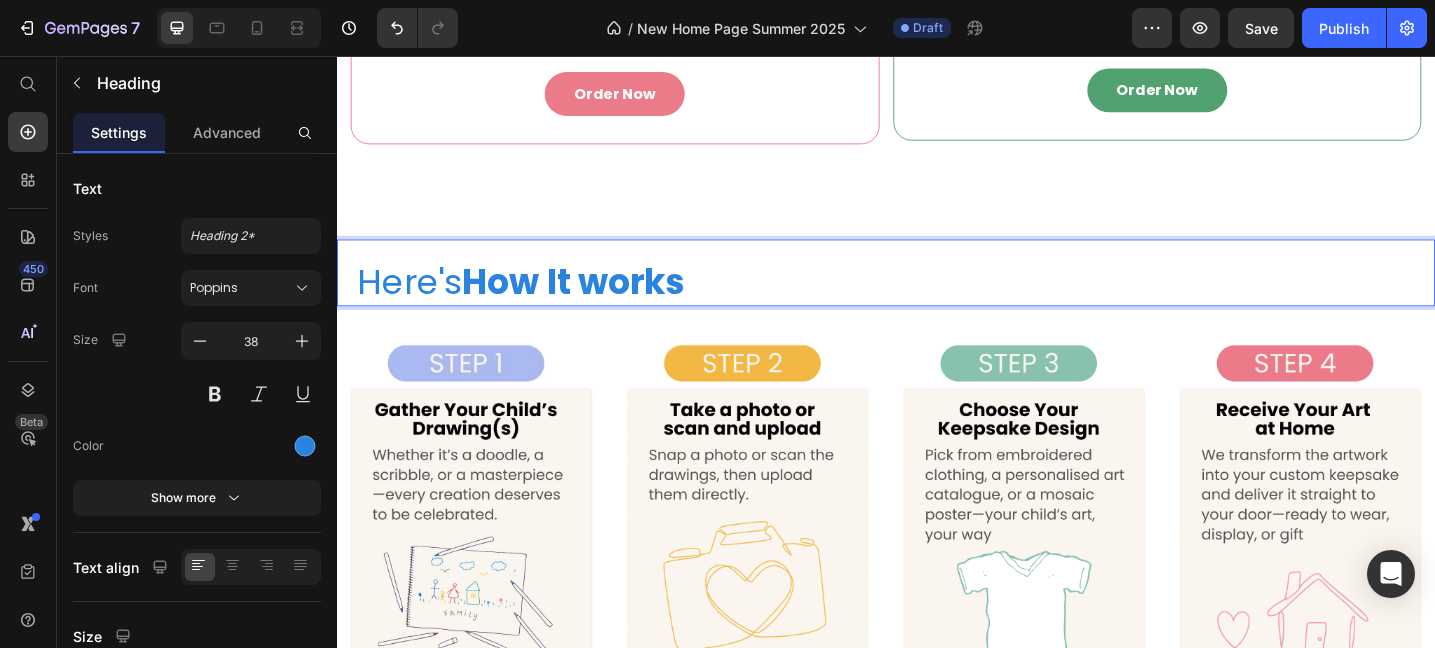 click on "How It works" at bounding box center (596, 302) 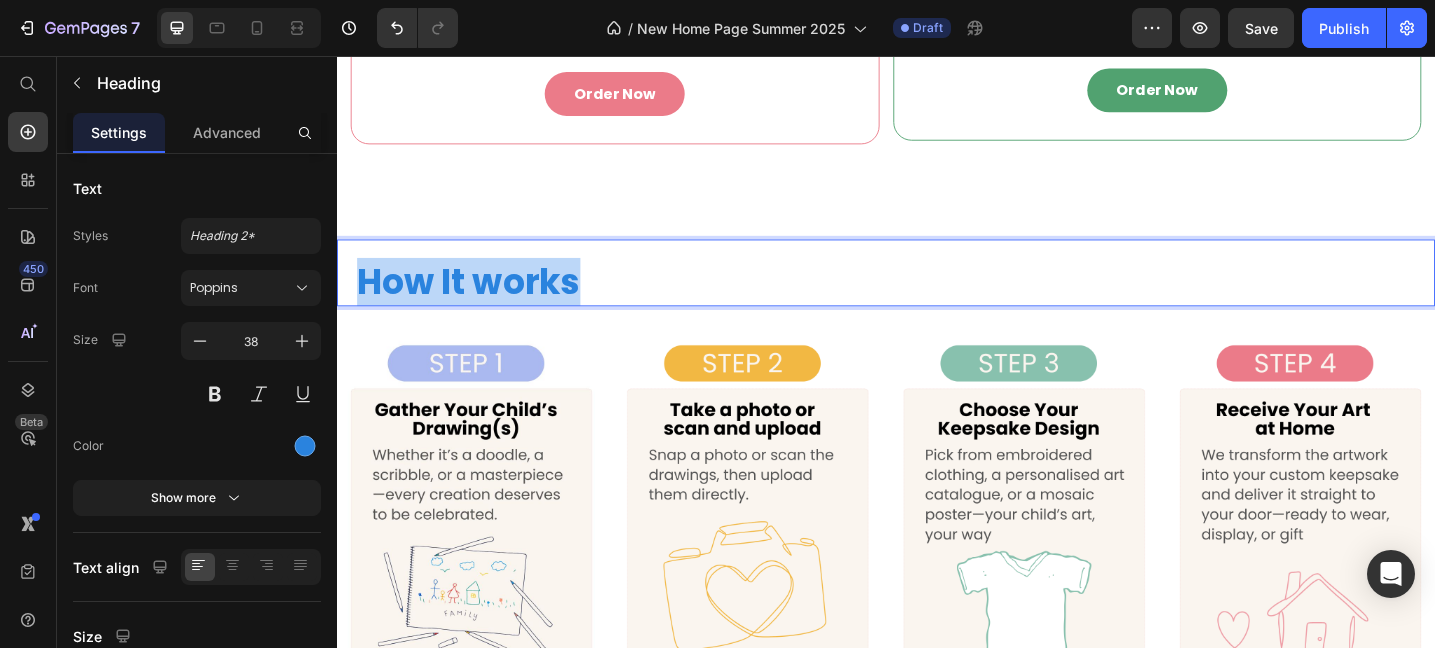 drag, startPoint x: 662, startPoint y: 314, endPoint x: 358, endPoint y: 306, distance: 304.10526 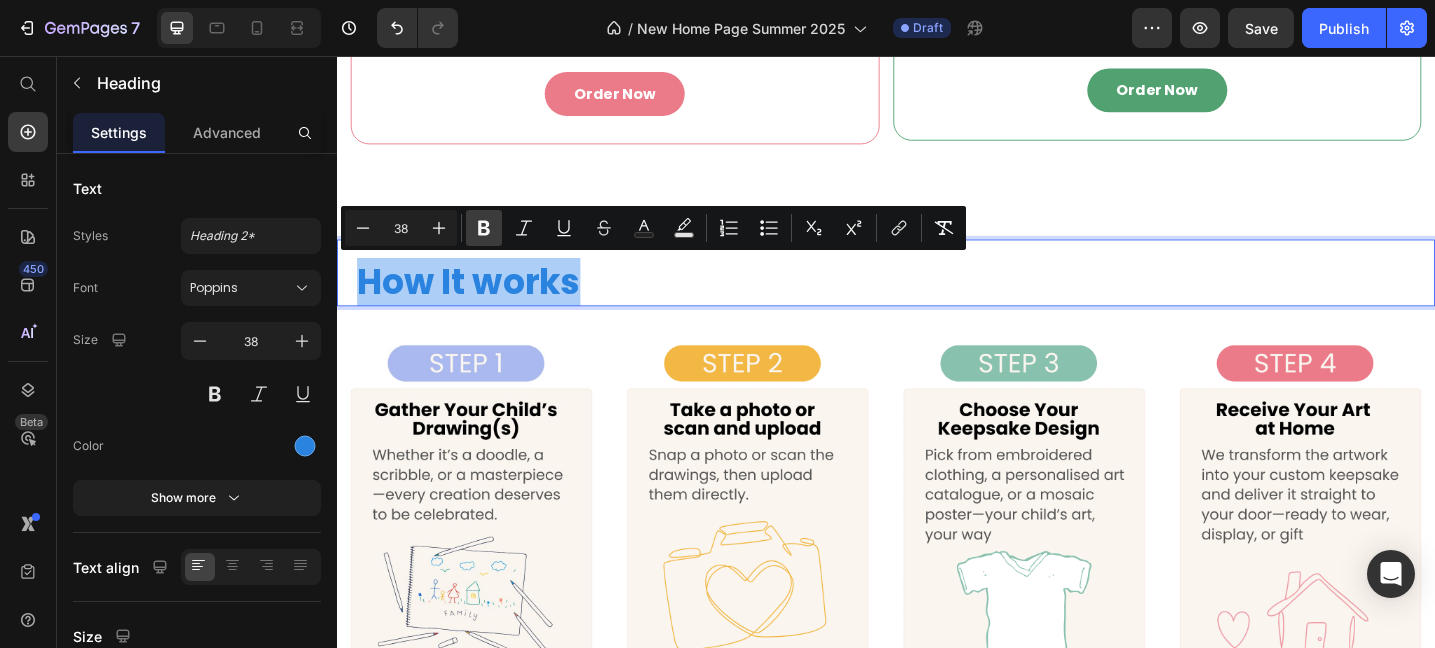 click 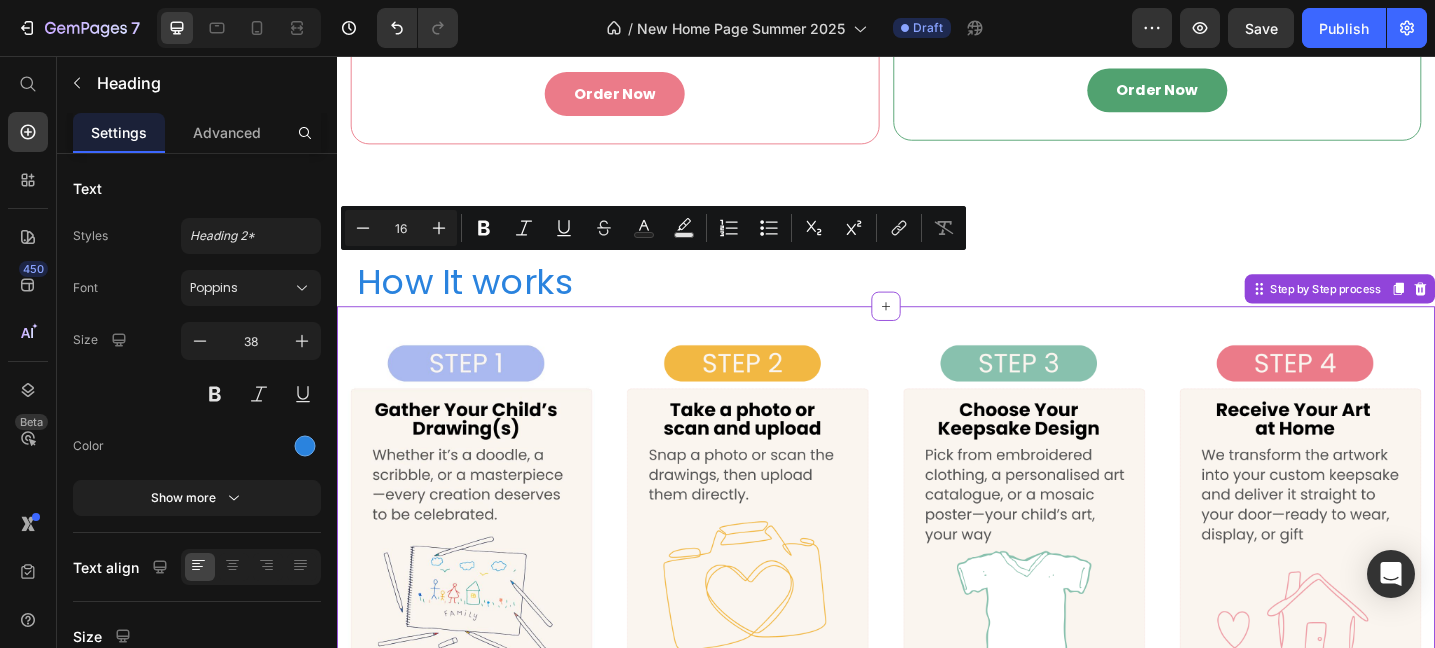 click at bounding box center [786, 557] 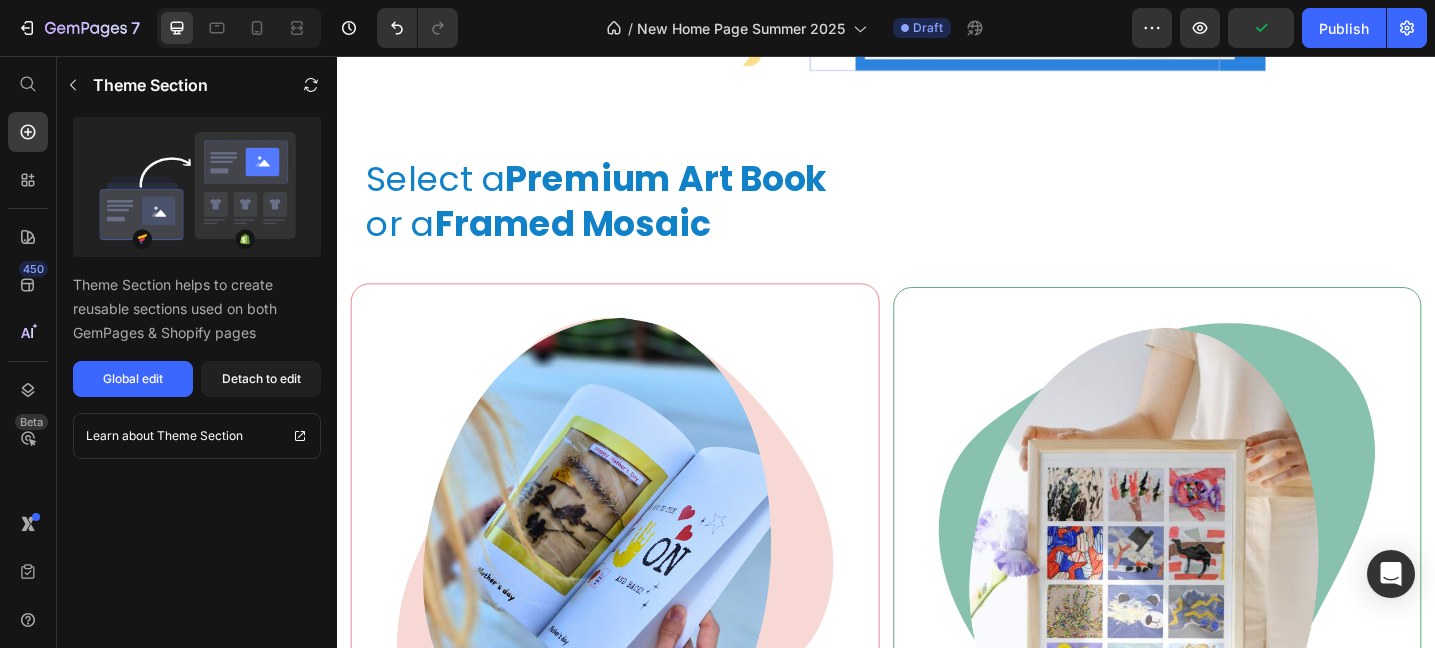 scroll, scrollTop: 609, scrollLeft: 0, axis: vertical 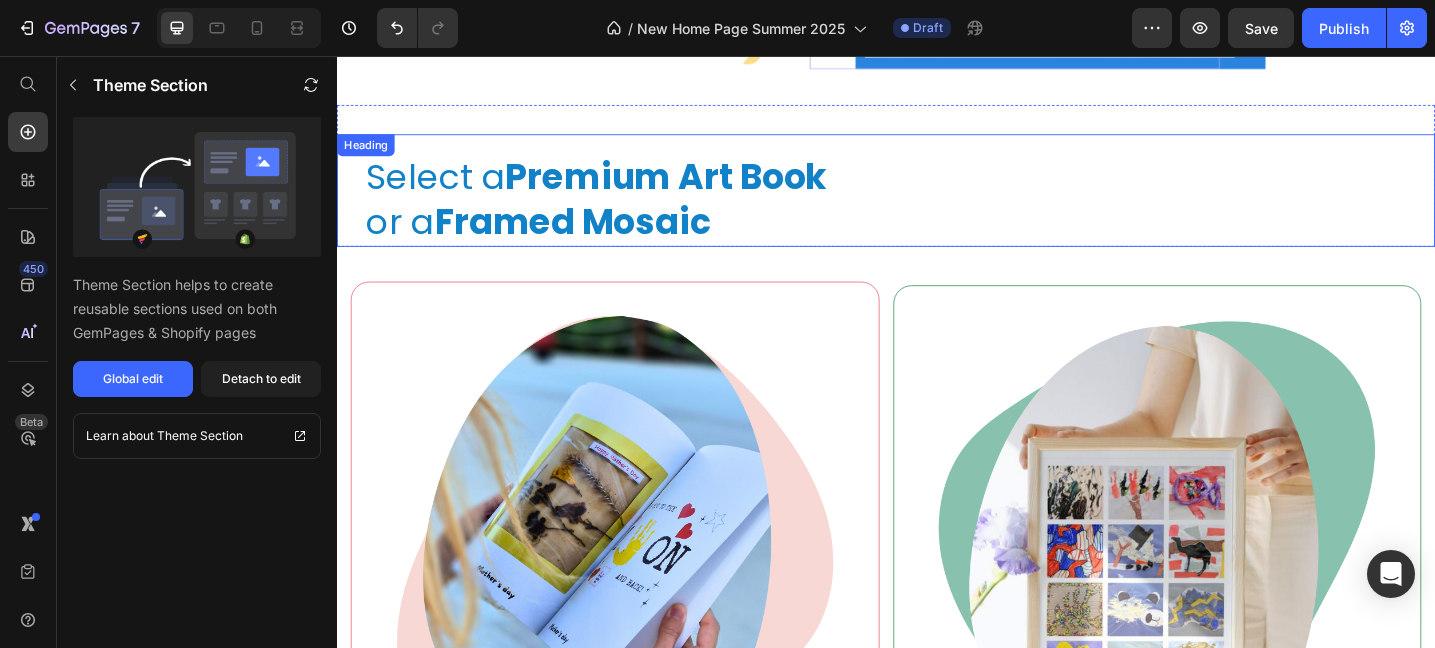click on "or a  Framed Mosaic" at bounding box center [557, 236] 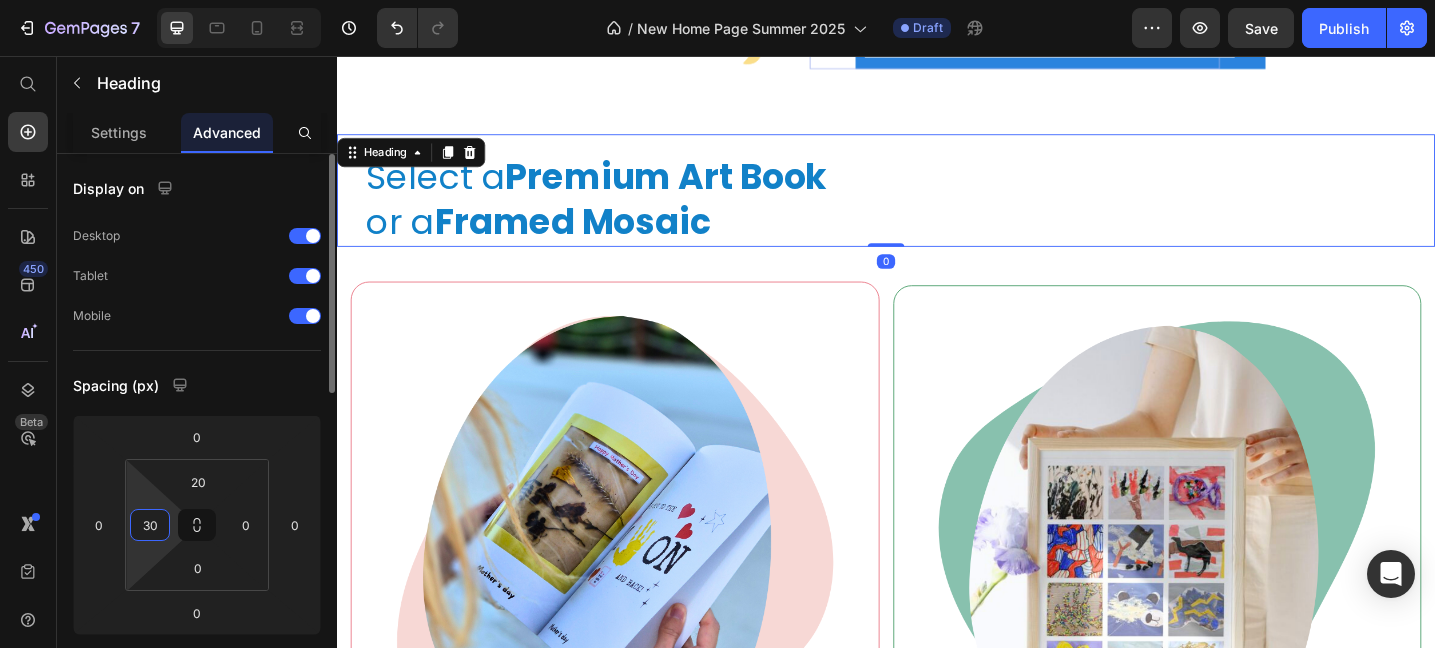 click on "30" at bounding box center (150, 525) 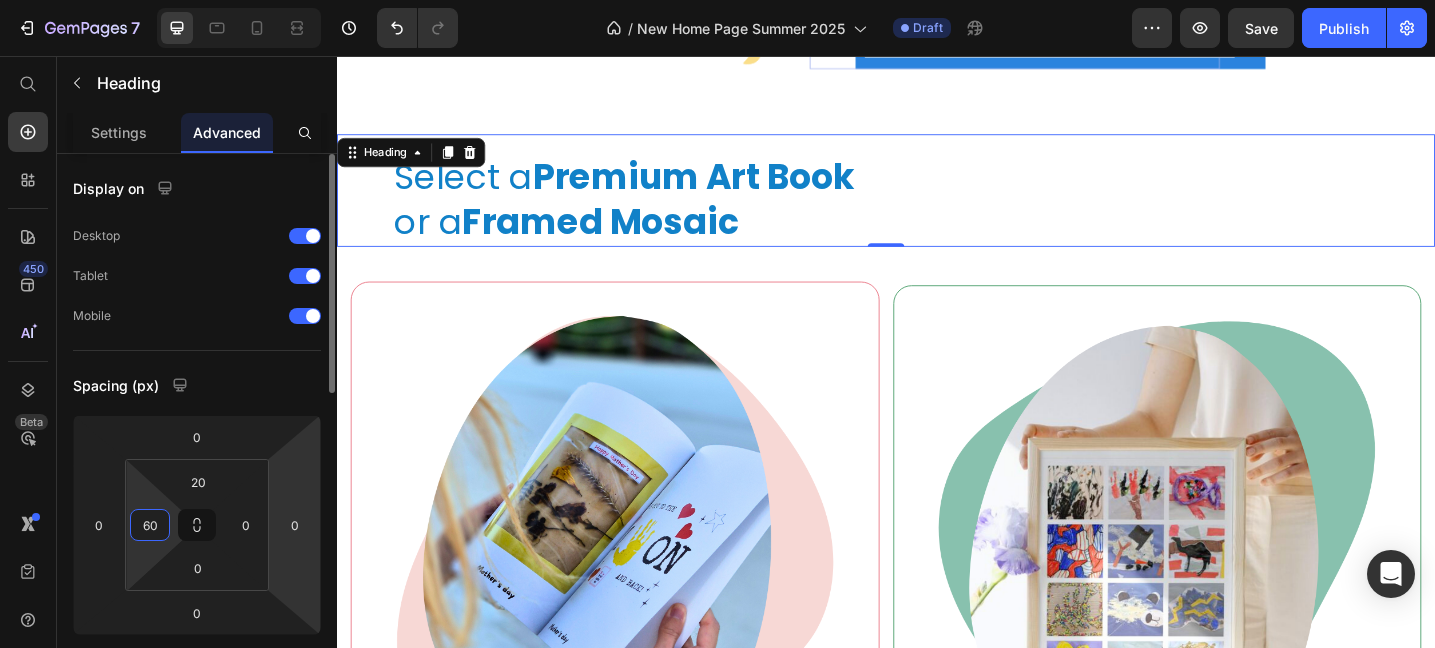 type on "60" 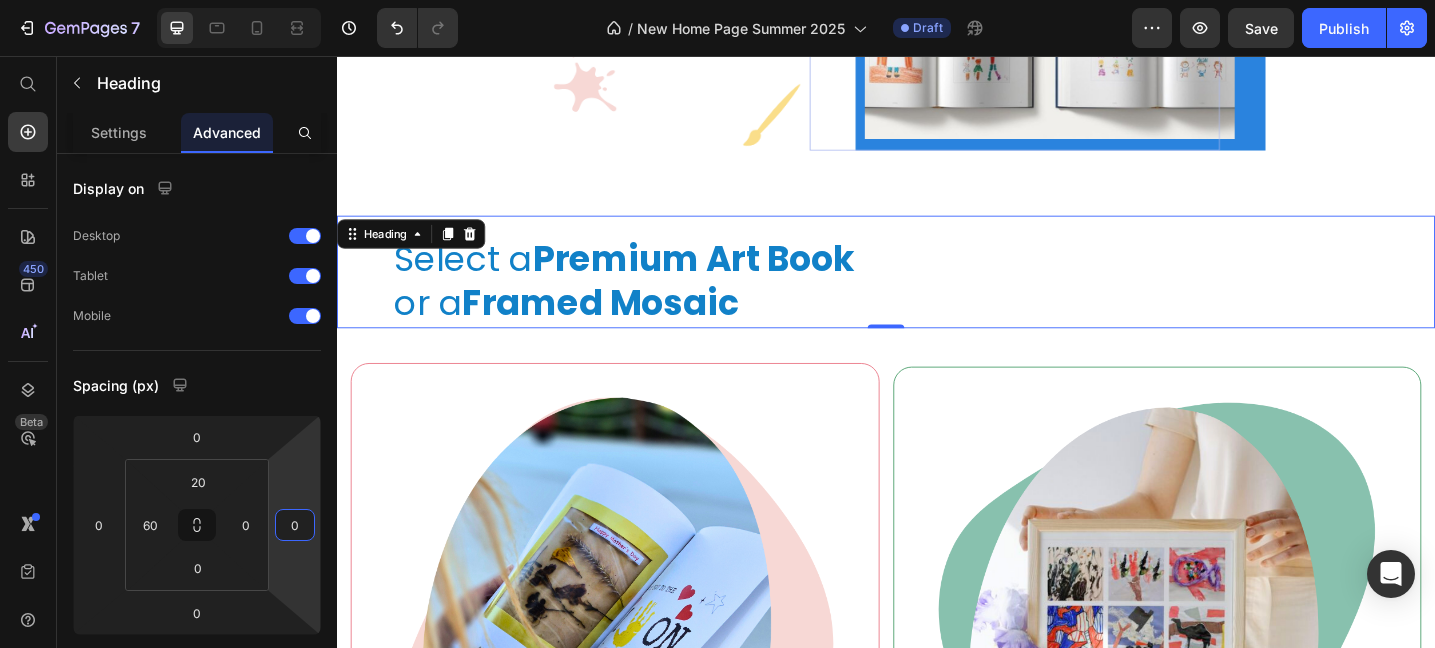 scroll, scrollTop: 474, scrollLeft: 0, axis: vertical 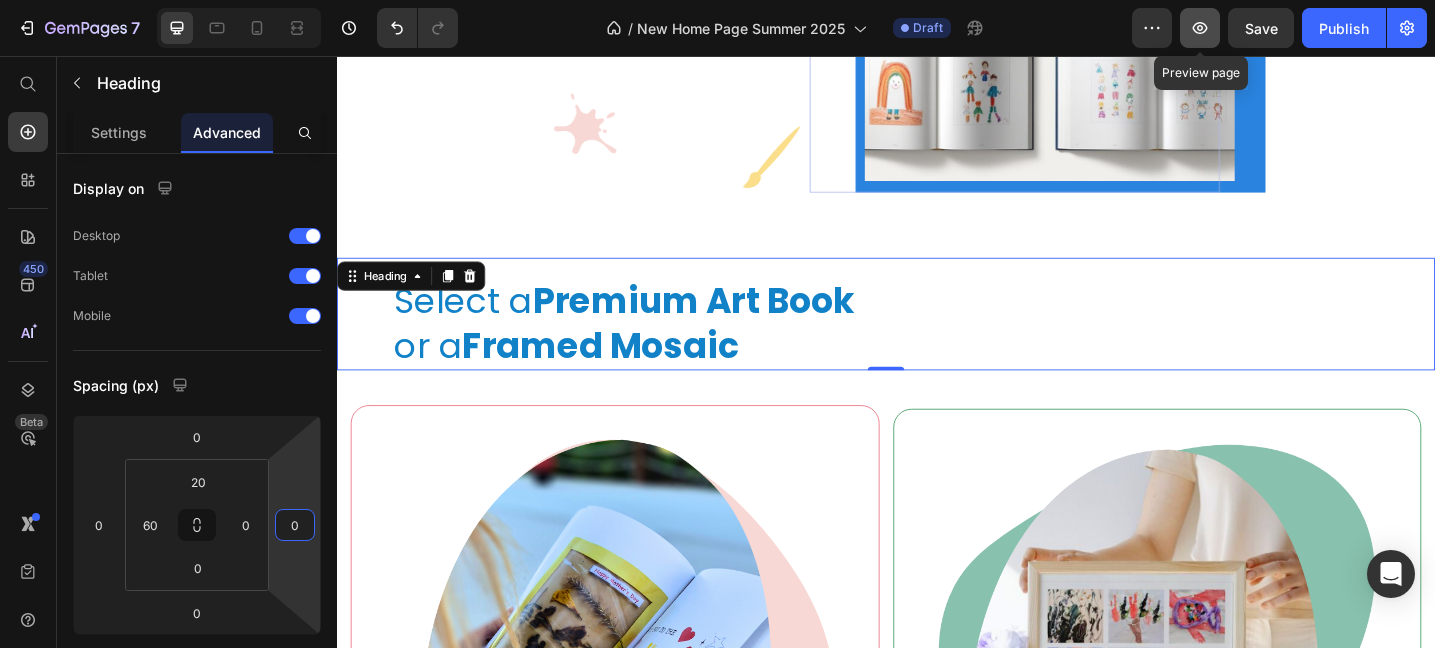 click 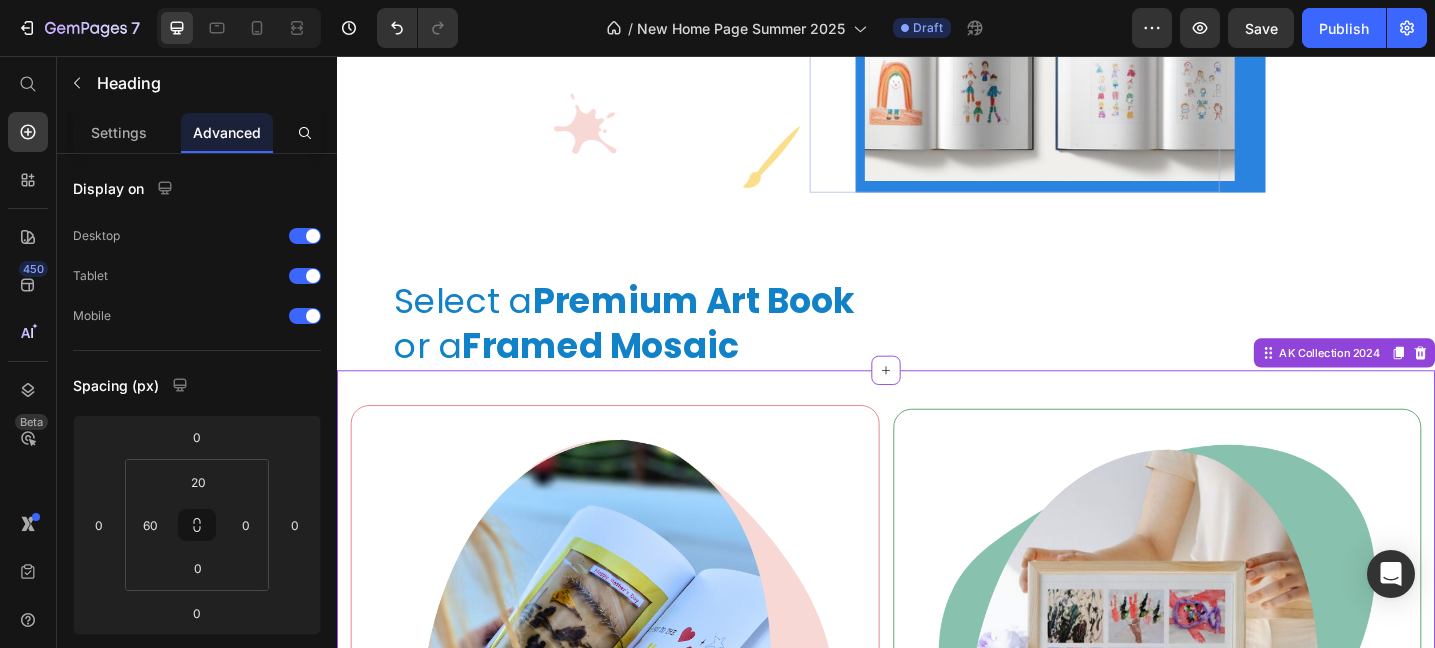 click at bounding box center (641, 723) 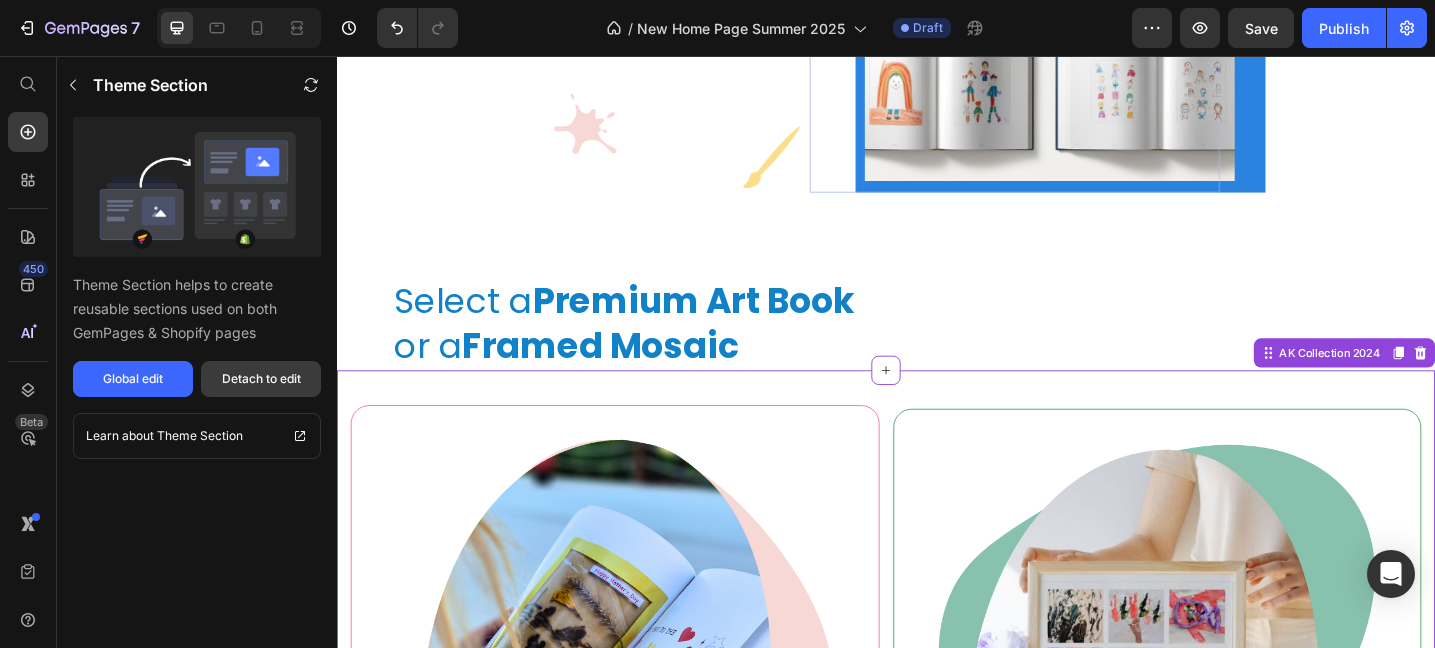 click on "Detach to edit" at bounding box center [261, 379] 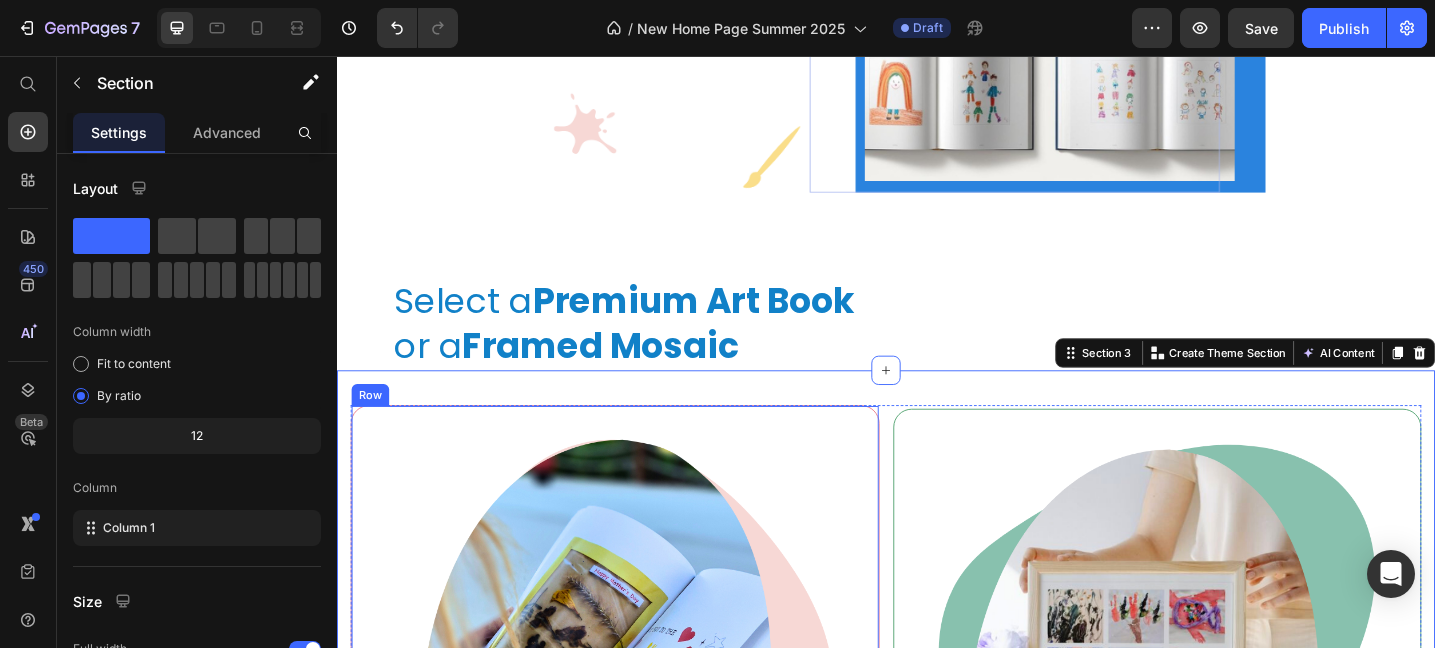 click on "Image Kid's Art Catalogue Text block Compile your child's artwork into a premium catalogue style photobook - turning their creations into a memorable centrepiece.   Text block Order Now Button Row" at bounding box center (641, 834) 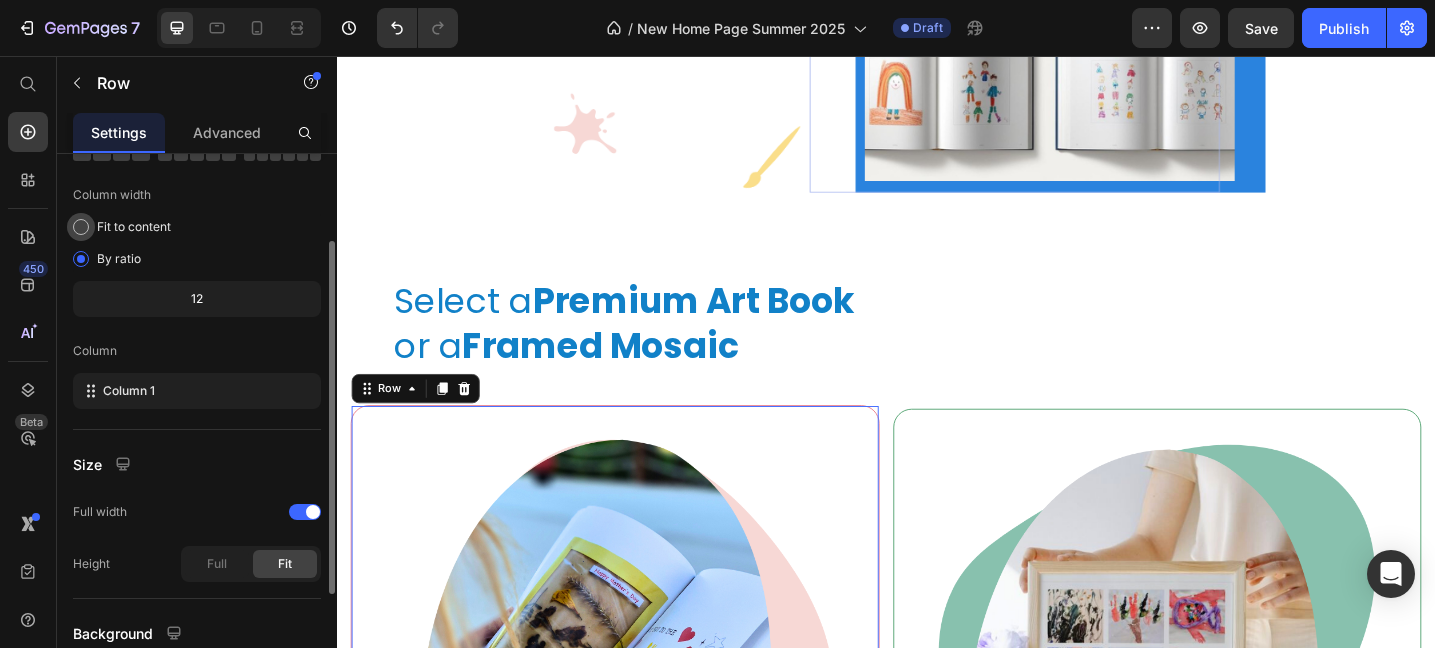 scroll, scrollTop: 309, scrollLeft: 0, axis: vertical 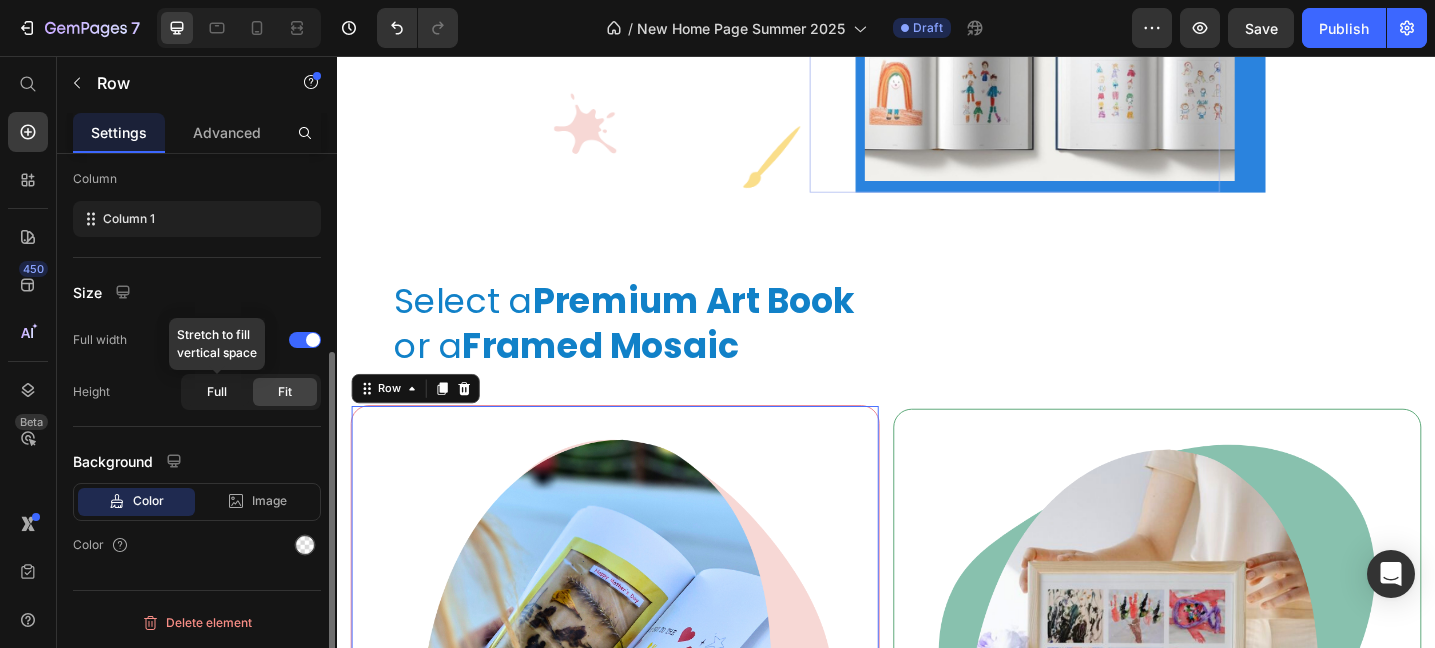 click on "Full" 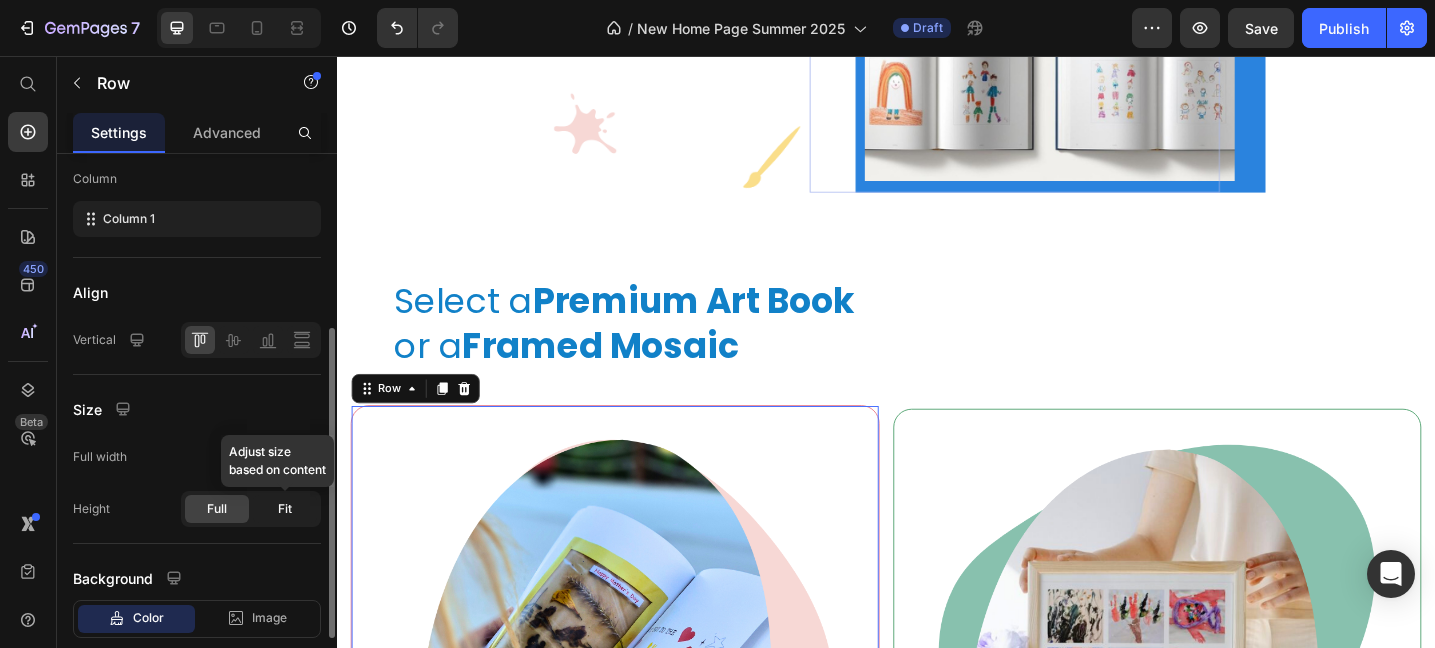 click on "Fit" 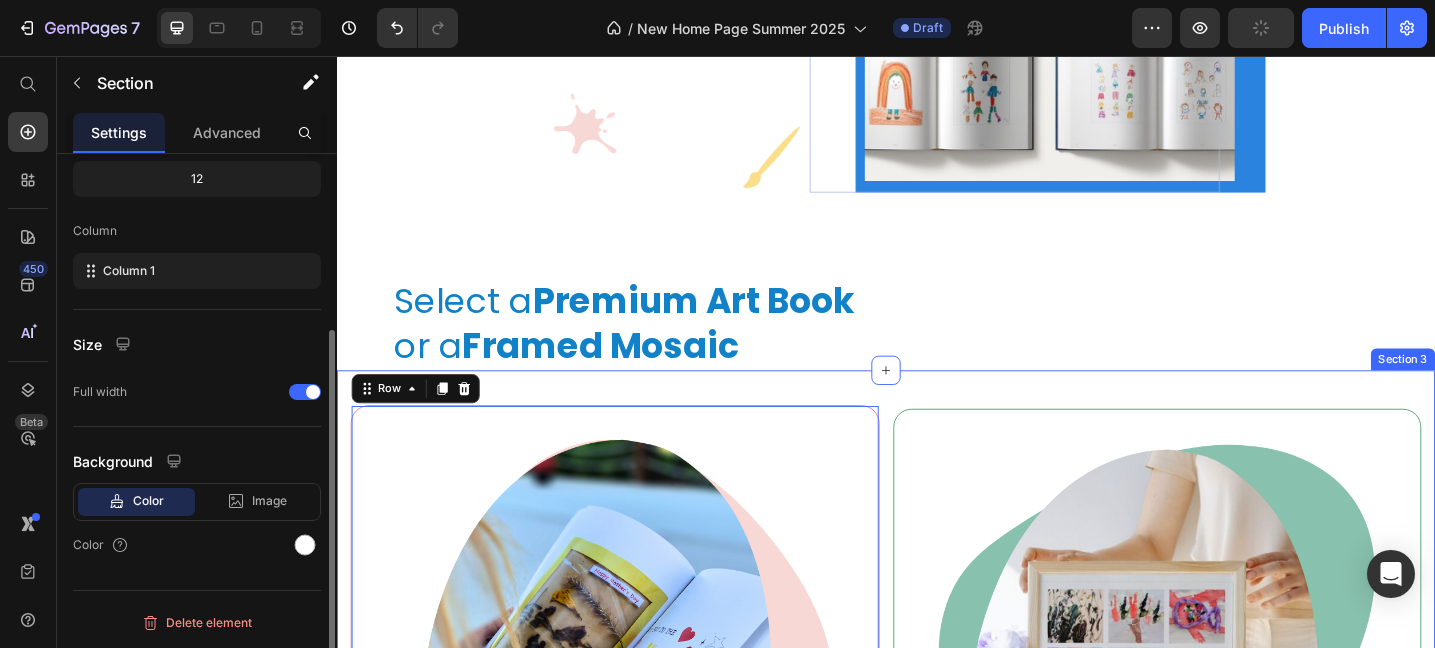 click on "Image Kid's Art Catalogue Text block Compile your child's artwork into a premium catalogue style photobook - turning their creations into a memorable centrepiece.   Text block Order Now Button Row   0 Image Kid's Art Mosaic Poster Text block Create a stunning mosaic collage from your child’s artwork. A beautiful way to showcase and cherish their creativity.   Text block Order Now Button Row Row Section 3" at bounding box center (937, 851) 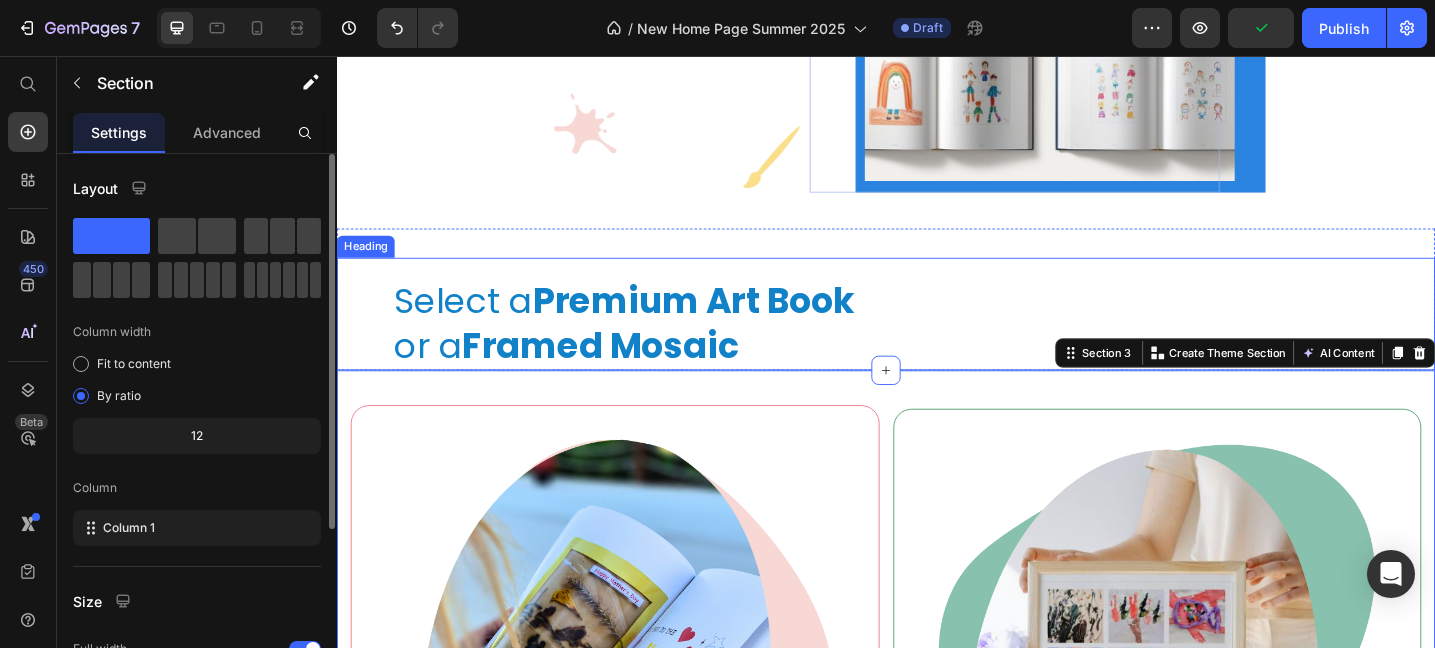 click on "Framed Mosaic" at bounding box center [625, 371] 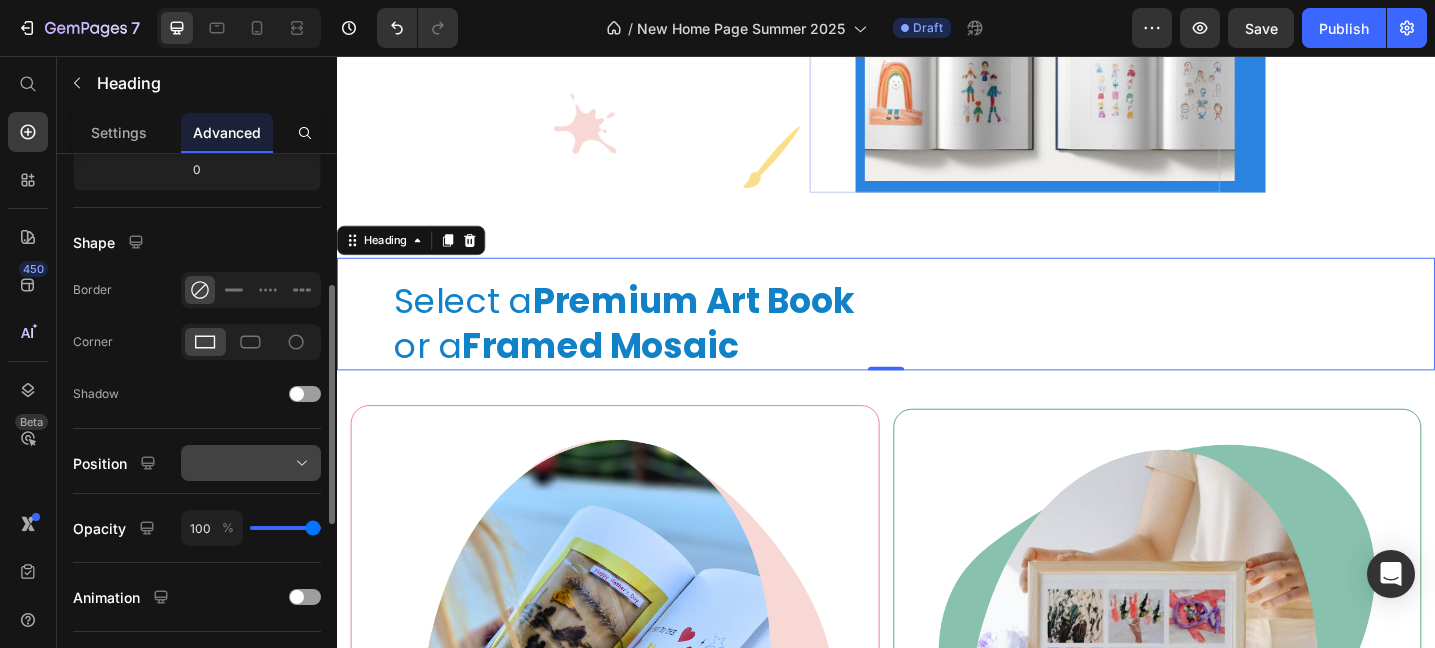 scroll, scrollTop: 401, scrollLeft: 0, axis: vertical 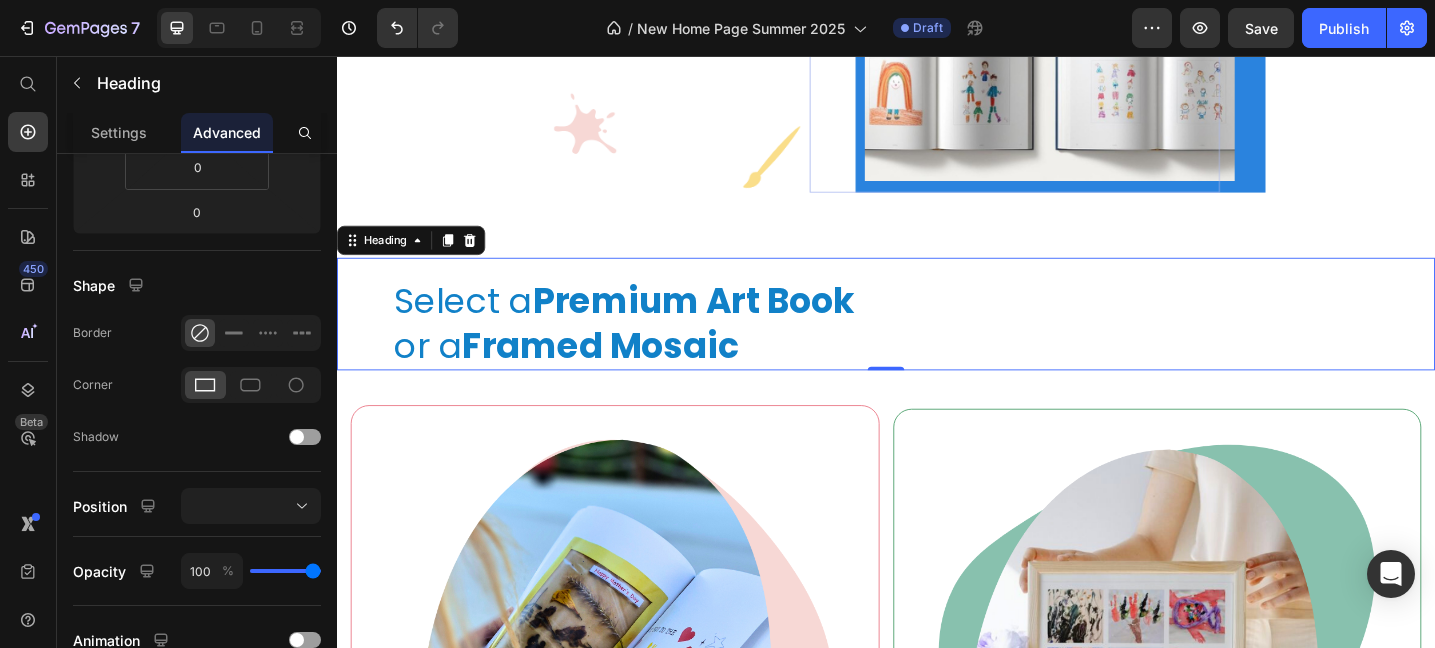 click on "Select a  Premium Art Book   or a  Framed Mosaic Heading   0" at bounding box center (937, 337) 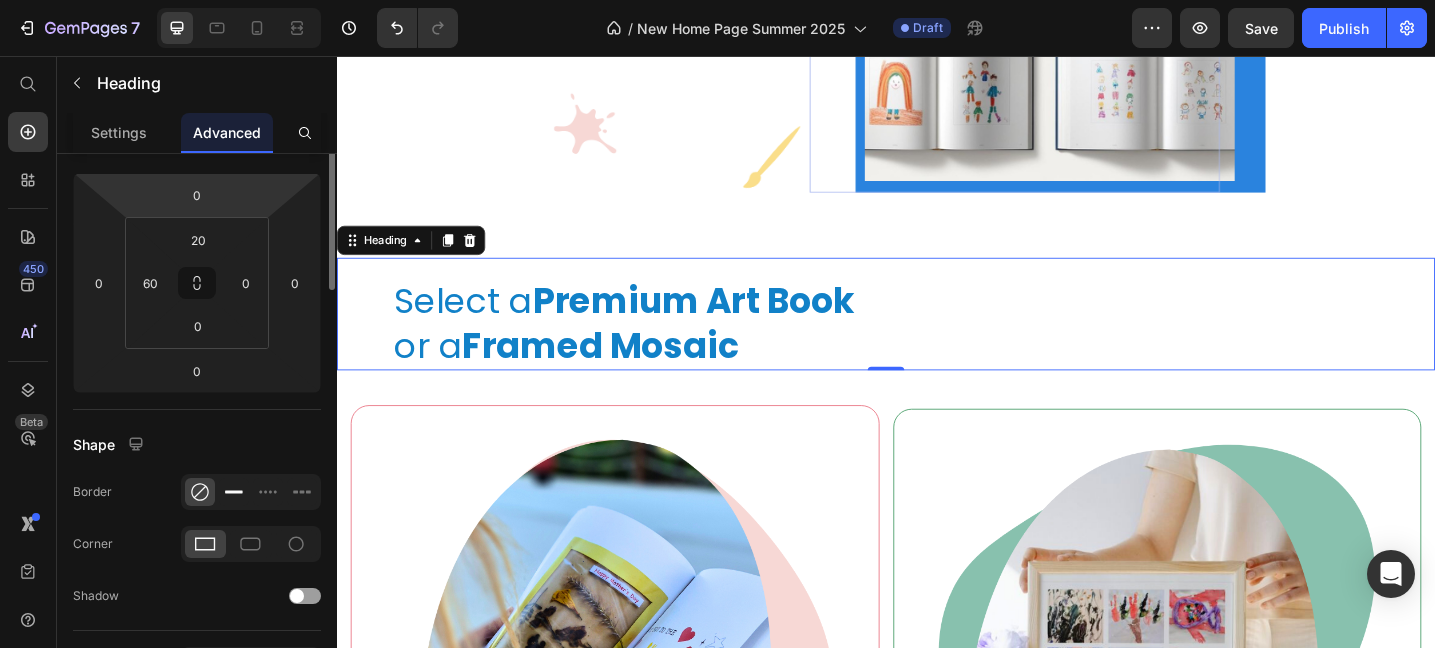 scroll, scrollTop: 0, scrollLeft: 0, axis: both 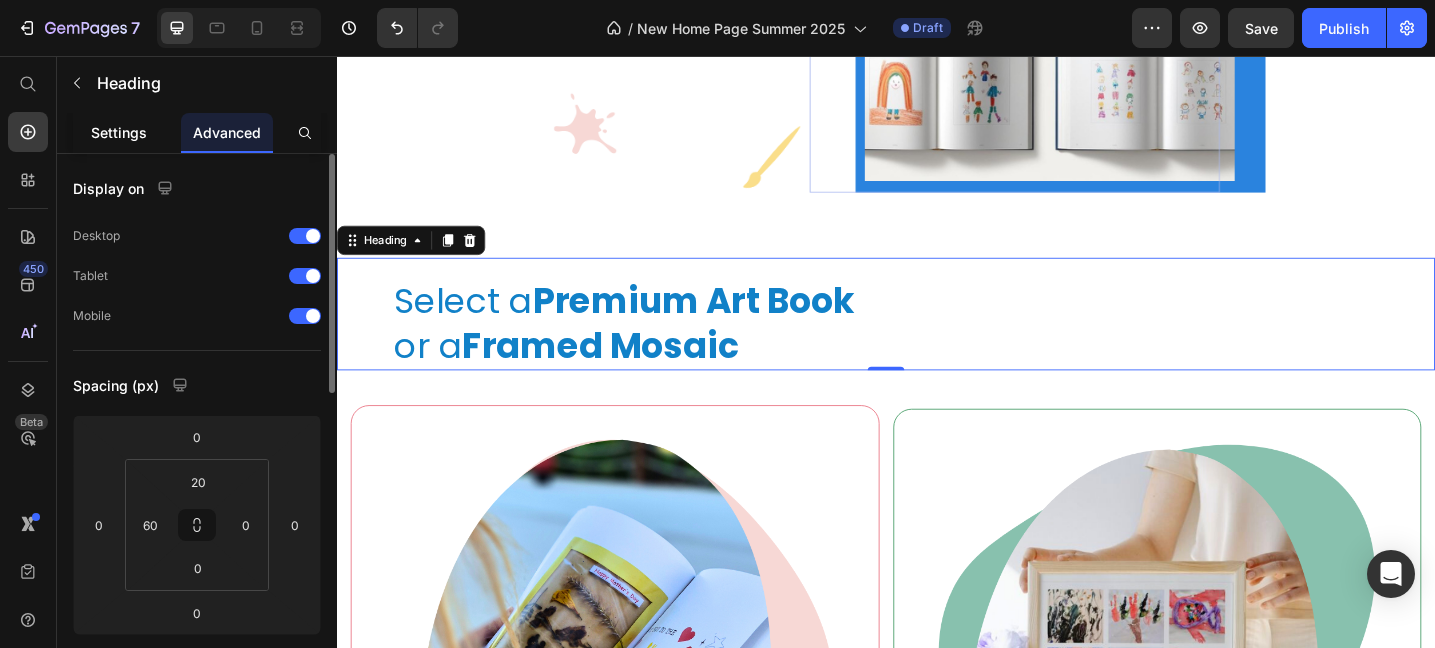 click on "Settings" at bounding box center [119, 132] 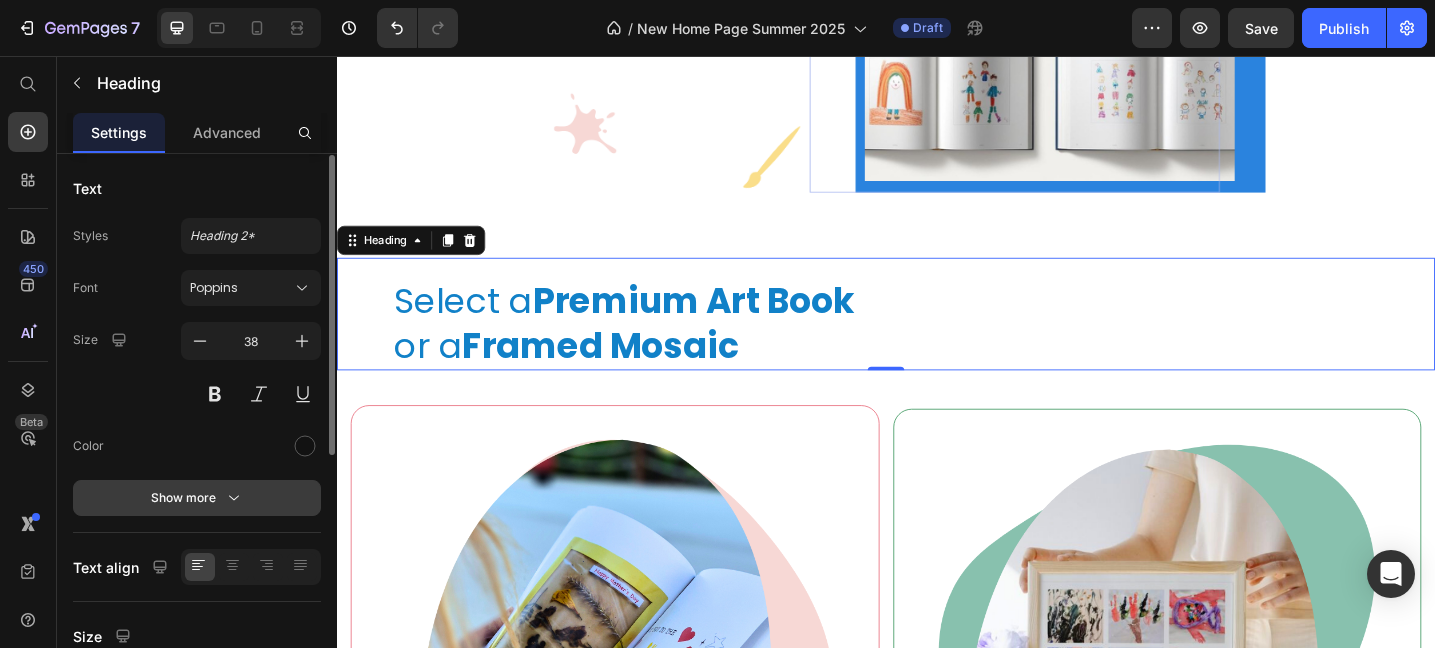 scroll, scrollTop: 461, scrollLeft: 0, axis: vertical 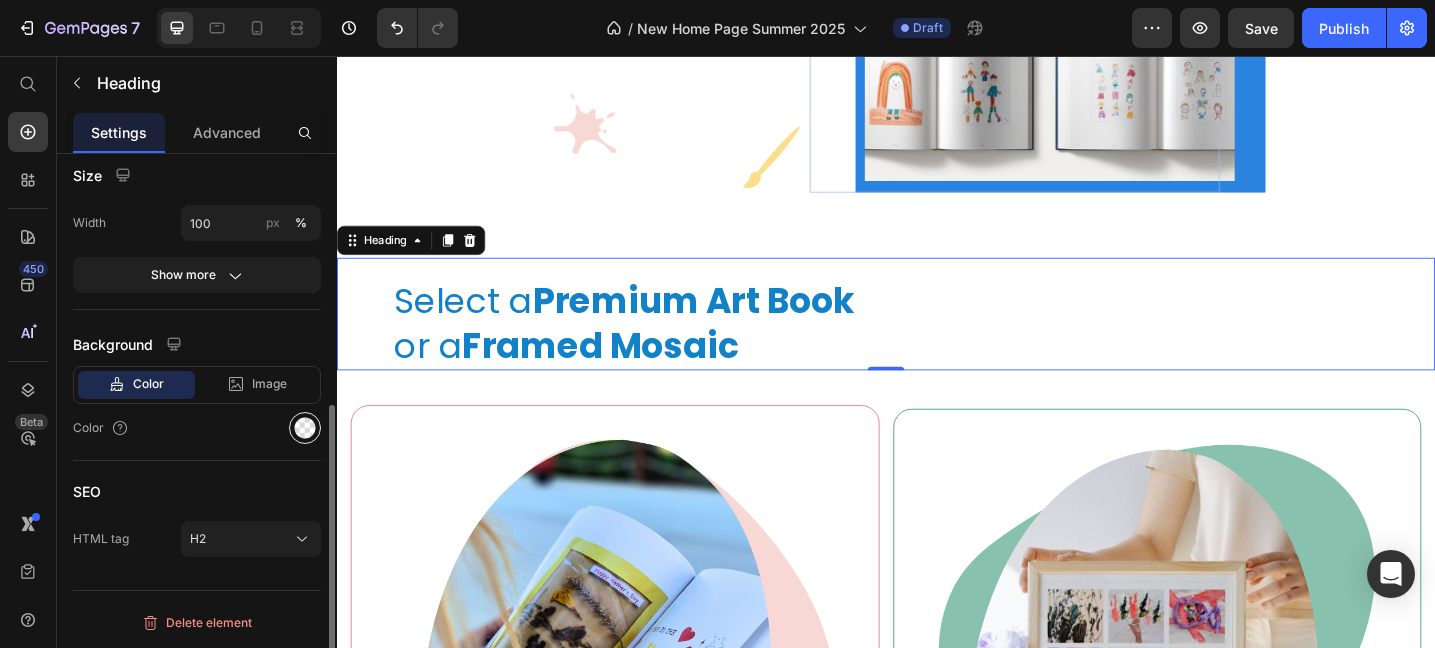 click at bounding box center (305, 428) 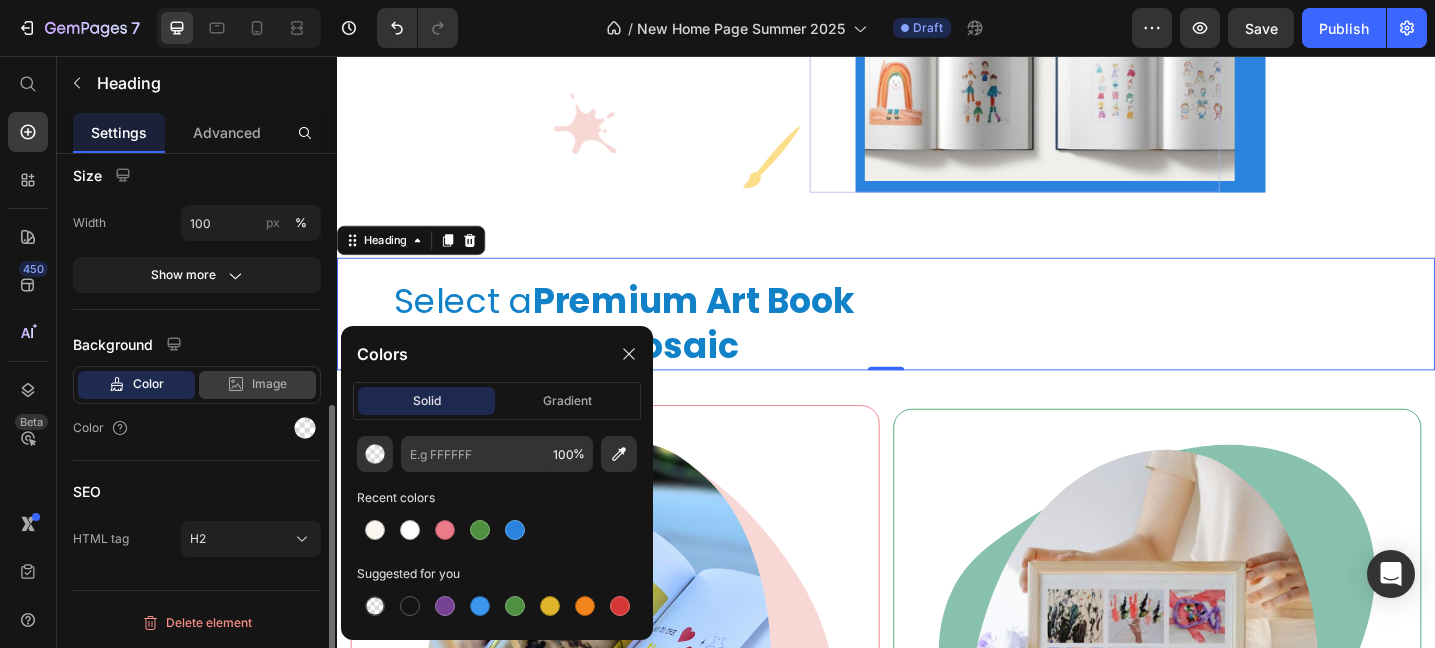 click on "Image" at bounding box center [269, 384] 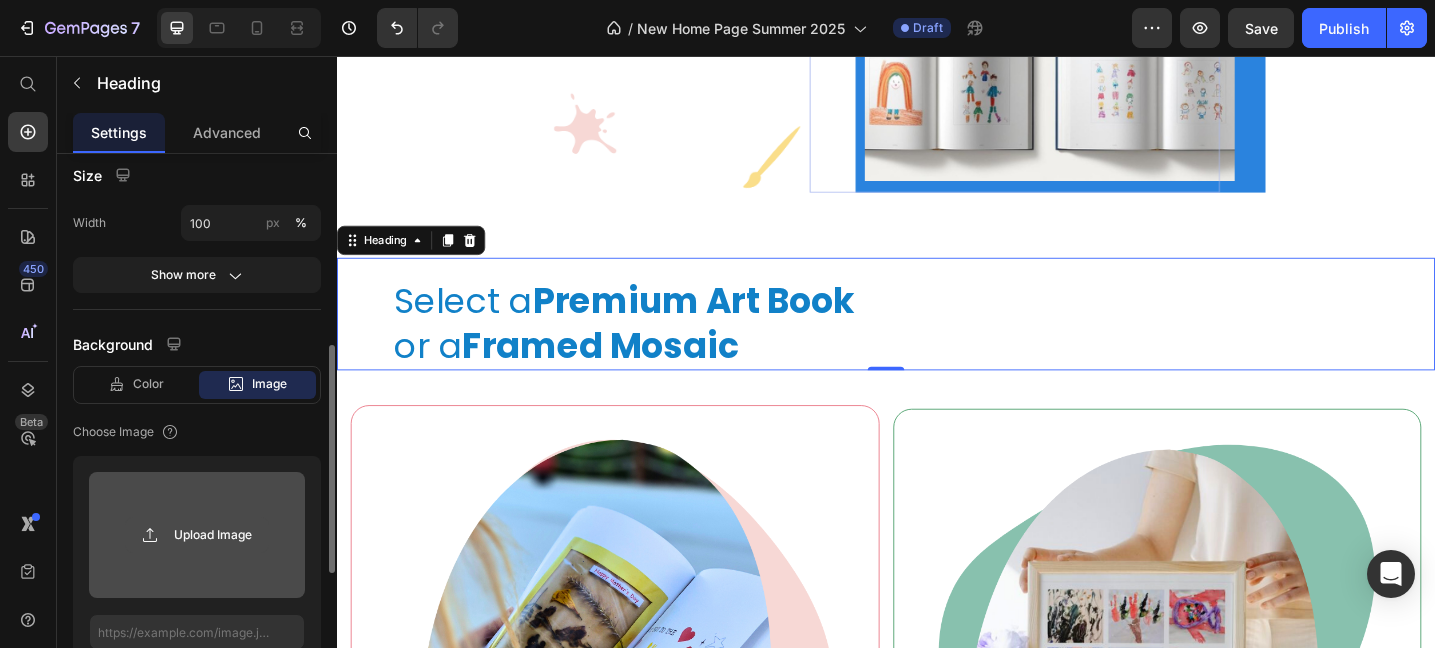 scroll, scrollTop: 482, scrollLeft: 0, axis: vertical 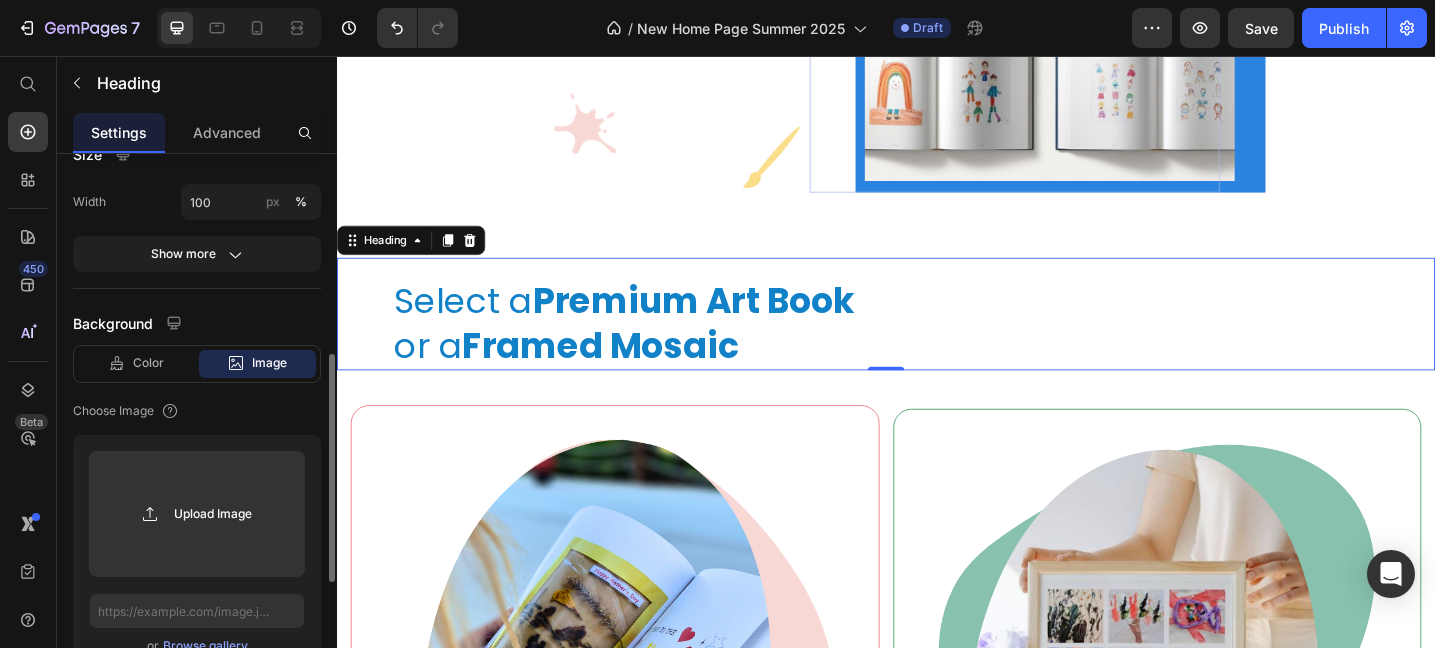 click on "Select a  Premium Art Book   or a  Framed Mosaic Heading   0" at bounding box center (937, 337) 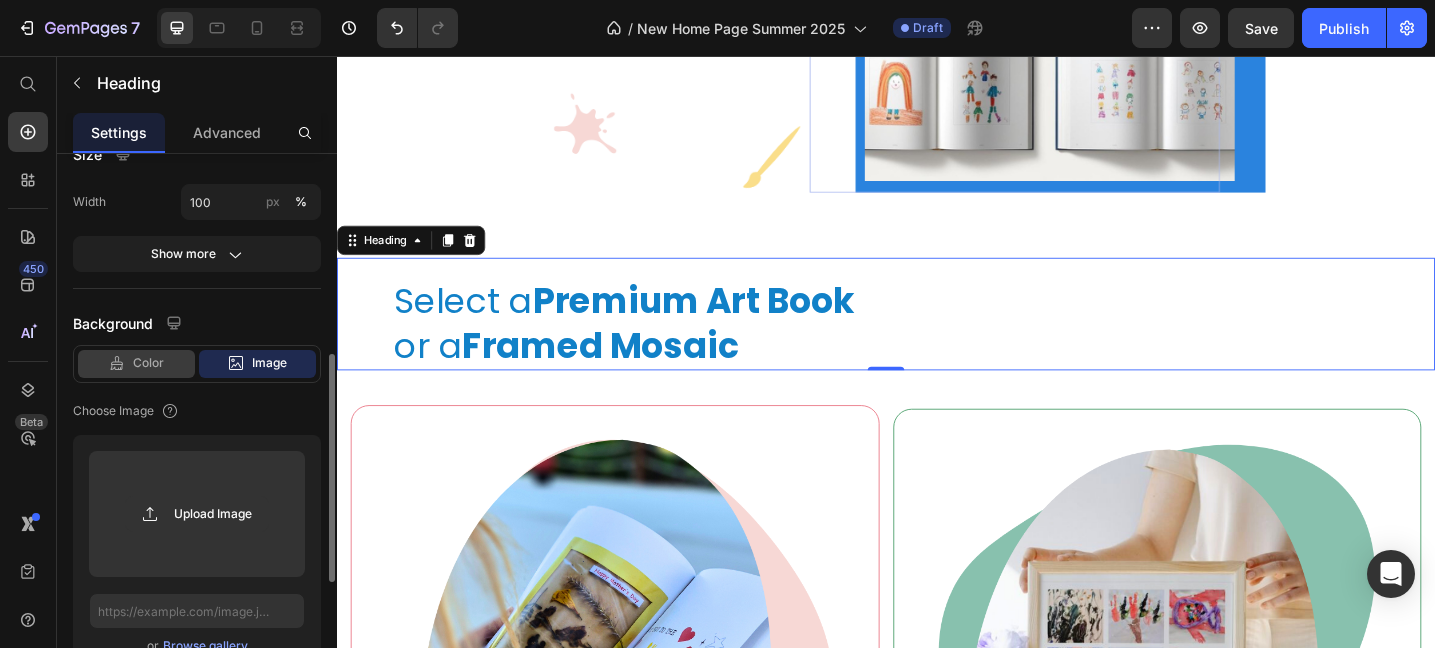 click on "Color" at bounding box center (148, 363) 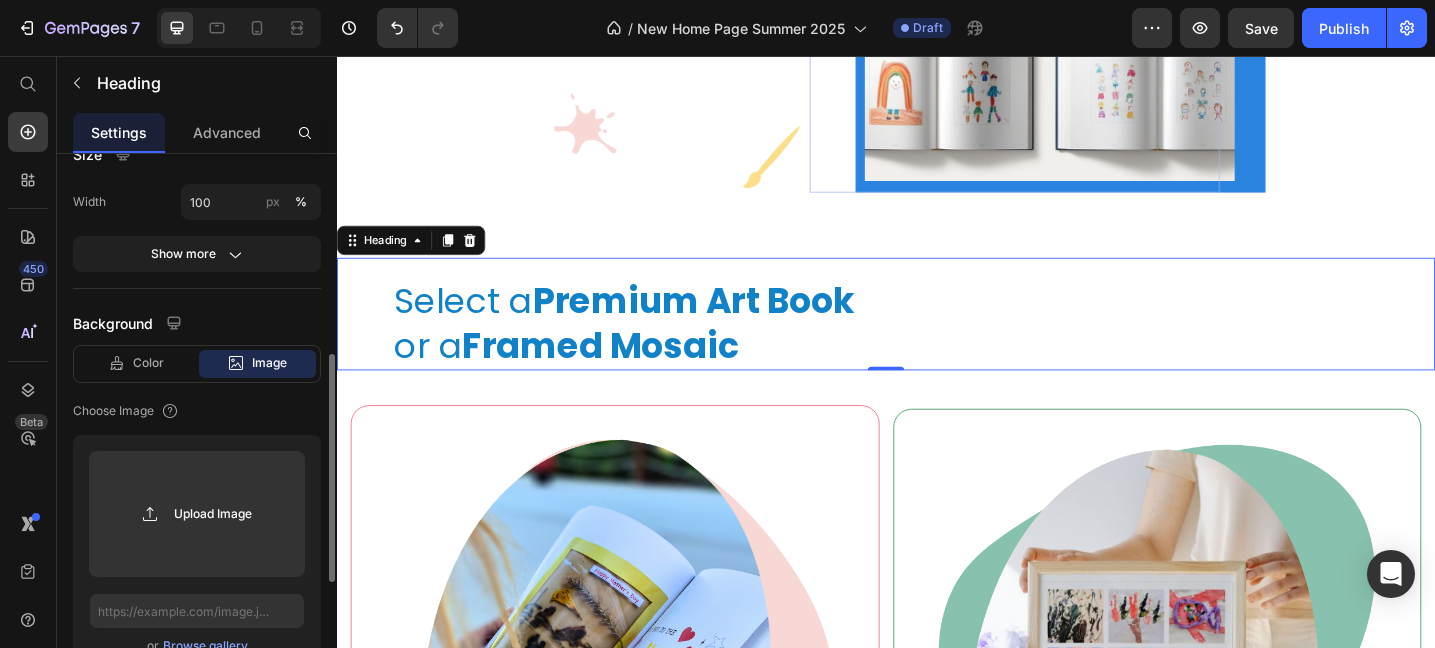 scroll, scrollTop: 461, scrollLeft: 0, axis: vertical 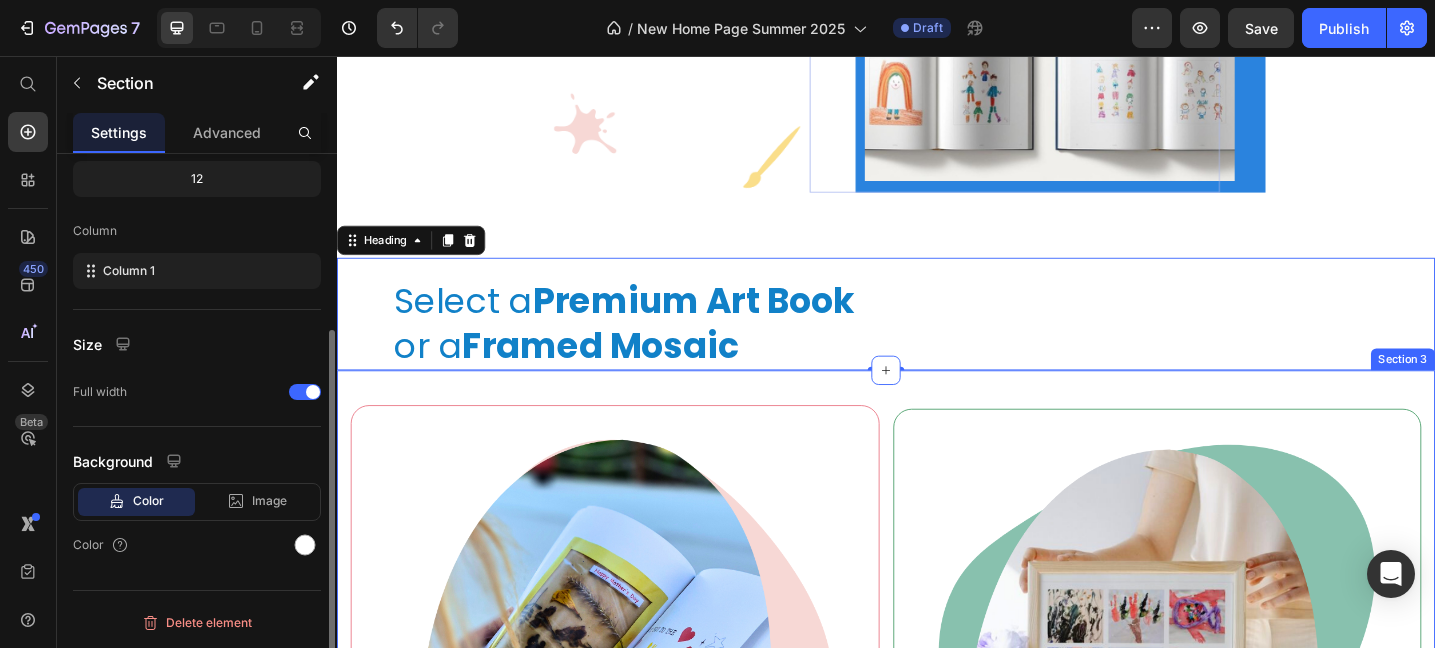 click on "Image Kid's Art Catalogue Text block Compile your child's artwork into a premium catalogue style photobook - turning their creations into a memorable centrepiece.   Text block Order Now Button Row Image Kid's Art Mosaic Poster Text block Create a stunning mosaic collage from your child’s artwork. A beautiful way to showcase and cherish their creativity.   Text block Order Now Button Row Row Section 3" at bounding box center [937, 851] 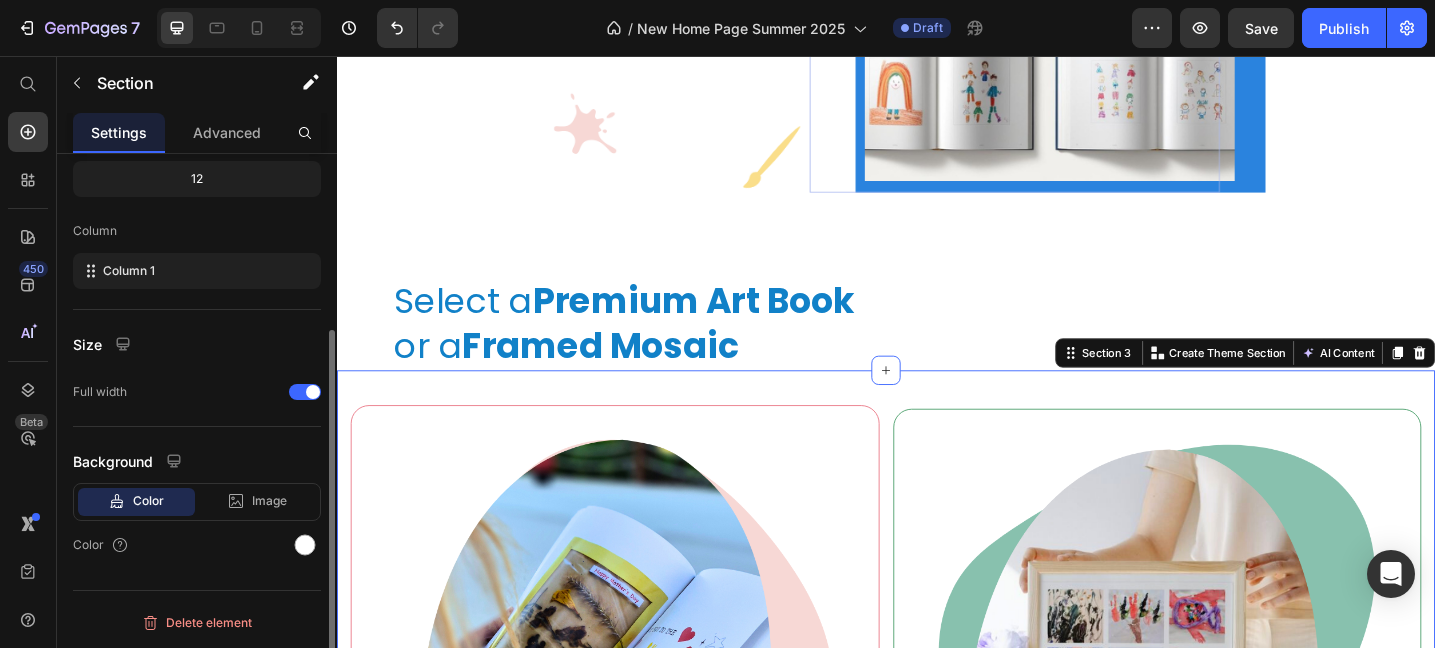 scroll, scrollTop: 0, scrollLeft: 0, axis: both 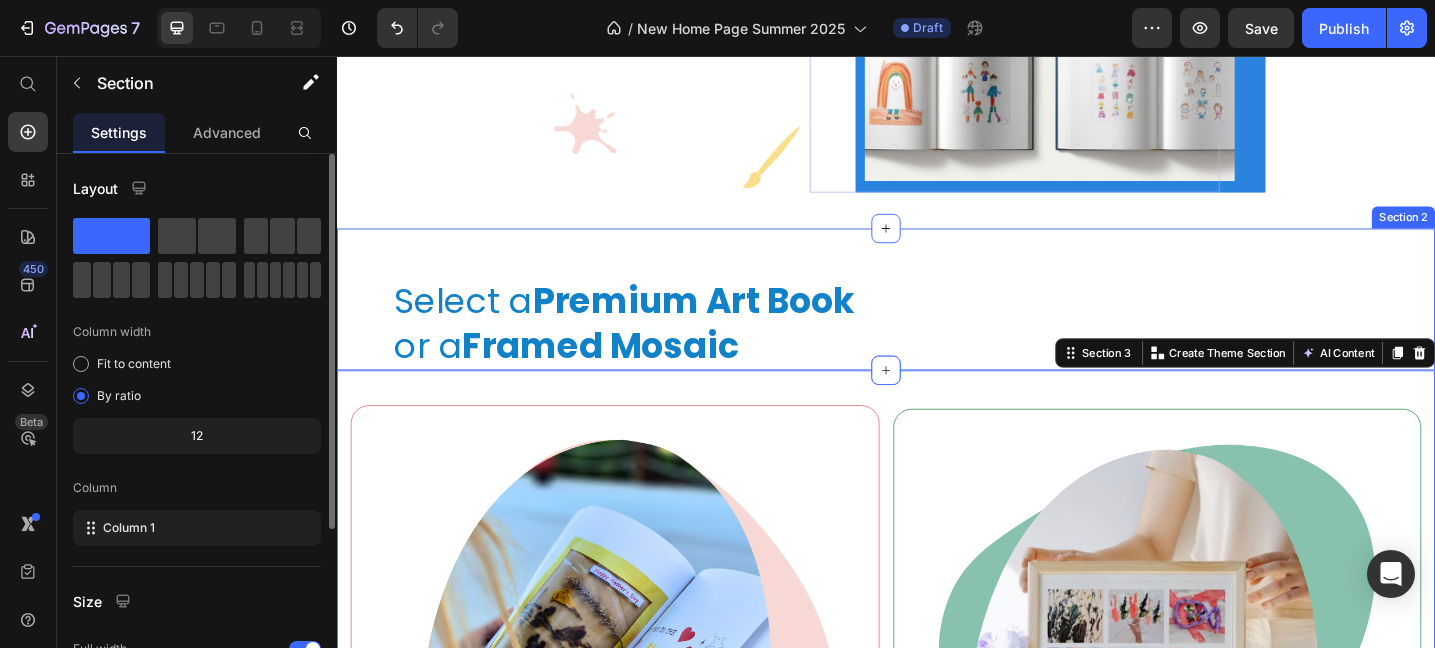 click on "Select a  Premium Art Book   or a  Framed Mosaic Heading Section 2" at bounding box center [937, 321] 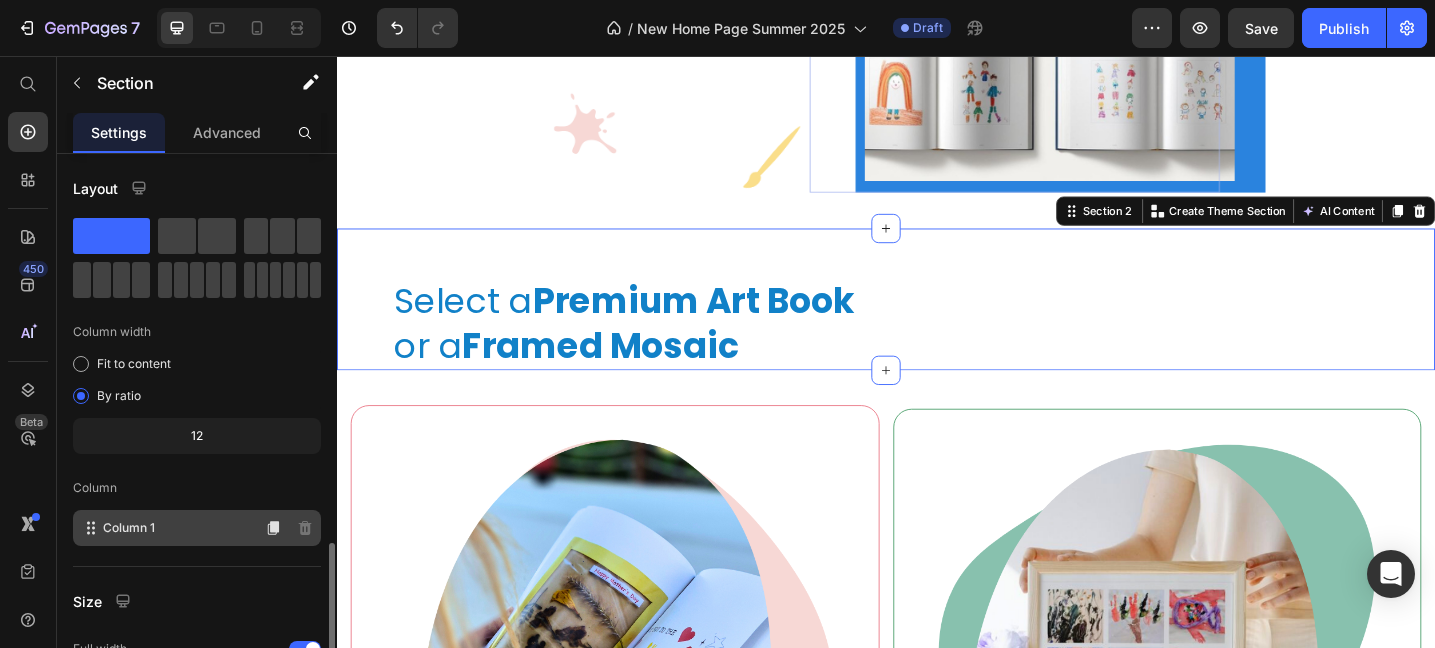 scroll, scrollTop: 257, scrollLeft: 0, axis: vertical 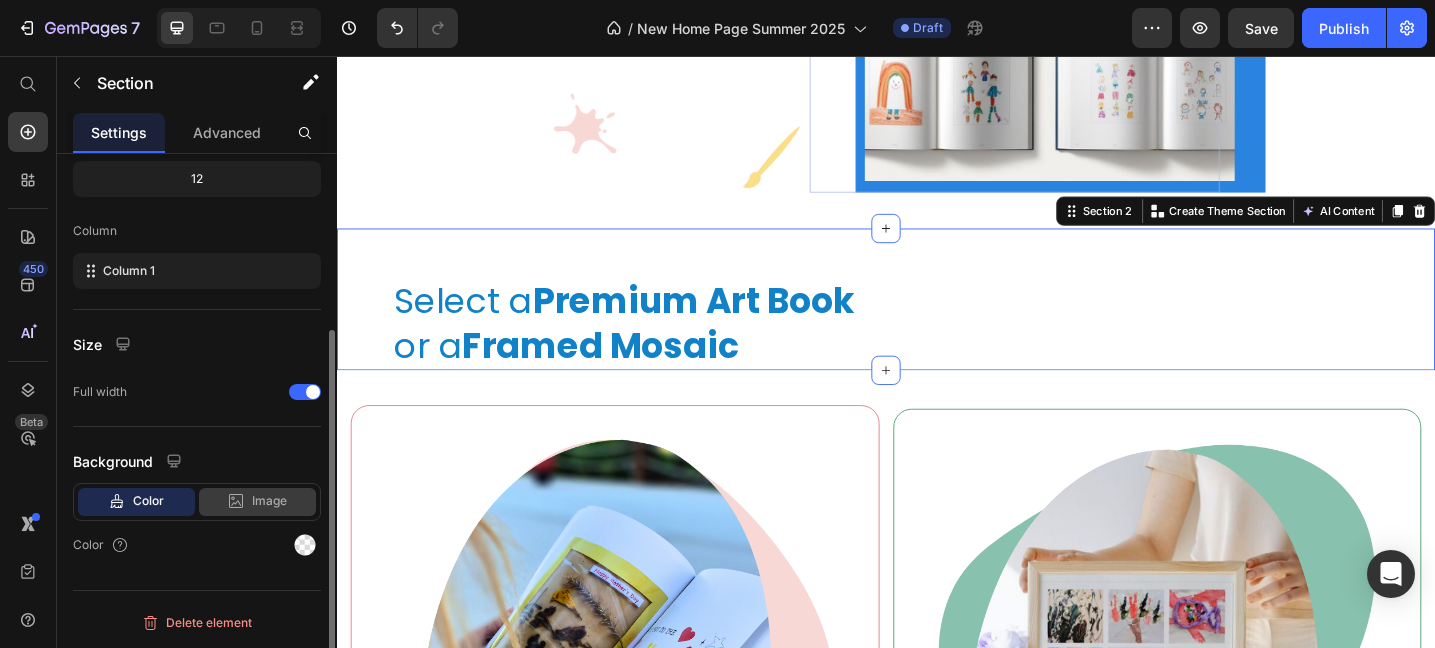 click on "Image" 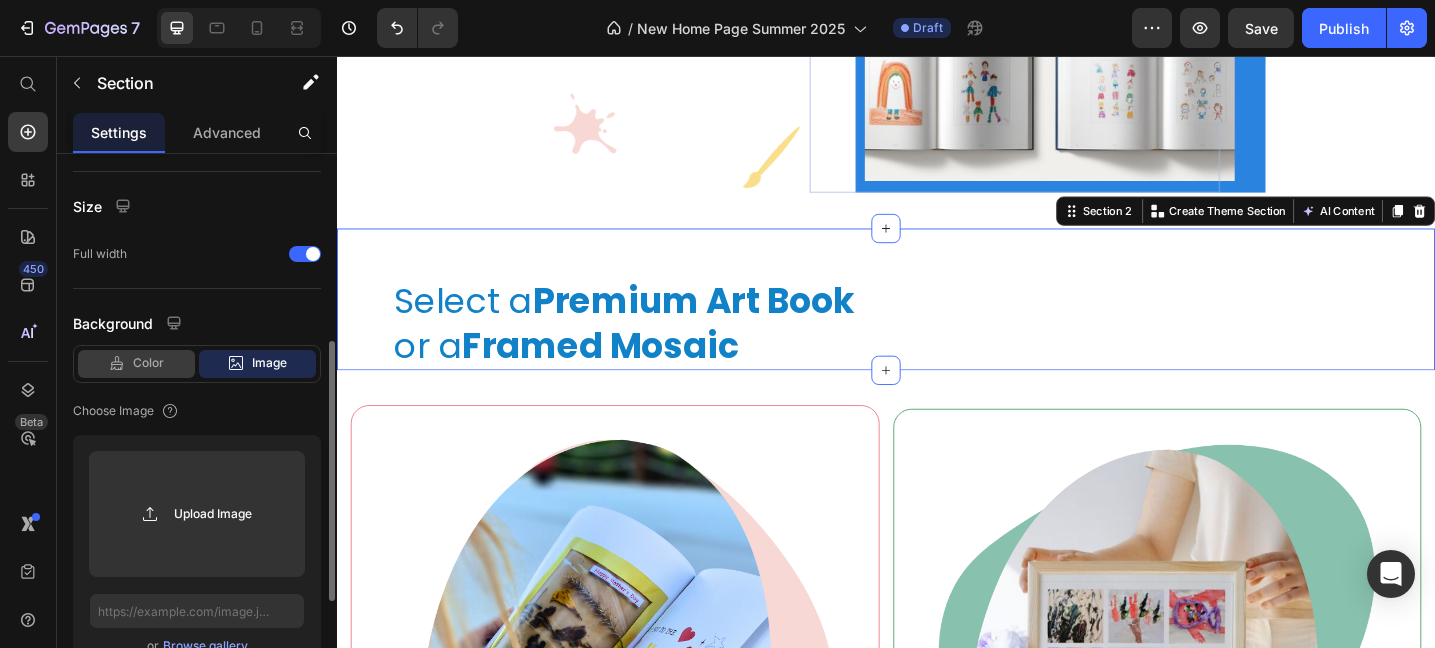 click on "Color" at bounding box center (148, 363) 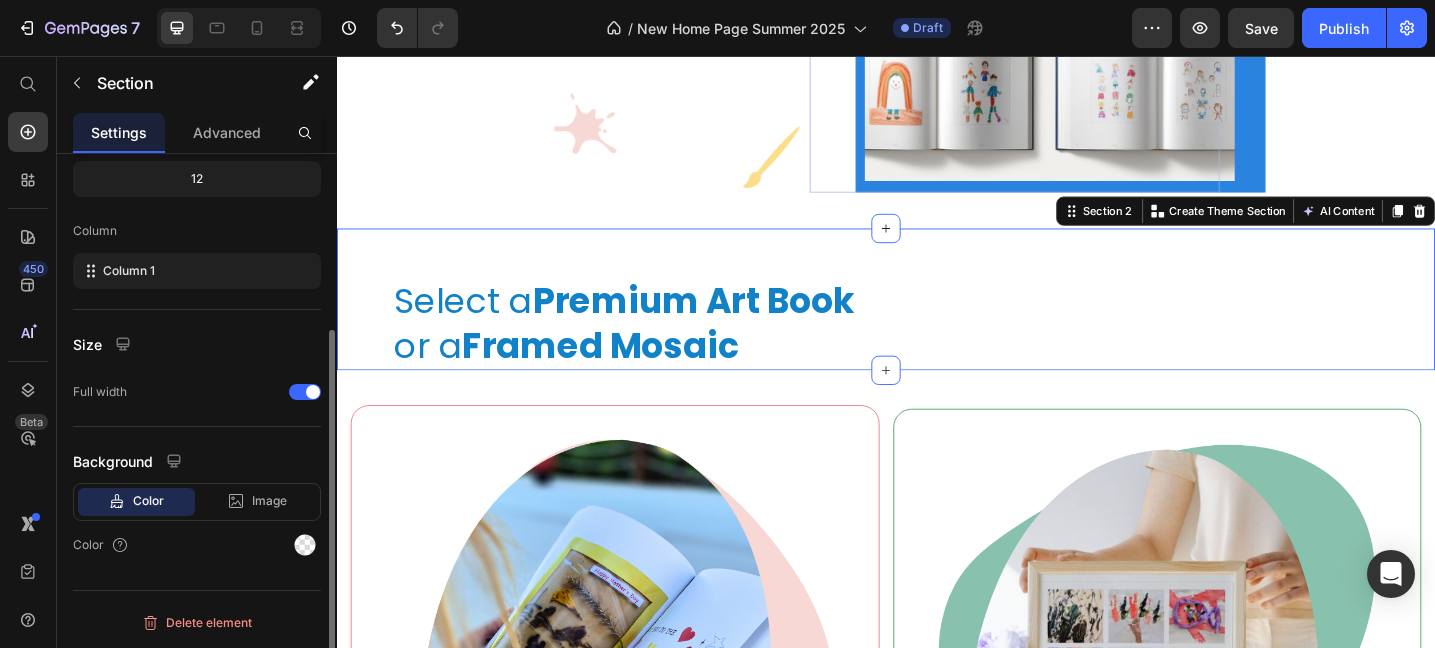 scroll, scrollTop: 257, scrollLeft: 0, axis: vertical 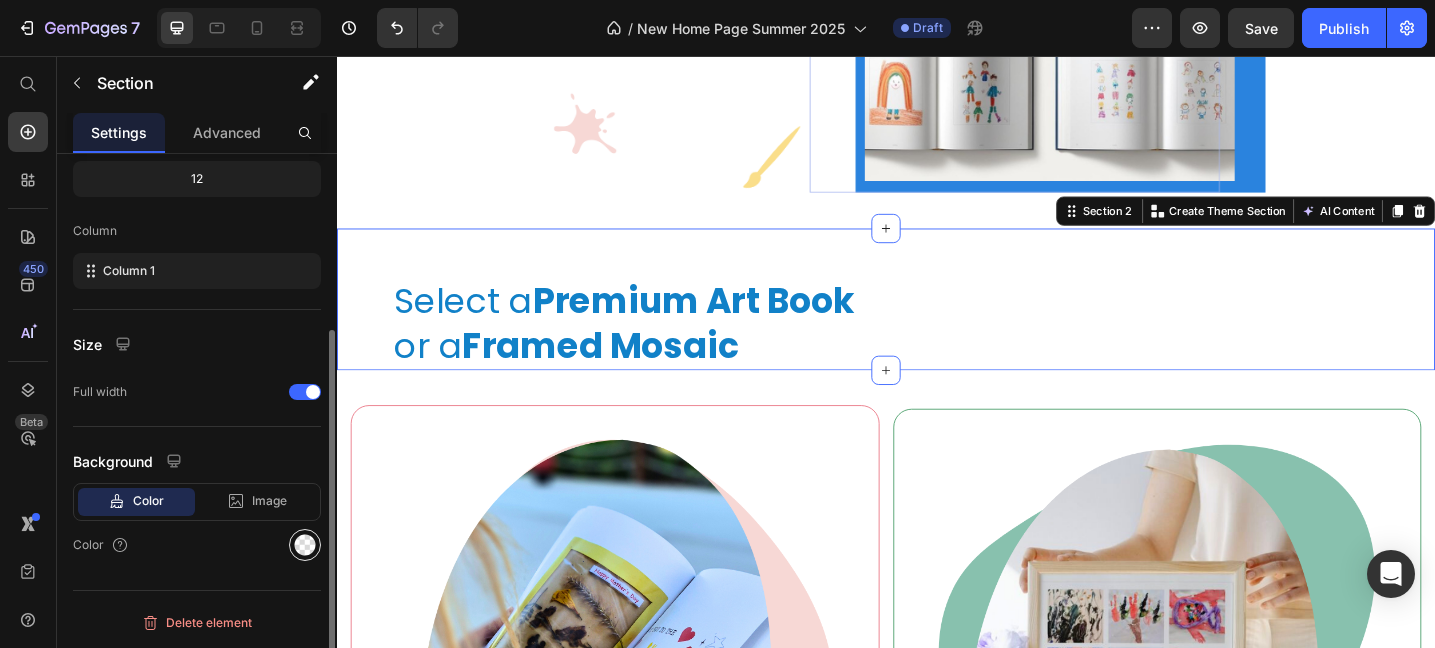 click at bounding box center (305, 545) 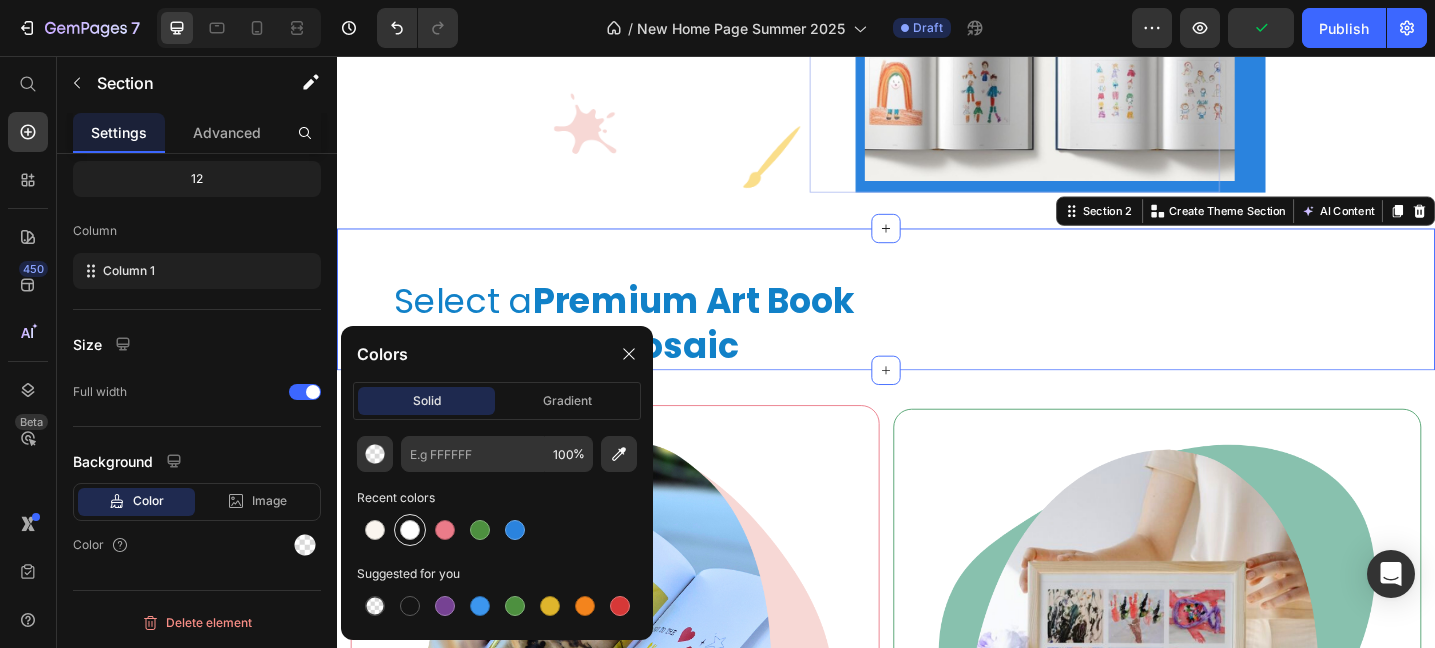 click at bounding box center [410, 530] 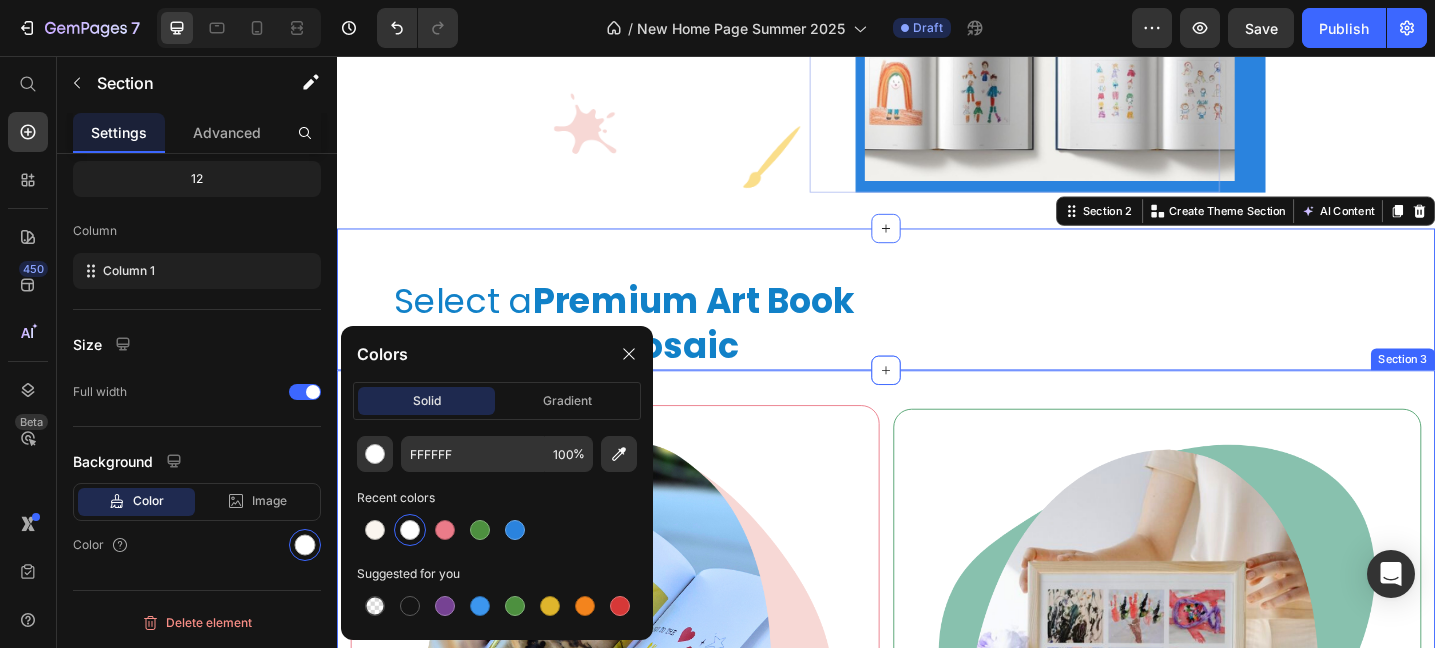 click on "Image Kid's Art Catalogue Text block Compile your child's artwork into a premium catalogue style photobook - turning their creations into a memorable centrepiece.   Text block Order Now Button Row Image Kid's Art Mosaic Poster Text block Create a stunning mosaic collage from your child’s artwork. A beautiful way to showcase and cherish their creativity.   Text block Order Now Button Row Row Section 3" at bounding box center [937, 851] 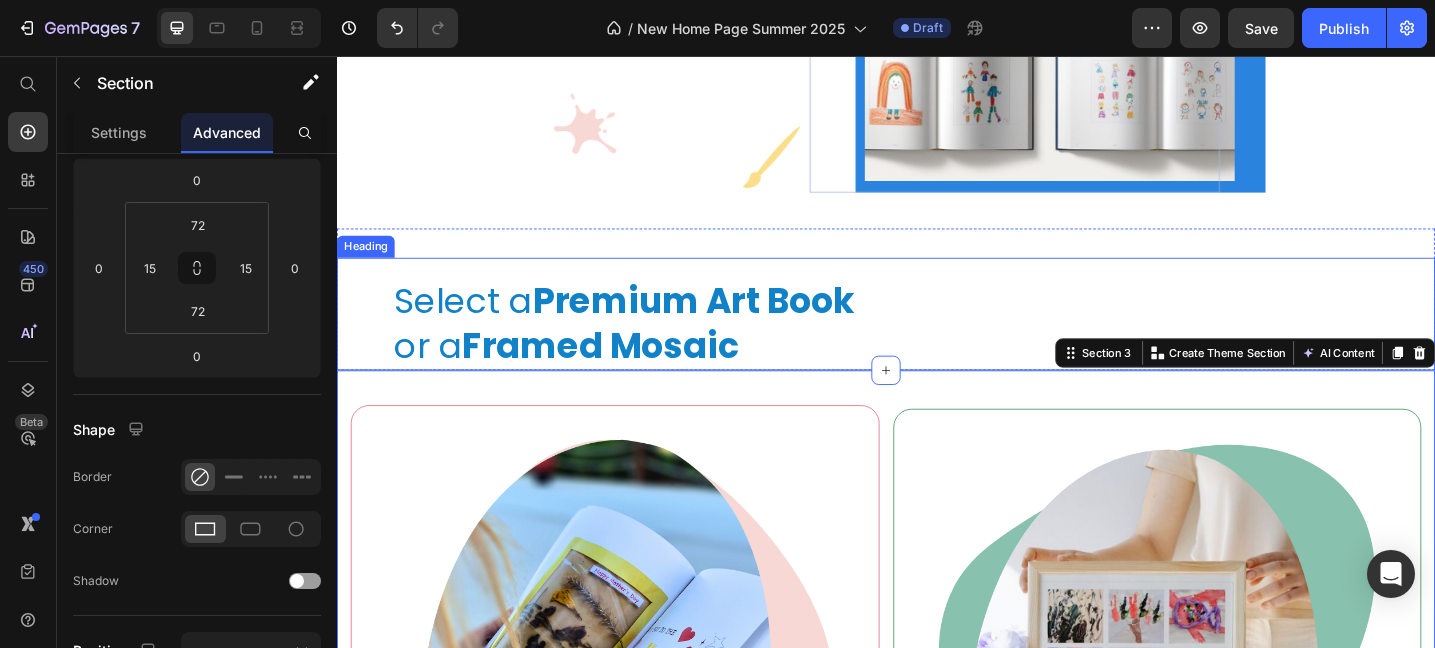 click on "Premium Art Book" at bounding box center [726, 322] 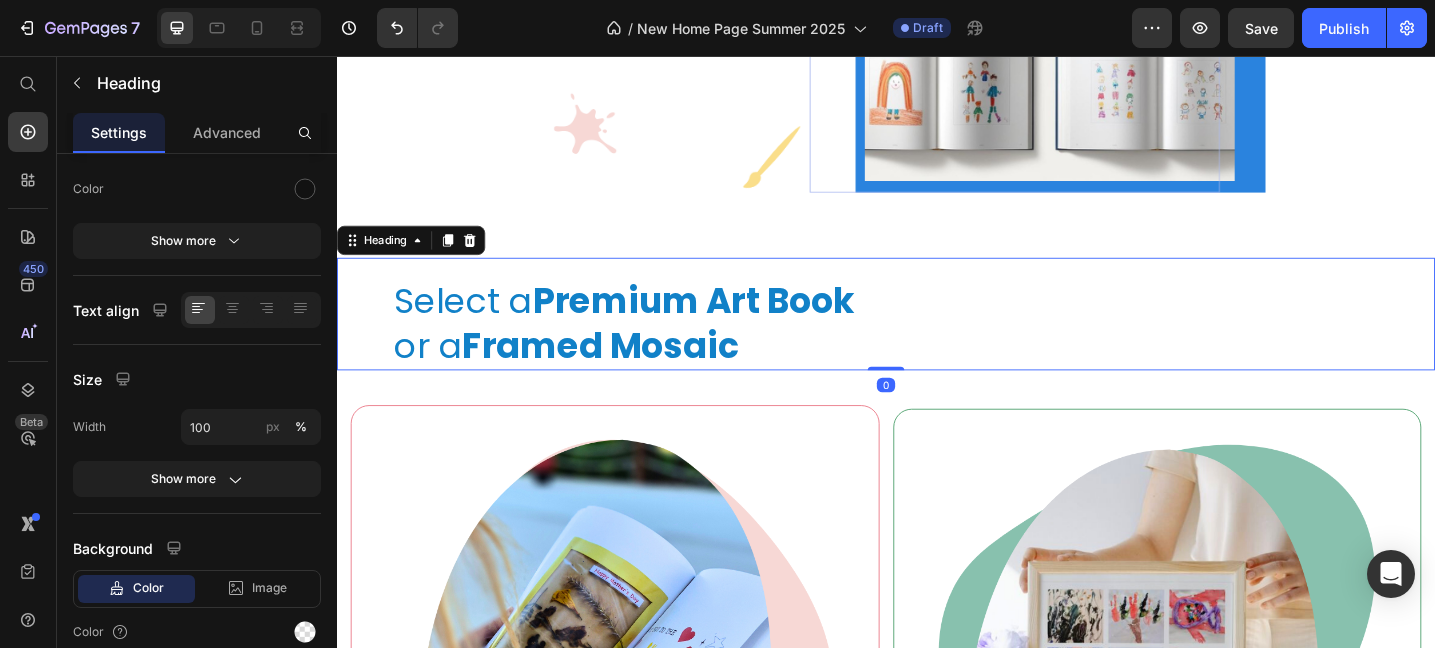 scroll, scrollTop: 0, scrollLeft: 0, axis: both 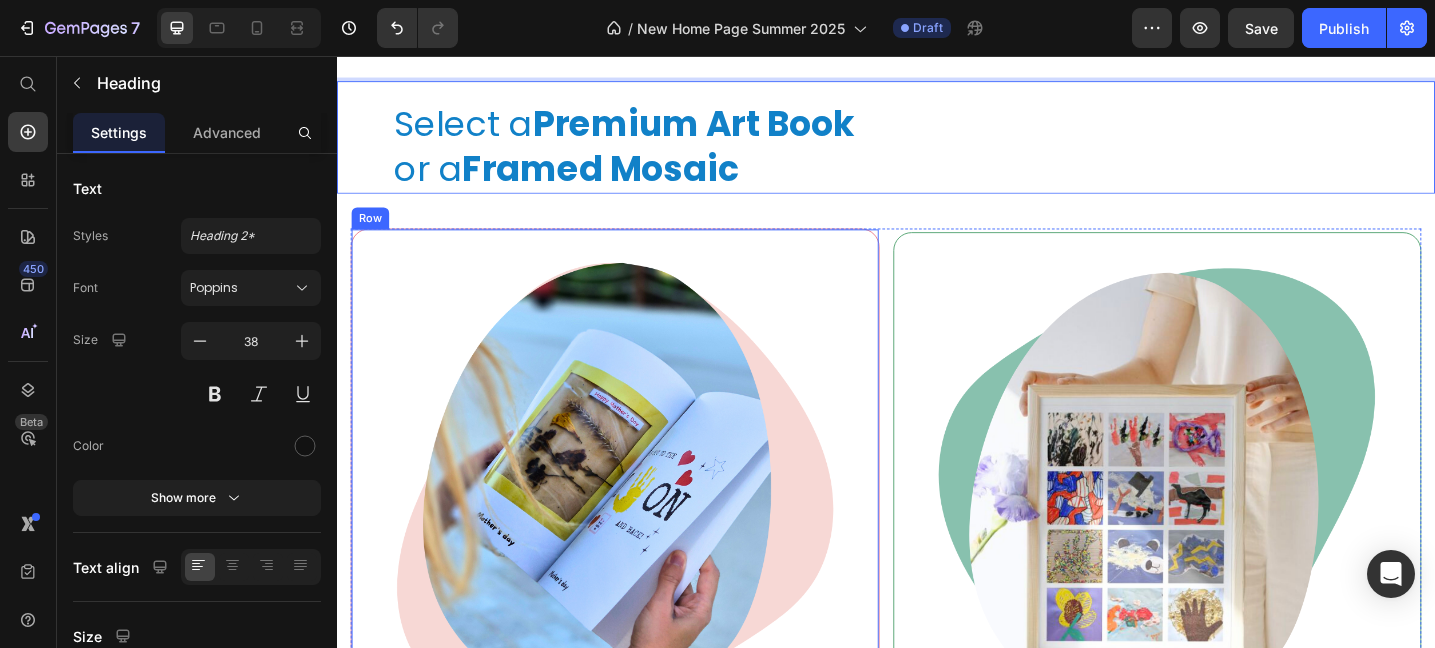 click on "Image Kid's Art Catalogue Text block Compile your child's artwork into a premium catalogue style photobook - turning their creations into a memorable centrepiece.   Text block Order Now Button Row" at bounding box center (641, 641) 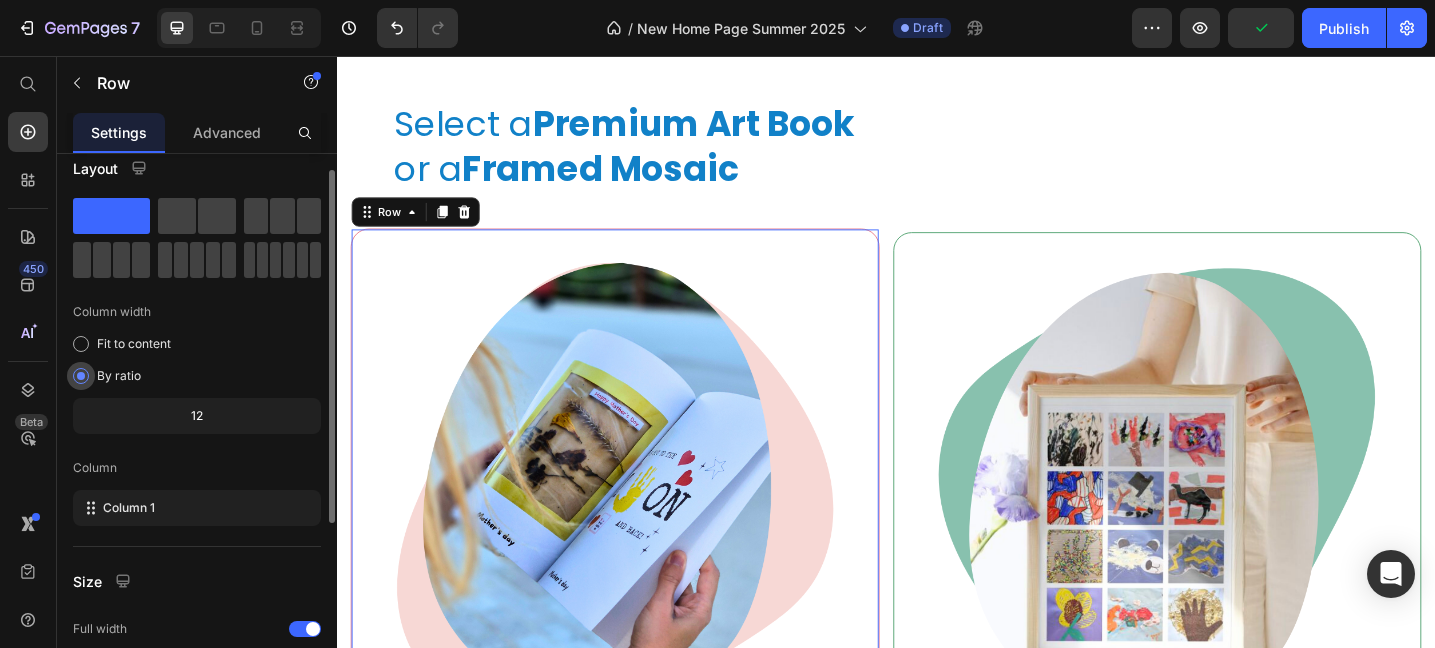 scroll, scrollTop: 22, scrollLeft: 0, axis: vertical 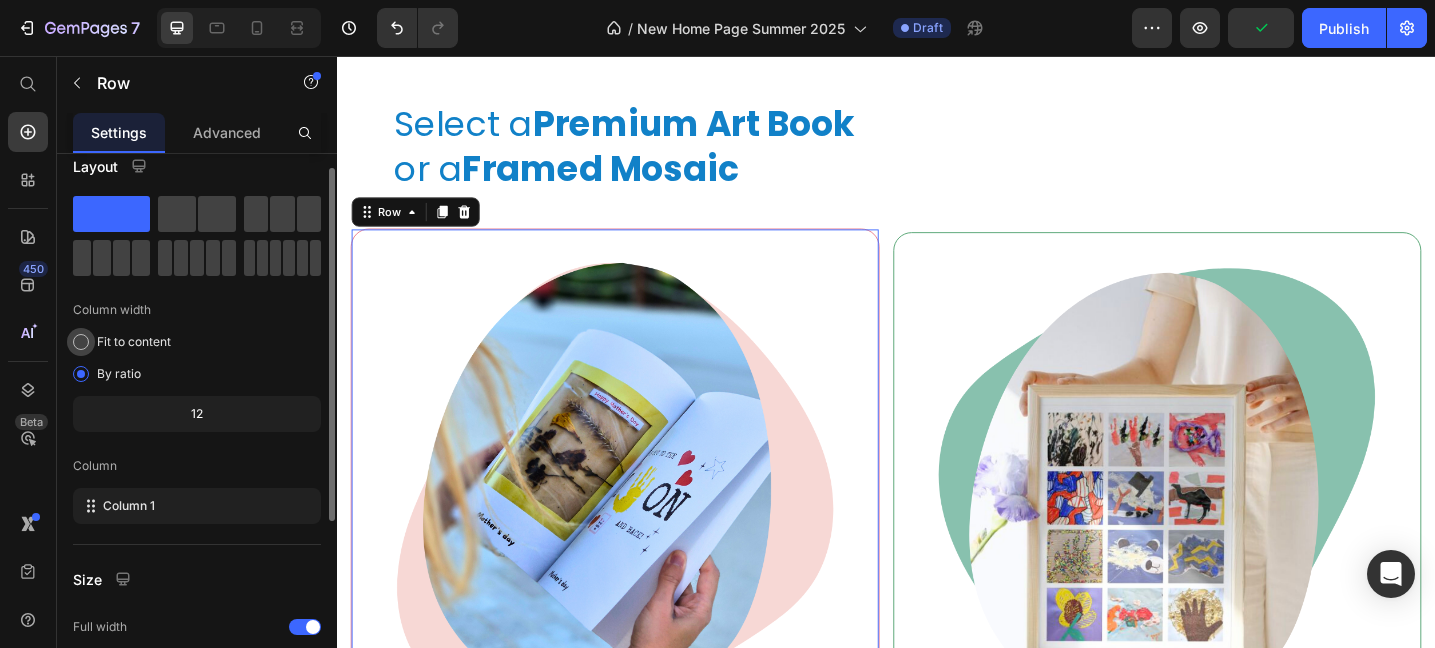click on "Fit to content" at bounding box center (134, 342) 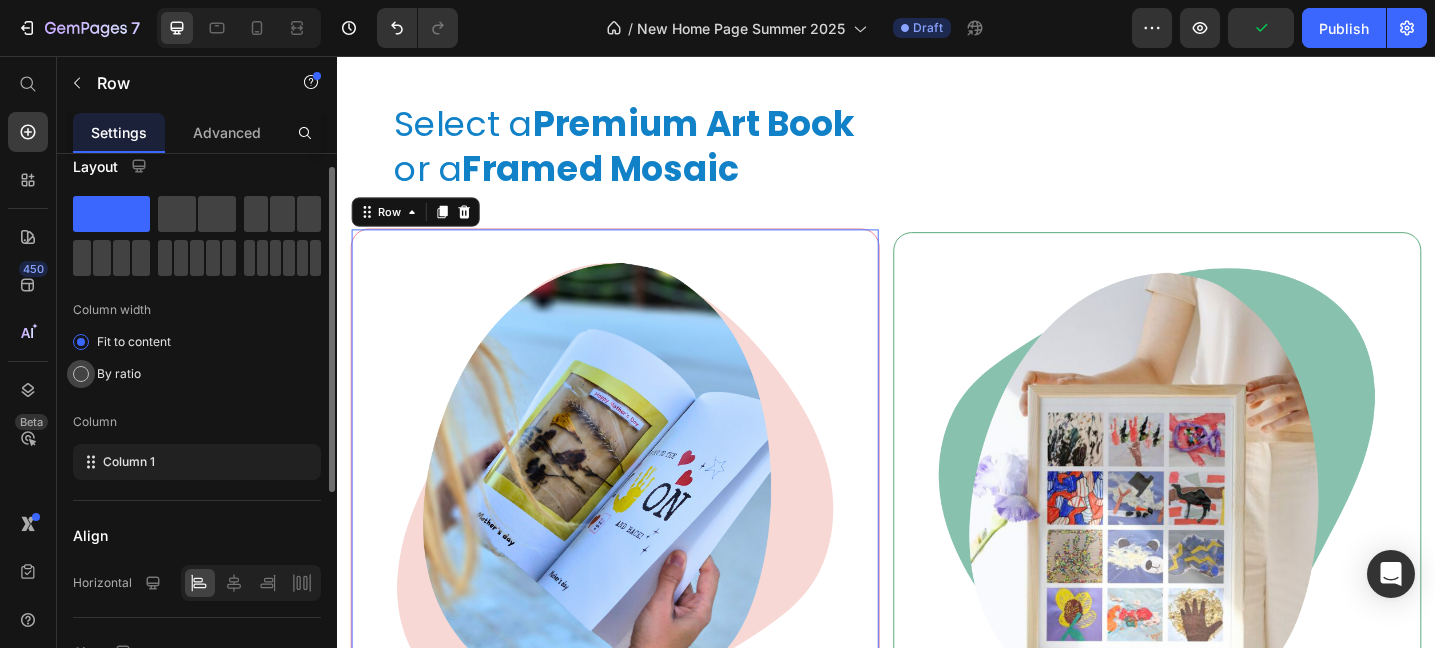 click on "By ratio" at bounding box center (119, 374) 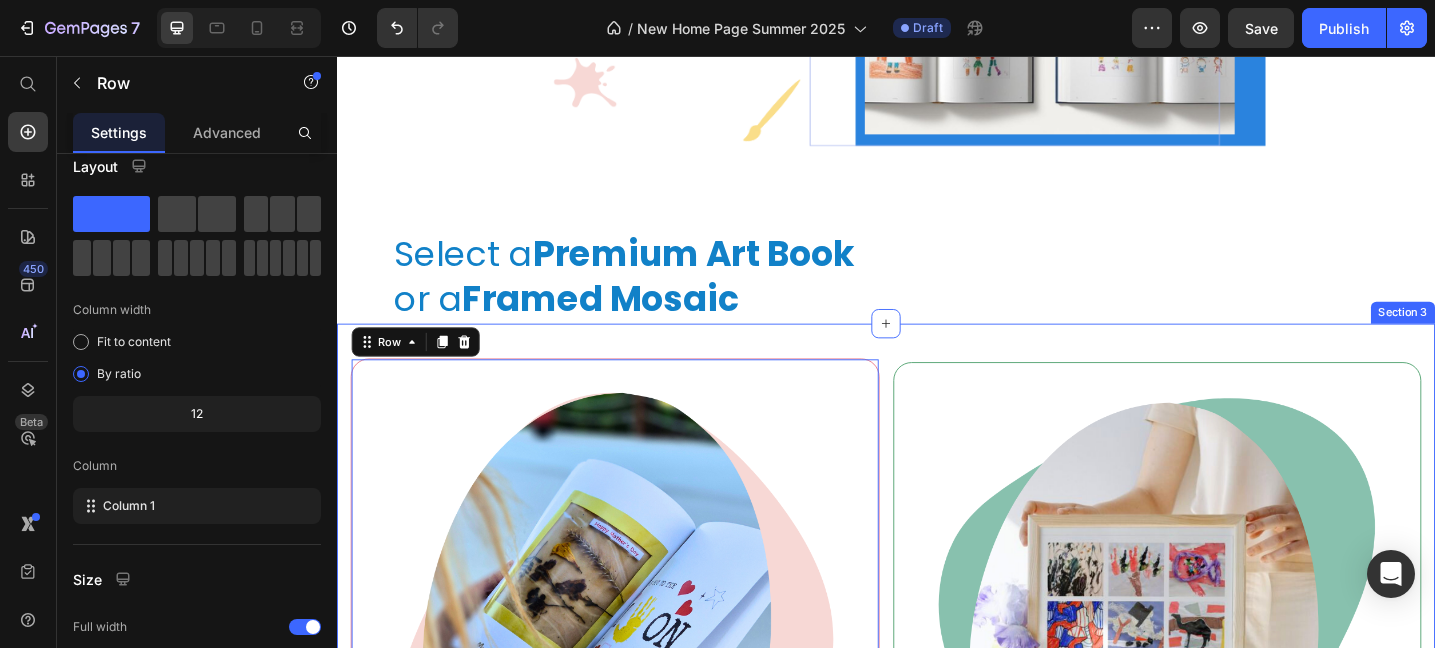 scroll, scrollTop: 538, scrollLeft: 0, axis: vertical 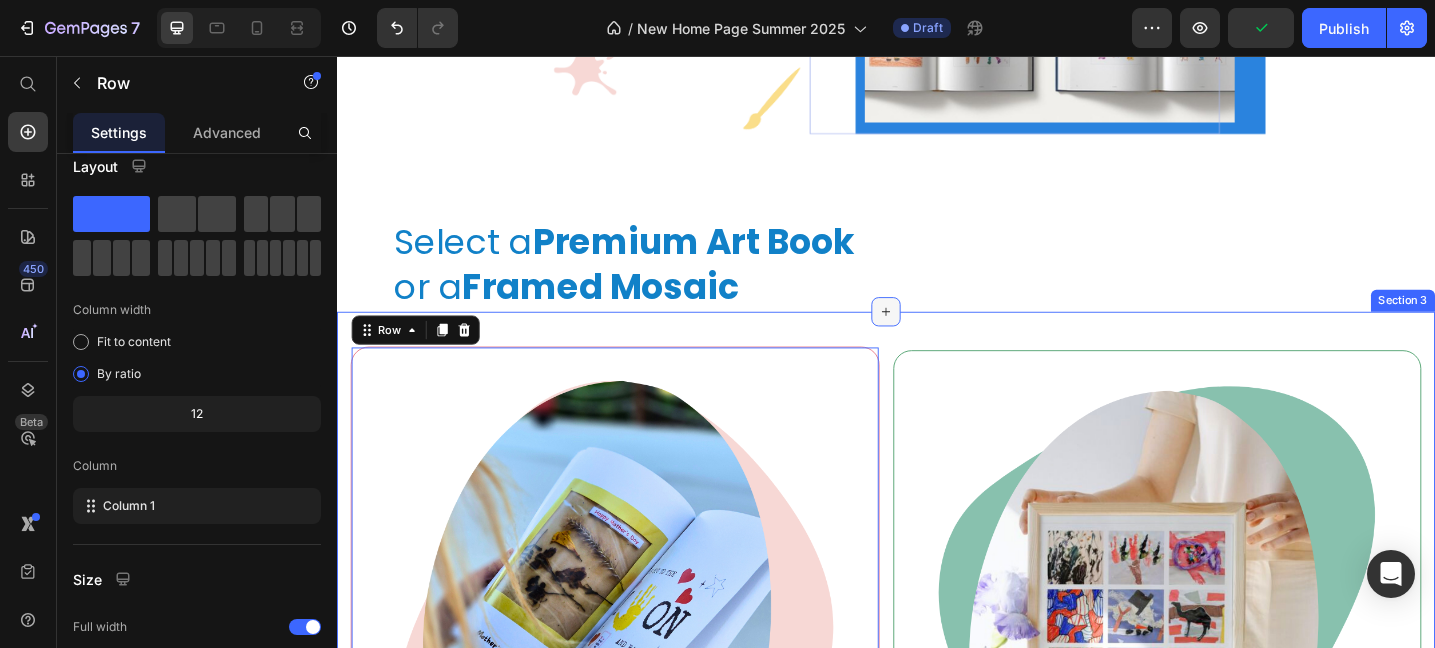 click 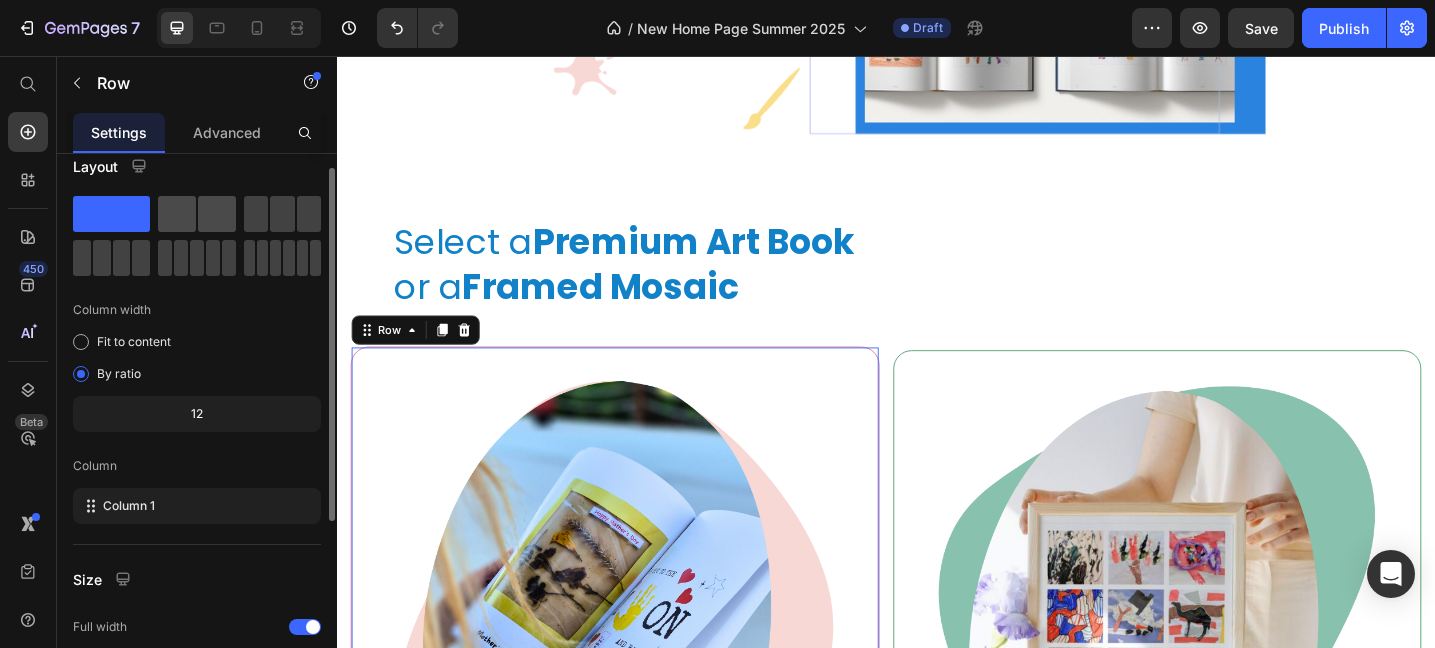click 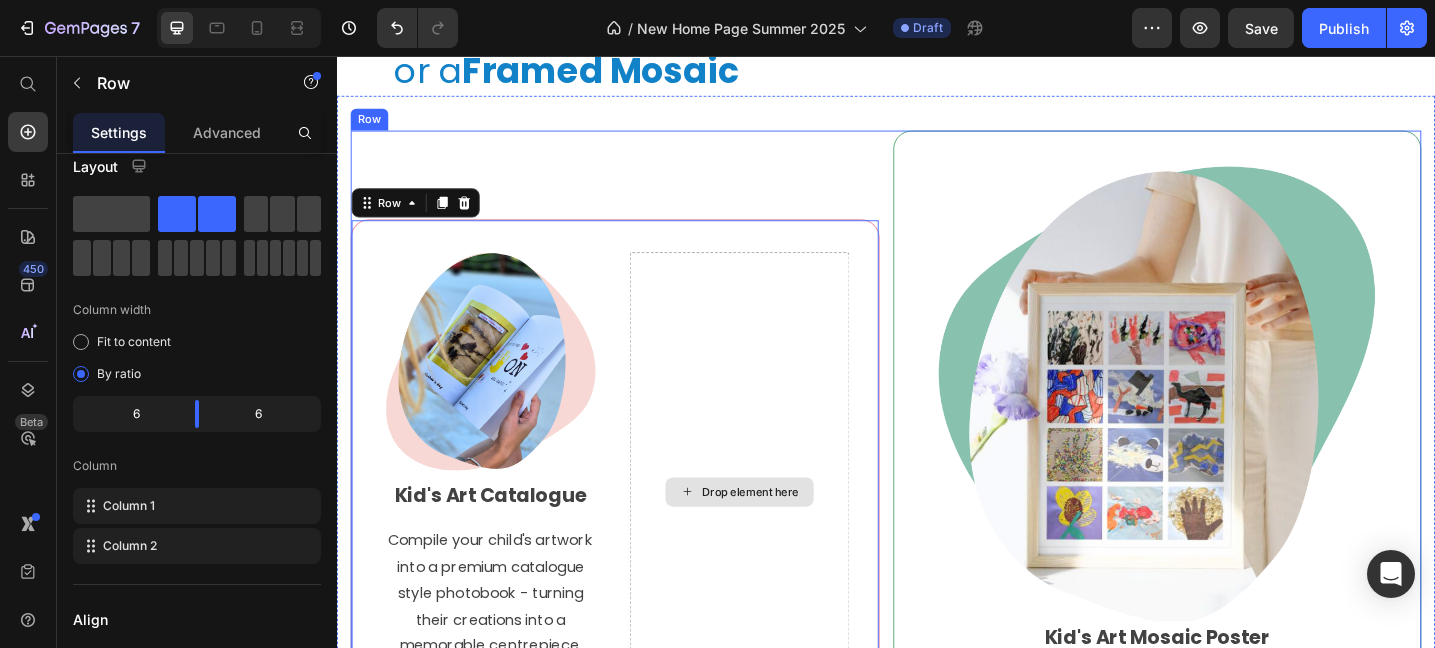 scroll, scrollTop: 776, scrollLeft: 0, axis: vertical 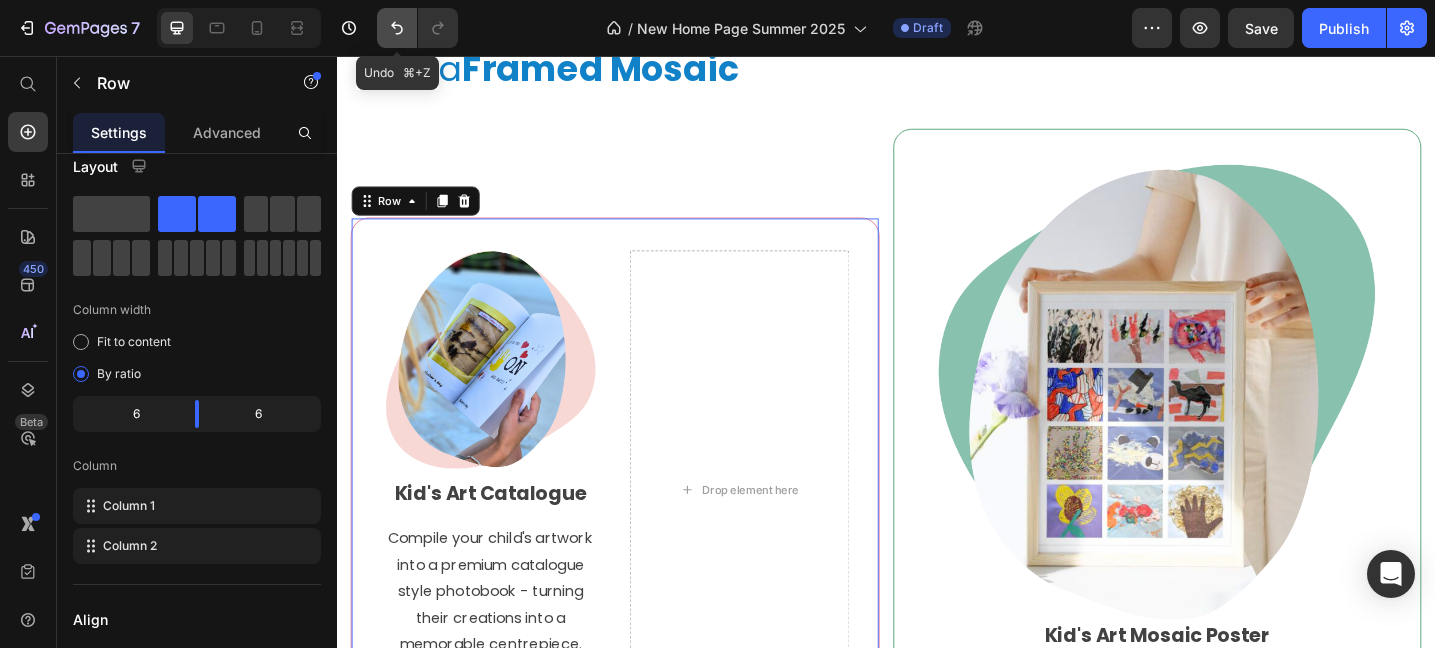 click 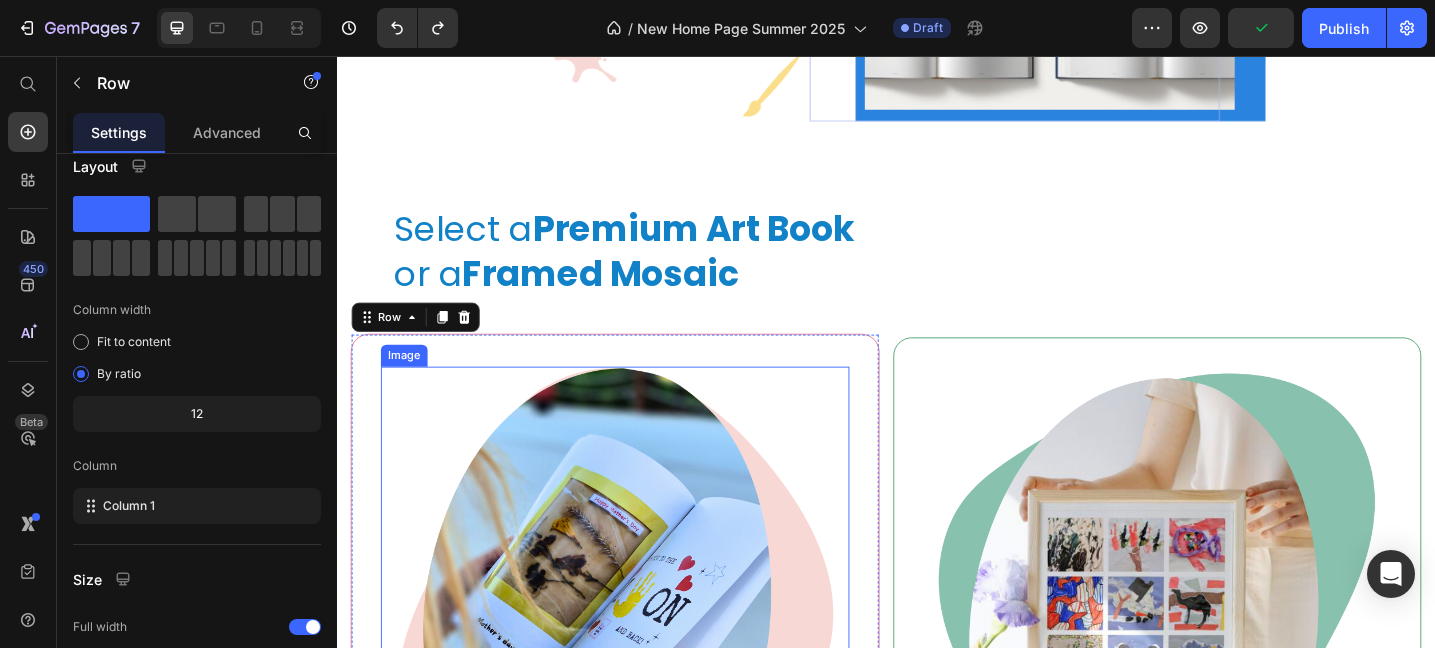 scroll, scrollTop: 419, scrollLeft: 0, axis: vertical 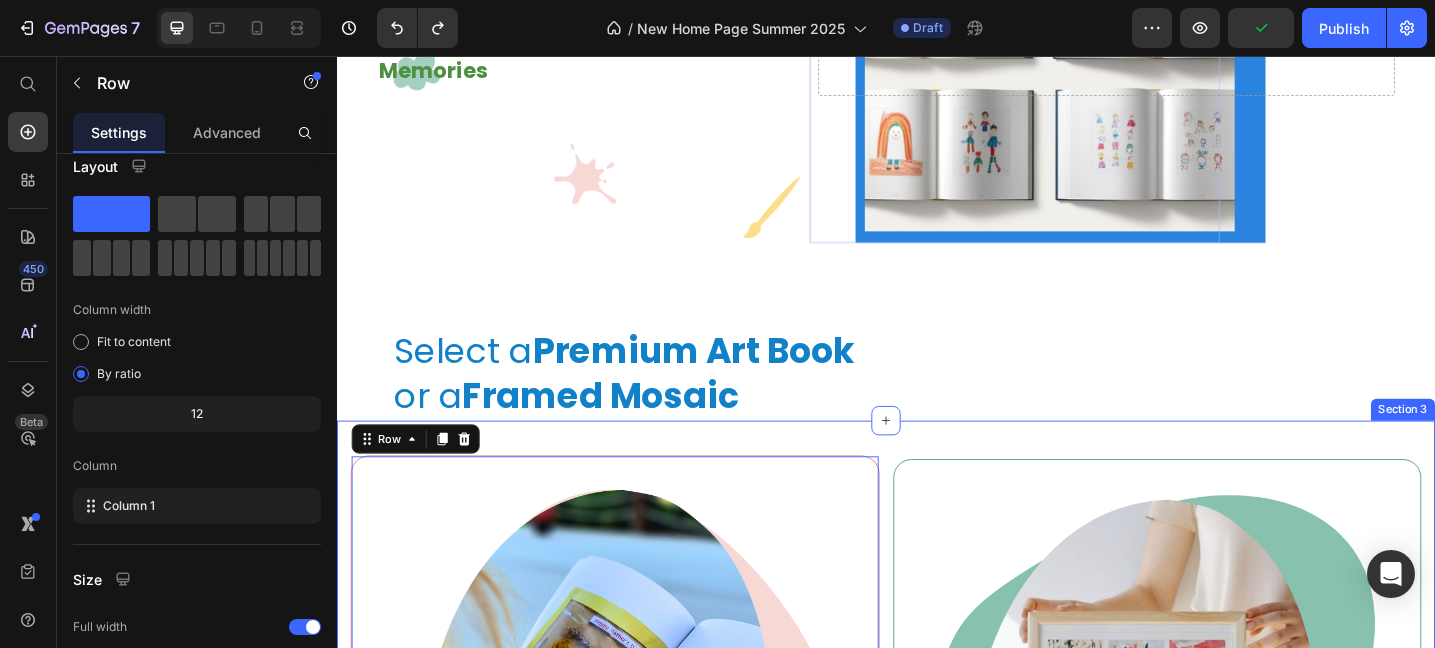 click on "Image Kid's Art Catalogue Text block Compile your child's artwork into a premium catalogue style photobook - turning their creations into a memorable centrepiece.   Text block Order Now Button Row   0 Image Kid's Art Mosaic Poster Text block Create a stunning mosaic collage from your child’s artwork. A beautiful way to showcase and cherish their creativity.   Text block Order Now Button Row Row Section 3" at bounding box center (937, 906) 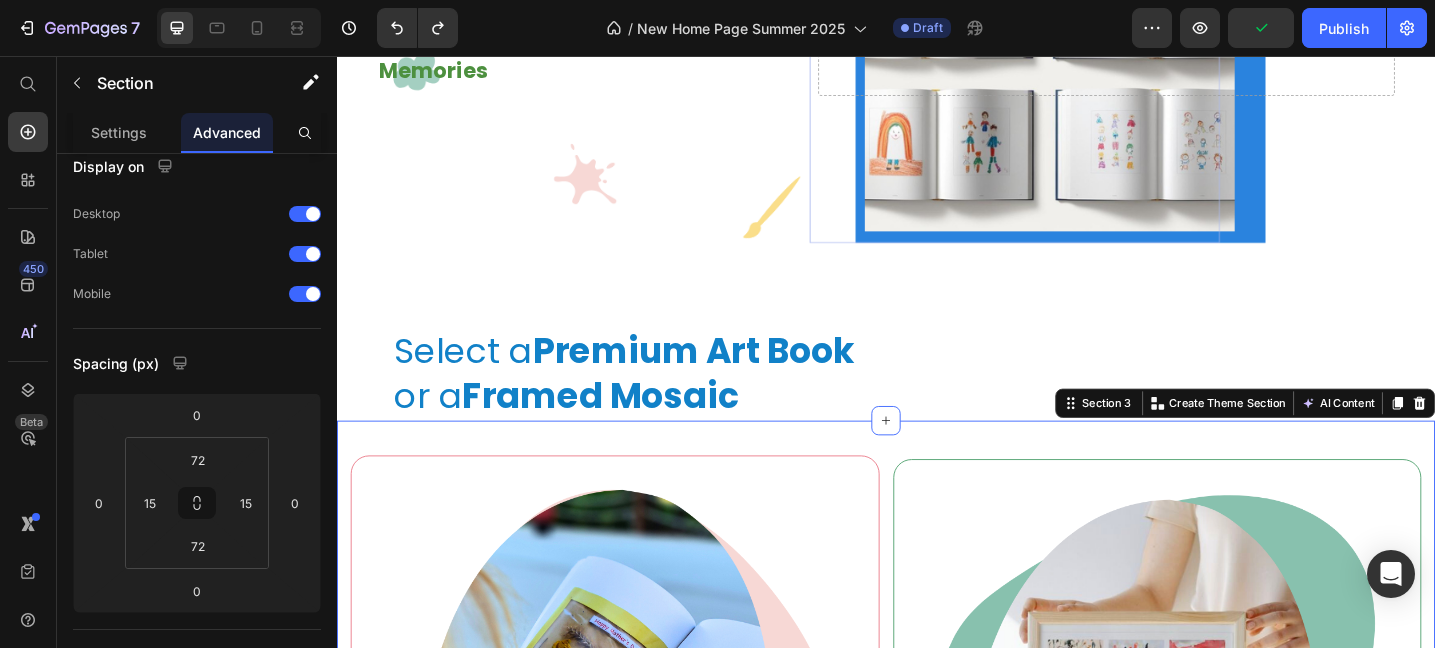 scroll, scrollTop: 0, scrollLeft: 0, axis: both 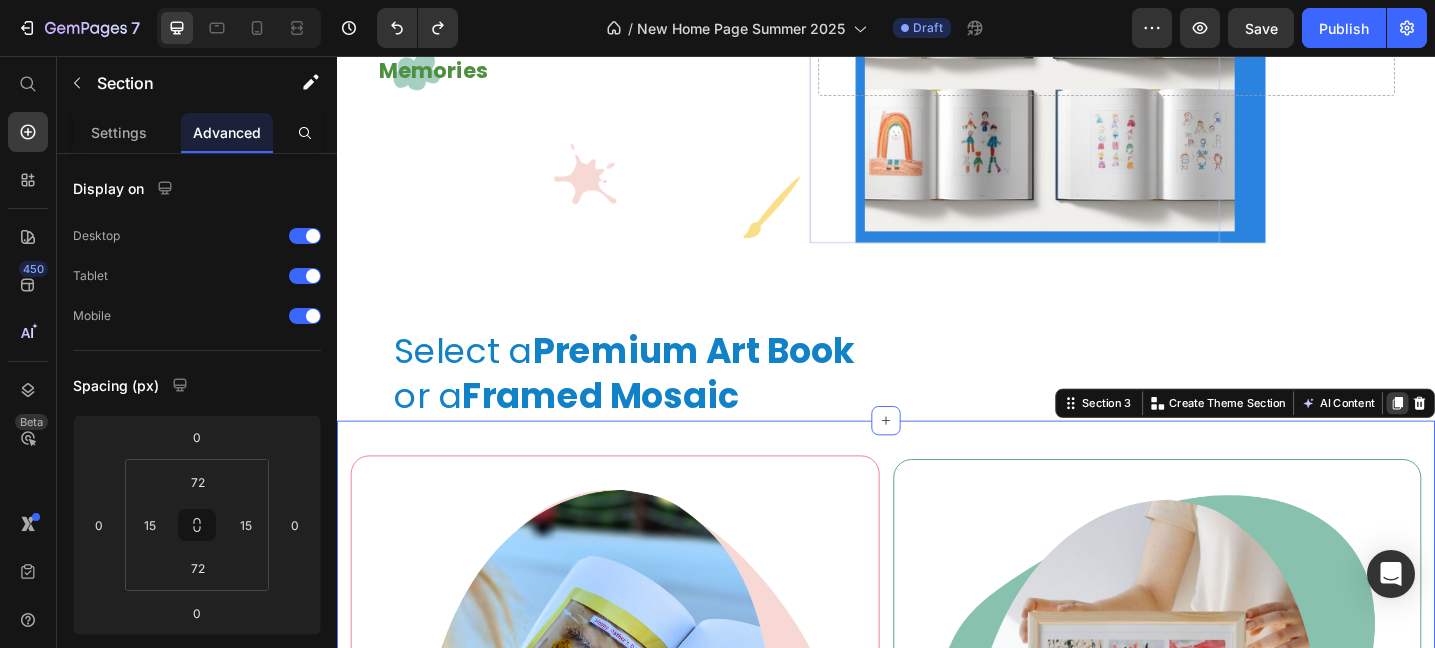 click 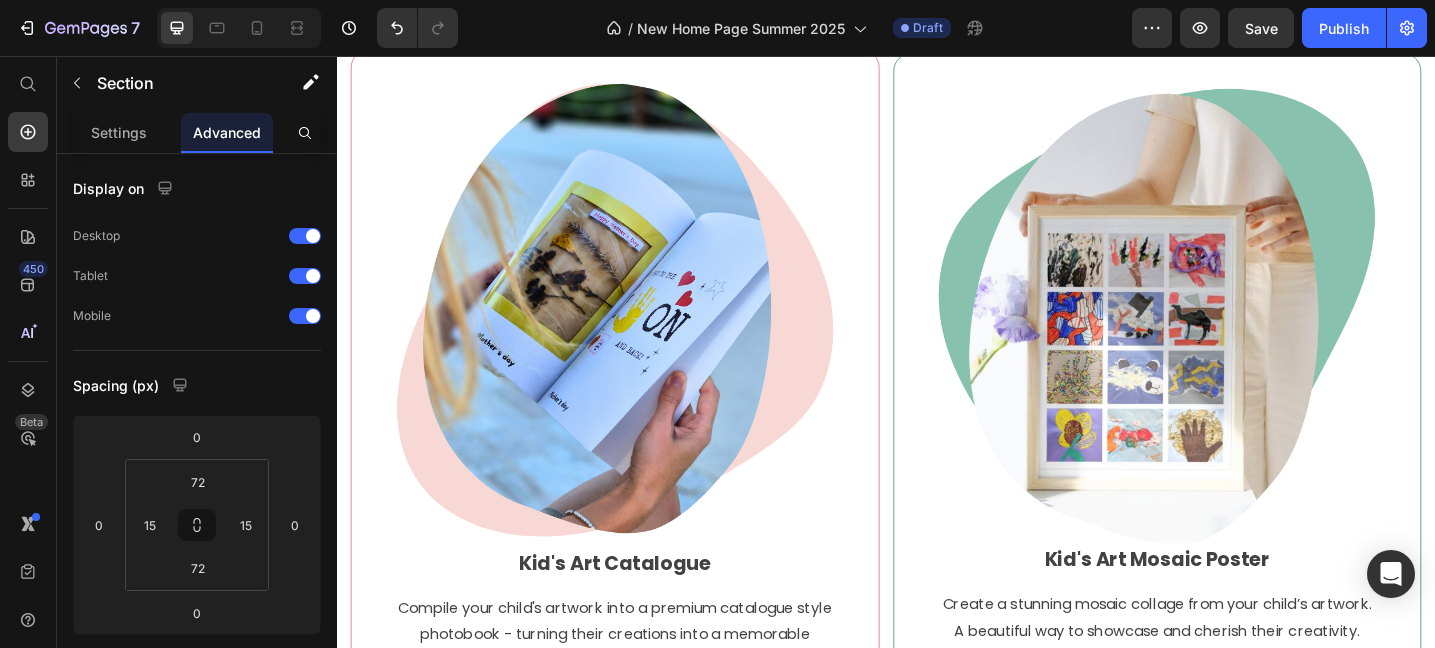 scroll, scrollTop: 817, scrollLeft: 0, axis: vertical 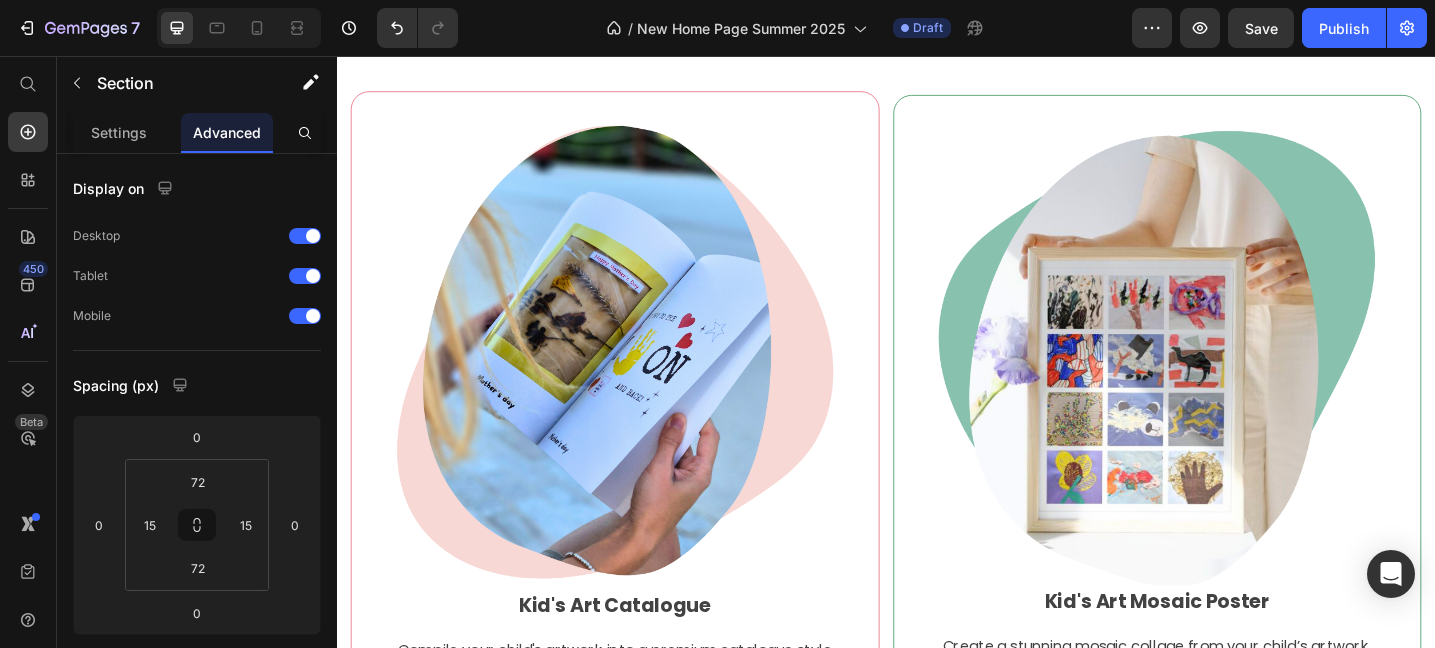 click at bounding box center (641, 380) 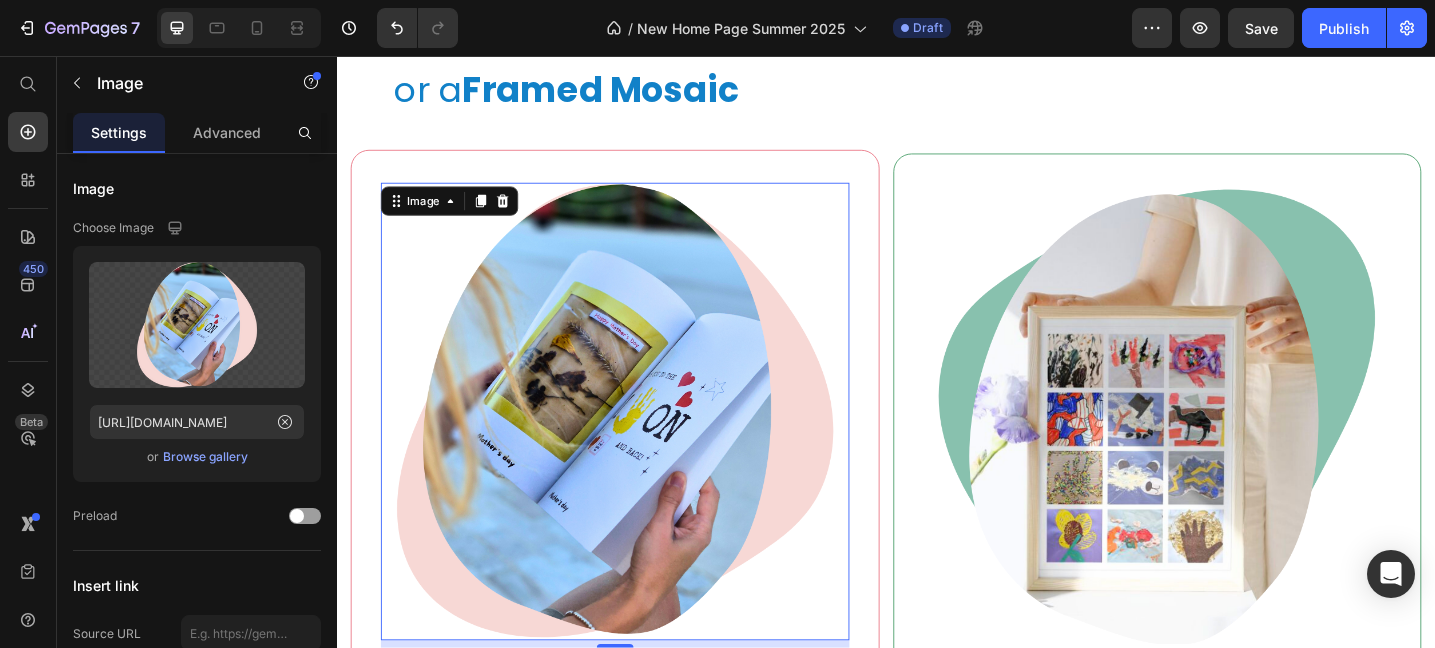 scroll, scrollTop: 733, scrollLeft: 0, axis: vertical 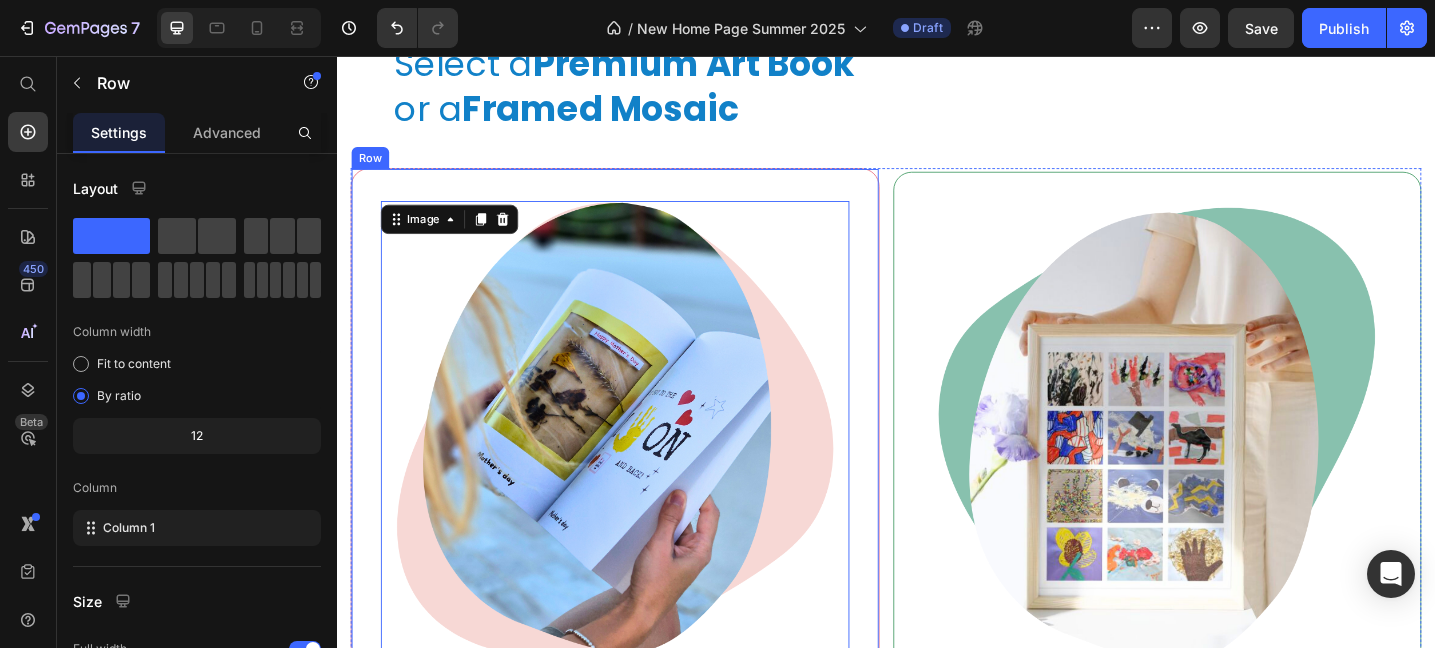 click on "Image   8 Kid's Art Catalogue Text block Compile your child's artwork into a premium catalogue style photobook - turning their creations into a memorable centrepiece.   Text block Order Now Button Row" at bounding box center [641, 575] 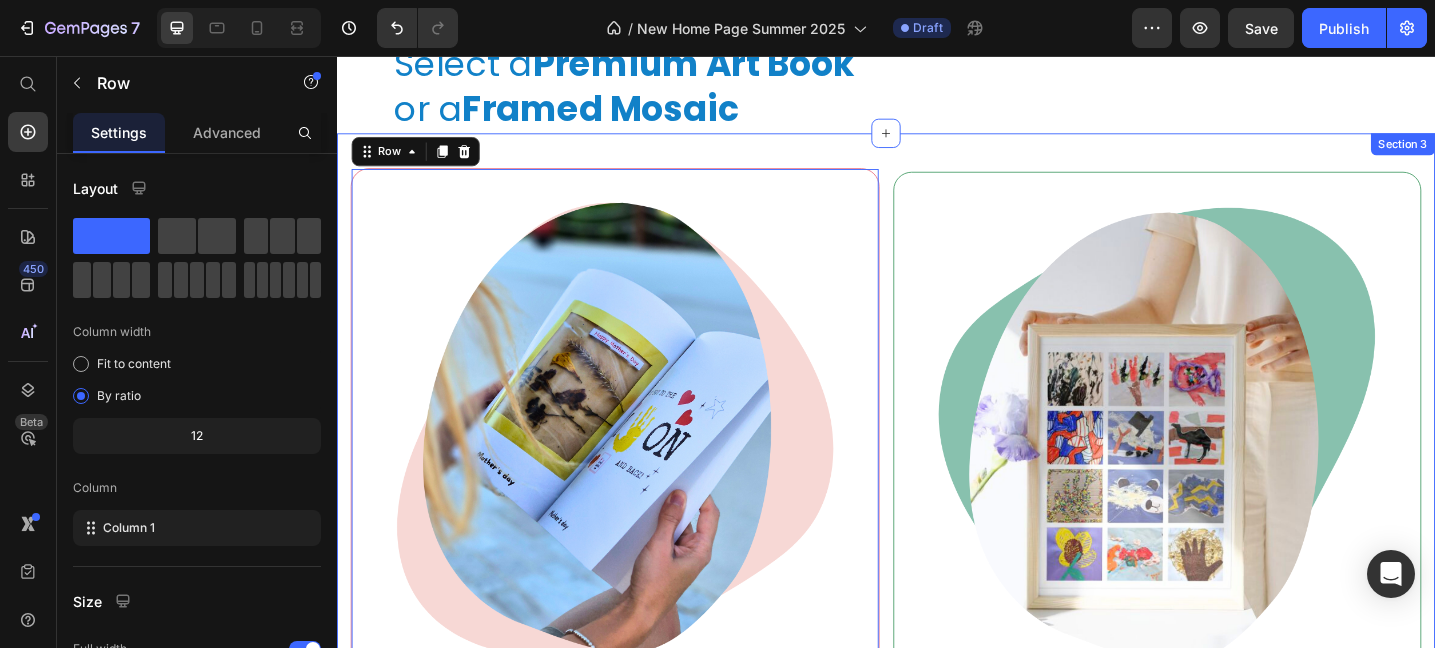 drag, startPoint x: 469, startPoint y: 295, endPoint x: 939, endPoint y: 135, distance: 496.48767 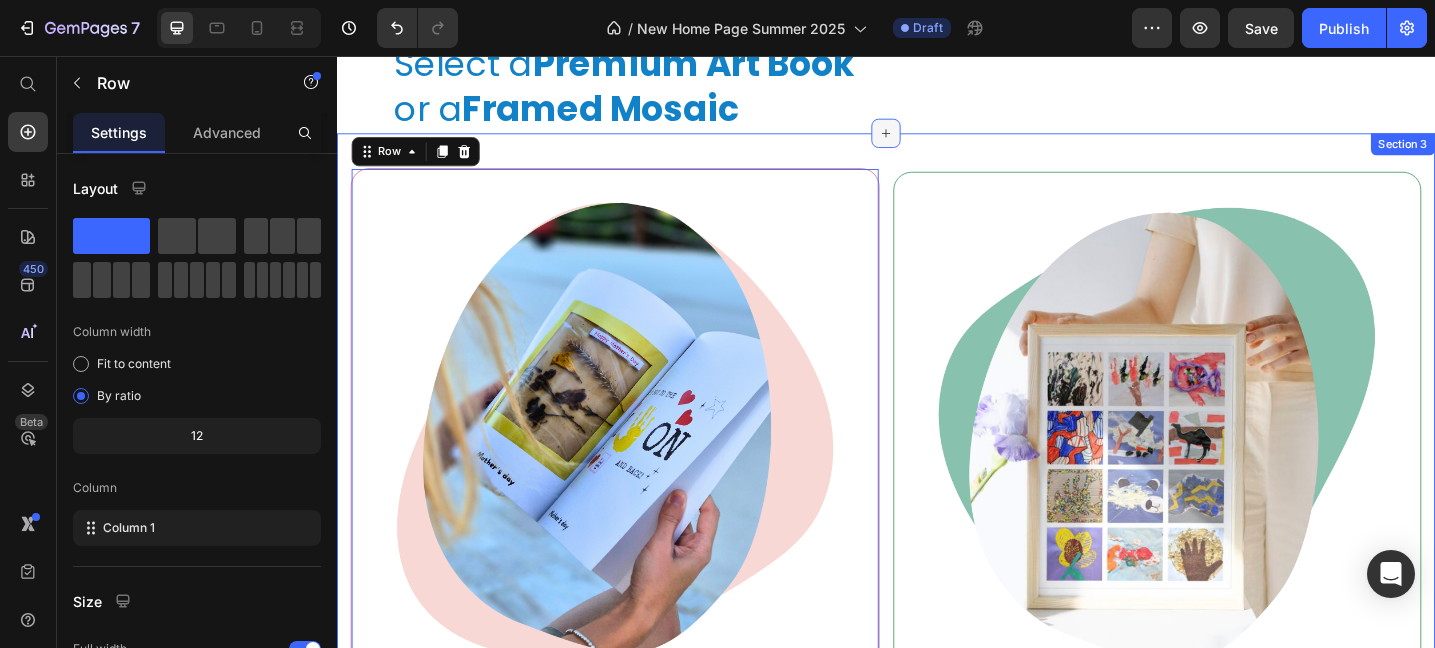 click 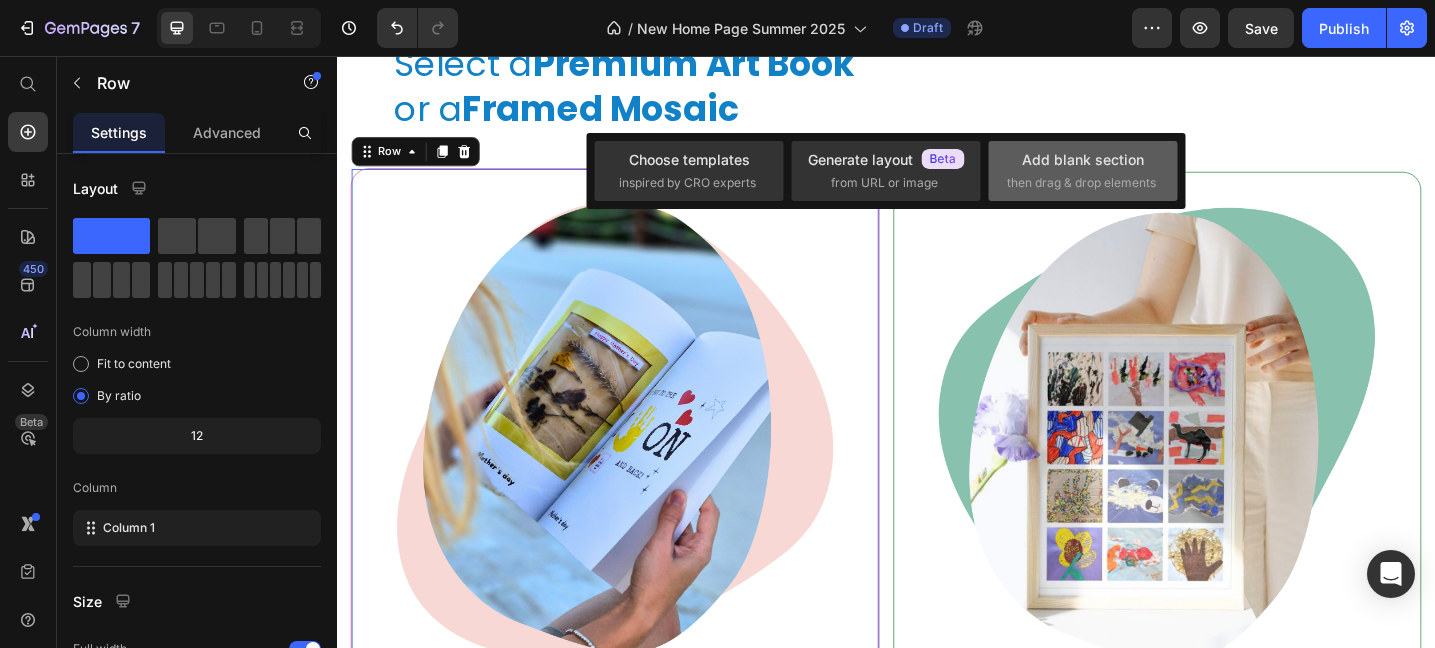 click on "then drag & drop elements" at bounding box center [1081, 183] 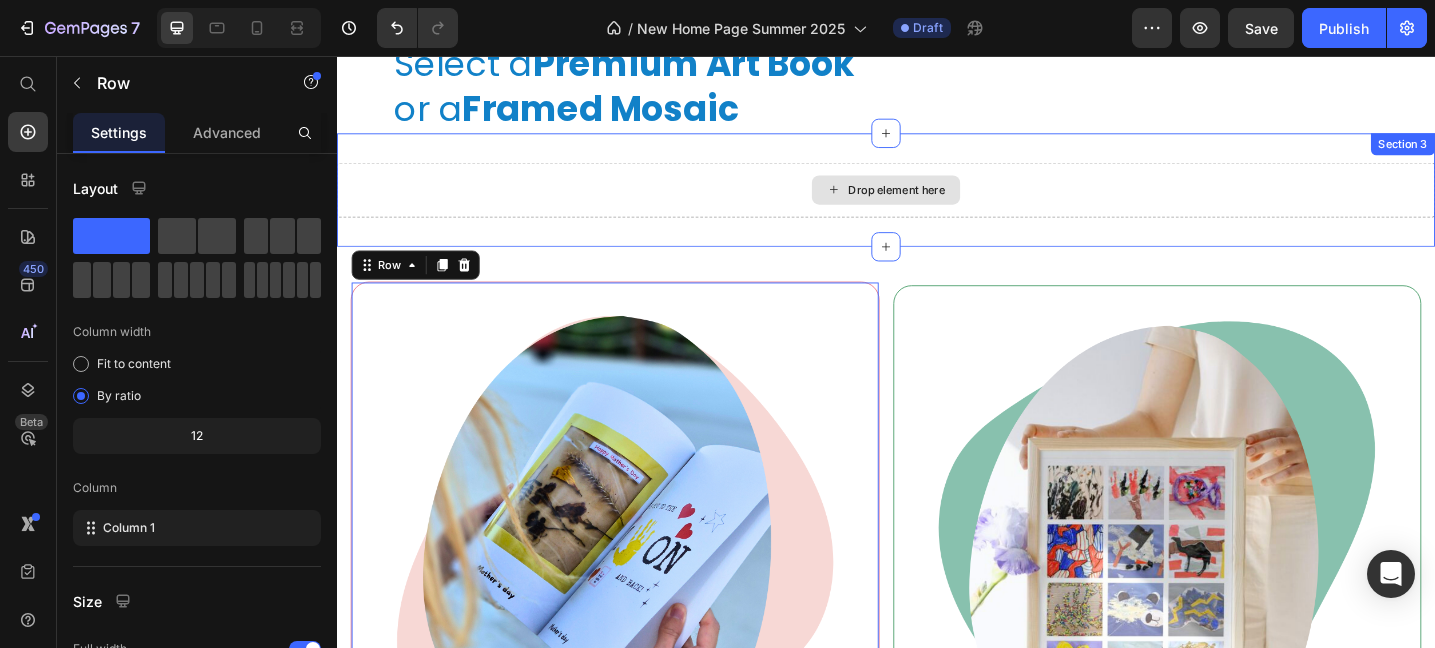 drag, startPoint x: 508, startPoint y: 294, endPoint x: 873, endPoint y: 179, distance: 382.68787 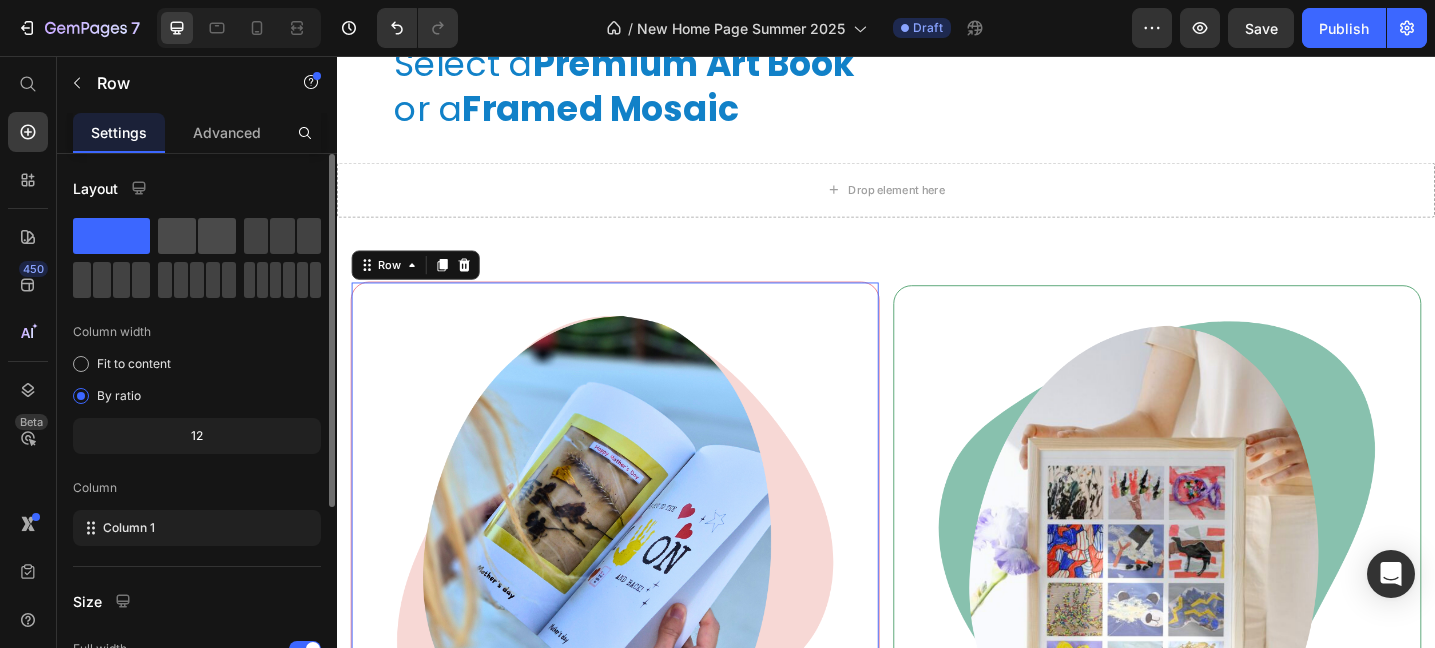click 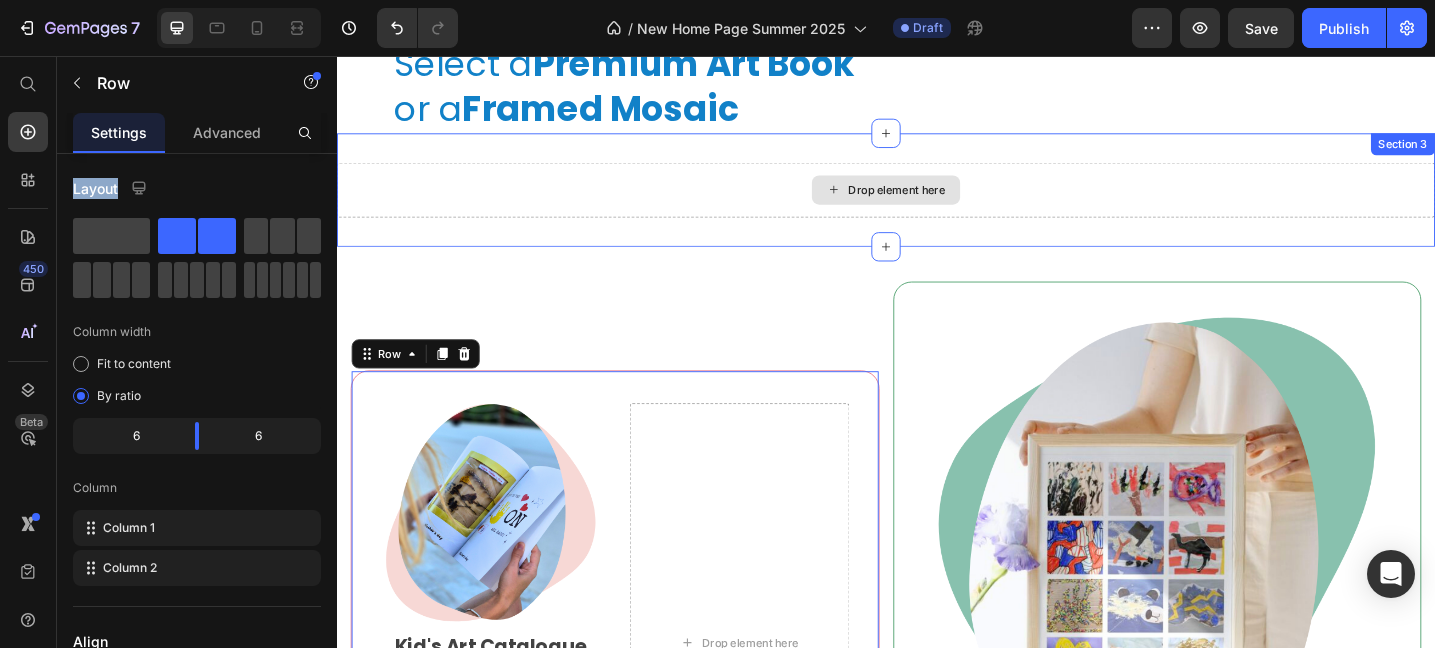 drag, startPoint x: 511, startPoint y: 292, endPoint x: 781, endPoint y: 149, distance: 305.5307 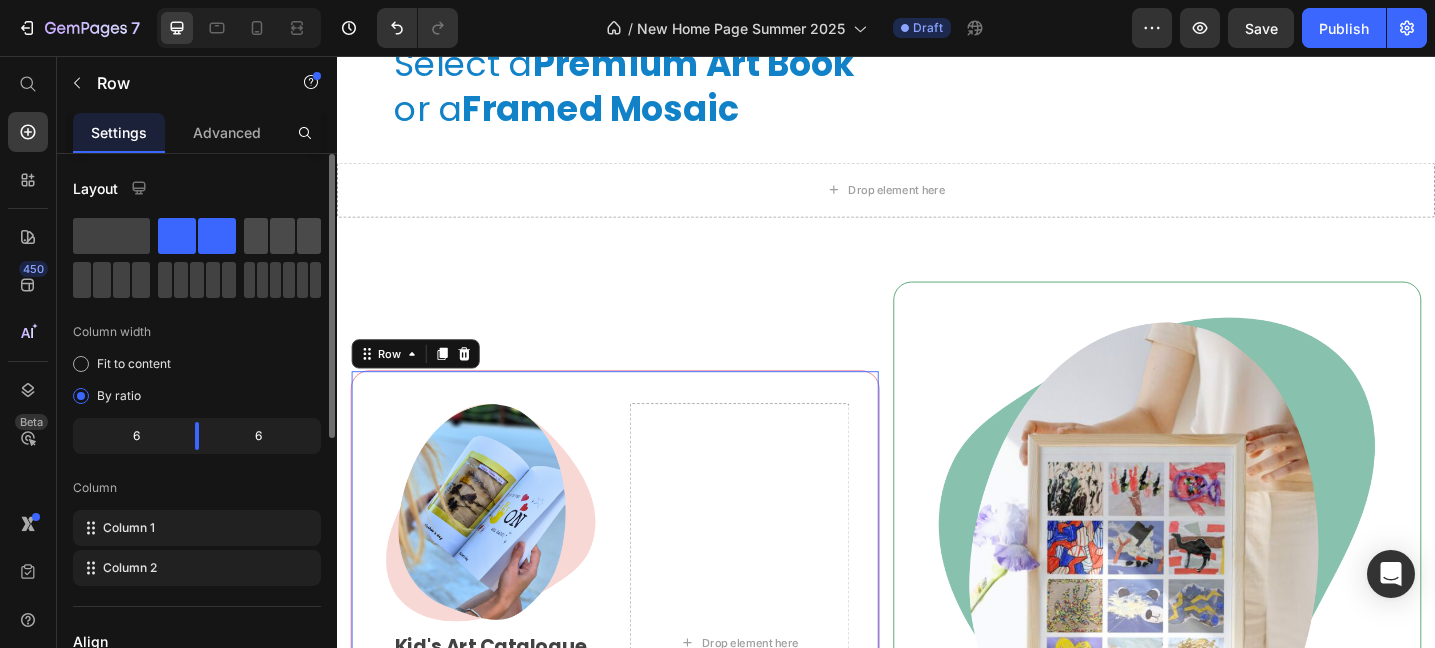 click 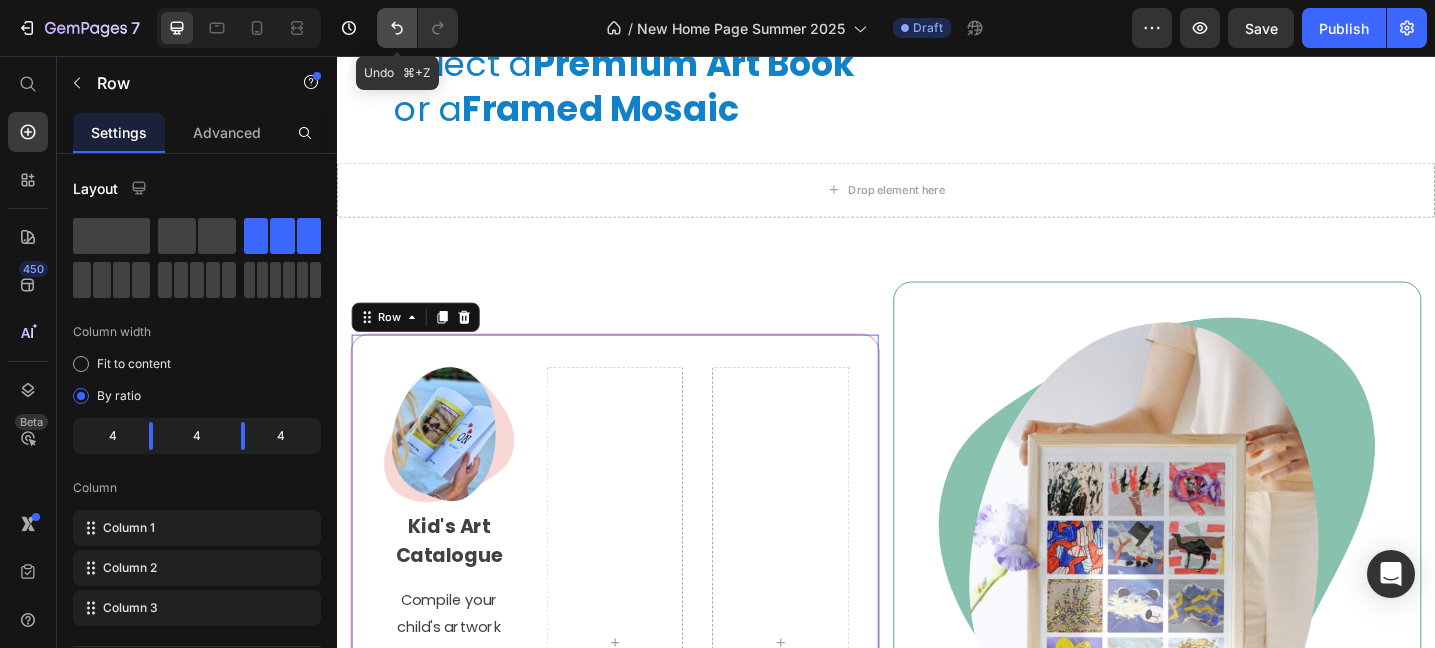 click 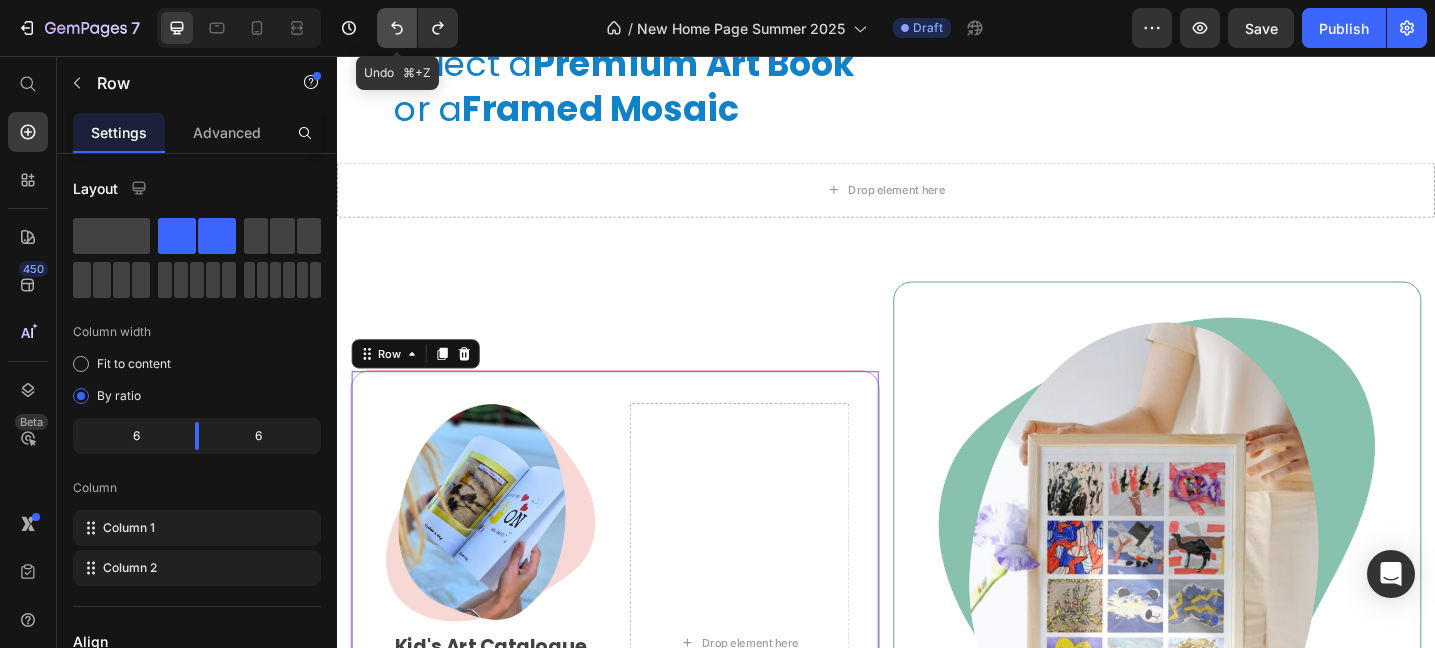 click 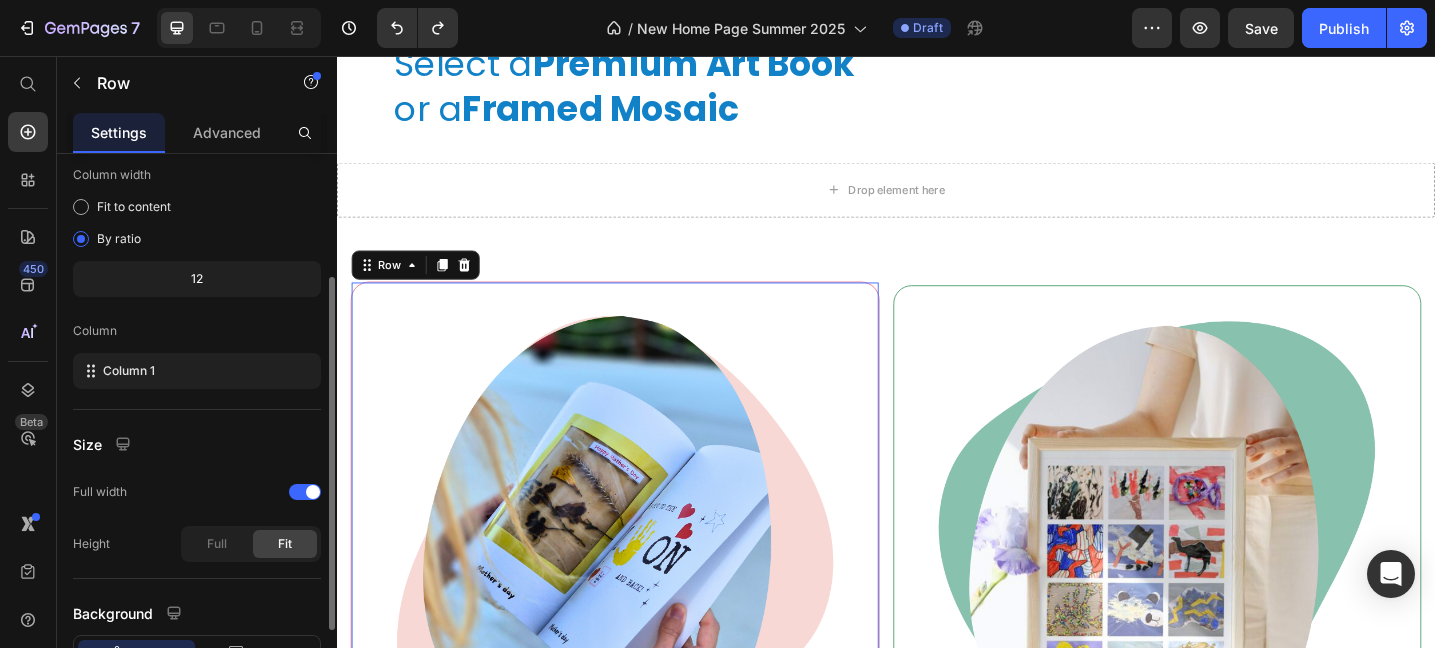 scroll, scrollTop: 171, scrollLeft: 0, axis: vertical 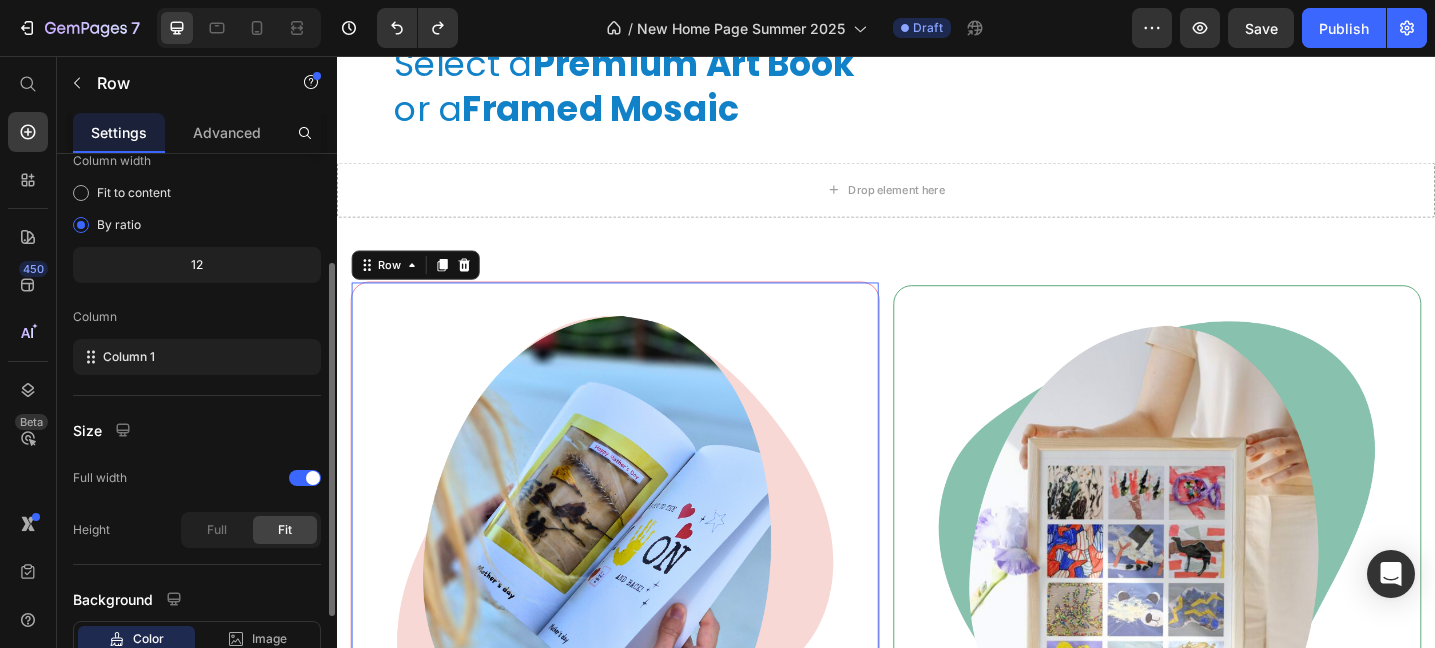 click on "12" 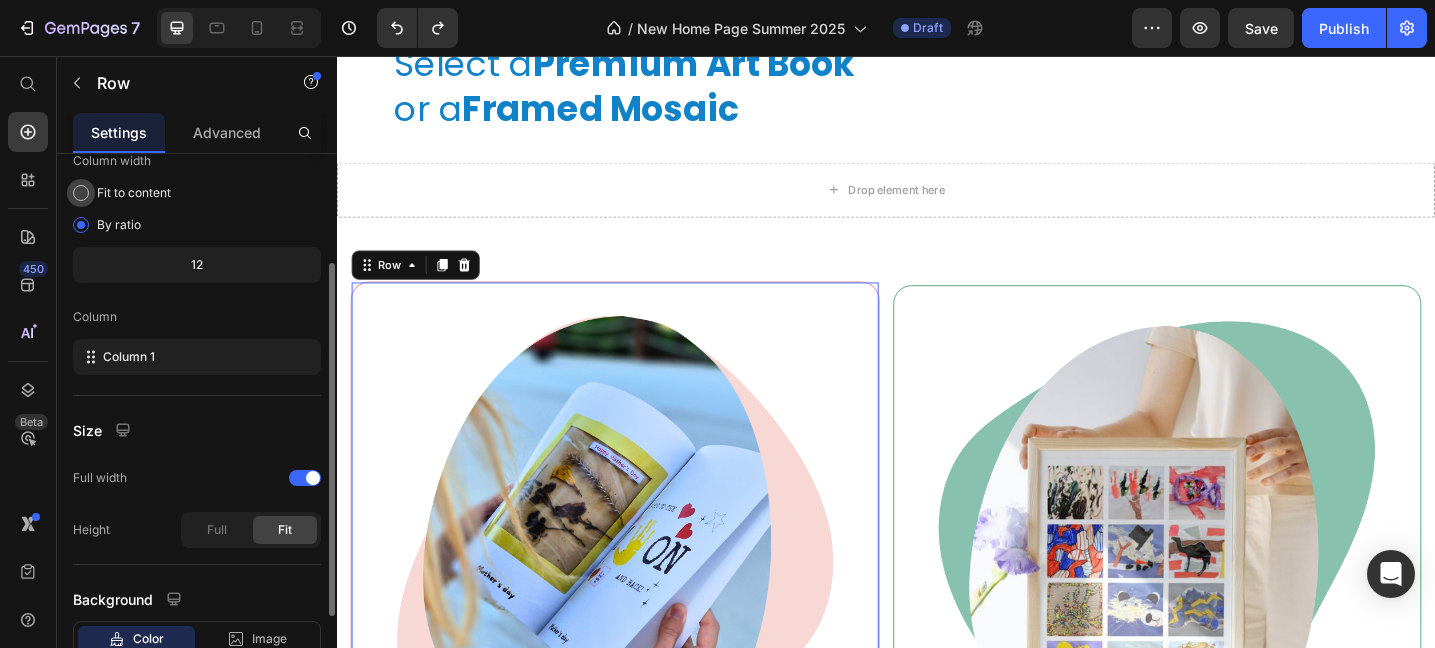 click on "Fit to content" at bounding box center (134, 193) 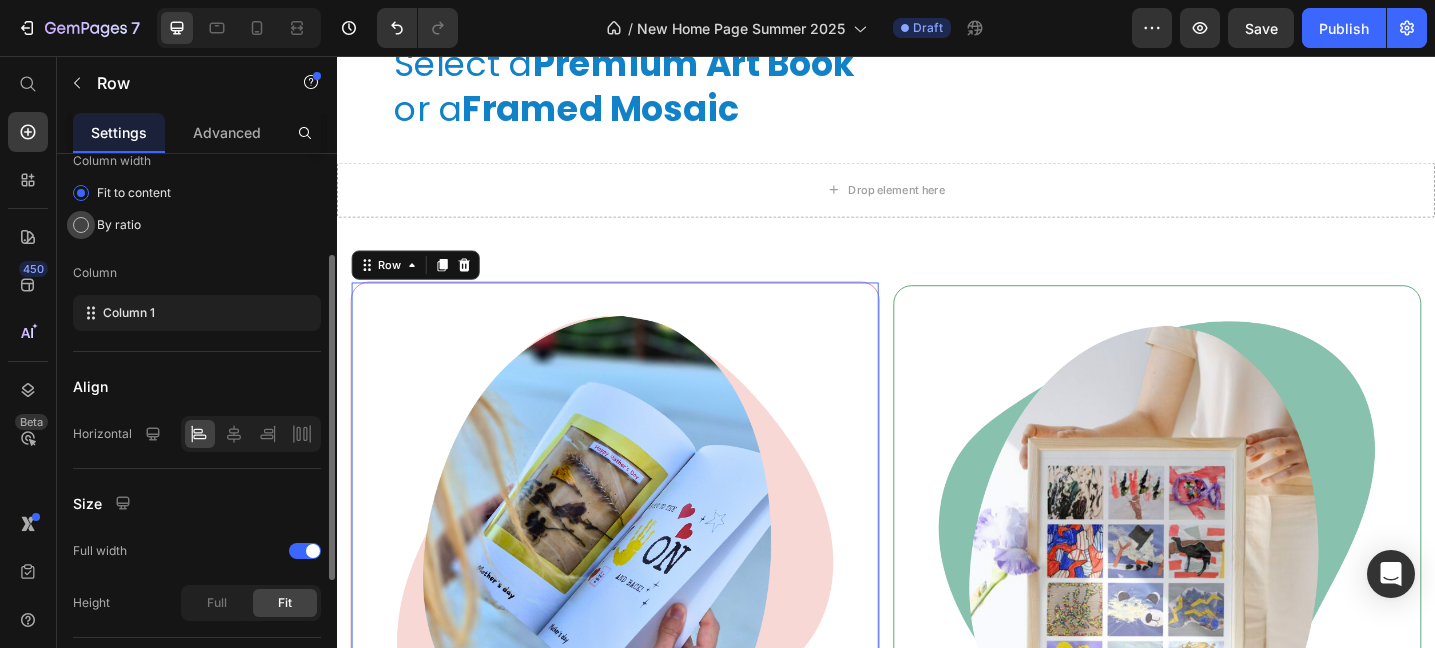 click on "By ratio" at bounding box center [119, 225] 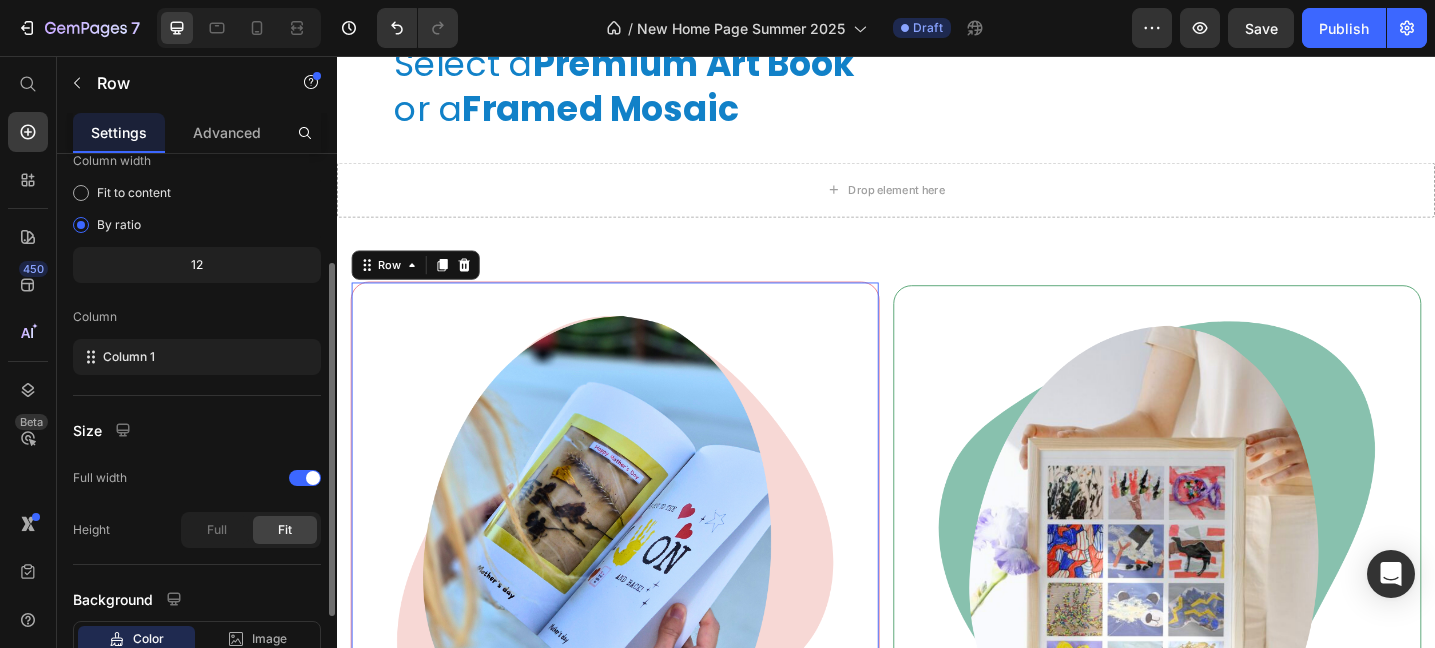 click on "12" 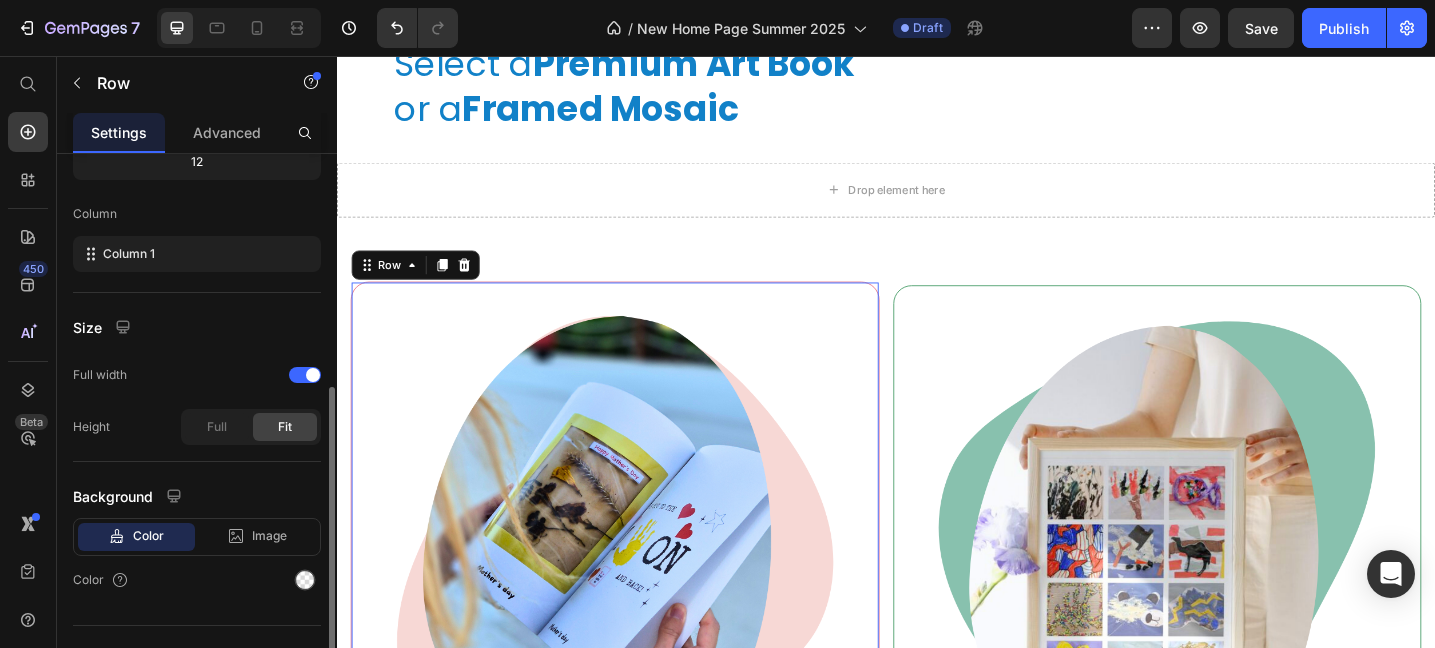 scroll, scrollTop: 309, scrollLeft: 0, axis: vertical 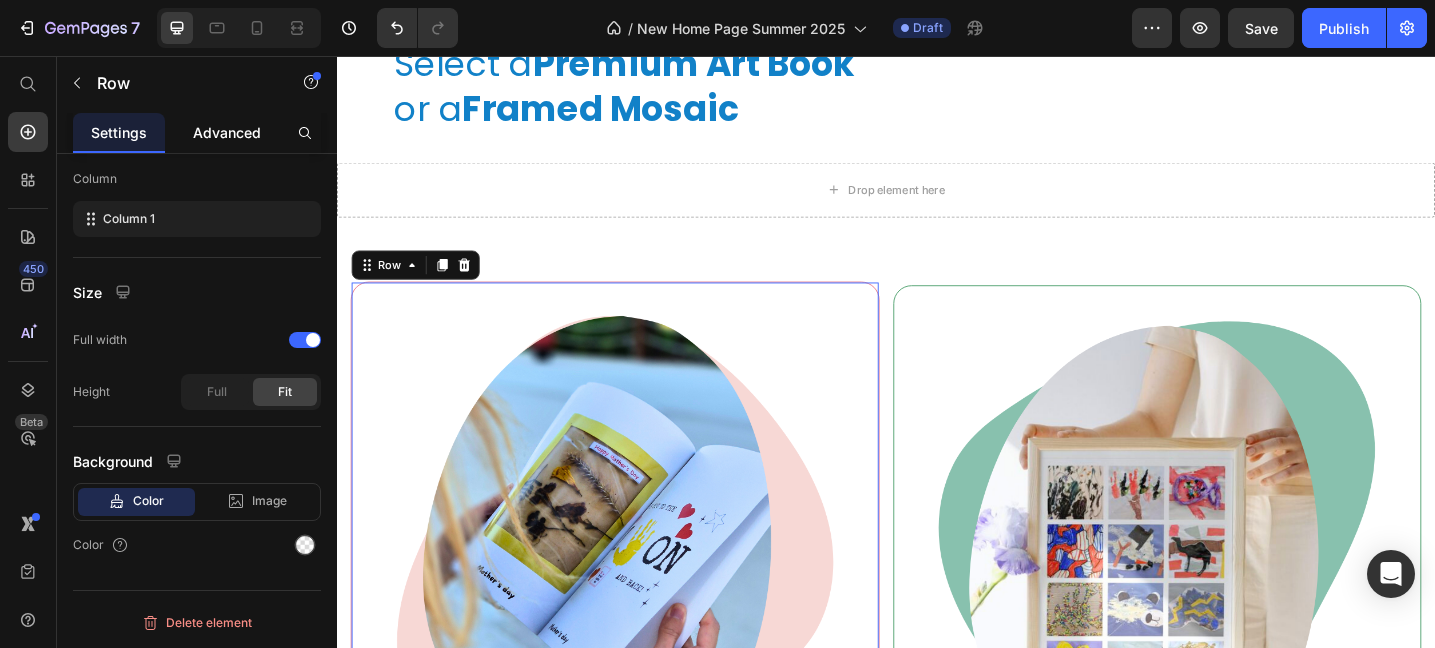 click on "Advanced" at bounding box center (227, 132) 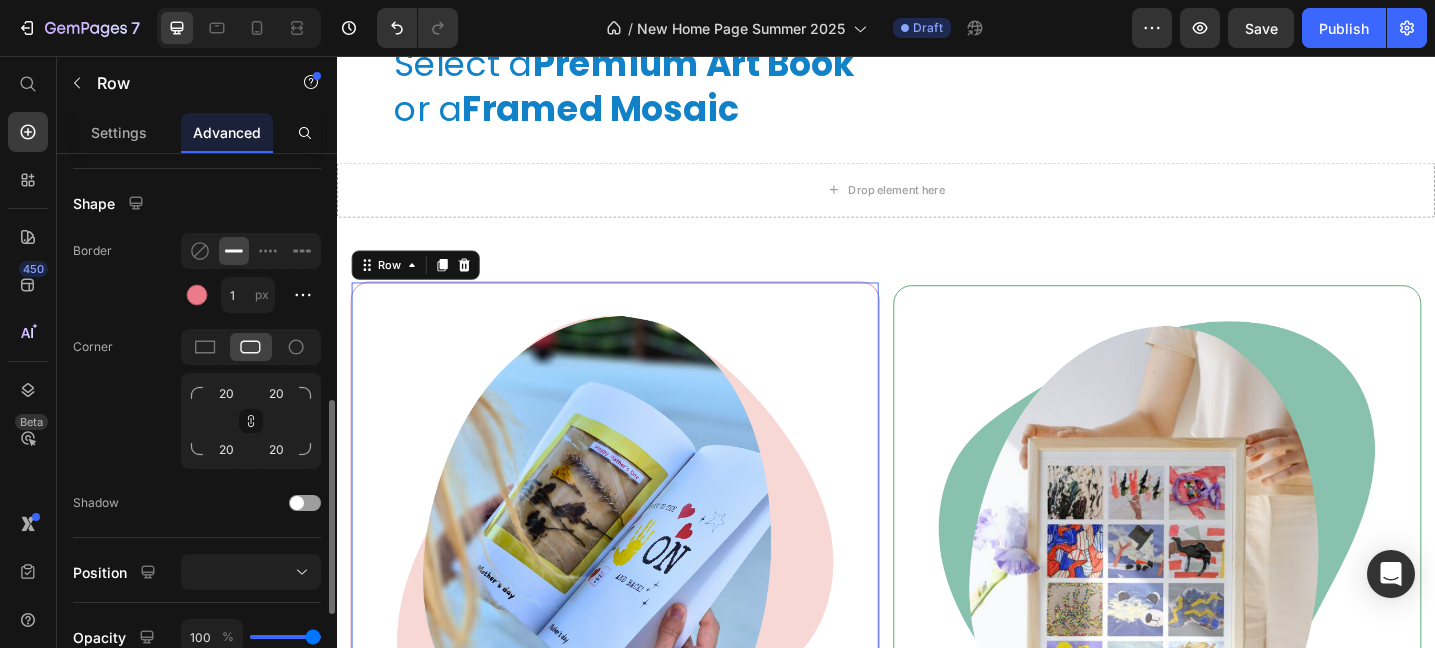scroll, scrollTop: 479, scrollLeft: 0, axis: vertical 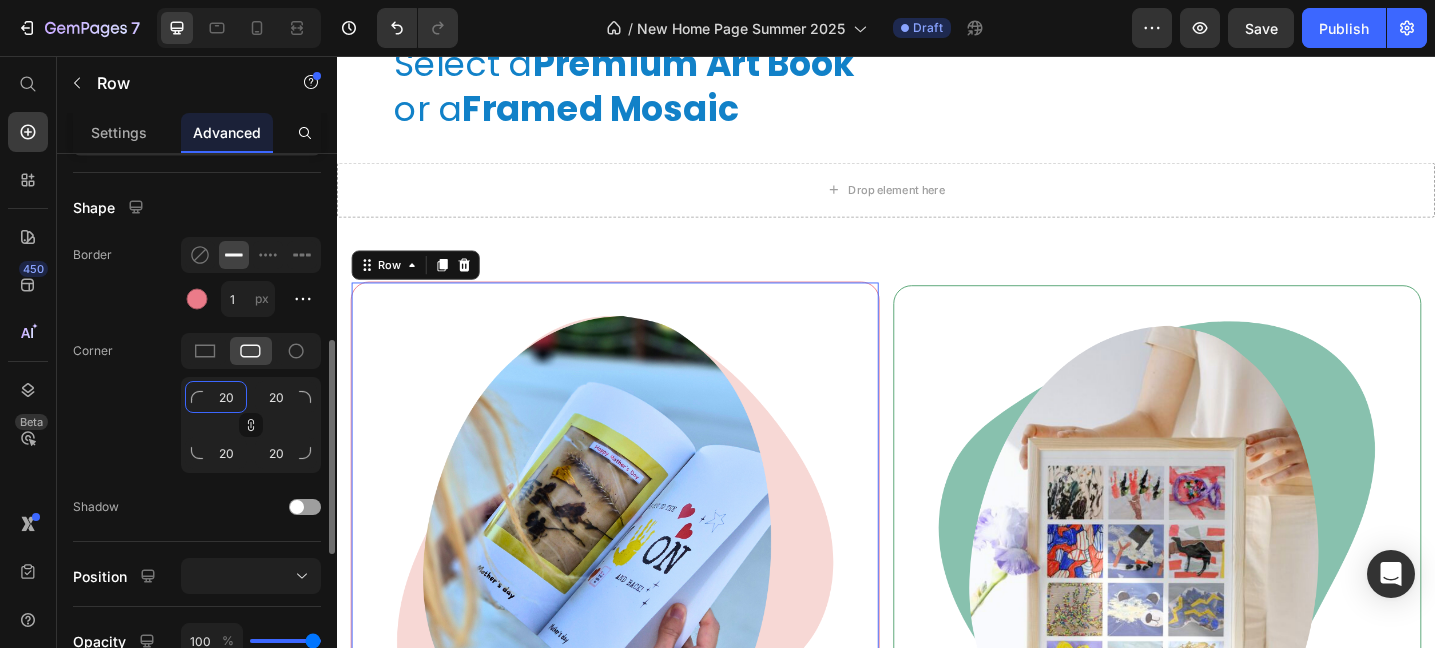 click on "20" 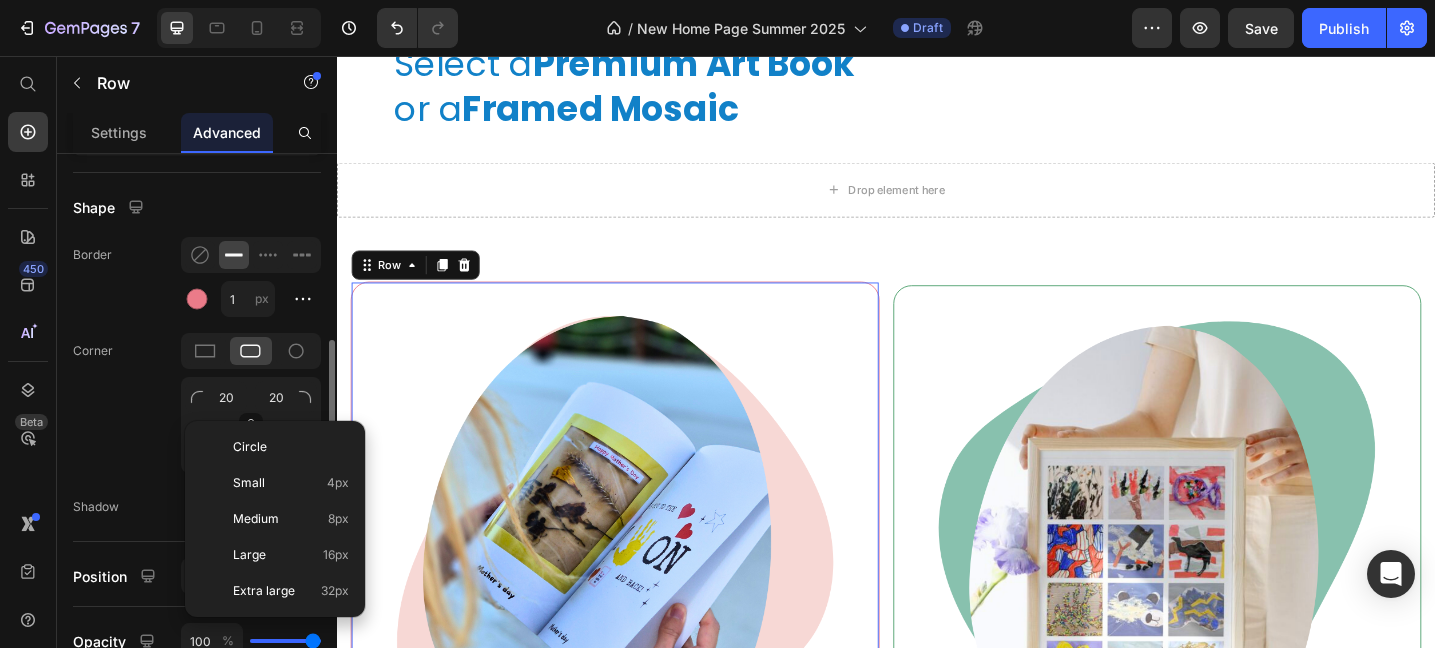click on "Corner 20 20 20 20" 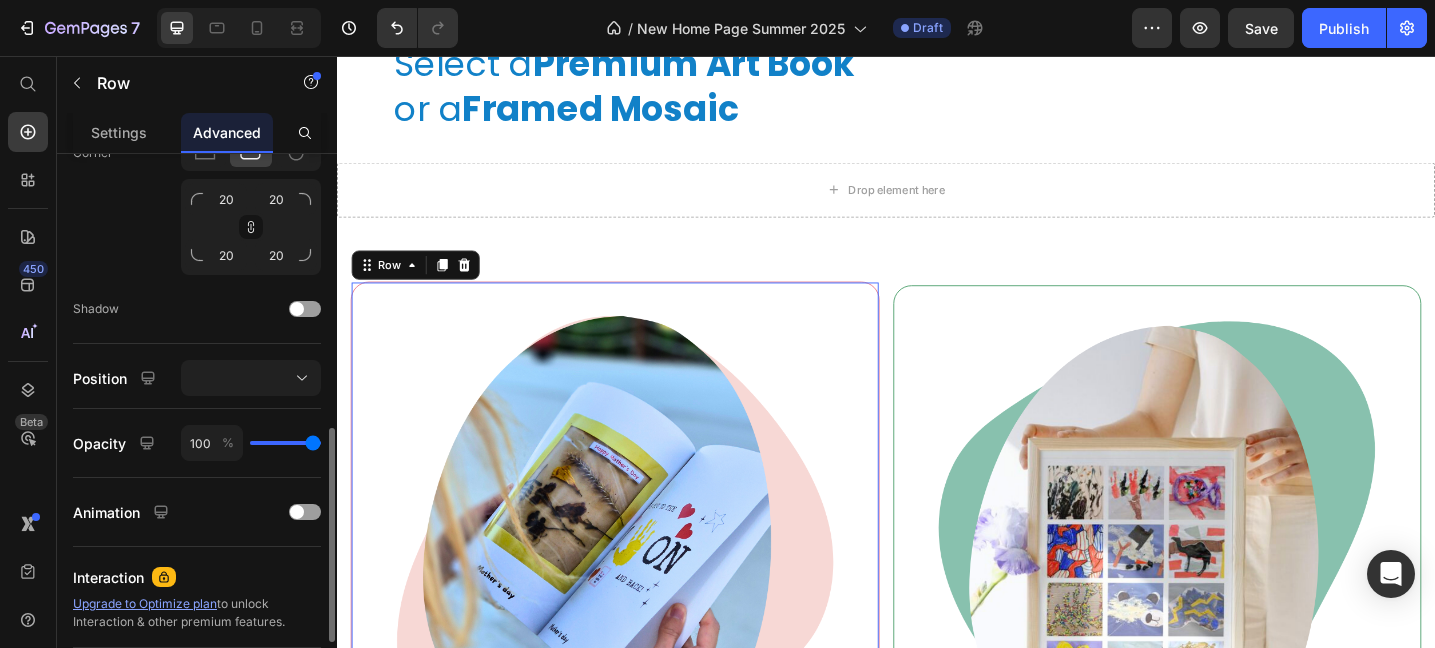 scroll, scrollTop: 686, scrollLeft: 0, axis: vertical 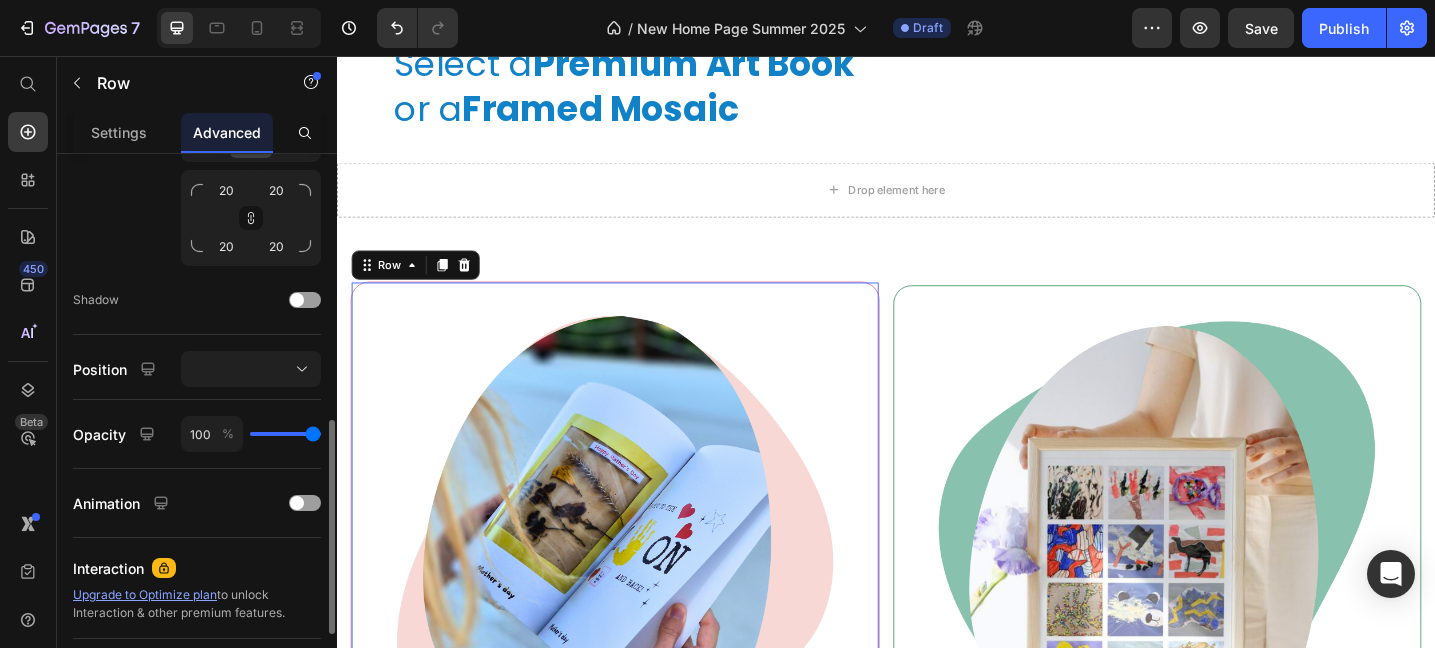 click on "100 %" 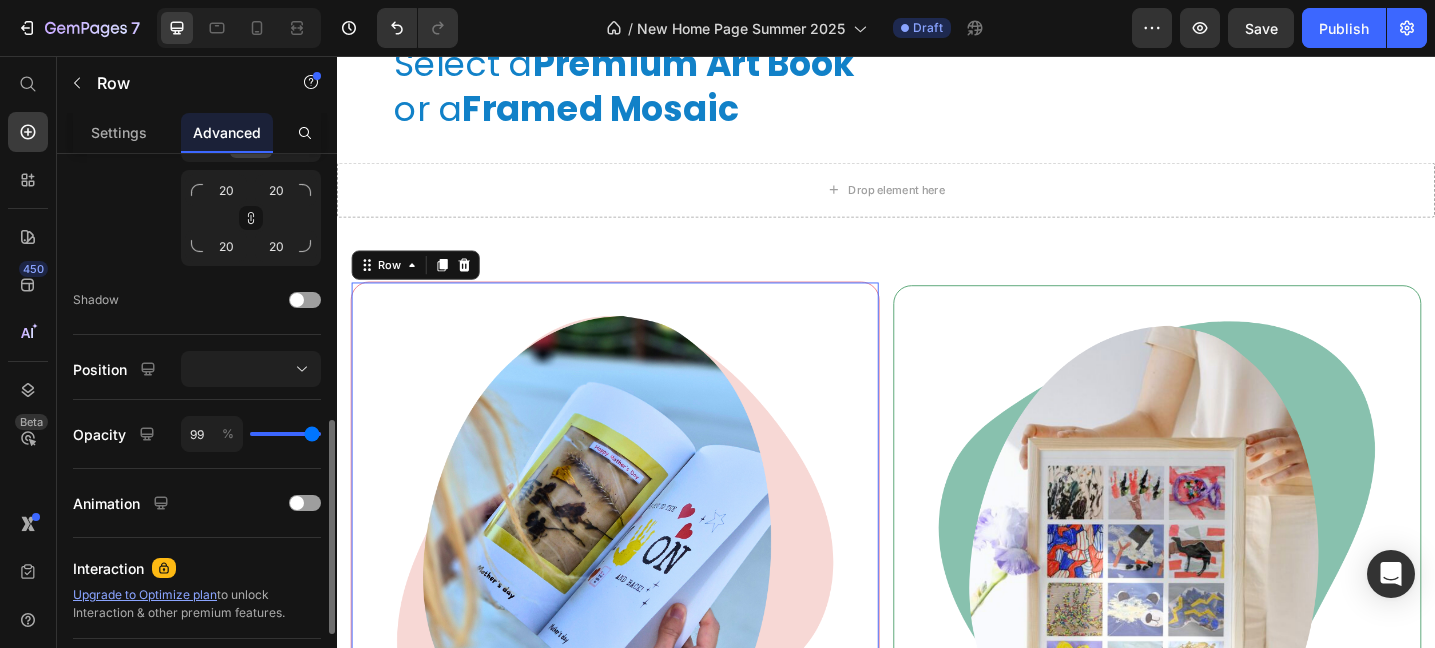 type on "98" 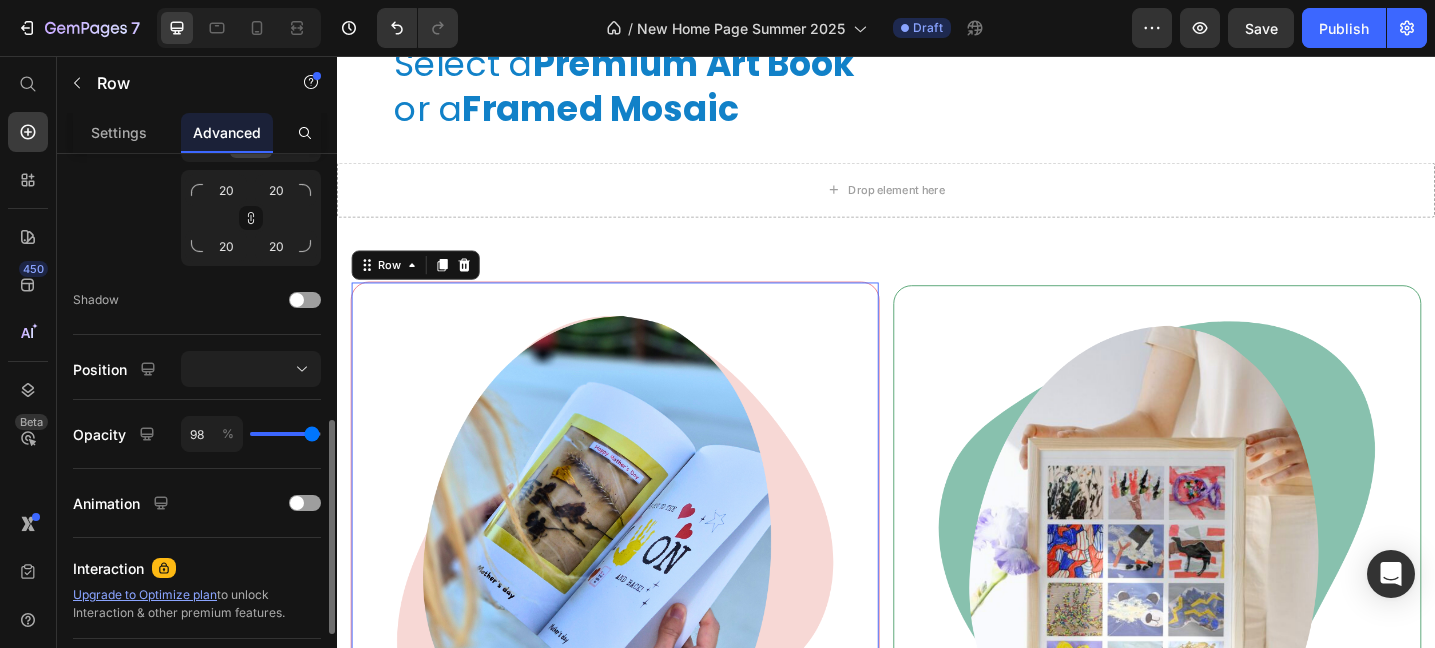 type on "93" 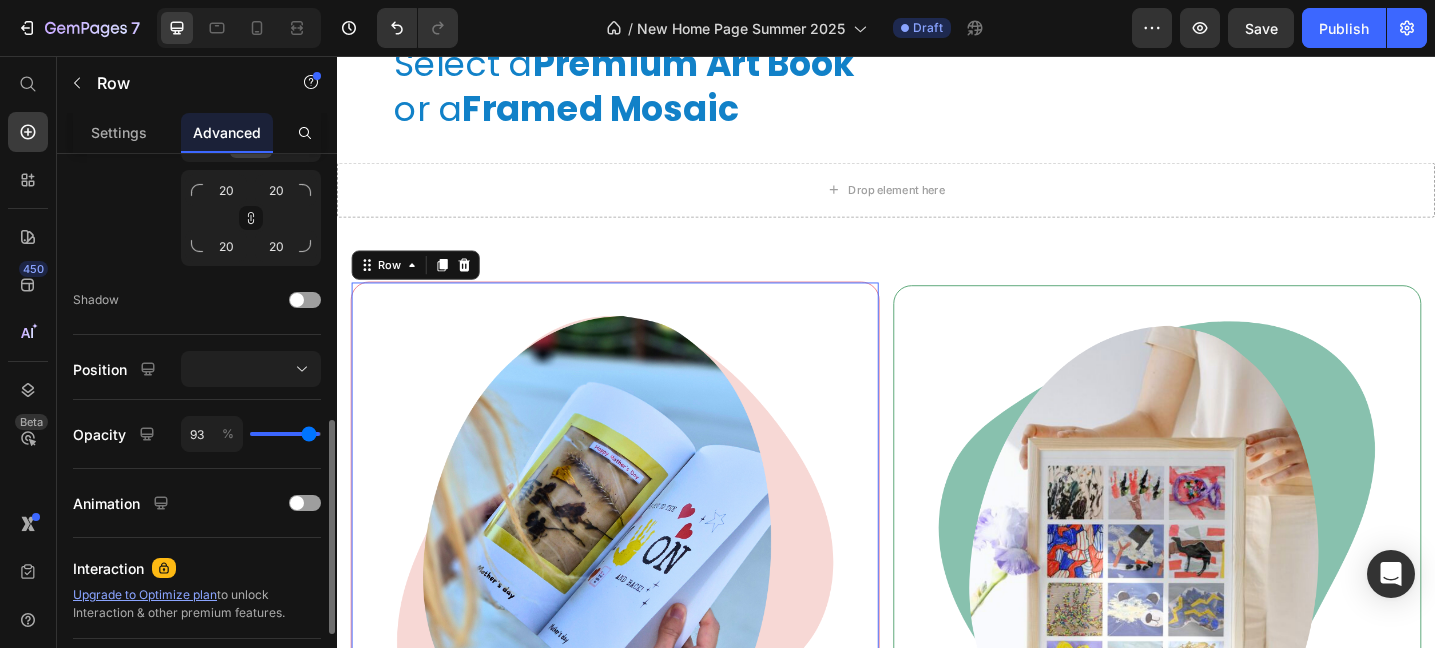 type on "88" 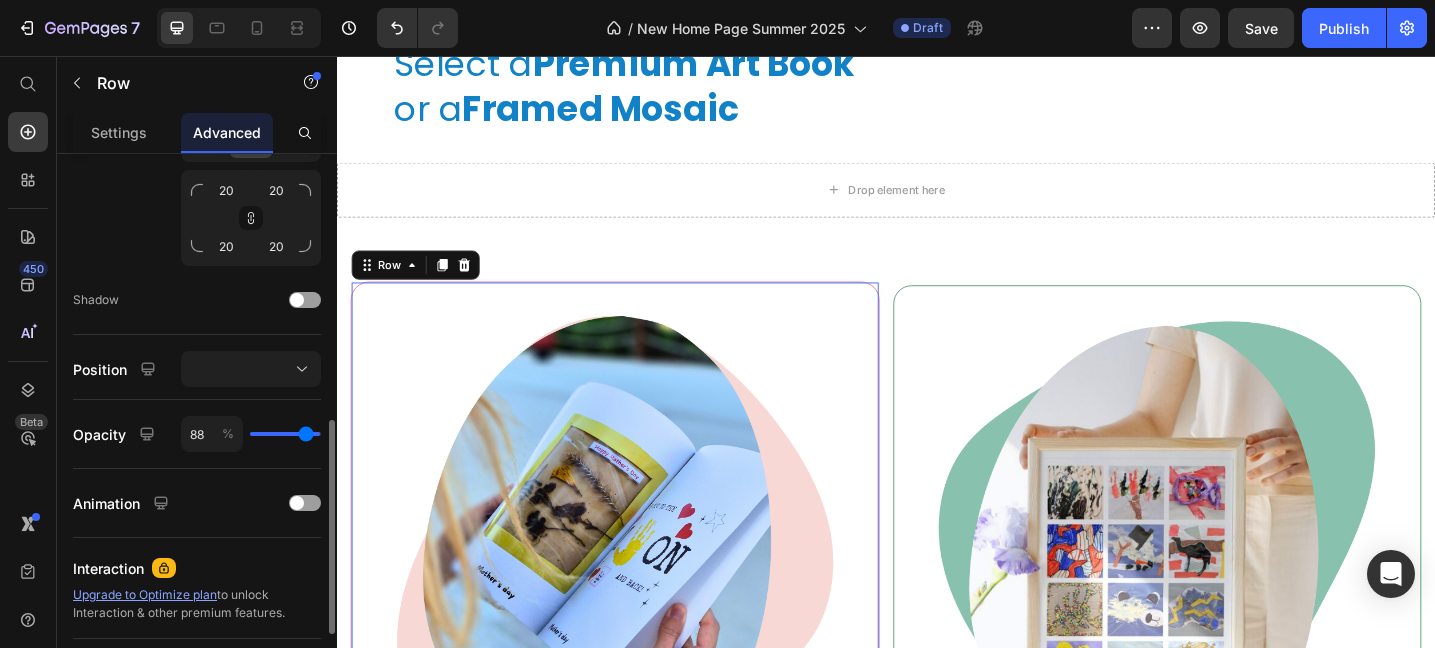 type on "83" 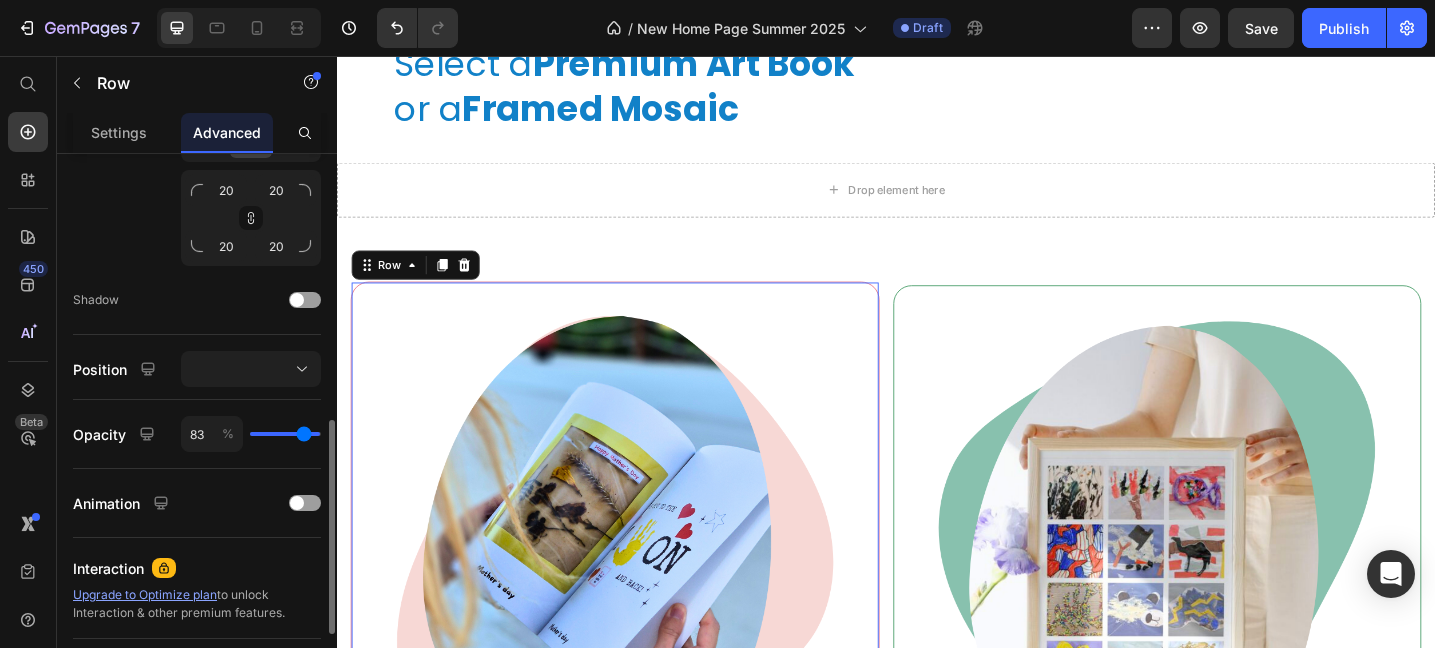 type on "78" 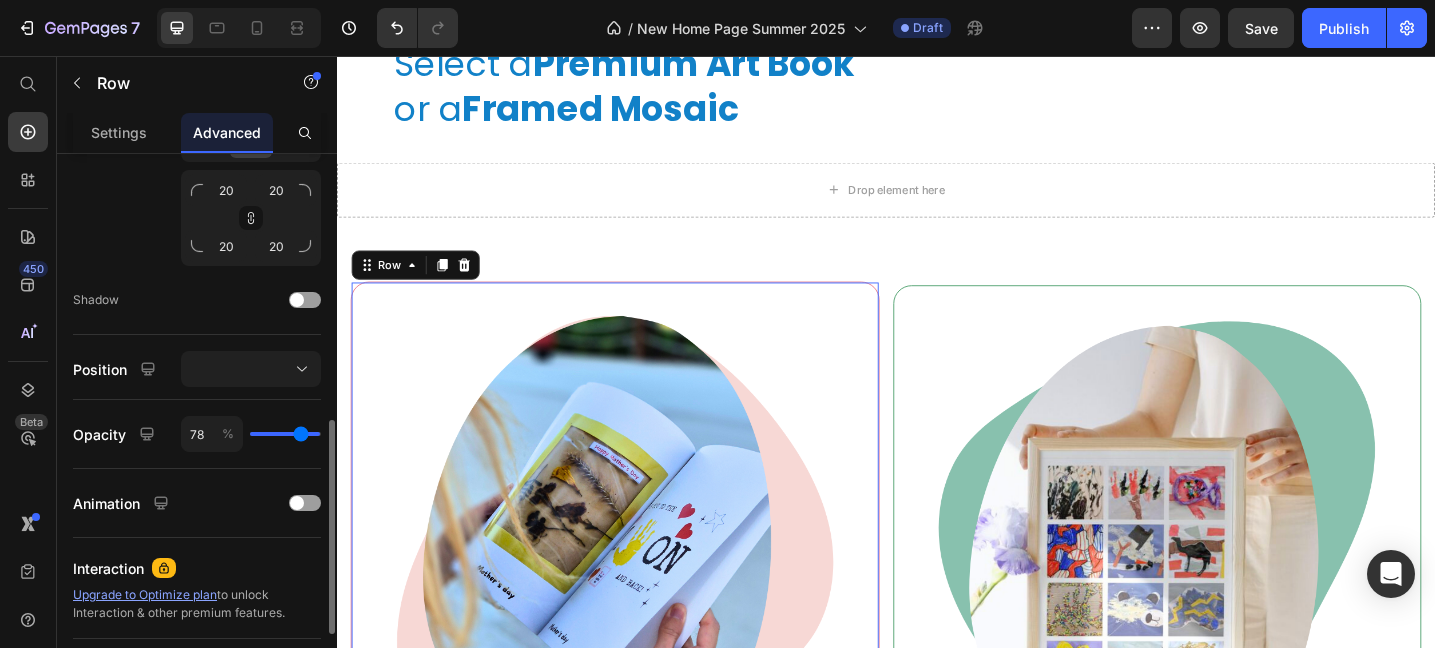 type on "74" 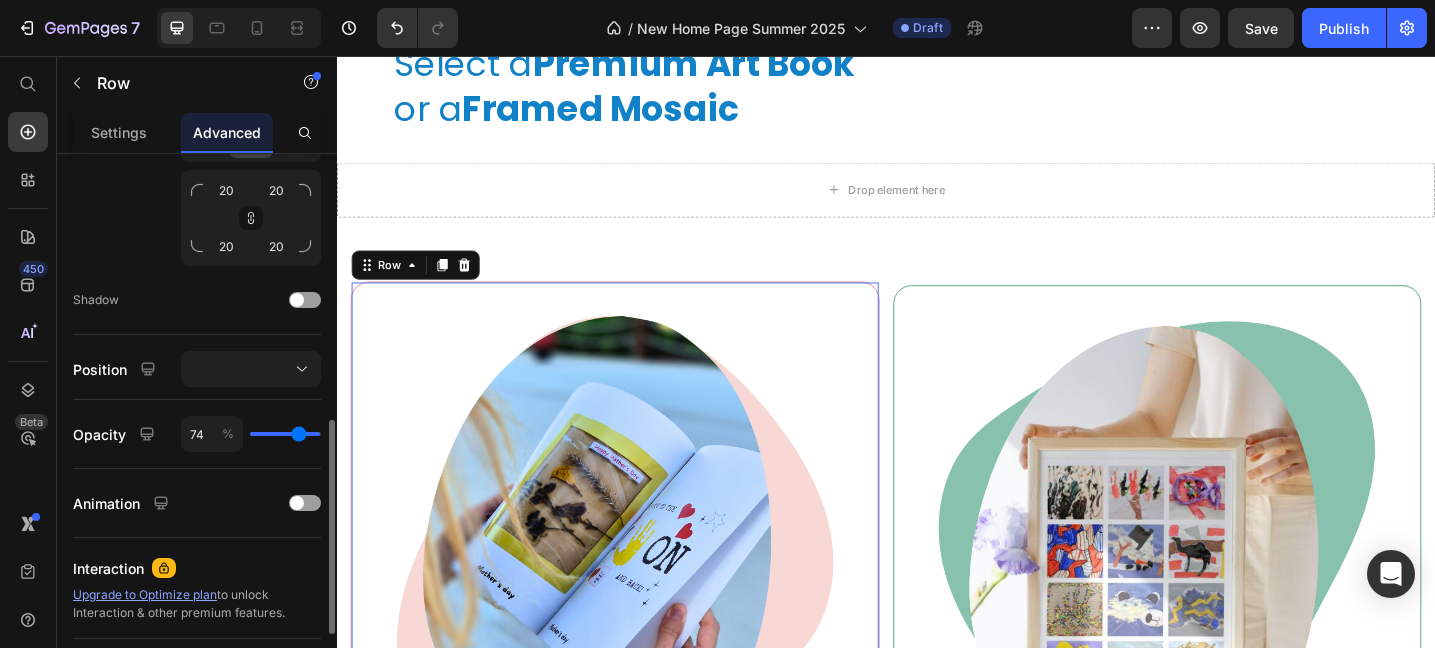 type on "71" 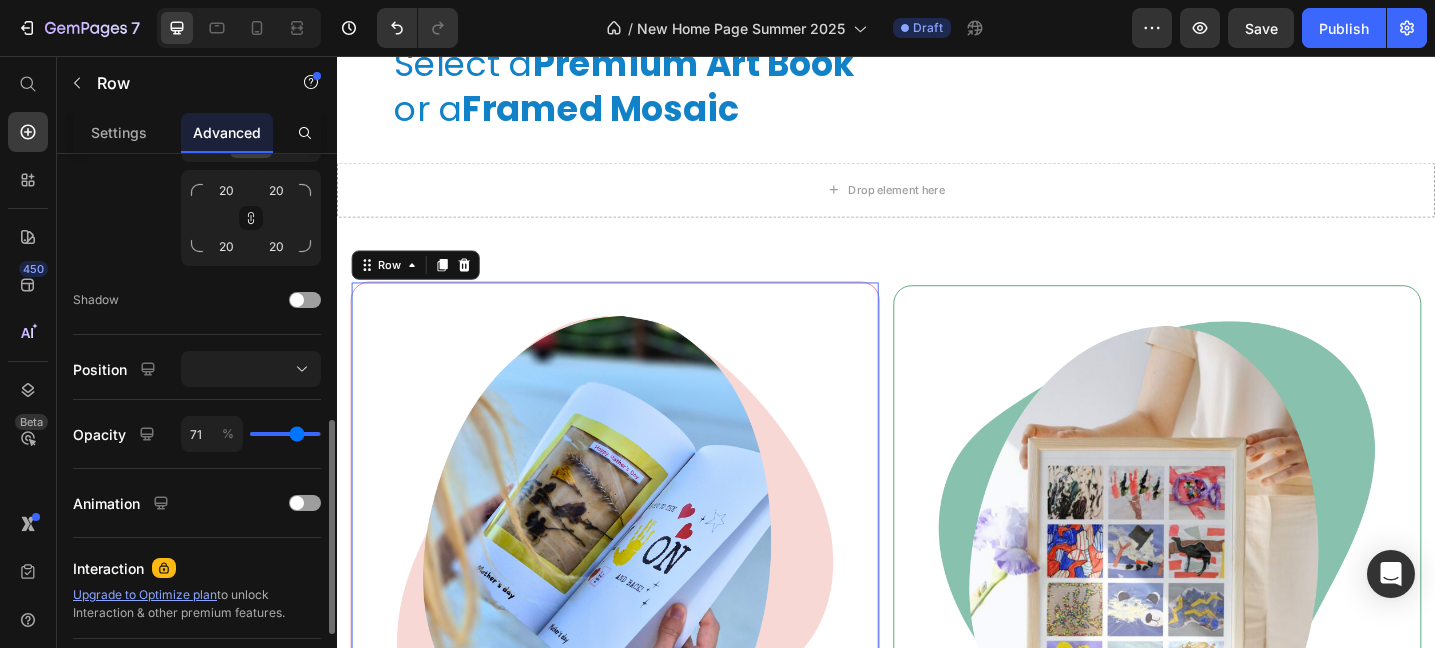 type on "69" 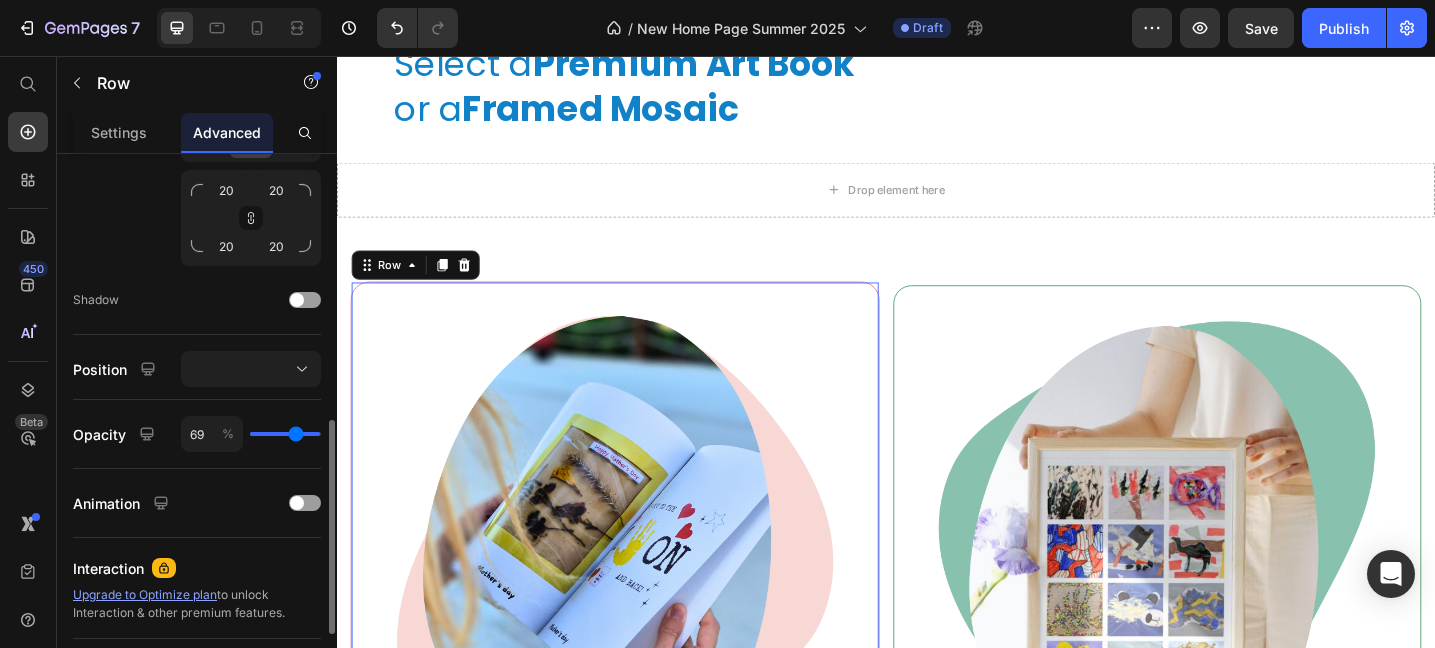 type on "68" 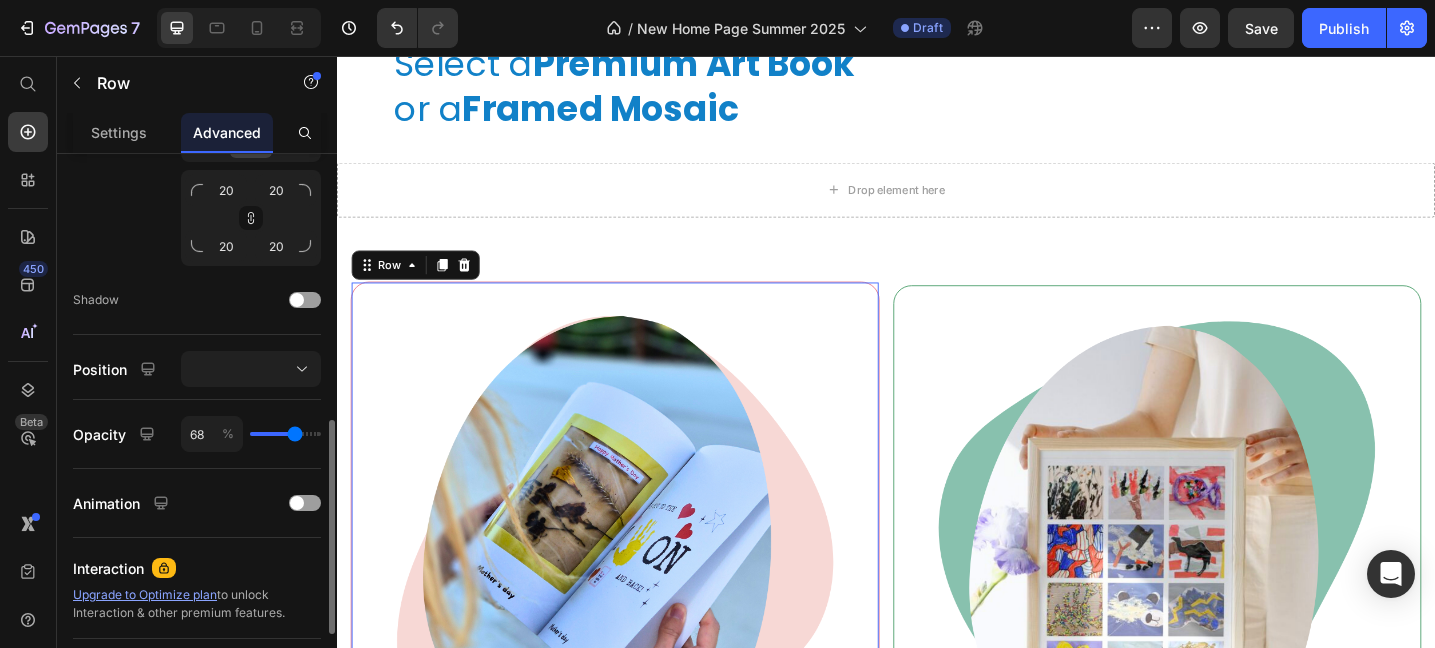 type on "65" 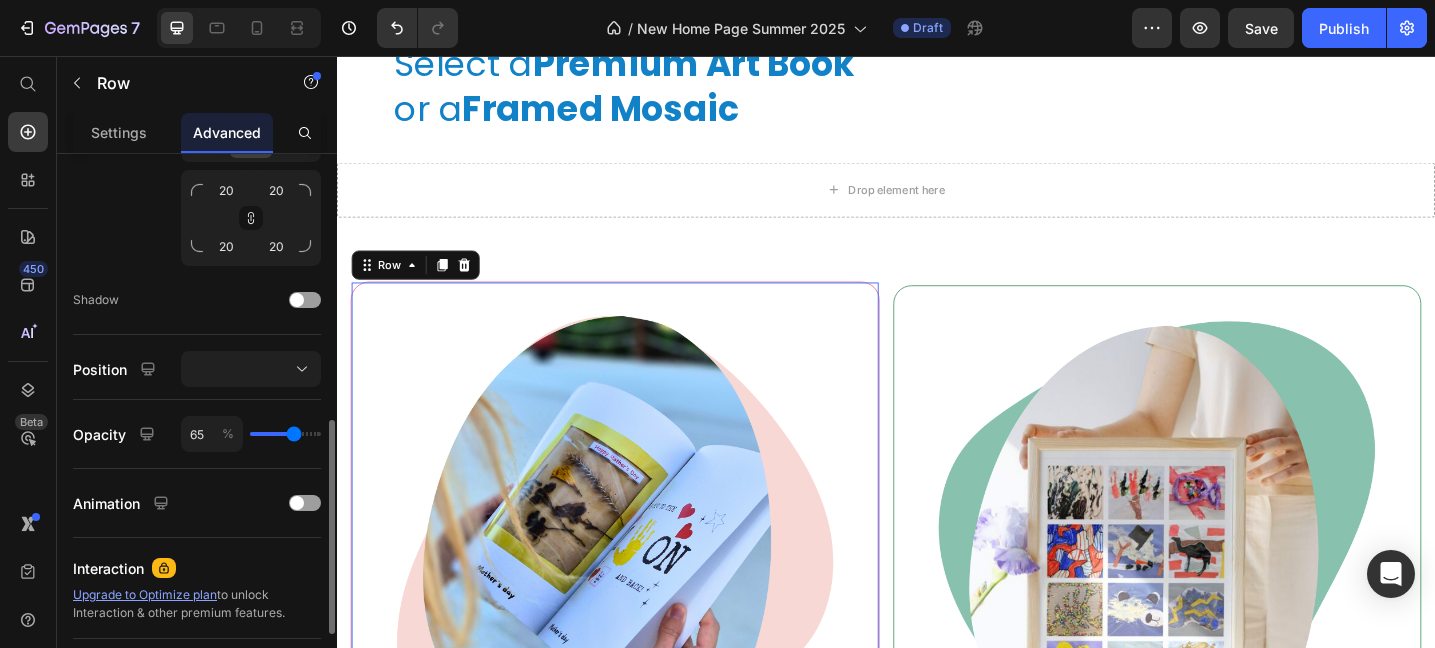 type on "62" 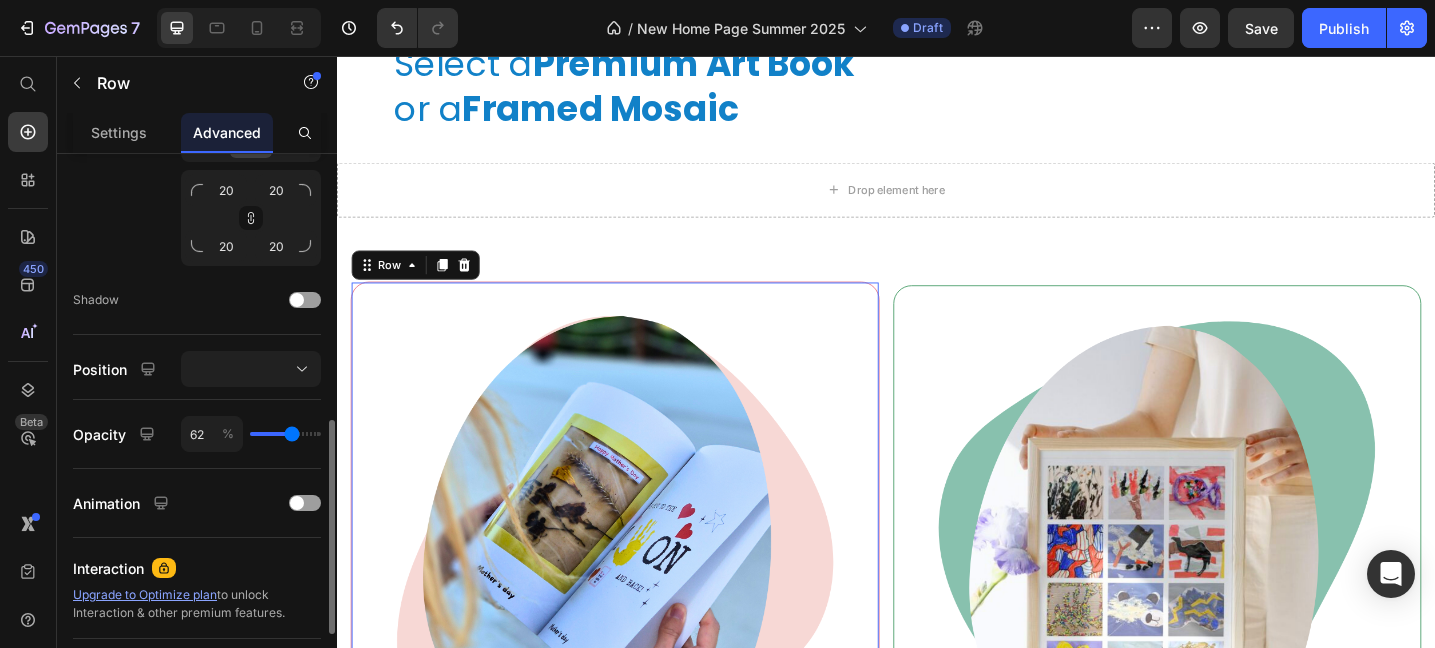 type on "57" 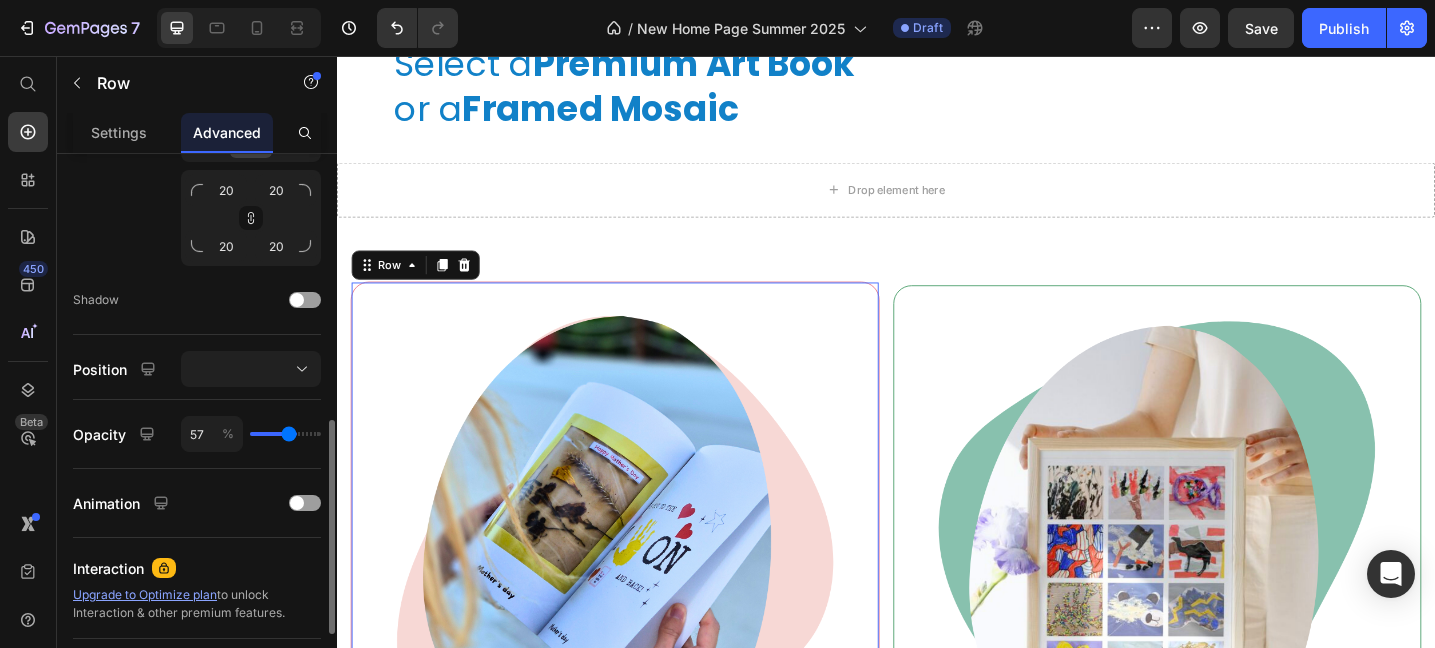 type on "54" 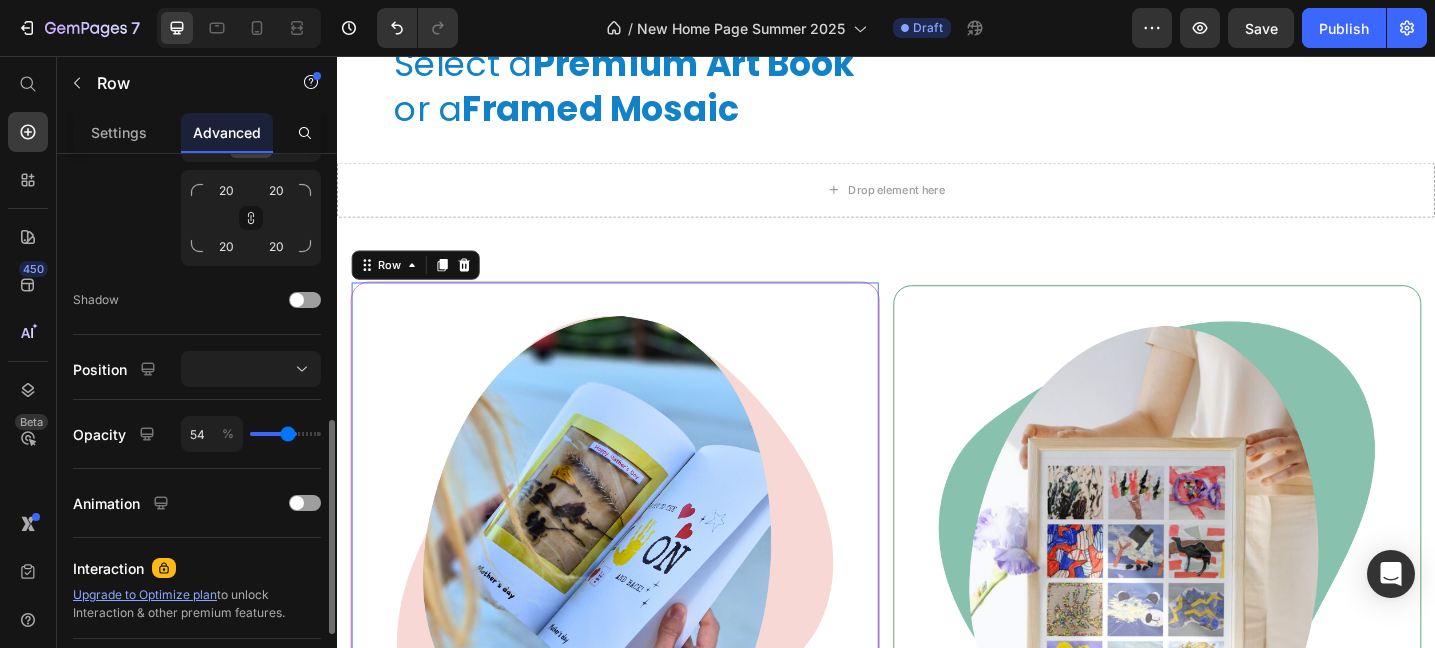 type on "51" 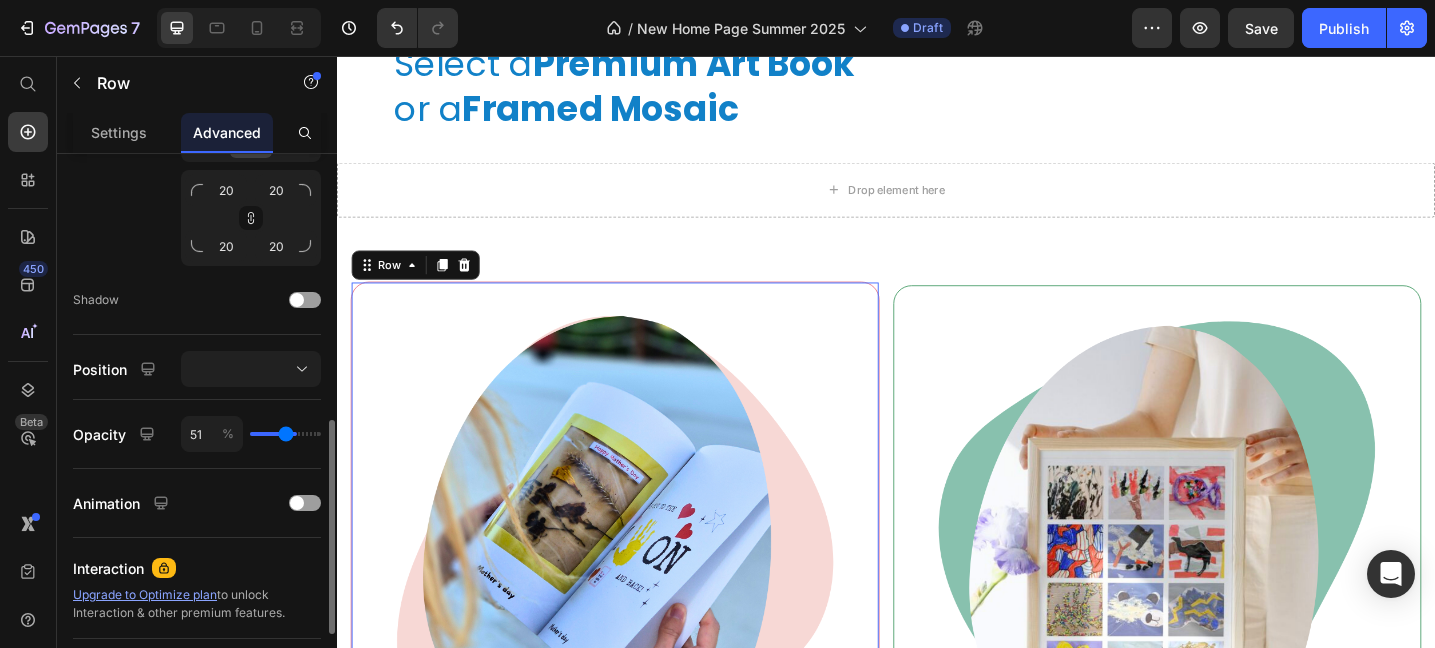 drag, startPoint x: 312, startPoint y: 436, endPoint x: 286, endPoint y: 436, distance: 26 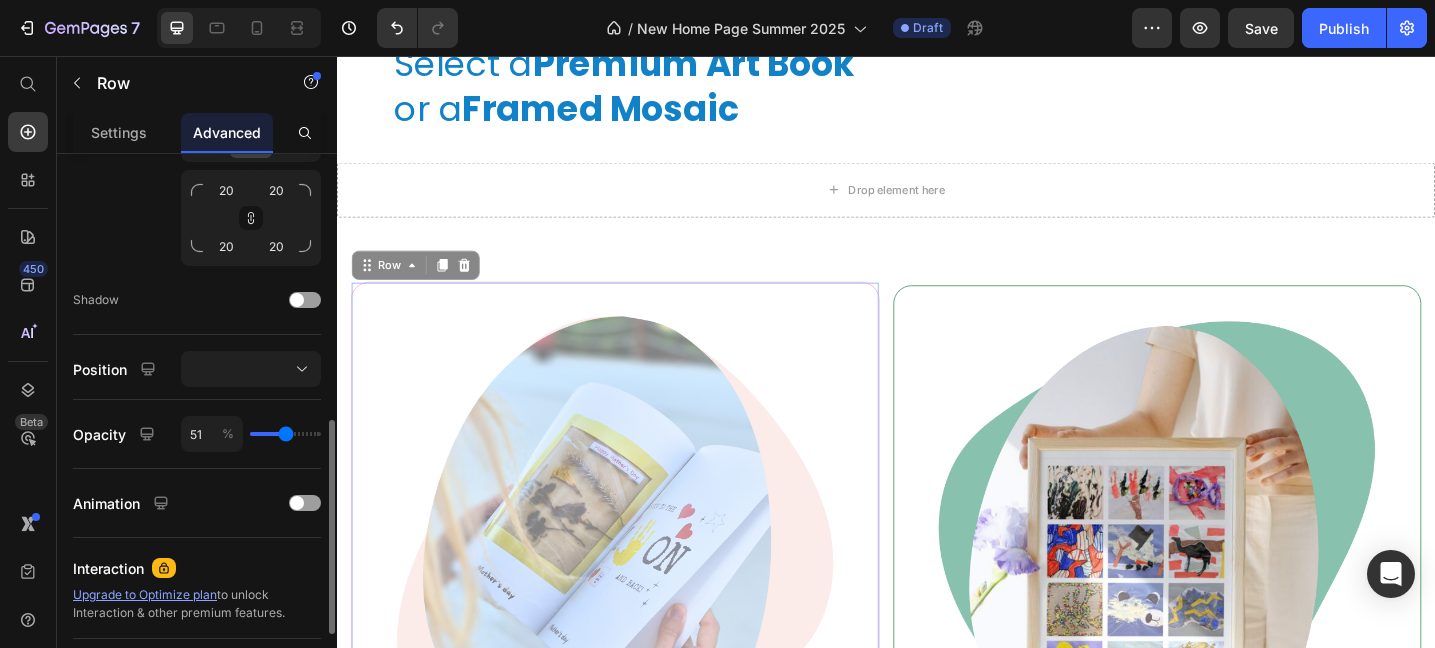 type on "52" 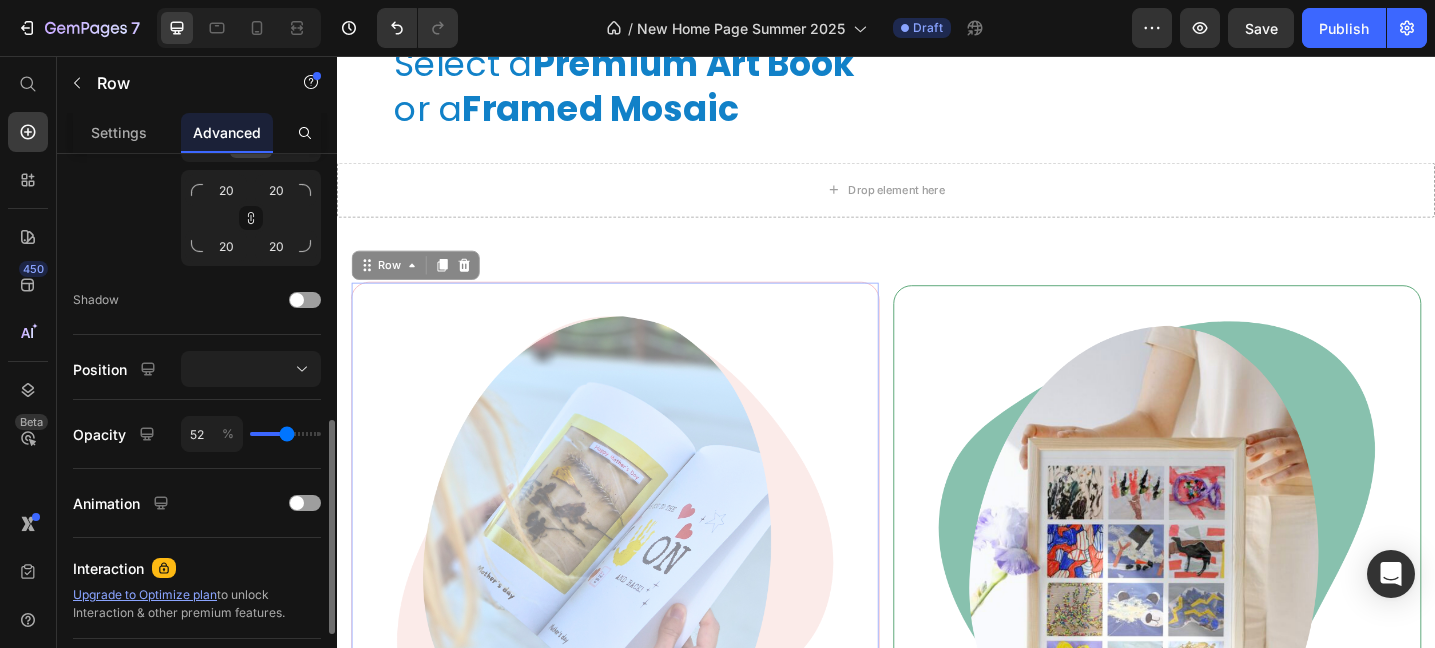 type on "53" 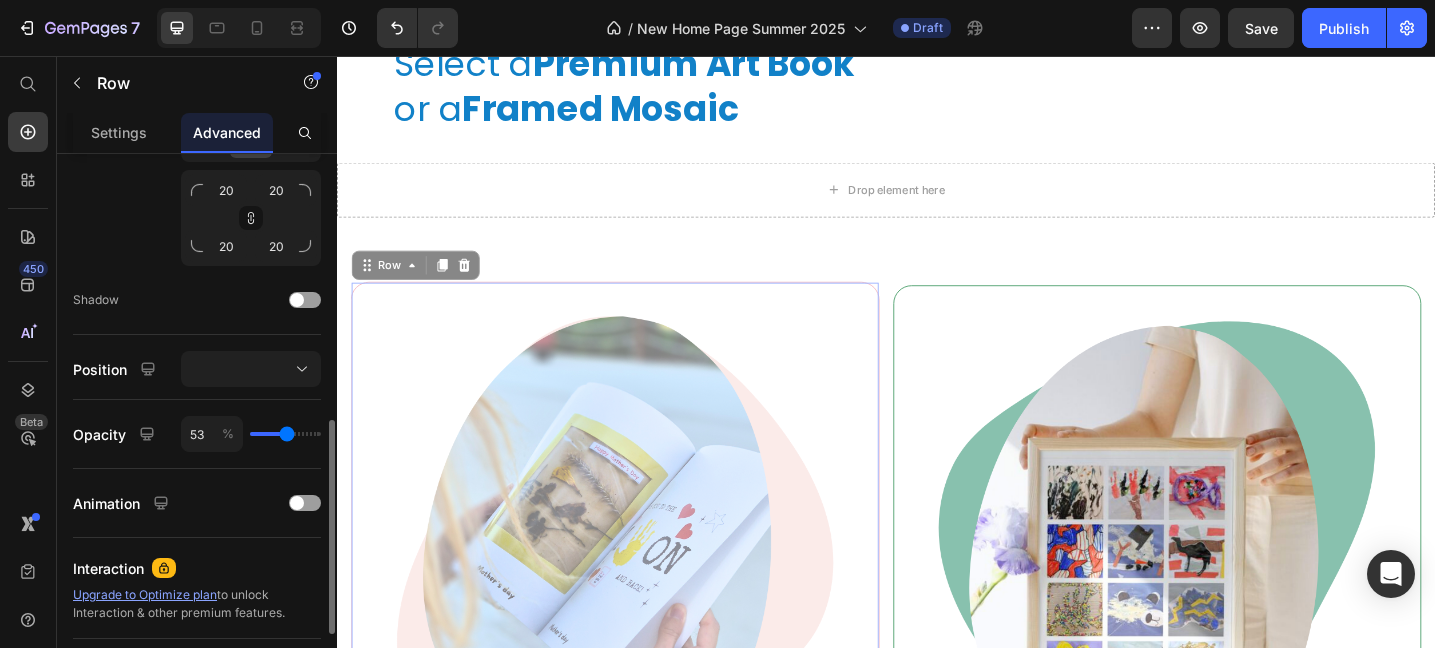 type on "55" 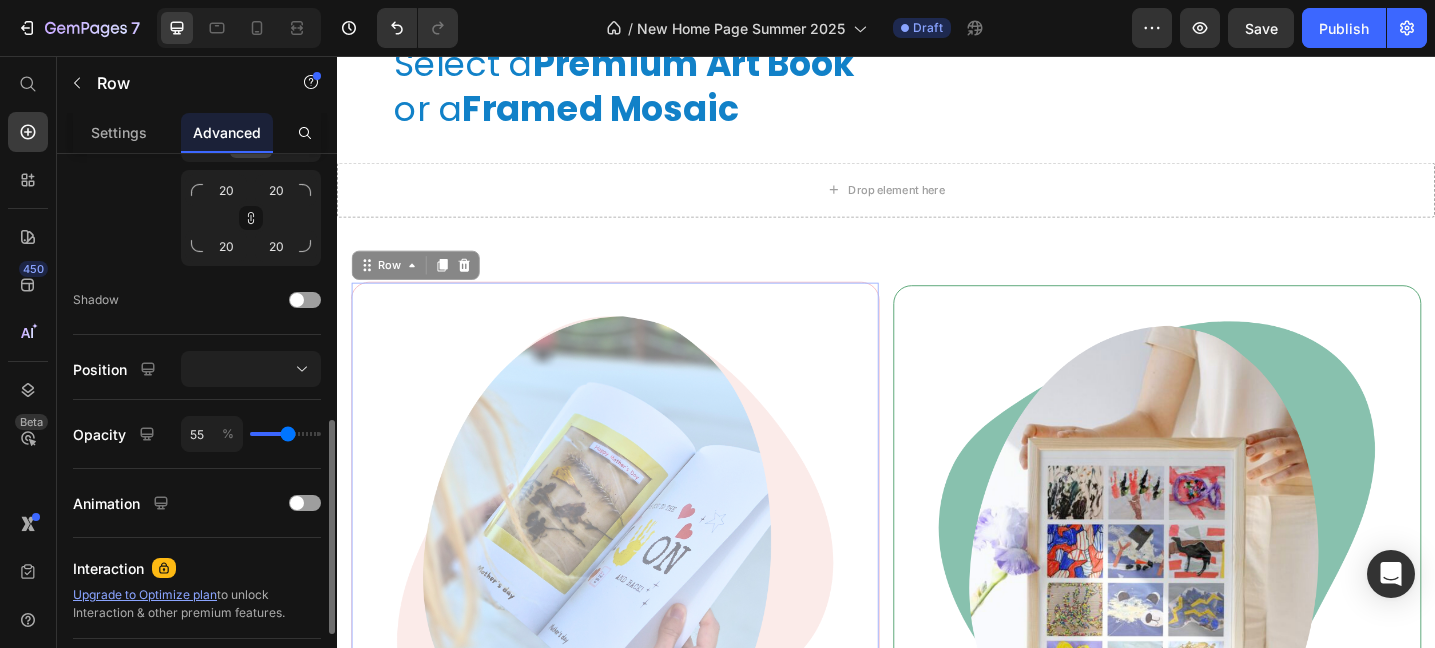 type on "60" 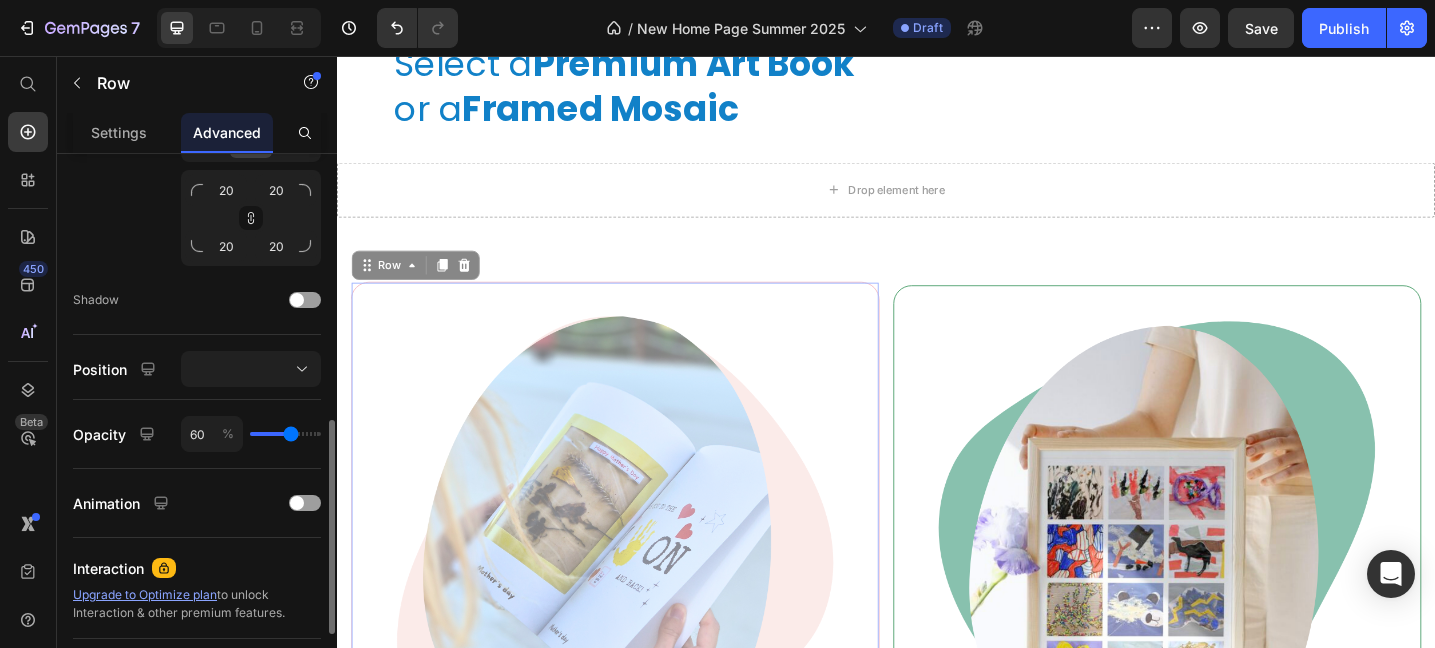 type on "65" 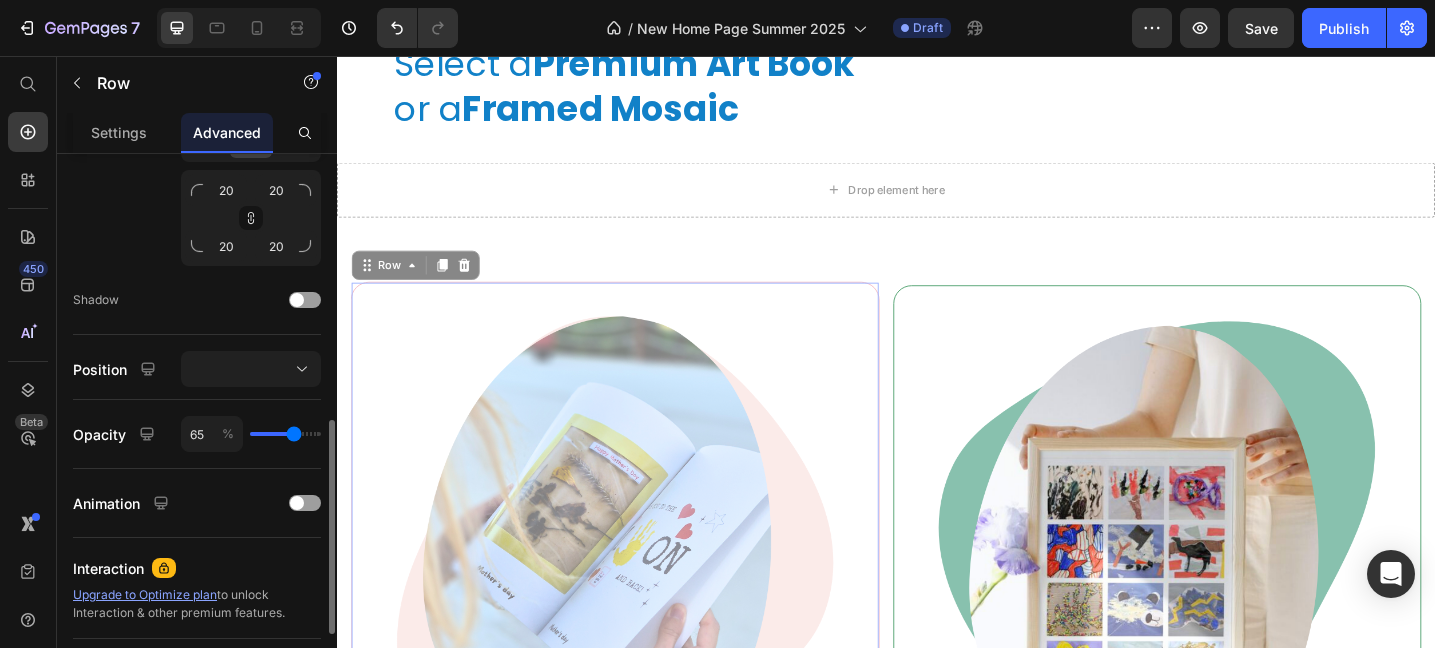 type on "71" 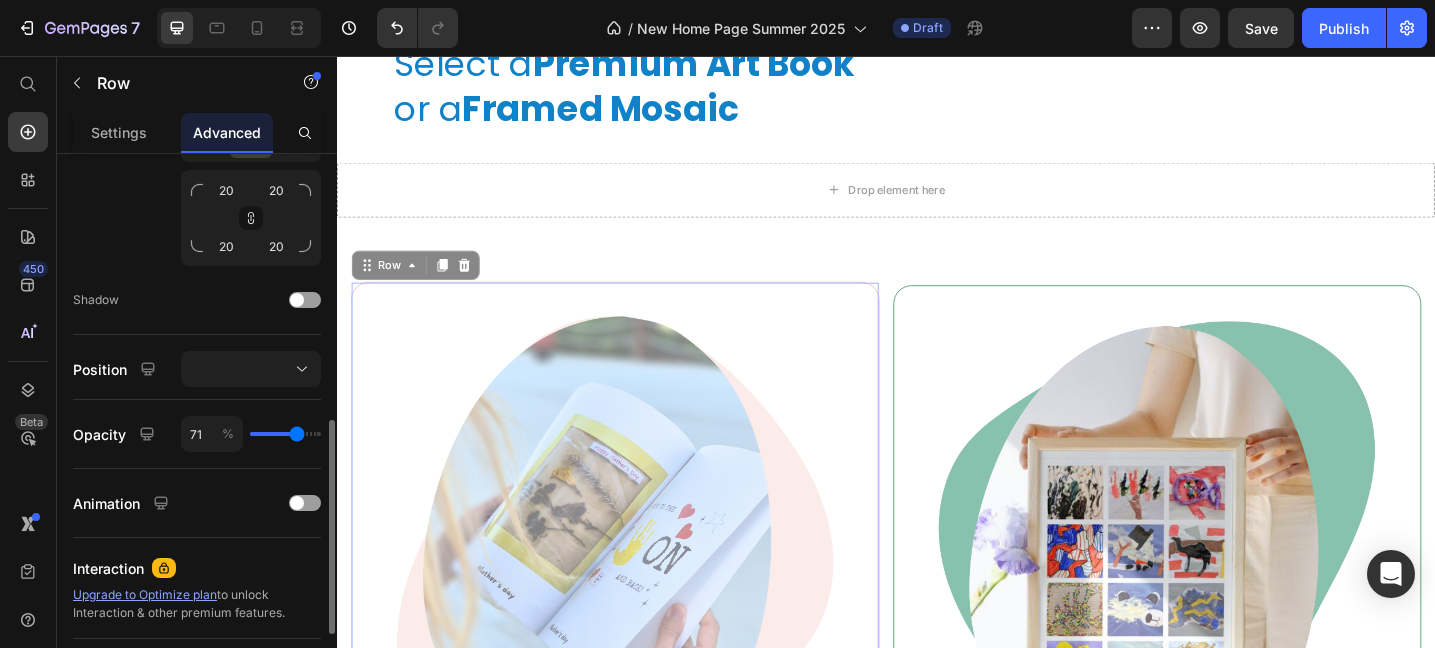 type on "78" 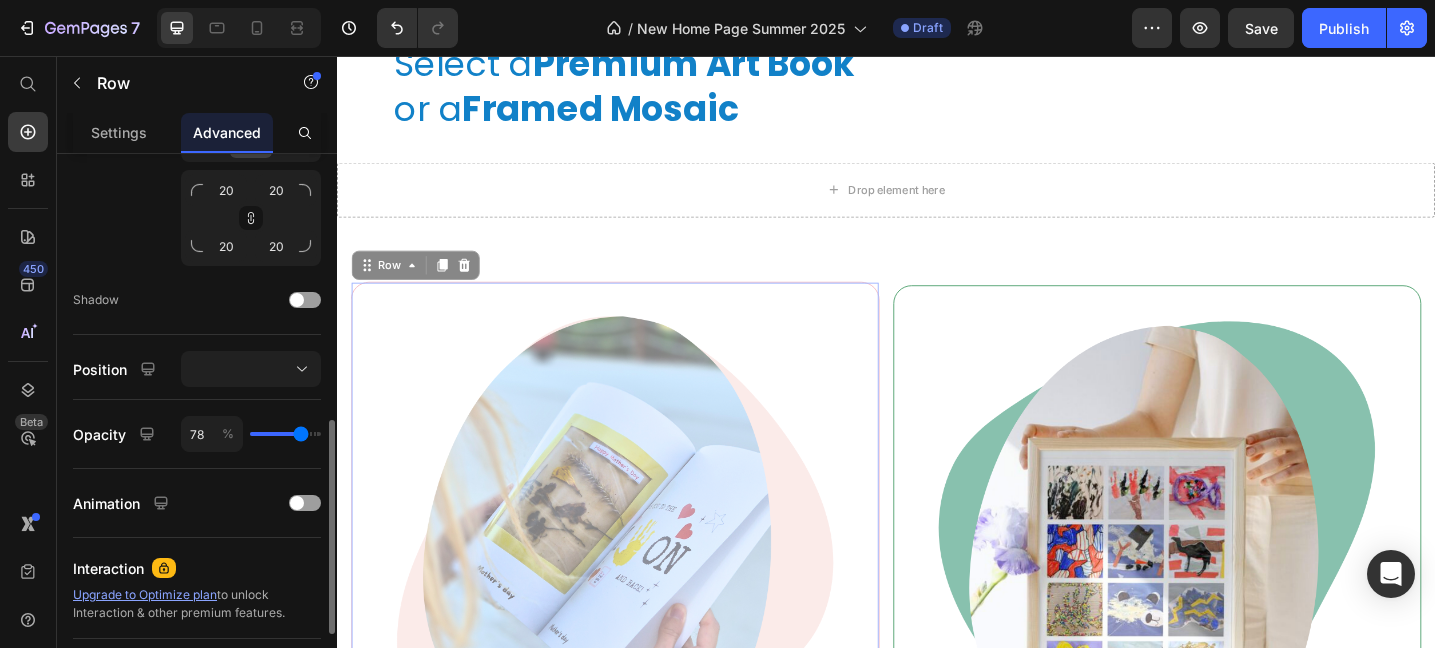 type on "84" 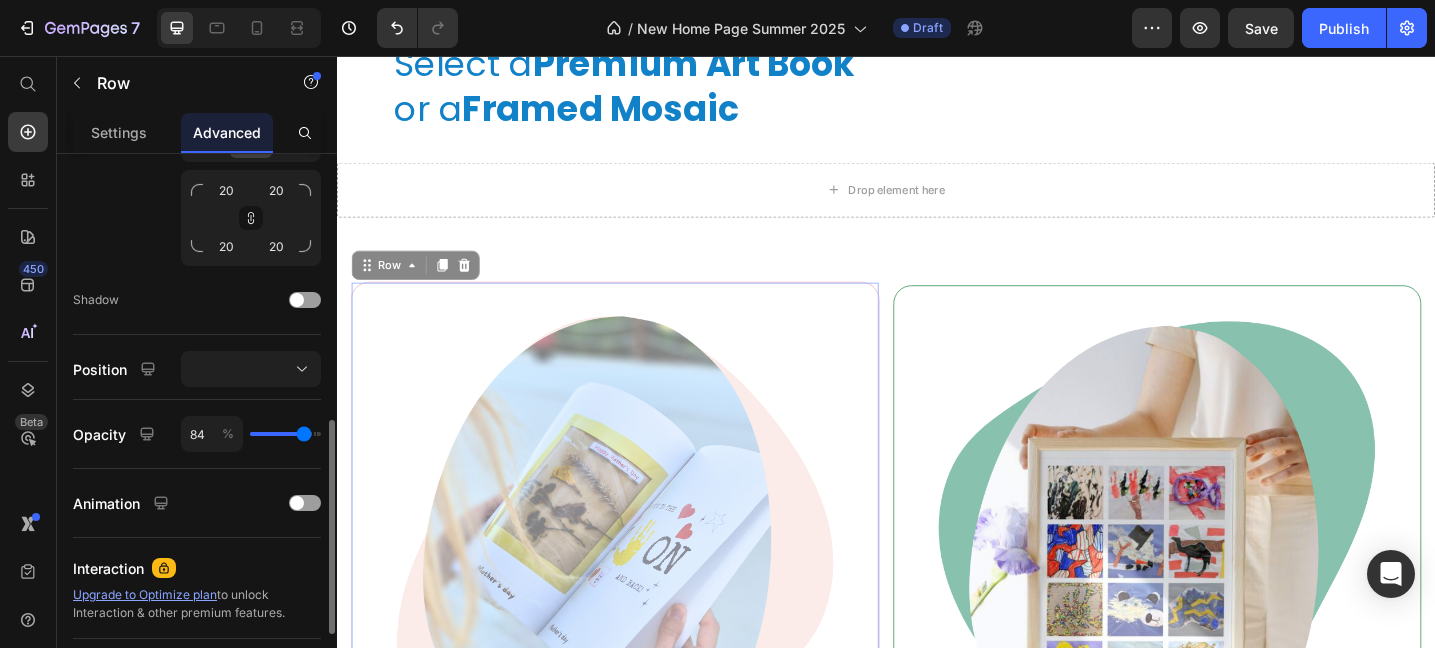 type on "90" 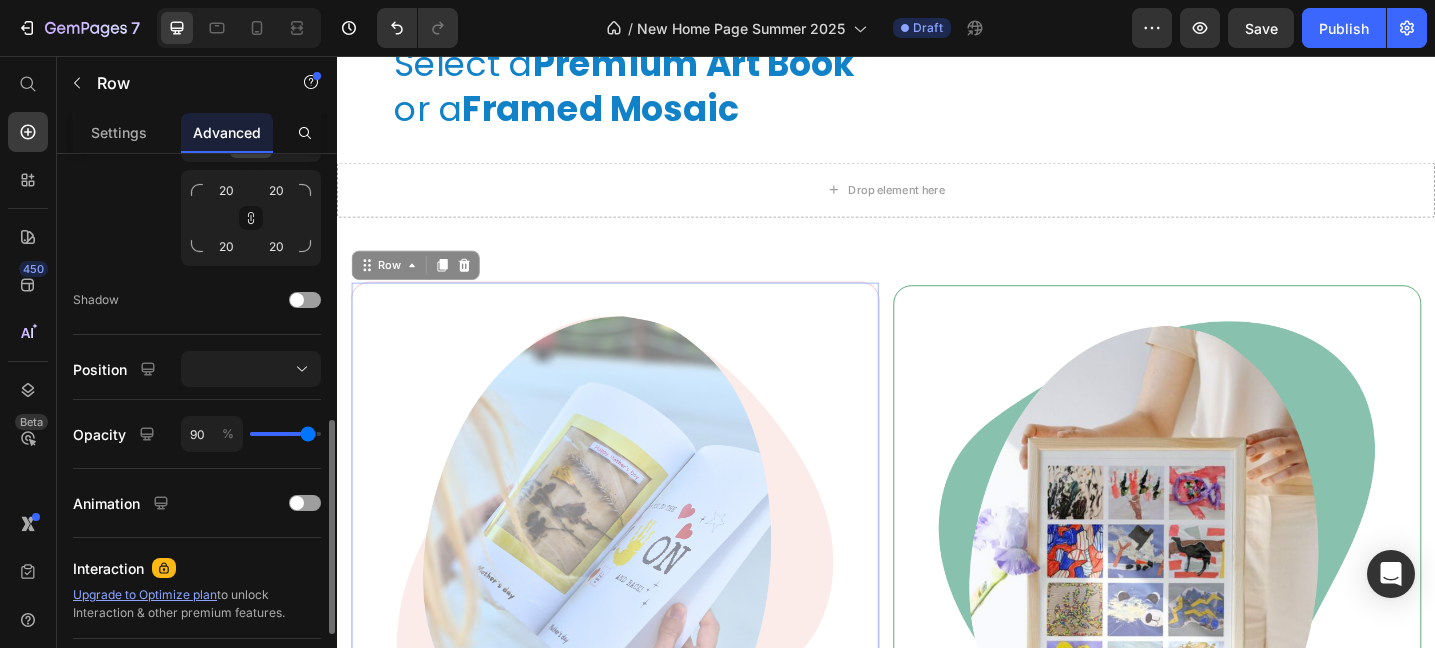 type on "96" 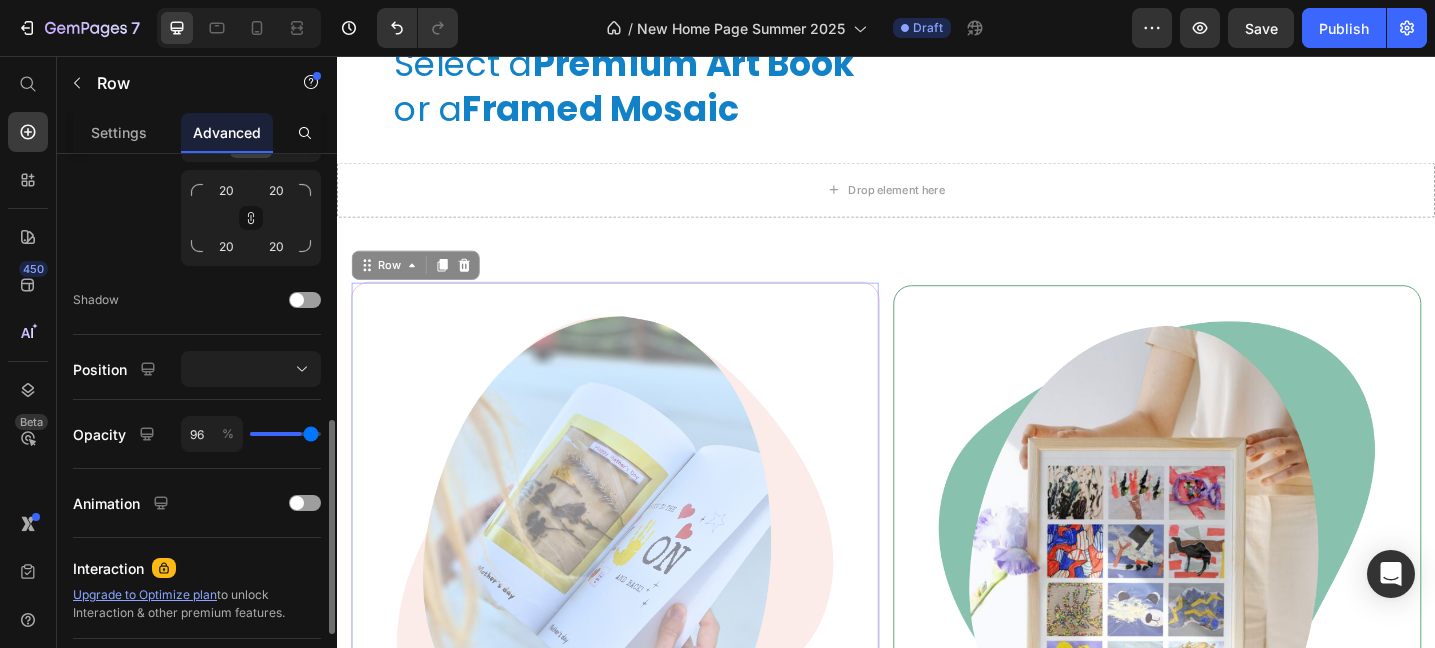 type on "100" 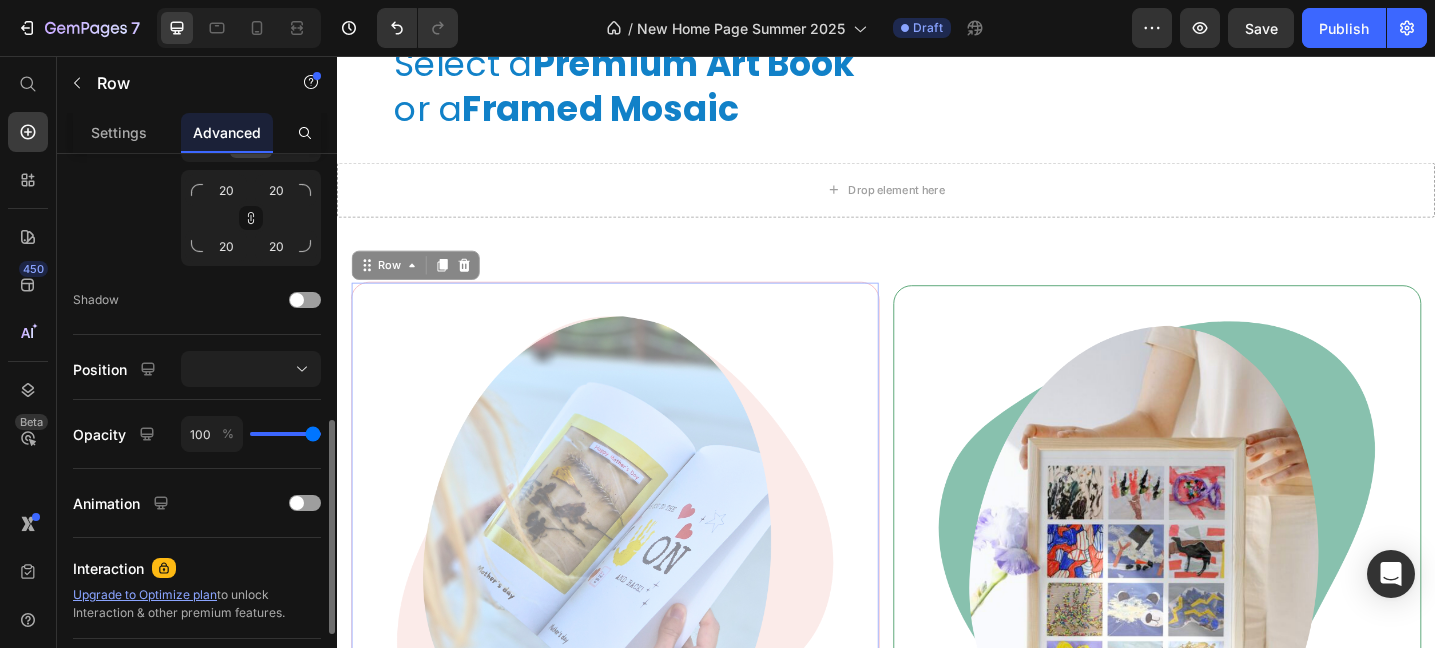 drag, startPoint x: 286, startPoint y: 436, endPoint x: 326, endPoint y: 436, distance: 40 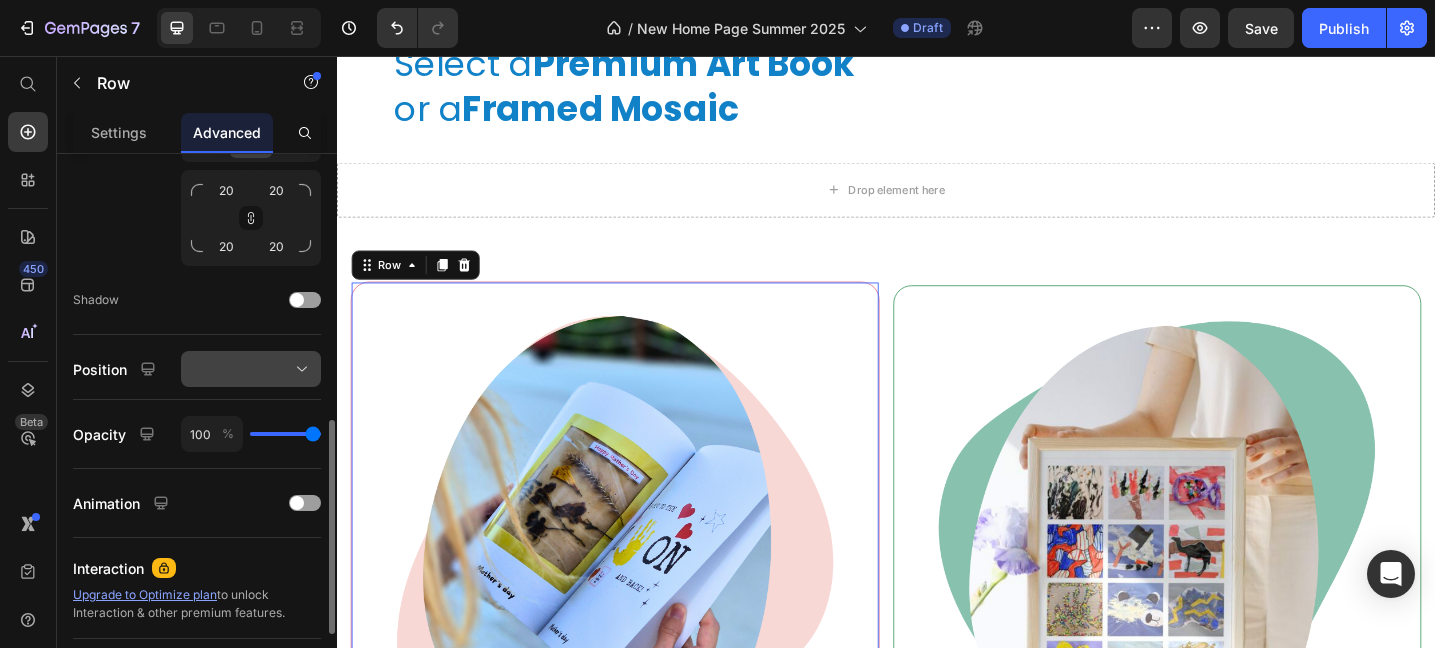 click 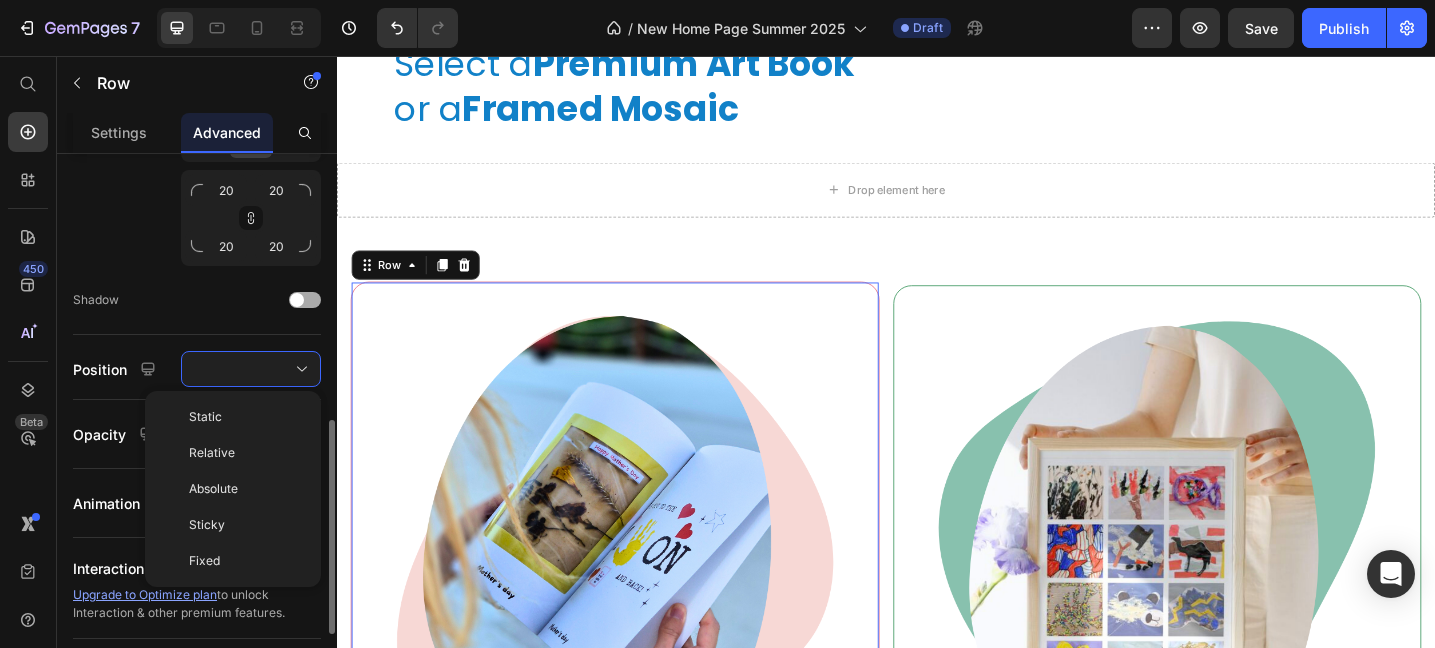 click on "Shadow" 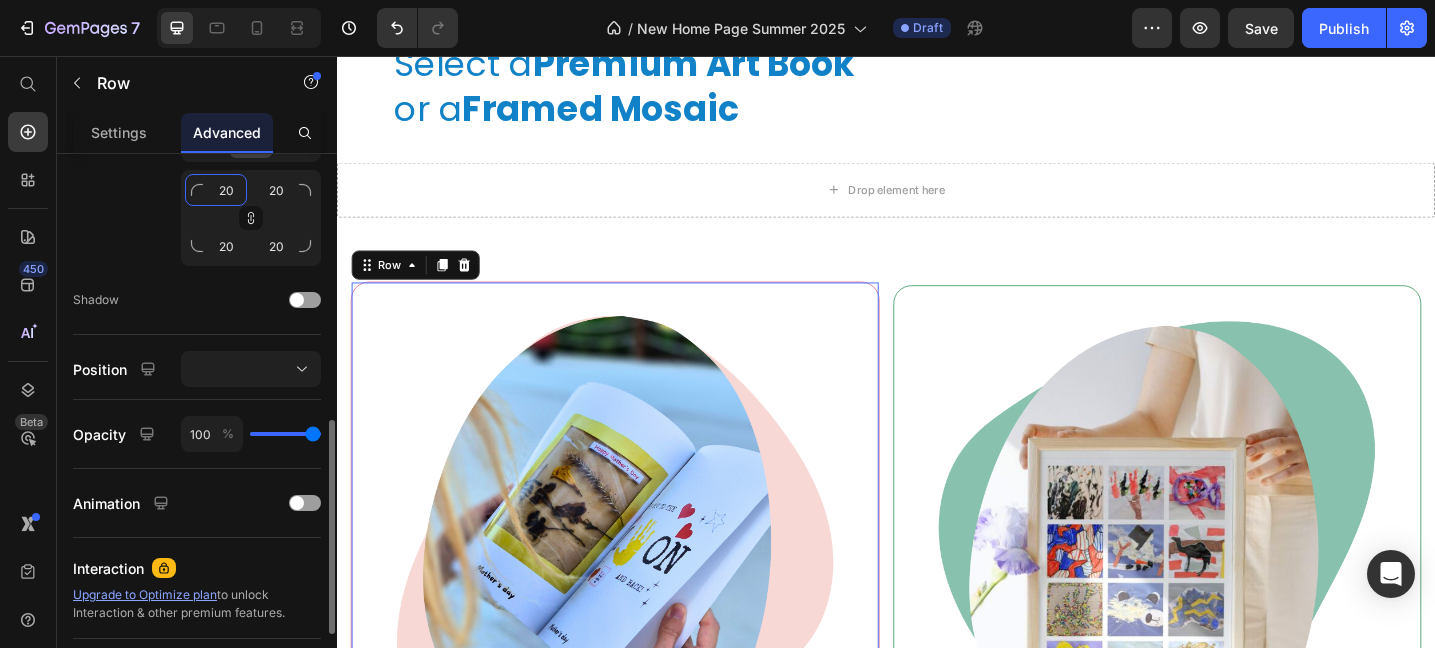 click on "20" 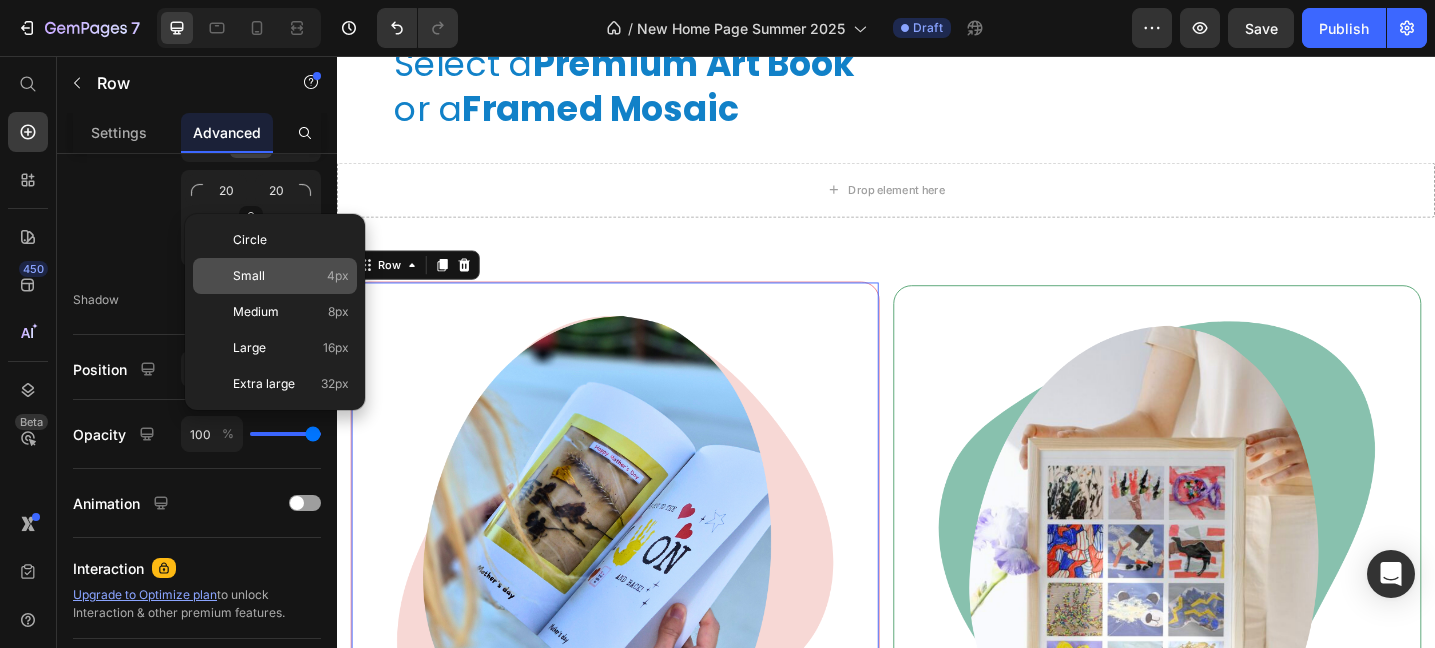 click on "Small 4px" 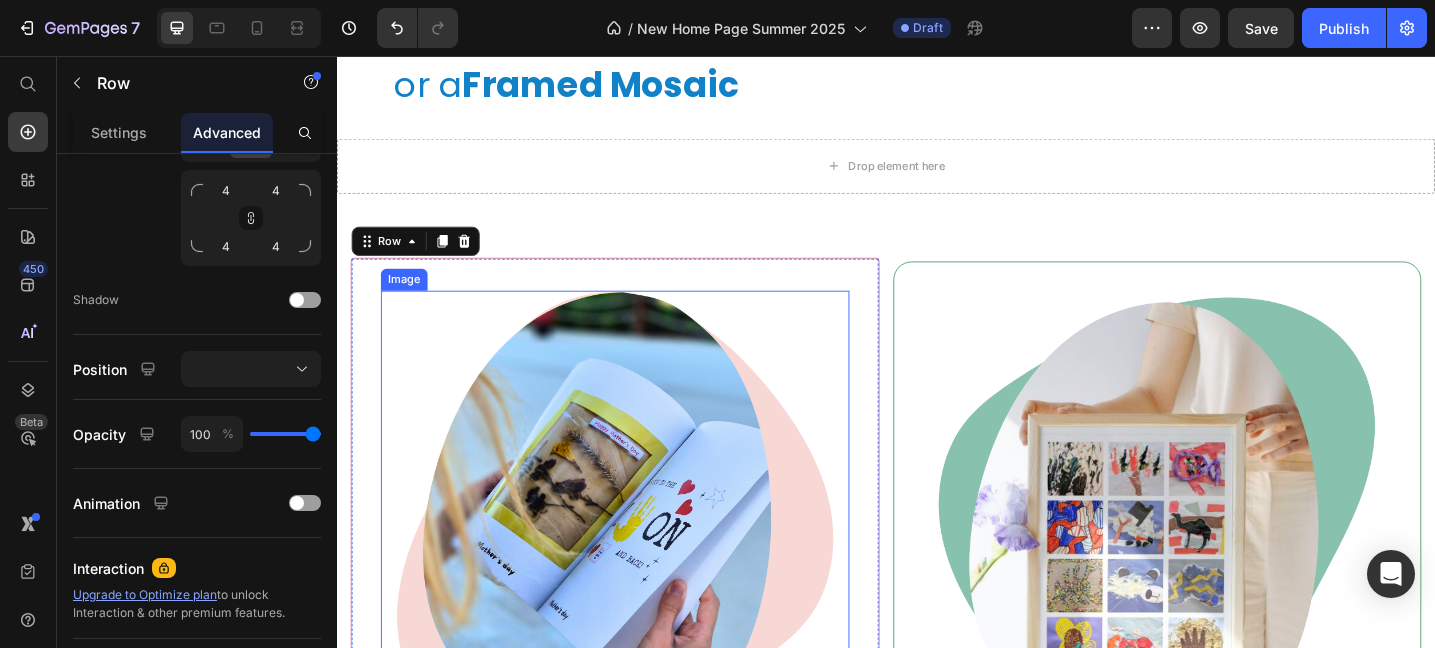 scroll, scrollTop: 544, scrollLeft: 0, axis: vertical 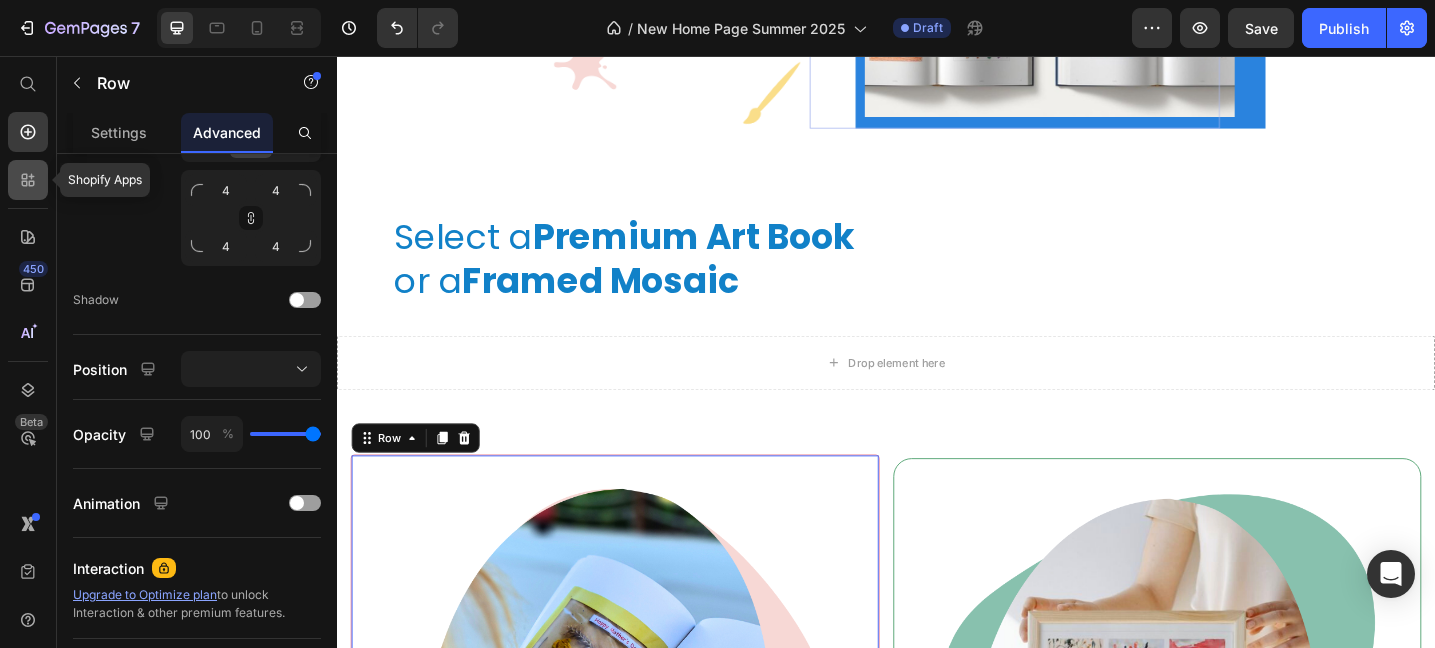 click 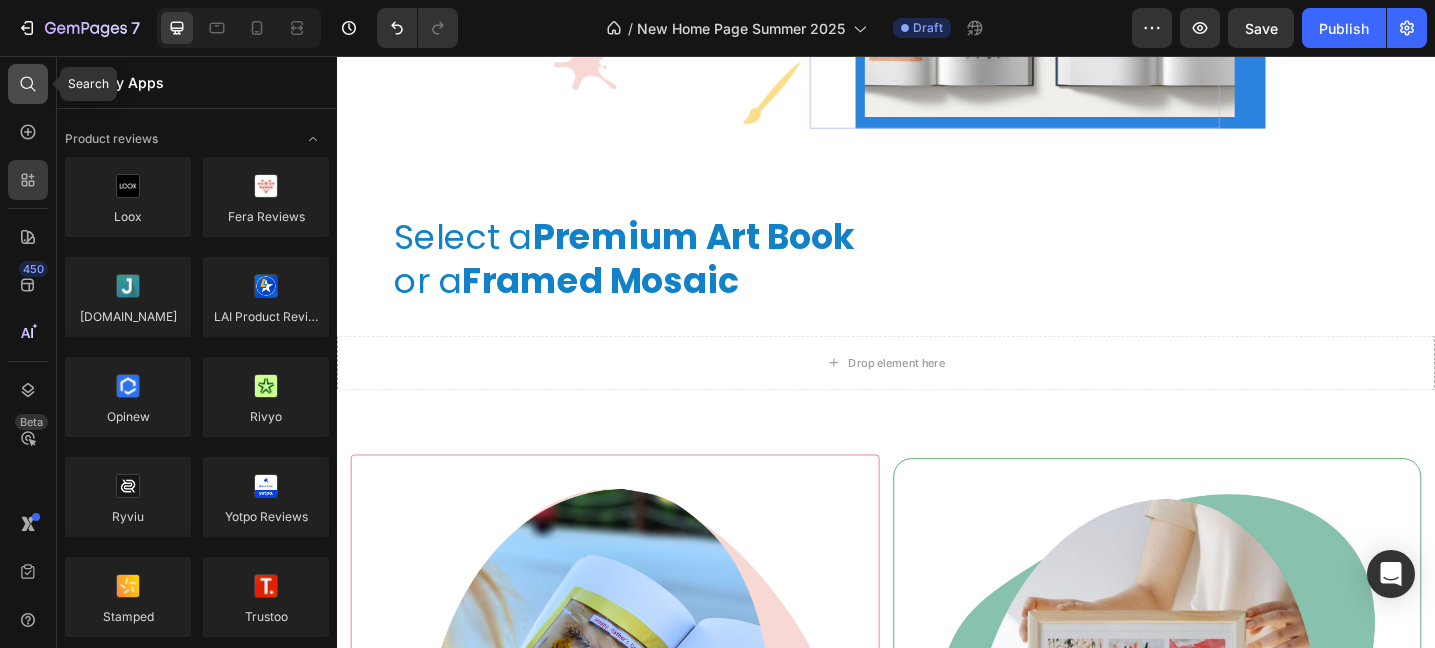 click 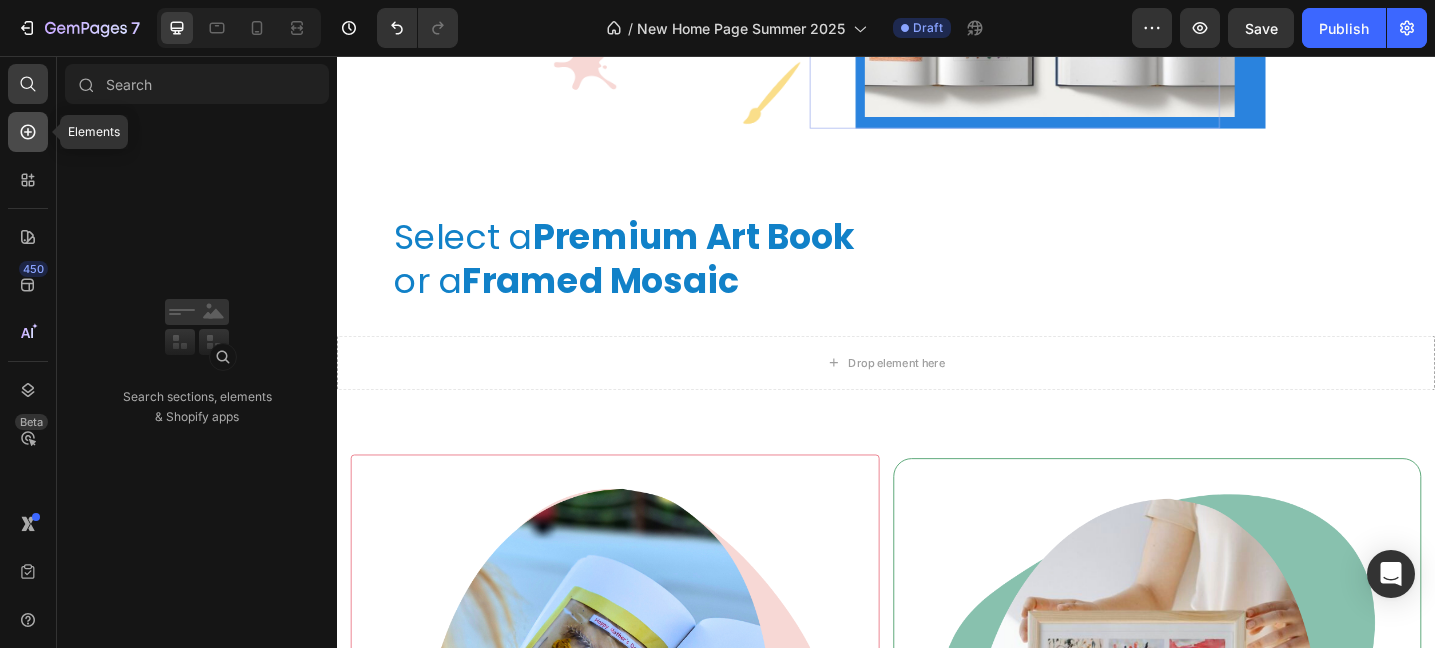 click 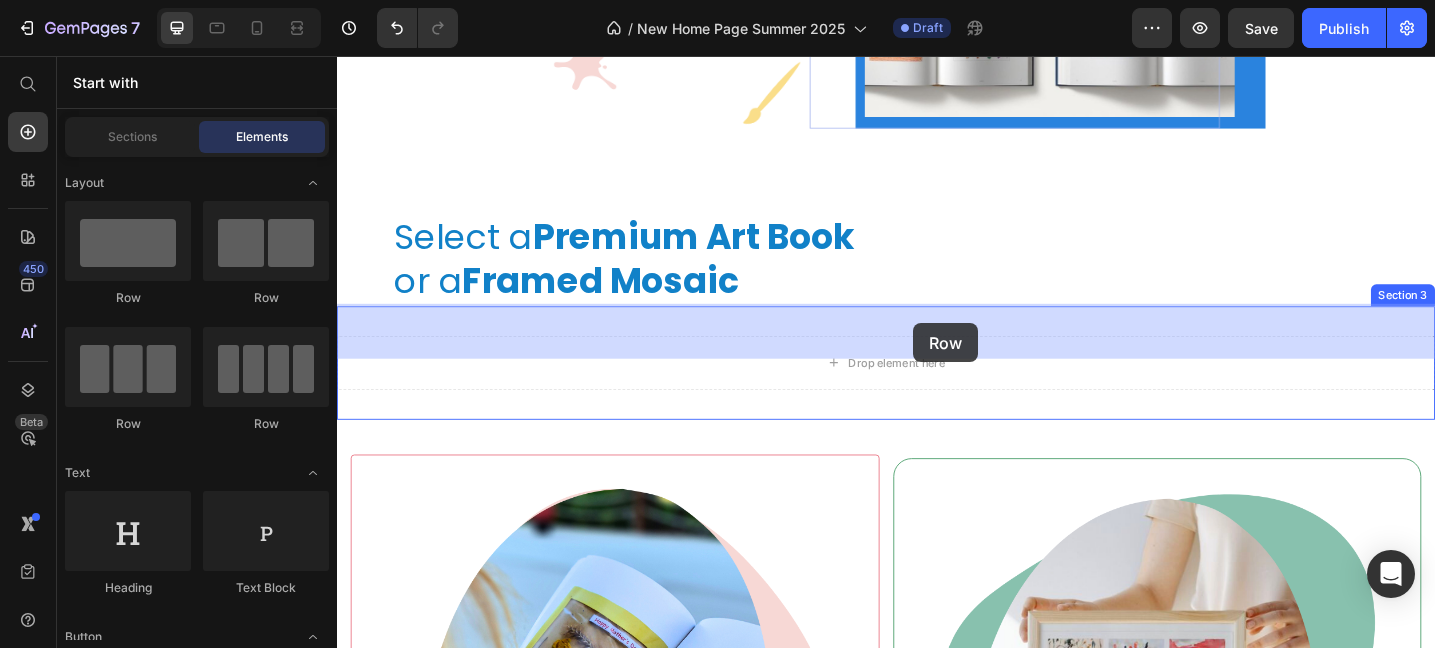 drag, startPoint x: 591, startPoint y: 319, endPoint x: 967, endPoint y: 348, distance: 377.1167 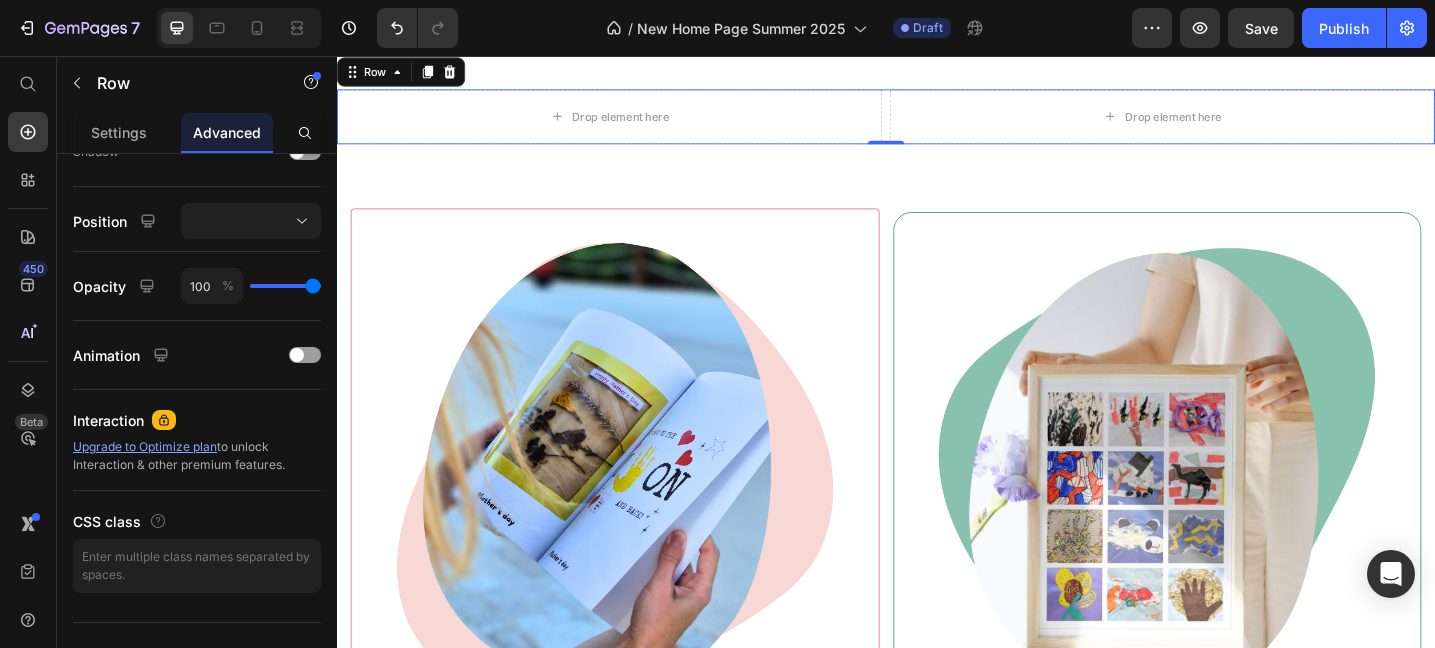 scroll, scrollTop: 816, scrollLeft: 0, axis: vertical 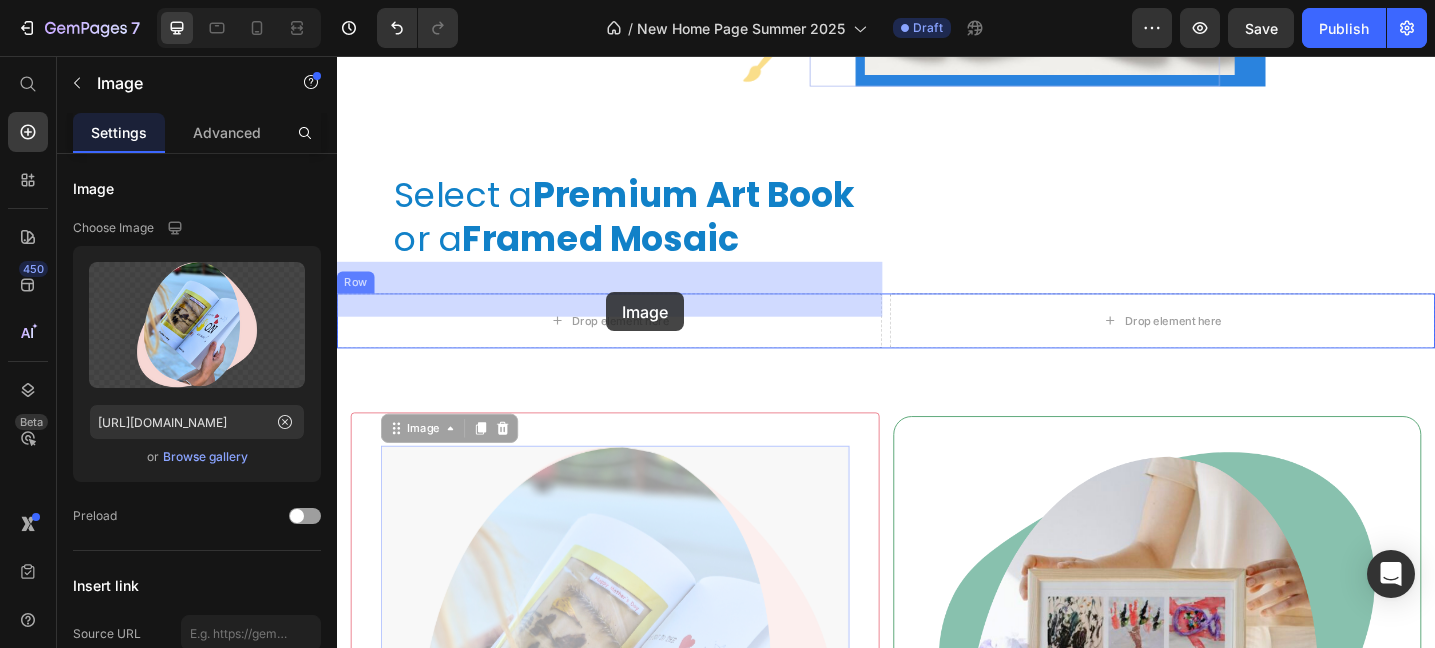 drag, startPoint x: 601, startPoint y: 409, endPoint x: 631, endPoint y: 314, distance: 99.62429 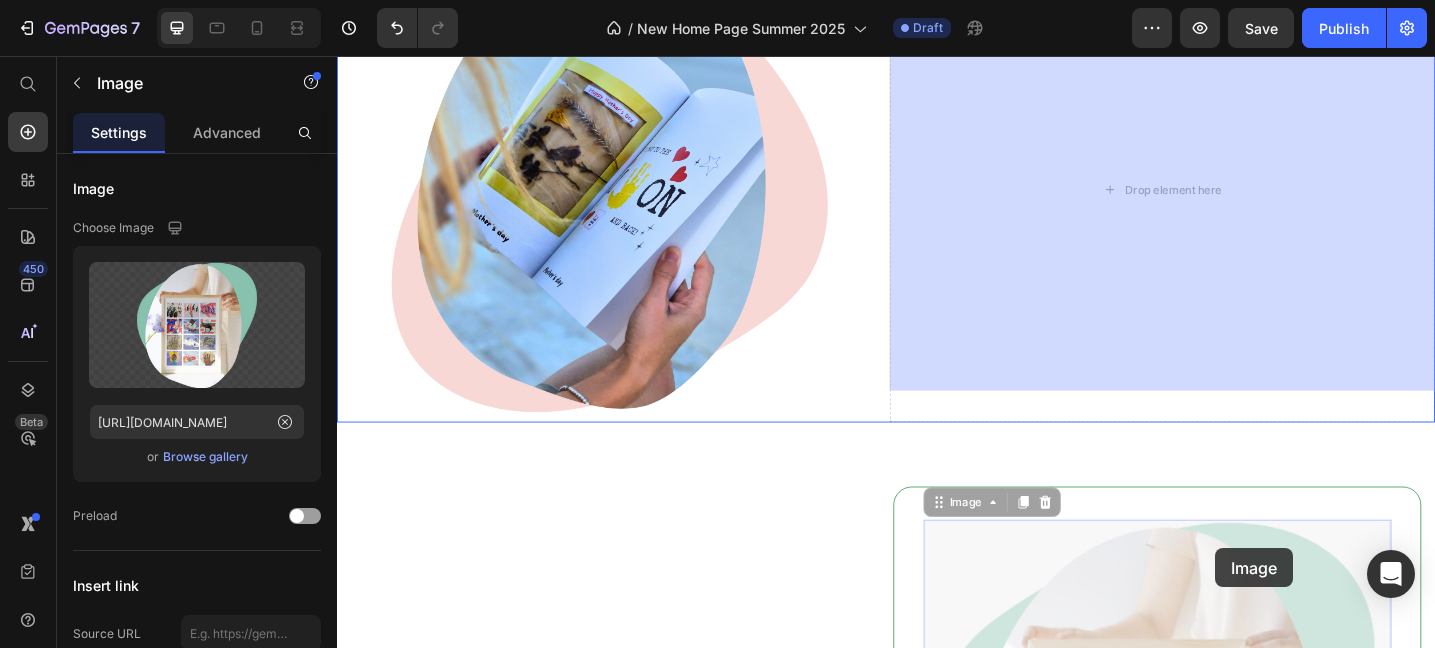 scroll, scrollTop: 971, scrollLeft: 0, axis: vertical 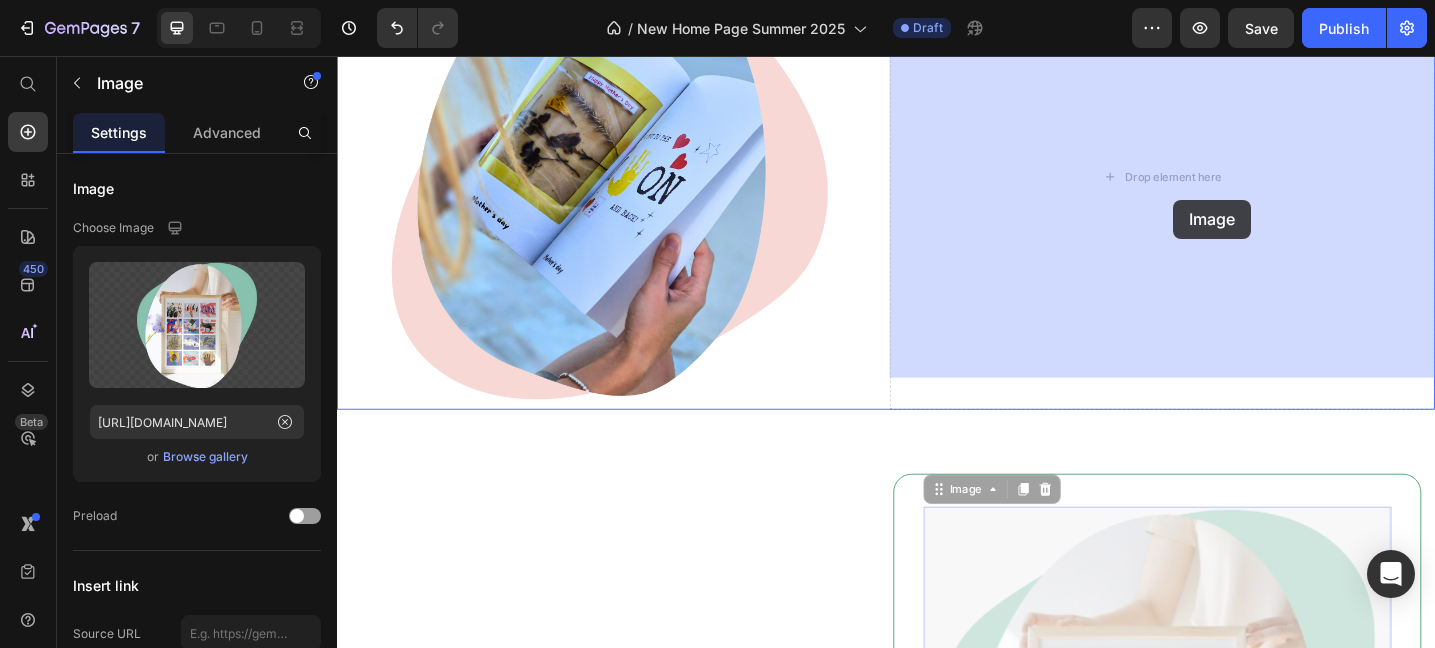 drag, startPoint x: 1294, startPoint y: 639, endPoint x: 1251, endPoint y: 212, distance: 429.15964 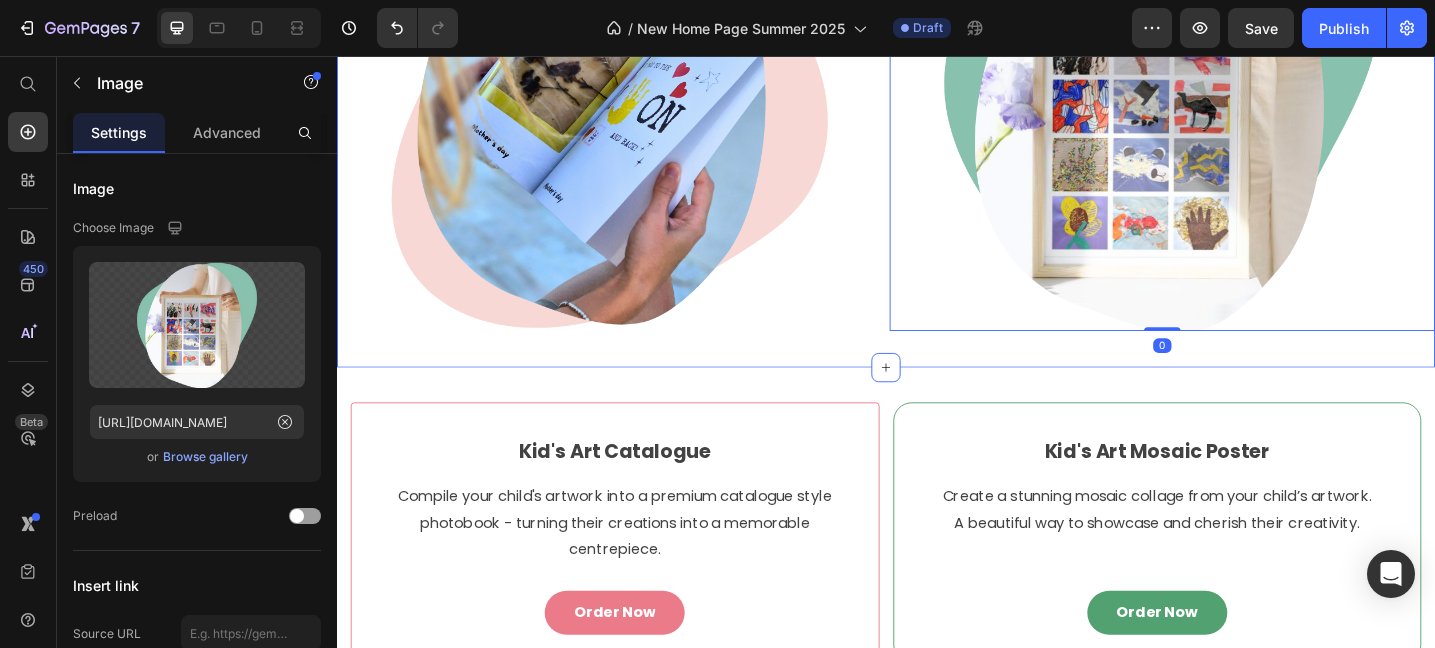 scroll, scrollTop: 1060, scrollLeft: 0, axis: vertical 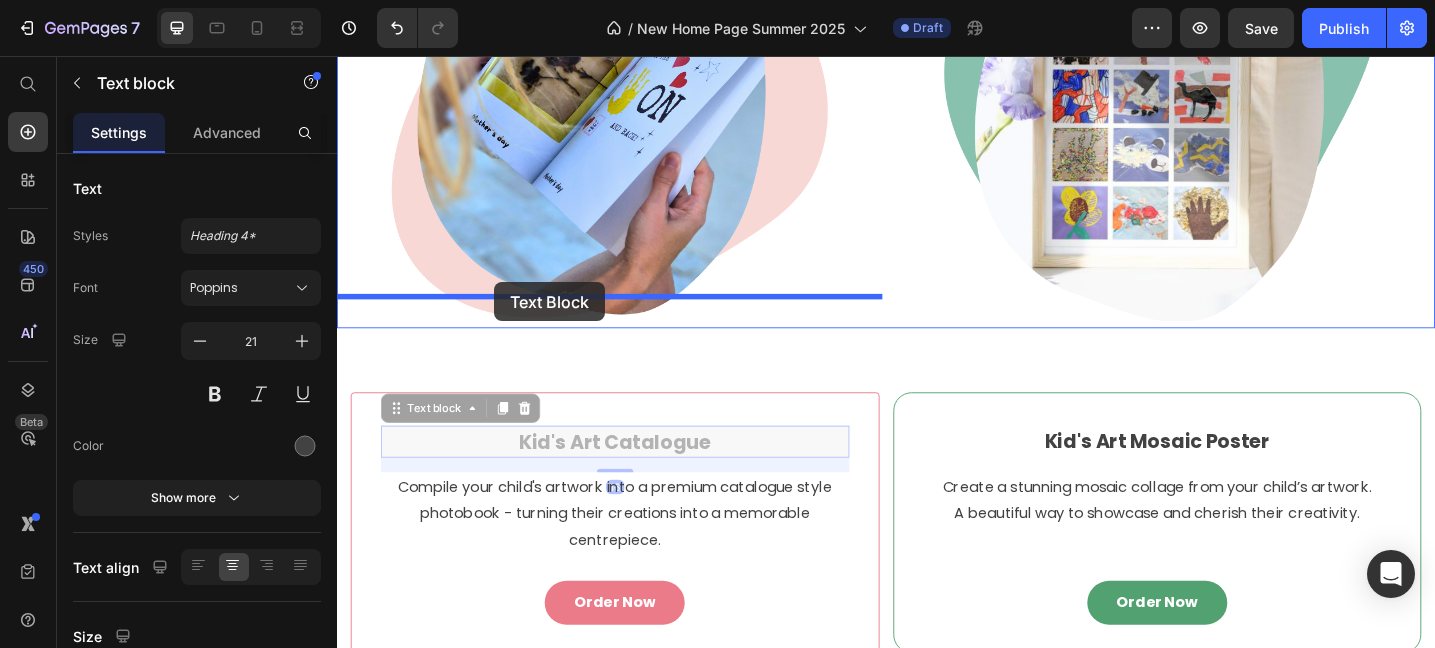 drag, startPoint x: 482, startPoint y: 439, endPoint x: 509, endPoint y: 304, distance: 137.67352 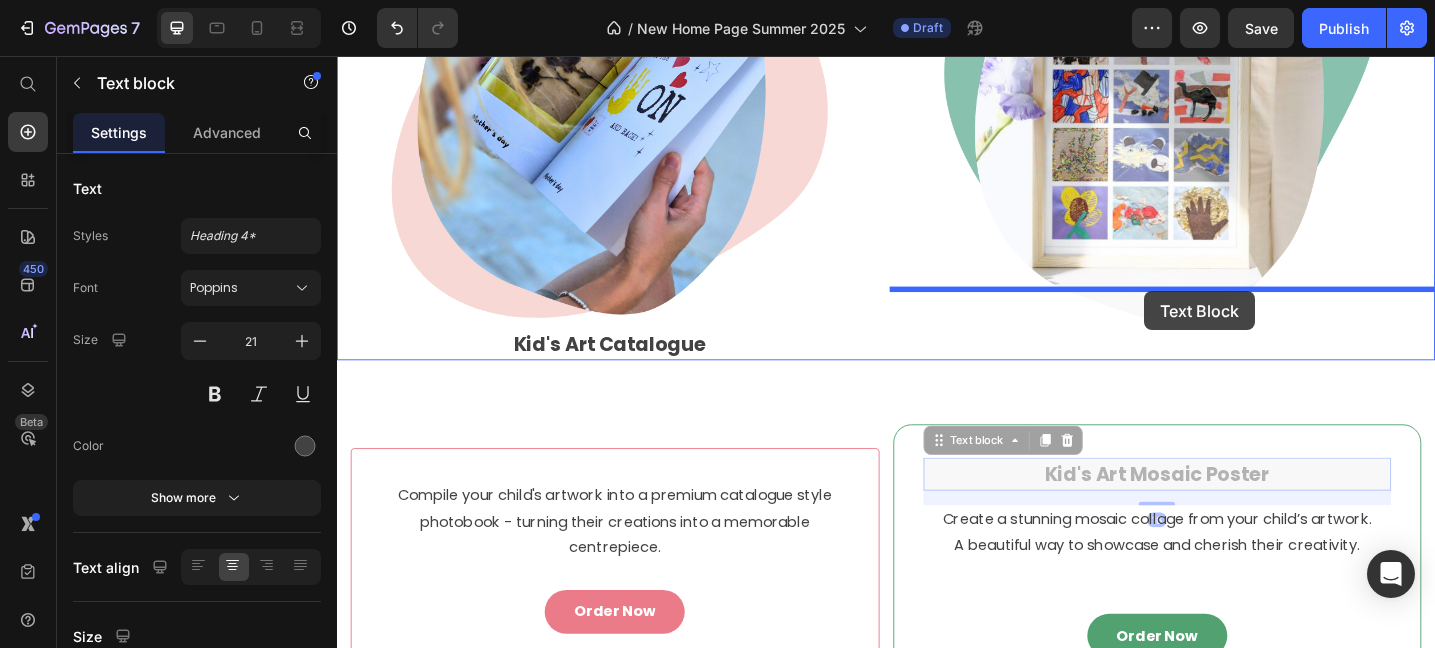 drag, startPoint x: 1196, startPoint y: 478, endPoint x: 1219, endPoint y: 313, distance: 166.59532 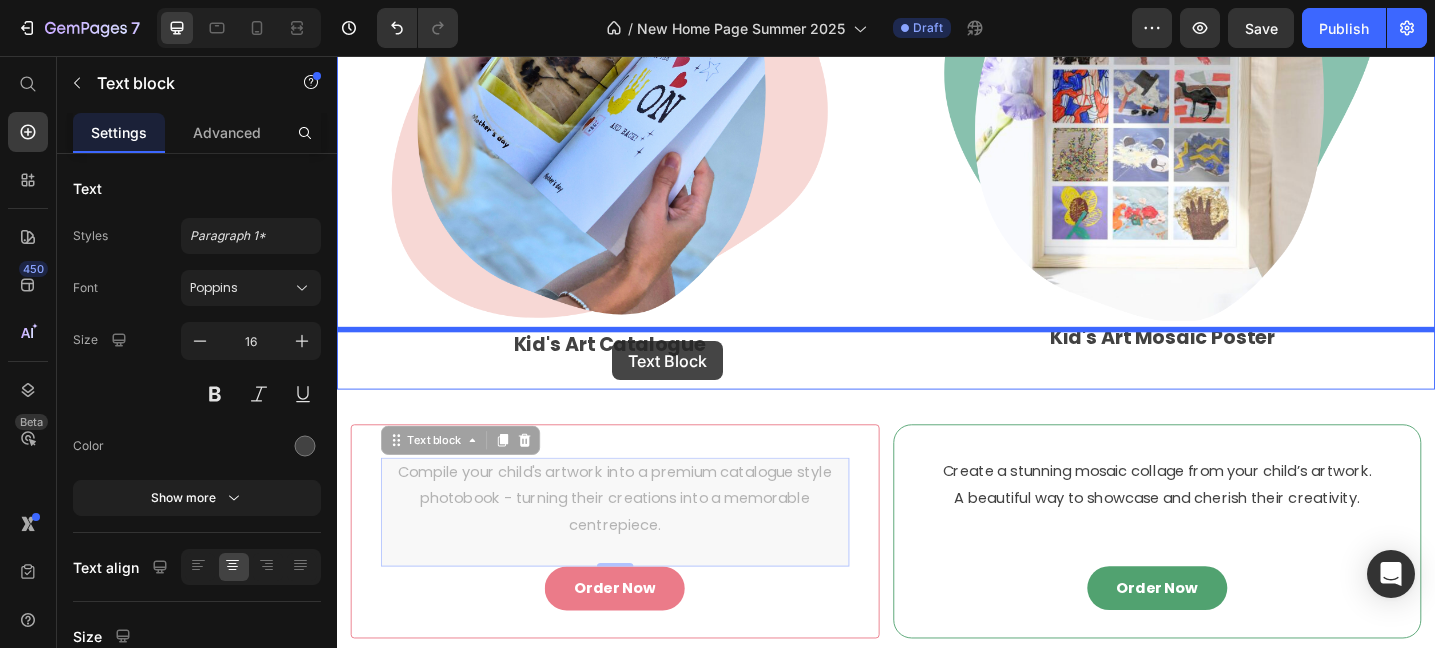 drag, startPoint x: 636, startPoint y: 510, endPoint x: 638, endPoint y: 367, distance: 143.01399 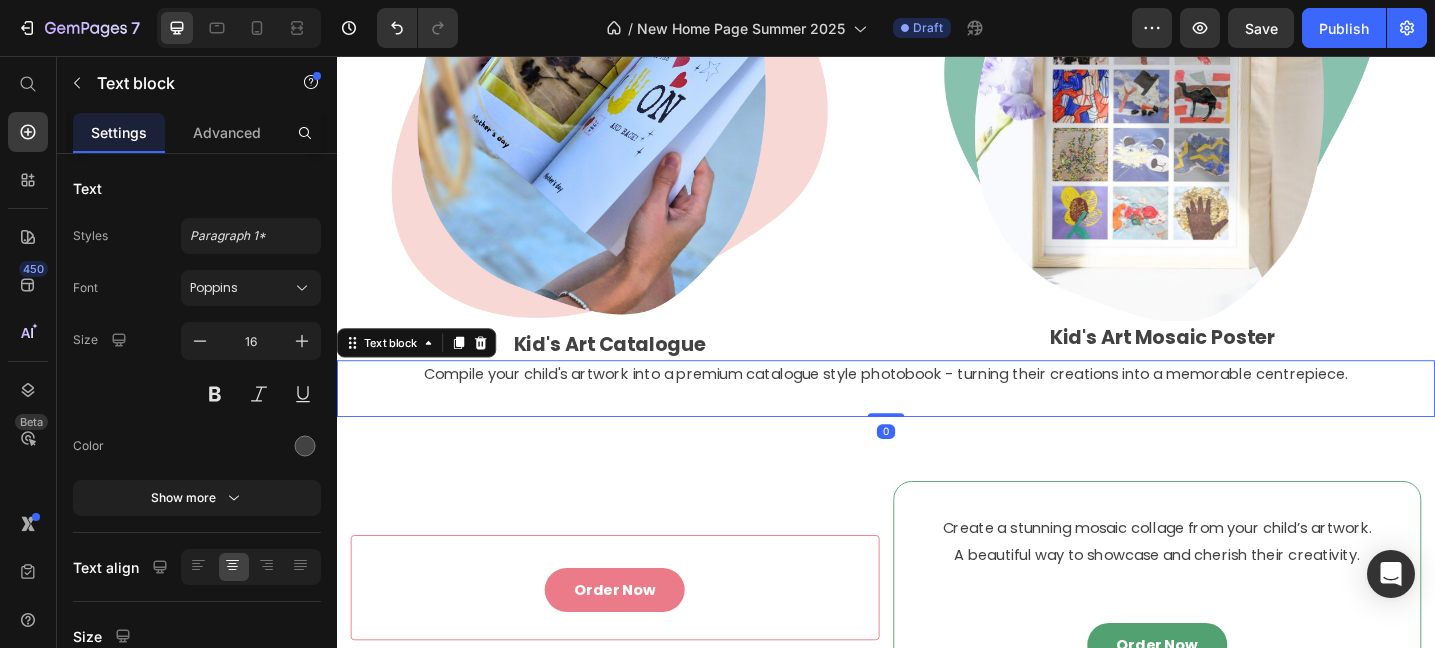 click on "Compile your child's artwork into a premium catalogue style photobook - turning their creations into a memorable centrepiece." at bounding box center (937, 419) 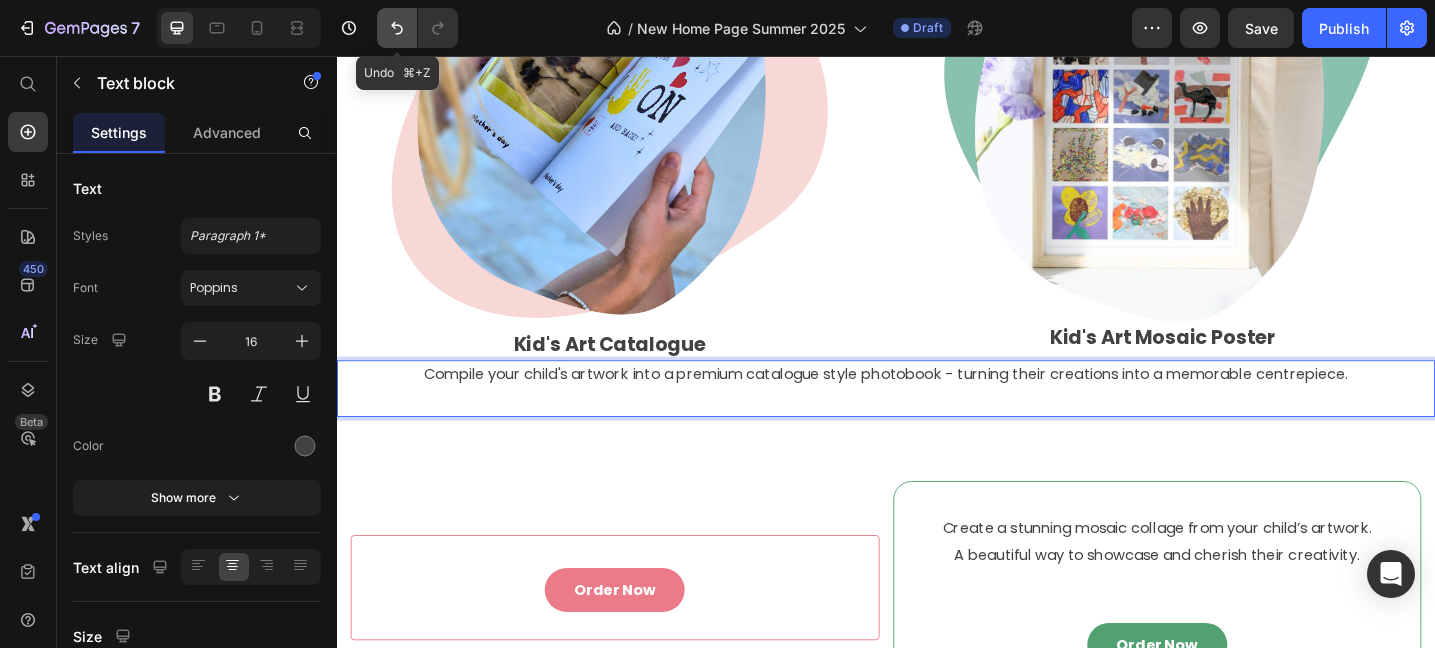 click 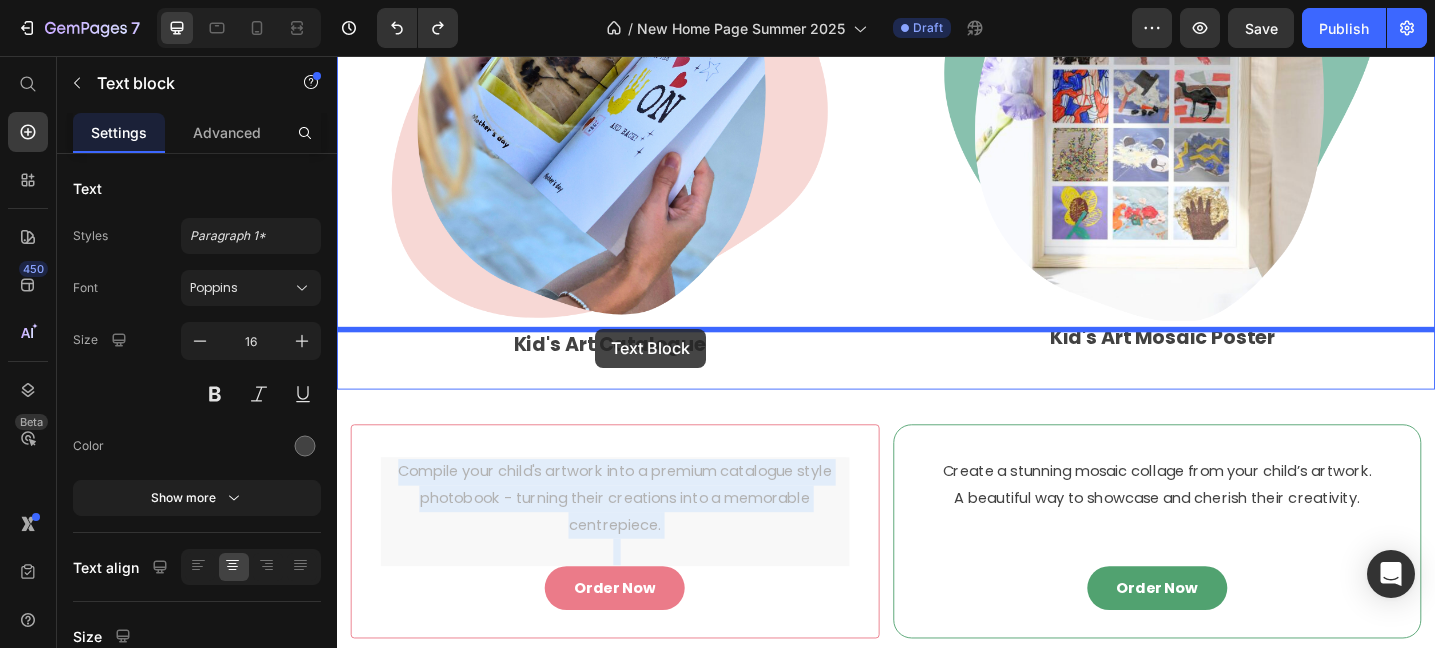 drag, startPoint x: 622, startPoint y: 494, endPoint x: 619, endPoint y: 354, distance: 140.03214 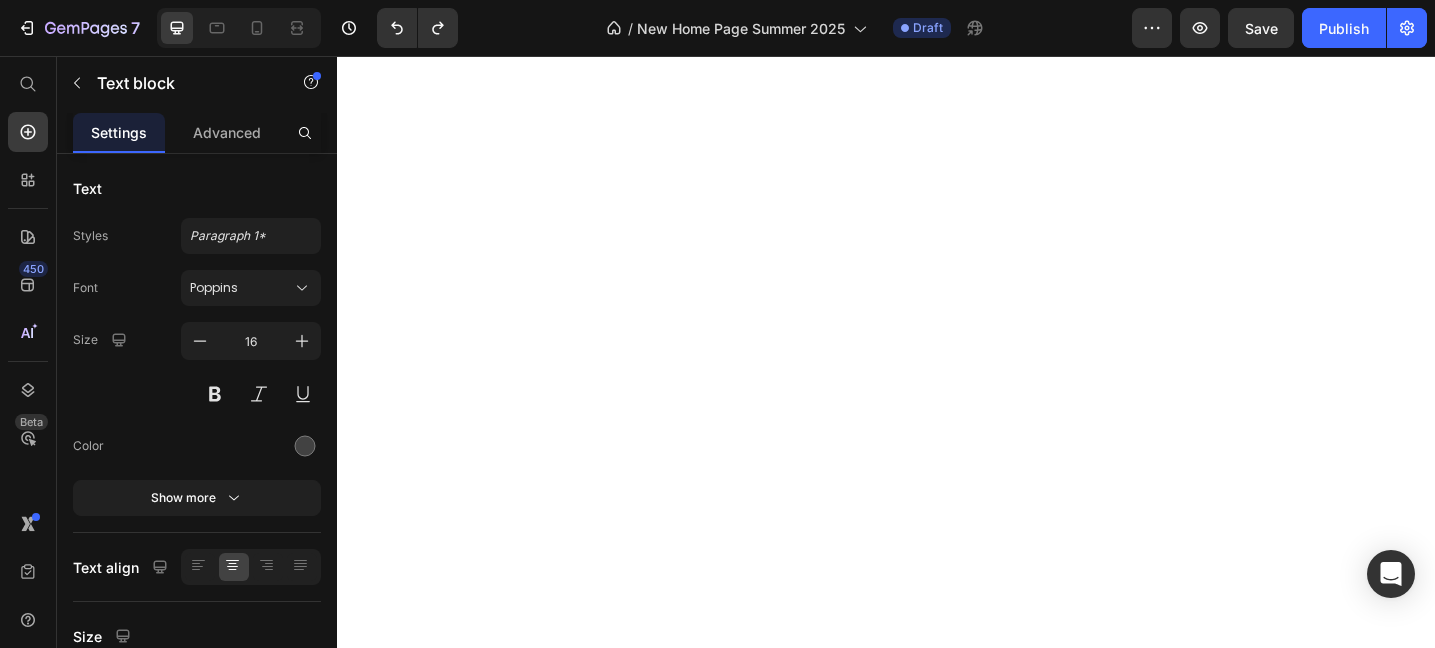 scroll, scrollTop: 0, scrollLeft: 0, axis: both 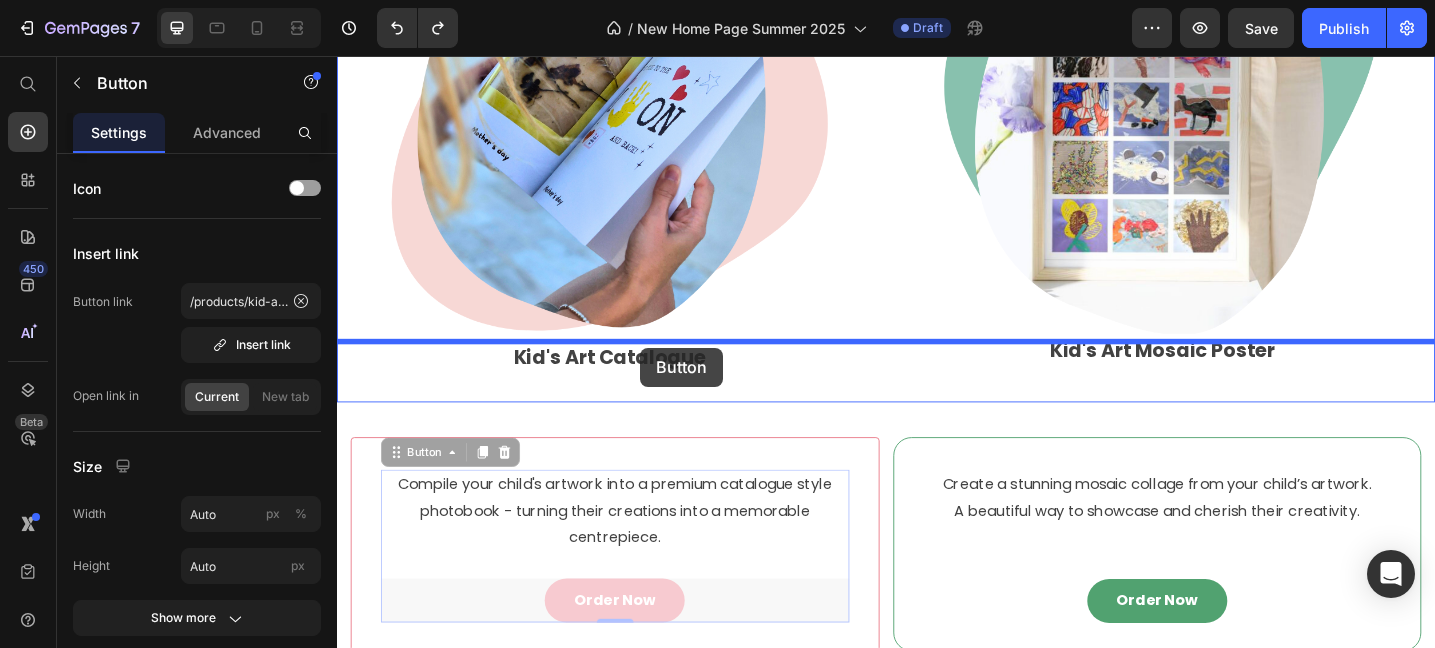 drag, startPoint x: 725, startPoint y: 597, endPoint x: 668, endPoint y: 376, distance: 228.23233 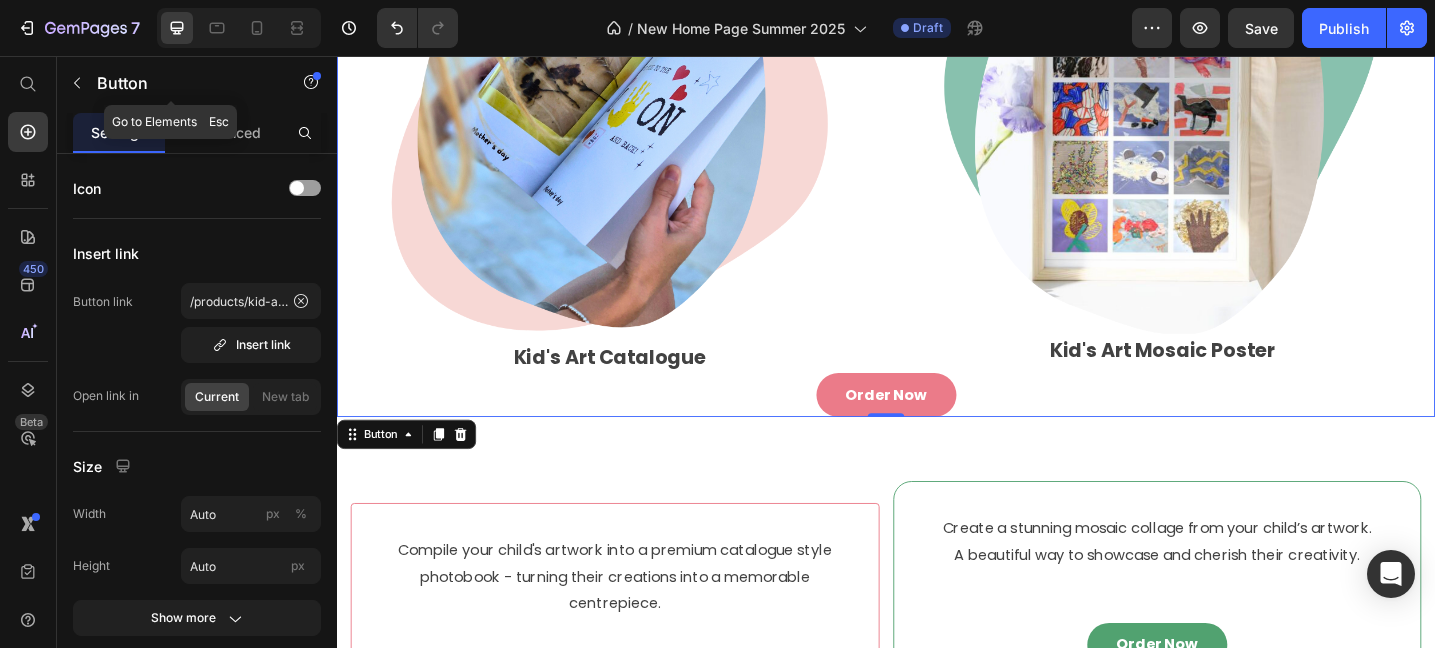 click 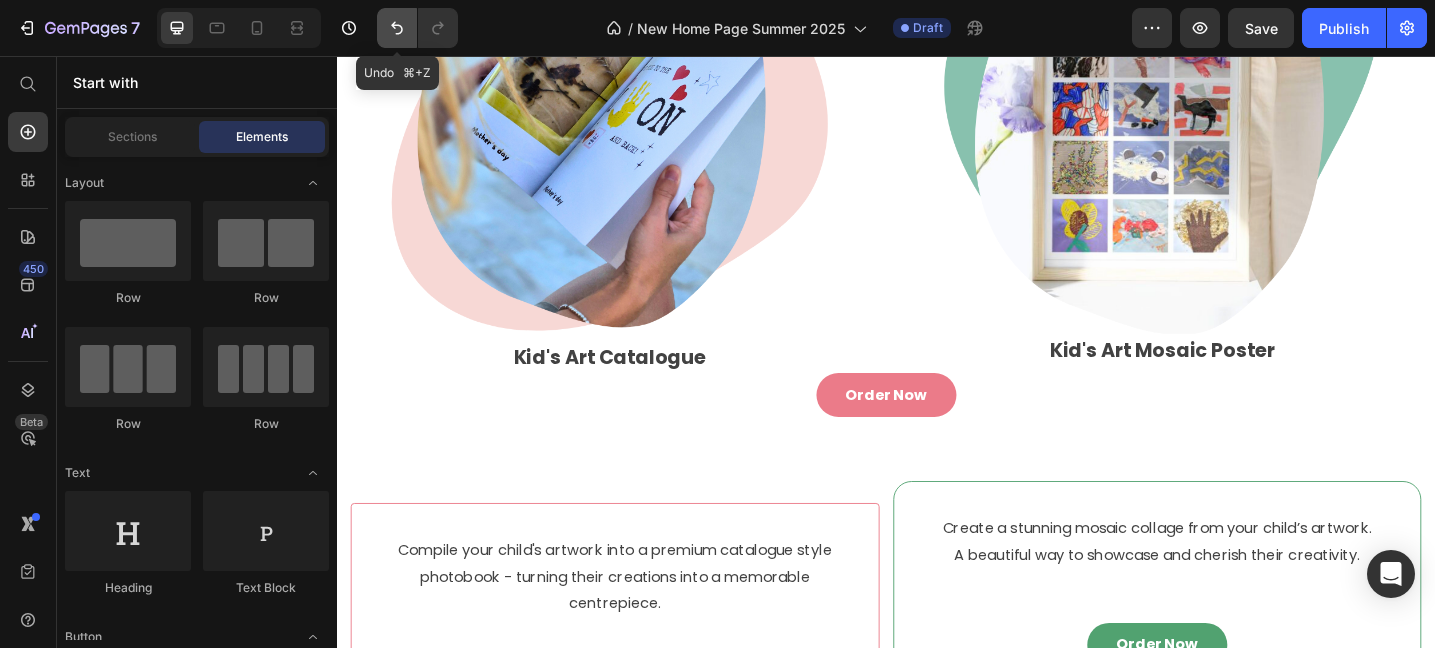 drag, startPoint x: 397, startPoint y: 31, endPoint x: 414, endPoint y: 260, distance: 229.63014 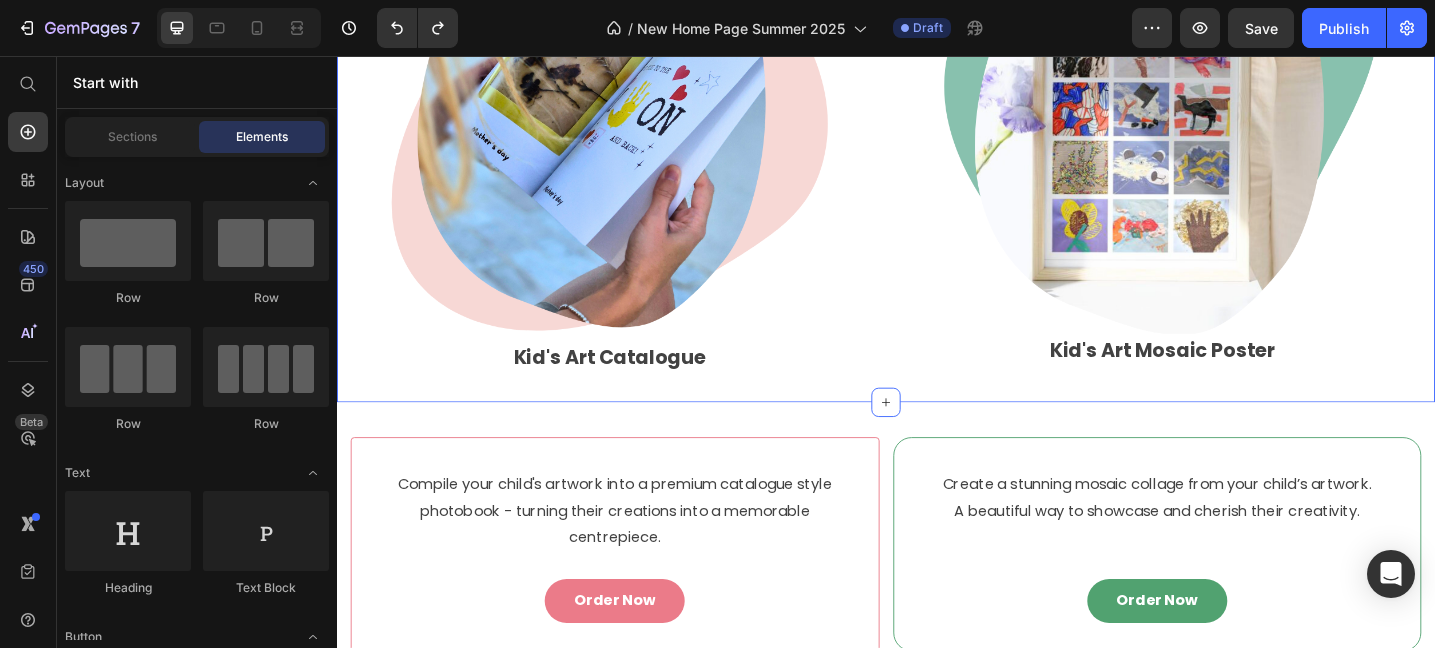 click on "Kid's Art Catalogue" at bounding box center [635, 385] 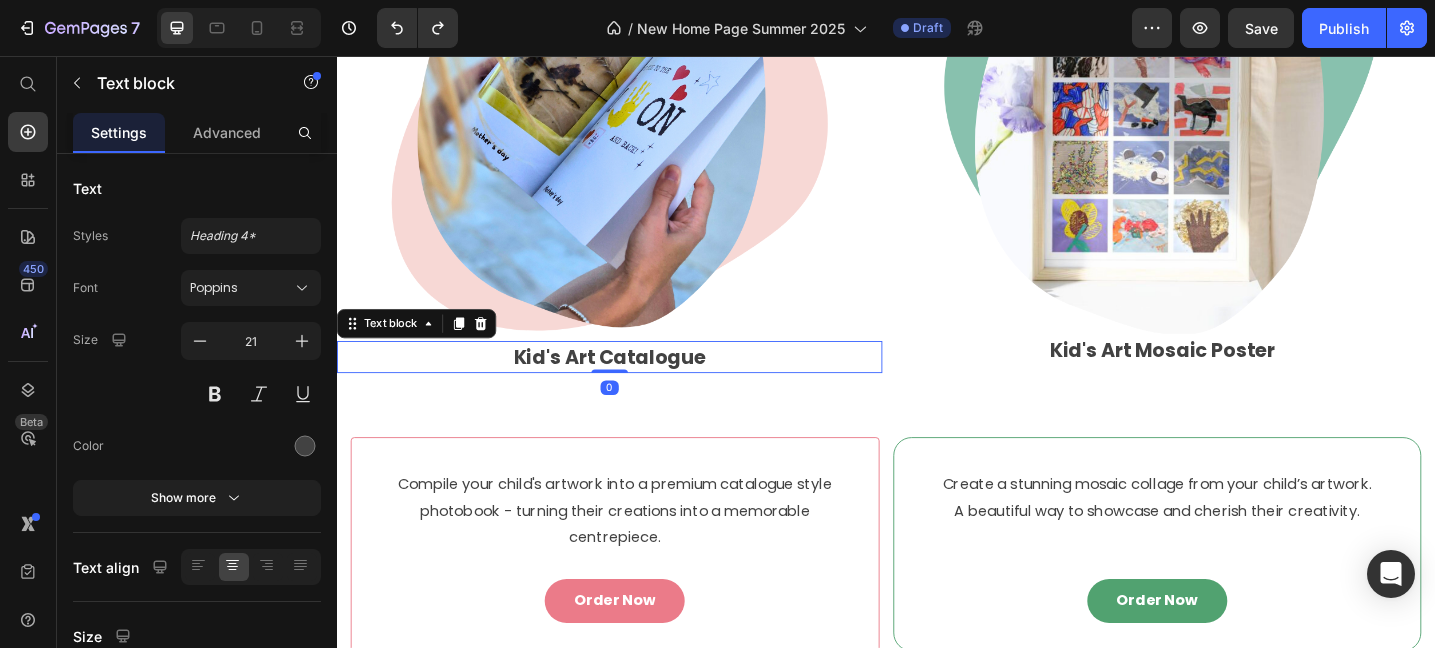 click on "Kid's Art Catalogue" at bounding box center (635, 385) 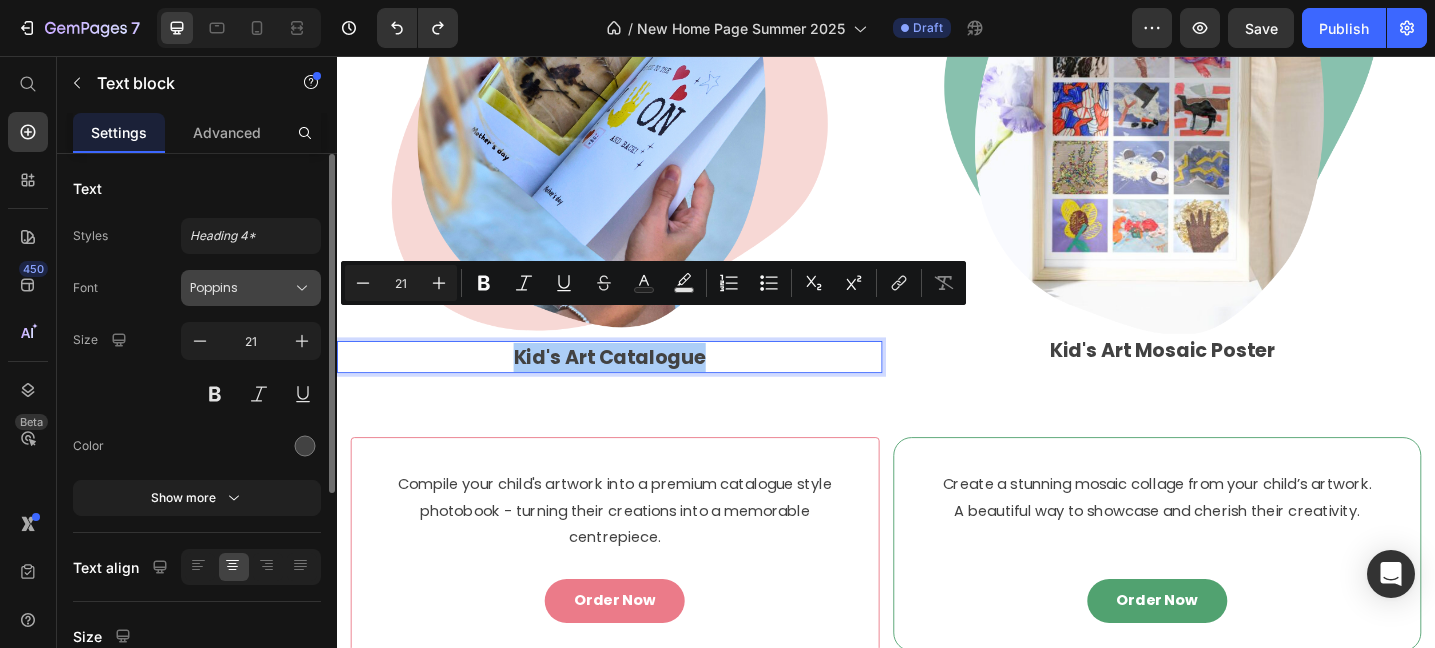 click on "Poppins" at bounding box center [251, 288] 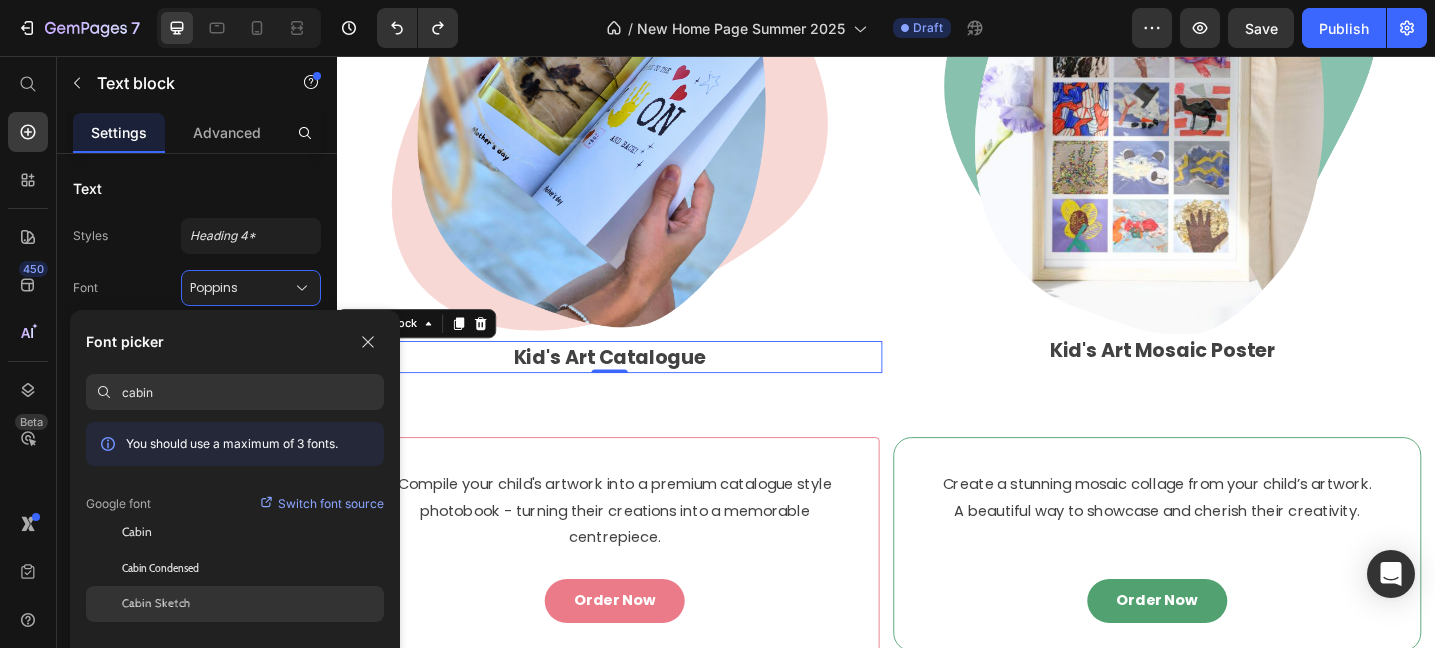 type on "cabin" 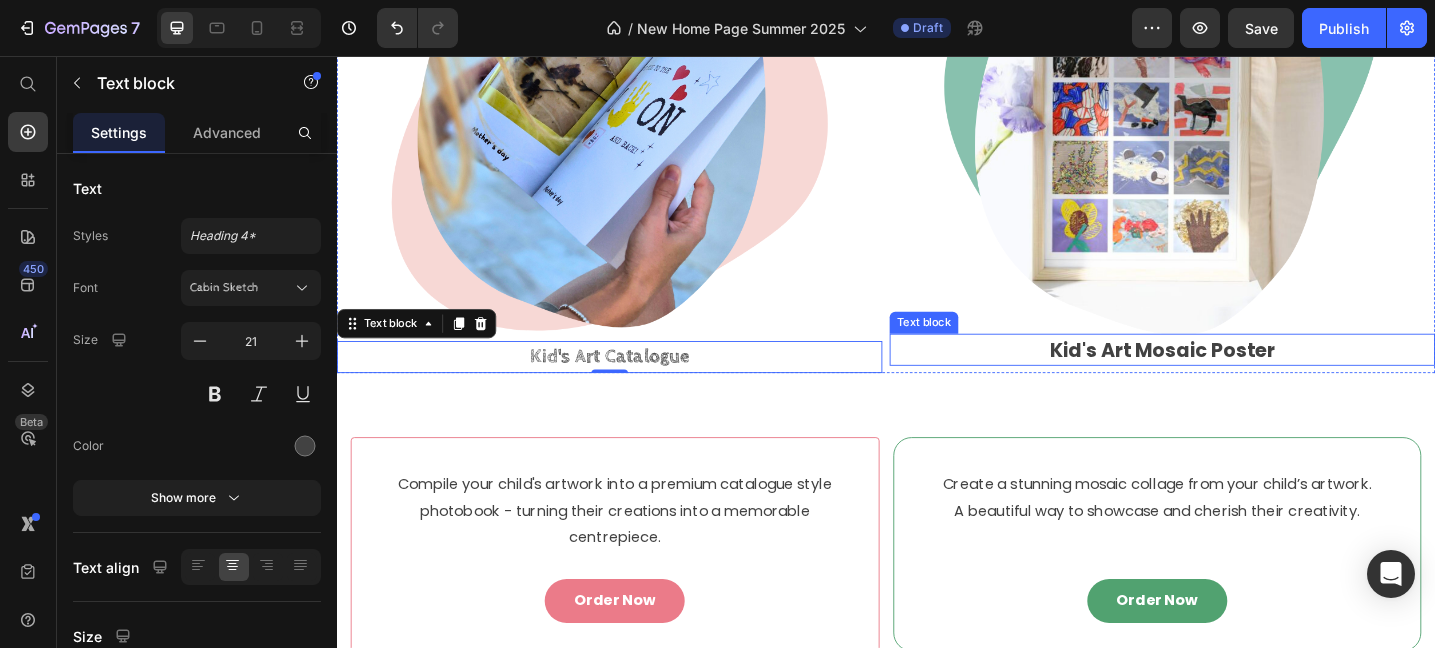 click on "Kid's Art Mosaic Poster" at bounding box center (1239, 377) 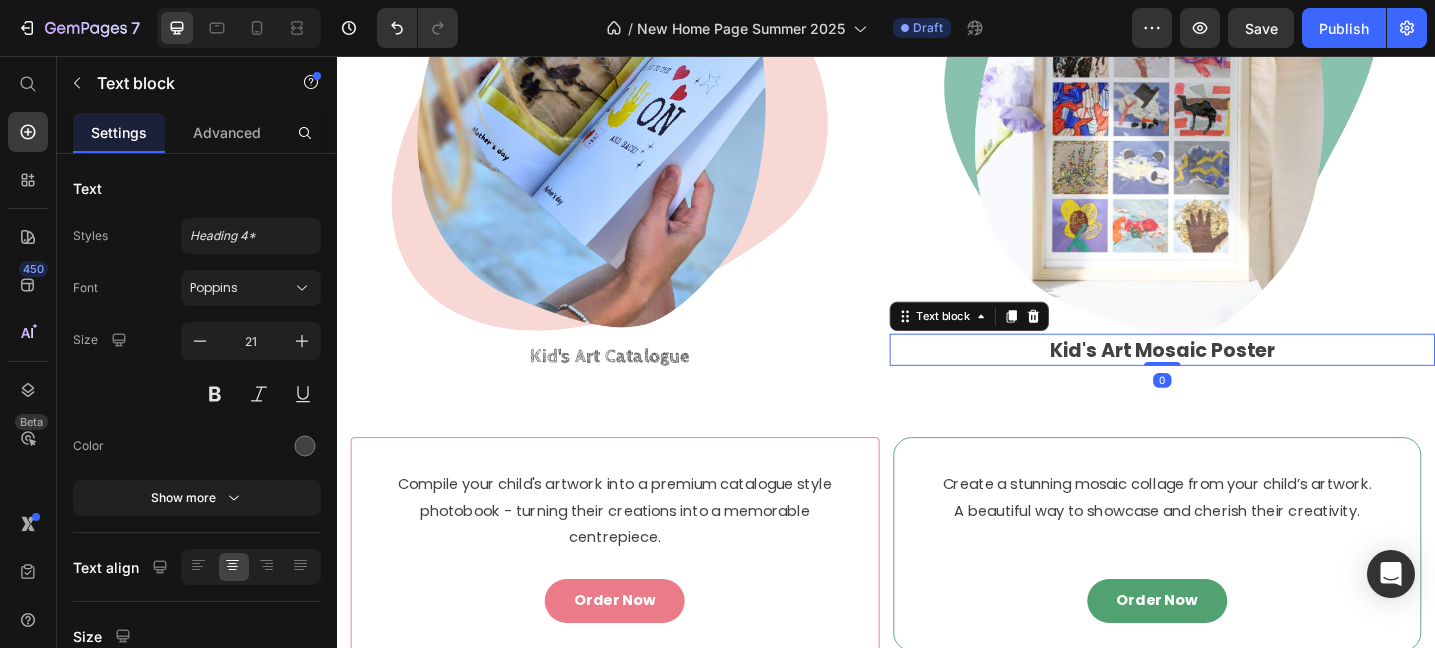 click on "Kid's Art Mosaic Poster" at bounding box center (1239, 377) 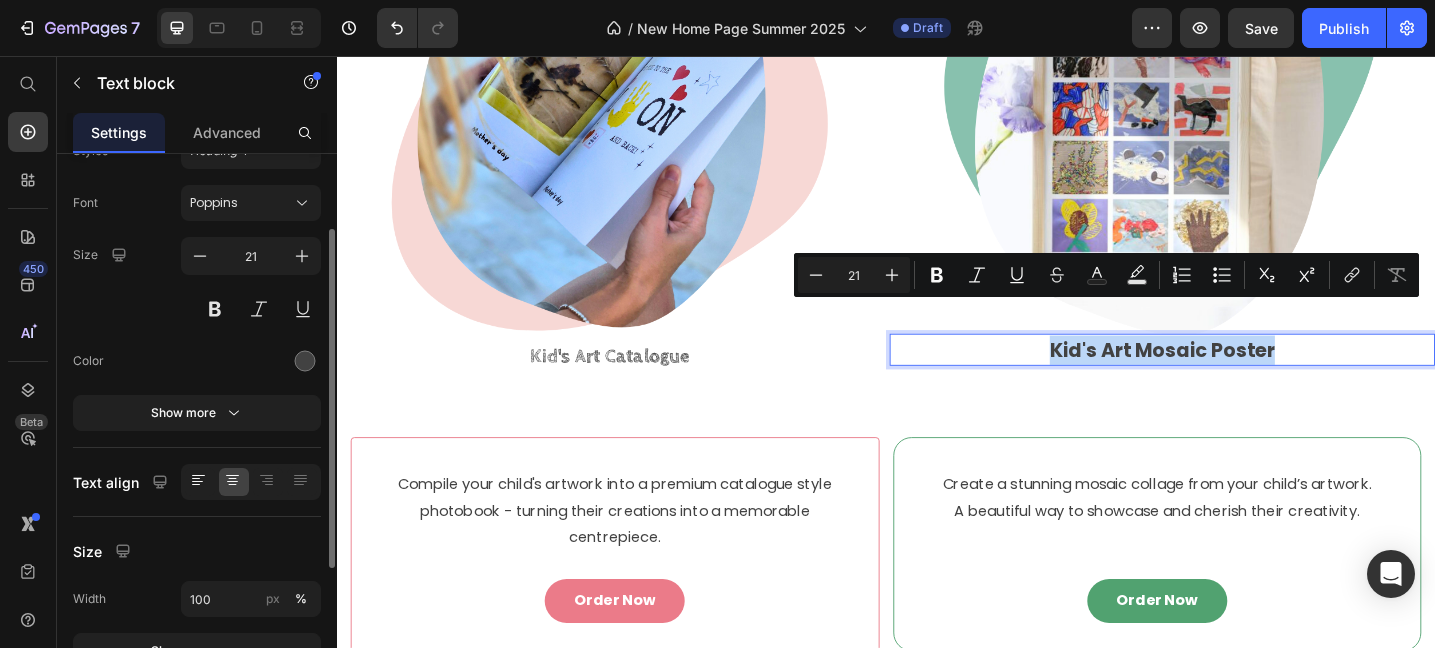 scroll, scrollTop: 121, scrollLeft: 0, axis: vertical 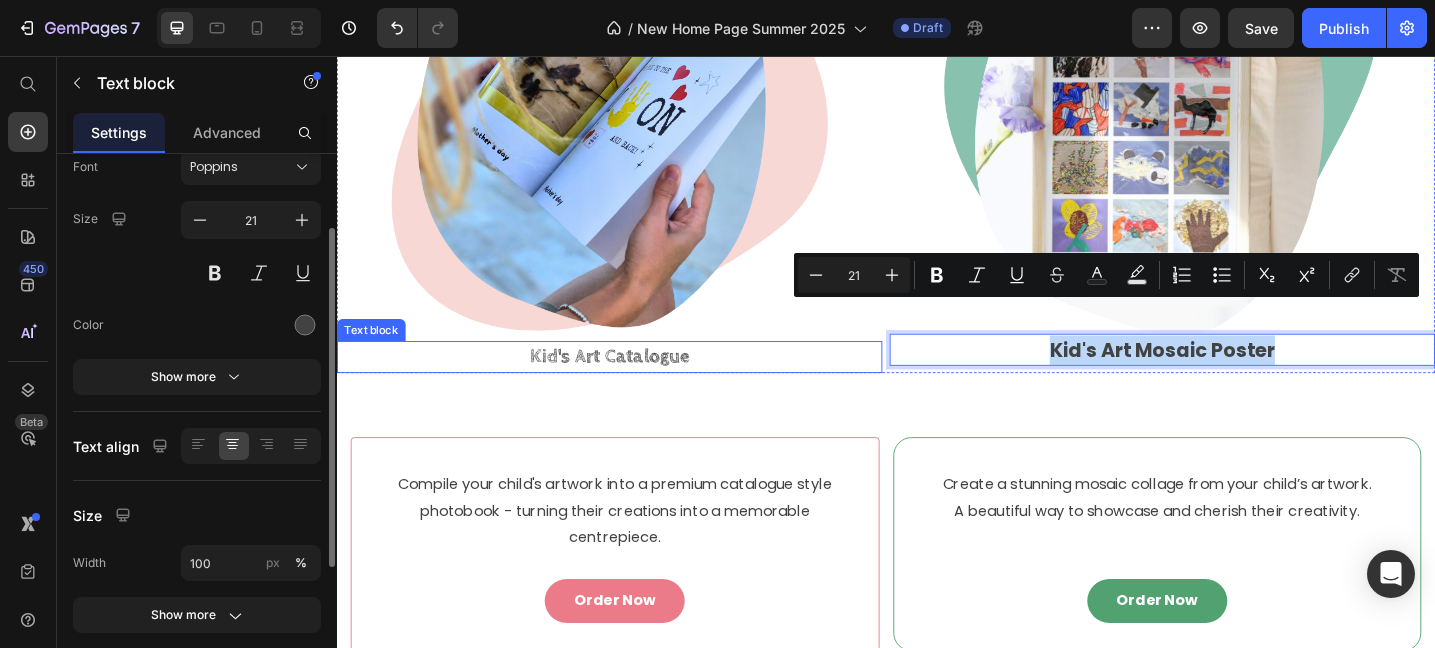 click on "Kid's Art Catalogue" at bounding box center (635, 385) 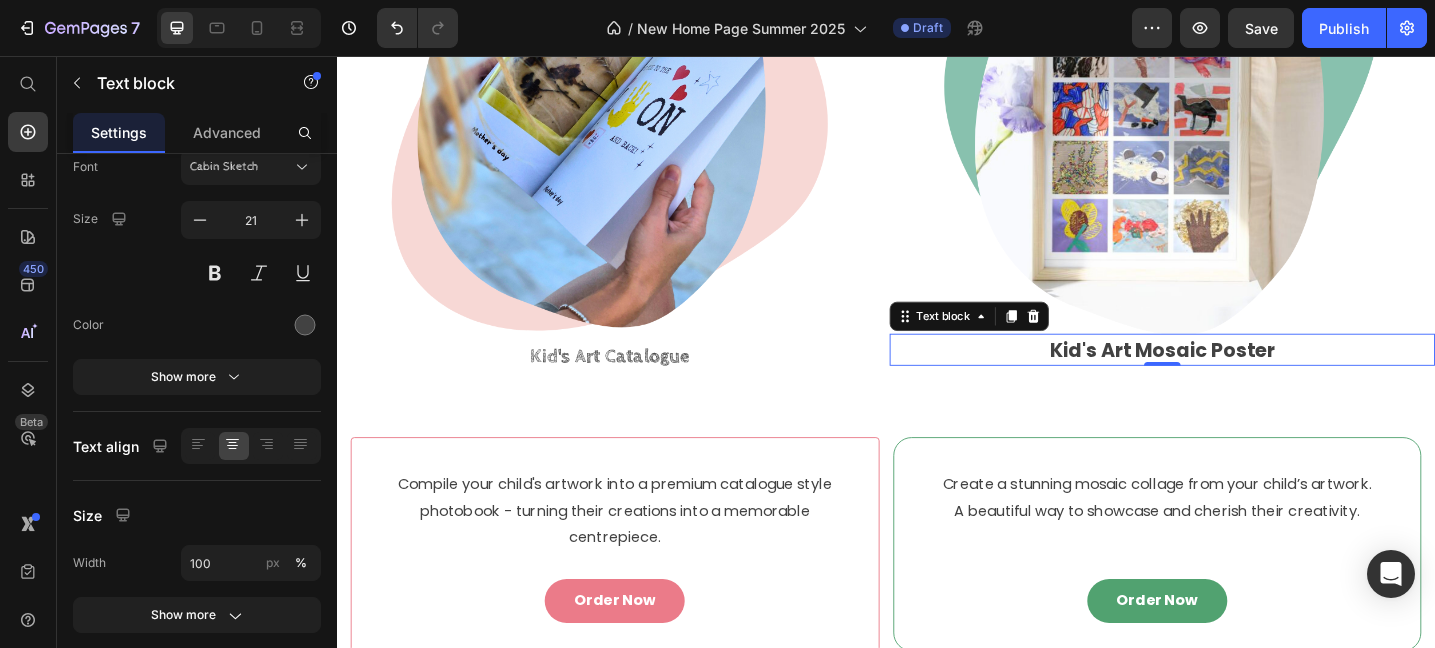 click on "Kid's Art Mosaic Poster" at bounding box center [1239, 377] 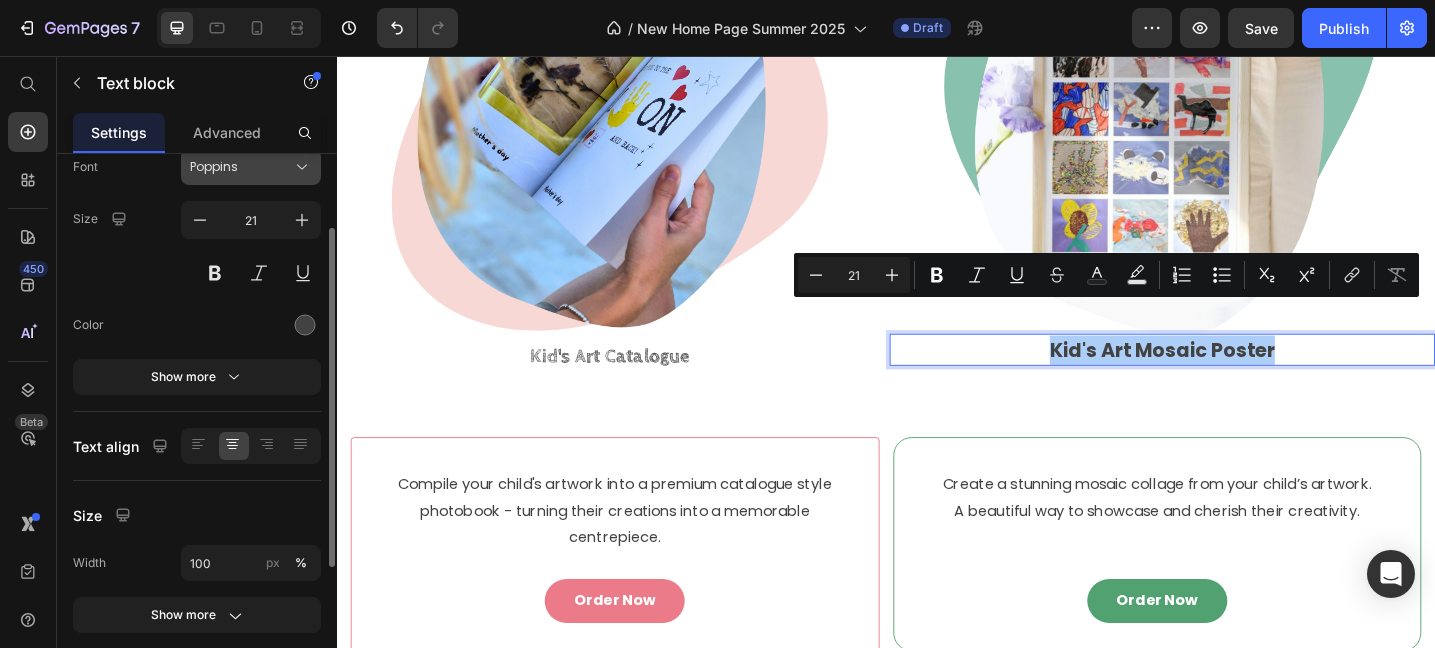 click on "Poppins" at bounding box center (241, 167) 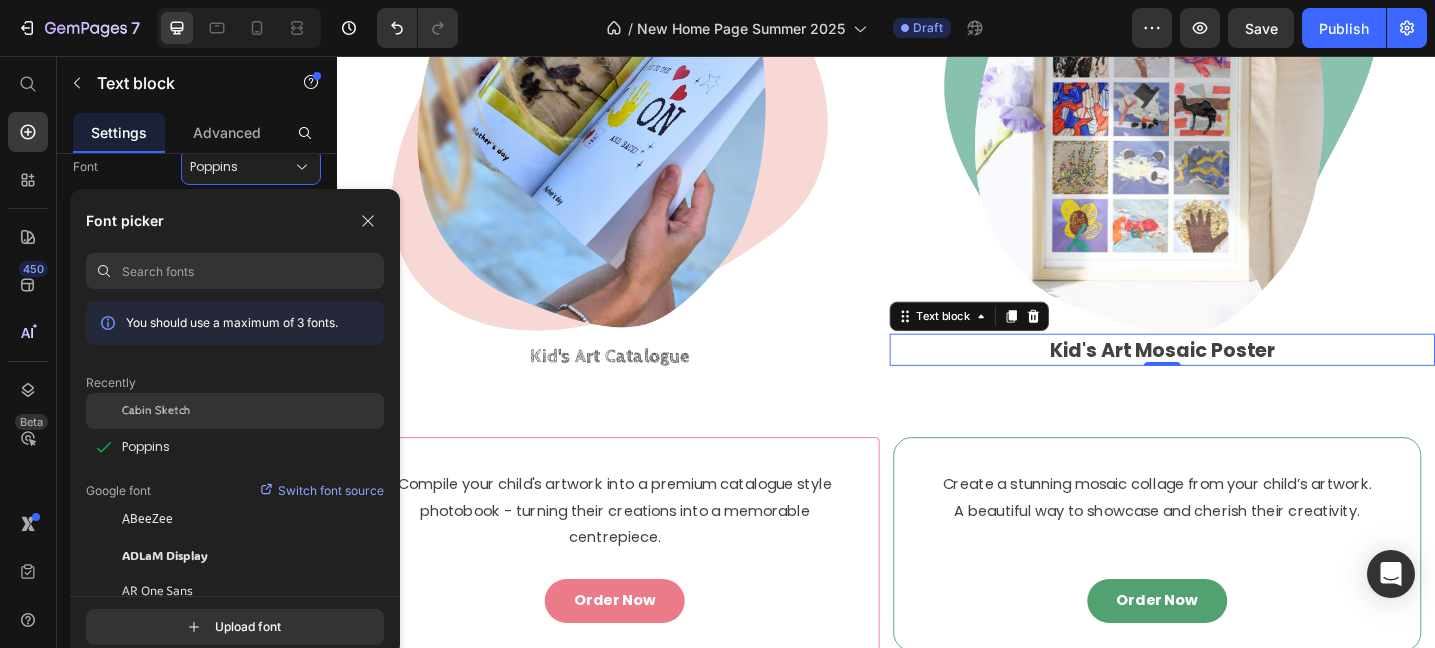 click on "Cabin Sketch" at bounding box center (156, 411) 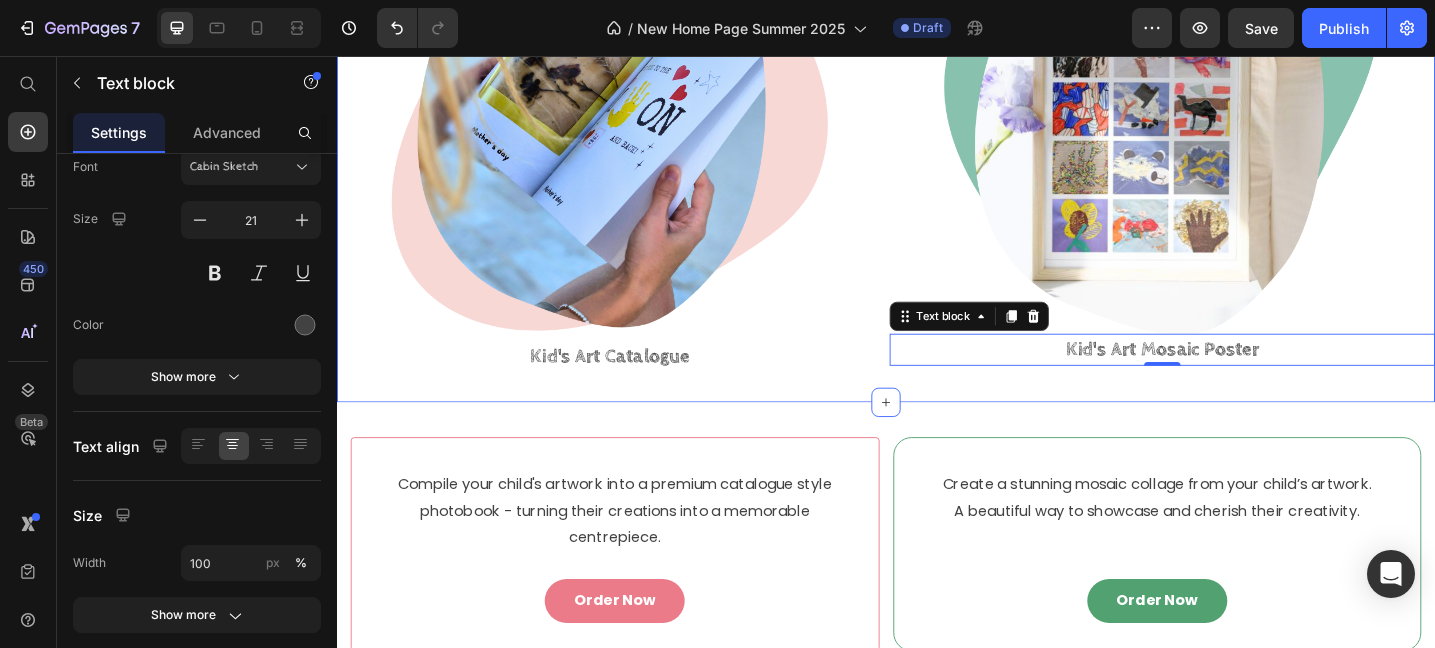 click on "Image Kid's Art Catalogue Text block Image Kid's Art Mosaic Poster Text block   0 Row Section 3" at bounding box center [937, 131] 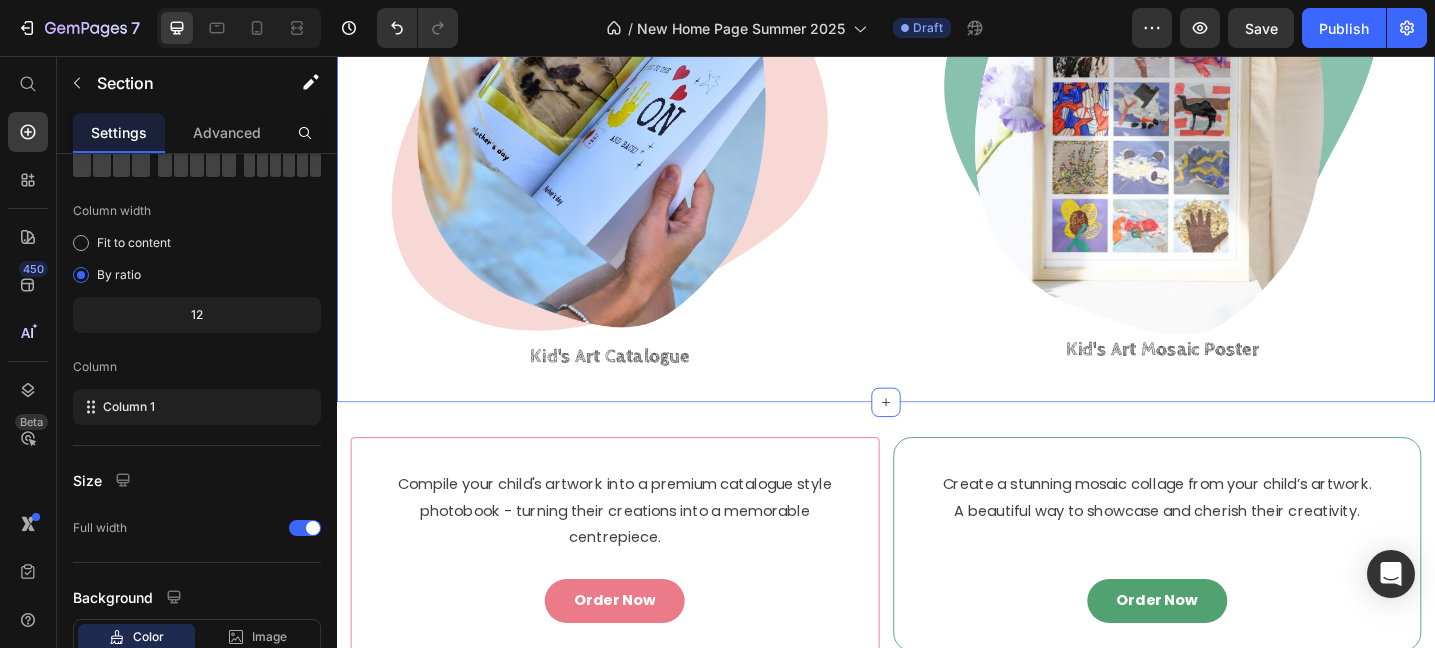 scroll, scrollTop: 0, scrollLeft: 0, axis: both 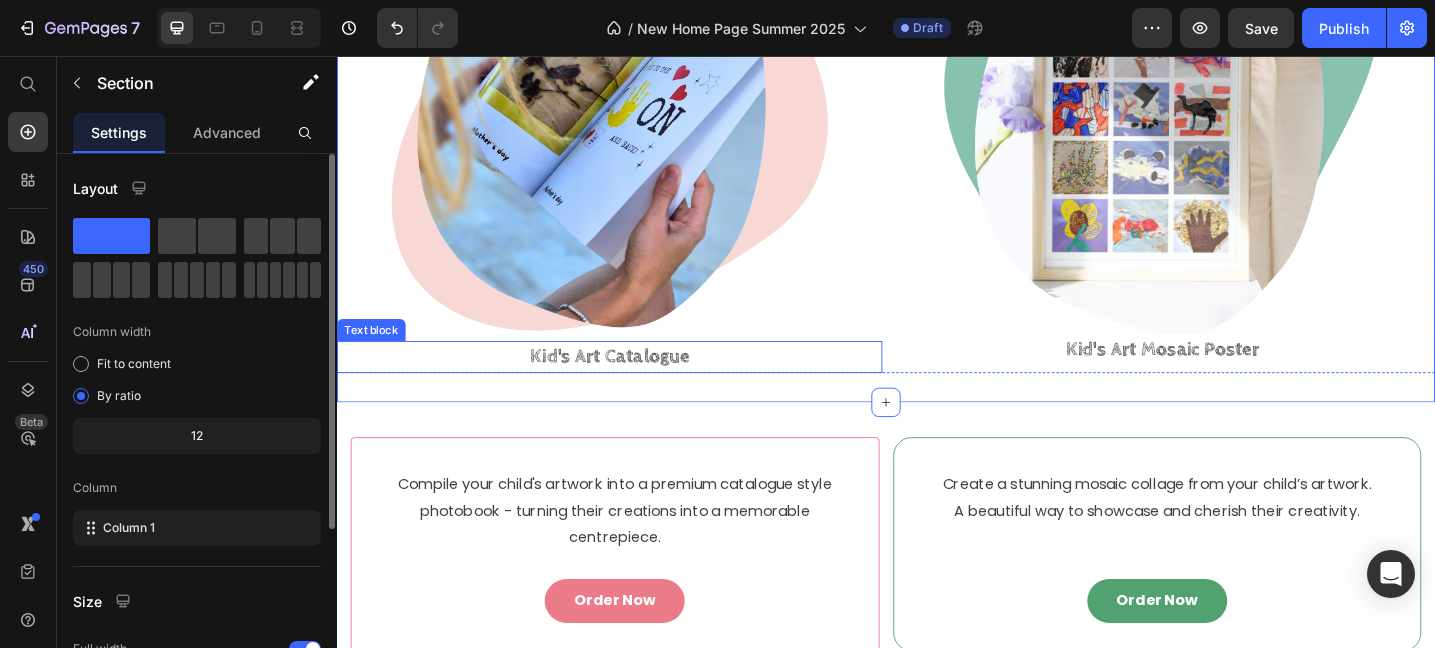 click on "Kid's Art Catalogue" at bounding box center [635, 385] 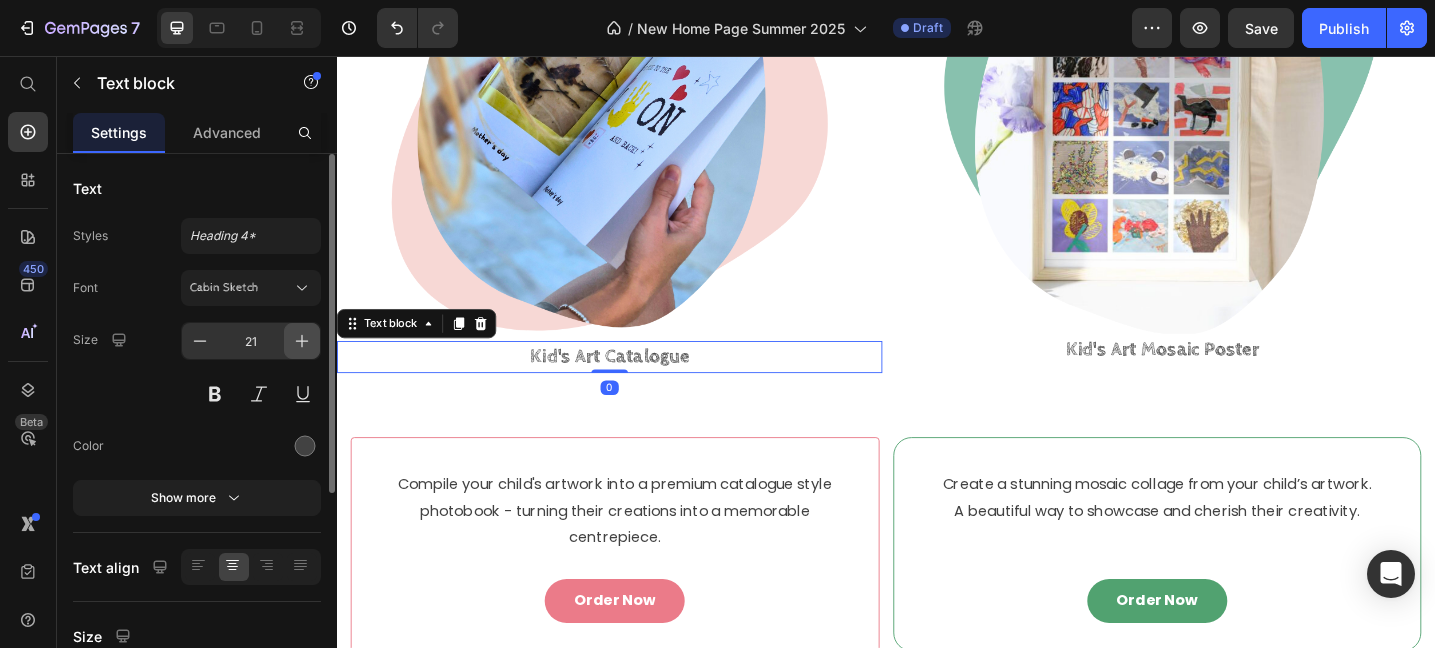 click 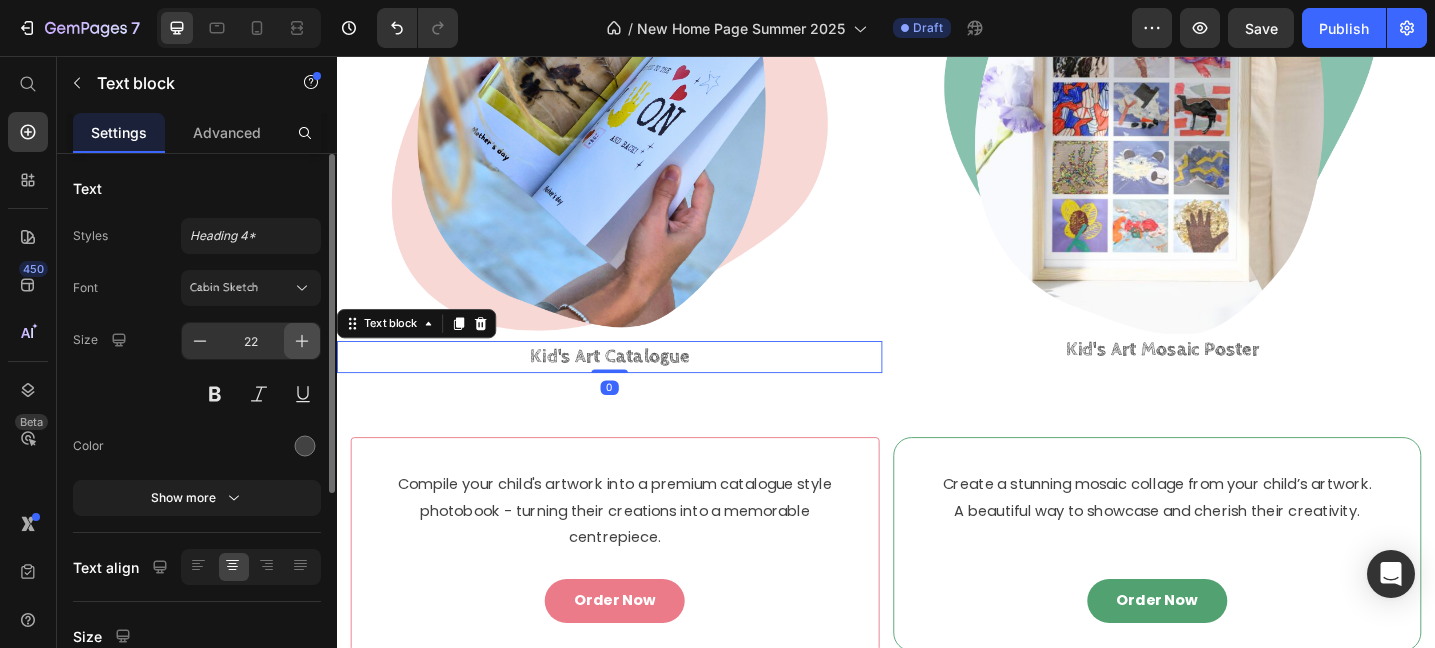 click 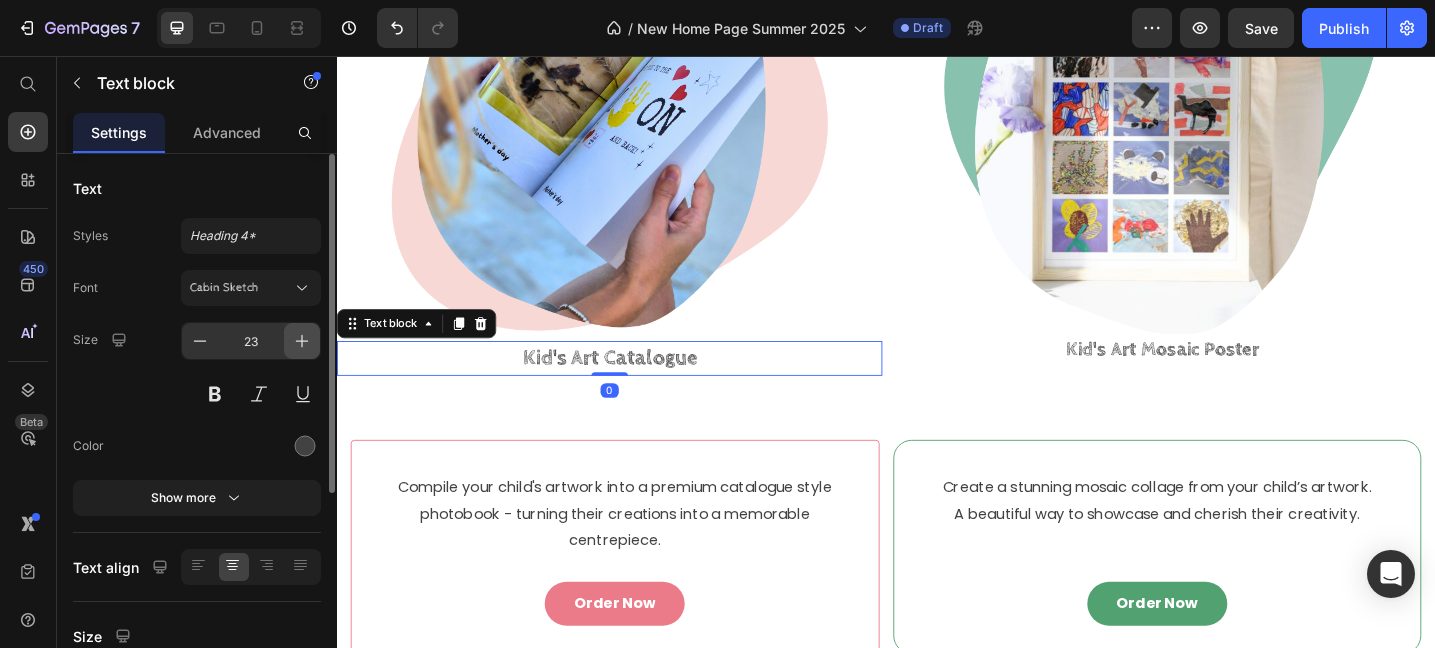 click 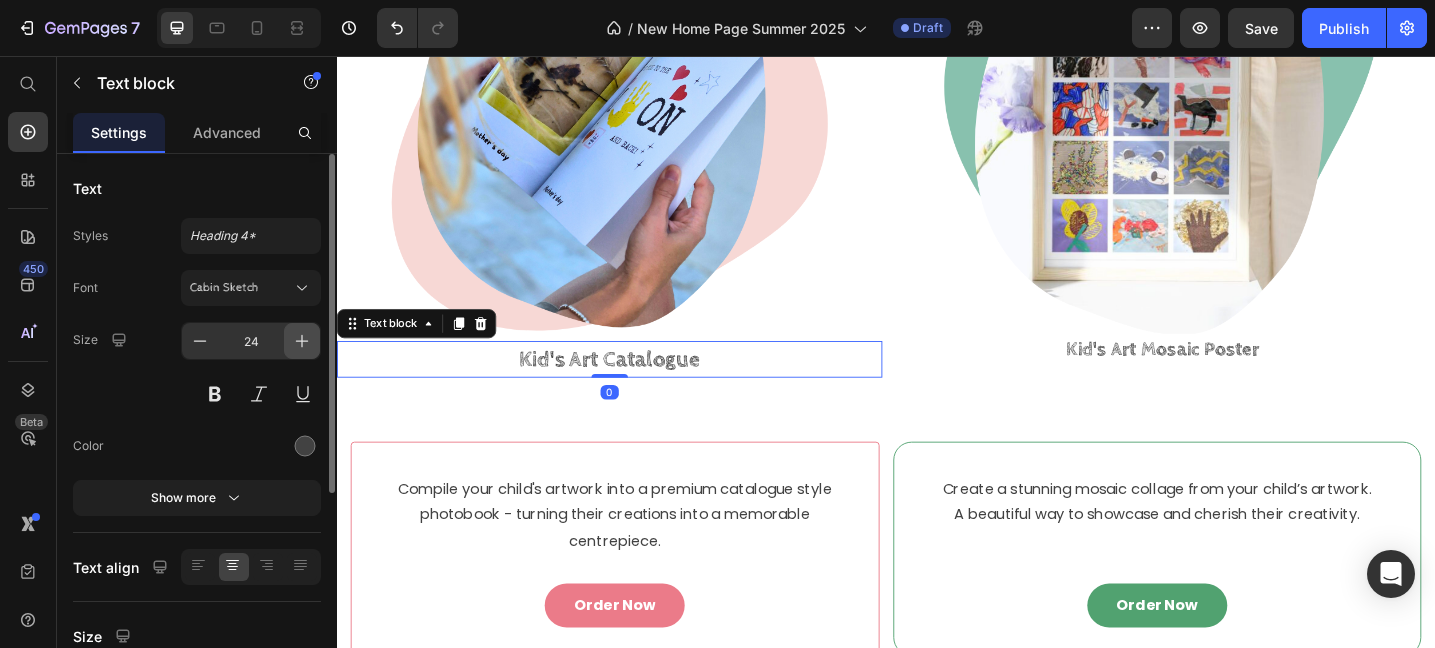 click 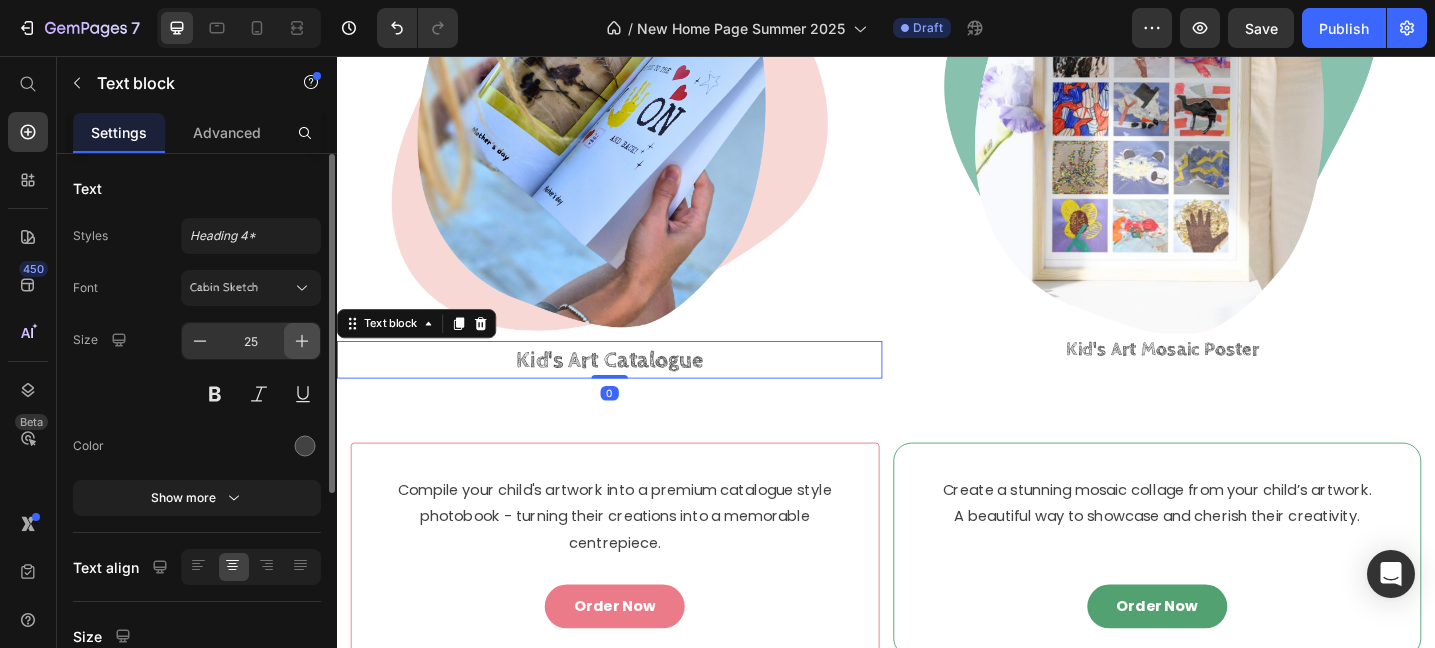 click 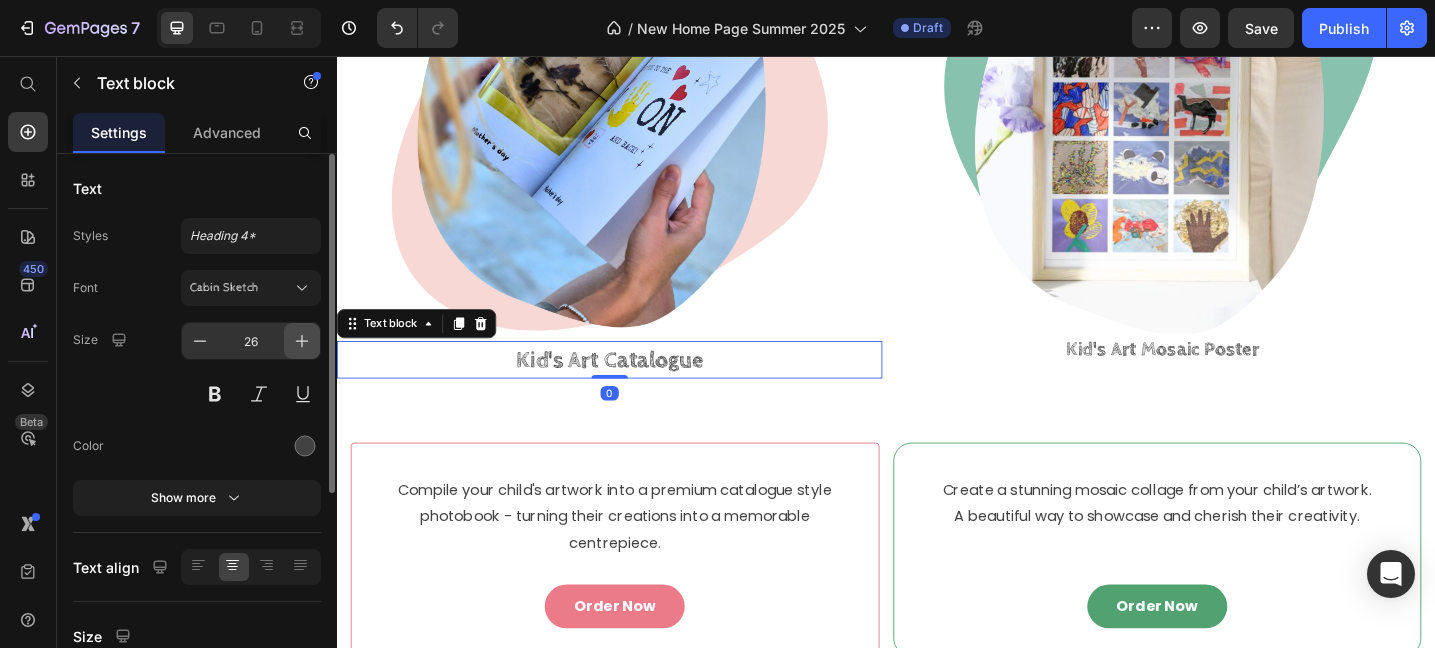 click 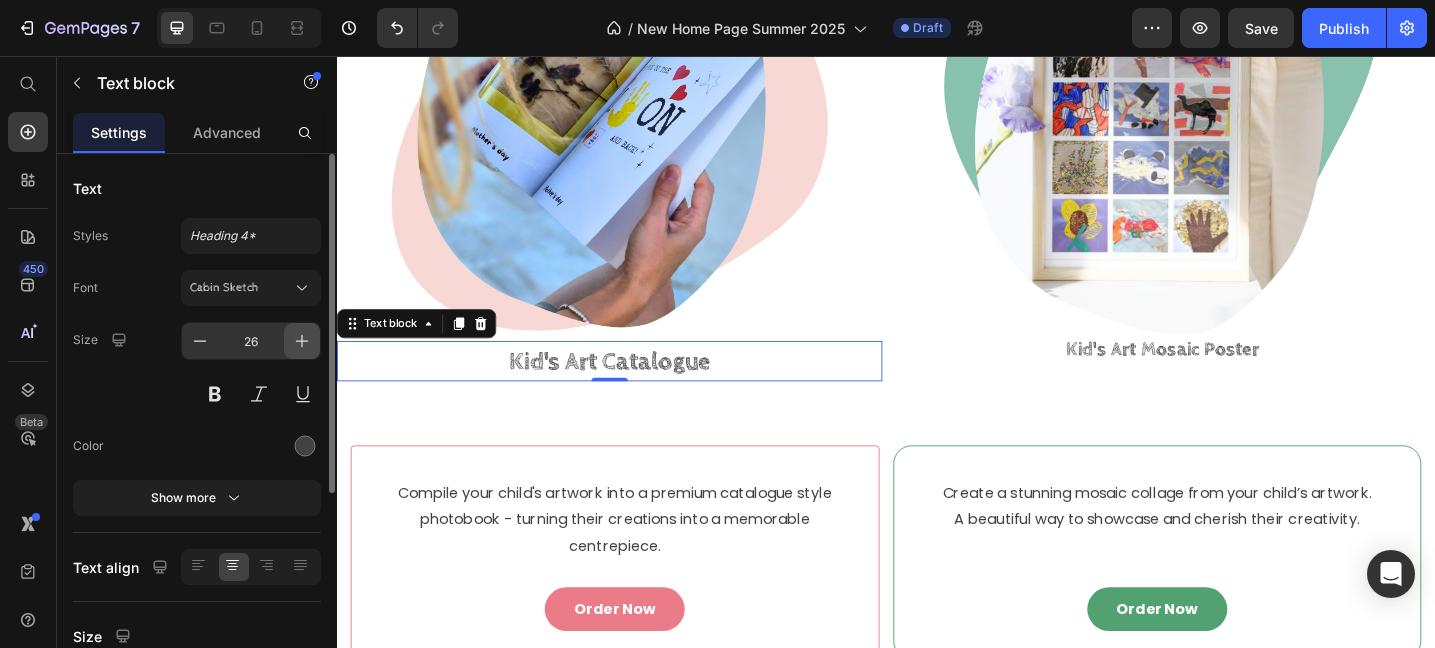 type on "27" 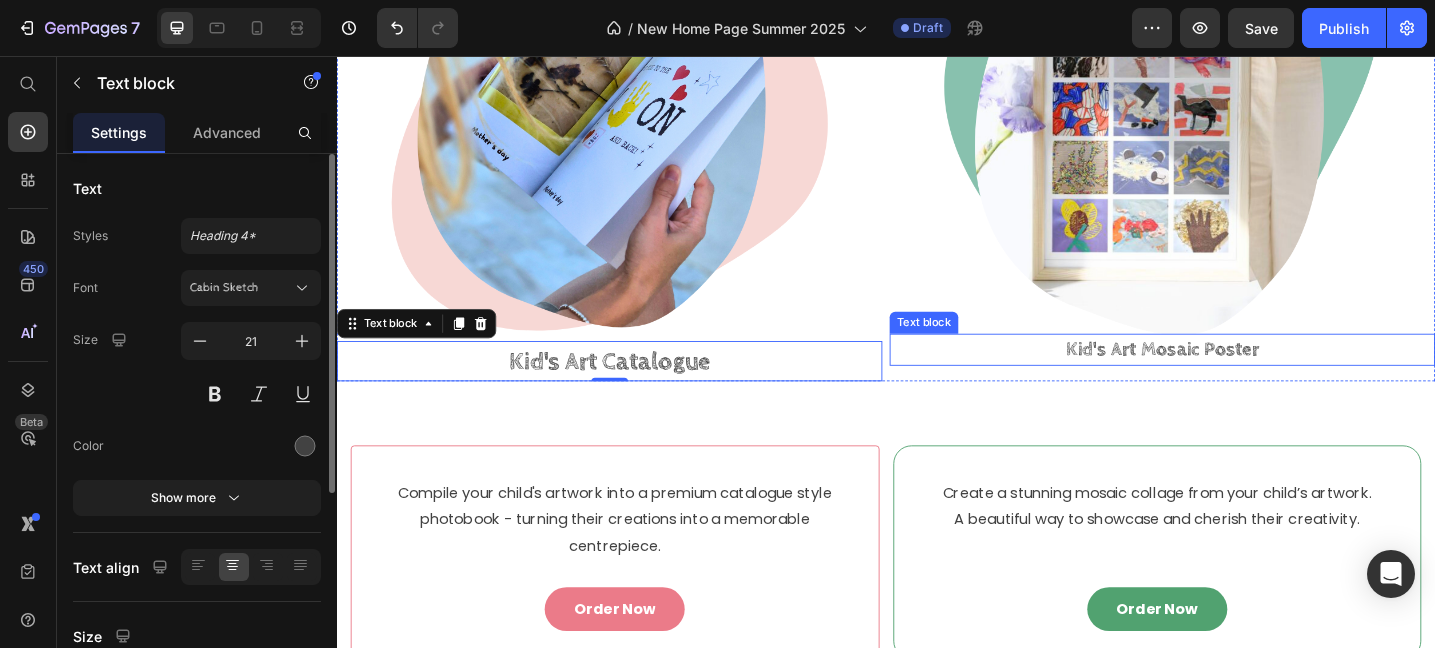 click on "Kid's Art Mosaic Poster" at bounding box center [1239, 377] 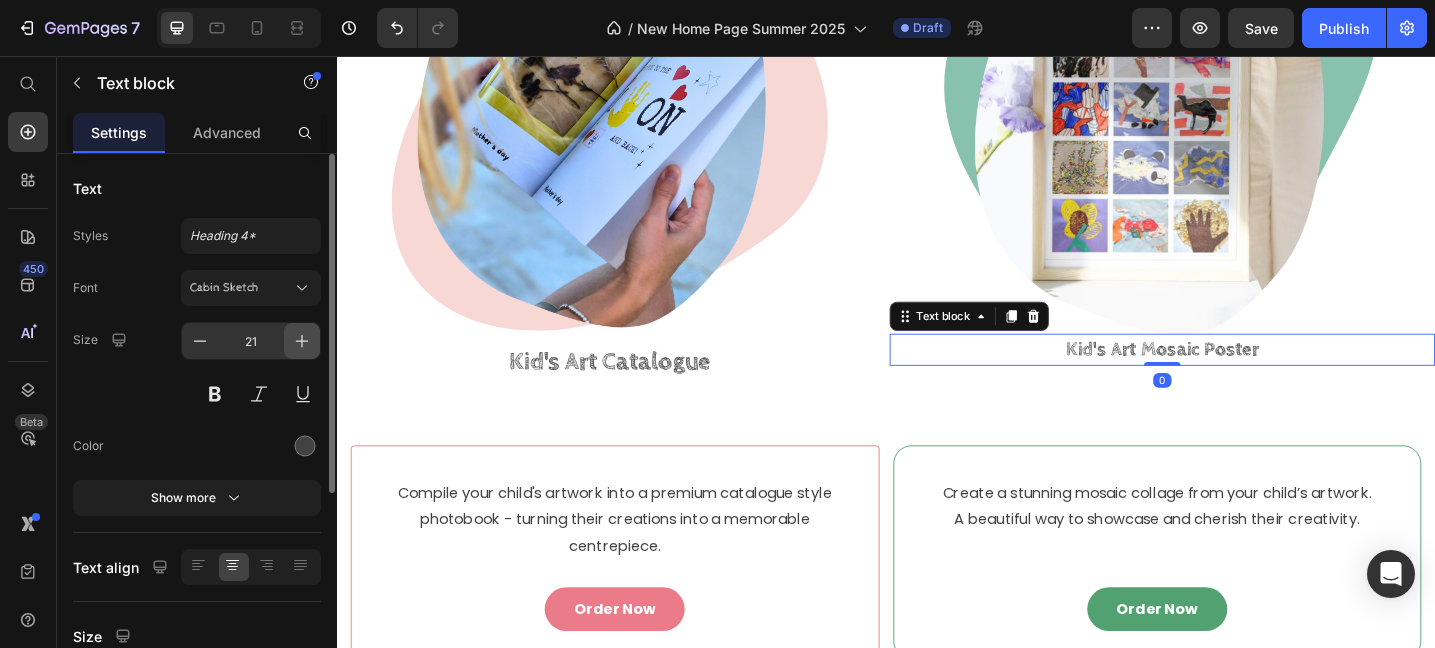 click 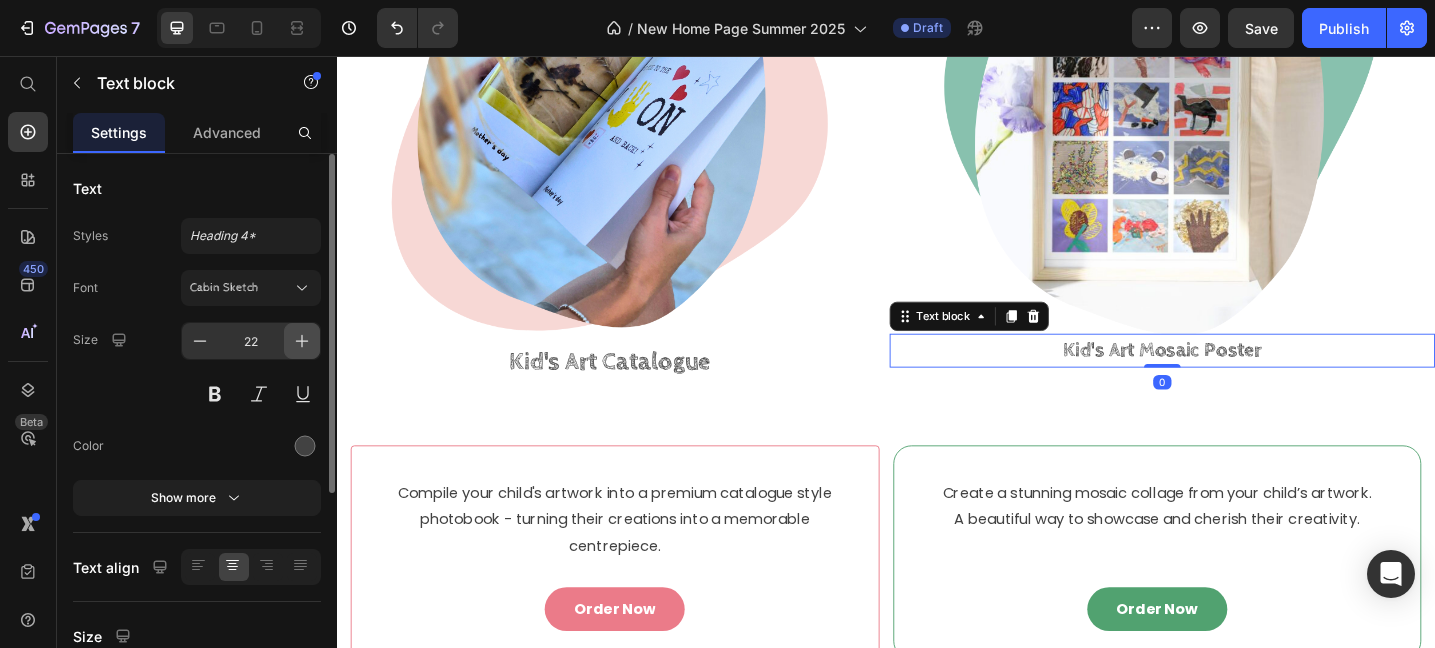 click 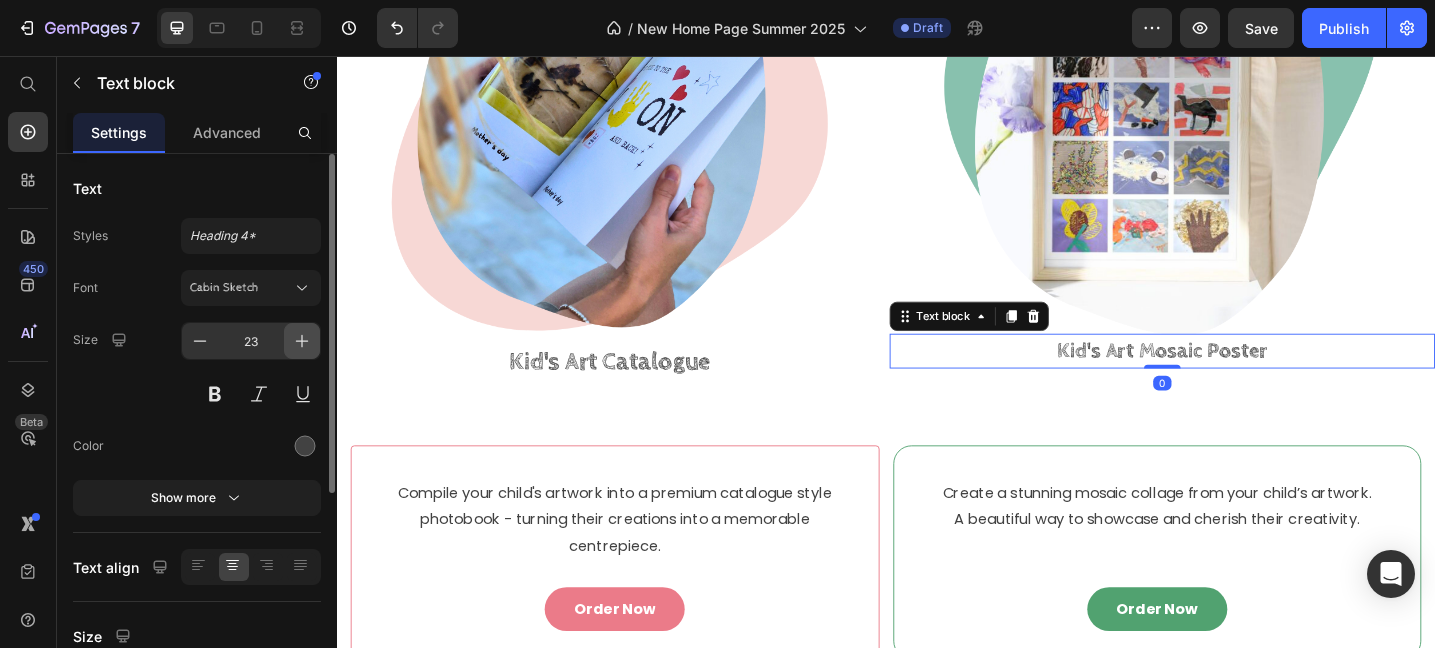 click 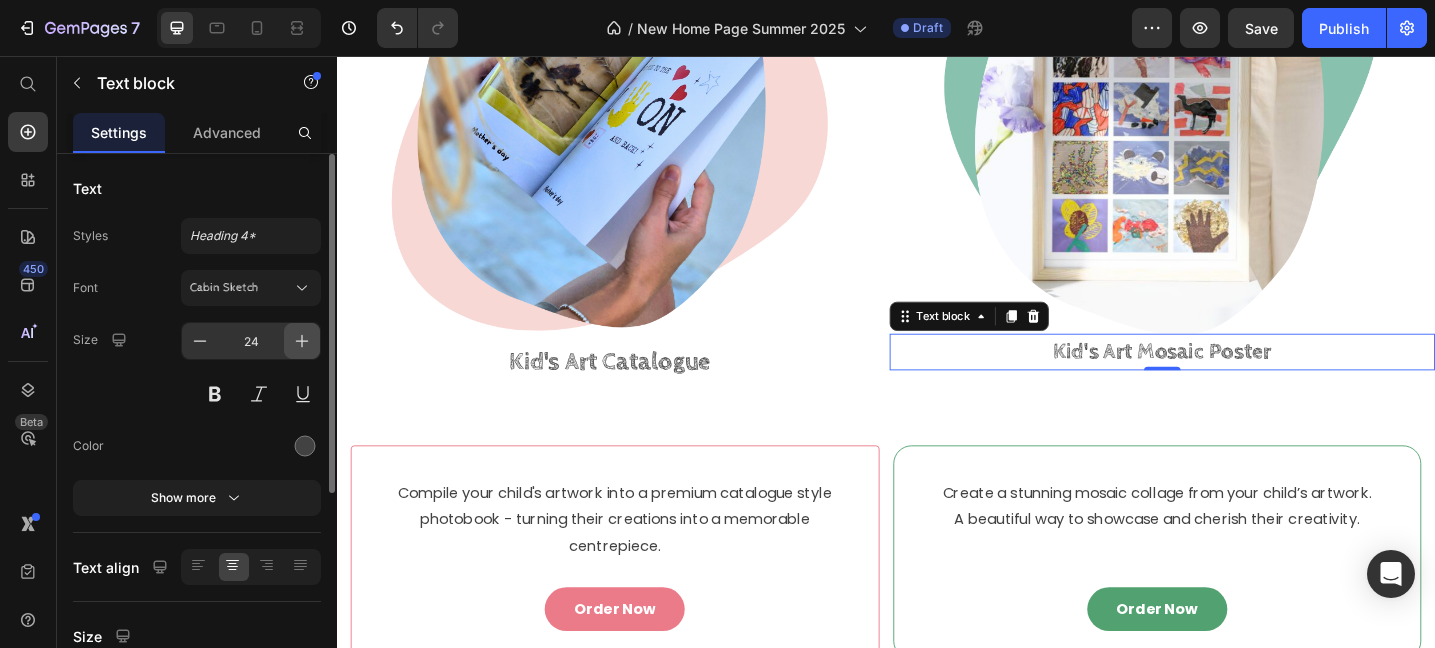 click 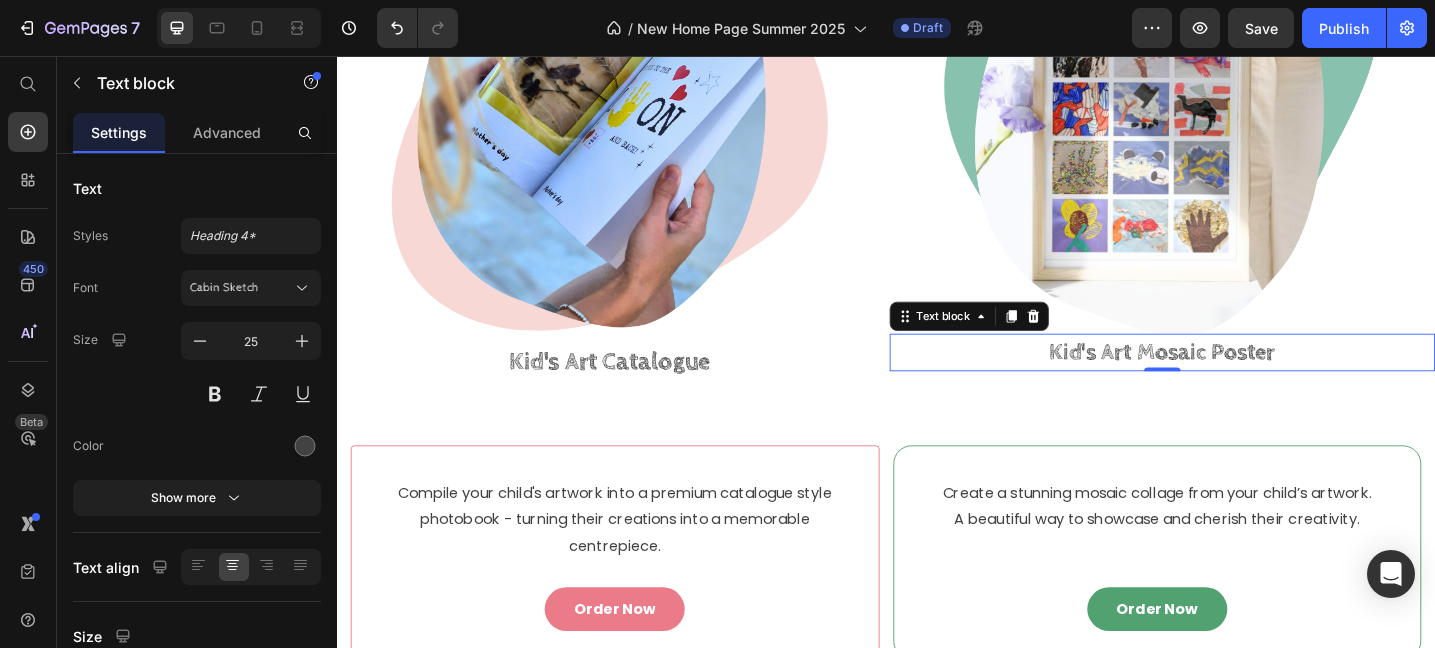 click on "Kid's Art Catalogue" at bounding box center (635, 389) 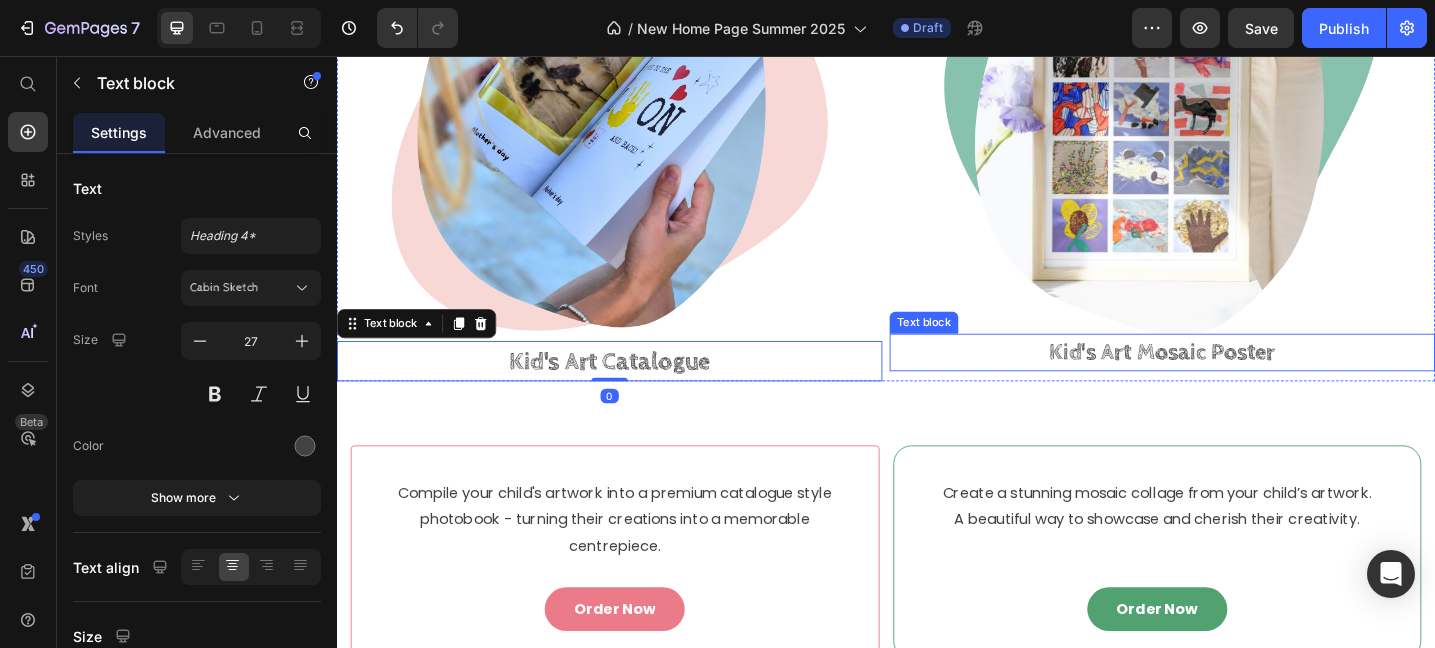 click on "Kid's Art Mosaic Poster" at bounding box center (1239, 380) 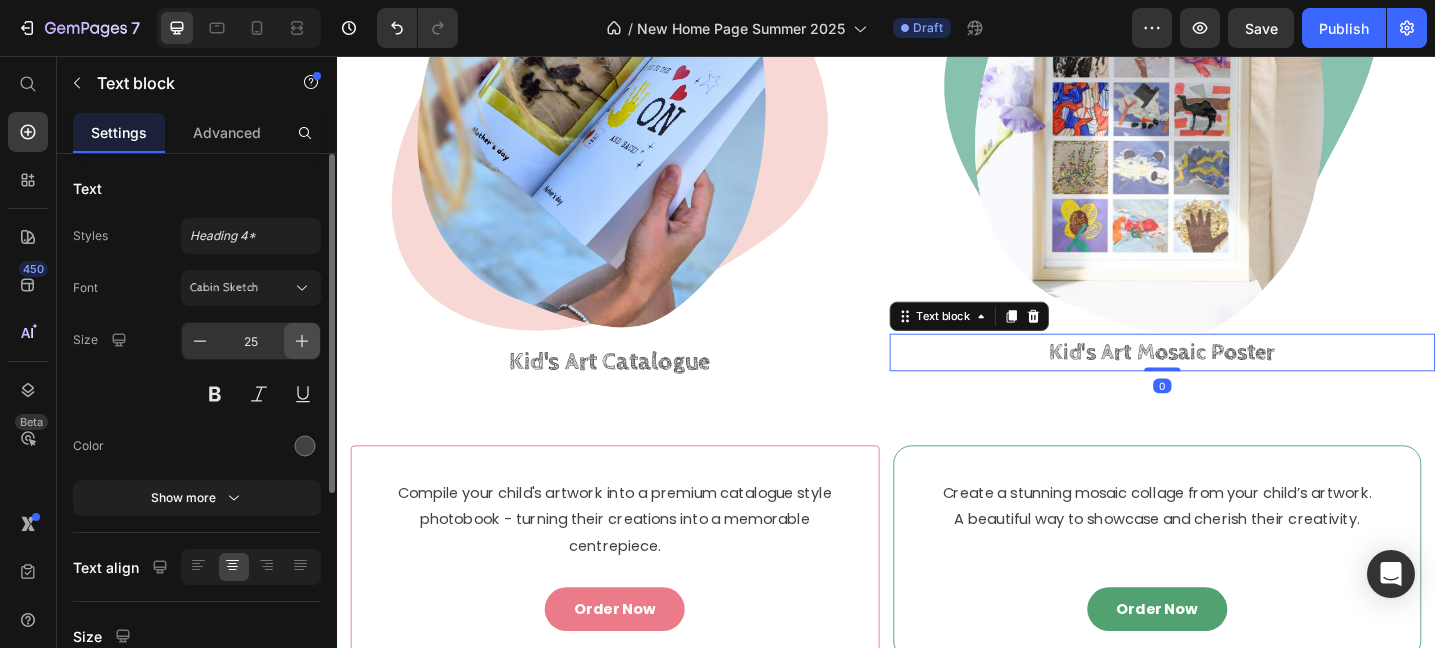 click 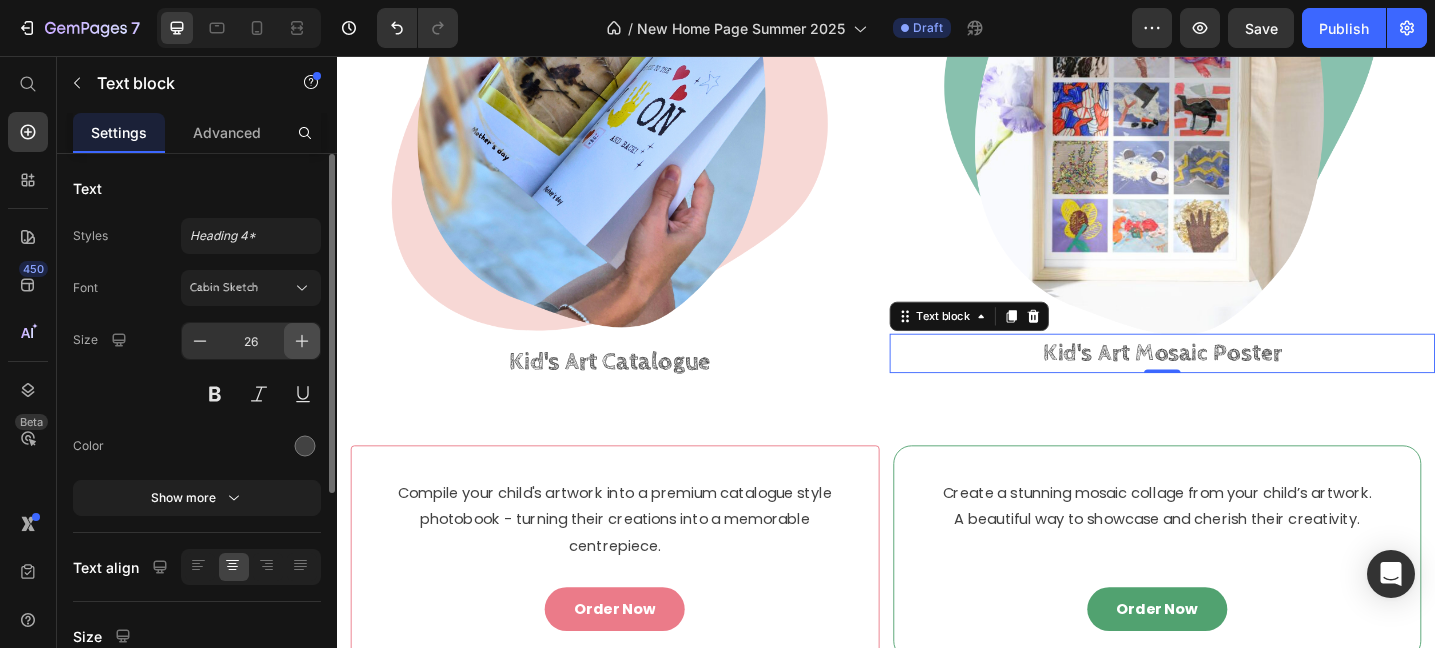 click 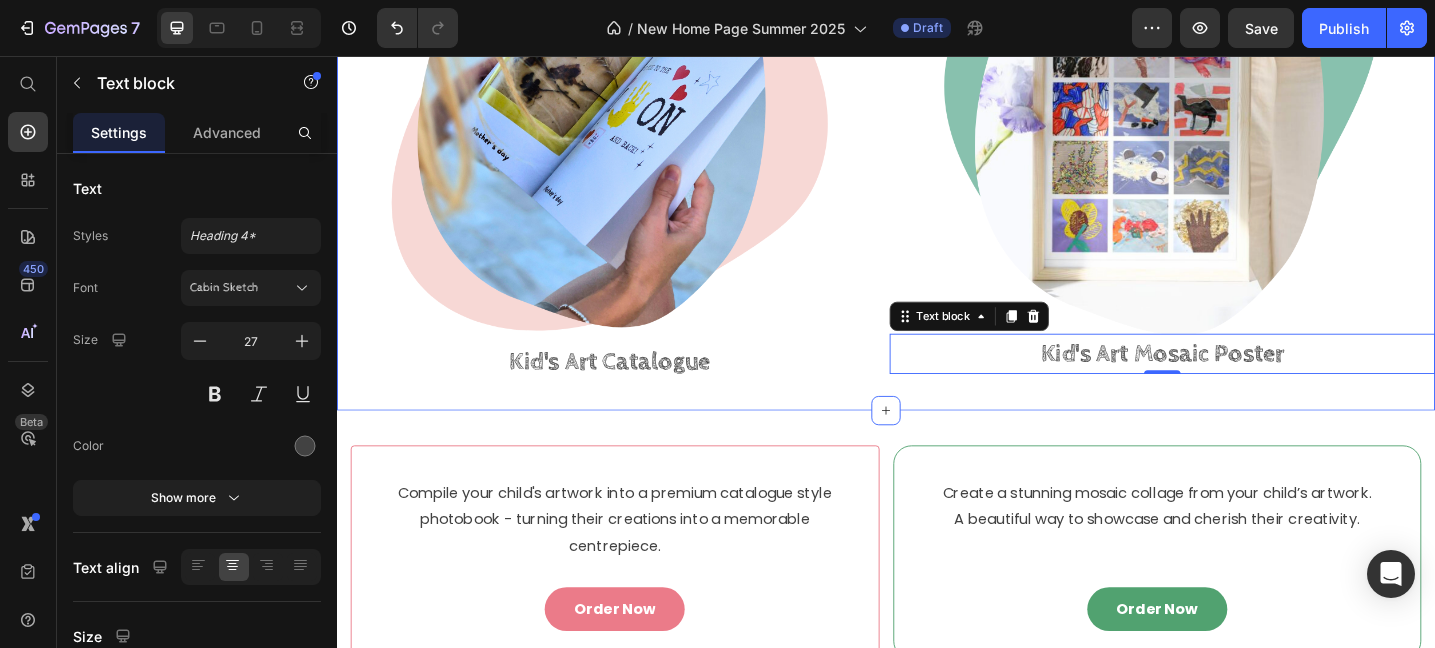 click on "Image Kid's Art Catalogue Text block Image Kid's Art Mosaic Poster Text block   0 Row Section 3" at bounding box center [937, 135] 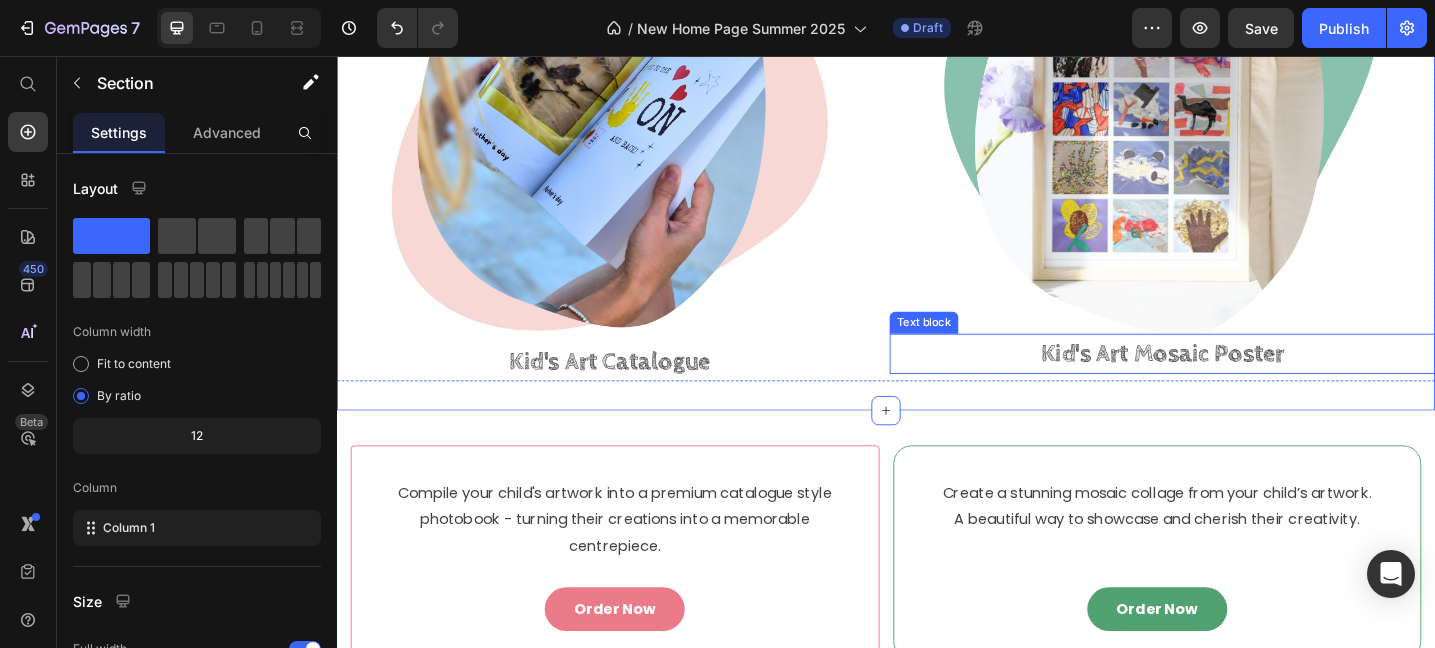 click on "Kid's Art Mosaic Poster" at bounding box center (1239, 381) 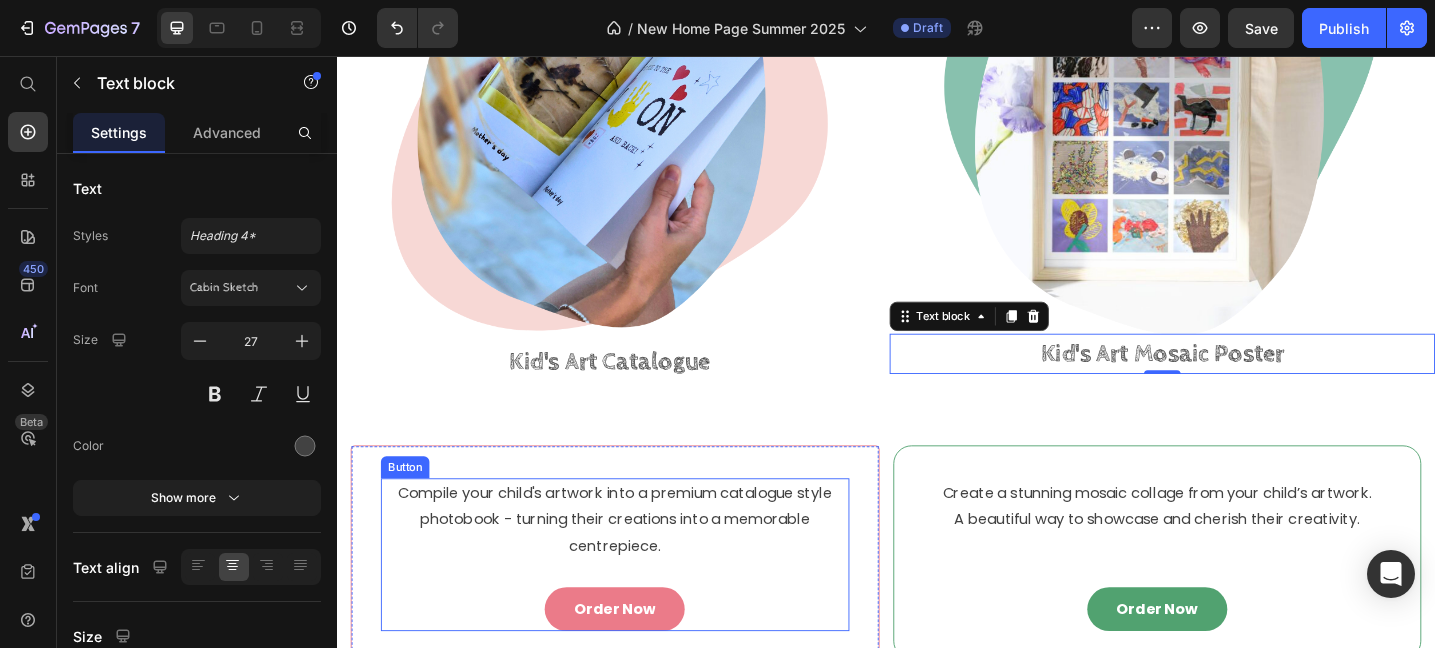click on "Order Now Button" at bounding box center (641, 660) 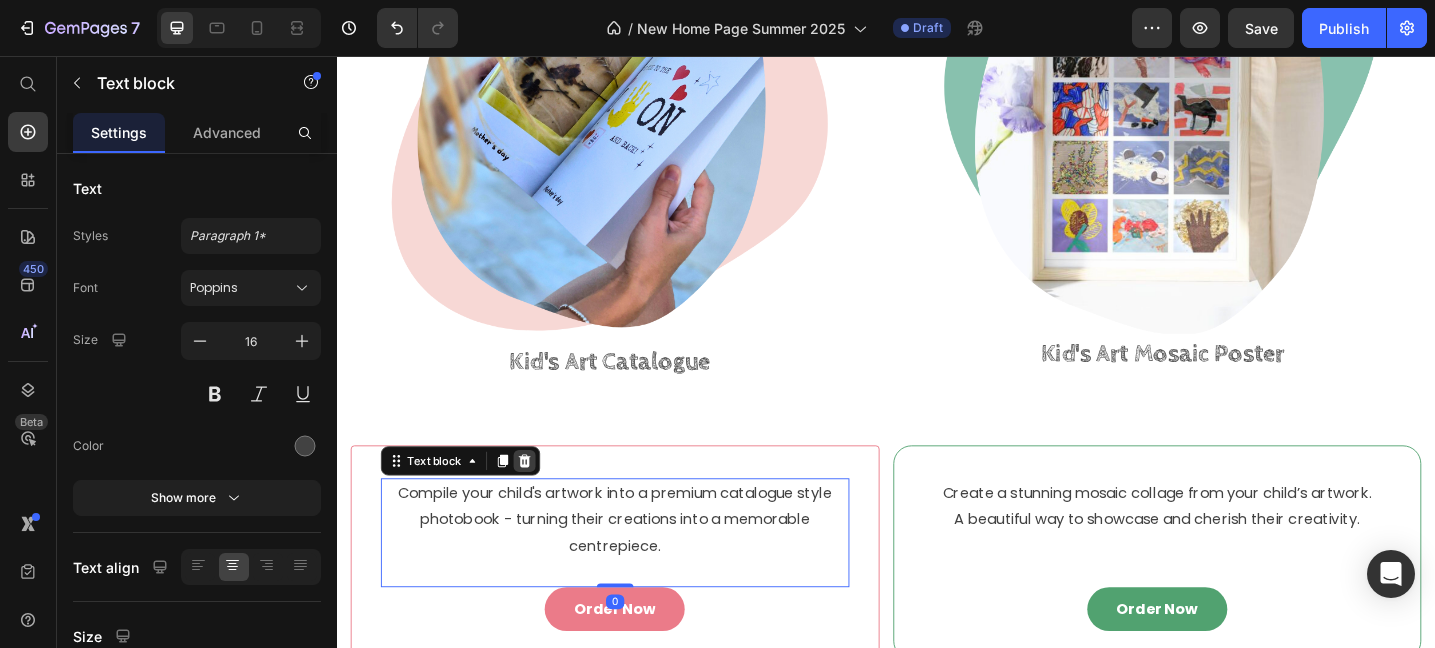 click 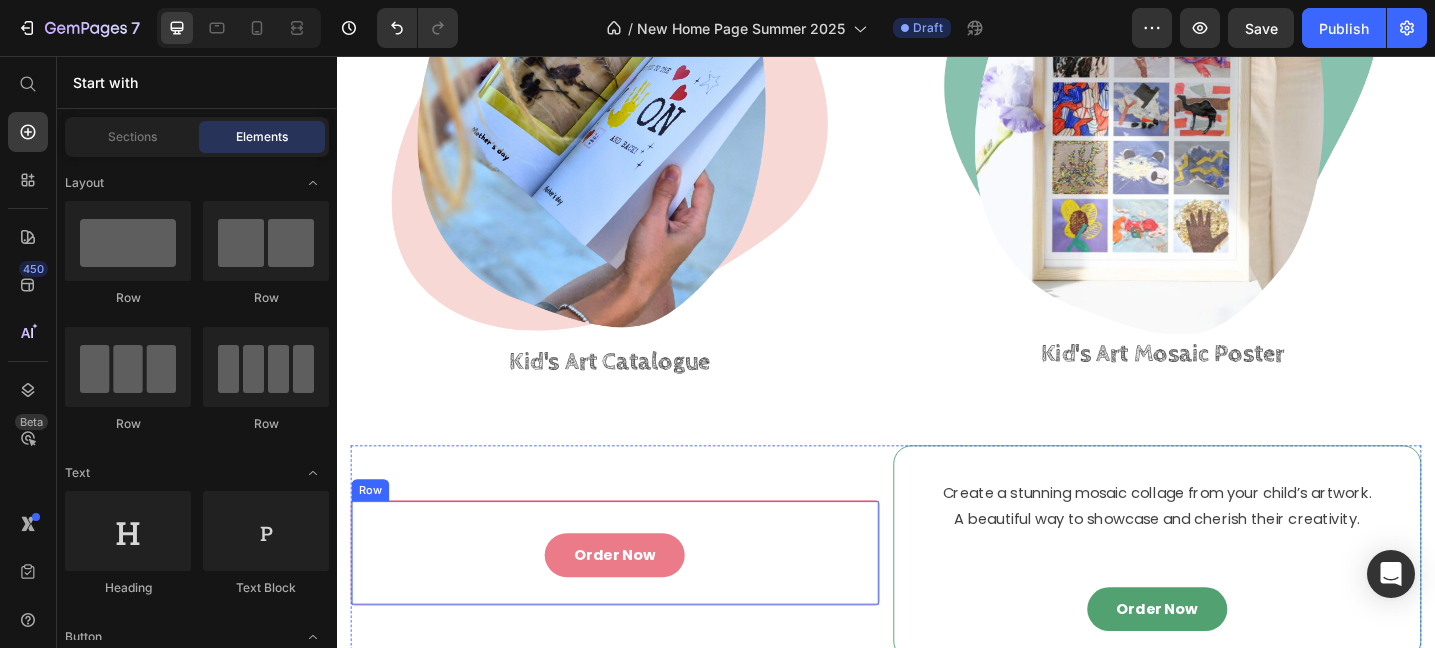 click on "Order Now Button Row" at bounding box center (641, 598) 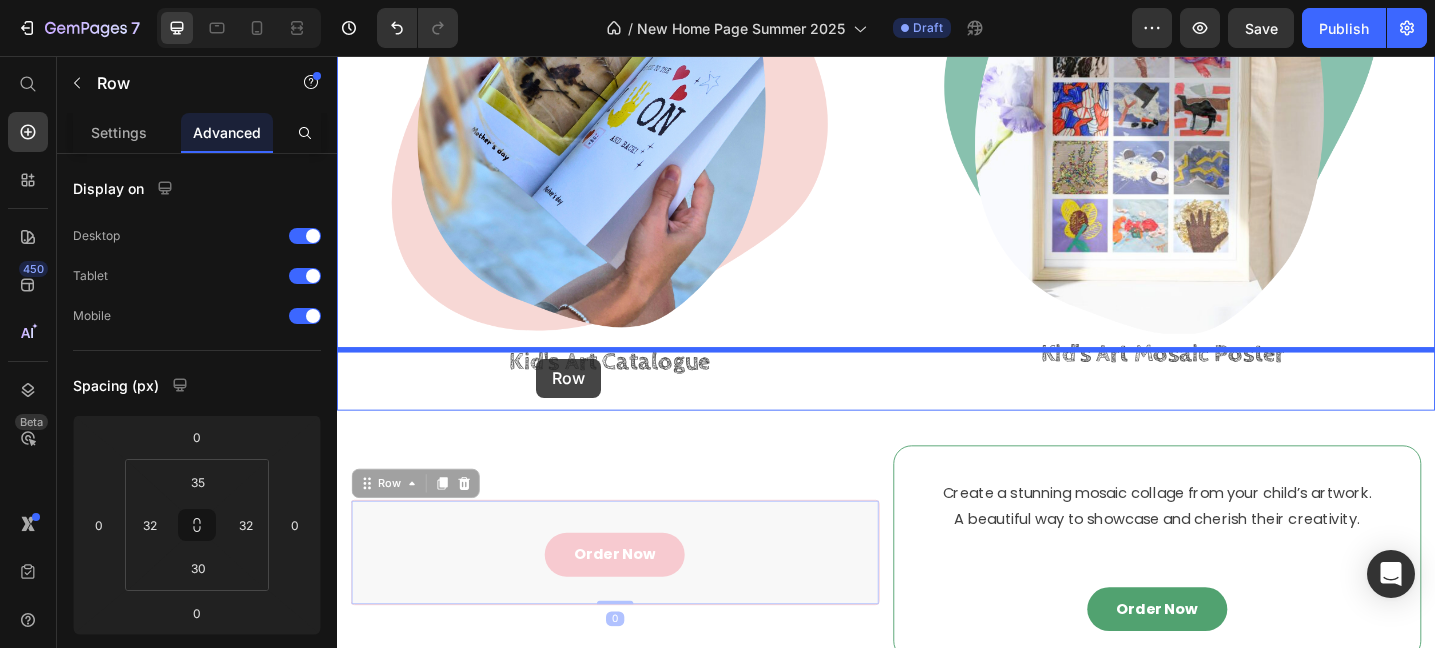 drag, startPoint x: 437, startPoint y: 537, endPoint x: 554, endPoint y: 387, distance: 190.23407 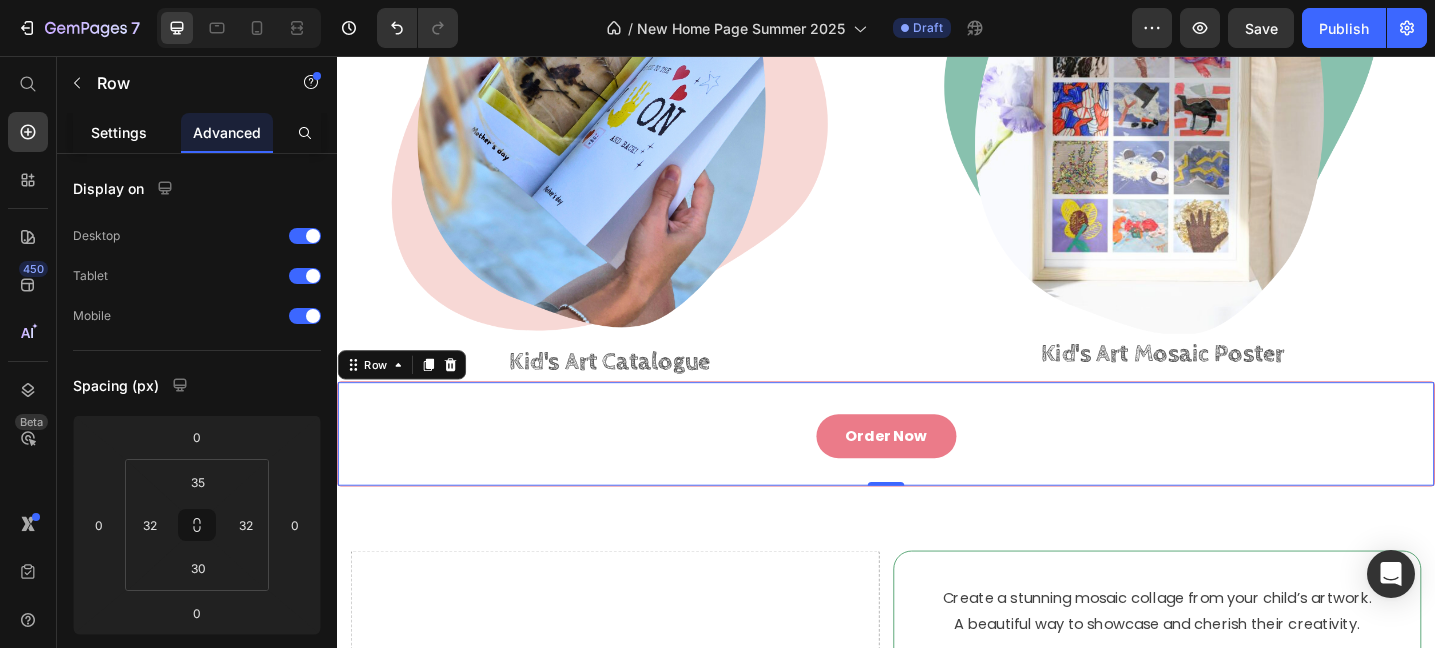 click on "Settings" at bounding box center [119, 132] 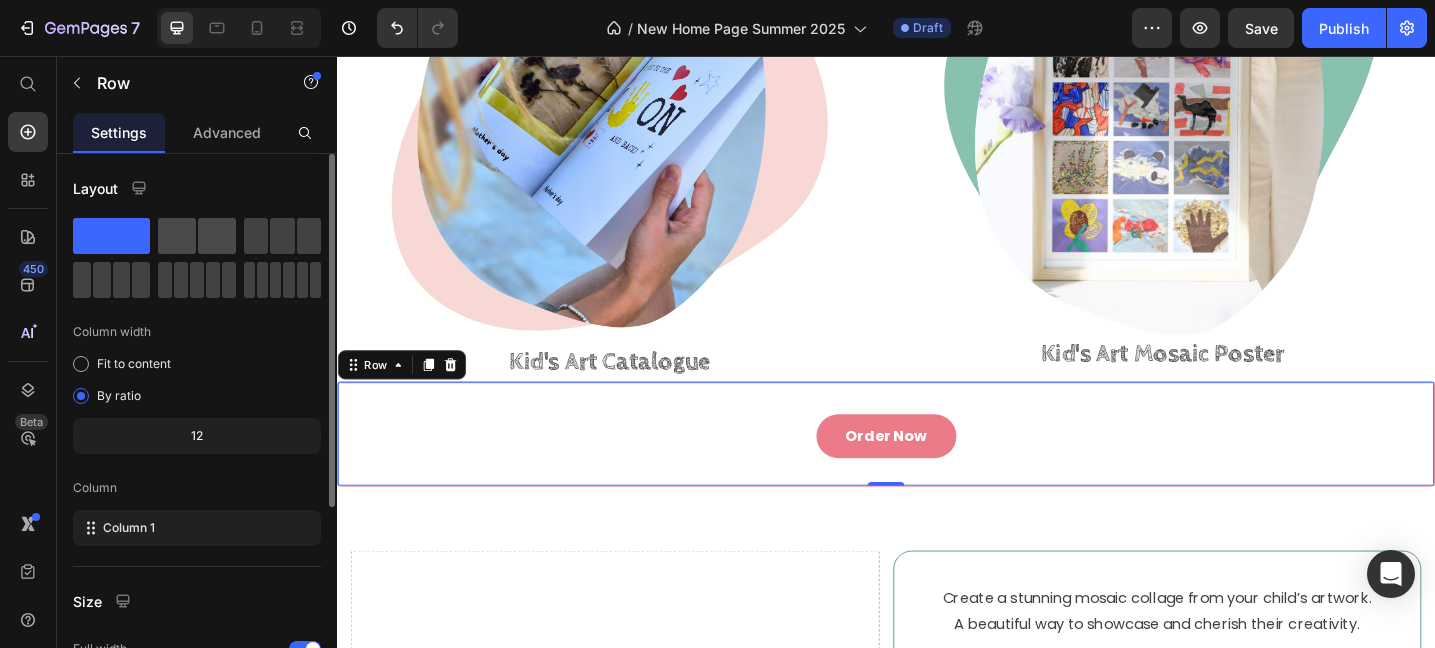 click 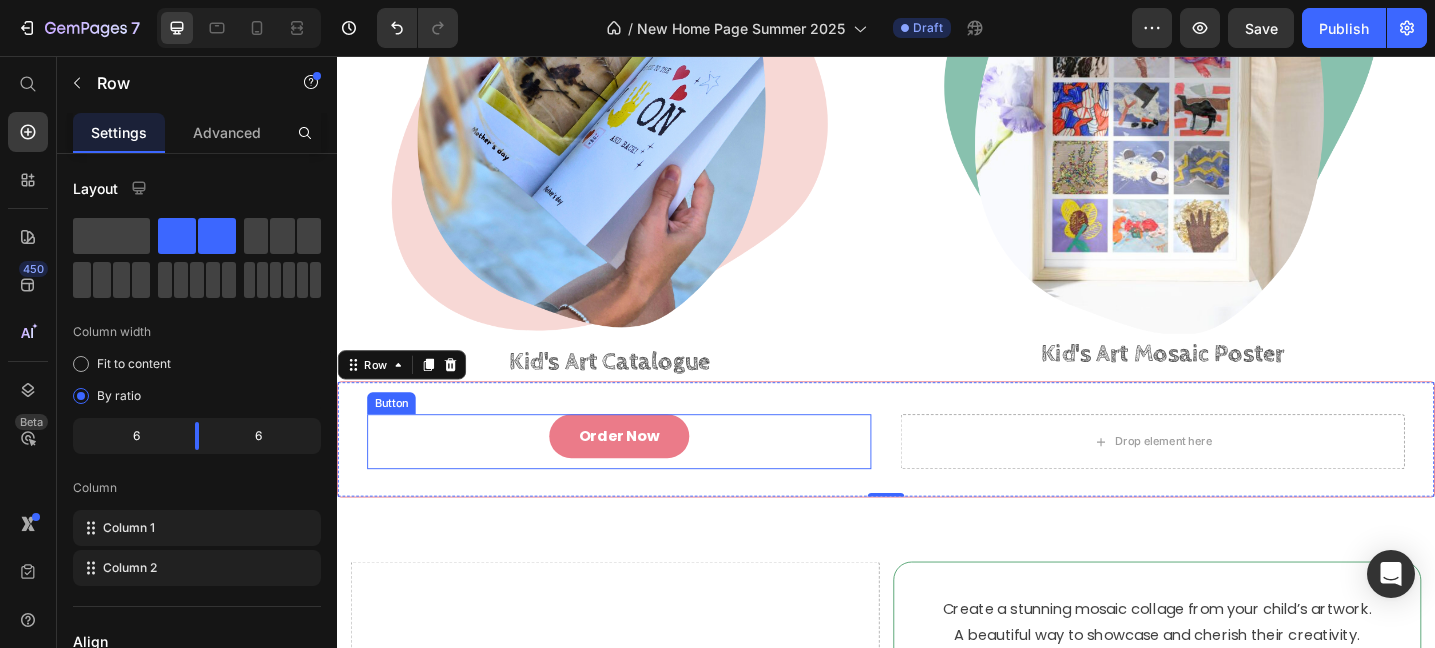 drag, startPoint x: 508, startPoint y: 292, endPoint x: 845, endPoint y: 425, distance: 362.29547 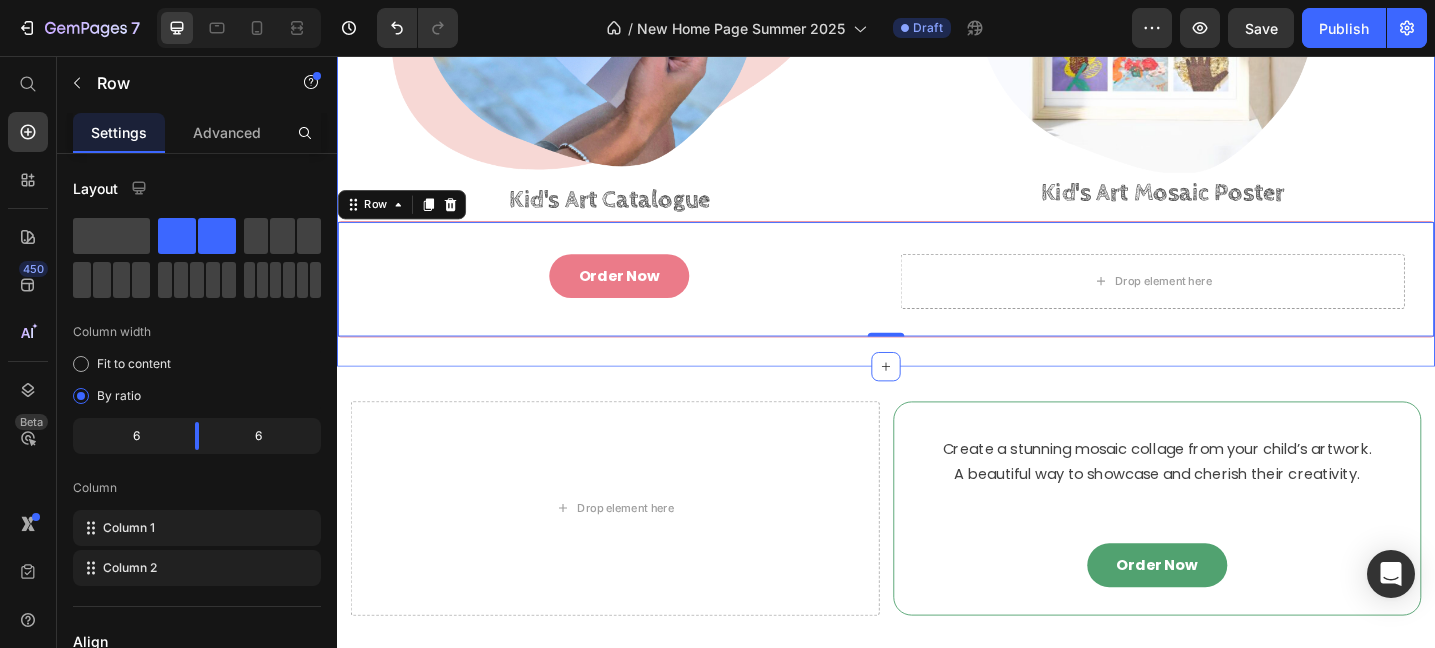 scroll, scrollTop: 1189, scrollLeft: 0, axis: vertical 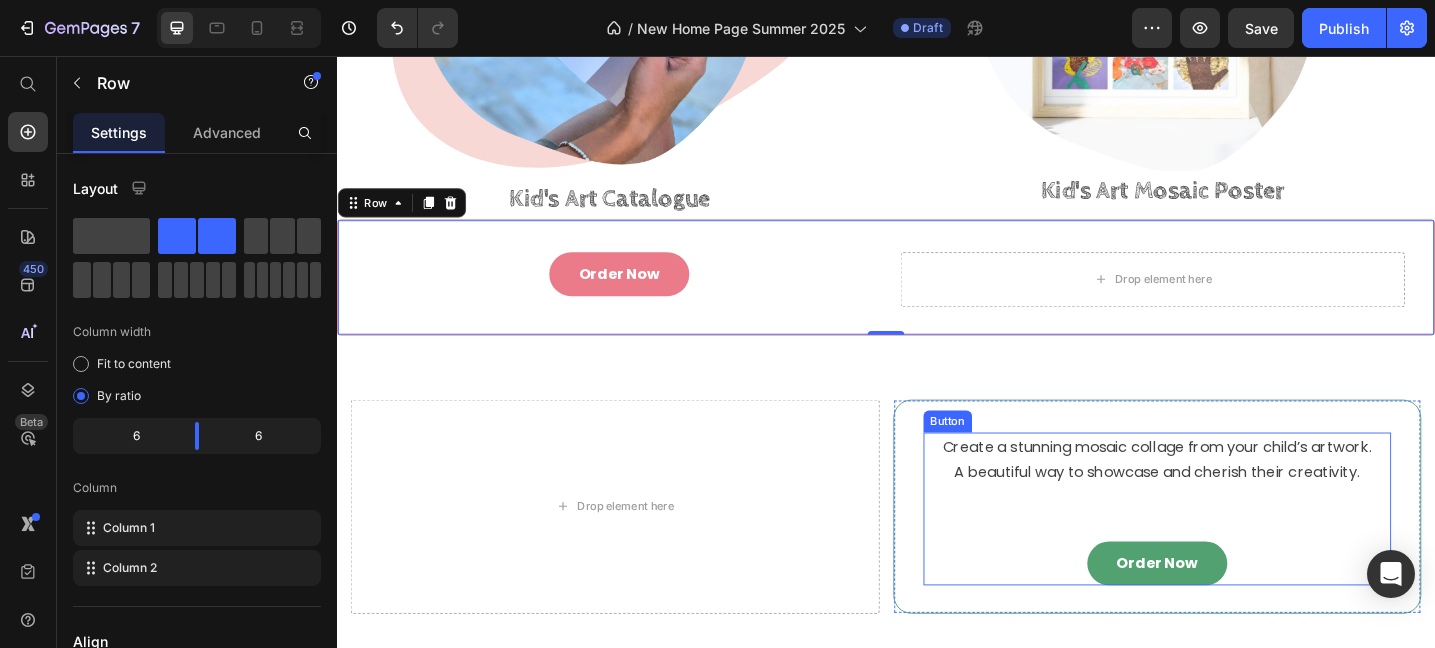 click on "Order Now Button" at bounding box center (1234, 610) 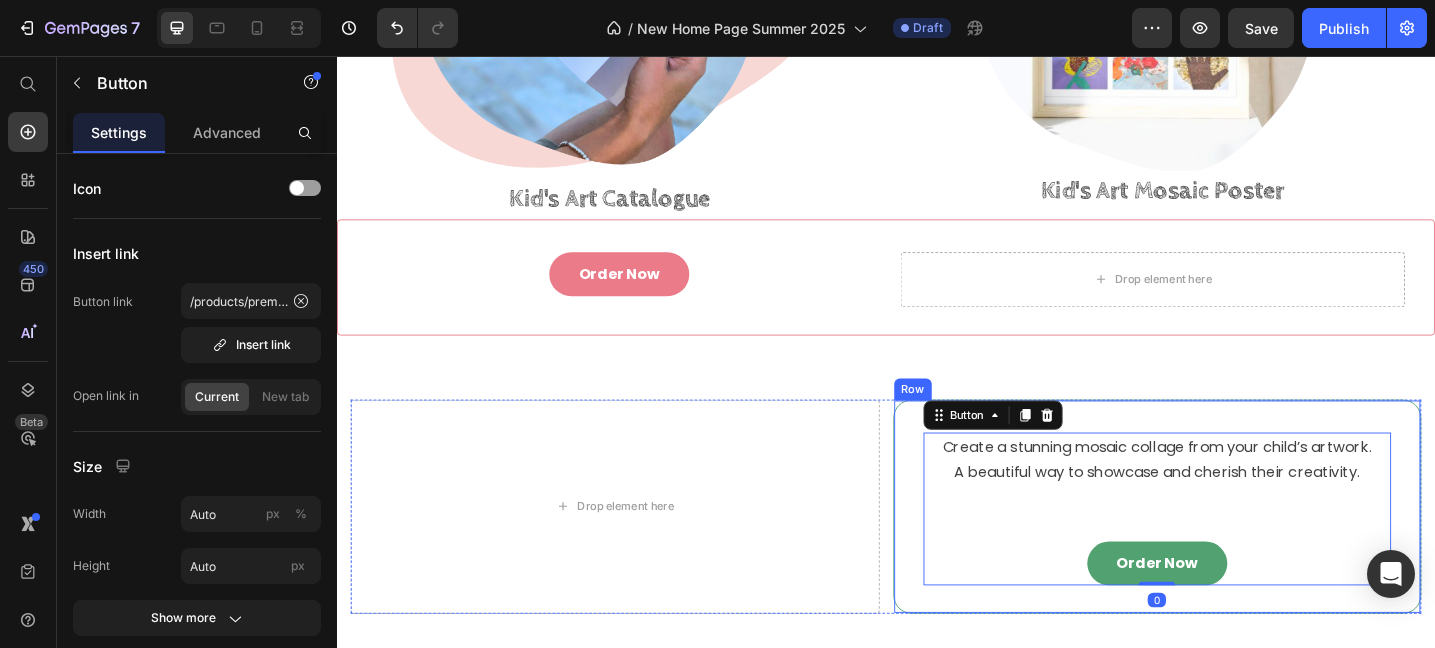 click on "Create a stunning mosaic collage from your child’s artwork. A beautiful way to showcase and cherish their creativity." at bounding box center [1234, 498] 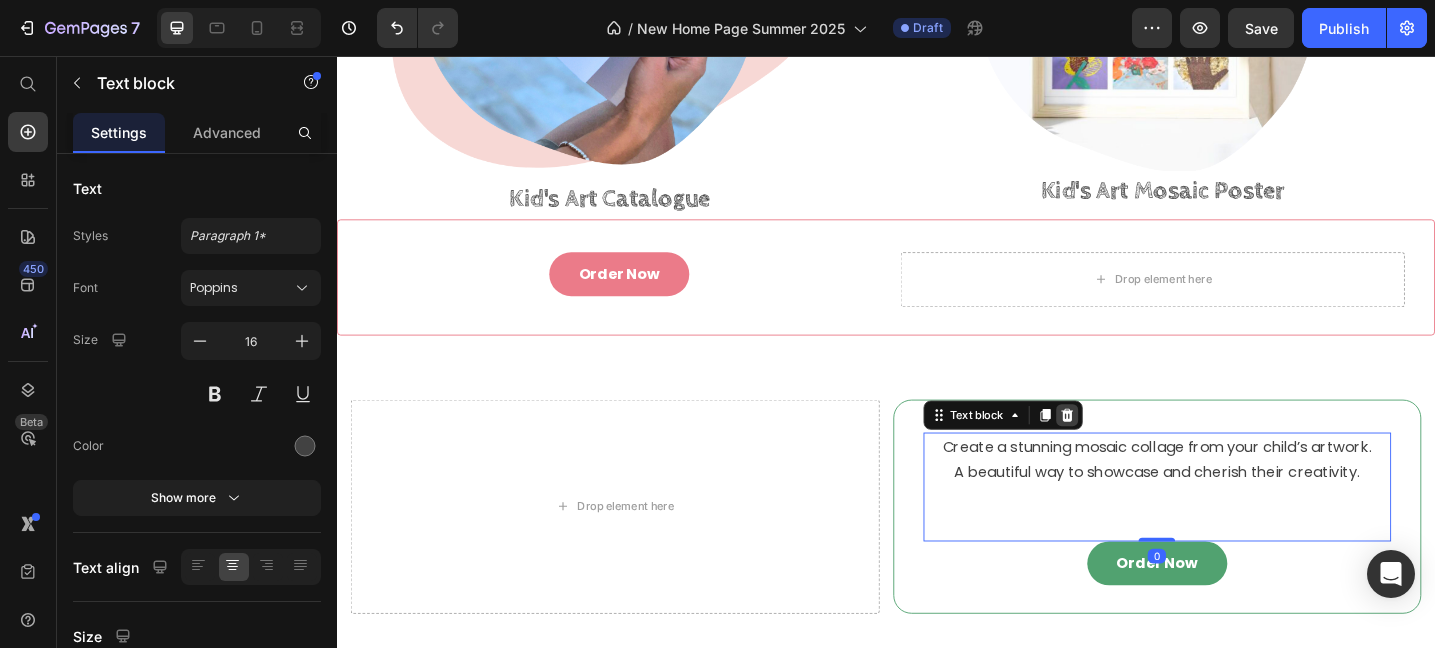 click 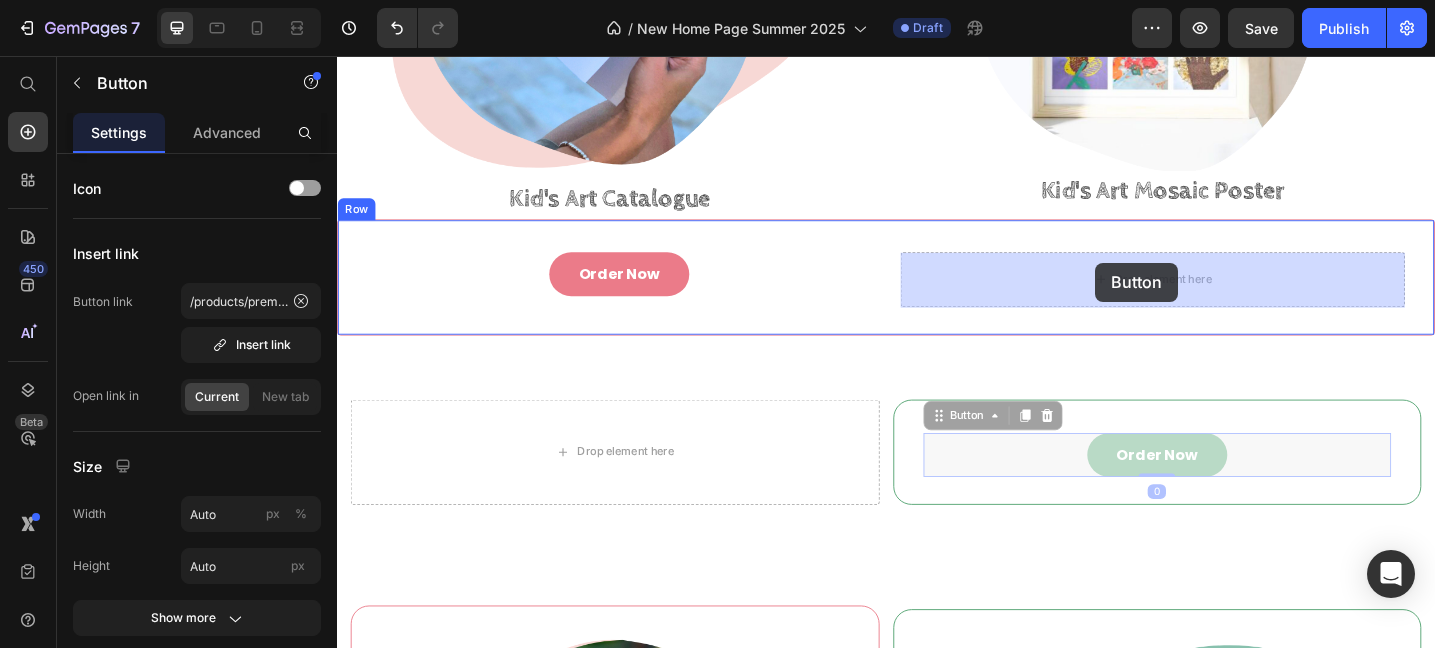 drag, startPoint x: 1099, startPoint y: 486, endPoint x: 1165, endPoint y: 284, distance: 212.50882 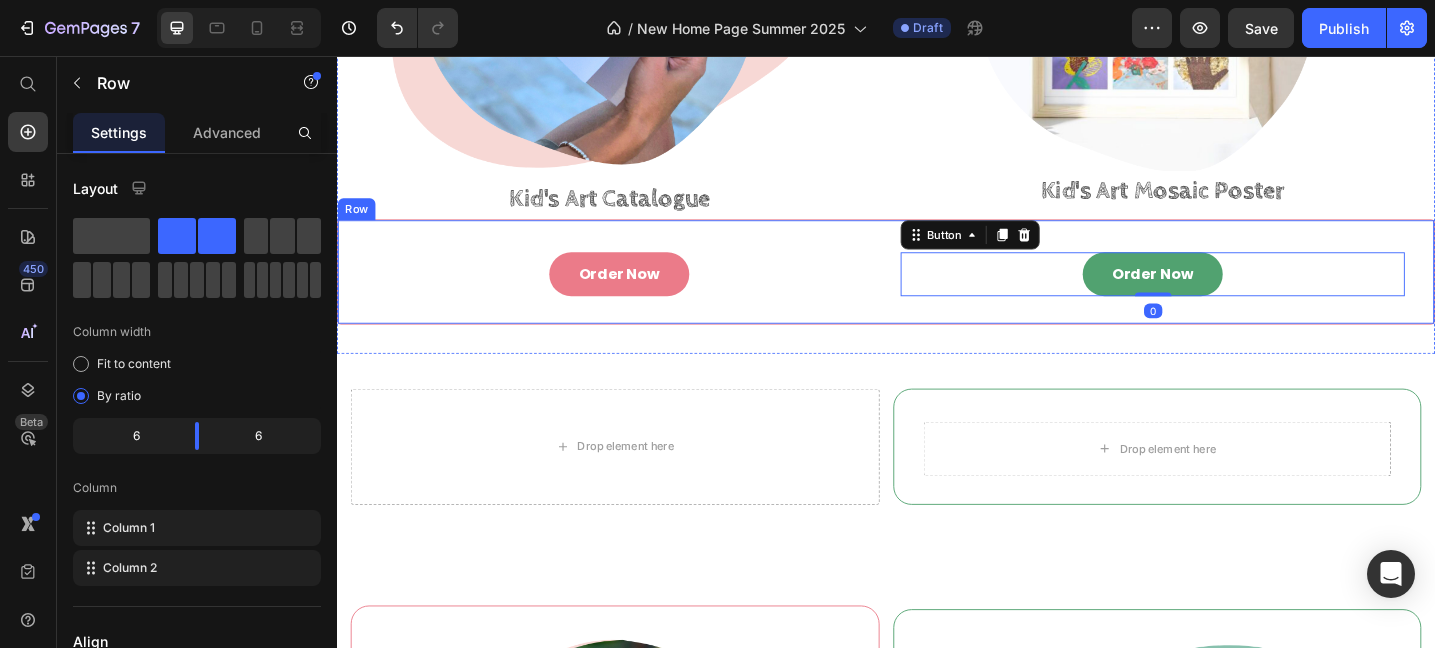 click on "Order Now Button Order Now Button   0 Row" at bounding box center [937, 291] 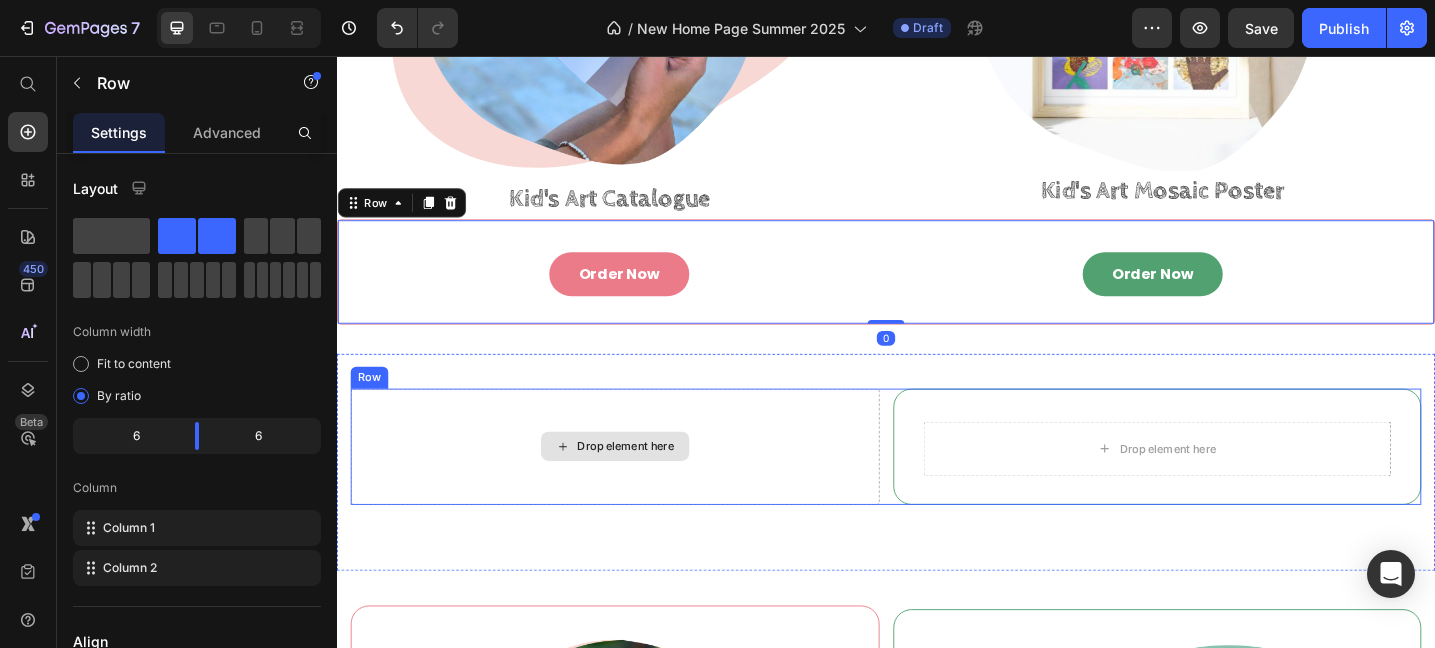 click on "Drop element here" at bounding box center (641, 482) 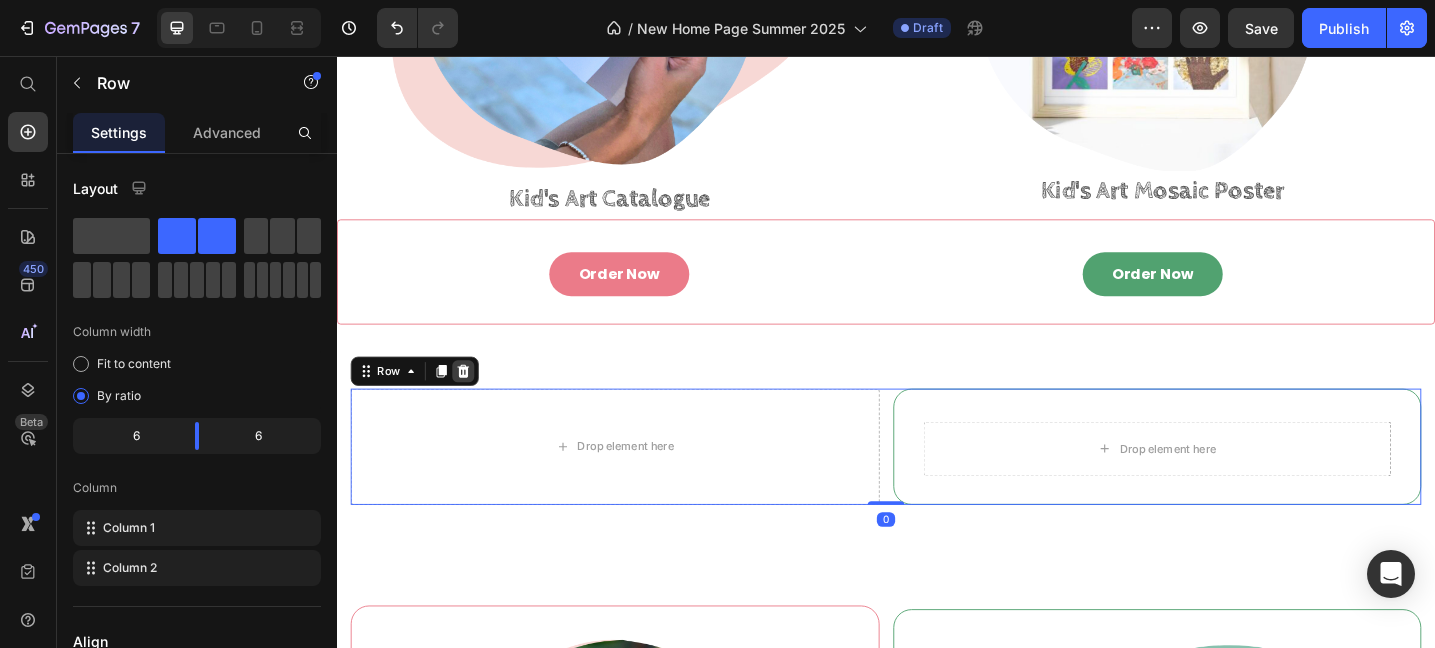 click at bounding box center (475, 400) 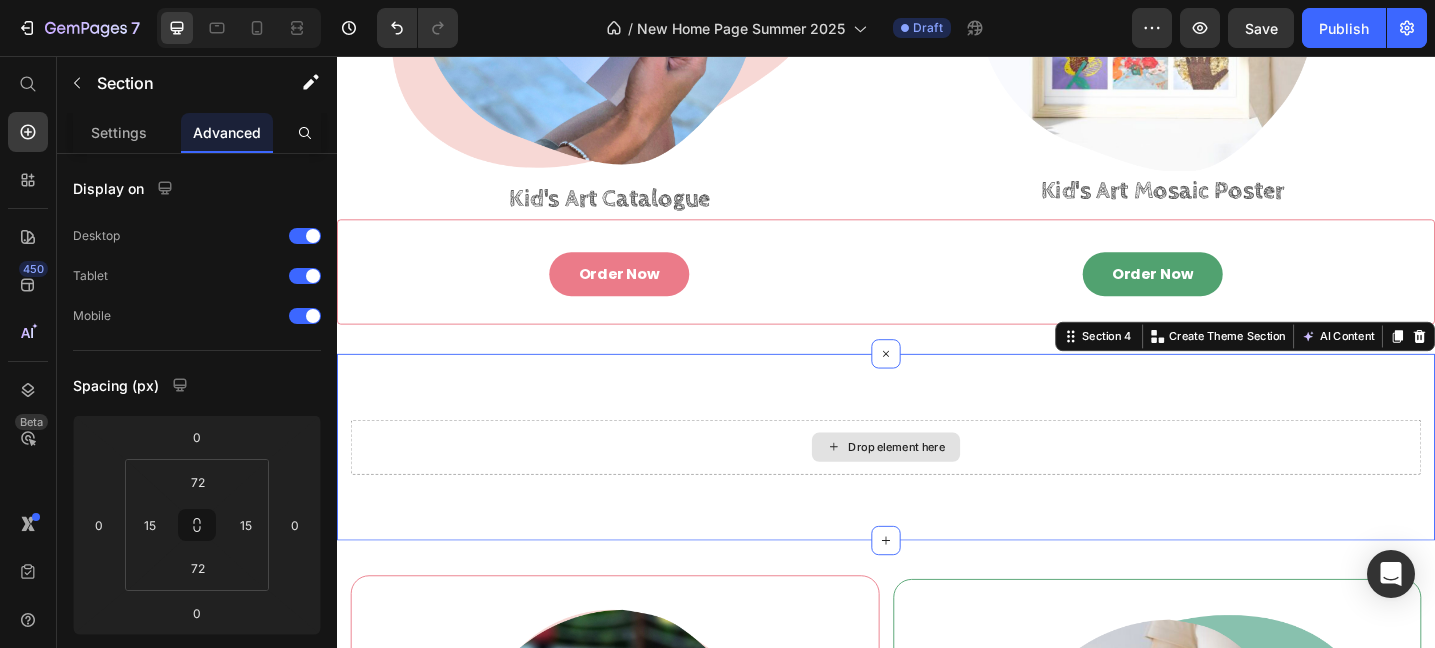 click on "Drop element here" at bounding box center (937, 483) 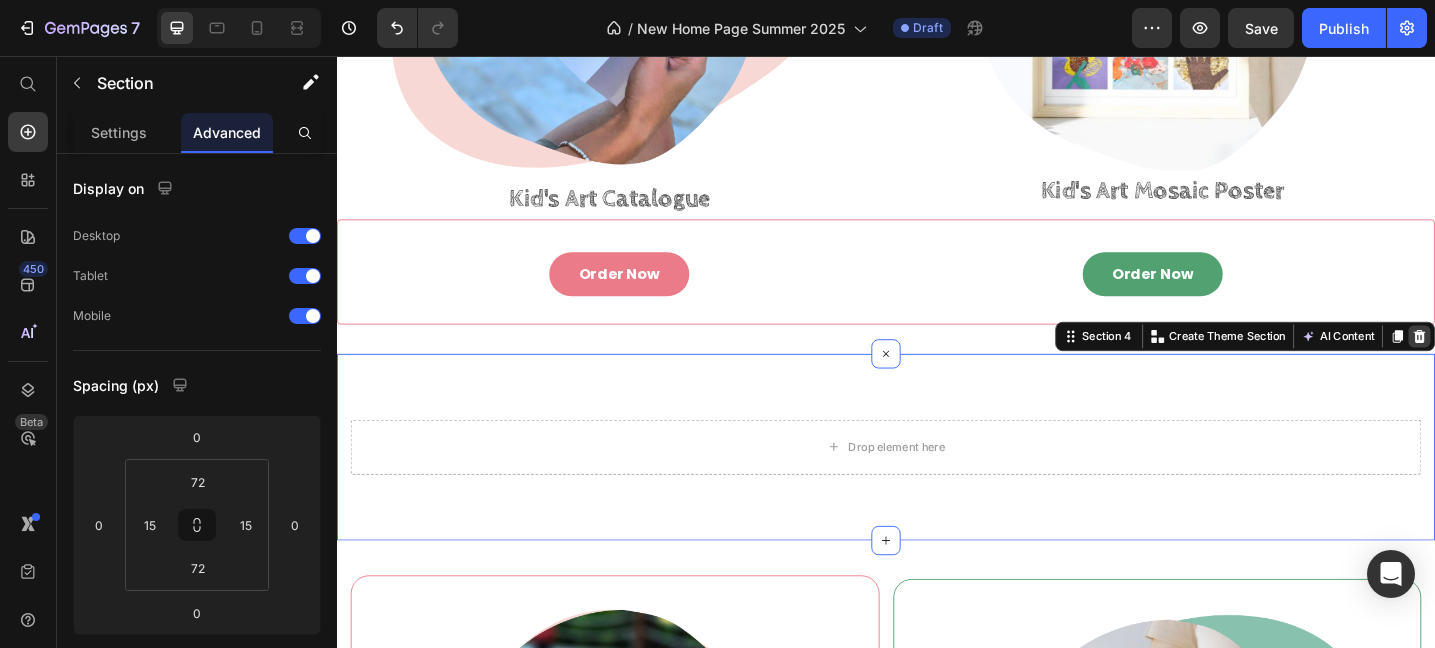 click 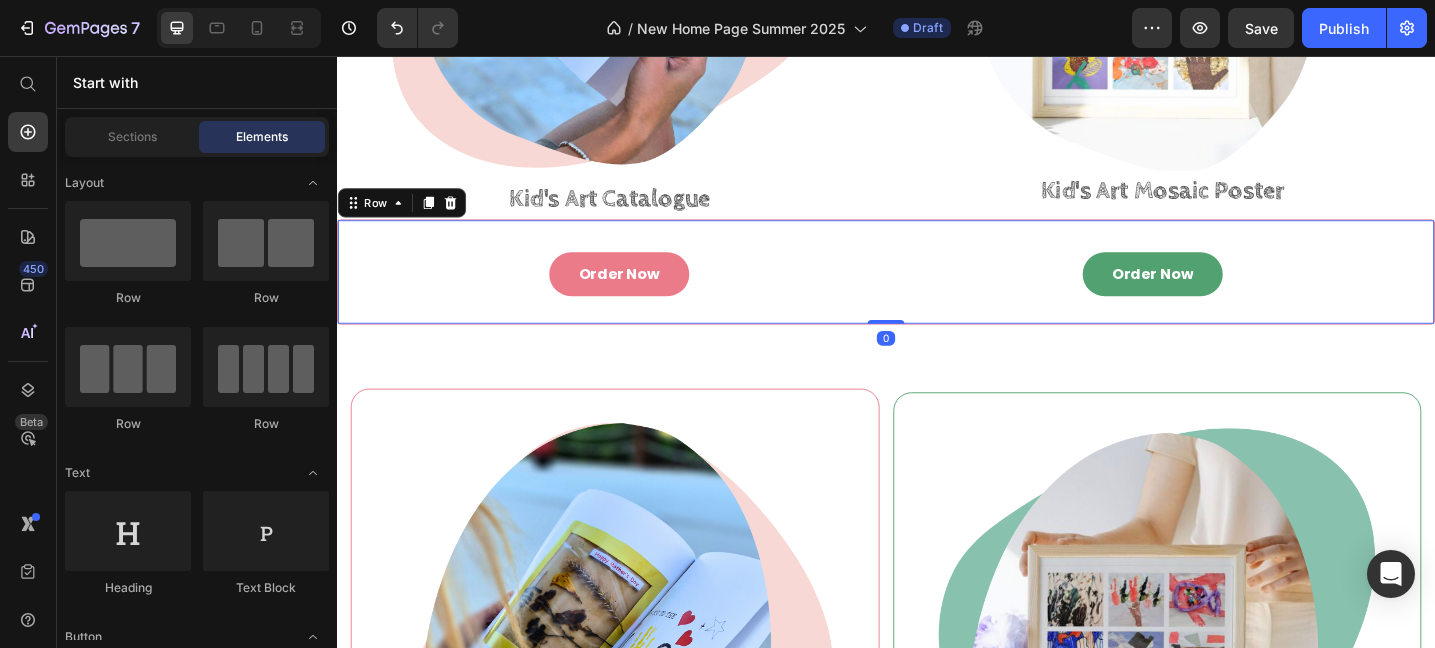 click on "Order Now Button Order Now Button Row   0" at bounding box center [937, 291] 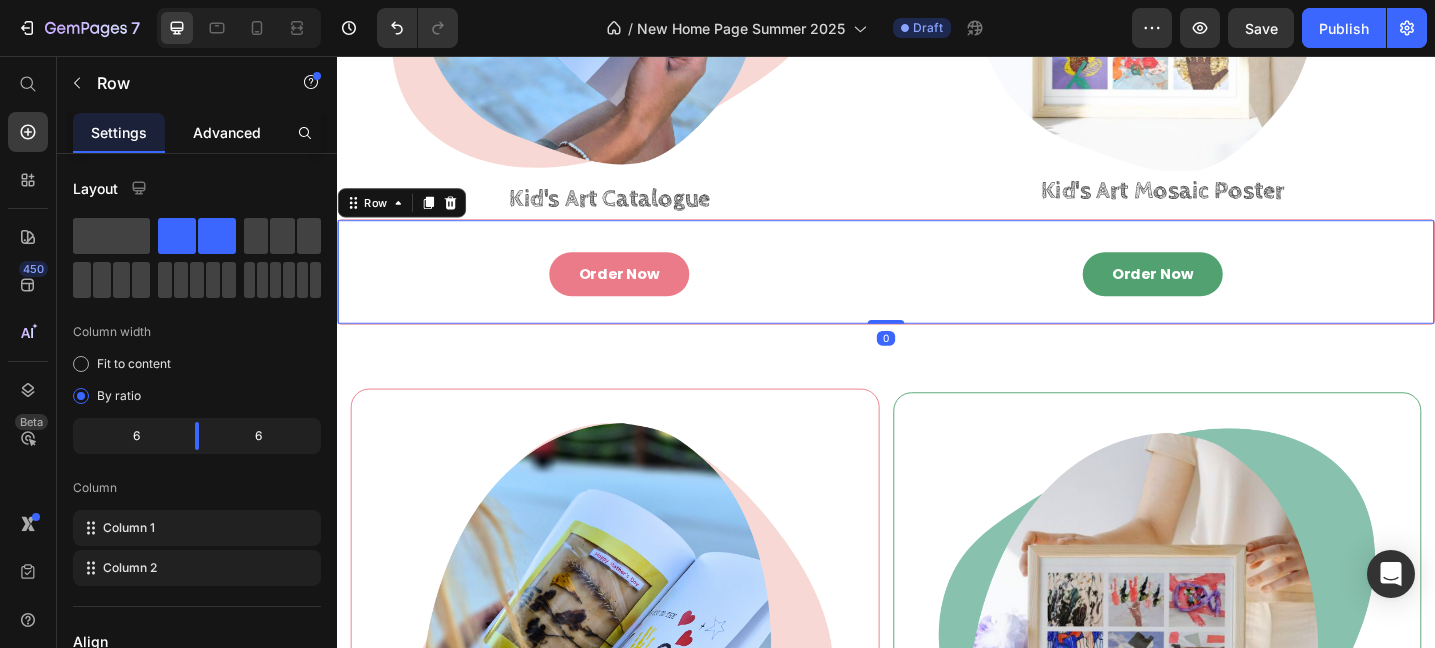 click on "Advanced" at bounding box center (227, 132) 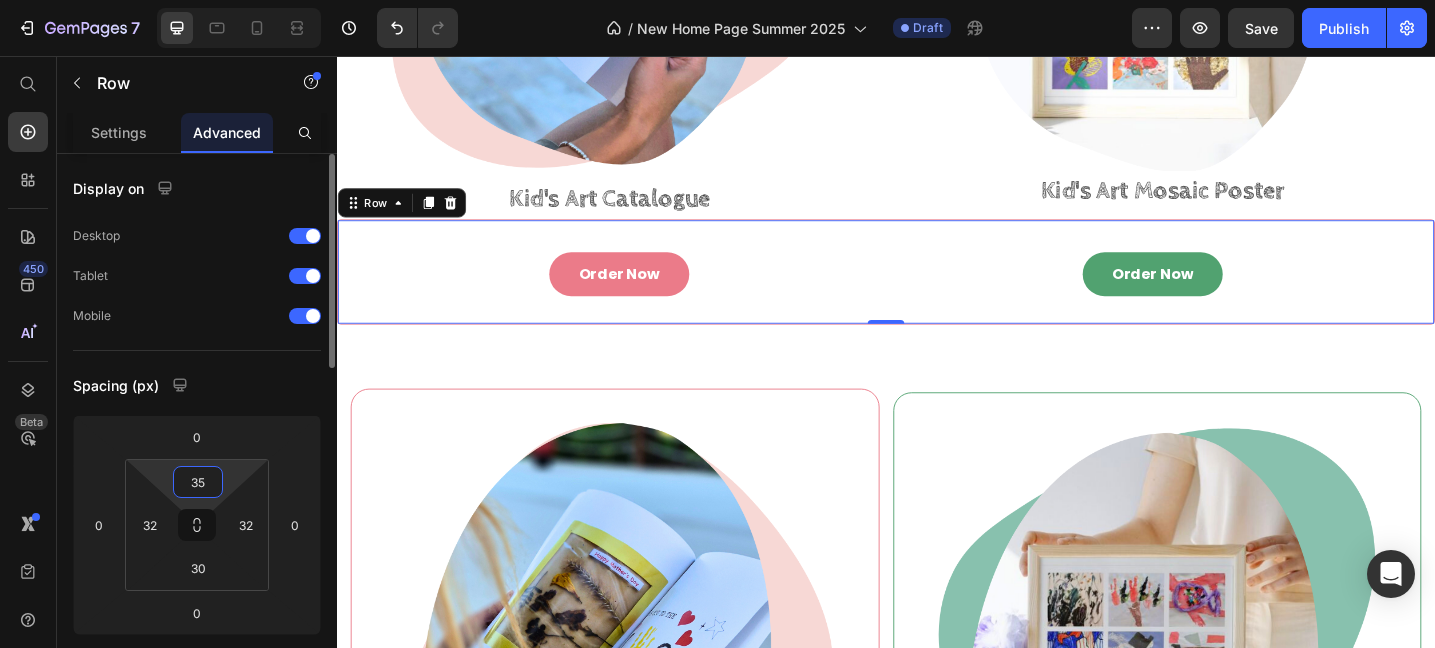 click on "35" at bounding box center (198, 482) 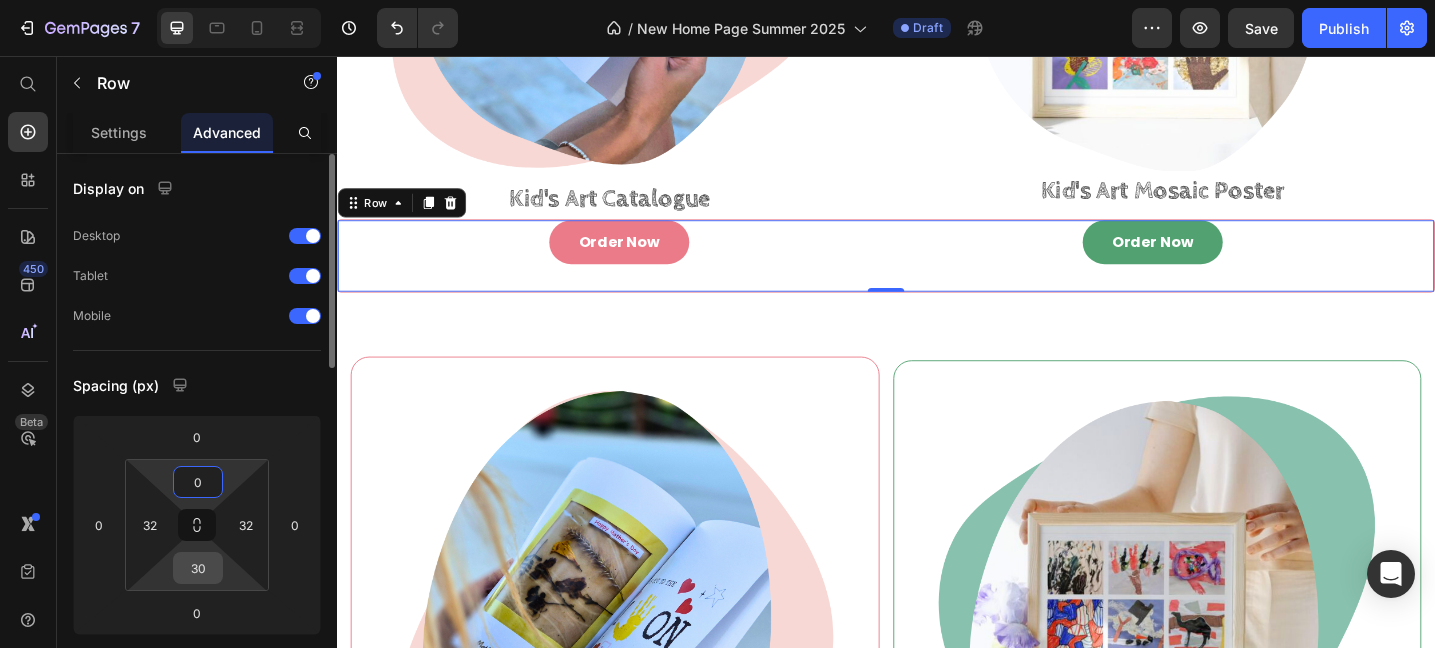 type on "0" 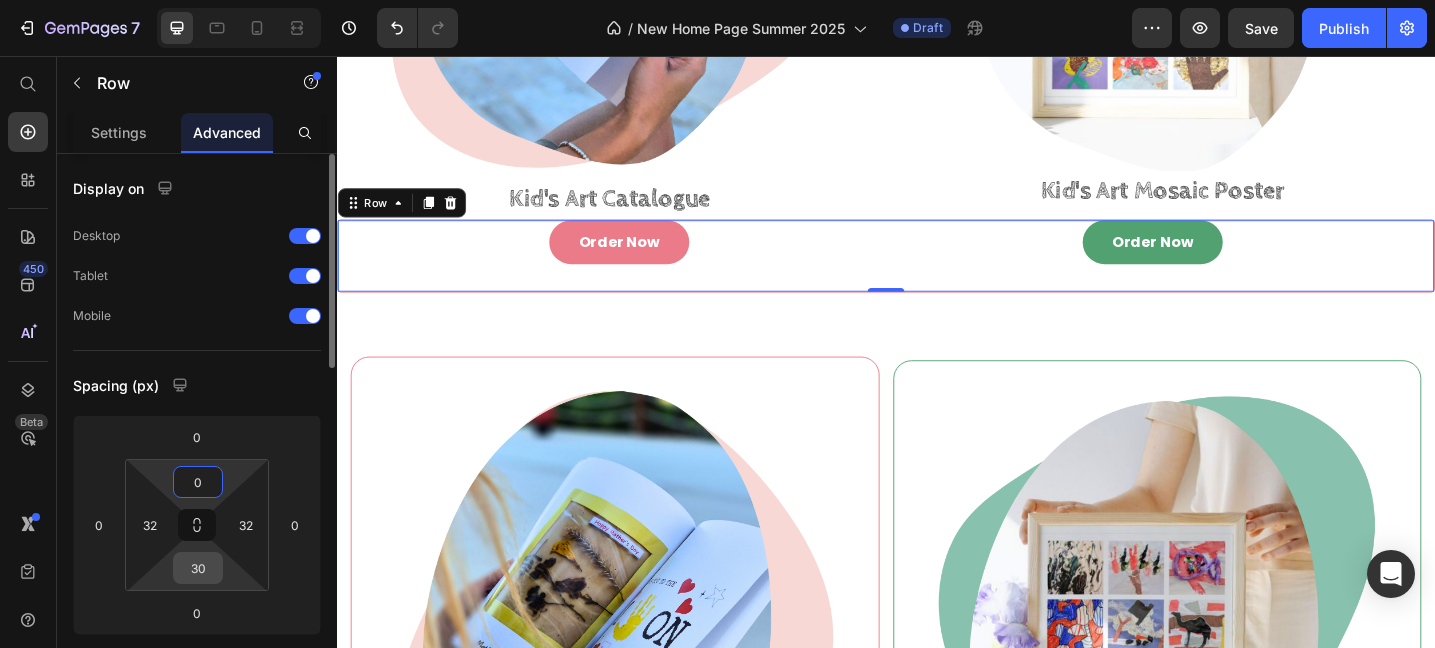 click on "30" at bounding box center [198, 568] 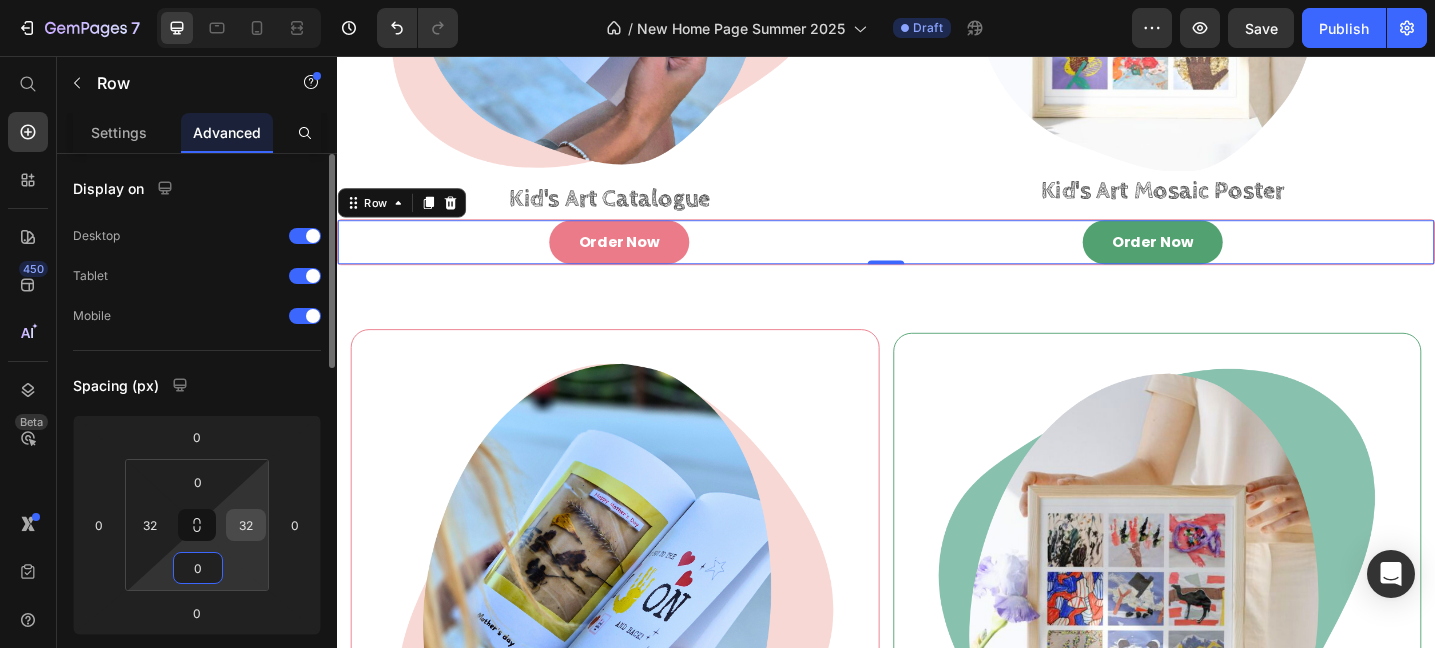 type on "0" 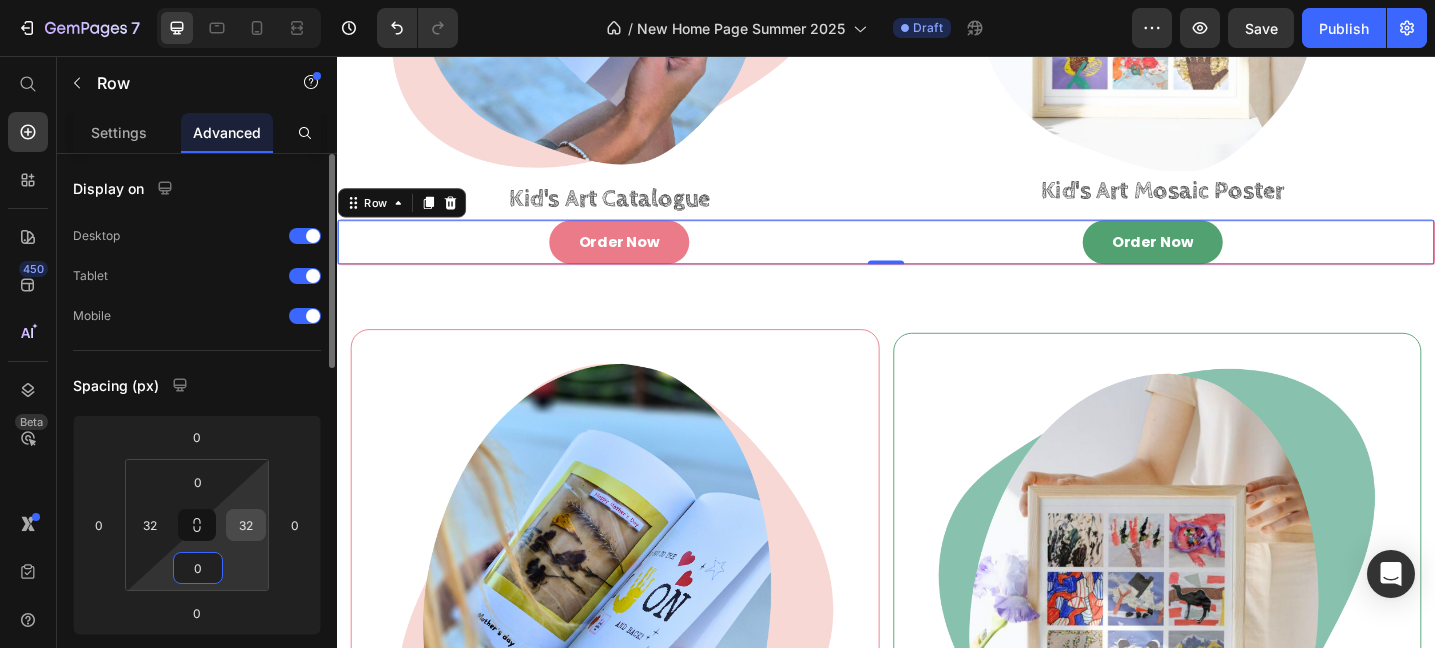 click on "32" at bounding box center (246, 525) 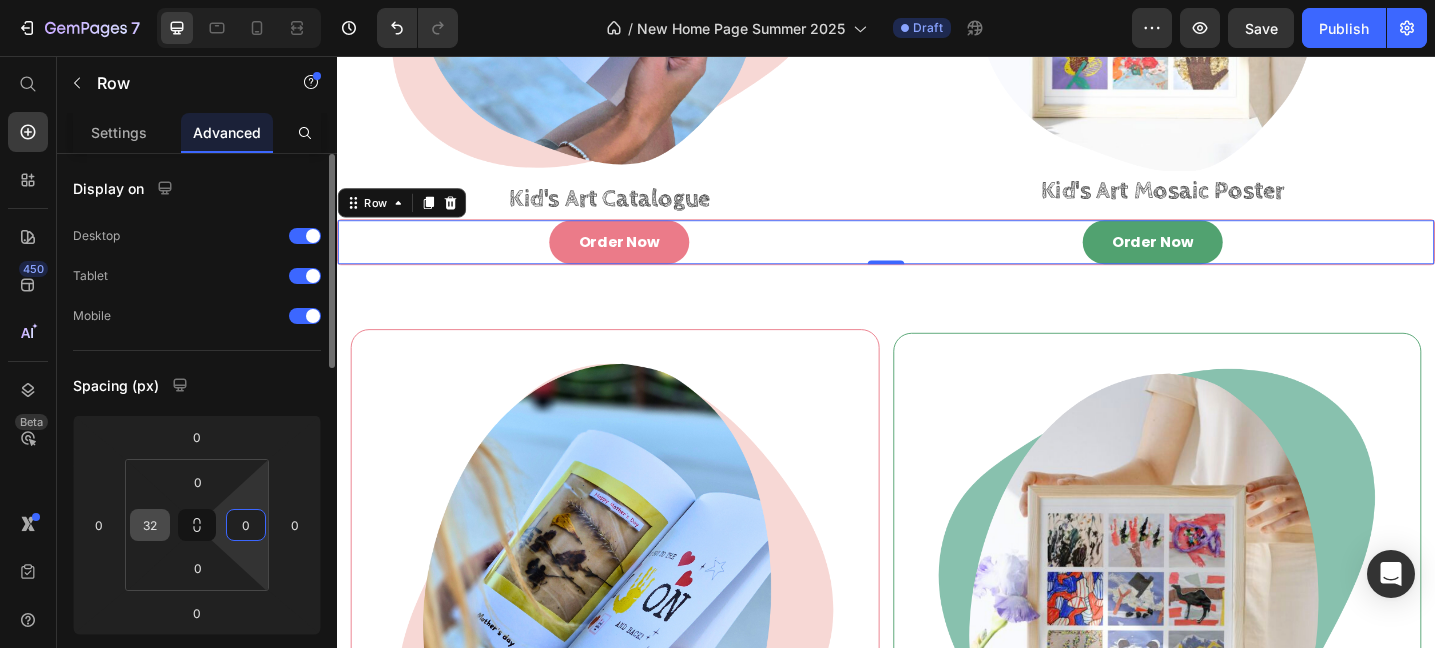 type on "0" 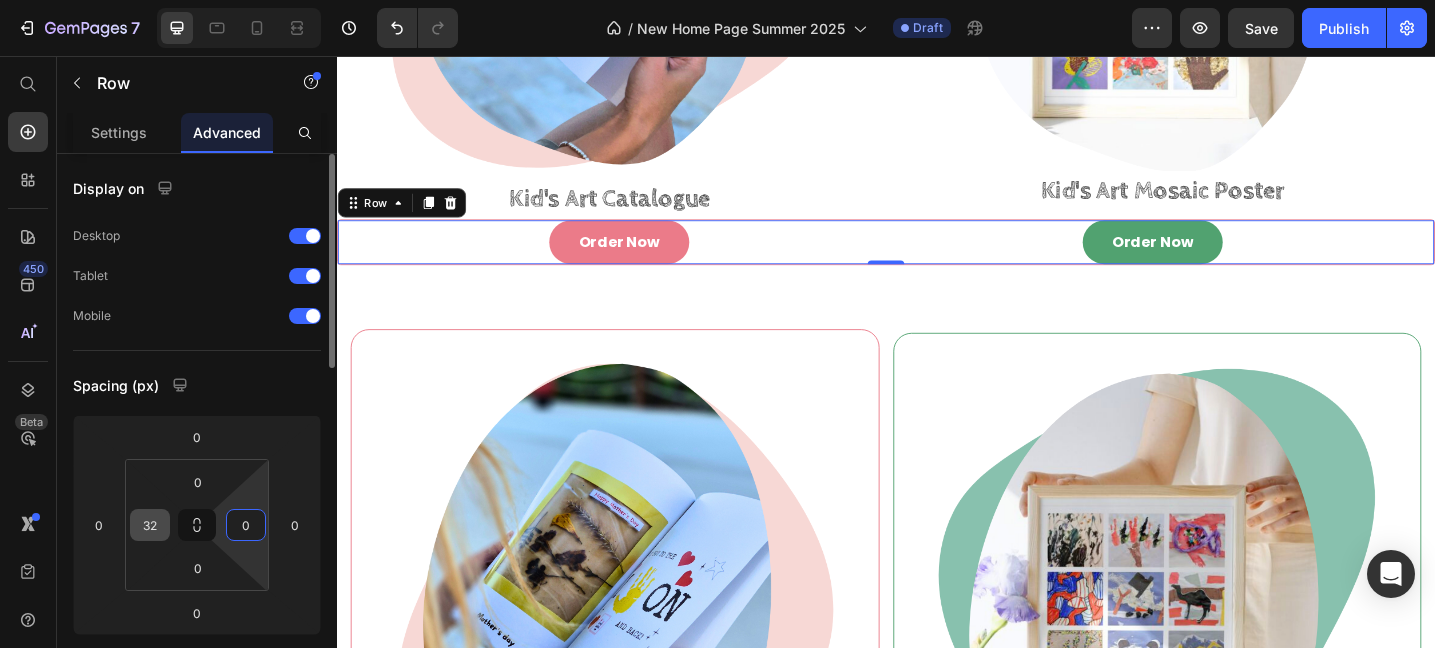 click on "32" at bounding box center [150, 525] 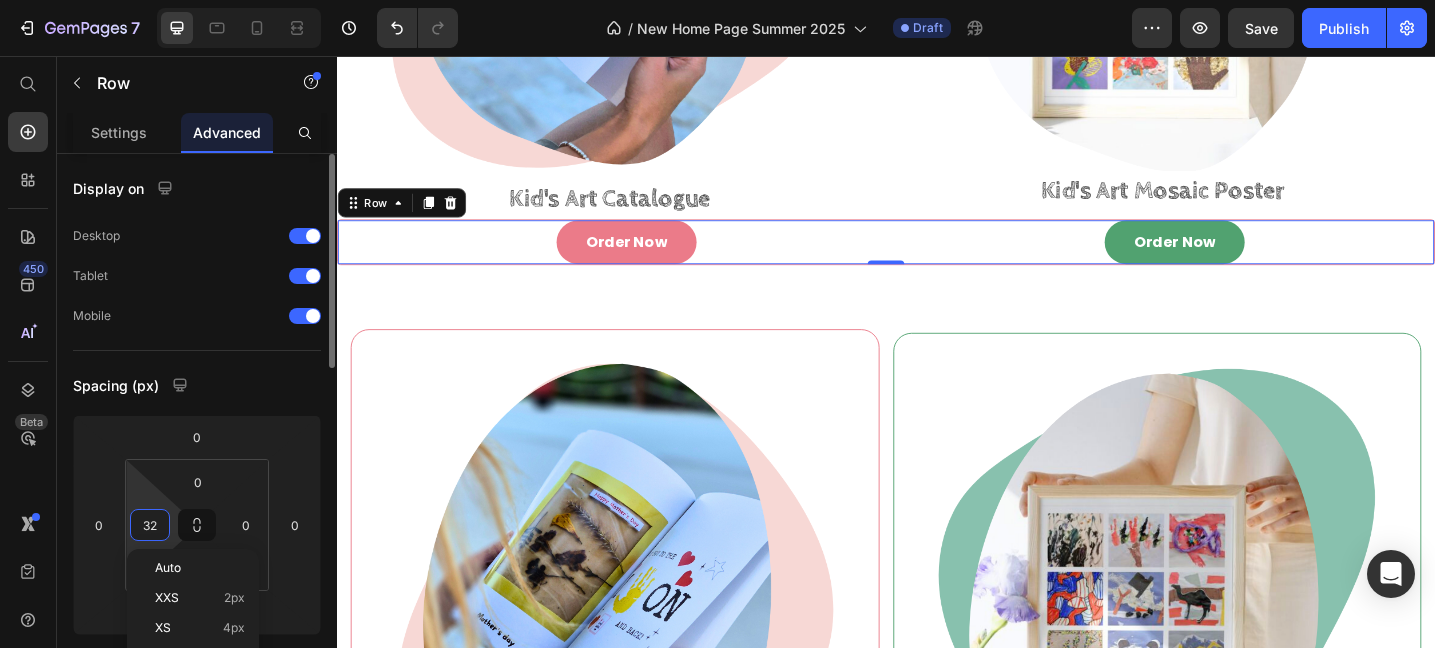 type on "0" 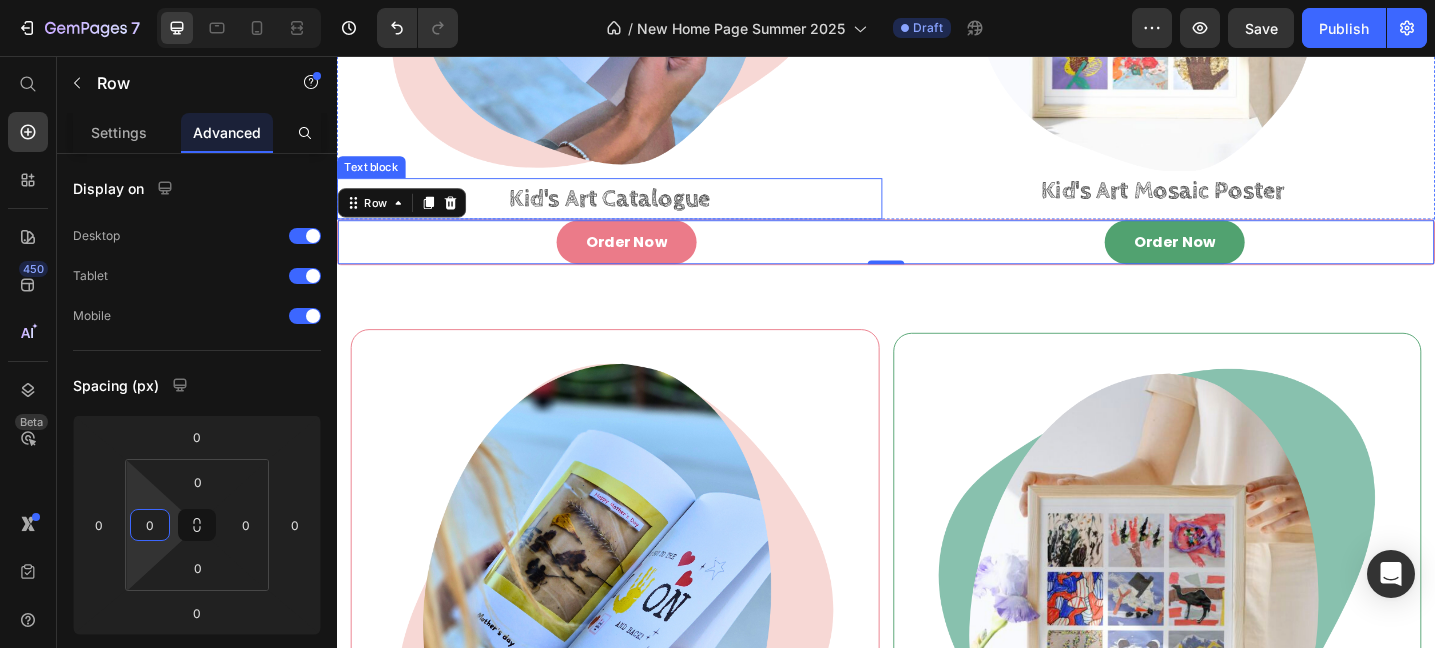 click at bounding box center [635, -69] 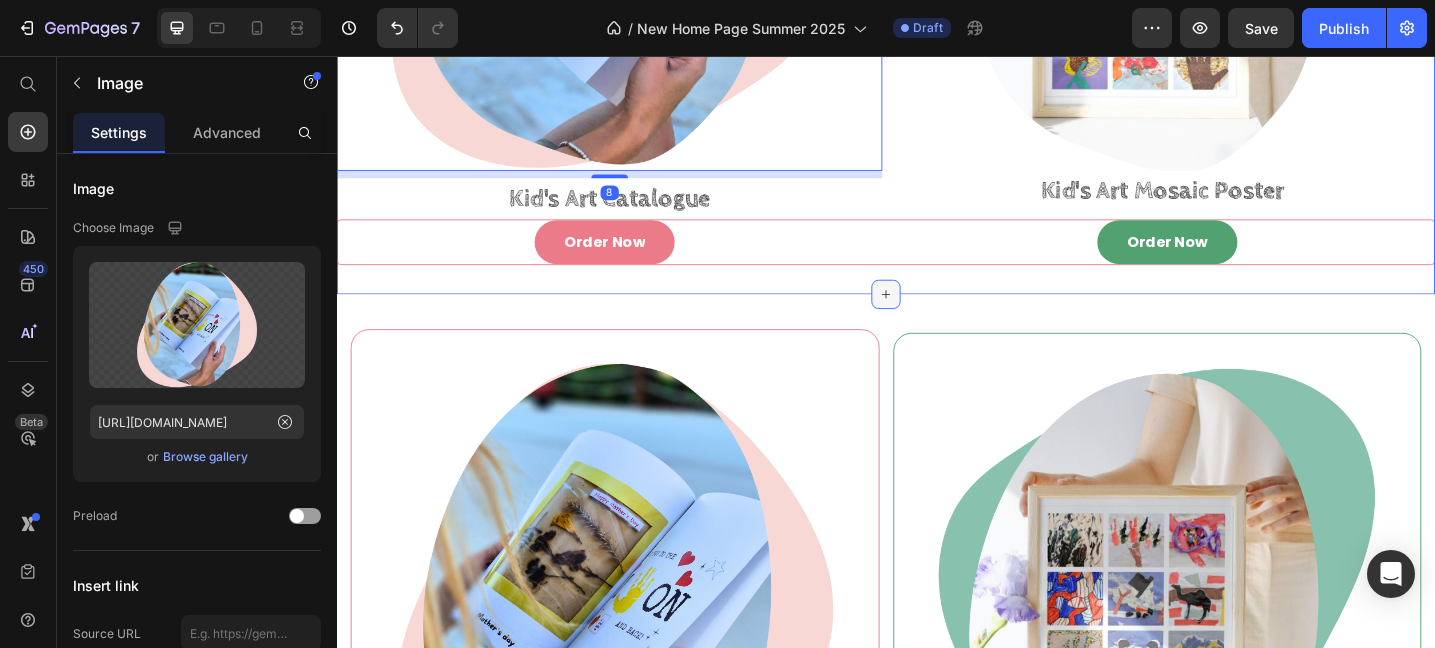click 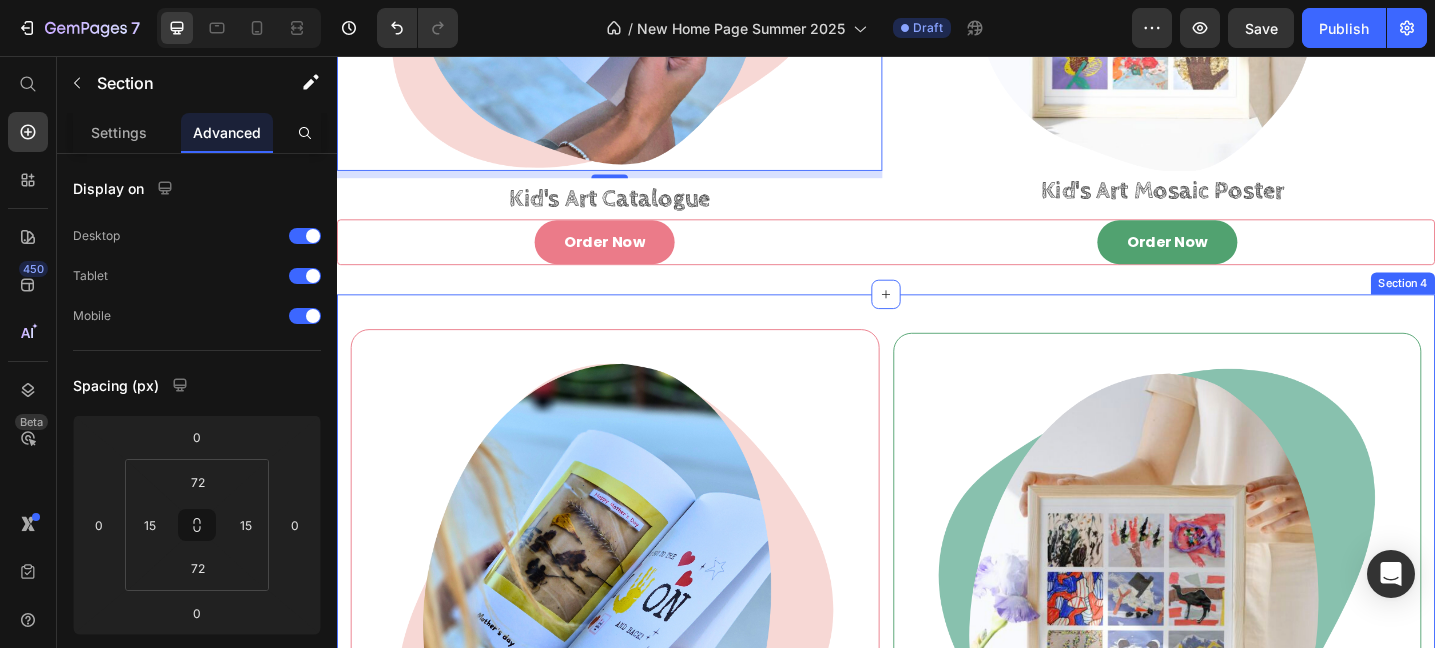 click on "Image Kid's Art Catalogue Text block Compile your child's artwork into a premium catalogue style photobook - turning their creations into a memorable centrepiece.   Text block Order Now Button Row Image Kid's Art Mosaic Poster Text block Create a stunning mosaic collage from your child’s artwork. A beautiful way to showcase and cherish their creativity.   Text block Order Now Button Row Row Section 4" at bounding box center [937, 768] 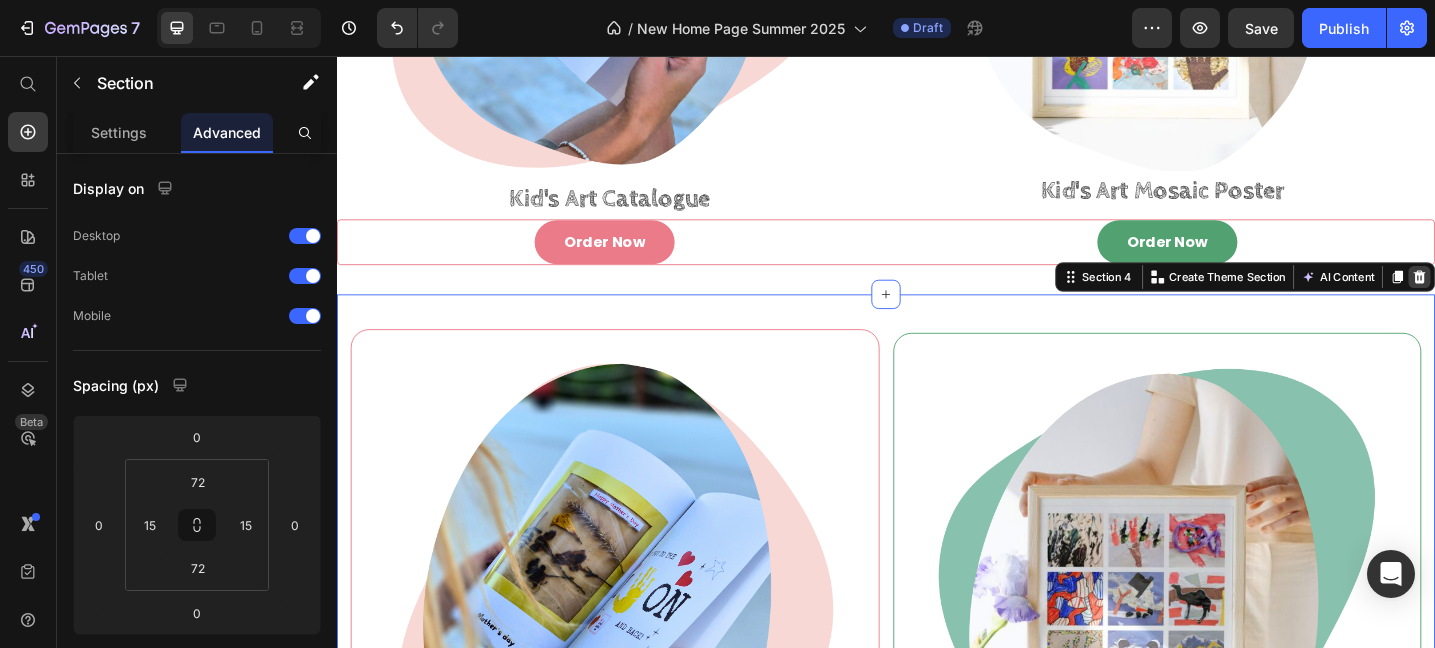 click 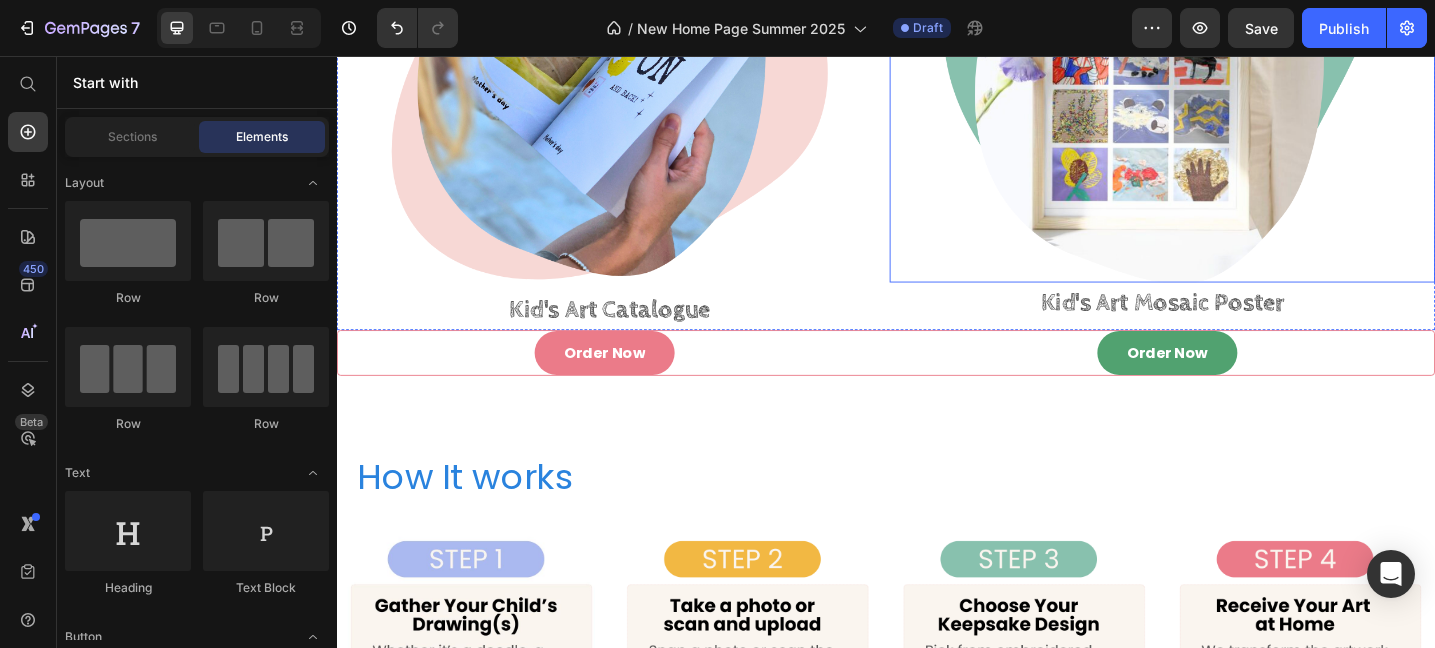 scroll, scrollTop: 1103, scrollLeft: 0, axis: vertical 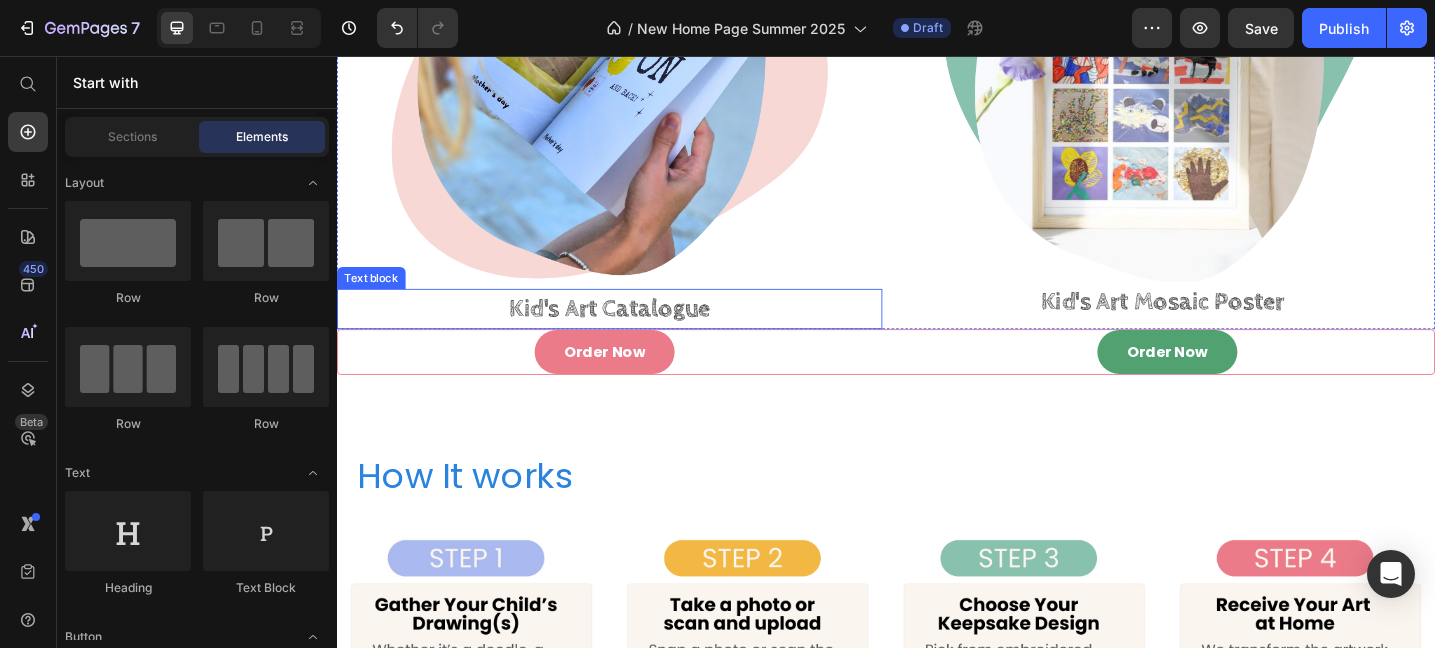 click on "Kid's Art Catalogue" at bounding box center [635, 332] 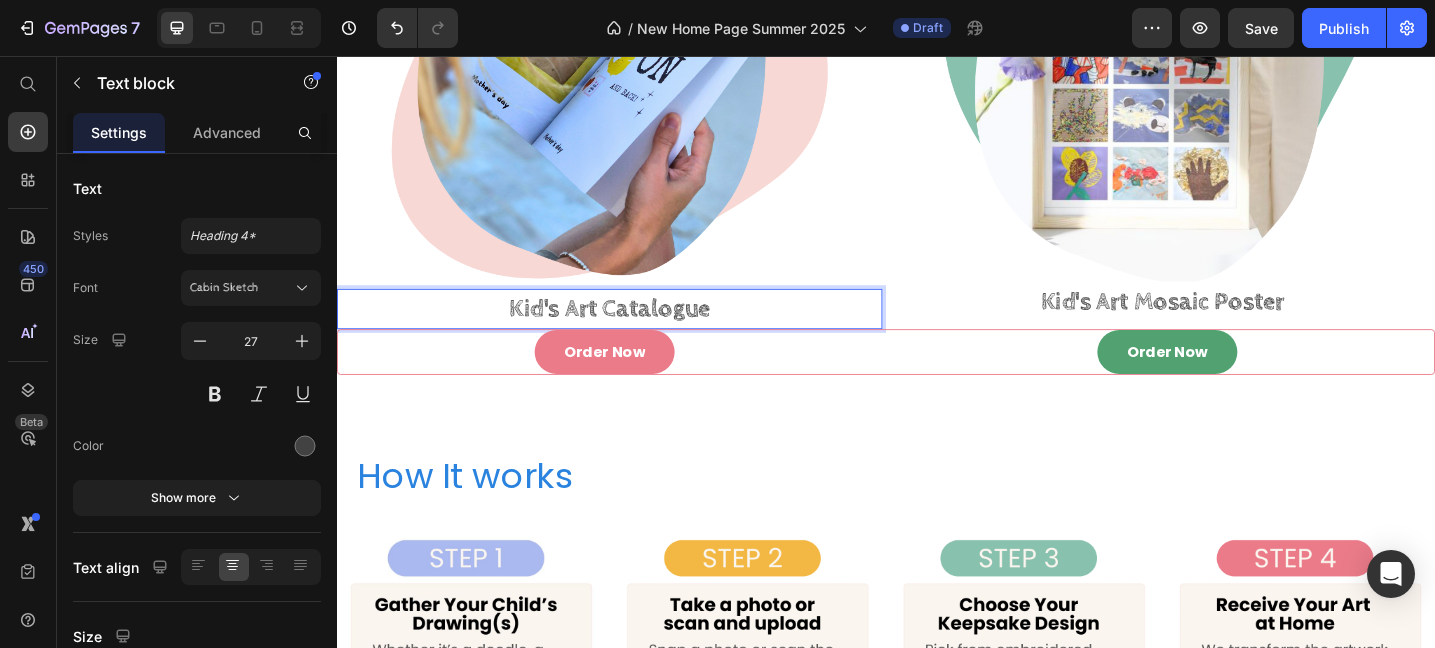 click on "Kid's Art Catalogue" at bounding box center (635, 332) 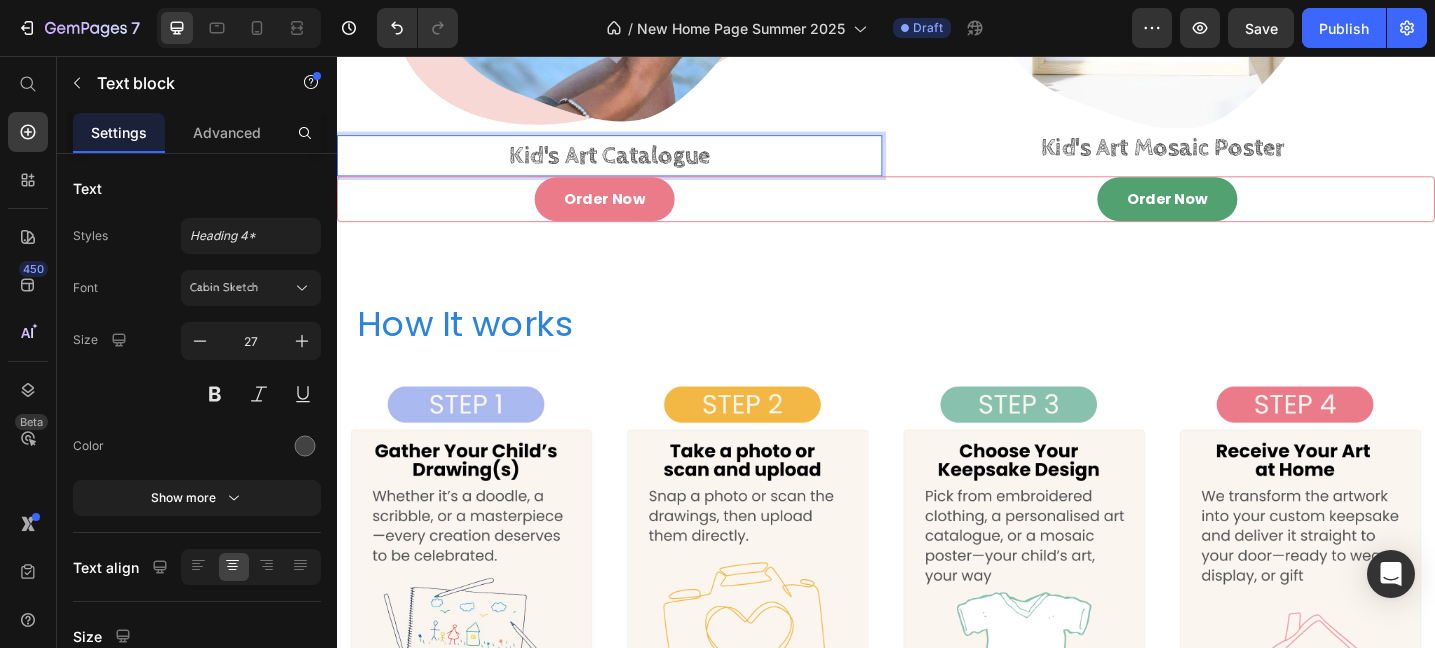 scroll, scrollTop: 1237, scrollLeft: 0, axis: vertical 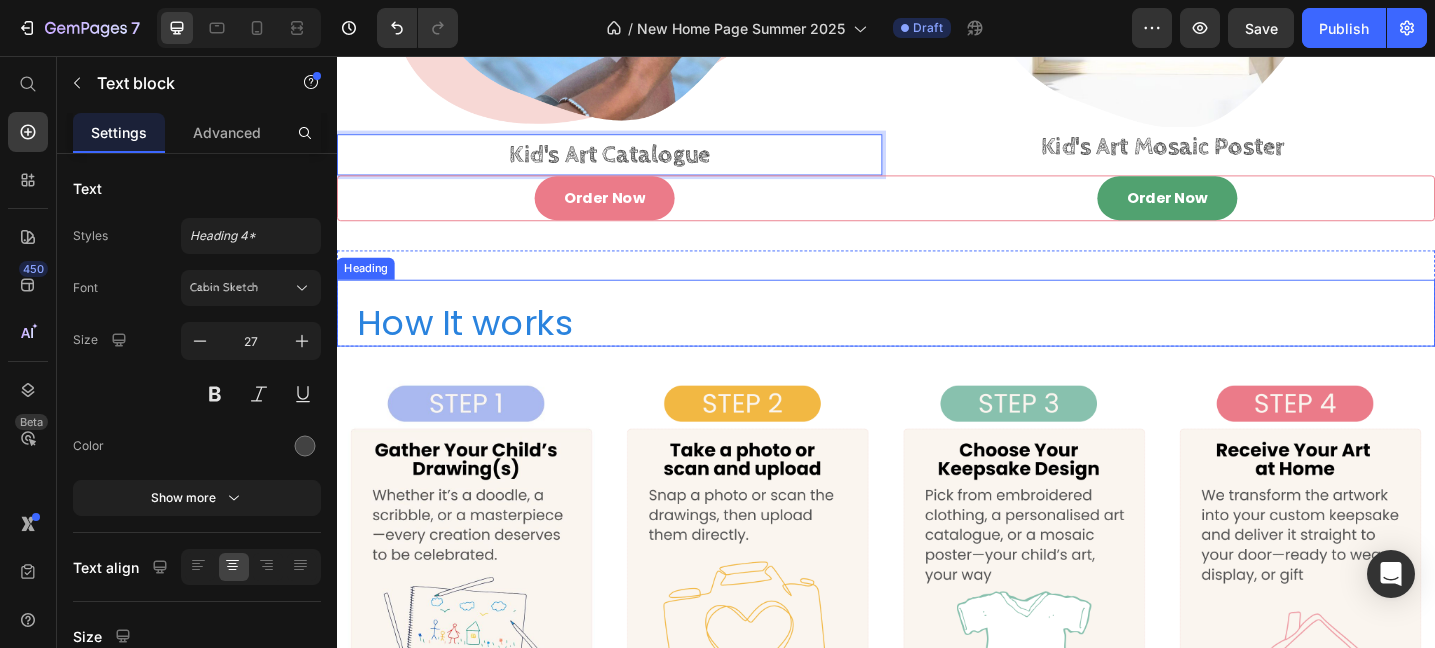 click on "How It works" at bounding box center (947, 346) 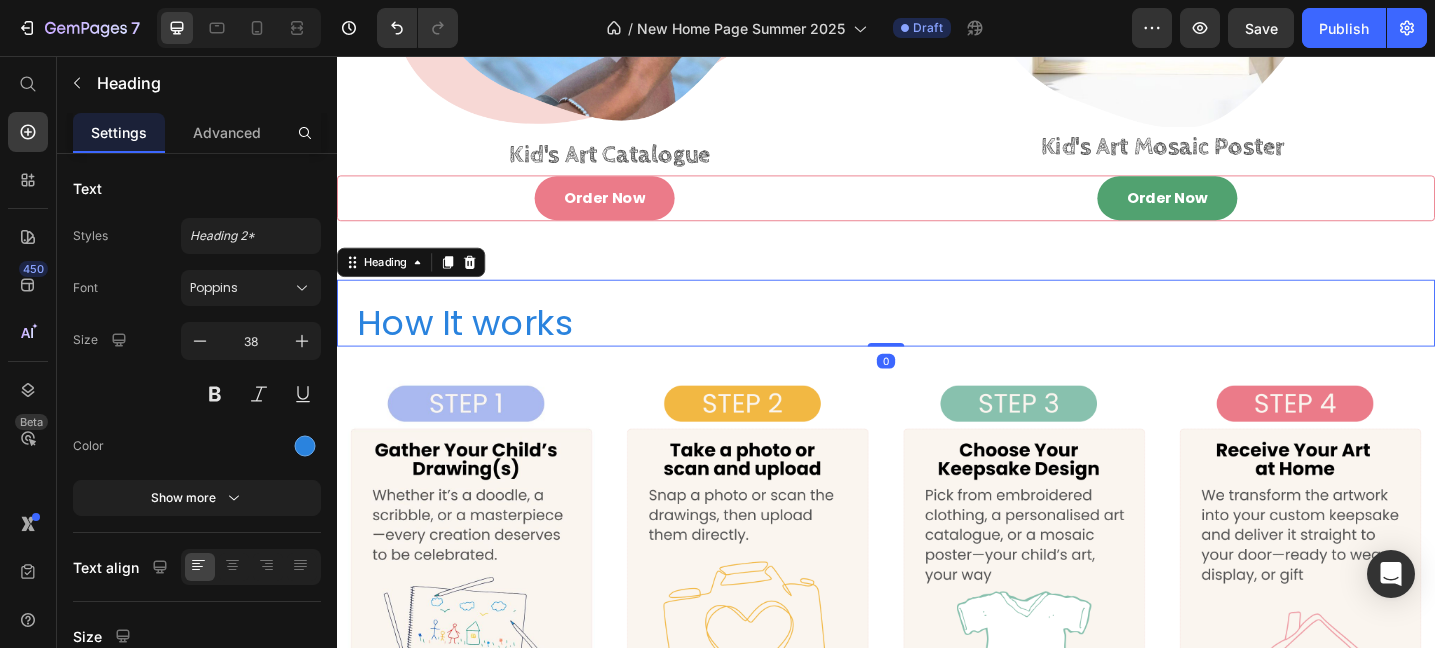 scroll, scrollTop: 601, scrollLeft: 0, axis: vertical 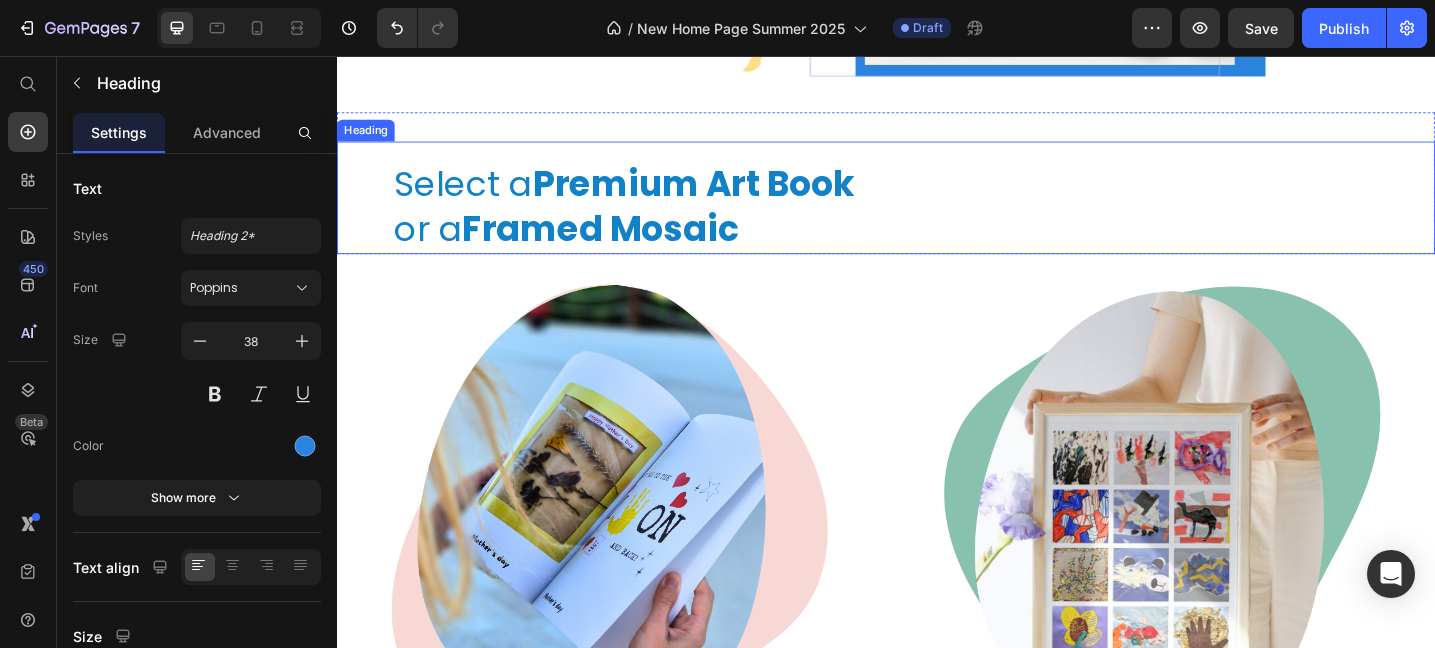 click on "Framed Mosaic" at bounding box center [625, 244] 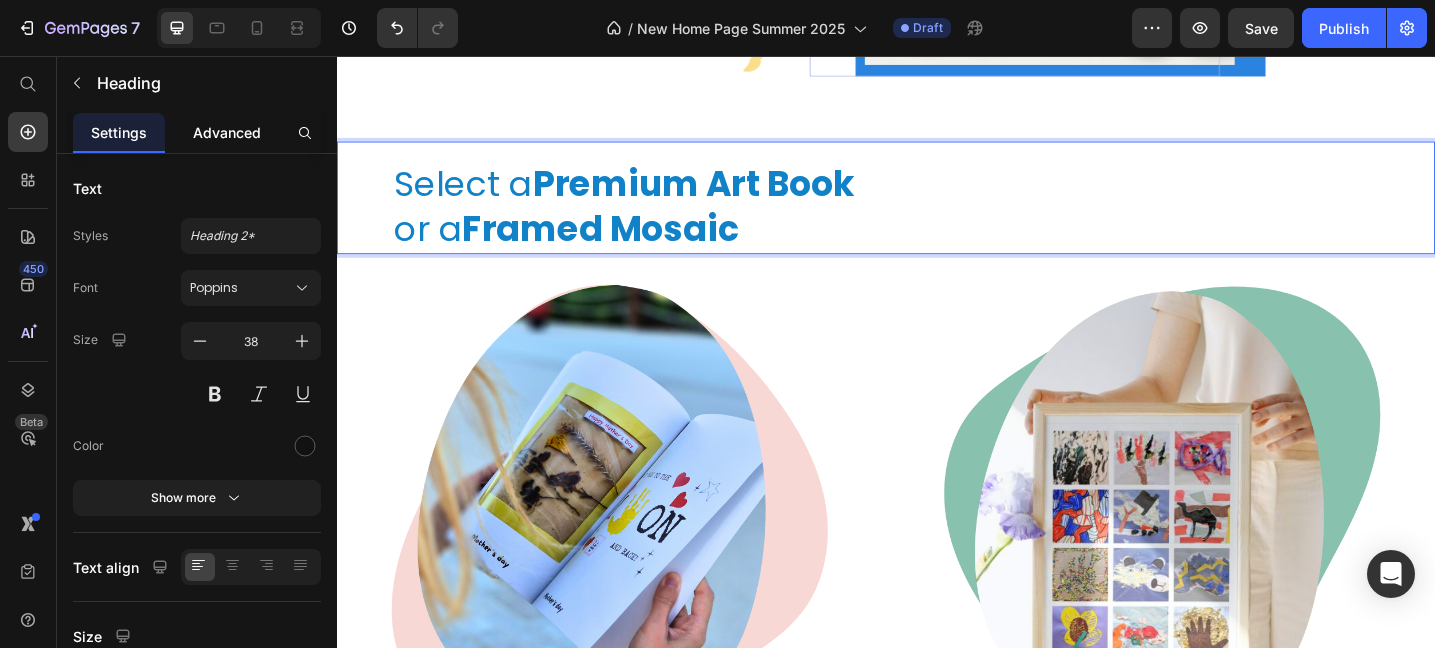 click on "Advanced" at bounding box center [227, 132] 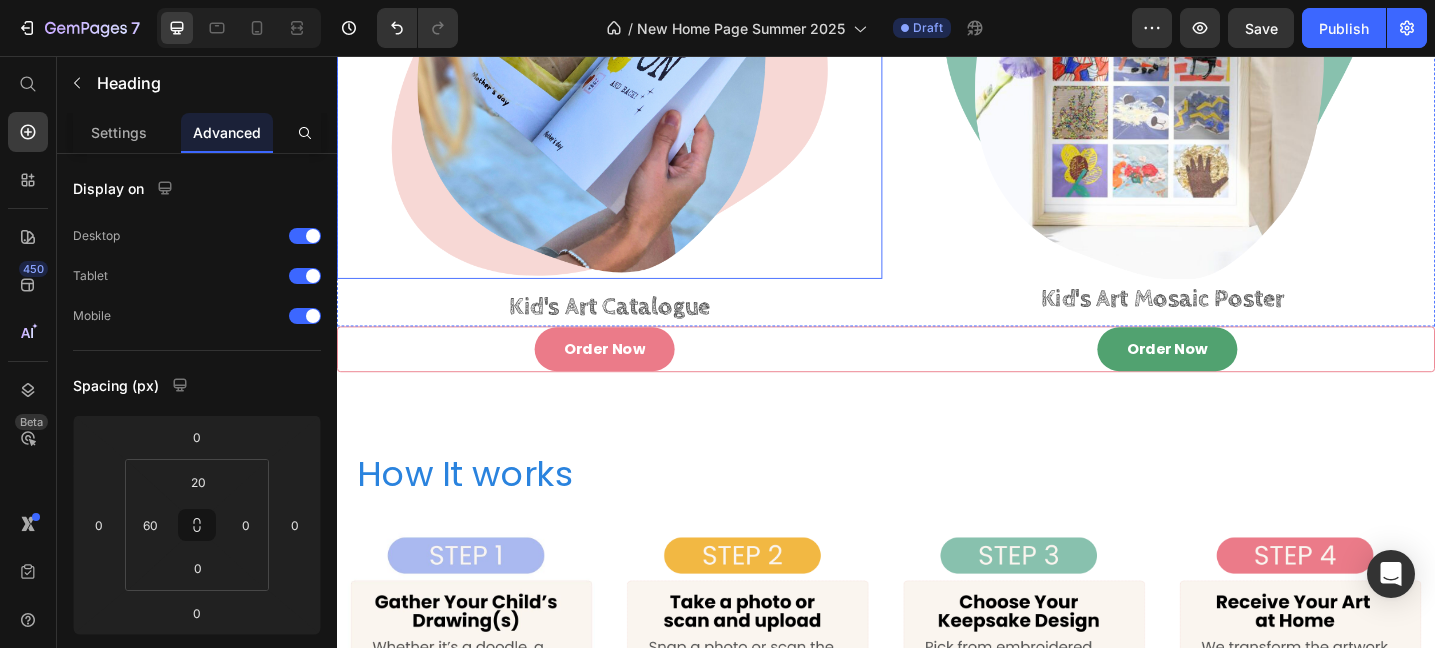 scroll, scrollTop: 1128, scrollLeft: 0, axis: vertical 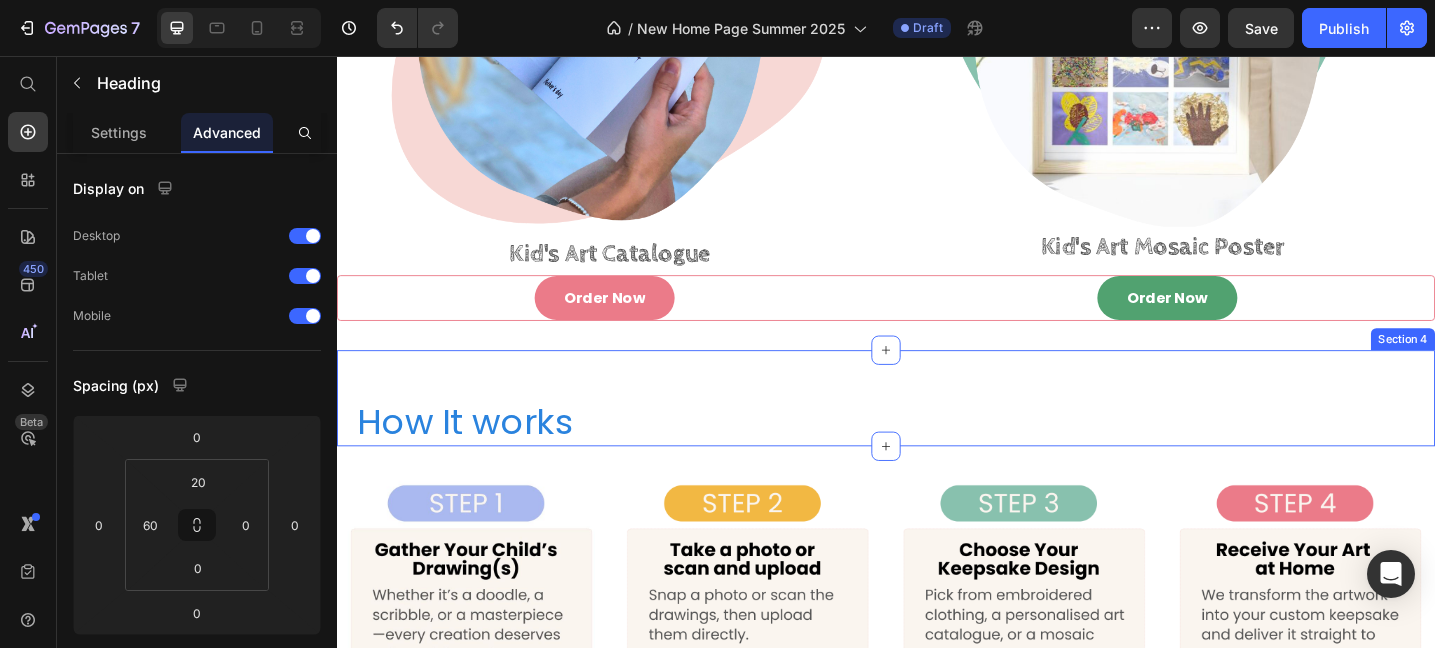 click on "How It works" at bounding box center [947, 455] 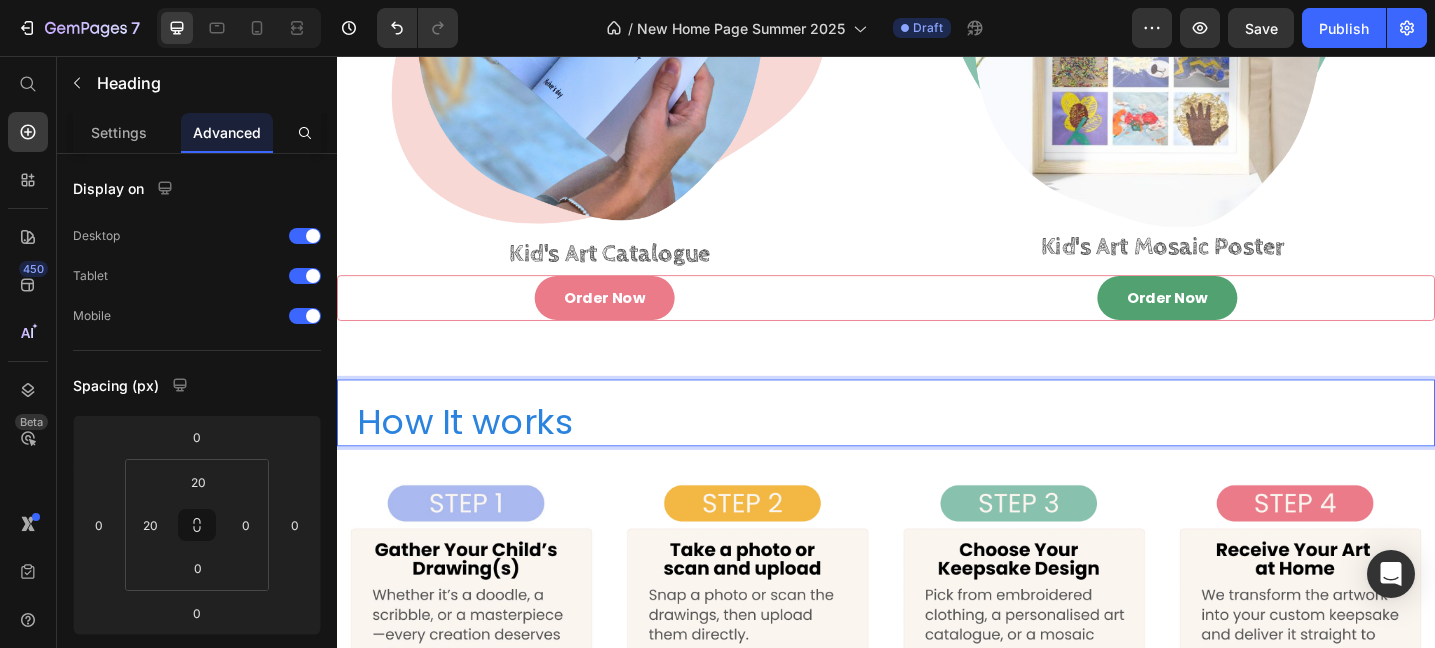 click on "How It works" at bounding box center [947, 455] 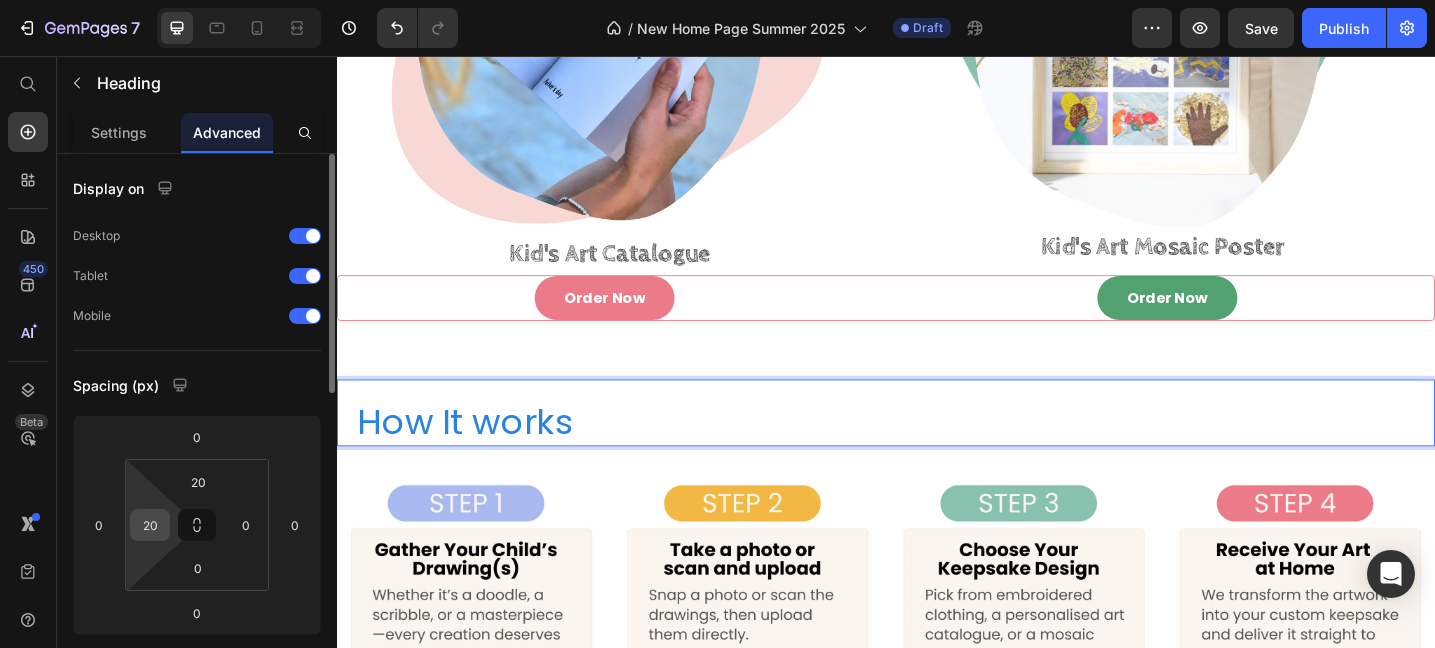 click on "20" at bounding box center [150, 525] 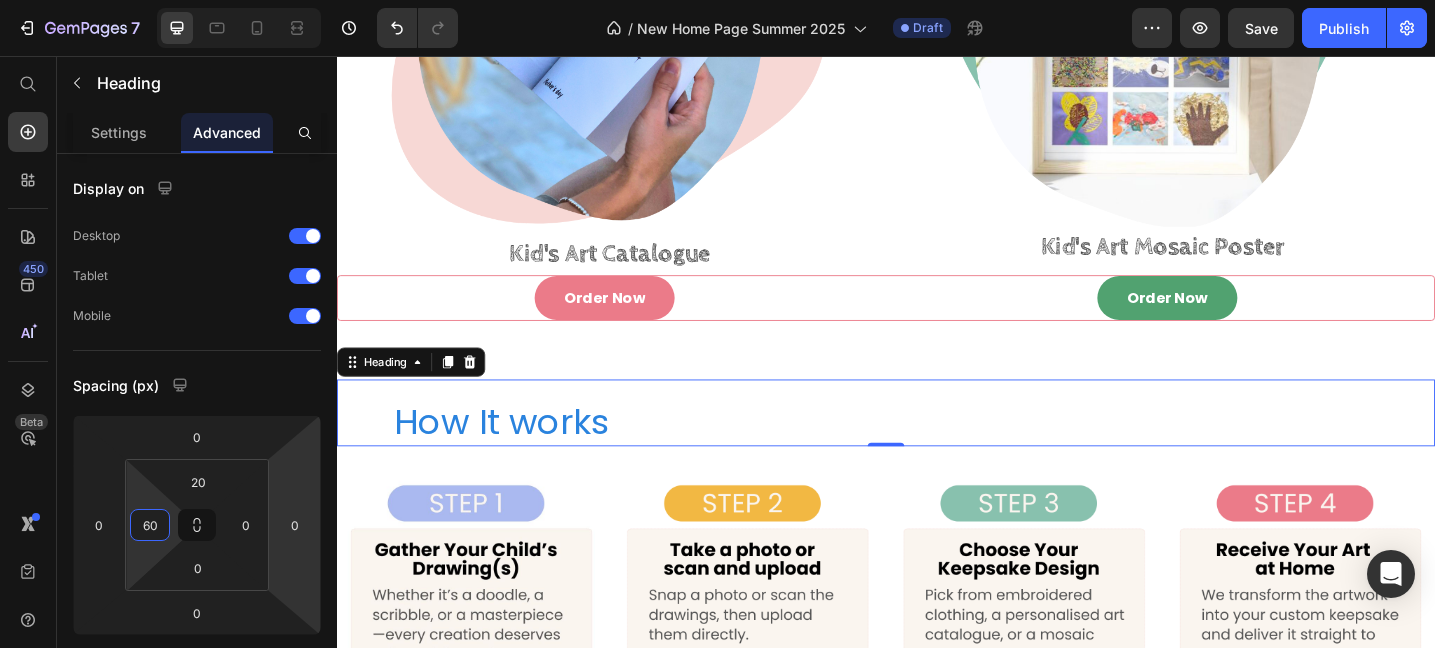 type on "60" 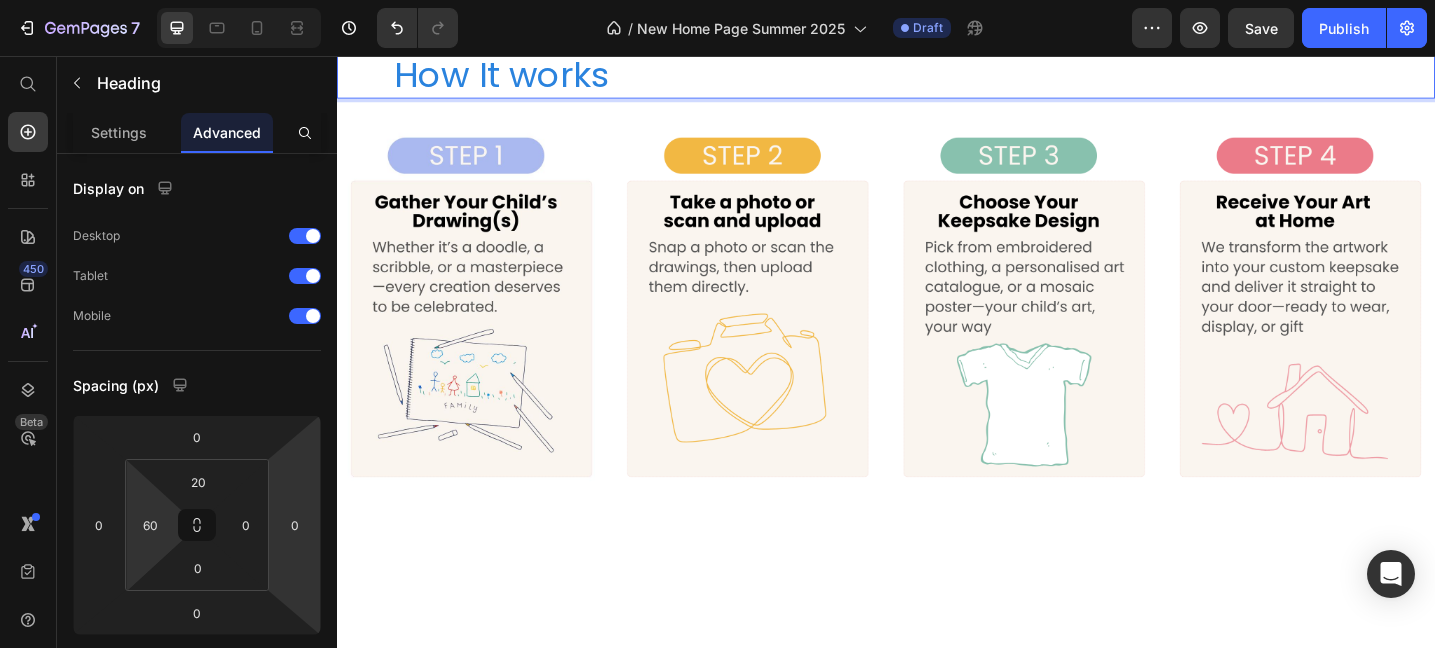scroll, scrollTop: 1544, scrollLeft: 0, axis: vertical 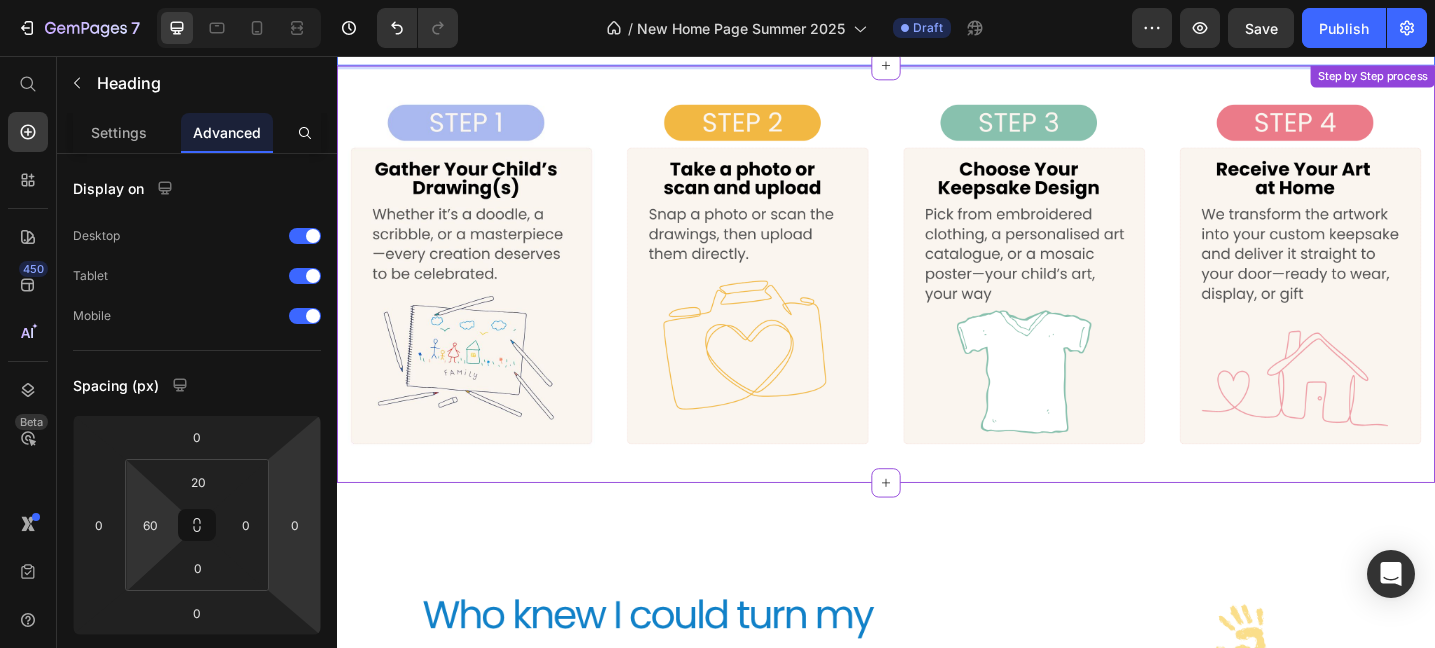 click at bounding box center (1088, 294) 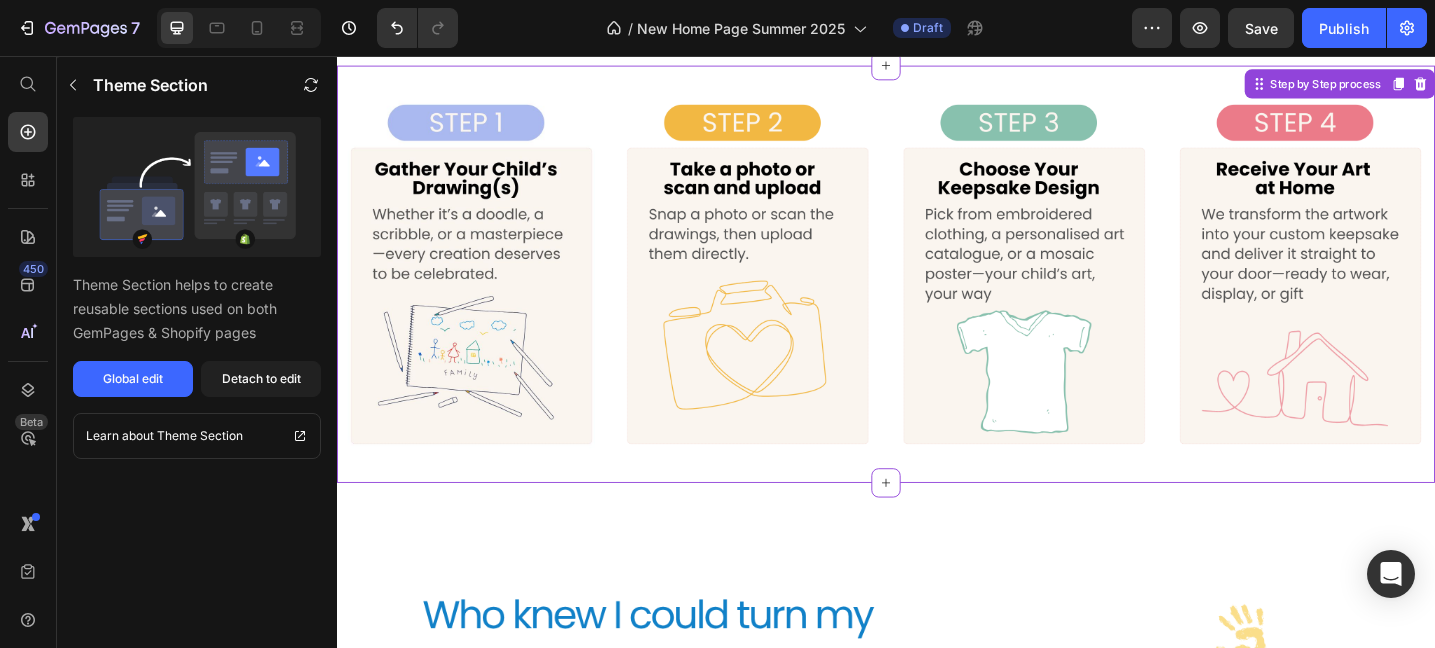 click at bounding box center (1088, 294) 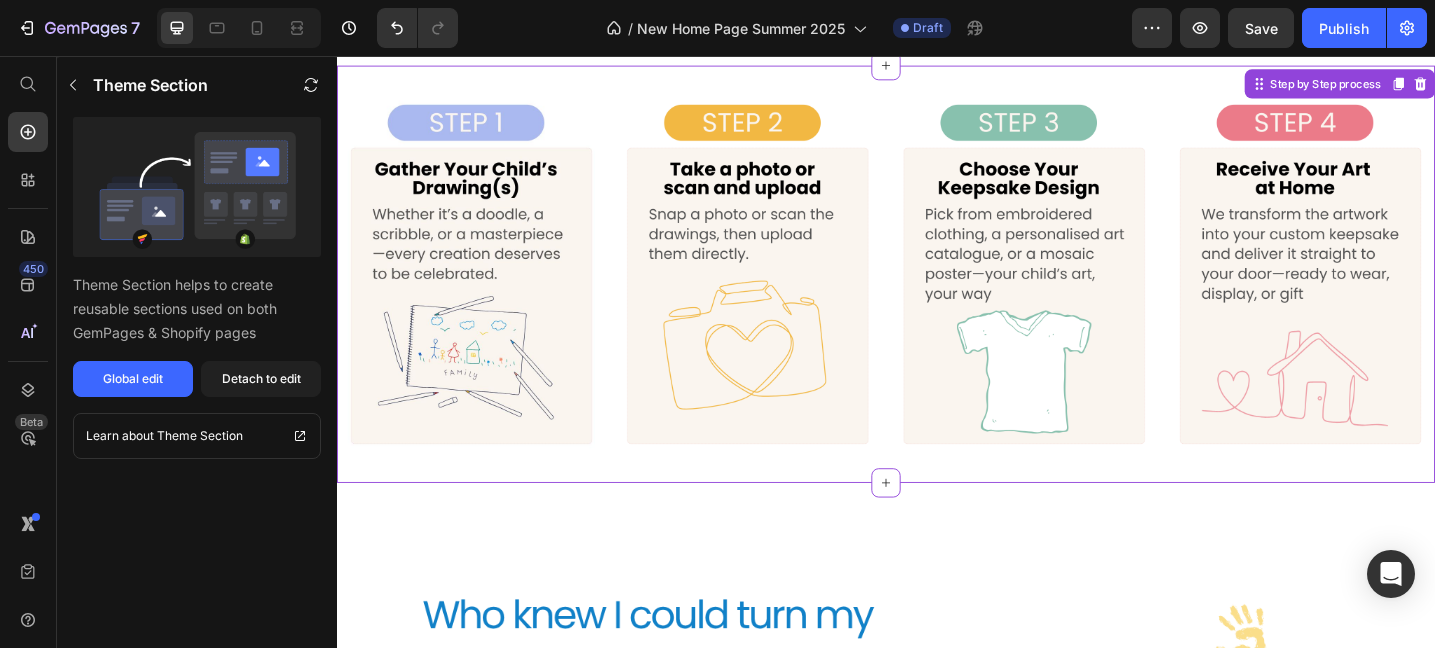 click at bounding box center [1088, 294] 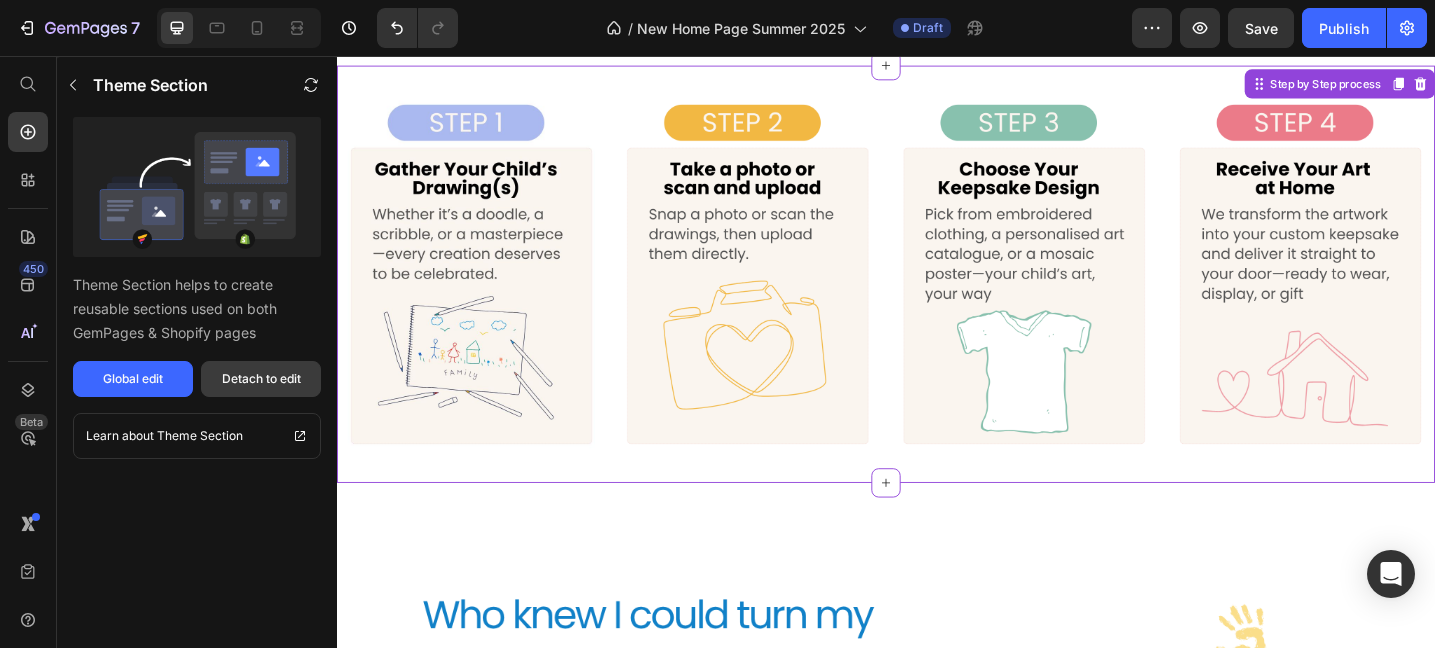 click on "Detach to edit" at bounding box center (261, 379) 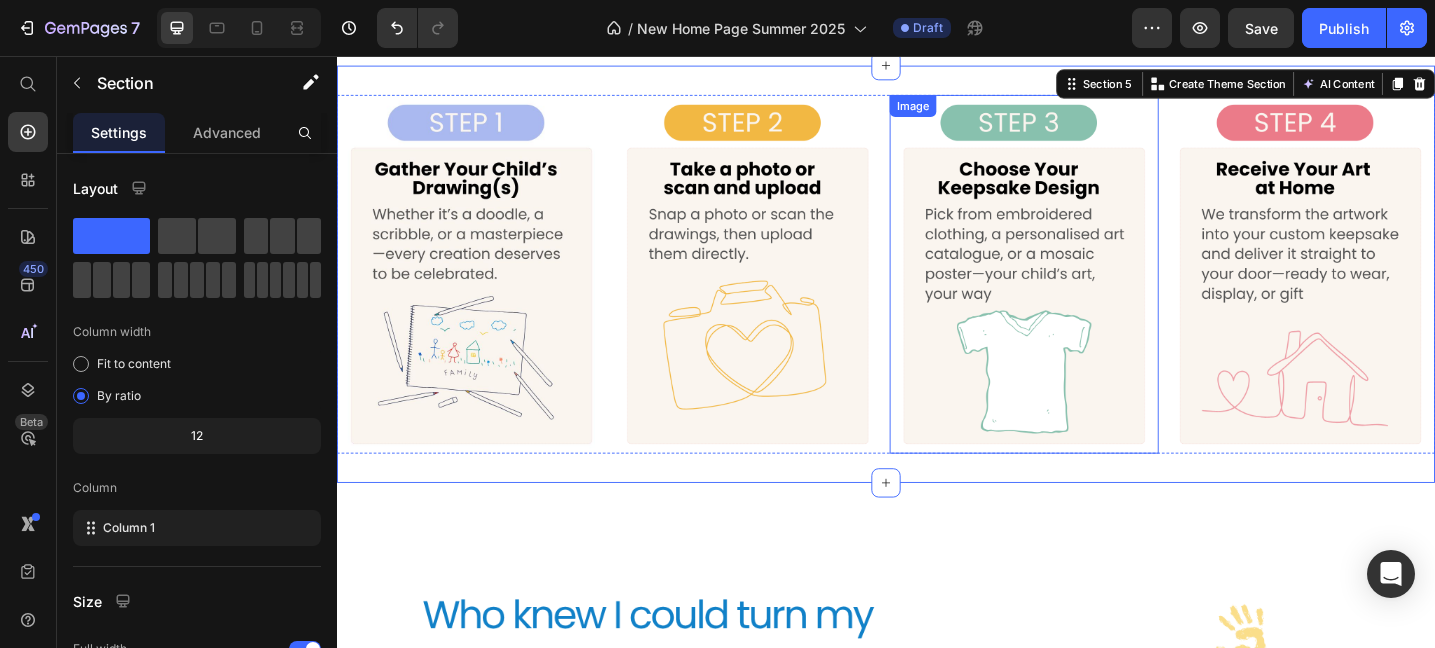 click at bounding box center [1088, 294] 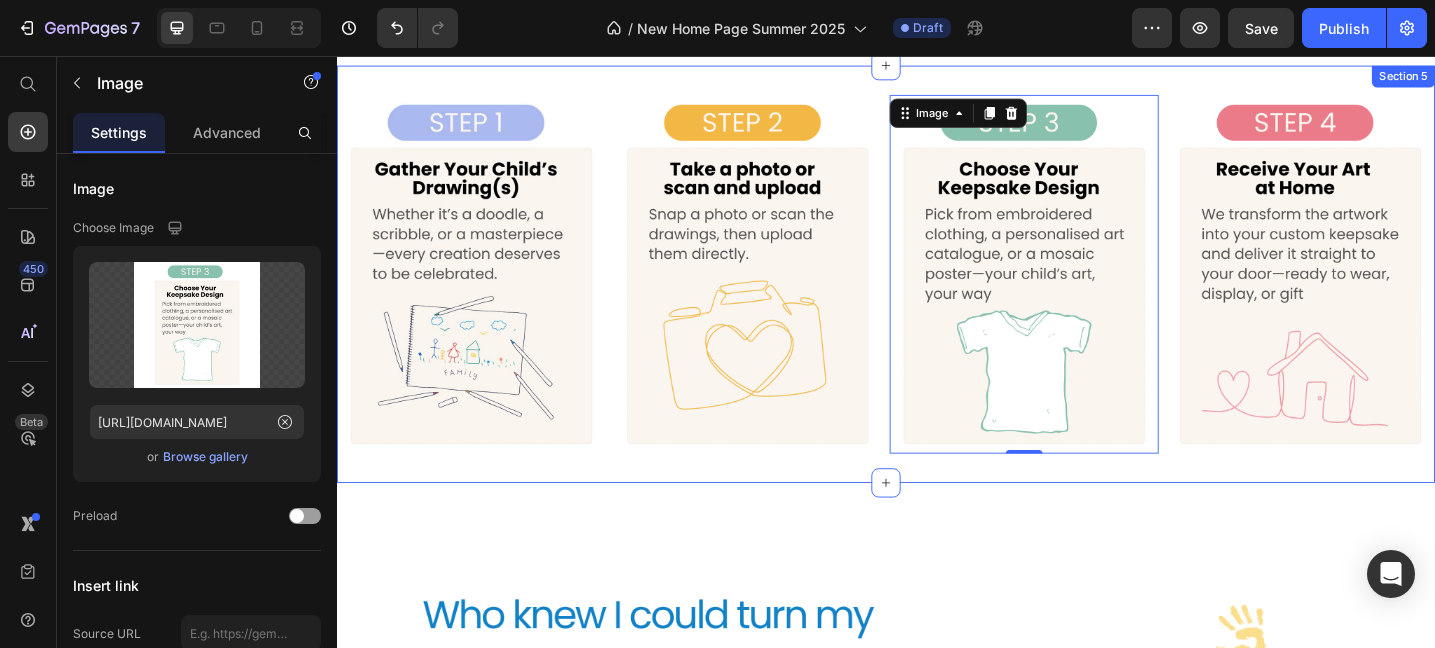 scroll, scrollTop: 1703, scrollLeft: 0, axis: vertical 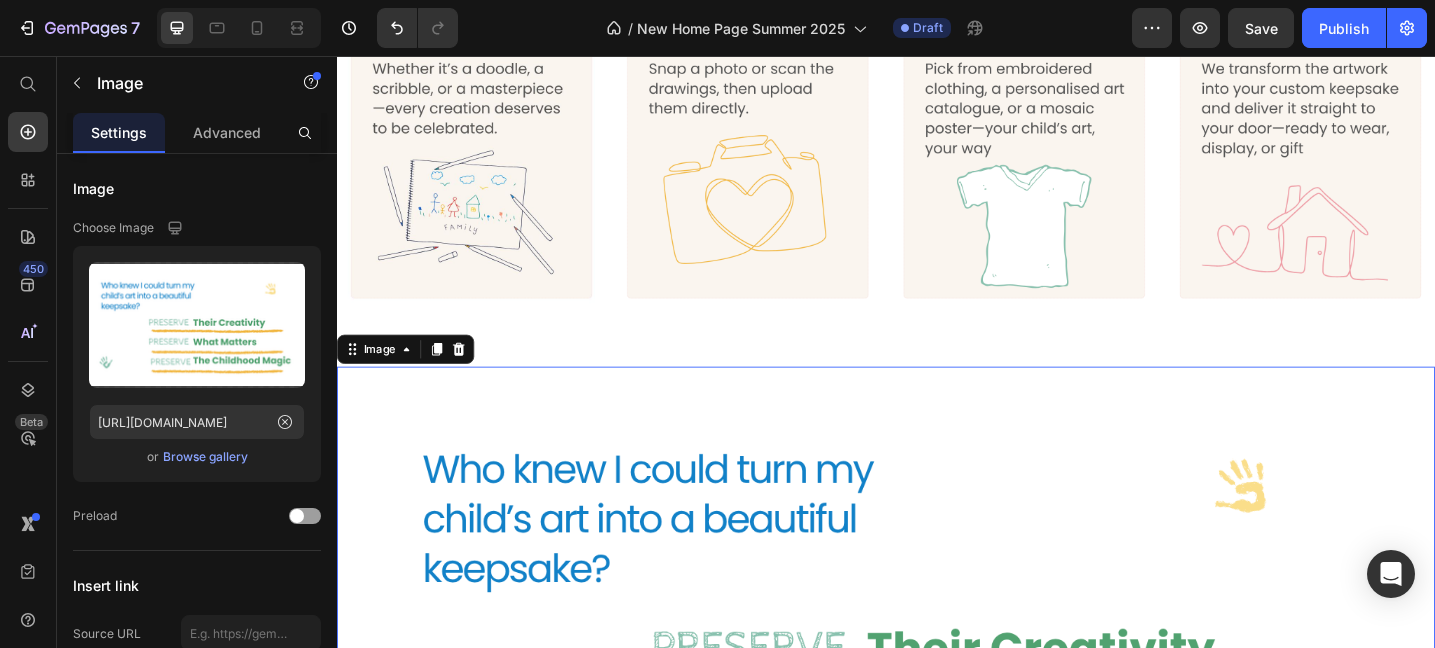 click at bounding box center (937, 715) 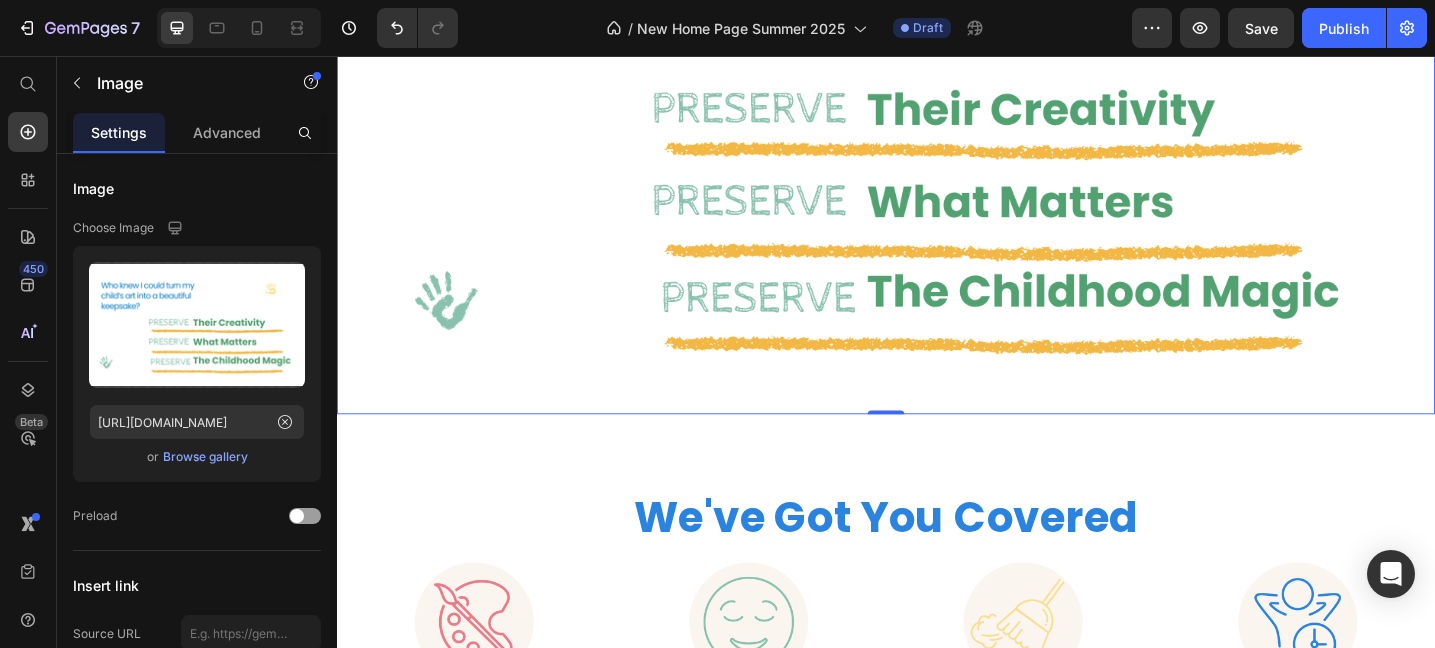 scroll, scrollTop: 2520, scrollLeft: 0, axis: vertical 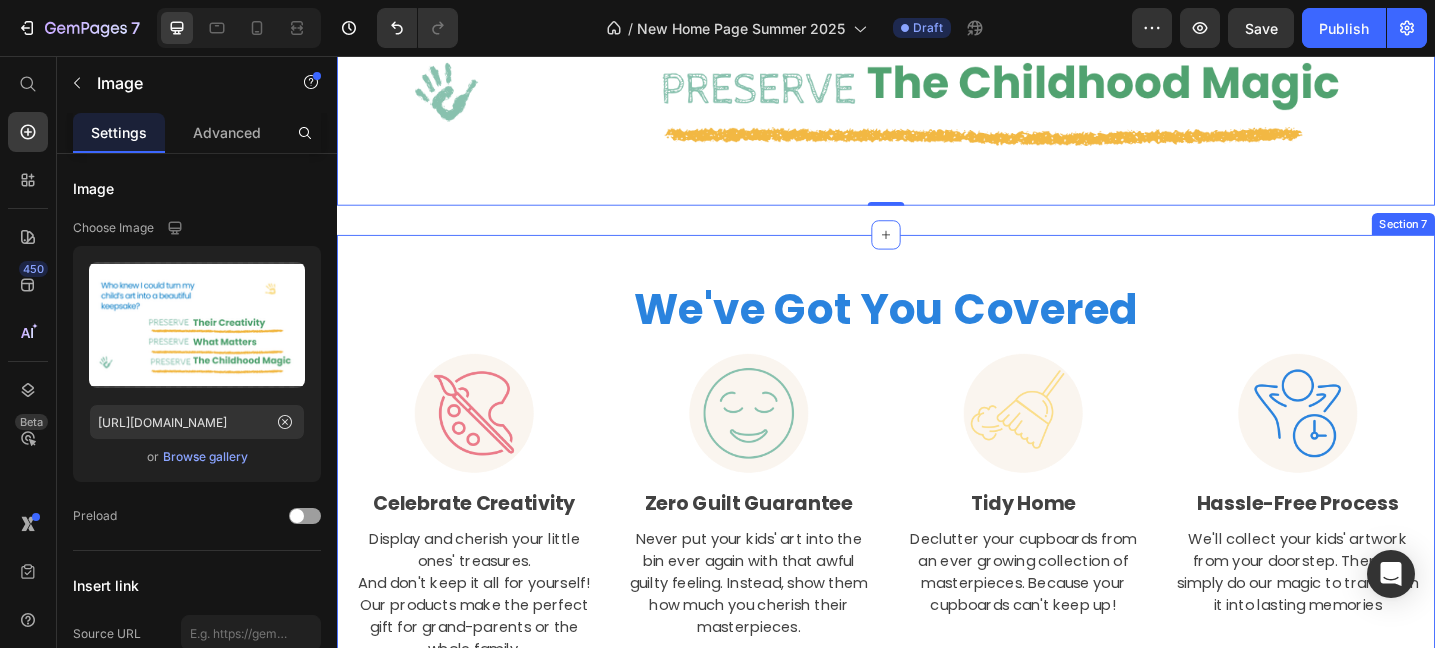 click on "We've Got You Covered Heading Image Hassle-Free Process Text Block We'll collect your kids' artwork from your doorstep. Then we simply do our magic to transform it into lasting memories Text Image Zero Guilt Guarantee Text Block Never put your kids' art into the bin ever again with that awful guilty feeling. Instead, show them how much you cherish their masterpieces. Text Image Tidy Home Text Block Declutter your cupboards from an ever growing collection of masterpieces. Because your cupboards can't keep up! Text Image Celebrate Creativity Text Block Display and cherish your little ones' treasures. And don't keep it all for yourself! Our products make the perfect gift for grand-parents or the whole family. Text Row Section 7" at bounding box center [937, 520] 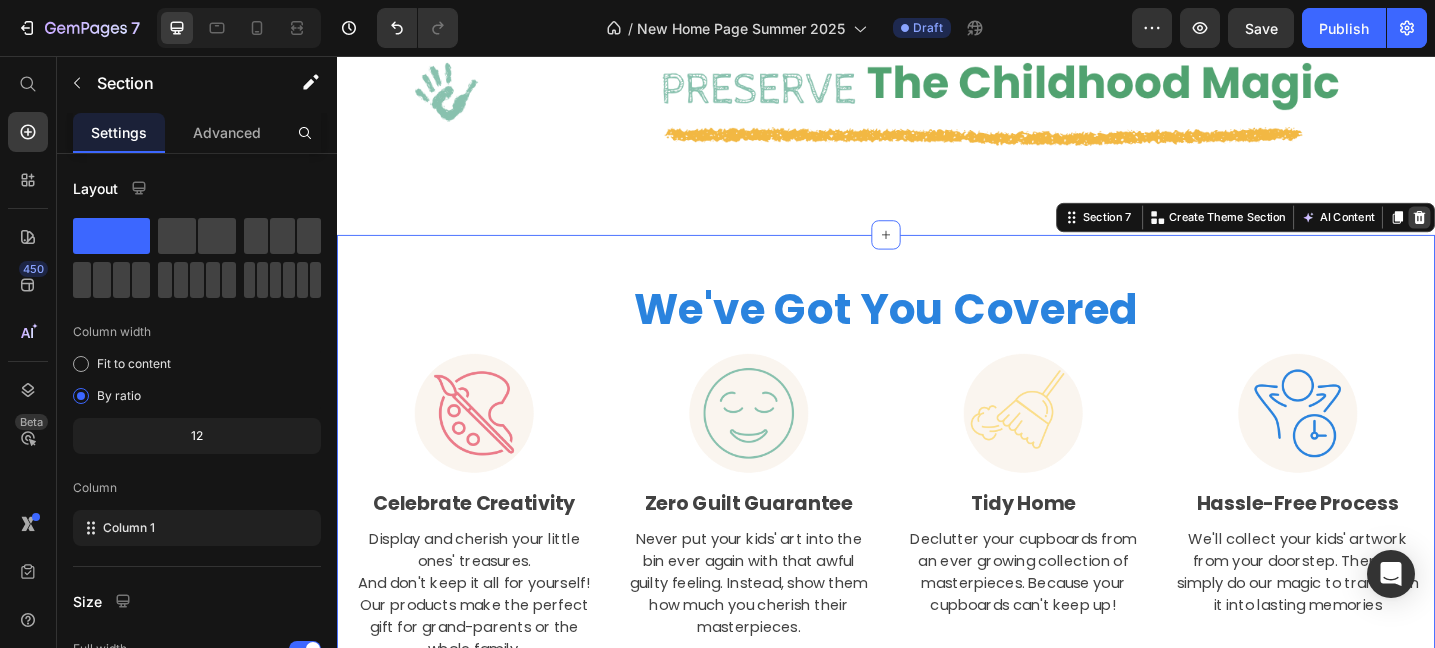 click at bounding box center [1520, 232] 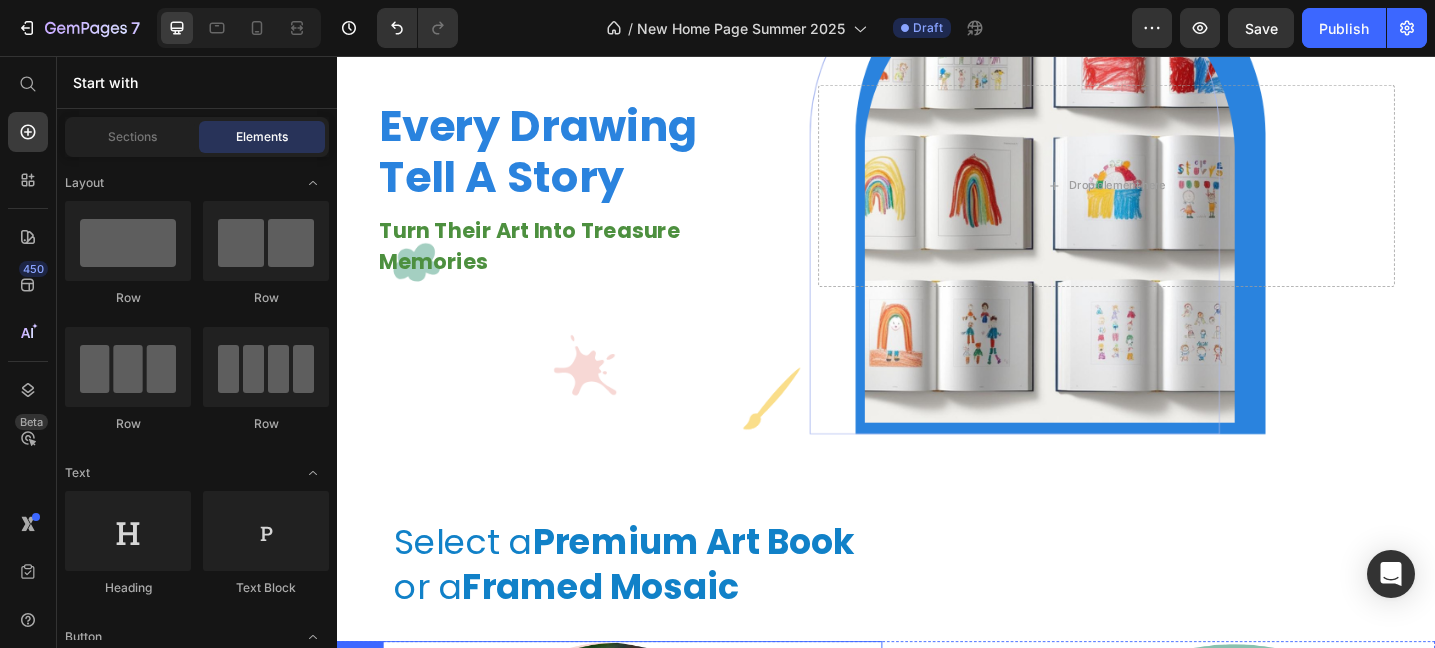 scroll, scrollTop: 179, scrollLeft: 0, axis: vertical 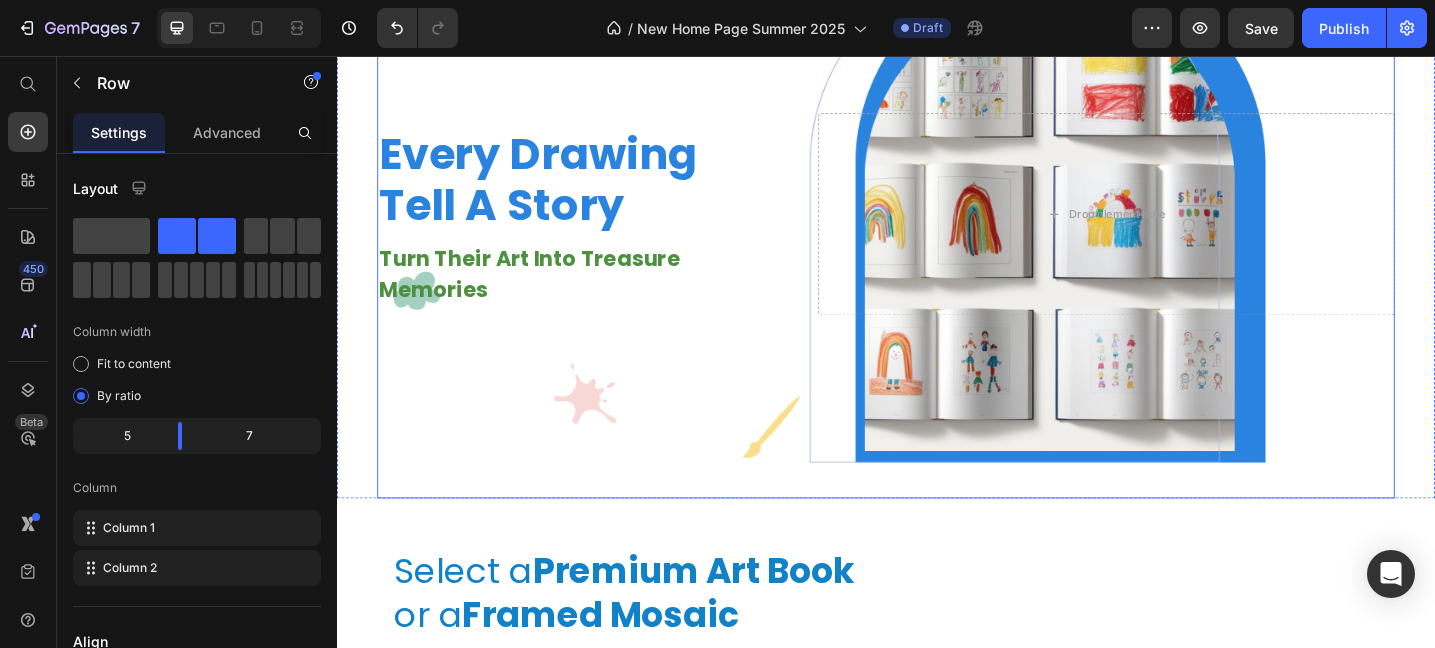 click on "Every Drawing Tell A Story Heading Turn Their Art Into Treasure Memories Text block
Drop element here Row" at bounding box center (937, 228) 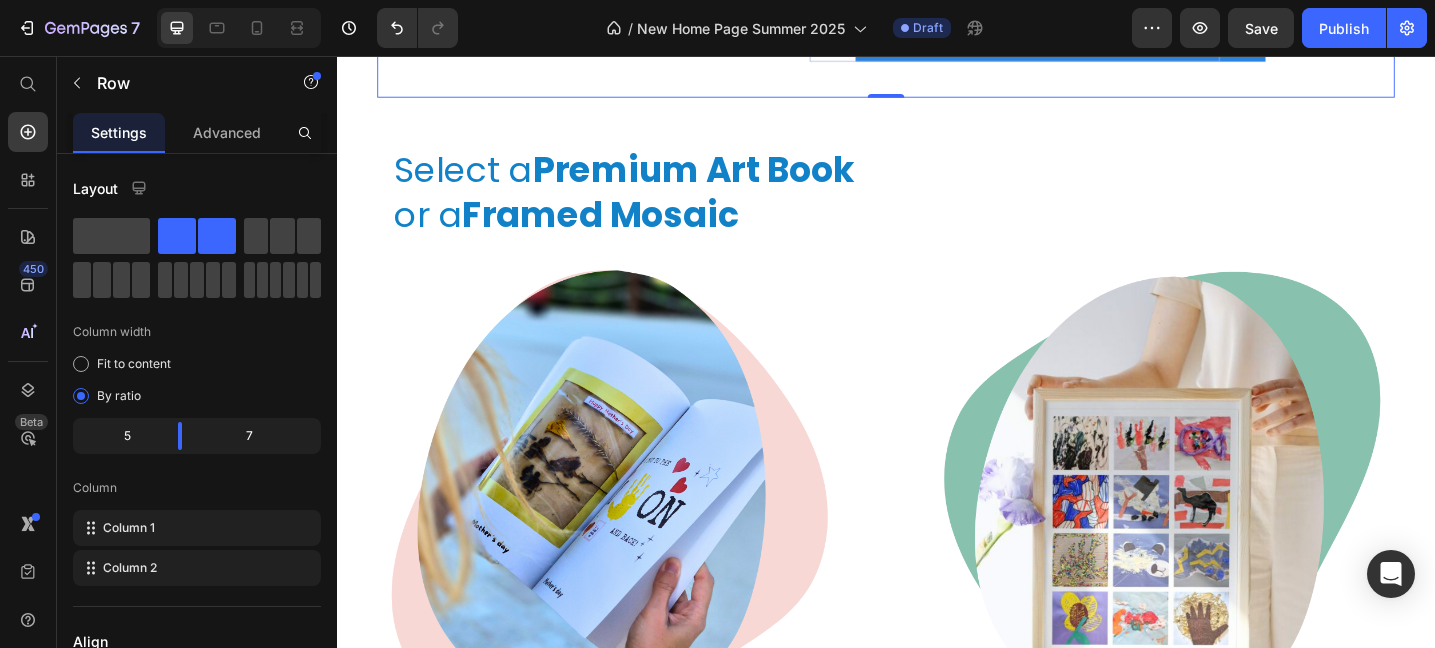 scroll, scrollTop: 620, scrollLeft: 0, axis: vertical 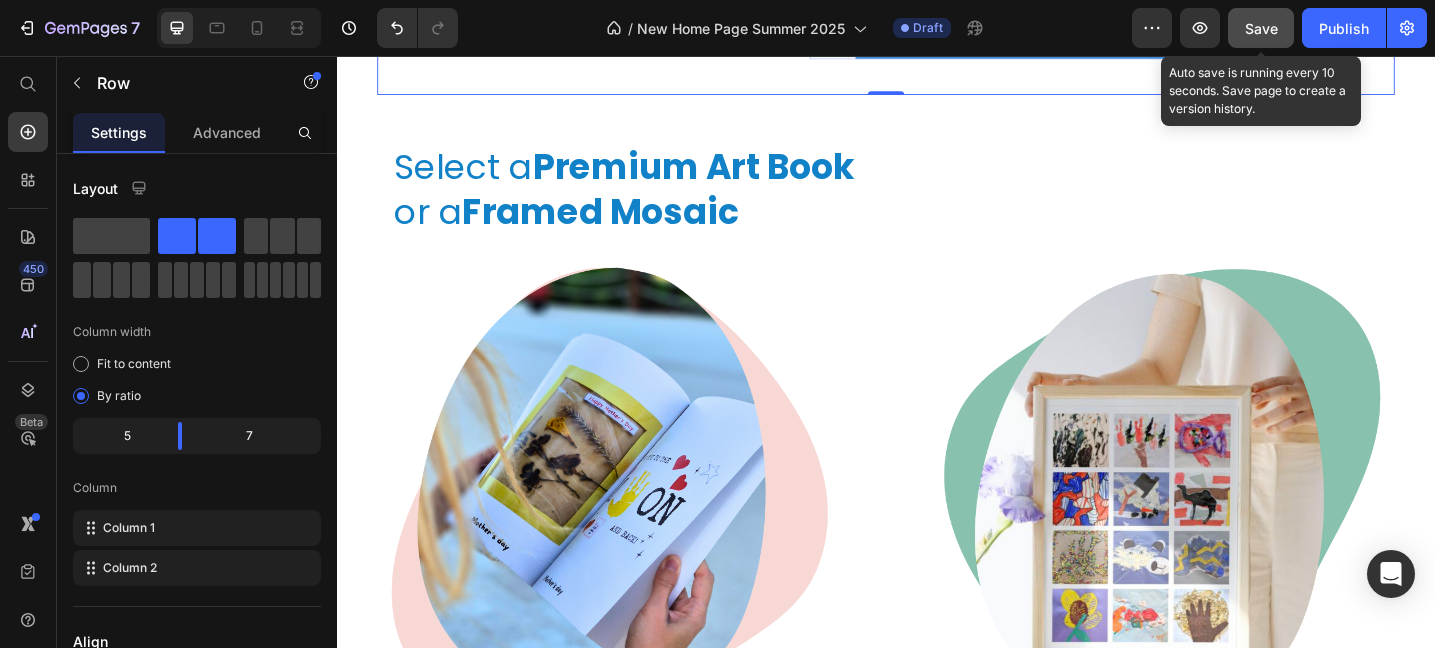click on "Save" at bounding box center [1261, 28] 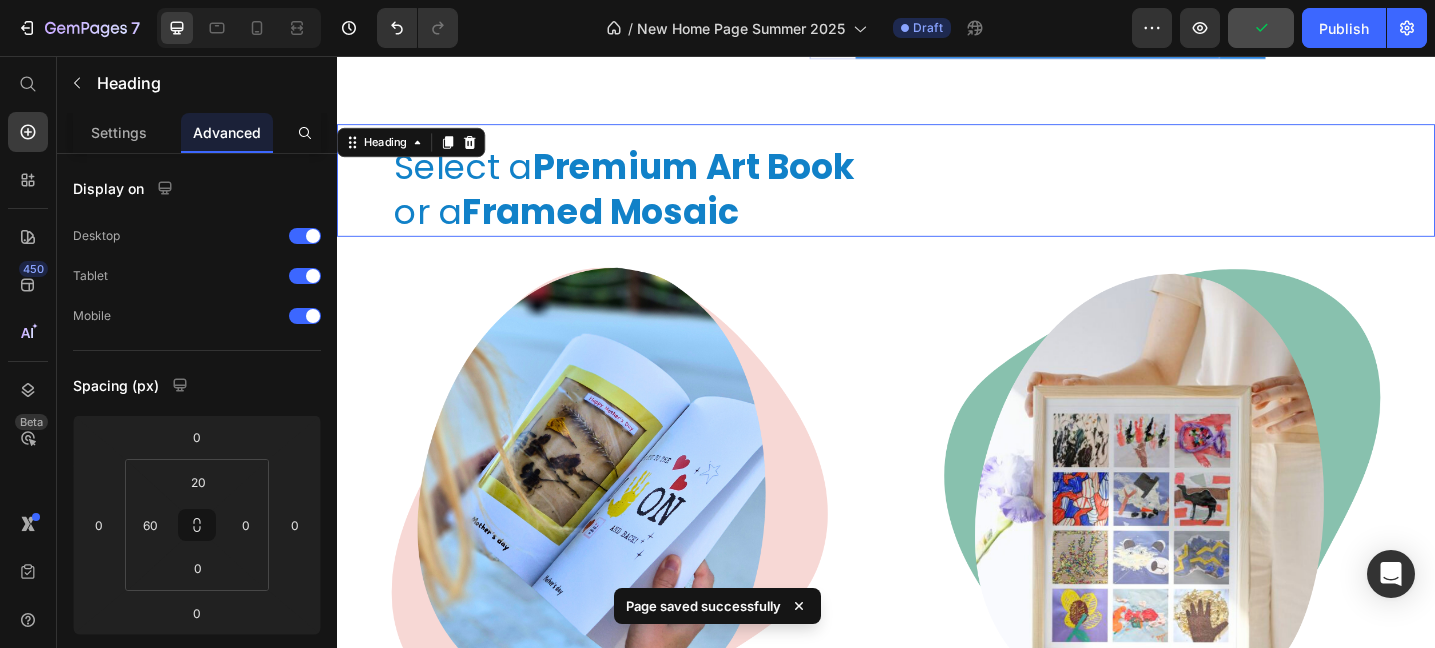 click on "Select a  Premium Art Book   or a  Framed Mosaic" at bounding box center [967, 201] 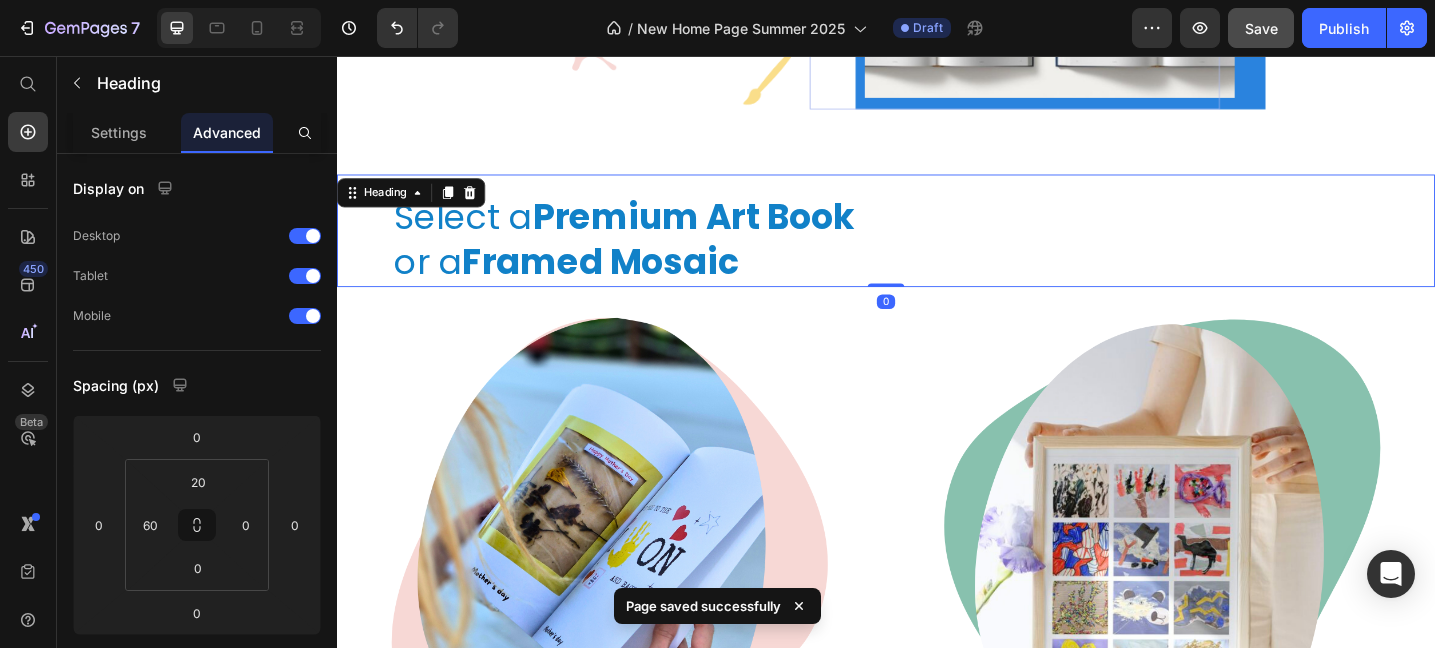 scroll, scrollTop: 547, scrollLeft: 0, axis: vertical 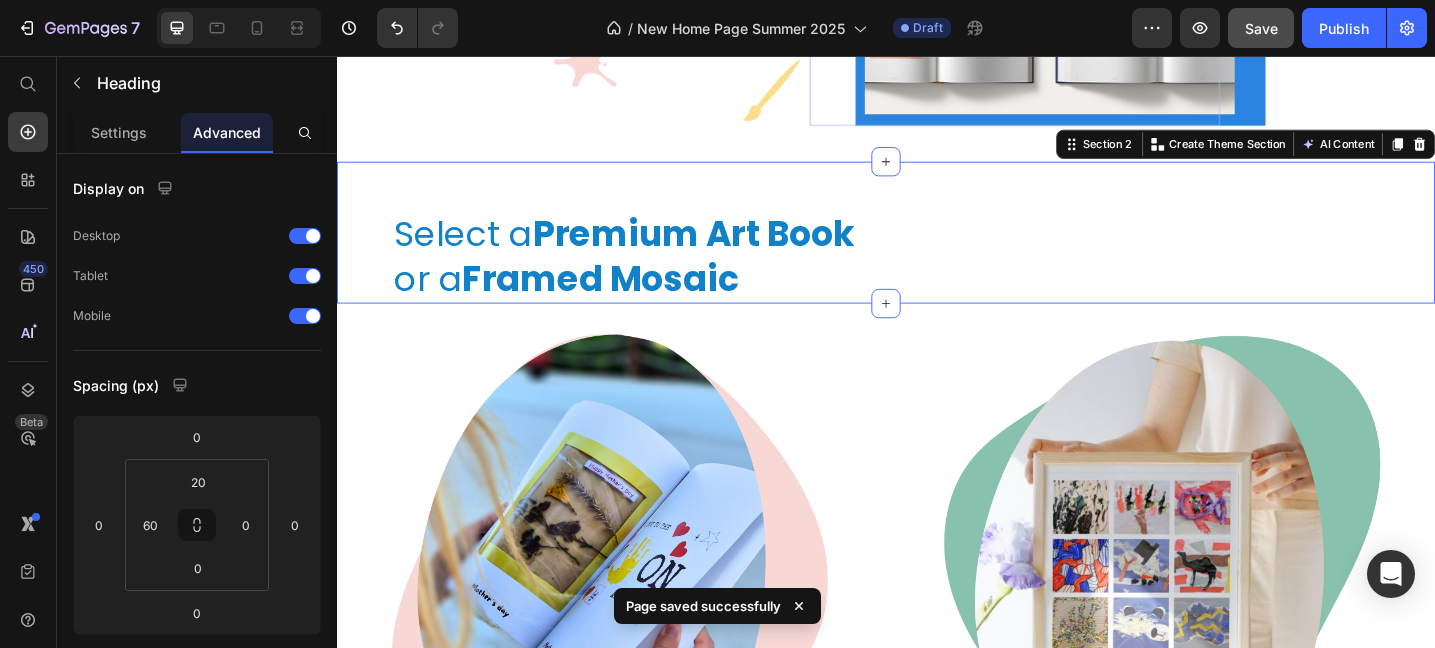click on "Select a  Premium Art Book   or a  Framed Mosaic Heading Section 2   Create Theme Section AI Content Write with GemAI What would you like to describe here? Tone and Voice Persuasive Product Kids Zipper Hoodie Embroidery Drawing Show more Generate" at bounding box center (937, 248) 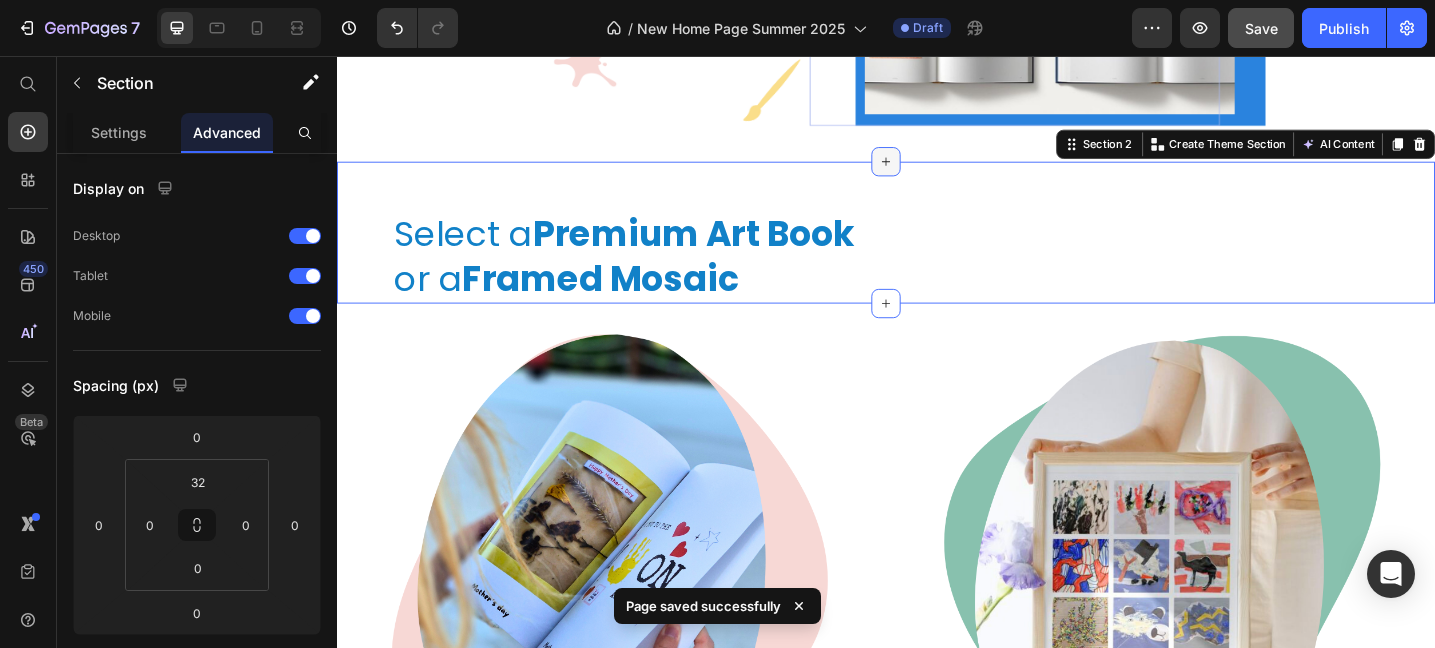click at bounding box center [937, 171] 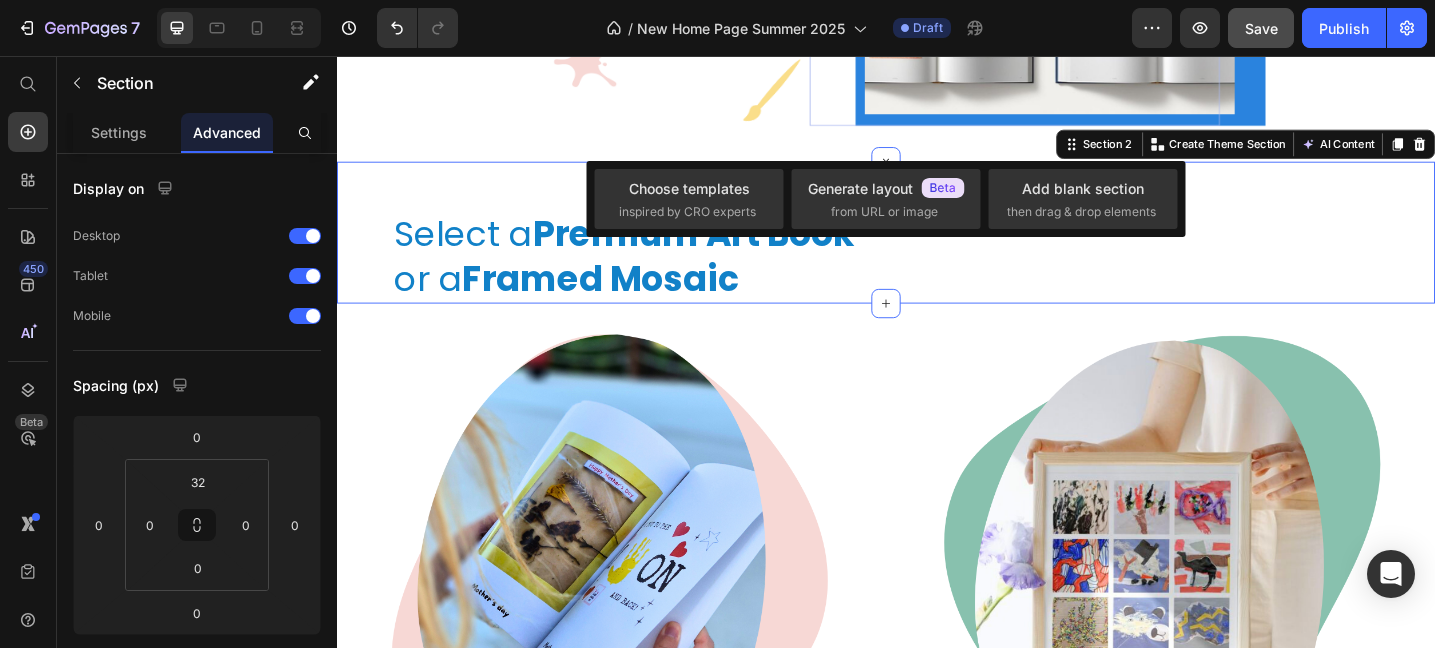 click on "Select a  Premium Art Book   or a  Framed Mosaic Heading Section 2   Create Theme Section AI Content Write with GemAI What would you like to describe here? Tone and Voice Persuasive Product Kids Zipper Hoodie Embroidery Drawing Show more Generate" at bounding box center [937, 248] 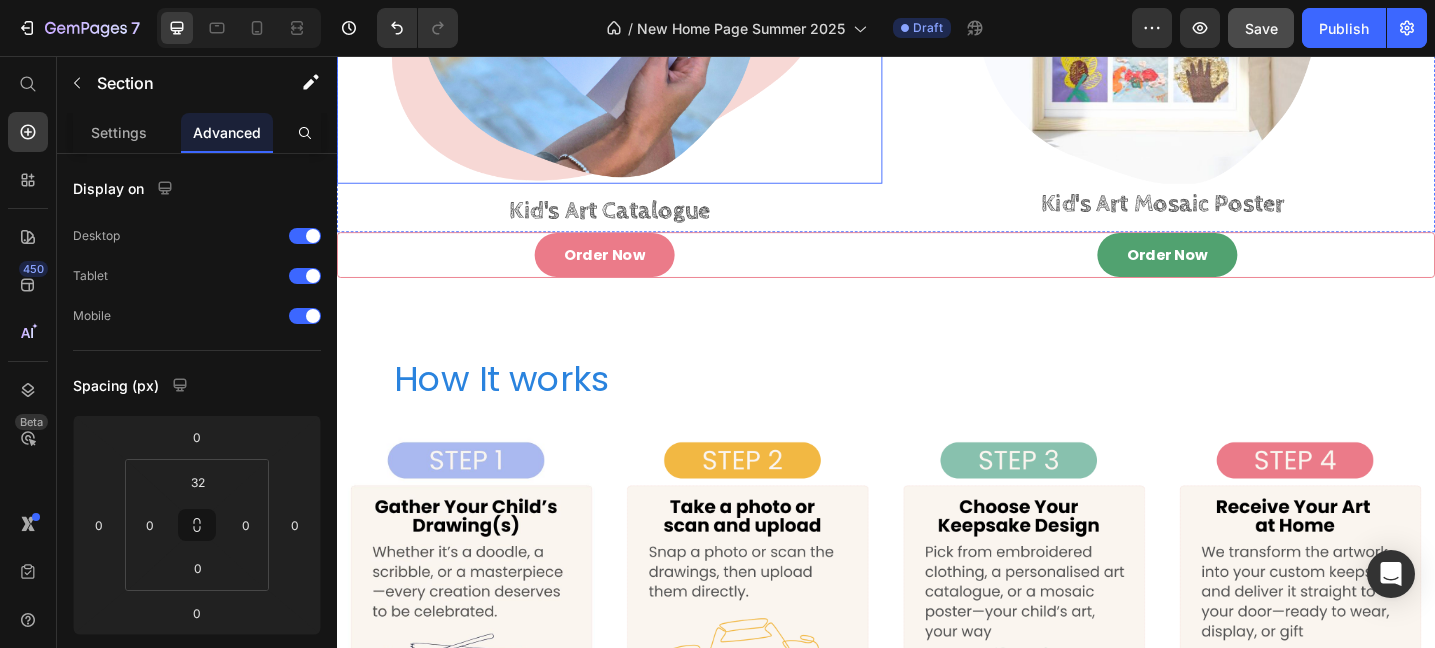 scroll, scrollTop: 1176, scrollLeft: 0, axis: vertical 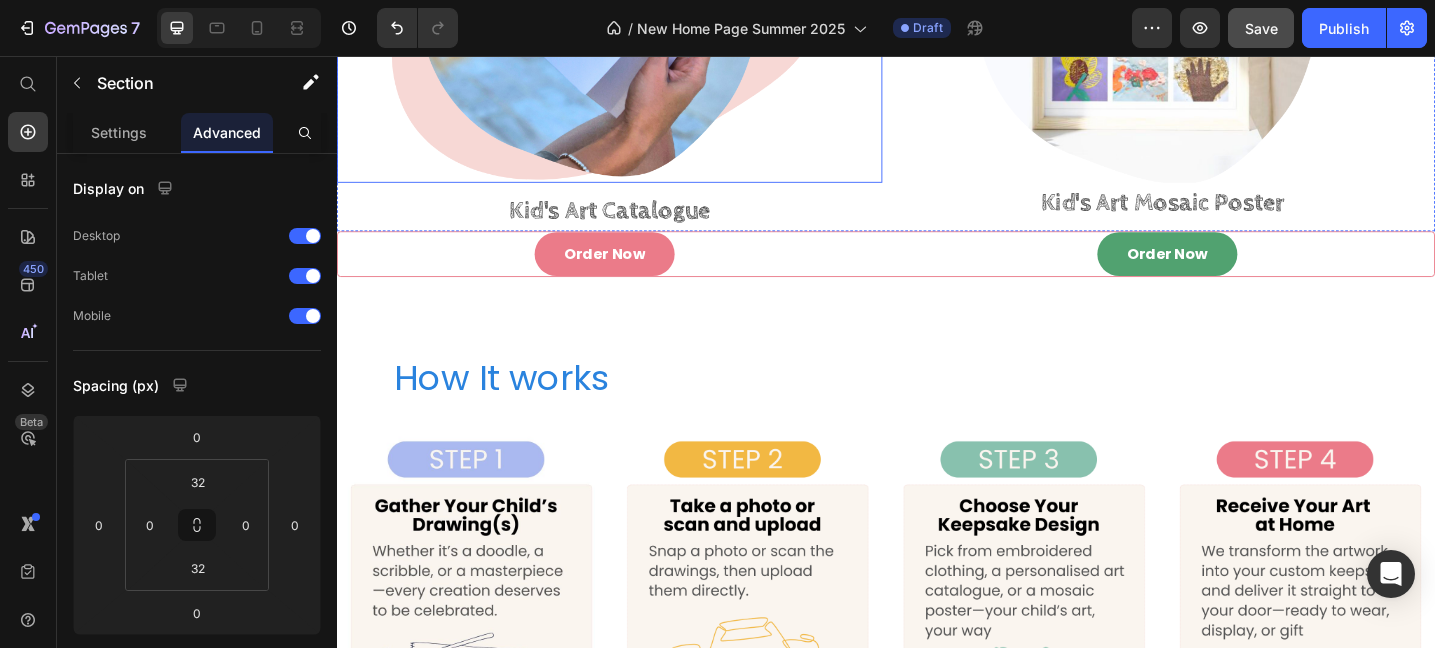 click on "Image Image Image Image Row Section 5" at bounding box center (937, 662) 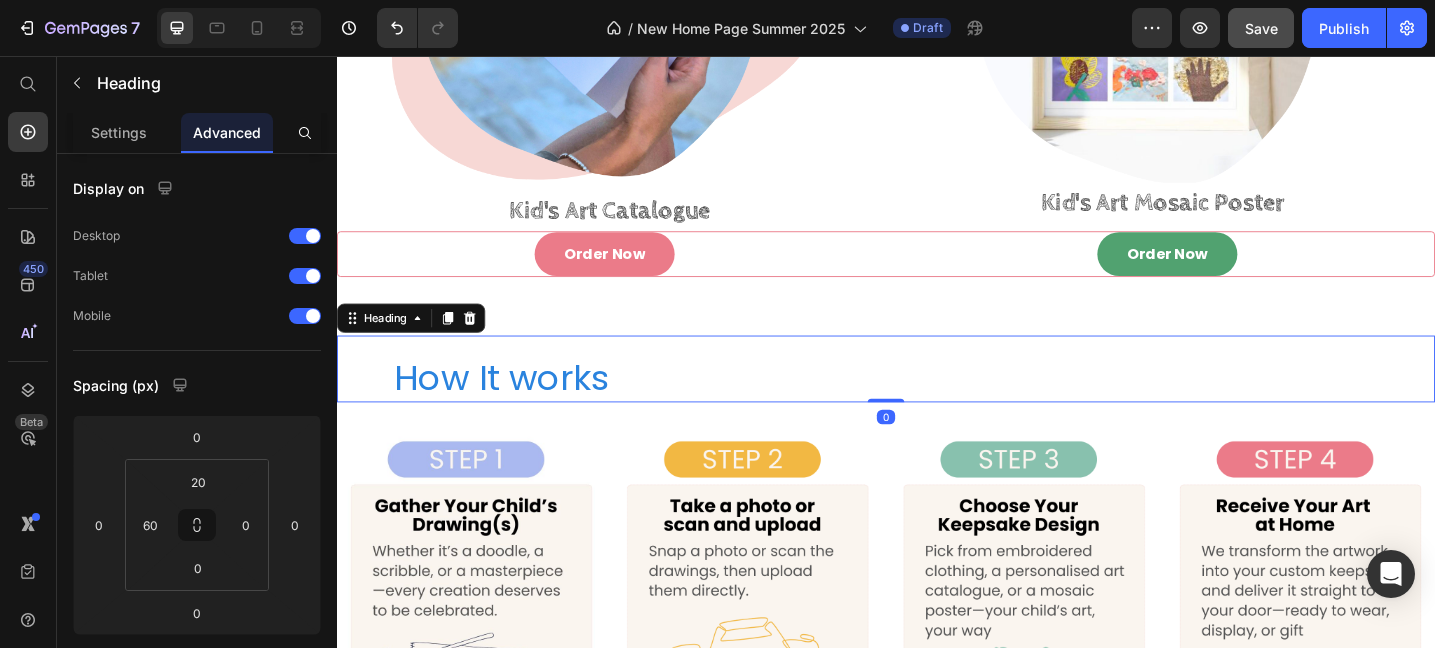 click on "How It works" at bounding box center [967, 407] 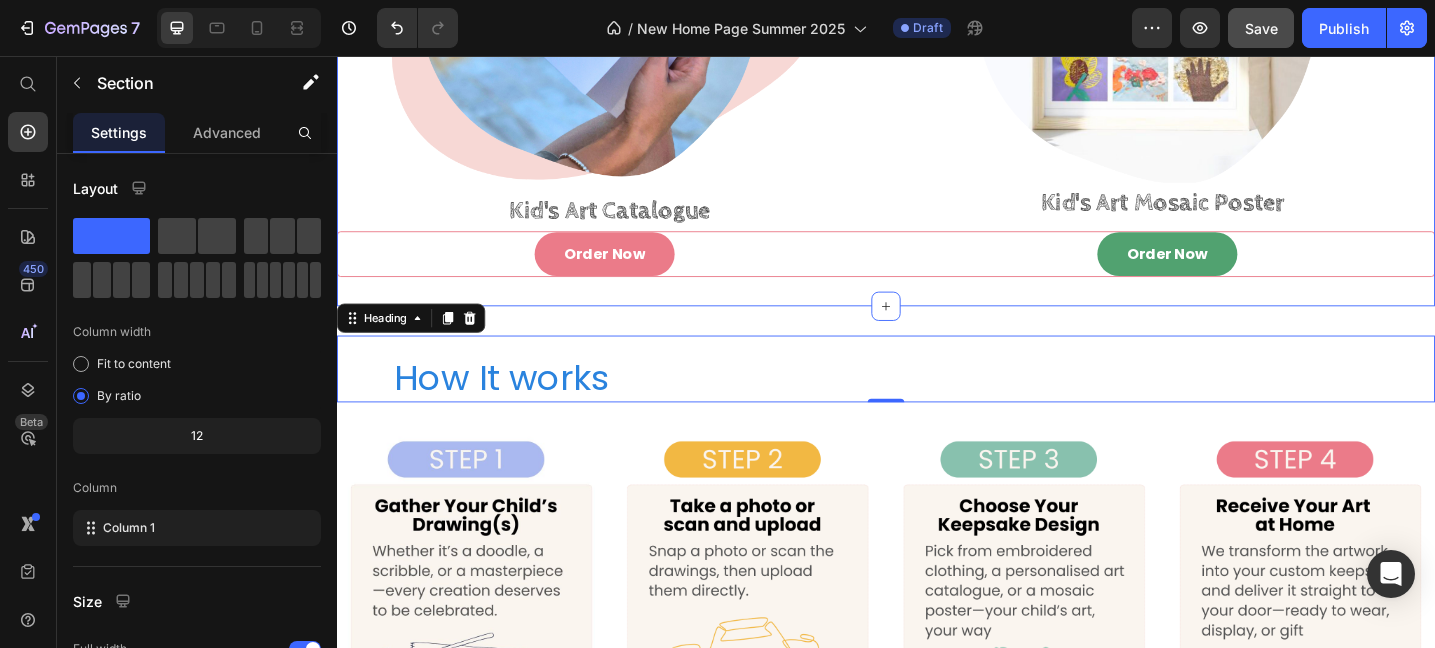 click on "Image Kid's Art Catalogue Text block Image Kid's Art Mosaic Poster Text block Row Order Now Button Order Now Button Row Section 3" at bounding box center [937, -5] 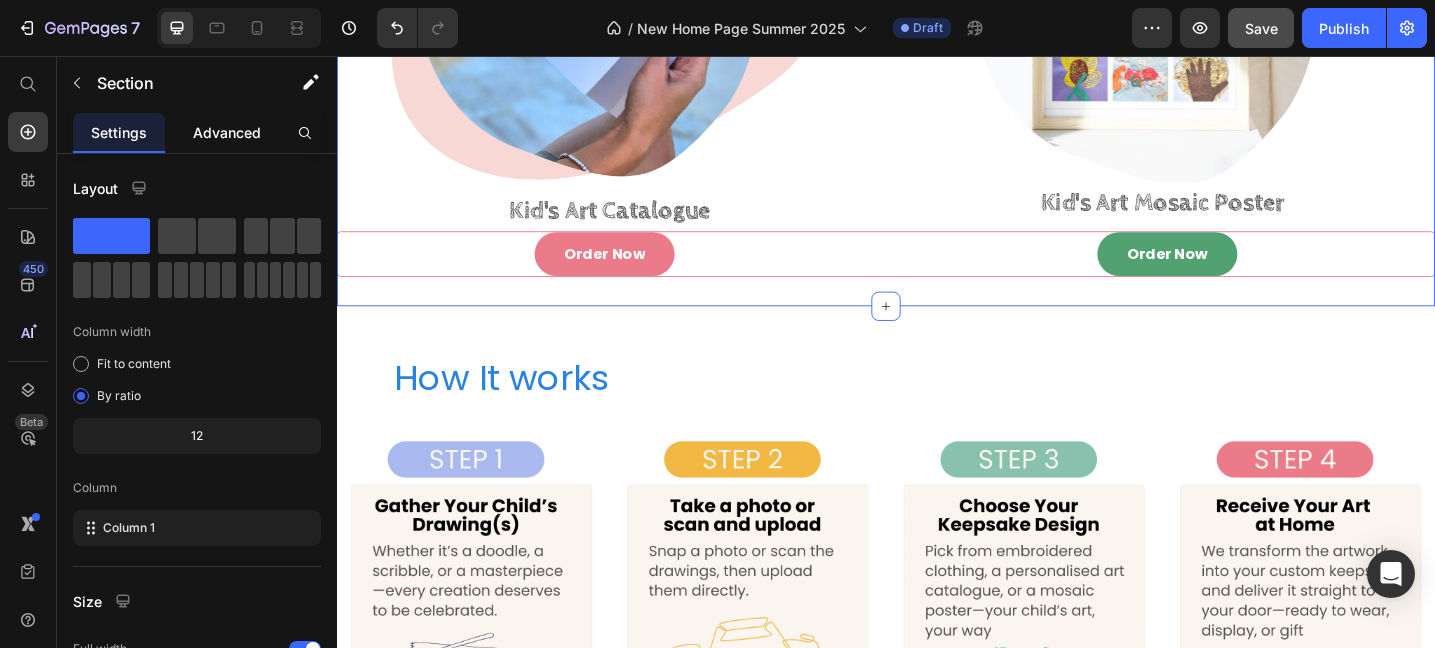 click on "Advanced" at bounding box center (227, 132) 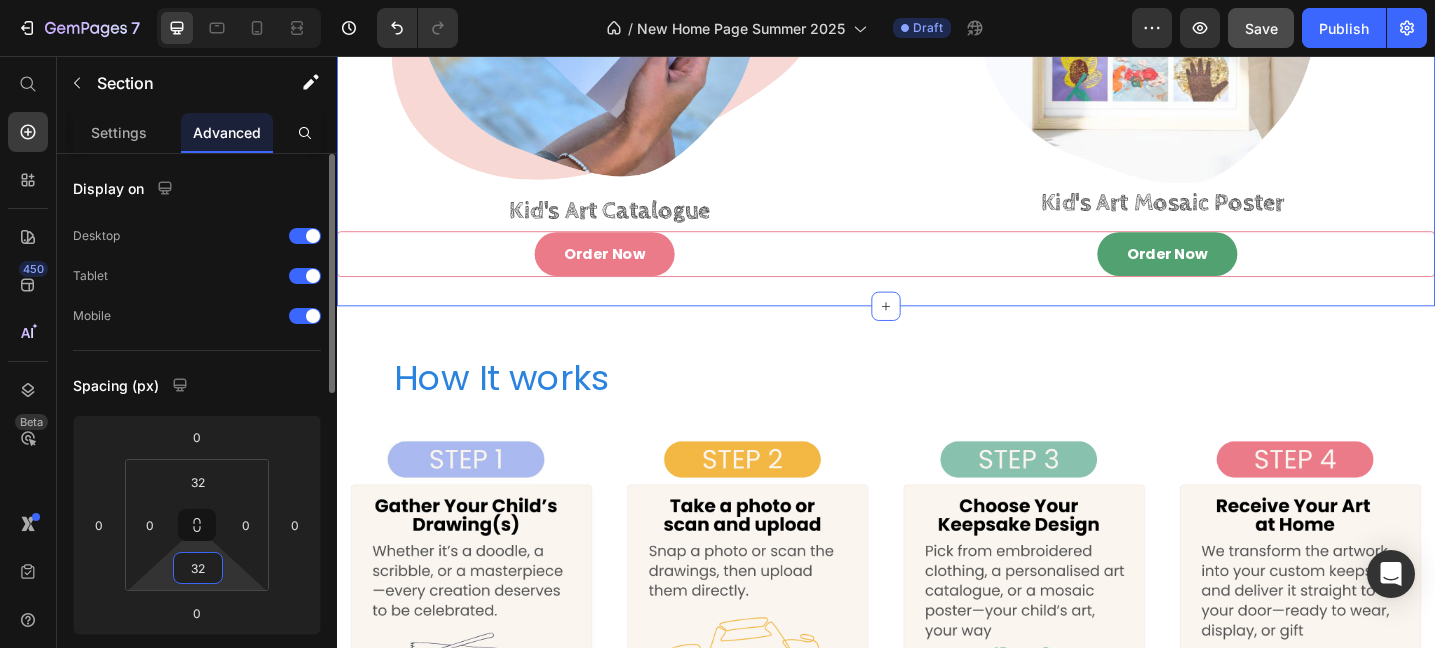 click on "32" at bounding box center (198, 568) 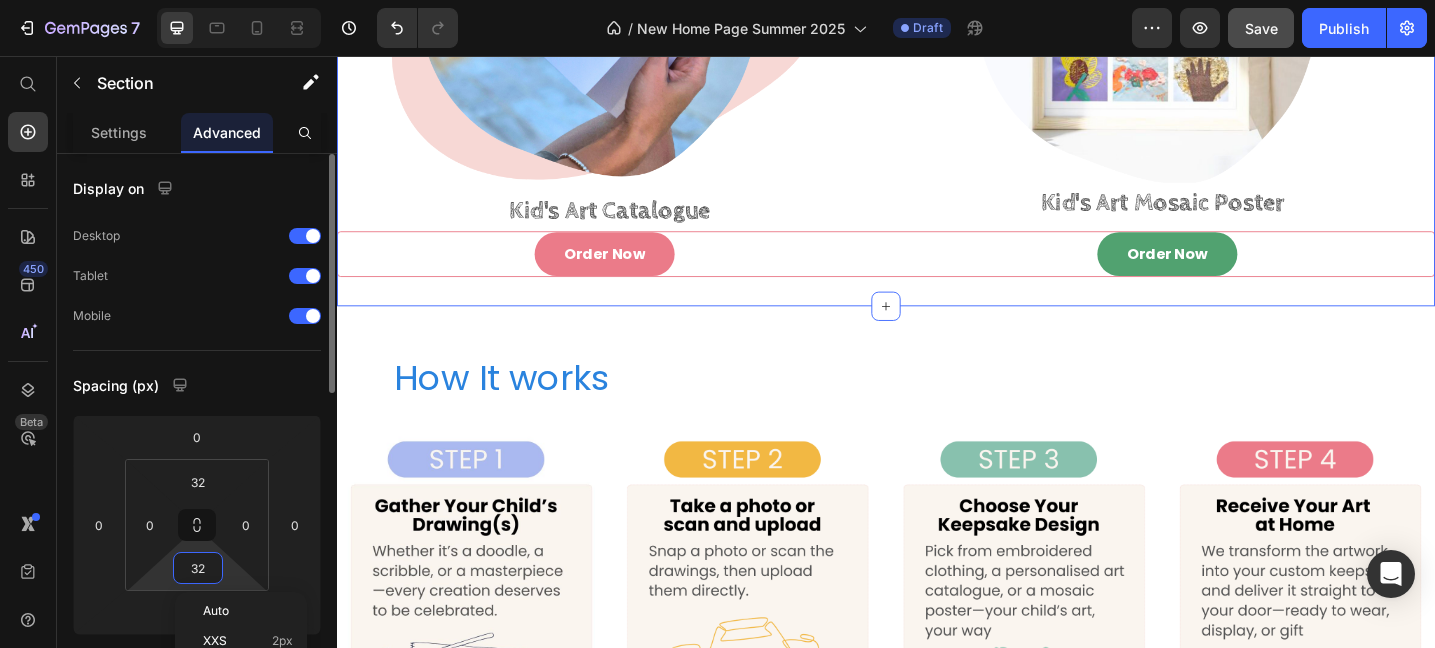 type on "0" 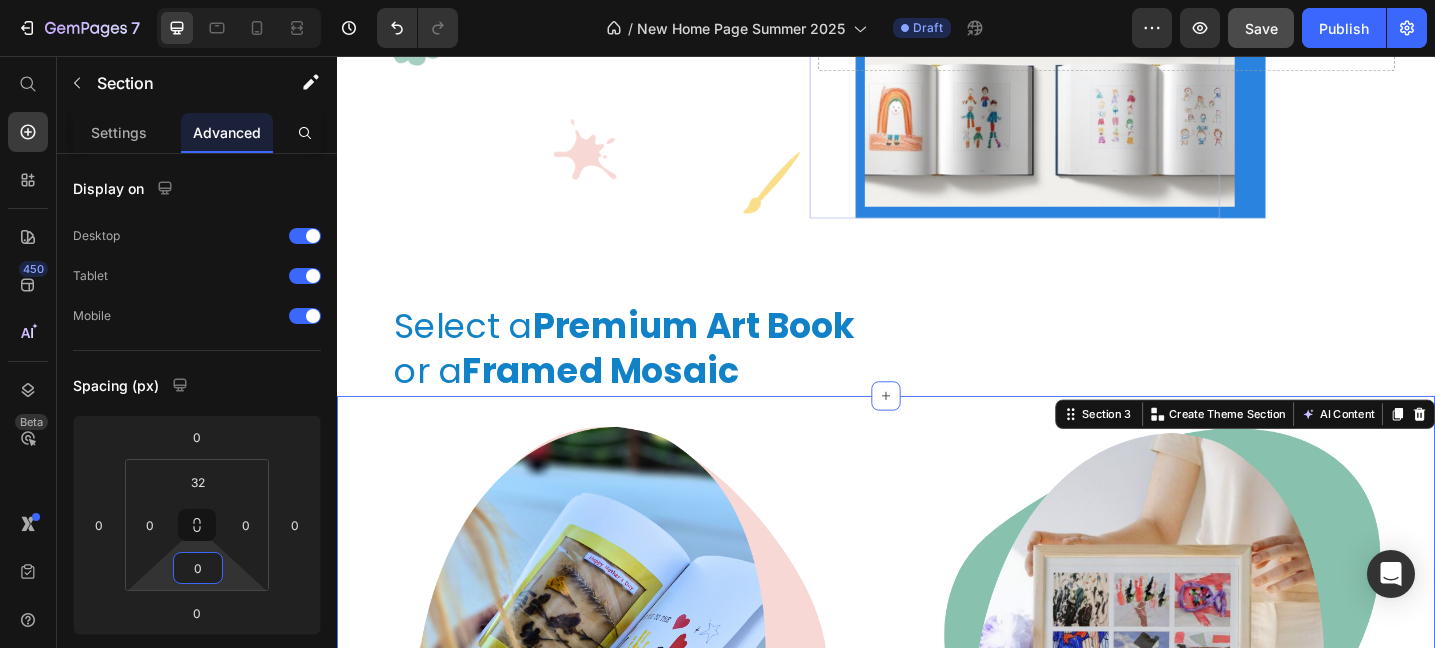 scroll, scrollTop: 444, scrollLeft: 0, axis: vertical 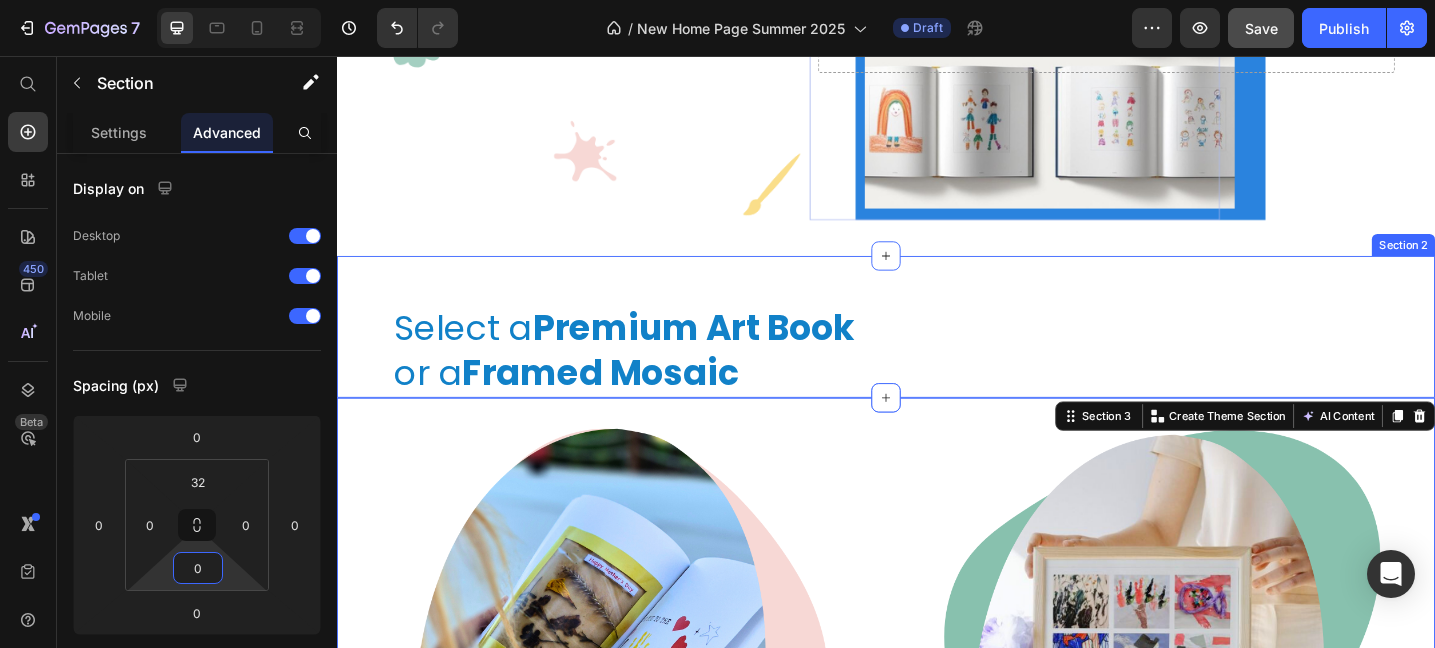 click on "Select a  Premium Art Book   or a  Framed Mosaic Heading Section 2" at bounding box center (937, 351) 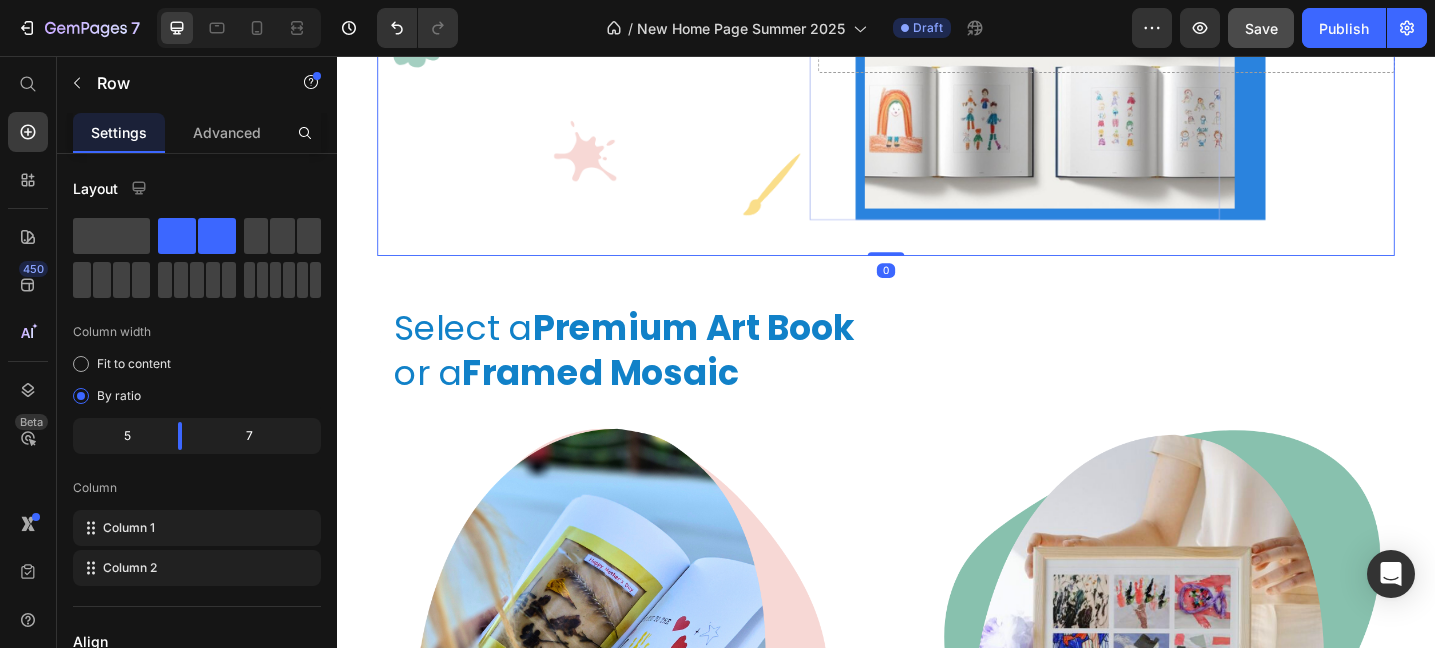 click on "Every Drawing Tell A Story Heading Turn Their Art Into Treasure Memories Text block
Drop element here Row   0" at bounding box center (937, -37) 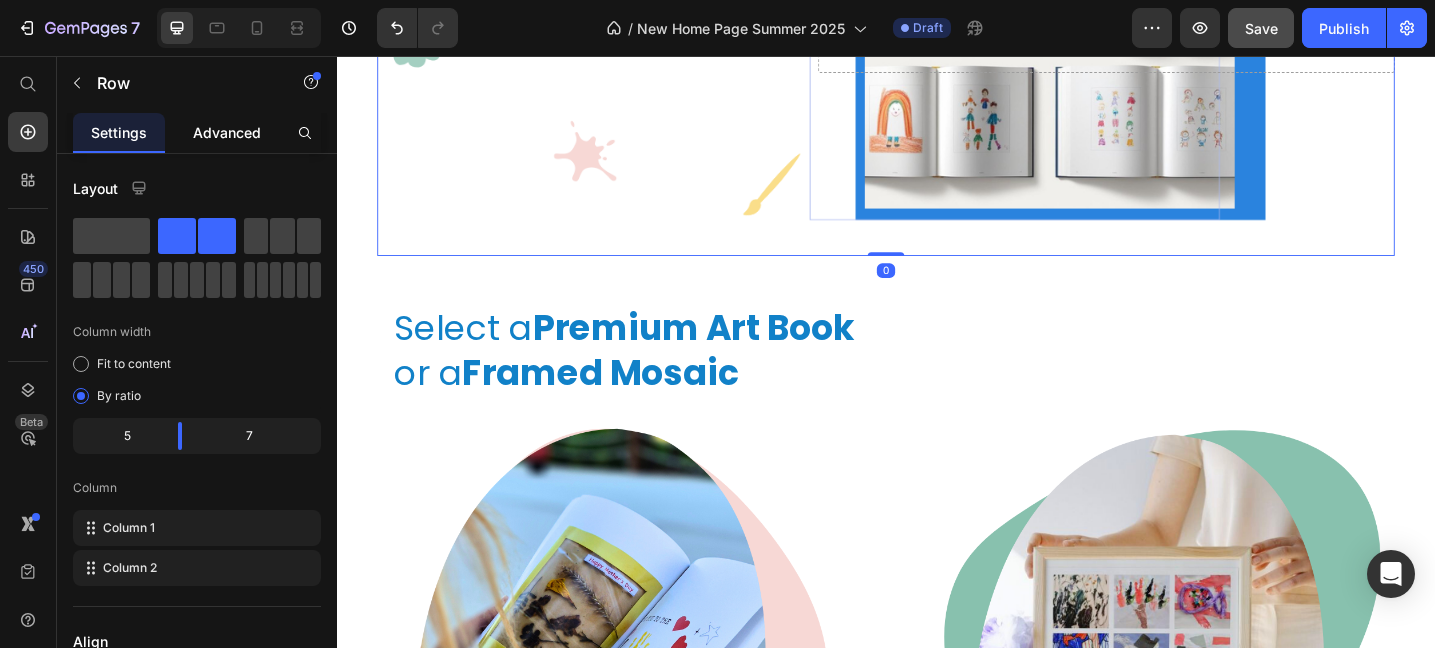 click on "Advanced" at bounding box center (227, 132) 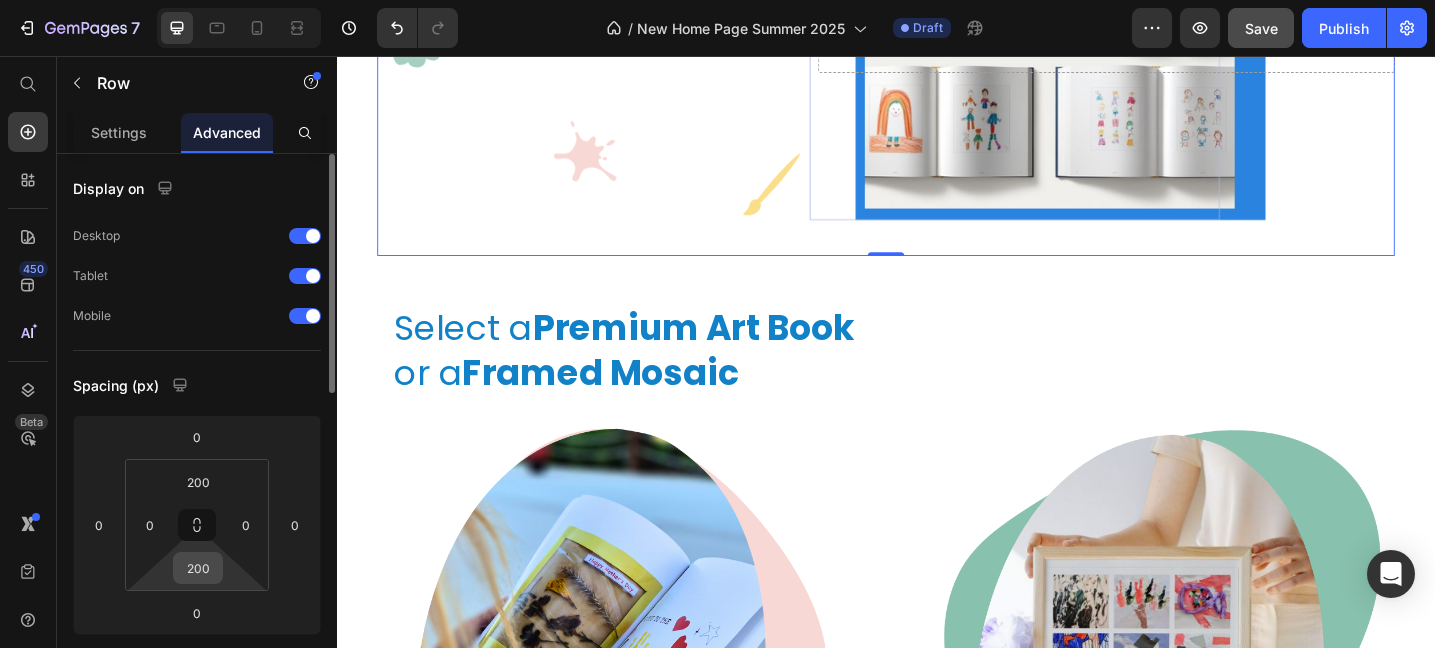 click on "200" at bounding box center (198, 568) 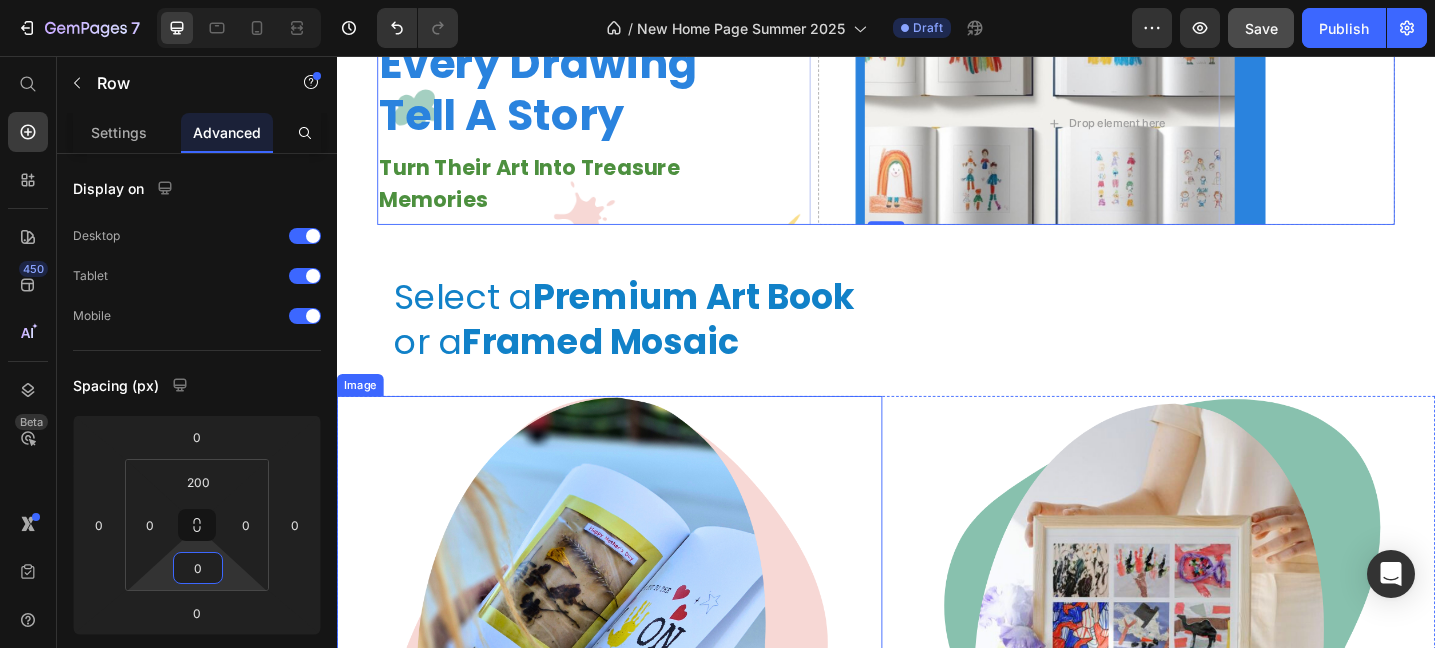 scroll, scrollTop: 285, scrollLeft: 0, axis: vertical 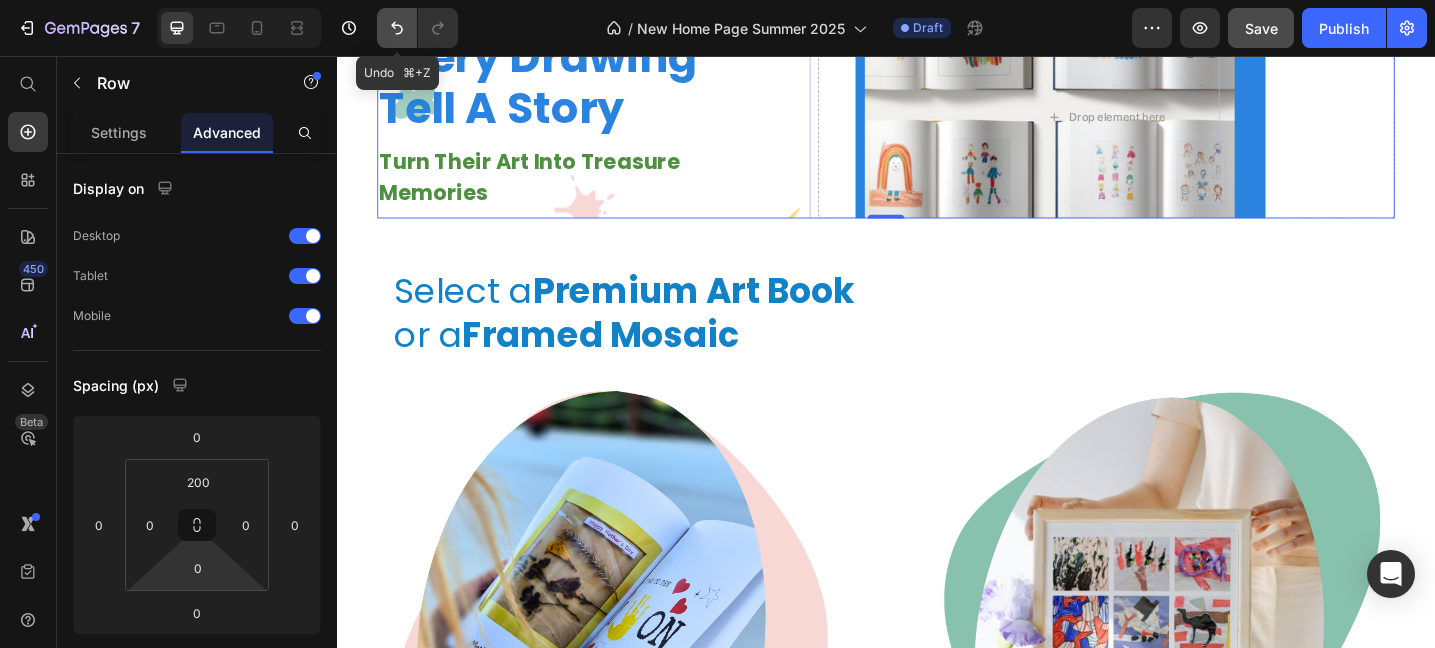 click 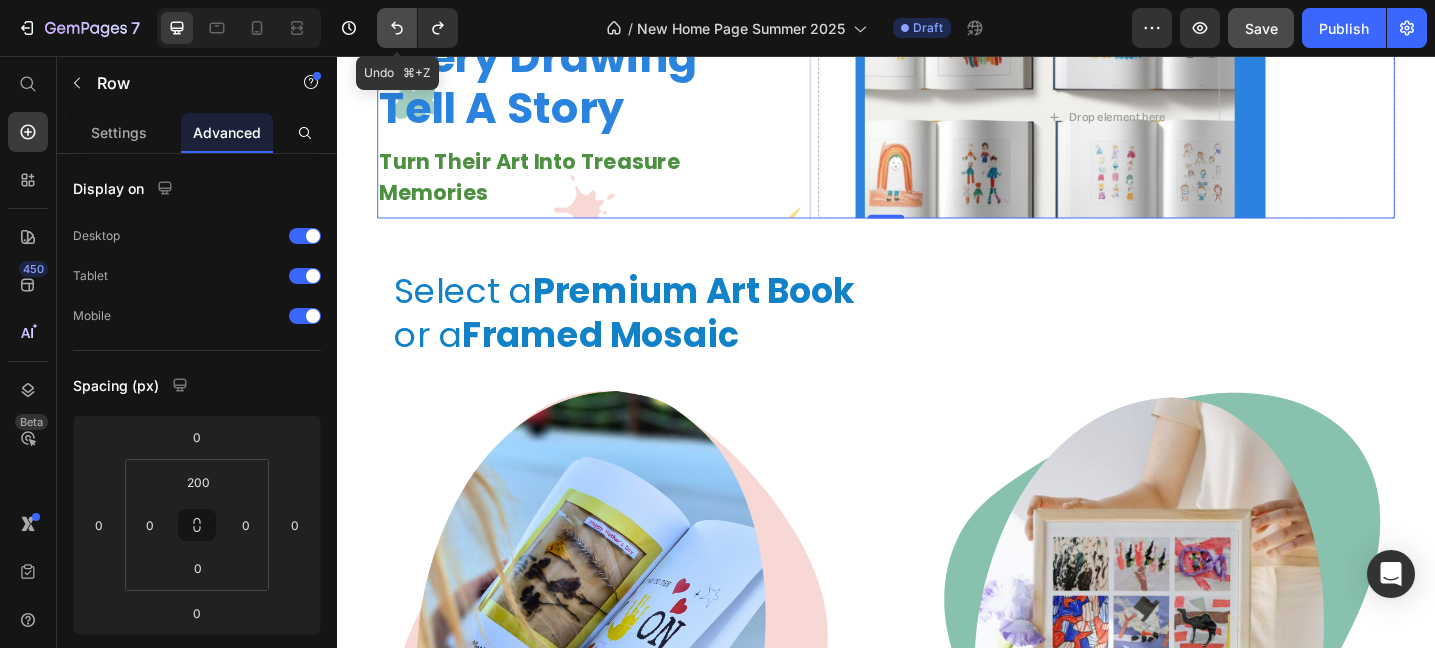 click 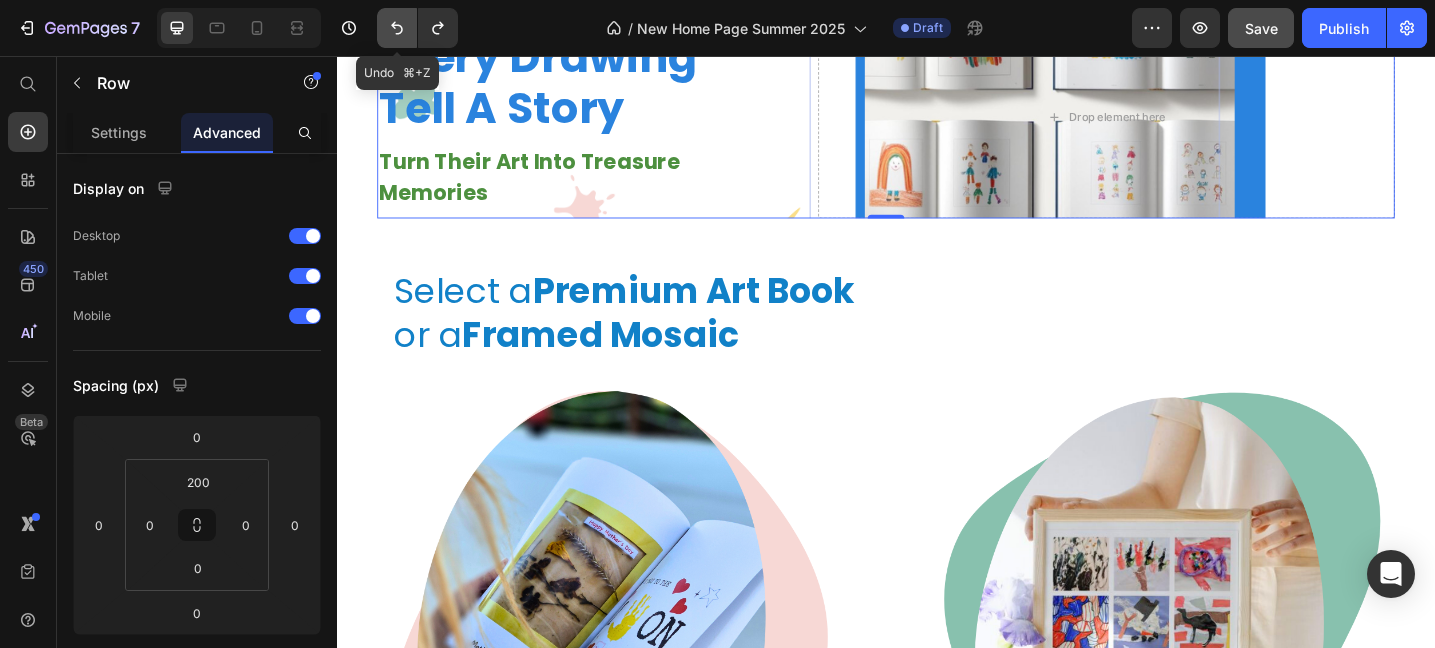 type on "200" 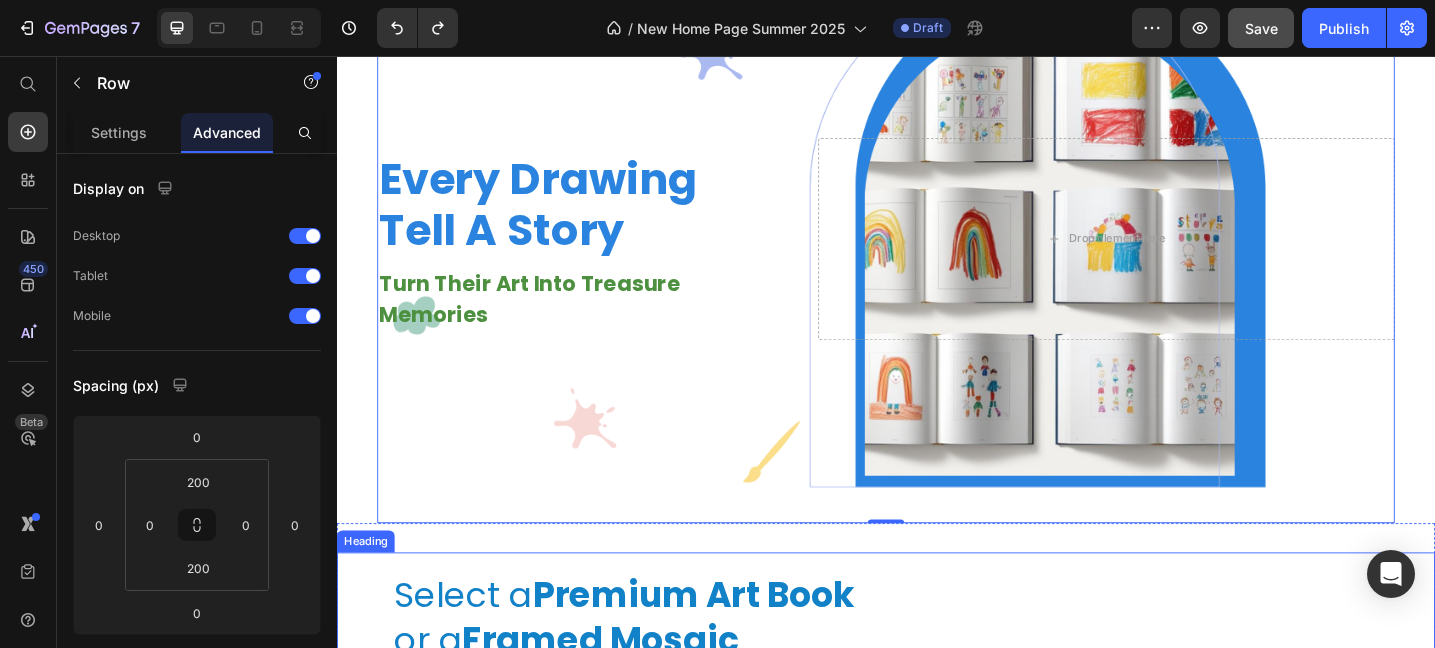 scroll, scrollTop: 12, scrollLeft: 0, axis: vertical 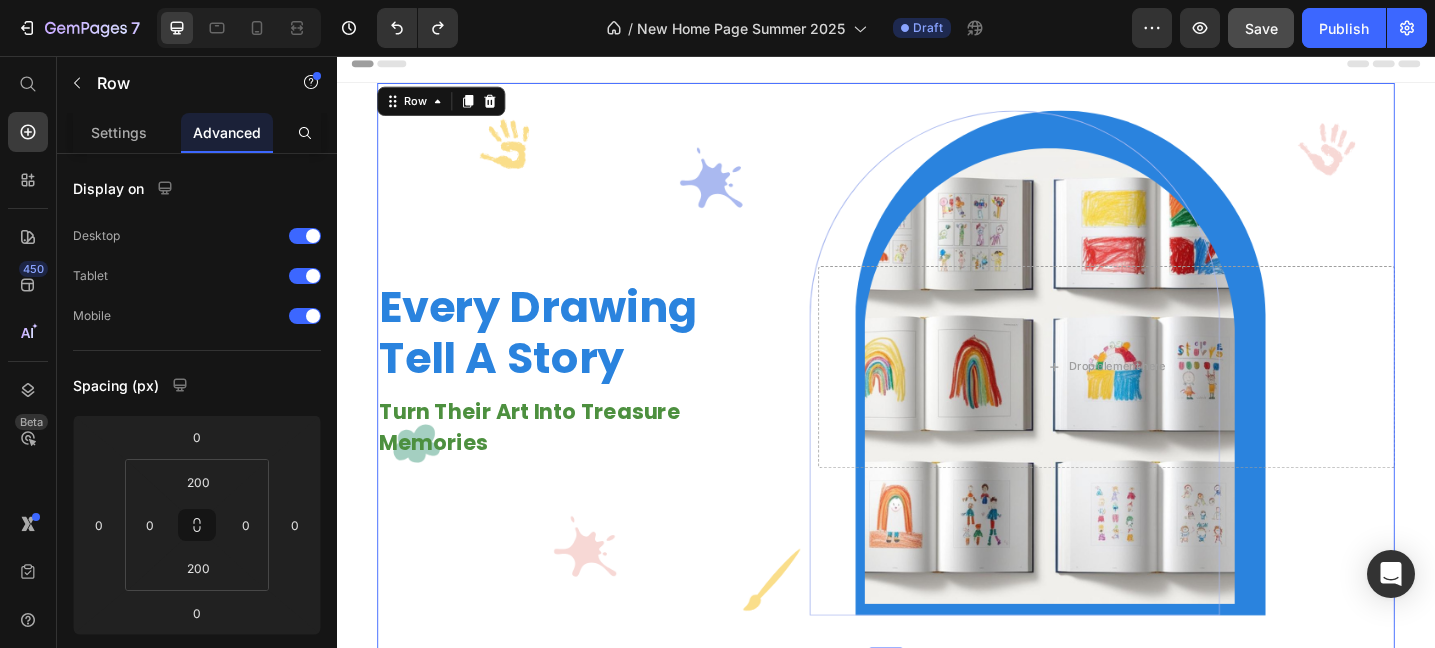 click on "Every Drawing Tell A Story Heading Turn Their Art Into Treasure Memories Text block
Drop element here Row   0" at bounding box center (937, 395) 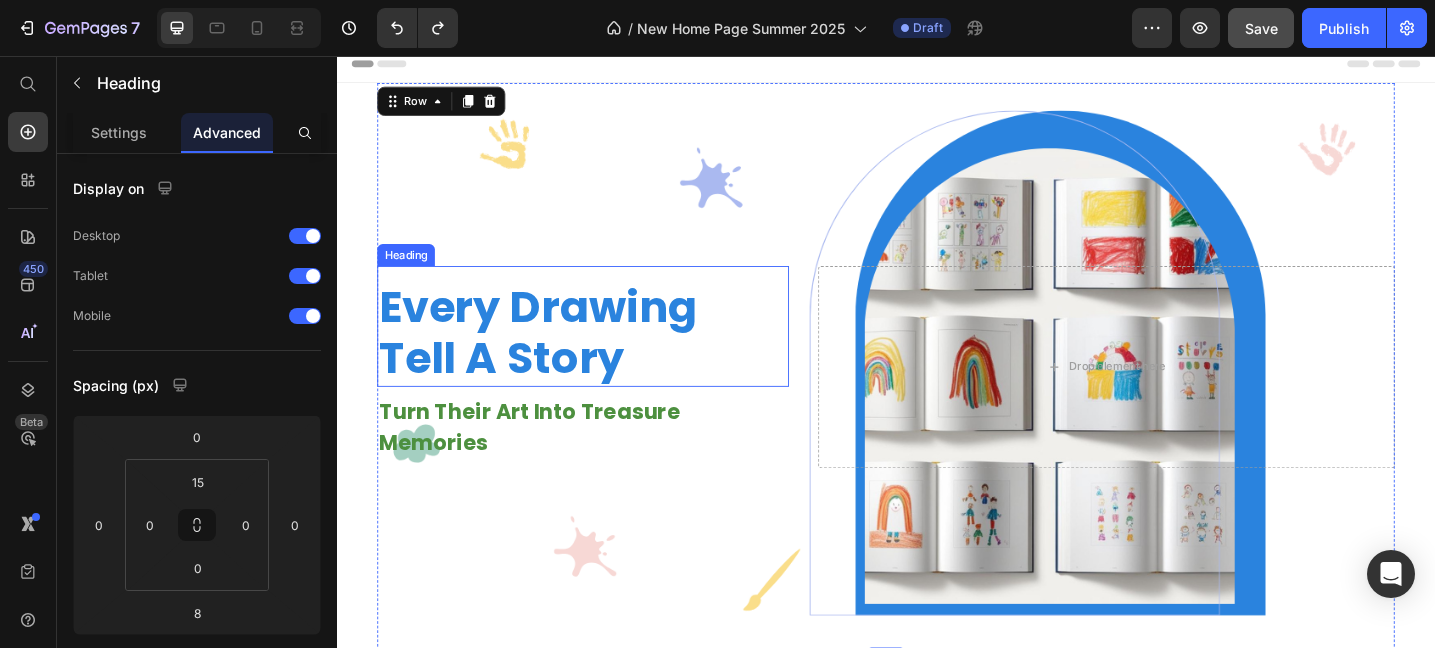 click on "Every Drawing Tell A Story" at bounding box center (606, 358) 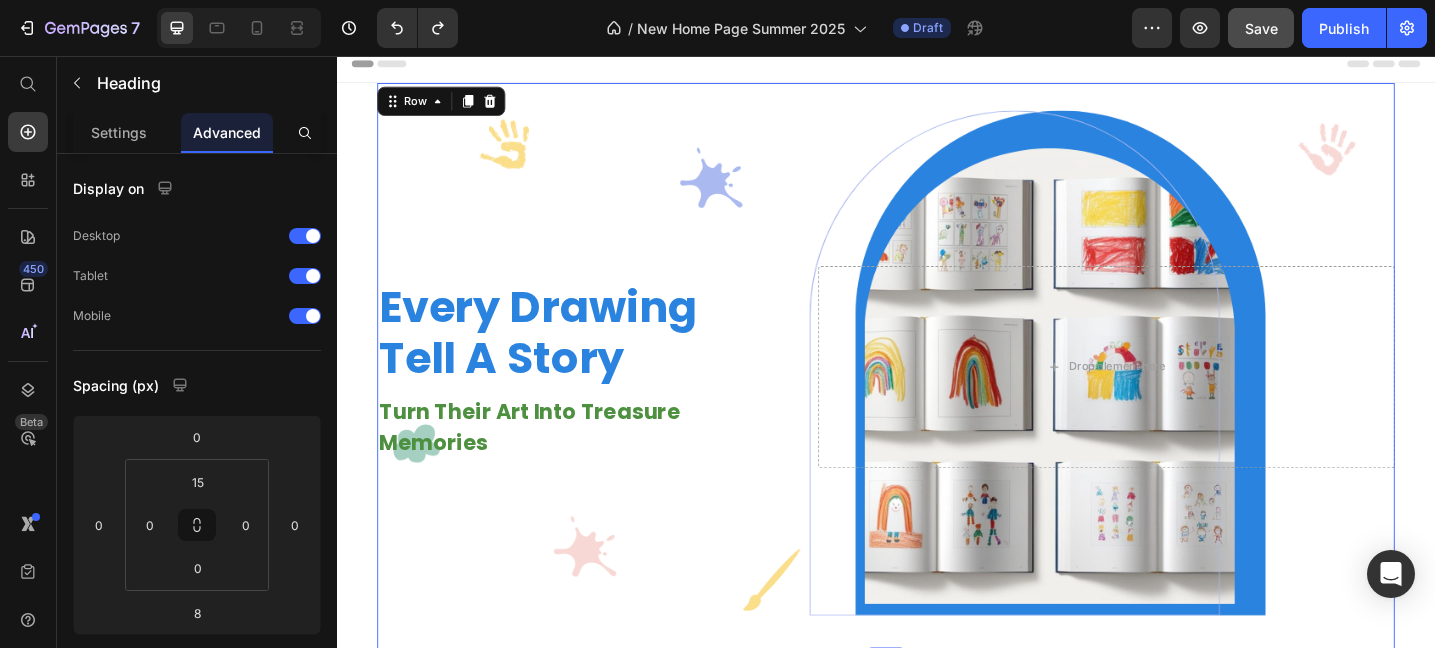 click on "Every Drawing Tell A Story Heading Turn Their Art Into Treasure Memories Text block
Drop element here Row   0" at bounding box center [937, 395] 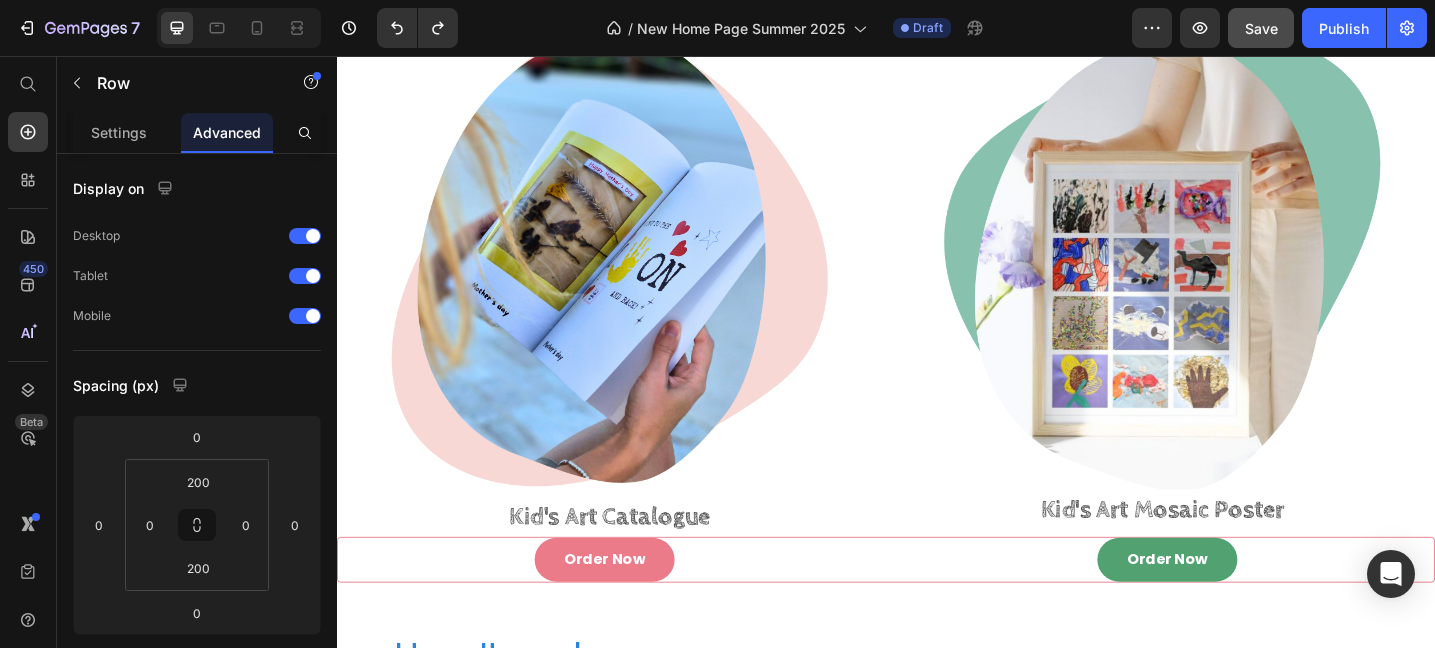 scroll, scrollTop: 1040, scrollLeft: 0, axis: vertical 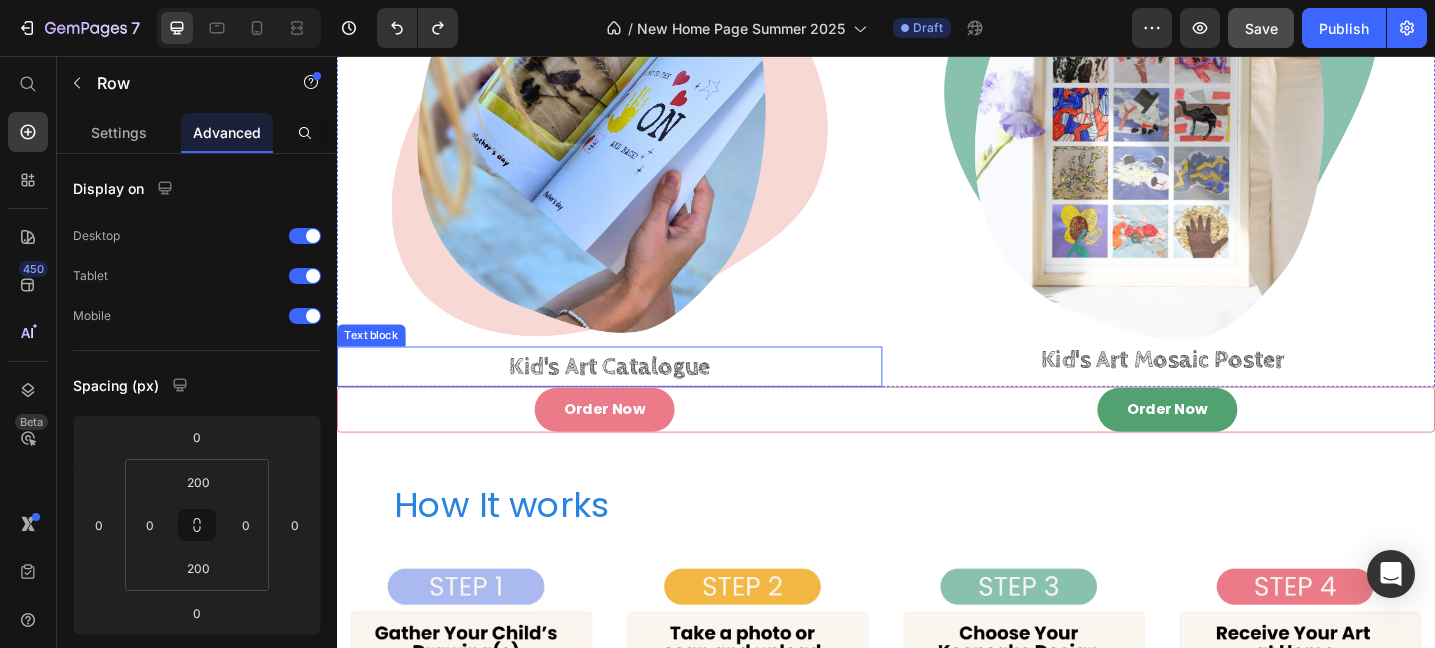 click on "Kid's Art Catalogue" at bounding box center [635, 395] 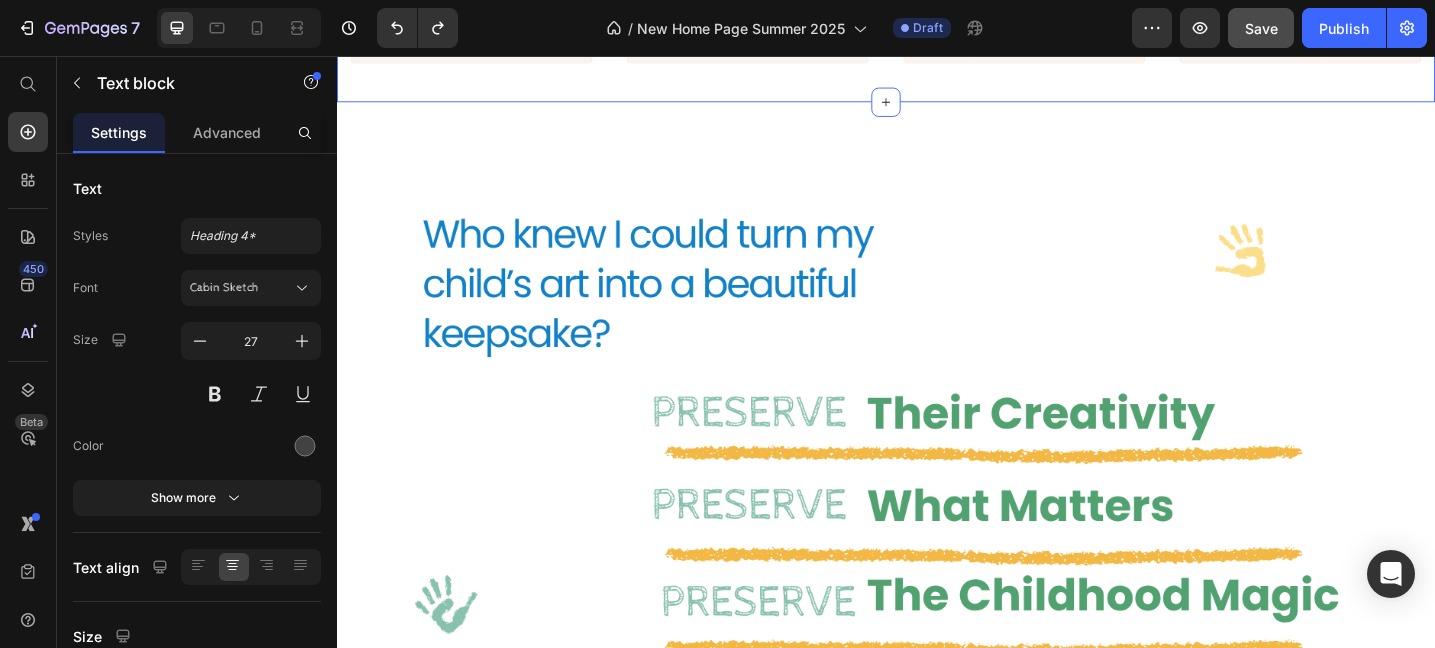 scroll, scrollTop: 1929, scrollLeft: 0, axis: vertical 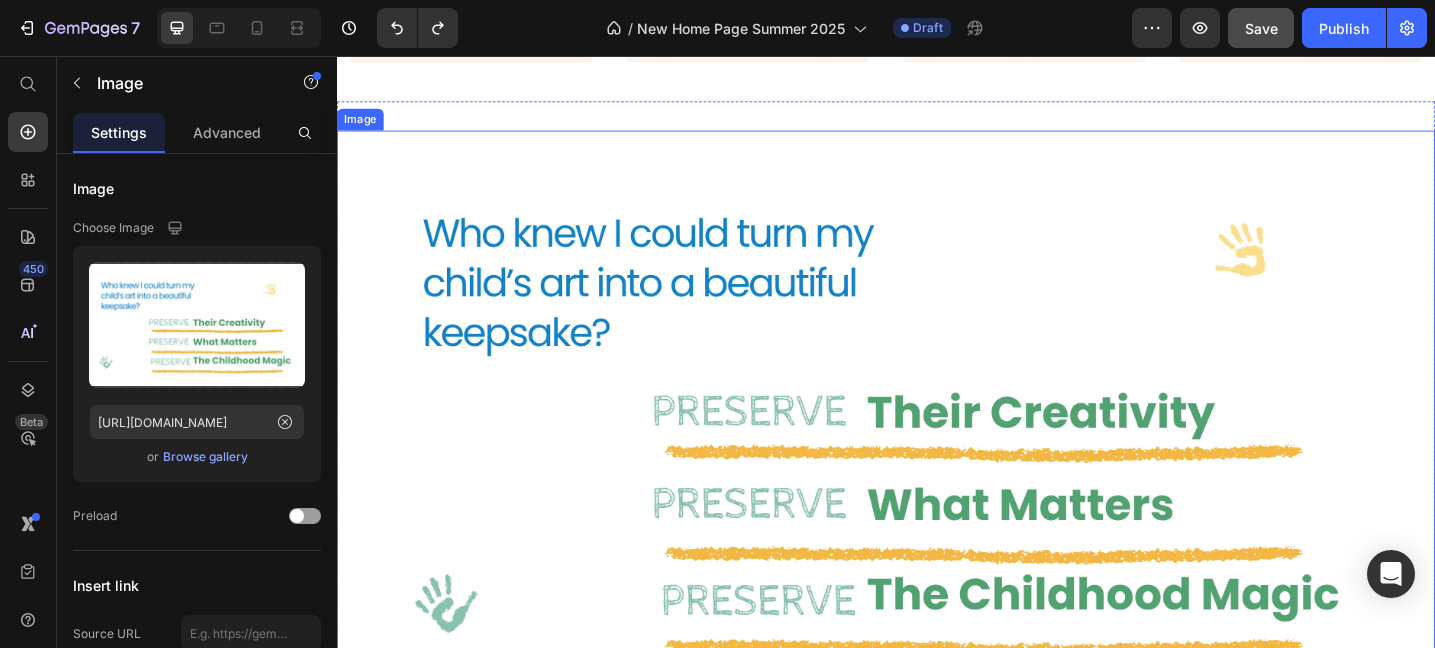 click at bounding box center [937, 457] 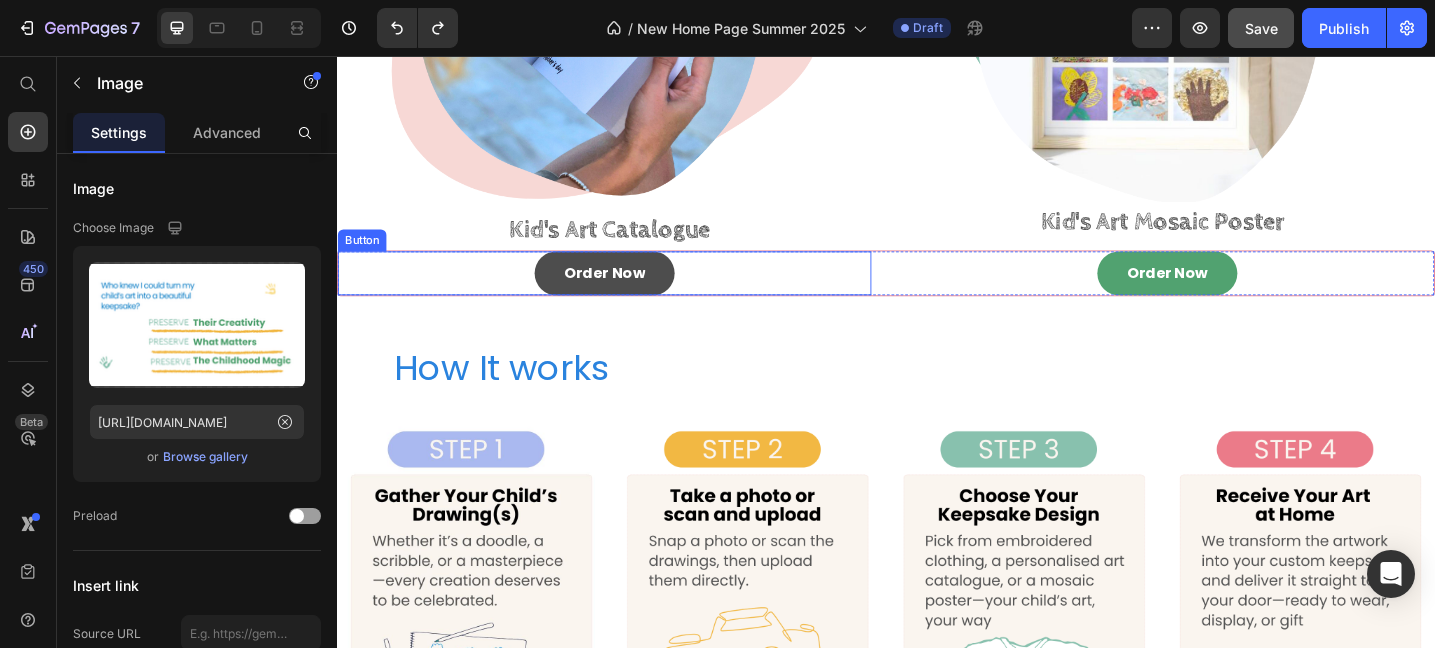 scroll, scrollTop: 1187, scrollLeft: 0, axis: vertical 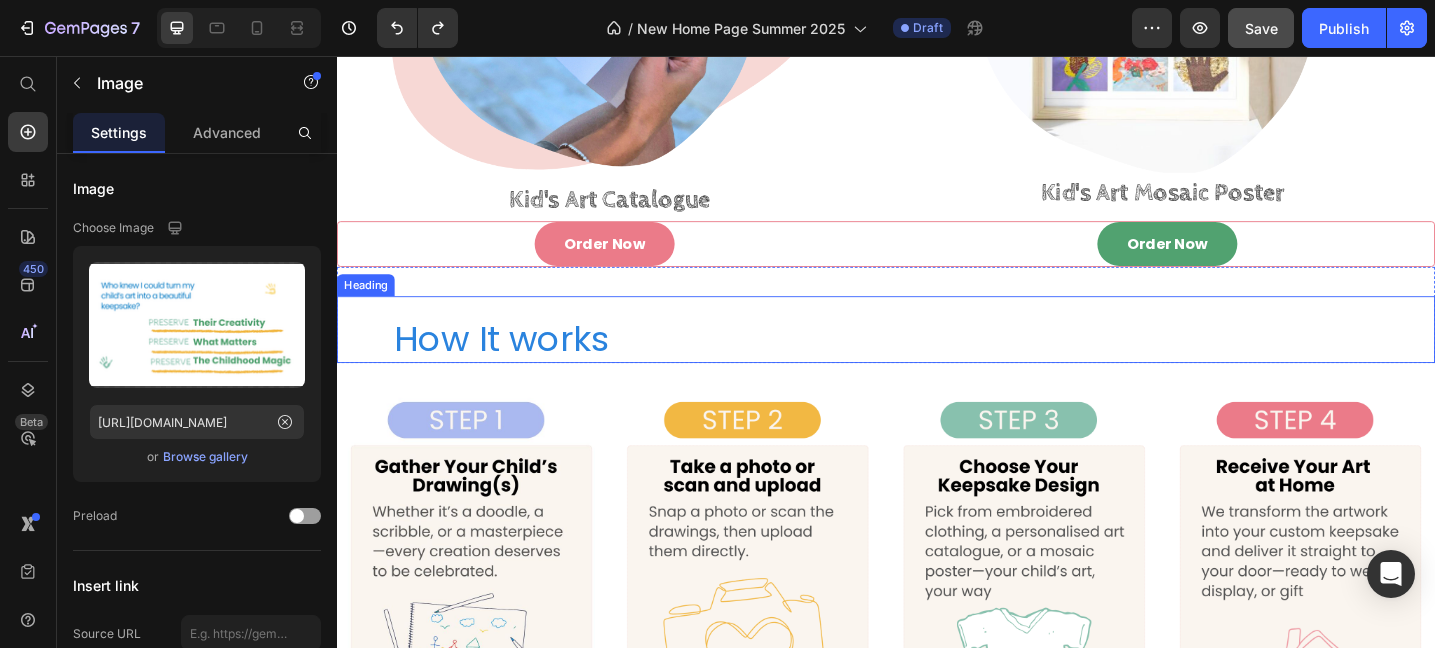click on "How It works" at bounding box center [967, 364] 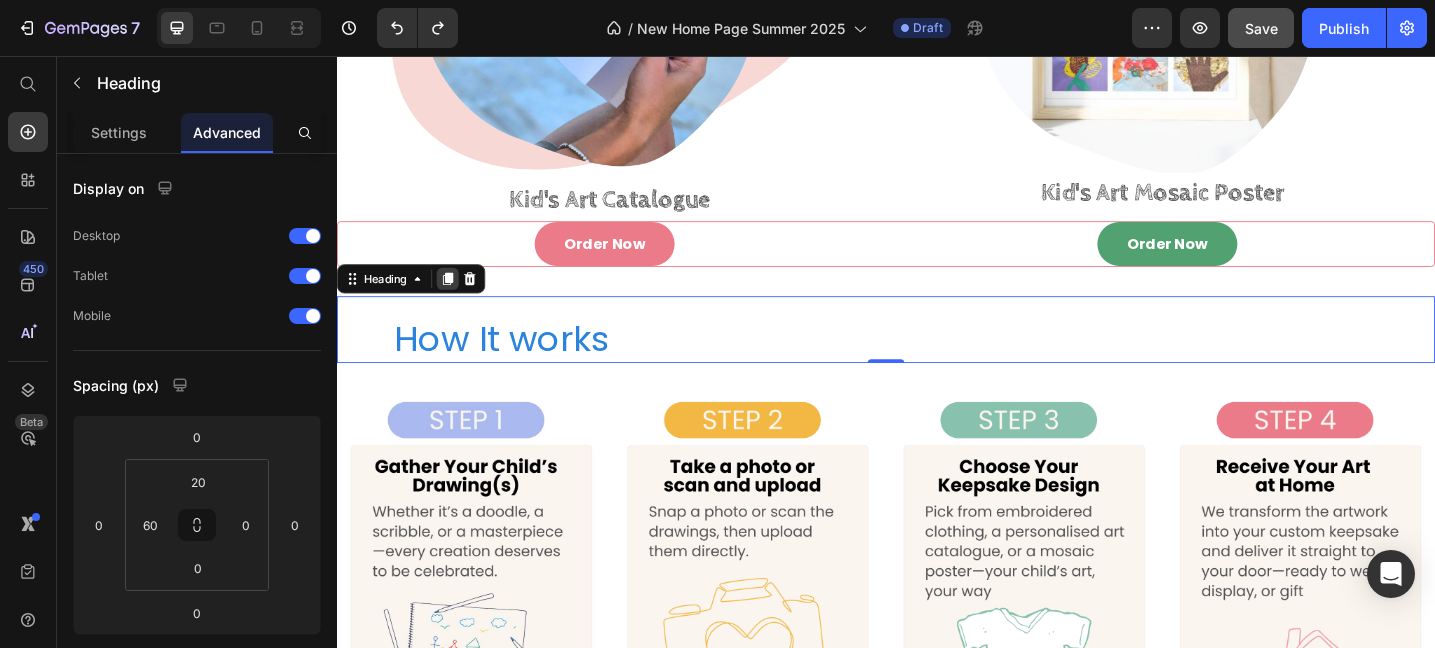 click 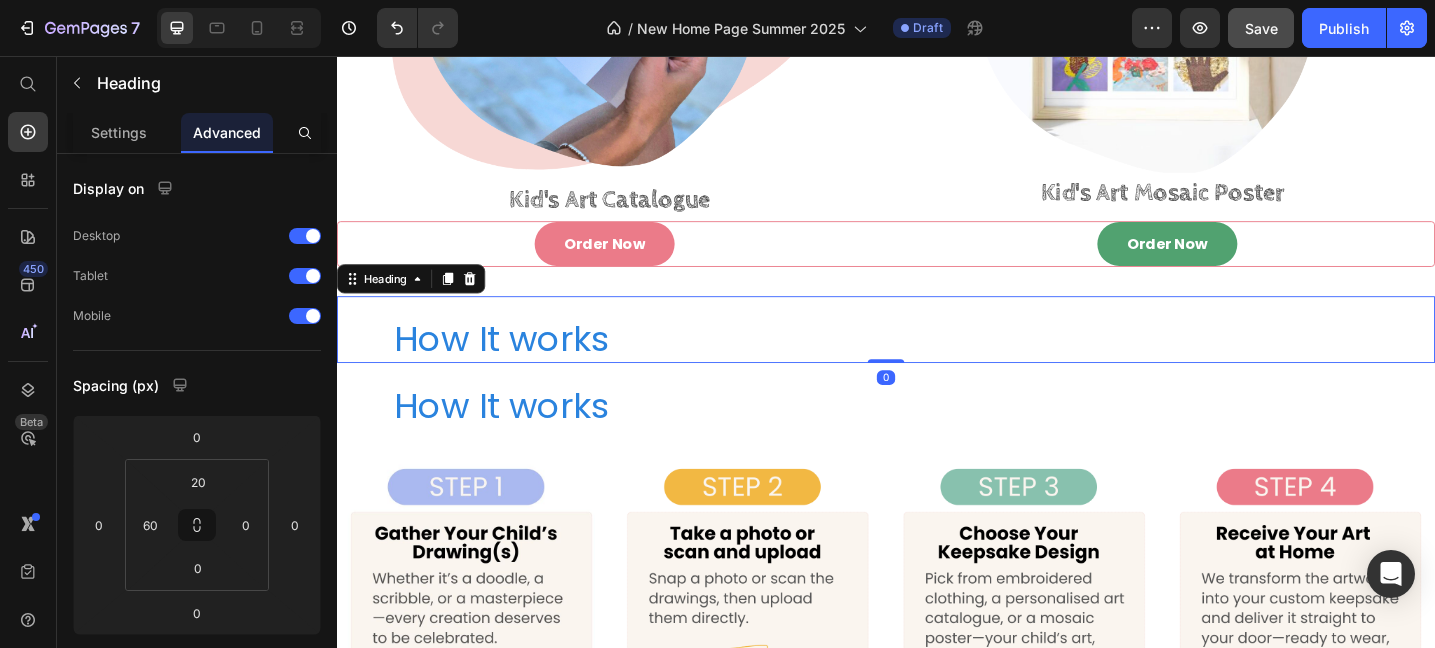 click on "How It works" at bounding box center (967, 364) 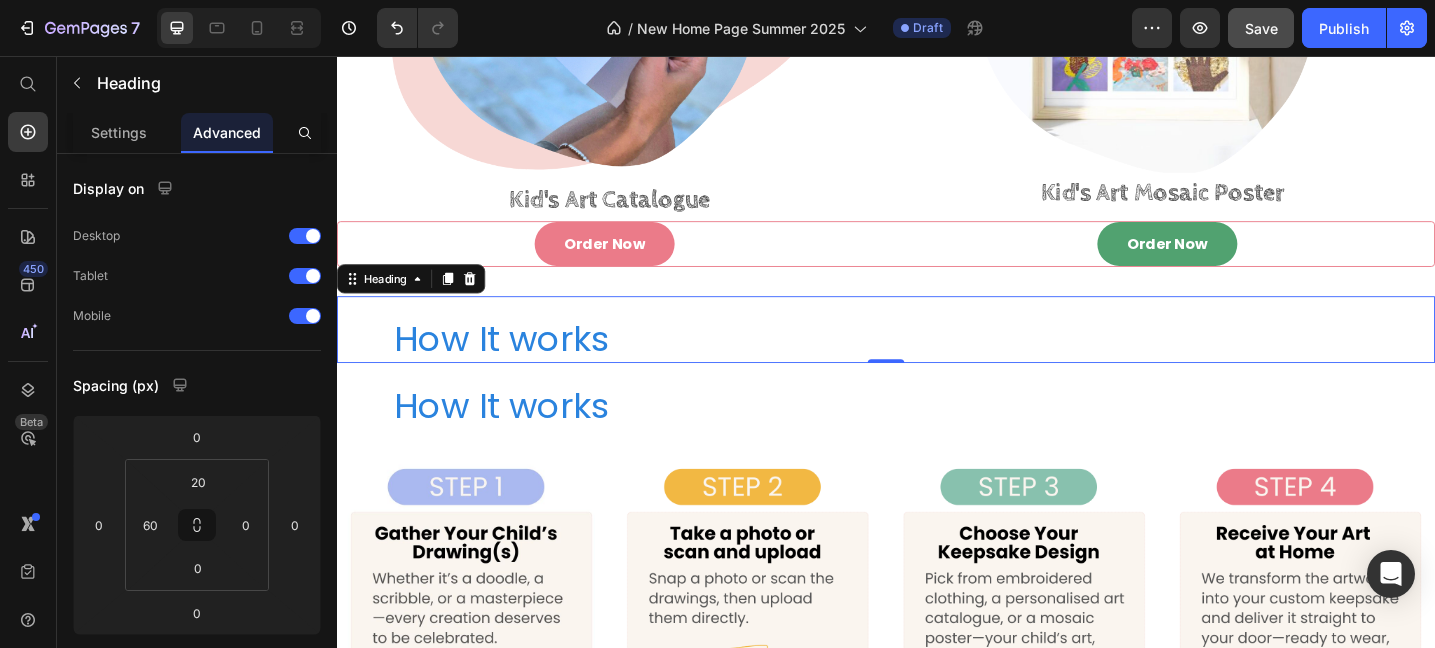 drag, startPoint x: 462, startPoint y: 296, endPoint x: 460, endPoint y: 351, distance: 55.03635 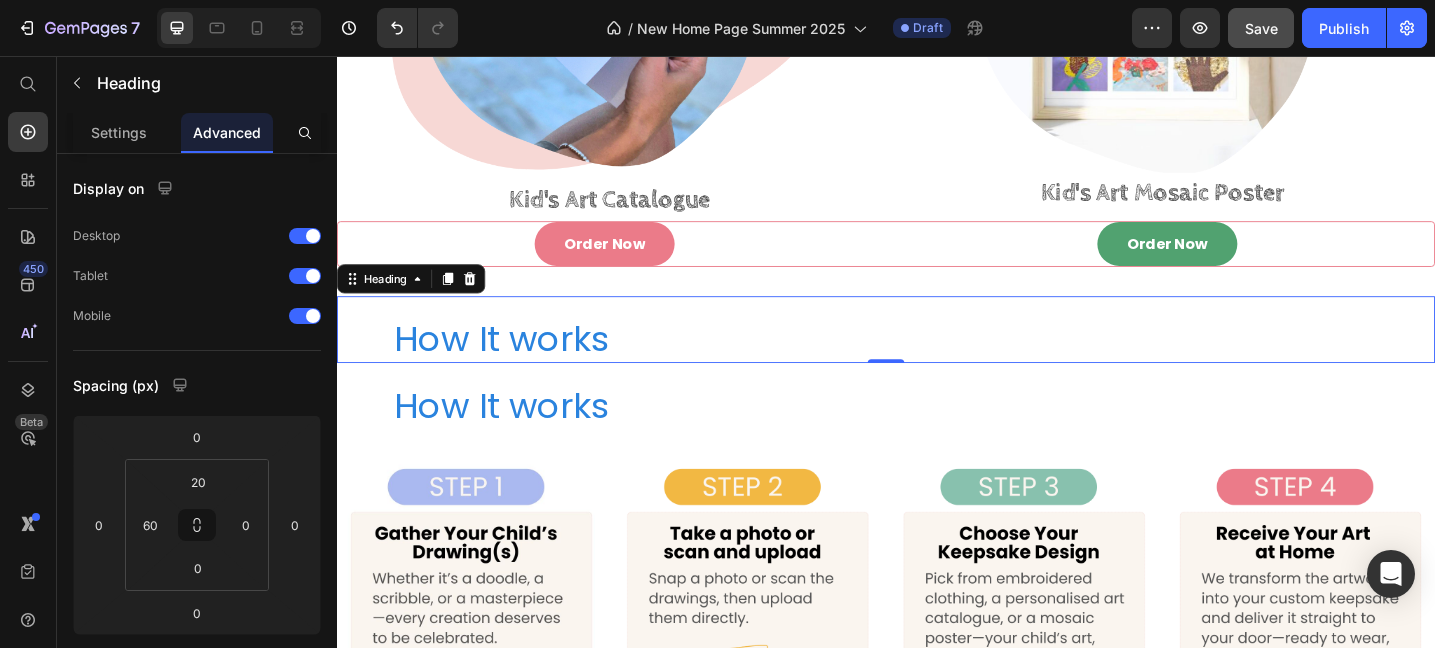 click on "How It works Heading   0" at bounding box center [937, 354] 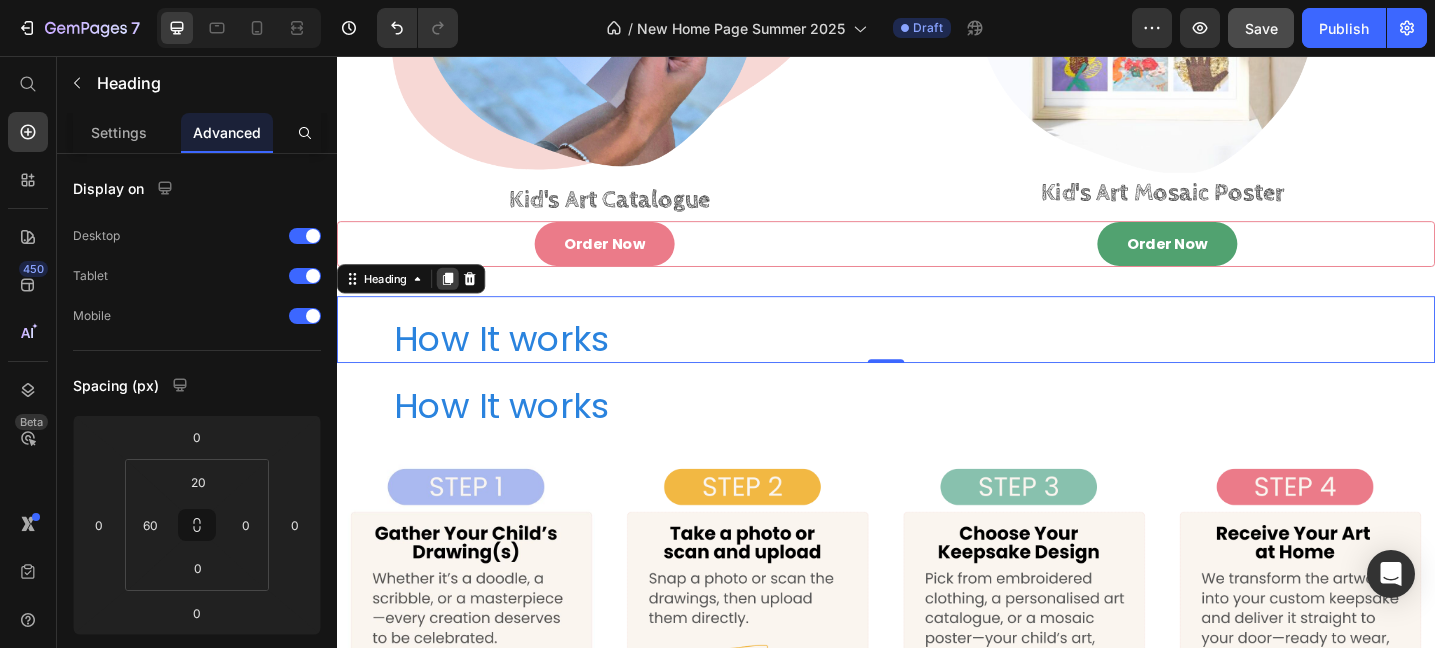 click 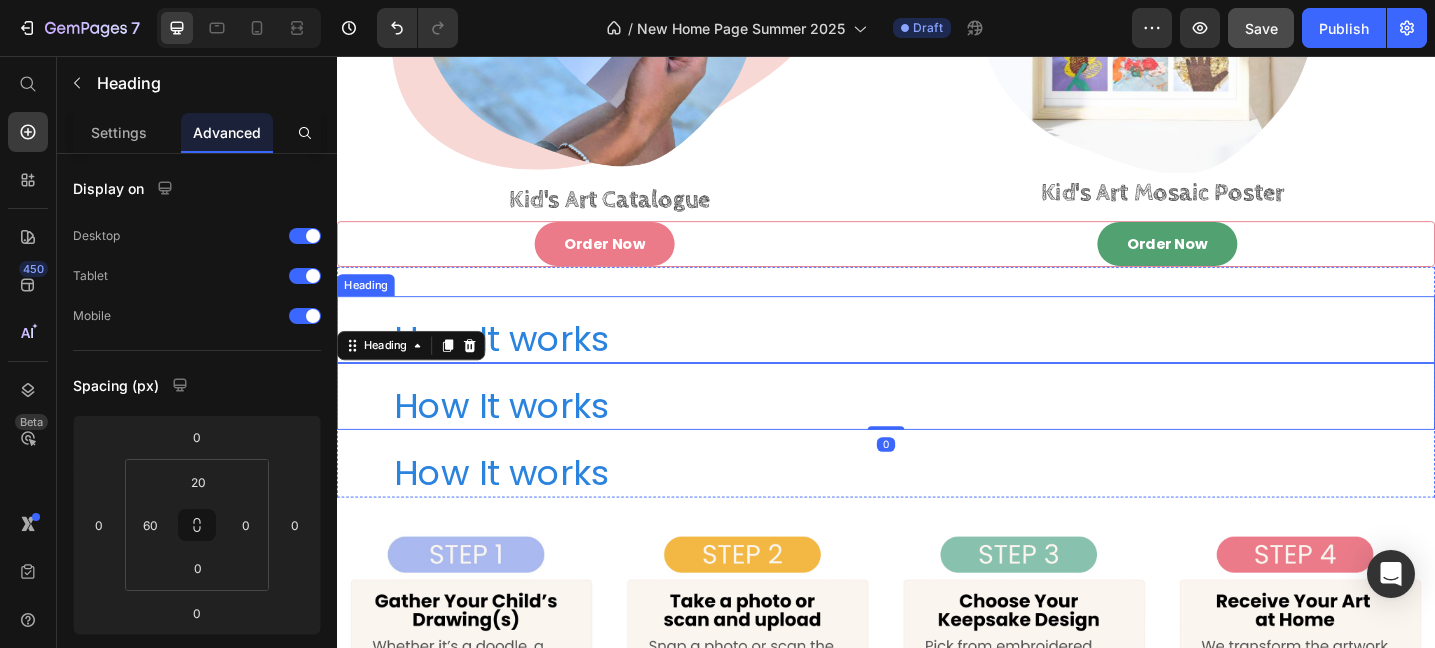 click on "How It works Heading" at bounding box center (937, 354) 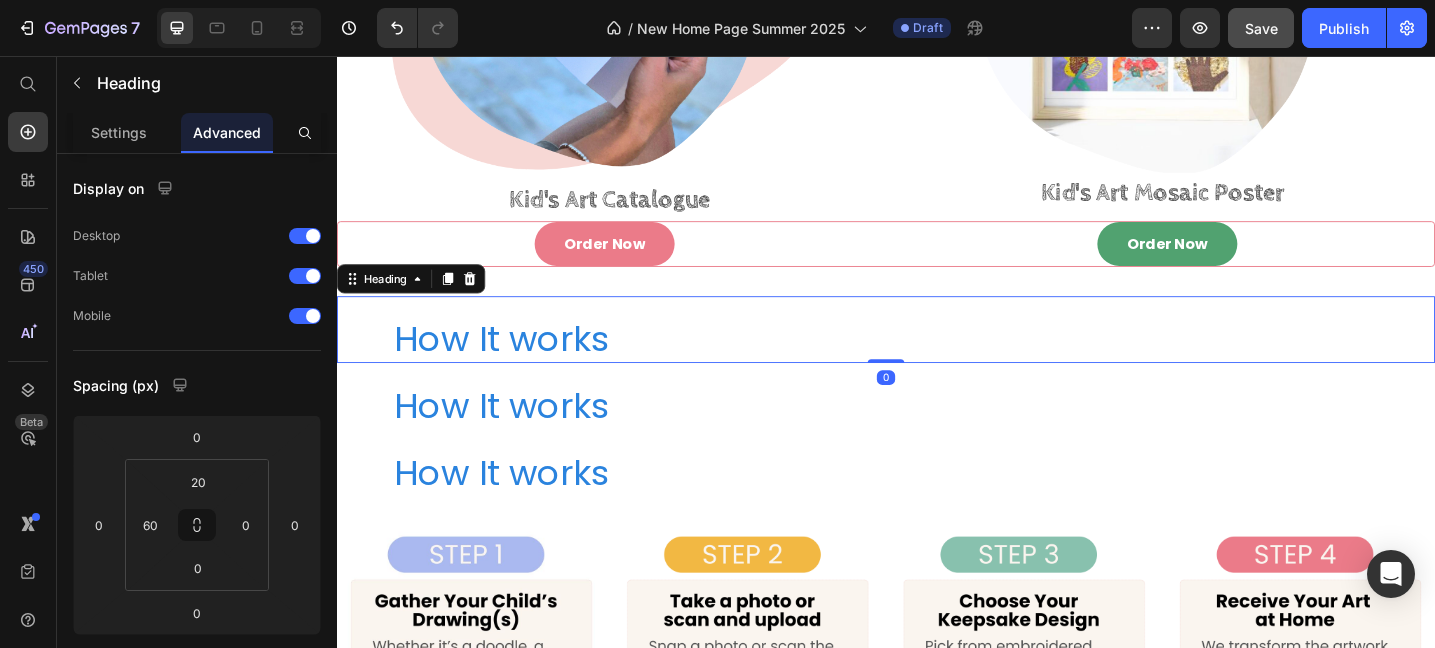 click on "Heading" at bounding box center [418, 299] 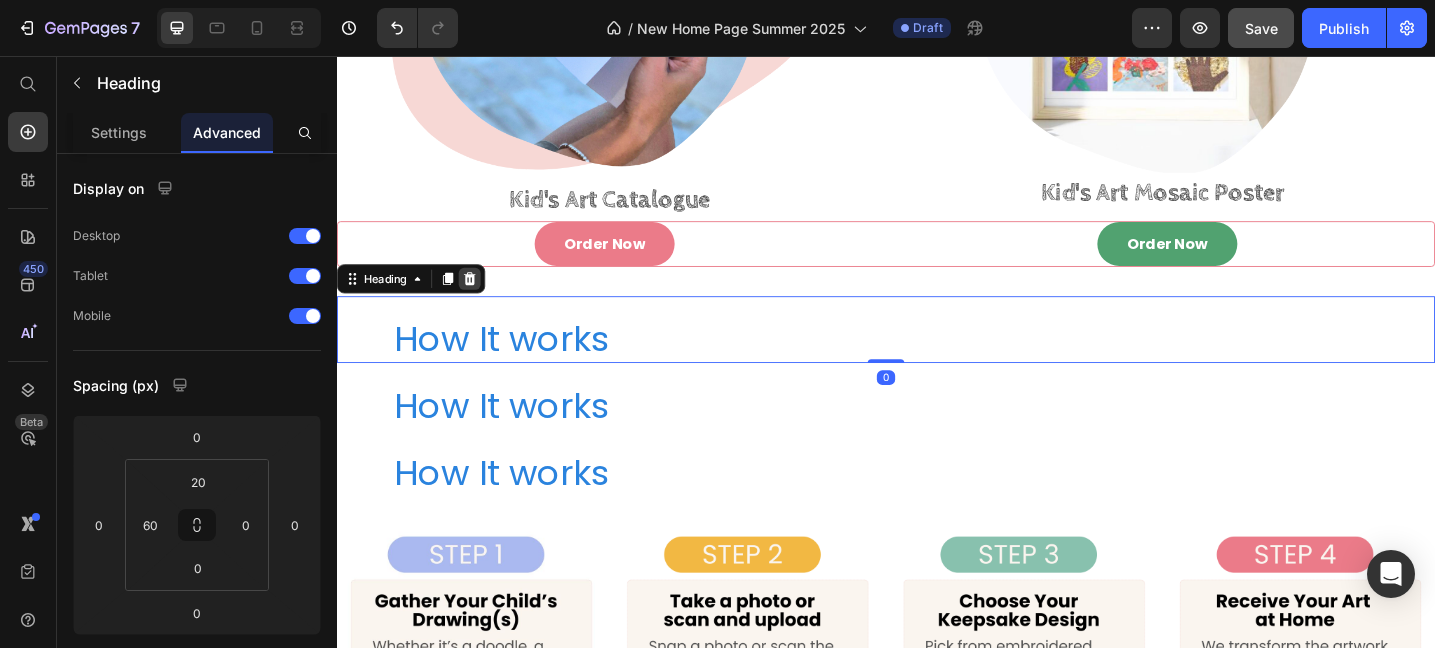 click 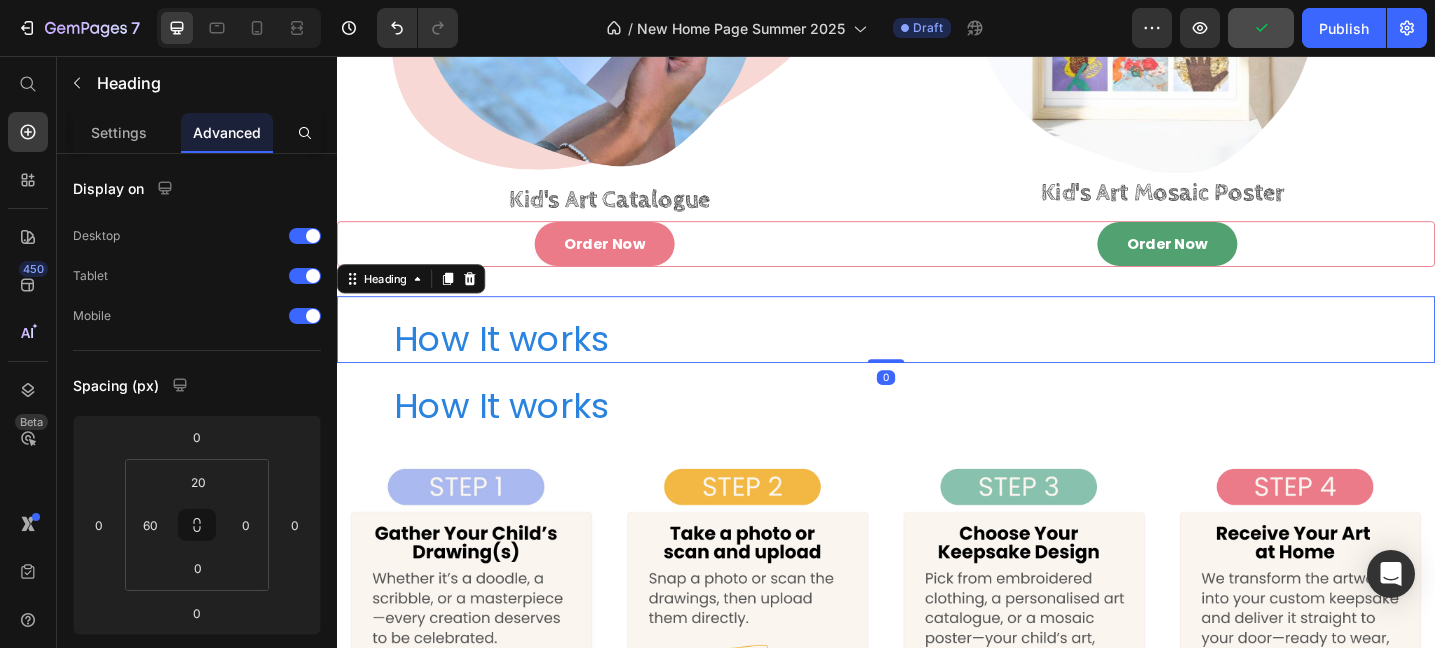 click on "How It works Heading   0" at bounding box center (937, 354) 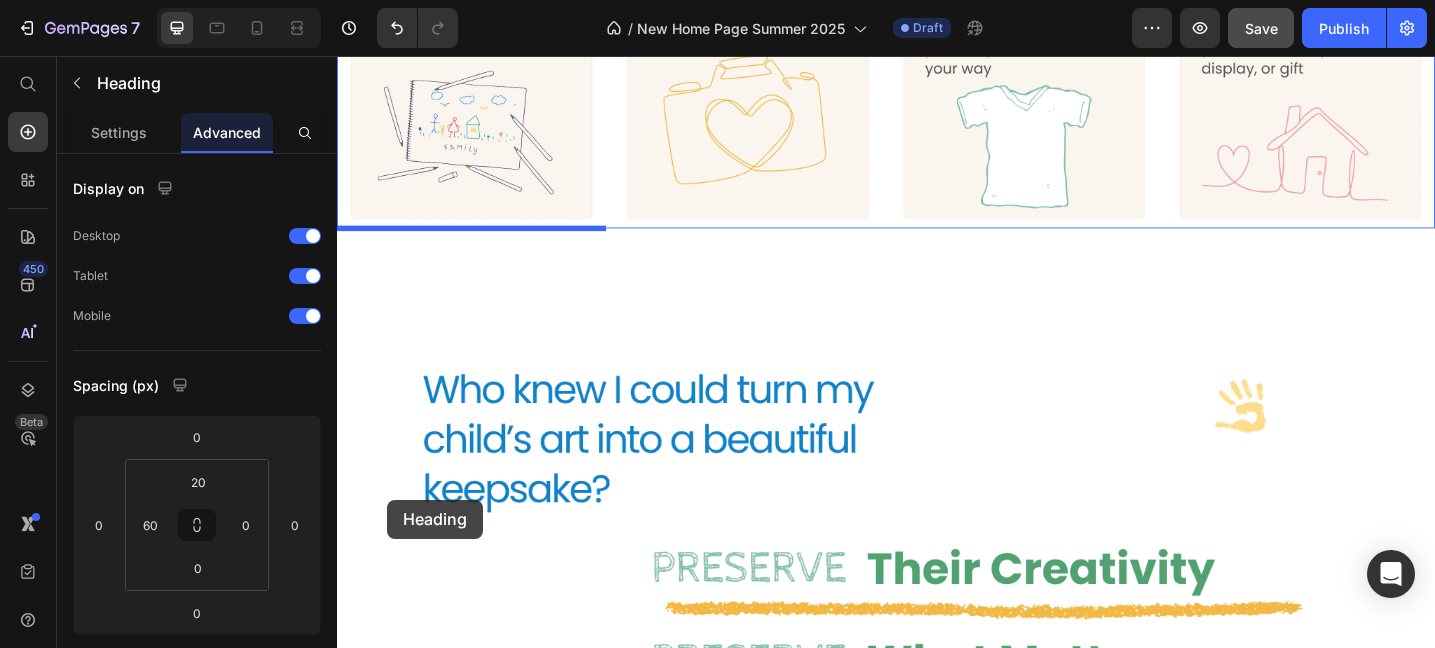 scroll, scrollTop: 1913, scrollLeft: 0, axis: vertical 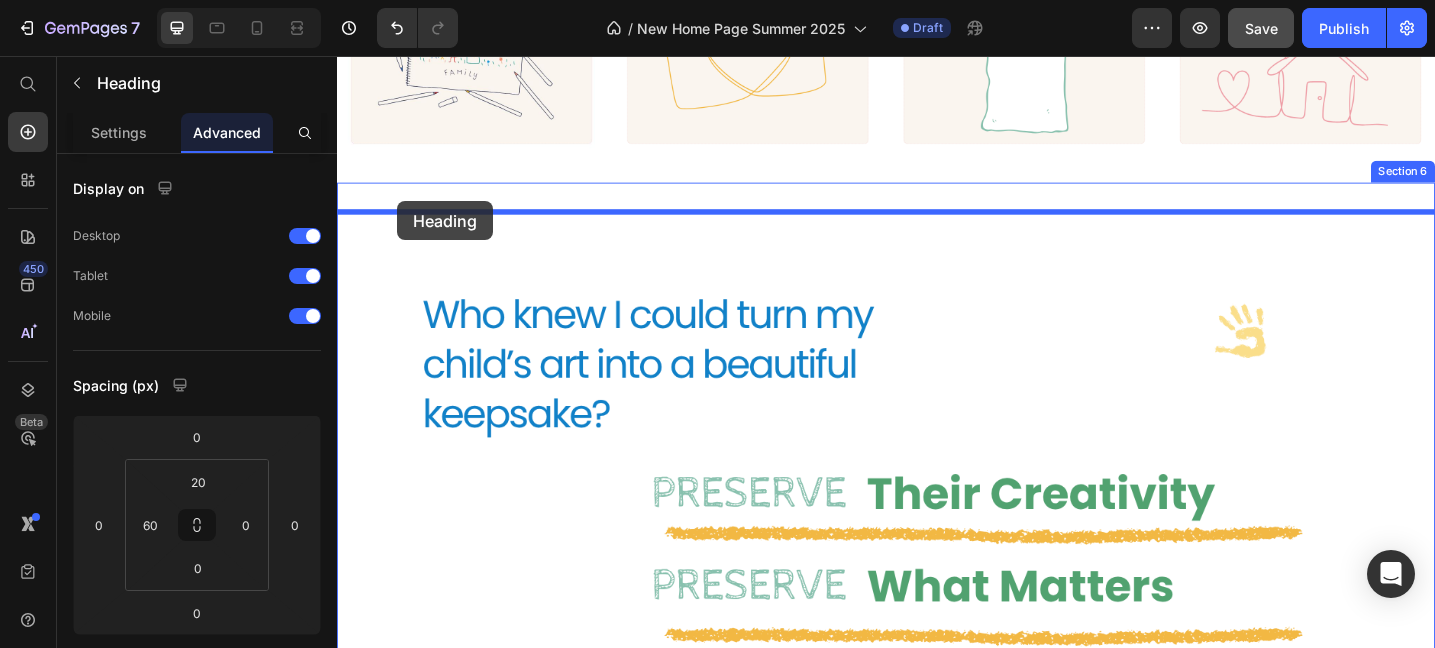drag, startPoint x: 354, startPoint y: 297, endPoint x: 403, endPoint y: 215, distance: 95.524864 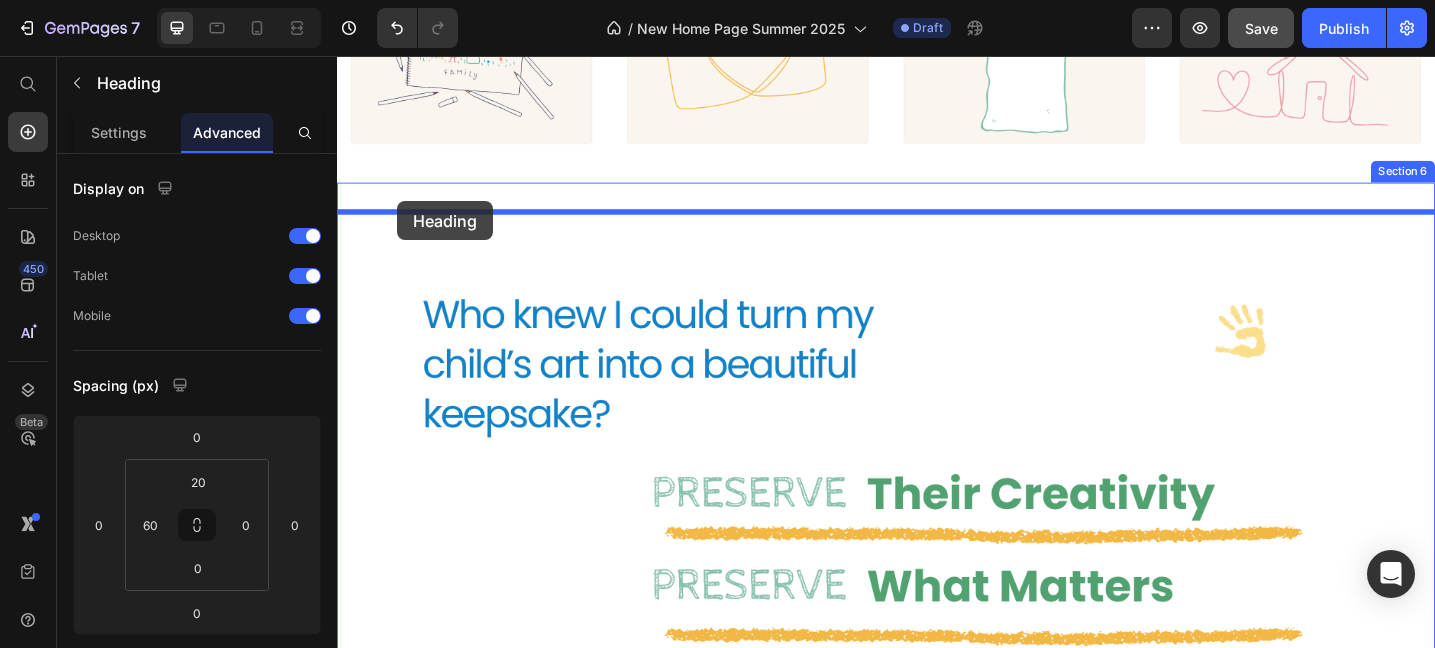 type on "16" 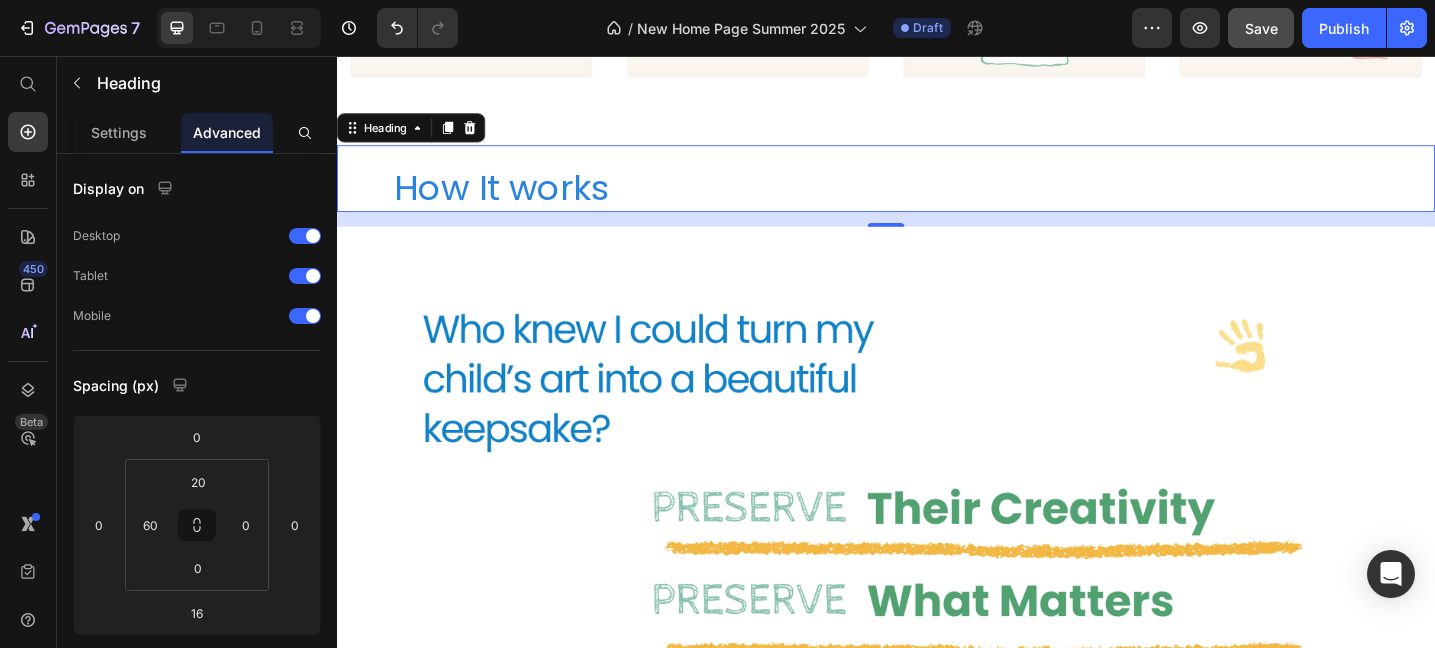 scroll, scrollTop: 1839, scrollLeft: 0, axis: vertical 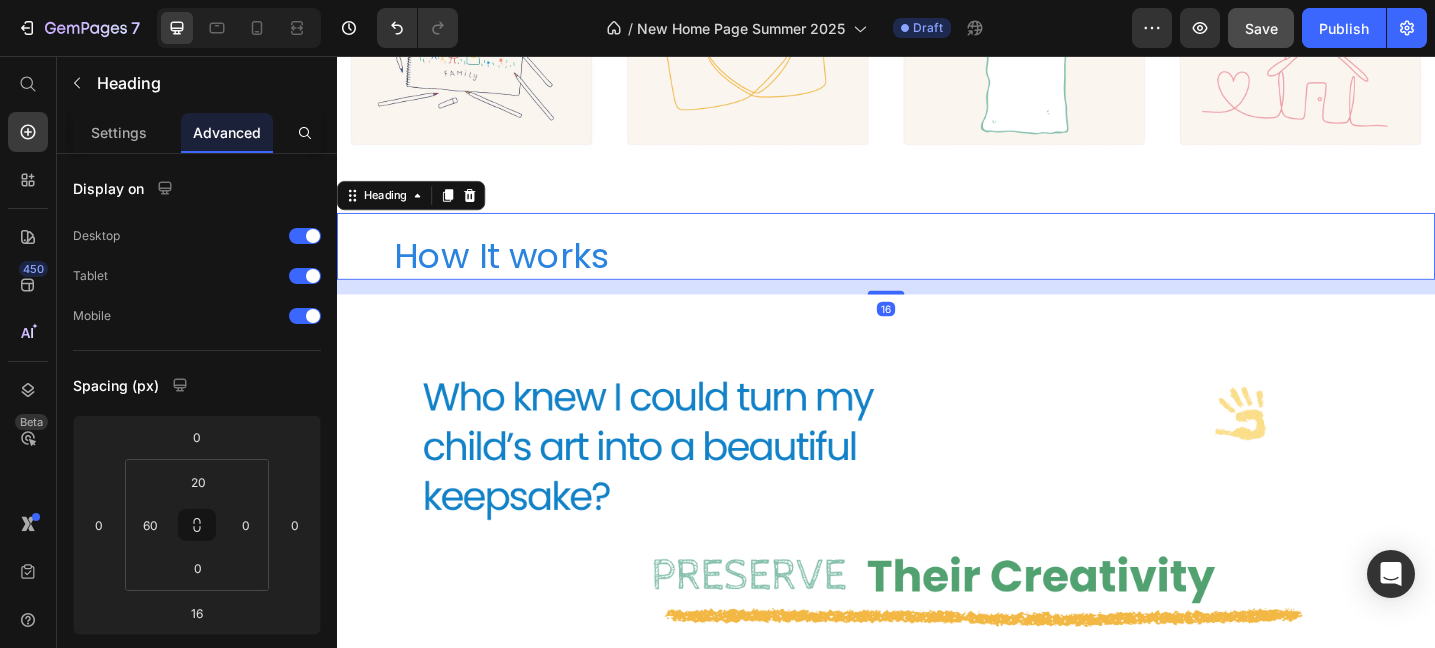 click on "How It works" at bounding box center [967, 273] 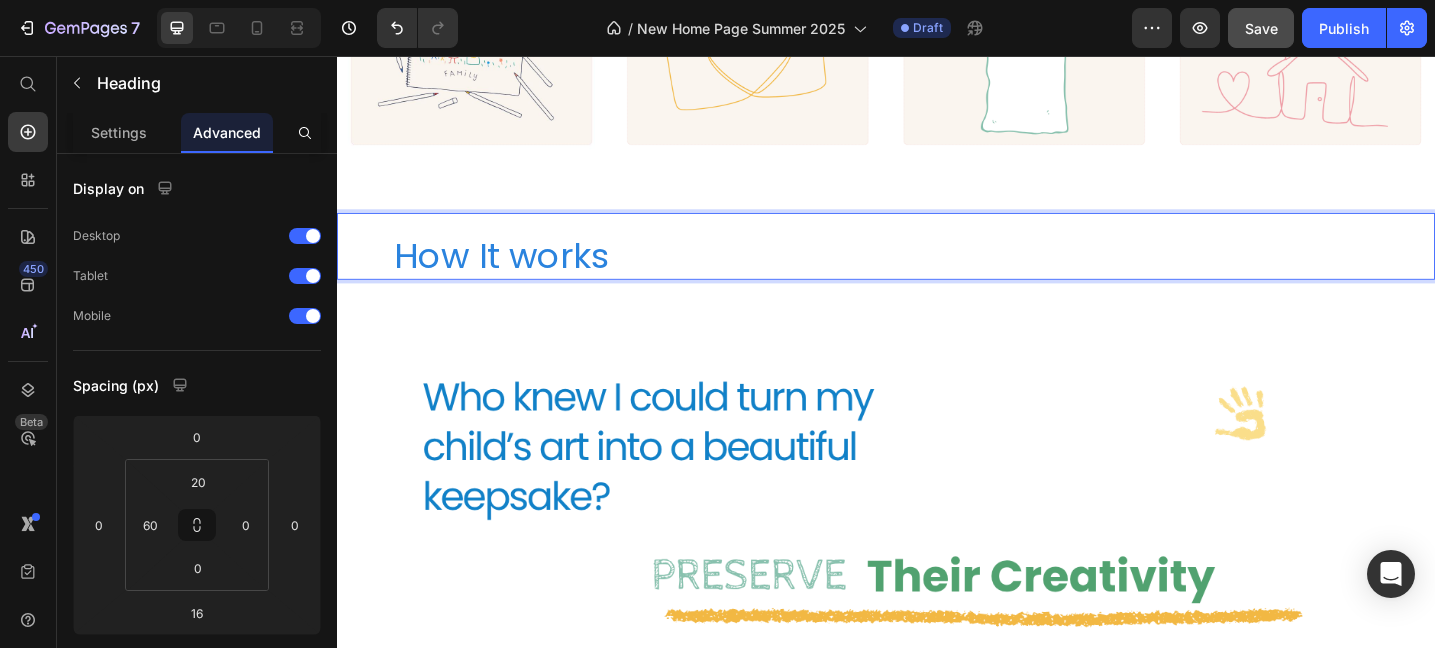 click on "How It works" at bounding box center (967, 273) 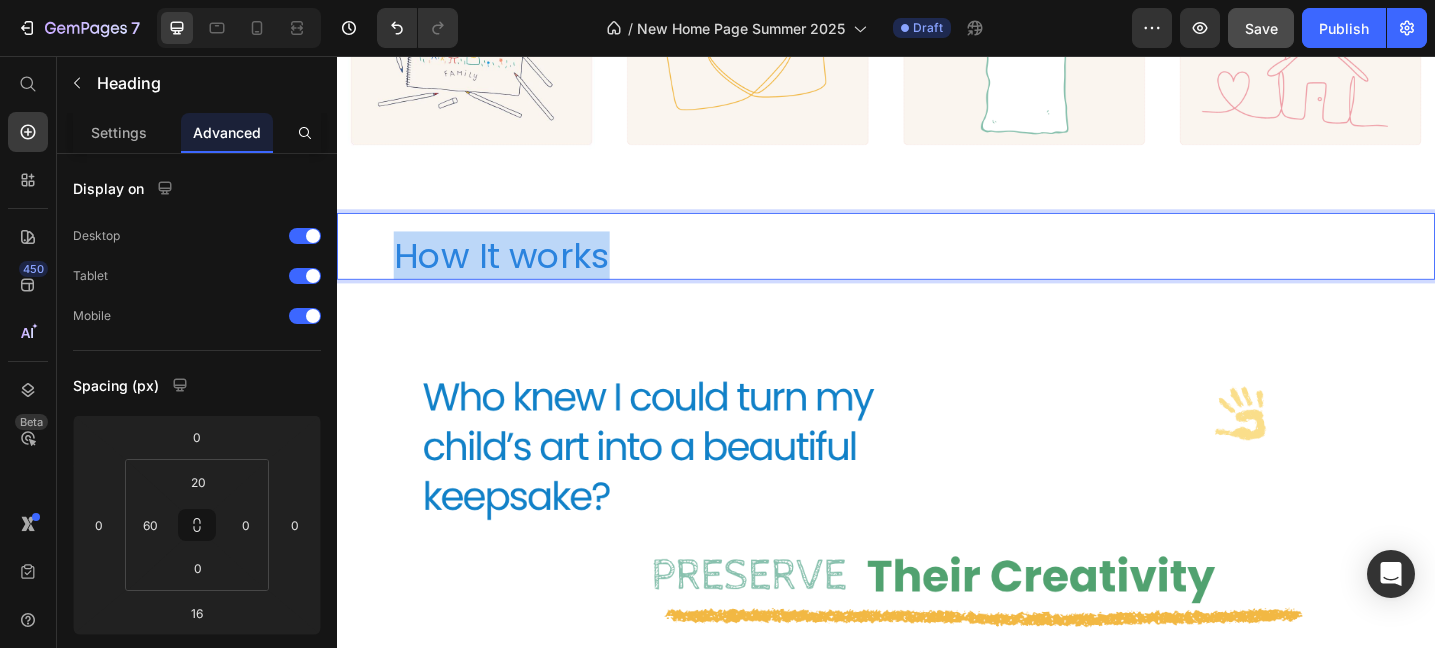 drag, startPoint x: 665, startPoint y: 281, endPoint x: 409, endPoint y: 273, distance: 256.12497 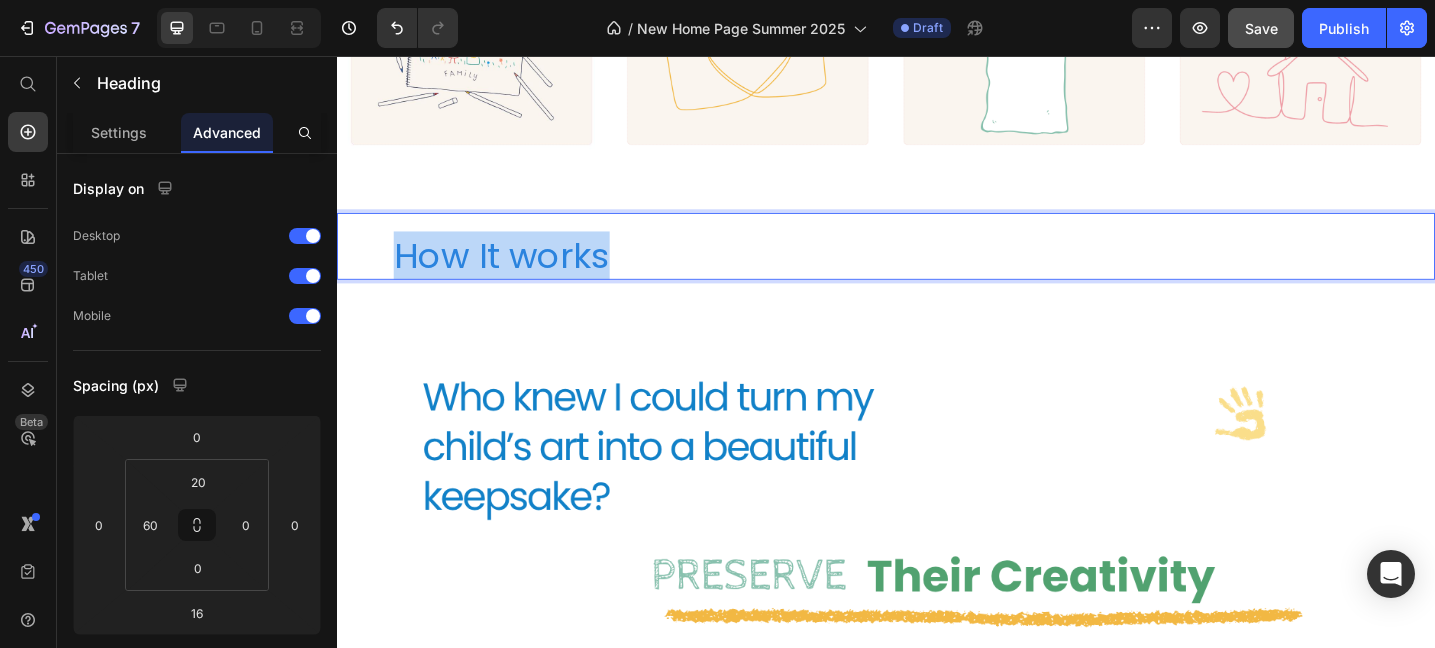 click on "How It works" at bounding box center [967, 273] 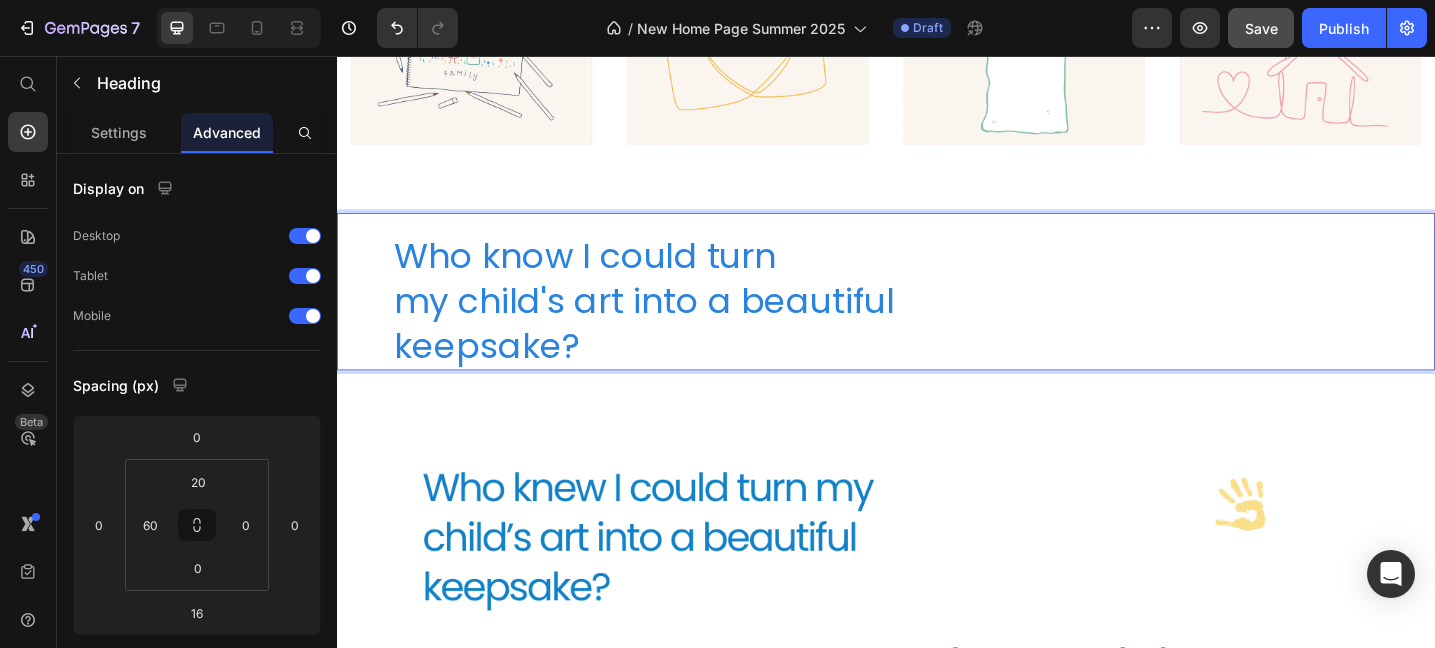 click on "Who know I could turn my child's art into a beautiful keepsake?" at bounding box center (967, 323) 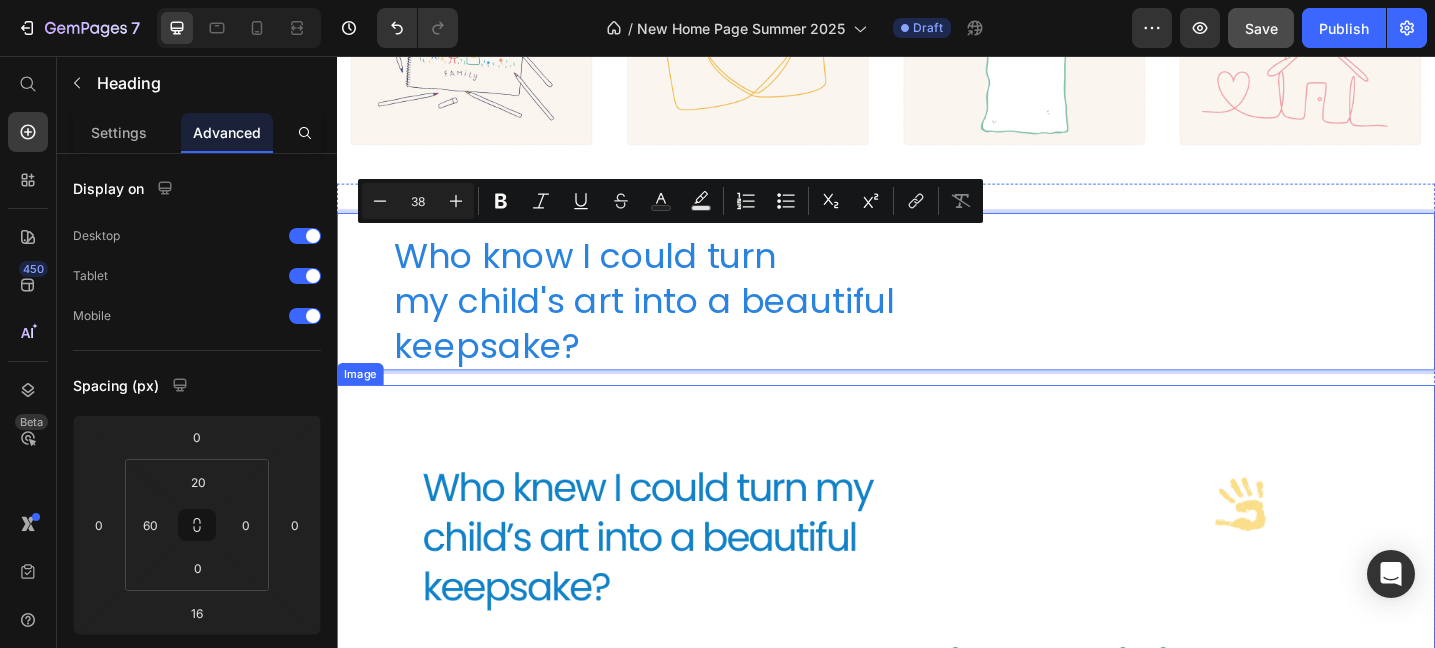 click at bounding box center (937, 735) 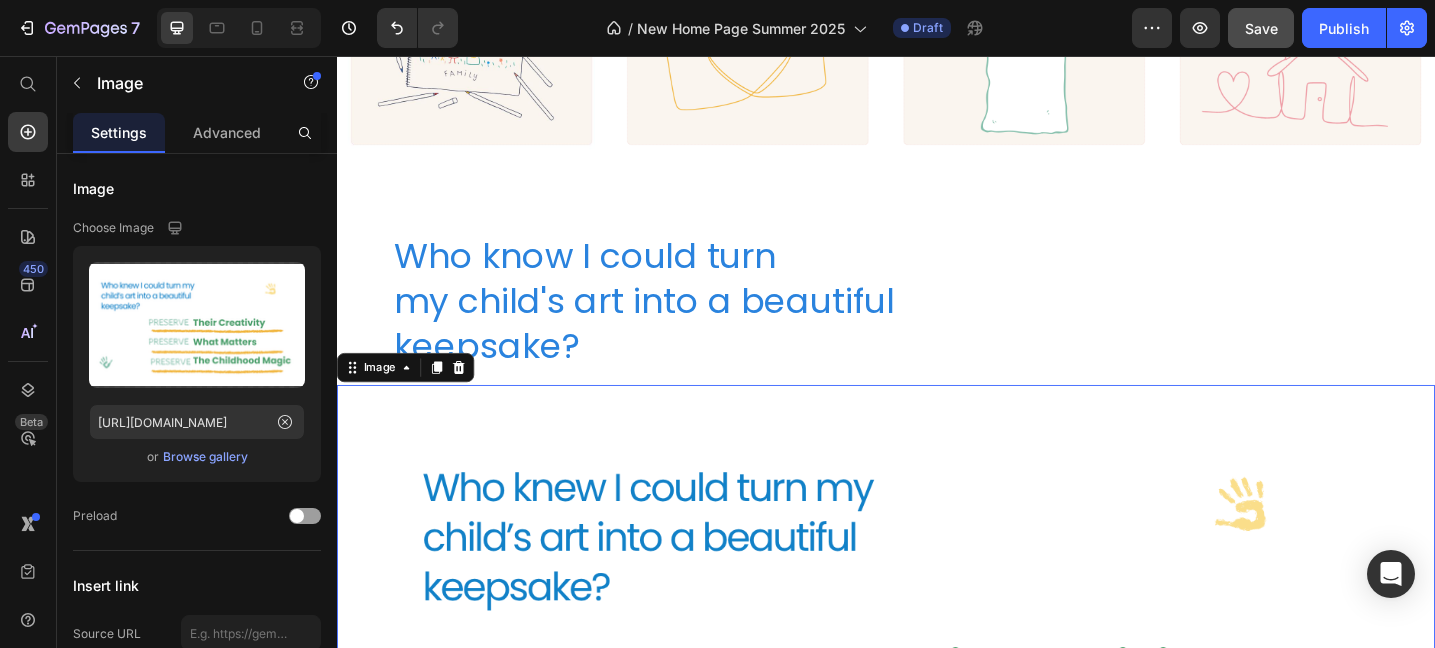 click on "Who know I could turn my child's art into a beautiful keepsake?" at bounding box center [967, 323] 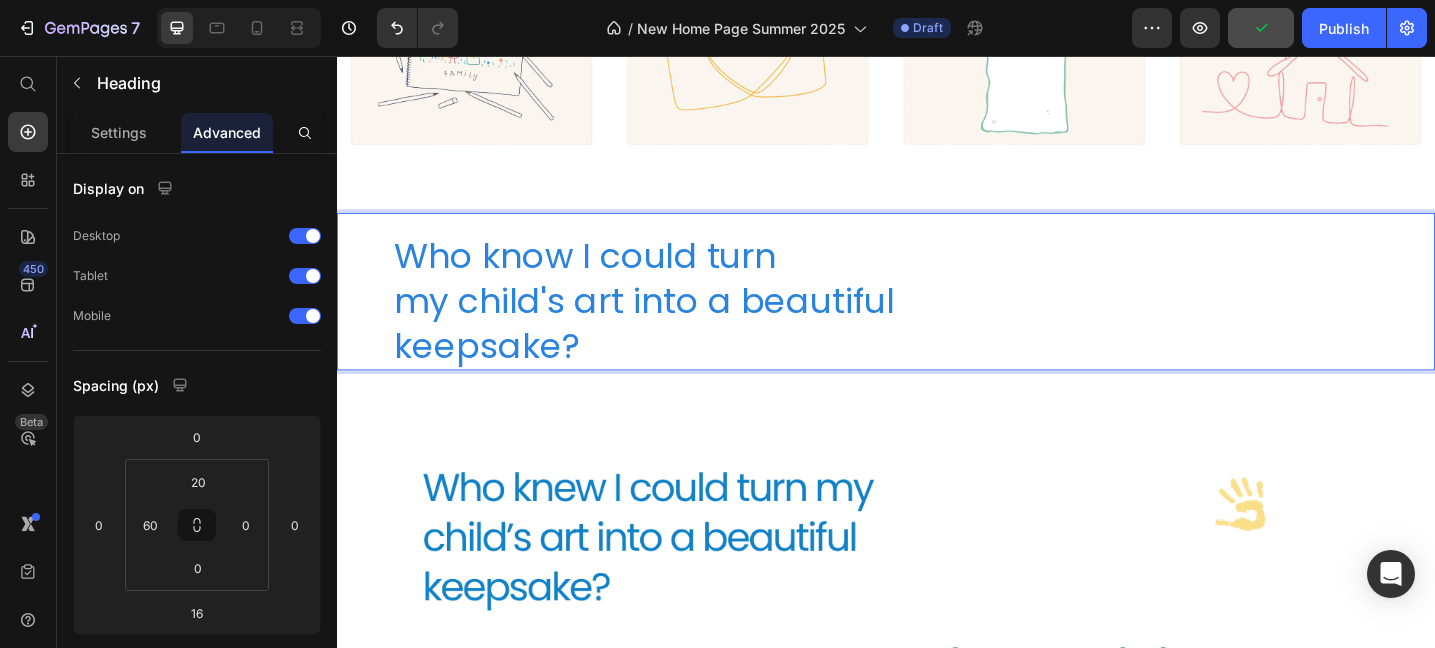 drag, startPoint x: 645, startPoint y: 382, endPoint x: 410, endPoint y: 275, distance: 258.2131 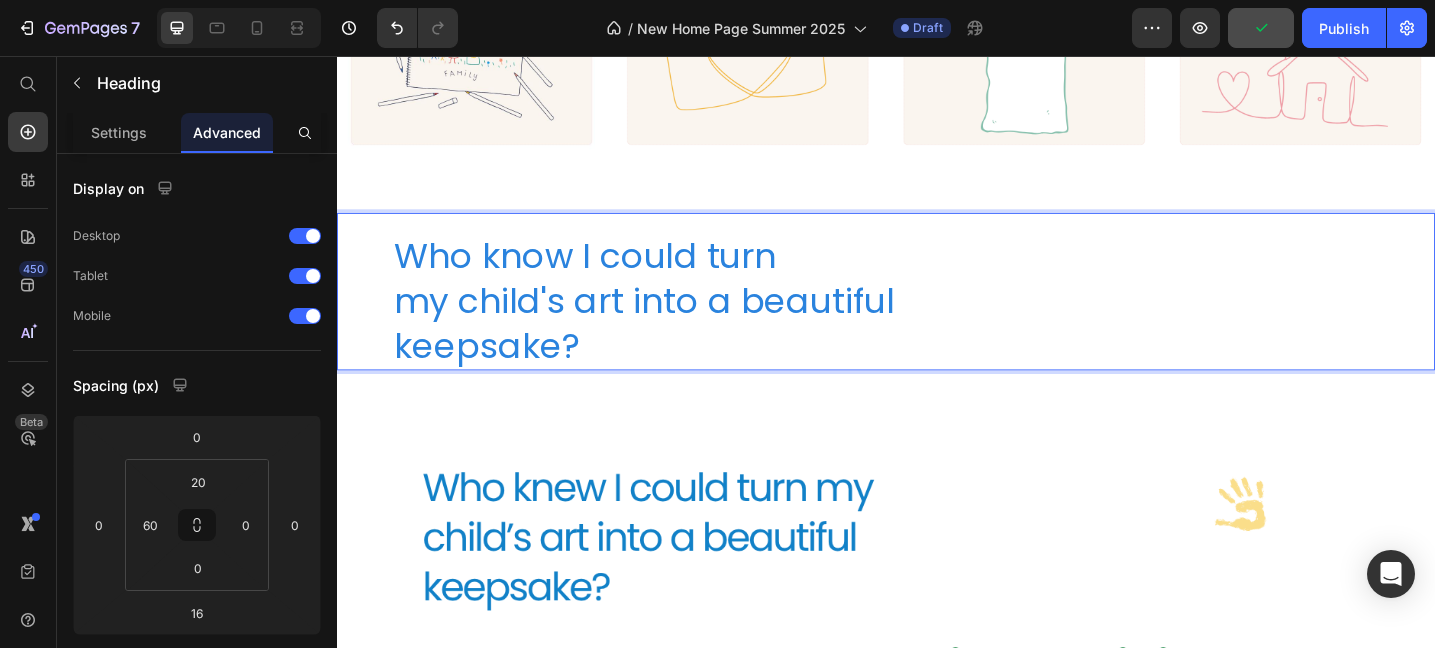click on "Who know I could turn my child's art into a beautiful keepsake?" at bounding box center [967, 323] 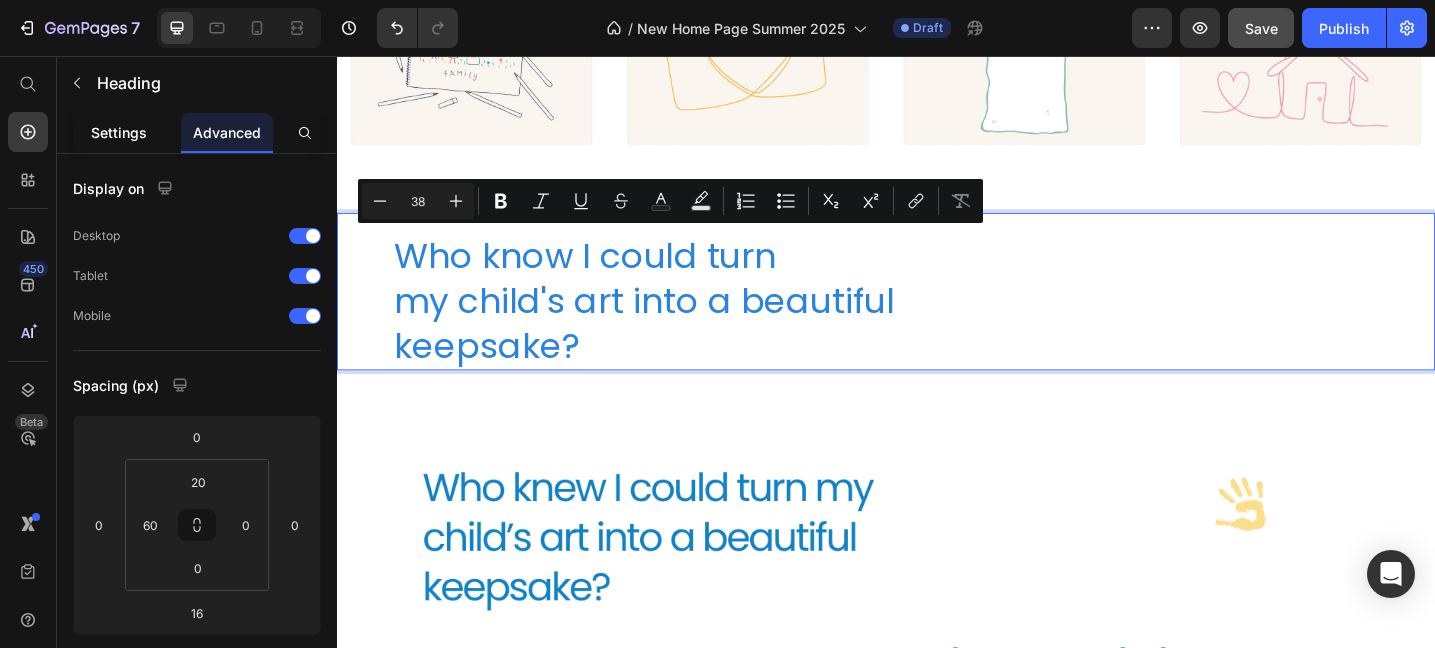 click on "Settings" at bounding box center (119, 132) 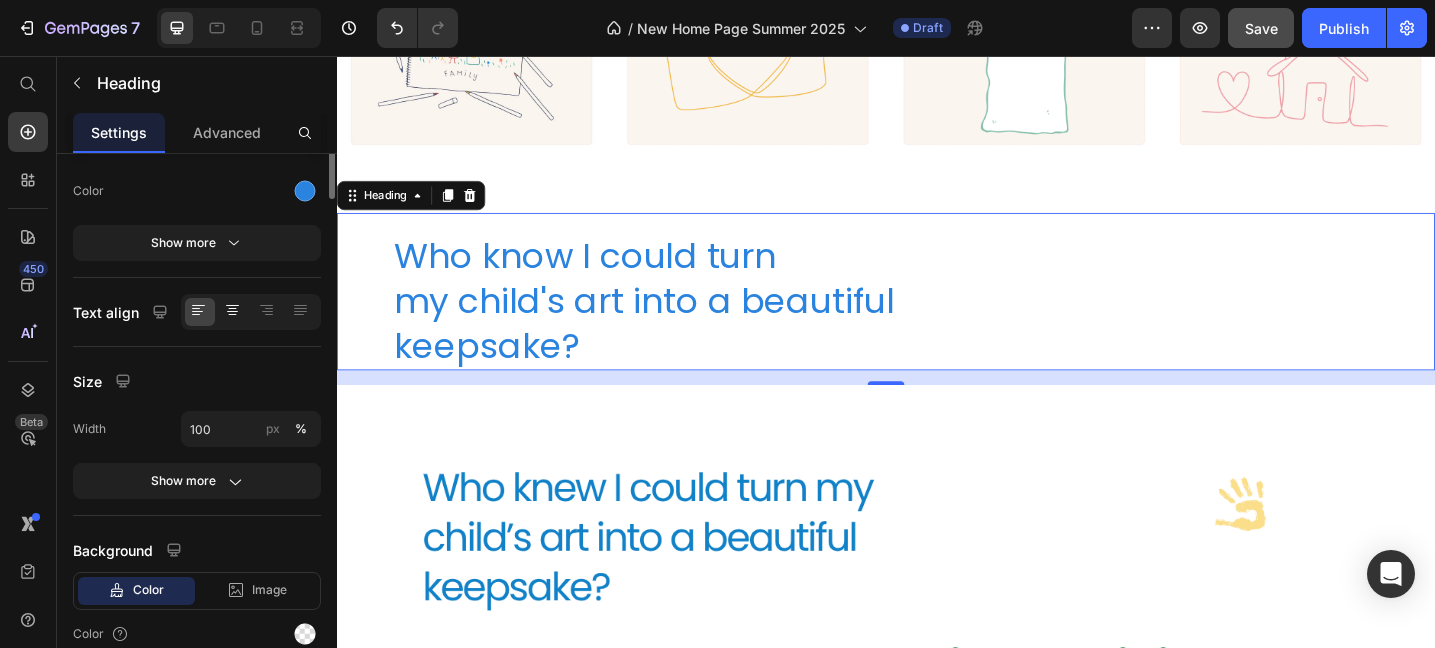 scroll, scrollTop: 0, scrollLeft: 0, axis: both 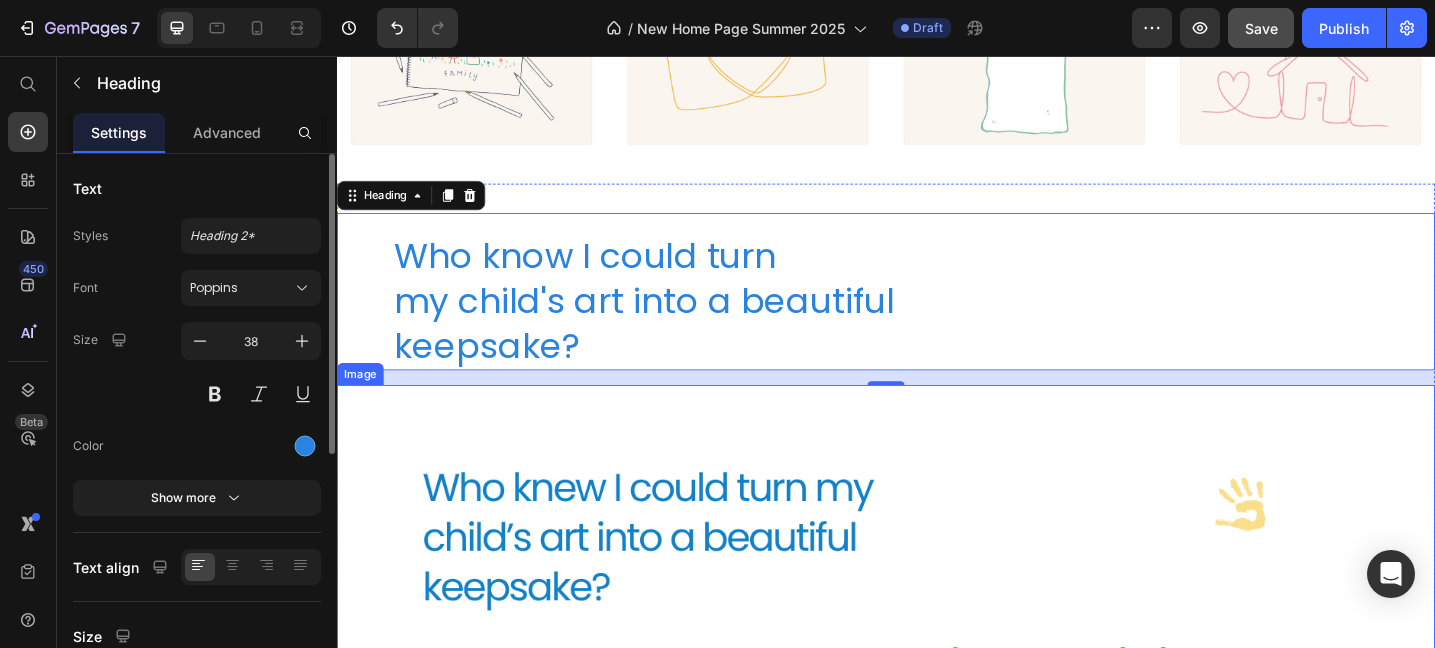click at bounding box center (937, 735) 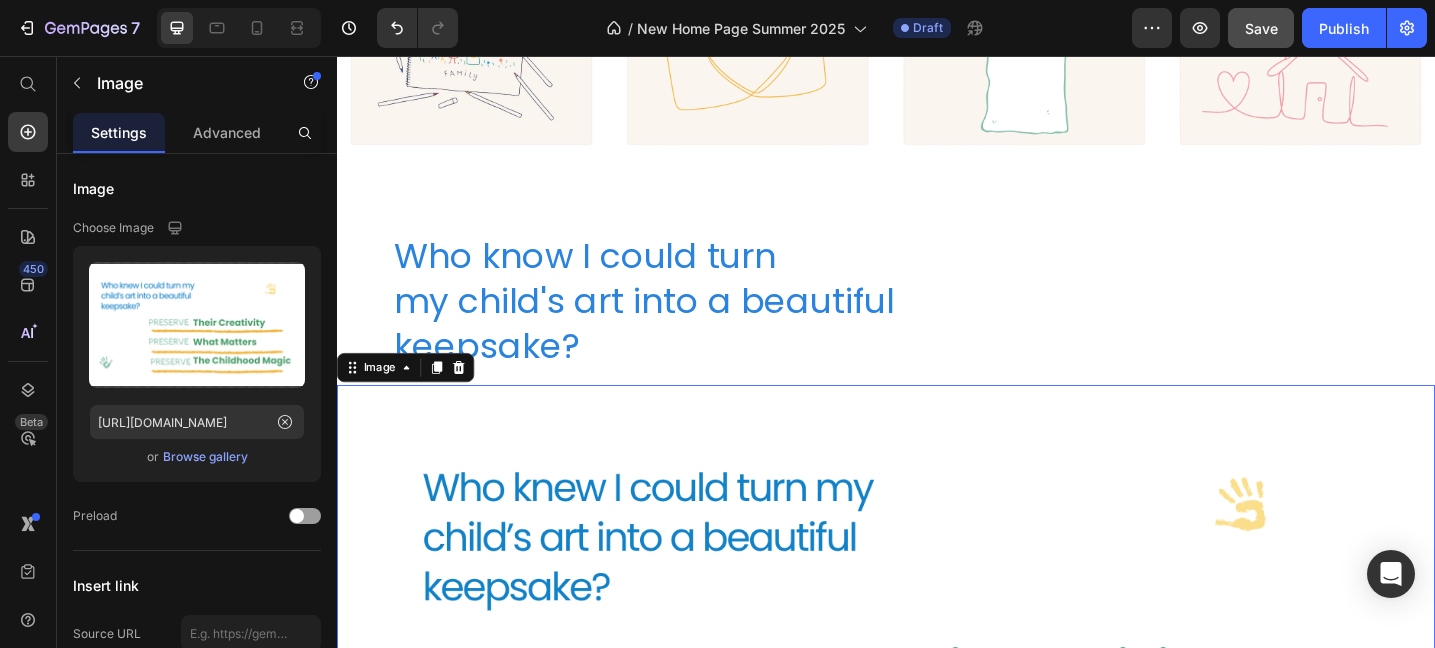 click on "Who know I could turn my child's art into a beautiful keepsake?" at bounding box center [967, 323] 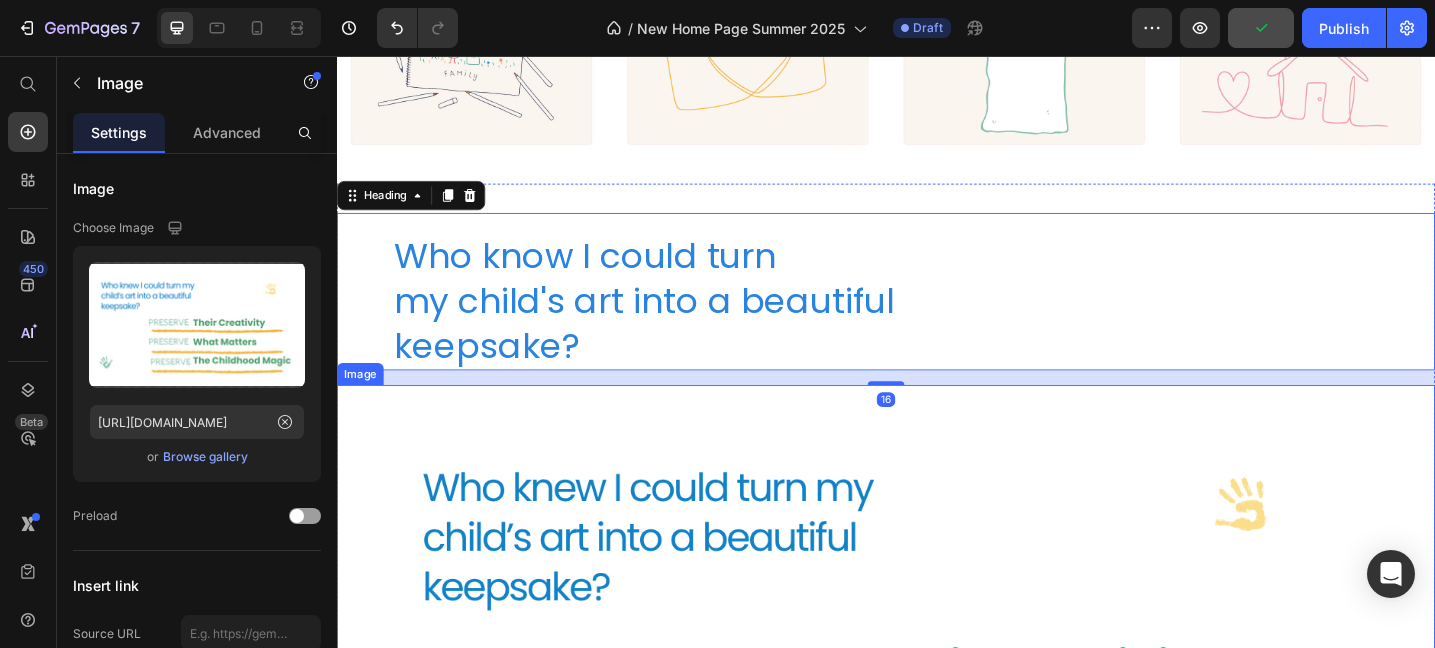 click at bounding box center [937, 735] 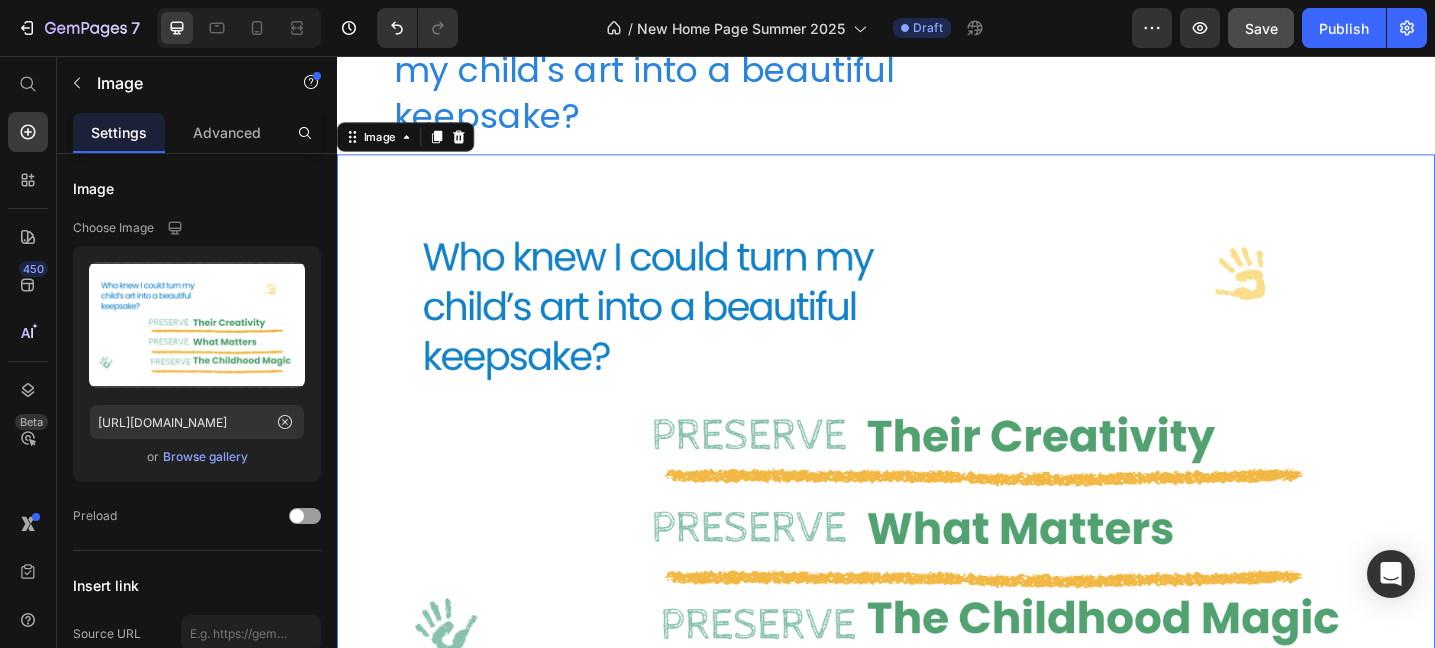 scroll, scrollTop: 2075, scrollLeft: 0, axis: vertical 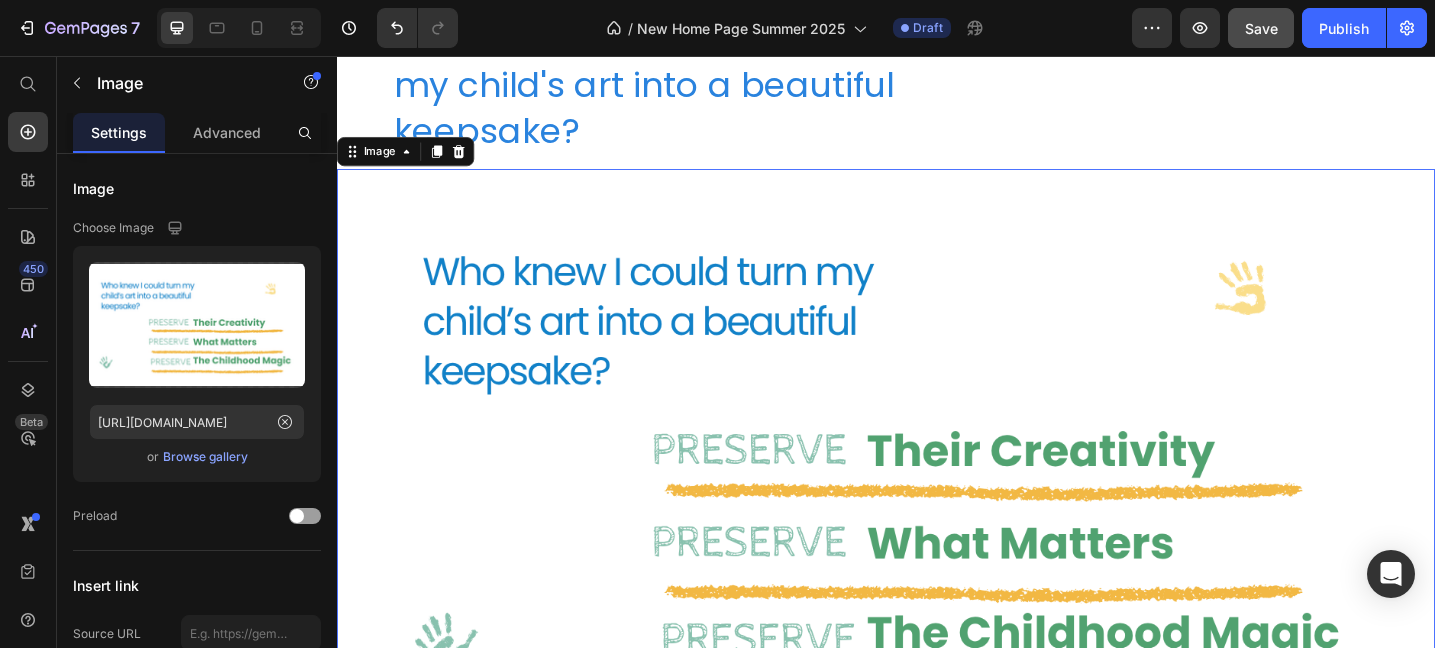click at bounding box center [937, 499] 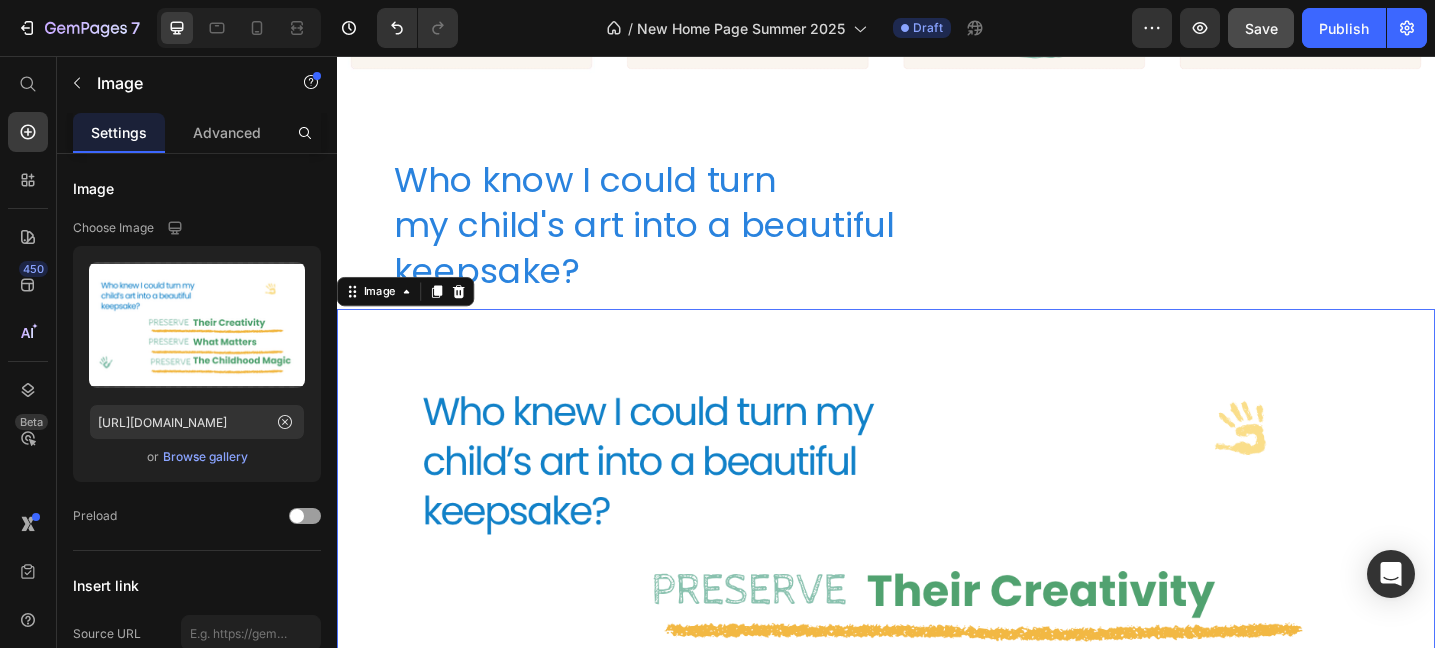 scroll, scrollTop: 1923, scrollLeft: 0, axis: vertical 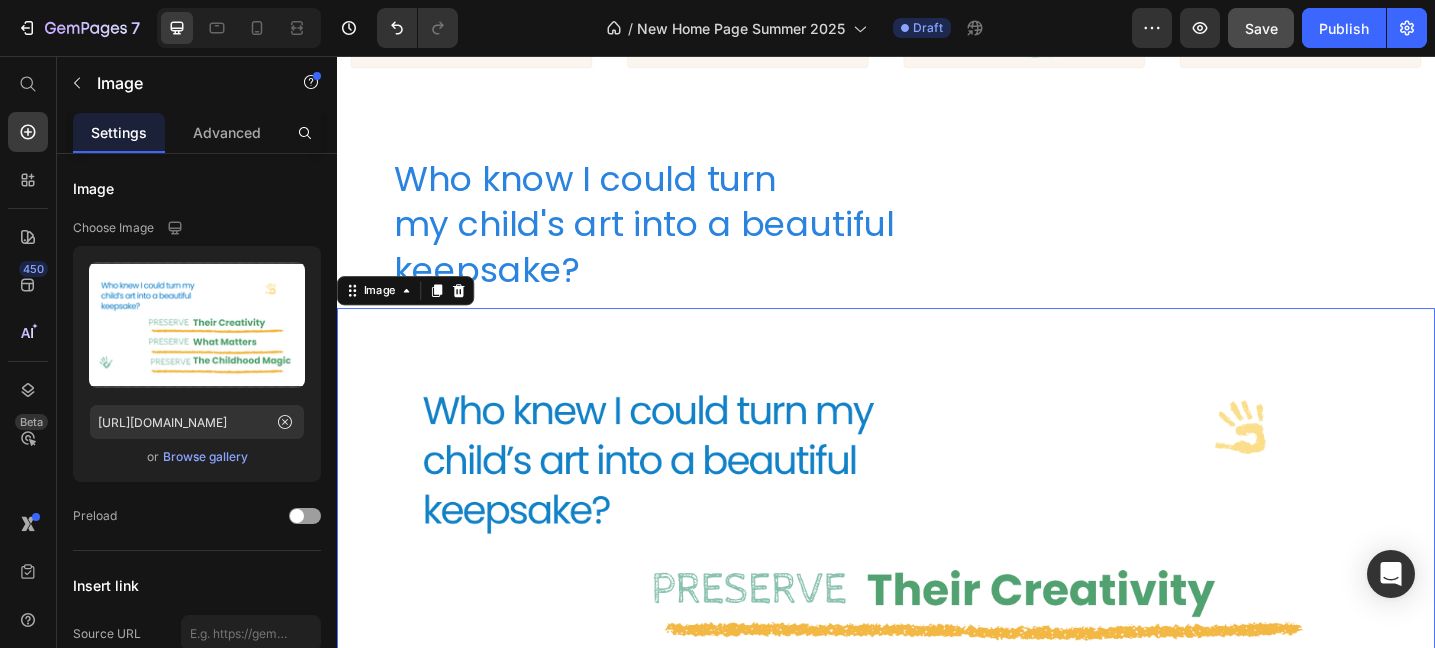 click at bounding box center (937, 651) 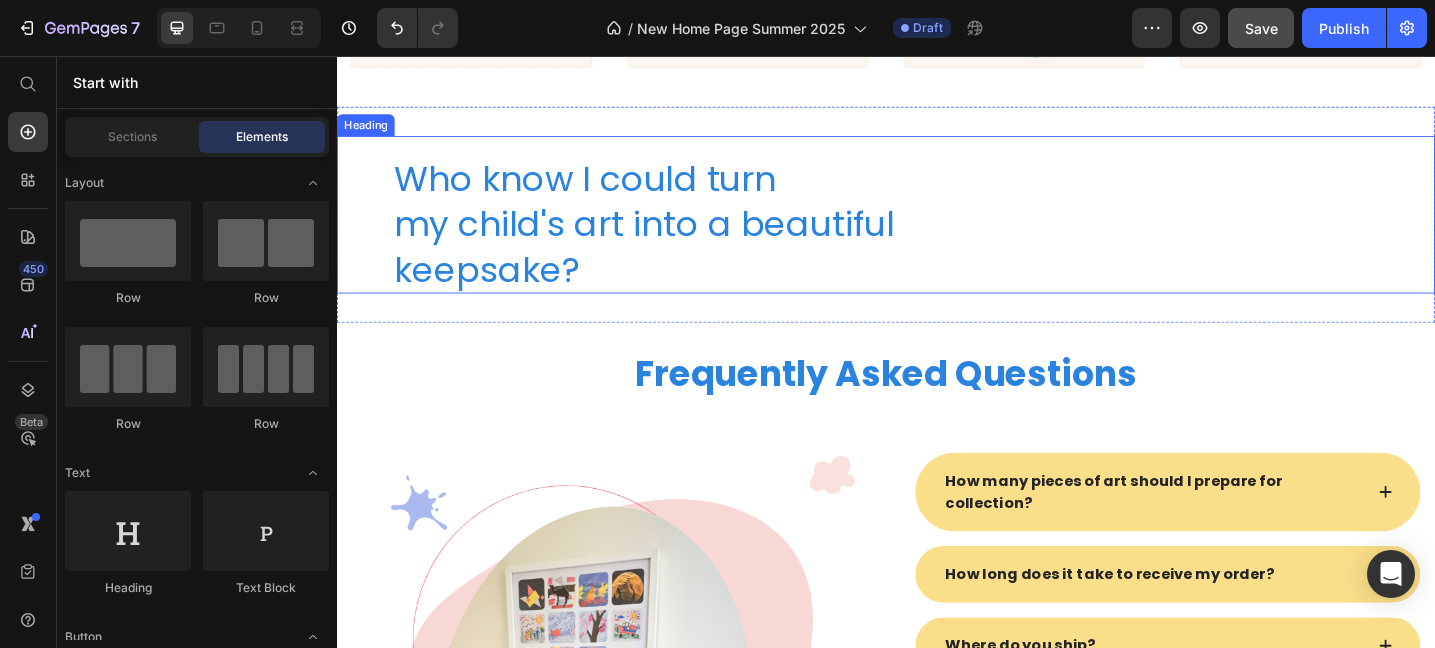 click on "Who know I could turn my child's art into a beautiful keepsake?" at bounding box center (967, 239) 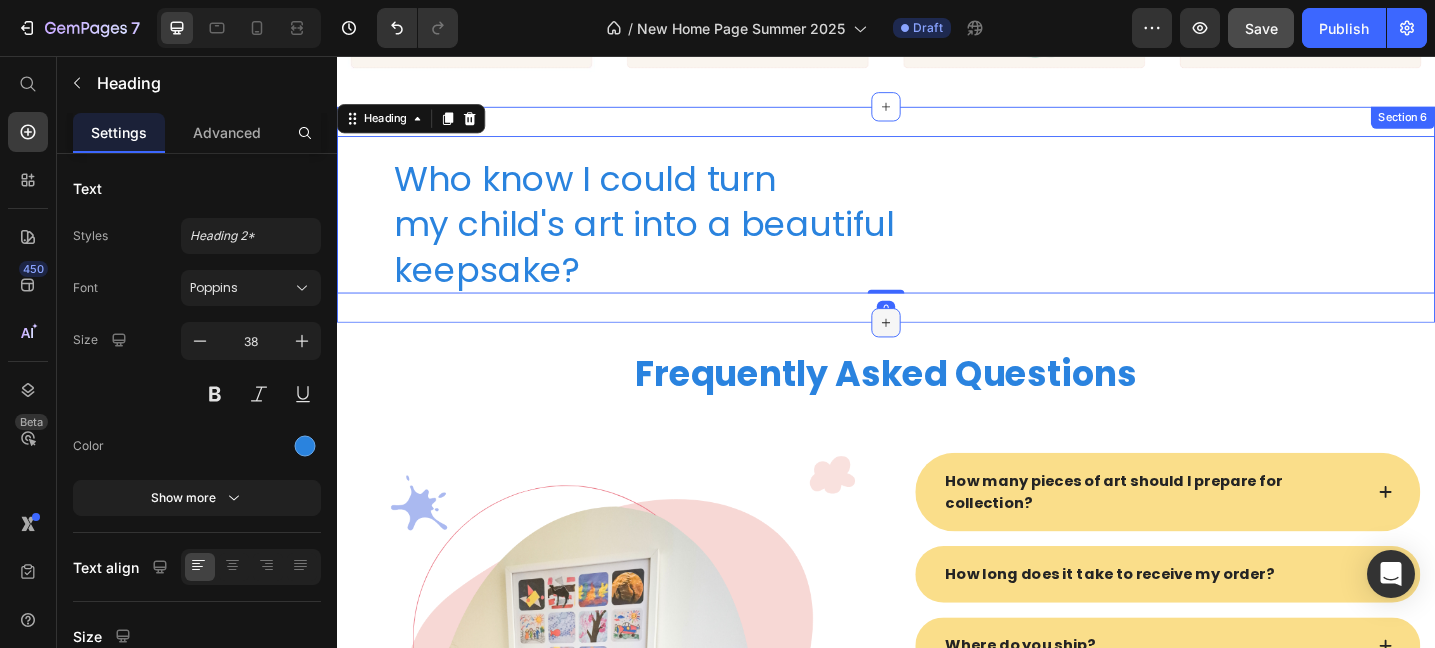 click 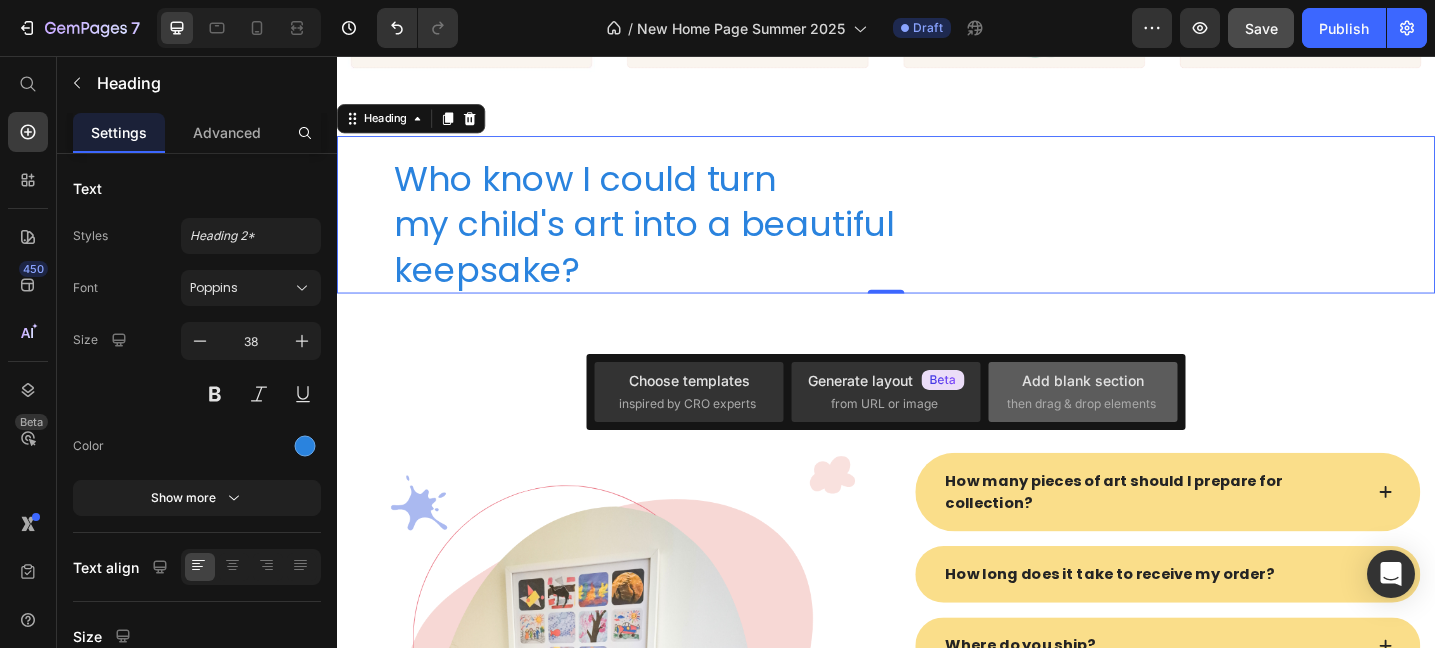 click on "then drag & drop elements" at bounding box center (1081, 404) 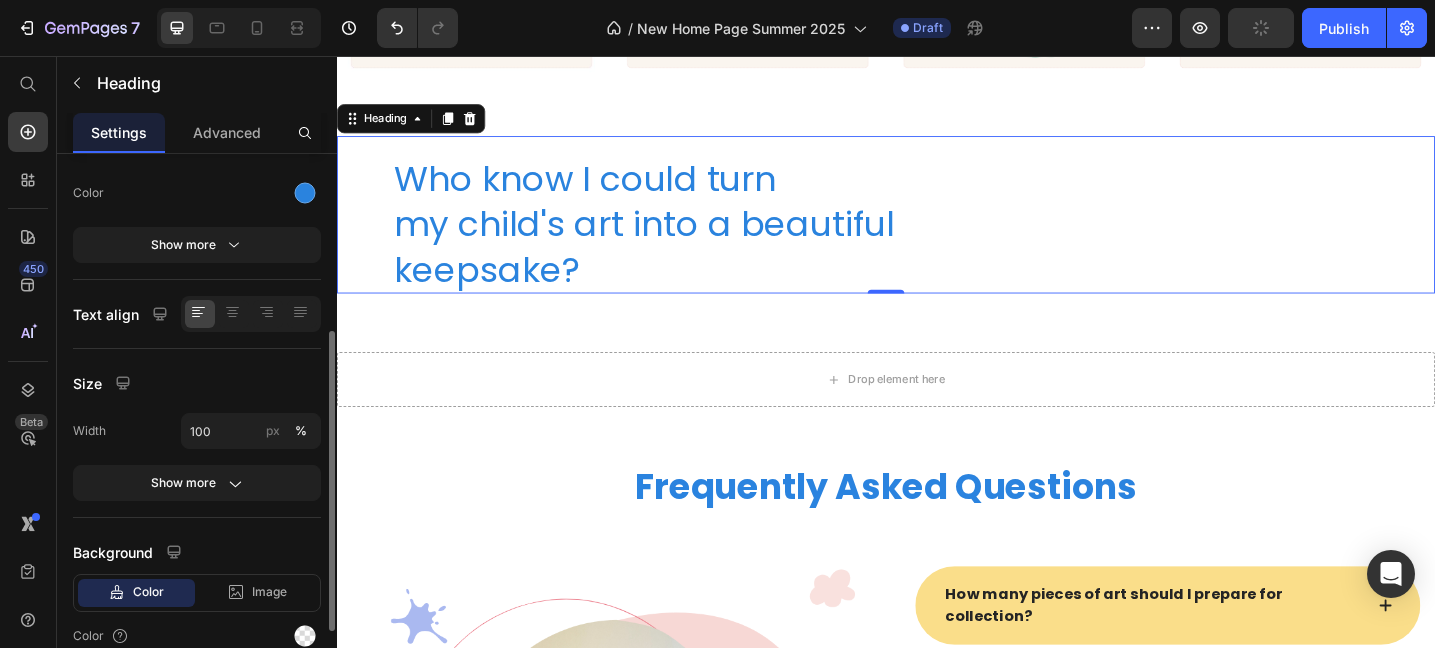 scroll, scrollTop: 0, scrollLeft: 0, axis: both 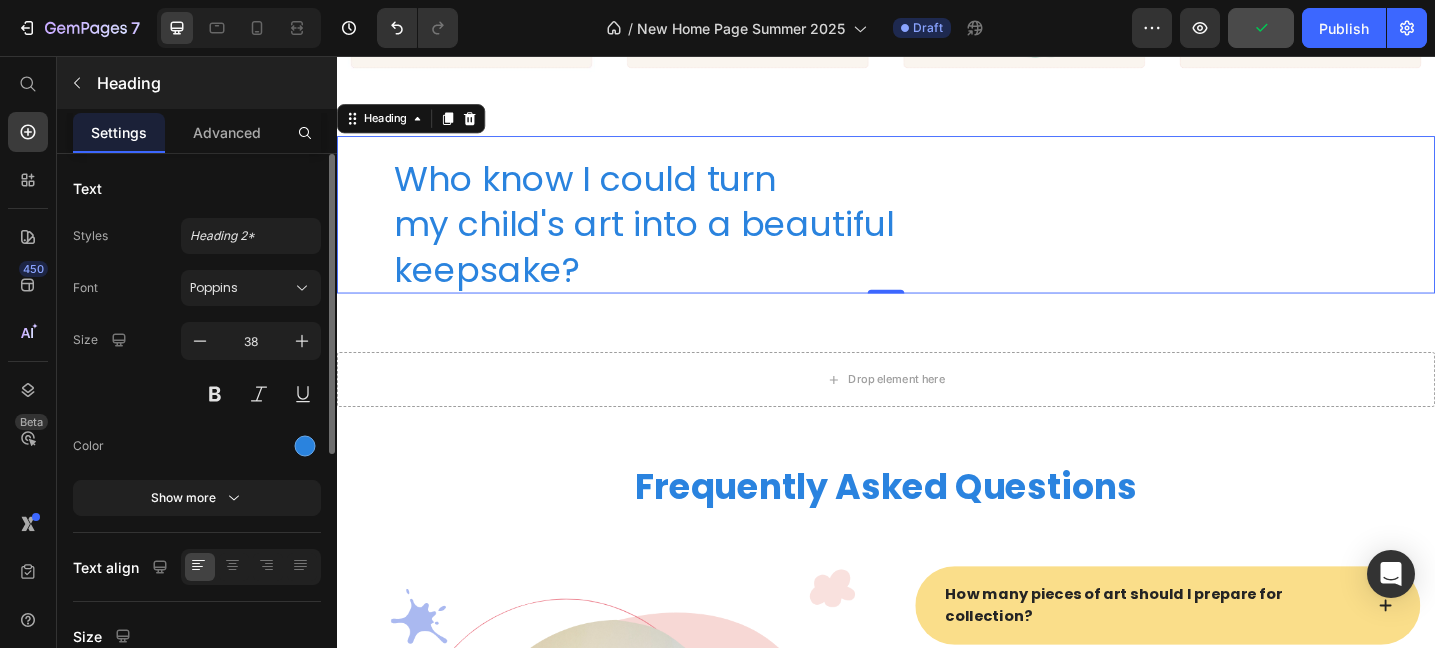 click on "Heading" 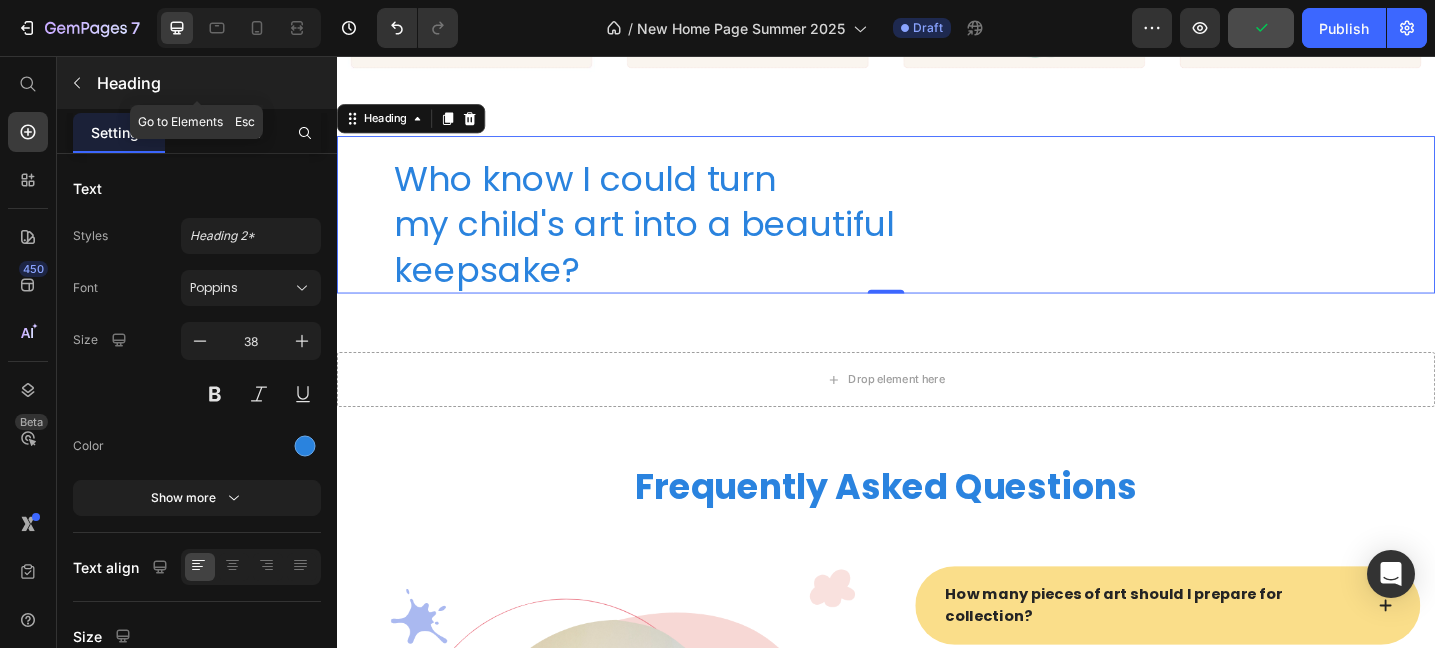 click on "Heading" at bounding box center [215, 83] 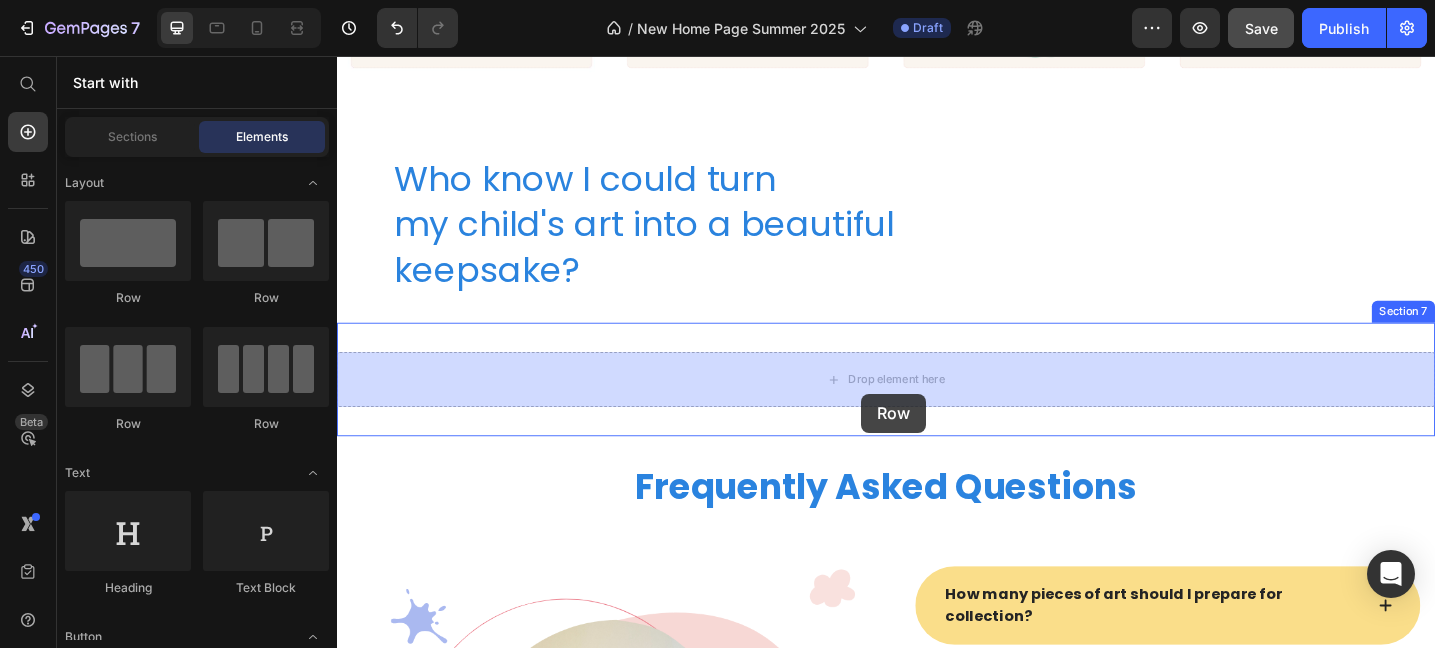 drag, startPoint x: 596, startPoint y: 306, endPoint x: 910, endPoint y: 425, distance: 335.7931 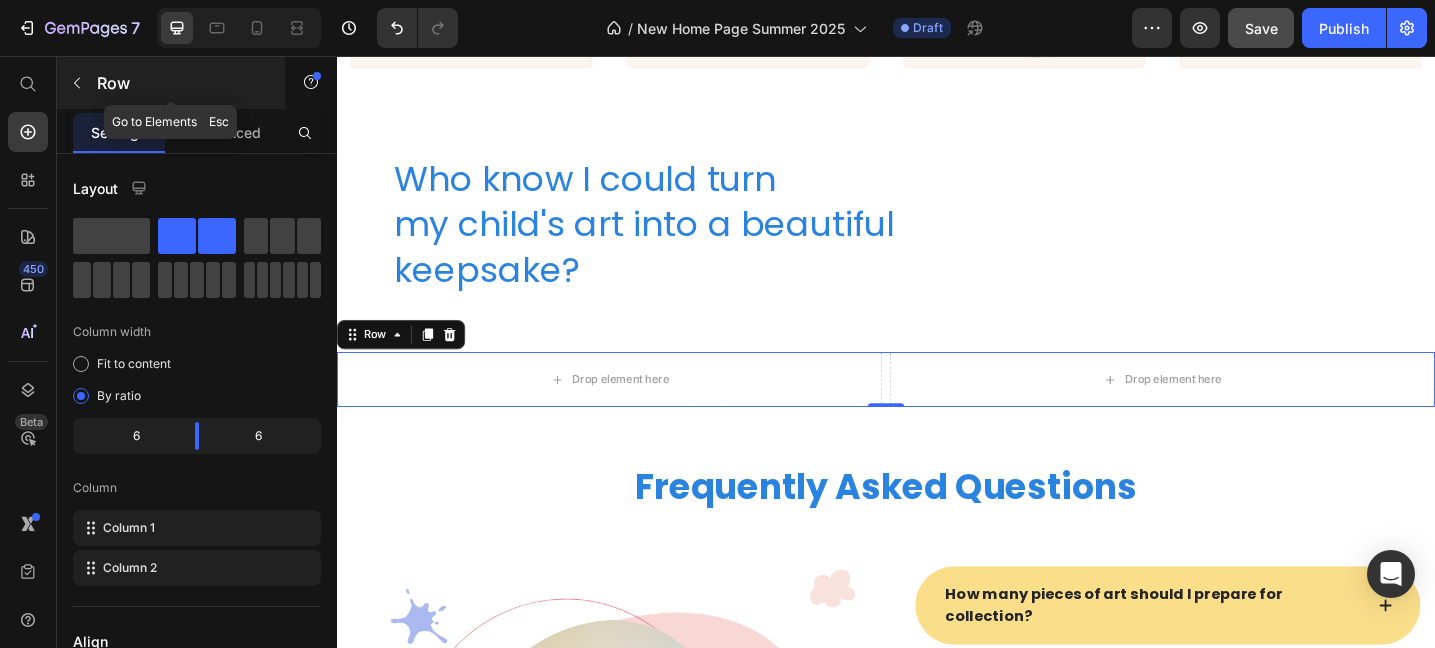 click 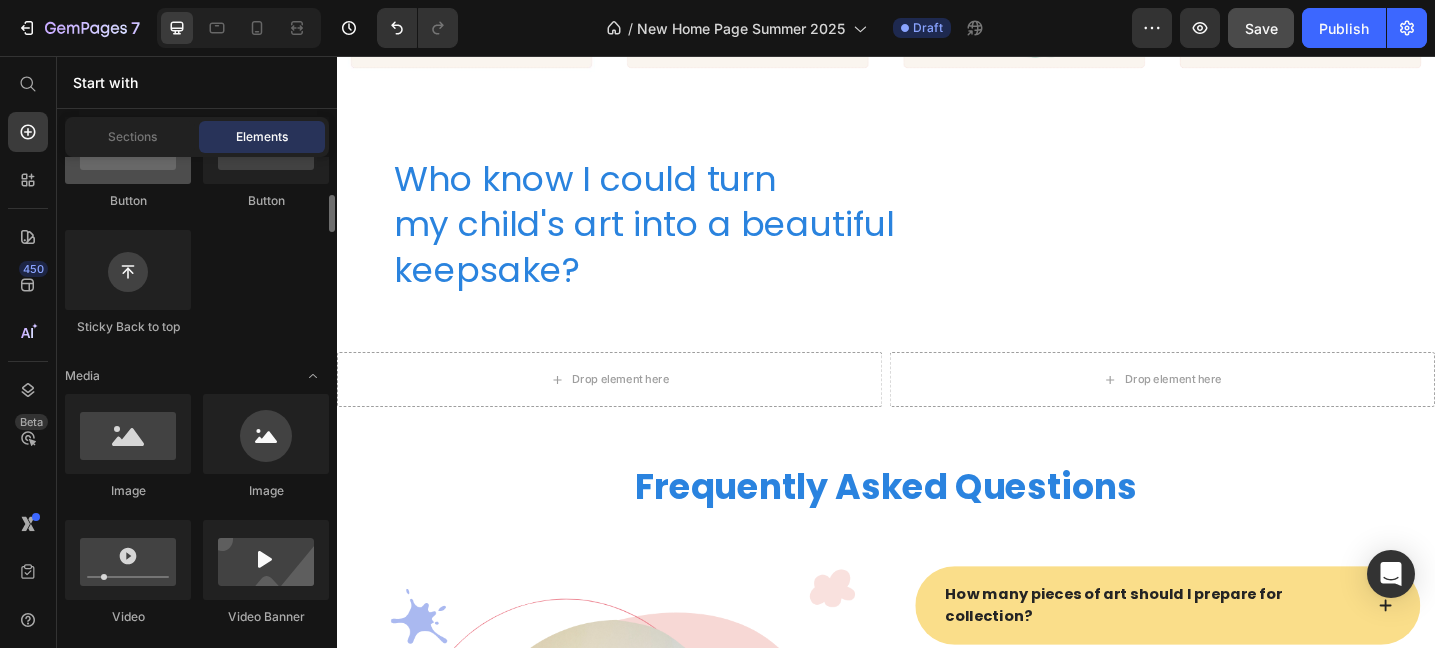scroll, scrollTop: 553, scrollLeft: 0, axis: vertical 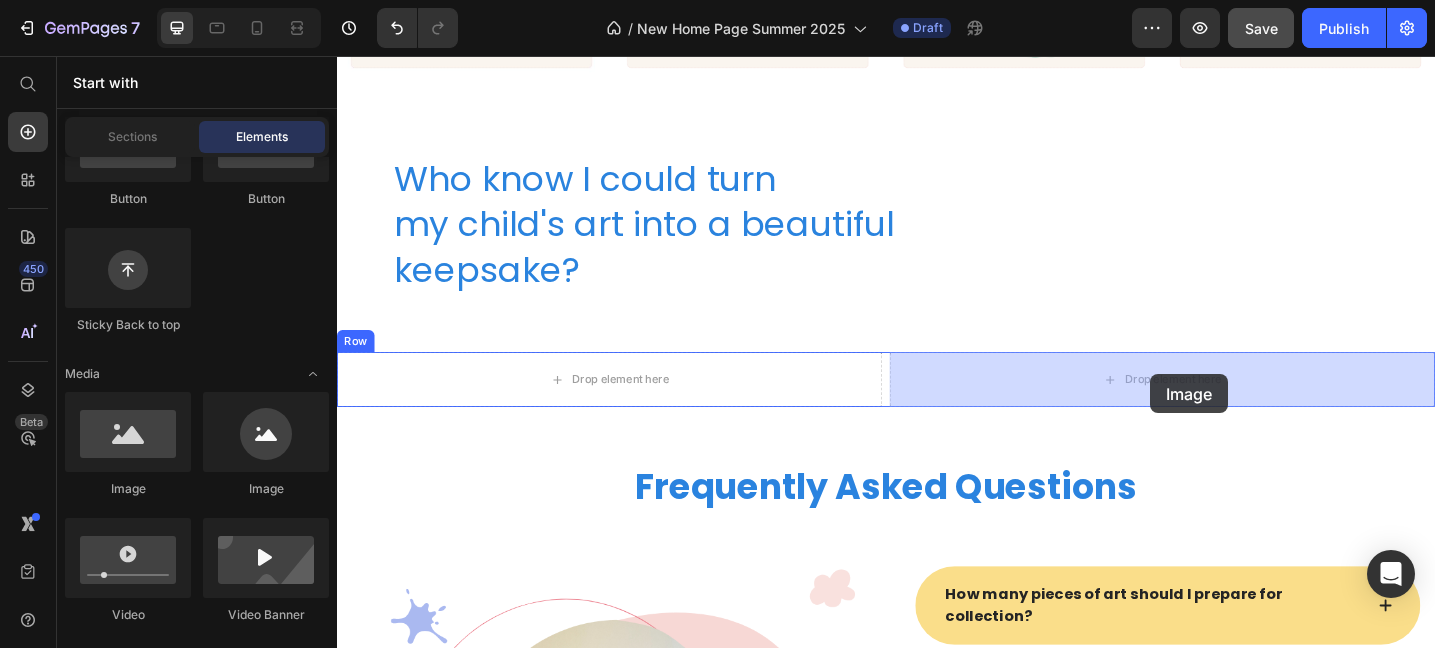 drag, startPoint x: 459, startPoint y: 494, endPoint x: 1225, endPoint y: 404, distance: 771.2691 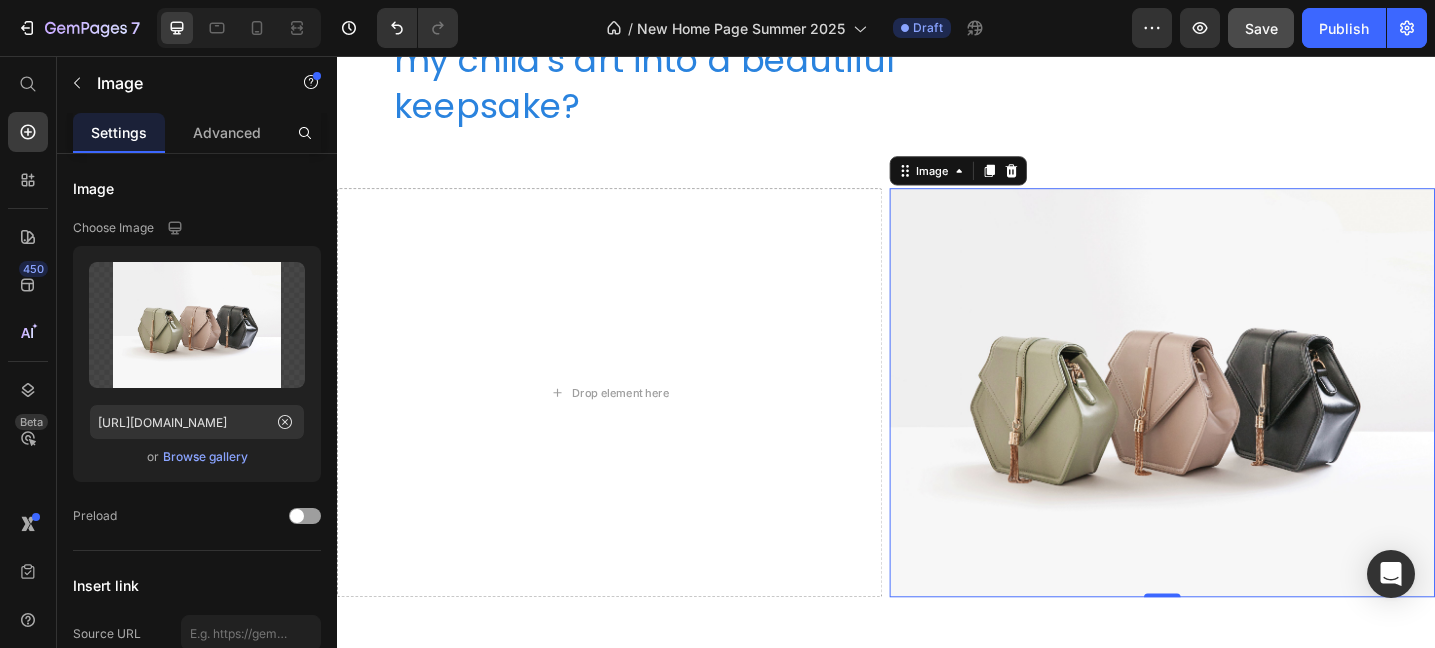 scroll, scrollTop: 2125, scrollLeft: 0, axis: vertical 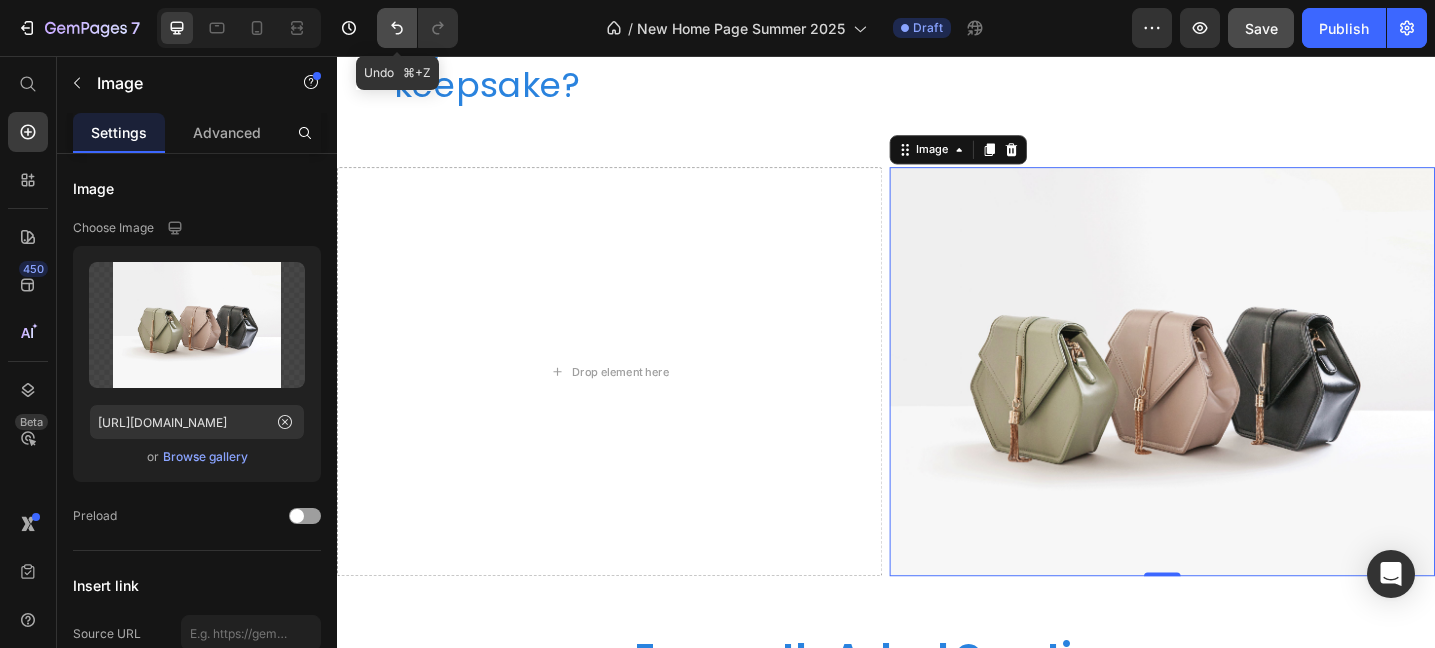 click 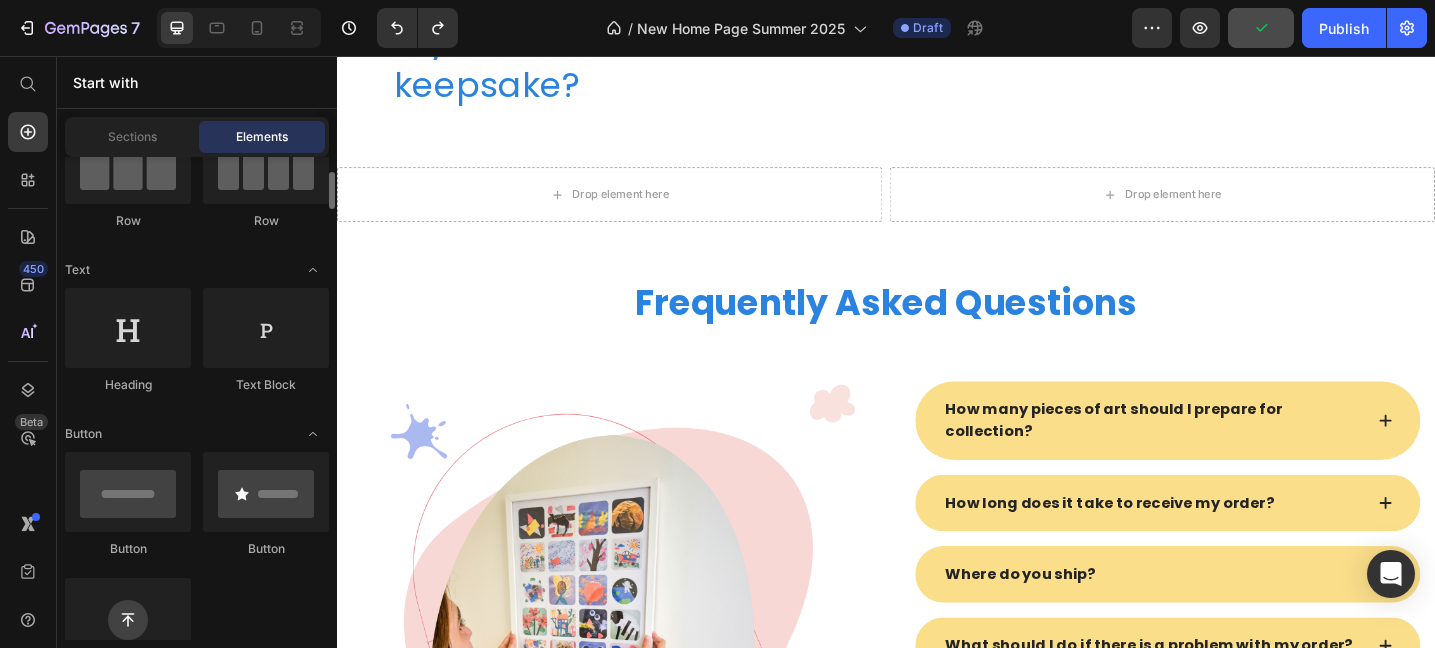 scroll, scrollTop: 0, scrollLeft: 0, axis: both 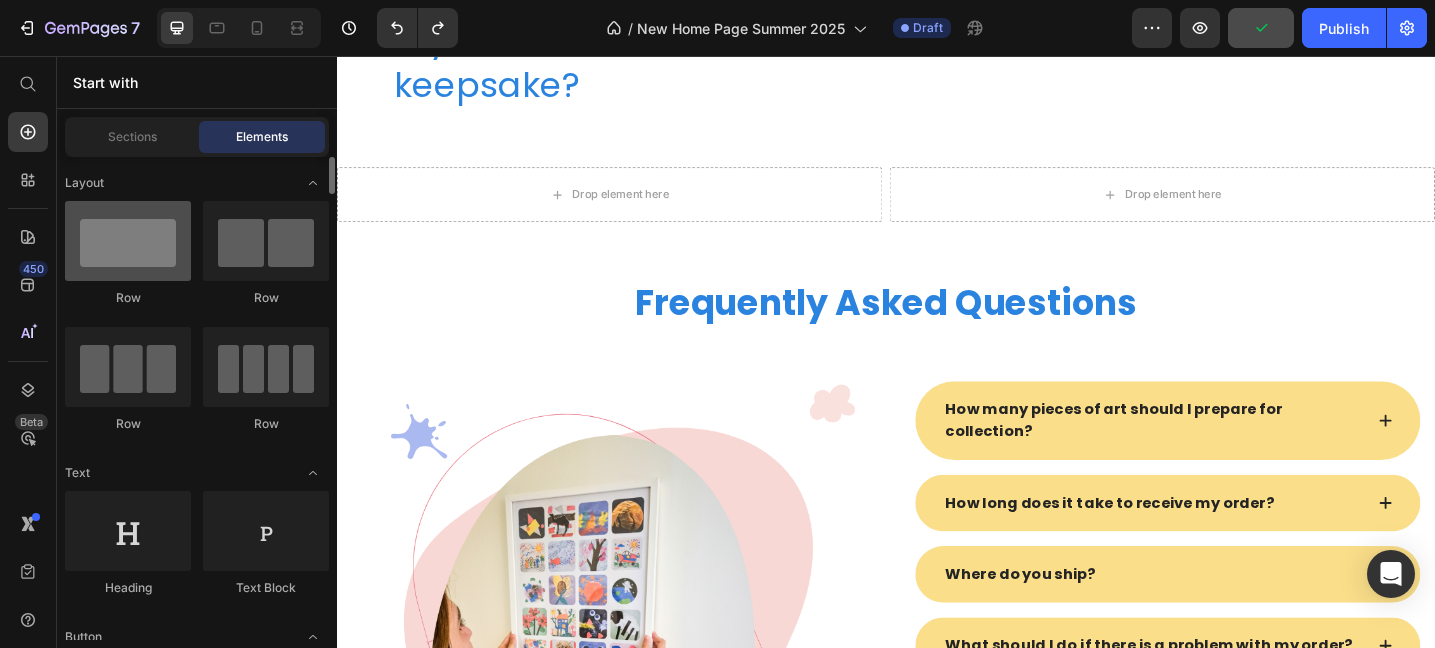 click at bounding box center [128, 241] 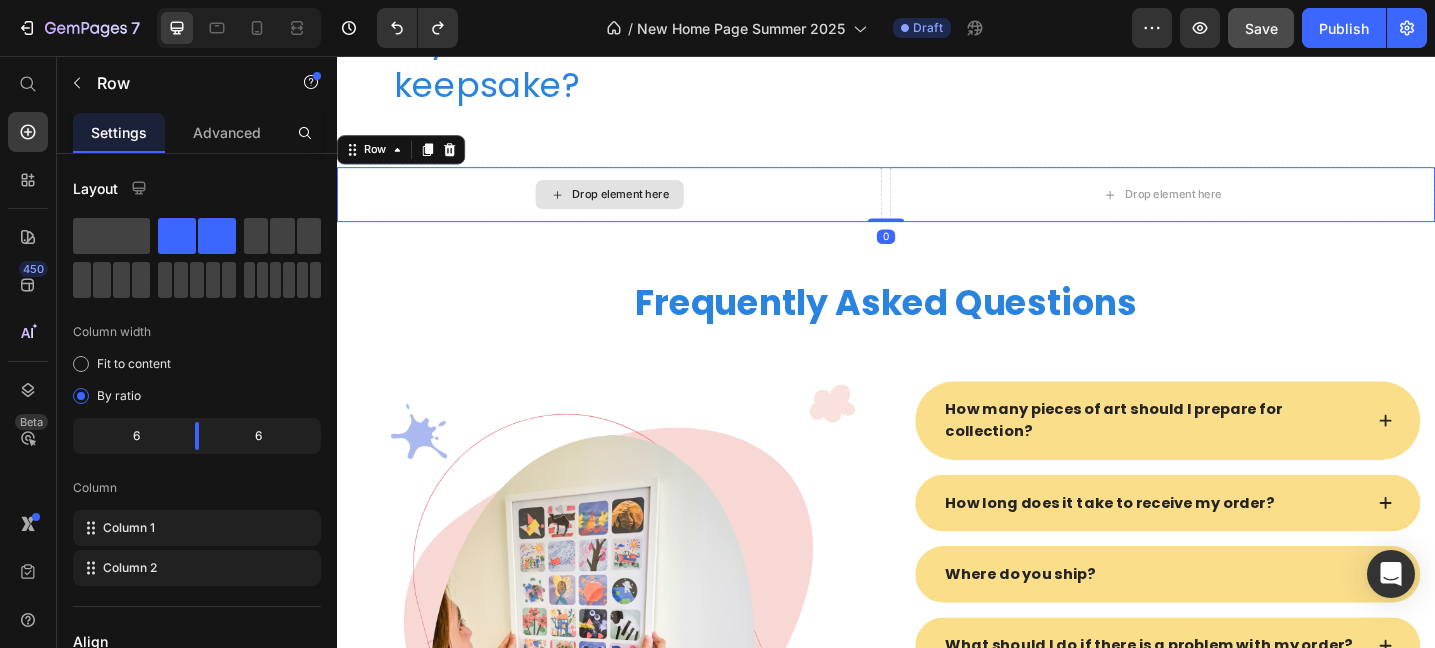 click on "Drop element here" at bounding box center [635, 207] 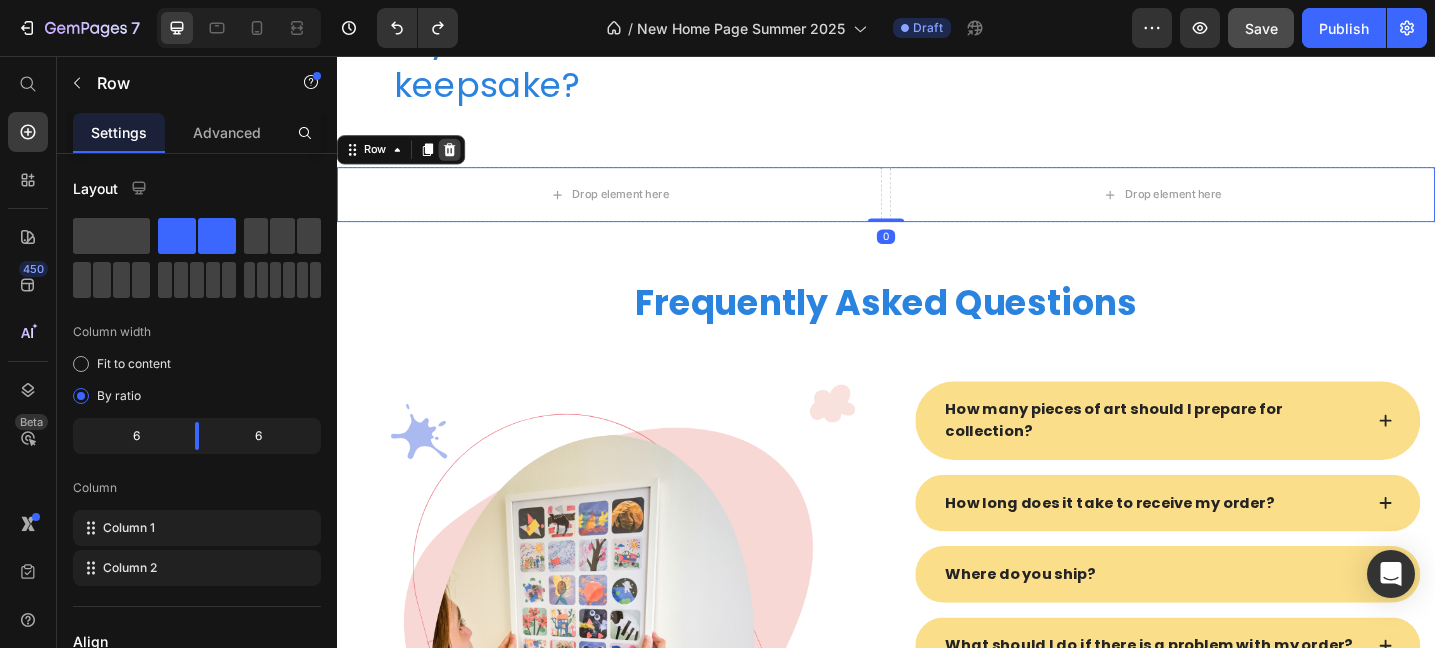 click at bounding box center (460, 158) 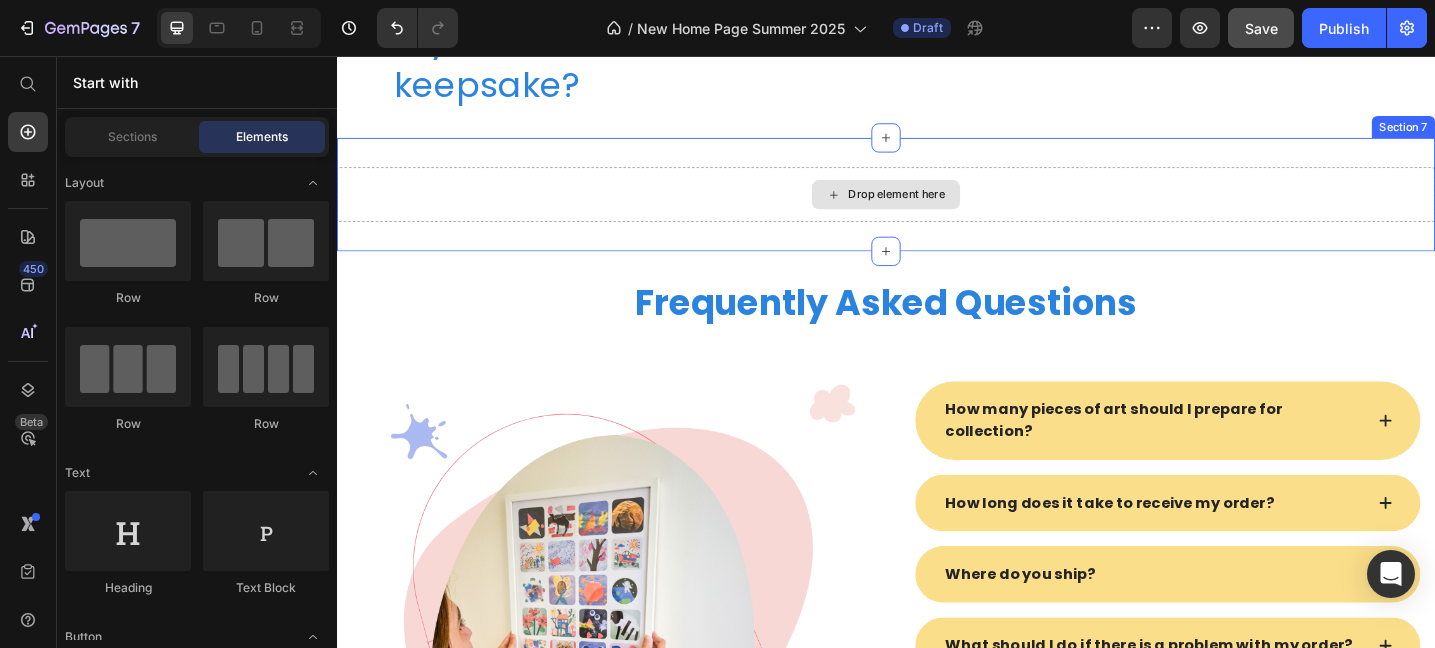 click on "Drop element here" at bounding box center (937, 207) 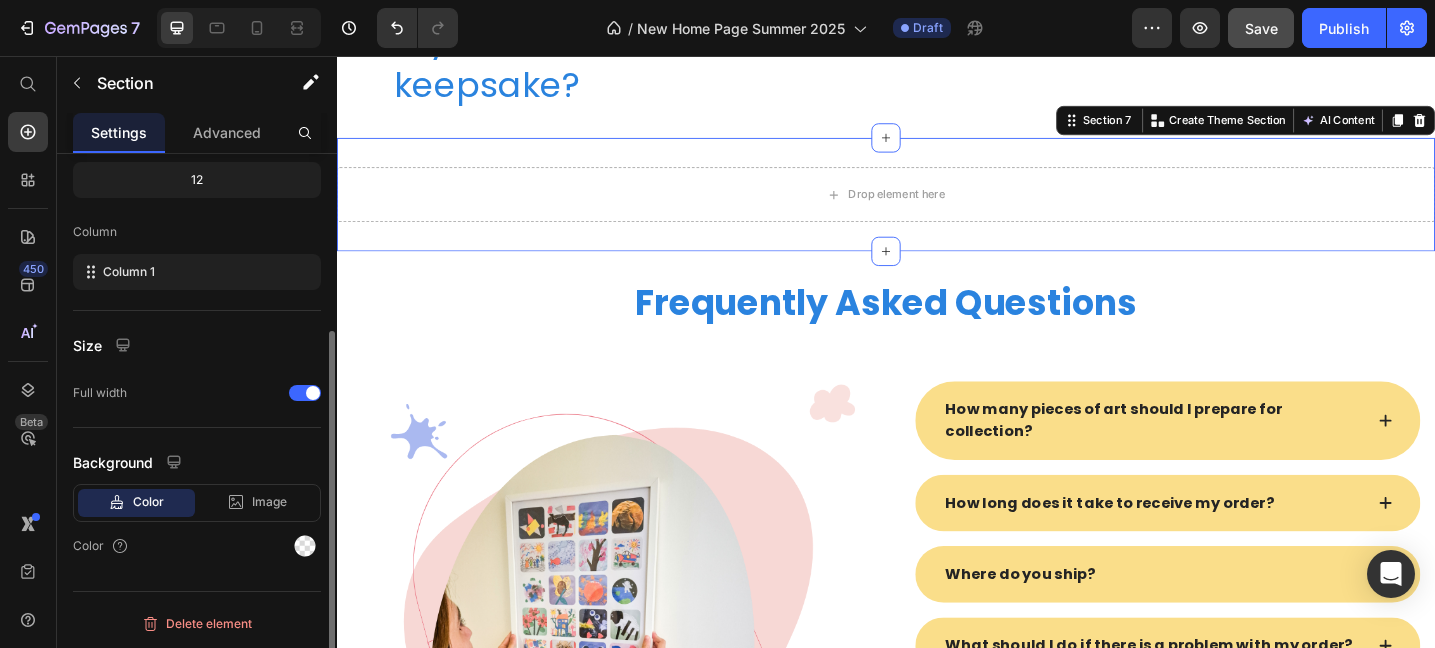 scroll, scrollTop: 257, scrollLeft: 0, axis: vertical 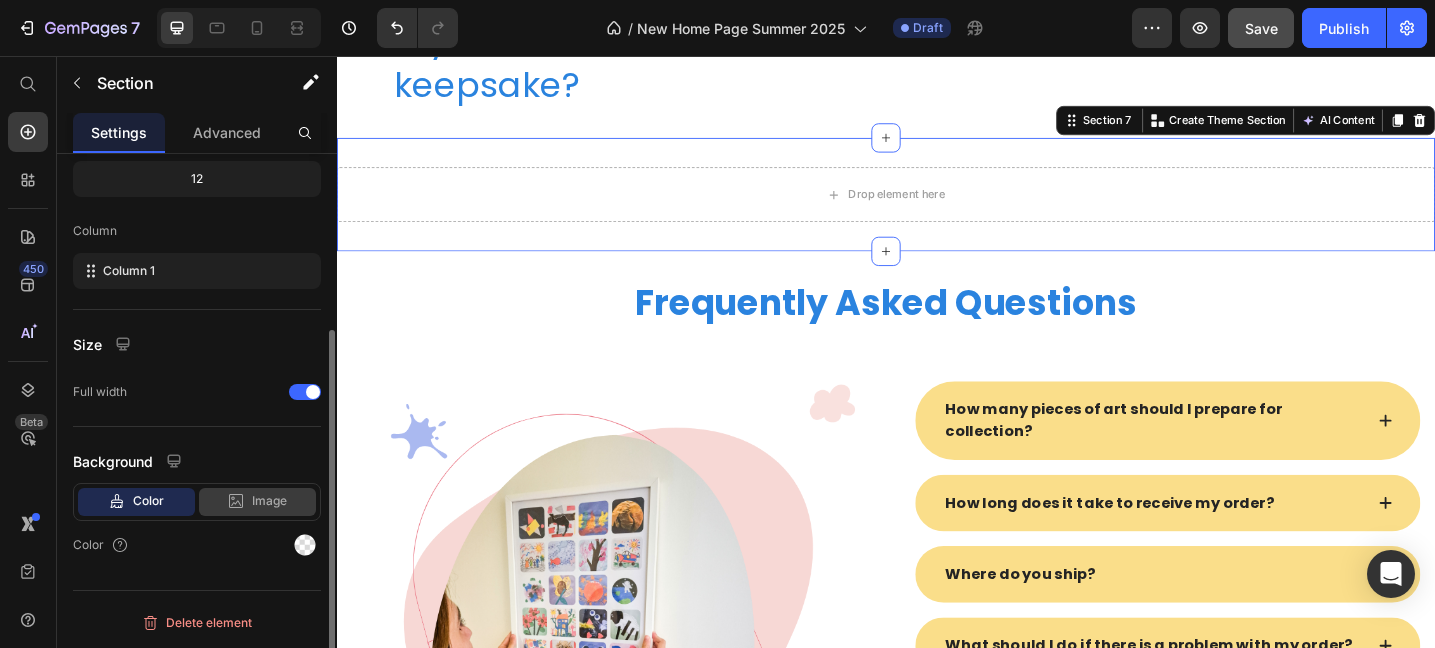 click on "Image" at bounding box center [269, 501] 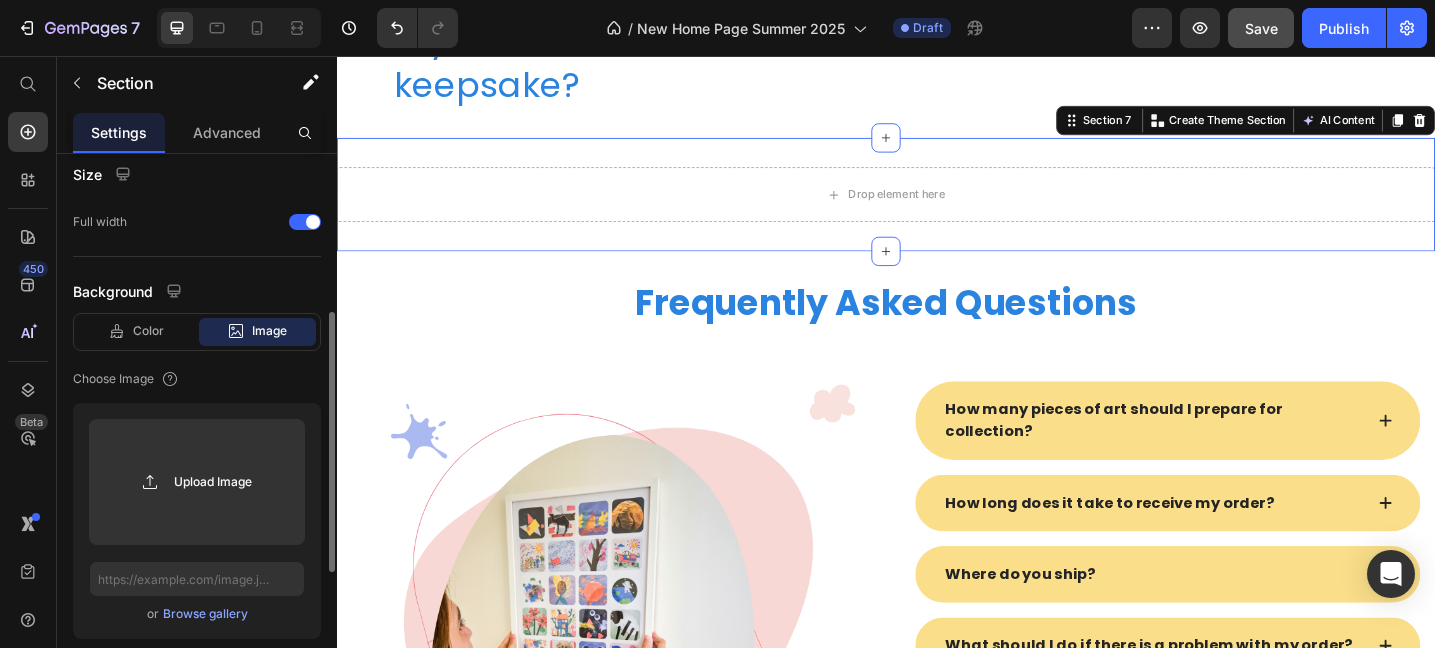 scroll, scrollTop: 437, scrollLeft: 0, axis: vertical 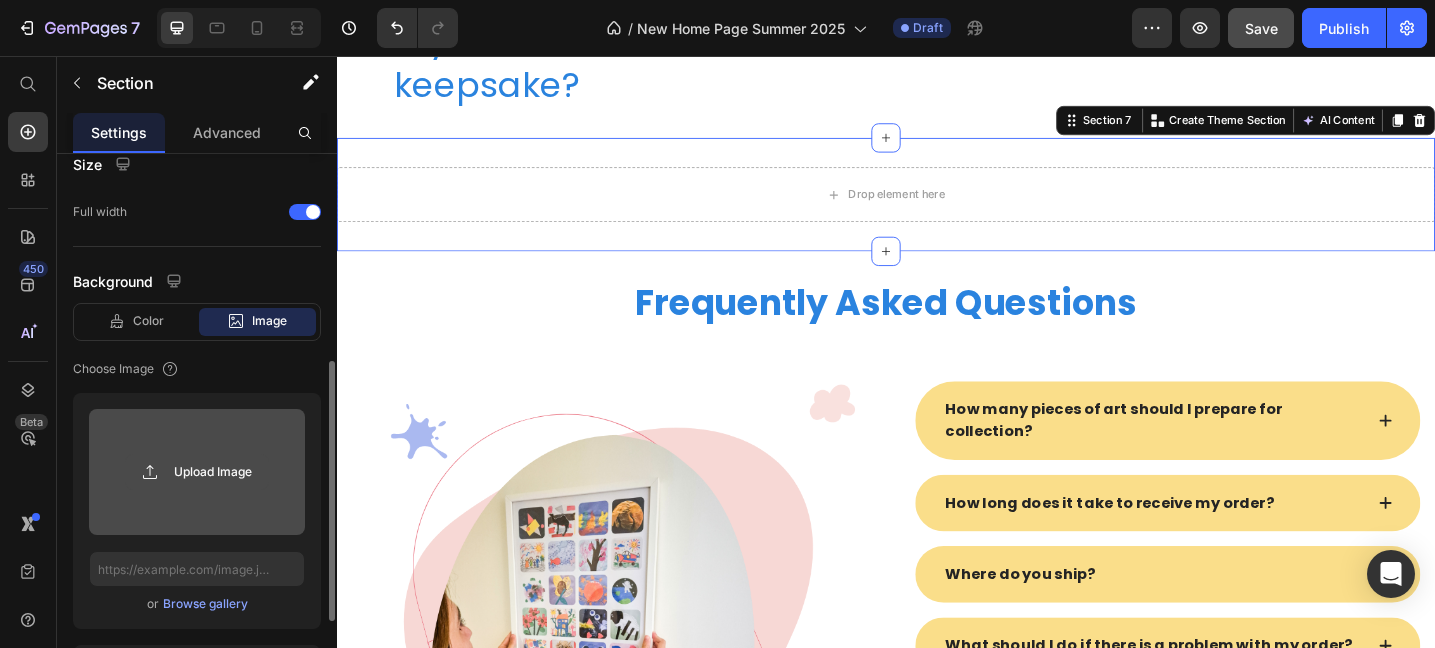click 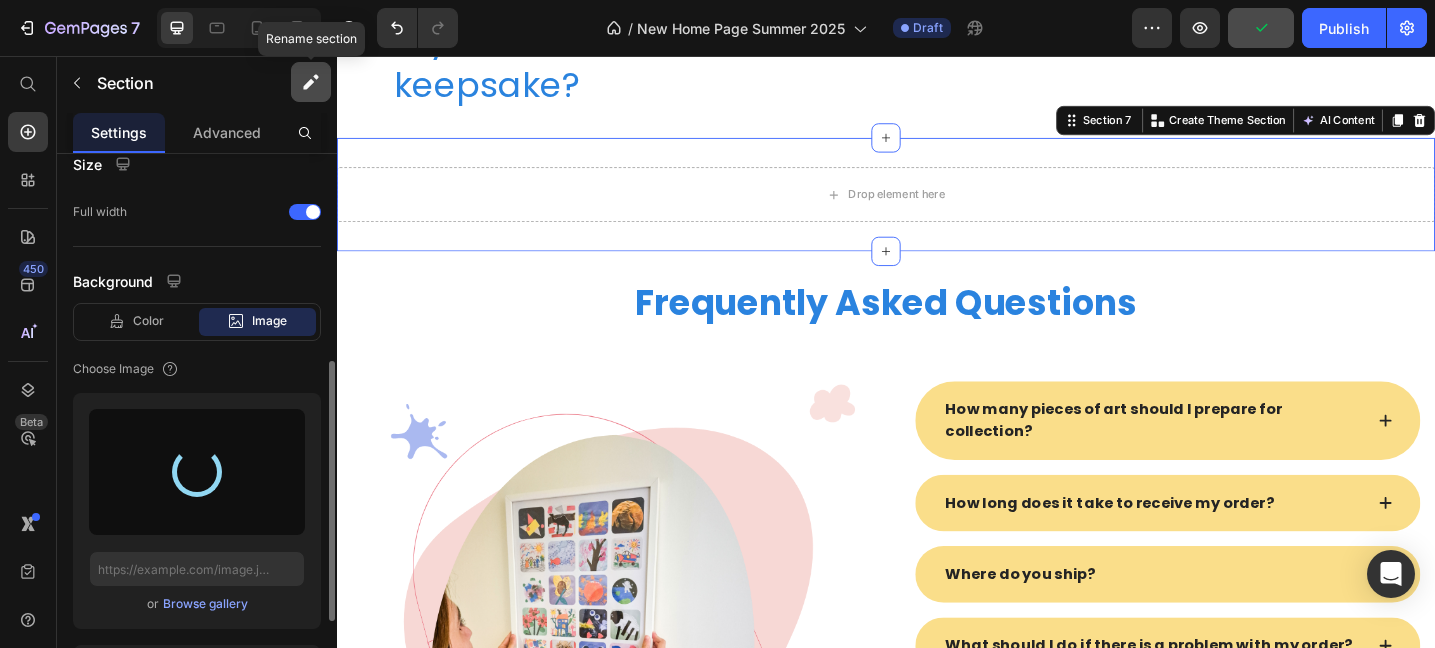 type on "[URL][DOMAIN_NAME]" 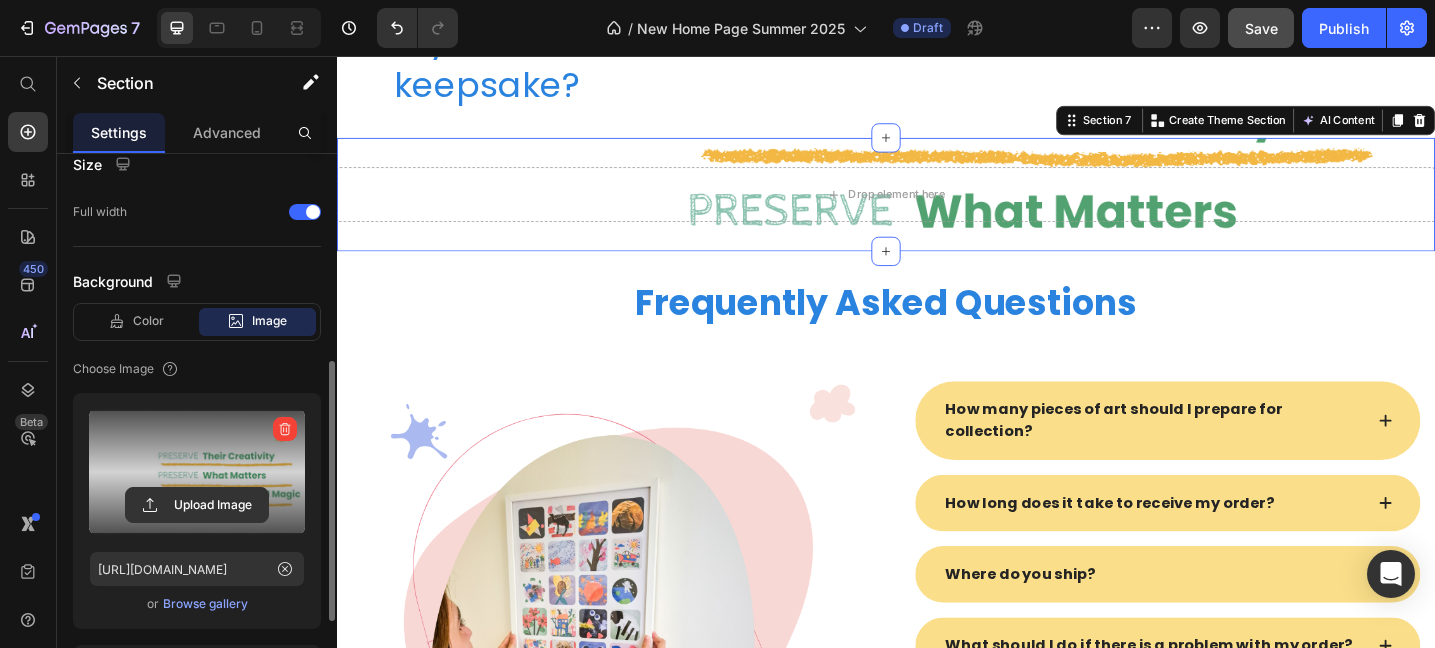 click on "Color" 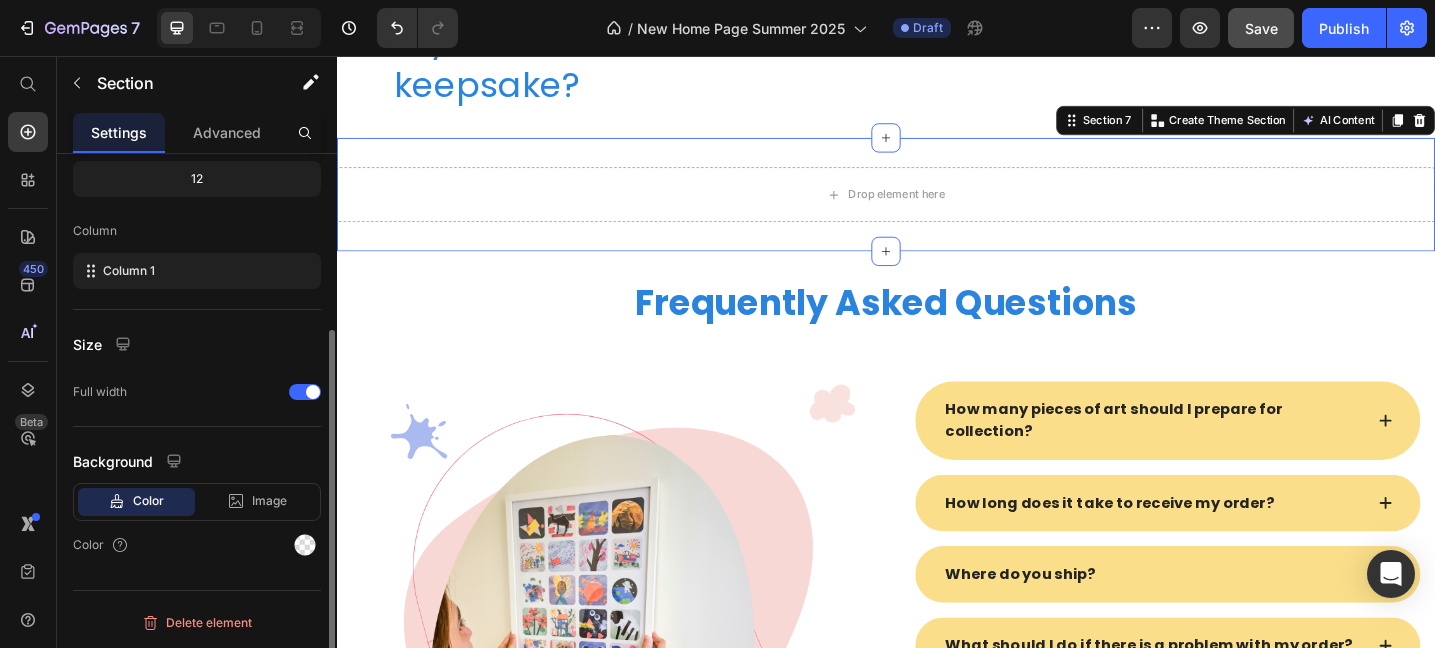 scroll, scrollTop: 257, scrollLeft: 0, axis: vertical 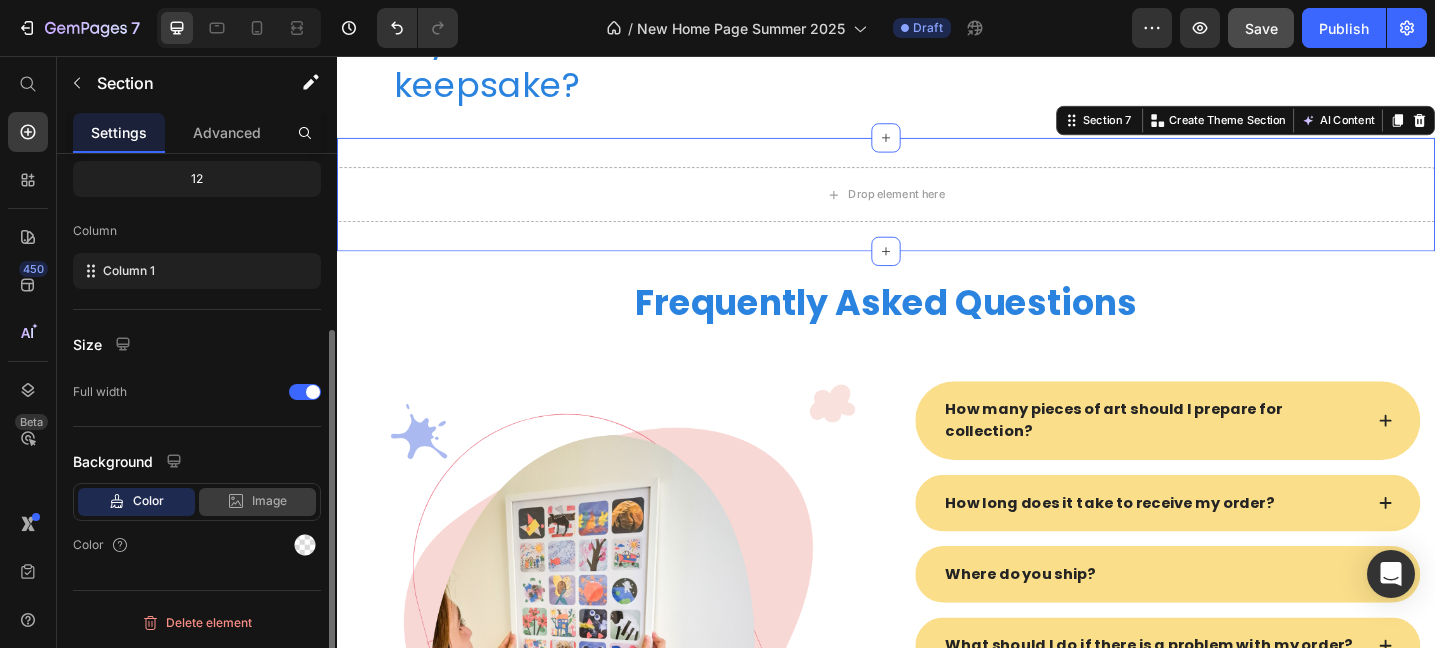 click on "Image" at bounding box center [269, 501] 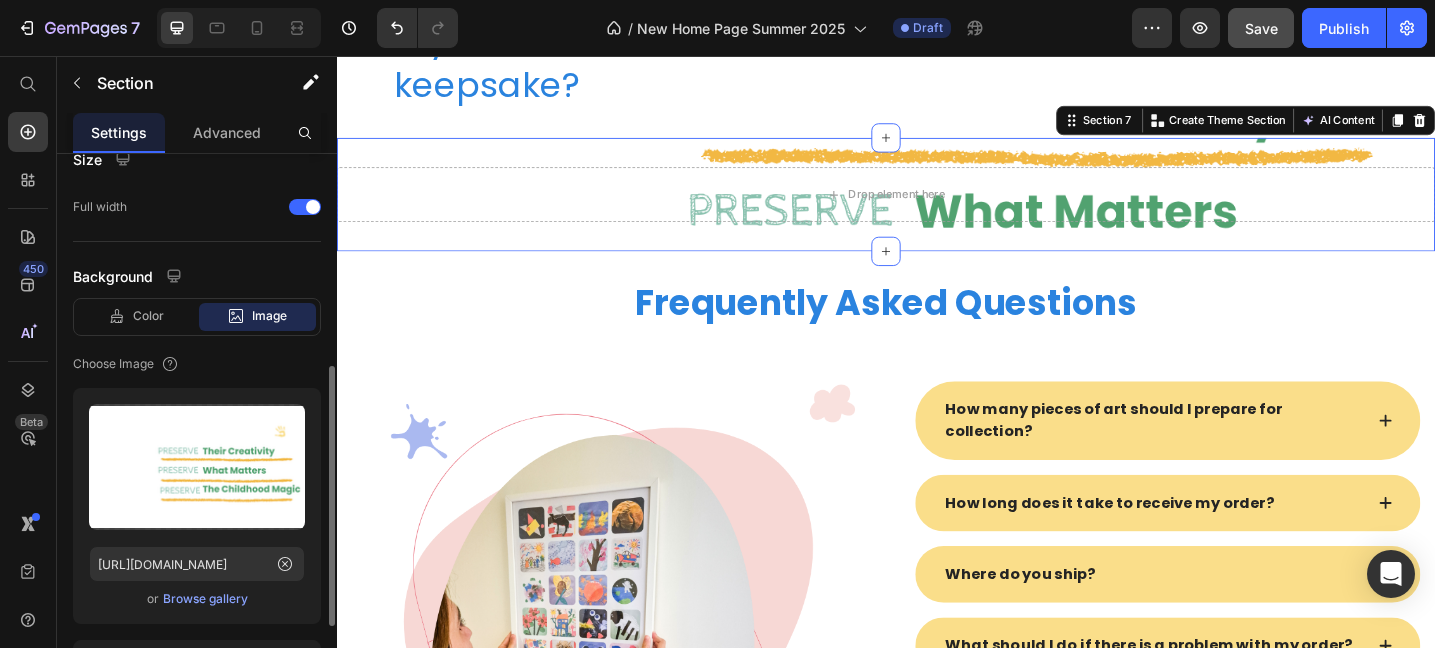scroll, scrollTop: 448, scrollLeft: 0, axis: vertical 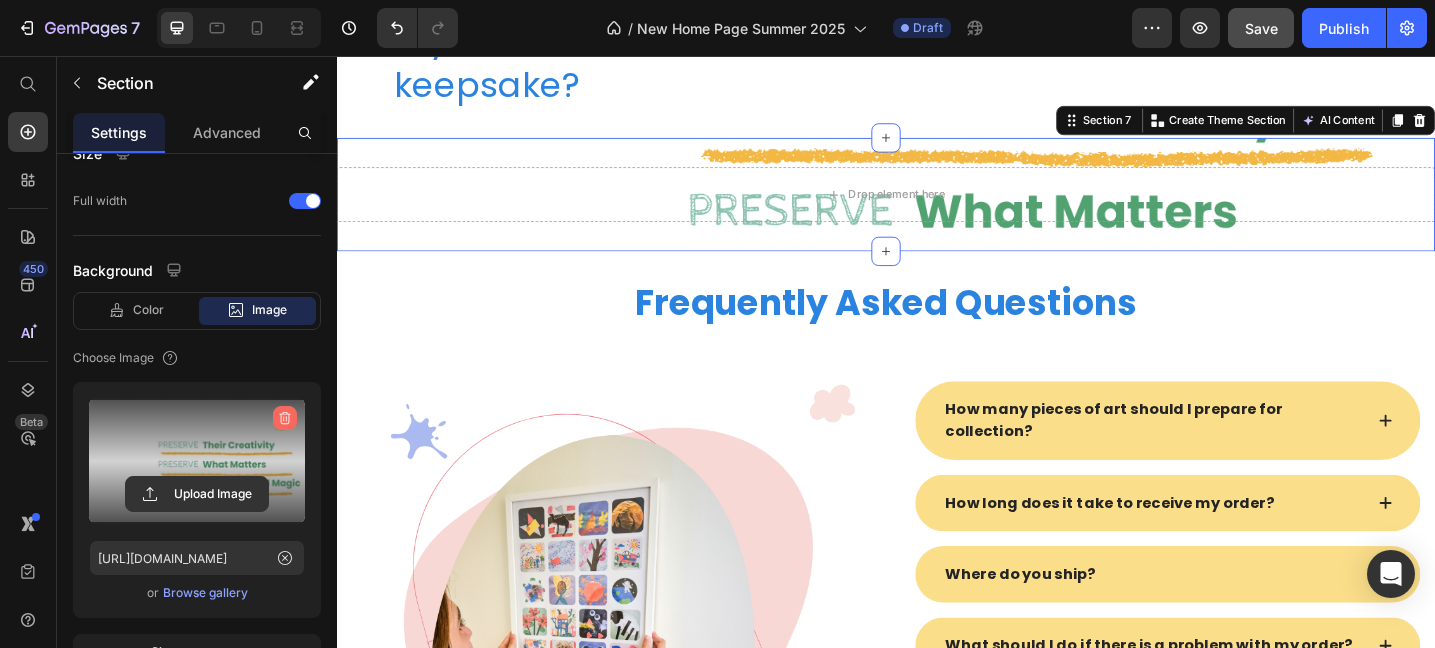 click 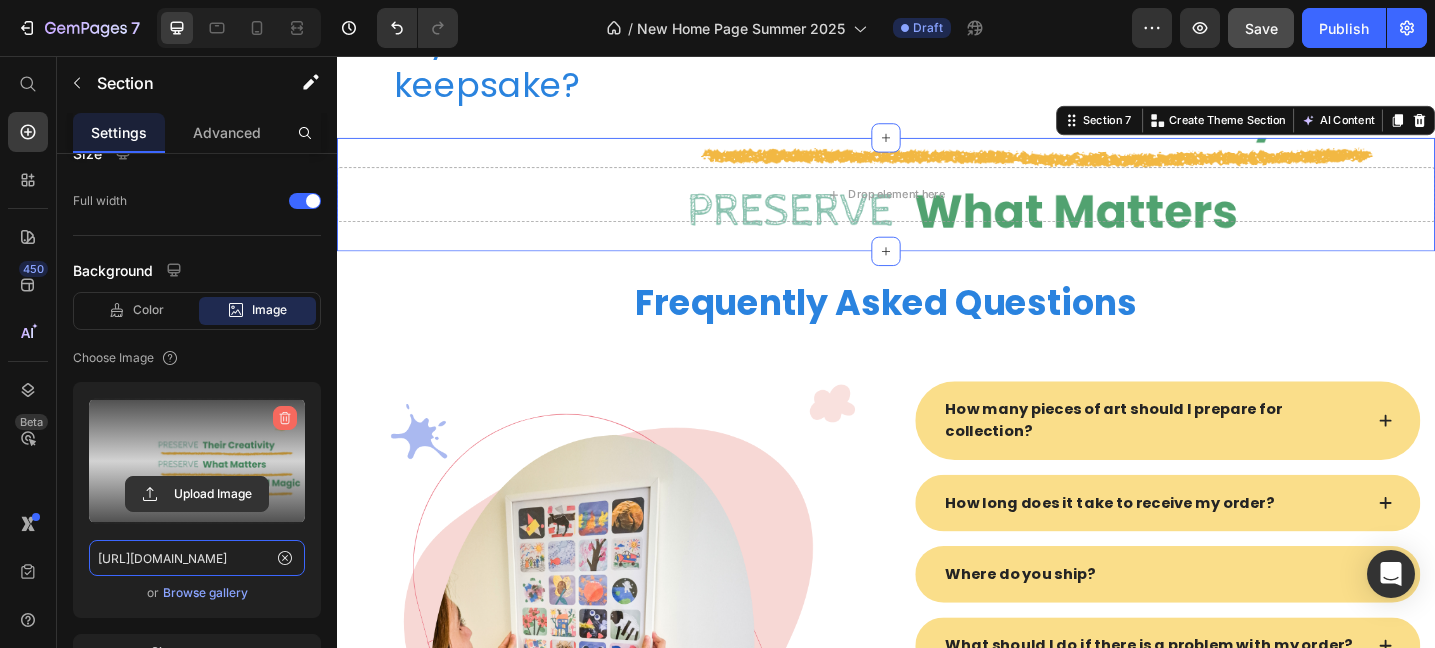 type 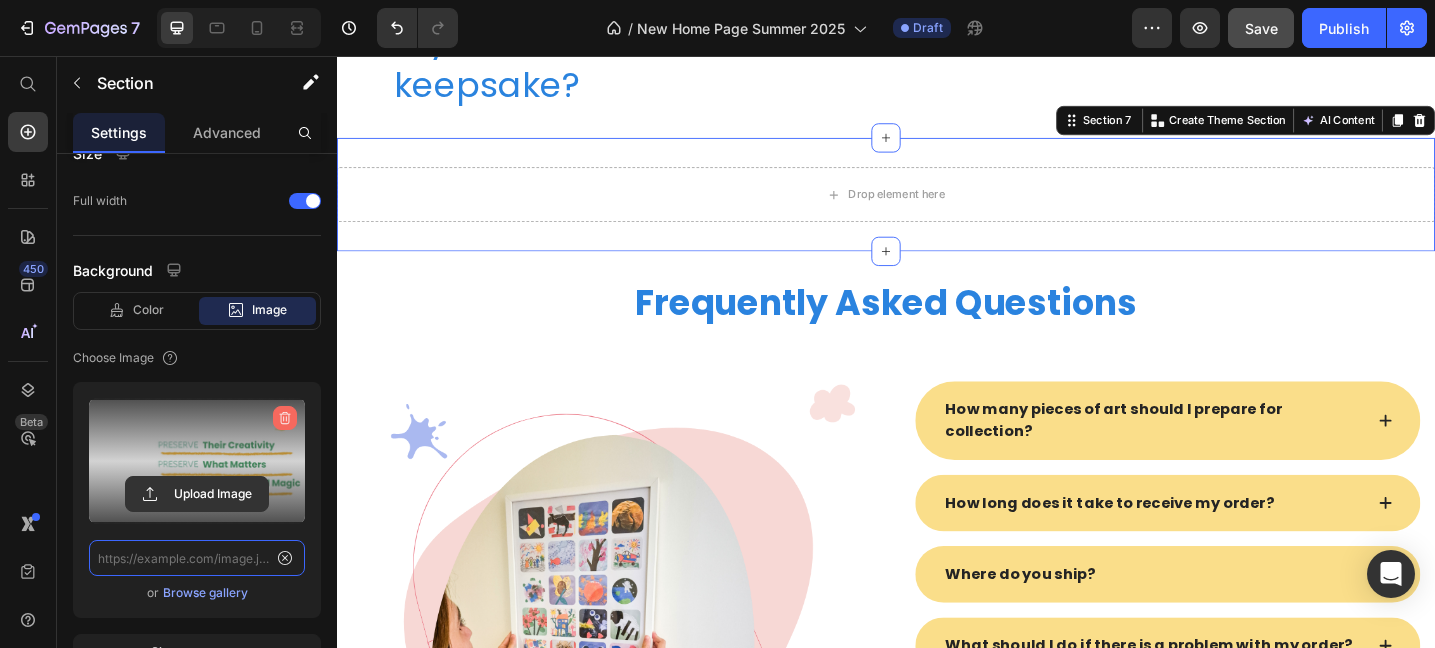 scroll, scrollTop: 0, scrollLeft: 0, axis: both 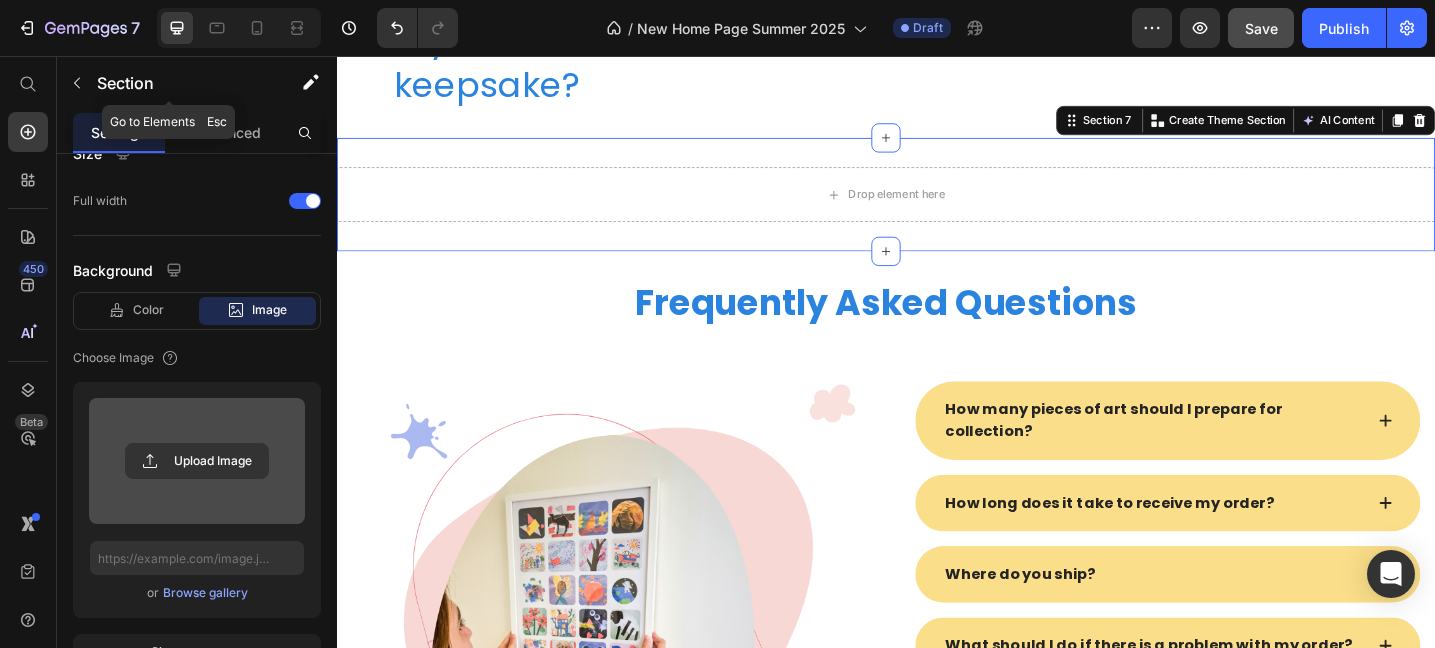click 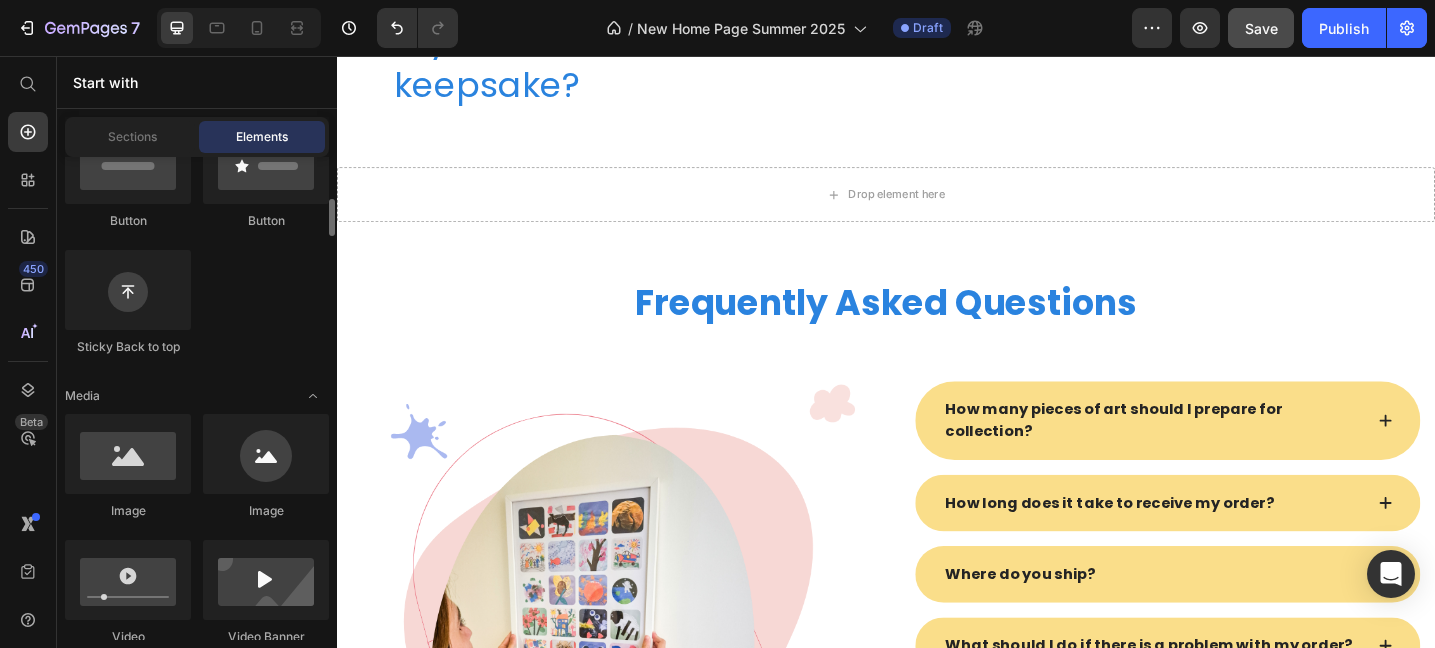 scroll, scrollTop: 533, scrollLeft: 0, axis: vertical 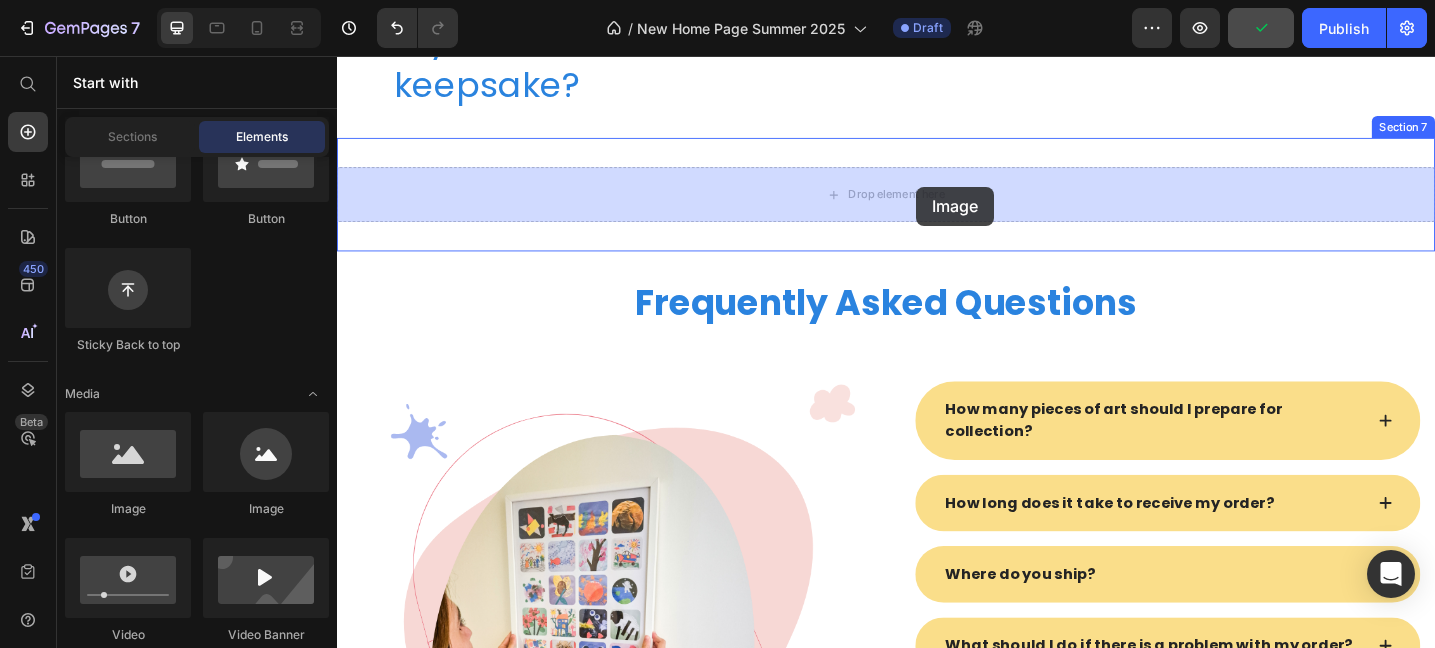 drag, startPoint x: 484, startPoint y: 527, endPoint x: 970, endPoint y: 199, distance: 586.3276 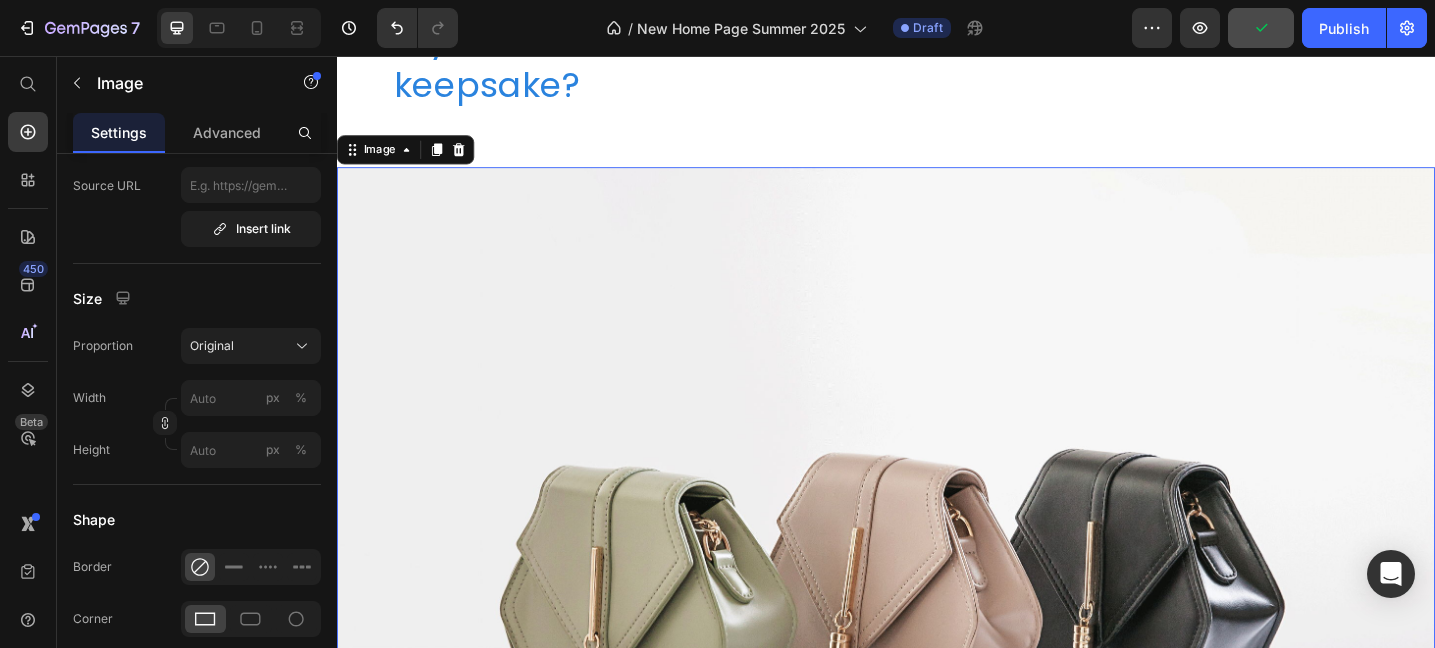 scroll, scrollTop: 0, scrollLeft: 0, axis: both 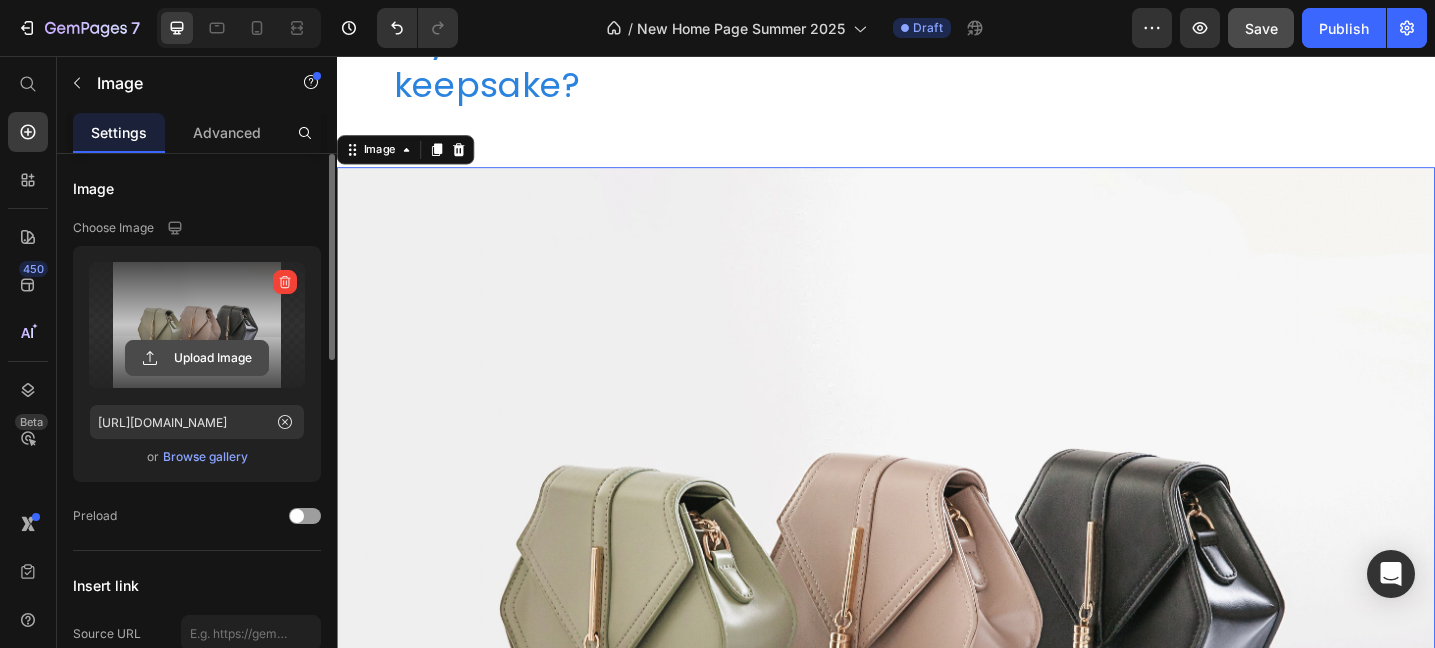 click 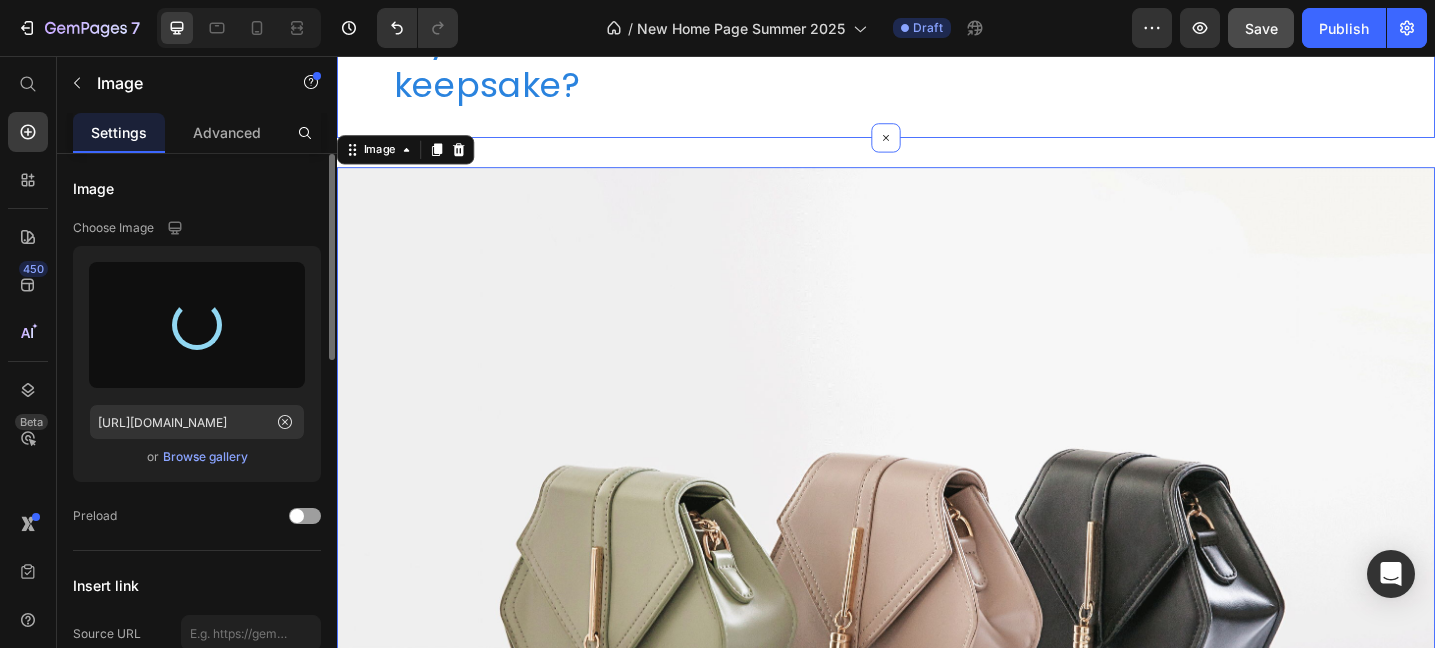 type on "[URL][DOMAIN_NAME]" 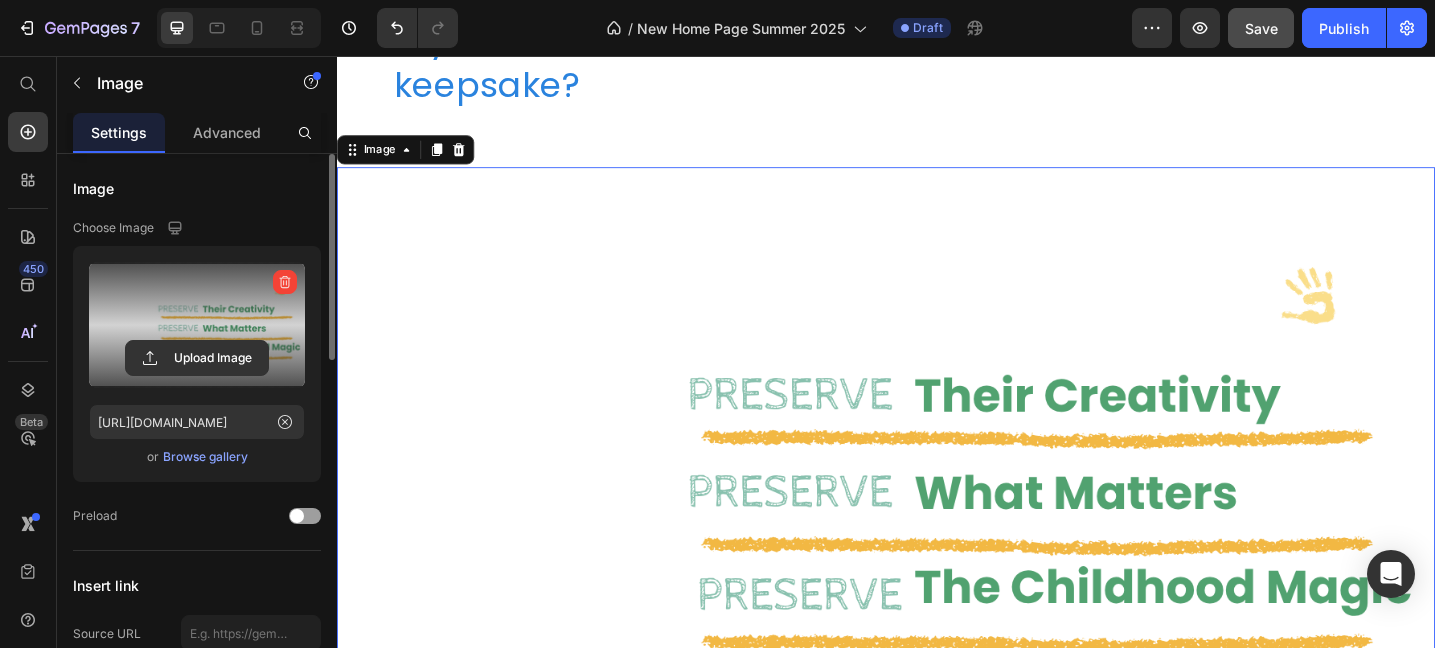 scroll, scrollTop: 2398, scrollLeft: 0, axis: vertical 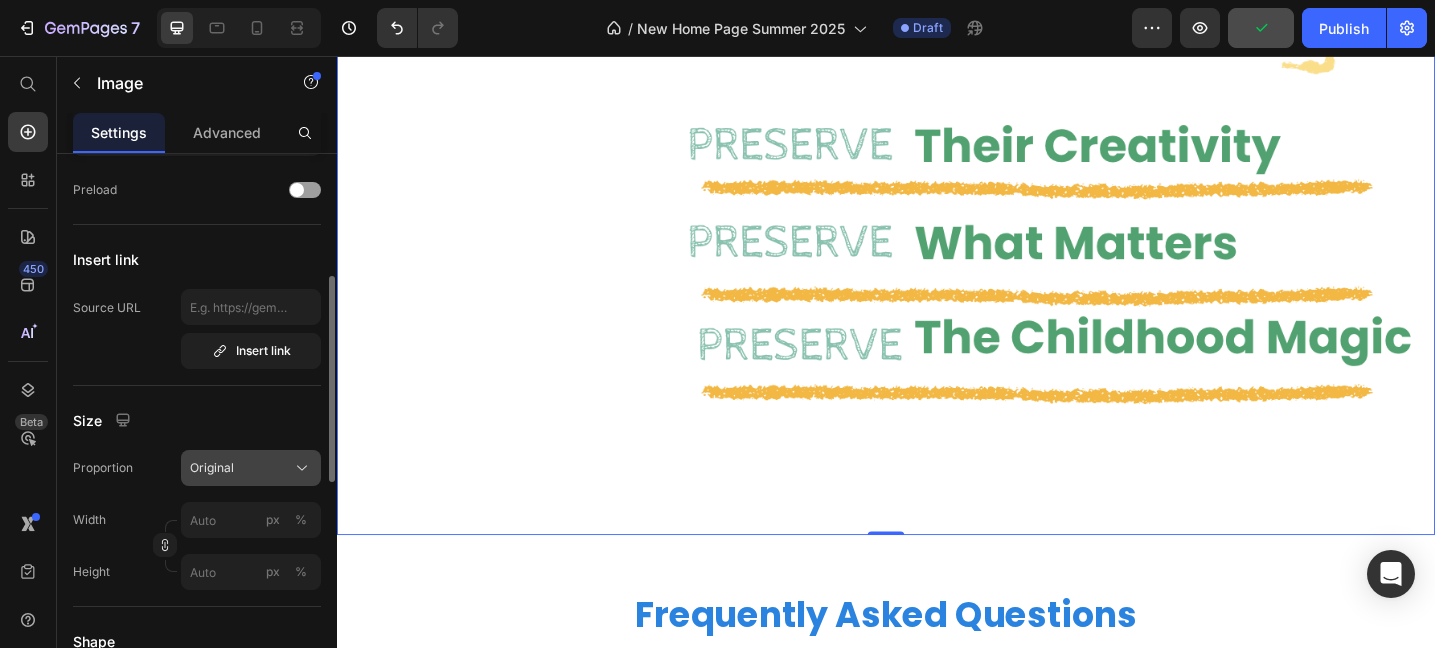 click on "Original" 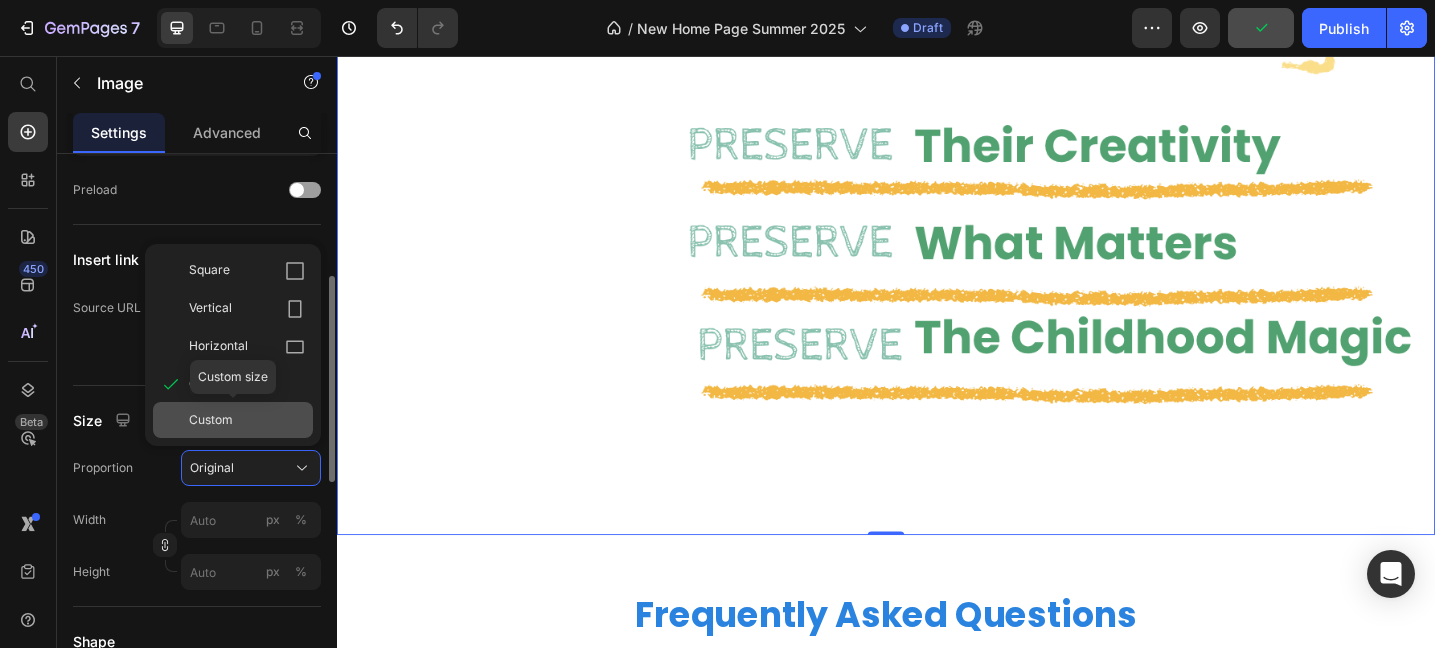 click on "Custom" at bounding box center (247, 420) 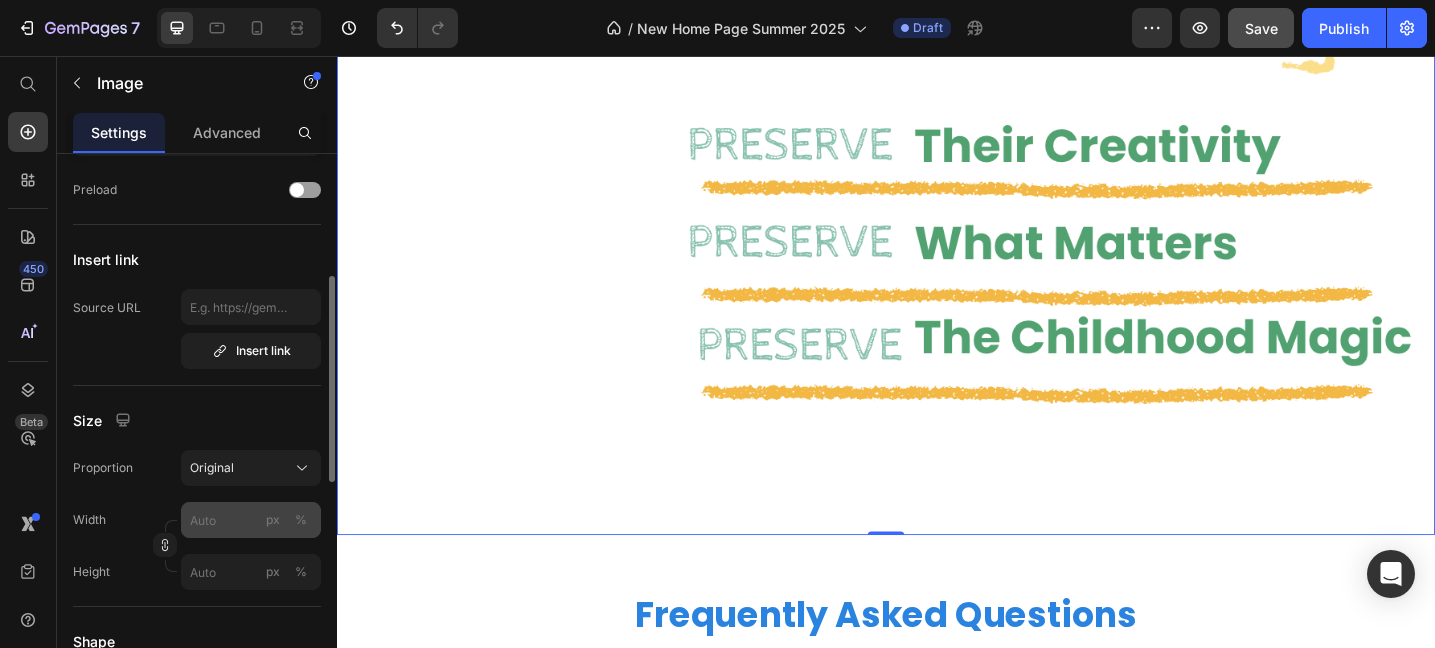 click on "%" at bounding box center [301, 520] 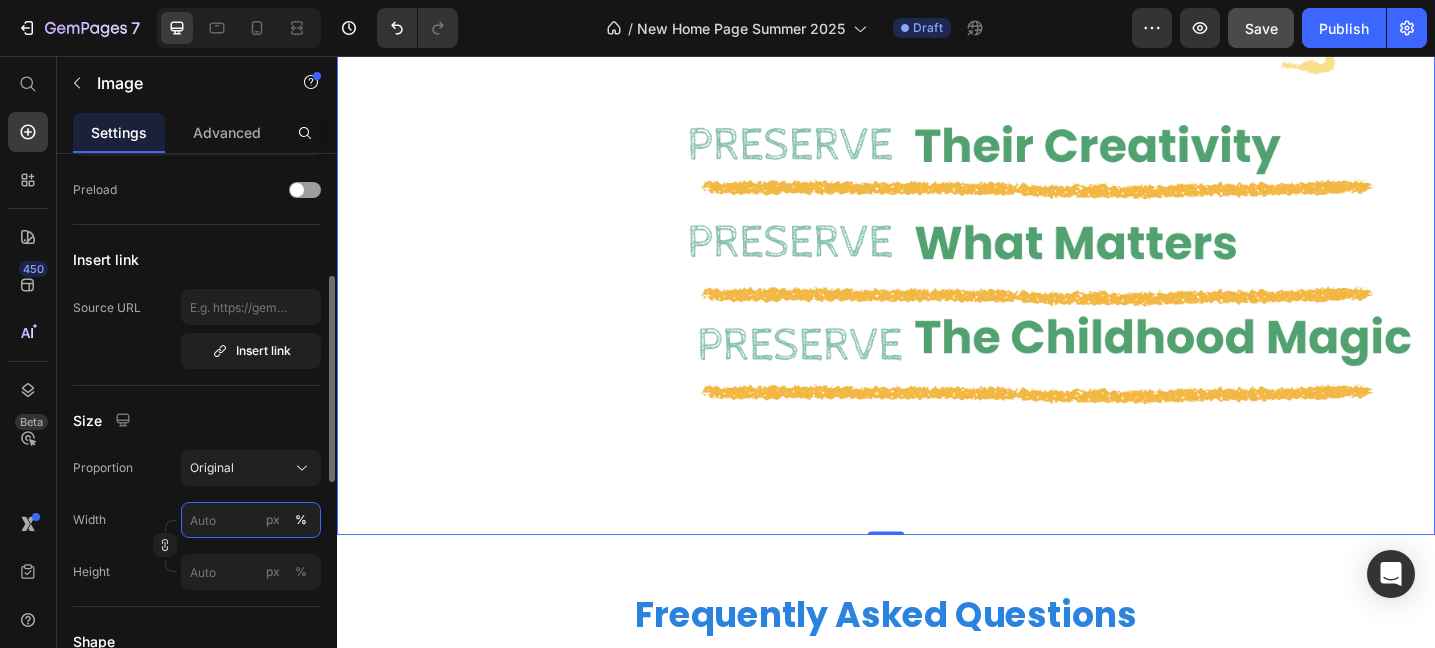 click on "px %" at bounding box center (251, 520) 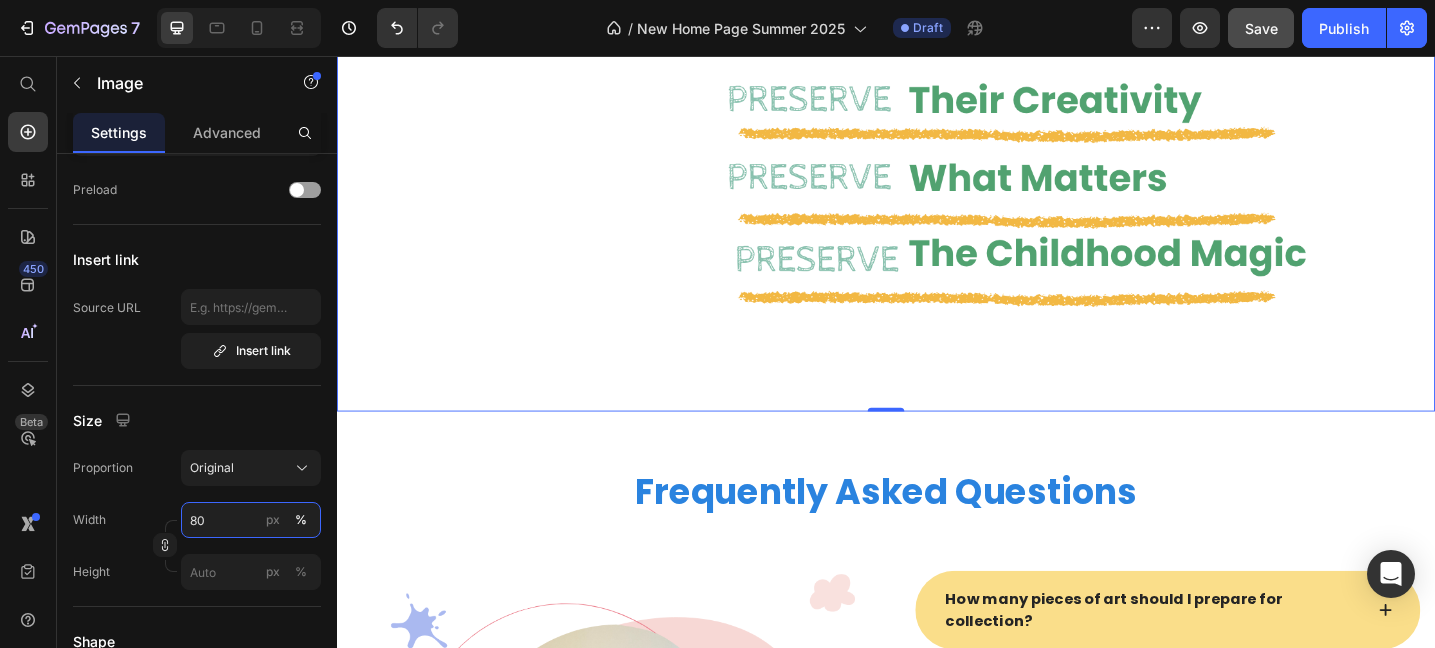 scroll, scrollTop: 2089, scrollLeft: 0, axis: vertical 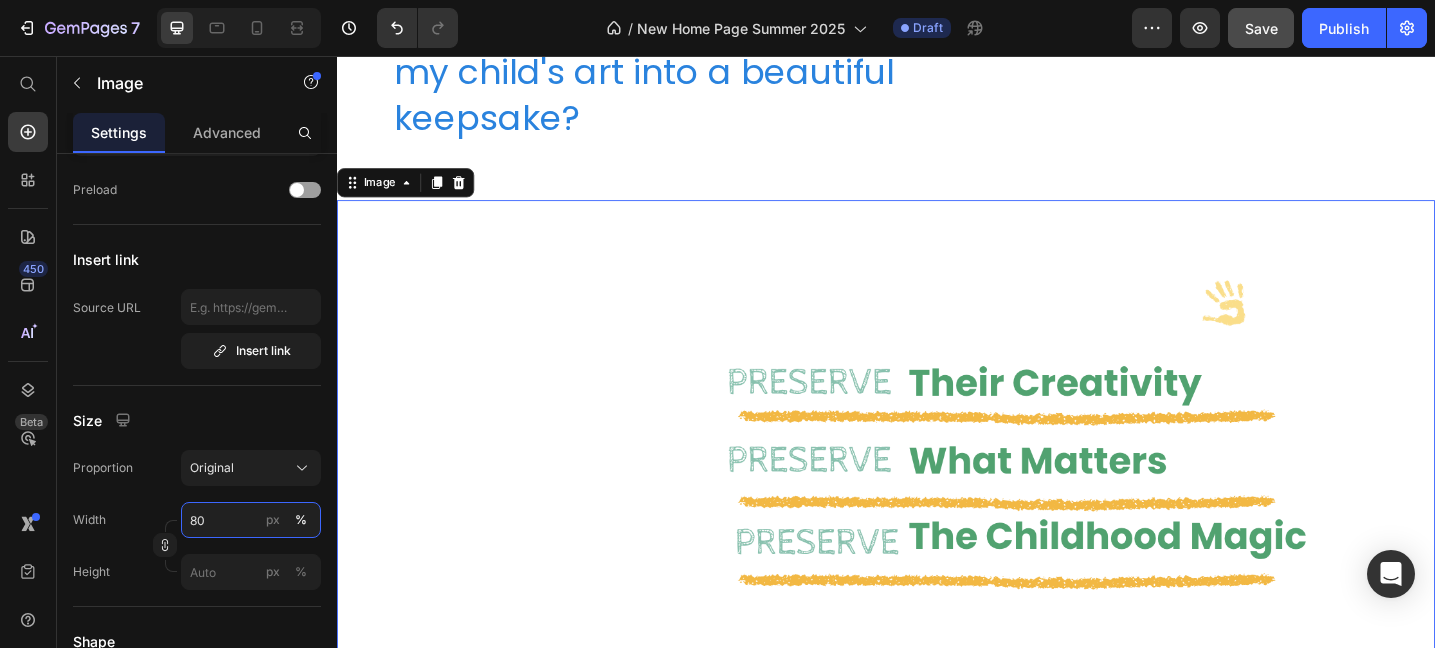 type on "80" 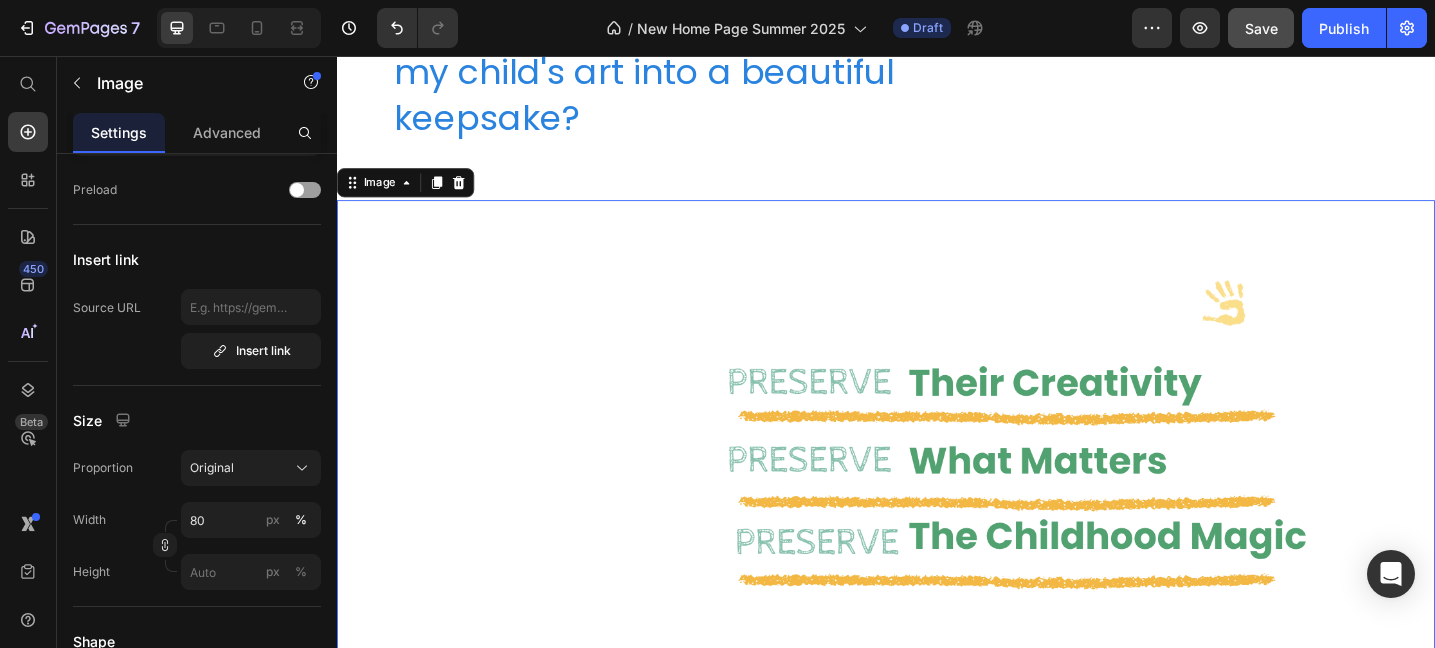 click at bounding box center [937, 483] 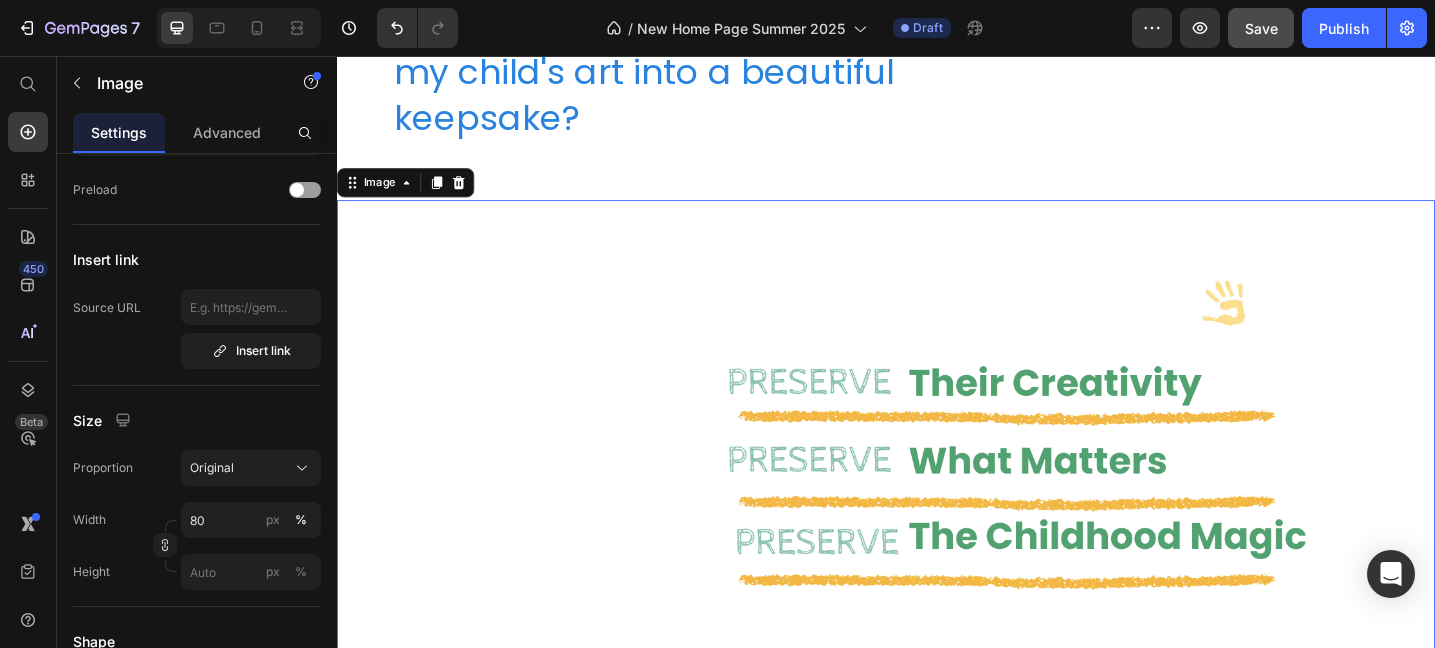 click at bounding box center (937, 483) 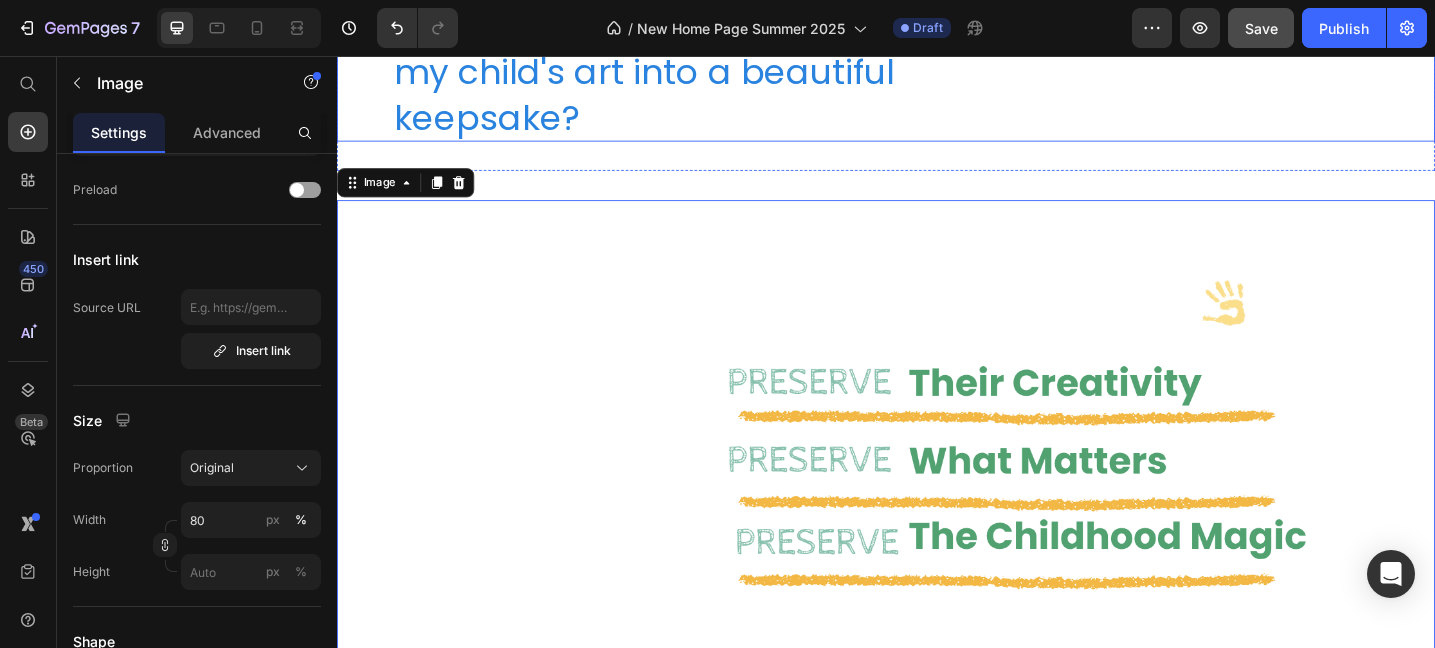 click on "Who know I could turn my child's art into a beautiful keepsake?" at bounding box center (967, 73) 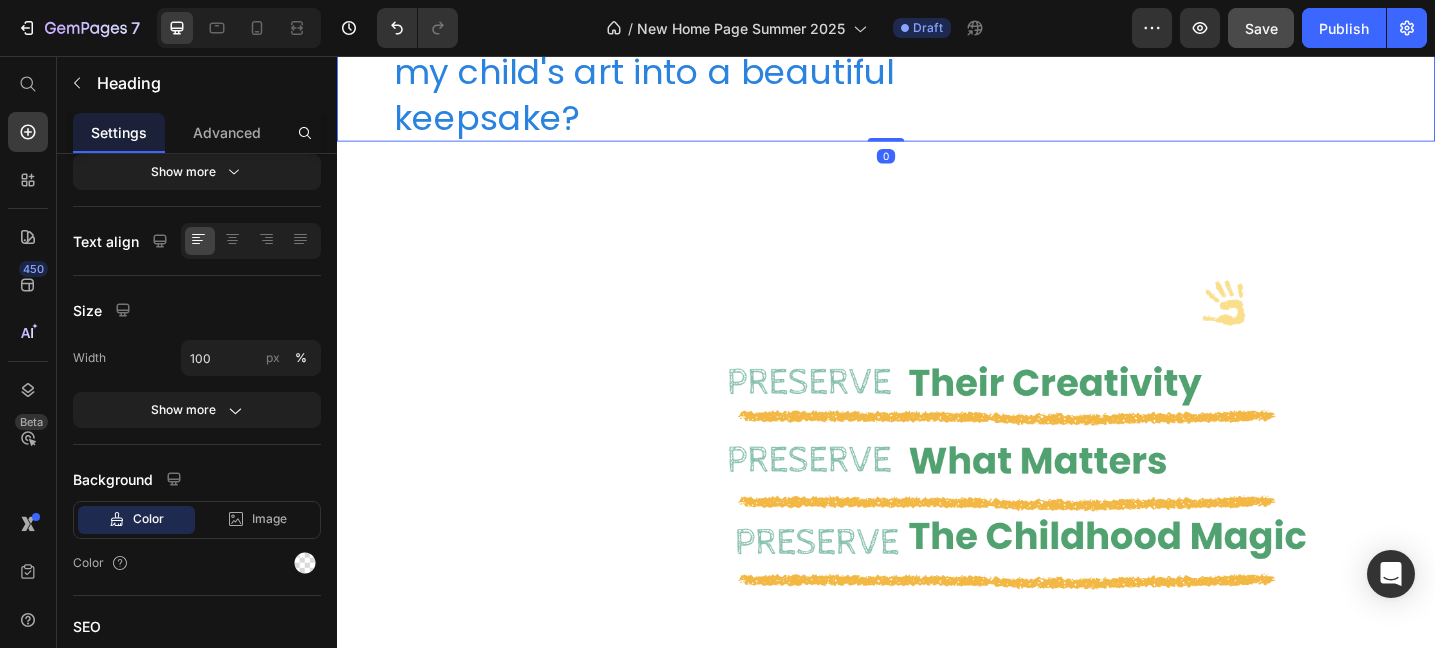 scroll, scrollTop: 0, scrollLeft: 0, axis: both 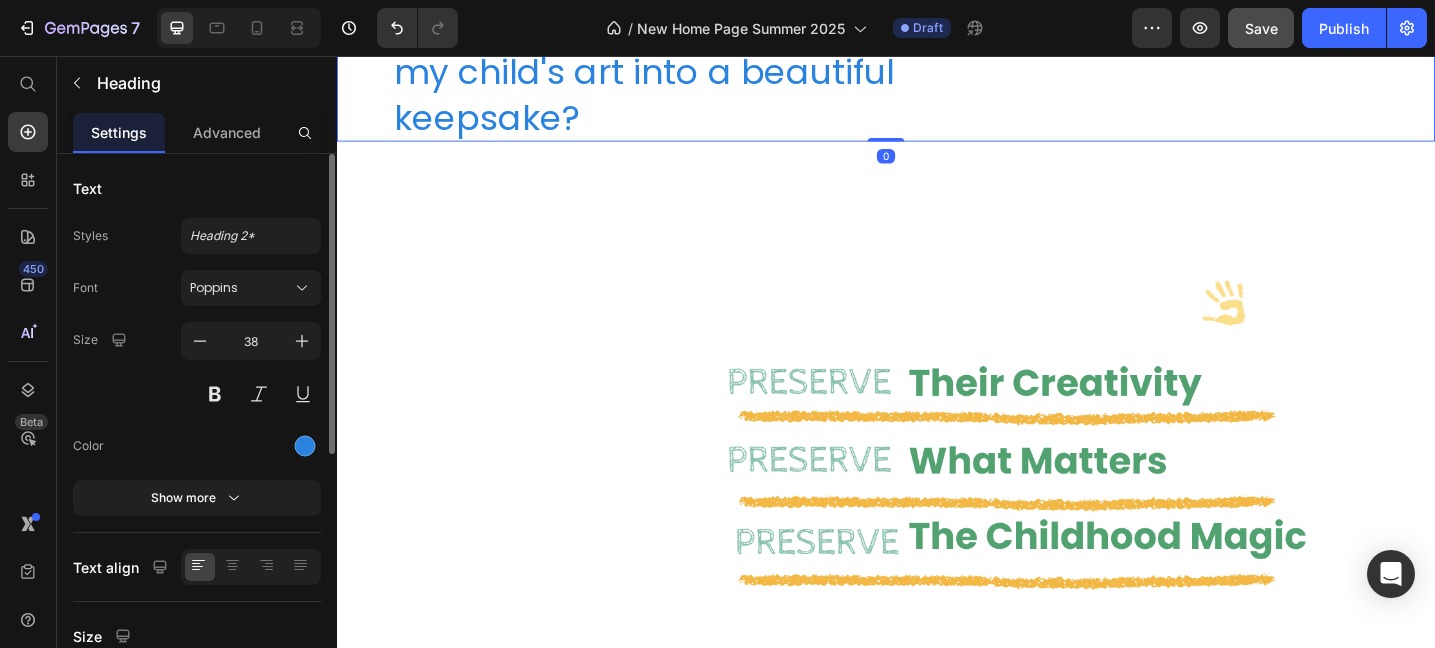 click at bounding box center [937, 483] 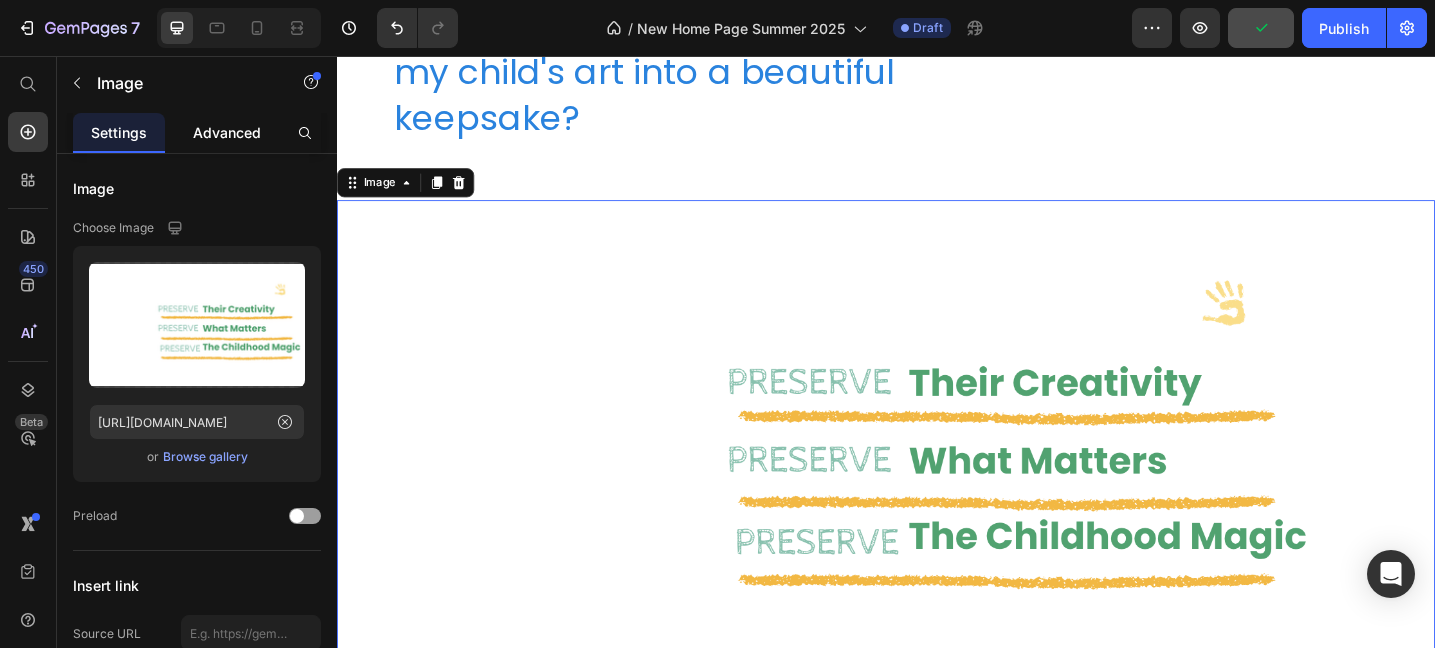 click on "Advanced" at bounding box center [227, 132] 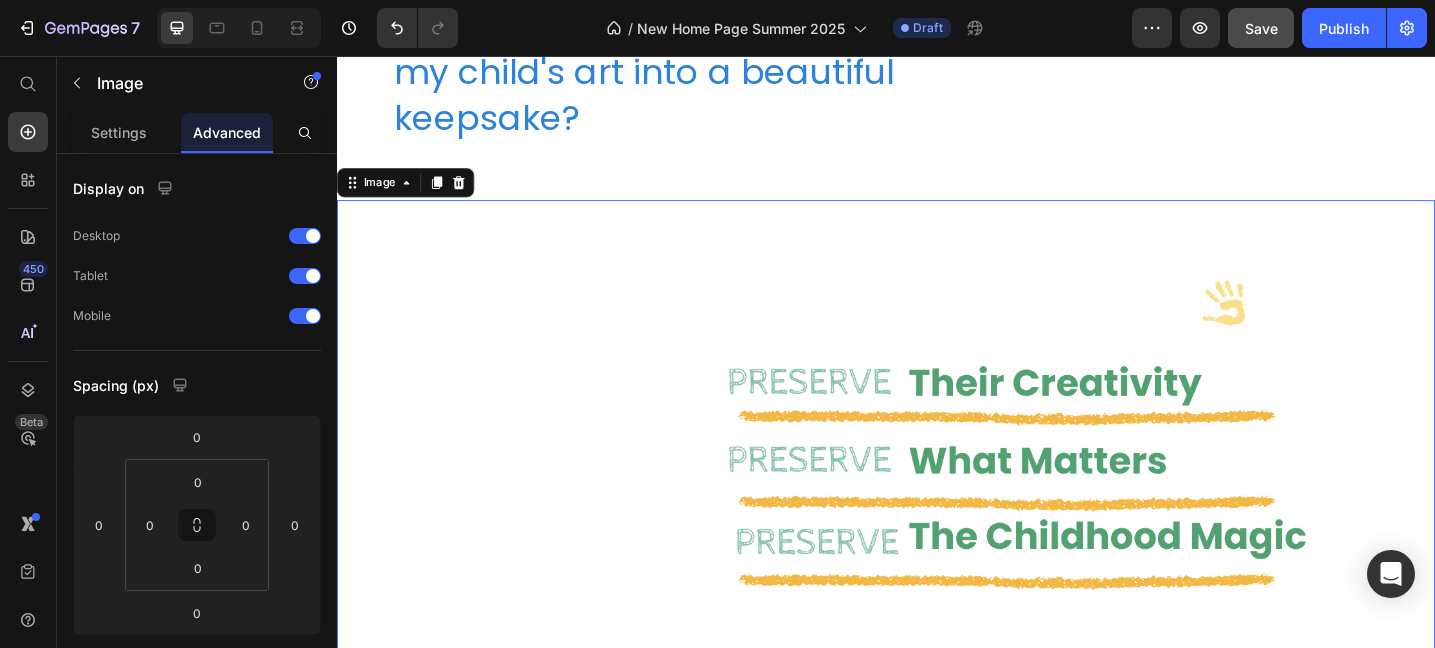 click at bounding box center [937, 483] 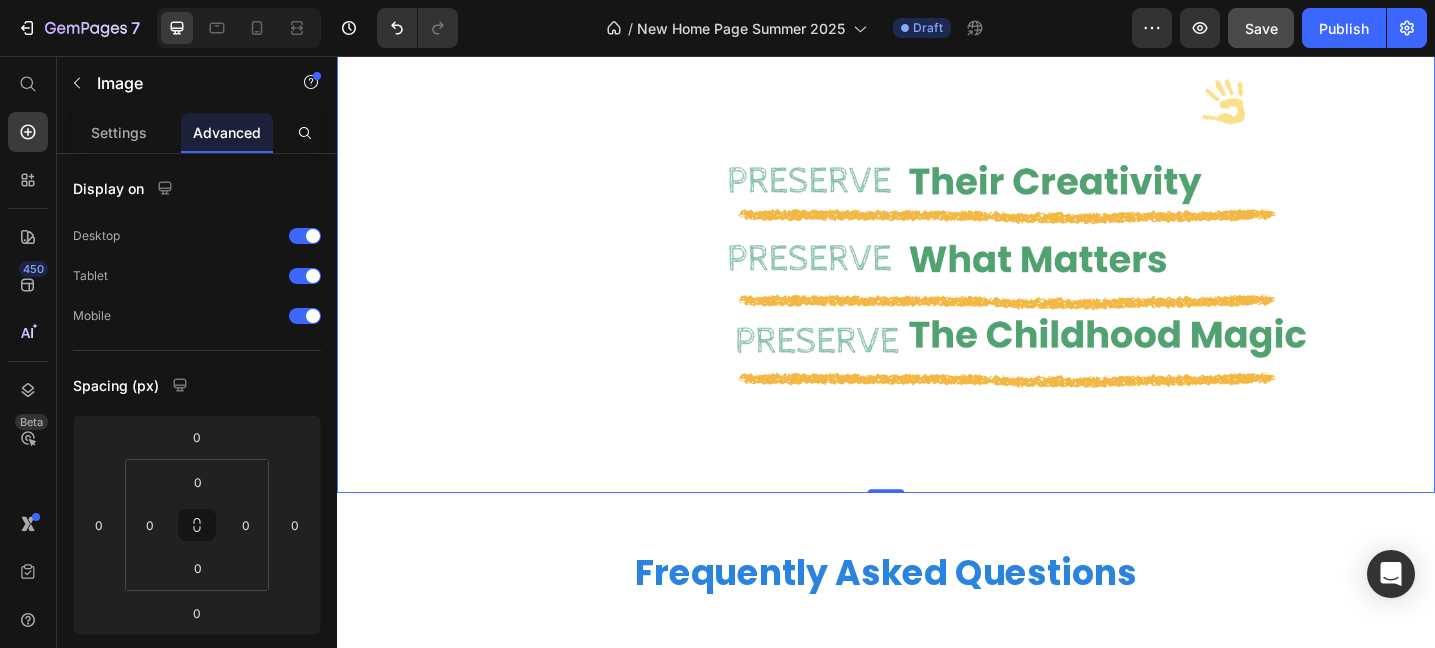 scroll, scrollTop: 2439, scrollLeft: 0, axis: vertical 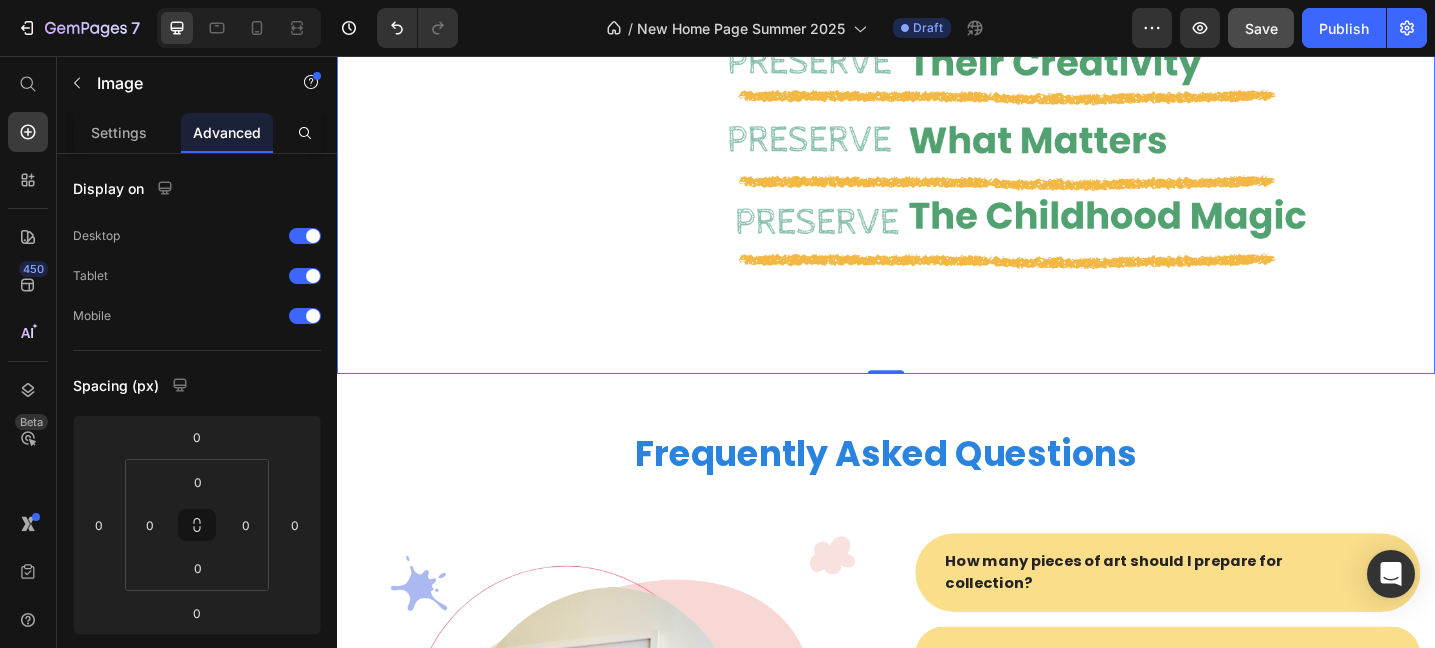 click at bounding box center (937, 133) 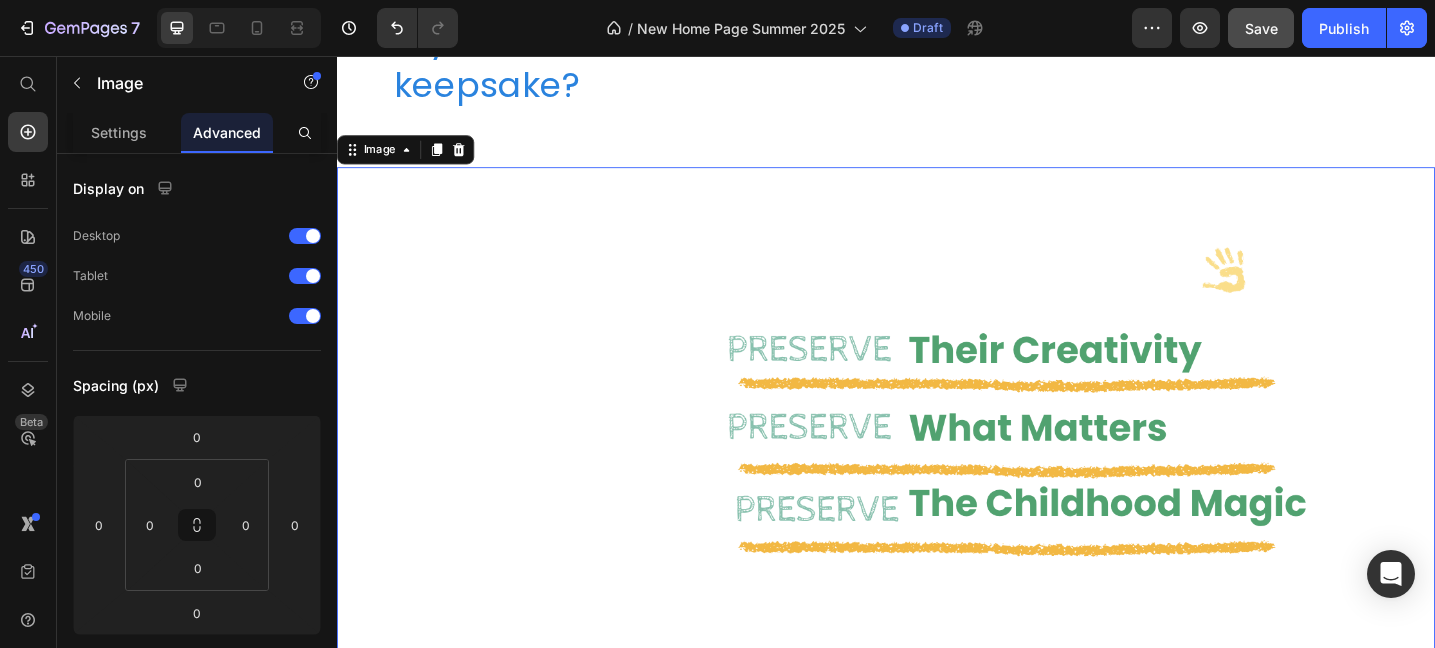 scroll, scrollTop: 1931, scrollLeft: 0, axis: vertical 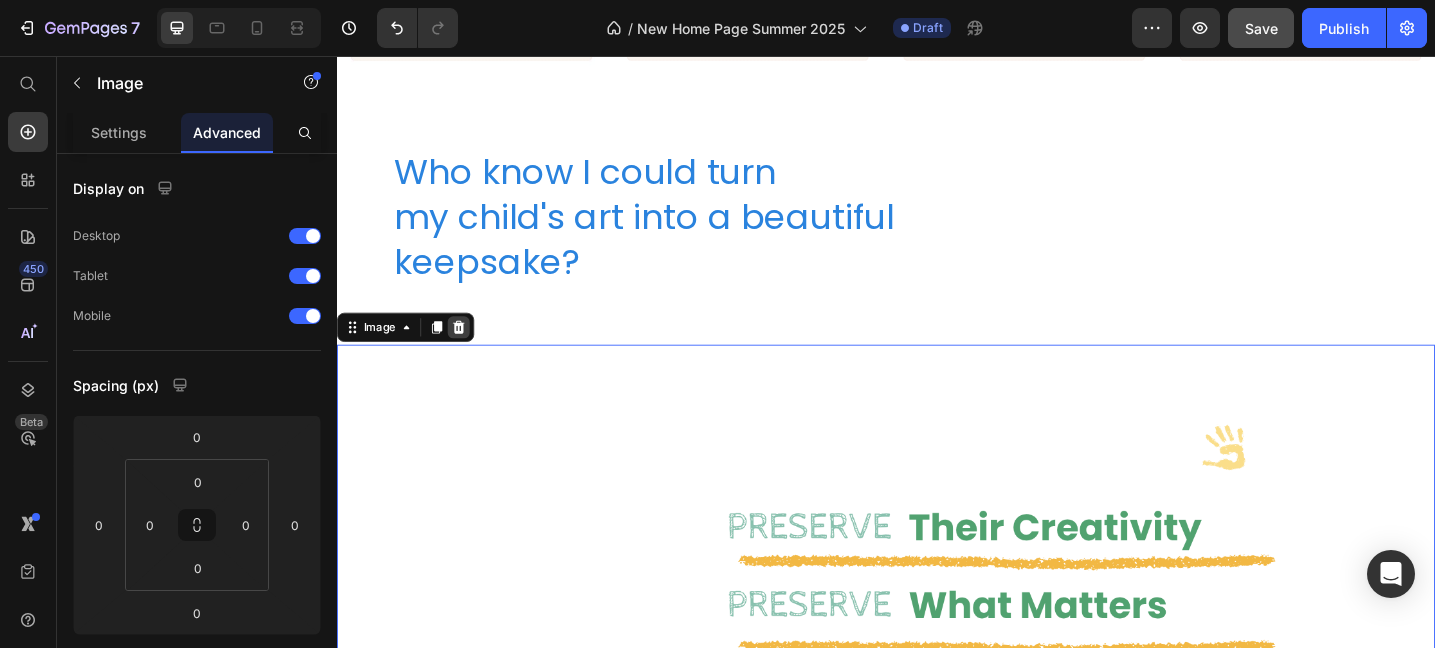 click 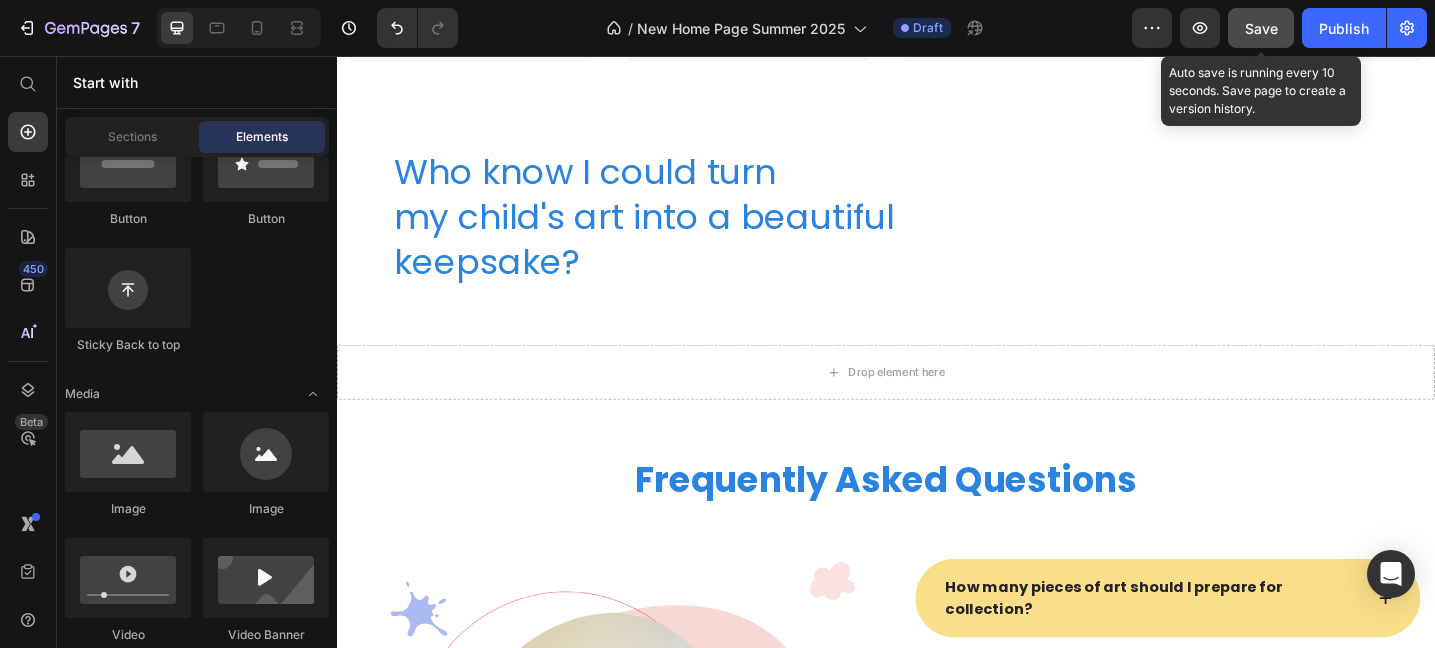 click on "Save" at bounding box center [1261, 28] 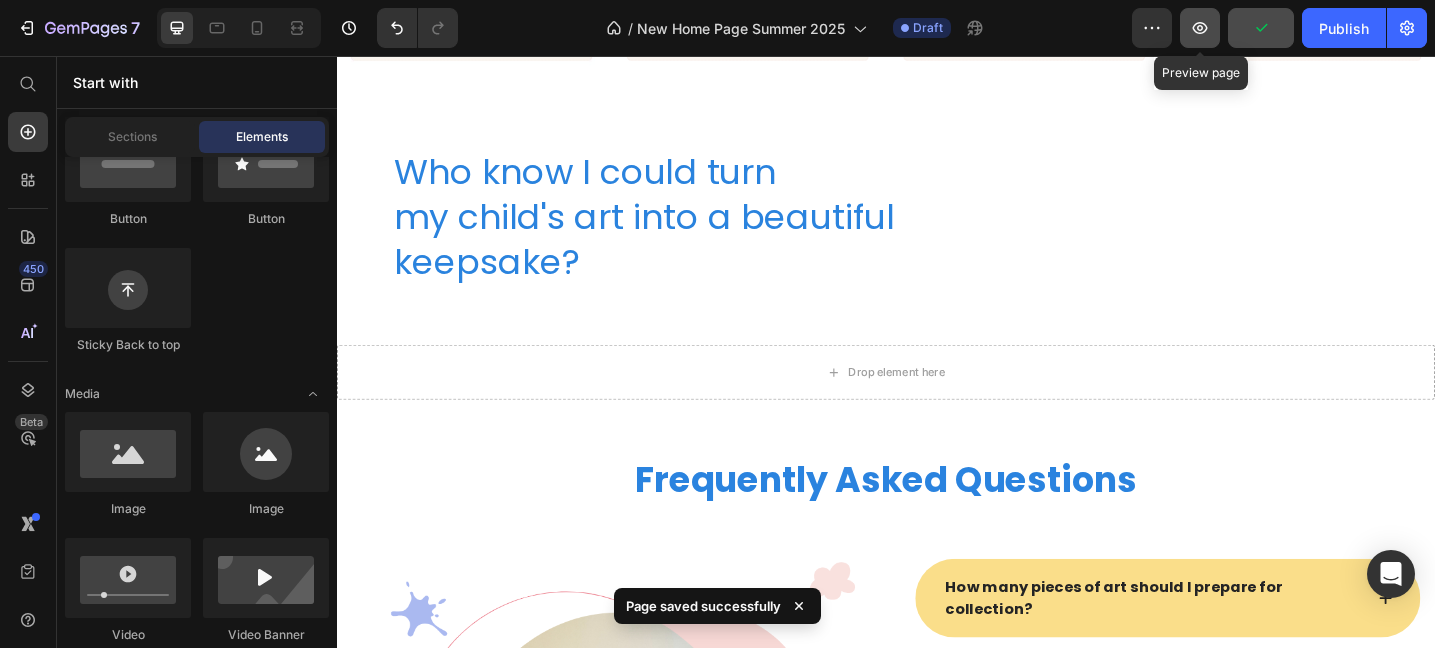 click 